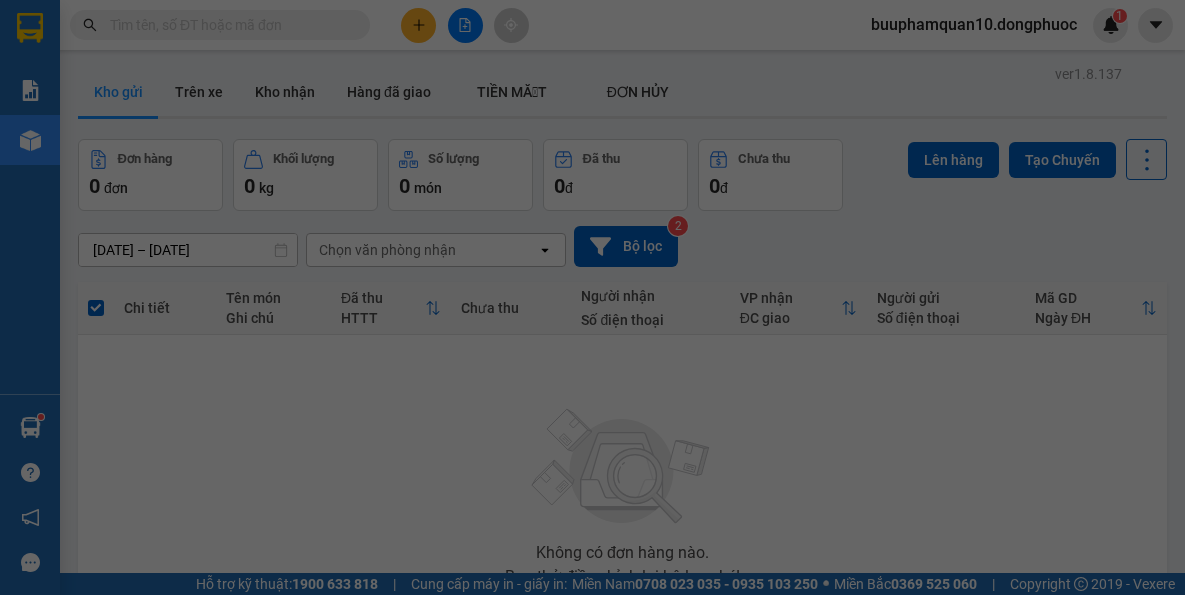 scroll, scrollTop: 0, scrollLeft: 0, axis: both 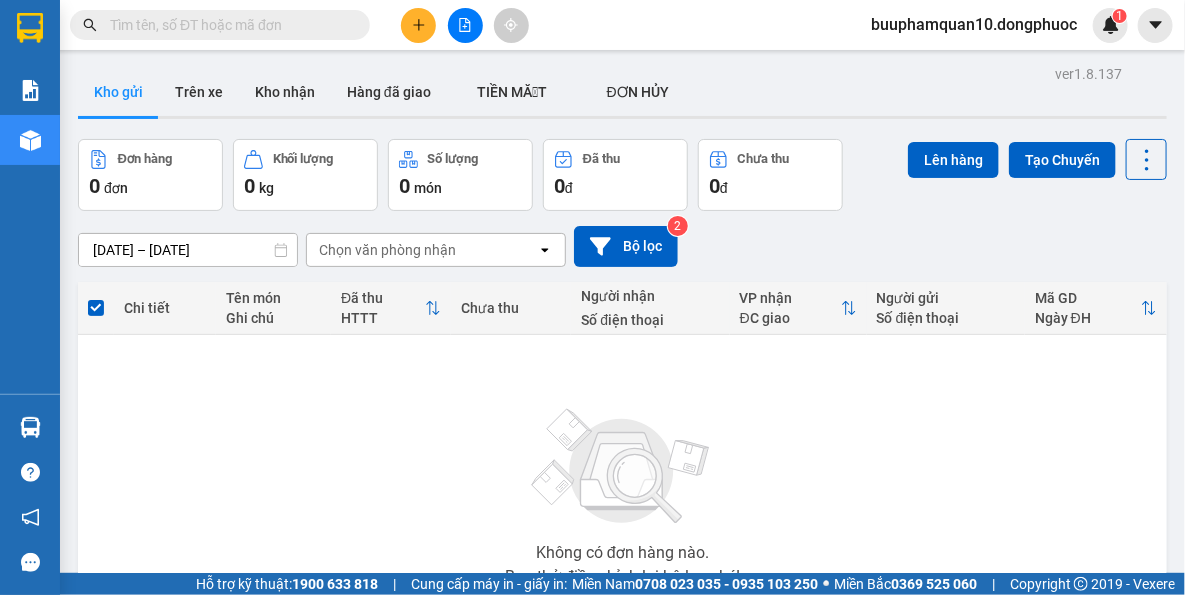 click on "Kết quả tìm kiếm ( 0 )  Bộ lọc  Thuộc VP này No Data buuphamquan10.dongphuoc 1     Báo cáo Mẫu 1: Báo cáo dòng tiền theo nhân viên Mẫu 1: Báo cáo dòng tiền theo nhân viên (VP) Mẫu 2: Doanh số tạo đơn theo Văn phòng, nhân viên - Trạm     Kho hàng mới Hàng sắp về Hướng dẫn sử dụng Giới thiệu Vexere, nhận hoa hồng Phản hồi Phần mềm hỗ trợ bạn tốt chứ? ver  1.8.137 Kho gửi Trên xe Kho nhận Hàng đã giao TIỀN MẶT  ĐƠN HỦY Đơn hàng 0 đơn Khối lượng 0 kg Số lượng 0 món Đã thu 0  đ Chưa thu 0  đ Lên hàng Tạo Chuyến [DATE] – [DATE] Press the down arrow key to interact with the calendar and select a date. Press the escape button to close the calendar. Selected date range is from [DATE] to [DATE]. Chọn văn phòng nhận open Bộ lọc 2 Chi tiết Tên món Ghi chú Đã thu HTTT Chưa thu Người nhận Số điện thoại VP nhận ĐC giao Người gửi Mã GD" at bounding box center [592, 297] 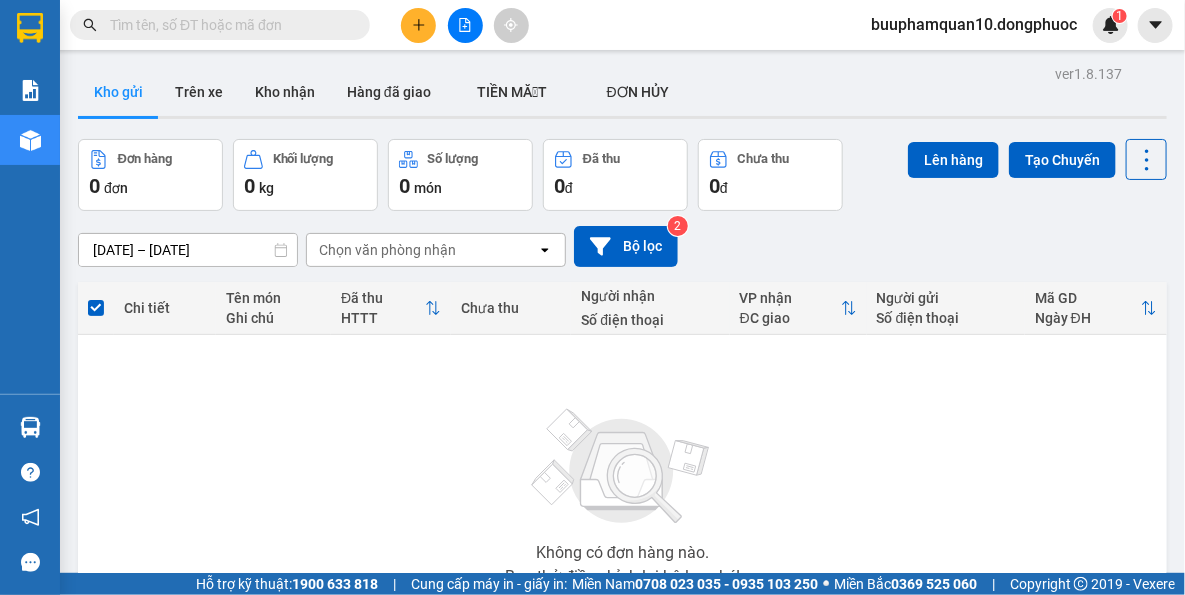 click at bounding box center [418, 25] 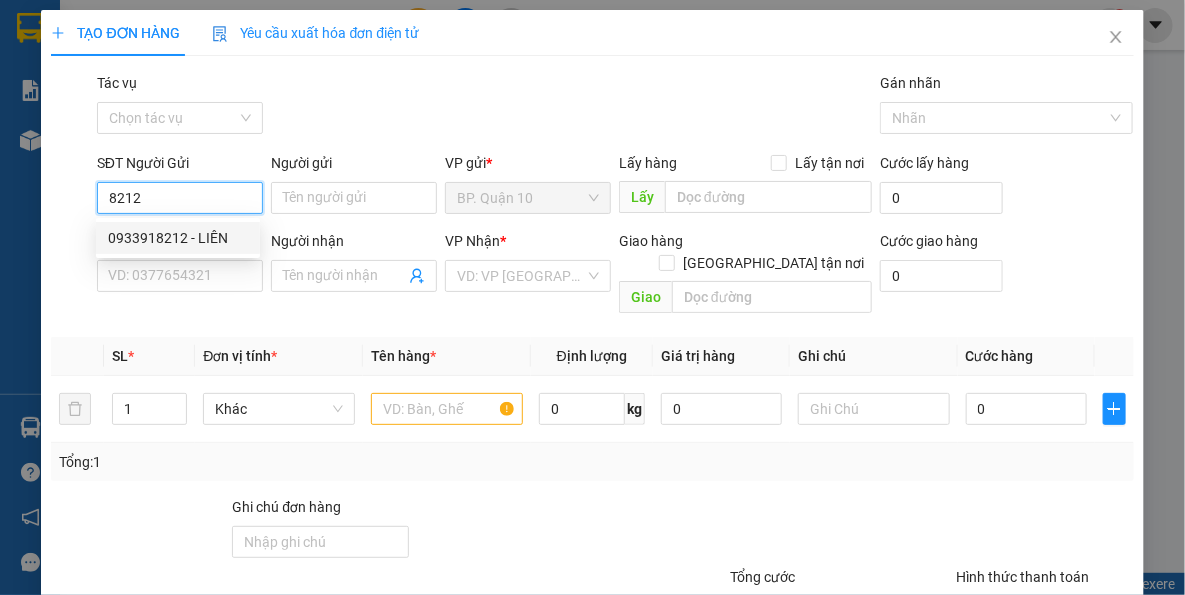 drag, startPoint x: 164, startPoint y: 235, endPoint x: 236, endPoint y: 259, distance: 75.89466 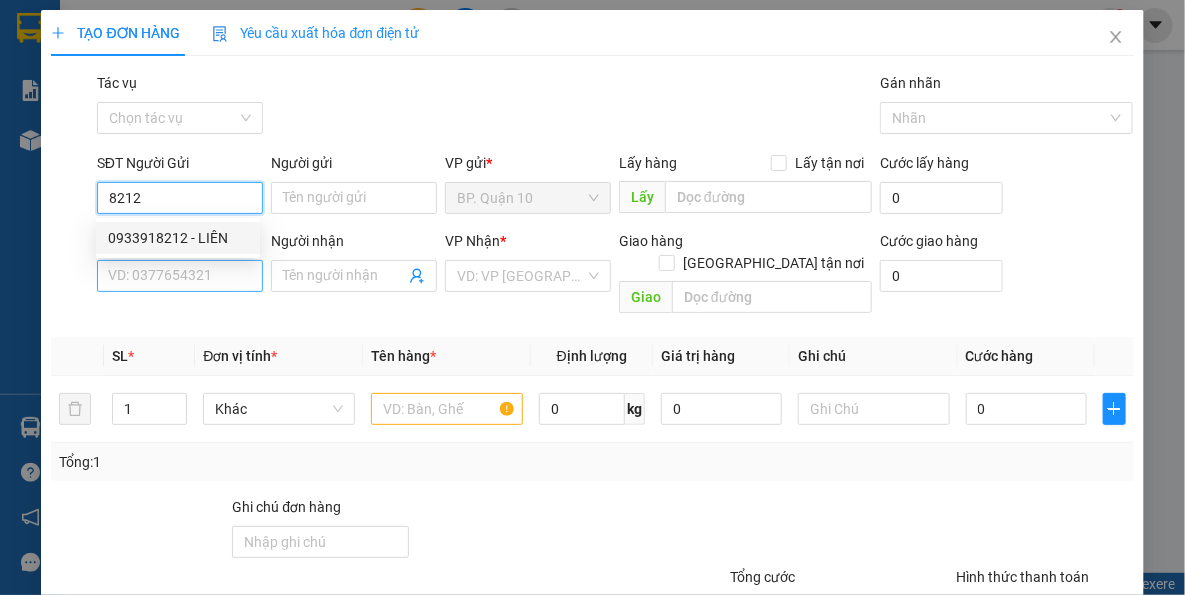 click on "0933918212 - LIÊN" at bounding box center [178, 238] 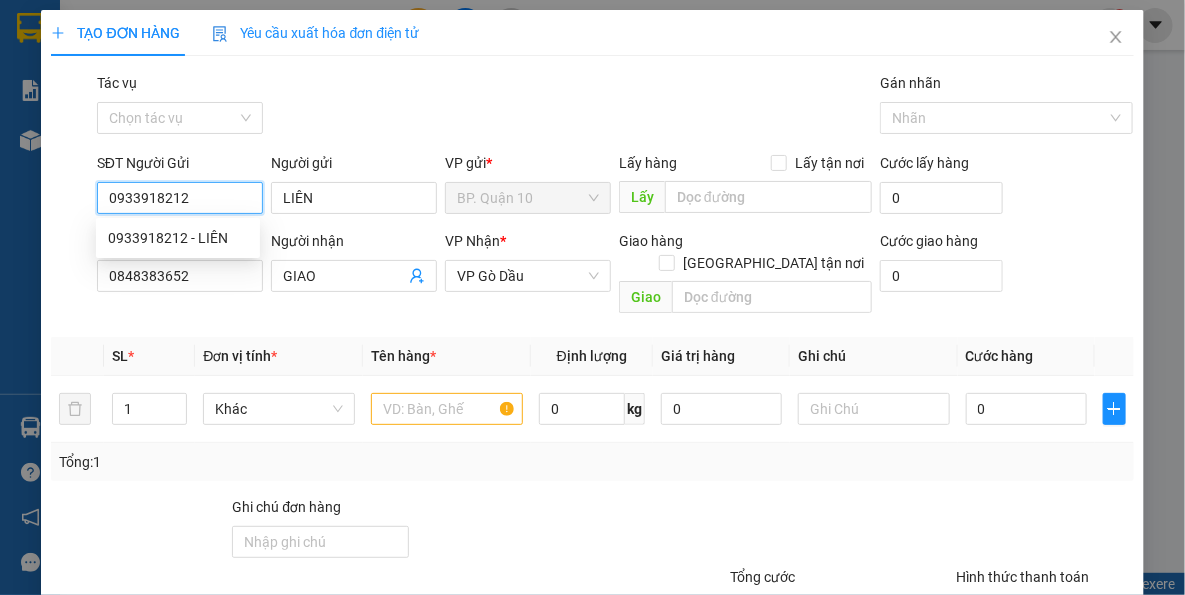 type on "40.000" 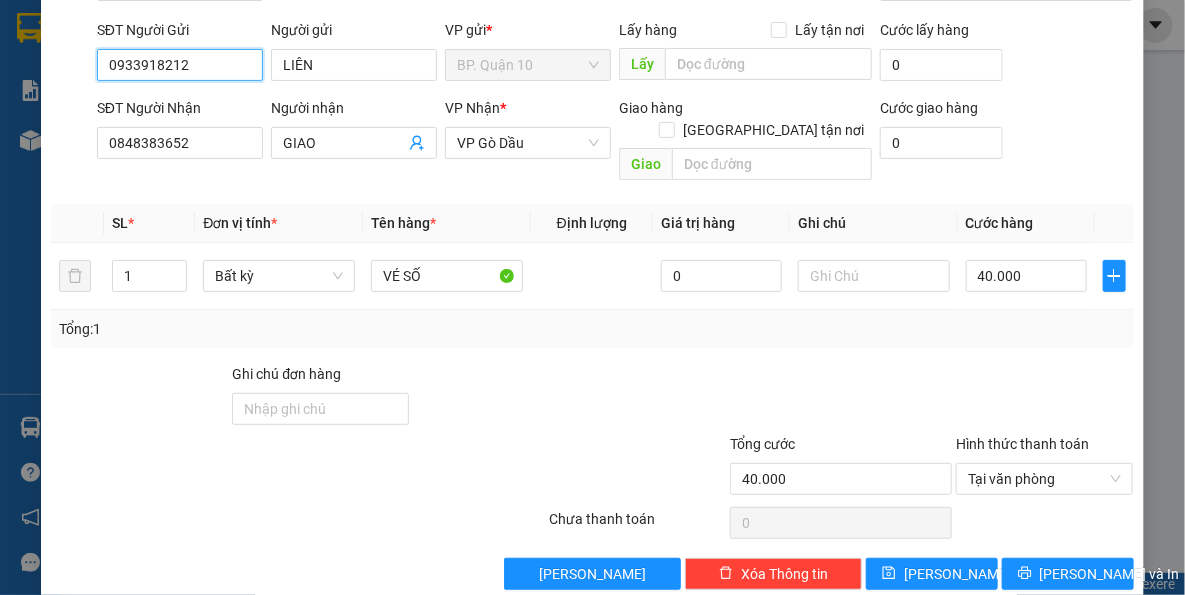 scroll, scrollTop: 143, scrollLeft: 0, axis: vertical 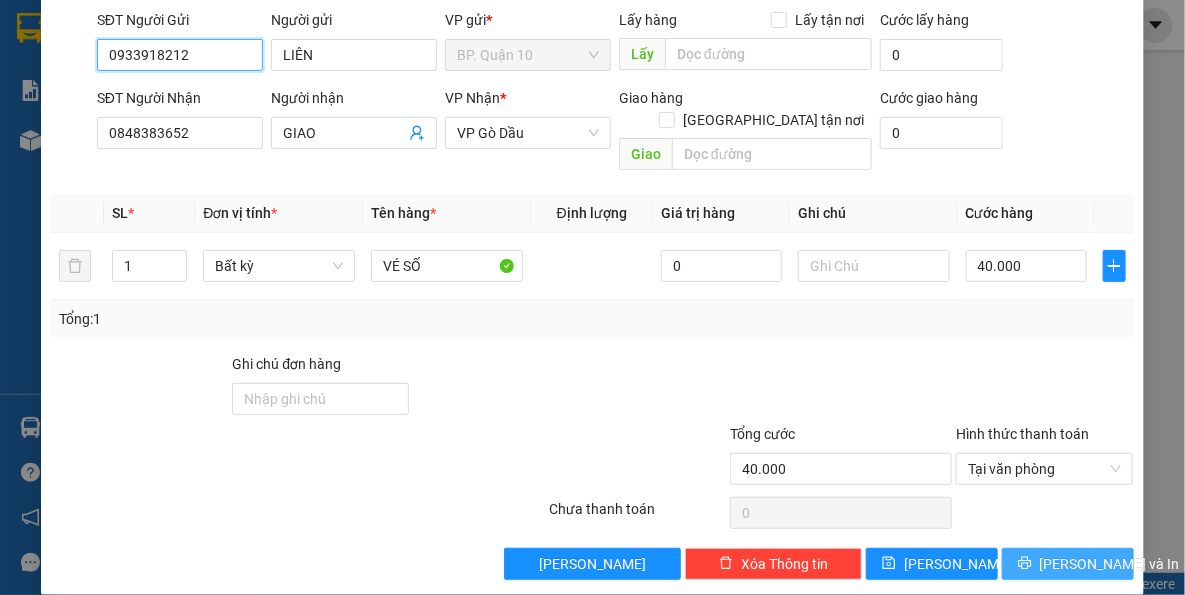 type on "0933918212" 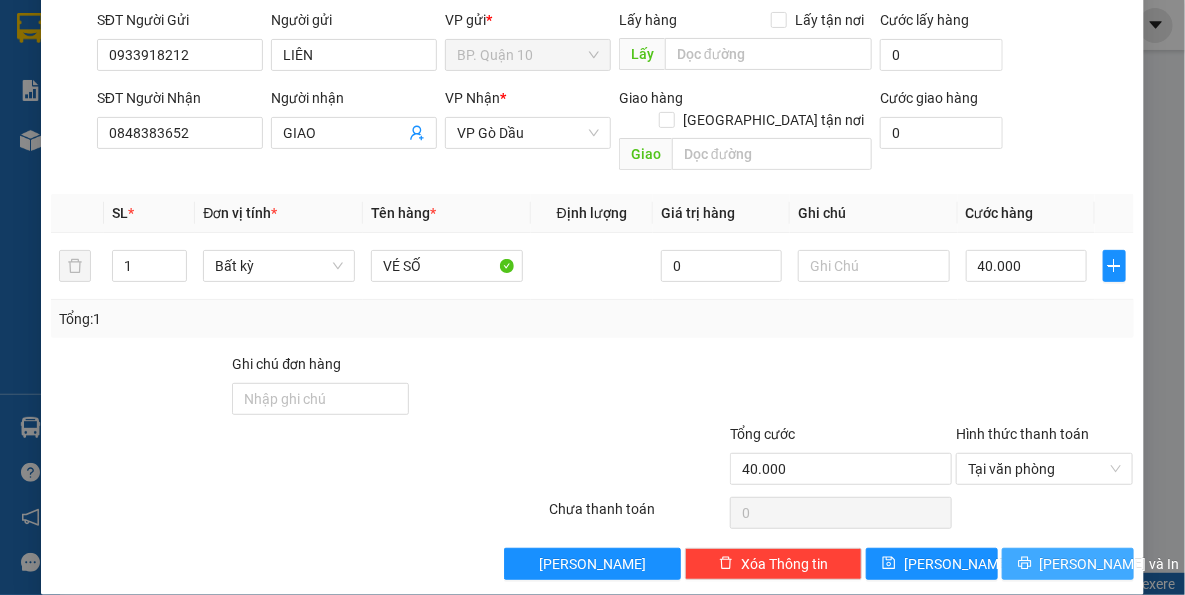 drag, startPoint x: 1020, startPoint y: 551, endPoint x: 1019, endPoint y: 524, distance: 27.018513 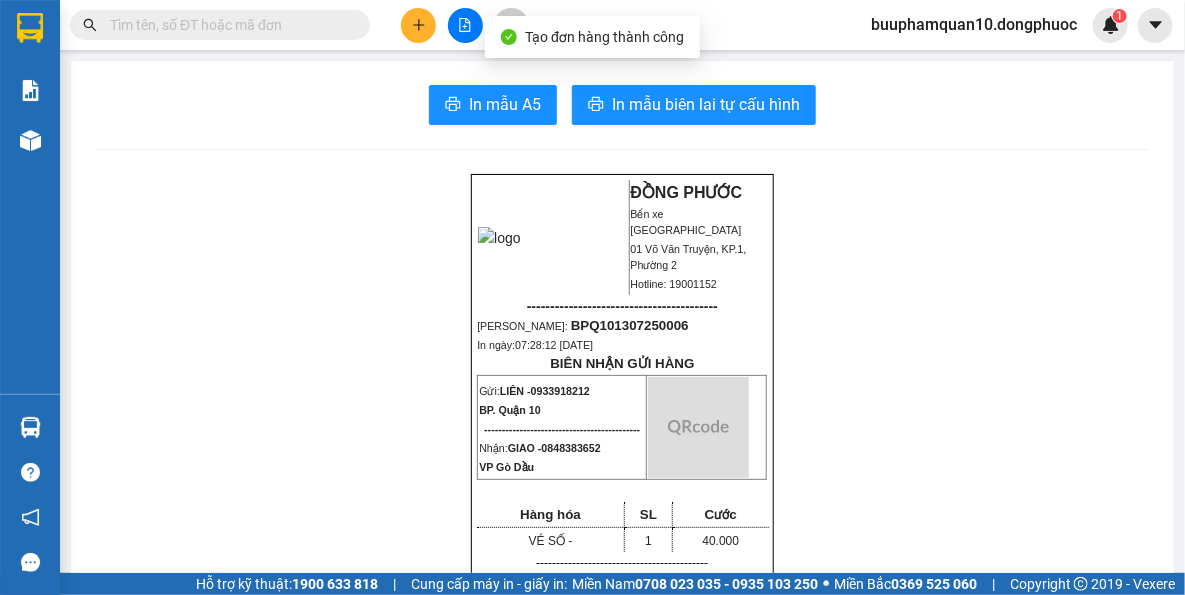click on "In mẫu A5
In mẫu biên lai tự cấu hình
ĐỒNG PHƯỚC
Bến xe Tây Ninh
01 Võ Văn Truyện, KP.1, Phường 2
Hotline: 19001152
-----------------------------------------
Mã ĐH:   BPQ101307250006
In ngày:  07:28:12 - 13/07/2025
BIÊN NHẬN GỬI HÀNG
Gửi:  LIÊN -  0933918212
BP. Quận 10
--------------------------------------------
Nhận:  GIAO -  0848383652
VP Gò Dầu
Hàng hóa
SL
Cước
VÉ SỐ -
1
40.000
-------------------------------------------
CR:  40.000
CC:  0
Phí TH:  0
Tổng:  40.000
-------------------------------------------
Quy định nhận/gửi hàng: - Sau 03 ngày gửi hàng, nếu quý khách không đến nhận hàng hóa thì mọi khiếu nại công ty sẽ không giải quyết.
- Nếu mất hàng: công ty sẽ hoàn bằng giá cước phí x 20 lần.
ĐỒNG PHƯỚC
Bến xe Tây Ninh" at bounding box center (622, 1623) 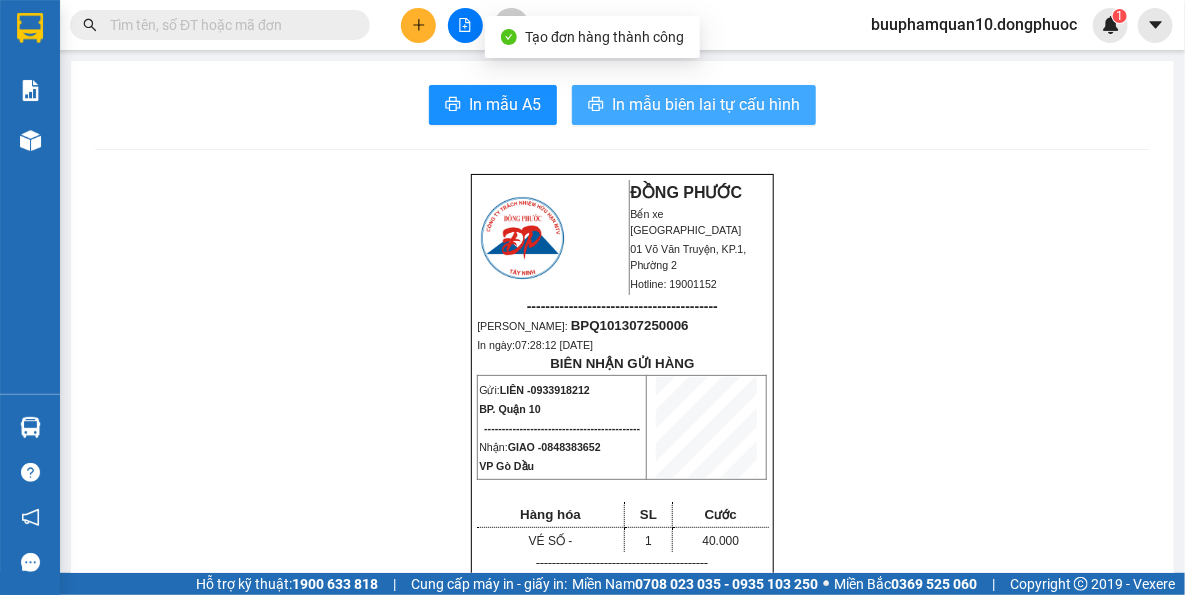 click on "In mẫu biên lai tự cấu hình" at bounding box center (706, 104) 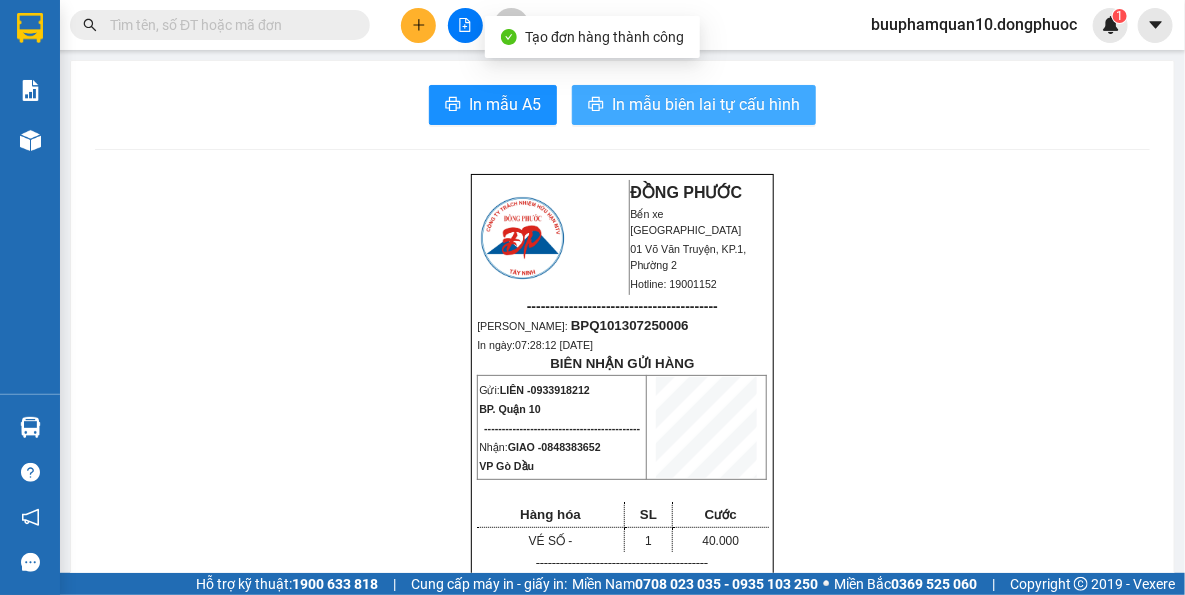 scroll, scrollTop: 0, scrollLeft: 0, axis: both 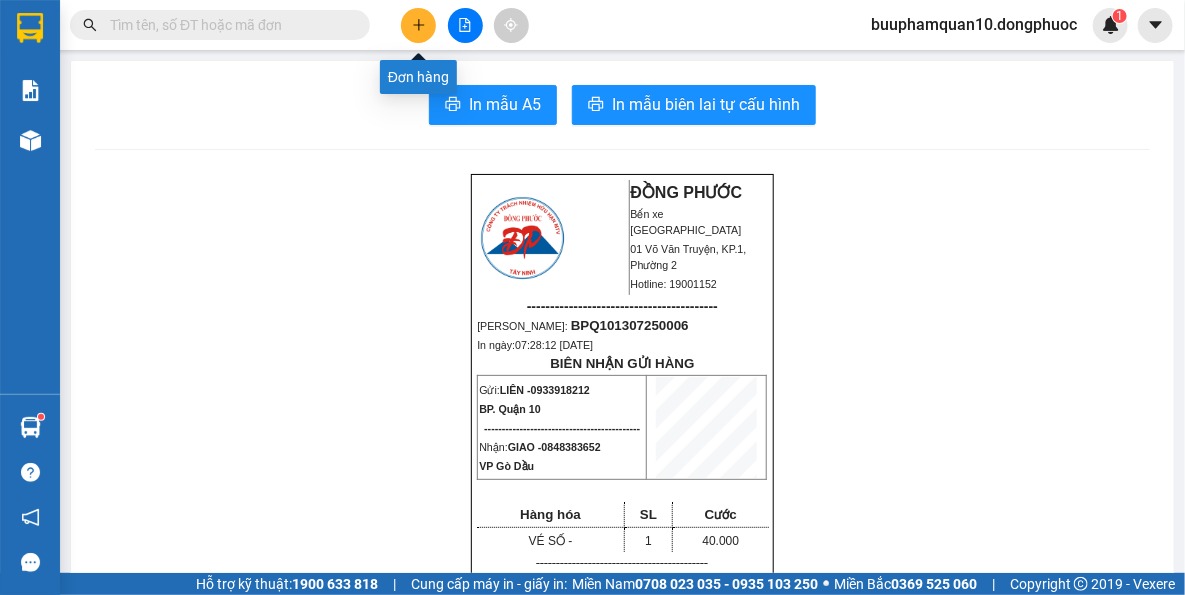 drag, startPoint x: 458, startPoint y: 20, endPoint x: 298, endPoint y: 55, distance: 163.78339 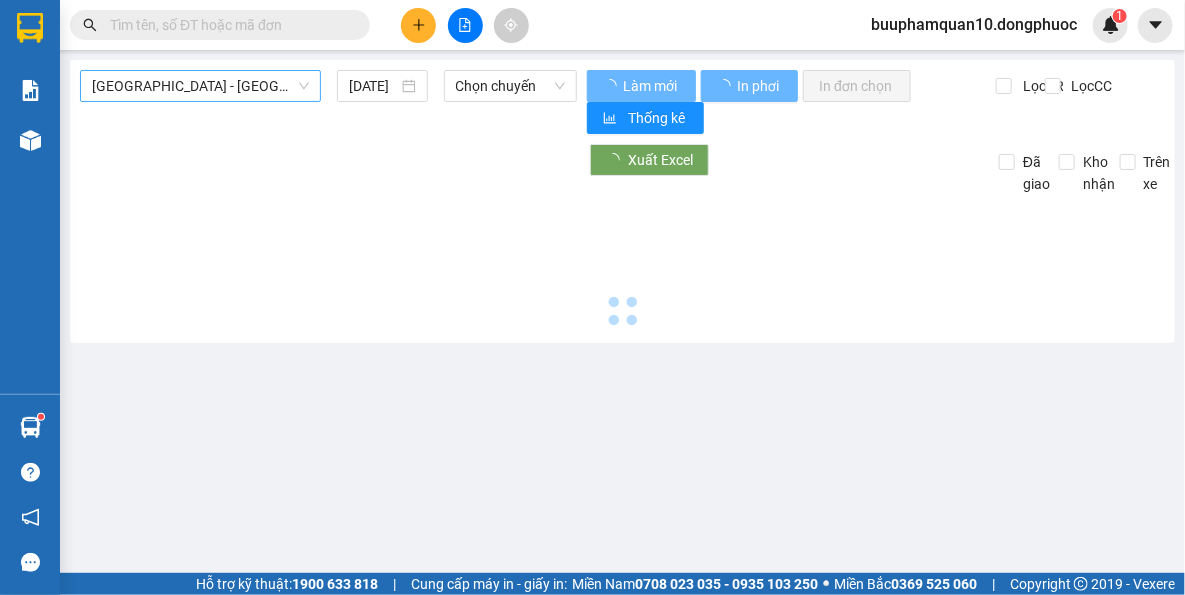 click on "Hồ Chí Minh - Tây Ninh (vip)" at bounding box center [200, 86] 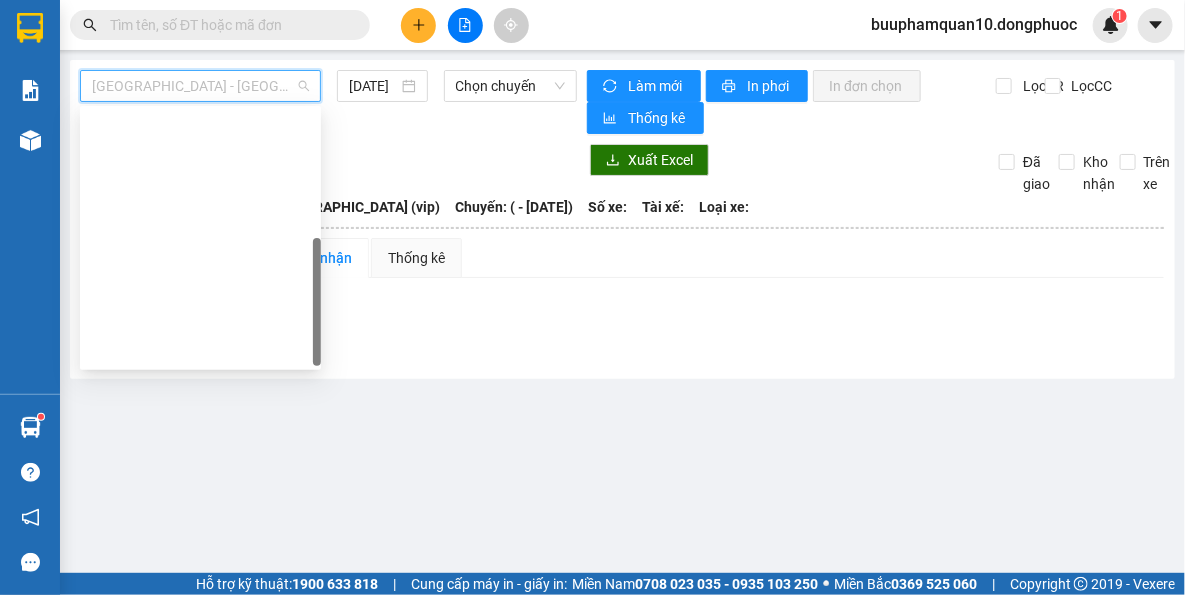 scroll, scrollTop: 287, scrollLeft: 0, axis: vertical 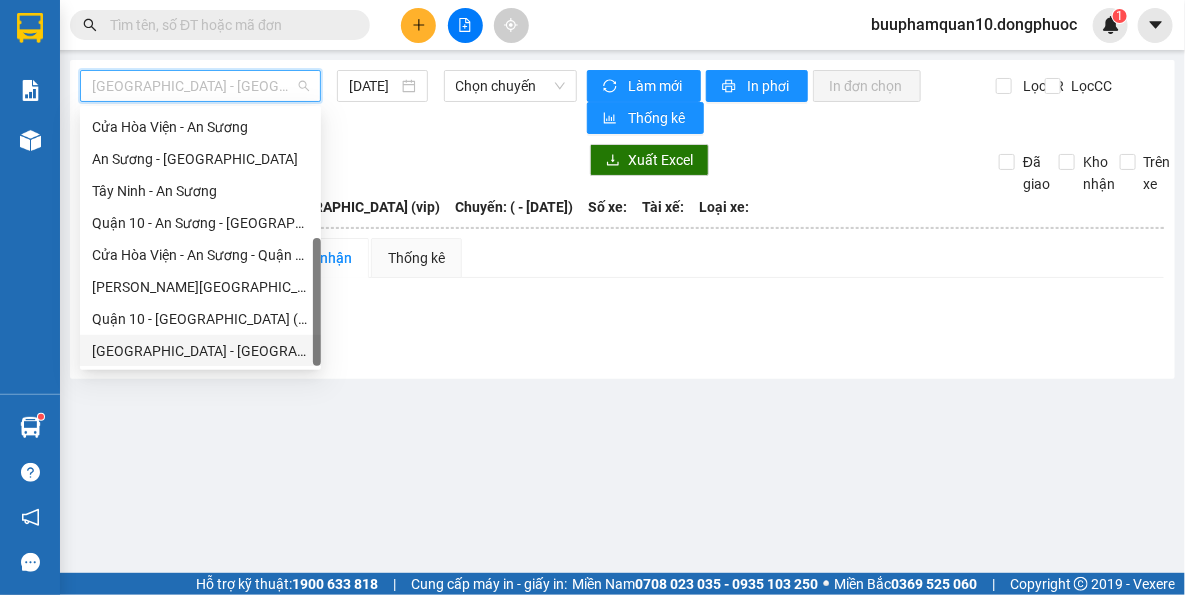 click on "Hồ Chí Minh - Tây Ninh (vip)" at bounding box center (200, 351) 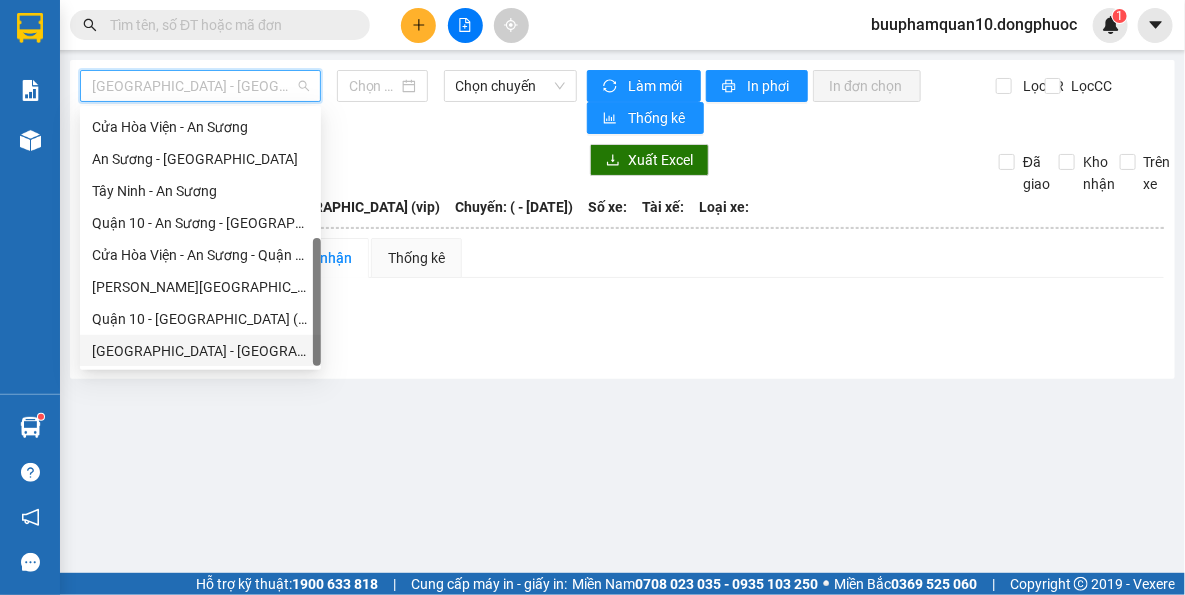 type on "[DATE]" 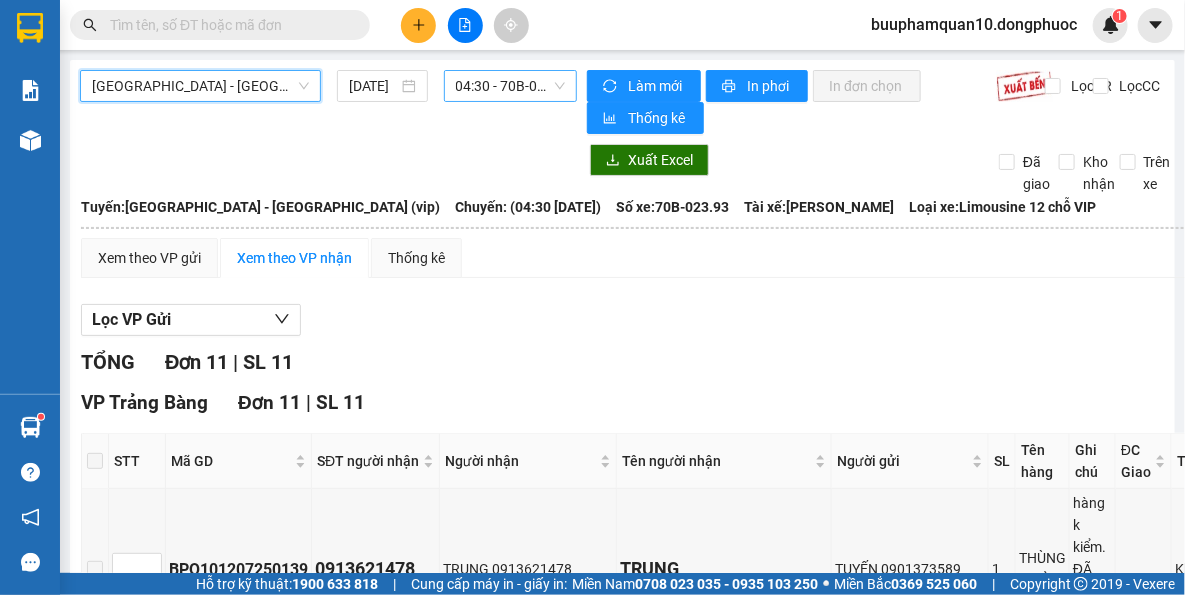 click on "04:30     - 70B-023.93" at bounding box center [511, 86] 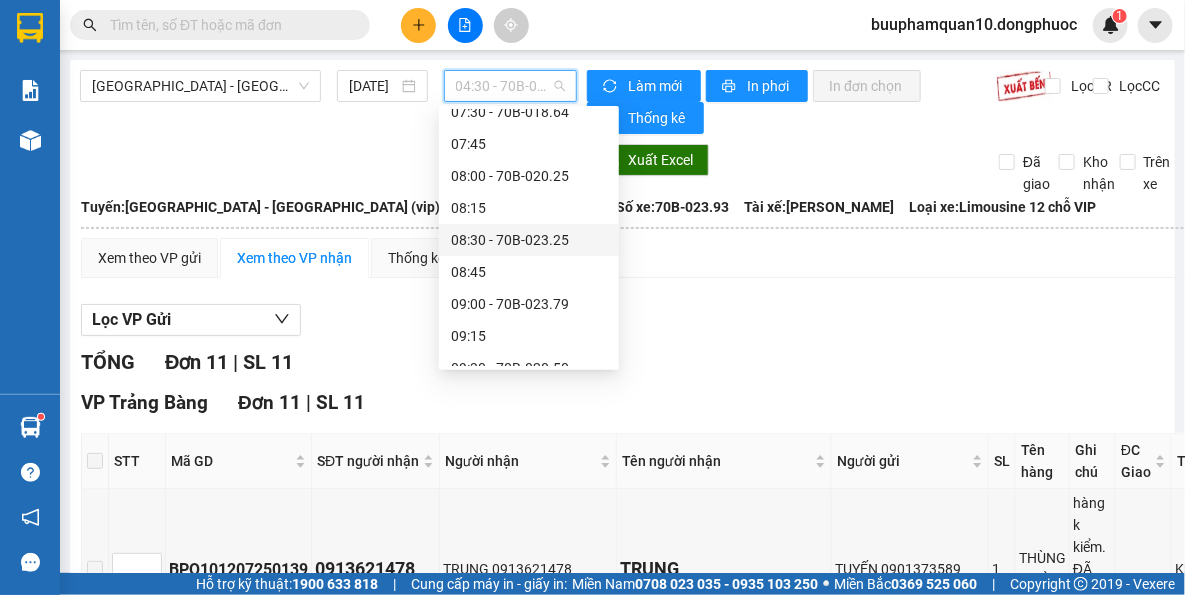 scroll, scrollTop: 454, scrollLeft: 0, axis: vertical 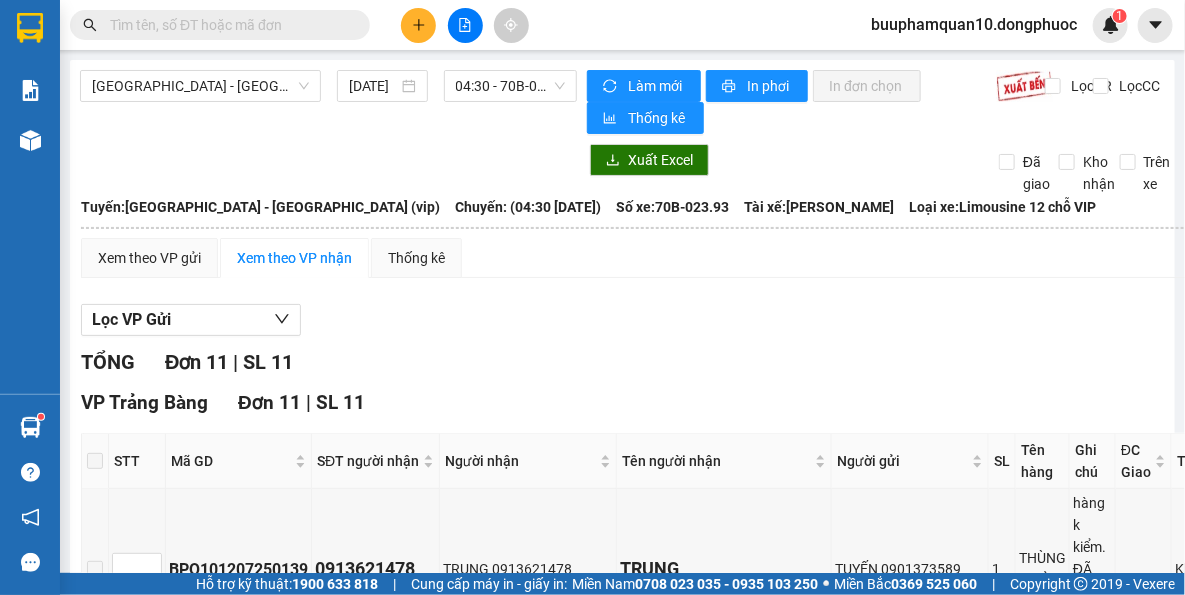 drag, startPoint x: 660, startPoint y: 334, endPoint x: 652, endPoint y: 326, distance: 11.313708 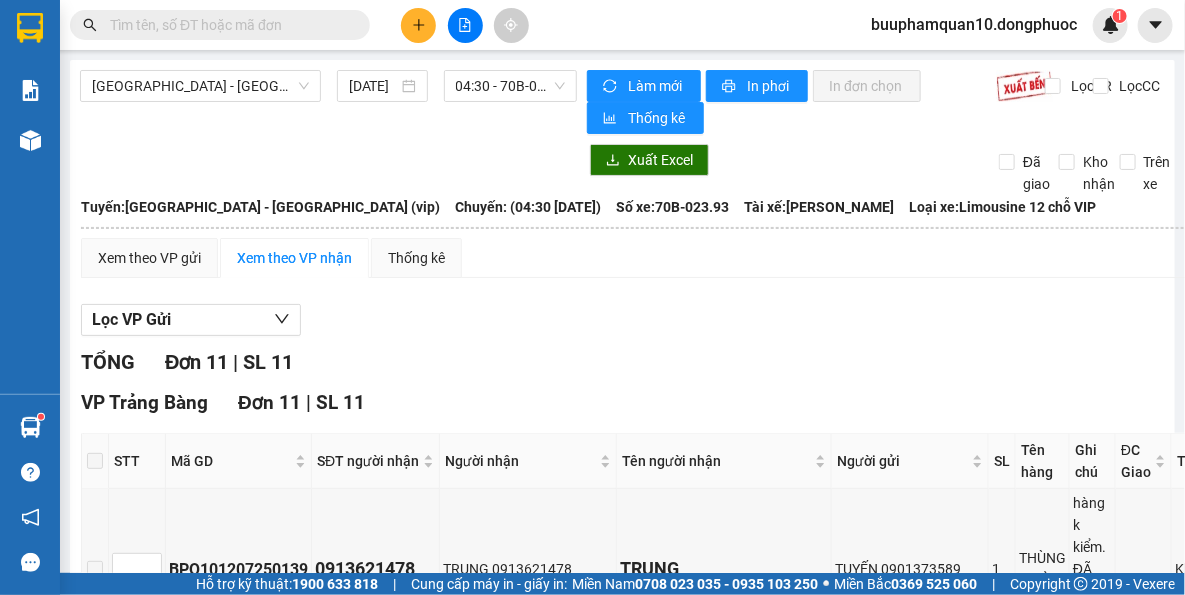 click at bounding box center (418, 25) 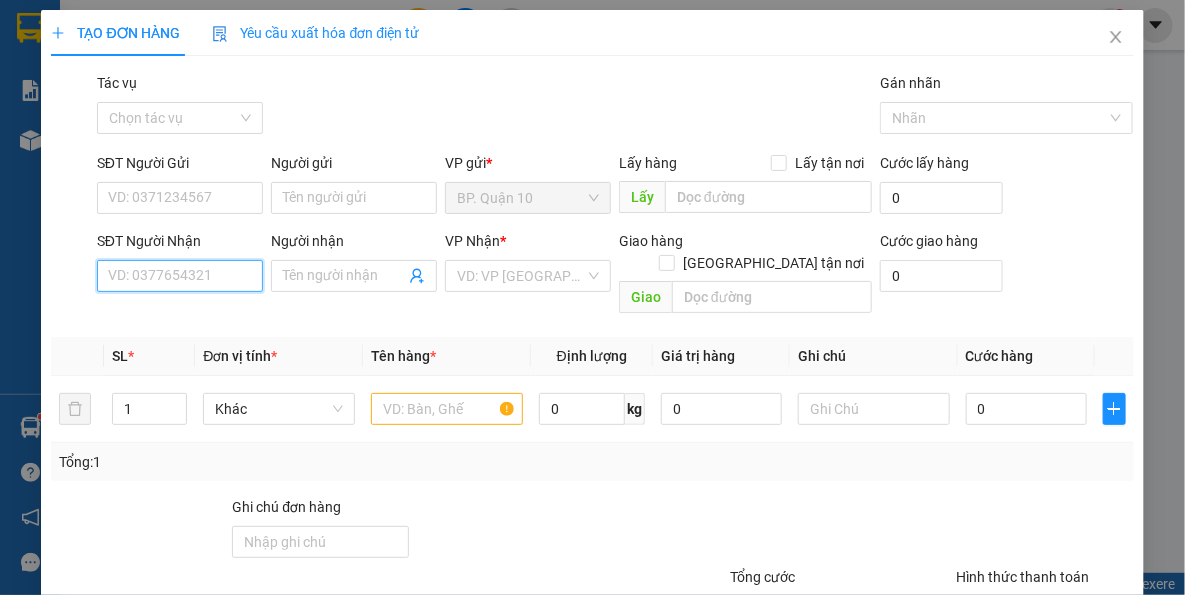 click on "SĐT Người Nhận" at bounding box center (180, 276) 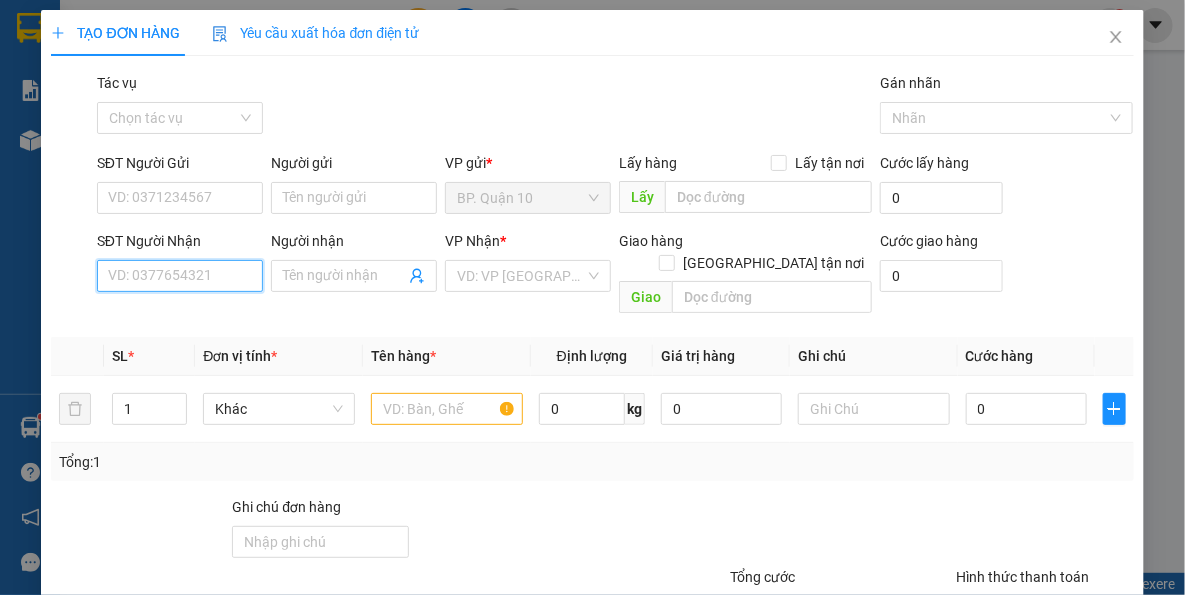 click on "SĐT Người Nhận" at bounding box center [180, 276] 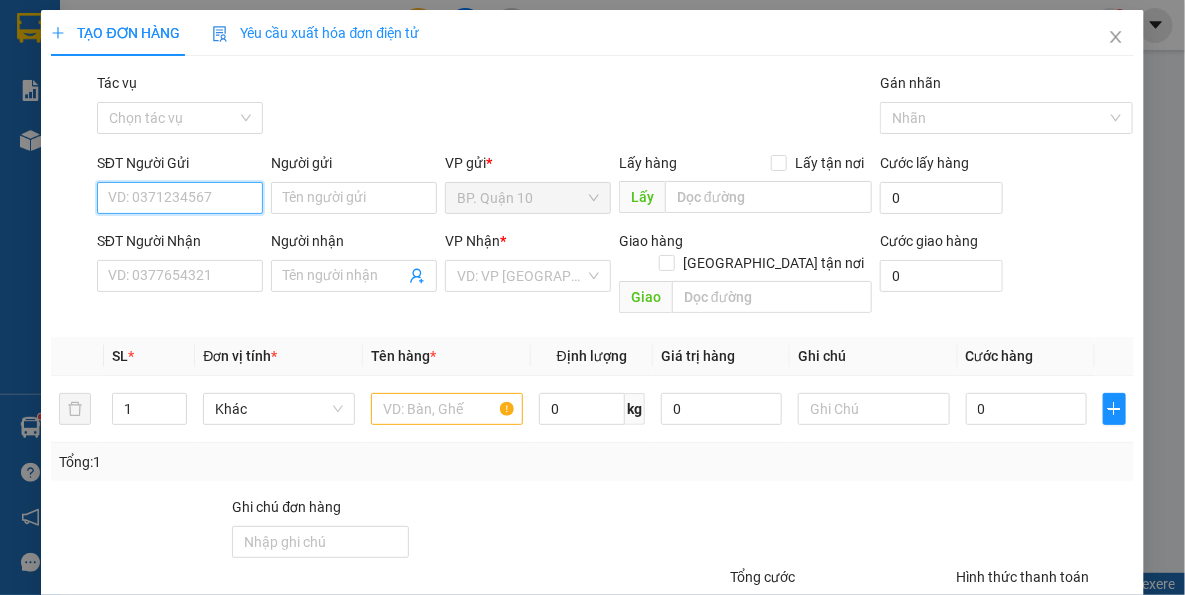 click on "SĐT Người Gửi" at bounding box center [180, 198] 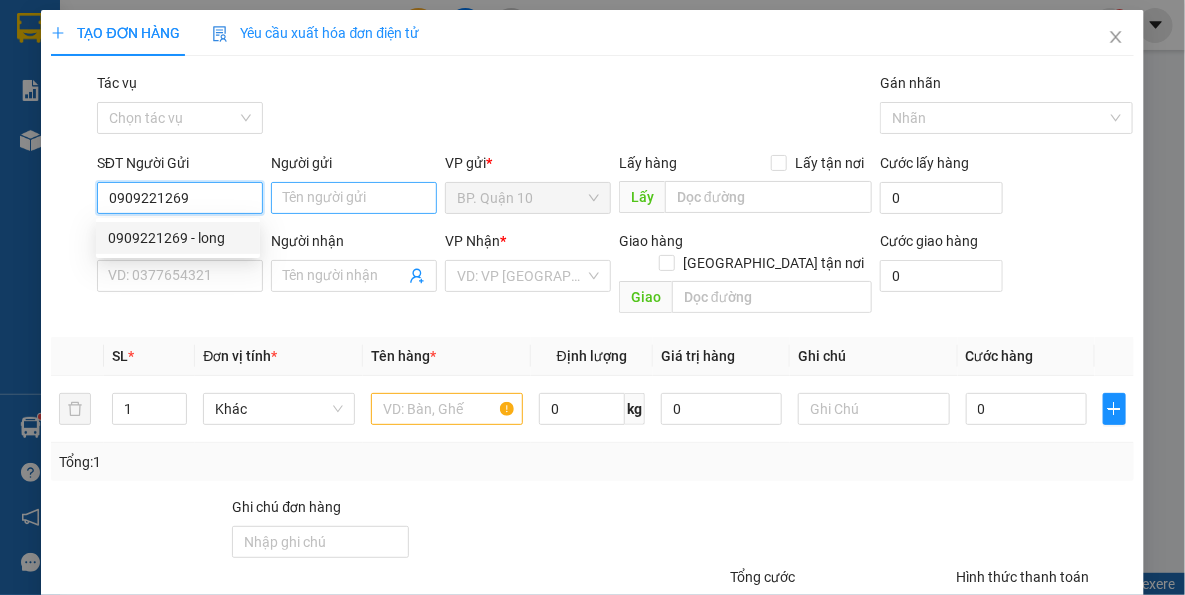 type on "0909221269" 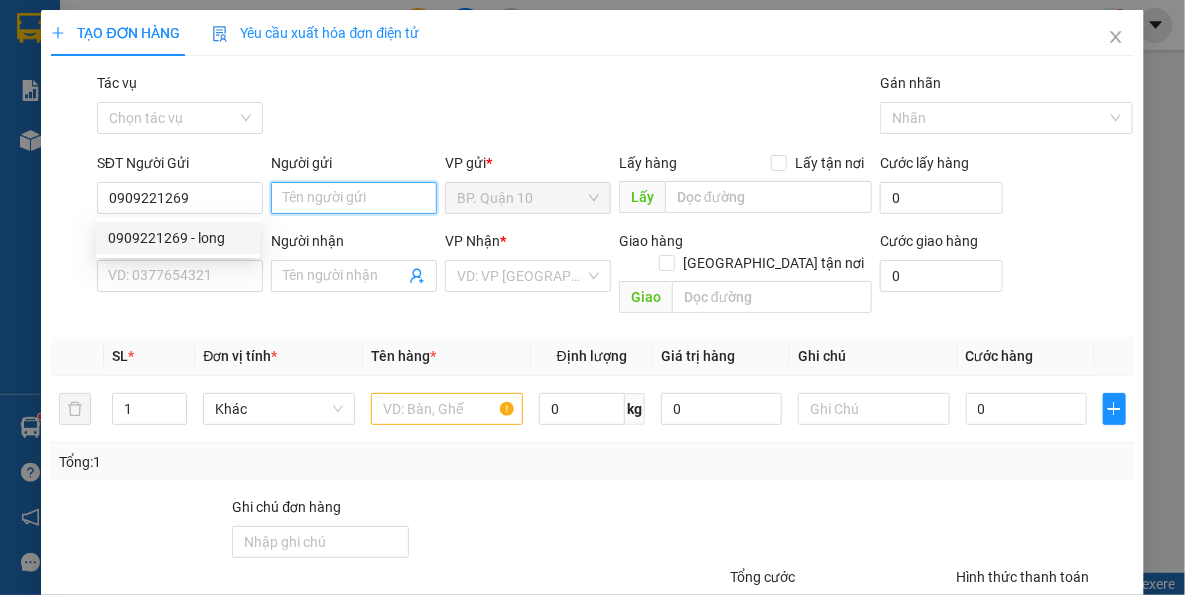 click on "Người gửi" at bounding box center [354, 198] 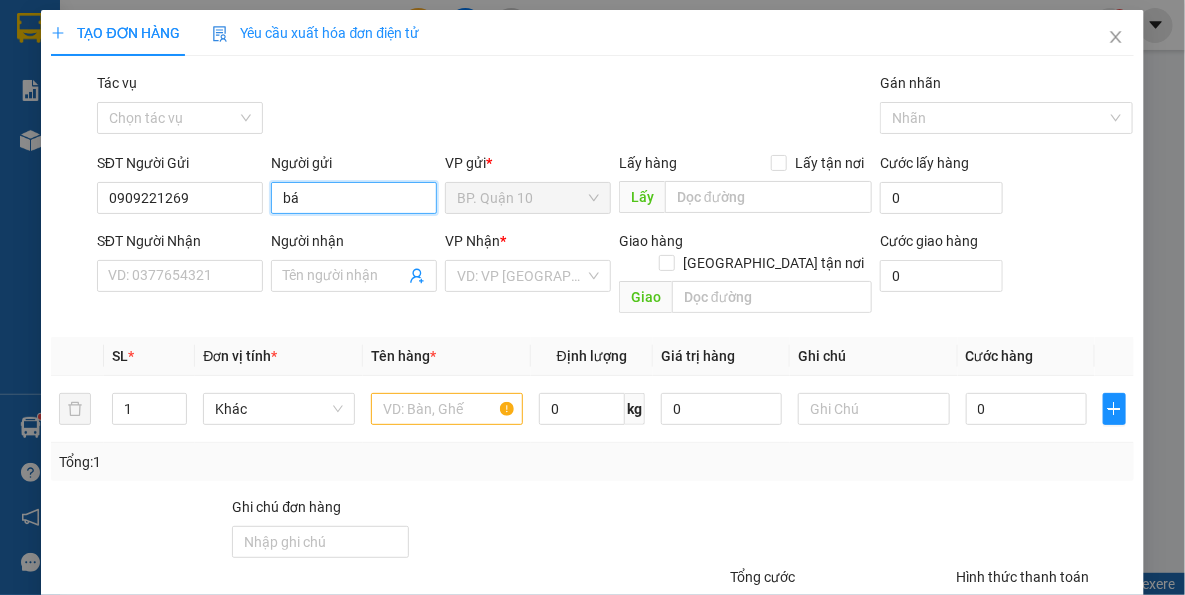 type on "b" 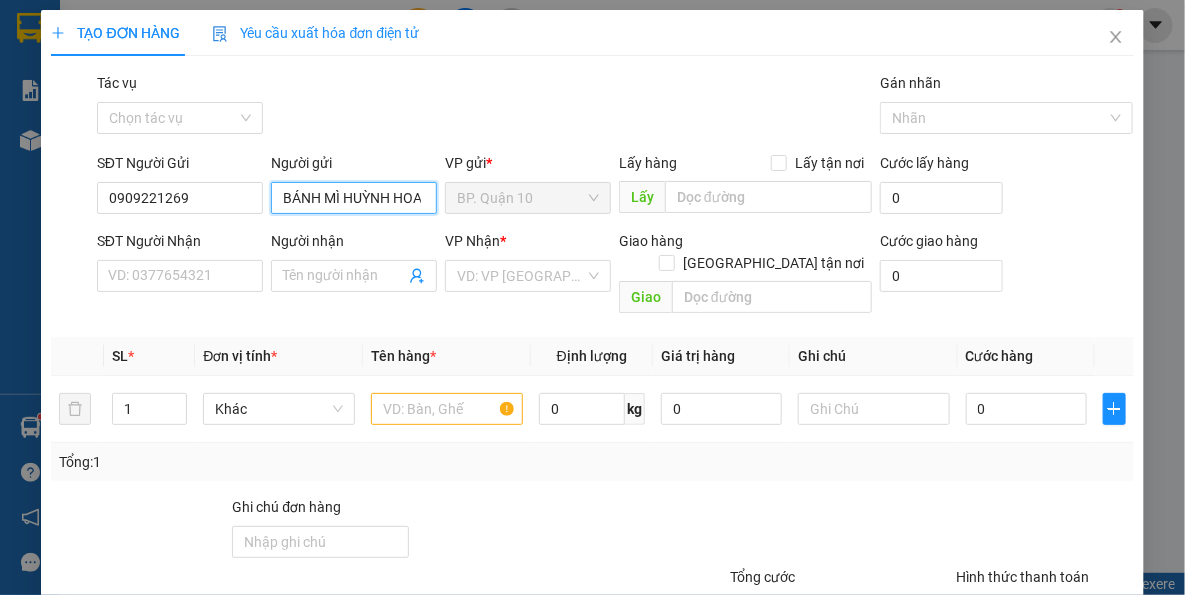 scroll, scrollTop: 0, scrollLeft: 10, axis: horizontal 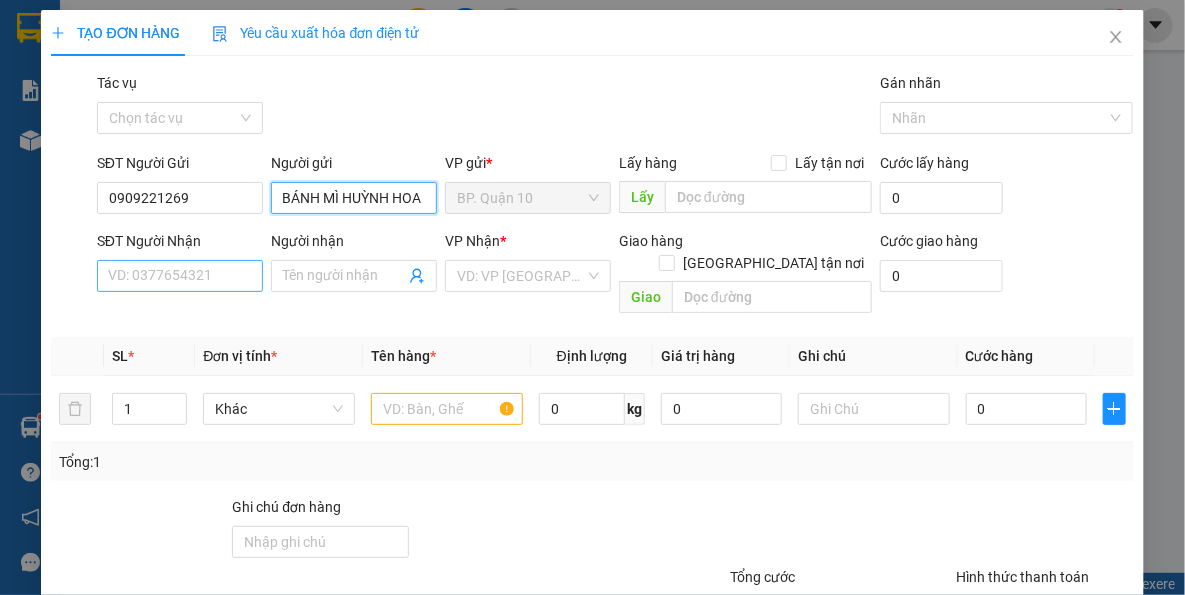 type on "BÁNH MÌ HUỲNH HOA" 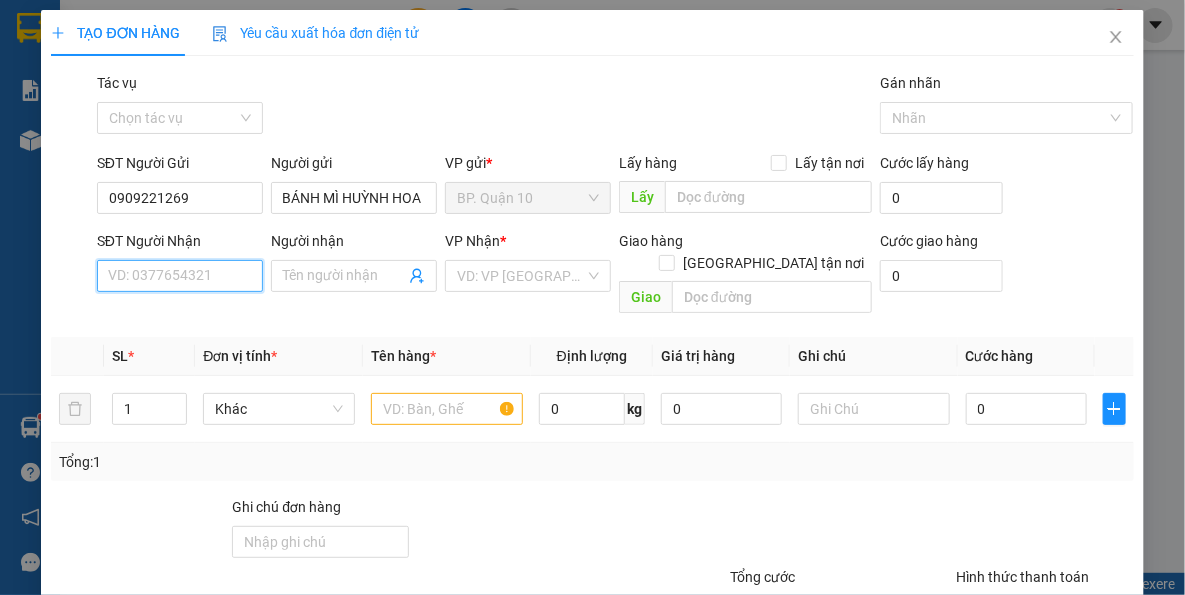 click on "SĐT Người Nhận" at bounding box center [180, 276] 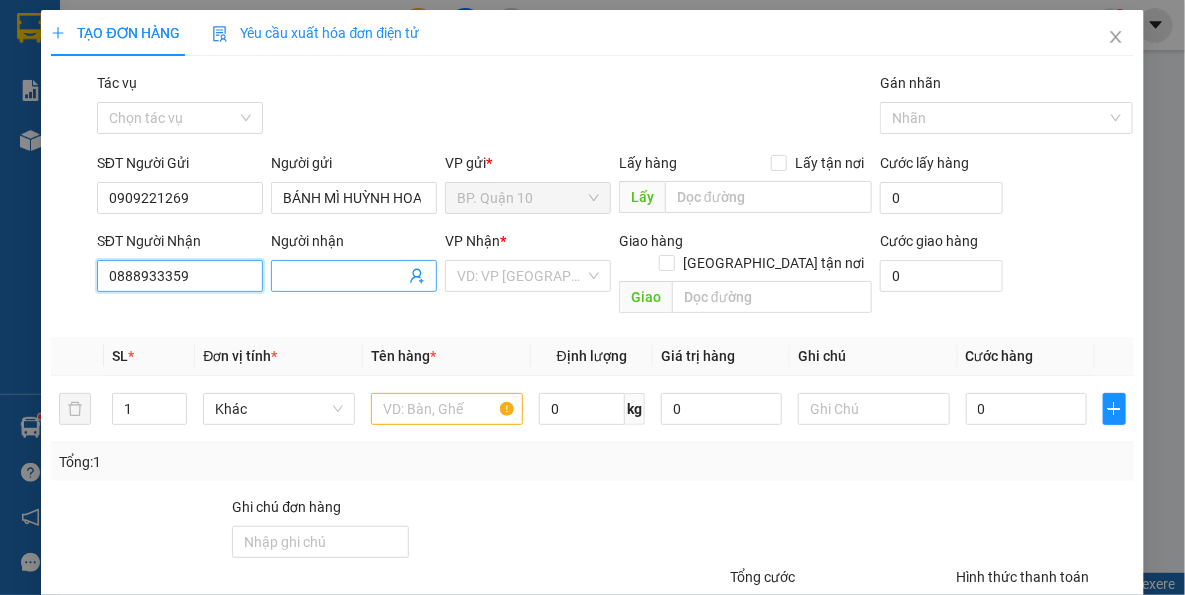 type on "0888933359" 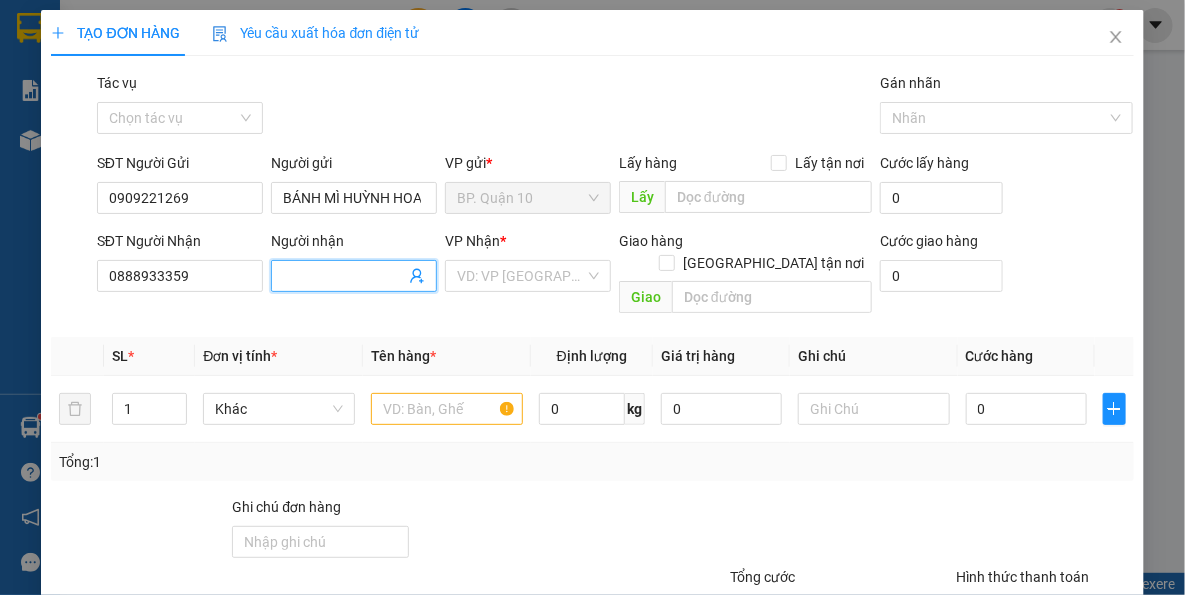 click on "Người nhận" at bounding box center [344, 276] 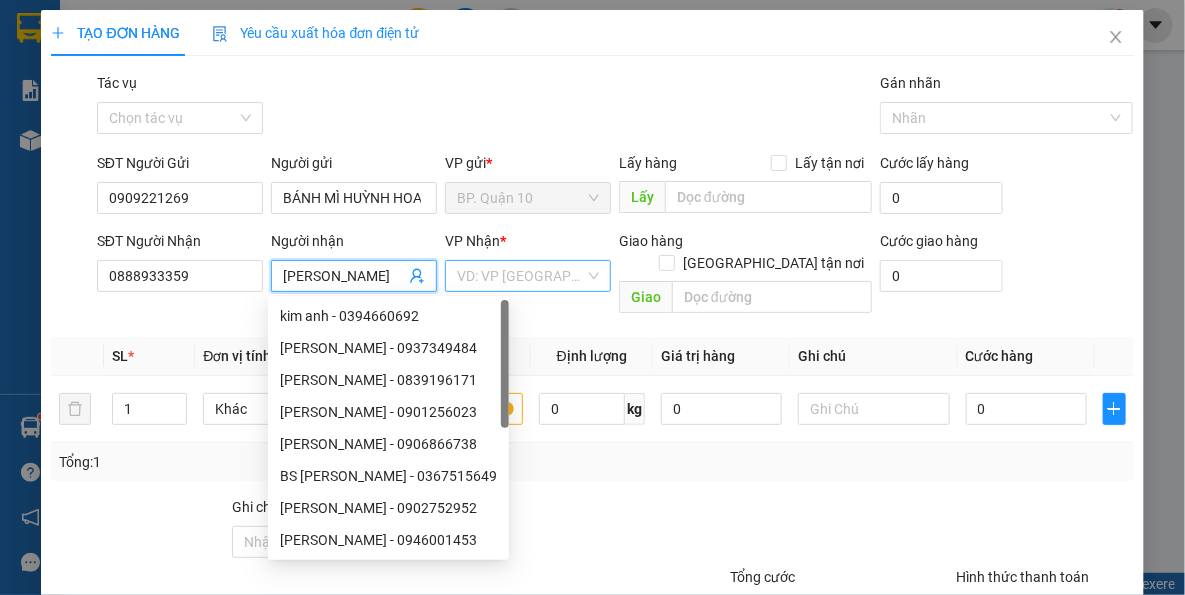 type on "KIM ANH" 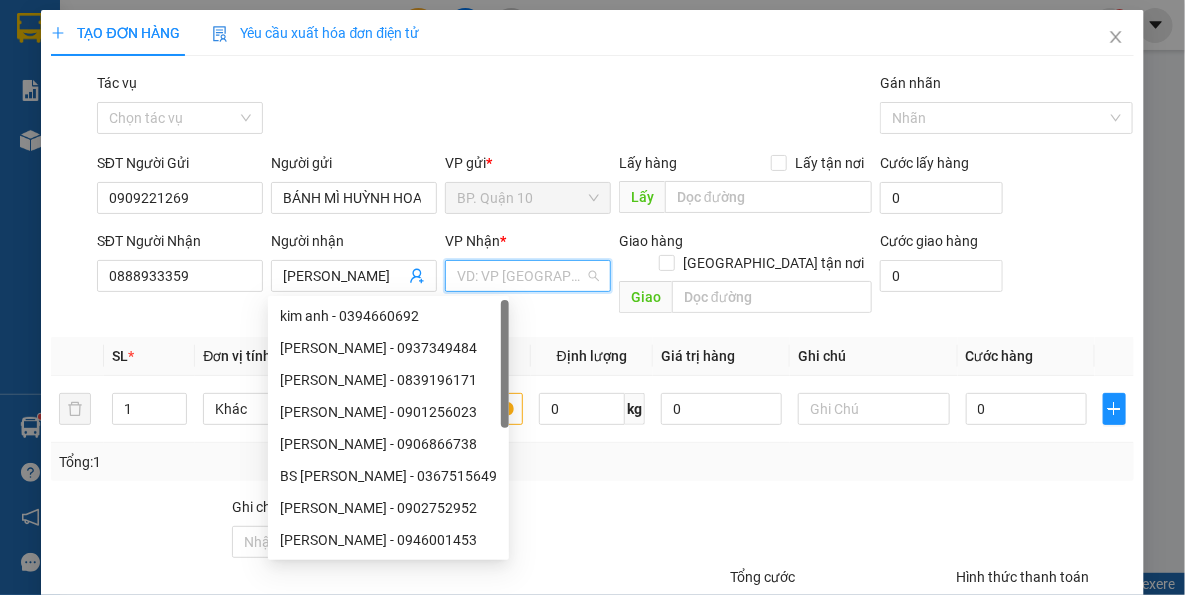 click at bounding box center [521, 276] 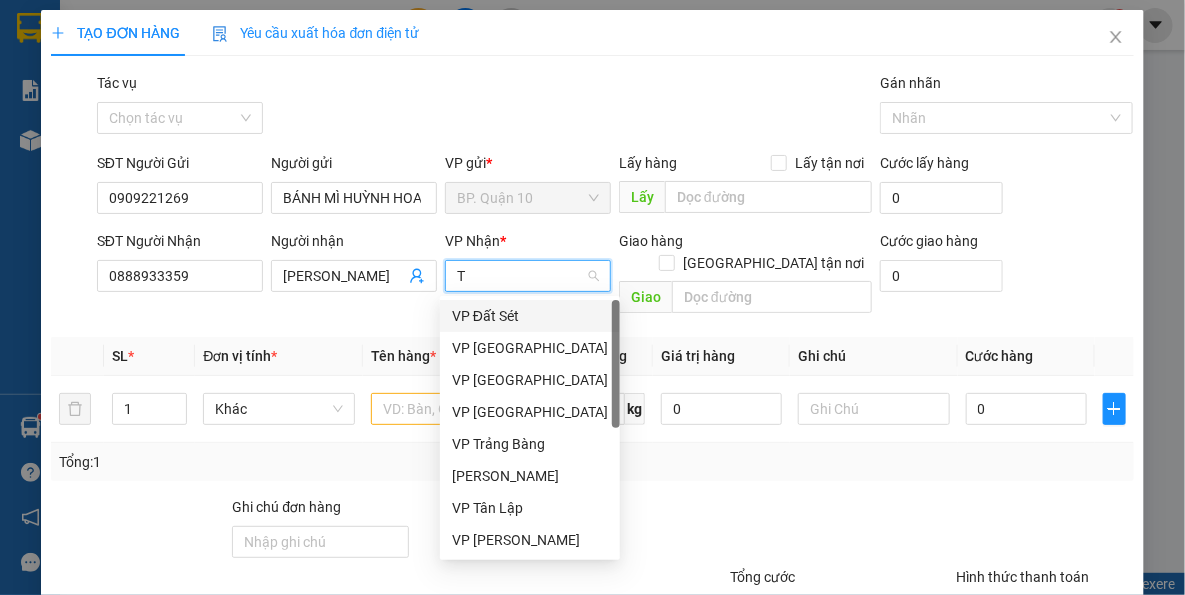 type on "TN" 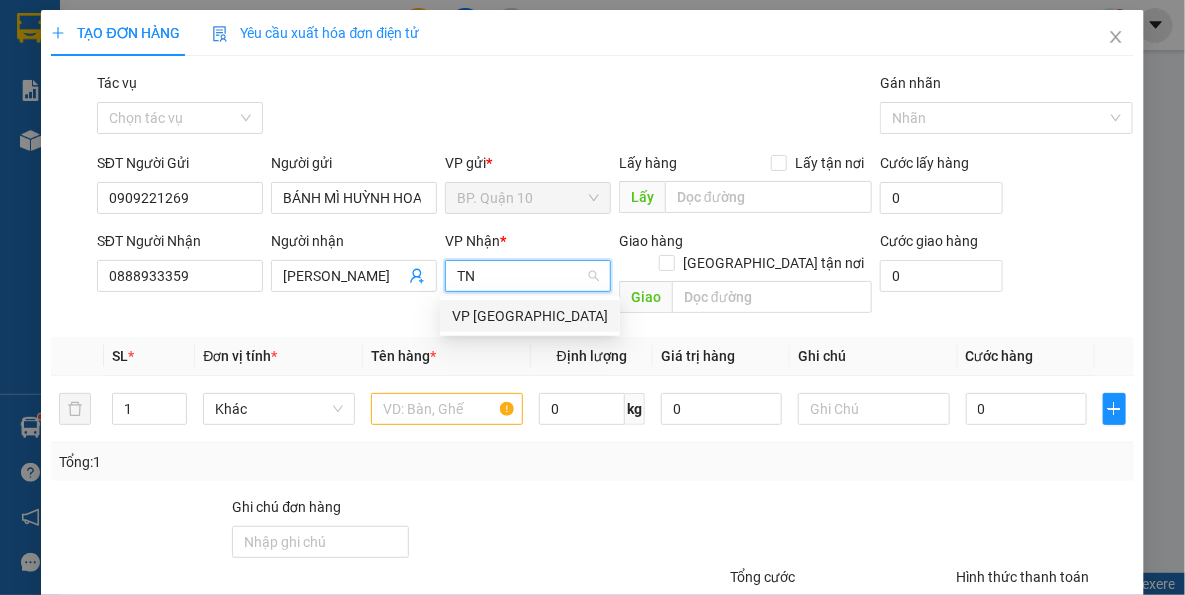 click on "VP Tây Ninh" at bounding box center (530, 316) 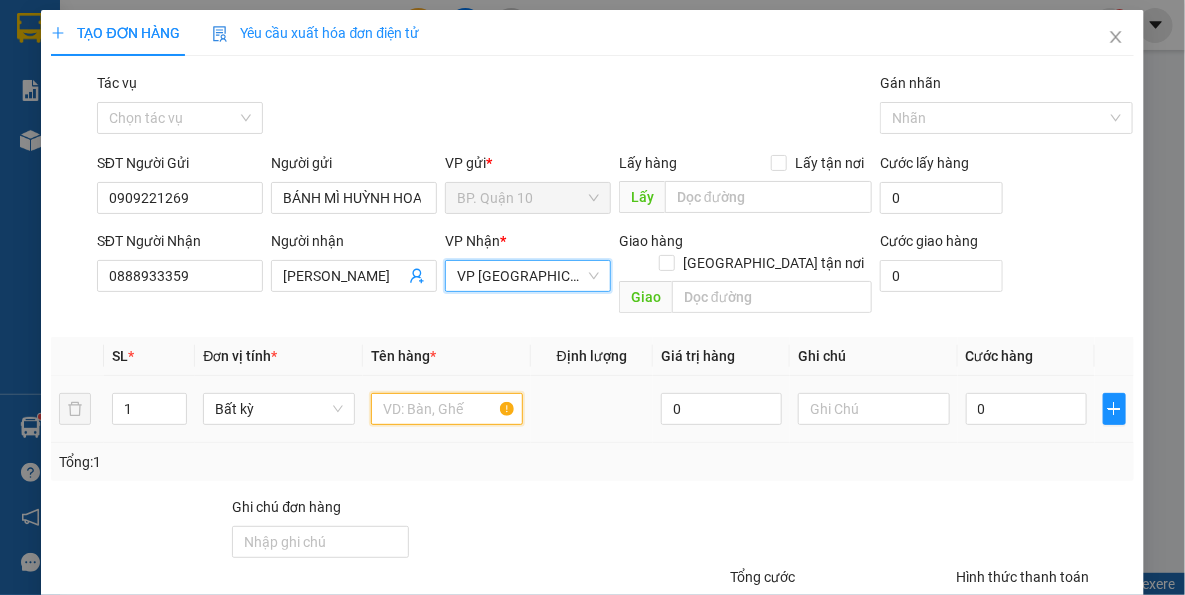 click at bounding box center (447, 409) 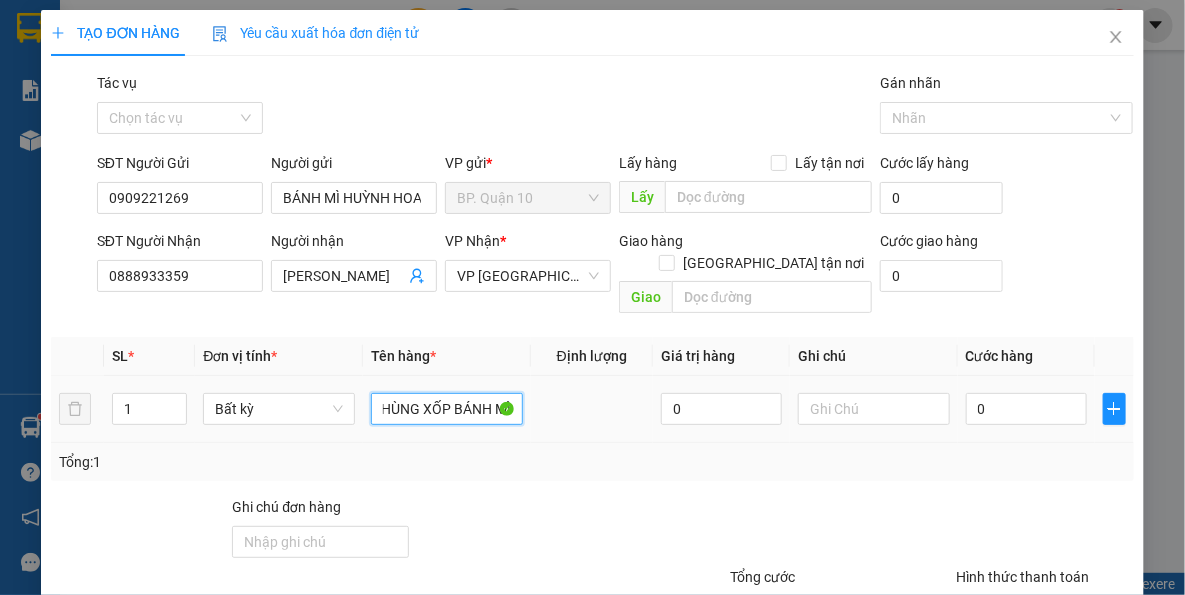 scroll, scrollTop: 0, scrollLeft: 17, axis: horizontal 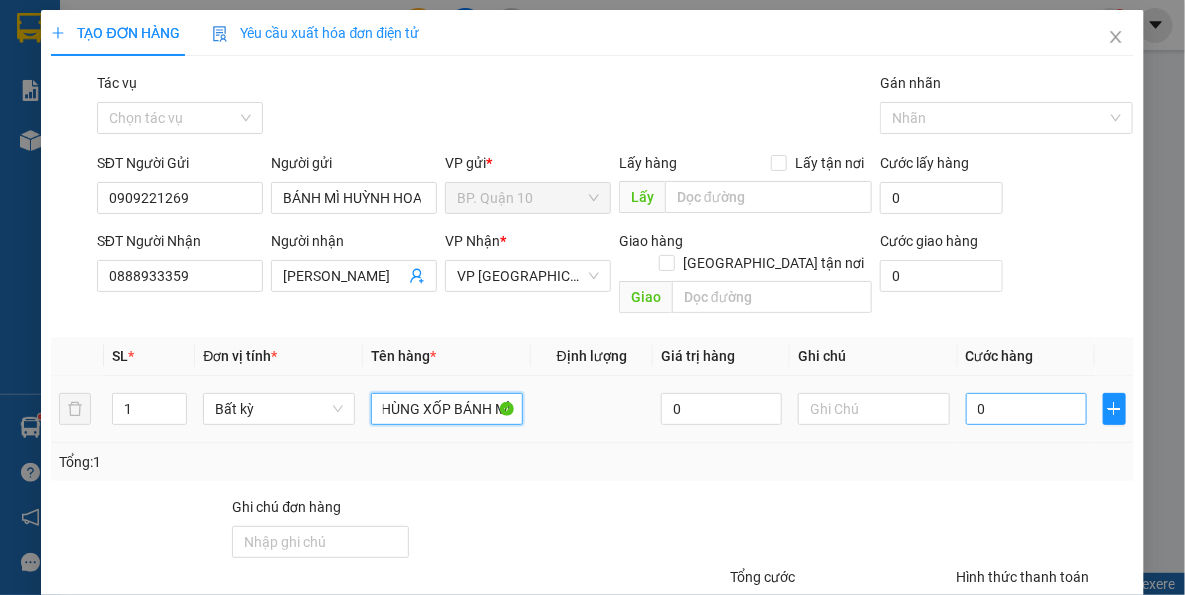 type on "THÙNG XỐP BÁNH MÌ" 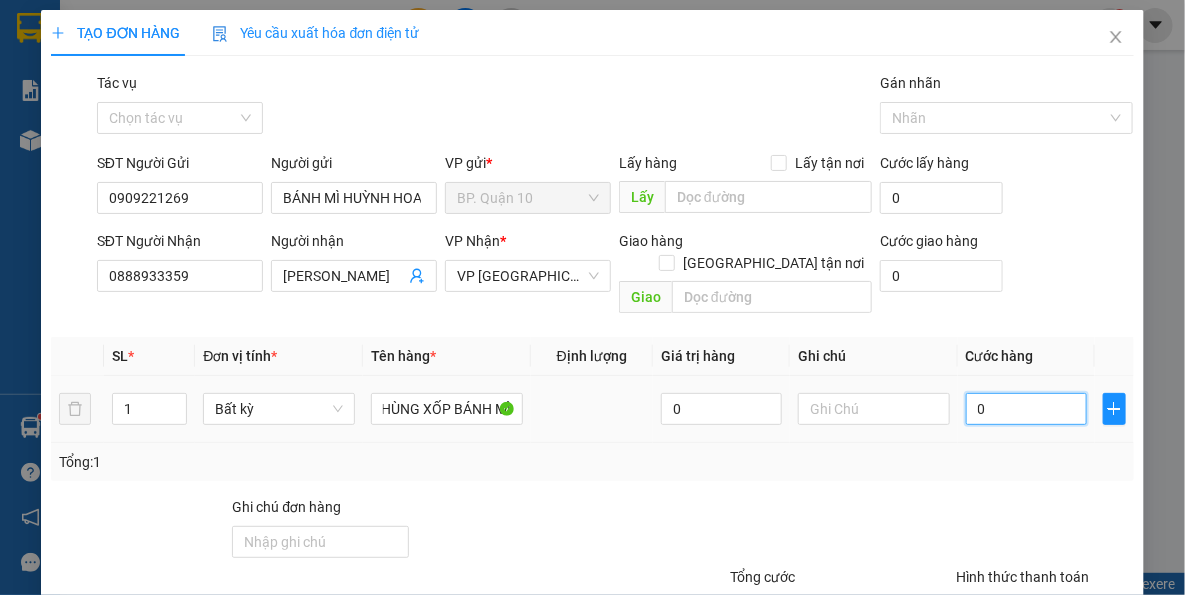 click on "0" at bounding box center (1026, 409) 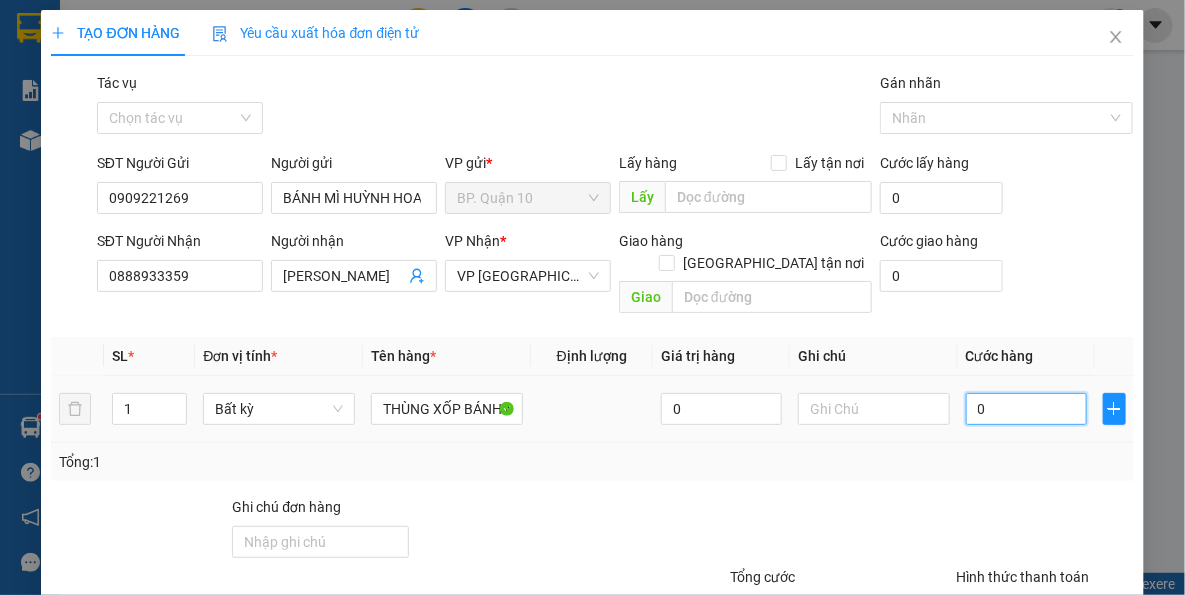 type on "4" 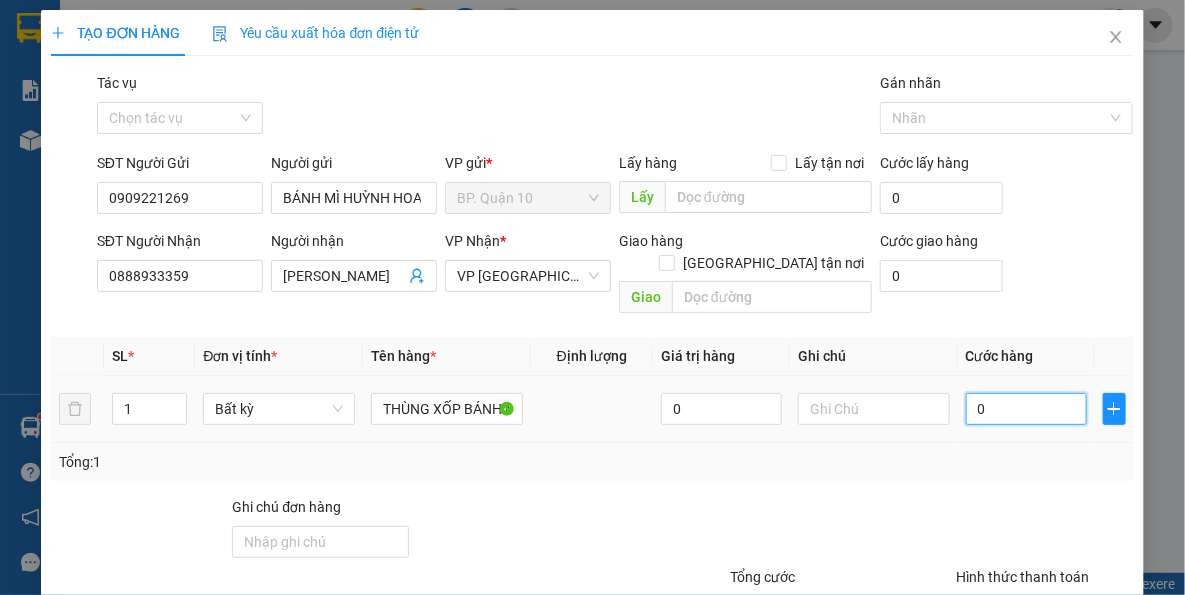 type on "4" 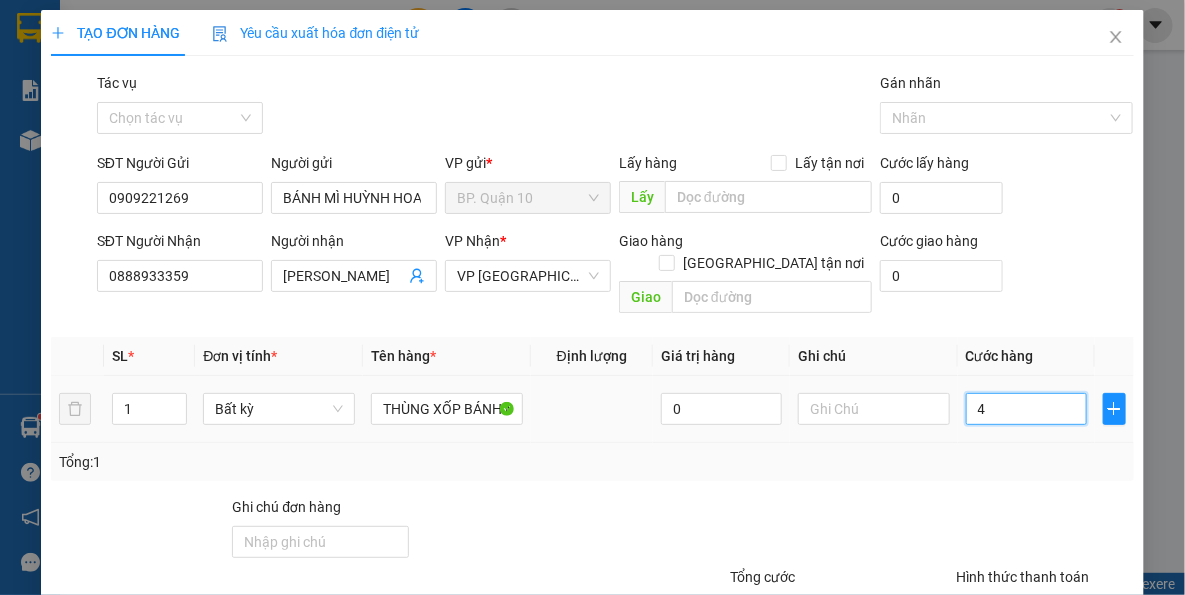 type on "40" 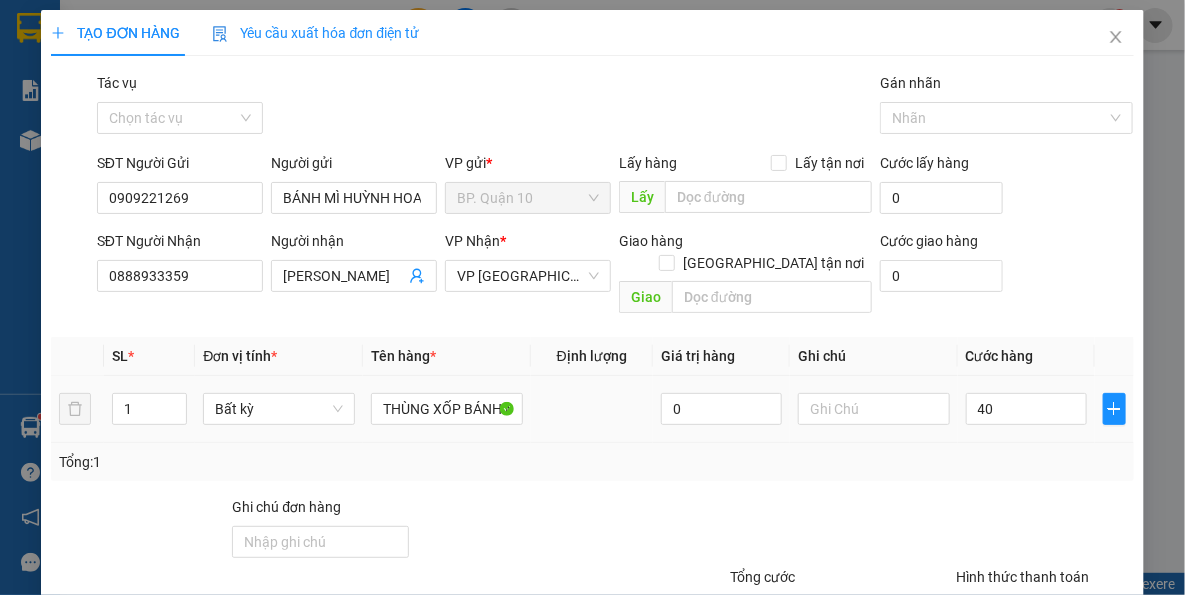 type on "40.000" 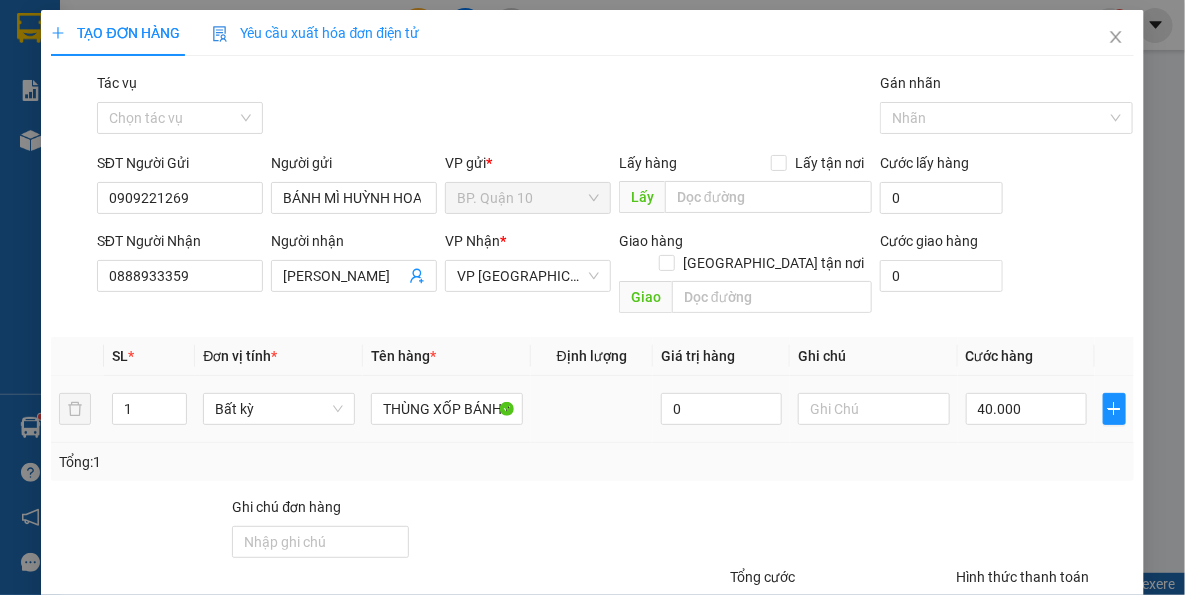 click on "Tổng:  1" at bounding box center [592, 462] 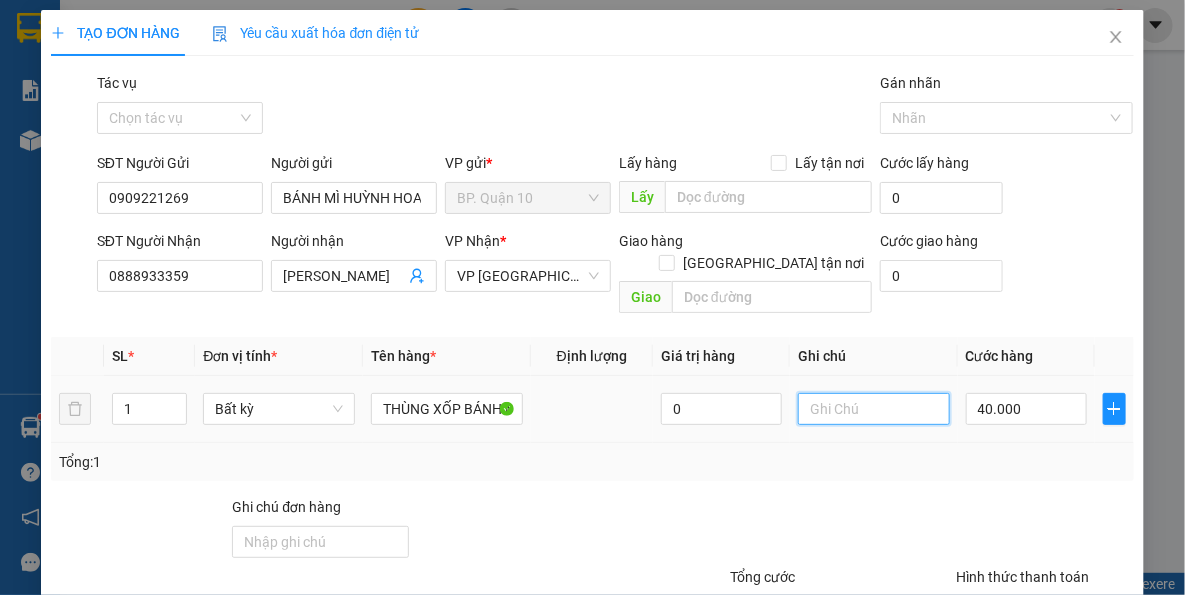 click at bounding box center [874, 409] 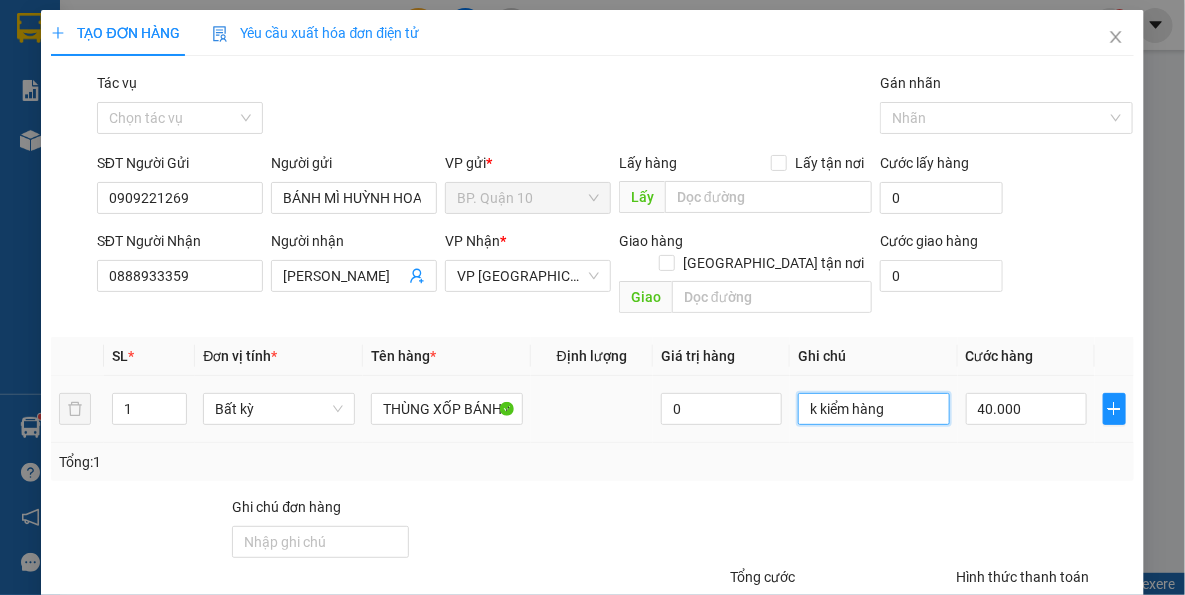 type on "k kiểm hàng" 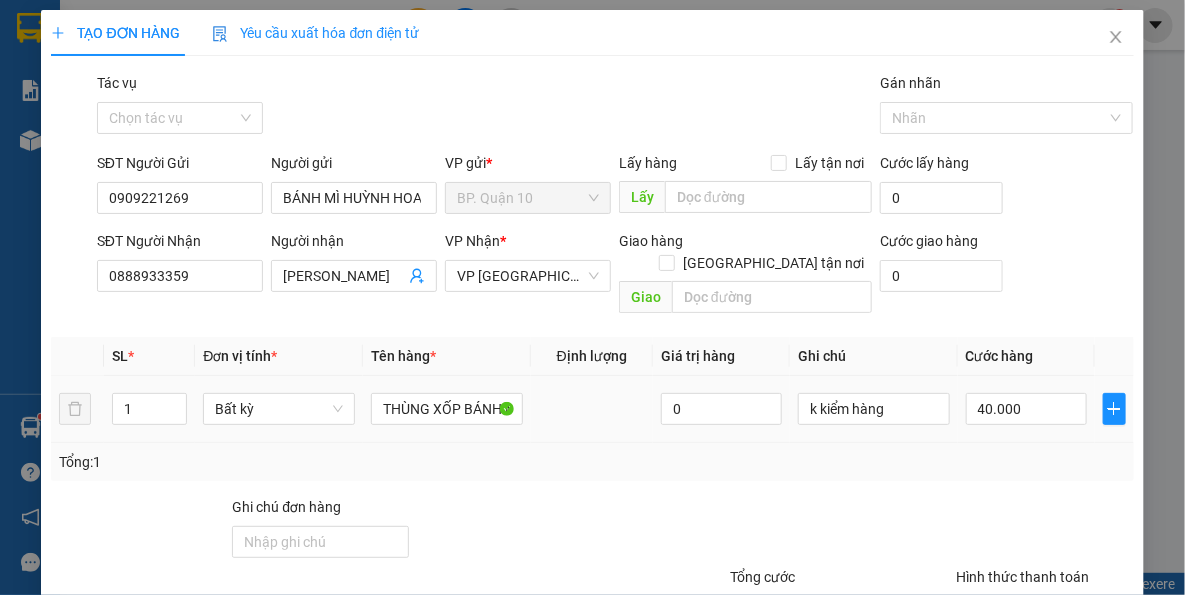 click on "k kiểm hàng" at bounding box center (874, 409) 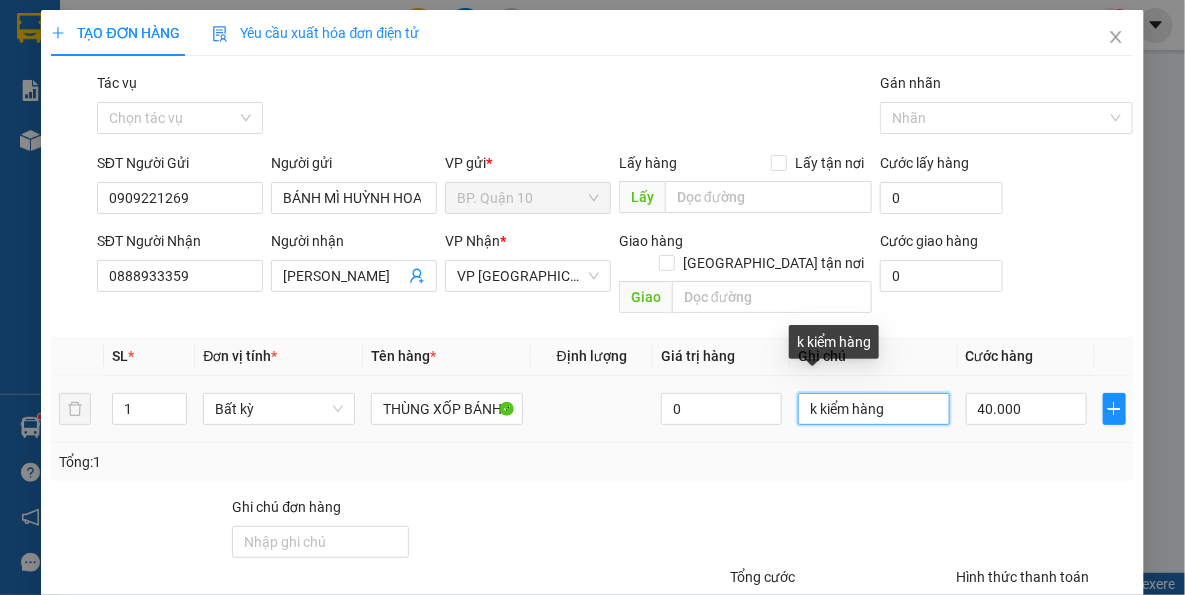 drag, startPoint x: 912, startPoint y: 382, endPoint x: 691, endPoint y: 425, distance: 225.1444 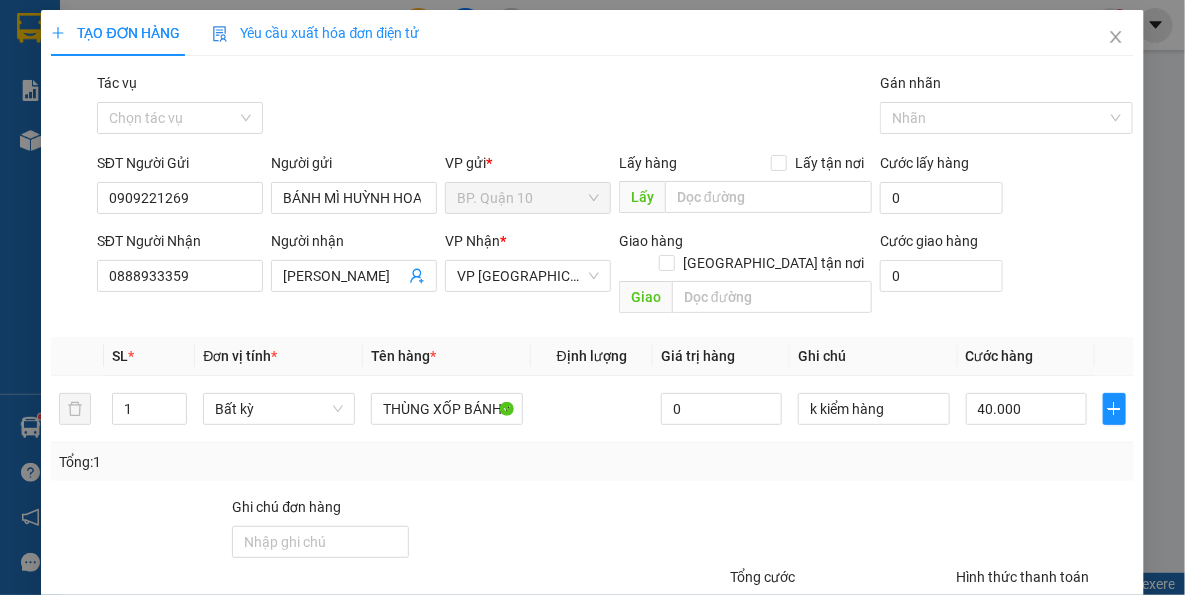 click on "Tổng:  1" at bounding box center [592, 462] 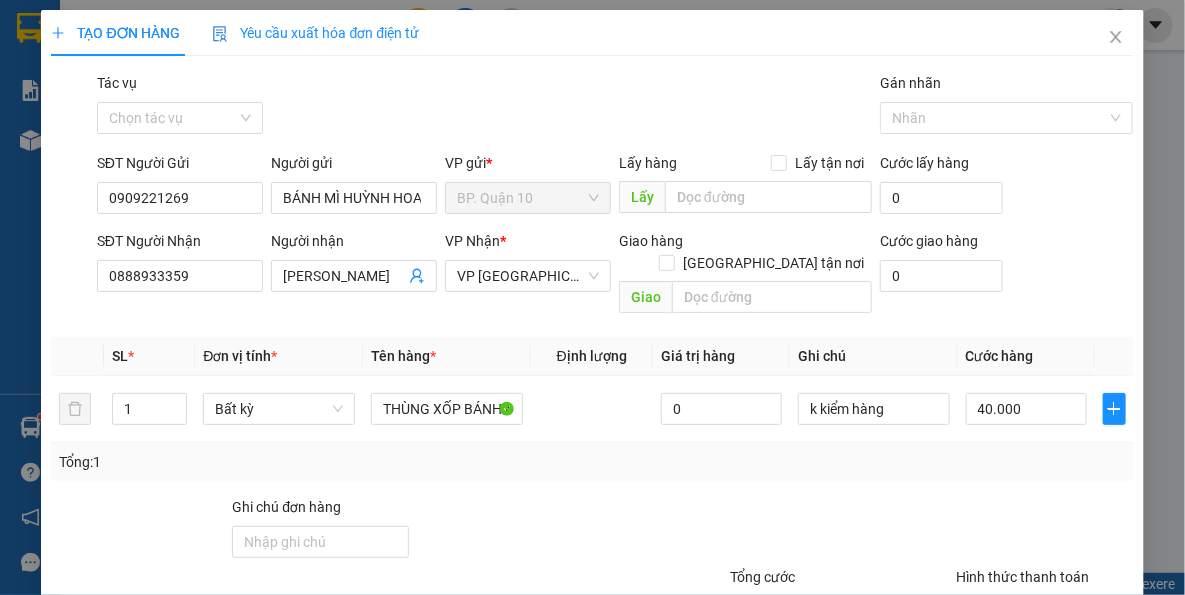 drag, startPoint x: 710, startPoint y: 458, endPoint x: 916, endPoint y: 522, distance: 215.71277 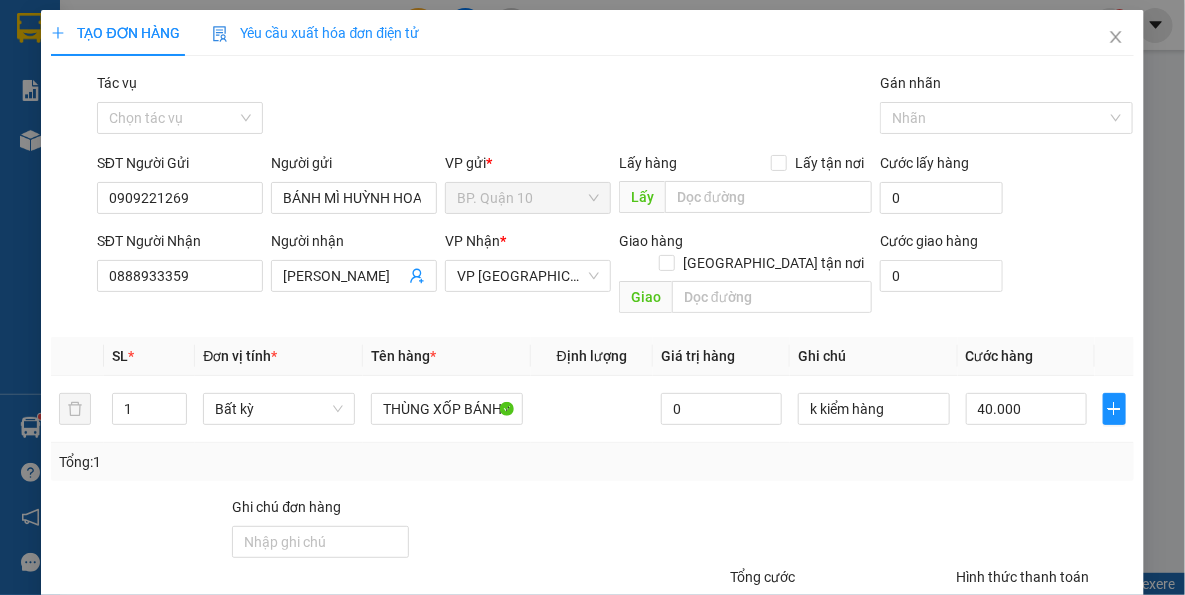 click on "Tổng:  1" at bounding box center (592, 462) 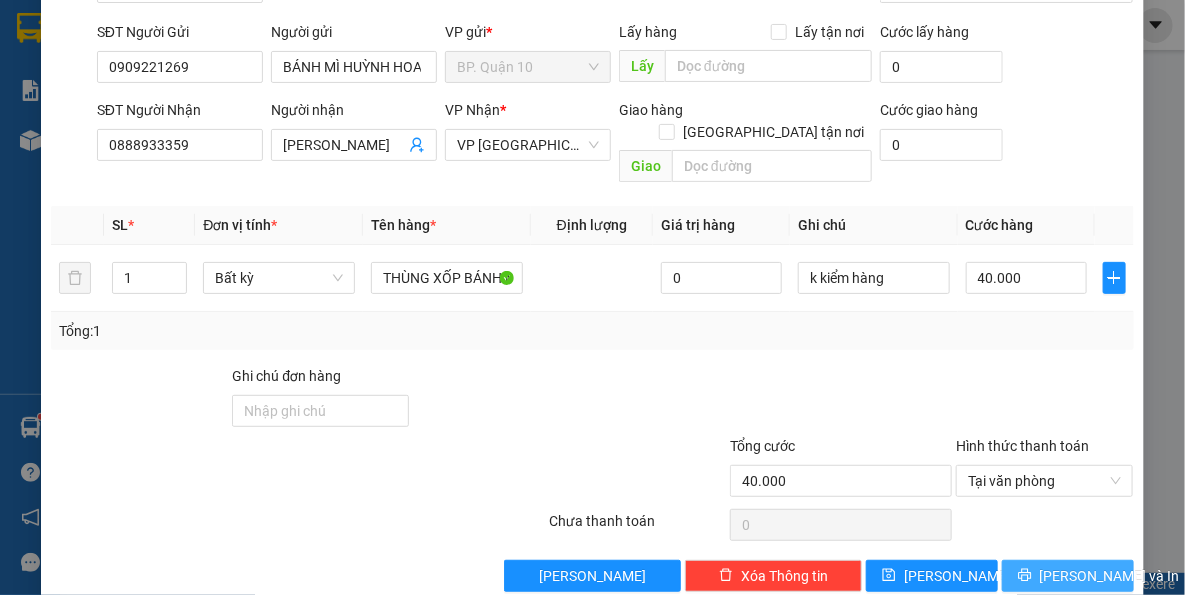 scroll, scrollTop: 143, scrollLeft: 0, axis: vertical 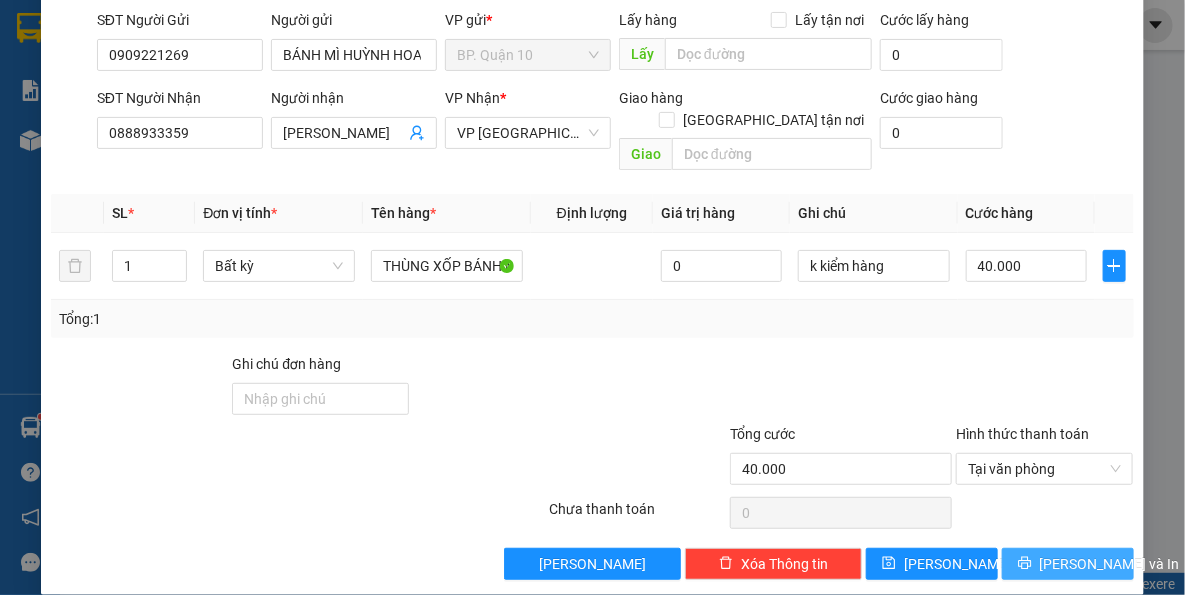 click on "[PERSON_NAME] và In" at bounding box center [1068, 564] 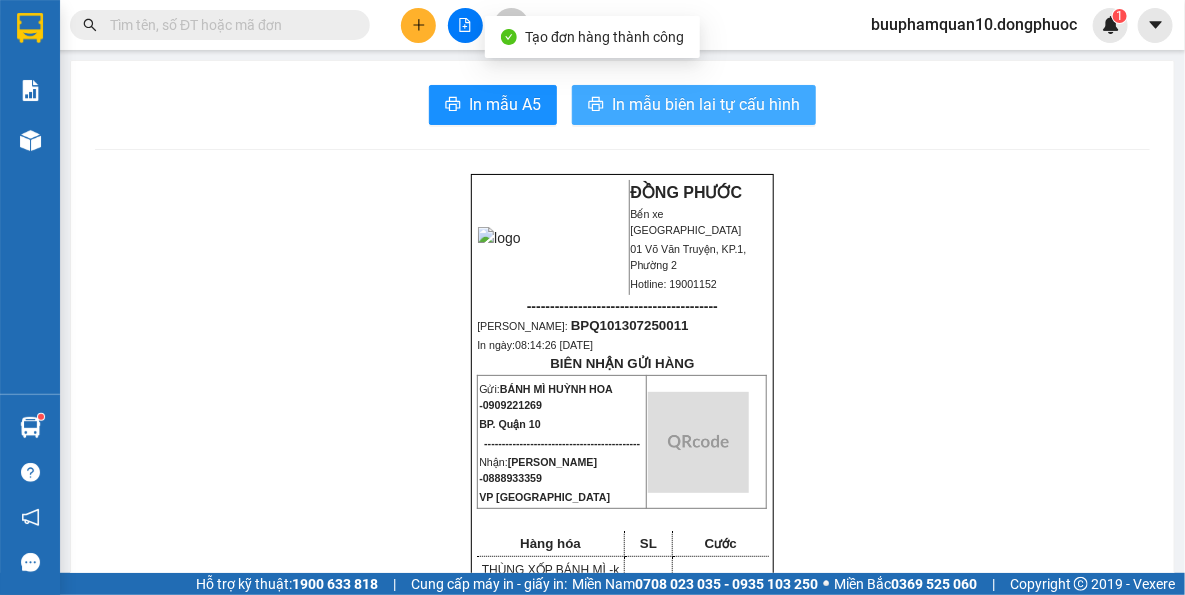 click on "In mẫu biên lai tự cấu hình" at bounding box center (706, 104) 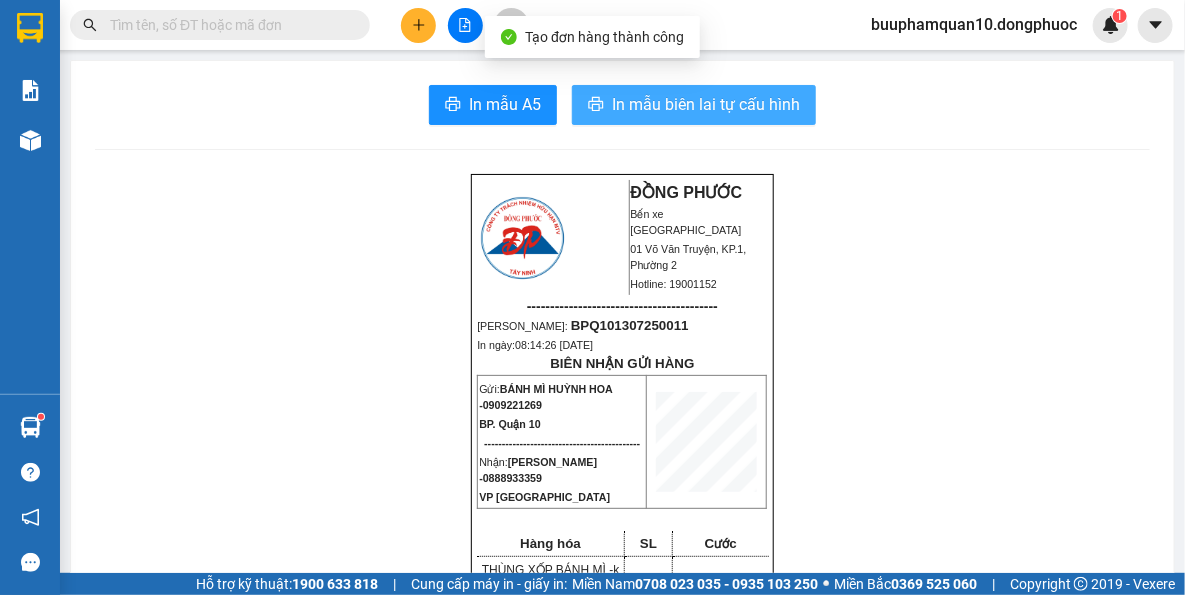 scroll, scrollTop: 0, scrollLeft: 0, axis: both 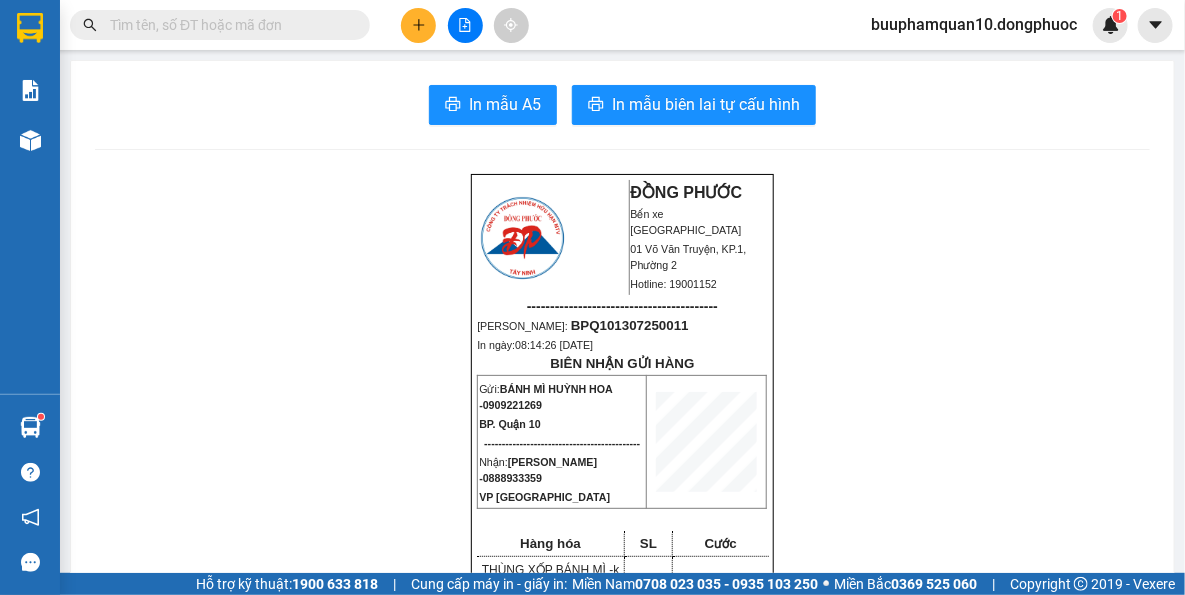 drag, startPoint x: 0, startPoint y: 13, endPoint x: 247, endPoint y: 412, distance: 469.26538 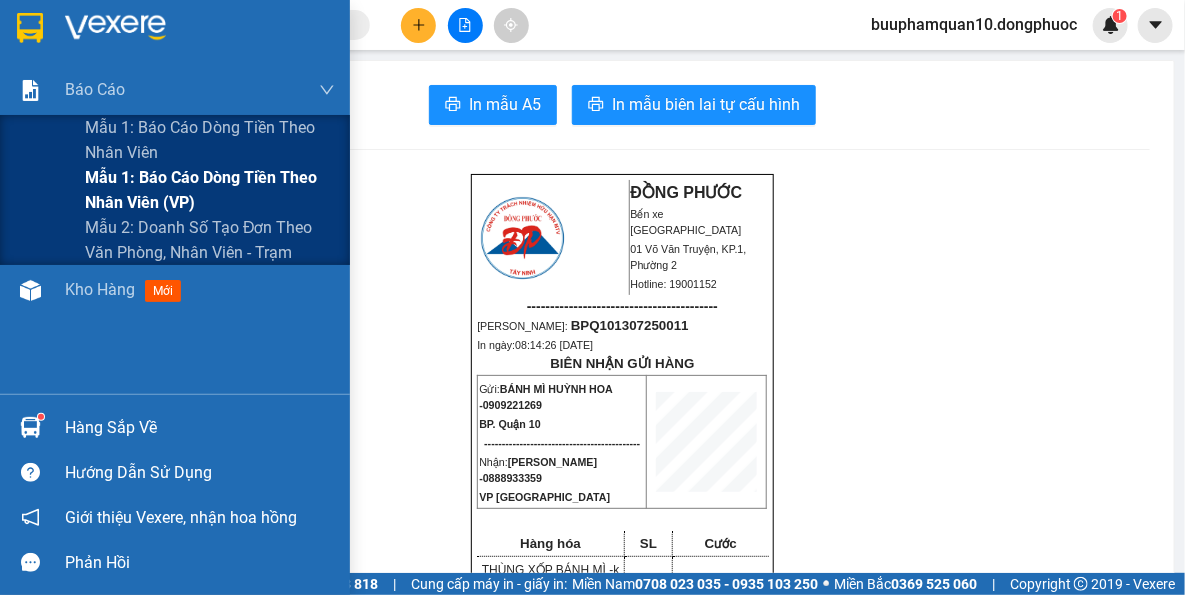 drag, startPoint x: 102, startPoint y: 226, endPoint x: 293, endPoint y: 203, distance: 192.37984 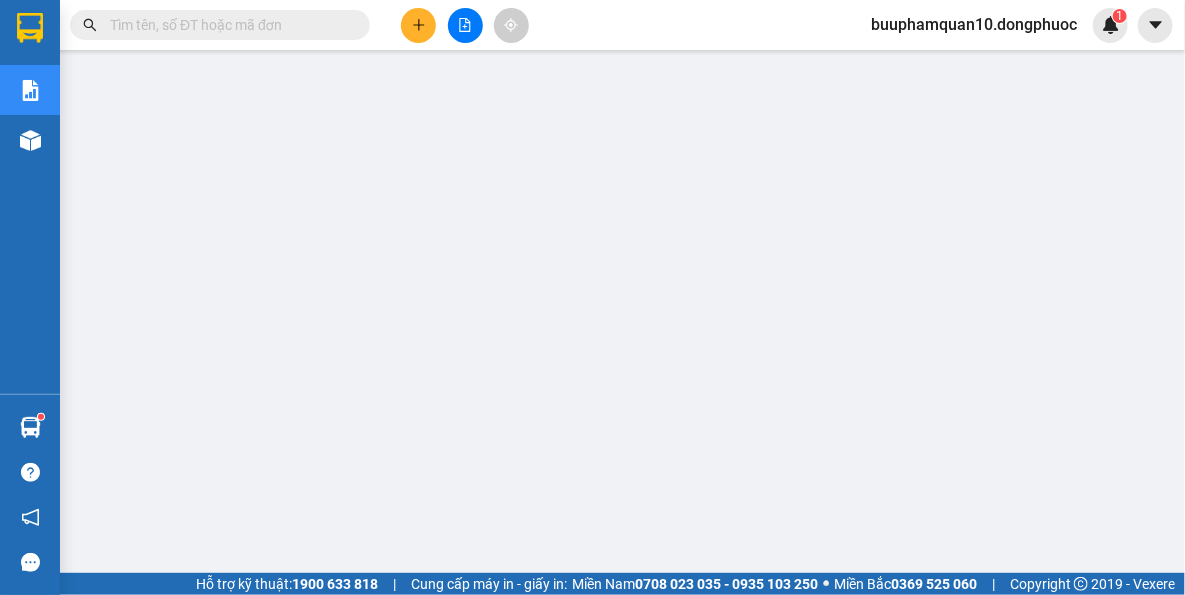 click 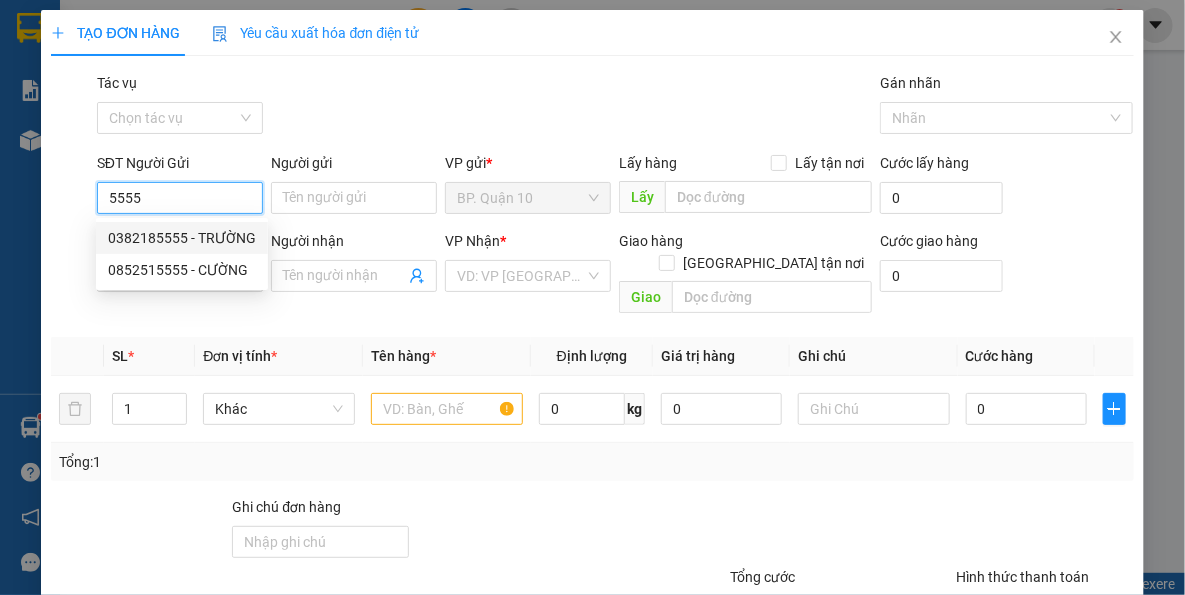 click on "0382185555 - TRƯỜNG" at bounding box center [182, 238] 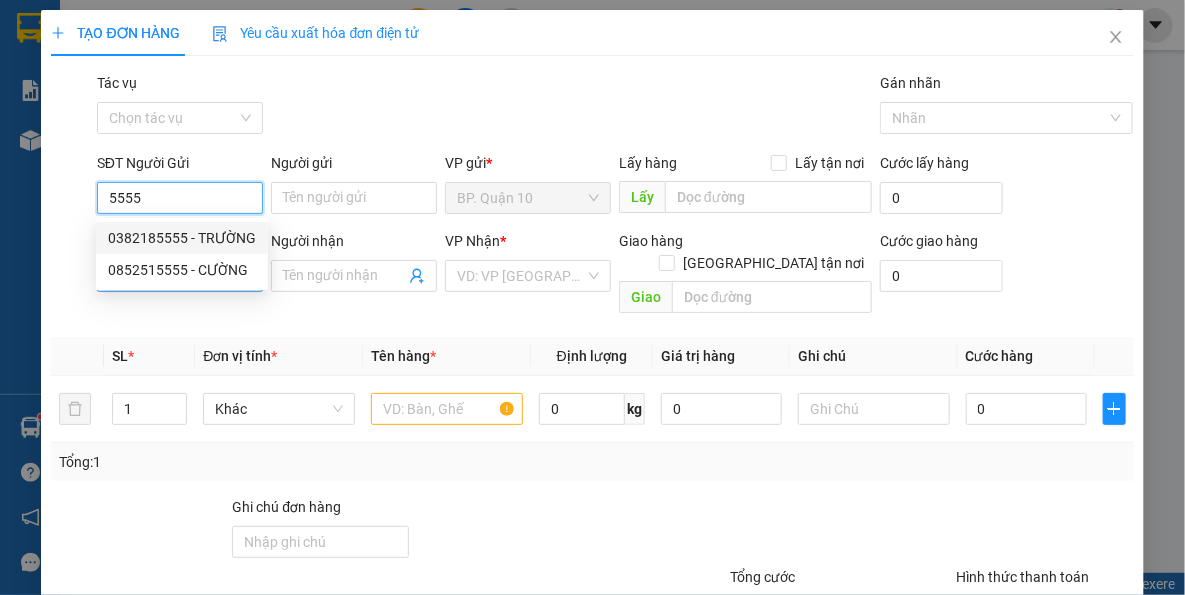 type on "0382185555" 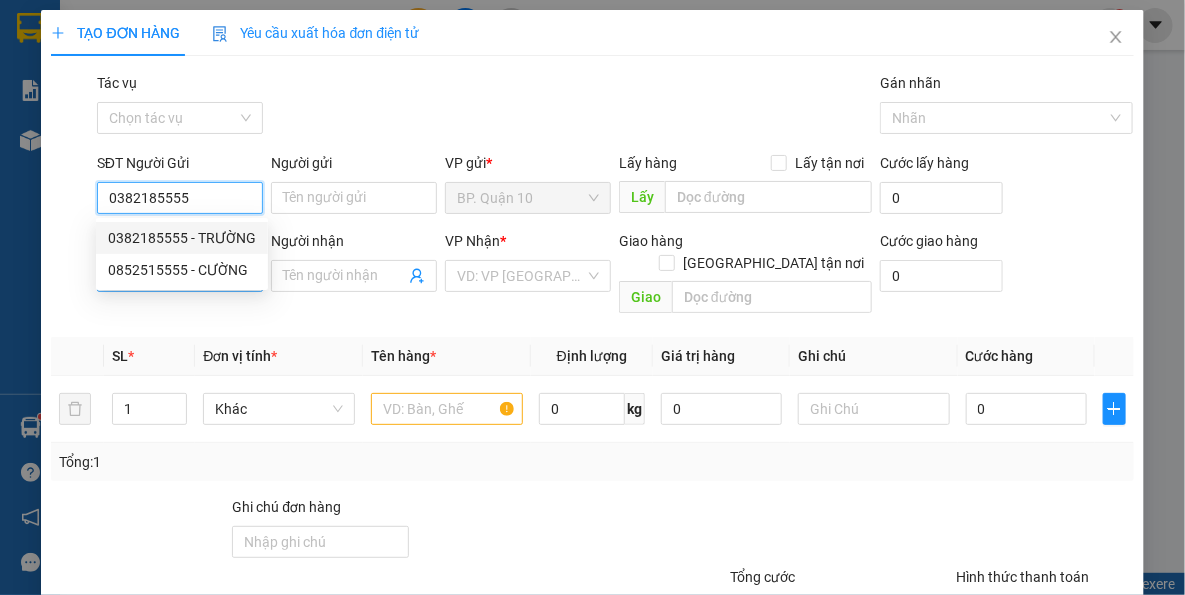 type on "TRƯỜNG" 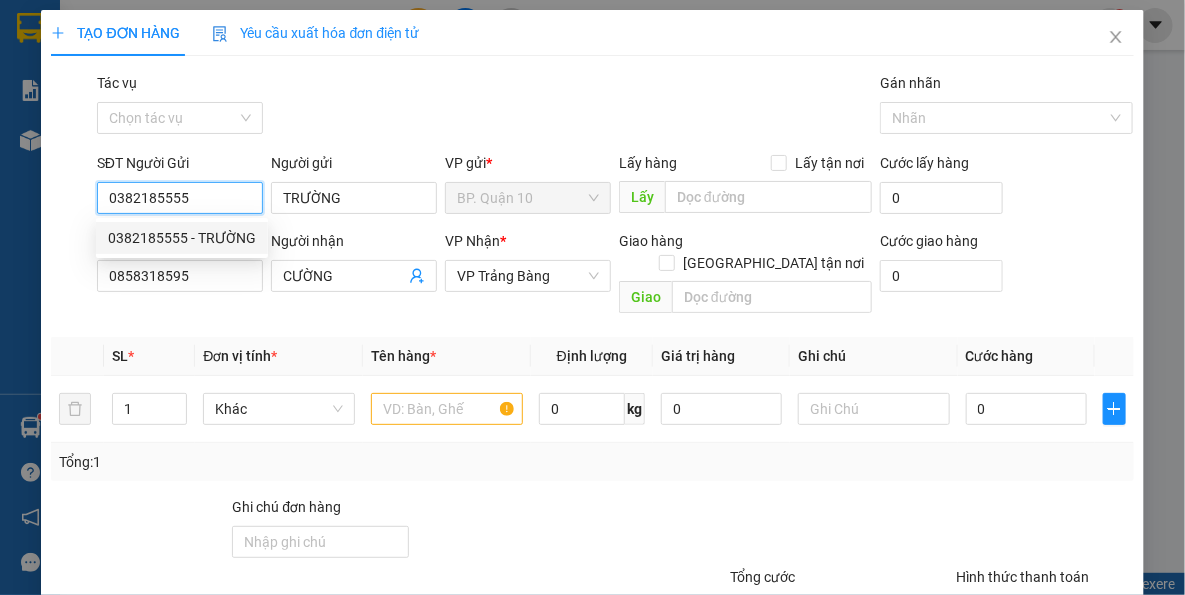 type on "0382185555" 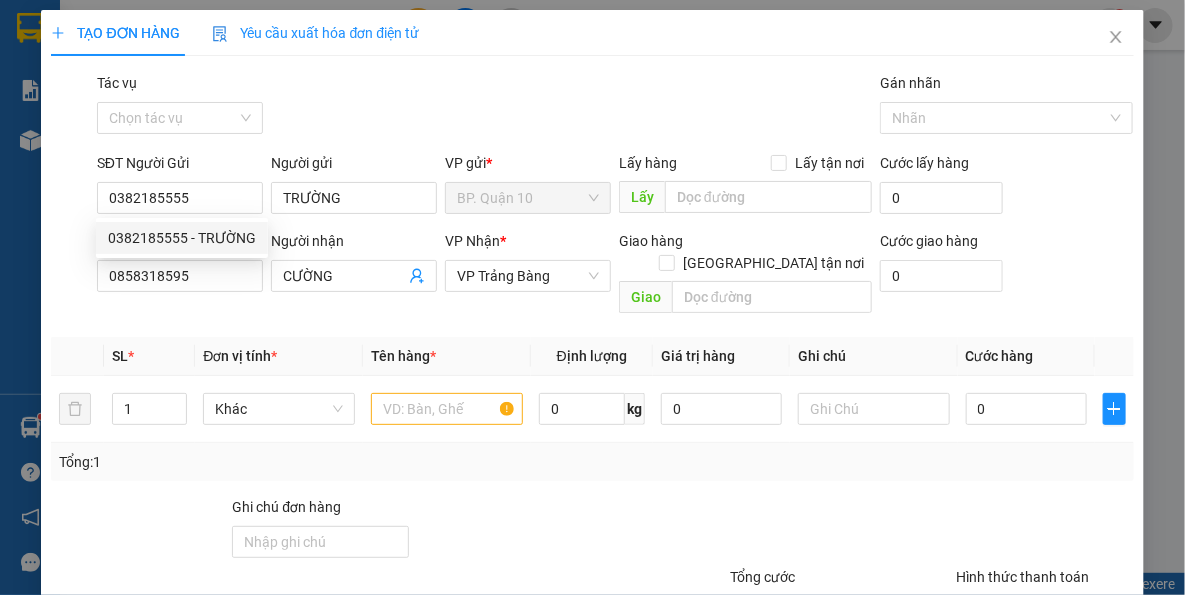 type on "40.000" 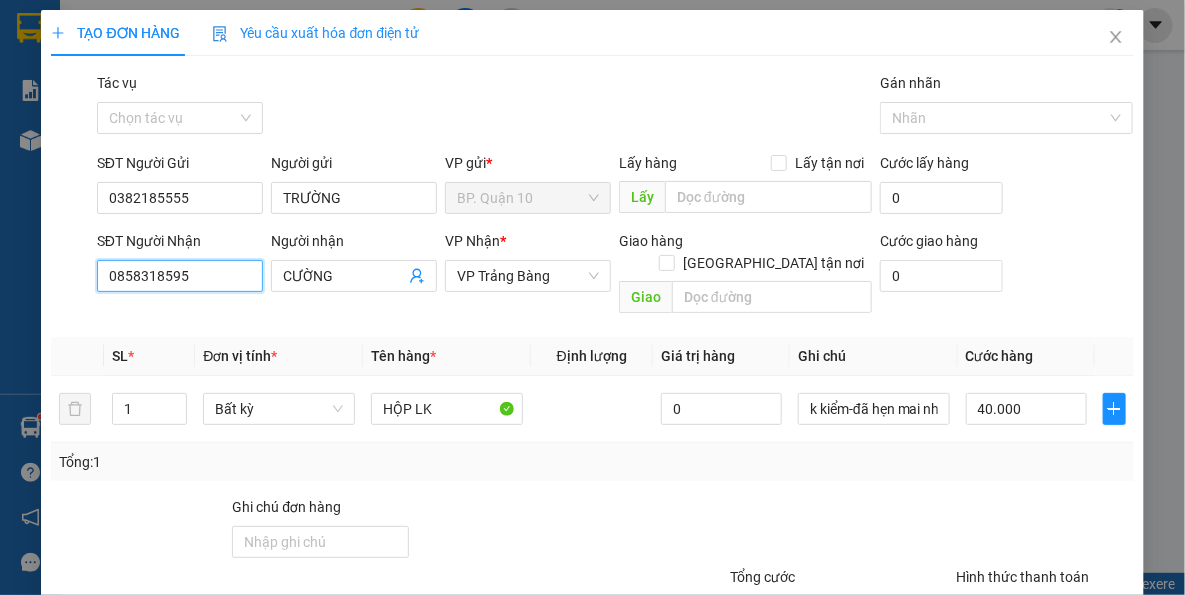 click on "0858318595" at bounding box center (180, 276) 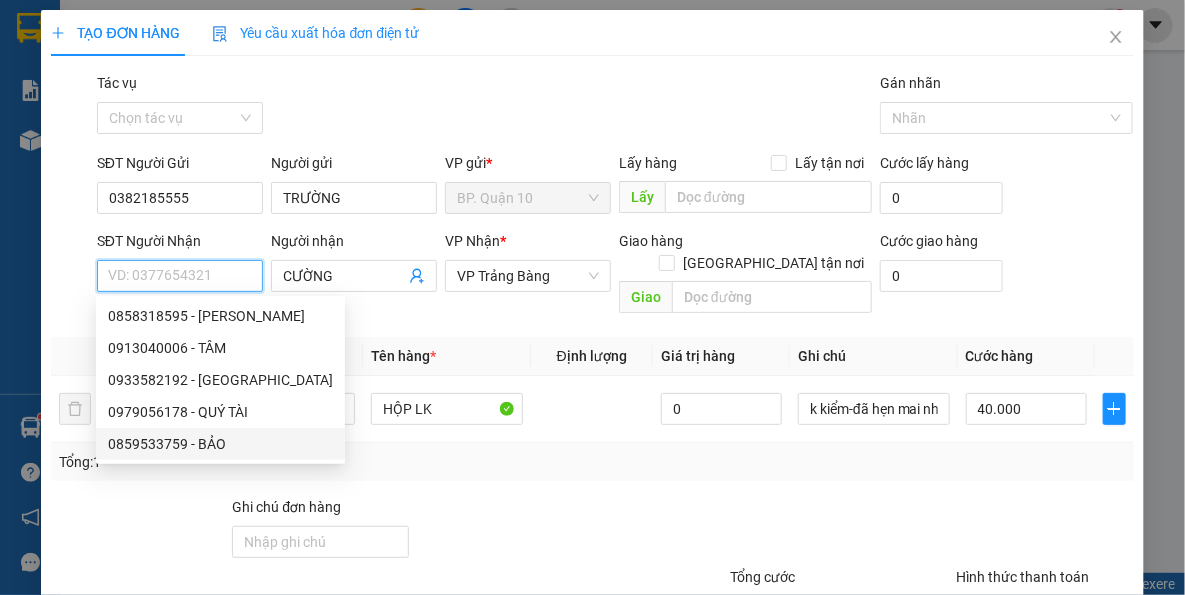click on "0859533759 - BẢO" at bounding box center [220, 444] 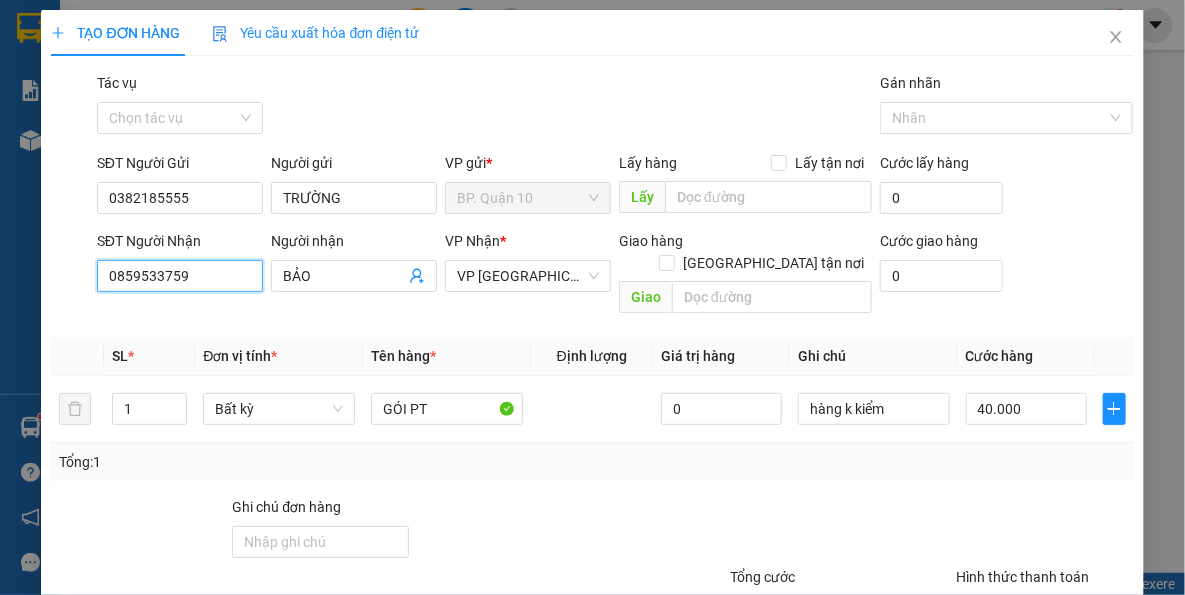 type on "0859533759" 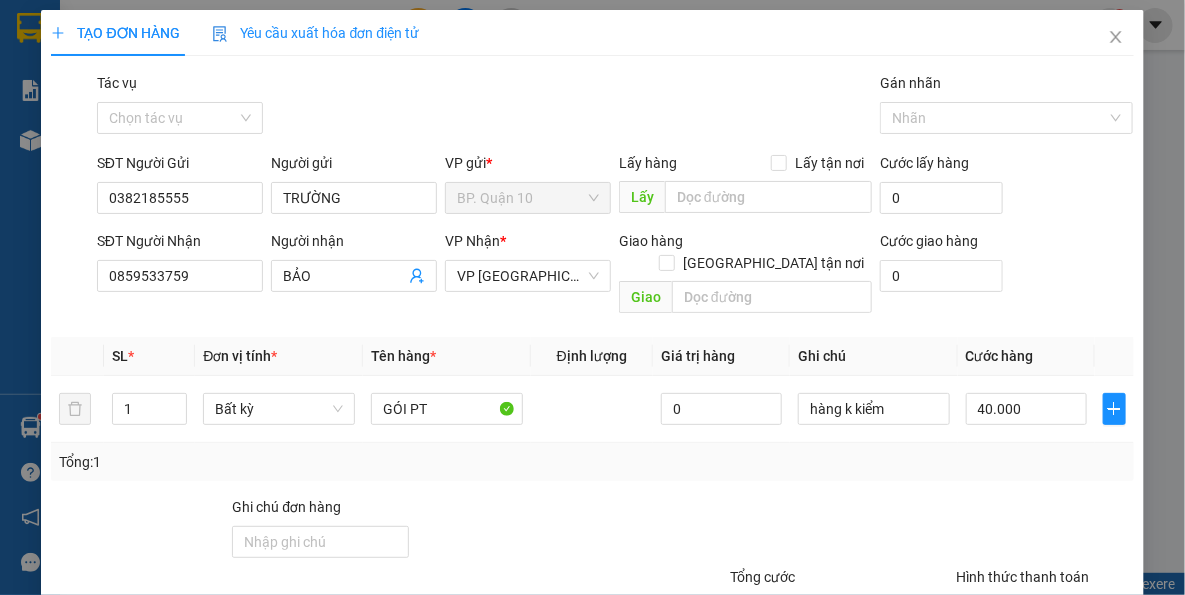 click at bounding box center [547, 531] 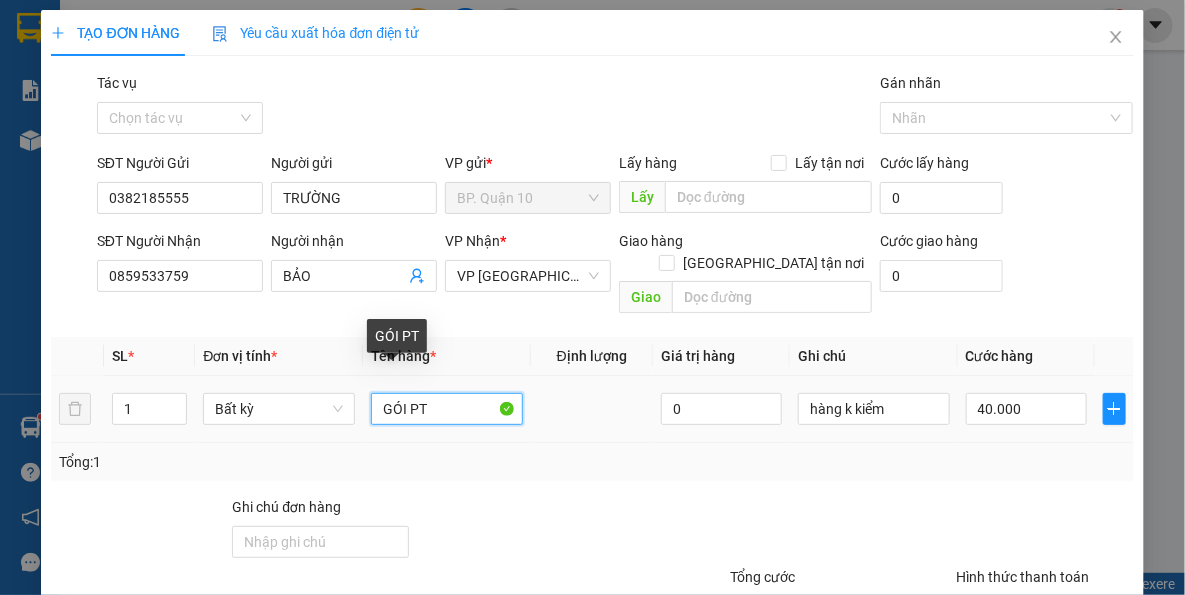 drag, startPoint x: 466, startPoint y: 390, endPoint x: 98, endPoint y: 389, distance: 368.00137 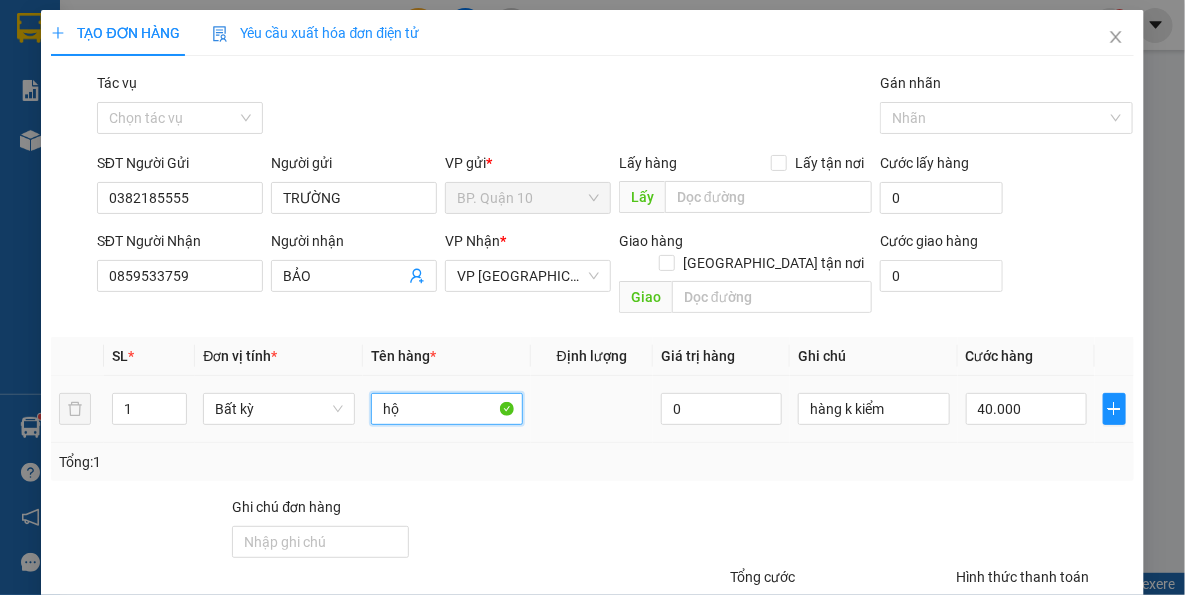 type on "h" 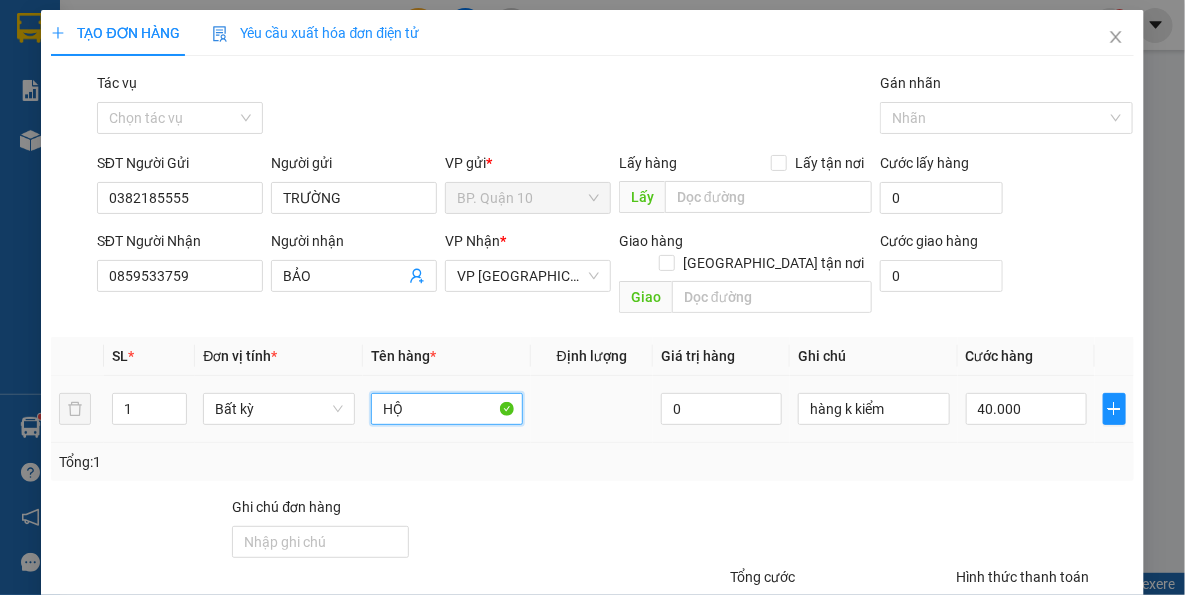 type on "H" 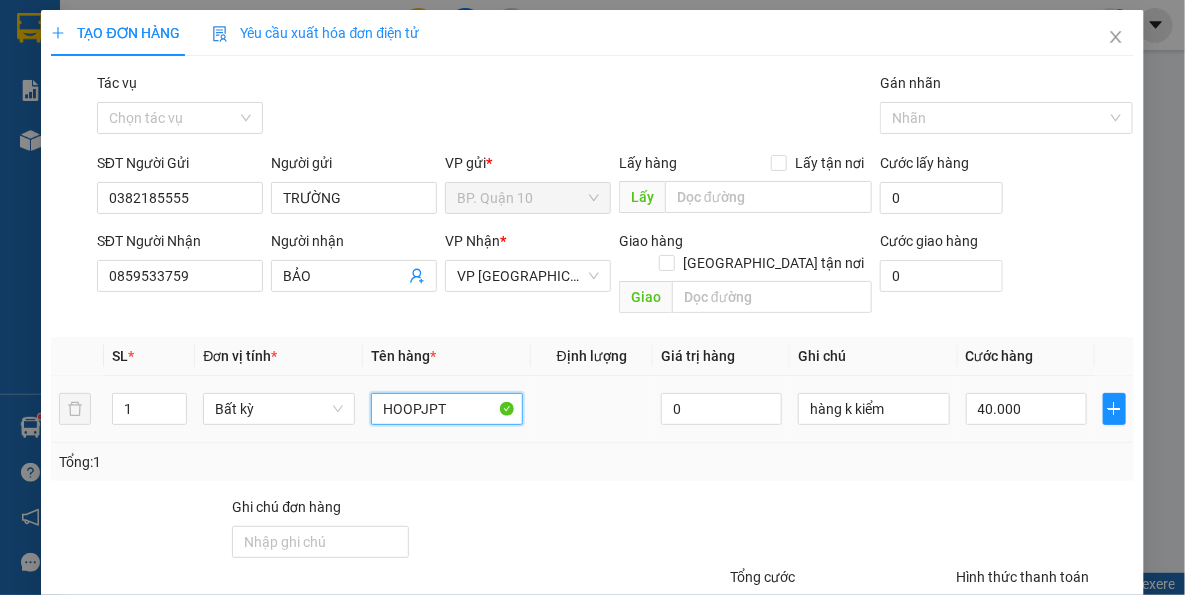 type on "HOOPJPT" 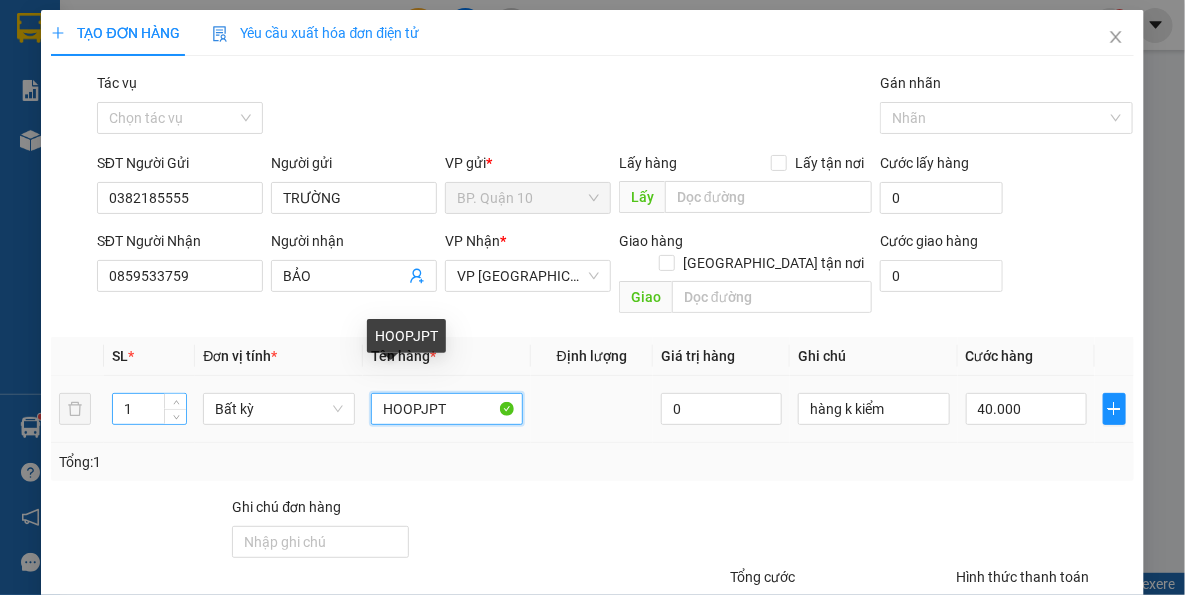 drag, startPoint x: 449, startPoint y: 394, endPoint x: 116, endPoint y: 398, distance: 333.02402 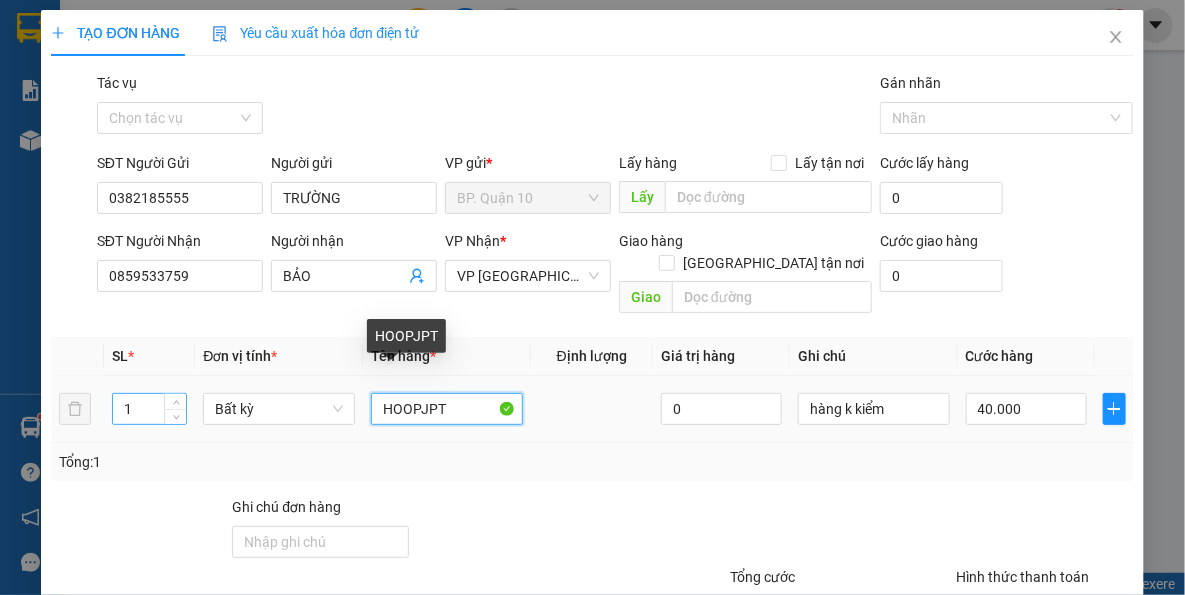 click on "1 Bất kỳ HOOPJPT 0 hàng k kiểm 40.000" at bounding box center [592, 409] 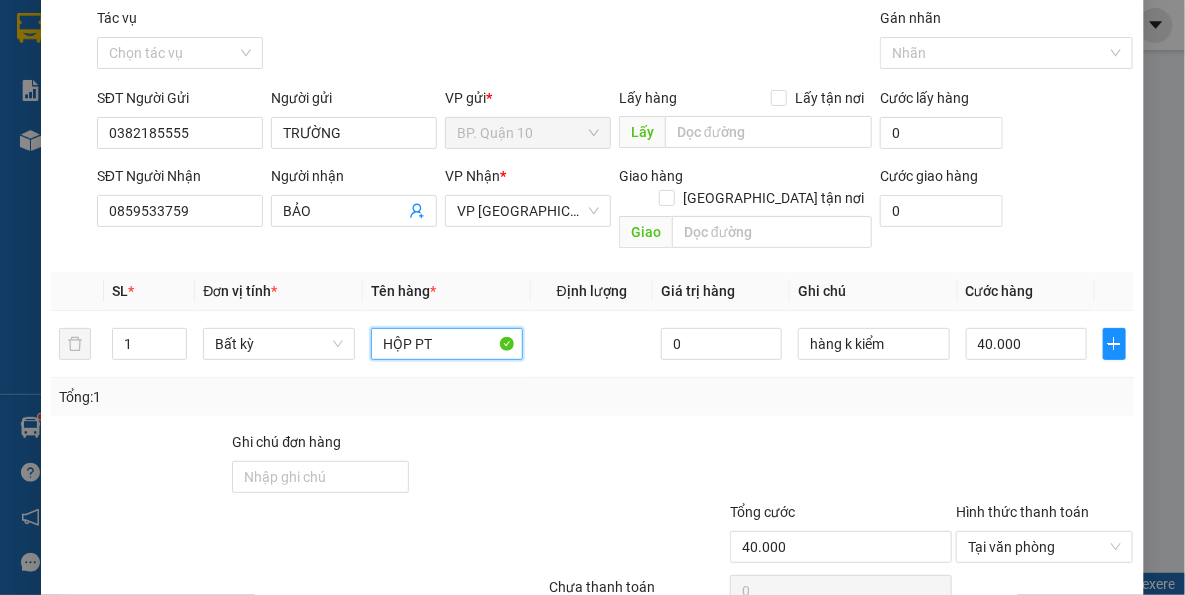 scroll, scrollTop: 143, scrollLeft: 0, axis: vertical 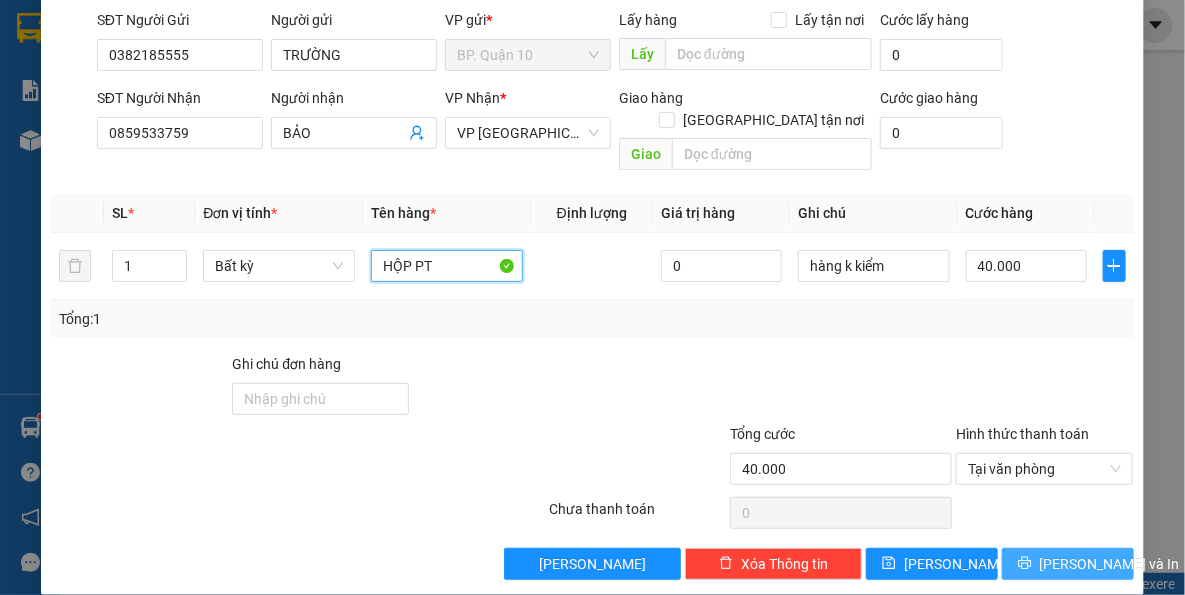 type on "HỘP PT" 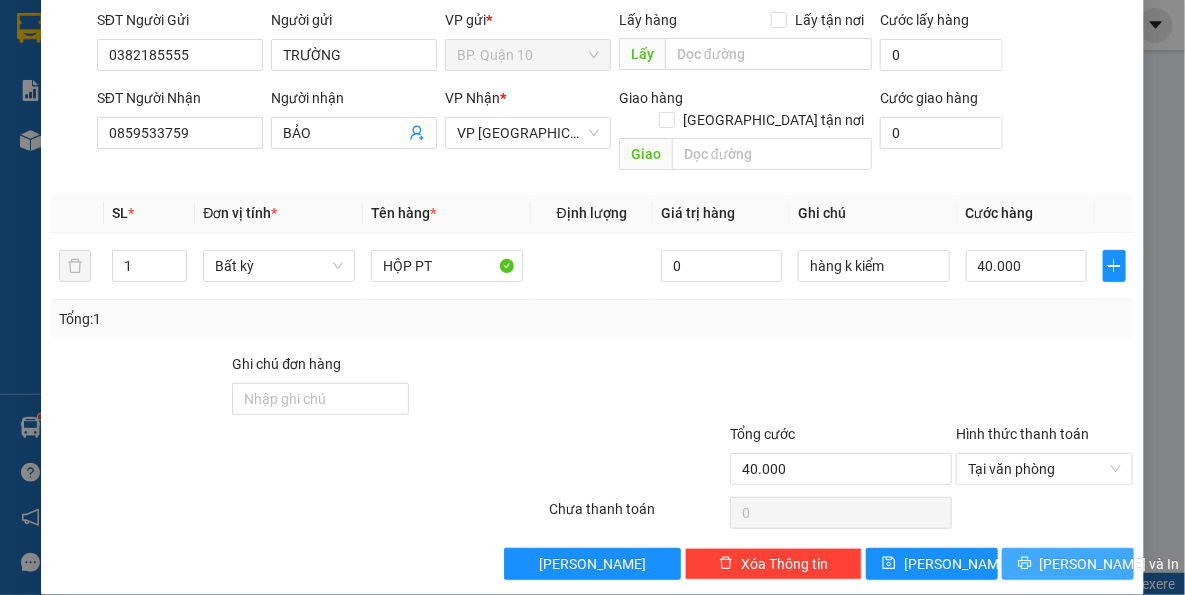 click on "[PERSON_NAME] và In" at bounding box center [1110, 564] 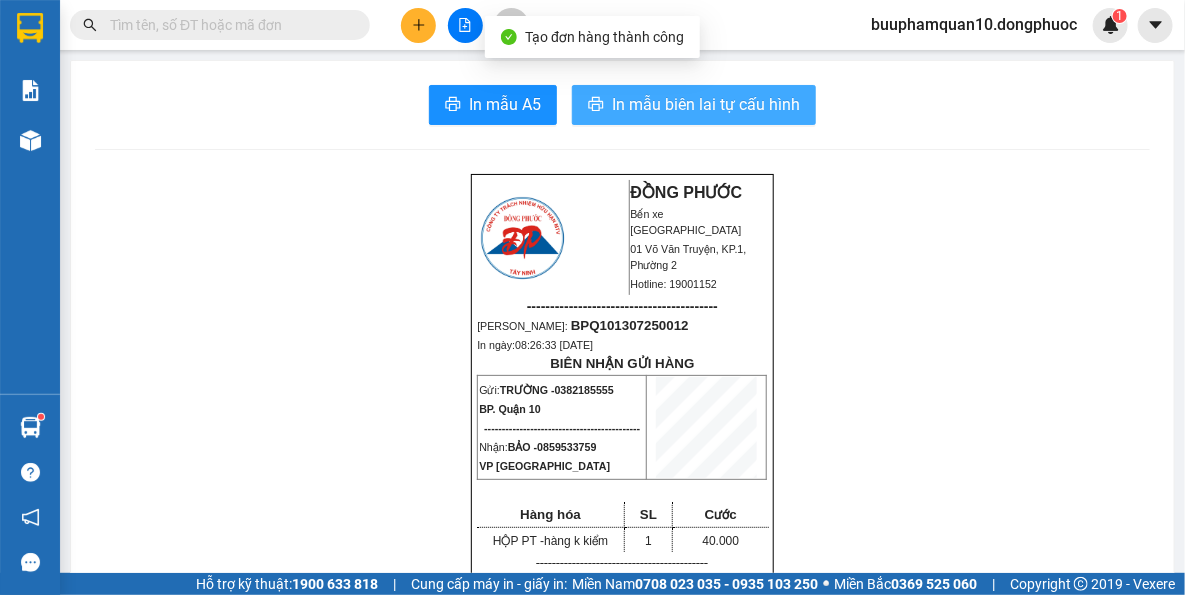 click on "In mẫu biên lai tự cấu hình" at bounding box center (694, 105) 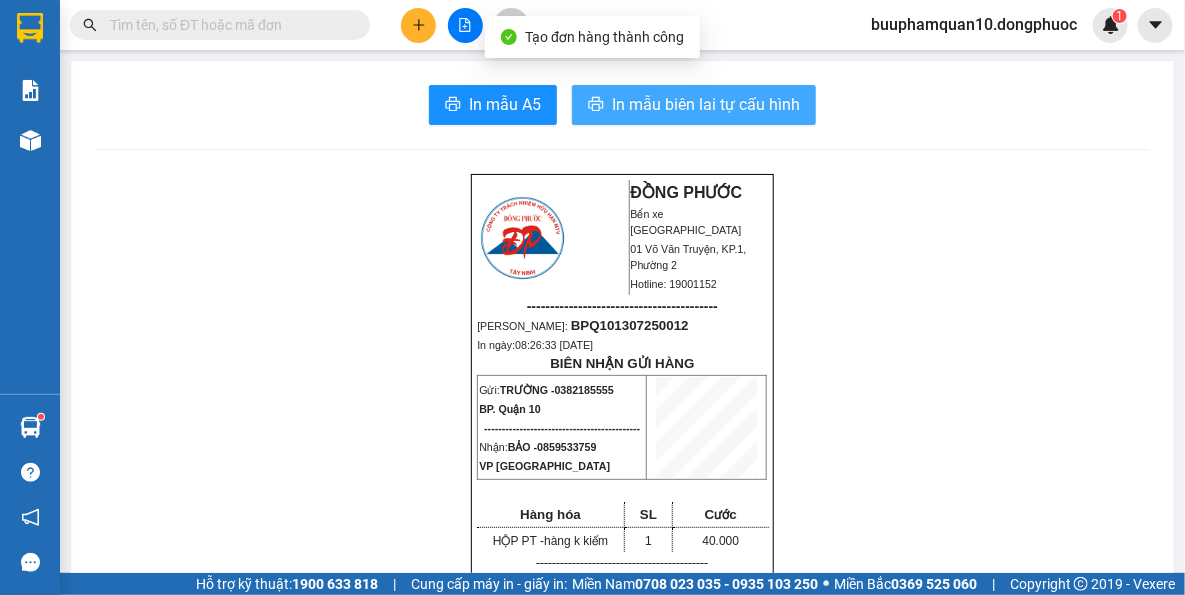 scroll, scrollTop: 0, scrollLeft: 0, axis: both 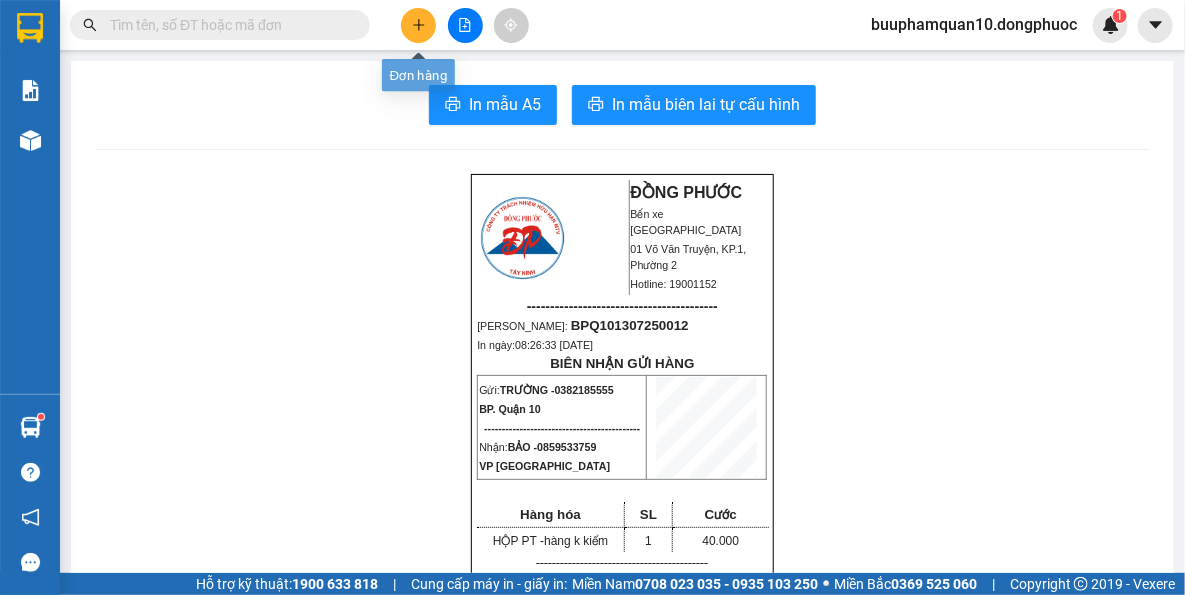 click 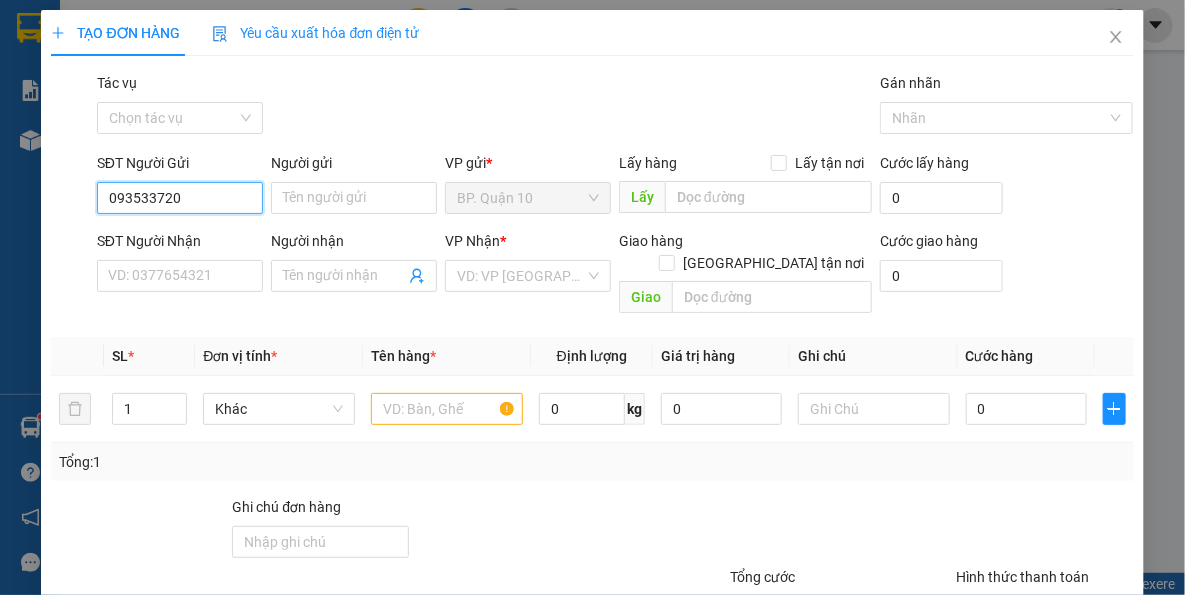 type on "0935337203" 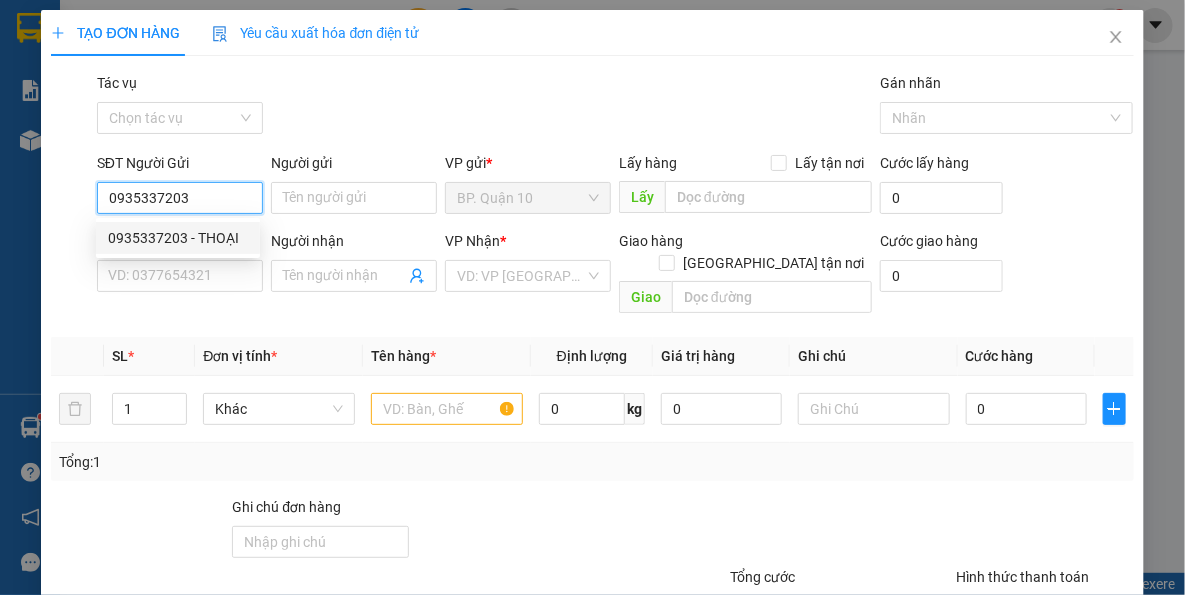 drag, startPoint x: 223, startPoint y: 242, endPoint x: 276, endPoint y: 302, distance: 80.05623 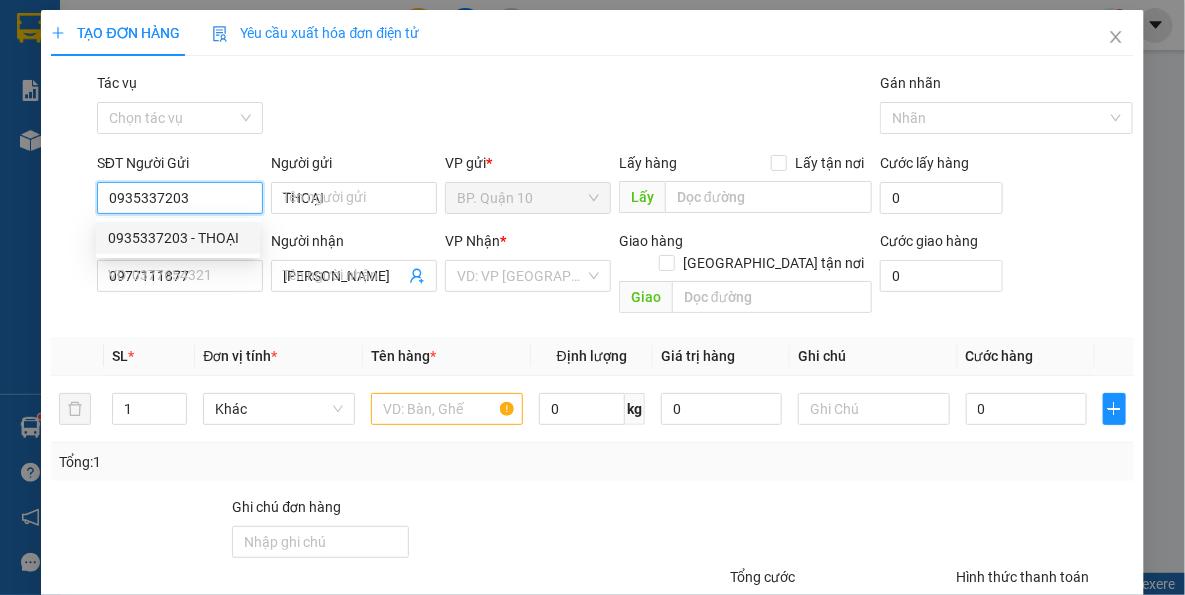type on "0935337203" 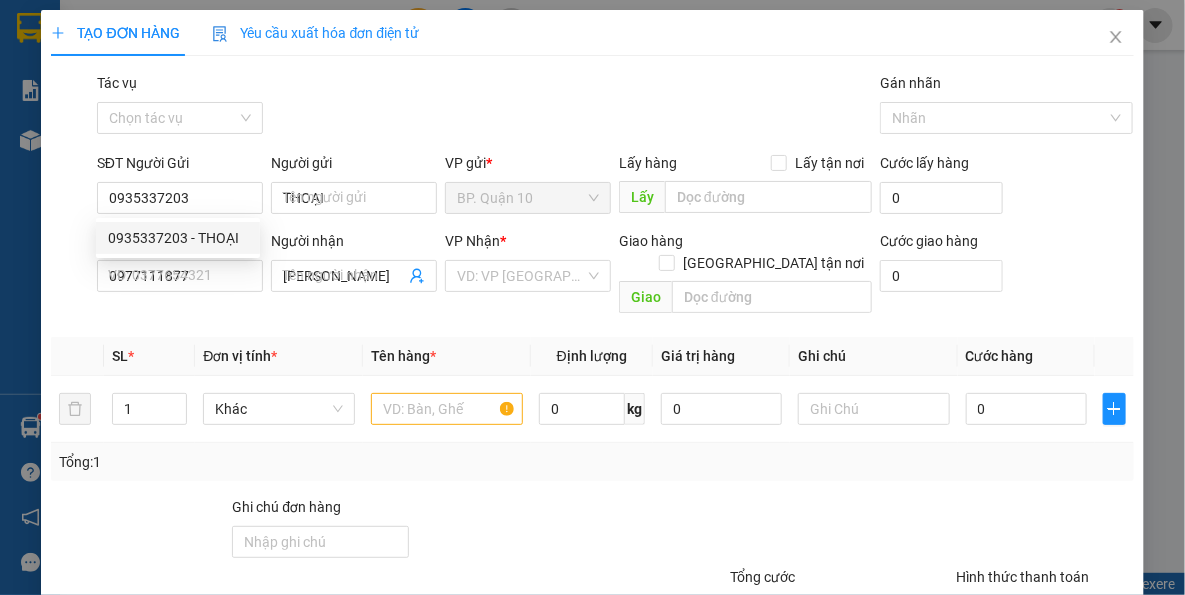 type on "40.000" 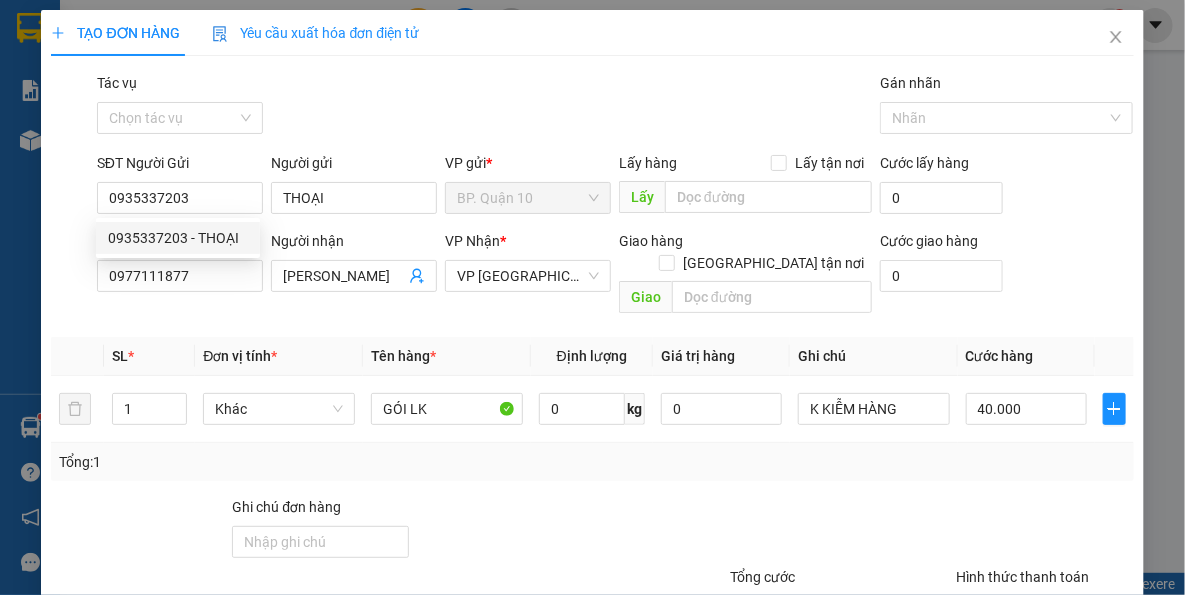 click on "Transit Pickup Surcharge Ids Transit Deliver Surcharge Ids Transit Deliver Surcharge Transit Deliver Surcharge Gói vận chuyển  * Tiêu chuẩn Tác vụ Chọn tác vụ Gán nhãn   Nhãn SĐT Người Gửi 0935337203 Người gửi THOẠI VP gửi  * BP. Quận 10 Lấy hàng Lấy tận nơi Lấy Cước lấy hàng 0 SĐT Người Nhận 0977111877 Người nhận BÁ VINH VP Nhận  * VP Tây Ninh Giao hàng Giao tận nơi Giao Cước giao hàng 0 SL  * Đơn vị tính  * Tên hàng  * Định lượng Giá trị hàng Ghi chú Cước hàng                   1 Khác GÓI LK 0 kg 0 K KIỄM HÀNG 40.000 Tổng:  1 Ghi chú đơn hàng Tổng cước 40.000 Hình thức thanh toán Tại văn phòng Số tiền thu trước 0 Chưa thanh toán 0 Chọn HT Thanh Toán Lưu nháp Xóa Thông tin Lưu Lưu và In" at bounding box center (592, 397) 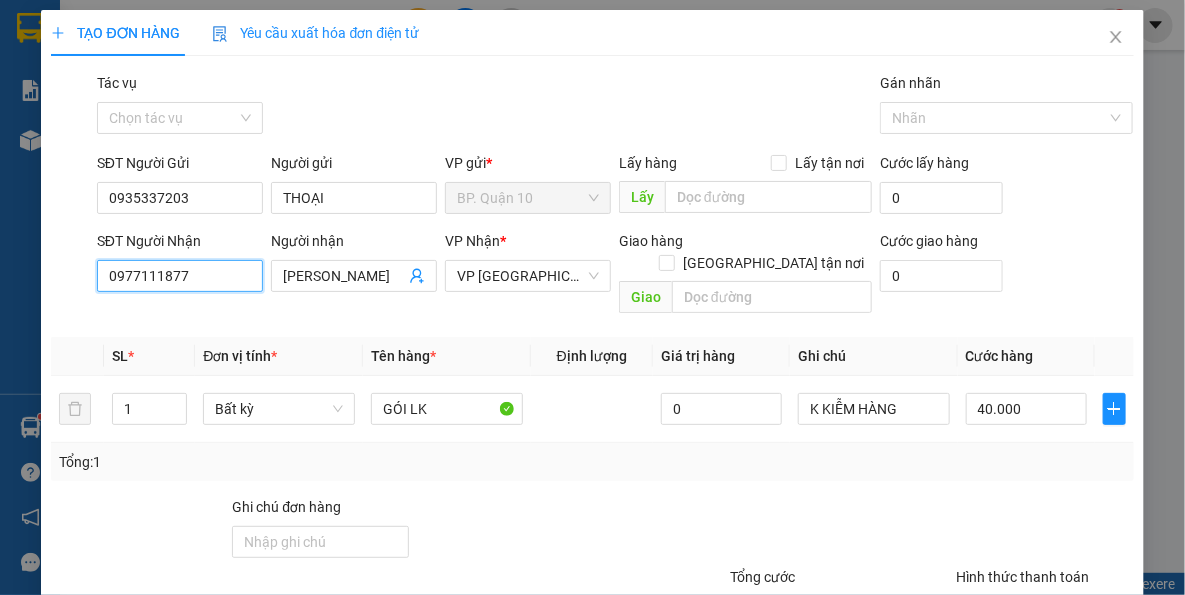click on "0977111877" at bounding box center [180, 276] 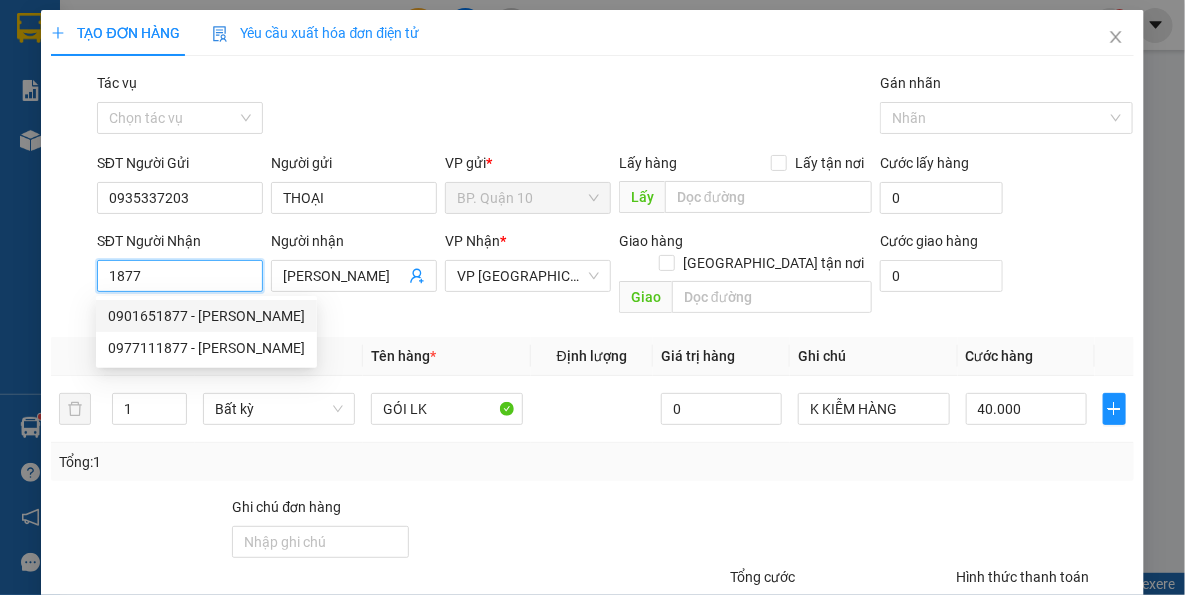 drag, startPoint x: 216, startPoint y: 303, endPoint x: 244, endPoint y: 321, distance: 33.286633 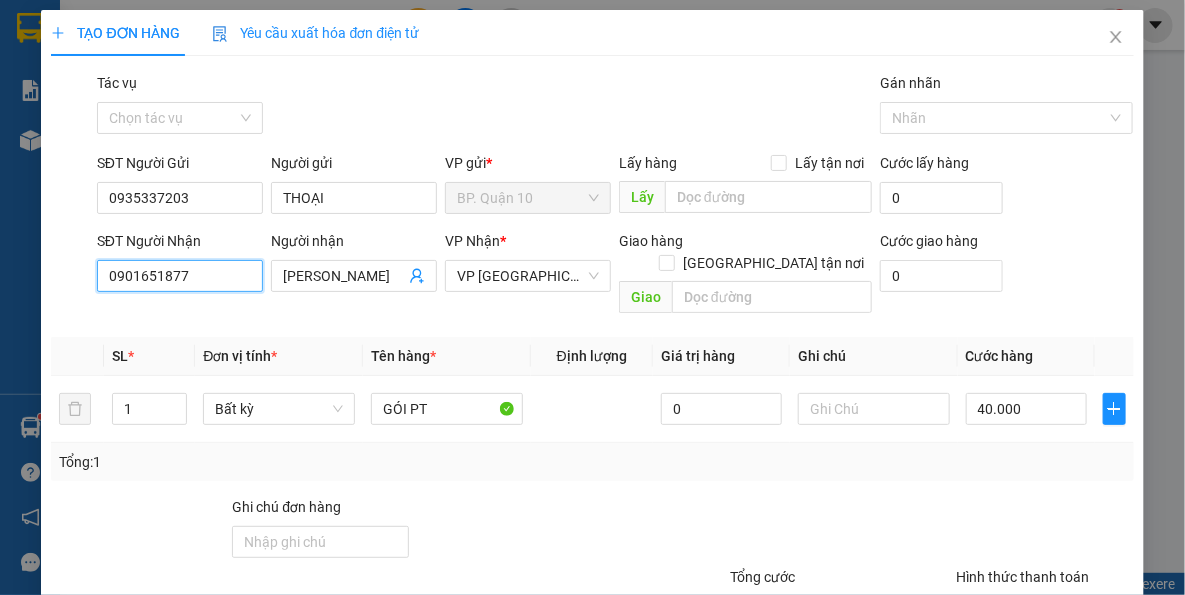 click on "0901651877" at bounding box center (180, 276) 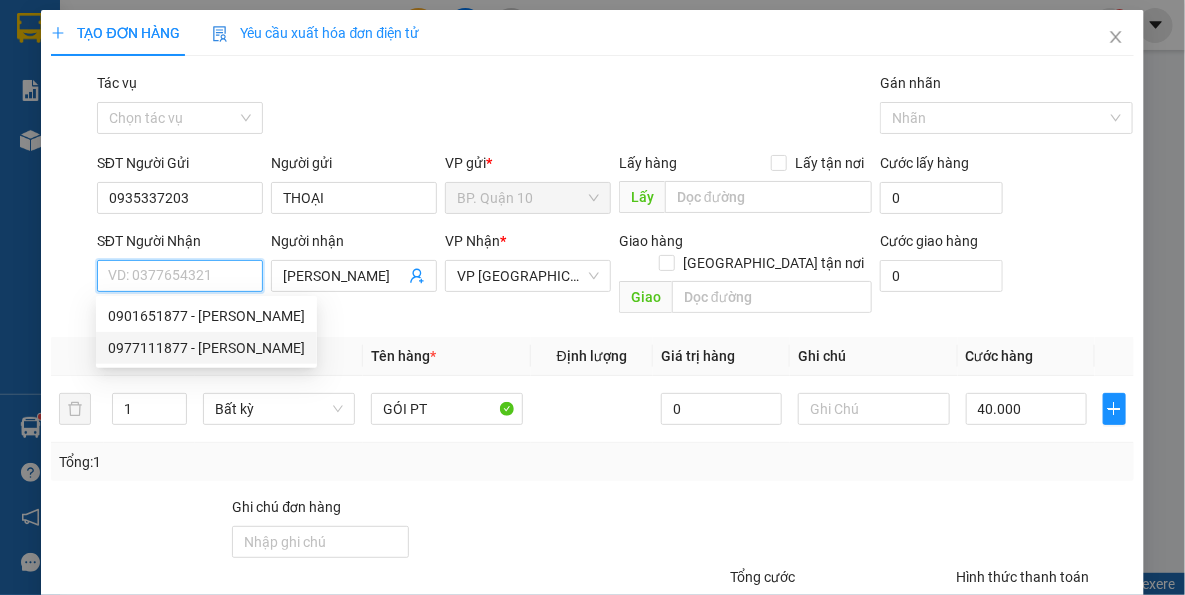 click on "0977111877 - BÁ VINH" at bounding box center (206, 348) 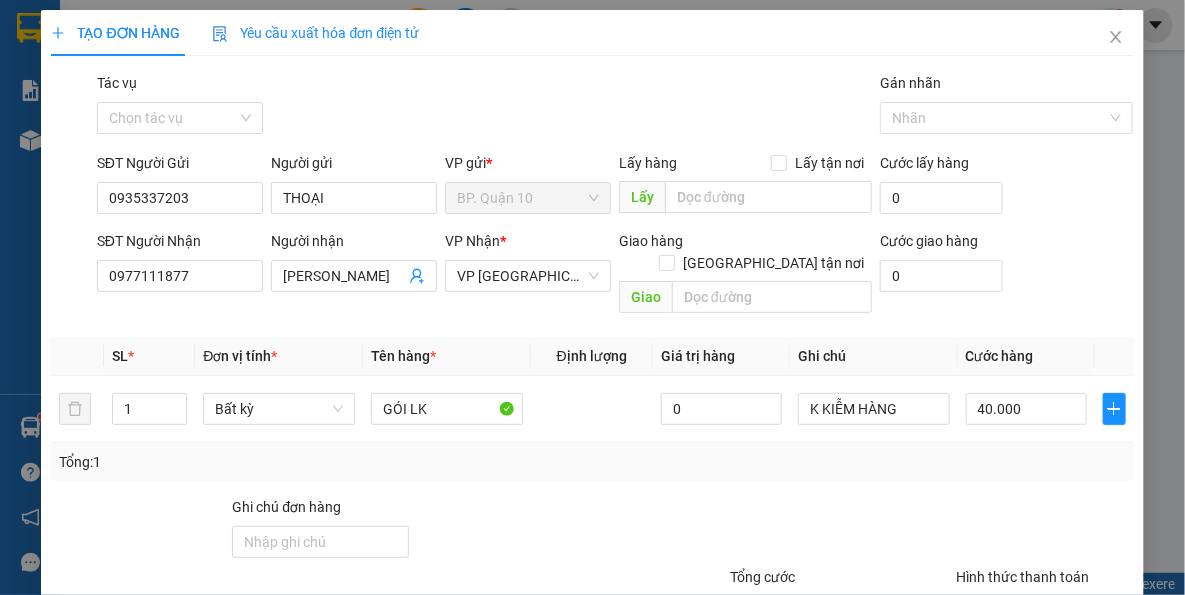 drag, startPoint x: 588, startPoint y: 493, endPoint x: 562, endPoint y: 465, distance: 38.209946 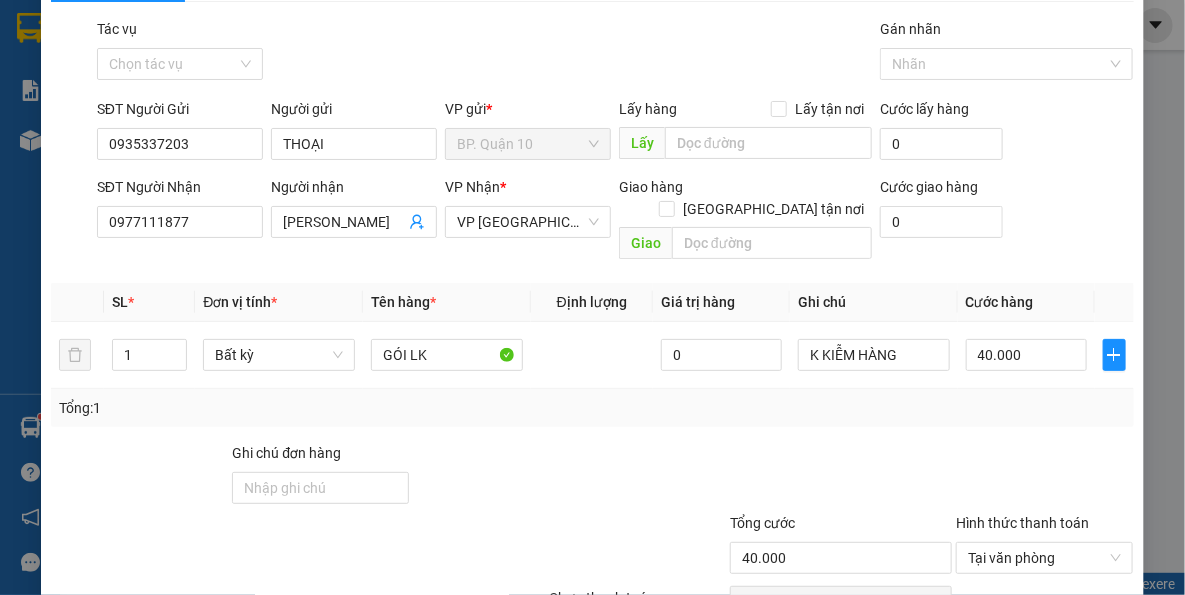 scroll, scrollTop: 143, scrollLeft: 0, axis: vertical 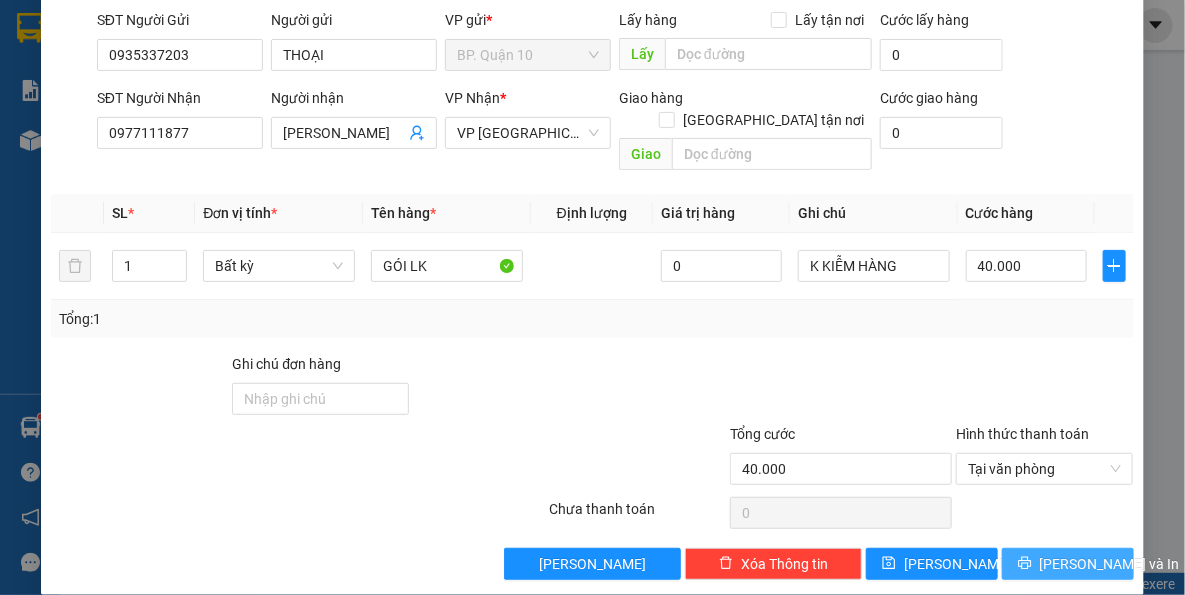 click on "[PERSON_NAME] và In" at bounding box center [1110, 564] 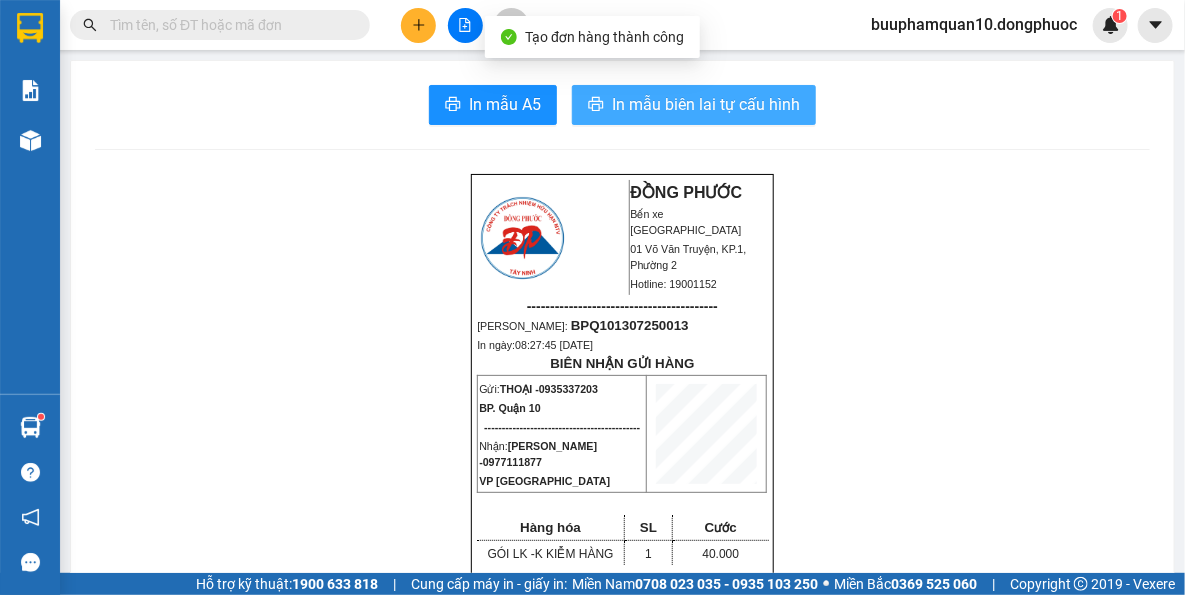 click on "In mẫu biên lai tự cấu hình" at bounding box center (706, 104) 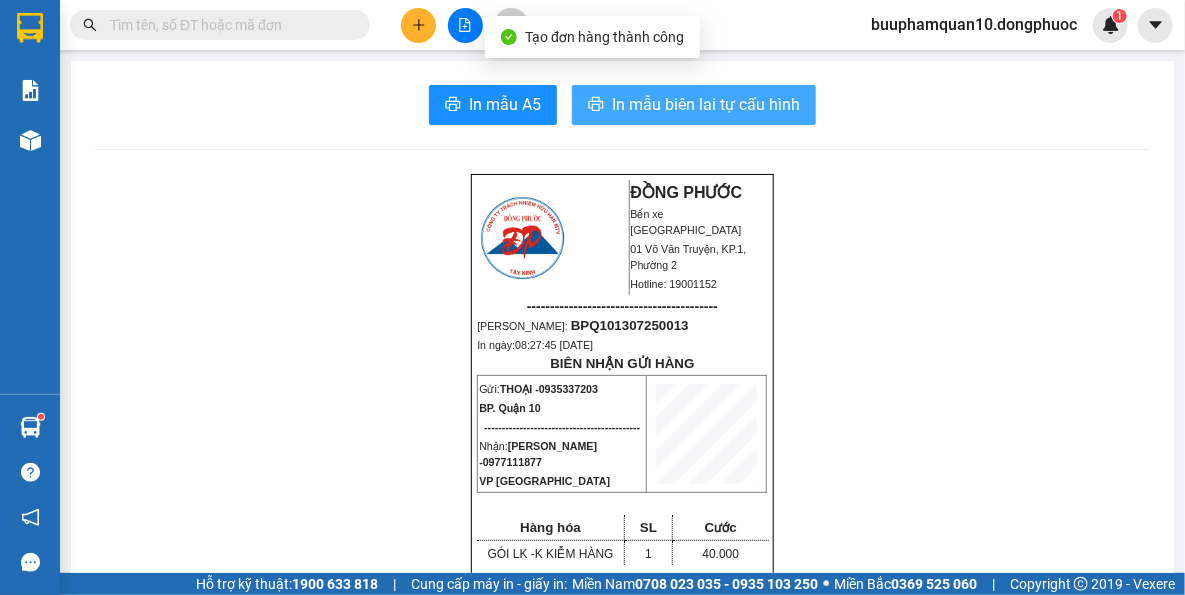 scroll, scrollTop: 0, scrollLeft: 0, axis: both 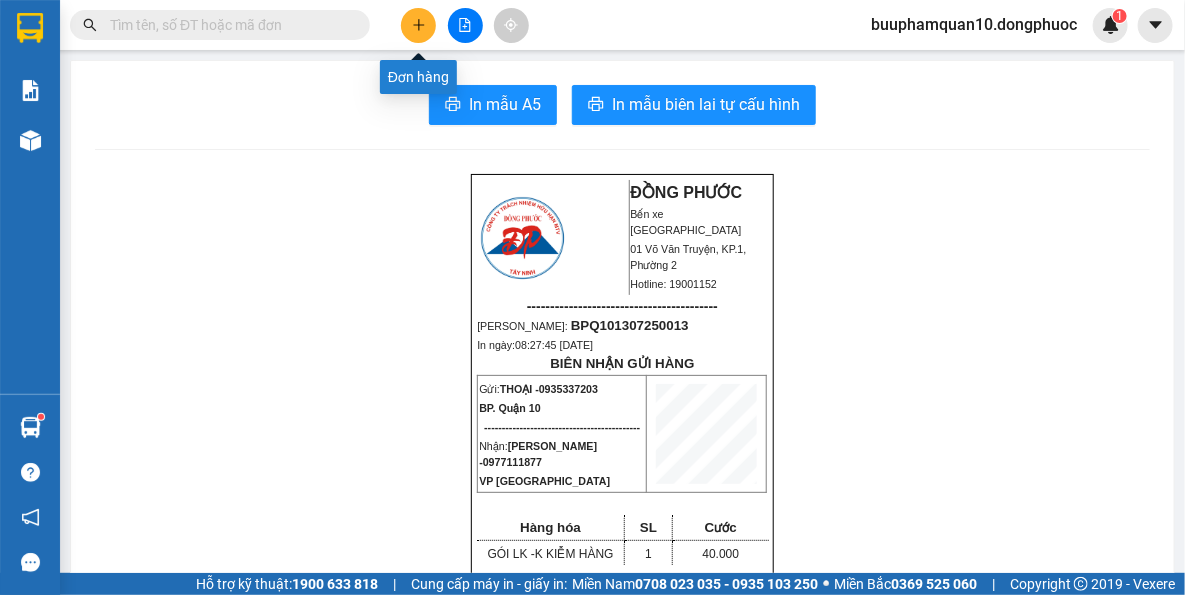 click 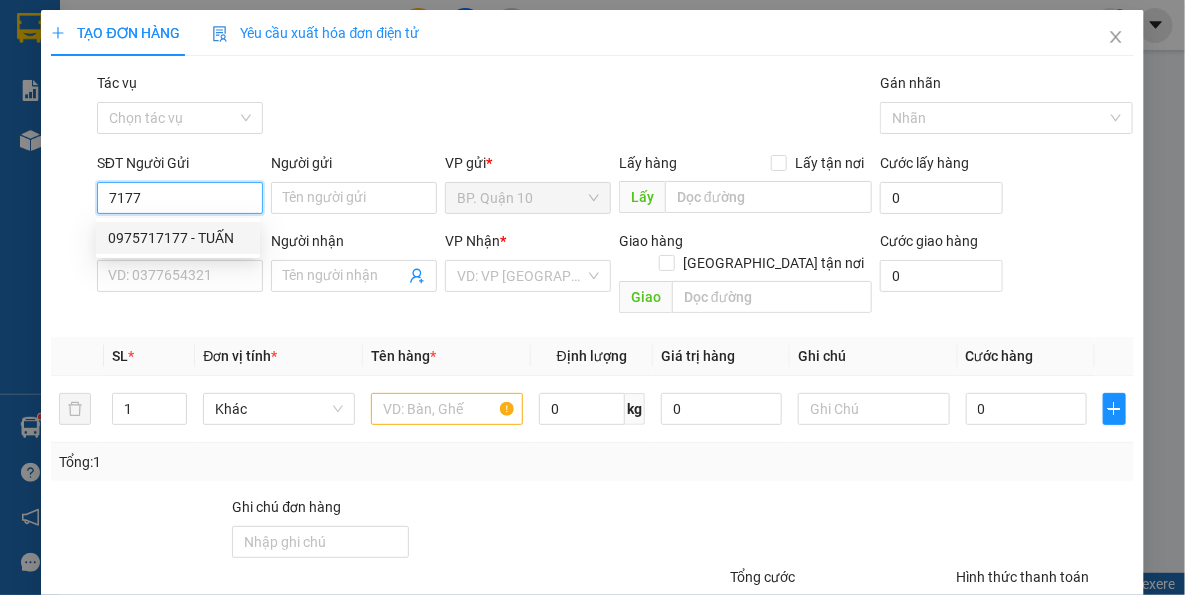 click on "0975717177 - TUẤN" at bounding box center [178, 238] 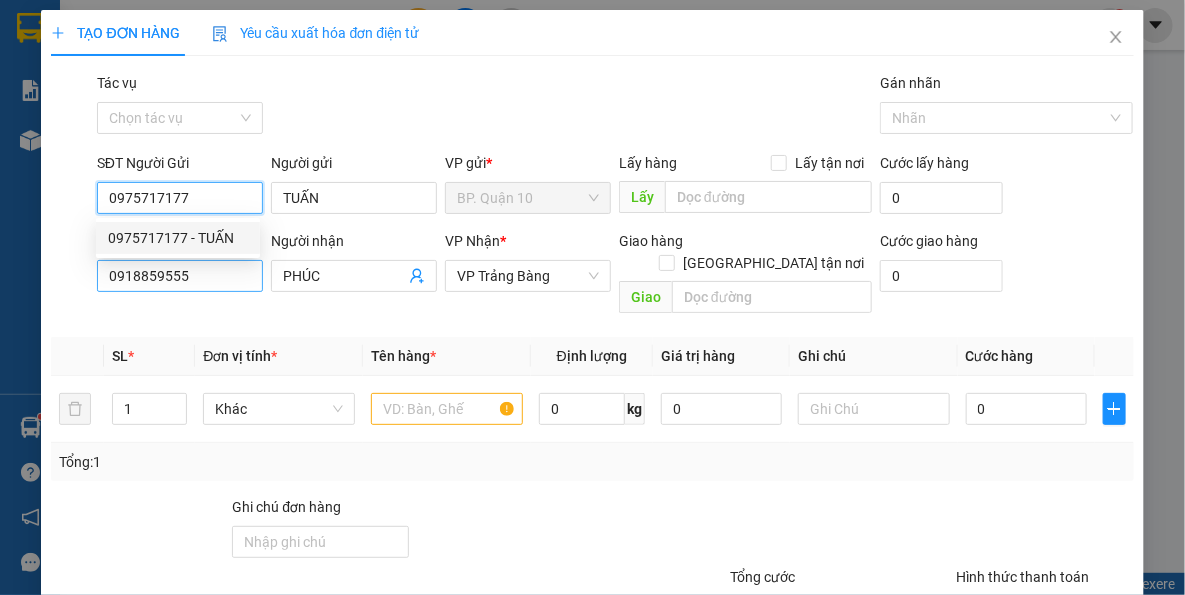 type on "40.000" 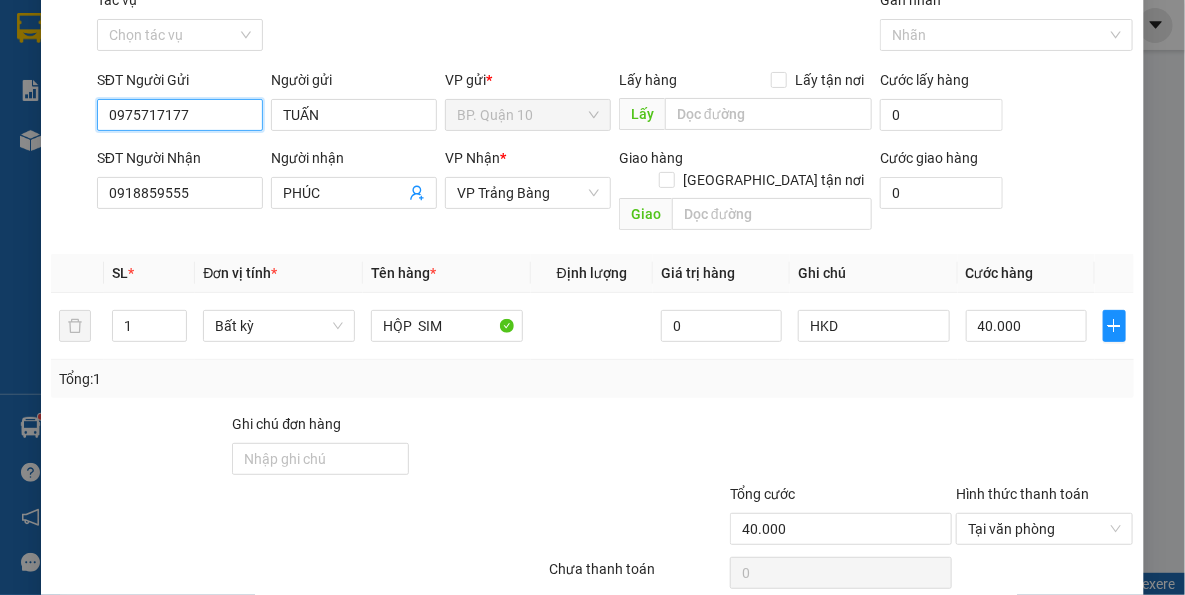 scroll, scrollTop: 143, scrollLeft: 0, axis: vertical 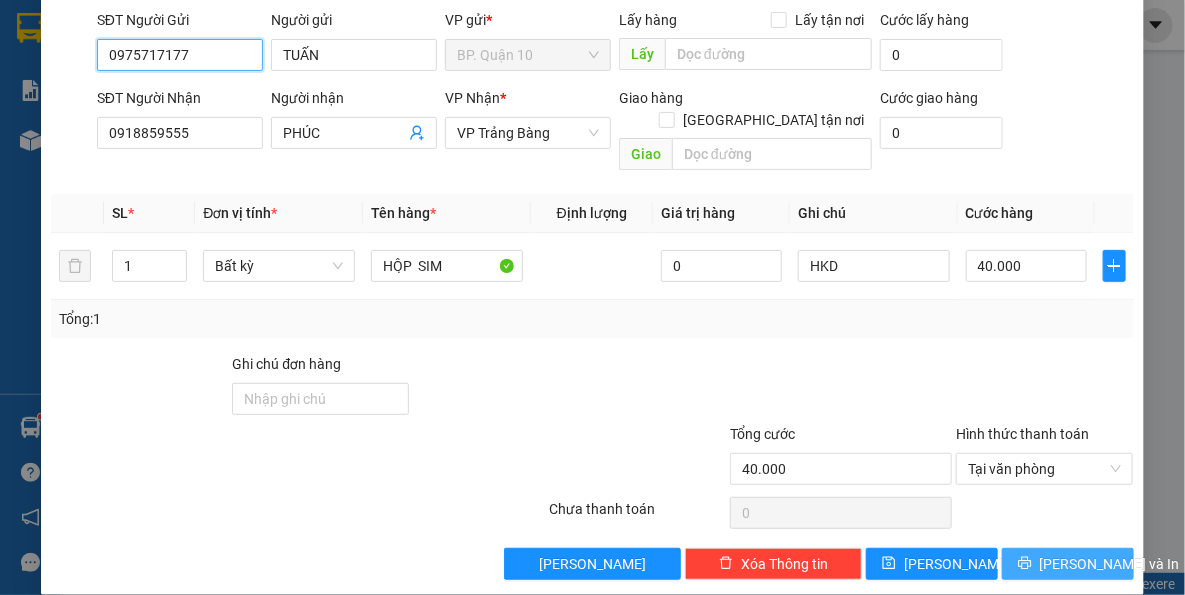 type on "0975717177" 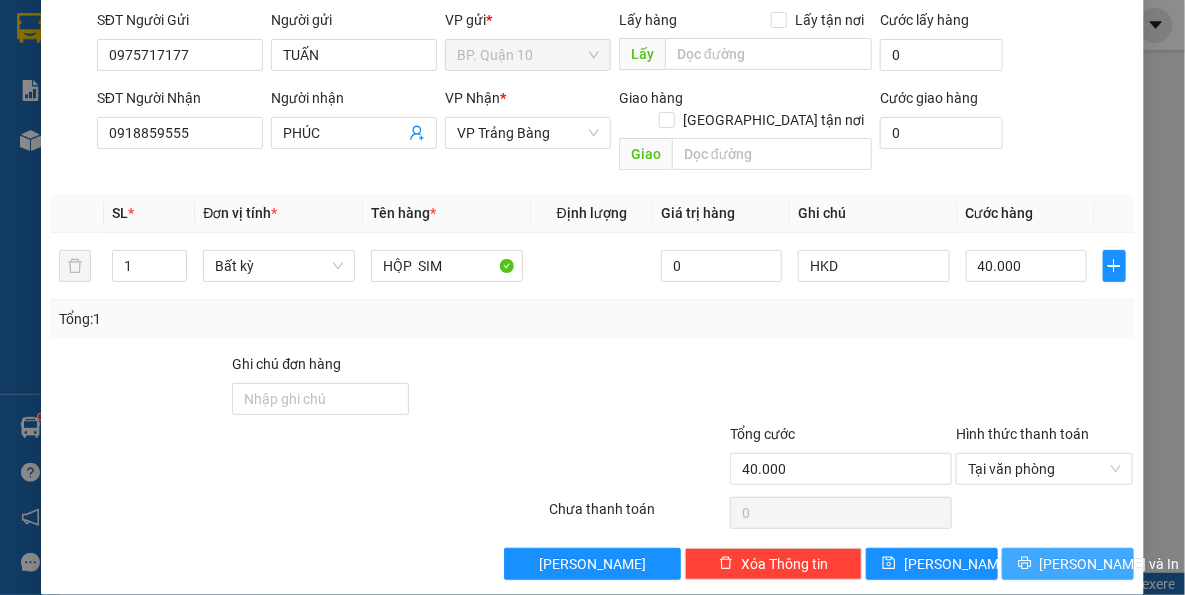 click on "[PERSON_NAME] và In" at bounding box center [1110, 564] 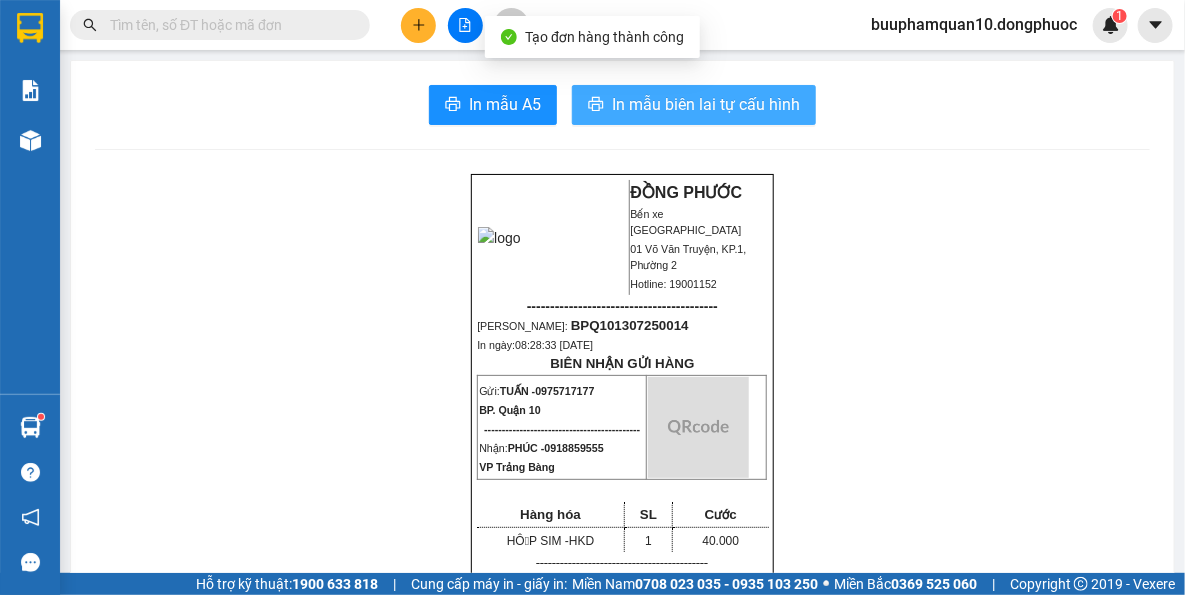 click on "In mẫu biên lai tự cấu hình" at bounding box center (694, 105) 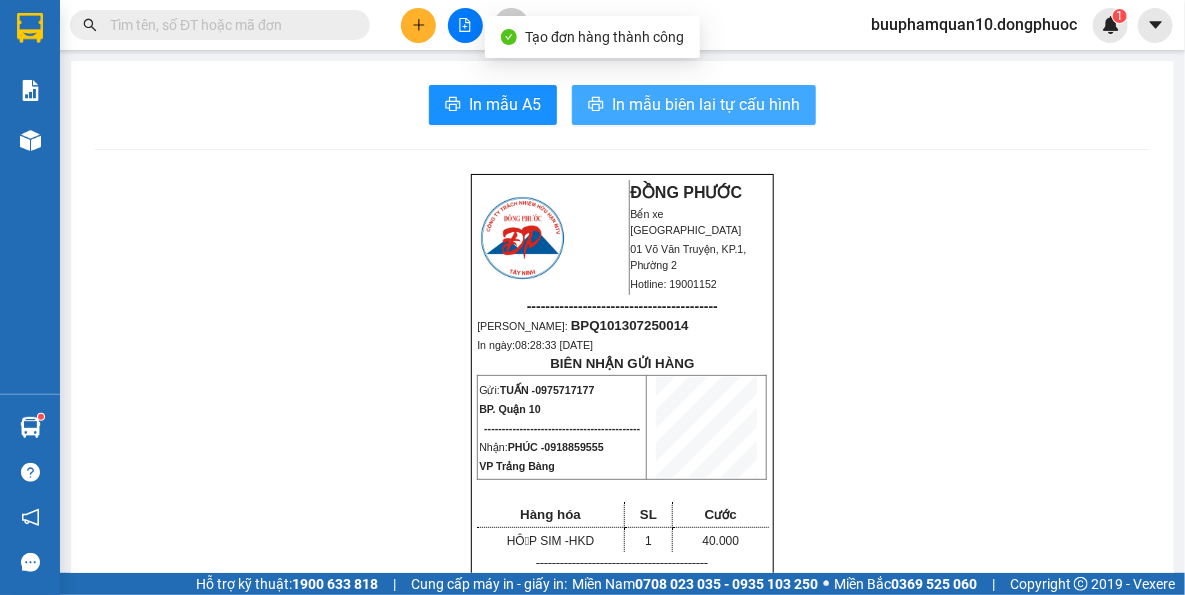 scroll, scrollTop: 0, scrollLeft: 0, axis: both 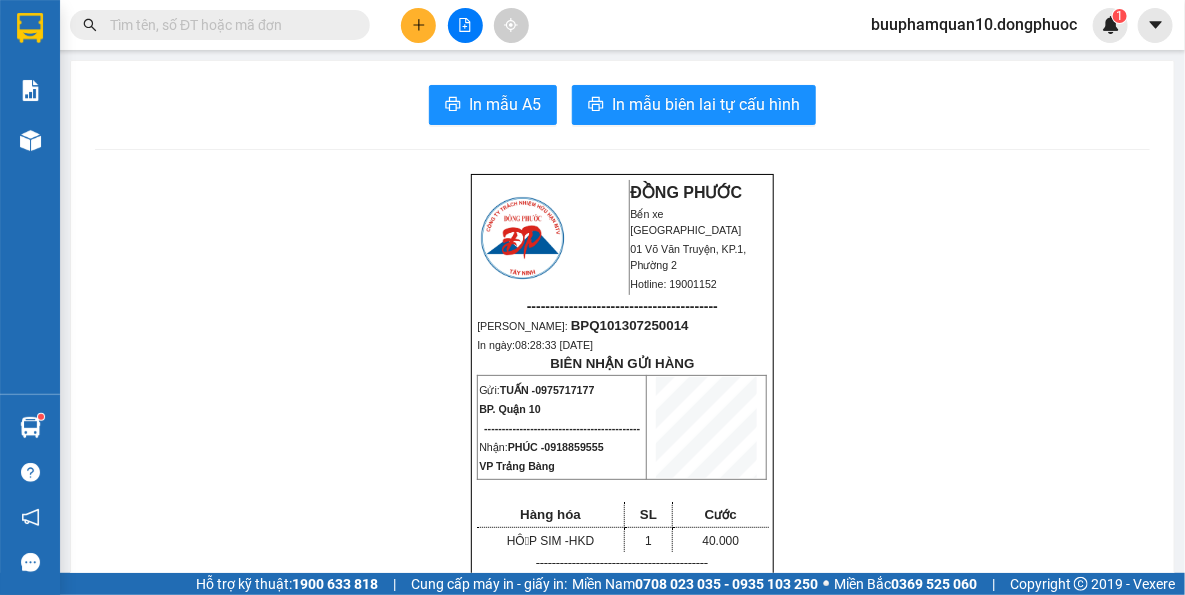 drag, startPoint x: 912, startPoint y: 503, endPoint x: 776, endPoint y: 383, distance: 181.37254 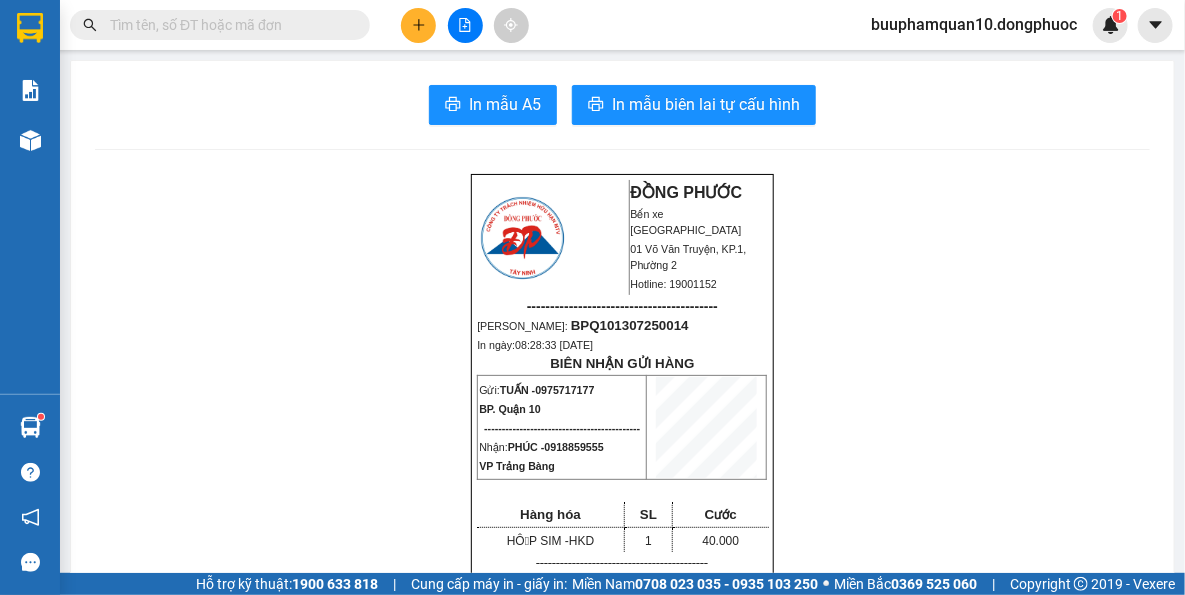 drag, startPoint x: 393, startPoint y: 90, endPoint x: 436, endPoint y: 49, distance: 59.413803 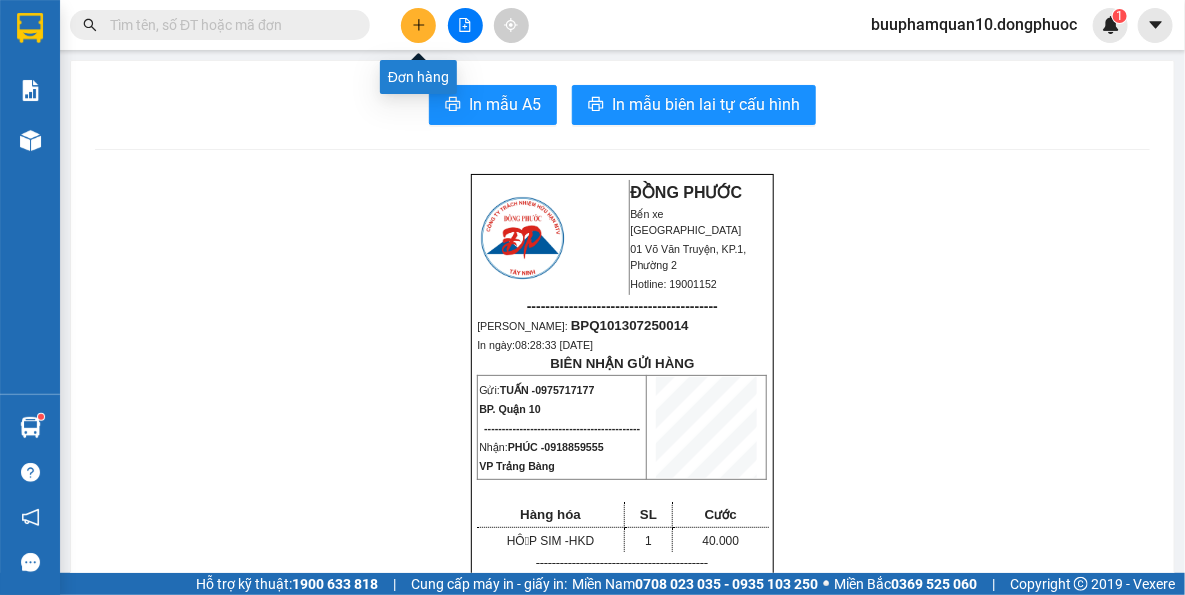 click at bounding box center (418, 25) 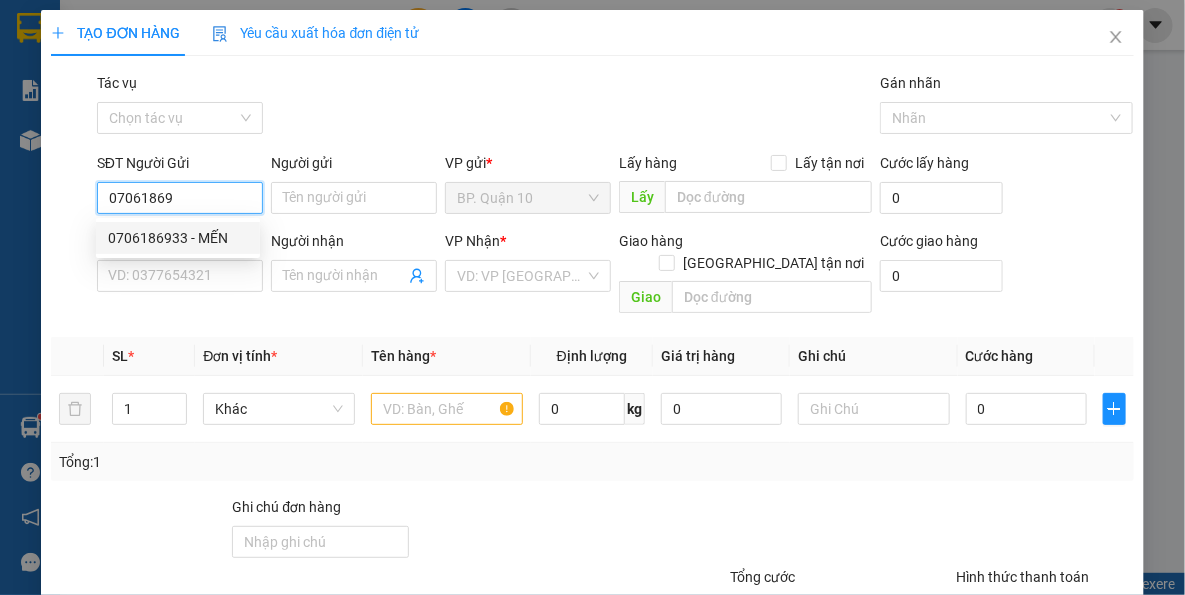 drag, startPoint x: 204, startPoint y: 236, endPoint x: 217, endPoint y: 258, distance: 25.553865 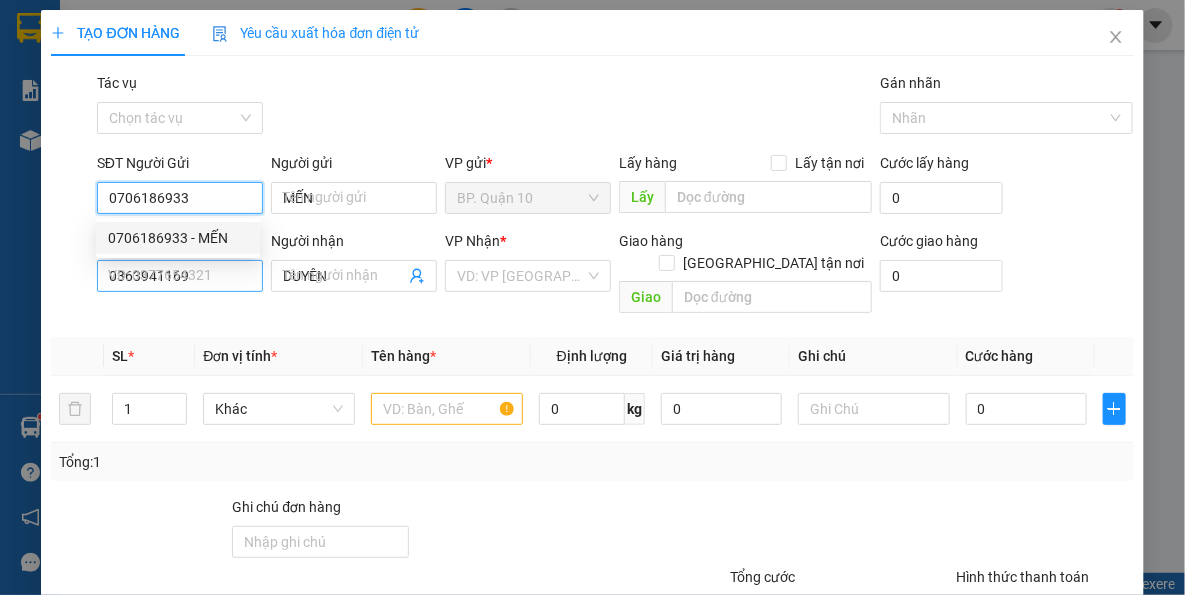 type on "60.000" 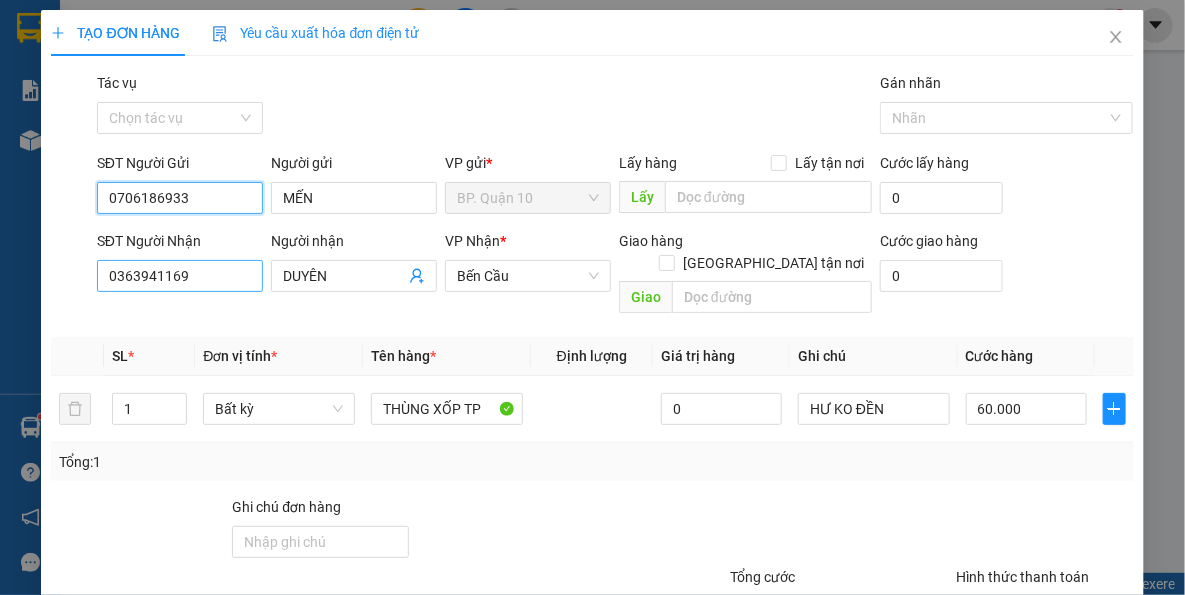 type on "0706186933" 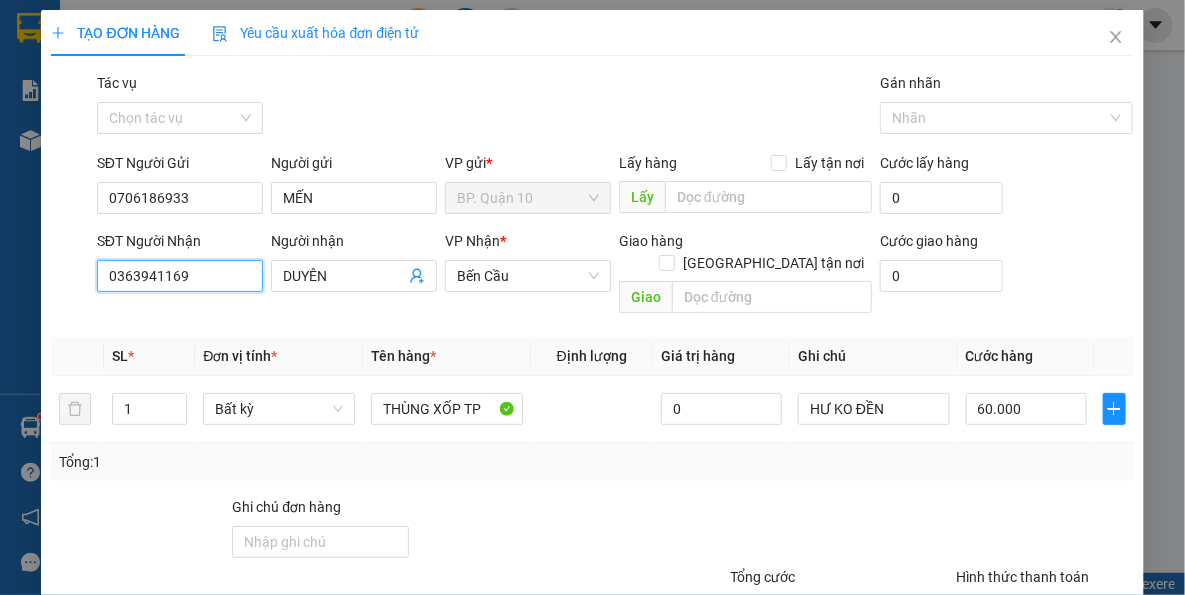 click on "0363941169" at bounding box center (180, 276) 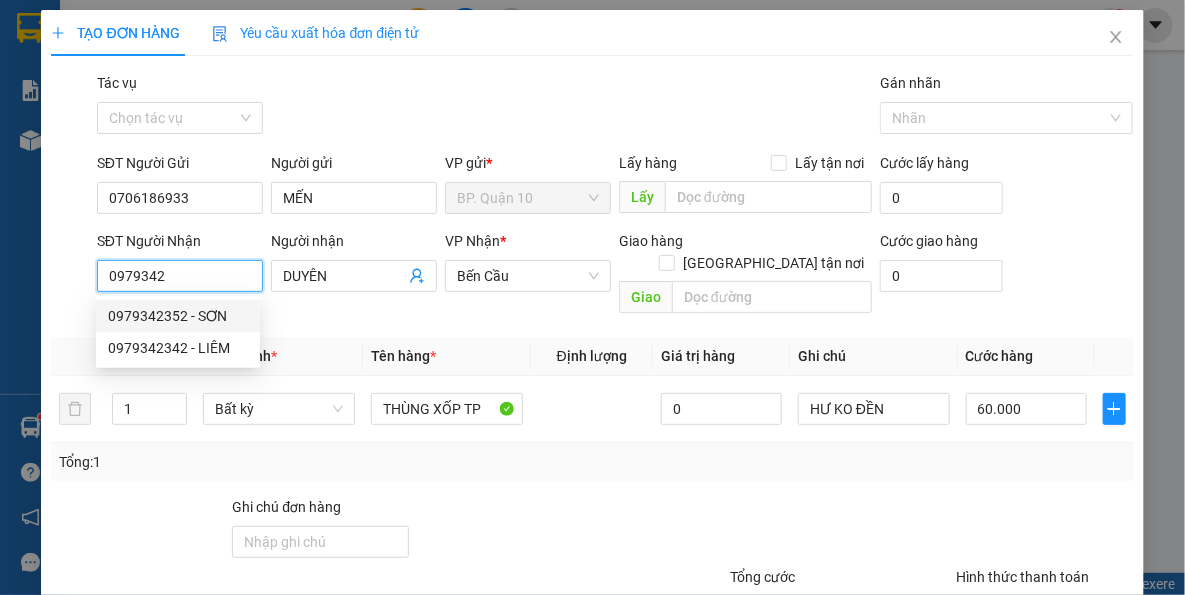 click on "0979342" at bounding box center [180, 276] 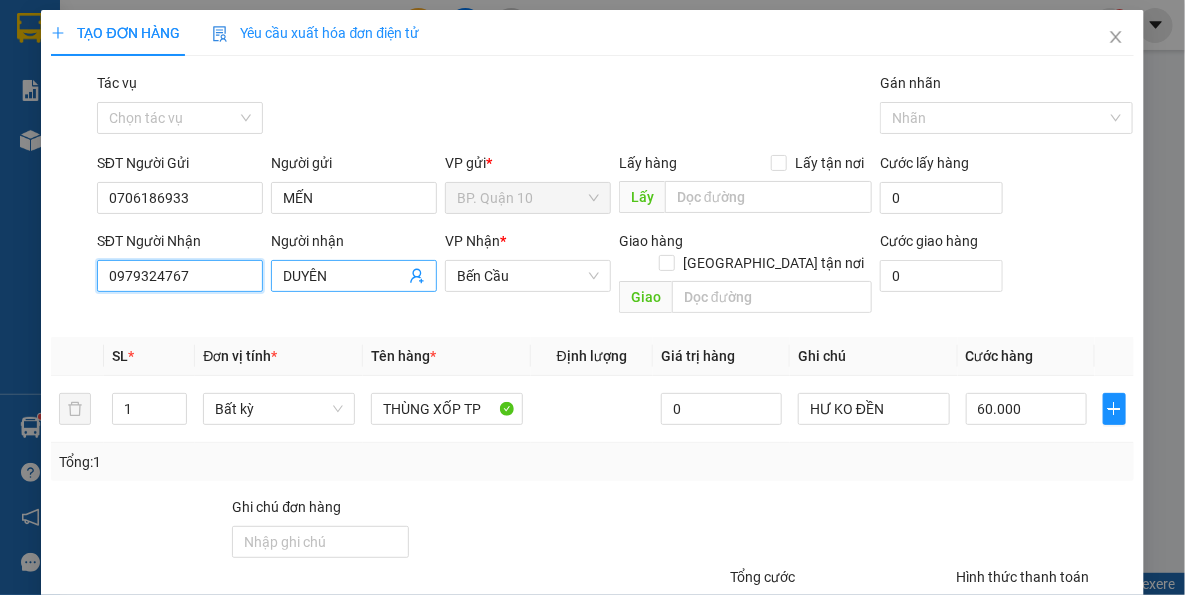 type on "0979324767" 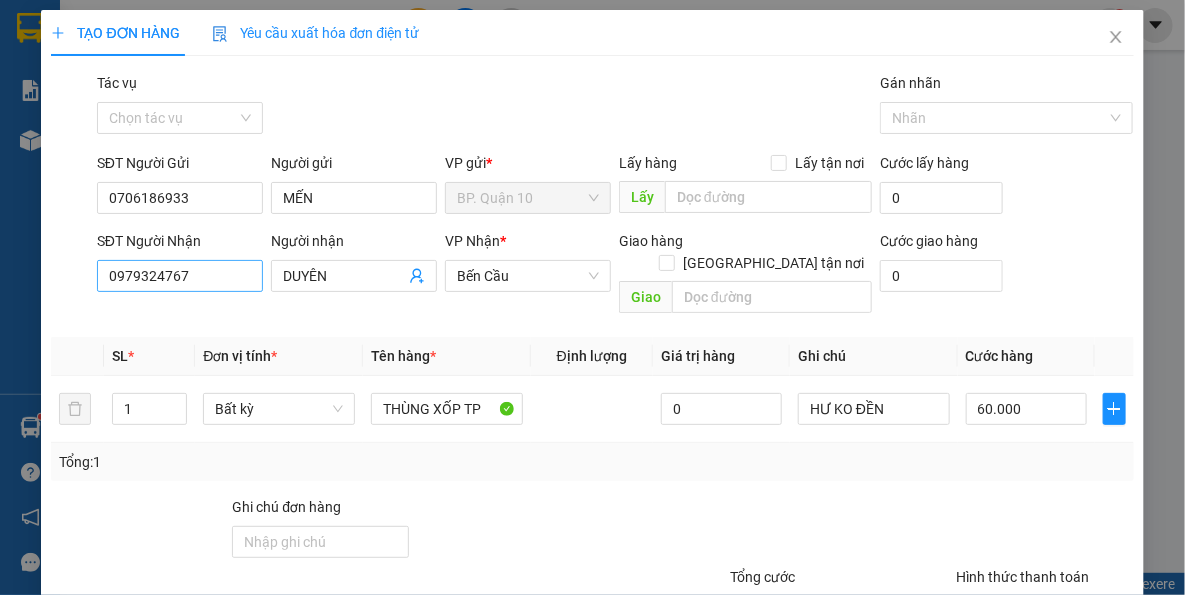 drag, startPoint x: 332, startPoint y: 281, endPoint x: 158, endPoint y: 278, distance: 174.02586 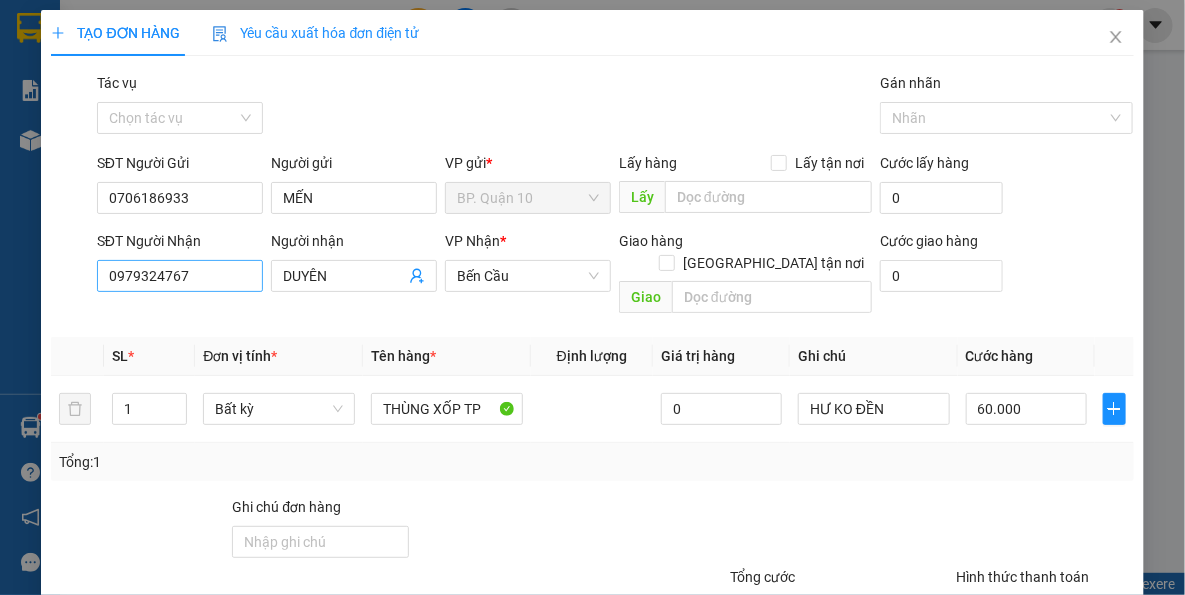 click on "SĐT Người Nhận 0979324767 0979324767 Người nhận DUYÊN VP Nhận  * Bến Cầu Giao hàng Giao tận nơi Giao Cước giao hàng 0" at bounding box center [615, 276] 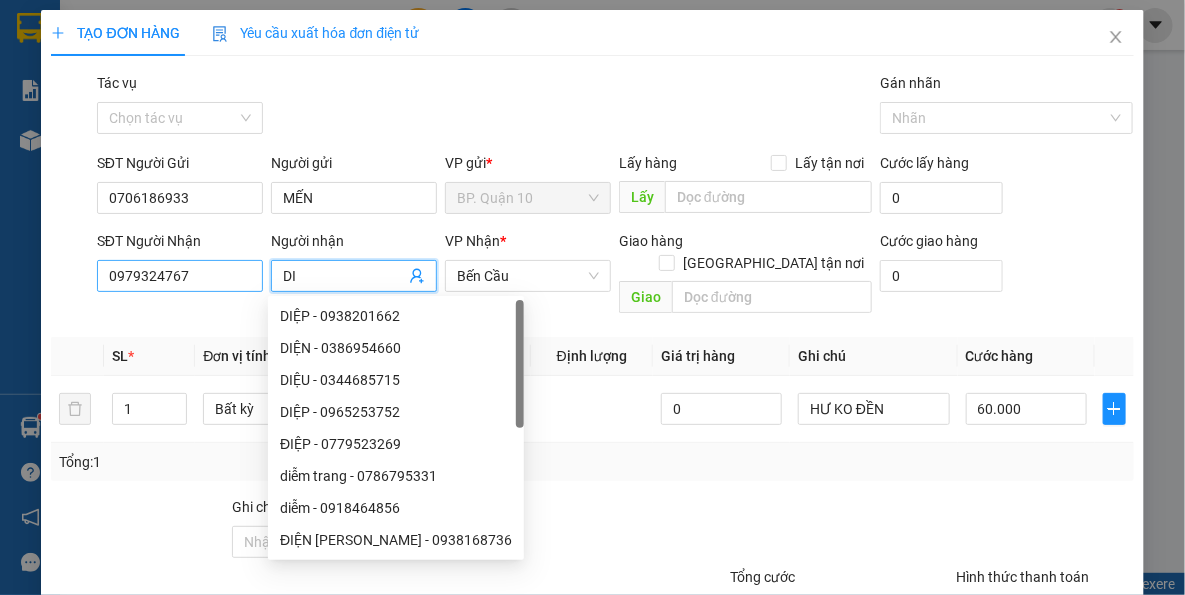 type on "D" 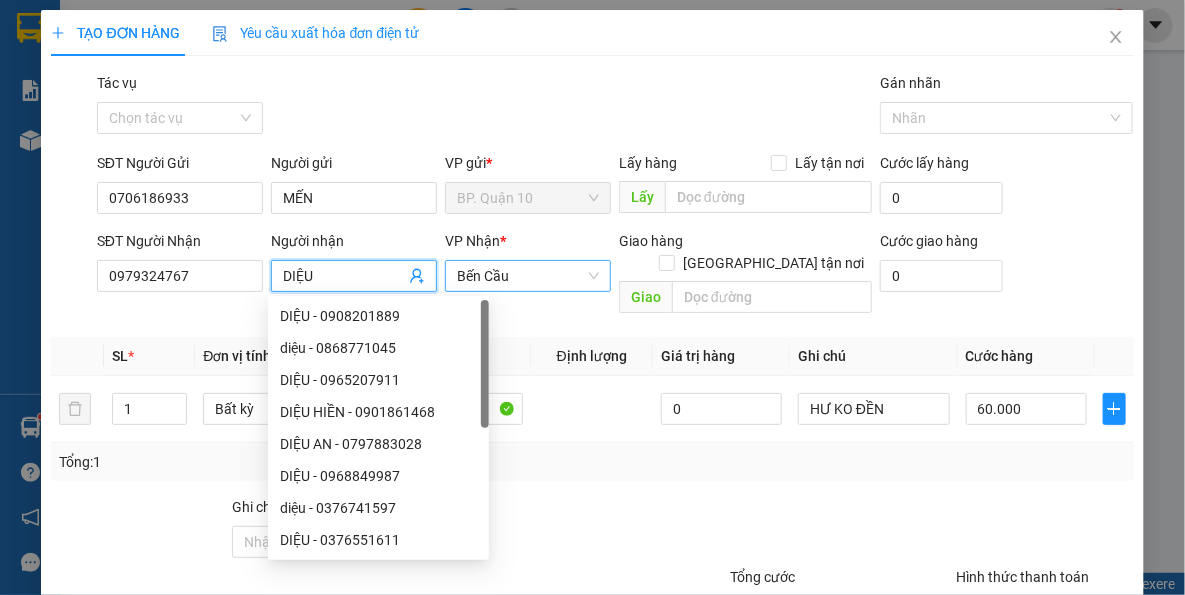 click on "Bến Cầu" at bounding box center (528, 276) 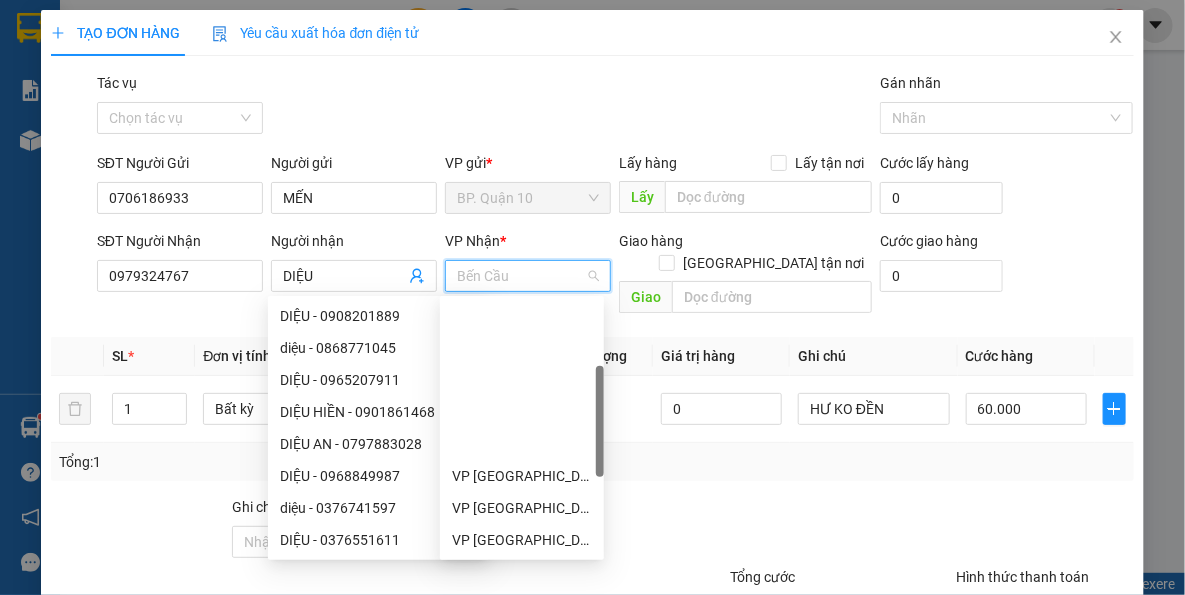 scroll, scrollTop: 191, scrollLeft: 0, axis: vertical 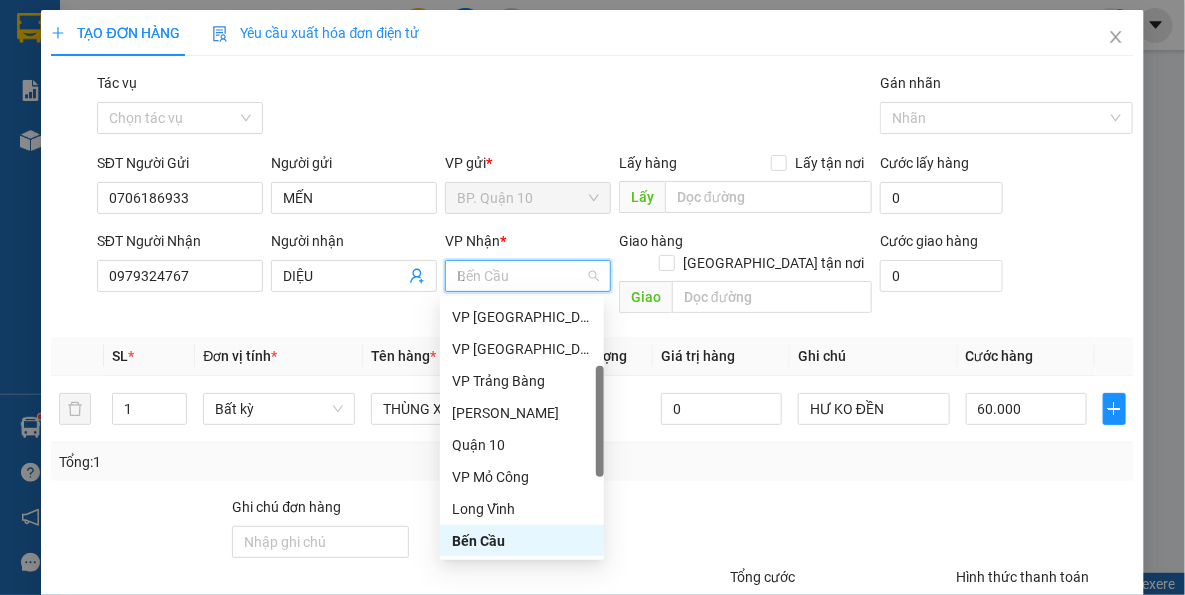 type on "LK" 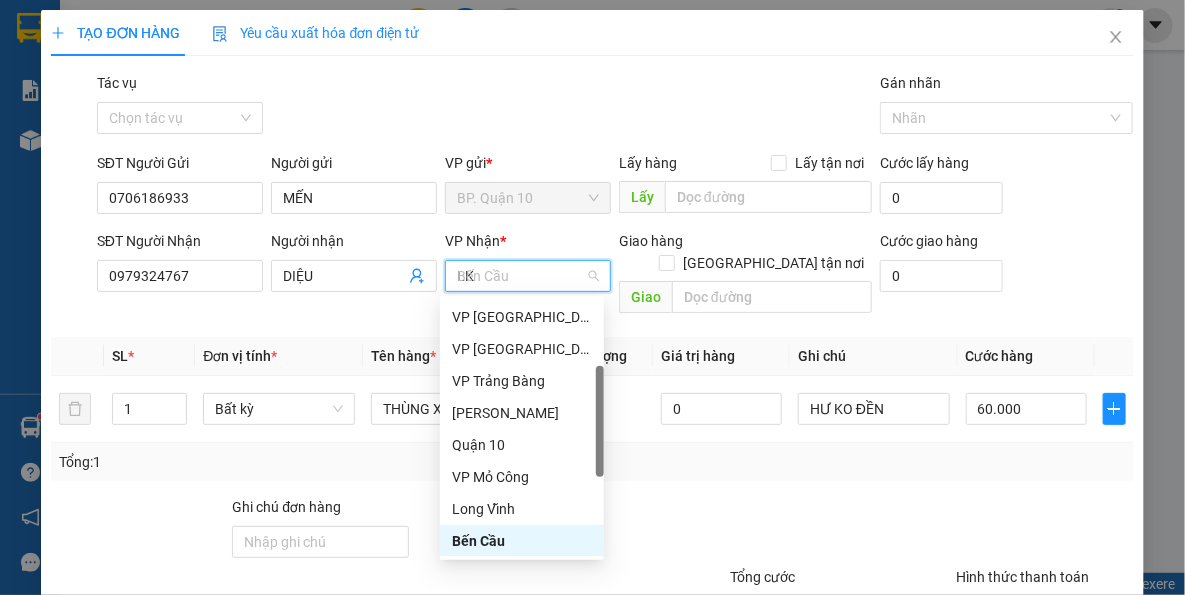 scroll, scrollTop: 0, scrollLeft: 0, axis: both 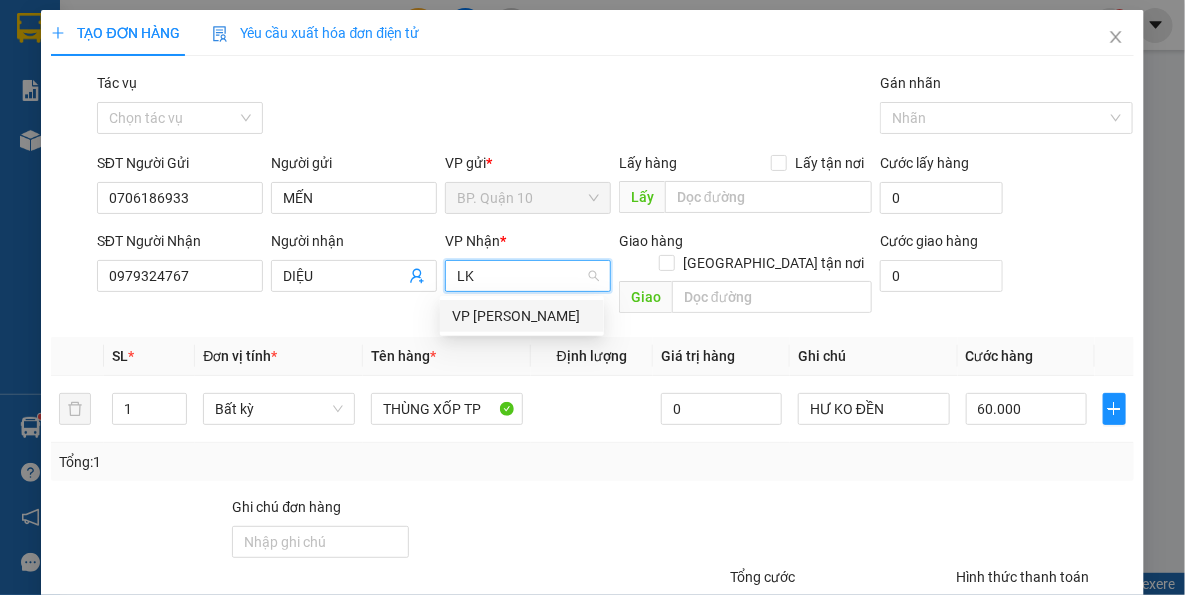 drag, startPoint x: 534, startPoint y: 316, endPoint x: 611, endPoint y: 406, distance: 118.44408 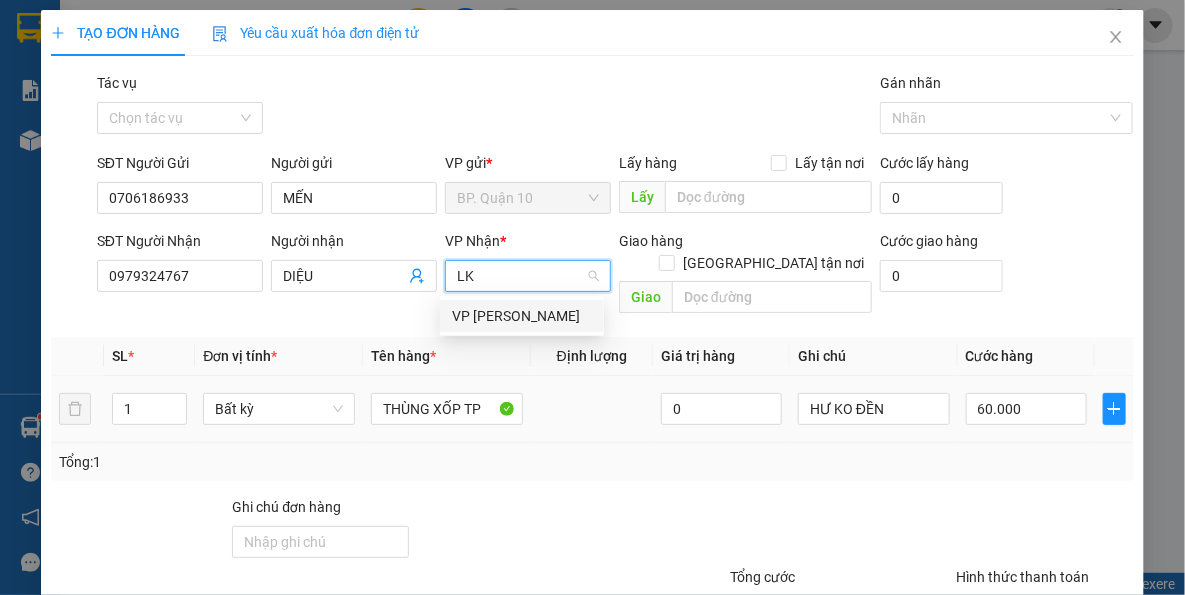click on "VP [PERSON_NAME]" at bounding box center [522, 316] 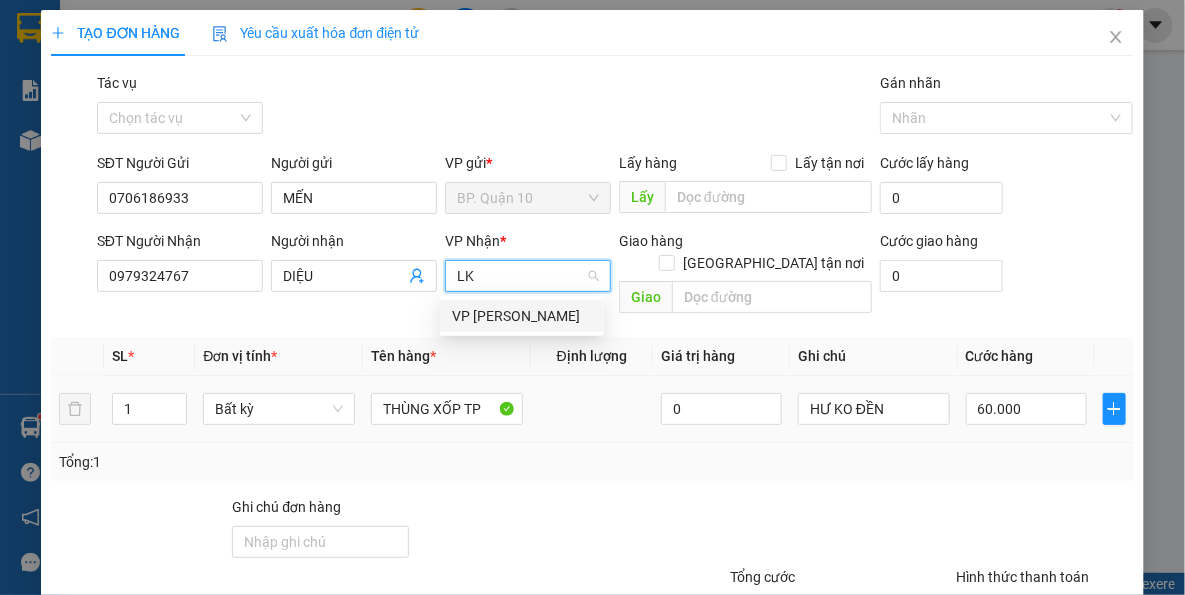 type 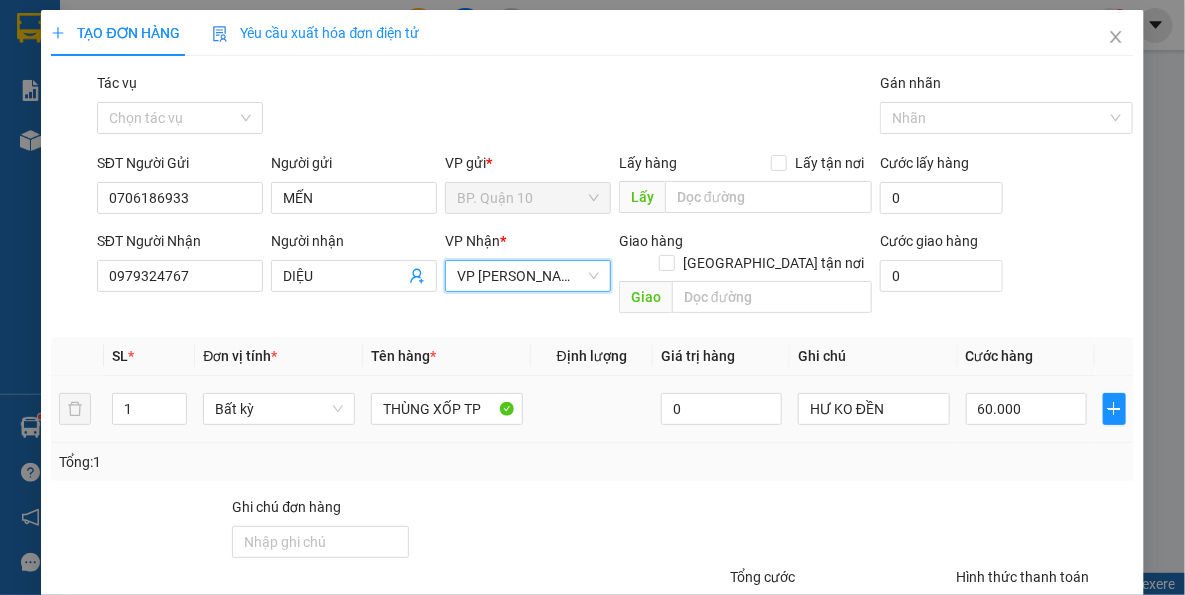 click at bounding box center [592, 409] 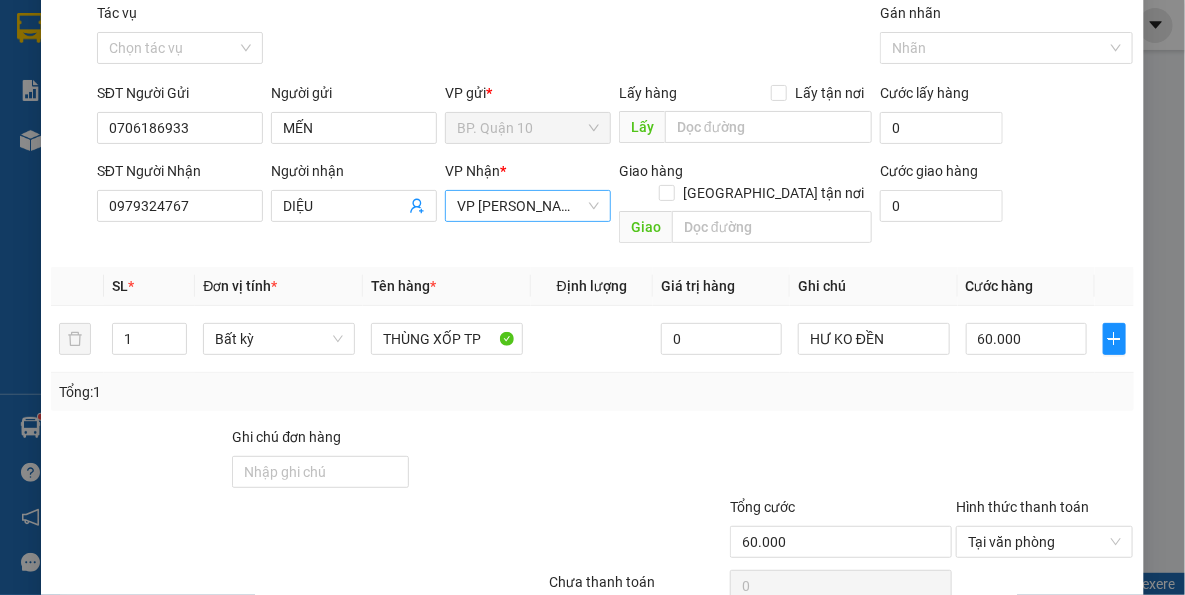 scroll, scrollTop: 143, scrollLeft: 0, axis: vertical 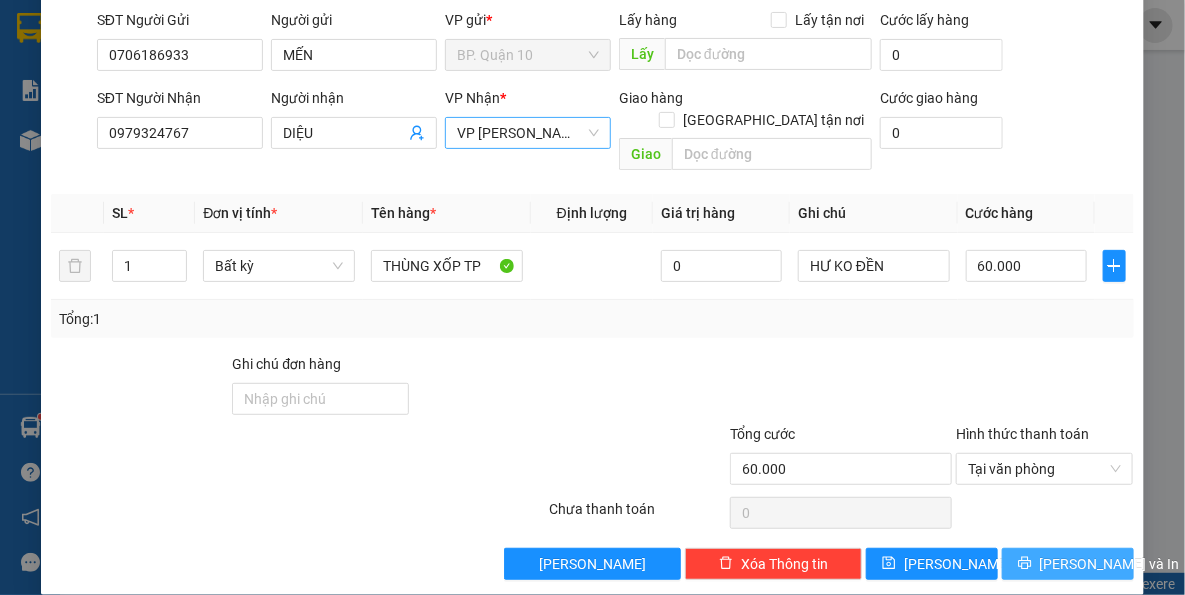 drag, startPoint x: 1049, startPoint y: 540, endPoint x: 979, endPoint y: 416, distance: 142.39381 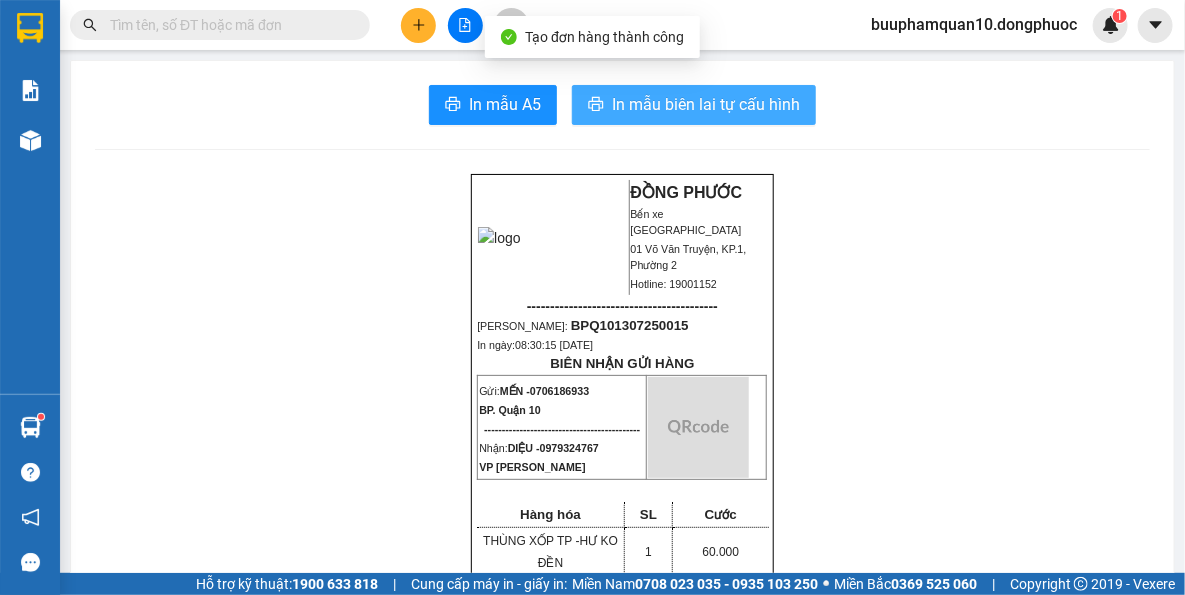 click on "In mẫu biên lai tự cấu hình" at bounding box center [706, 104] 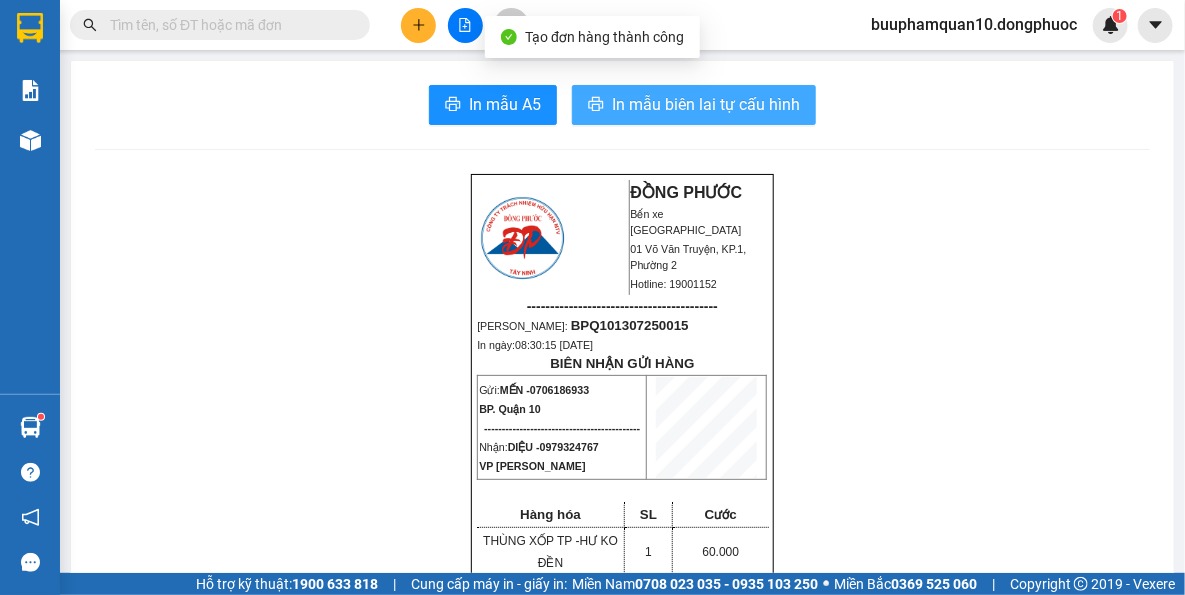 scroll, scrollTop: 0, scrollLeft: 0, axis: both 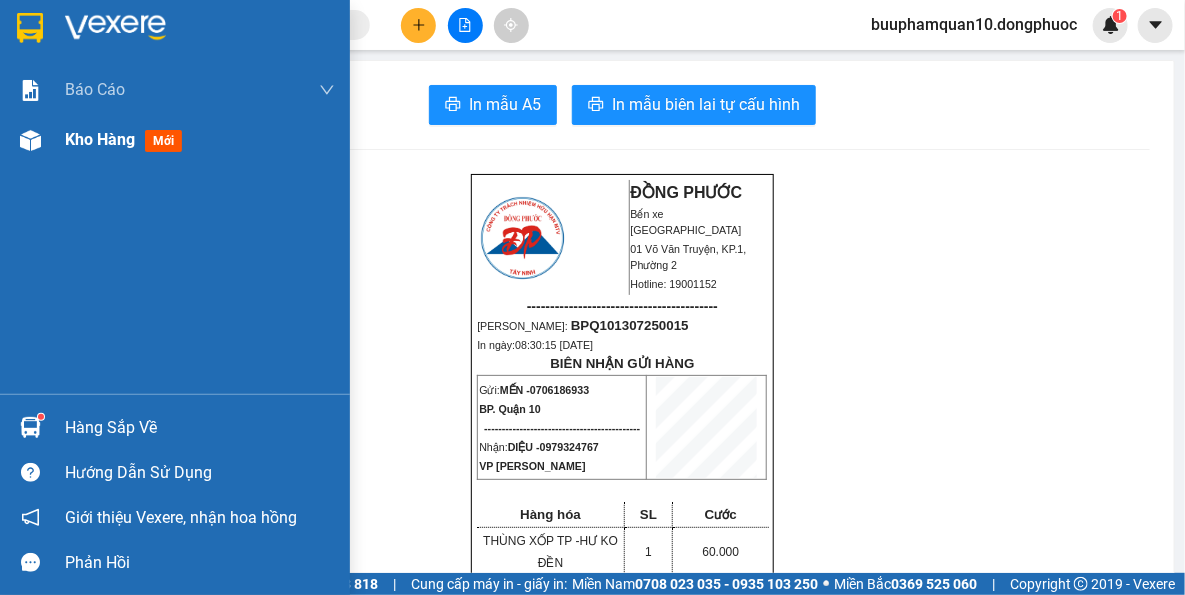click on "Kho hàng" at bounding box center (100, 139) 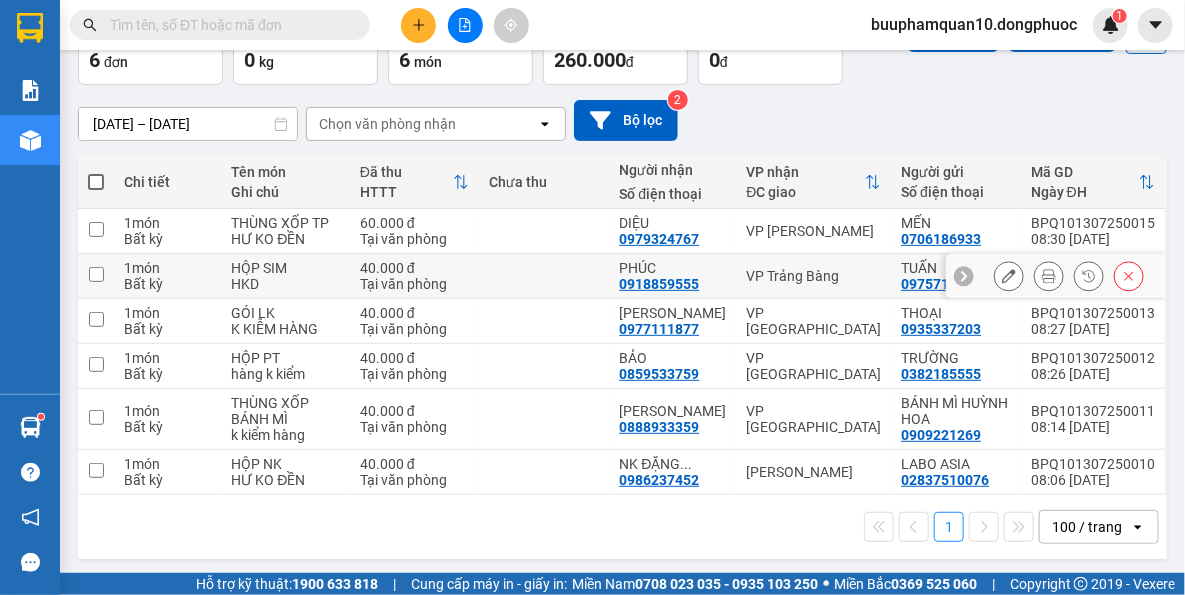 scroll, scrollTop: 128, scrollLeft: 0, axis: vertical 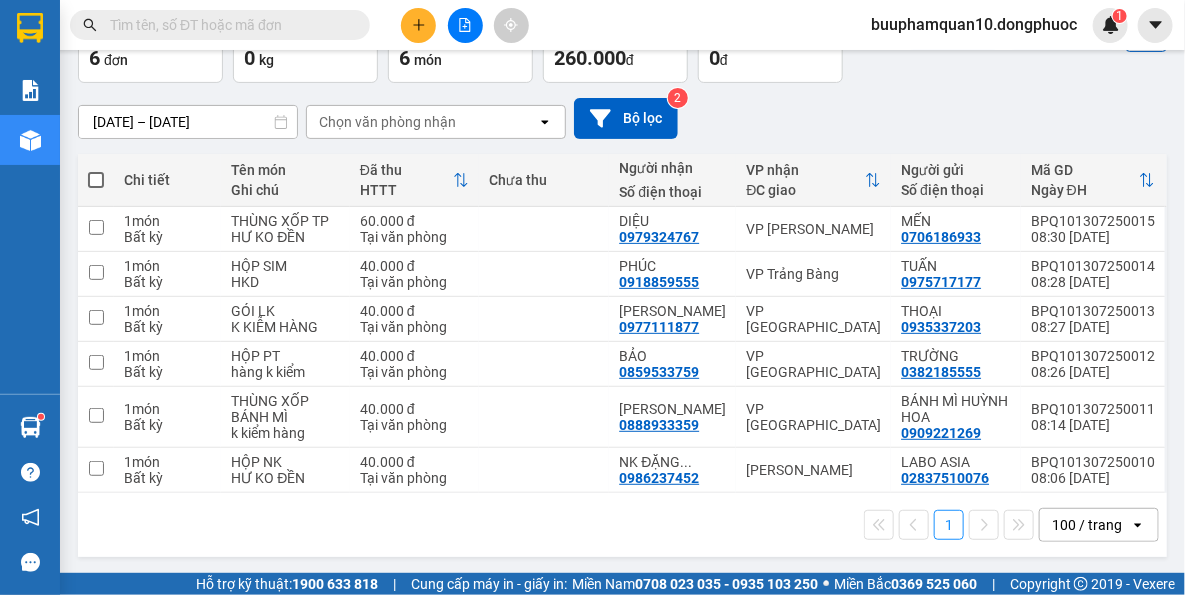 drag, startPoint x: 820, startPoint y: 517, endPoint x: 806, endPoint y: 502, distance: 20.518284 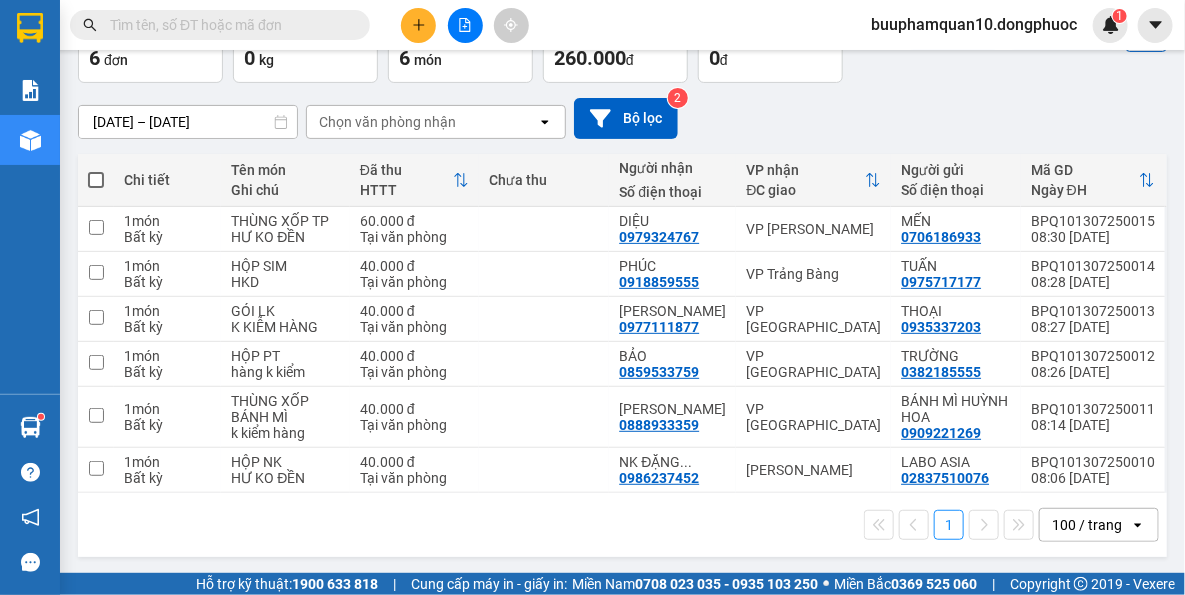 click at bounding box center [418, 25] 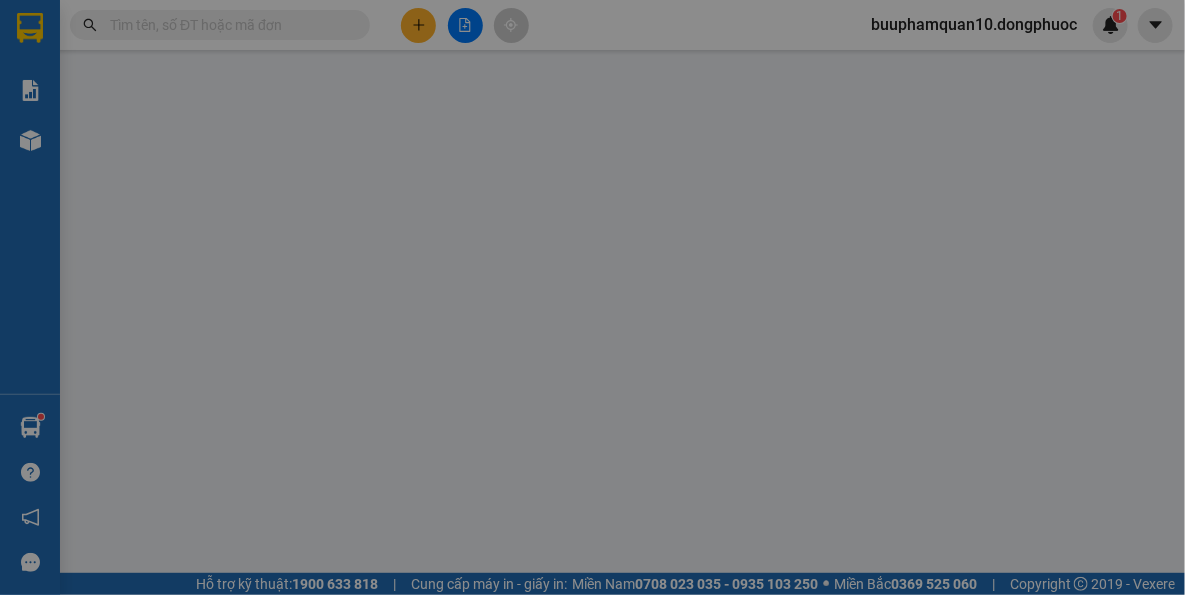 scroll, scrollTop: 0, scrollLeft: 0, axis: both 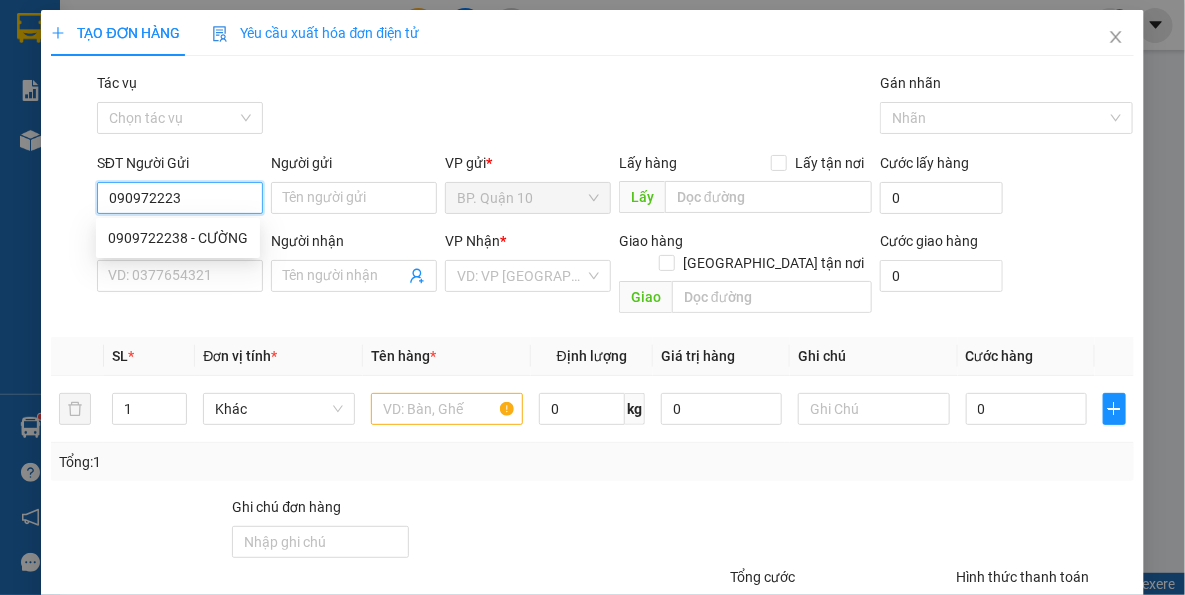 type on "0909722238" 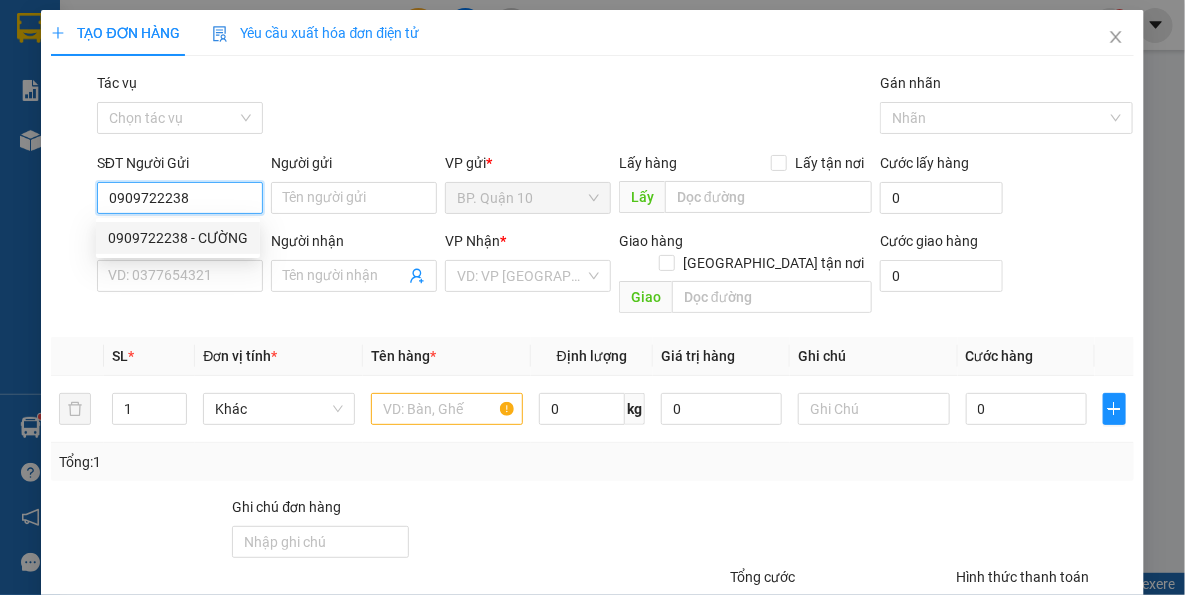 click on "0909722238 - CƯỜNG" at bounding box center [178, 238] 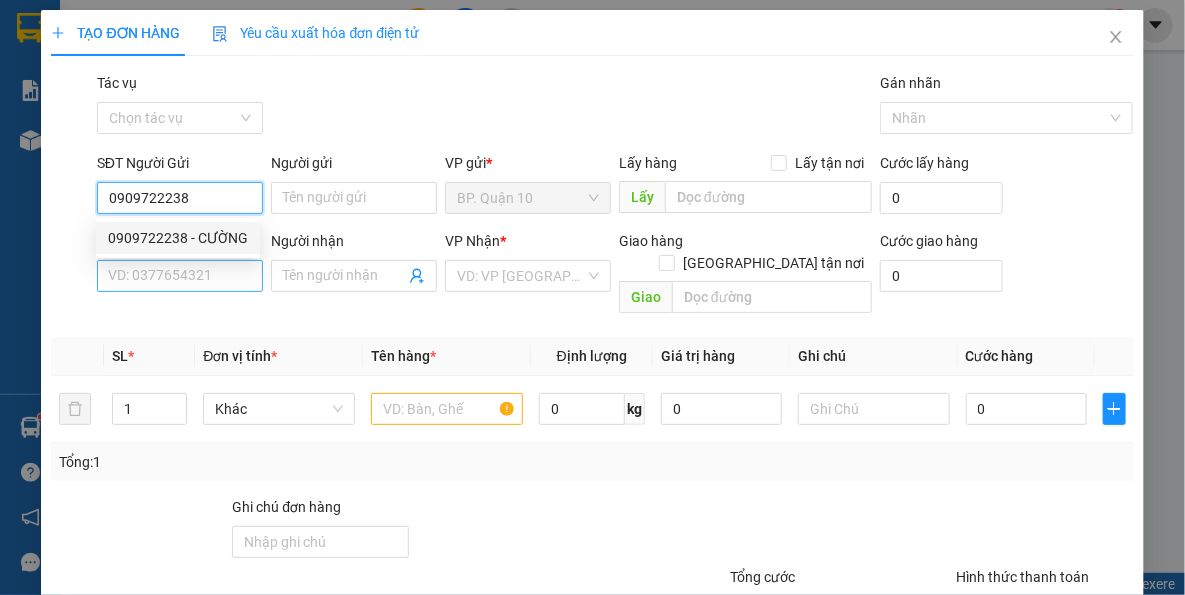 type on "CƯỜNG" 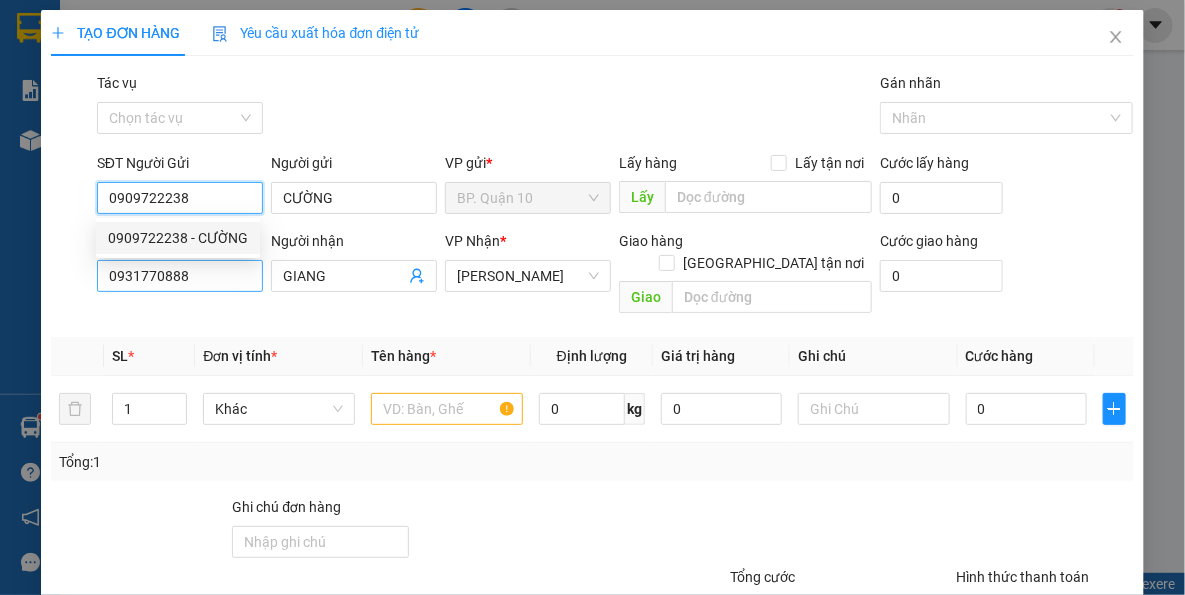 type on "0909722238" 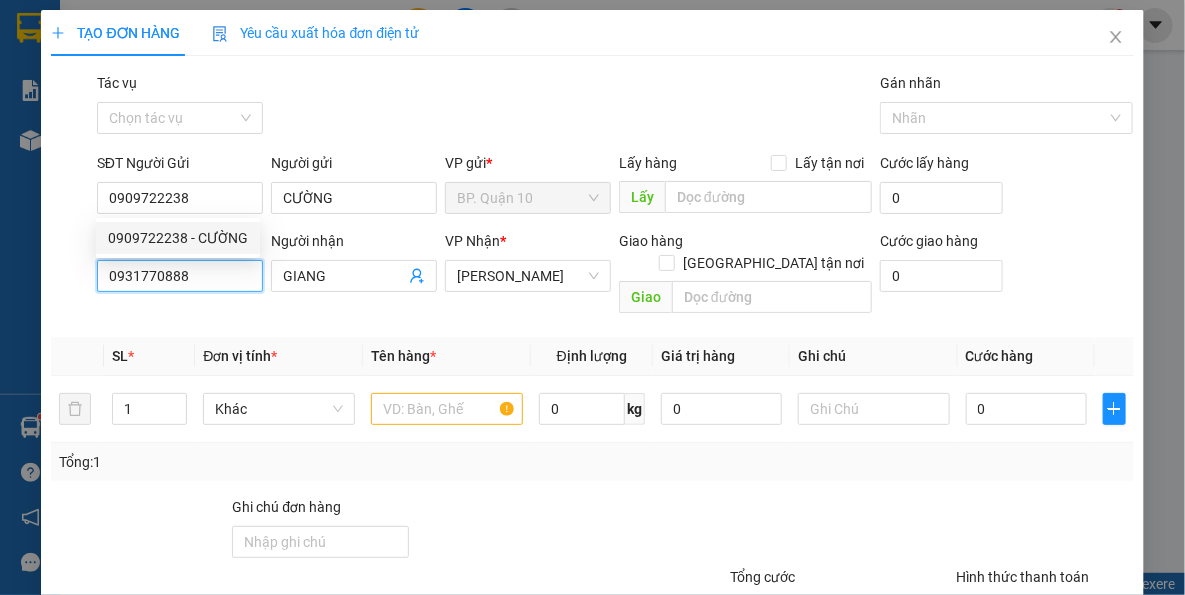 type on "60.000" 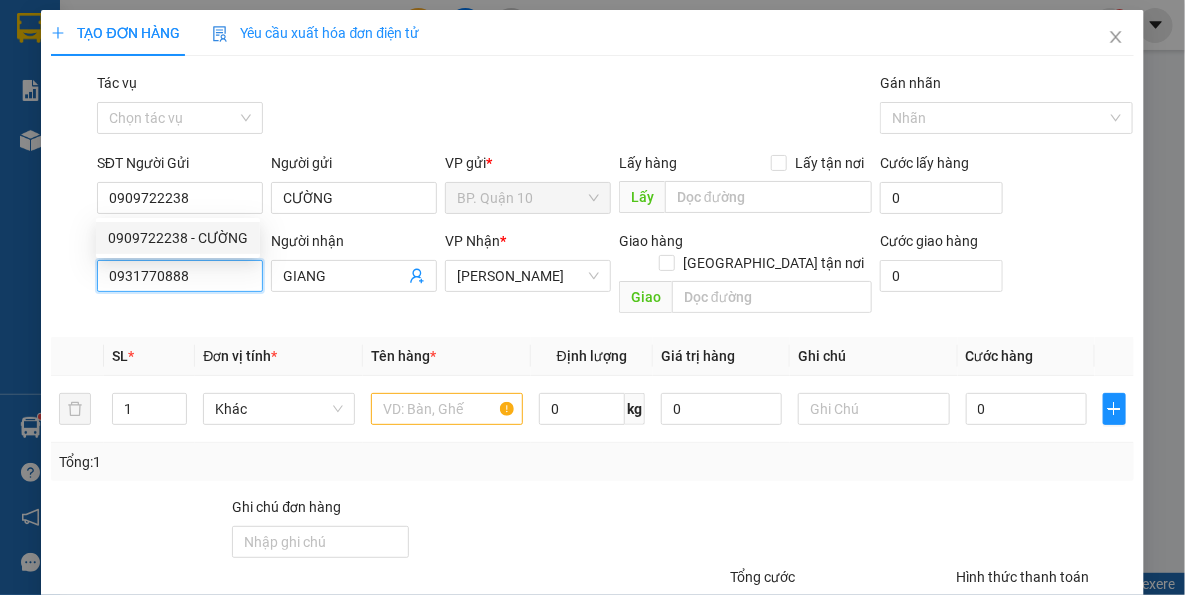 click on "0931770888" at bounding box center [180, 276] 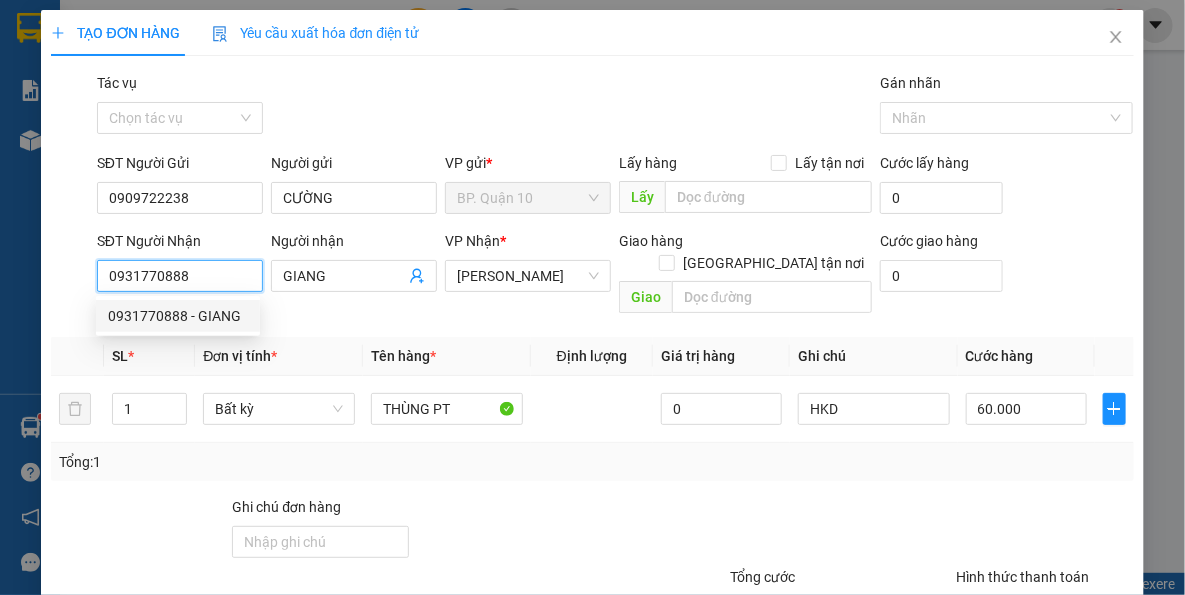click on "0931770888" at bounding box center (180, 276) 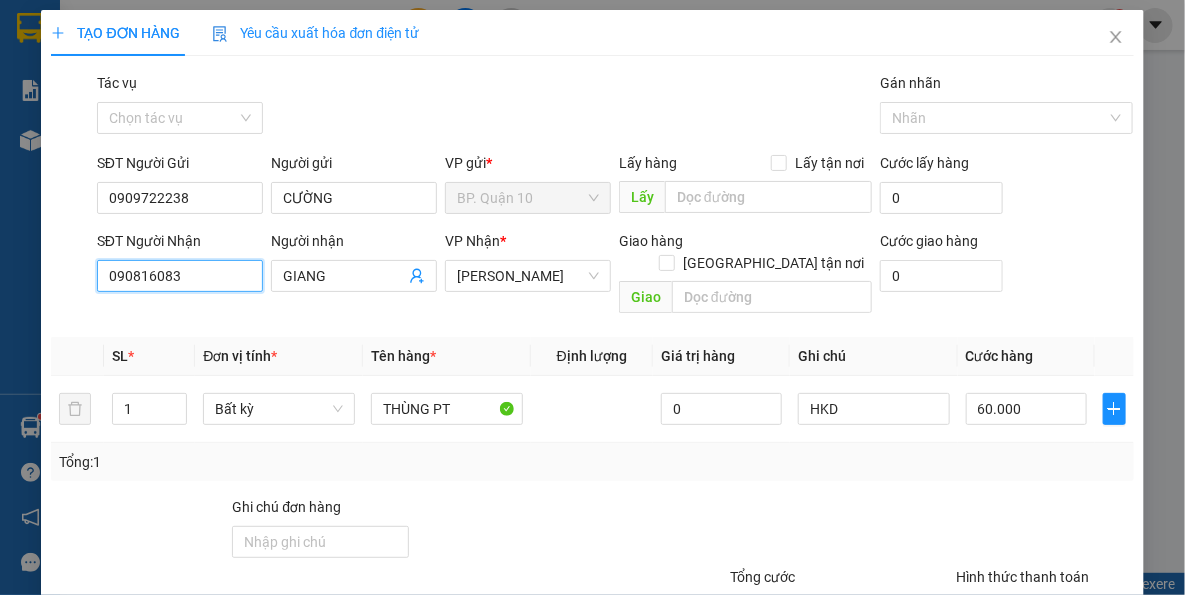 type on "0908160830" 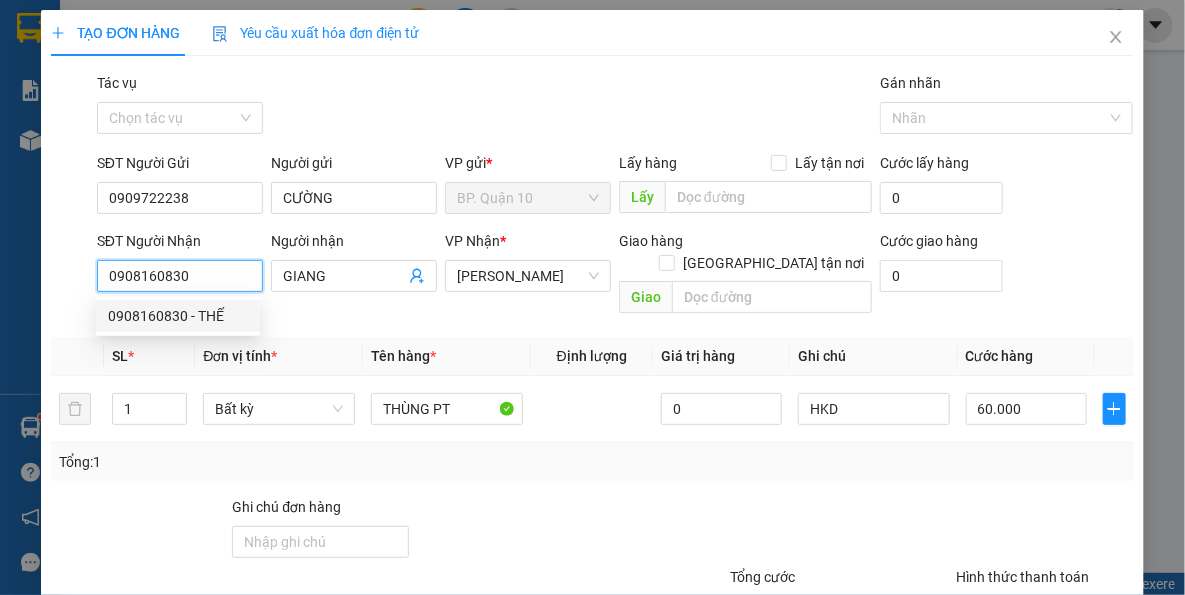 click on "0908160830 - THẾ" at bounding box center [178, 316] 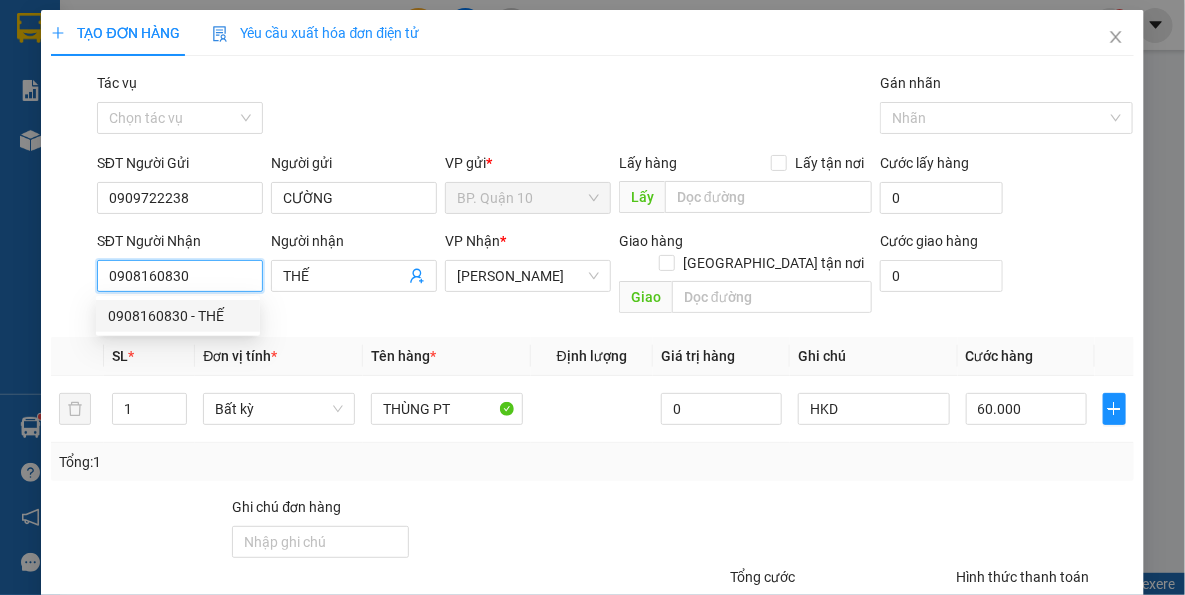 type on "40.000" 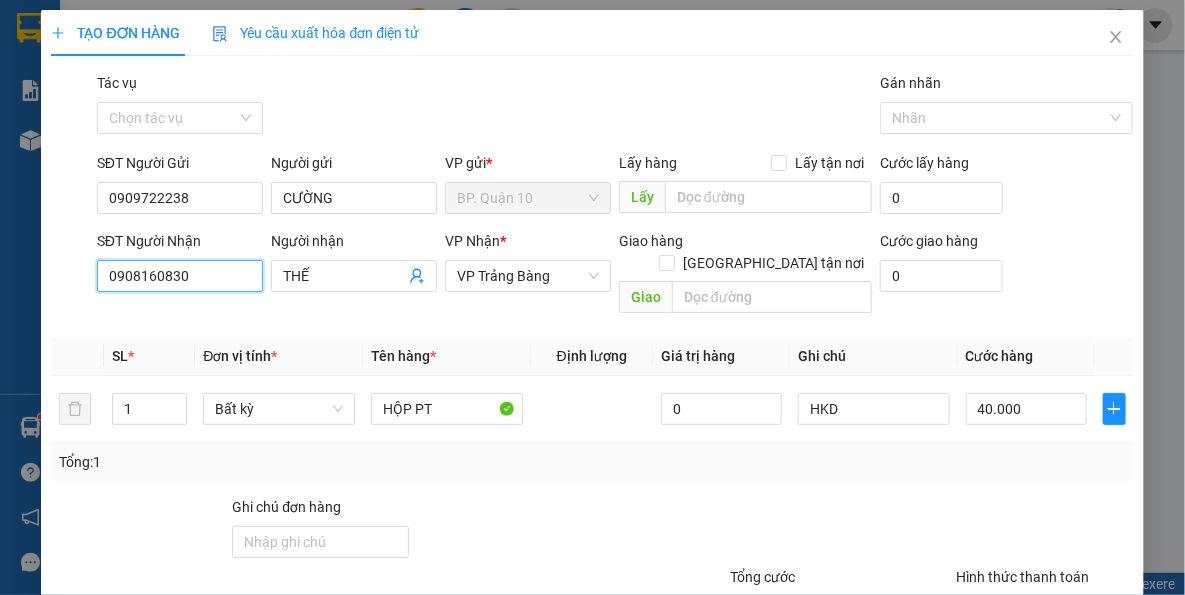 type on "0908160830" 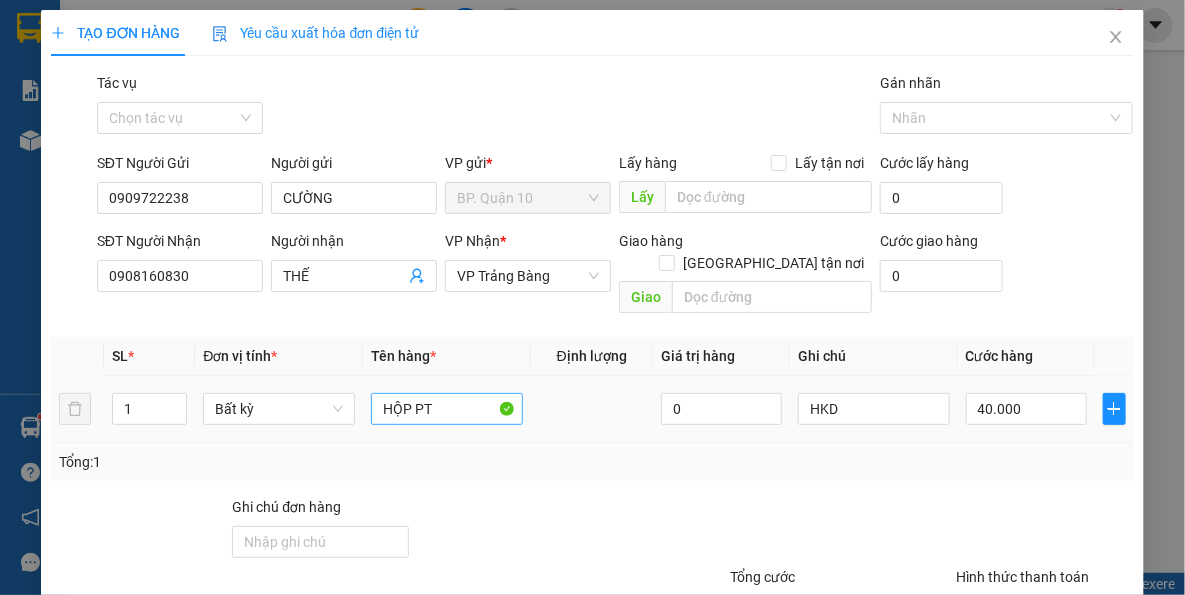 drag, startPoint x: 450, startPoint y: 457, endPoint x: 434, endPoint y: 397, distance: 62.0967 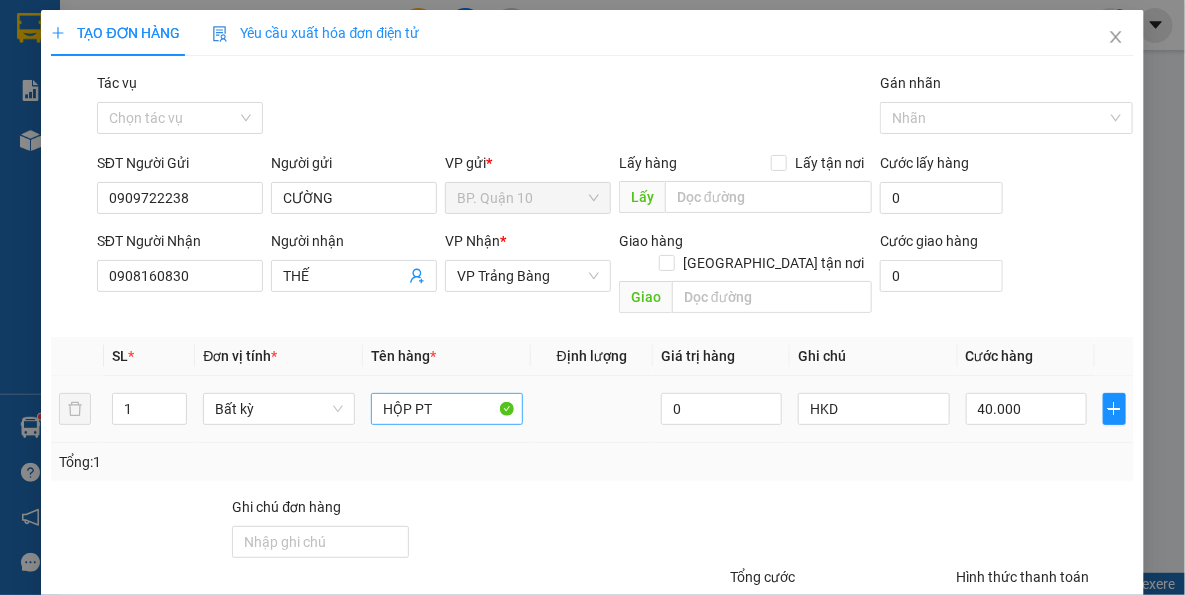 click on "Tổng:  1" at bounding box center (592, 462) 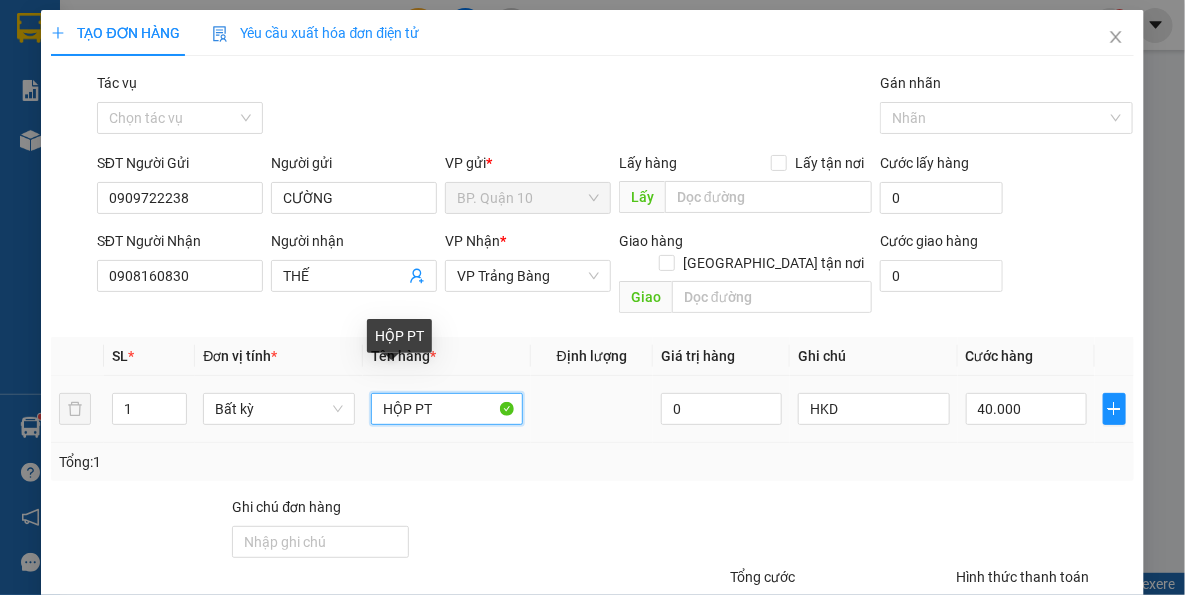 drag, startPoint x: 430, startPoint y: 381, endPoint x: 256, endPoint y: 412, distance: 176.73993 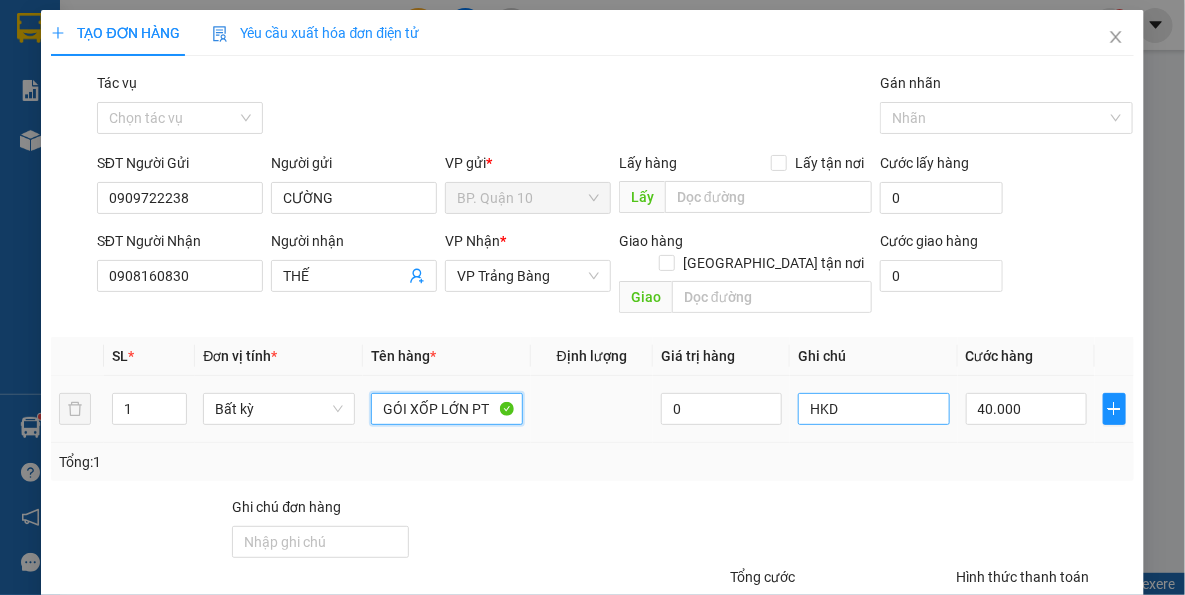 type on "GÓI XỐP LỚN PT" 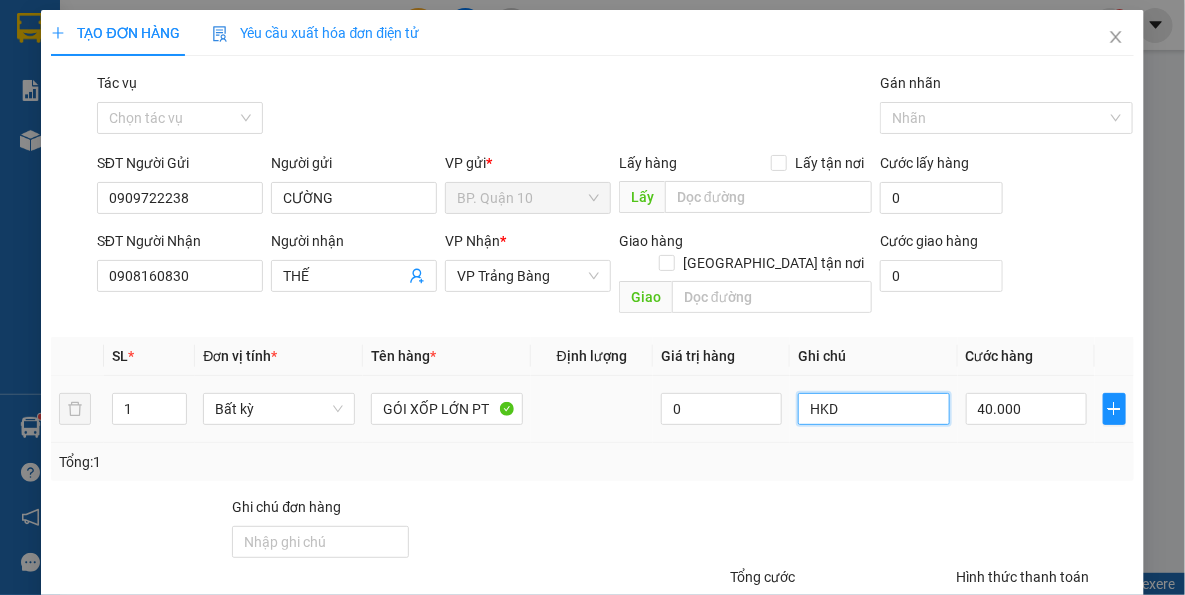 click on "HKD" at bounding box center (874, 409) 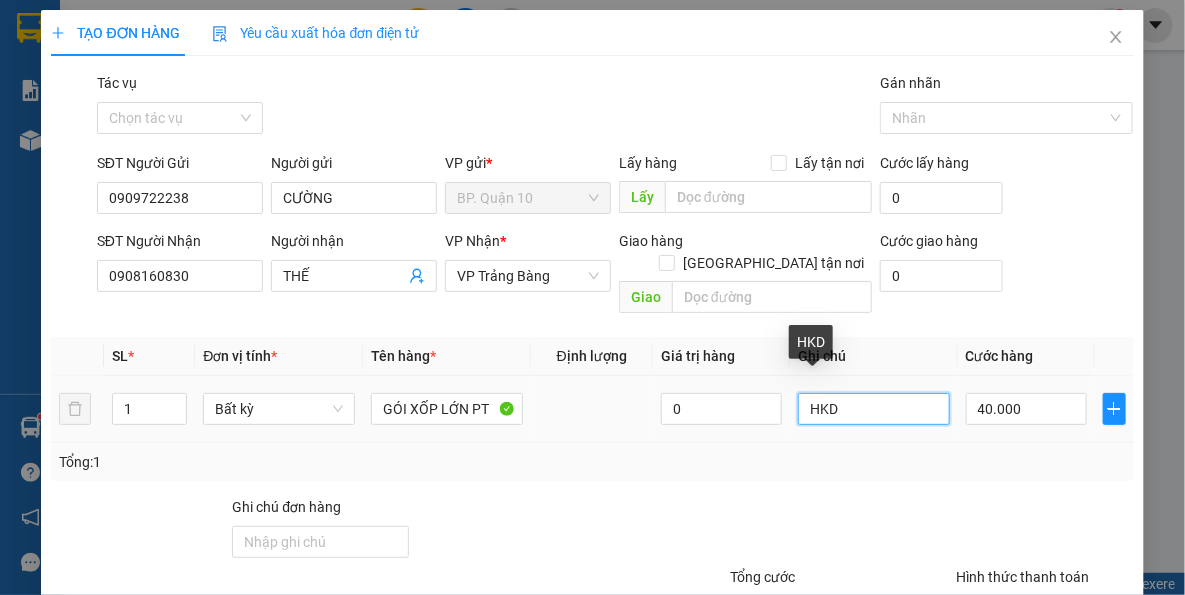click on "HKD" at bounding box center (874, 409) 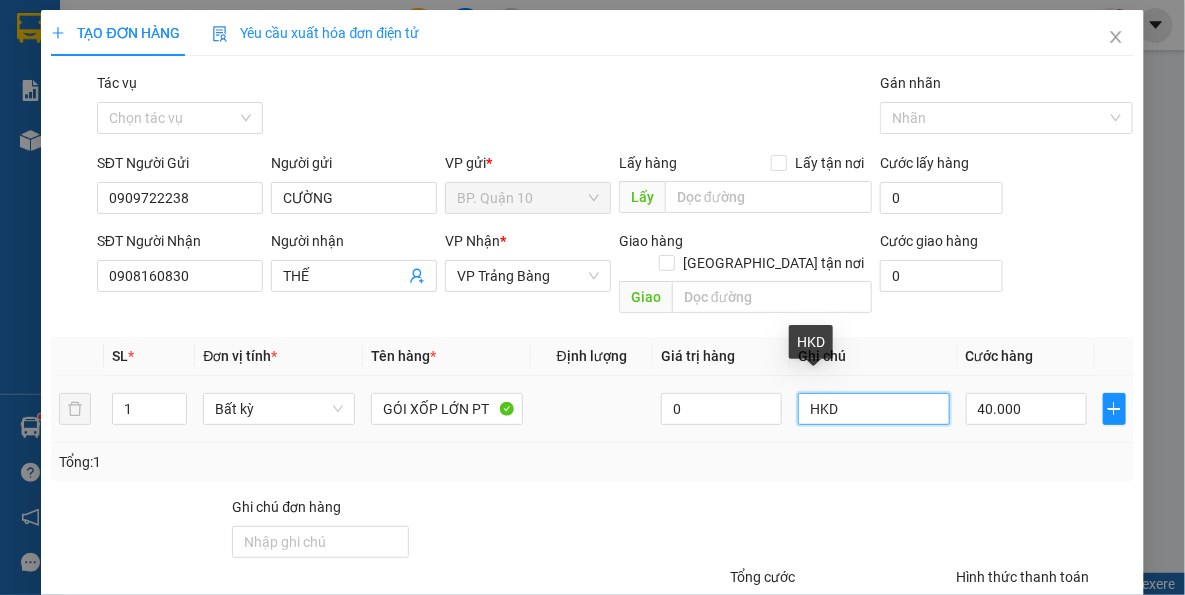click on "HKD" at bounding box center [874, 409] 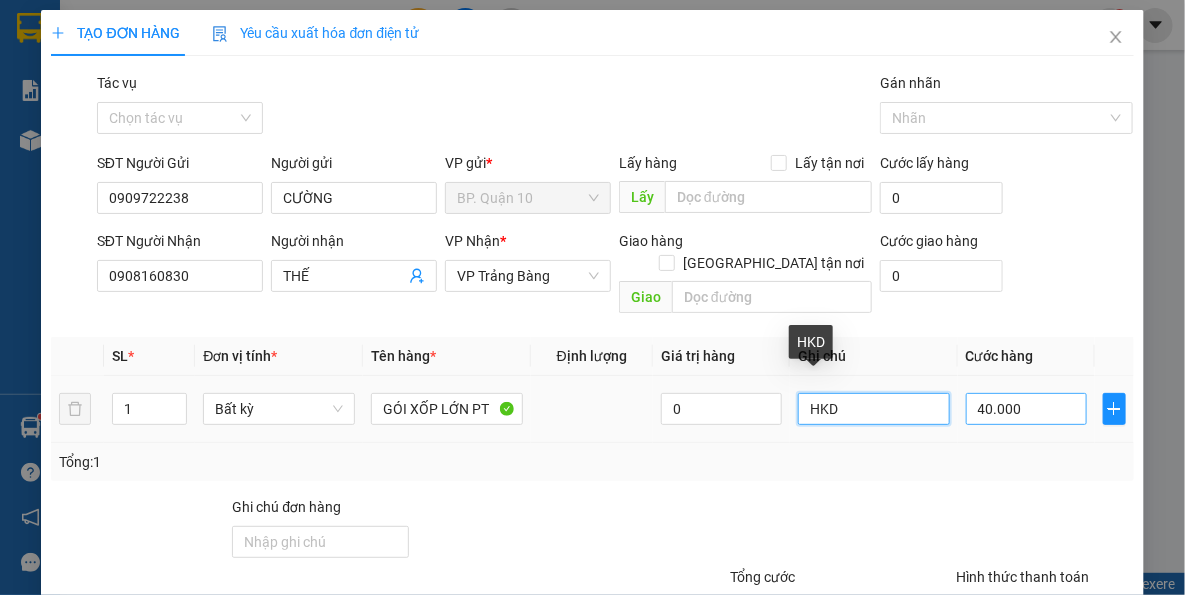 paste on "k kiểm hàng" 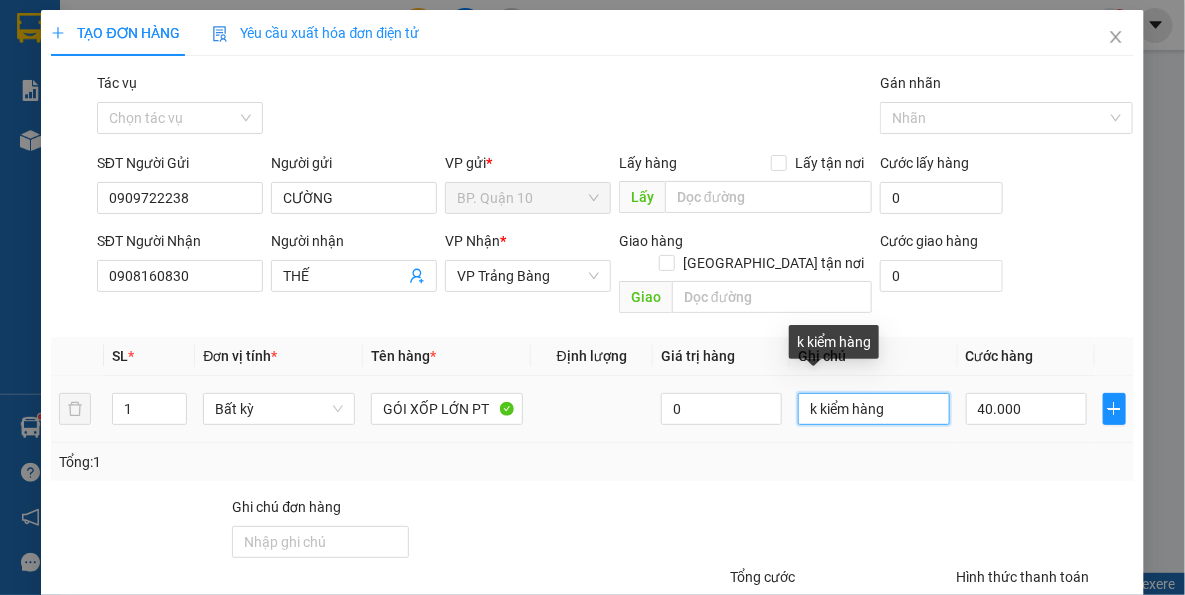 type on "k kiểm hàng" 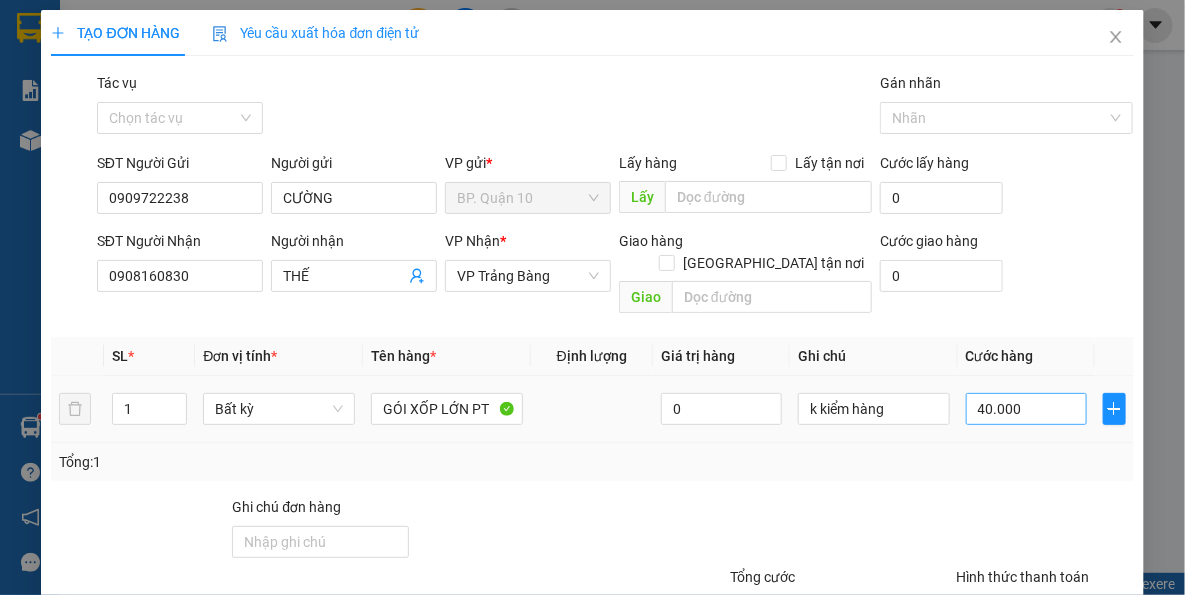 drag, startPoint x: 1062, startPoint y: 445, endPoint x: 1073, endPoint y: 396, distance: 50.219517 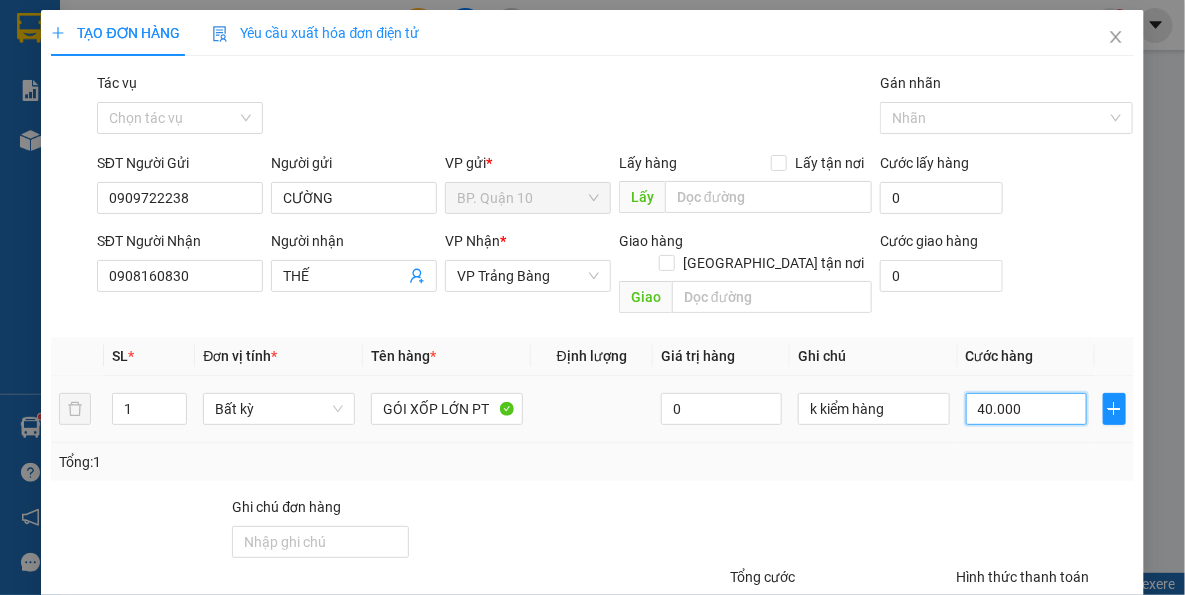 click on "40.000" at bounding box center [1026, 409] 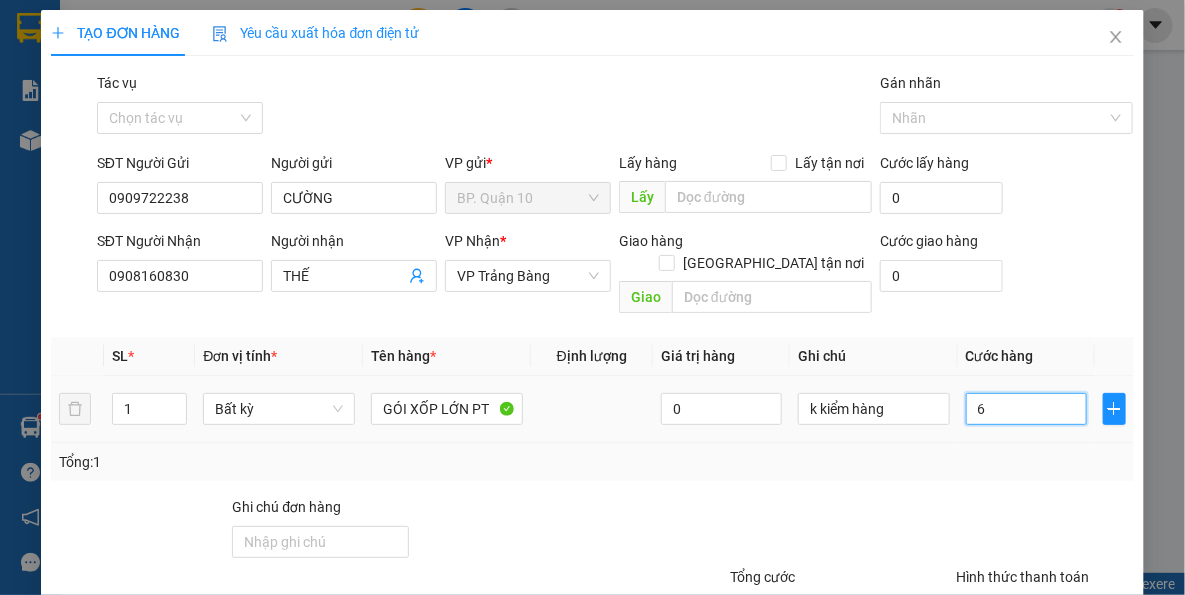 type on "60" 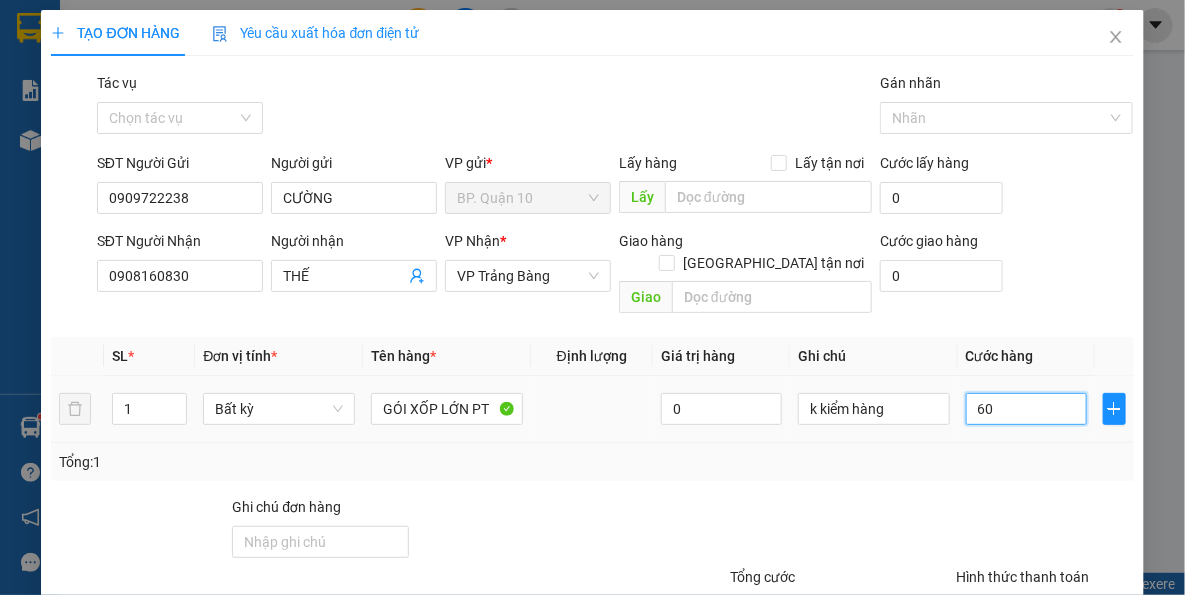 type on "60" 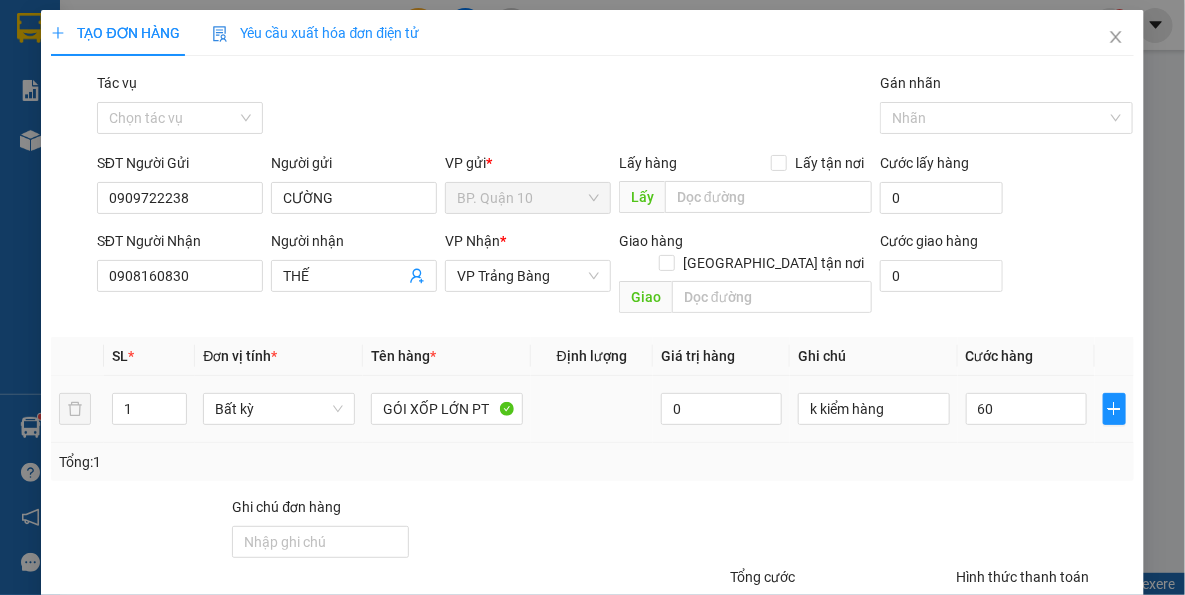 type on "60.000" 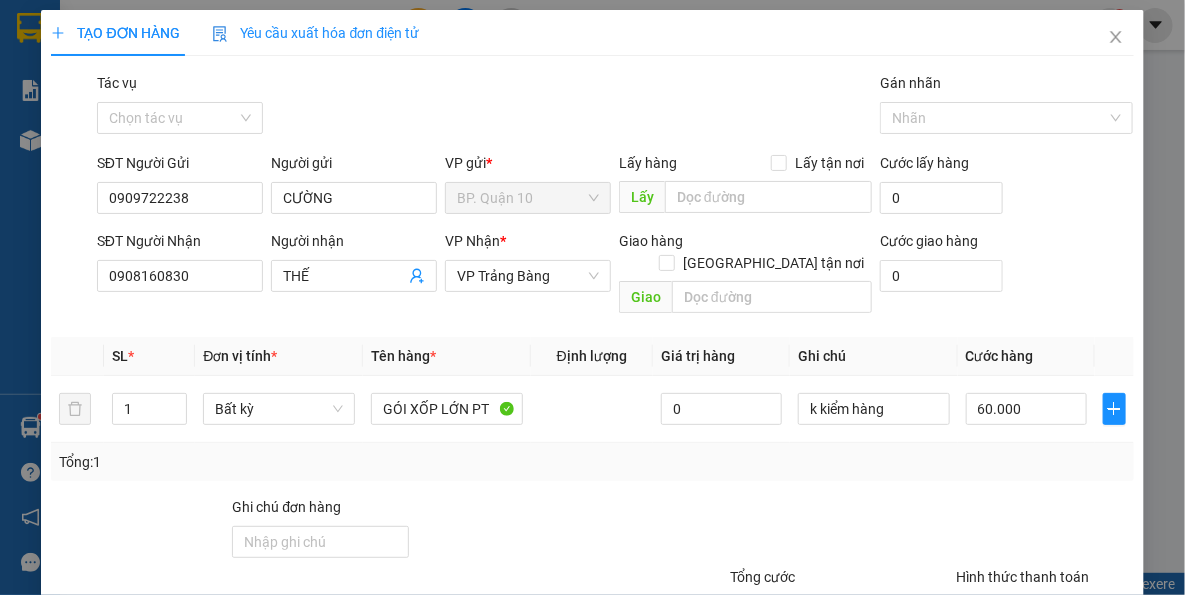 click at bounding box center [1044, 531] 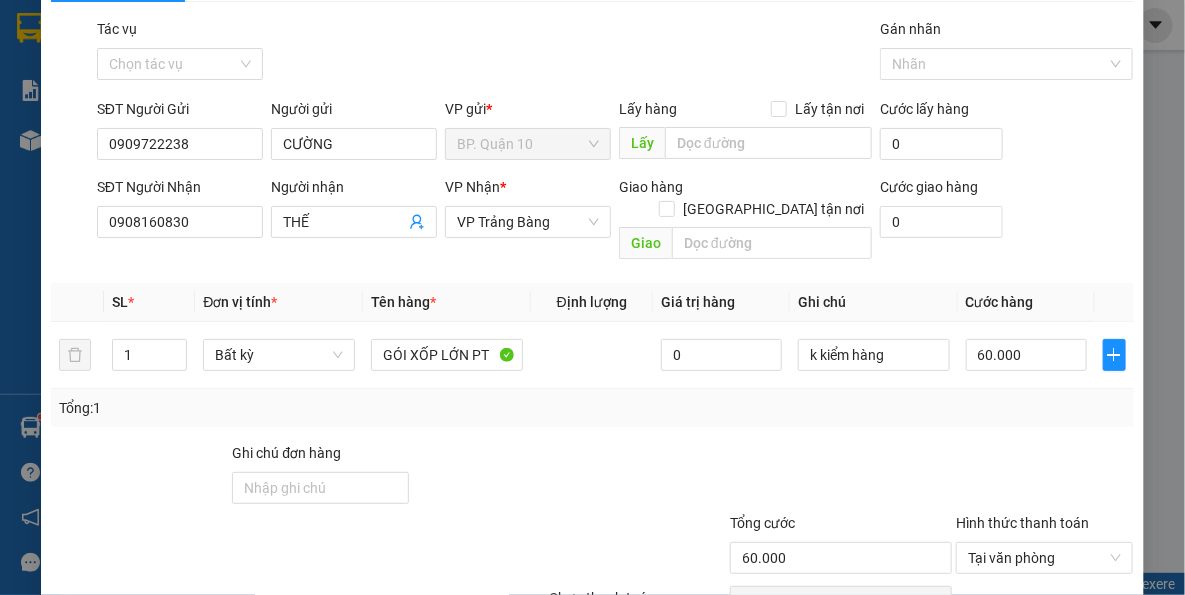 scroll, scrollTop: 143, scrollLeft: 0, axis: vertical 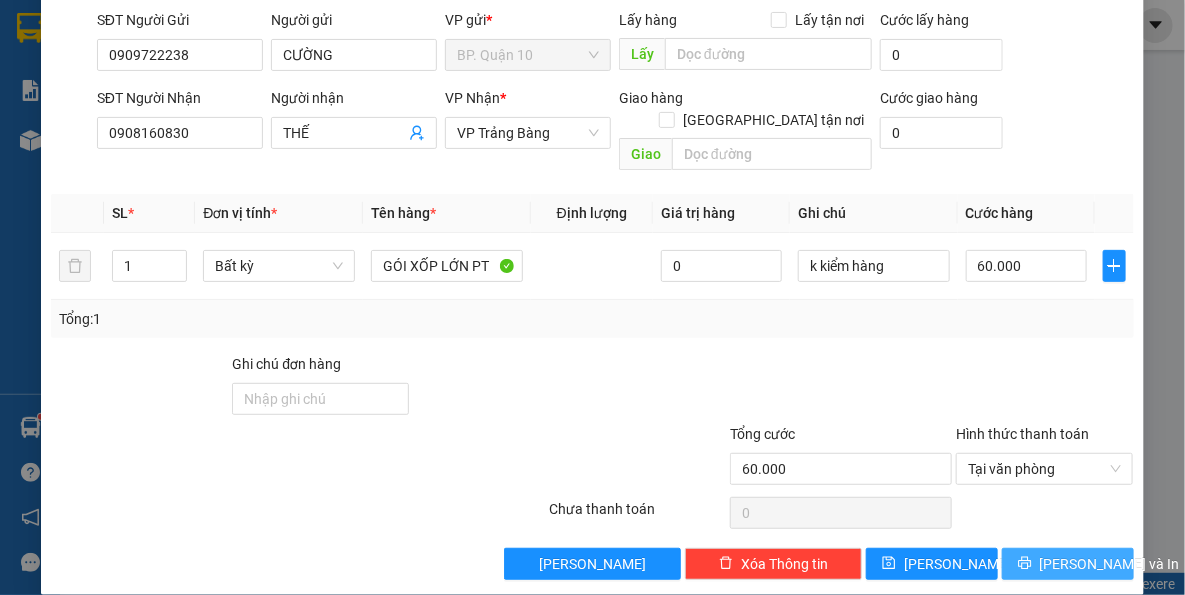 click on "[PERSON_NAME] và In" at bounding box center (1110, 564) 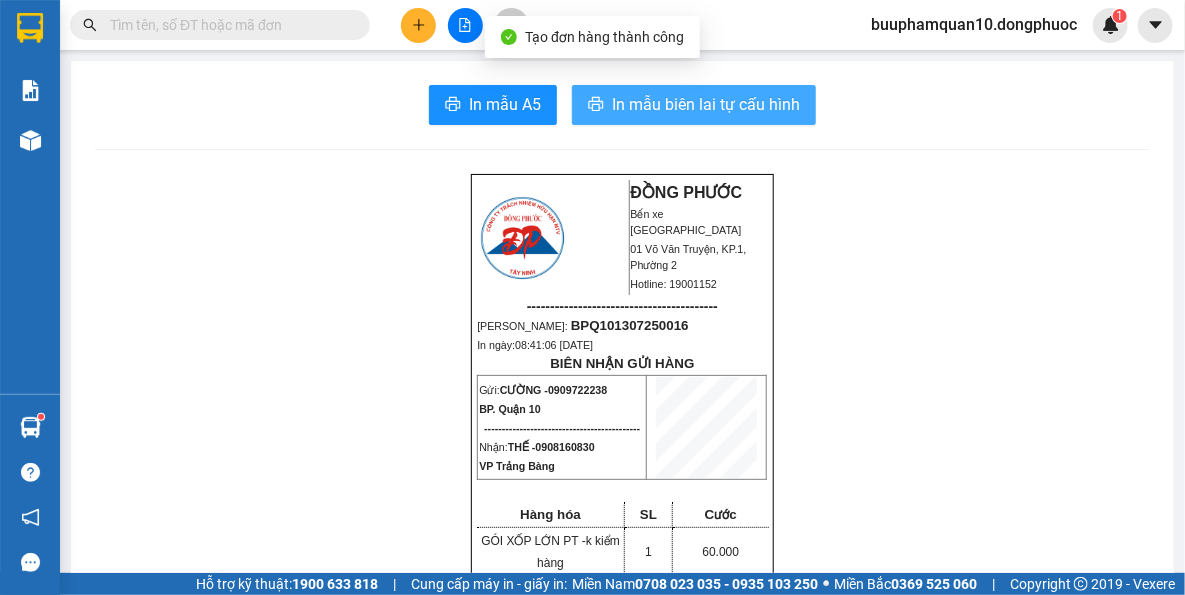 click on "In mẫu biên lai tự cấu hình" at bounding box center [706, 104] 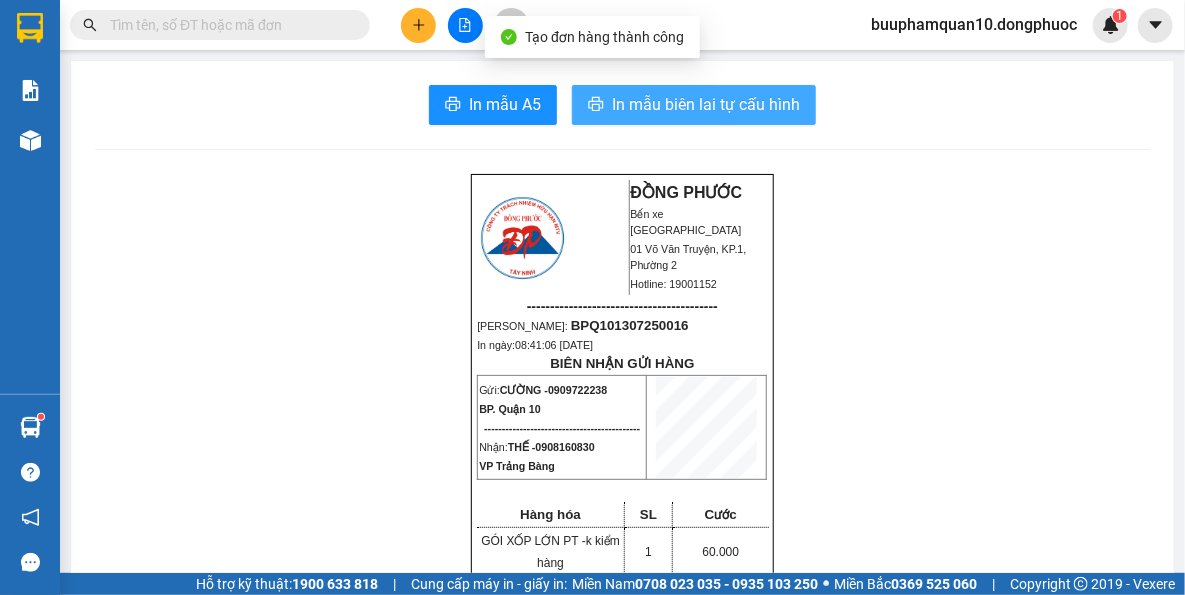 scroll, scrollTop: 0, scrollLeft: 0, axis: both 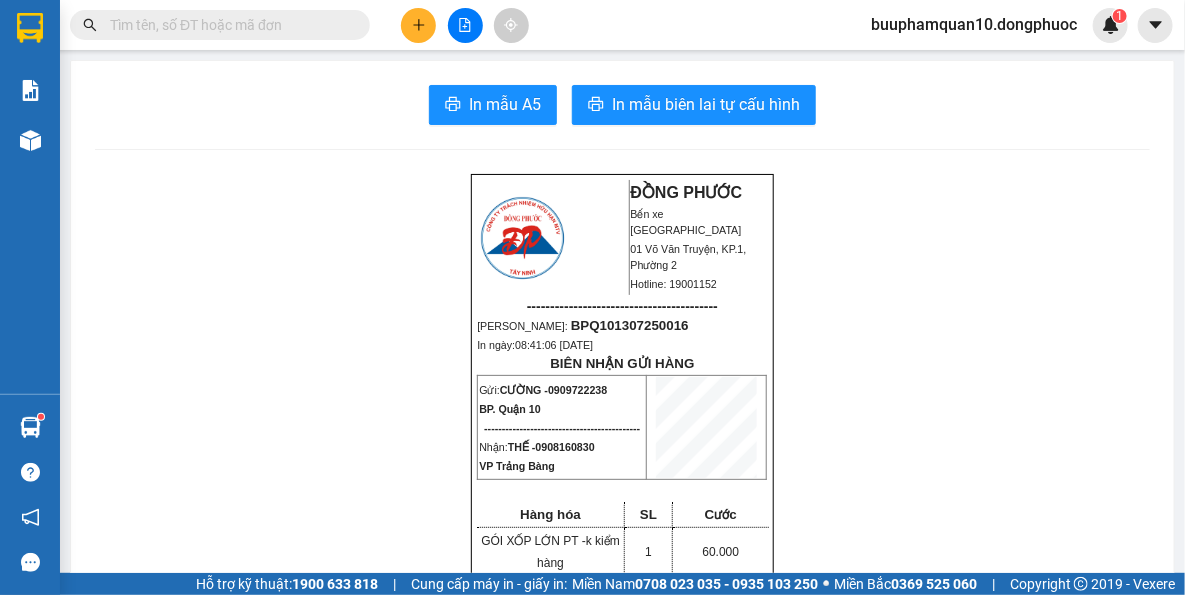 click on "ĐỒNG PHƯỚC
Bến xe Tây Ninh
01 Võ Văn Truyện, KP.1, Phường 2
Hotline: 19001152
-----------------------------------------
Mã ĐH:   BPQ101307250016
In ngày:  08:41:06 - 13/07/2025
BIÊN NHẬN GỬI HÀNG
Gửi:  CƯỜNG -  0909722238
BP. Quận 10
--------------------------------------------
Nhận:  THẾ -  0908160830
VP Trảng Bàng
Hàng hóa
SL
Cước
GÓI XỐP LỚN PT  -  k kiểm hàng
1
60.000
-------------------------------------------
CR:  60.000
CC:  0
Phí TH:  0
Tổng:  60.000
-------------------------------------------
Quy định nhận/gửi hàng: - Sau 03 ngày gửi hàng, nếu quý khách không đến nhận hàng hóa thì mọi khiếu nại công ty sẽ không giải quyết.
- Nếu mất hàng: công ty sẽ hoàn bằng giá cước phí x 20 lần.
ĐỒNG PHƯỚC
Bến xe Tây Ninh
Hotline: 19001152" at bounding box center (622, 1716) 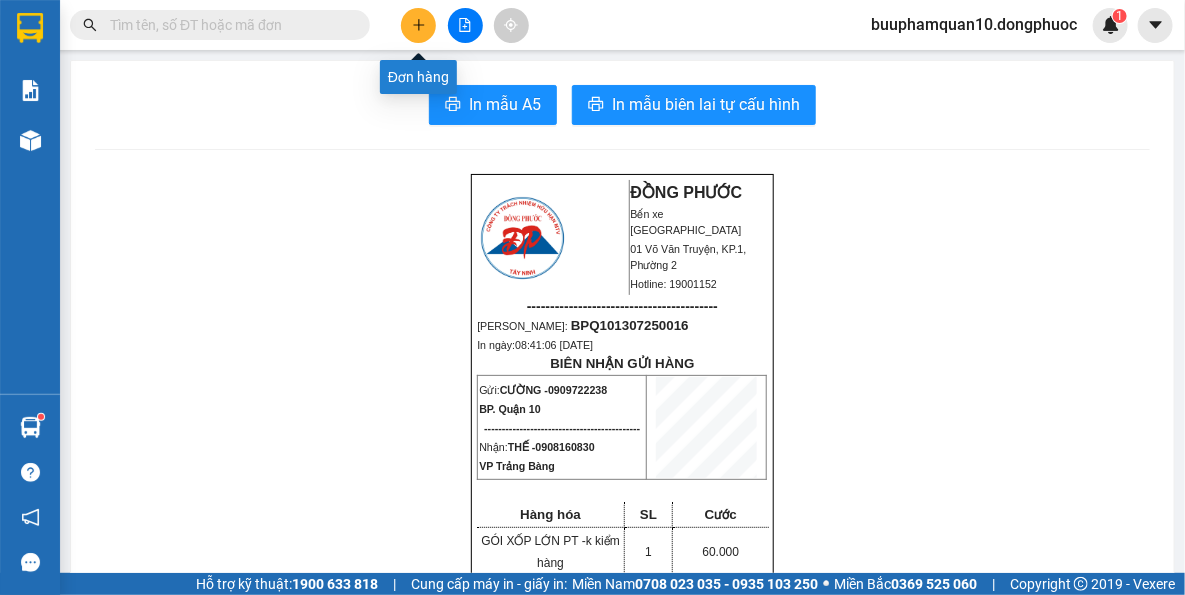 click at bounding box center (418, 25) 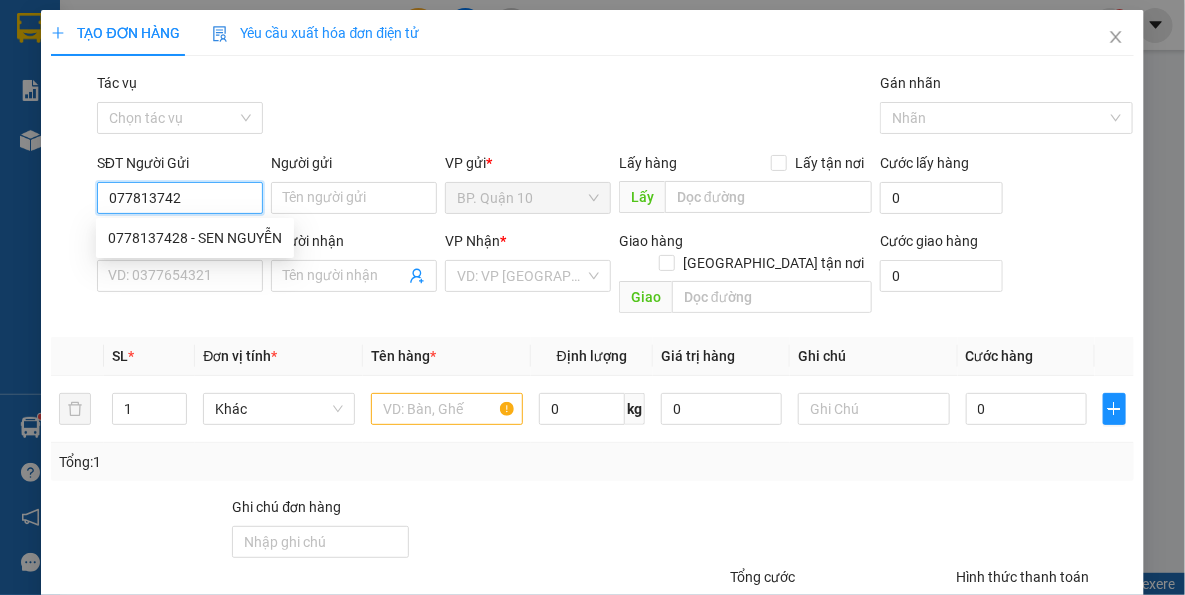 type on "0778137428" 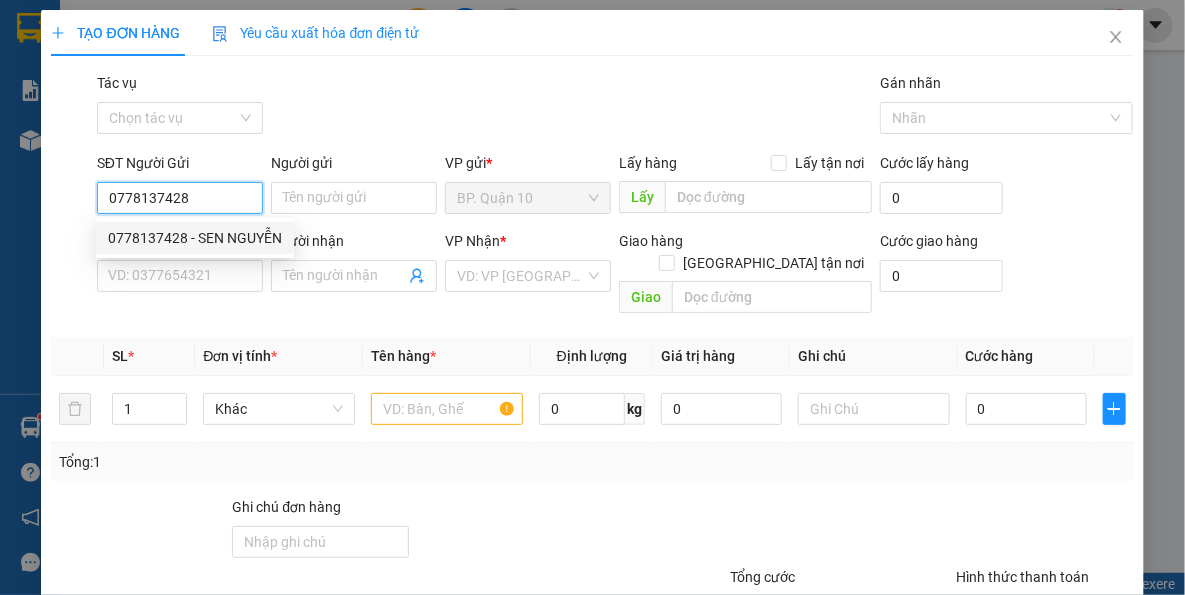 drag, startPoint x: 233, startPoint y: 232, endPoint x: 242, endPoint y: 256, distance: 25.632011 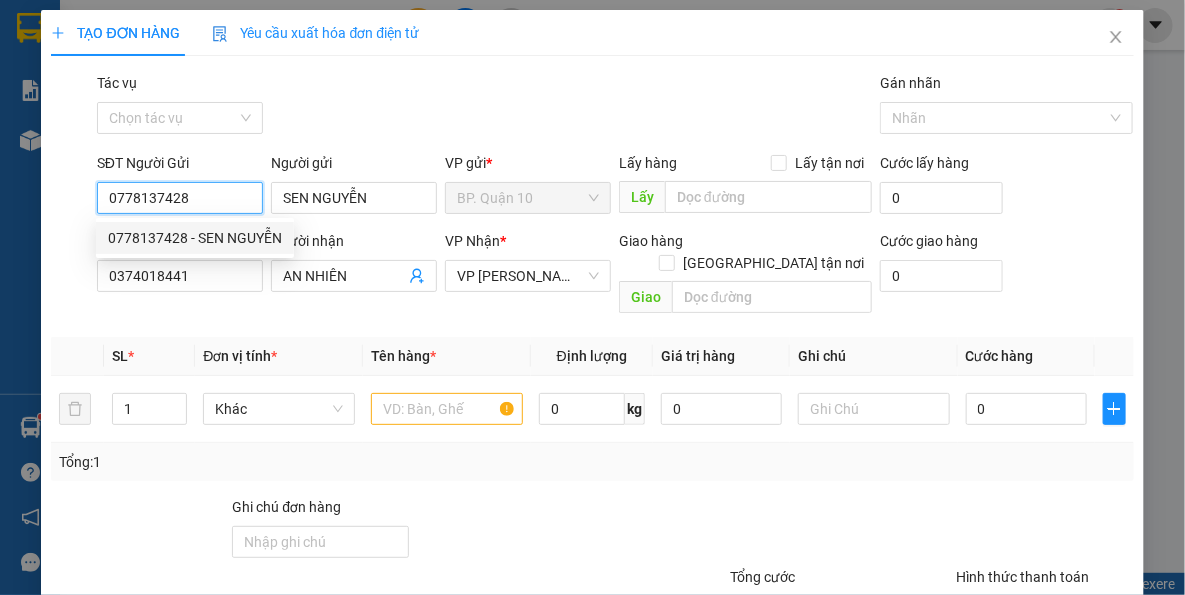 type on "0778137428" 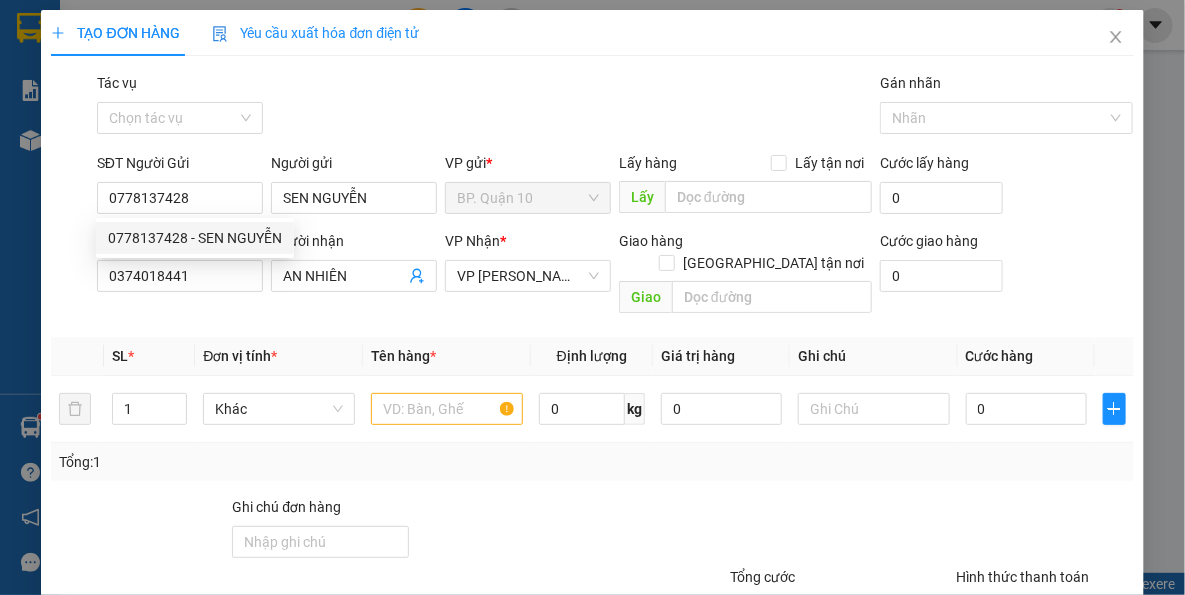 type on "60.000" 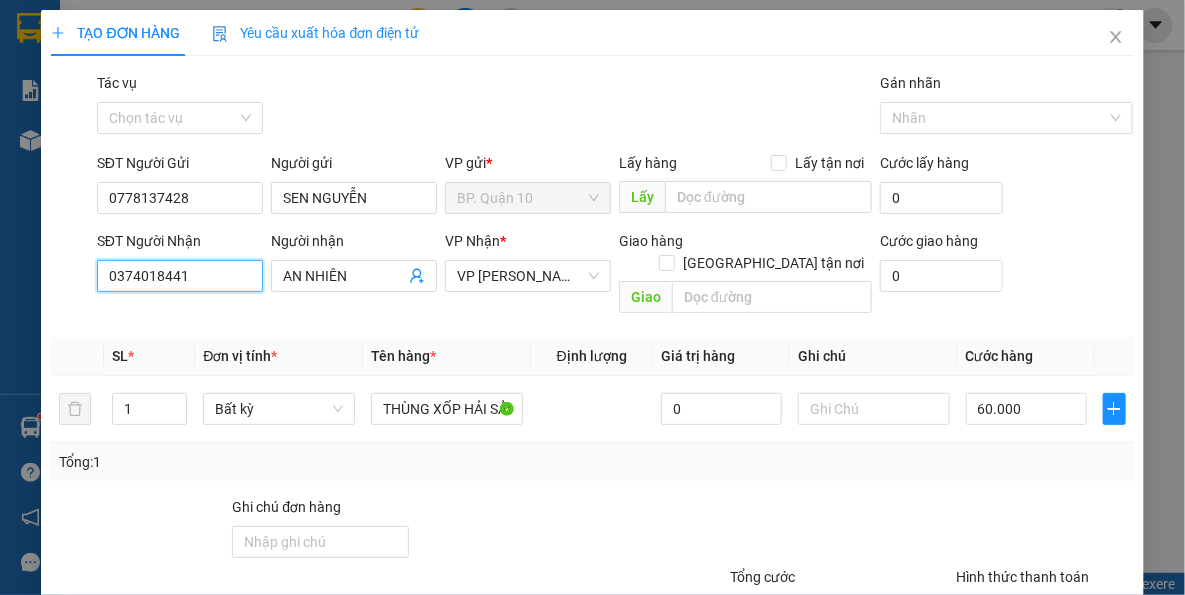 click on "0374018441" at bounding box center (180, 276) 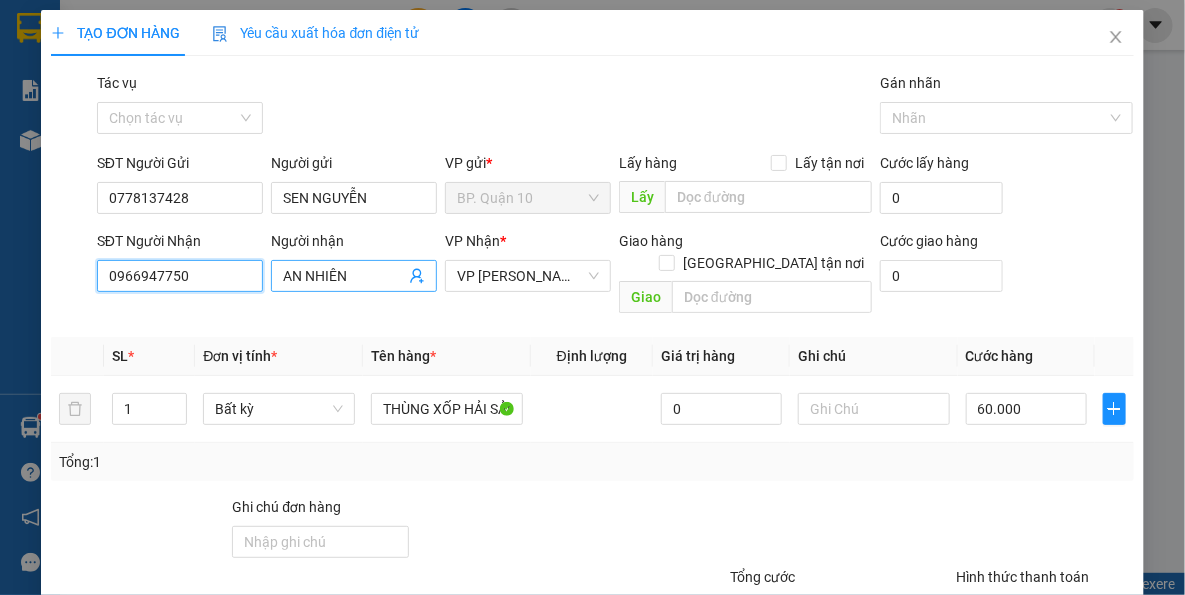 type on "0966947750" 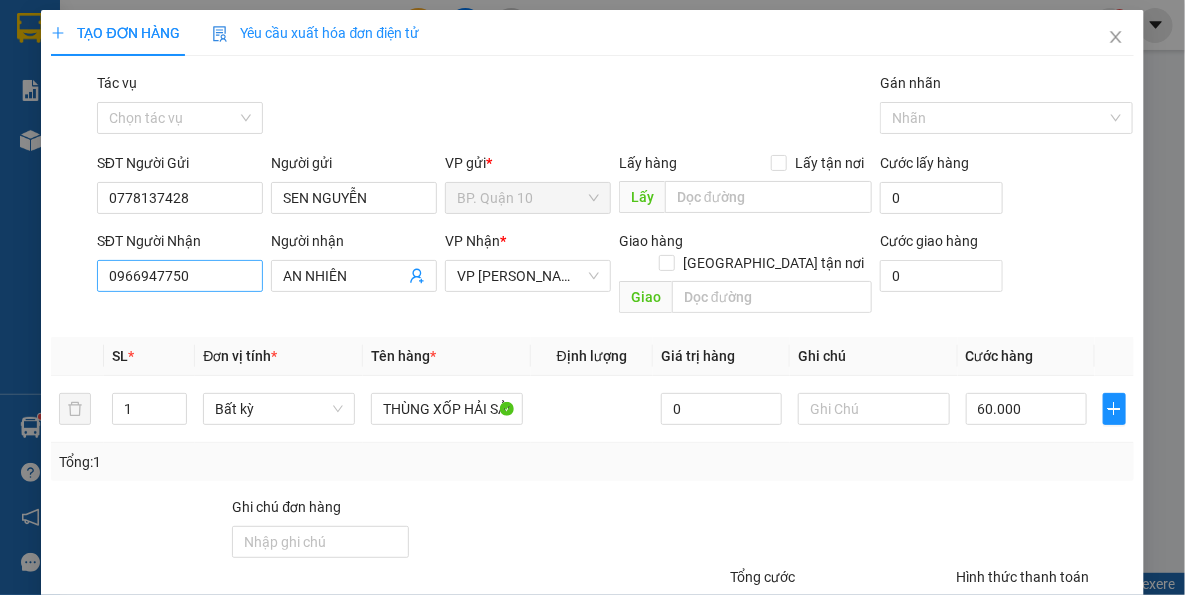 drag, startPoint x: 368, startPoint y: 277, endPoint x: 200, endPoint y: 290, distance: 168.50223 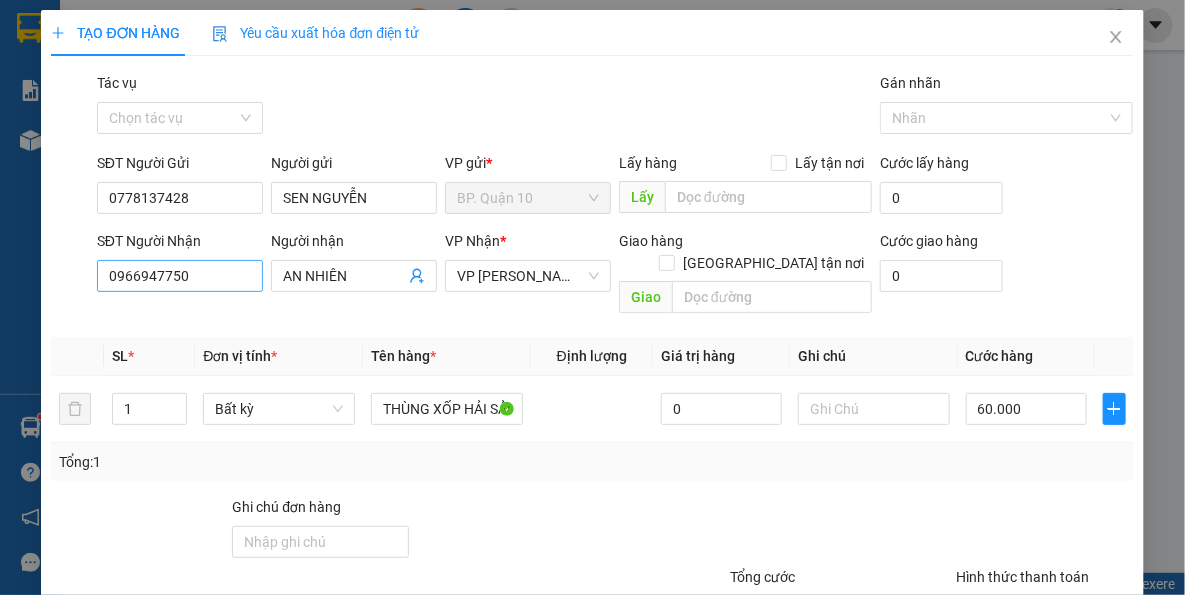 click on "SĐT Người Nhận 0966947750 0966947750 Người nhận AN NHIÊN VP Nhận  * VP Châu Thành Giao hàng Giao tận nơi Giao Cước giao hàng 0" at bounding box center [615, 276] 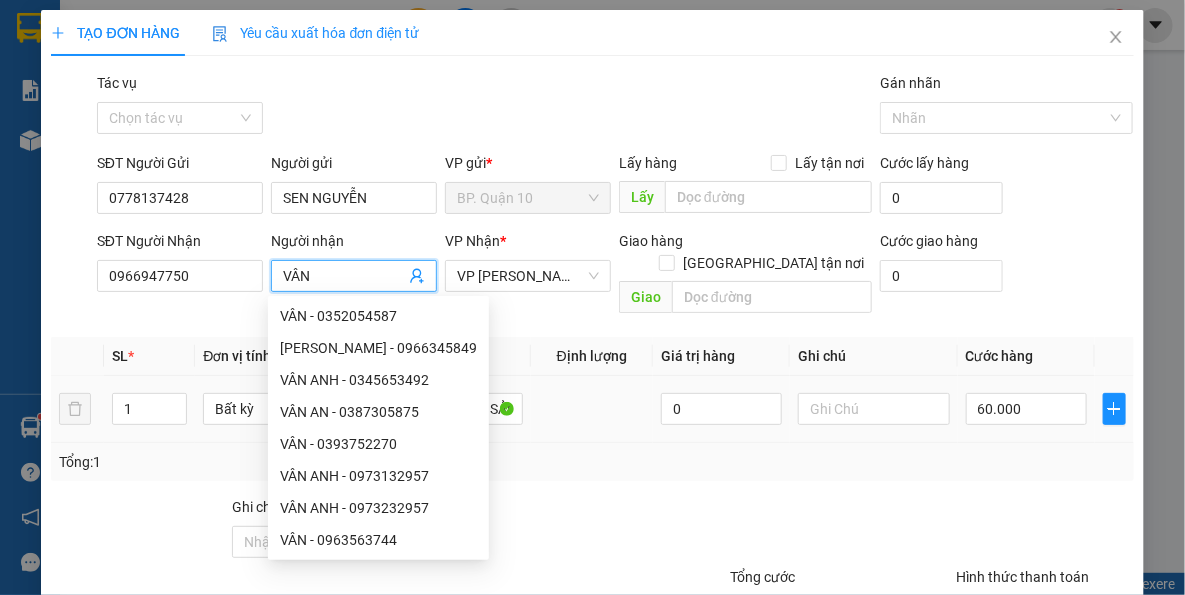 type on "VÂN" 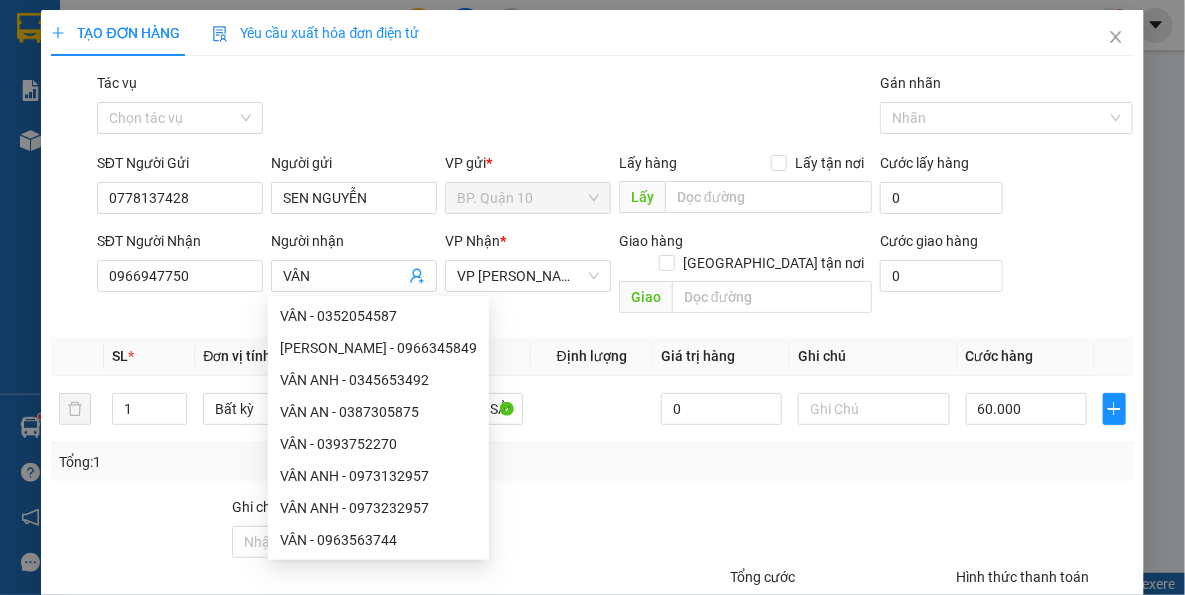 click on "Tên hàng  *" at bounding box center (447, 356) 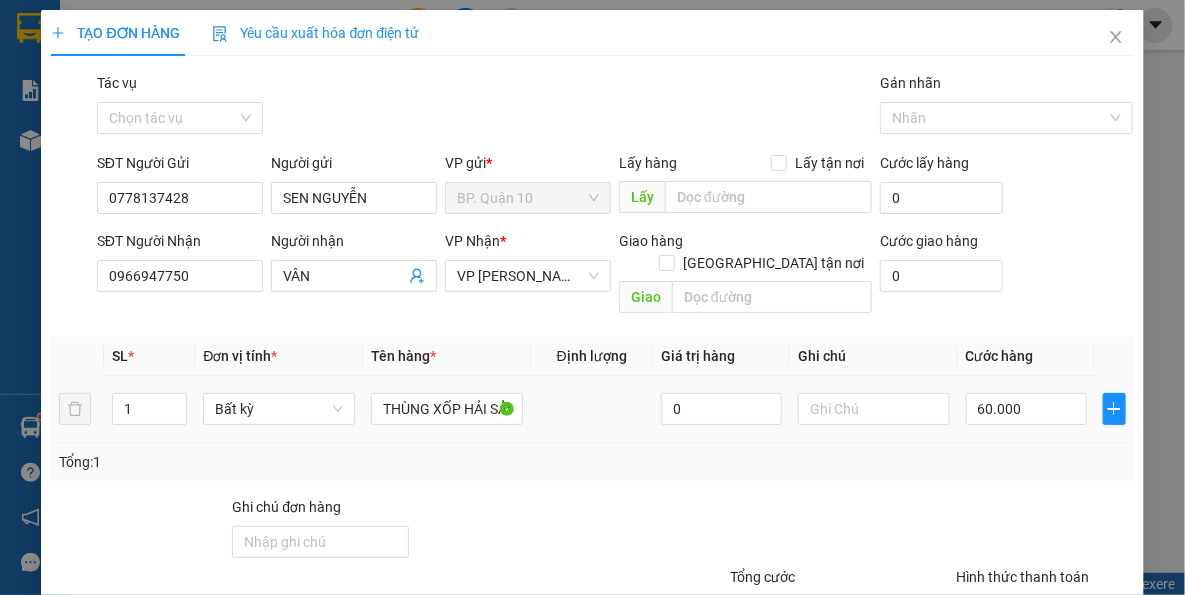 drag, startPoint x: 942, startPoint y: 437, endPoint x: 1036, endPoint y: 412, distance: 97.26767 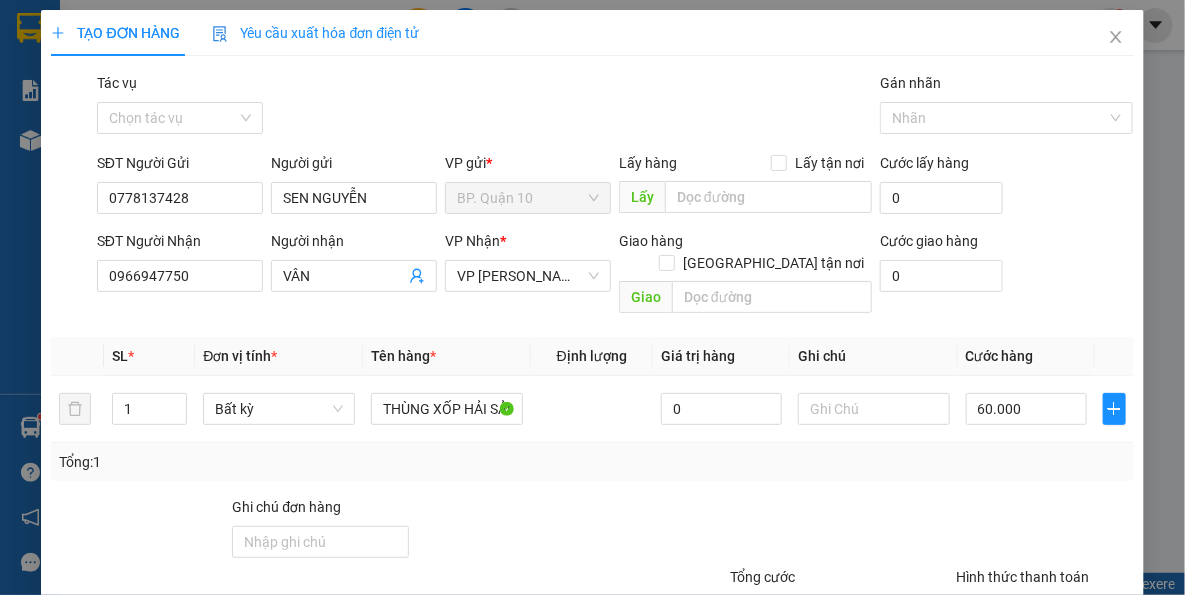 drag, startPoint x: 965, startPoint y: 447, endPoint x: 957, endPoint y: 439, distance: 11.313708 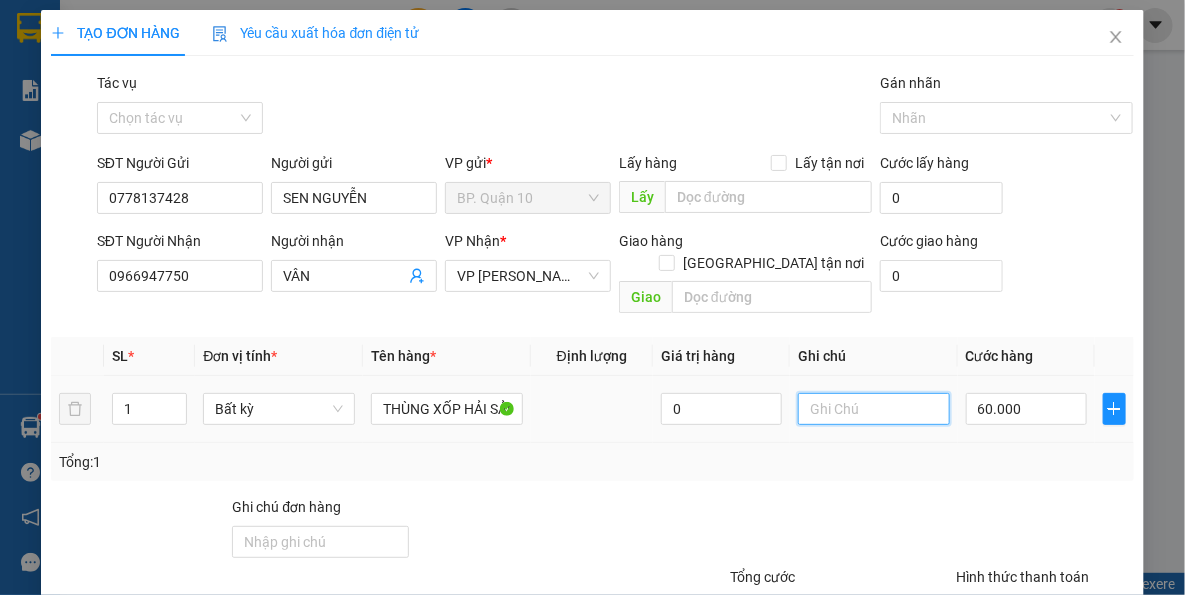 click at bounding box center (874, 409) 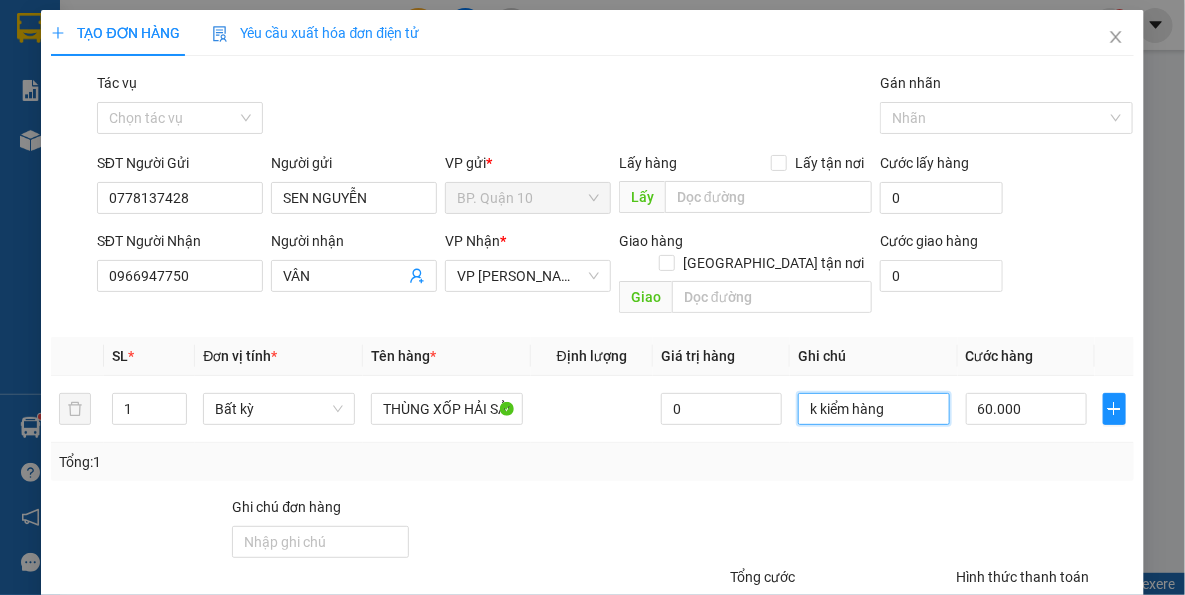 type on "k kiểm hàng" 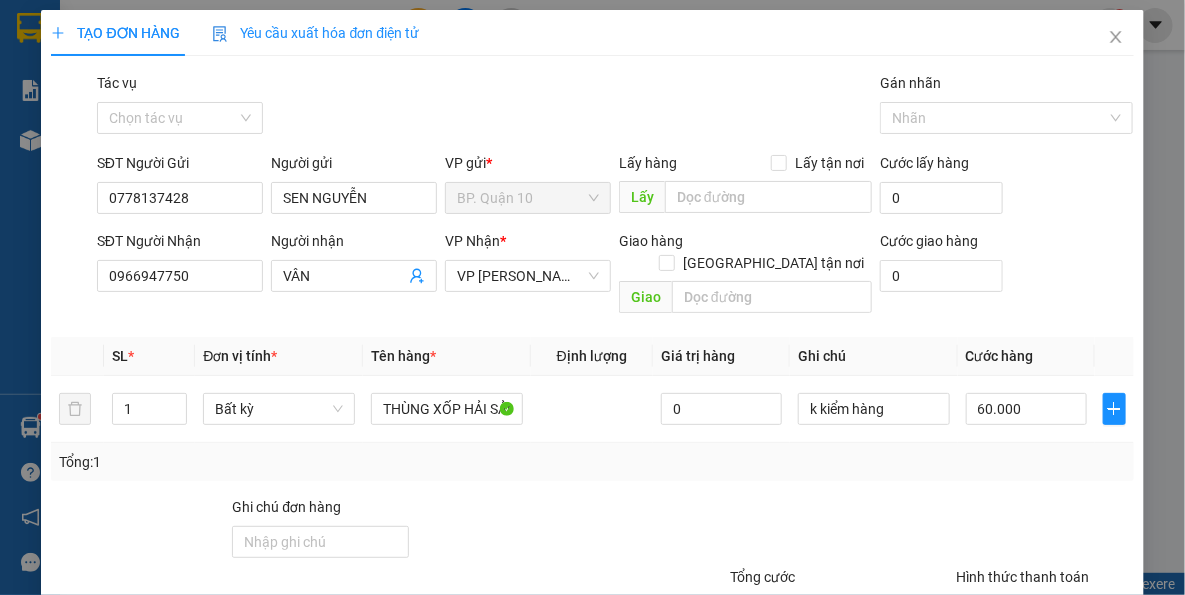 click at bounding box center (547, 531) 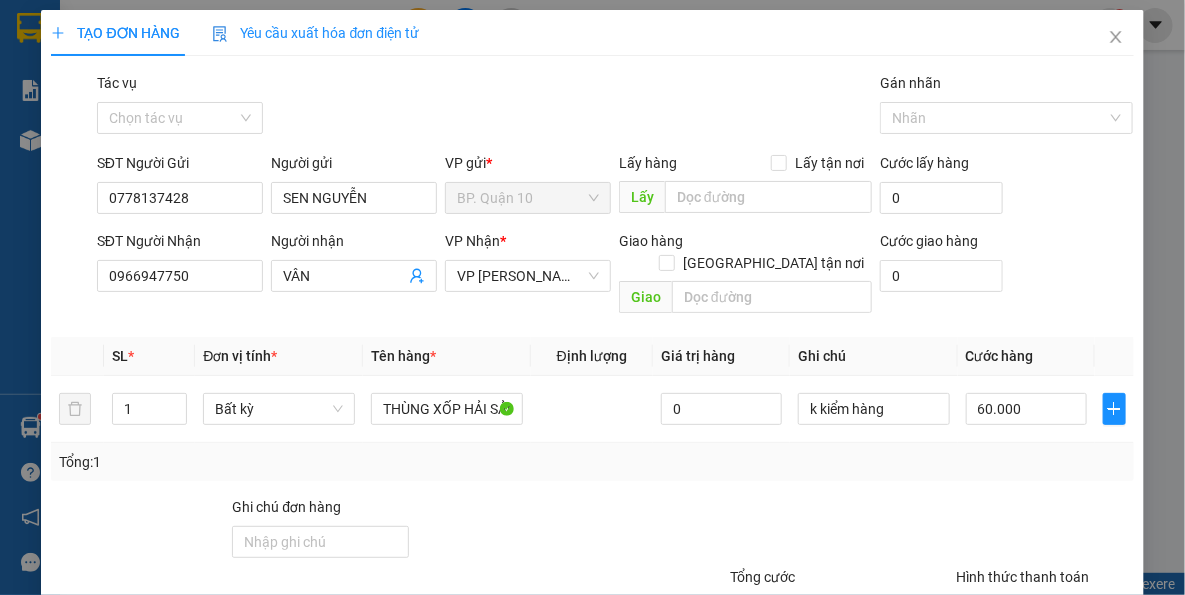 drag, startPoint x: 550, startPoint y: 529, endPoint x: 542, endPoint y: 464, distance: 65.490456 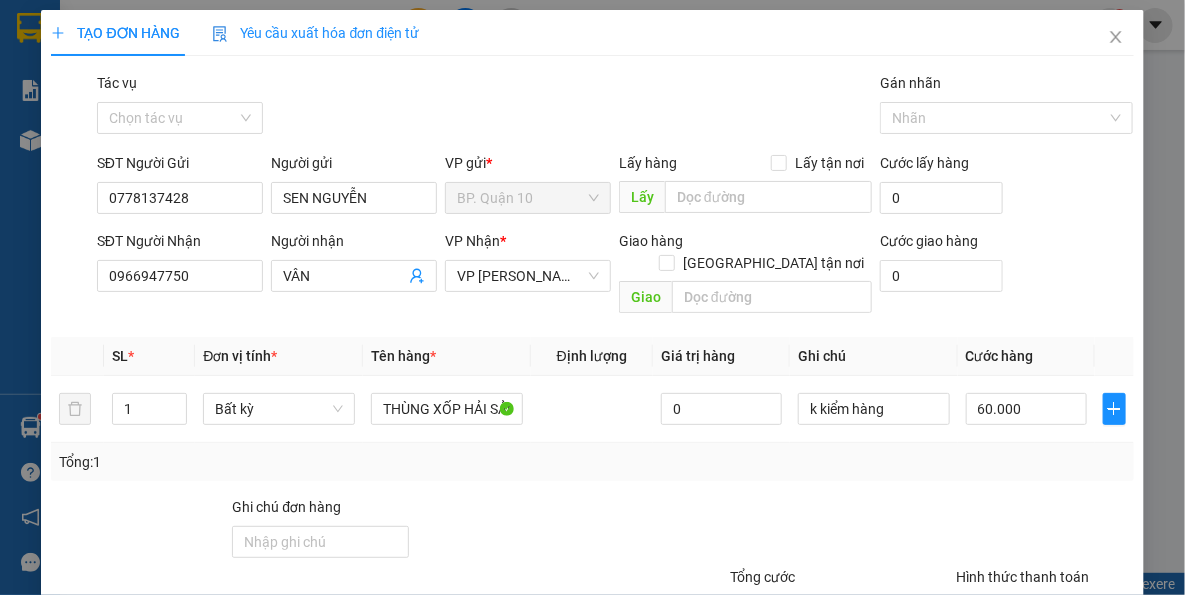 click at bounding box center (547, 531) 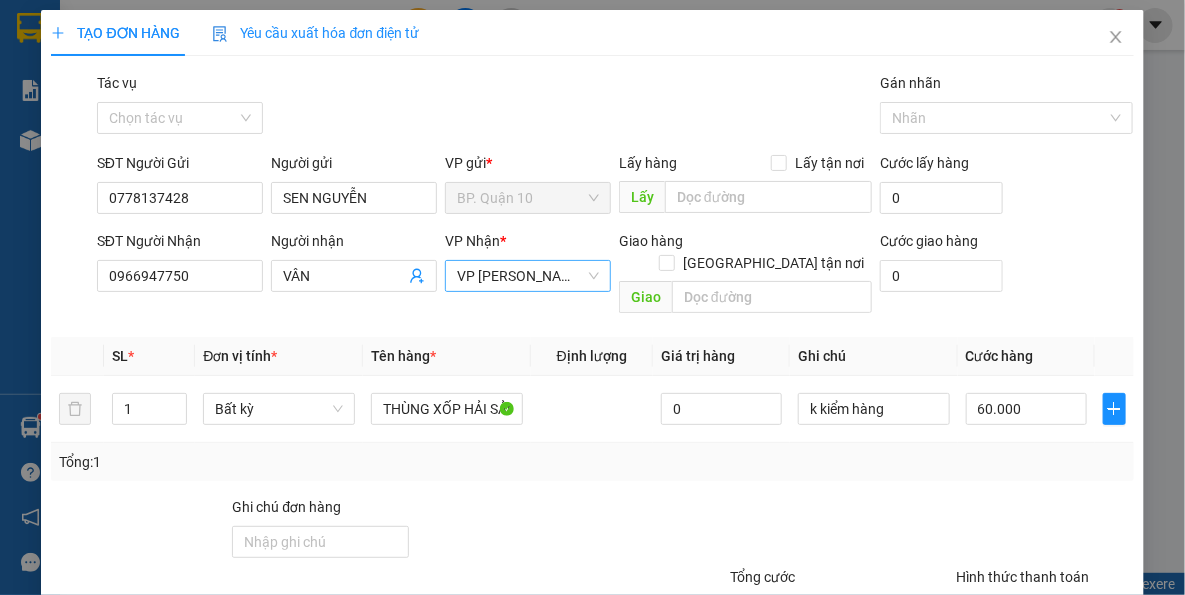 click on "VP [PERSON_NAME]" at bounding box center (528, 276) 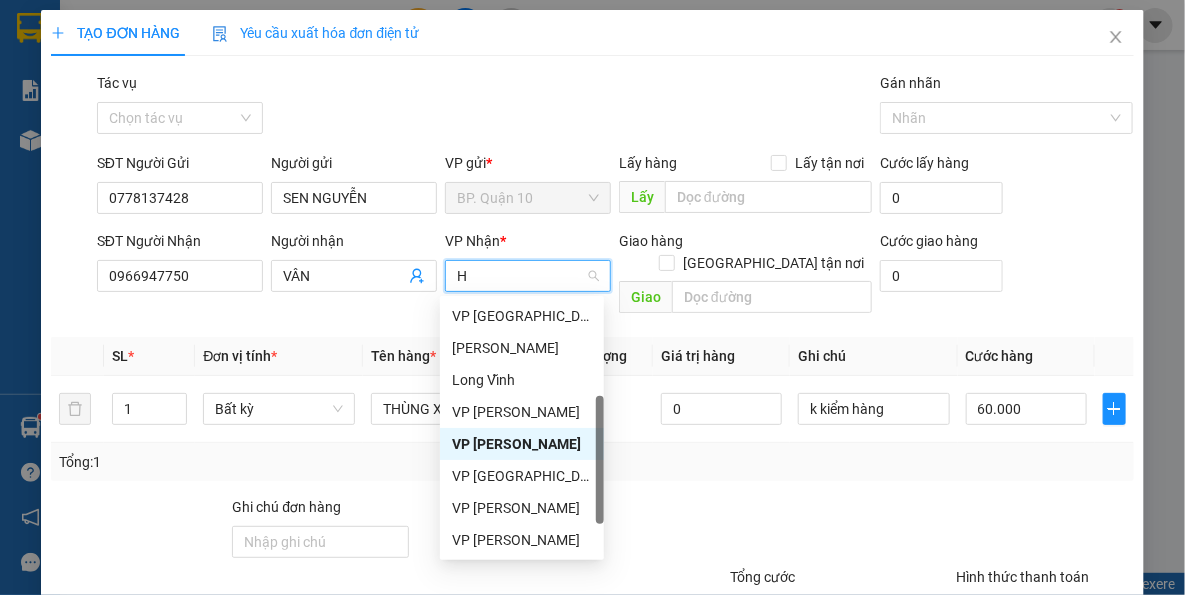 scroll, scrollTop: 71, scrollLeft: 0, axis: vertical 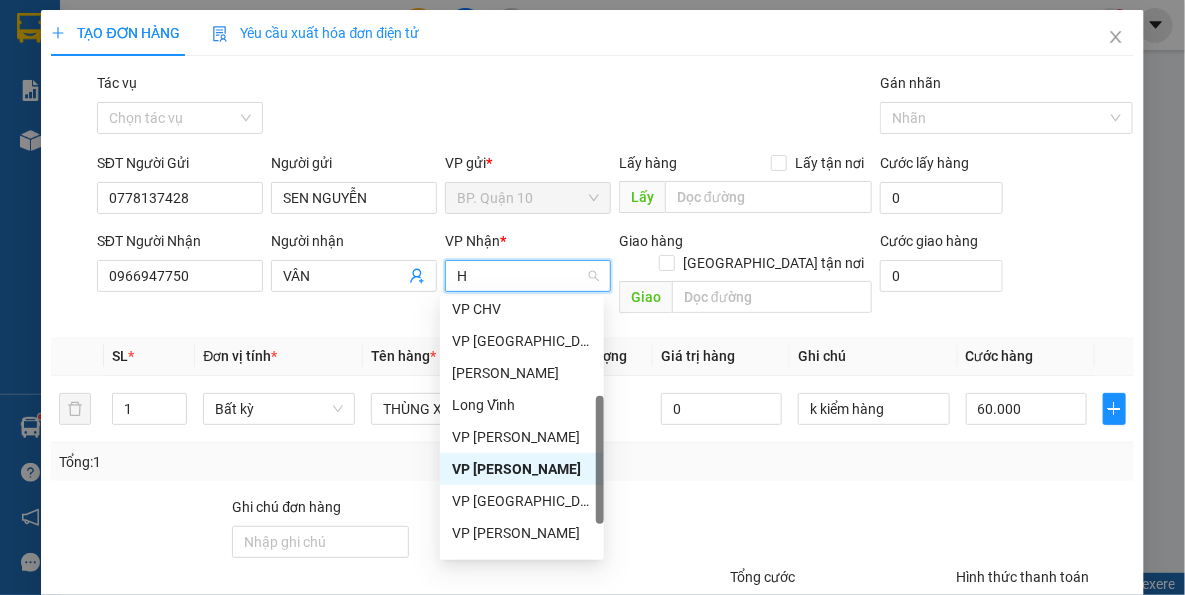 type on "HT" 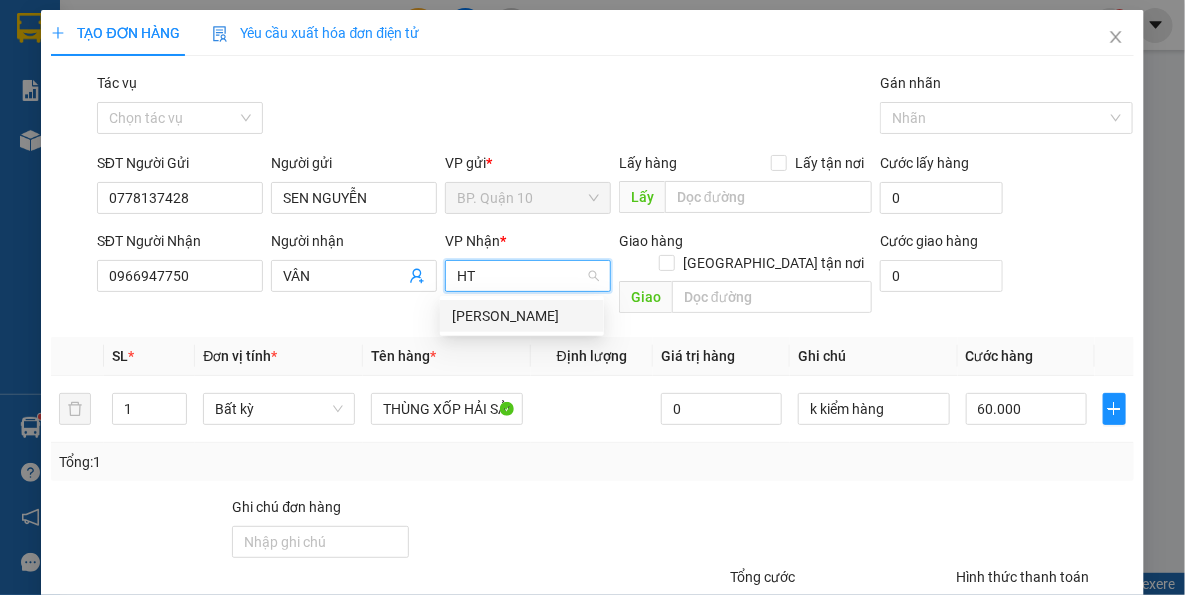 scroll, scrollTop: 0, scrollLeft: 0, axis: both 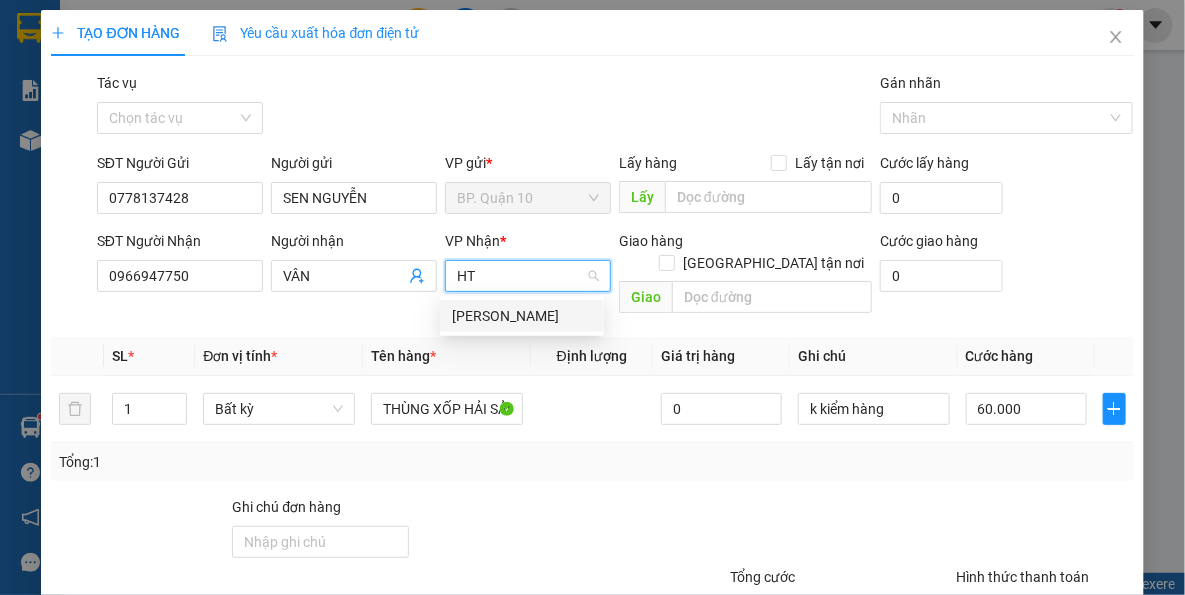 click on "[PERSON_NAME]" at bounding box center [522, 316] 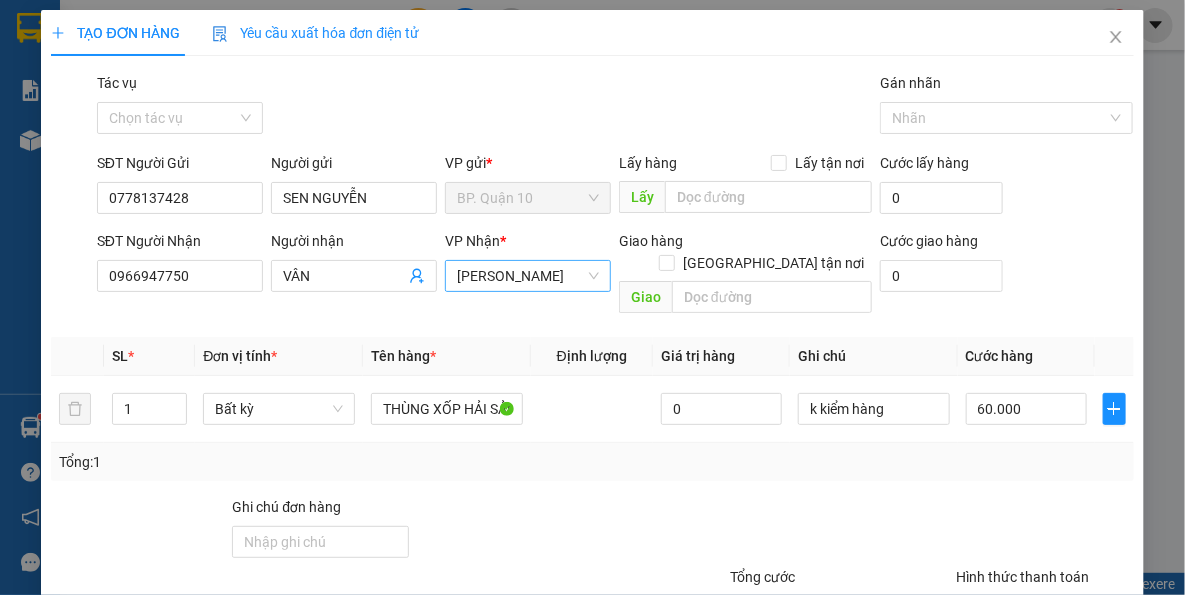 click at bounding box center [637, 601] 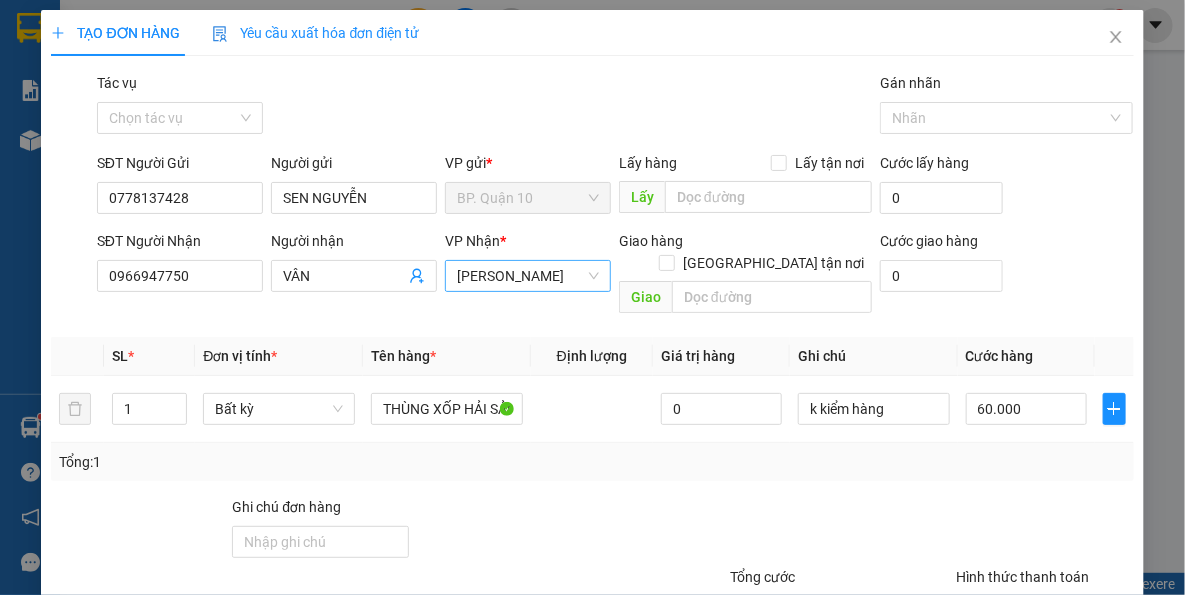 click at bounding box center (1044, 531) 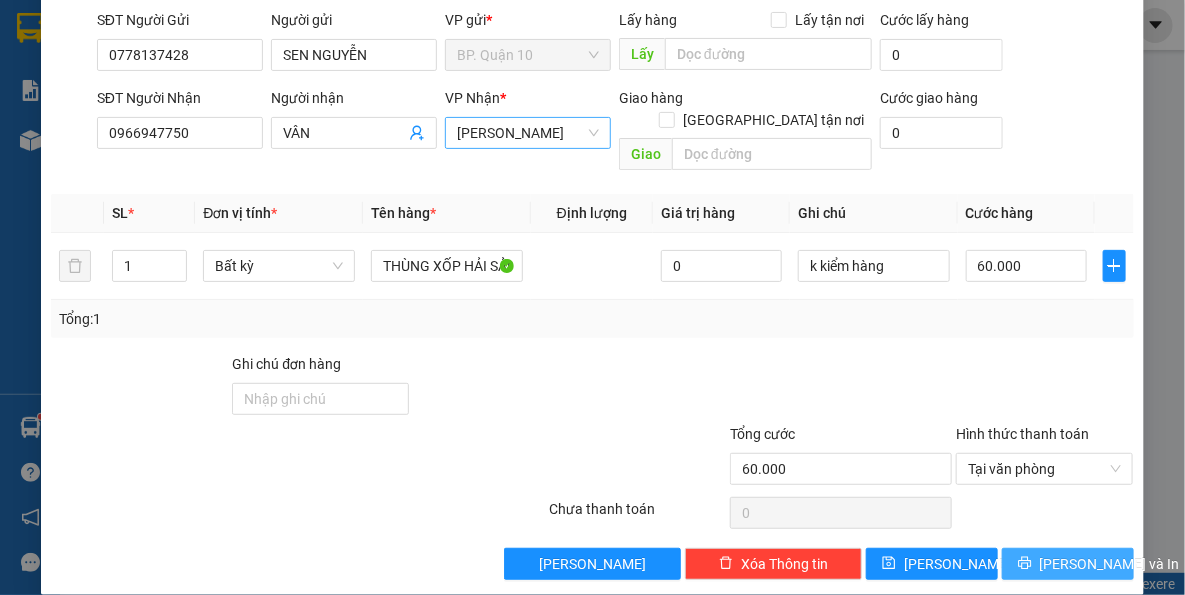 click 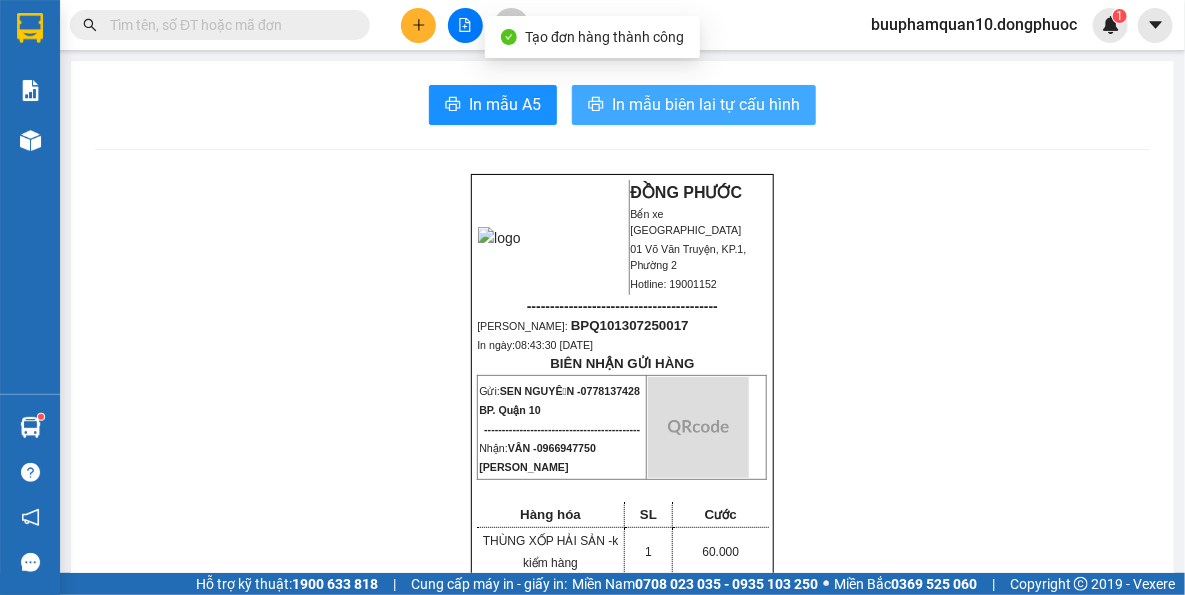 click on "In mẫu biên lai tự cấu hình" at bounding box center [706, 104] 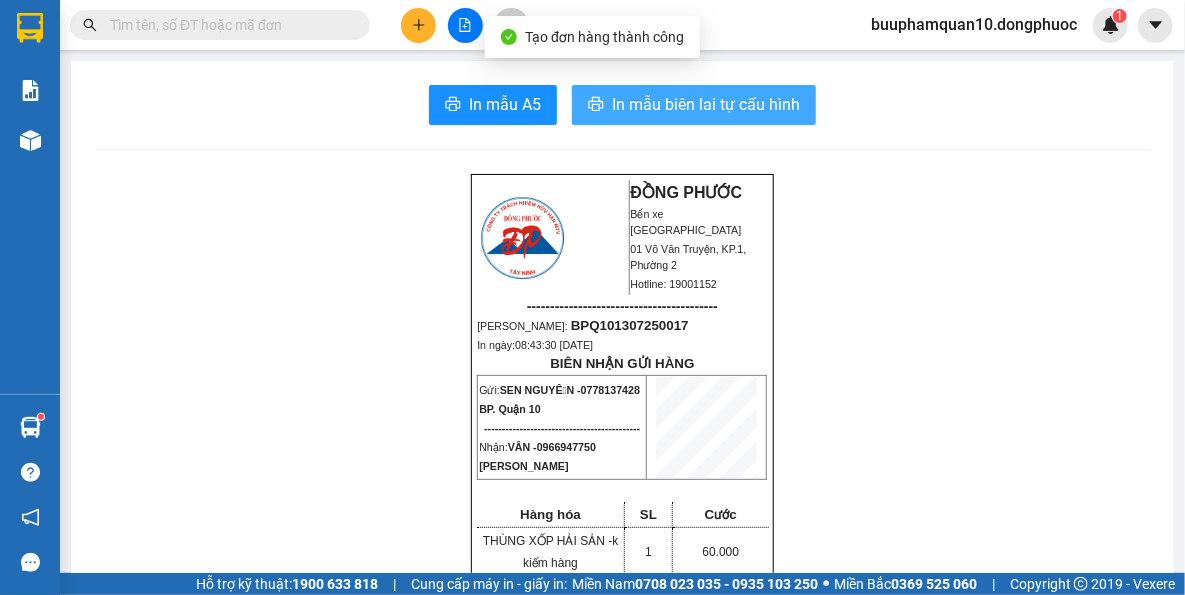scroll, scrollTop: 0, scrollLeft: 0, axis: both 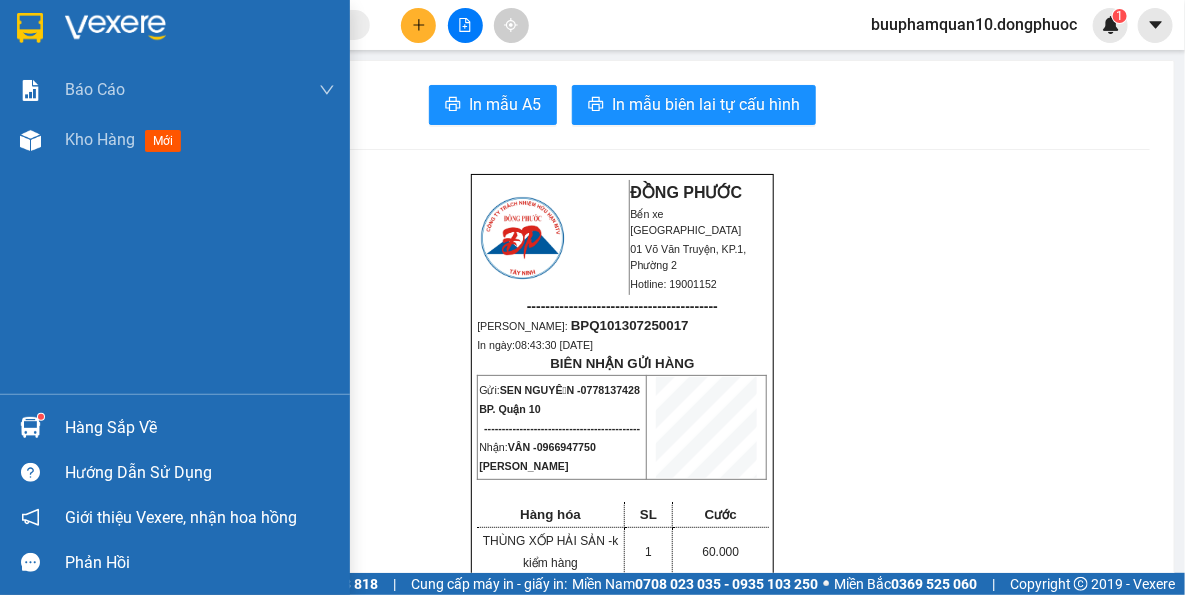 click at bounding box center [30, 427] 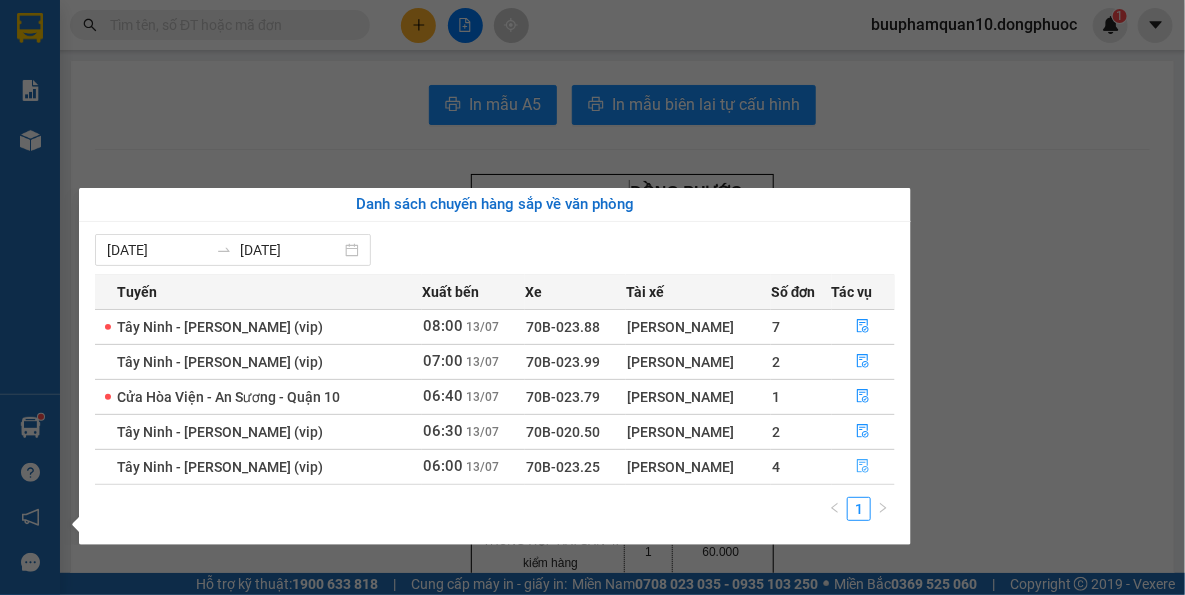 click 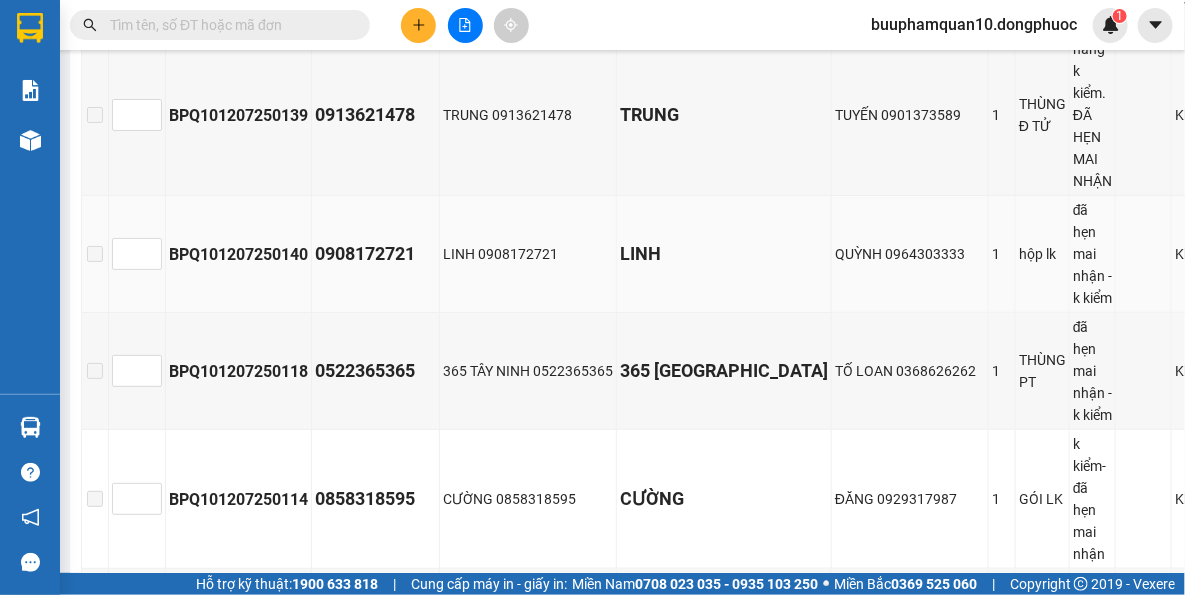 scroll, scrollTop: 209, scrollLeft: 0, axis: vertical 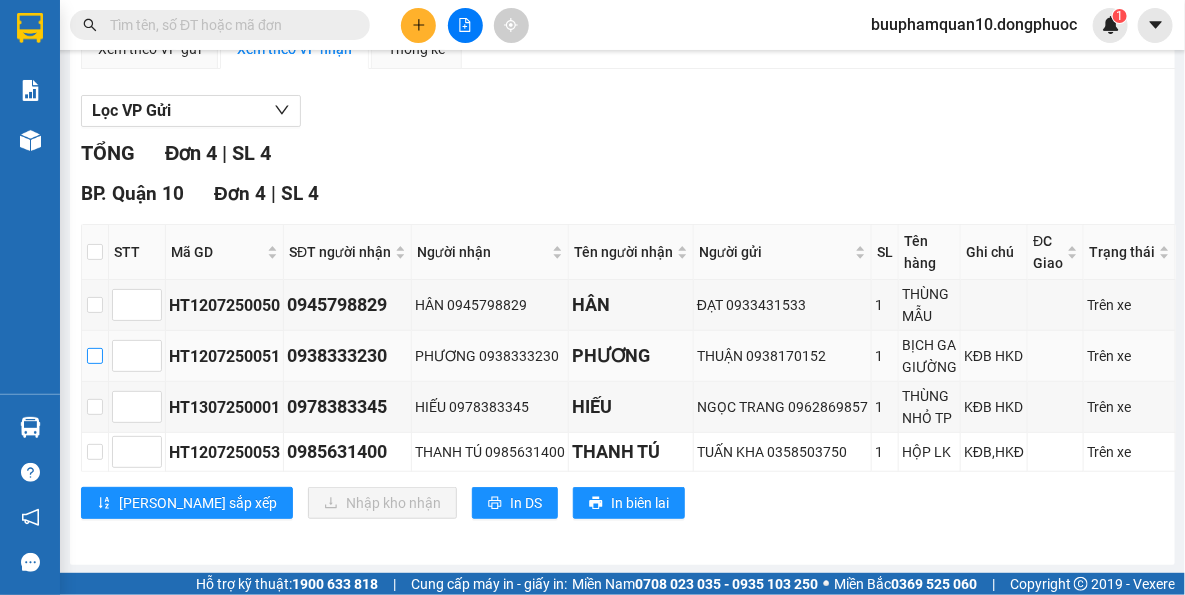 click at bounding box center [95, 356] 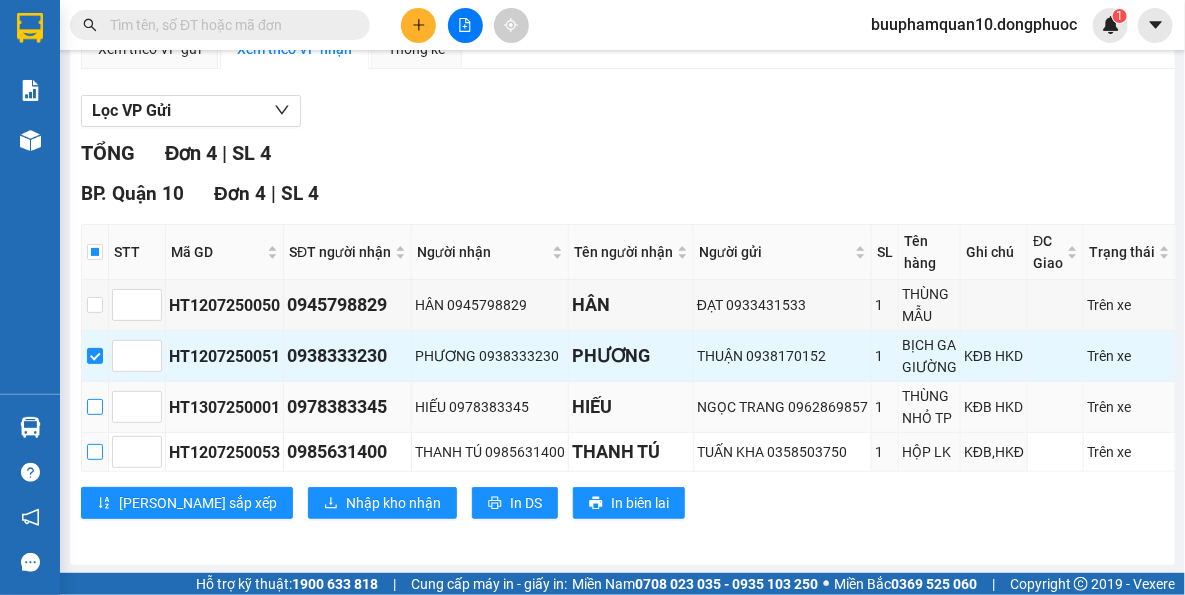 drag, startPoint x: 90, startPoint y: 448, endPoint x: 93, endPoint y: 406, distance: 42.107006 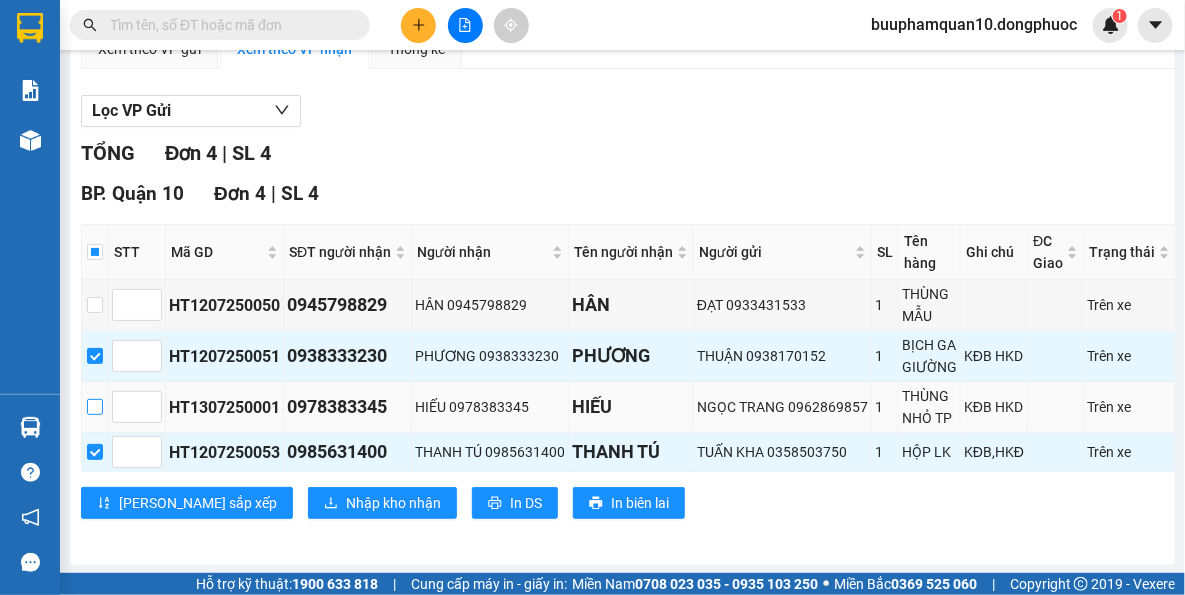 click at bounding box center (95, 407) 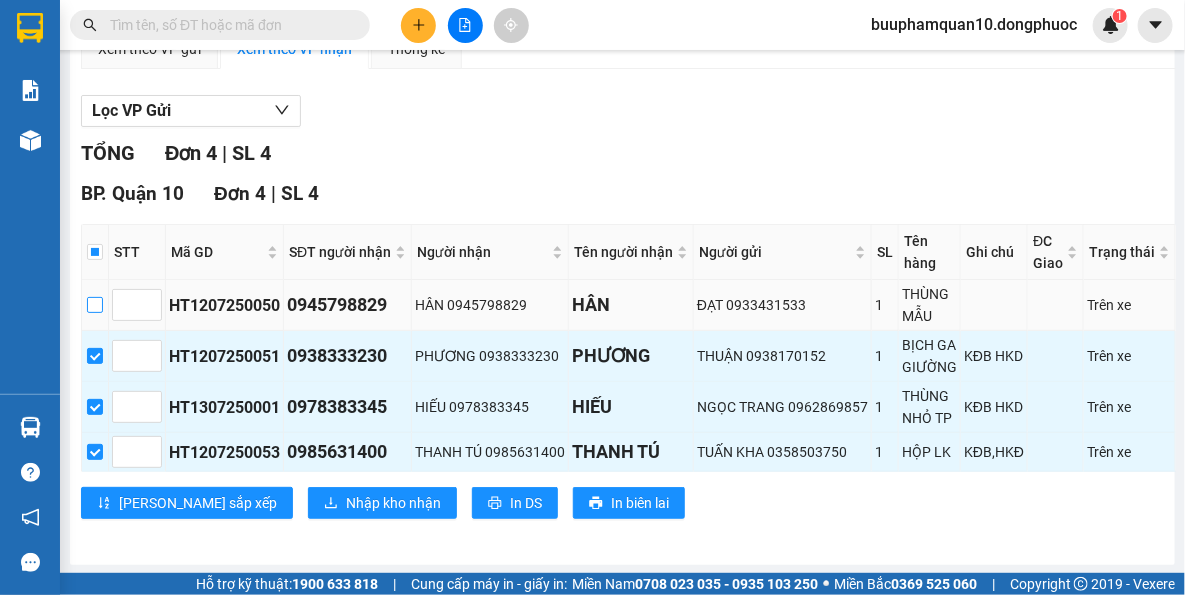 click at bounding box center [95, 305] 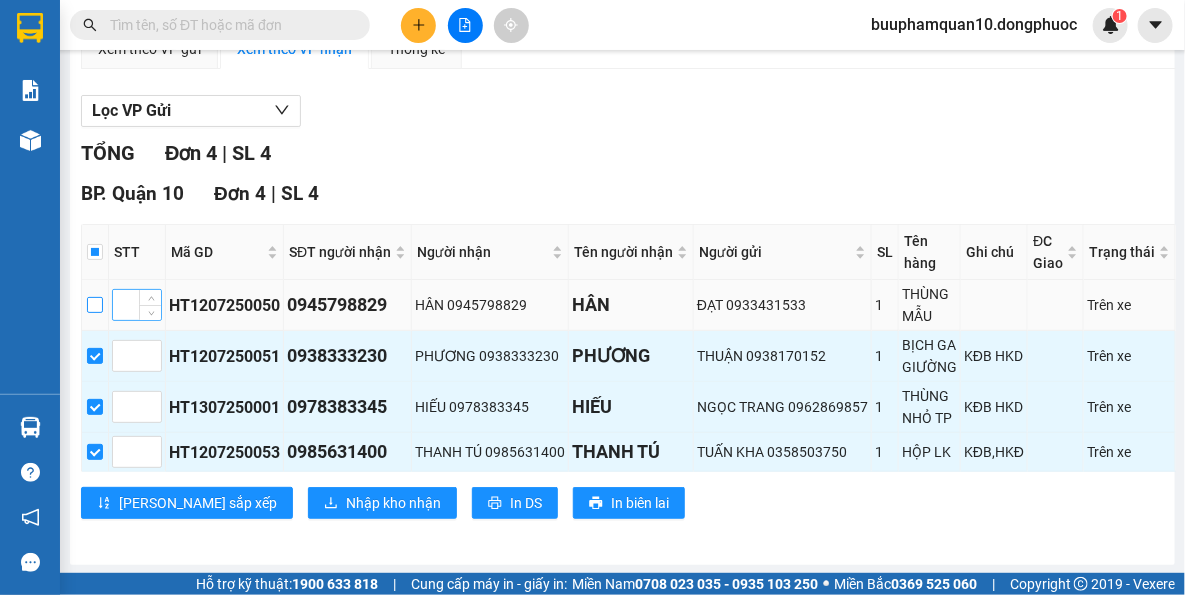 checkbox on "true" 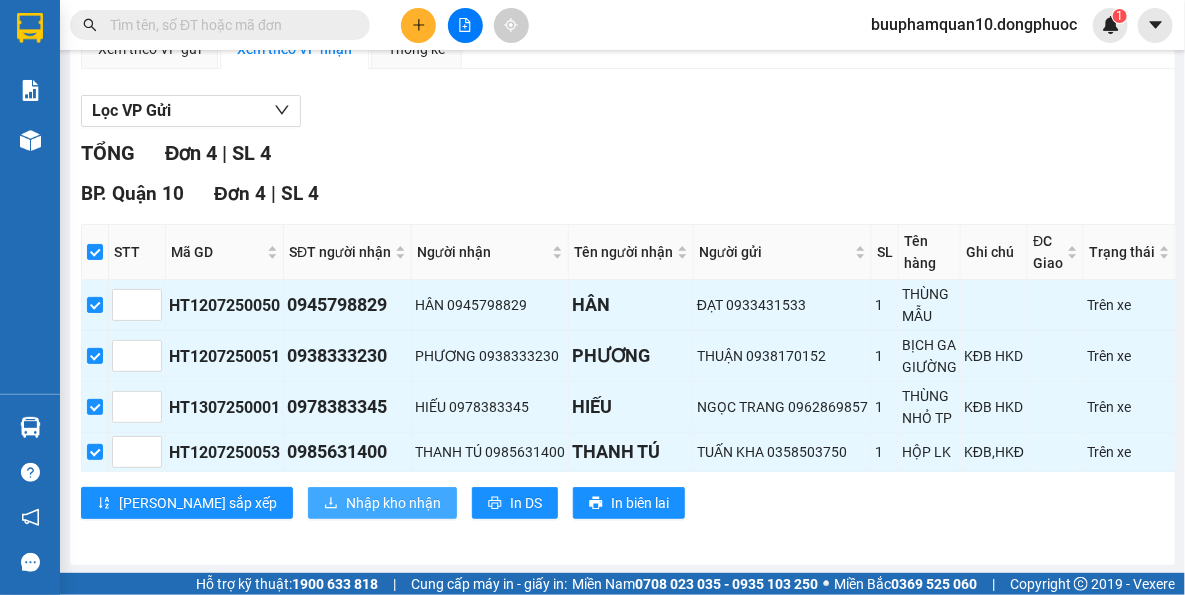 click on "Nhập kho nhận" at bounding box center (393, 503) 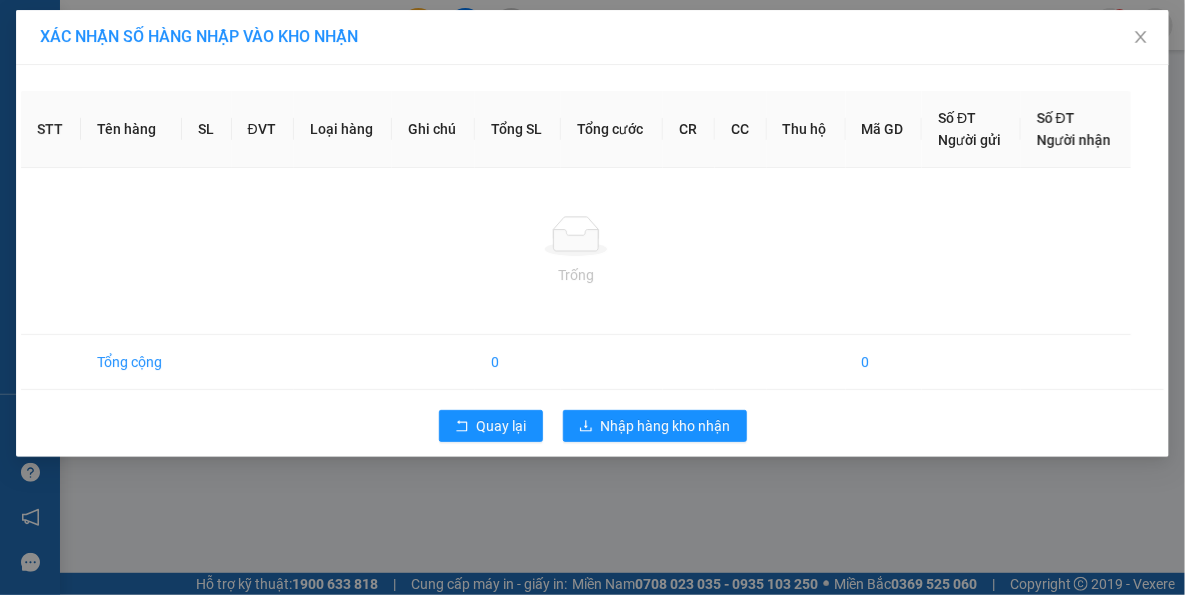 scroll, scrollTop: 0, scrollLeft: 0, axis: both 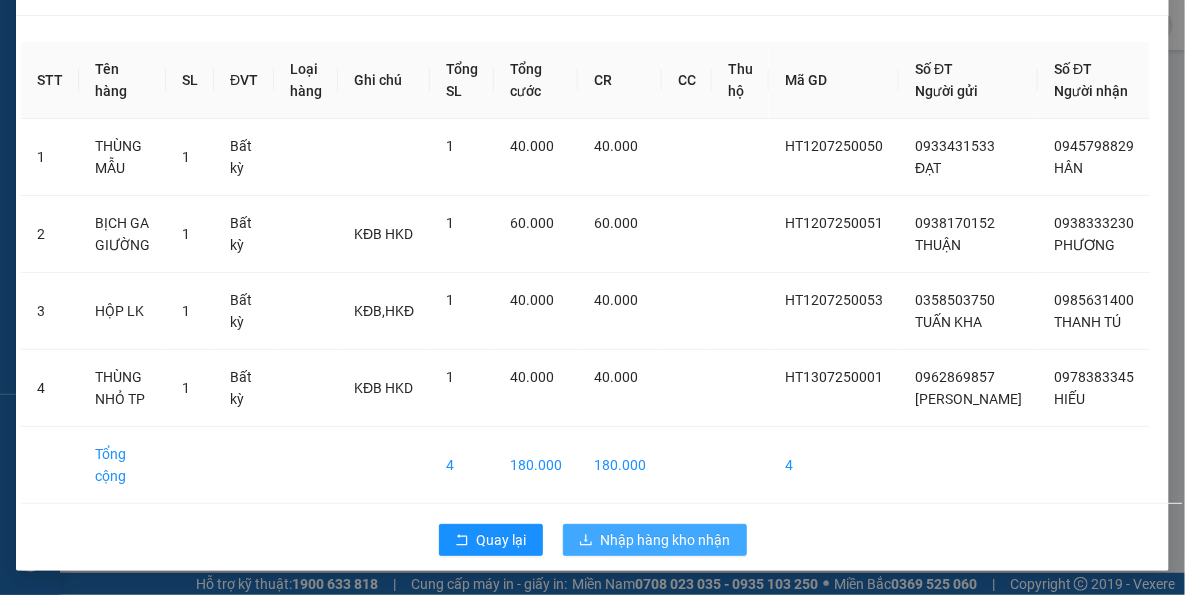 drag, startPoint x: 660, startPoint y: 545, endPoint x: 608, endPoint y: 520, distance: 57.697487 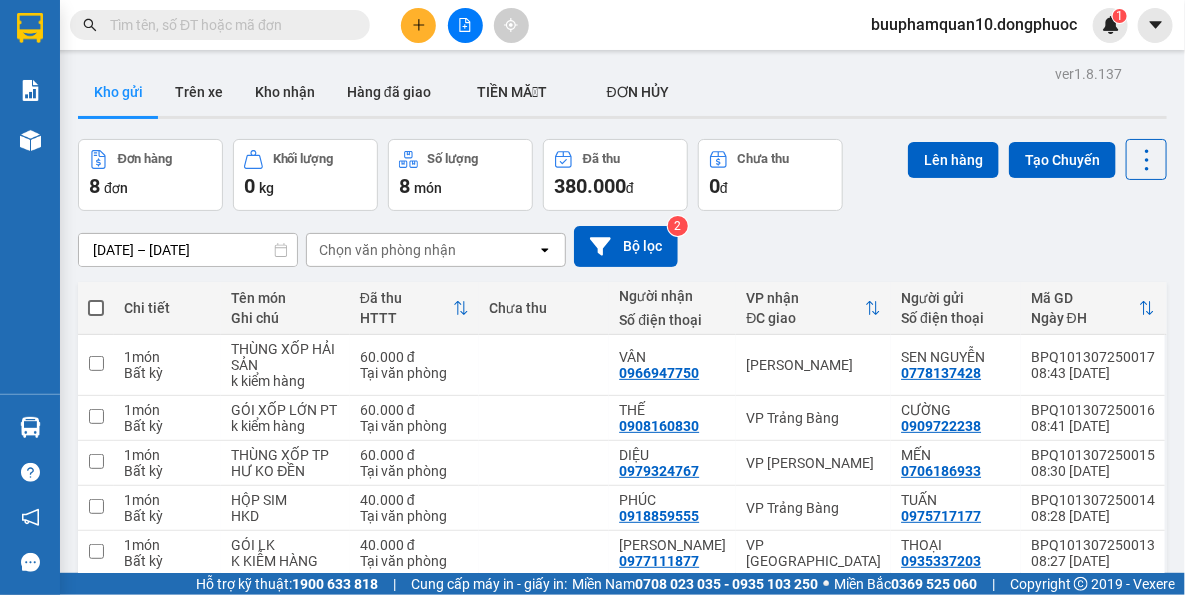 click on "Chọn văn phòng nhận" at bounding box center (387, 250) 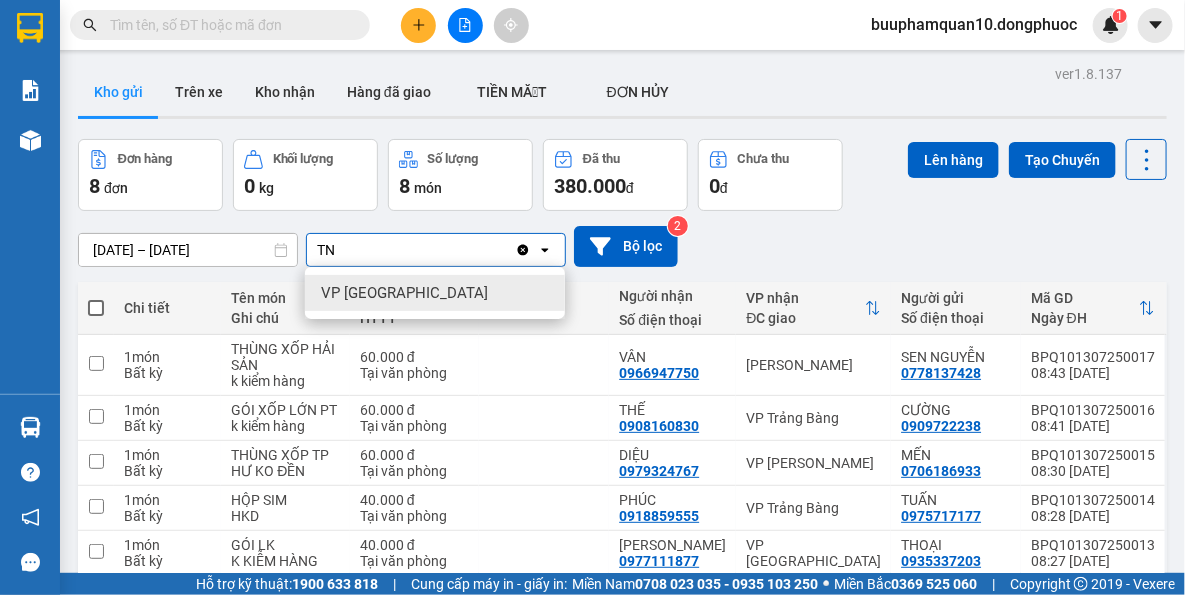 type on "TN" 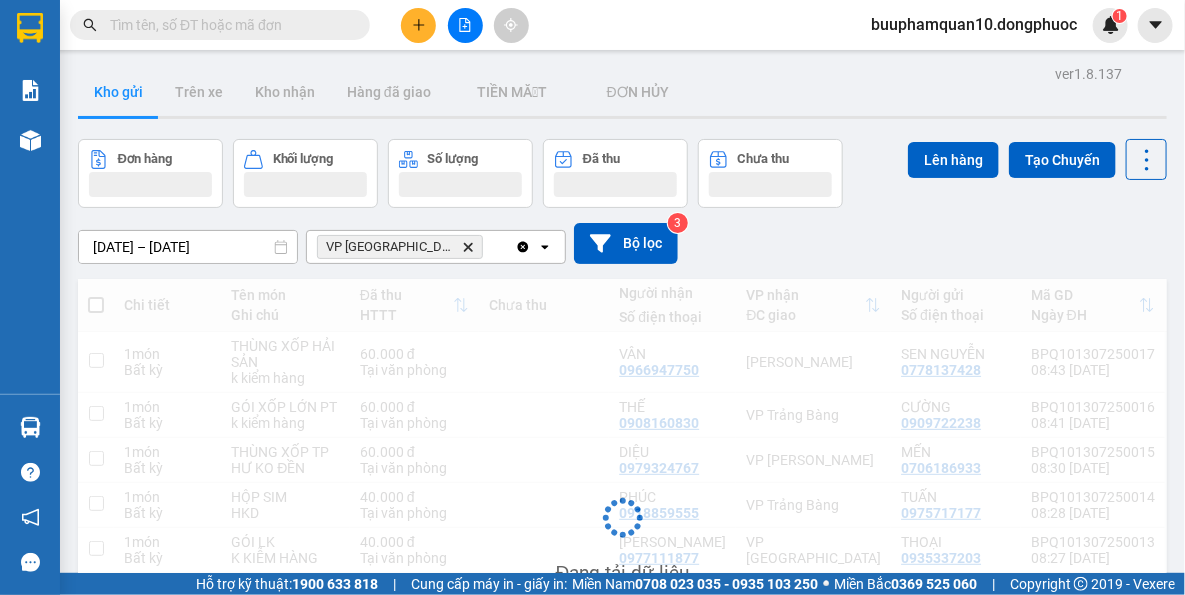click on "VP Tây Ninh Delete" at bounding box center (411, 247) 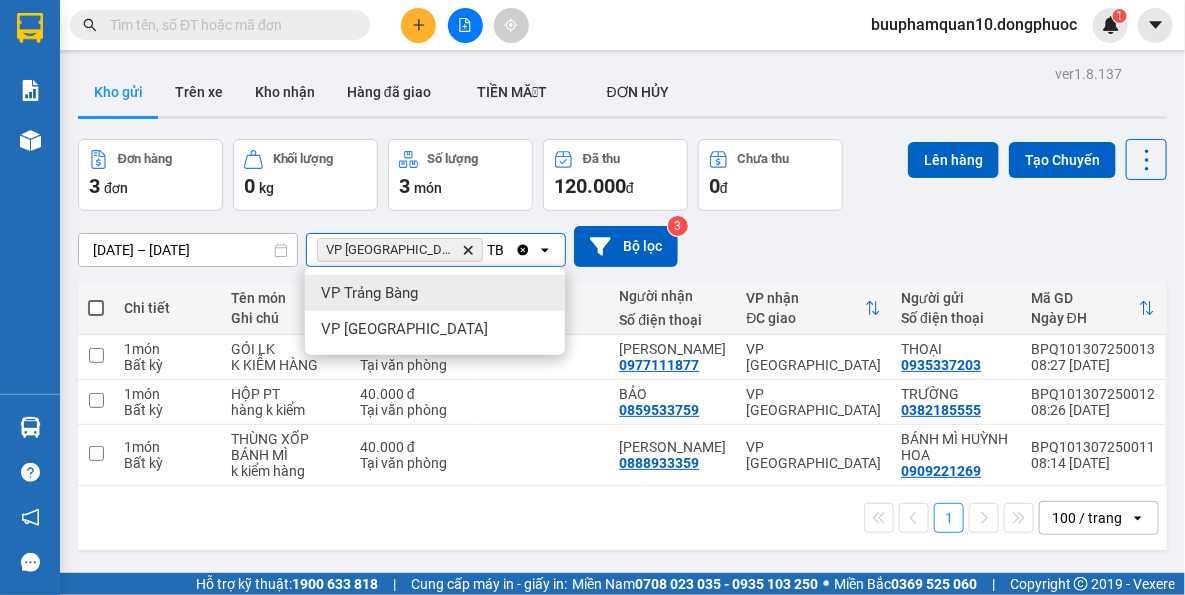 type on "TB" 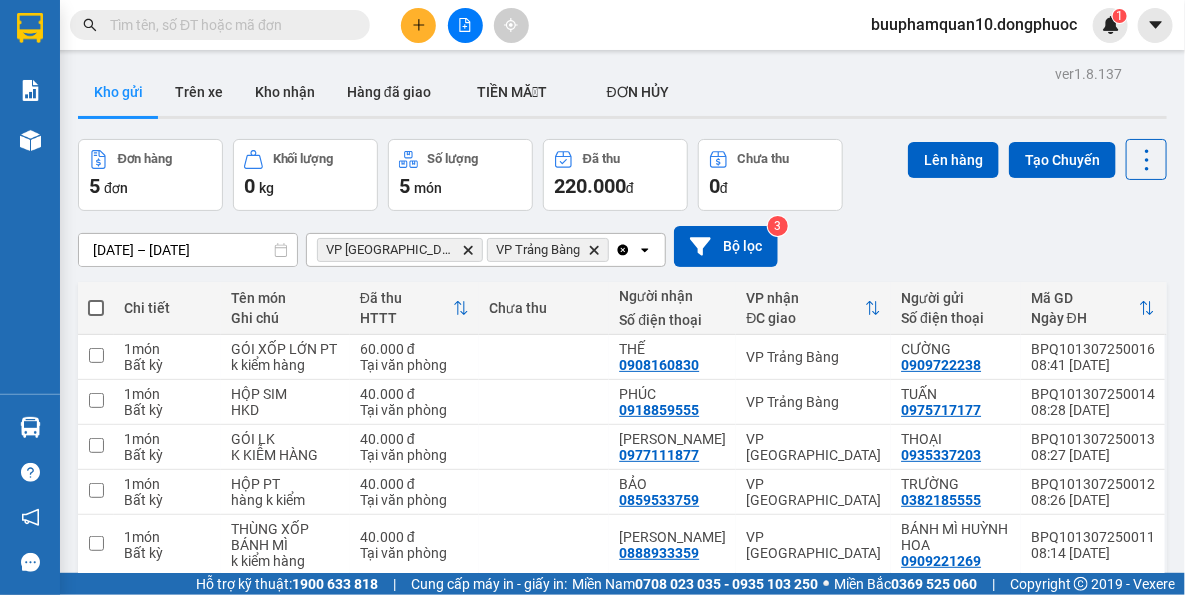 click at bounding box center [96, 308] 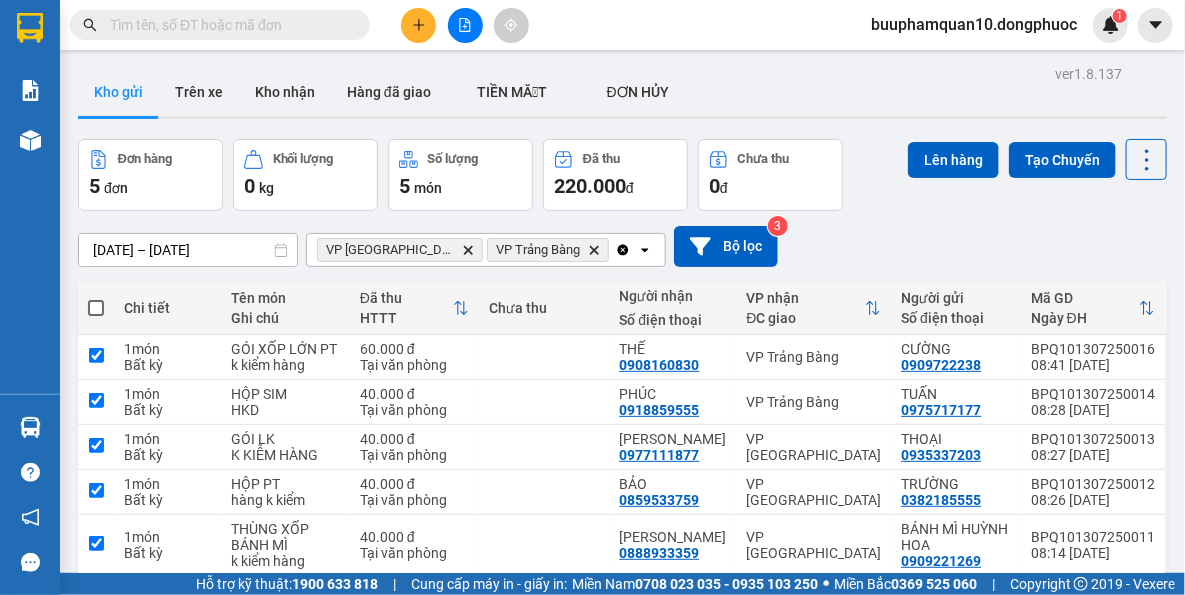checkbox on "true" 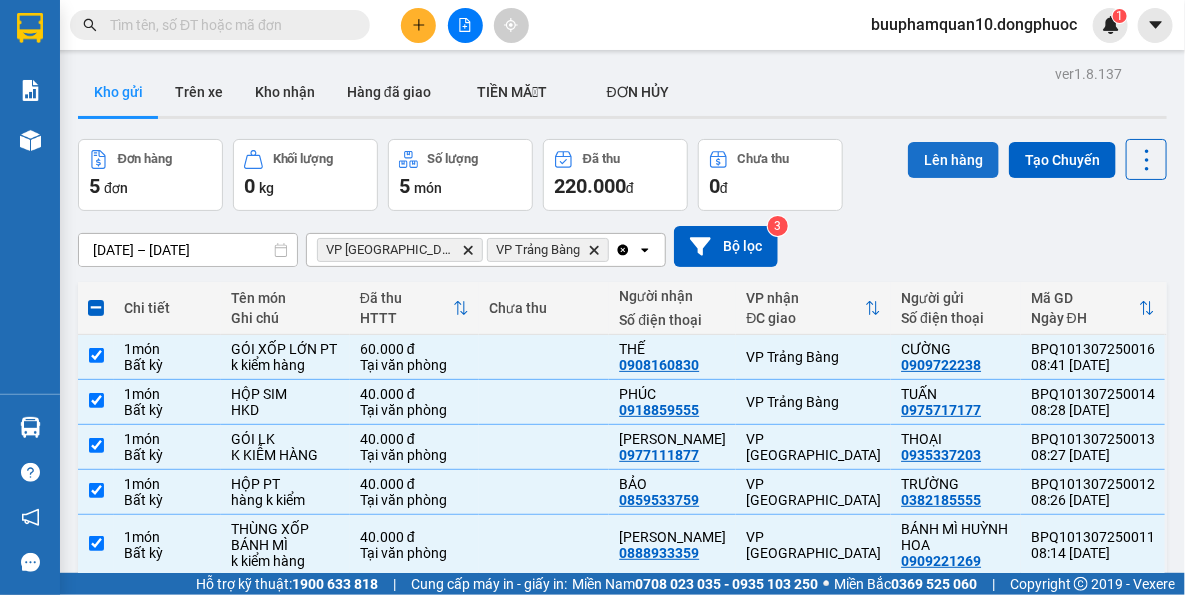 scroll, scrollTop: 0, scrollLeft: 0, axis: both 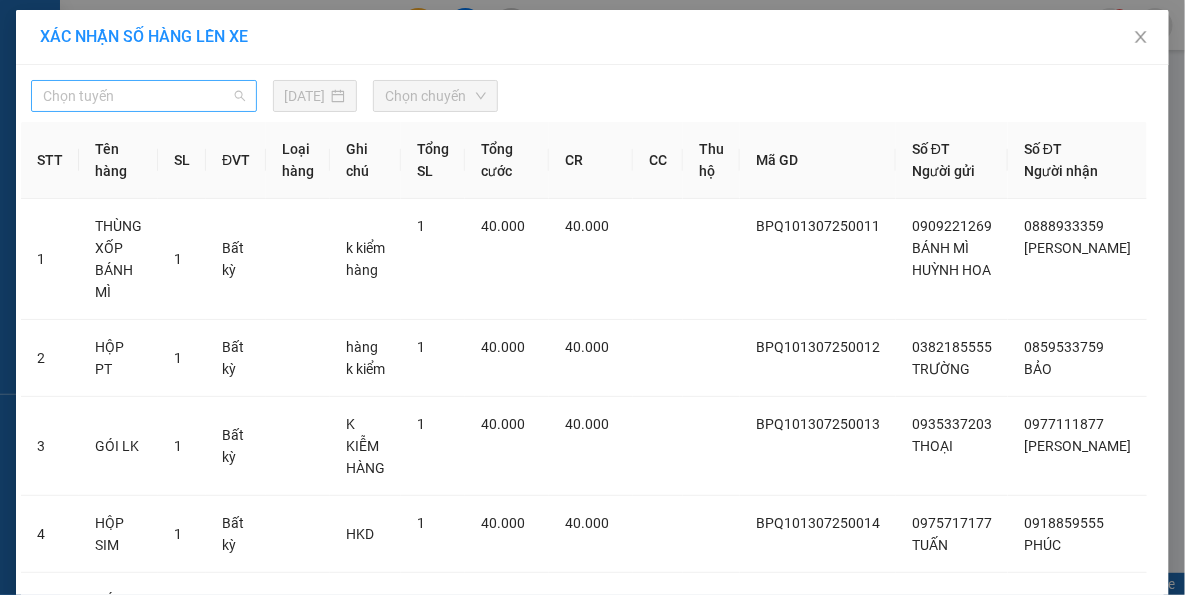 click on "Chọn tuyến" at bounding box center [144, 96] 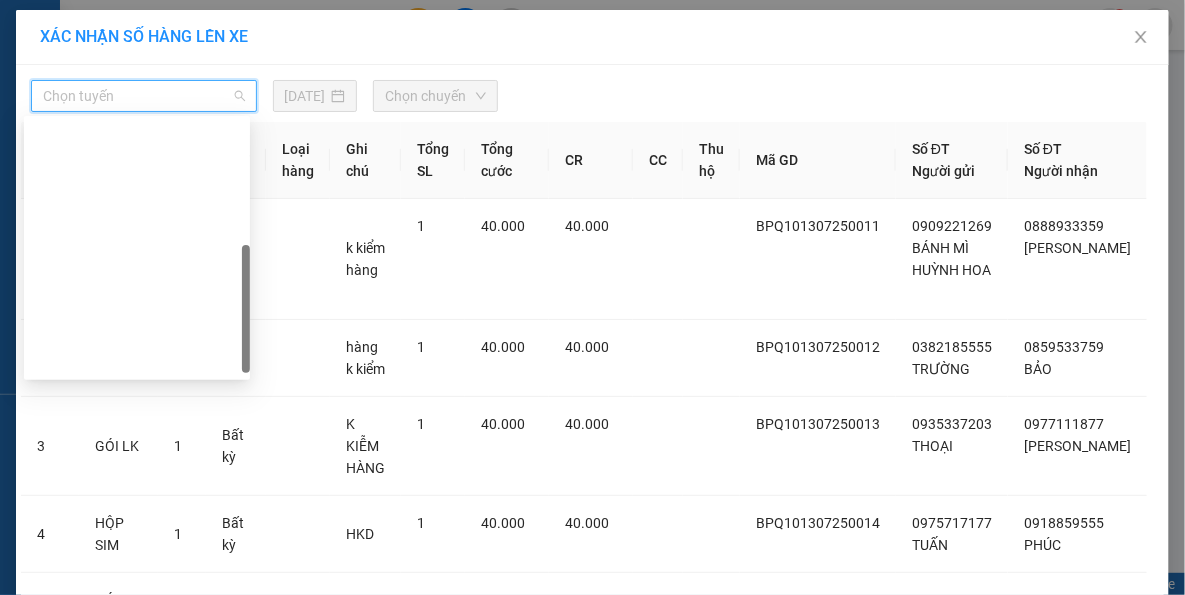 scroll, scrollTop: 287, scrollLeft: 0, axis: vertical 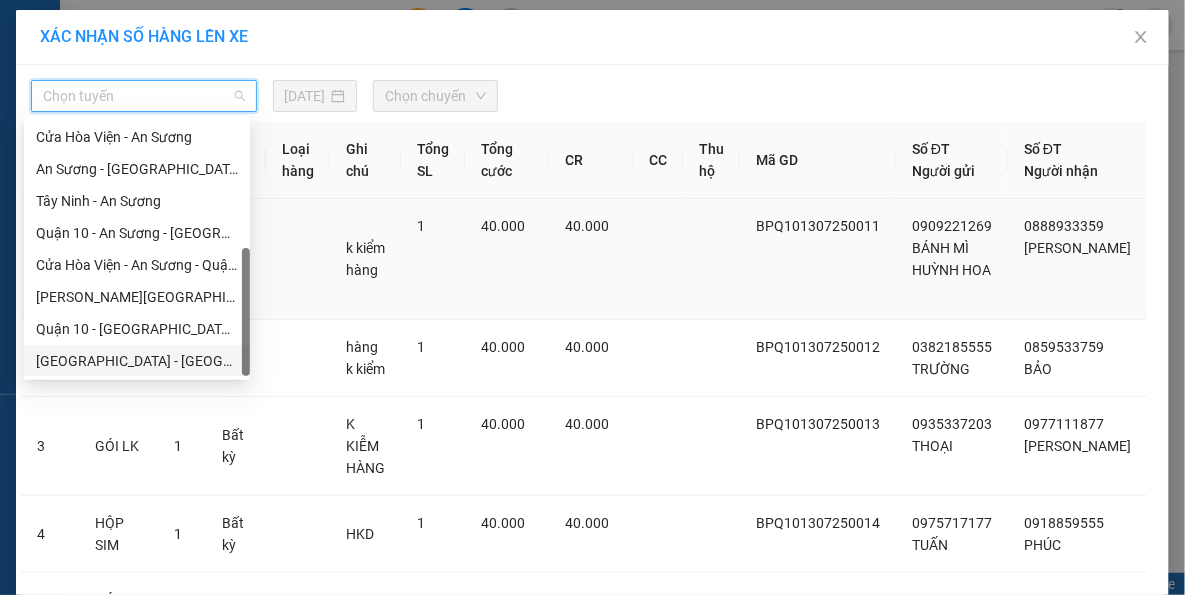 drag, startPoint x: 195, startPoint y: 360, endPoint x: 242, endPoint y: 312, distance: 67.17886 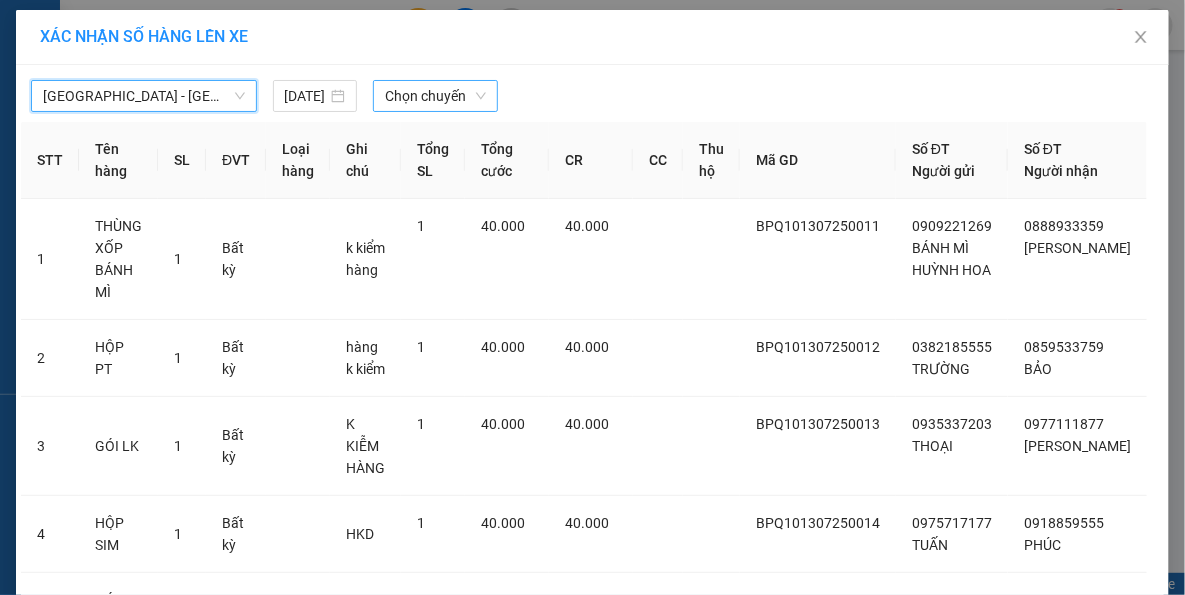 click on "Chọn chuyến" at bounding box center (435, 96) 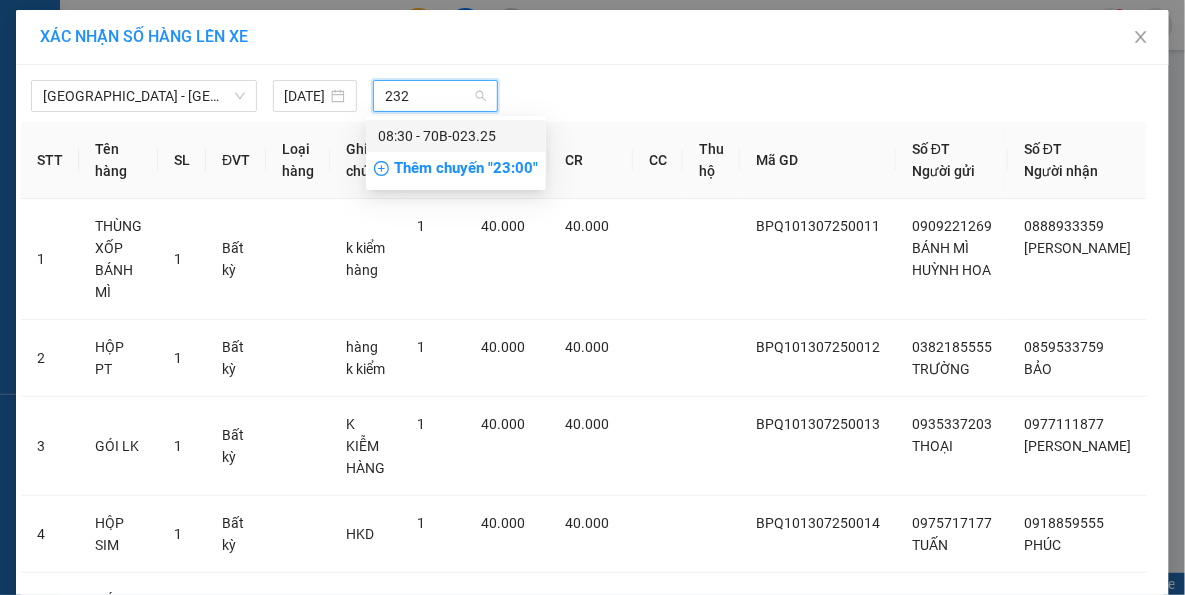 type on "2325" 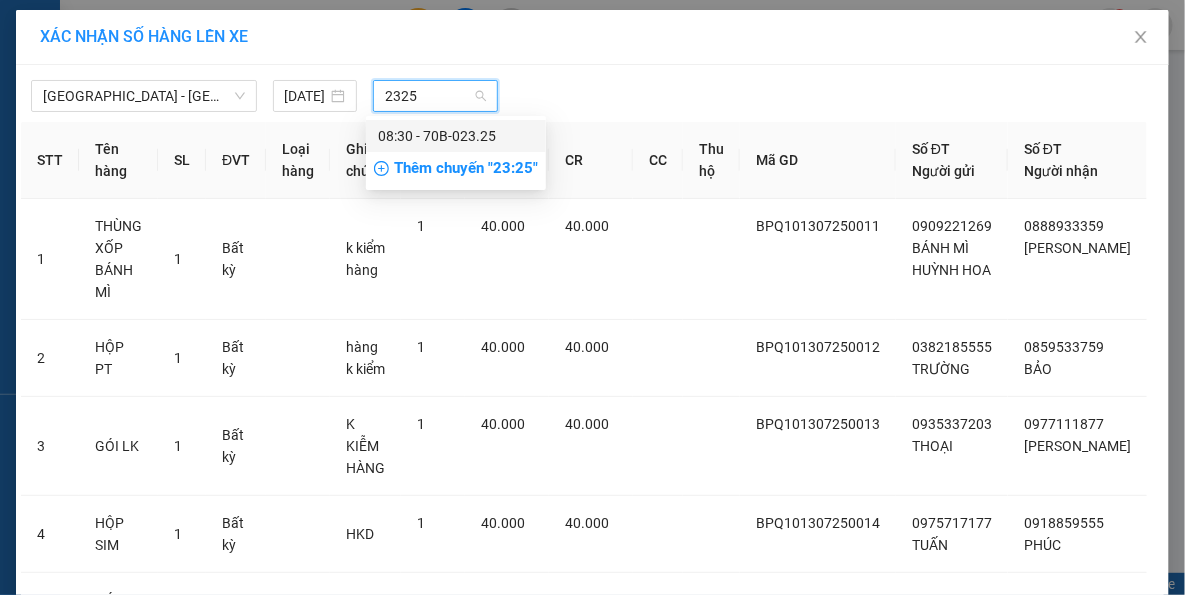click on "08:30     - 70B-023.25" at bounding box center [456, 136] 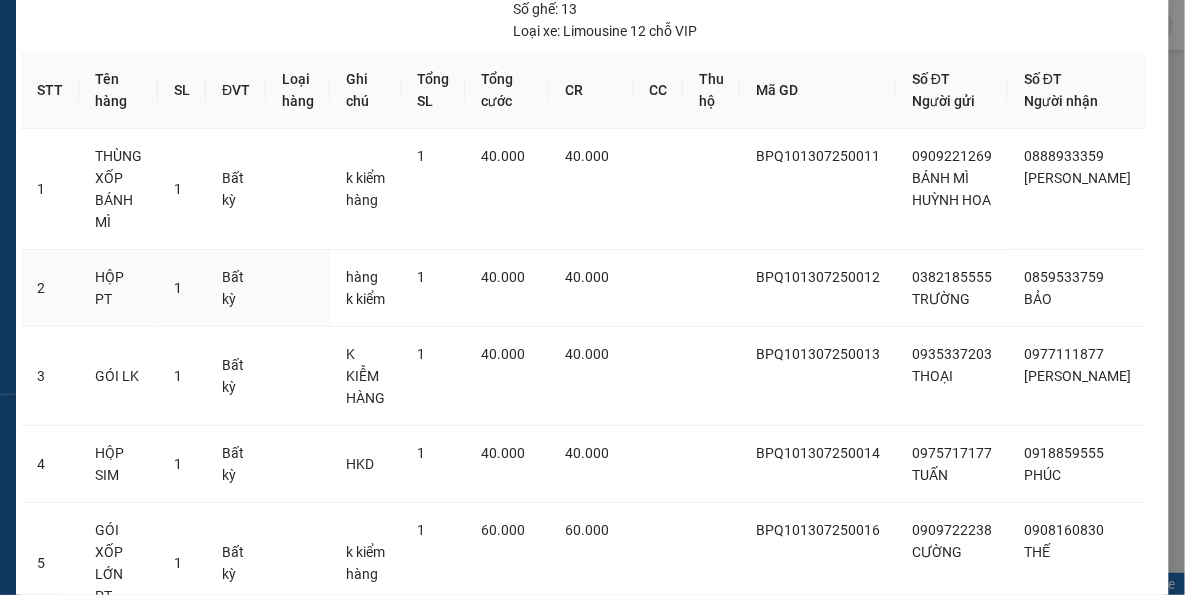 scroll, scrollTop: 243, scrollLeft: 0, axis: vertical 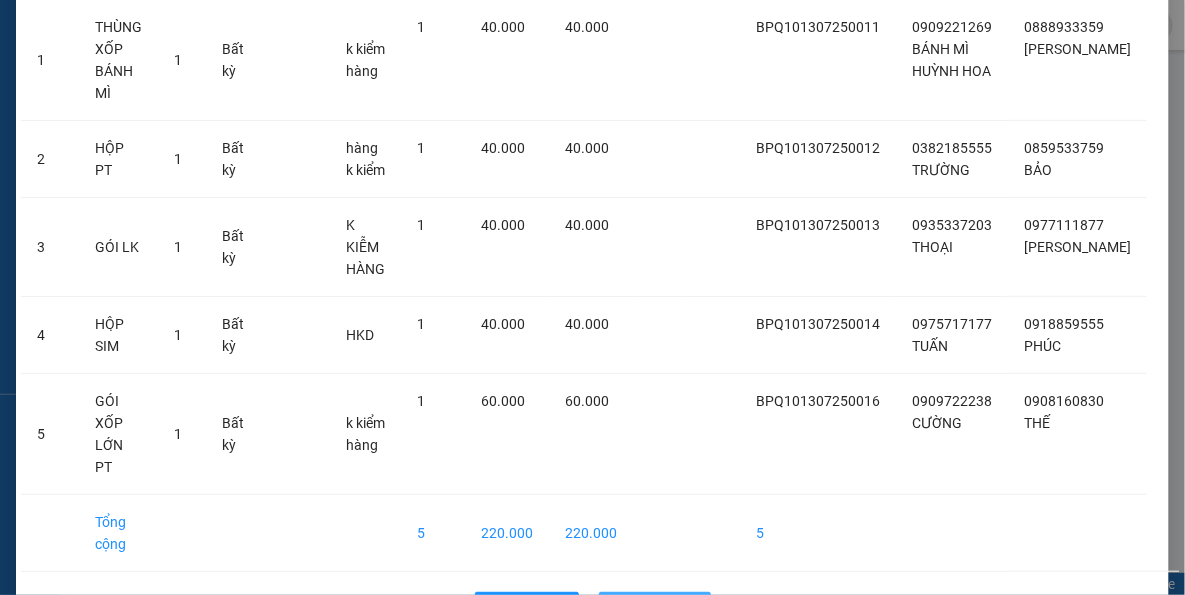 click on "Lên hàng" at bounding box center (666, 608) 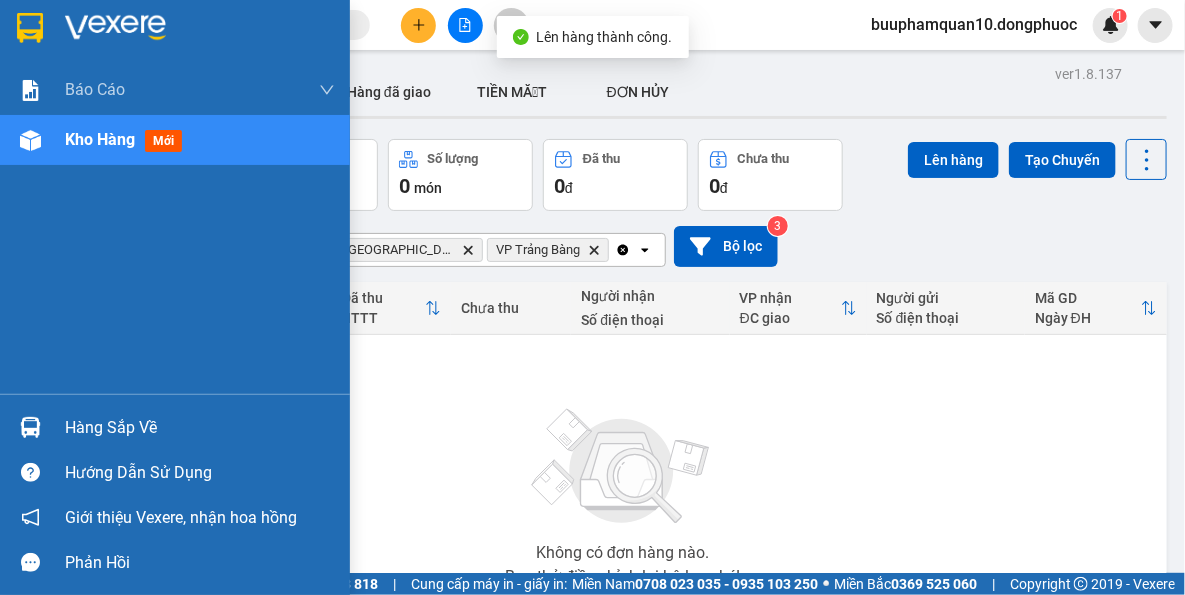 click at bounding box center (30, 427) 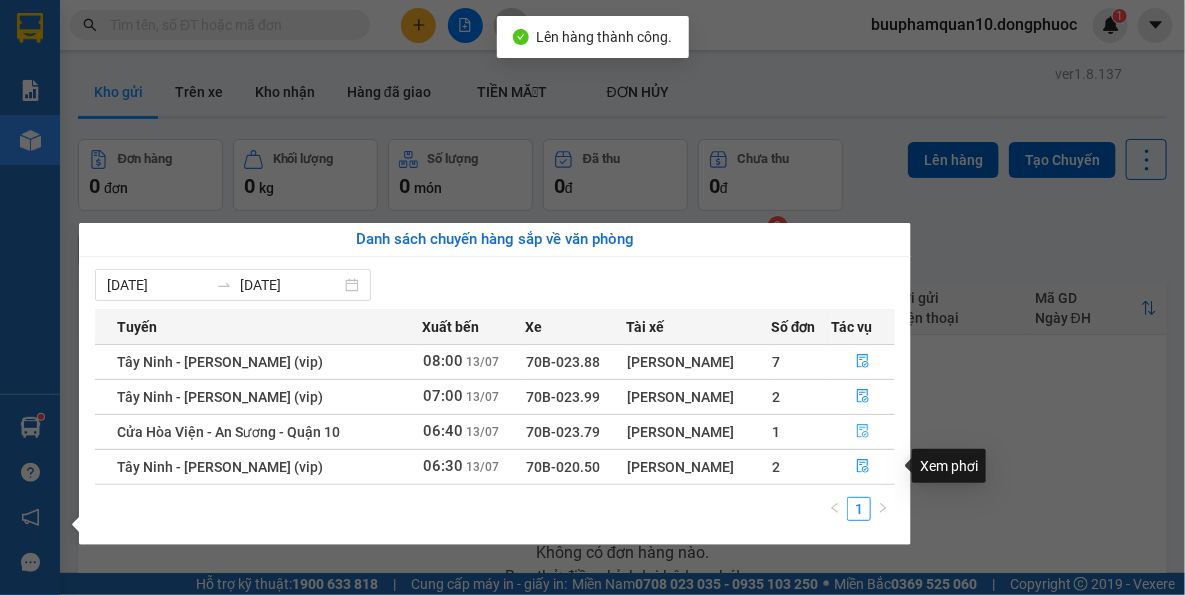 drag, startPoint x: 950, startPoint y: 459, endPoint x: 834, endPoint y: 420, distance: 122.380554 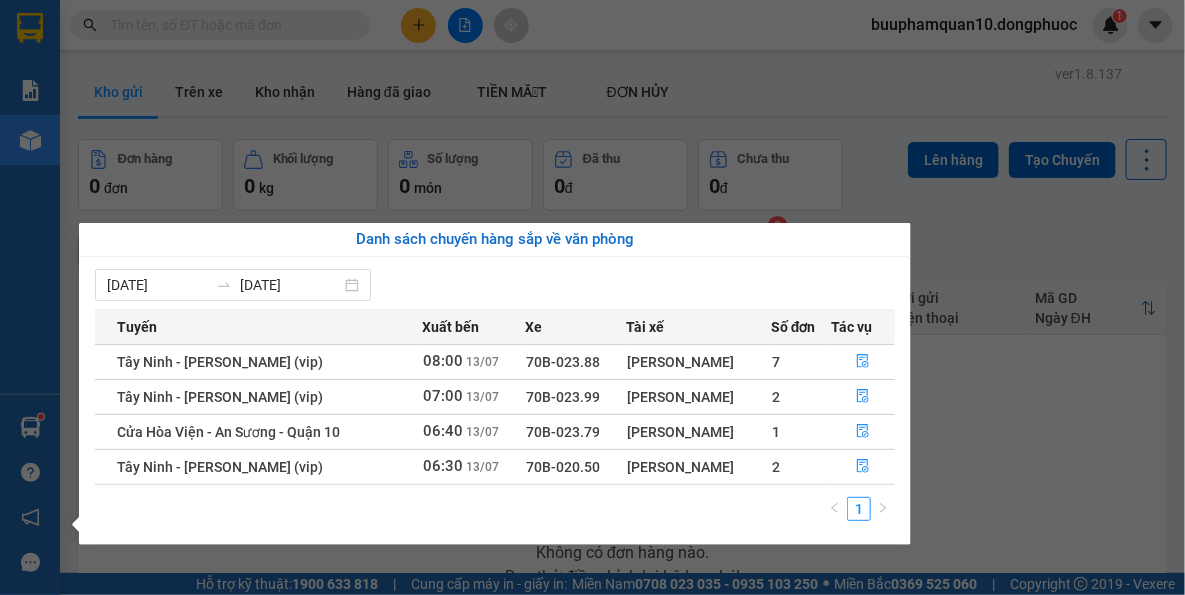 click on "Kết quả tìm kiếm ( 0 )  Bộ lọc  Thuộc VP này No Data buuphamquan10.dongphuoc 1     Báo cáo Mẫu 1: Báo cáo dòng tiền theo nhân viên Mẫu 1: Báo cáo dòng tiền theo nhân viên (VP) Mẫu 2: Doanh số tạo đơn theo Văn phòng, nhân viên - Trạm     Kho hàng mới Hàng sắp về Hướng dẫn sử dụng Giới thiệu Vexere, nhận hoa hồng Phản hồi Phần mềm hỗ trợ bạn tốt chứ? ver  1.8.137 Kho gửi Trên xe Kho nhận Hàng đã giao TIỀN MẶT  ĐƠN HỦY Đơn hàng 0 đơn Khối lượng 0 kg Số lượng 0 món Đã thu 0  đ Chưa thu 0  đ Lên hàng Tạo Chuyến 11/07/2025 – 13/07/2025 Press the down arrow key to interact with the calendar and select a date. Press the escape button to close the calendar. Selected date range is from 11/07/2025 to 13/07/2025. VP Tây Ninh Delete VP Trảng Bàng Delete Clear all open Bộ lọc 3 Chi tiết Tên món Ghi chú Đã thu HTTT Chưa thu Người nhận Số điện thoại VP nhận |" at bounding box center [592, 297] 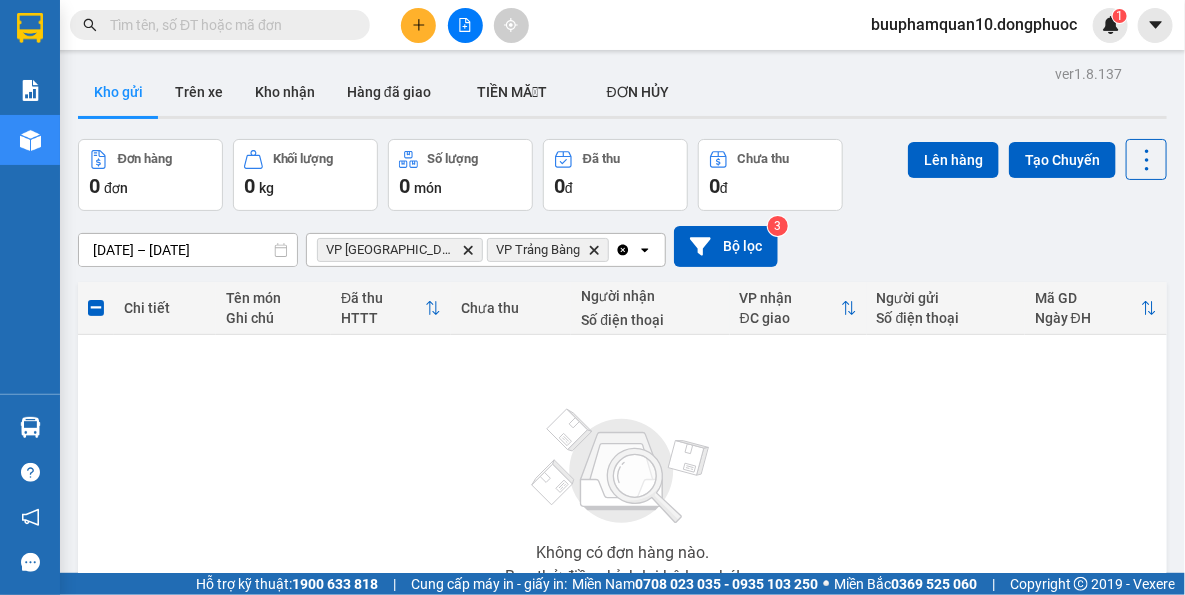 click on "VP Trảng Bàng Delete" at bounding box center (548, 250) 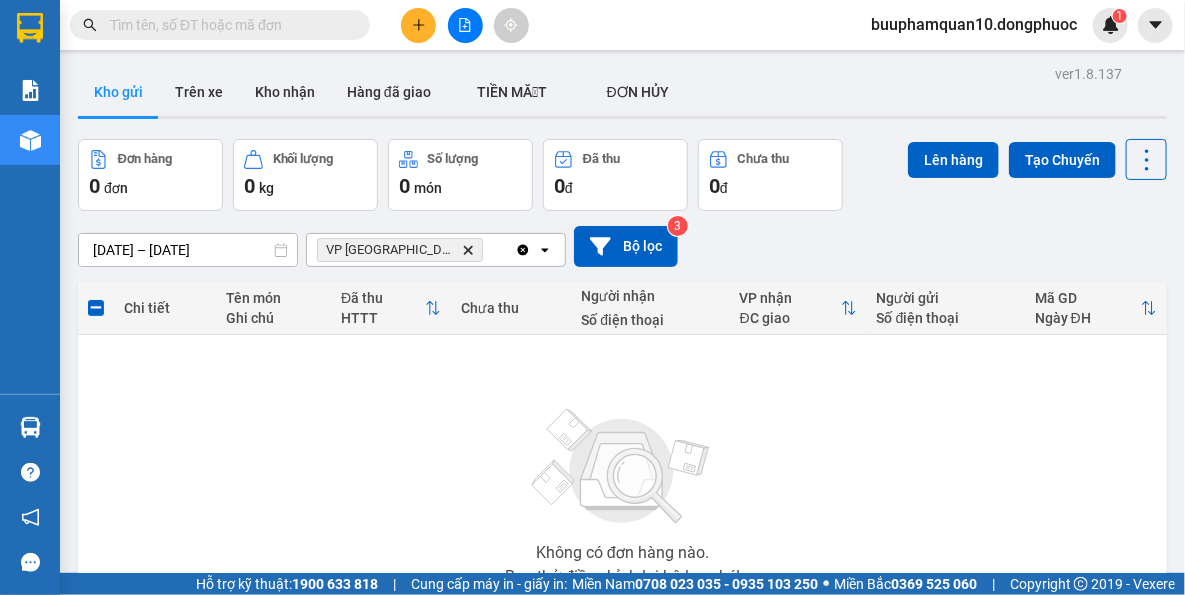 click 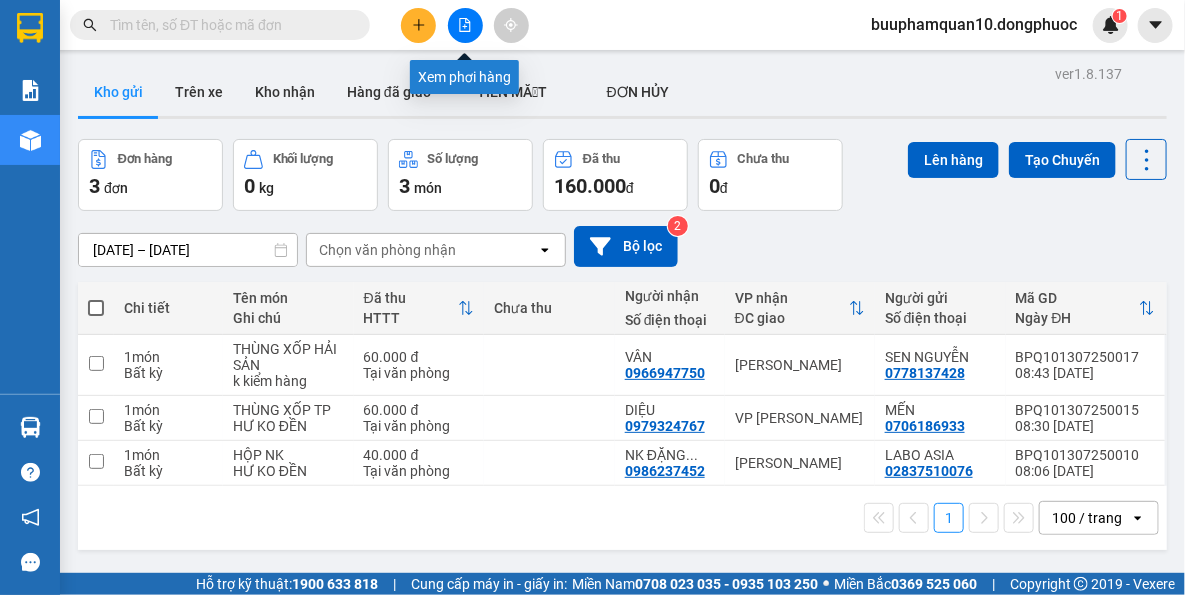 click 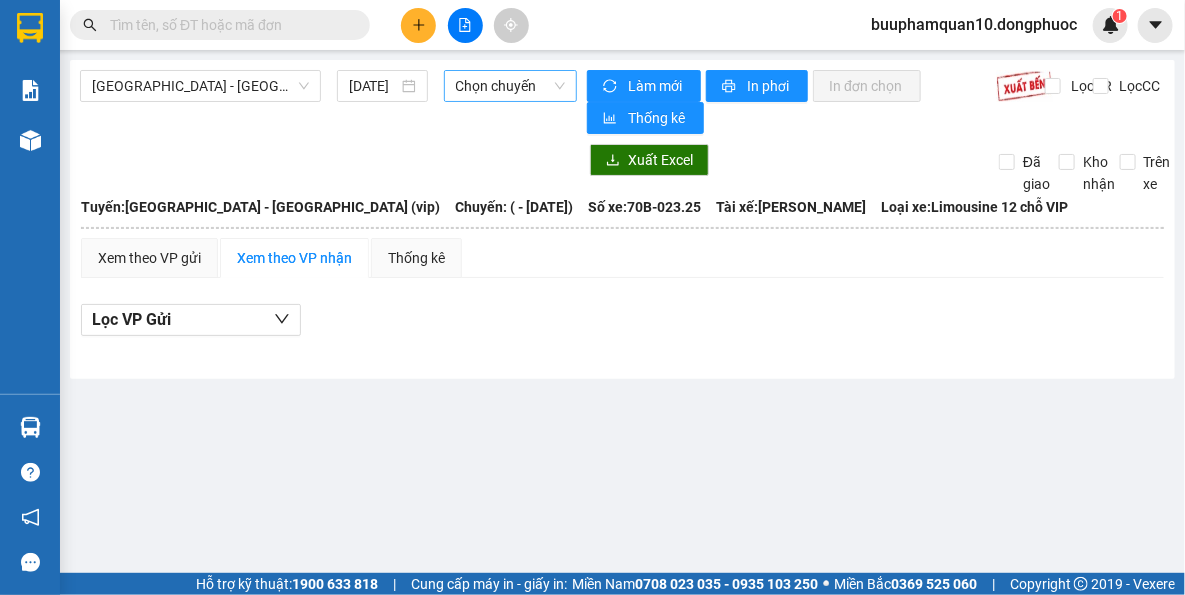 click on "Chọn chuyến" at bounding box center (511, 86) 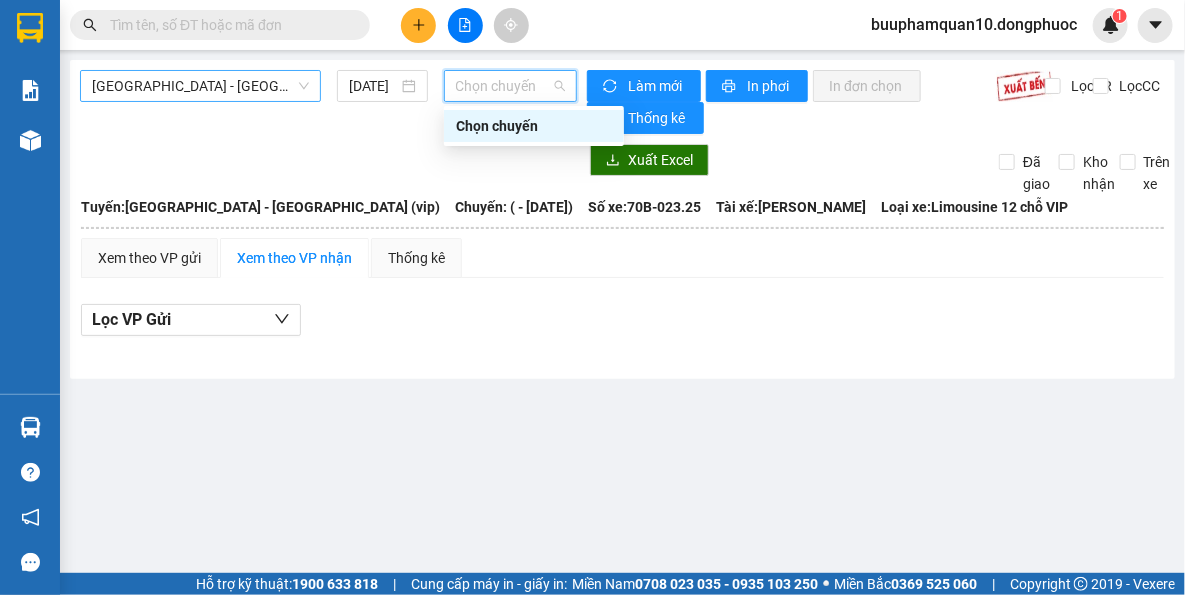 click on "[GEOGRAPHIC_DATA] - [GEOGRAPHIC_DATA] (vip)" at bounding box center (200, 86) 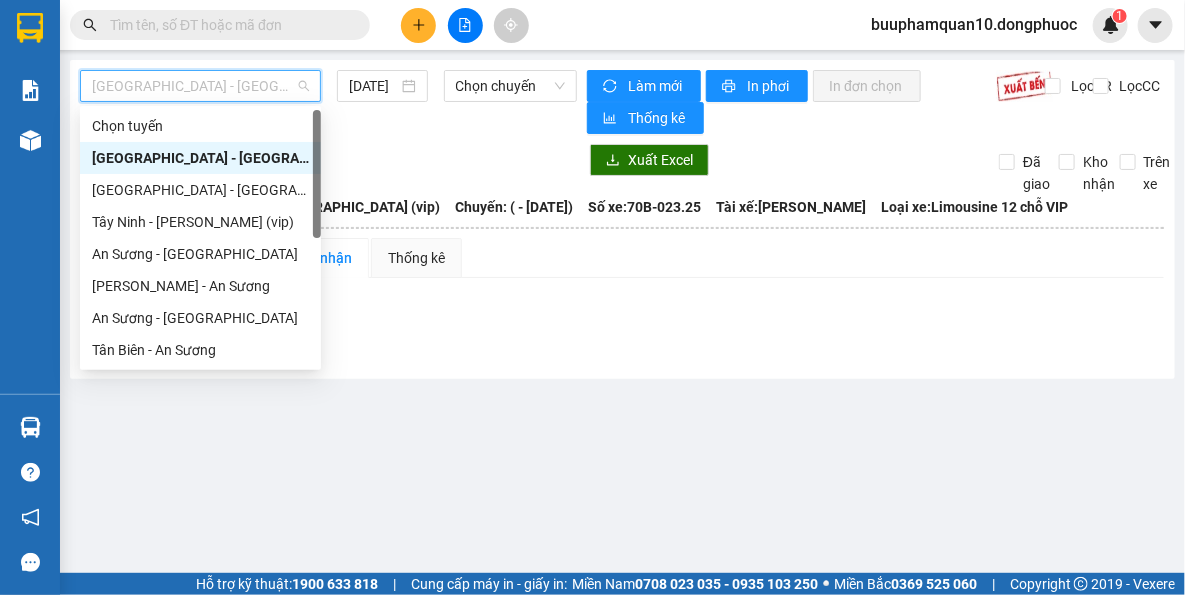 scroll, scrollTop: 287, scrollLeft: 0, axis: vertical 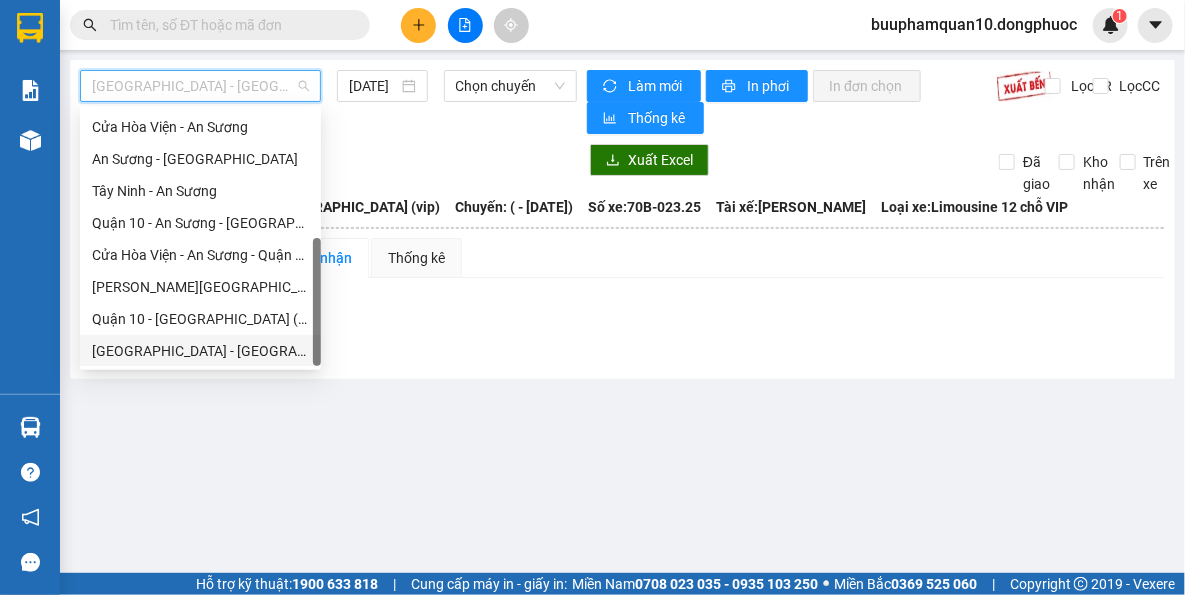 click on "[GEOGRAPHIC_DATA] - [GEOGRAPHIC_DATA] (vip)" at bounding box center [200, 351] 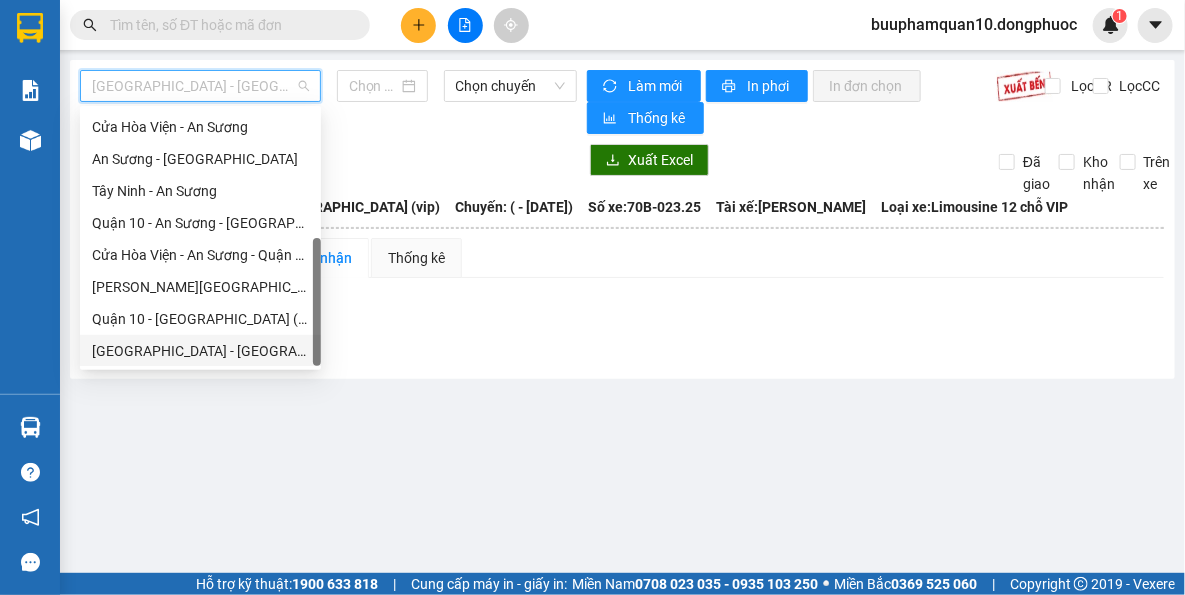 type on "[DATE]" 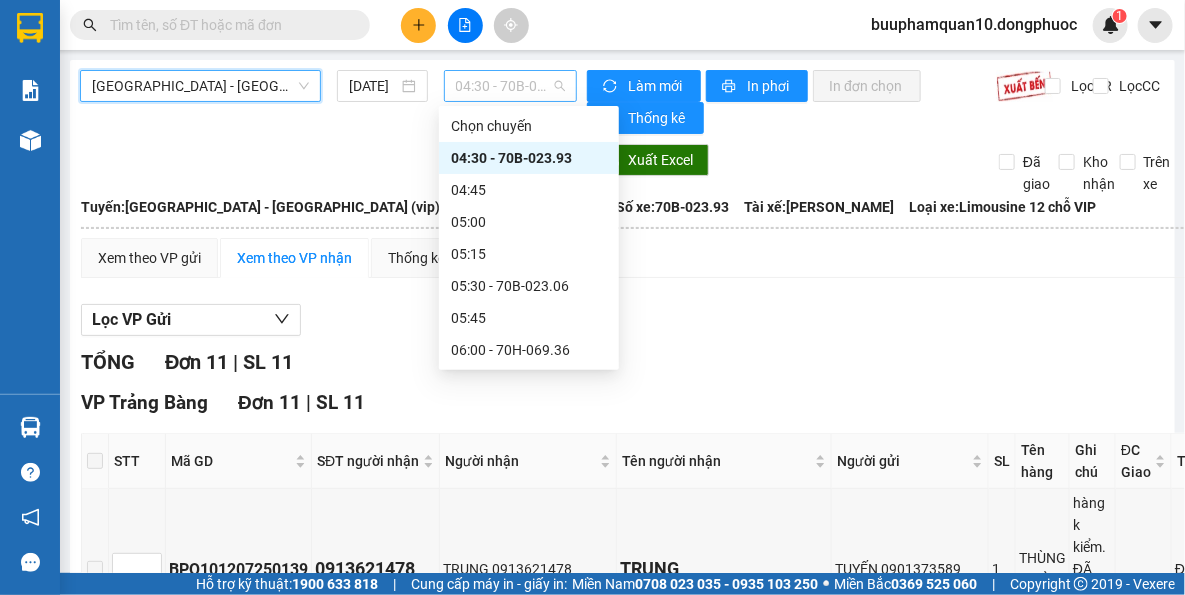click on "04:30     - 70B-023.93" at bounding box center (511, 86) 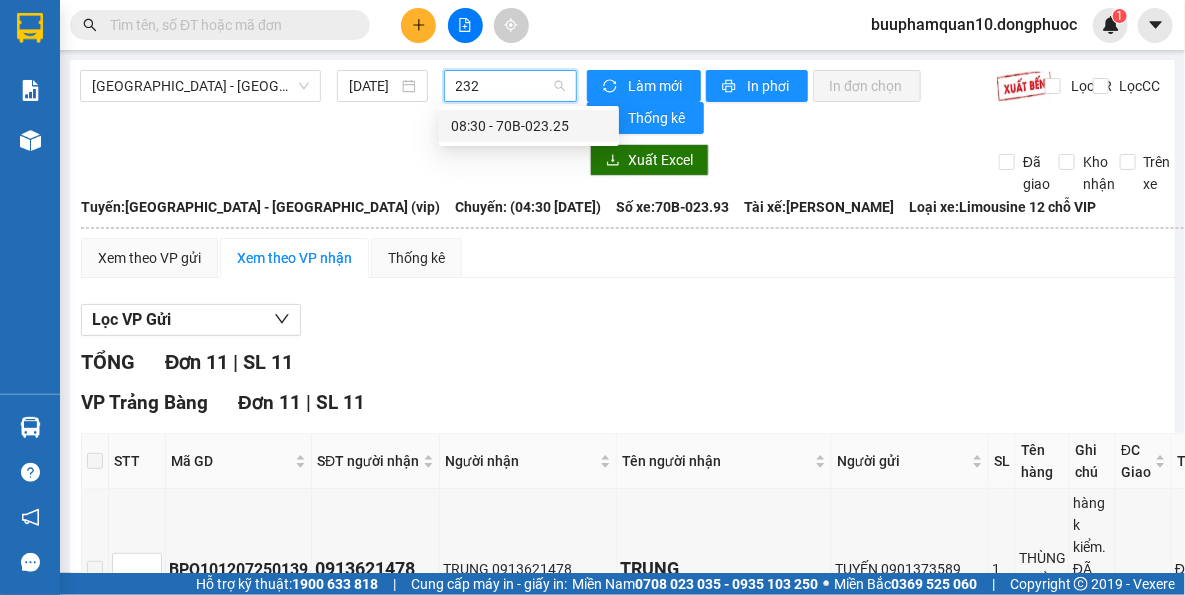type on "2325" 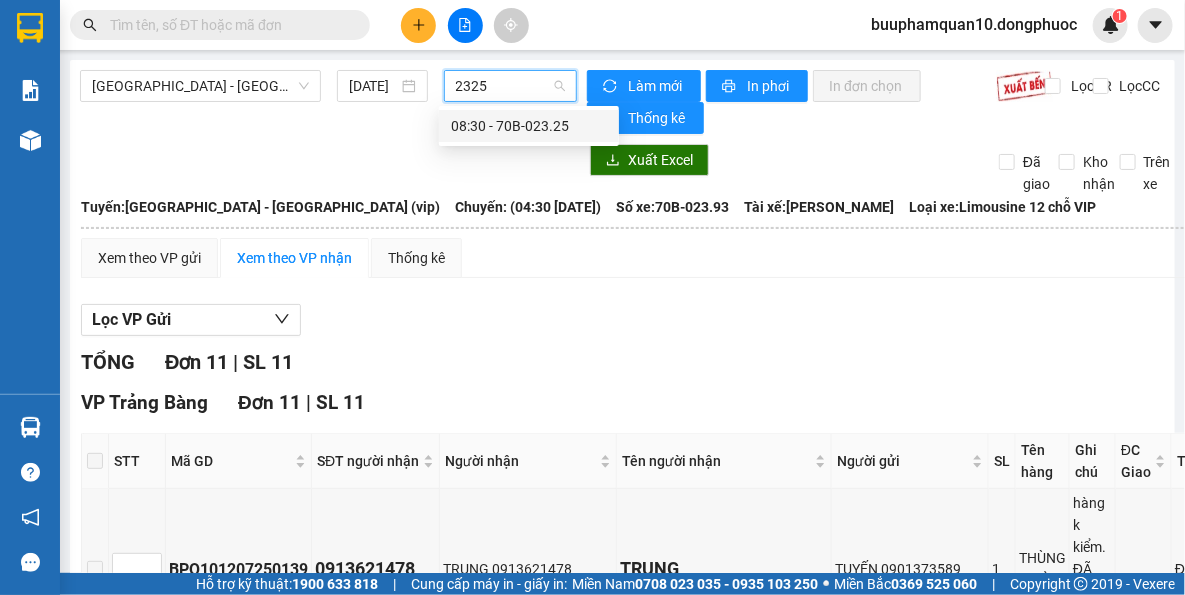 drag, startPoint x: 510, startPoint y: 125, endPoint x: 509, endPoint y: 115, distance: 10.049875 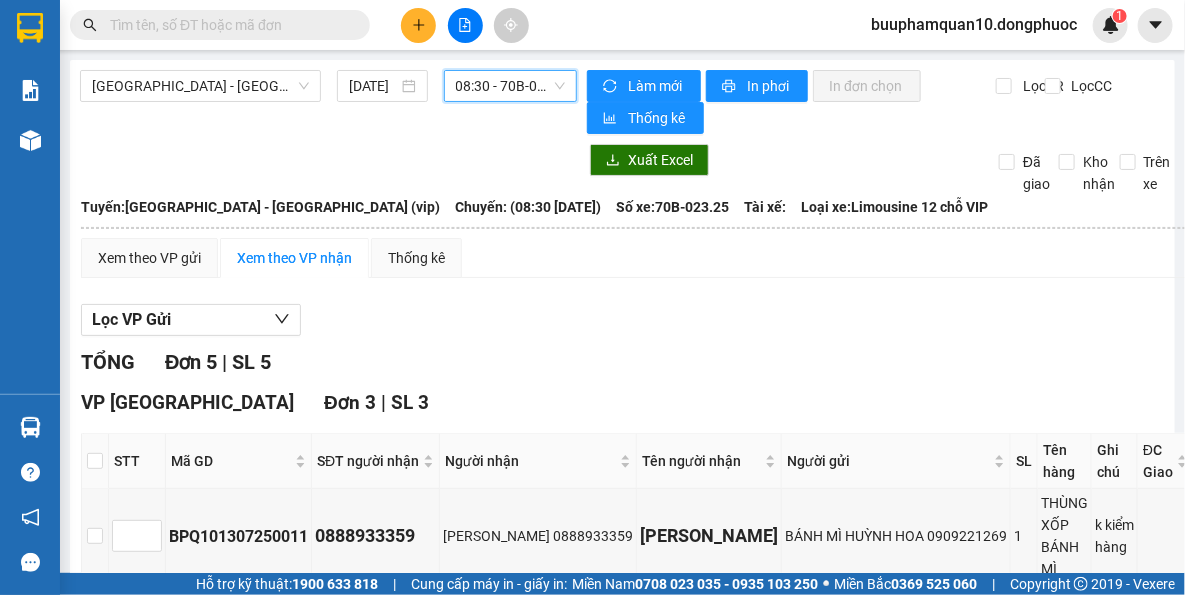 click on "08:30     - 70B-023.25" at bounding box center [511, 86] 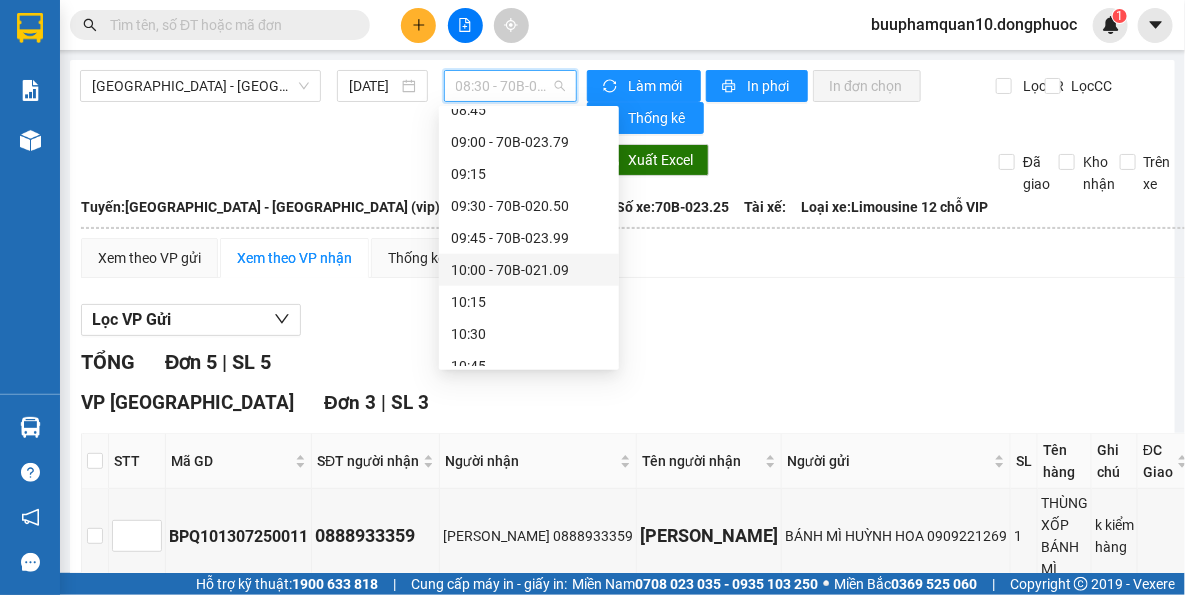 scroll, scrollTop: 501, scrollLeft: 0, axis: vertical 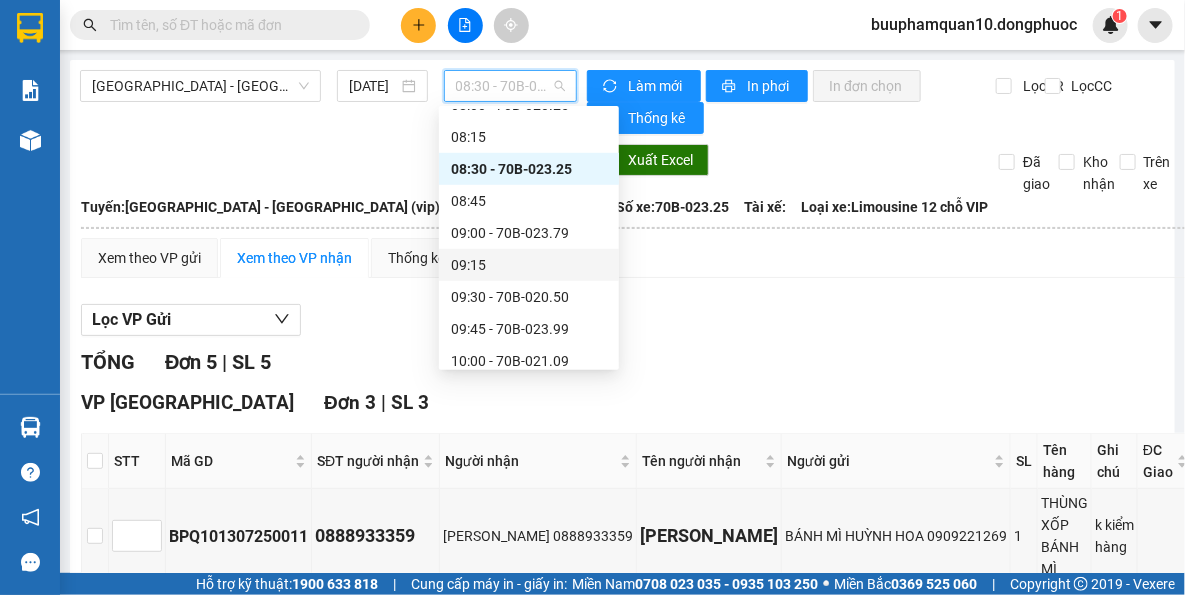 click on "Lọc VP Gửi" at bounding box center (683, 320) 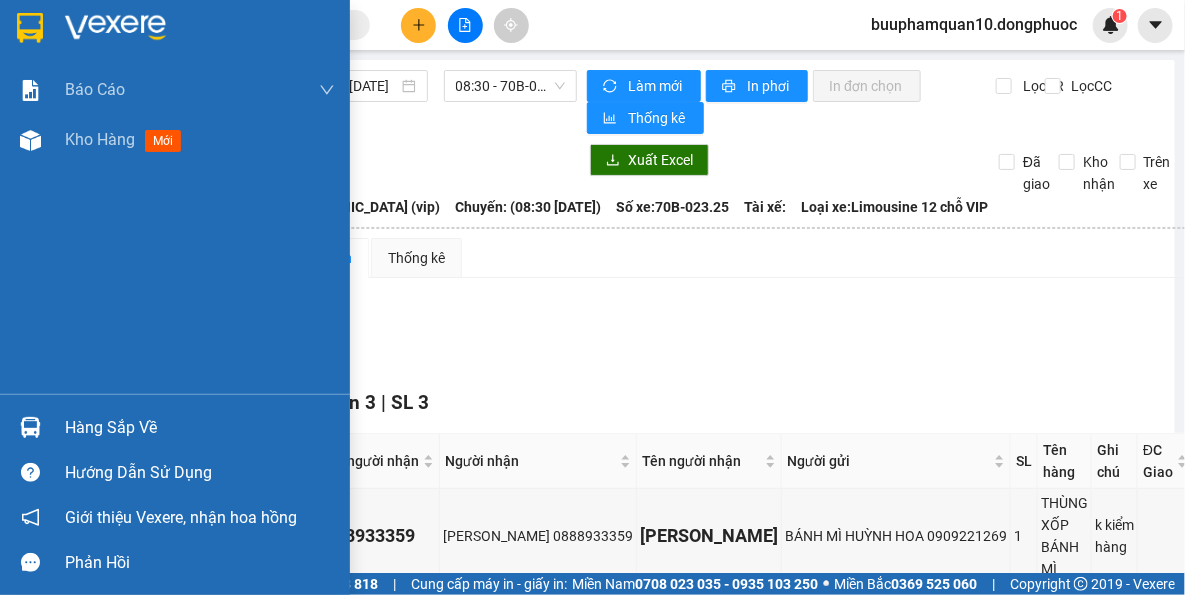 drag, startPoint x: 35, startPoint y: 439, endPoint x: 66, endPoint y: 434, distance: 31.400637 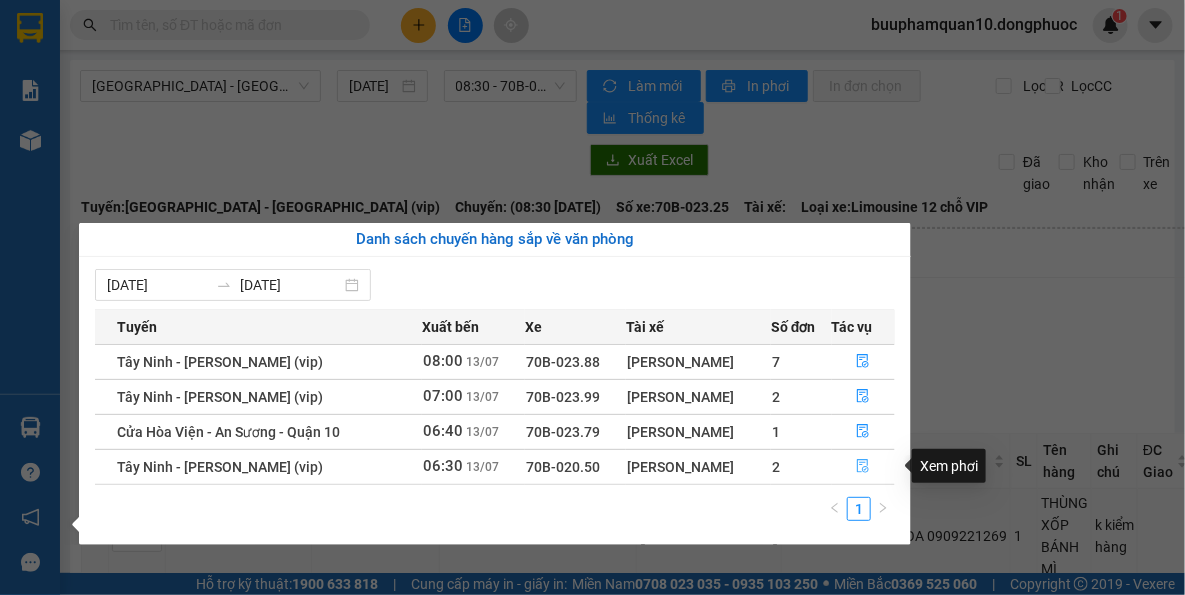 click 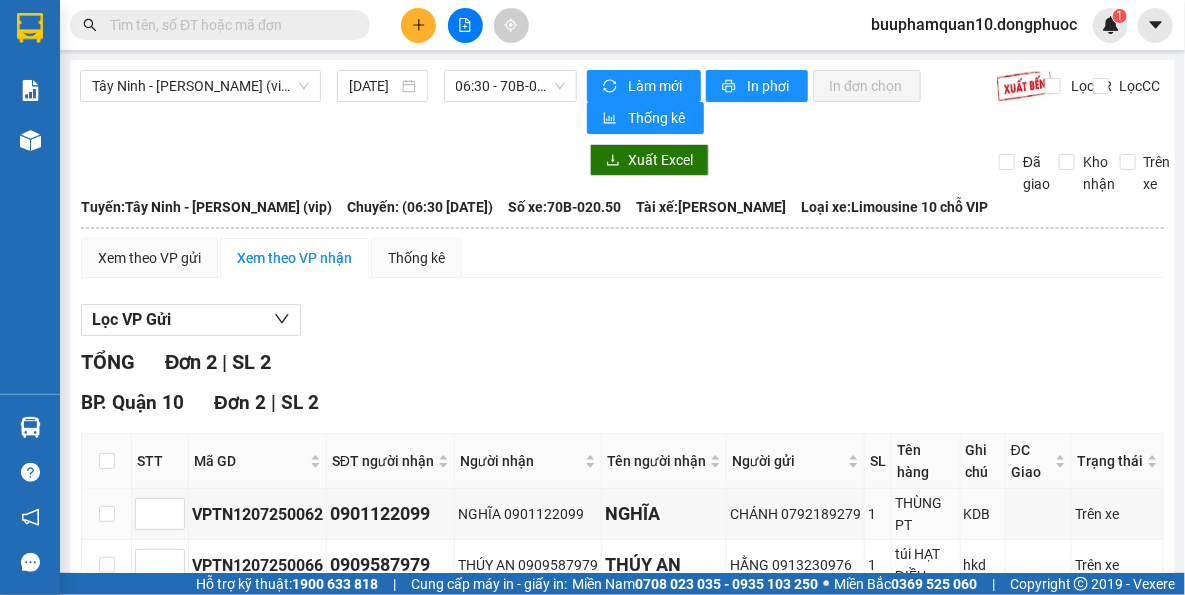 scroll, scrollTop: 120, scrollLeft: 0, axis: vertical 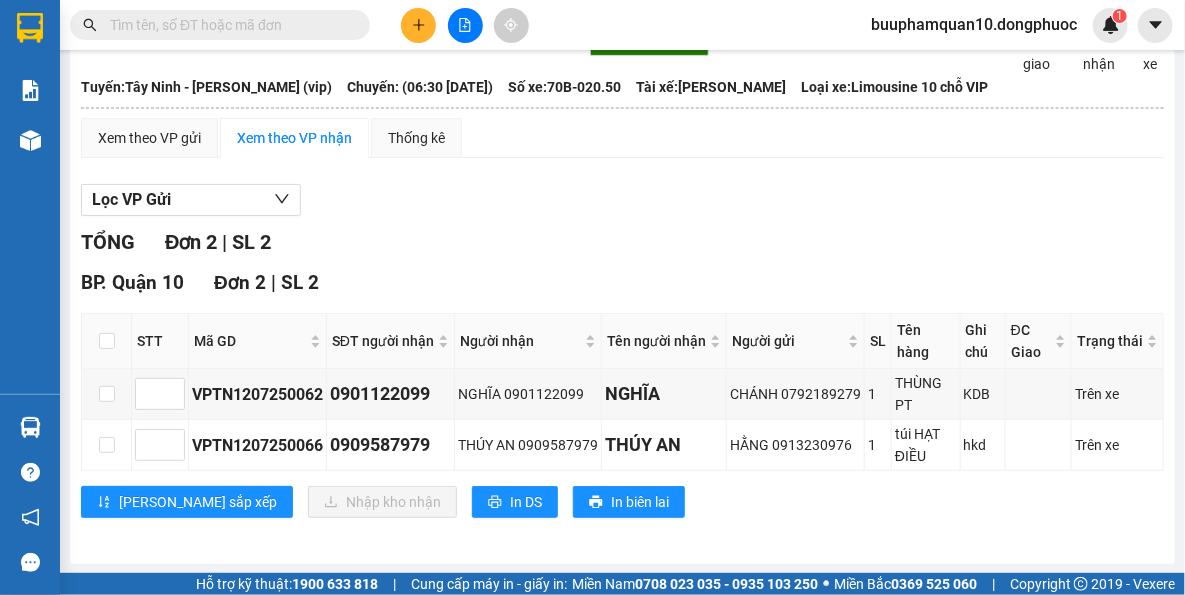 drag, startPoint x: 851, startPoint y: 536, endPoint x: 725, endPoint y: 361, distance: 215.6409 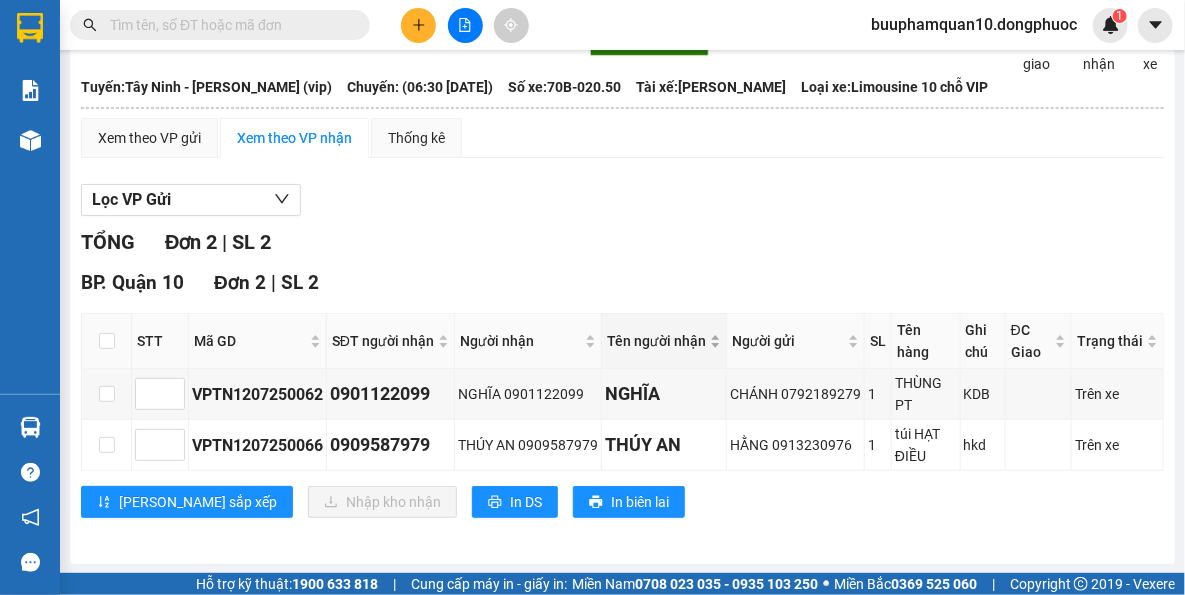 click on "TỔNG Đơn   2 | SL   2 BP. Quận 10 Đơn   2 | SL   2 STT Mã GD SĐT người nhận Người nhận Tên người nhận Người gửi SL Tên hàng Ghi chú ĐC Giao Trạng thái Ký nhận                           VPTN1207250062 0901122099 NGHĨA  0901122099 NGHĨA  CHÁNH 0792189279 1 THÙNG PT  KDB Trên xe VPTN1207250066 0909587979 THÚY AN 0909587979 THÚY AN HẰNG 0913230976 1 túi HẠT ĐIỀU hkd Trên xe Lưu sắp xếp Nhập kho nhận In DS In biên lai Đồng Phước   19001152   Bến xe Tây Ninh, 01 Võ Văn Truyện, KP 1, Phường 2 BP. Quận 10  -  08:44 - 13/07/2025 Tuyến:  Tây Ninh - Hồ Chí Minh (vip) Chuyến:   (06:30 - 13/07/2025) Tài xế:  Đào Quốc Tuấn    Số xe:  70B-020.50   Loại xe:  Limousine 10 chỗ VIP STT Mã GD SĐT người nhận Người nhận Tên người nhận Người gửi SL Tên hàng Ghi chú ĐC Giao Trạng thái Ký nhận BP. Quận 10 Đơn   2 | SL   2 1 VPTN1207250062 0901122099 NGHĨA  0901122099 NGHĨA" at bounding box center [622, 385] 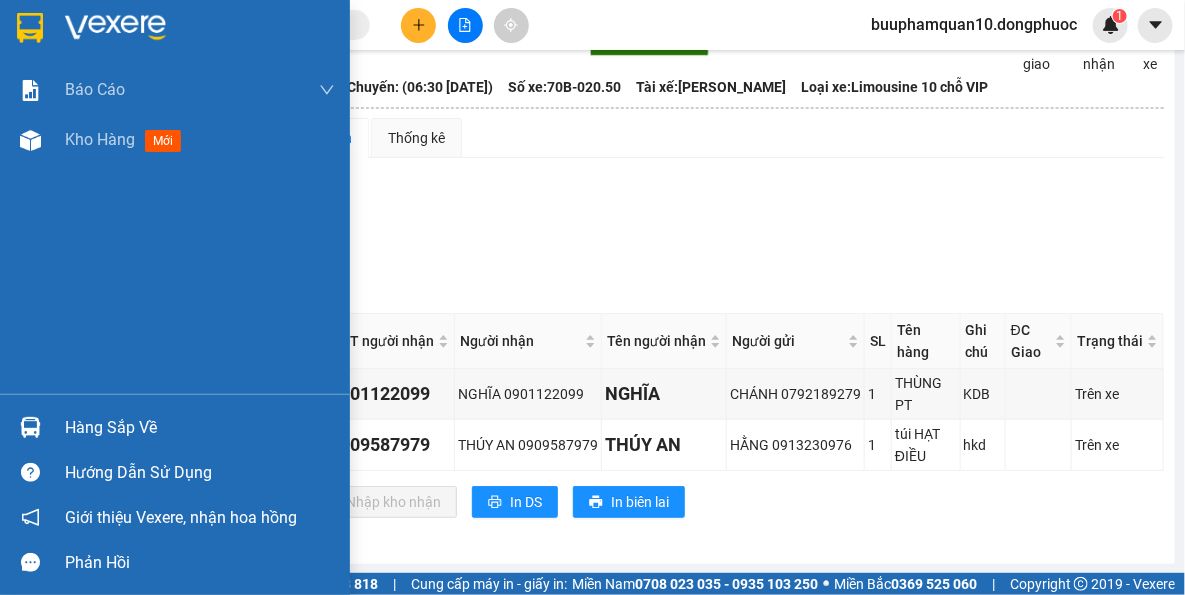 click on "Hàng sắp về" at bounding box center [200, 428] 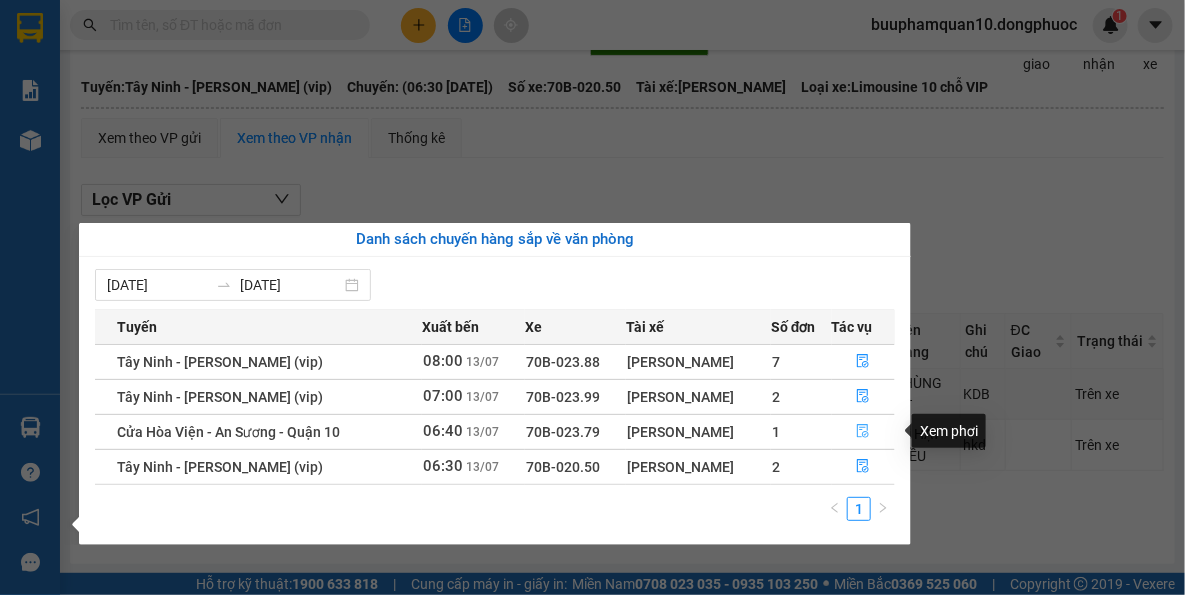 click 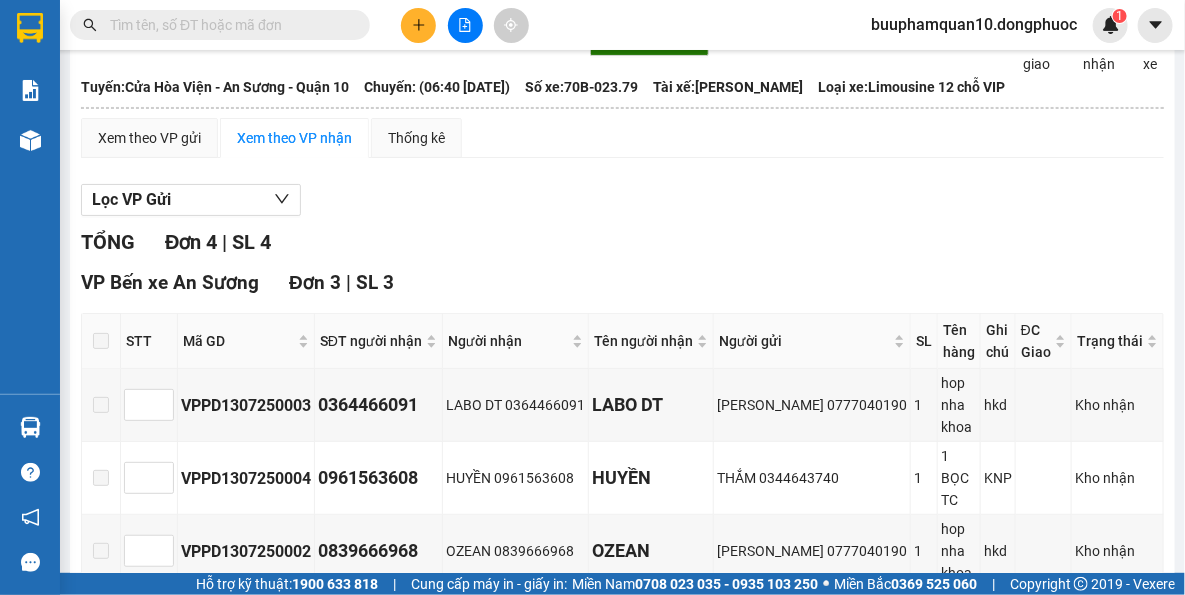 click on "Lưu sắp xếp In DS In biên lai" at bounding box center [622, 619] 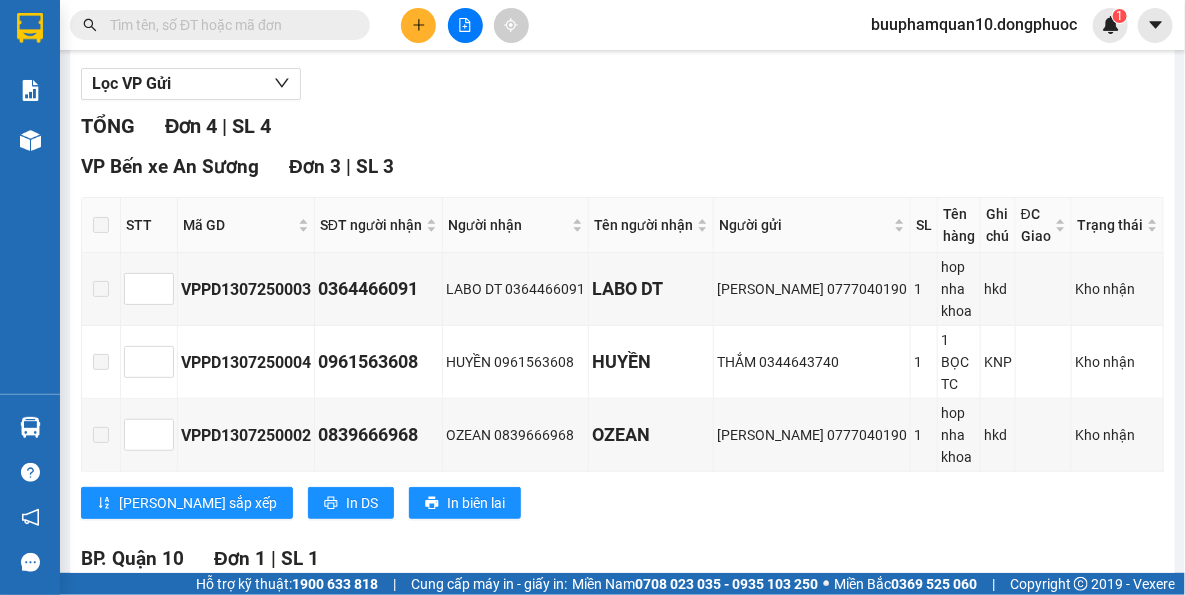 scroll, scrollTop: 381, scrollLeft: 0, axis: vertical 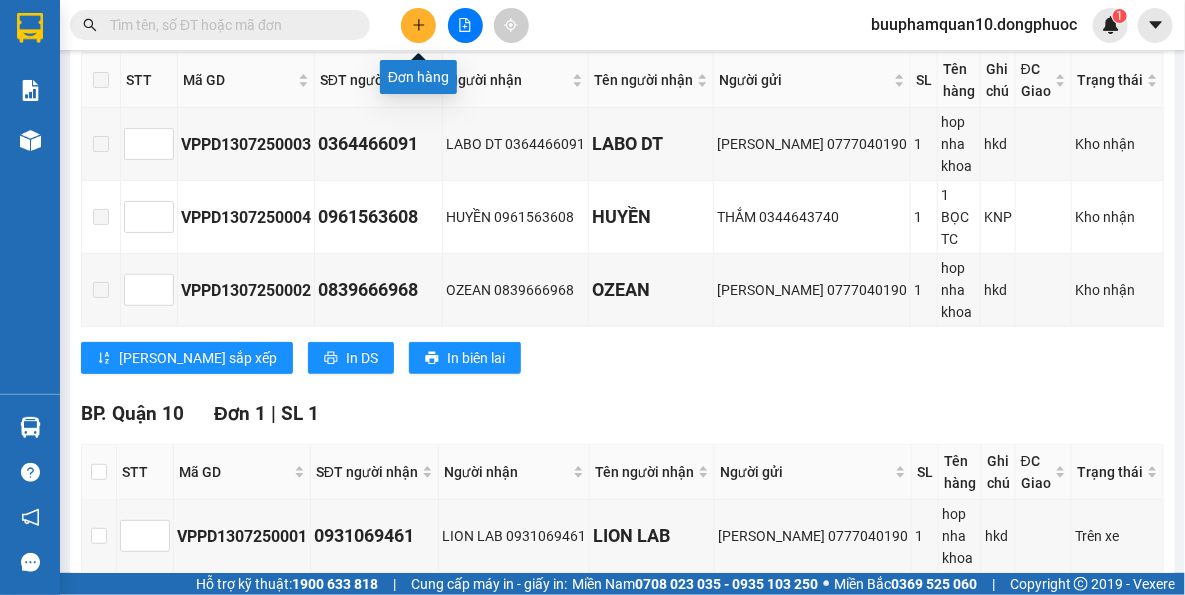 click 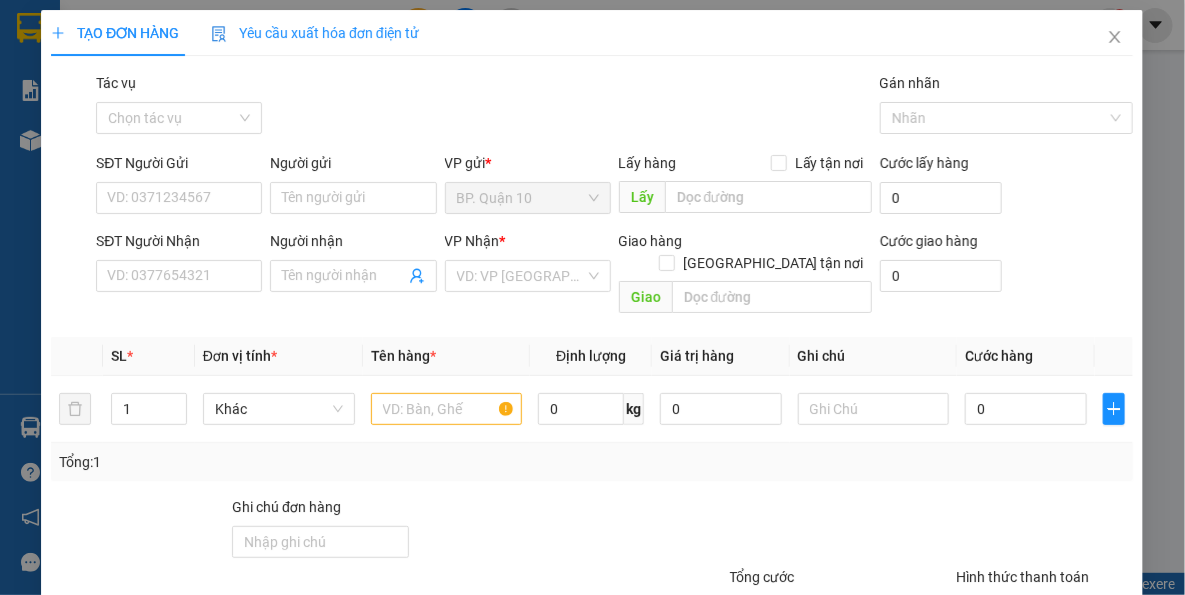 scroll, scrollTop: 0, scrollLeft: 0, axis: both 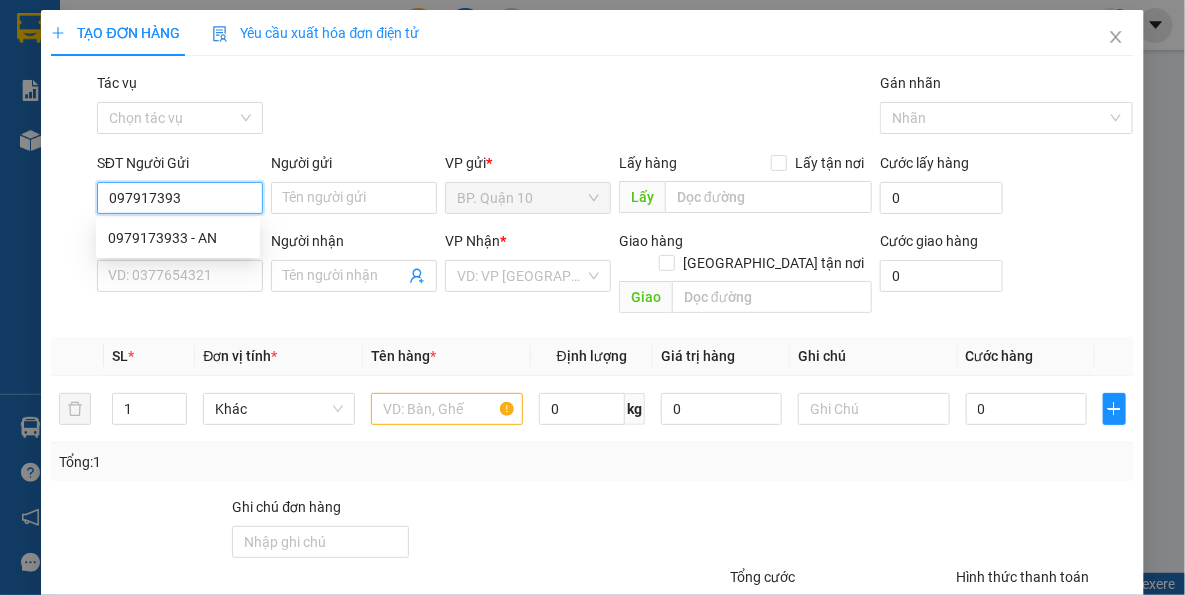 type on "0979173933" 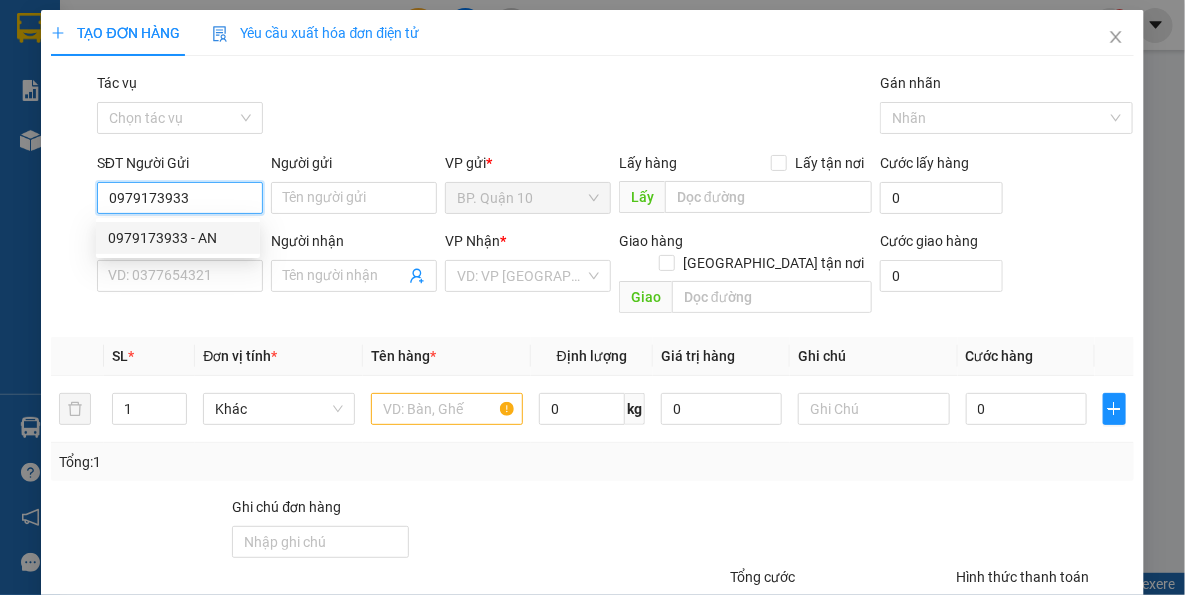 click on "0979173933 - AN" at bounding box center [178, 238] 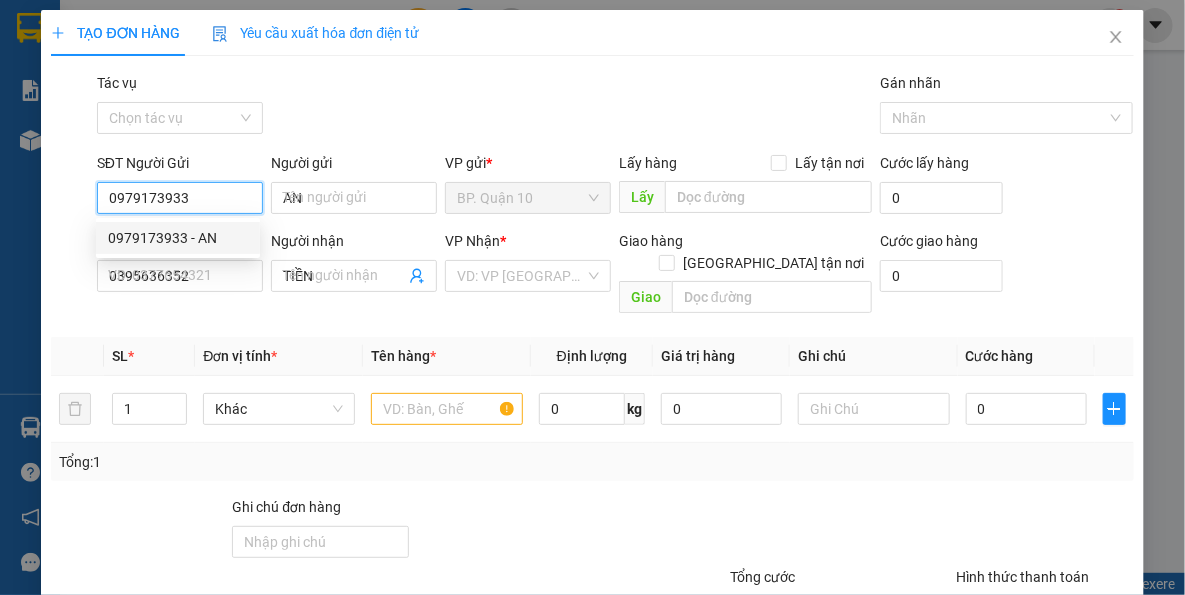 type on "0979173933" 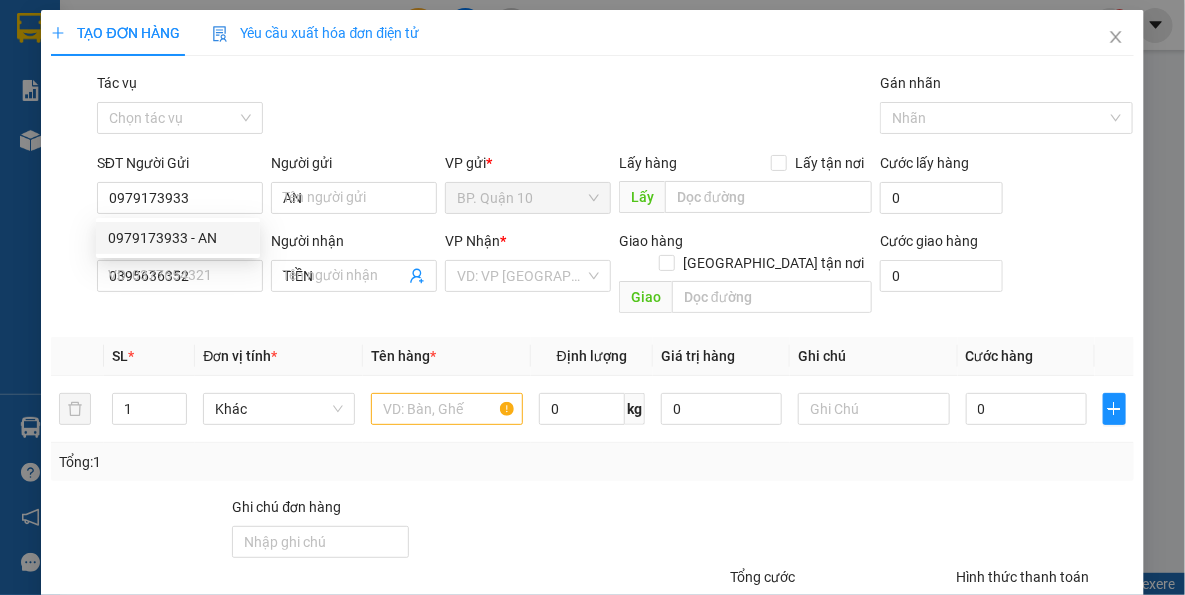 type on "40.000" 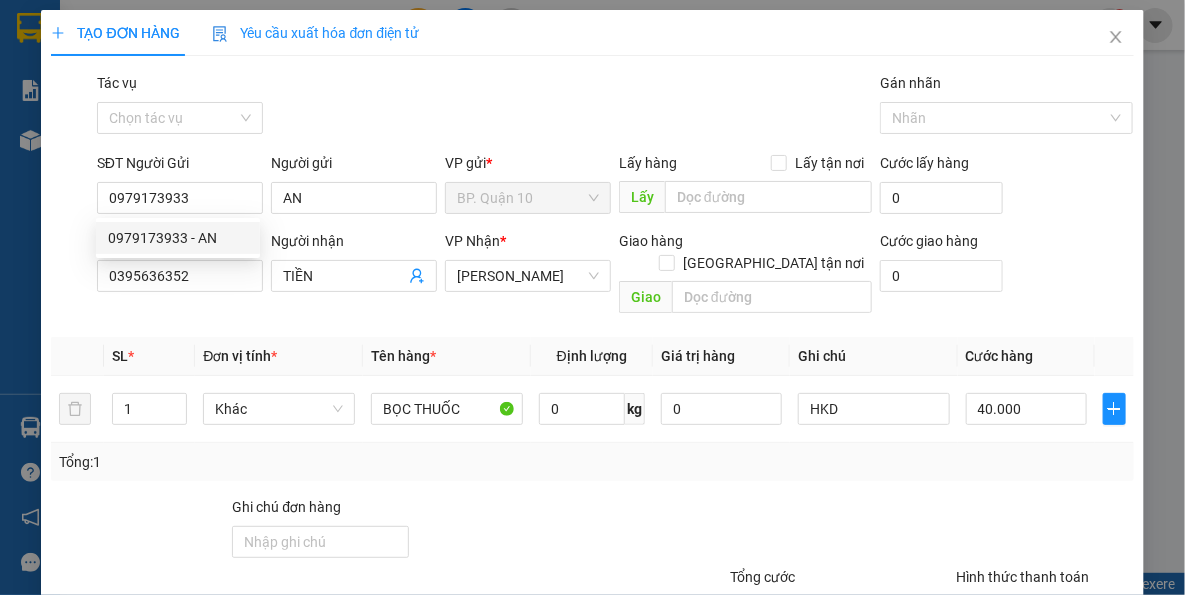 click on "SĐT Người Nhận 0395636352" at bounding box center [180, 265] 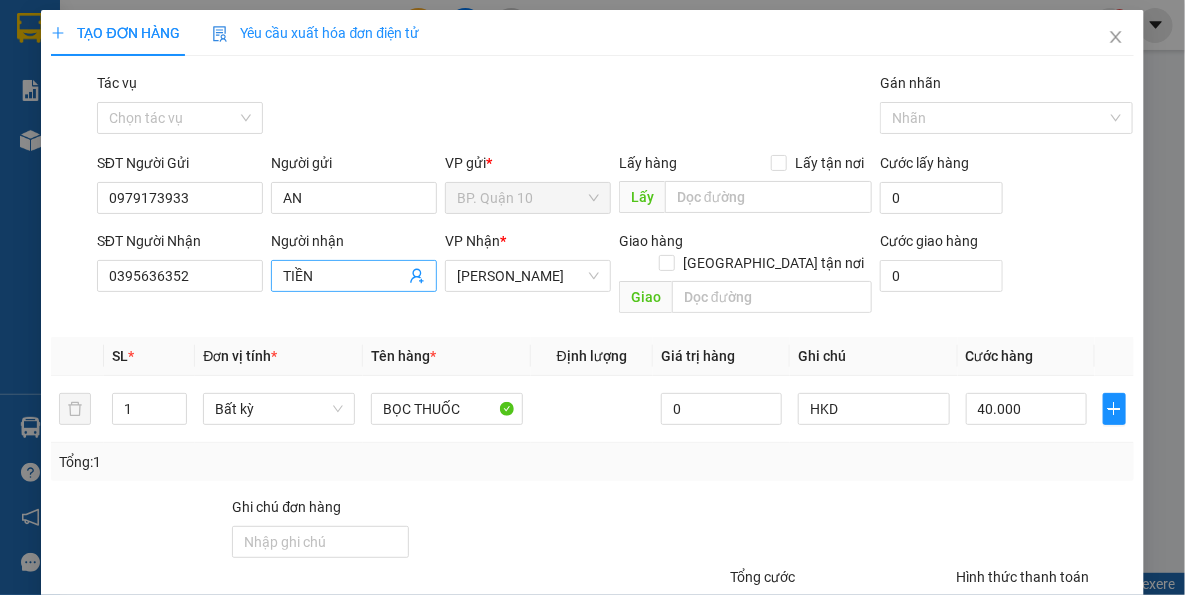 click 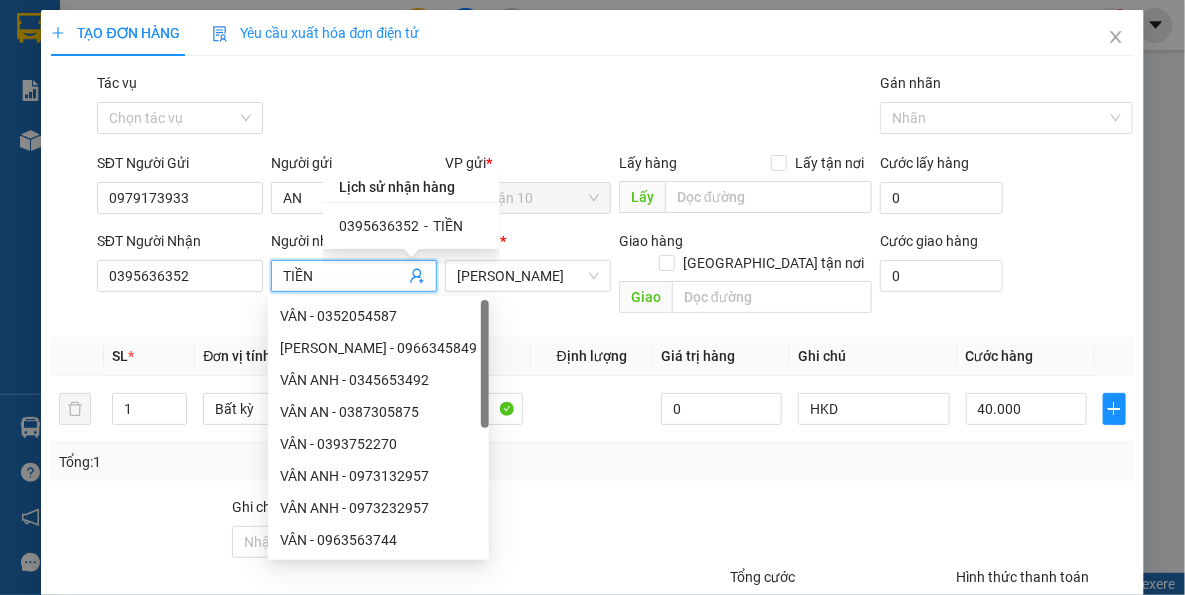 click on "-" at bounding box center (426, 226) 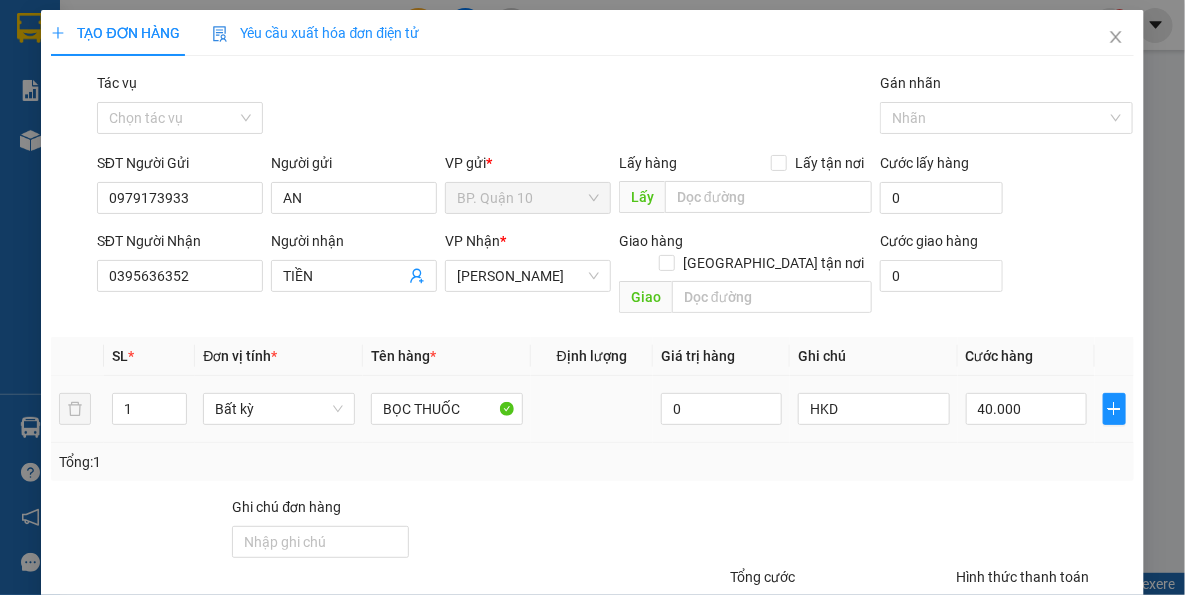 click at bounding box center [592, 409] 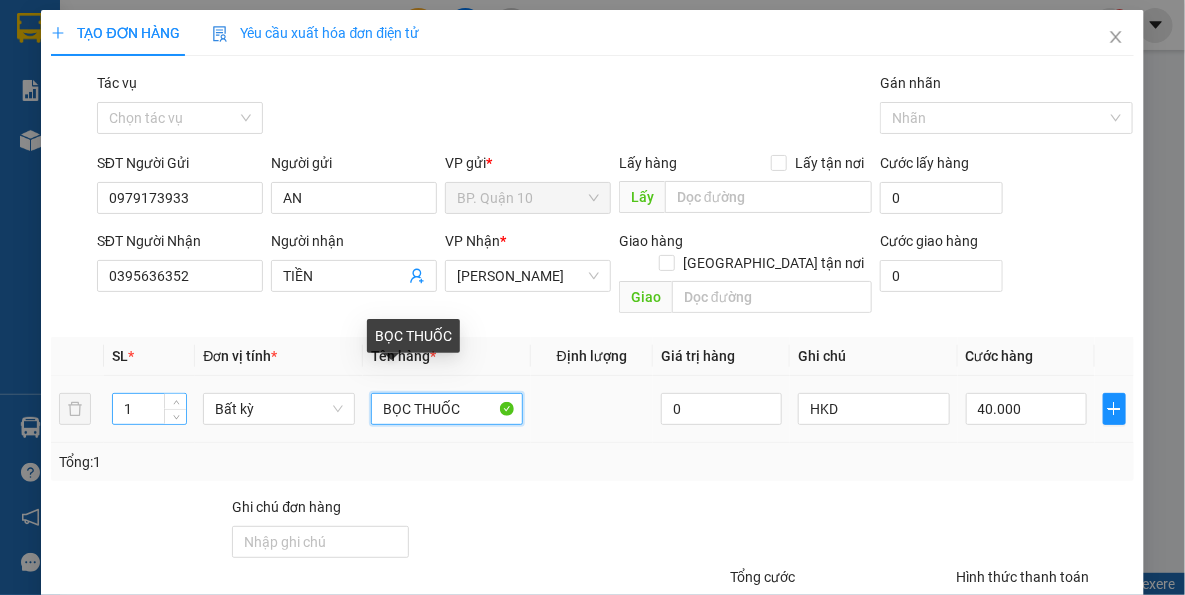 drag, startPoint x: 463, startPoint y: 389, endPoint x: 149, endPoint y: 377, distance: 314.22922 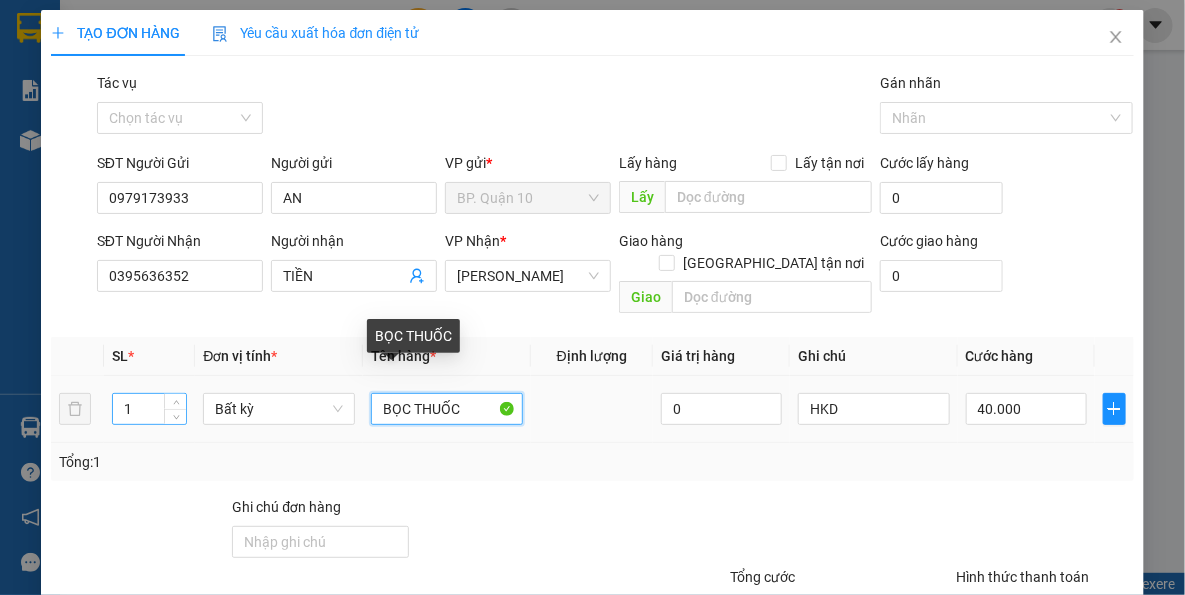 click on "1 Bất kỳ BỌC THUỐC 0 HKD 40.000" at bounding box center (592, 409) 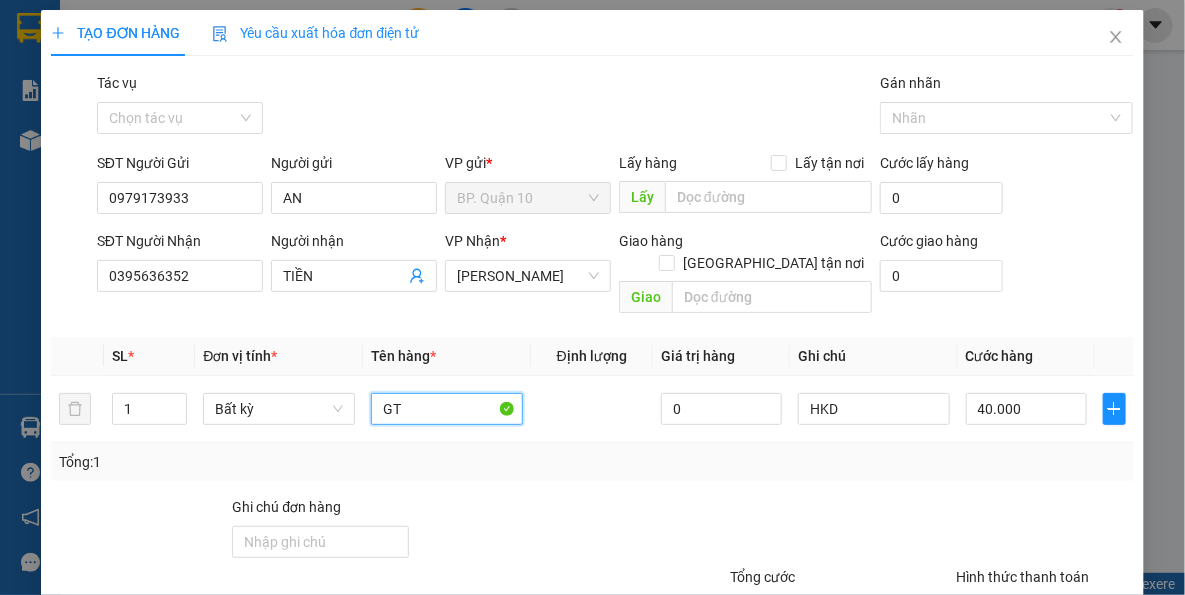 type on "GT" 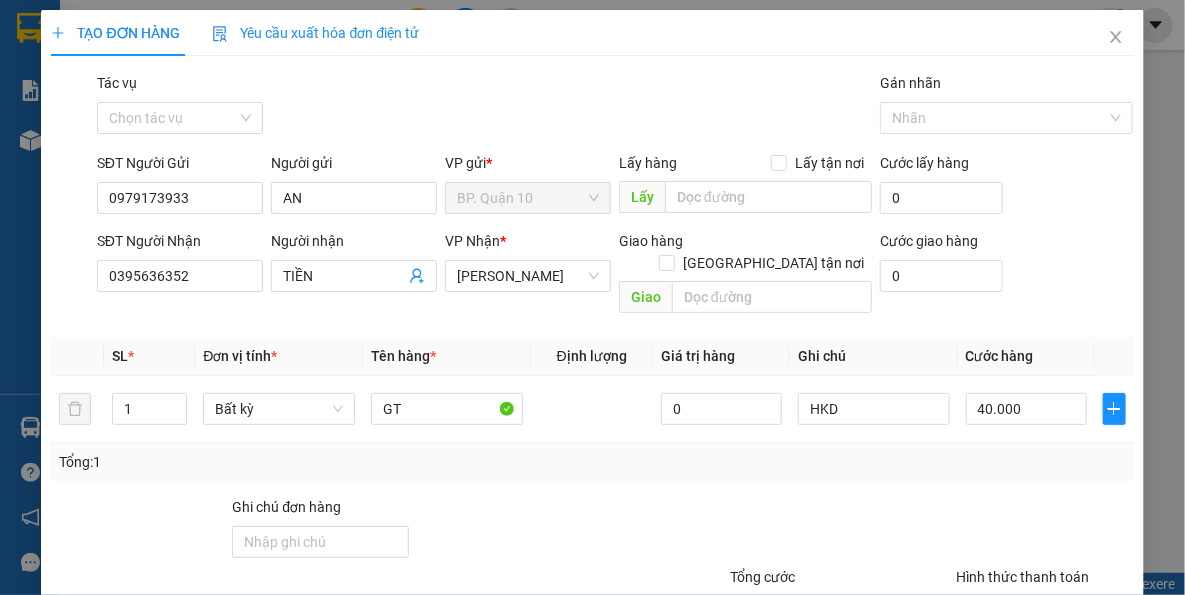 drag, startPoint x: 933, startPoint y: 447, endPoint x: 907, endPoint y: 390, distance: 62.649822 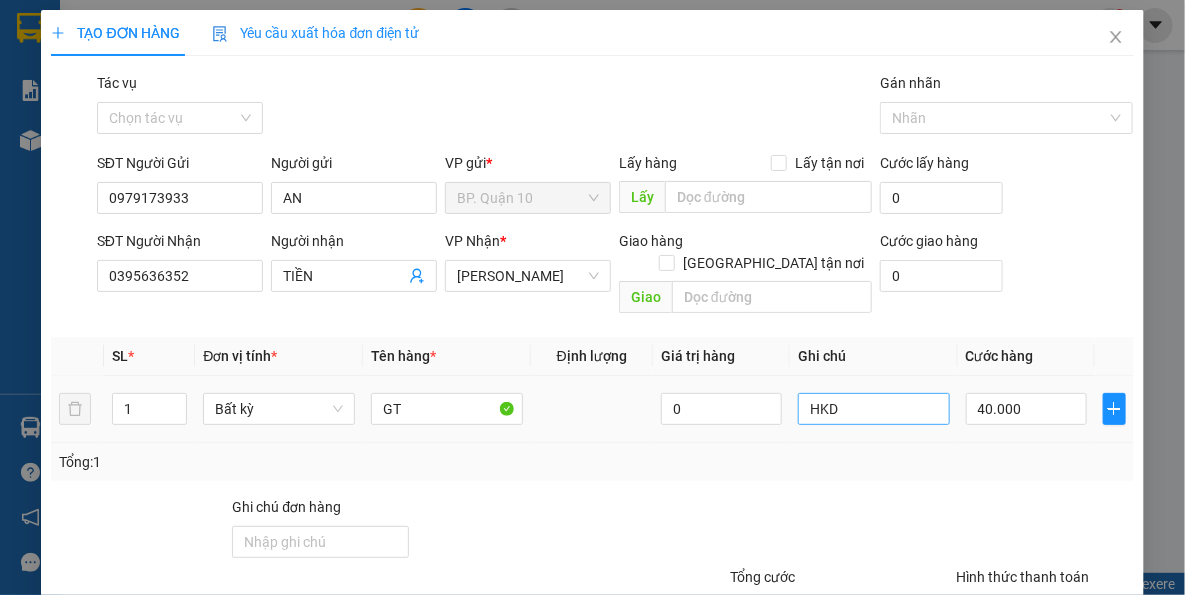click on "Tổng:  1" at bounding box center (592, 462) 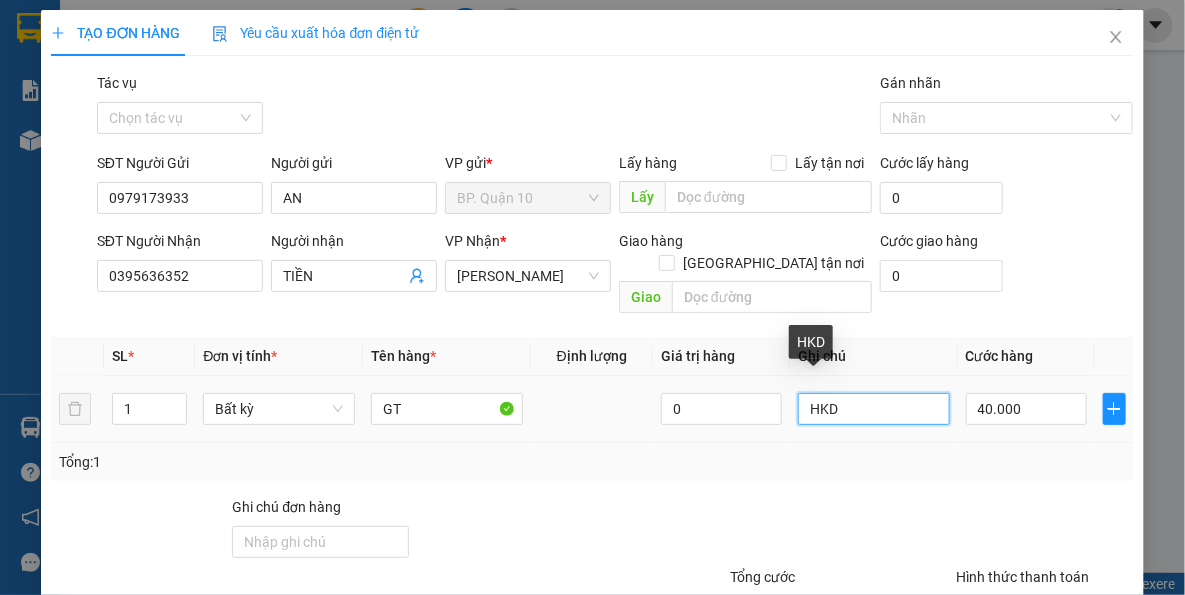 drag, startPoint x: 909, startPoint y: 390, endPoint x: 557, endPoint y: 407, distance: 352.41028 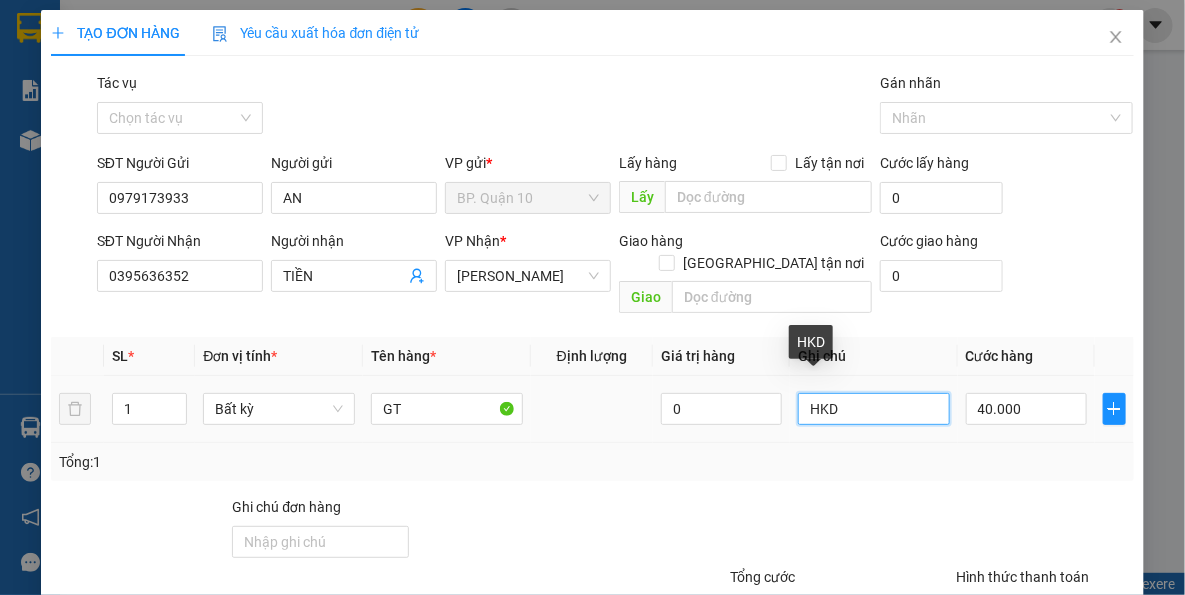 click on "1 Bất kỳ GT 0 HKD 40.000" at bounding box center [592, 409] 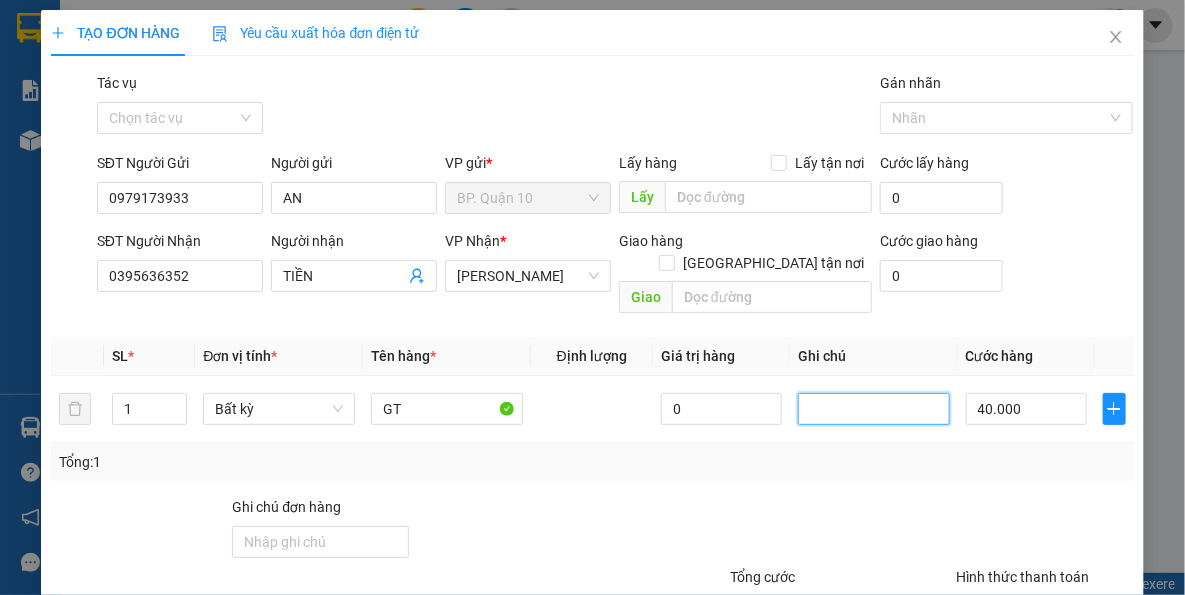 type 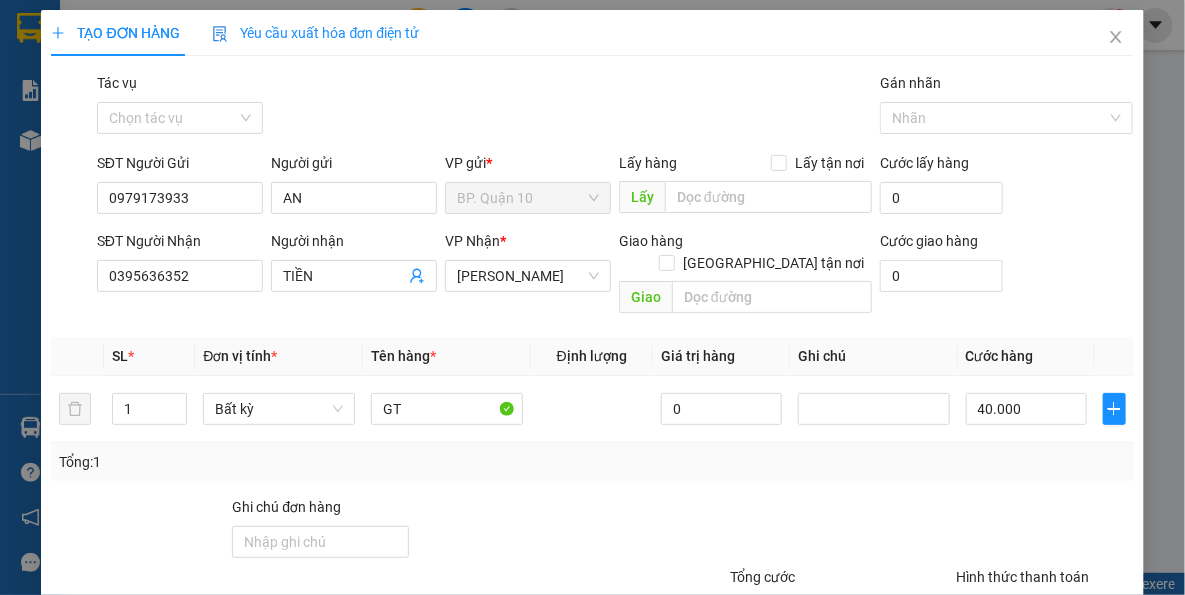 click at bounding box center [819, 531] 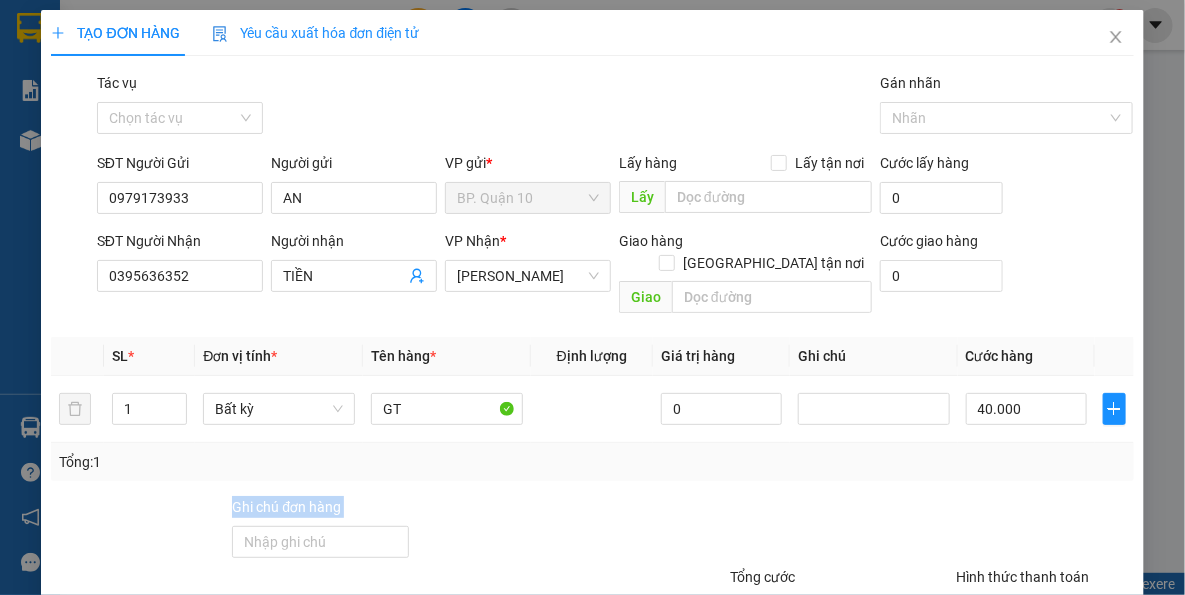 drag, startPoint x: 948, startPoint y: 458, endPoint x: 1020, endPoint y: 479, distance: 75 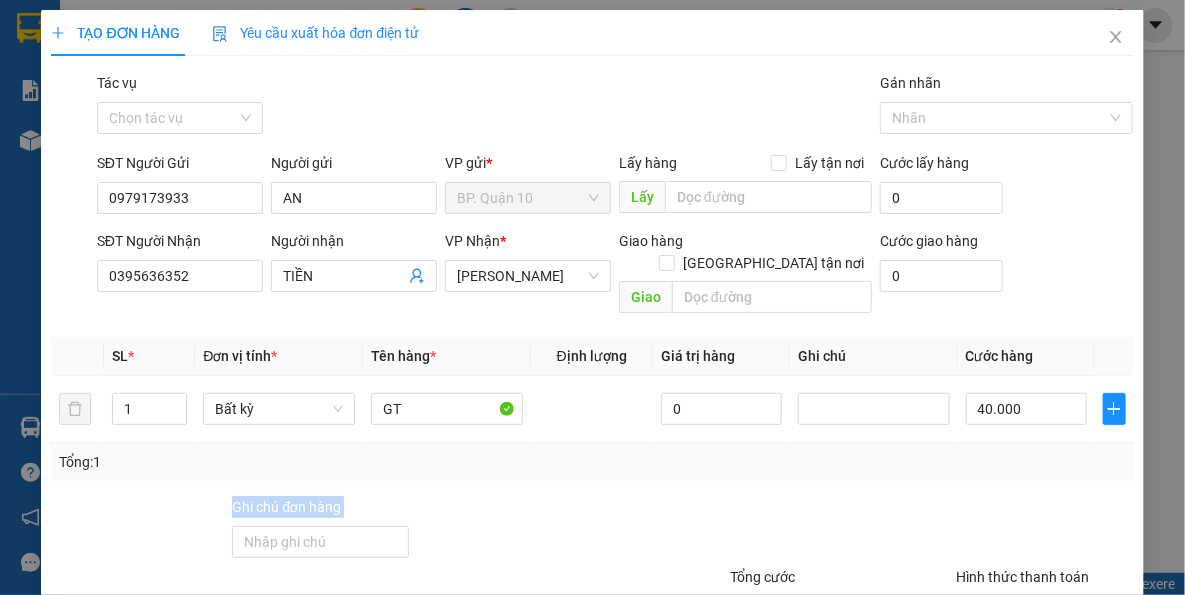 click on "Transit Pickup Surcharge Ids Transit Deliver Surcharge Ids Transit Deliver Surcharge Transit Deliver Surcharge Gói vận chuyển  * Tiêu chuẩn Tác vụ Chọn tác vụ Gán nhãn   Nhãn SĐT Người Gửi 0979173933 Người gửi AN VP gửi  * BP. Quận 10 Lấy hàng Lấy tận nơi Lấy Cước lấy hàng 0 SĐT Người Nhận 0395636352 Người nhận TIỀN VP Nhận  * Hòa Thành Giao hàng Giao tận nơi Giao Cước giao hàng 0 SL  * Đơn vị tính  * Tên hàng  * Định lượng Giá trị hàng Ghi chú Cước hàng                   1 Bất kỳ GT 0 40.000 Tổng:  1 Ghi chú đơn hàng Tổng cước 40.000 Hình thức thanh toán Tại văn phòng Số tiền thu trước 0 Chưa thanh toán 0 Chọn HT Thanh Toán Lưu nháp Xóa Thông tin Lưu Lưu và In Lịch sử nhận hàng 0395636352 - TIỀN GT" at bounding box center (592, 397) 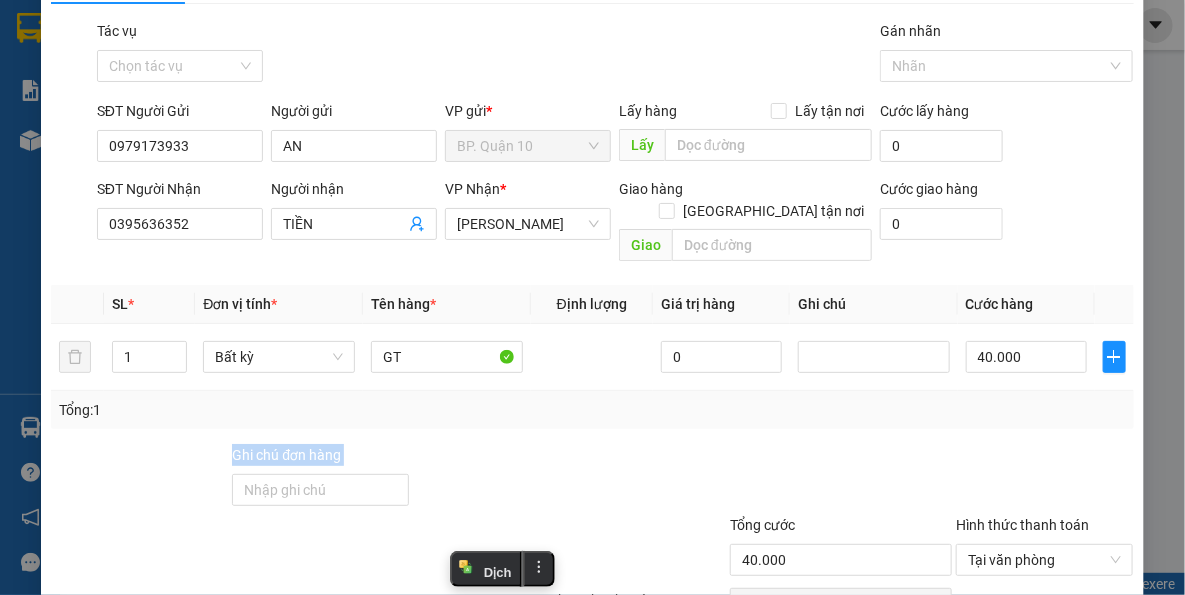 scroll, scrollTop: 143, scrollLeft: 0, axis: vertical 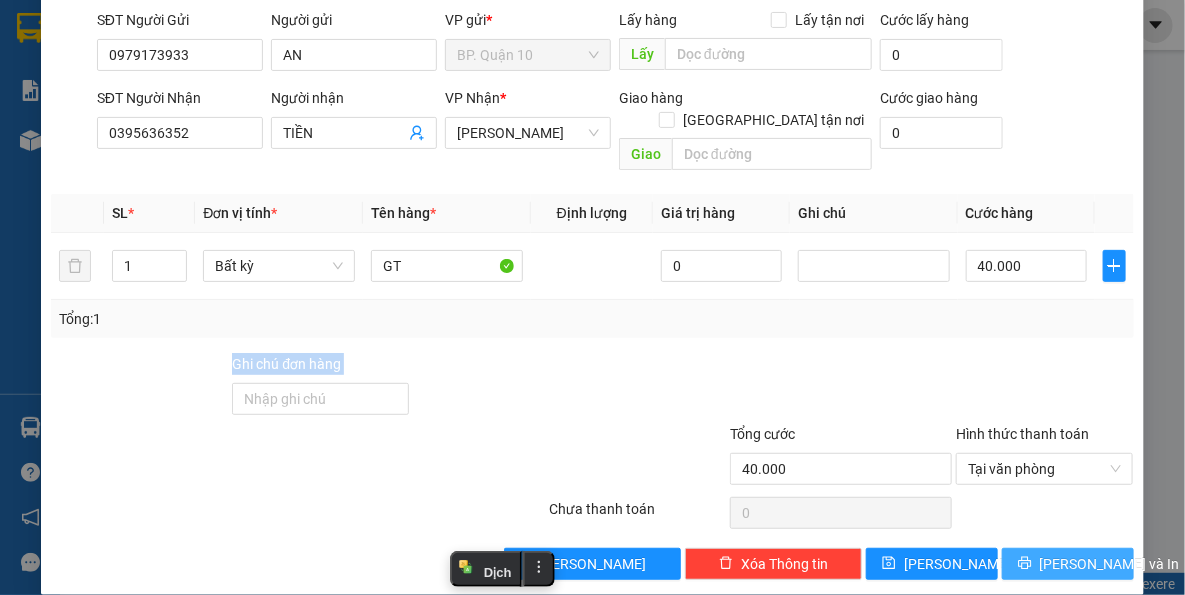 click on "[PERSON_NAME] và In" at bounding box center [1110, 564] 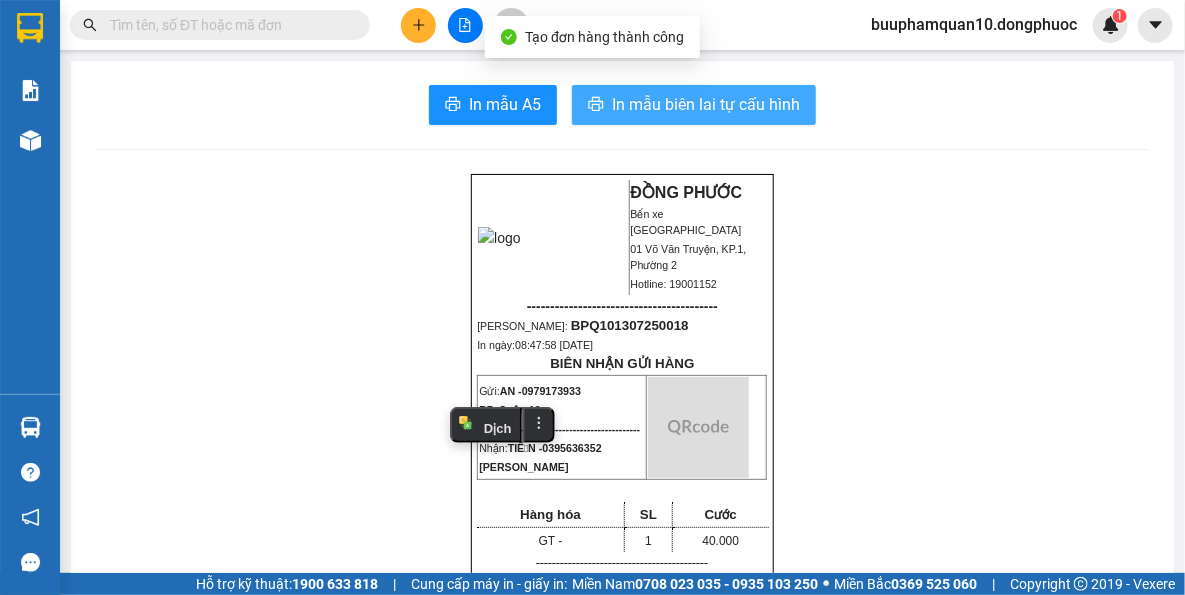 click on "In mẫu biên lai tự cấu hình" at bounding box center [706, 104] 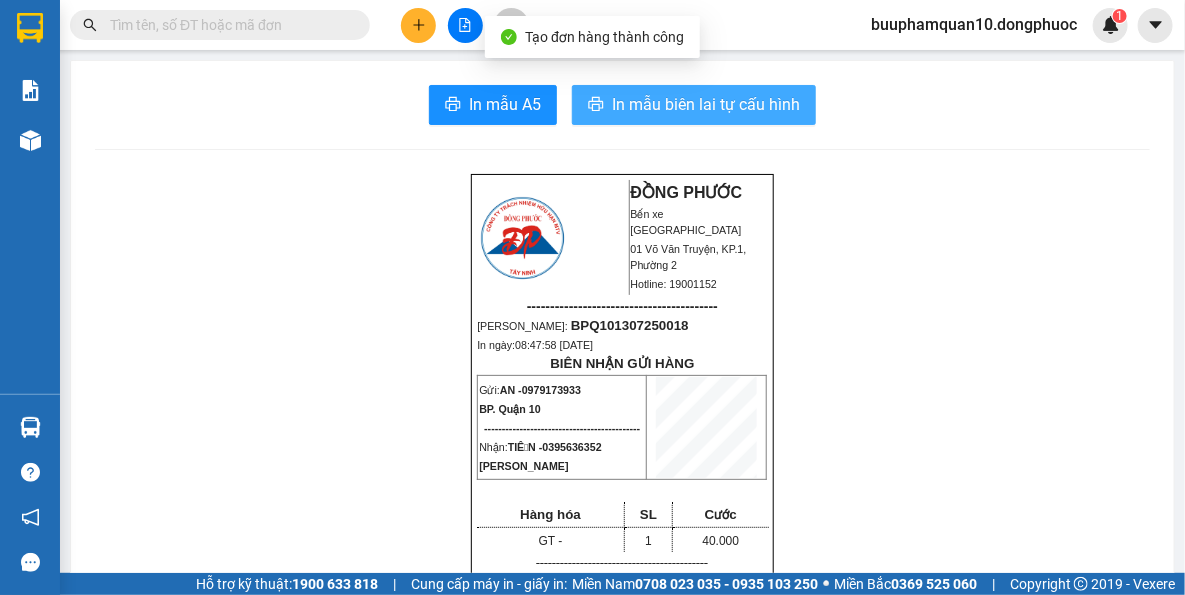 scroll, scrollTop: 0, scrollLeft: 0, axis: both 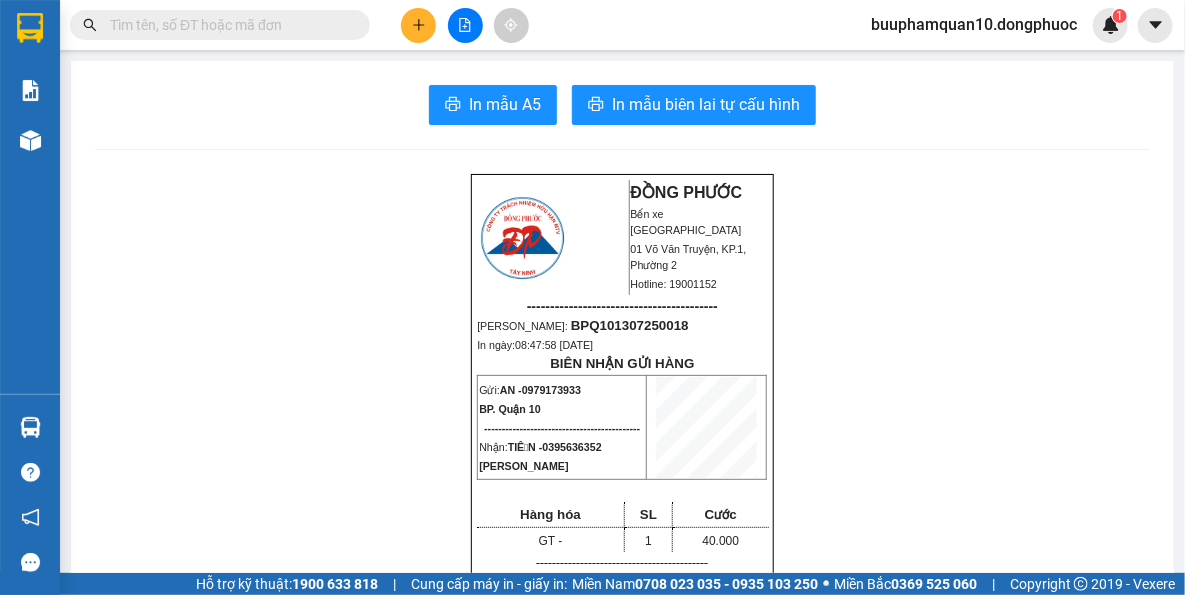 click 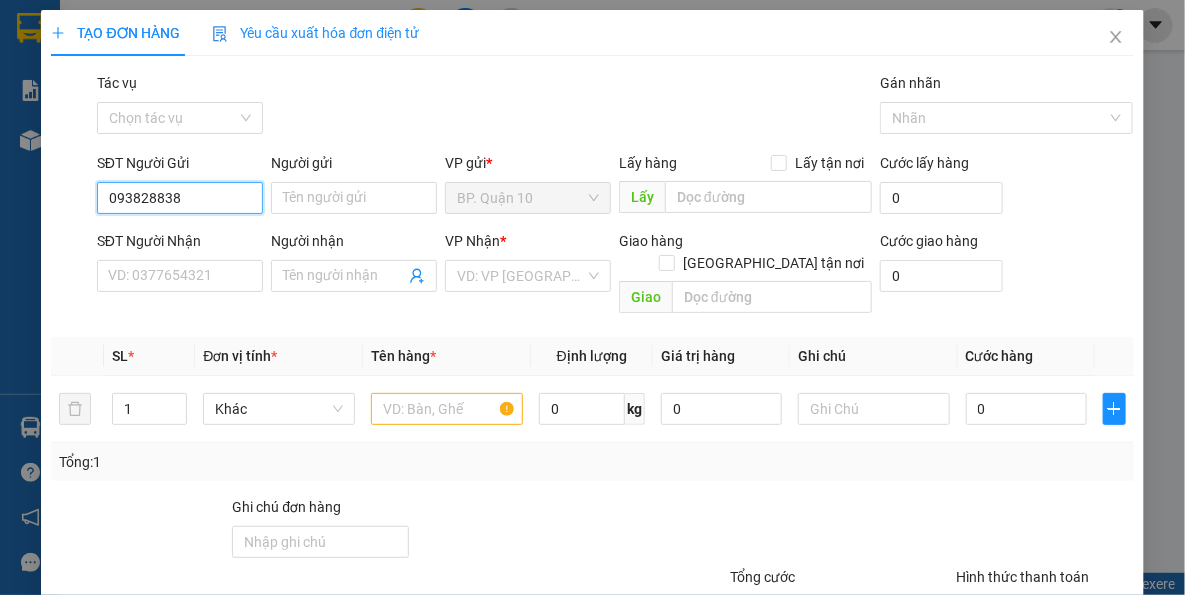 type on "0938288383" 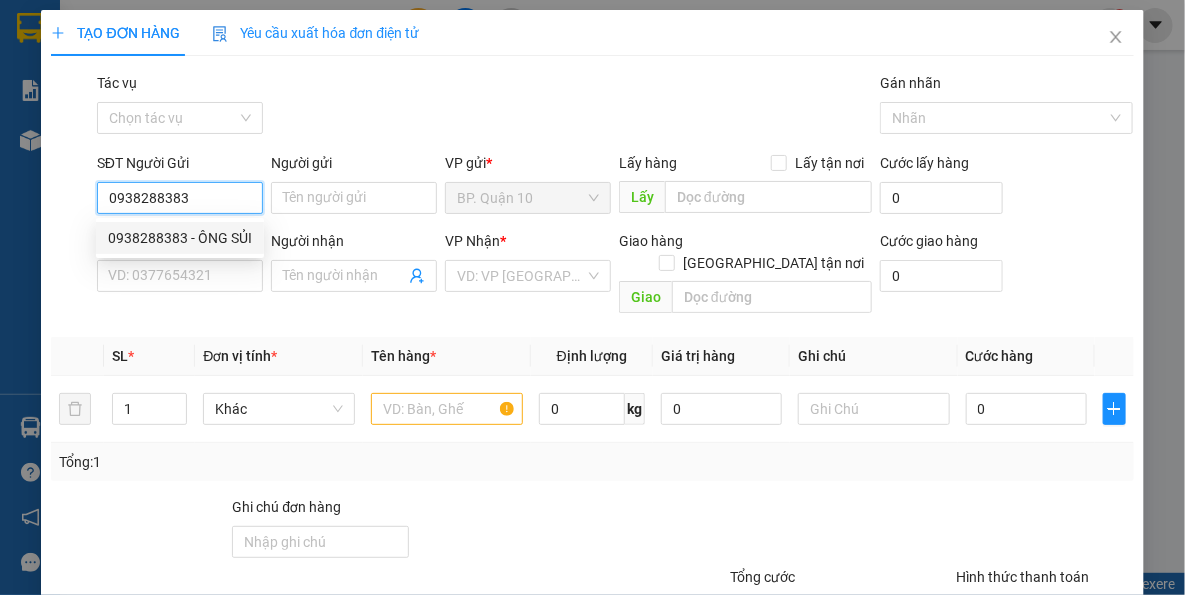 click on "0938288383 - ÔNG SỦI" at bounding box center (180, 238) 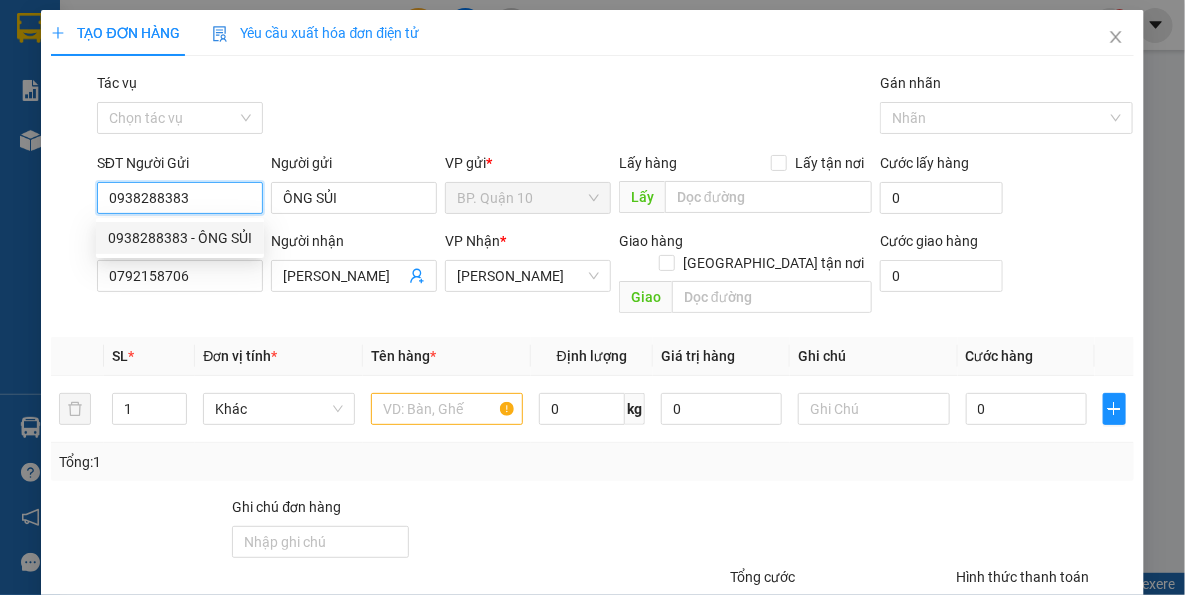 type on "0938288383" 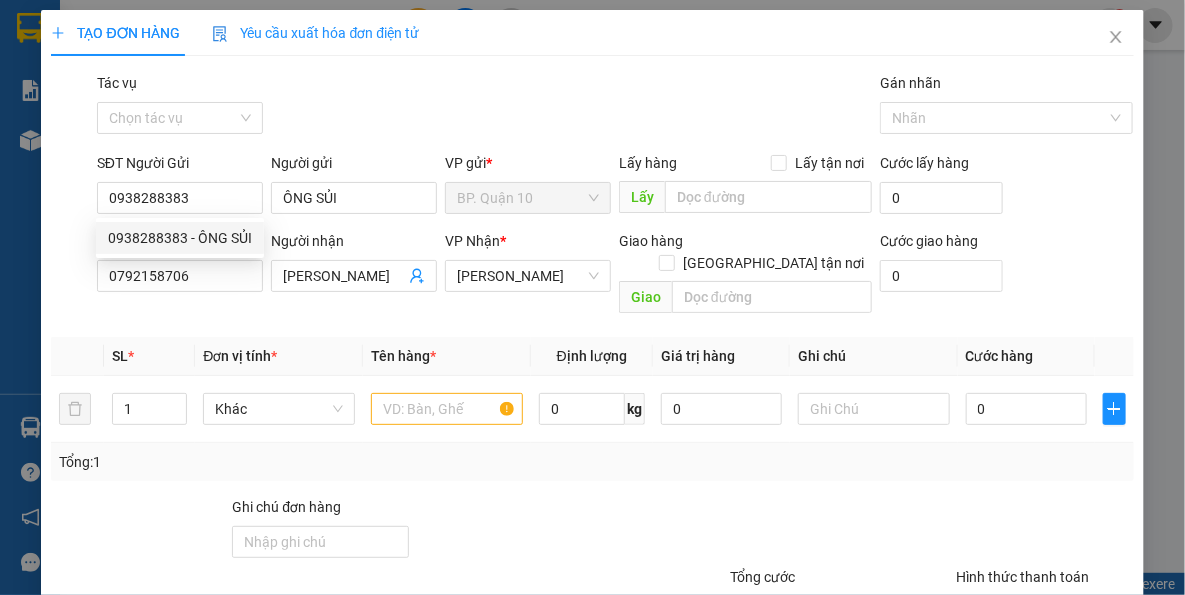 type on "120.000" 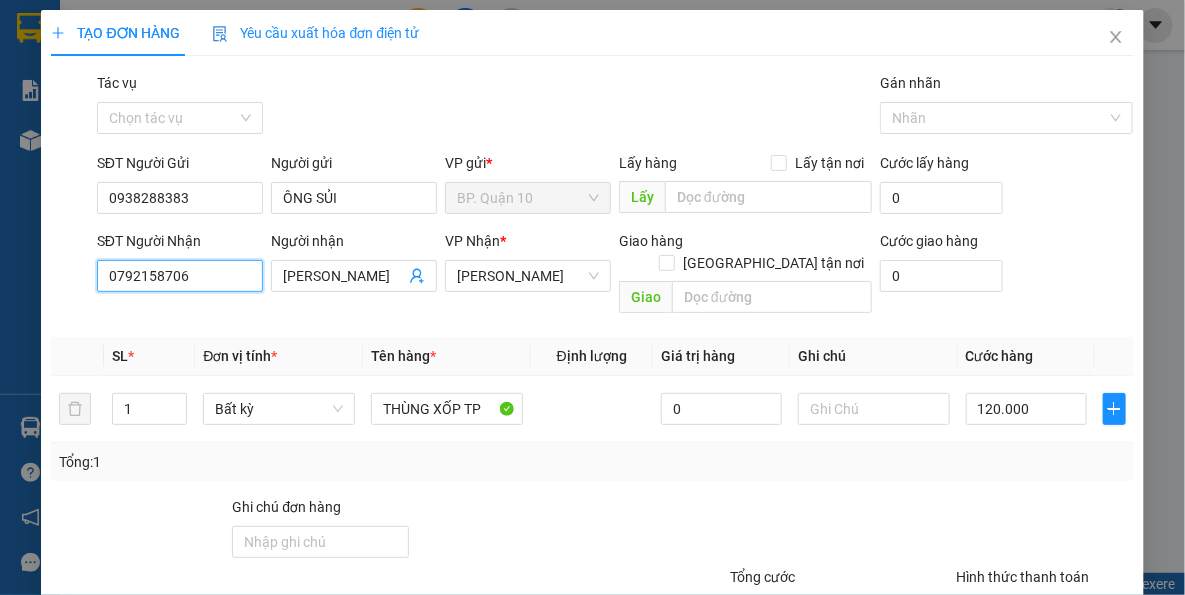 click on "0792158706" at bounding box center (180, 276) 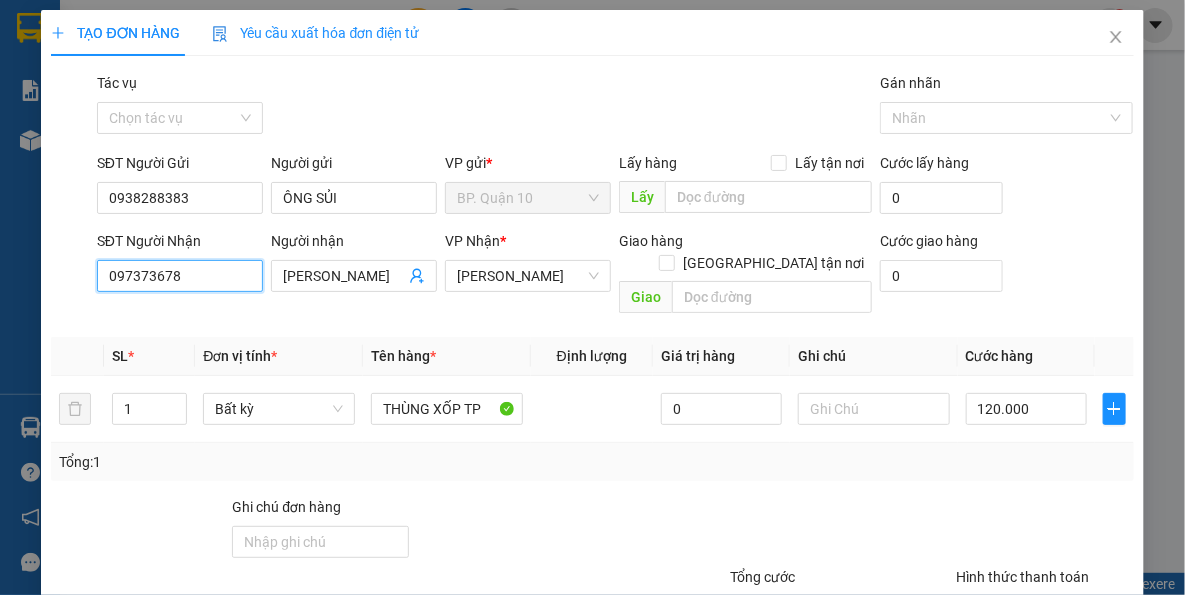 type on "0973736788" 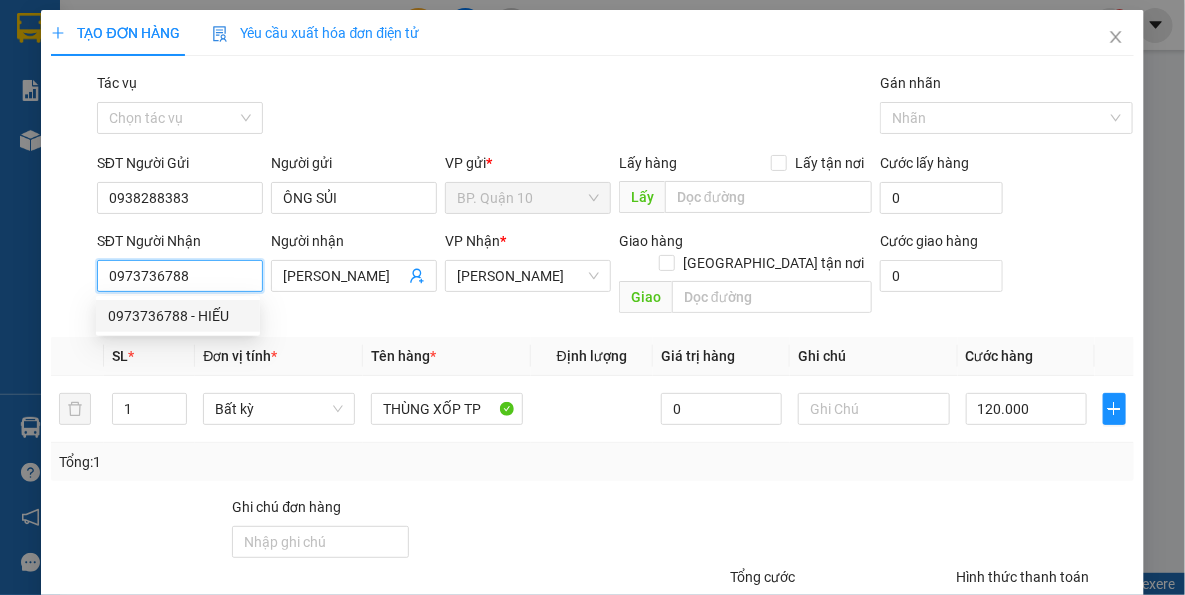 click on "0973736788 - HIẾU" at bounding box center [178, 316] 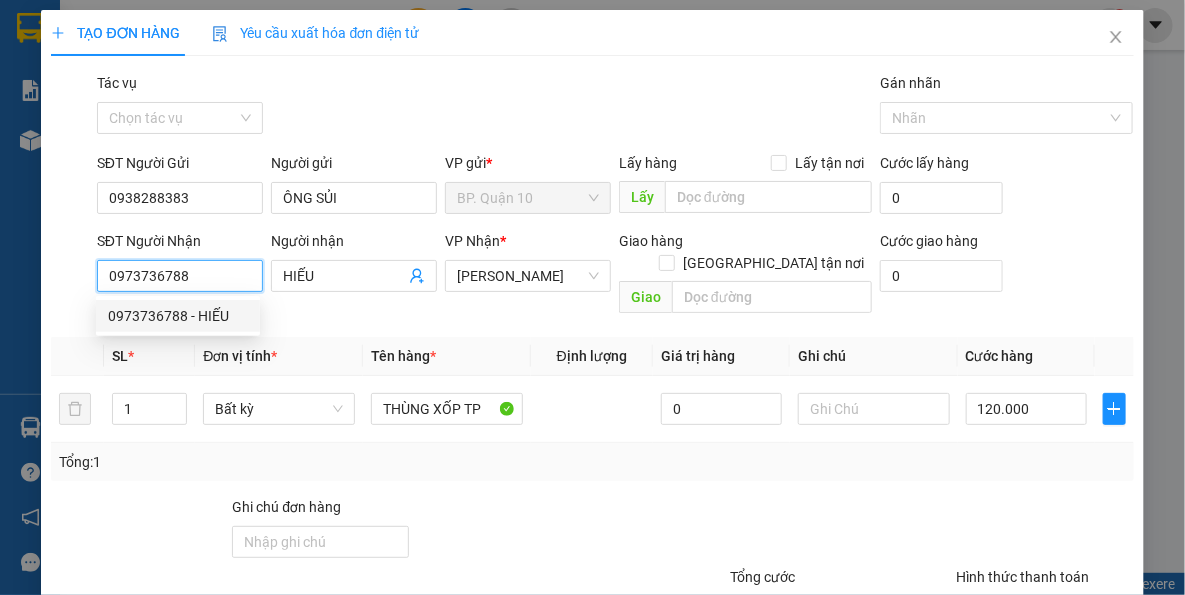 type on "40.000" 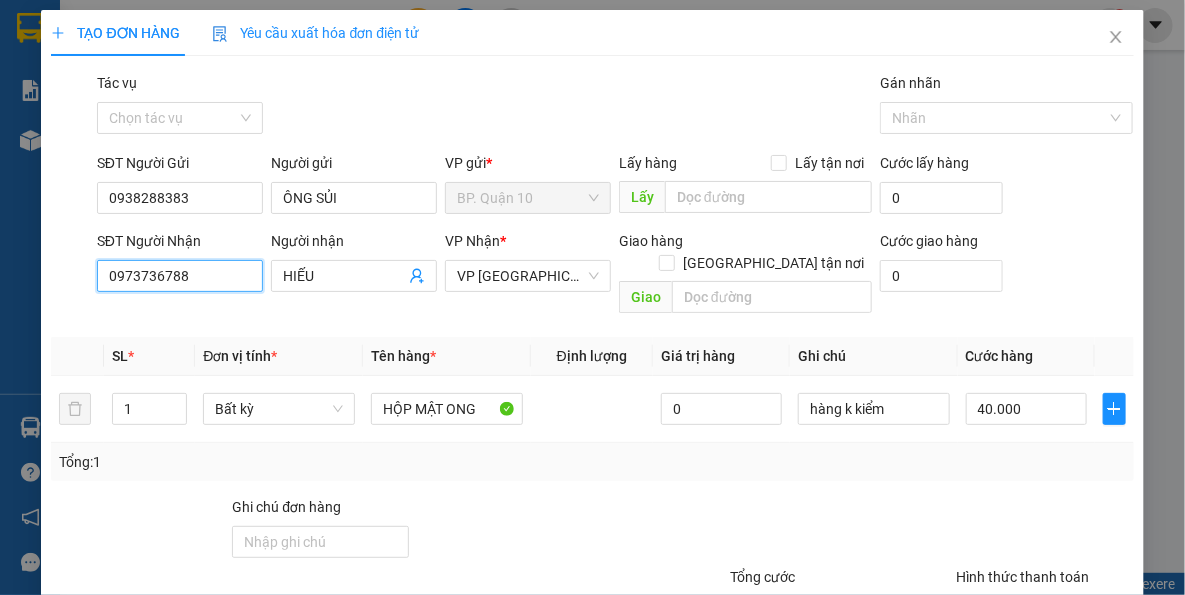 type on "0973736788" 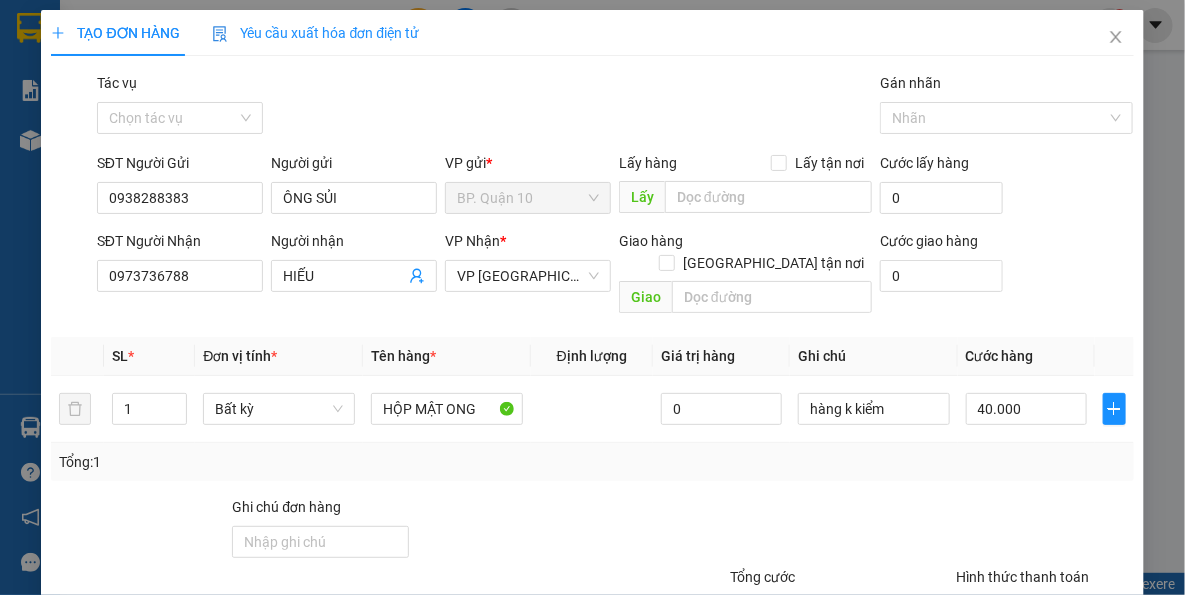 click on "Tên hàng  *" at bounding box center (447, 356) 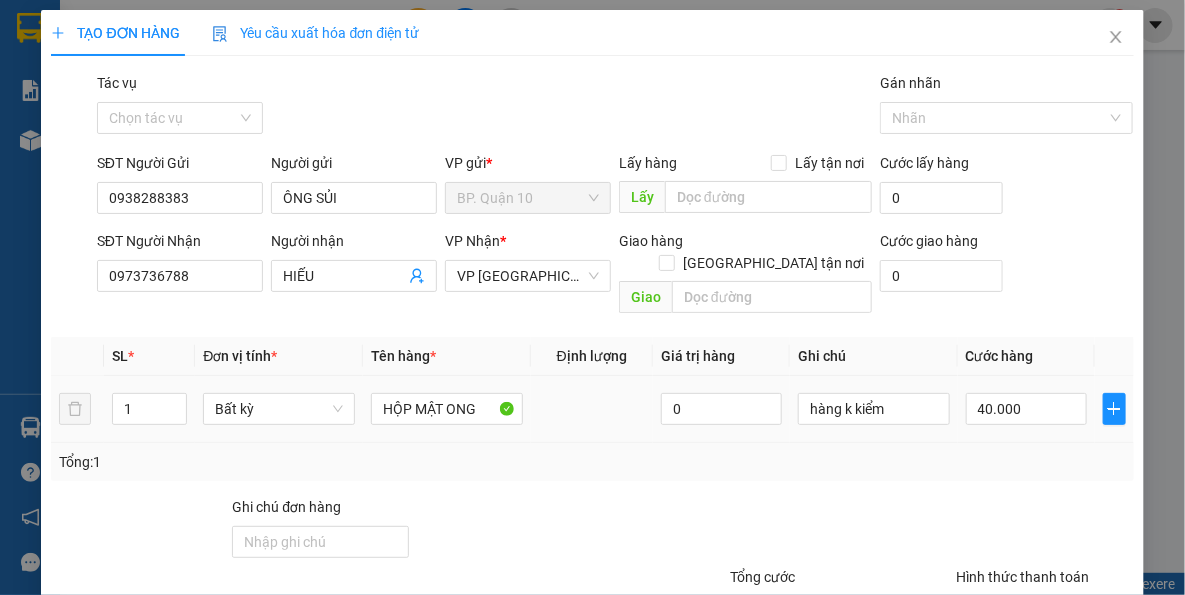 drag, startPoint x: 509, startPoint y: 451, endPoint x: 498, endPoint y: 414, distance: 38.600517 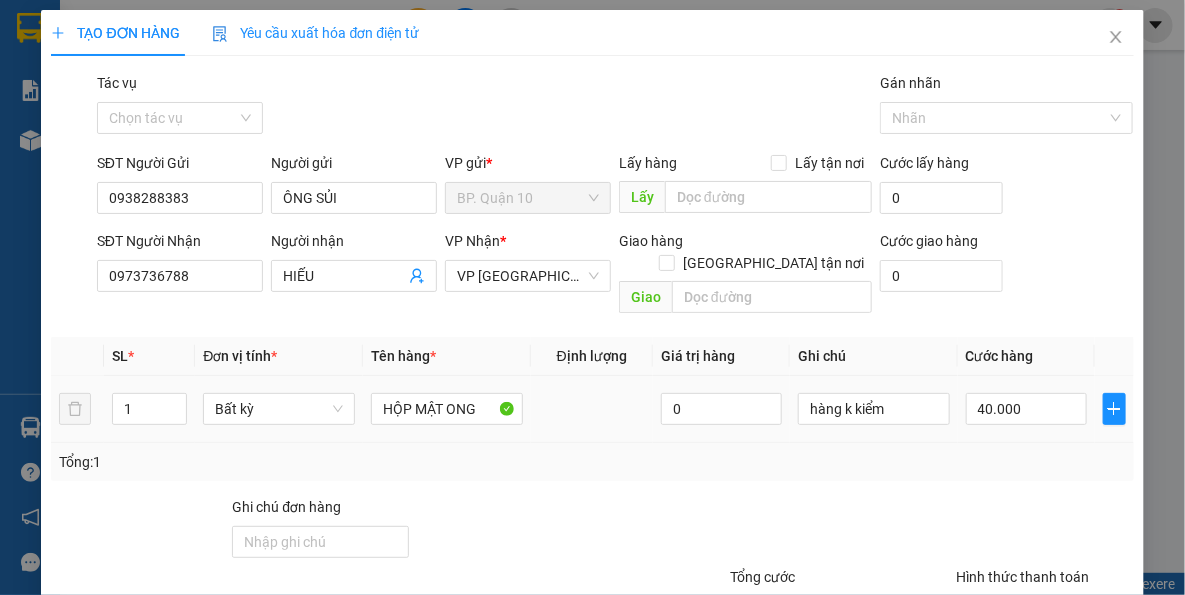click on "Tổng:  1" at bounding box center (592, 462) 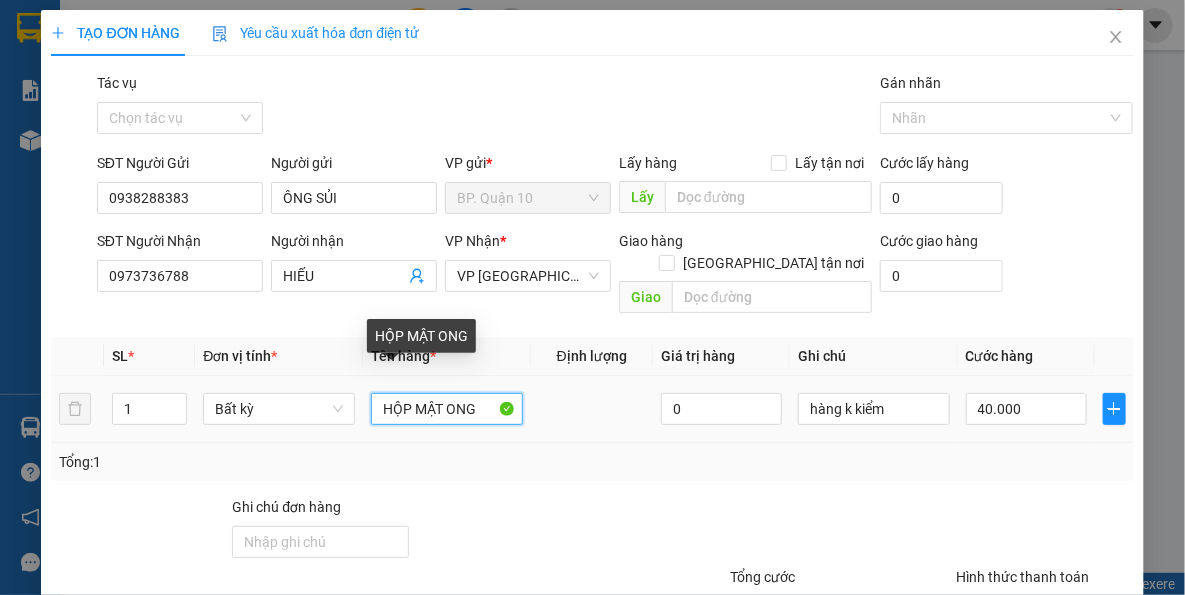 drag, startPoint x: 485, startPoint y: 390, endPoint x: 220, endPoint y: 409, distance: 265.68027 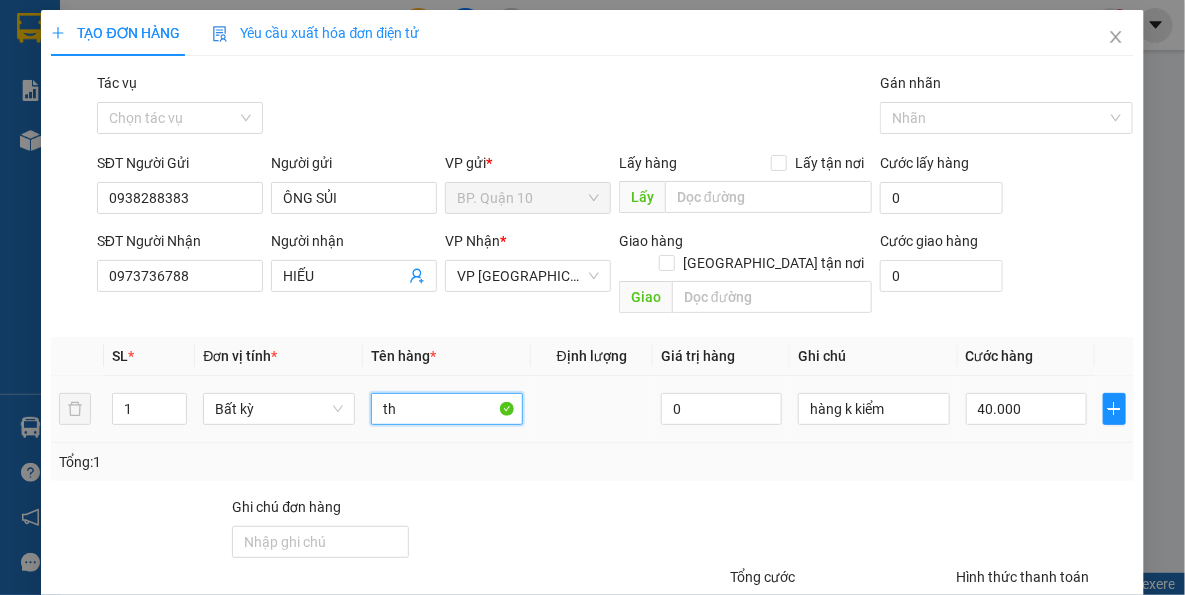 type on "t" 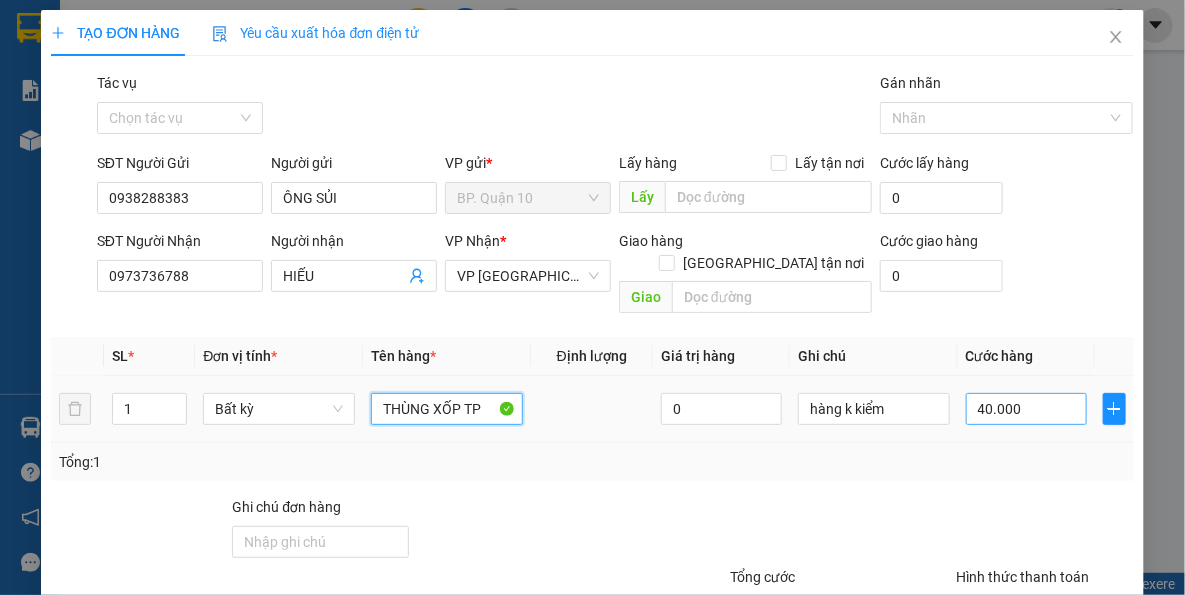 type on "THÙNG XỐP TP" 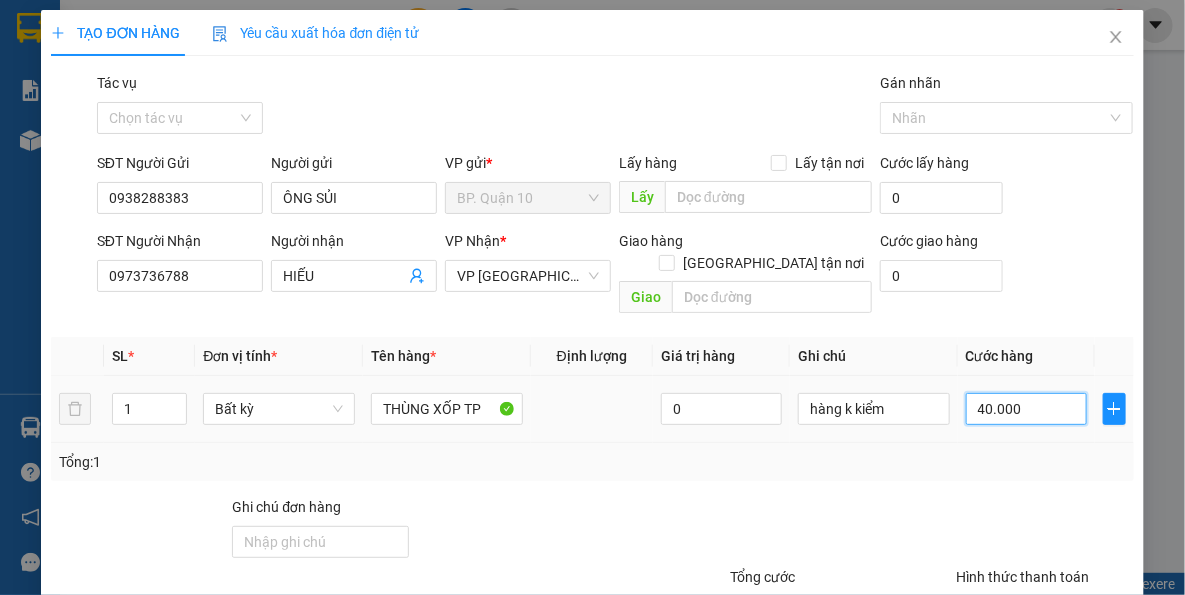 click on "40.000" at bounding box center (1026, 409) 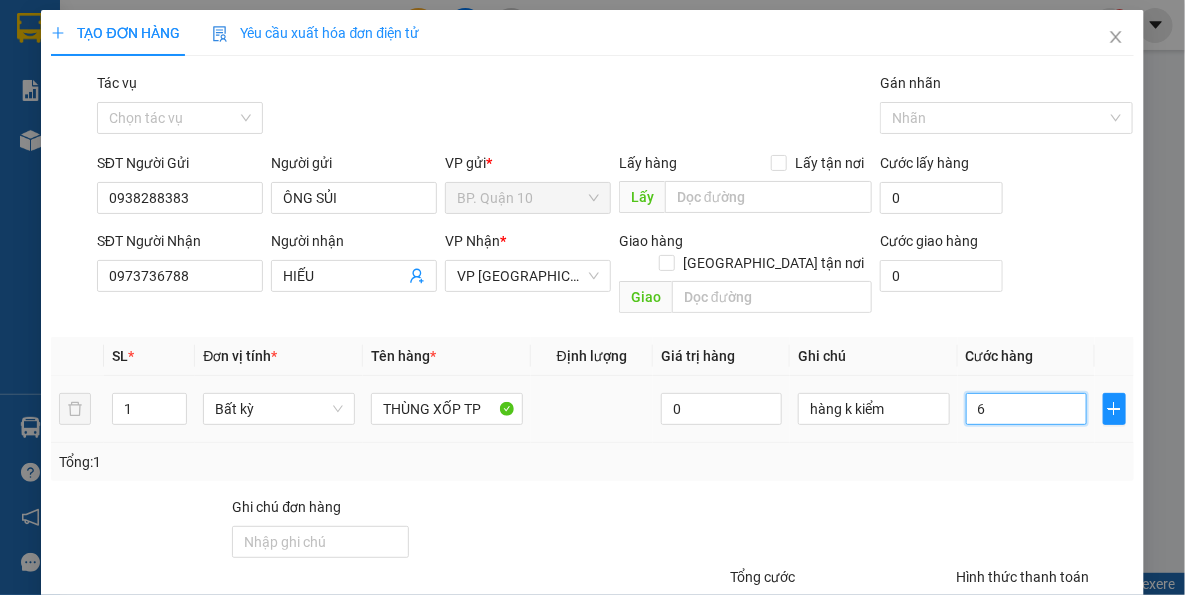 type on "60" 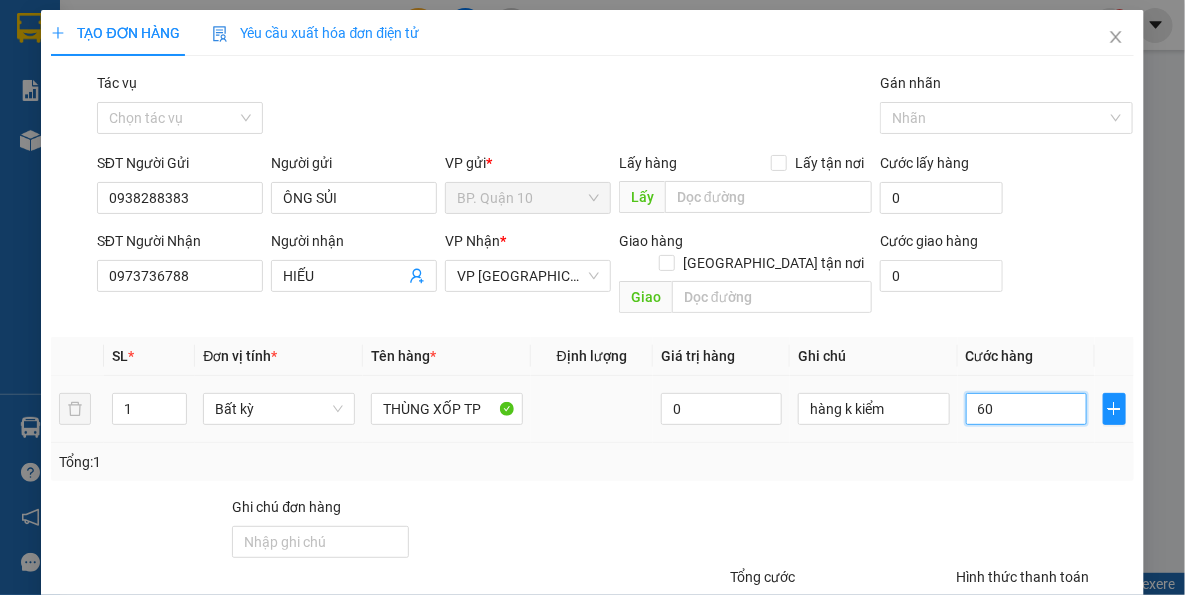 type on "60" 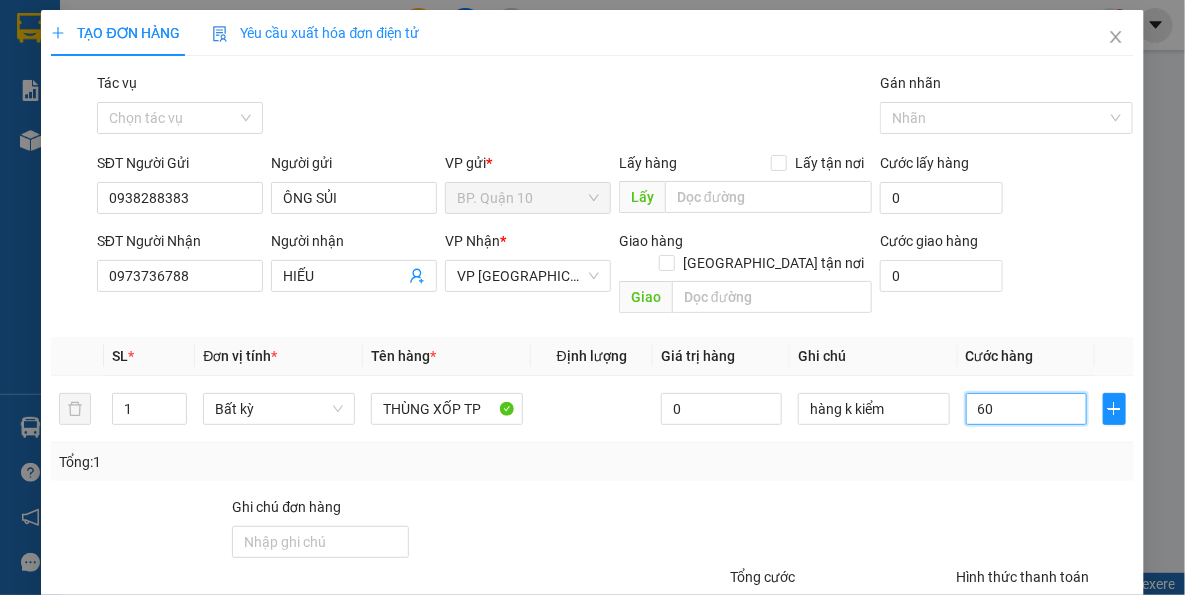 type on "60" 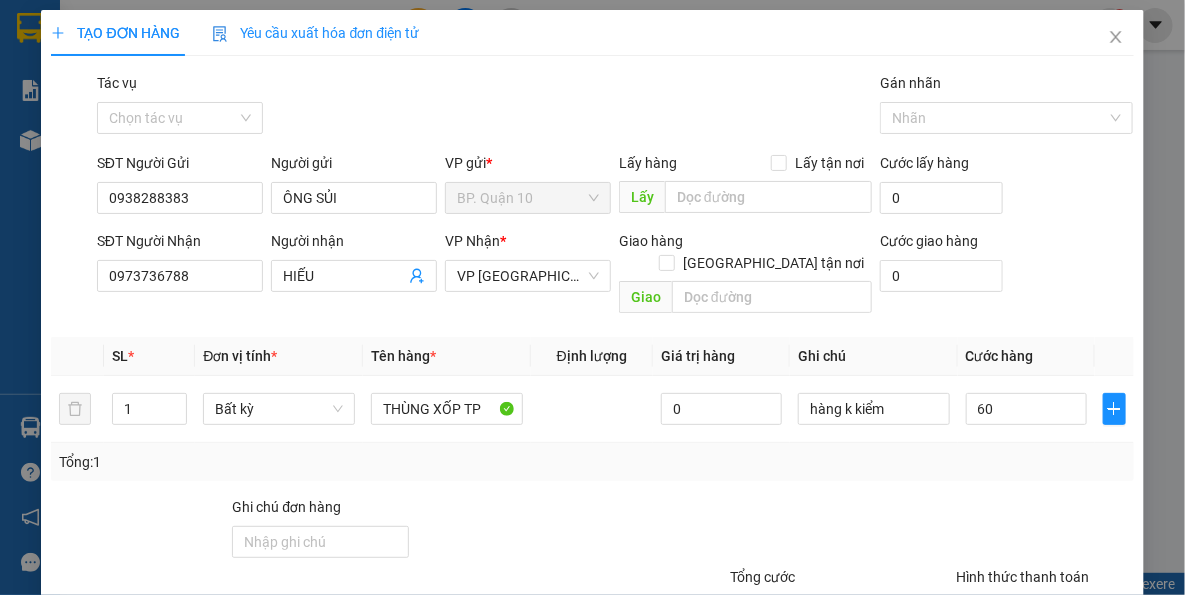 type on "60.000" 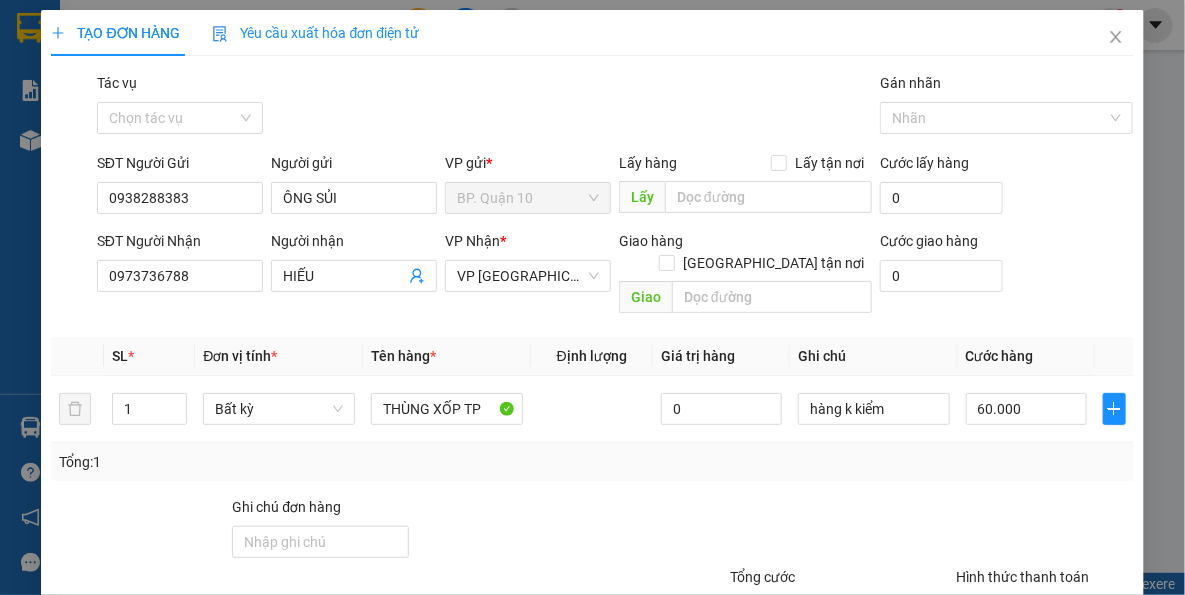 click on "Transit Pickup Surcharge Ids Transit Deliver Surcharge Ids Transit Deliver Surcharge Transit Deliver Surcharge Gói vận chuyển  * Tiêu chuẩn Tác vụ Chọn tác vụ Gán nhãn   Nhãn SĐT Người Gửi 0938288383 Người gửi ÔNG SỦI VP gửi  * BP. Quận 10 Lấy hàng Lấy tận nơi Lấy Cước lấy hàng 0 SĐT Người Nhận 0973736788 Người nhận HIẾU VP Nhận  * VP Tây Ninh Giao hàng Giao tận nơi Giao Cước giao hàng 0 SL  * Đơn vị tính  * Tên hàng  * Định lượng Giá trị hàng Ghi chú Cước hàng                   1 Bất kỳ THÙNG XỐP TP 0 hàng k kiểm 60.000 Tổng:  1 Ghi chú đơn hàng Tổng cước 60.000 Hình thức thanh toán Tại văn phòng Số tiền thu trước 0 Chưa thanh toán 0 Chọn HT Thanh Toán Lưu nháp Xóa Thông tin Lưu Lưu và In THÙNG XỐP TP" at bounding box center [592, 397] 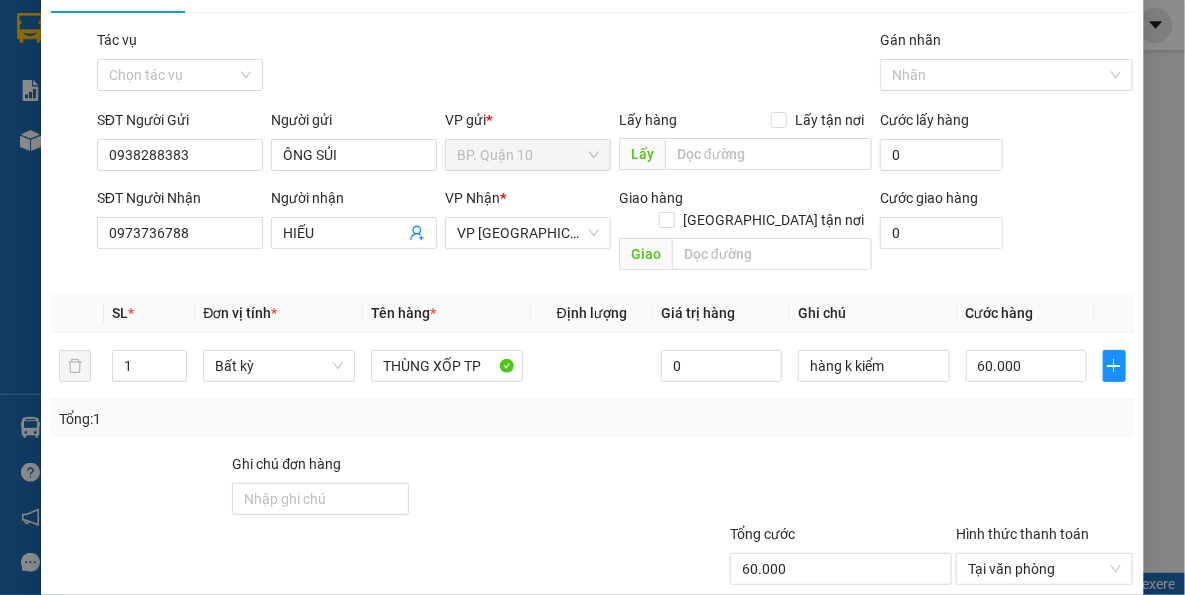 scroll, scrollTop: 143, scrollLeft: 0, axis: vertical 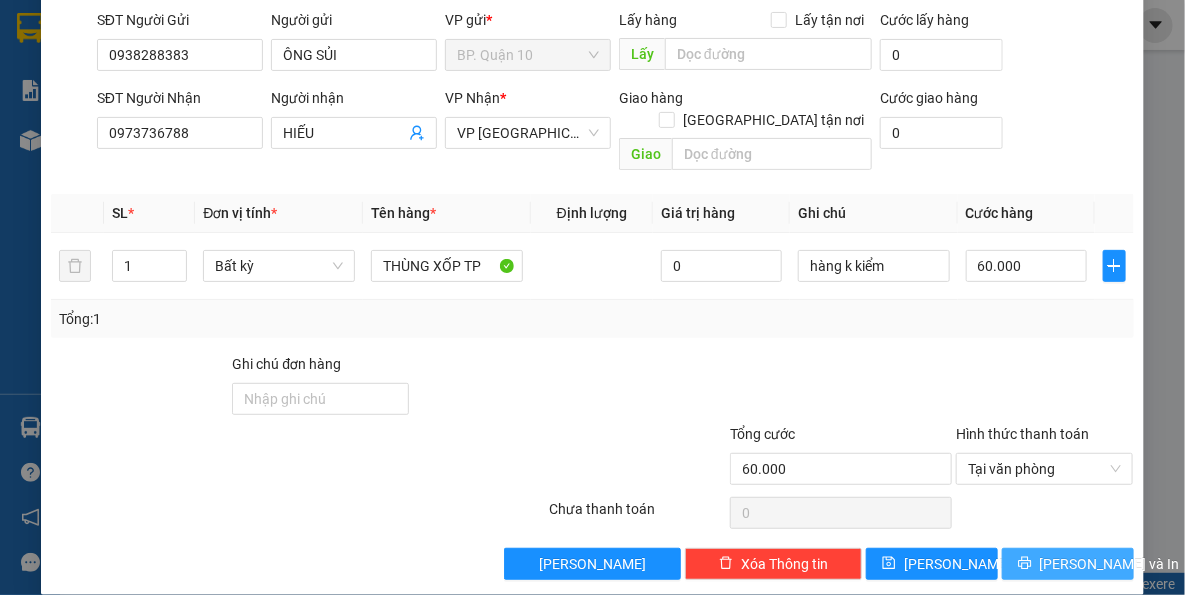 click on "Transit Pickup Surcharge Ids Transit Deliver Surcharge Ids Transit Deliver Surcharge Transit Deliver Surcharge Gói vận chuyển  * Tiêu chuẩn Tác vụ Chọn tác vụ Gán nhãn   Nhãn SĐT Người Gửi 0938288383 Người gửi ÔNG SỦI VP gửi  * BP. Quận 10 Lấy hàng Lấy tận nơi Lấy Cước lấy hàng 0 SĐT Người Nhận 0973736788 Người nhận HIẾU VP Nhận  * VP Tây Ninh Giao hàng Giao tận nơi Giao Cước giao hàng 0 SL  * Đơn vị tính  * Tên hàng  * Định lượng Giá trị hàng Ghi chú Cước hàng                   1 Bất kỳ THÙNG XỐP TP 0 hàng k kiểm 60.000 Tổng:  1 Ghi chú đơn hàng Tổng cước 60.000 Hình thức thanh toán Tại văn phòng Số tiền thu trước 0 Chưa thanh toán 0 Chọn HT Thanh Toán Lưu nháp Xóa Thông tin Lưu Lưu và In THÙNG XỐP TP" at bounding box center [592, 254] 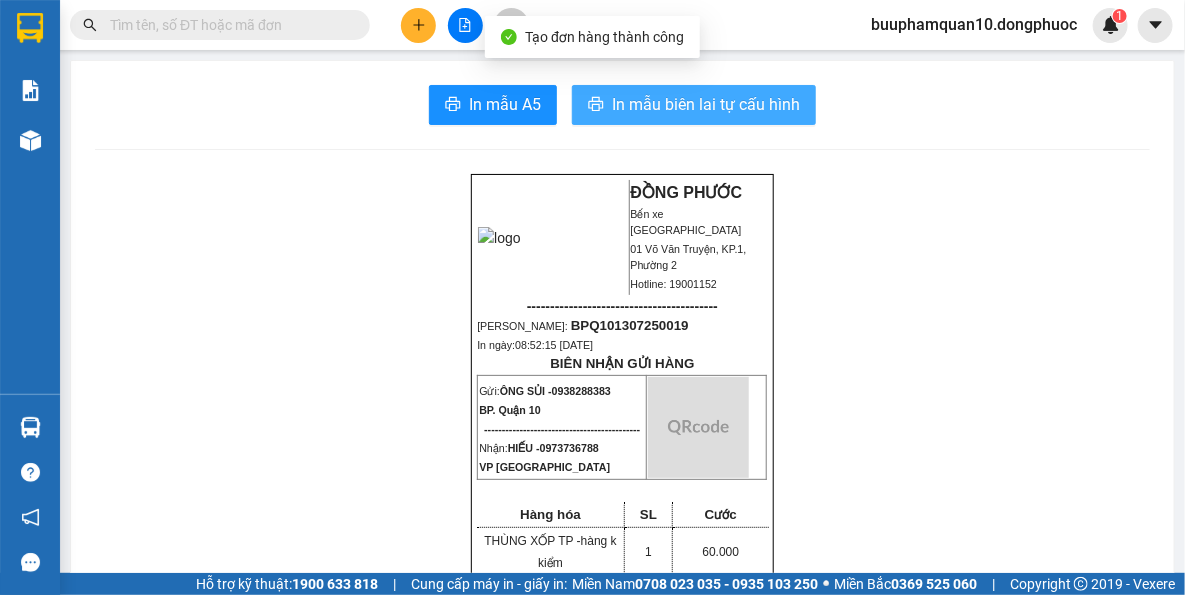 click on "In mẫu biên lai tự cấu hình" at bounding box center (694, 105) 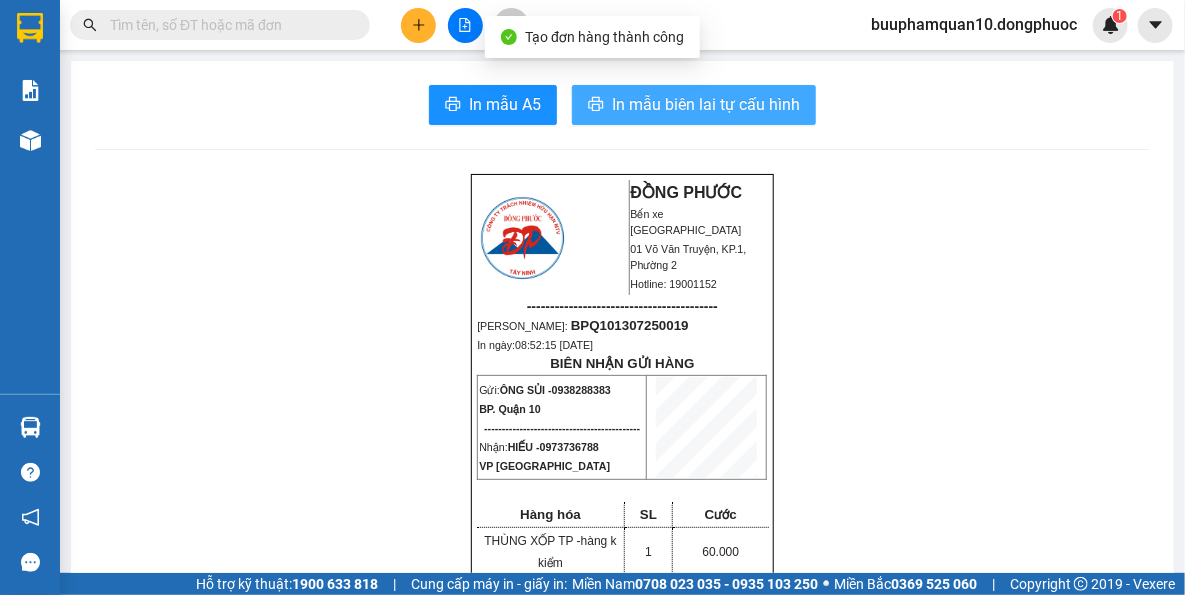 scroll, scrollTop: 0, scrollLeft: 0, axis: both 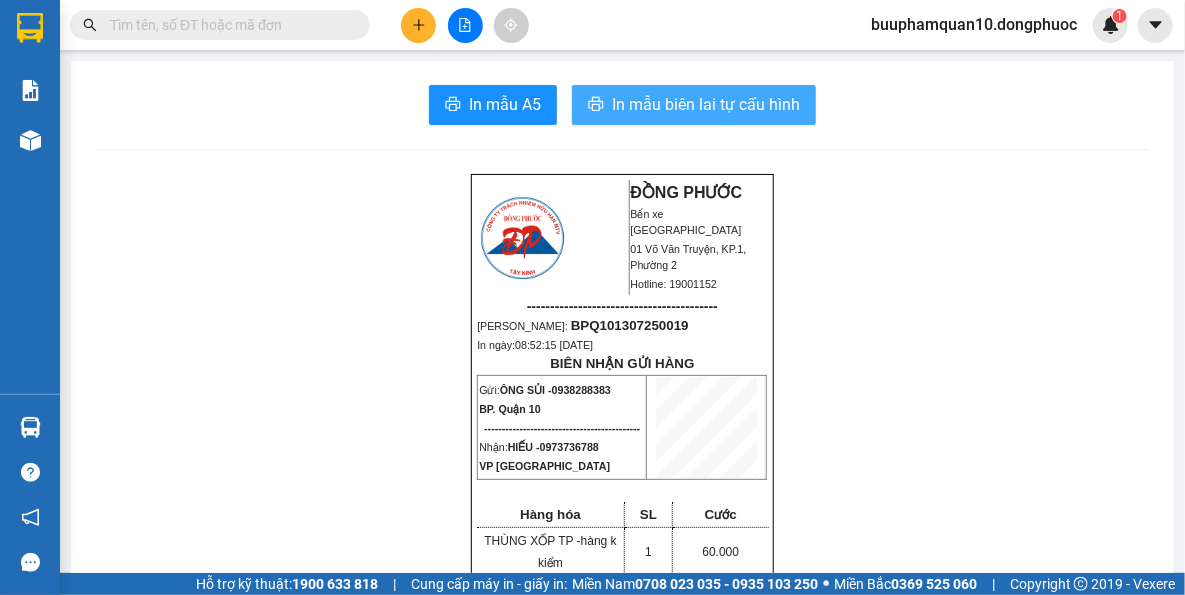 click on "In mẫu biên lai tự cấu hình" at bounding box center (706, 104) 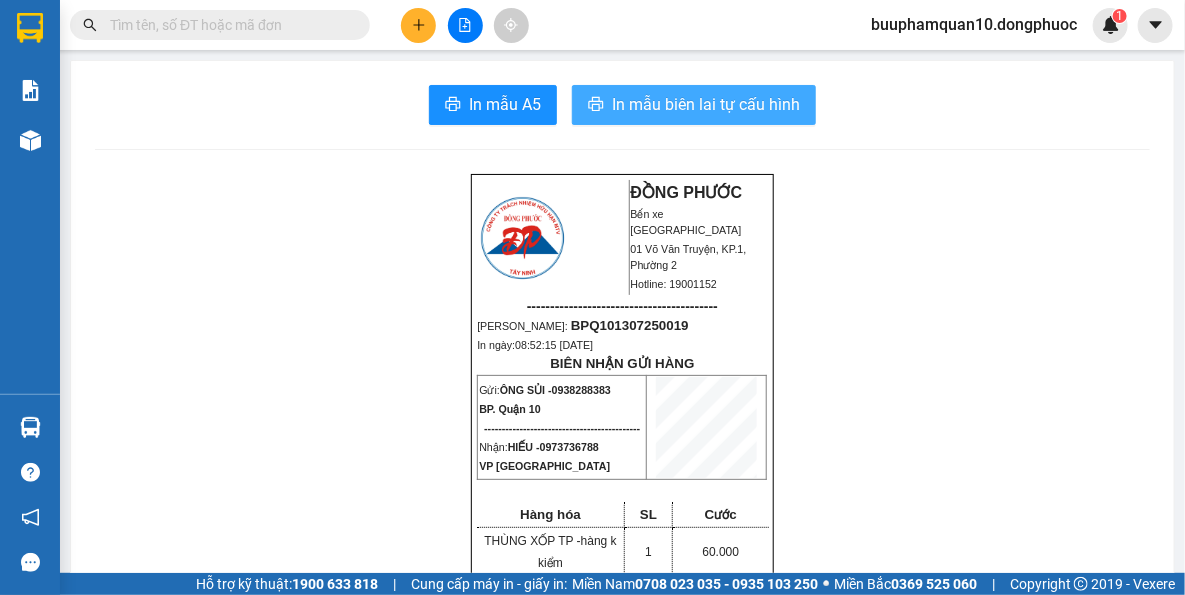 scroll, scrollTop: 0, scrollLeft: 0, axis: both 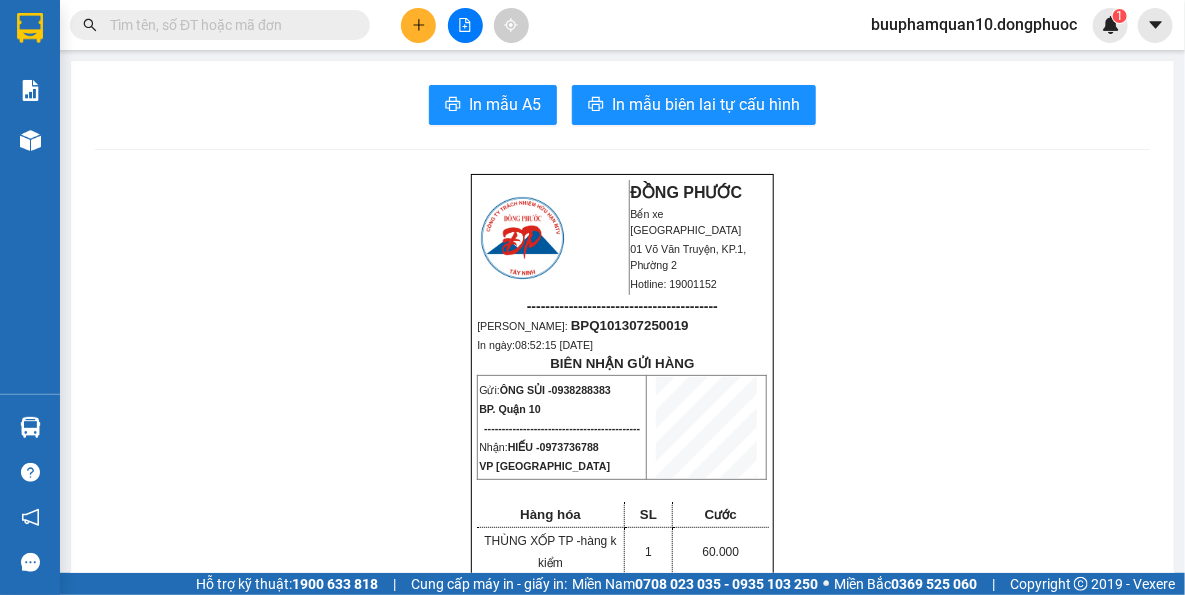 click at bounding box center (228, 25) 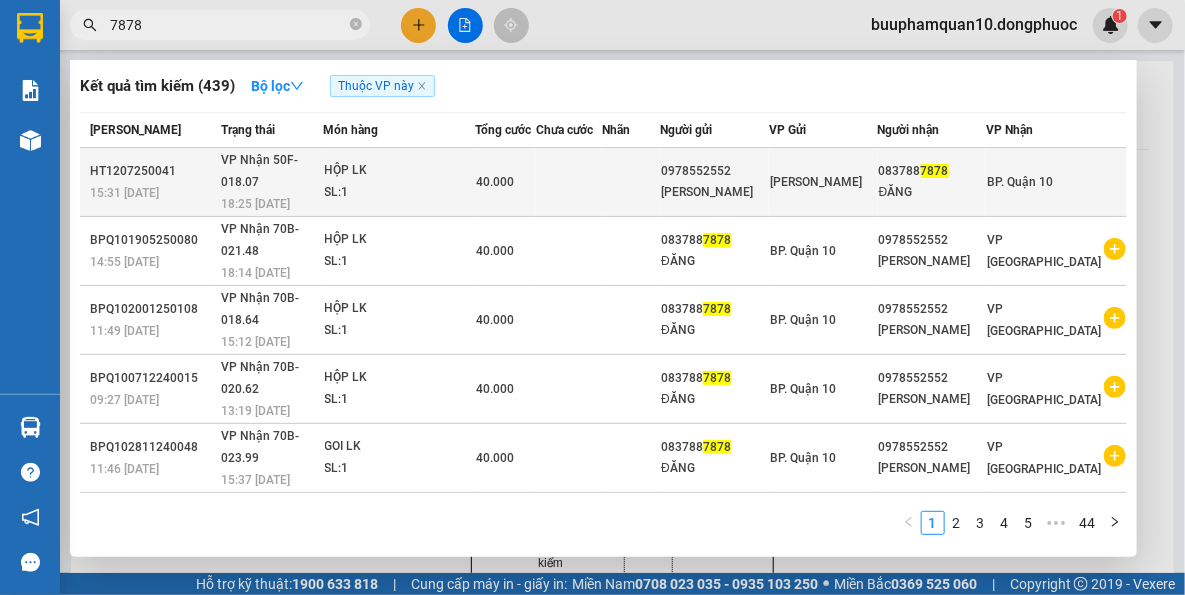 type on "7878" 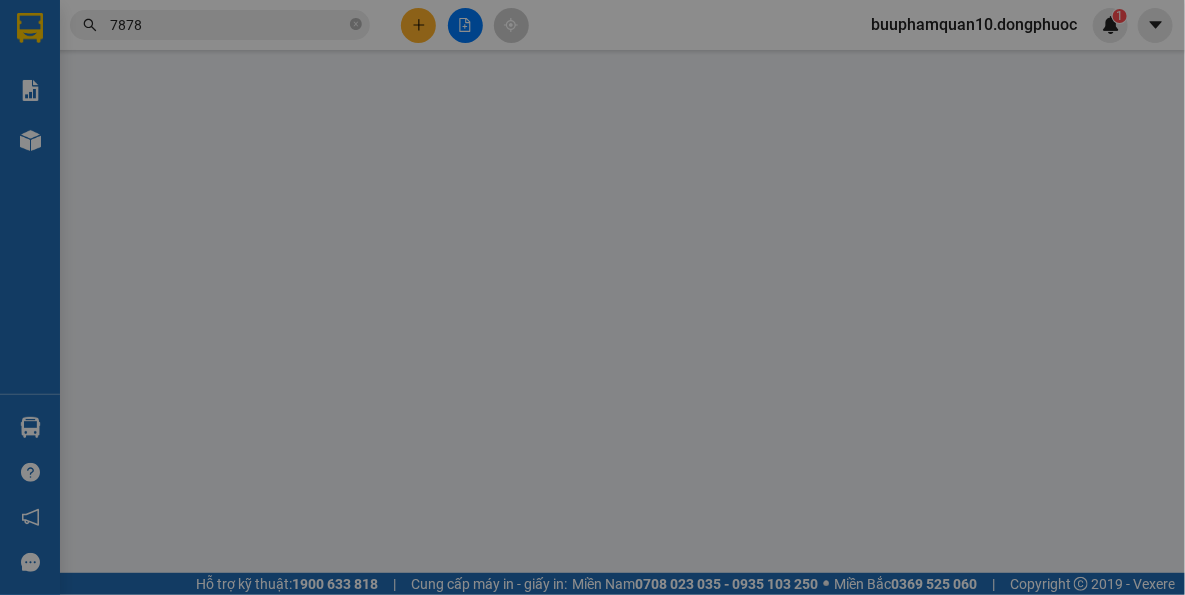 type on "0978552552" 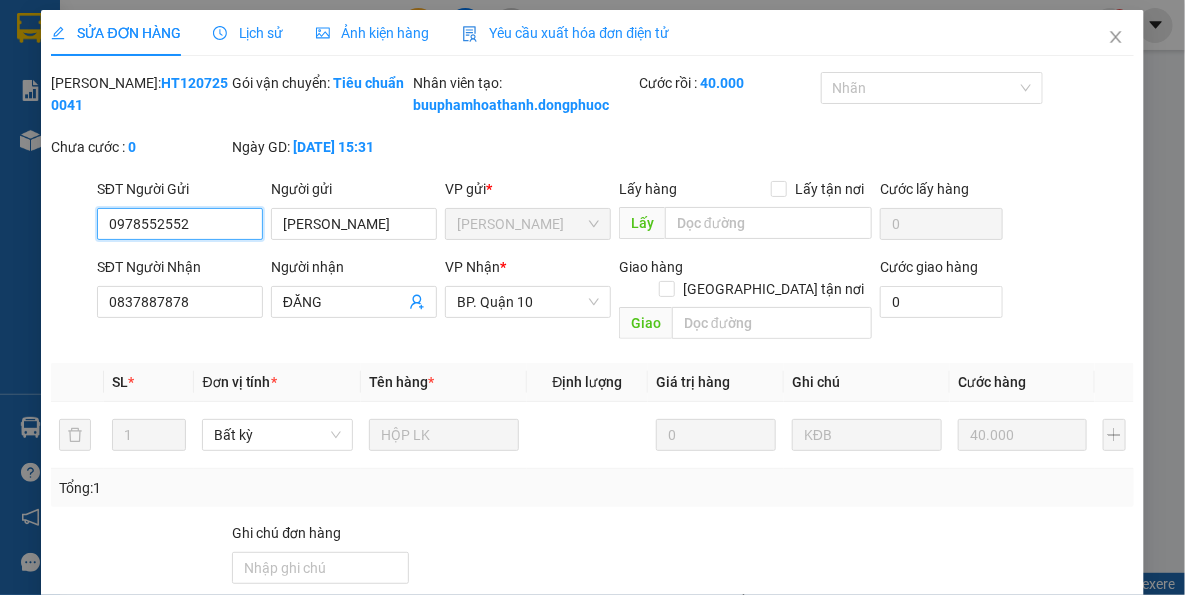 scroll, scrollTop: 137, scrollLeft: 0, axis: vertical 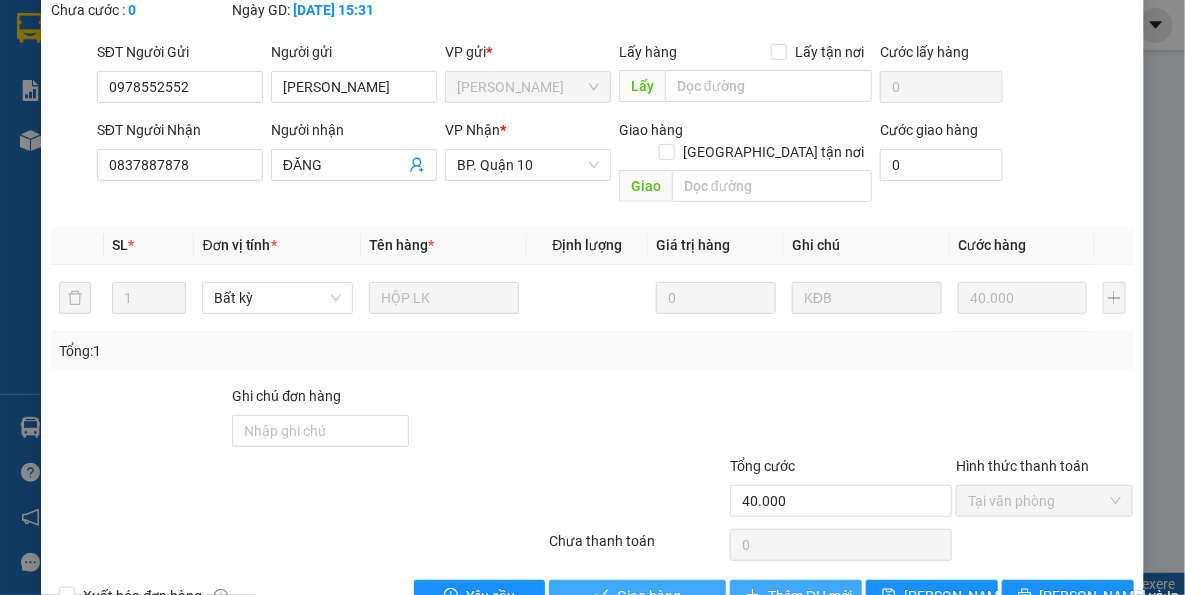 click on "Giao hàng" at bounding box center (649, 596) 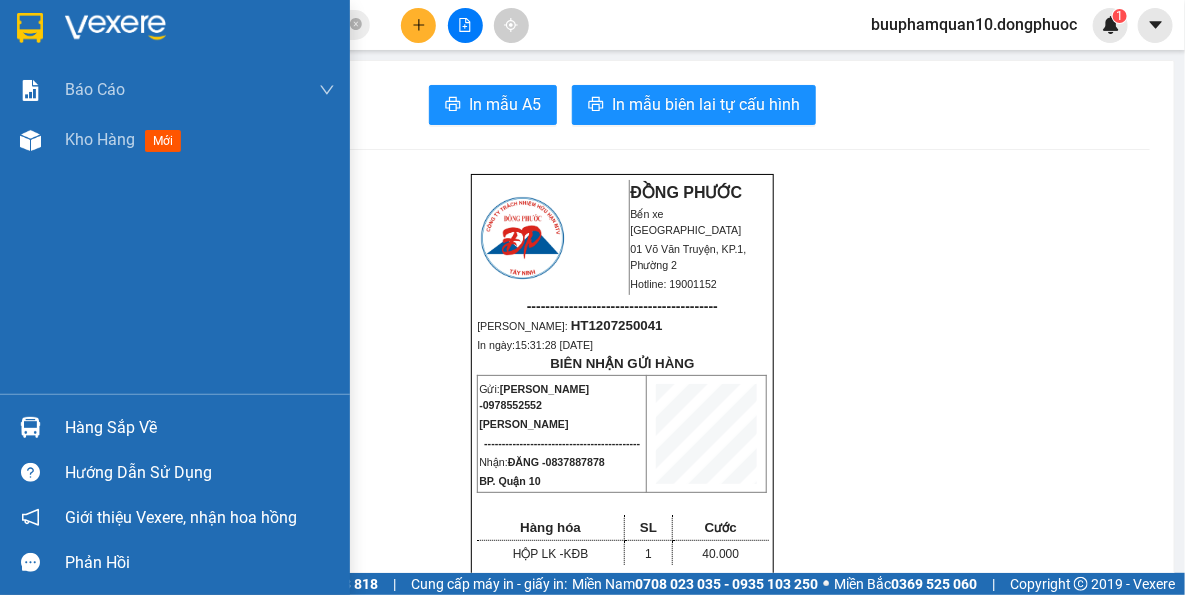 click on "Hàng sắp về" at bounding box center (175, 427) 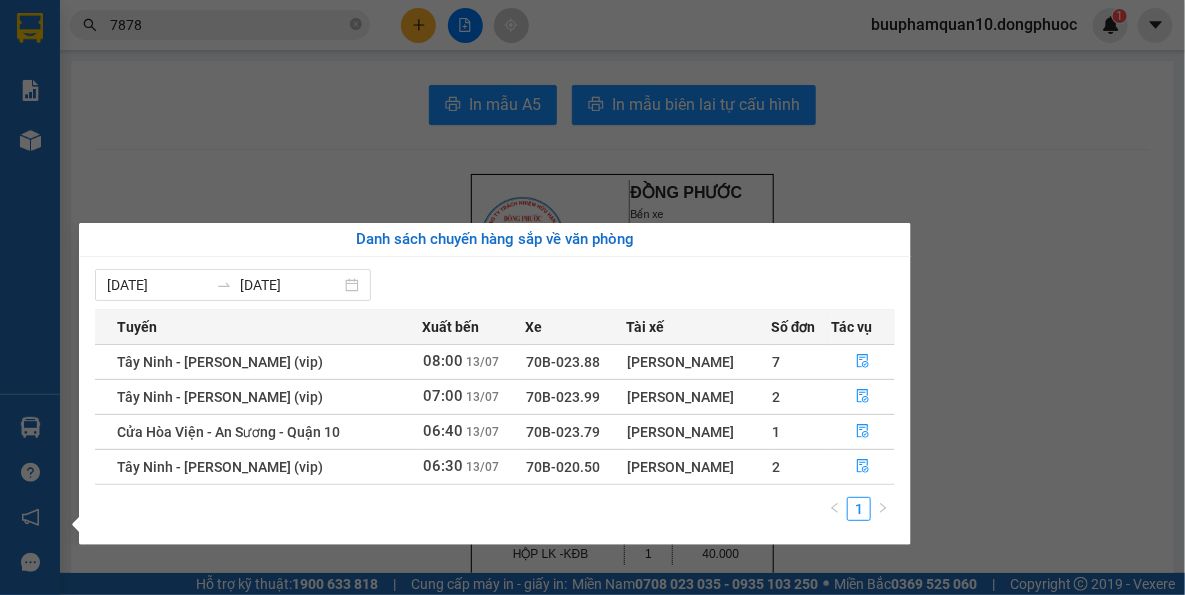 click on "Kết quả tìm kiếm ( 439 )  Bộ lọc  Thuộc VP này Mã ĐH Trạng thái Món hàng Tổng cước Chưa cước Nhãn Người gửi VP Gửi Người nhận VP Nhận HT1207250041 15:31 - 12/07 VP Nhận   50F-018.07 18:25 - 12/07 HỘP LK SL:  1 40.000 0978552552 DUY HUỲNH Hòa Thành 083788 7878 ĐĂNG BP. Quận 10 BPQ101905250080 14:55 - 19/05 VP Nhận   70B-021.48 18:14 - 19/05 HỘP LK SL:  1 40.000 083788 7878 ĐĂNG BP. Quận 10 0978552552 DUY HUỲNH VP Tây Ninh BPQ102001250108 11:49 - 20/01 VP Nhận   70B-018.64 15:12 - 20/01 HỘP LK SL:  1 40.000 083788 7878 ĐĂNG BP. Quận 10 0978552552 DUY HUỲNH VP Tây Ninh BPQ100712240015 09:27 - 07/12 VP Nhận   70B-020.62 13:19 - 07/12 HỘP LK SL:  1 40.000 083788 7878 ĐĂNG BP. Quận 10 0978552552 DUY HUỲNH VP Tây Ninh BPQ102811240048 11:46 - 28/11 VP Nhận   70B-023.99 15:37 - 28/11 GOI LK SL:  1 40.000 083788 7878 ĐĂNG BP. Quận 10 0978552552 Duy Huỳnh VP Tây Ninh BPQ101411240068 12:26 - 14/11 VP Nhận   70B-021.48 1" at bounding box center [592, 297] 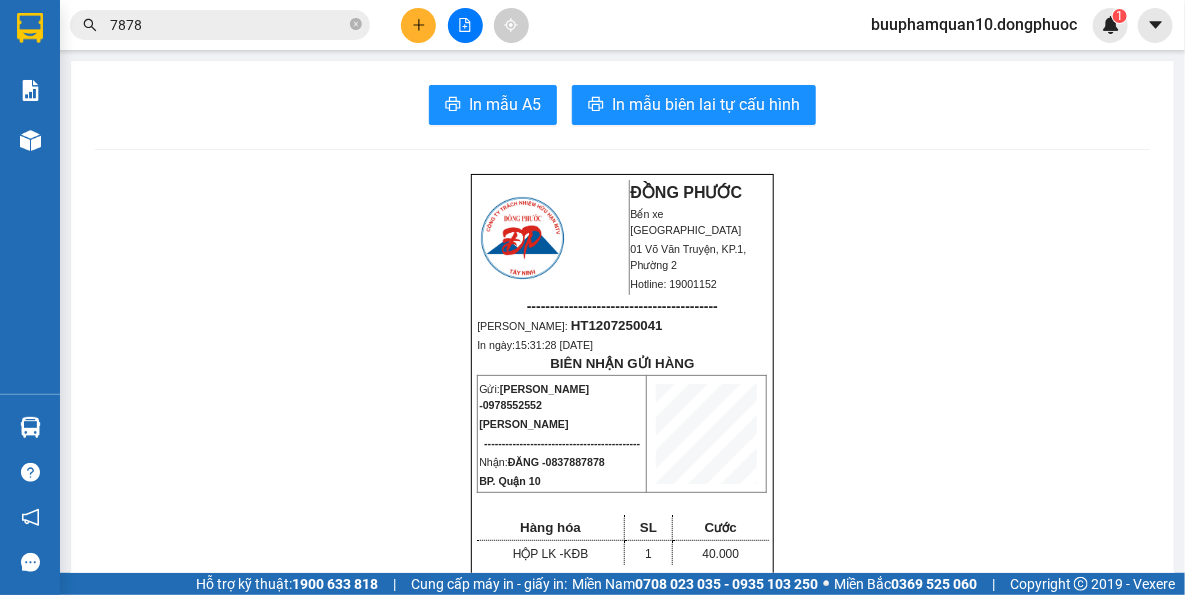 click on "7878" at bounding box center [228, 25] 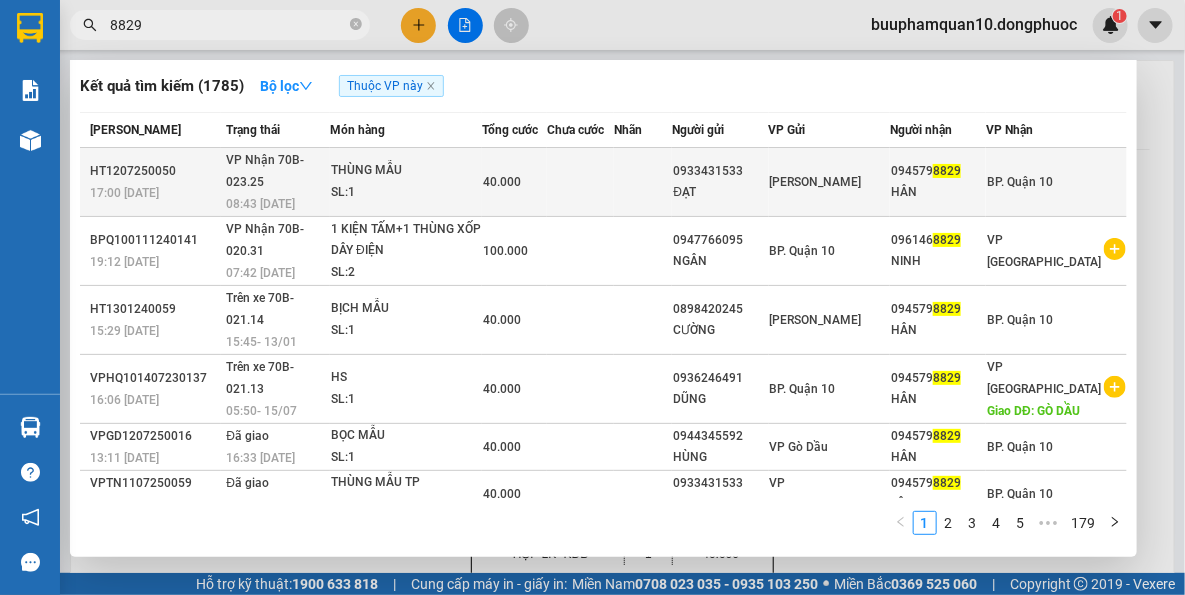 type on "8829" 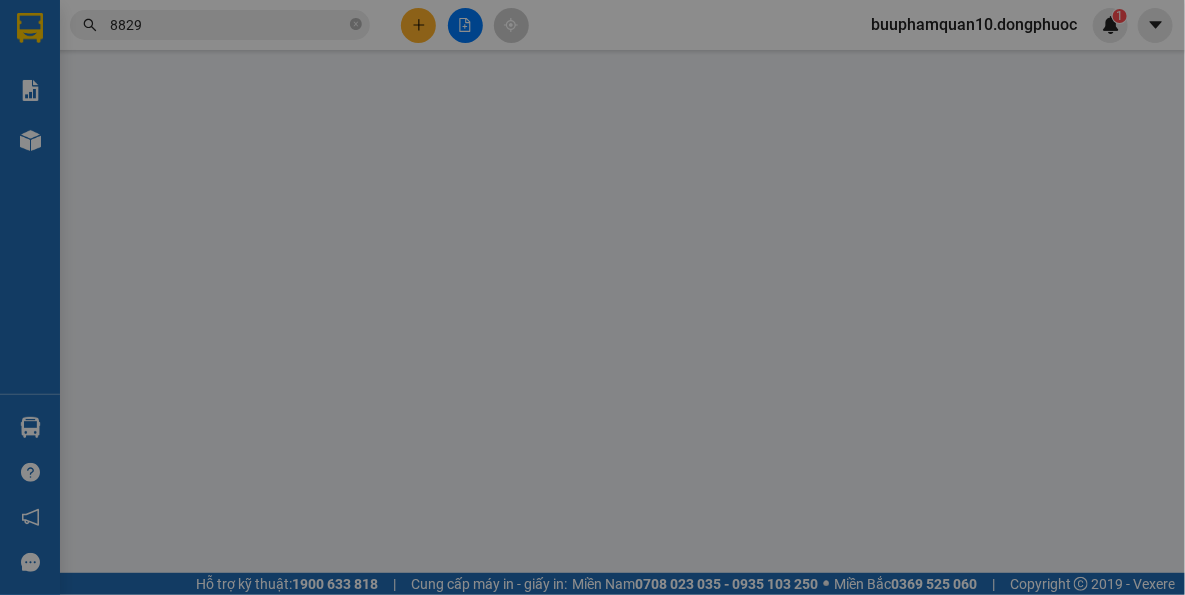 type on "0933431533" 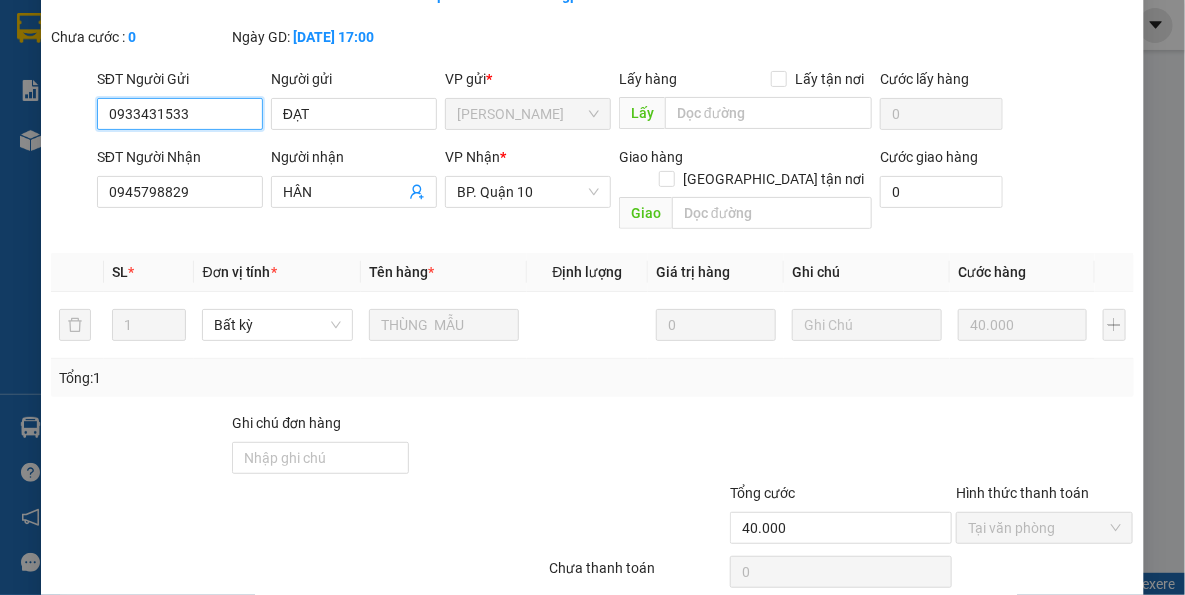 scroll, scrollTop: 140, scrollLeft: 0, axis: vertical 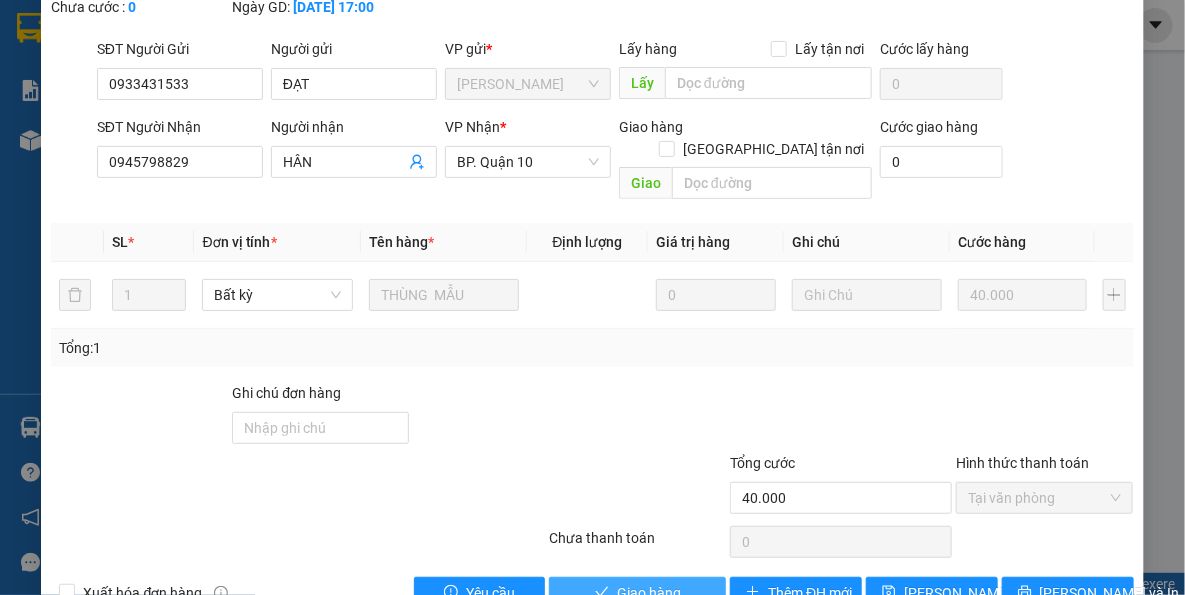 drag, startPoint x: 678, startPoint y: 594, endPoint x: 674, endPoint y: 583, distance: 11.7046995 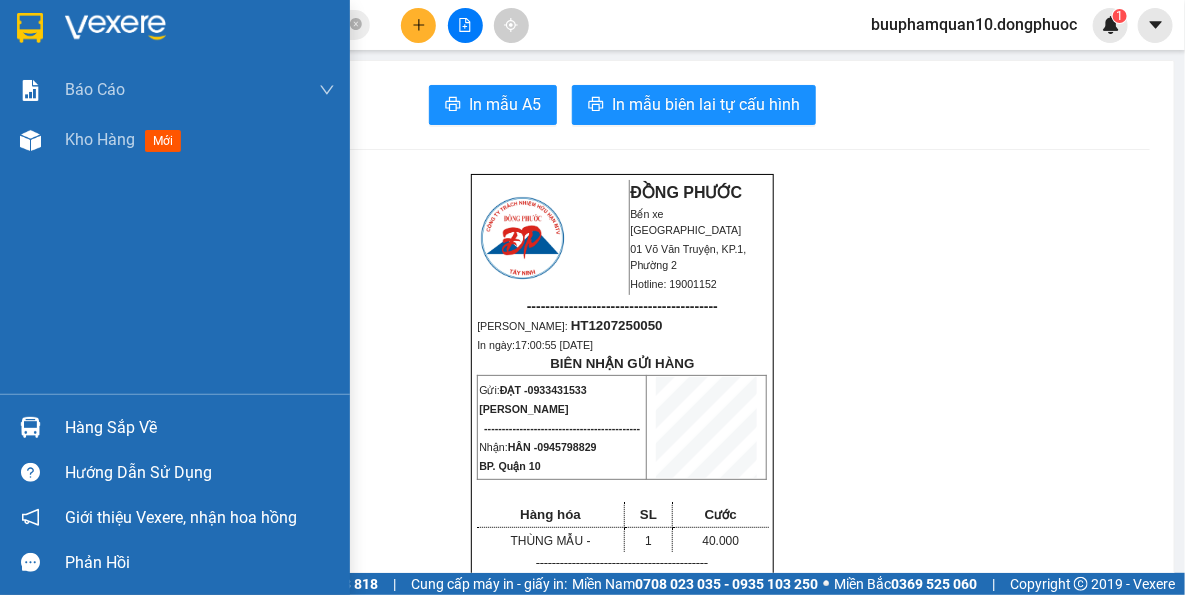 click at bounding box center (30, 427) 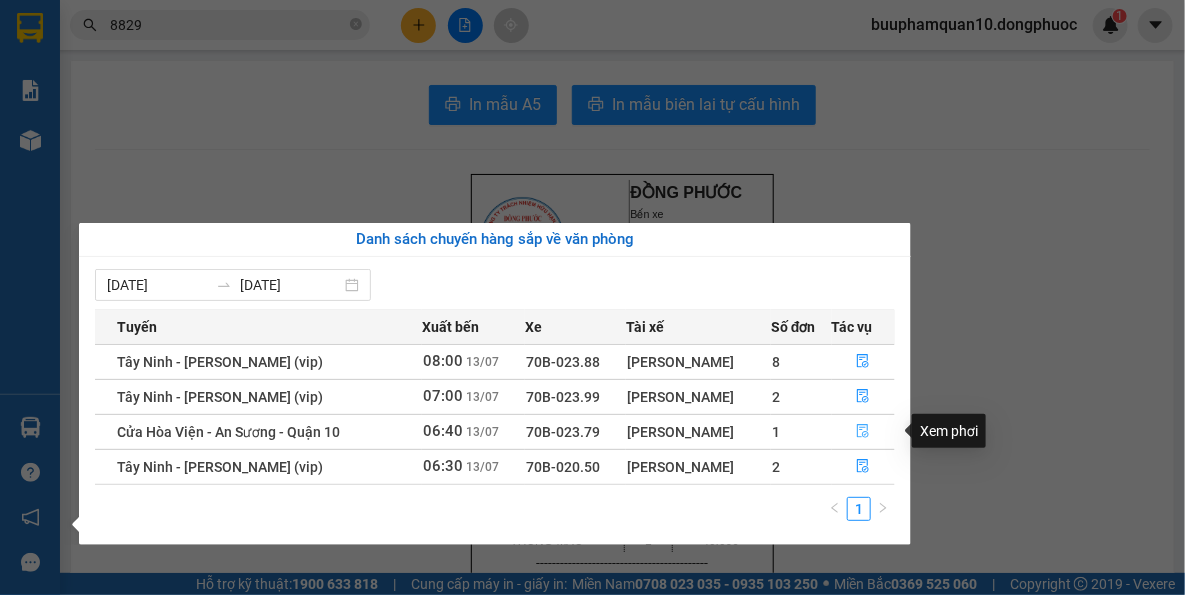 click 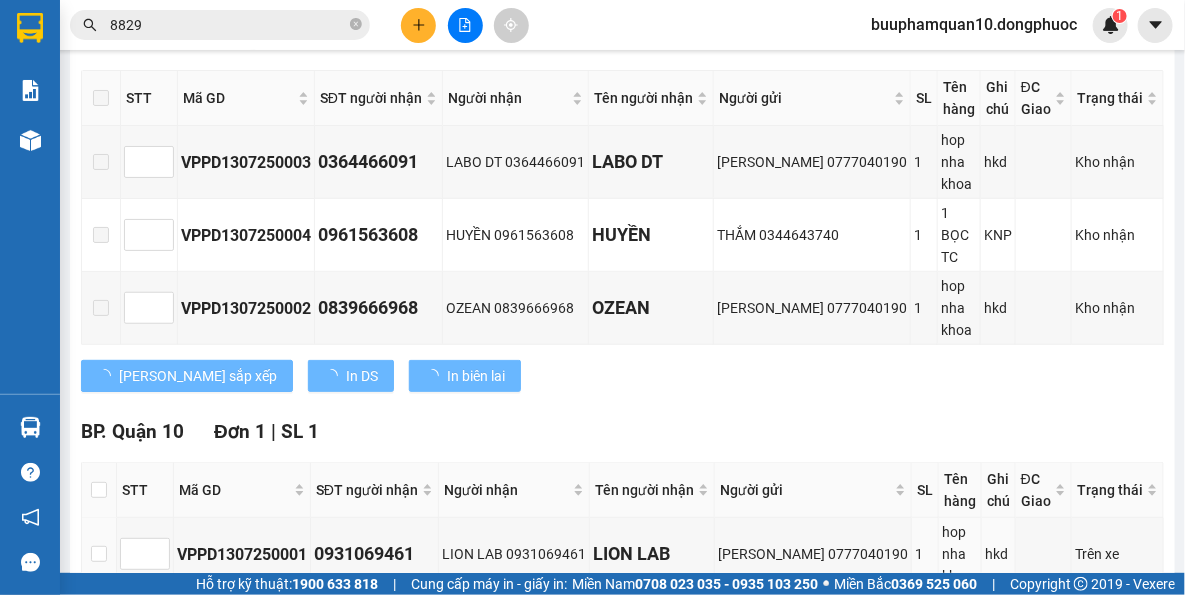 scroll, scrollTop: 381, scrollLeft: 0, axis: vertical 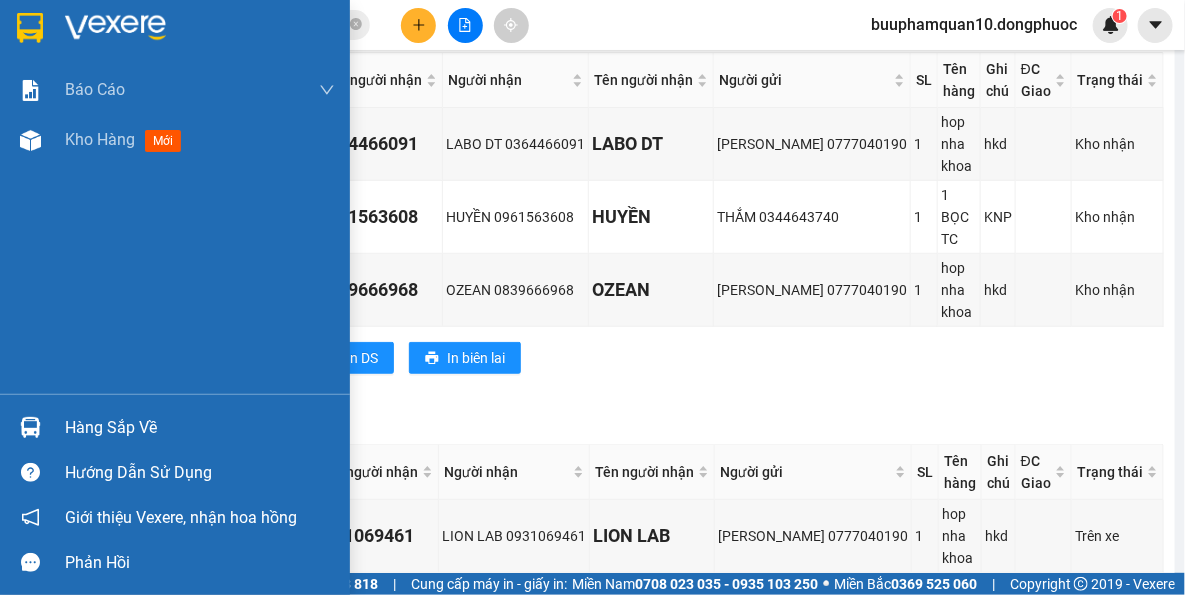 click on "Hàng sắp về" at bounding box center (175, 427) 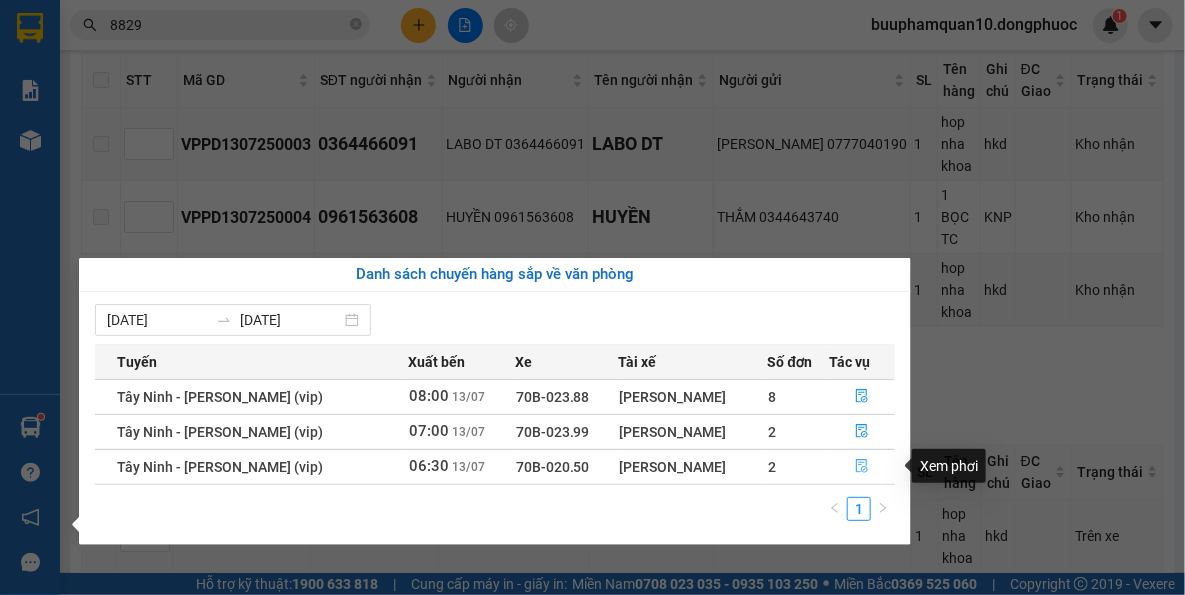 click at bounding box center (863, 467) 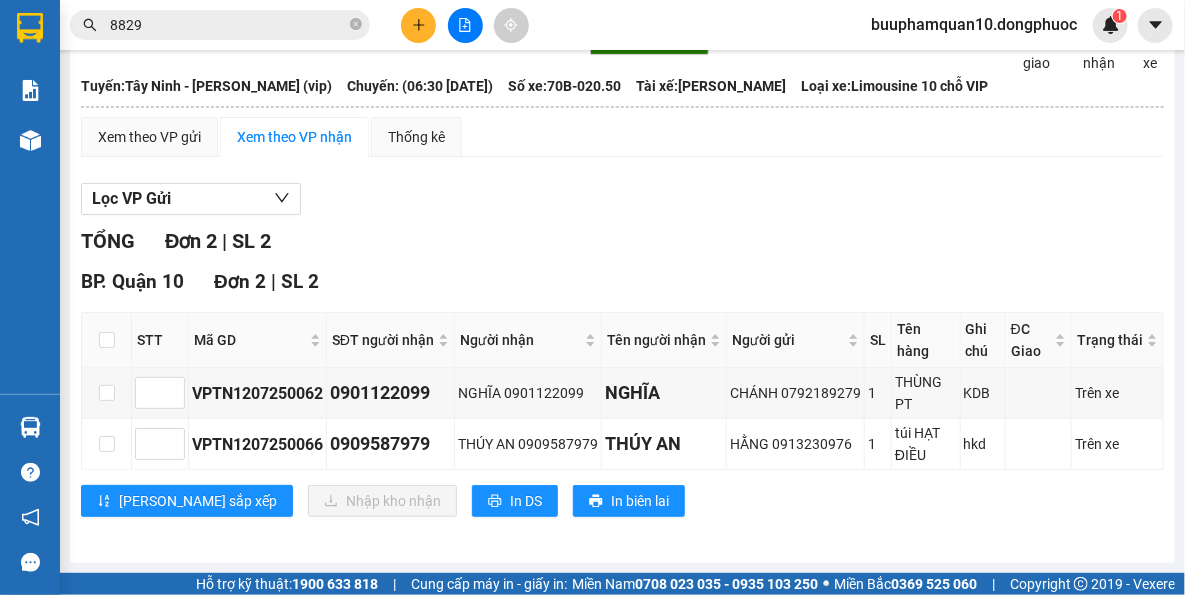scroll, scrollTop: 120, scrollLeft: 0, axis: vertical 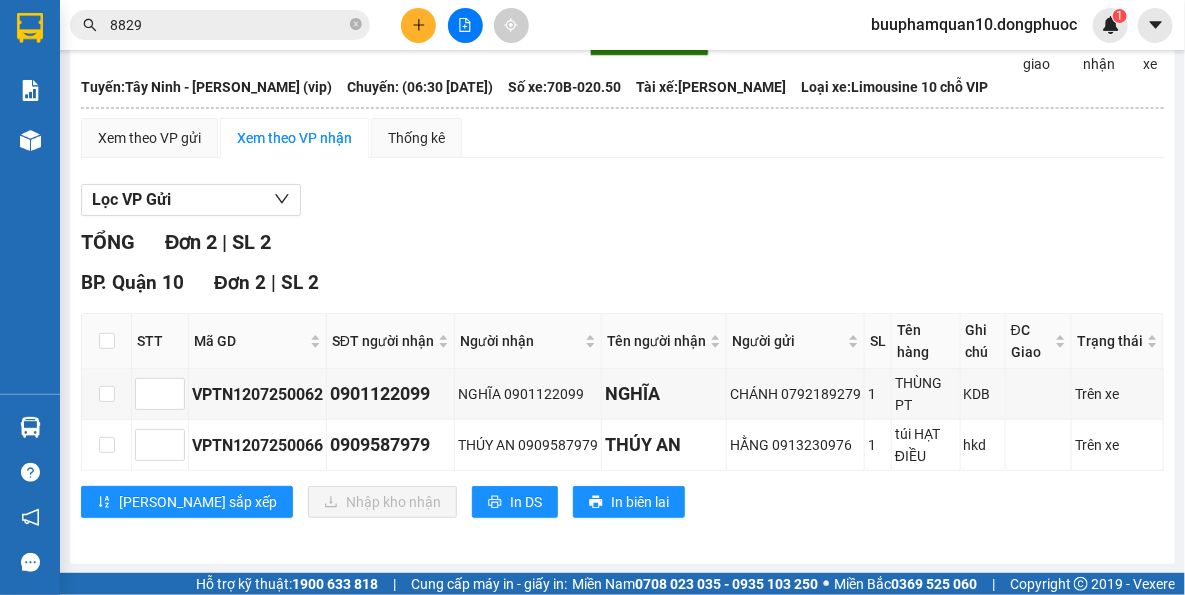 click on "BP. Quận 10 Đơn   2 | SL   2 STT Mã GD SĐT người nhận Người nhận Tên người nhận Người gửi SL Tên hàng Ghi chú ĐC Giao Trạng thái Ký nhận                           VPTN1207250062 0901122099 NGHĨA  0901122099 NGHĨA  CHÁNH 0792189279 1 THÙNG PT  KDB Trên xe VPTN1207250066 0909587979 THÚY AN 0909587979 THÚY AN HẰNG 0913230976 1 túi HẠT ĐIỀU hkd Trên xe Lưu sắp xếp Nhập kho nhận In DS In biên lai Đồng Phước   19001152   Bến xe Tây Ninh, 01 Võ Văn Truyện, KP 1, Phường 2 BP. Quận 10  -  09:04 - 13/07/2025 Tuyến:  Tây Ninh - Hồ Chí Minh (vip) Chuyến:   (06:30 - 13/07/2025) Tài xế:  Đào Quốc Tuấn    Số xe:  70B-020.50   Loại xe:  Limousine 10 chỗ VIP STT Mã GD SĐT người nhận Người nhận Tên người nhận Người gửi SL Tên hàng Ghi chú ĐC Giao Trạng thái Ký nhận BP. Quận 10 Đơn   2 | SL   2 1 VPTN1207250062 0901122099 NGHĨA  0901122099 NGHĨA  CHÁNH 0792189279 1 KDB 2" at bounding box center (622, 400) 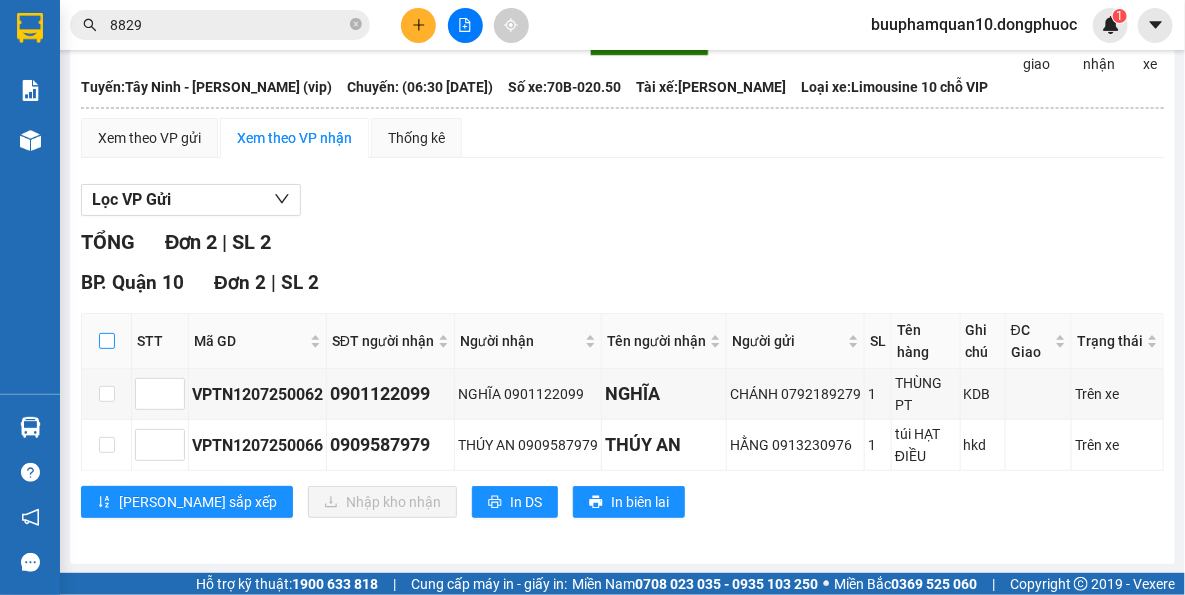 click at bounding box center [107, 341] 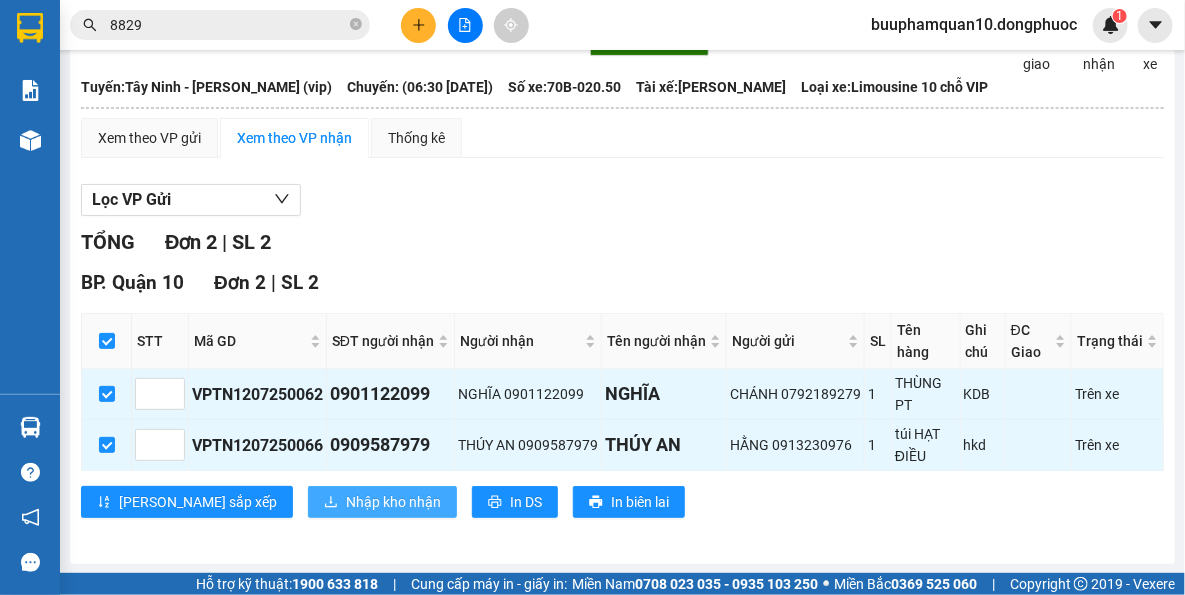 click on "Nhập kho nhận" at bounding box center (393, 502) 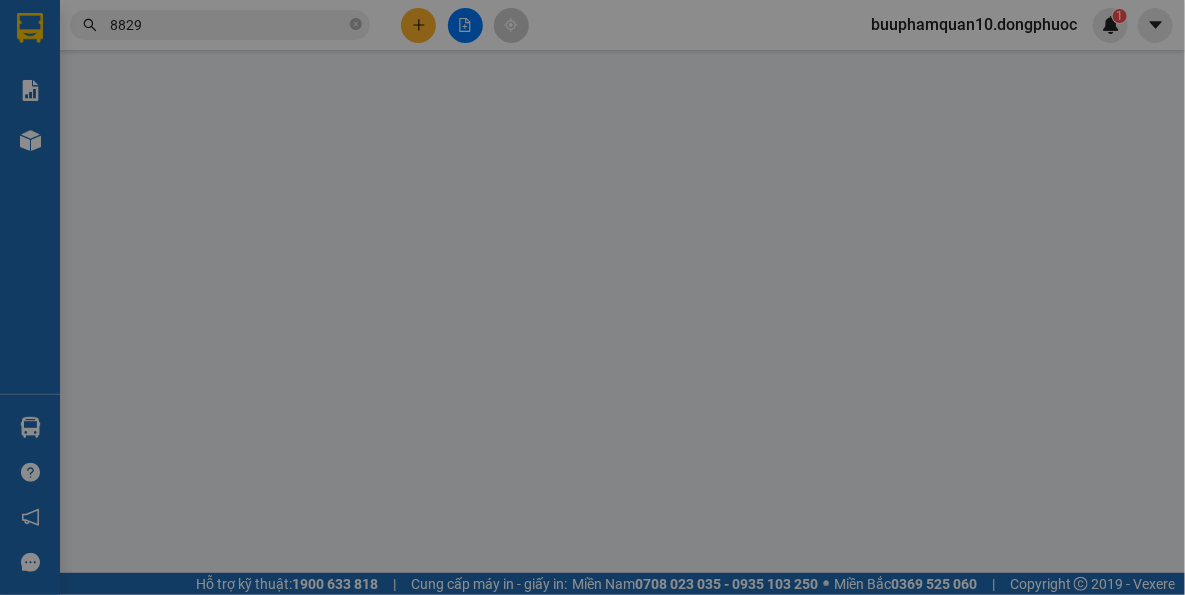 scroll, scrollTop: 0, scrollLeft: 0, axis: both 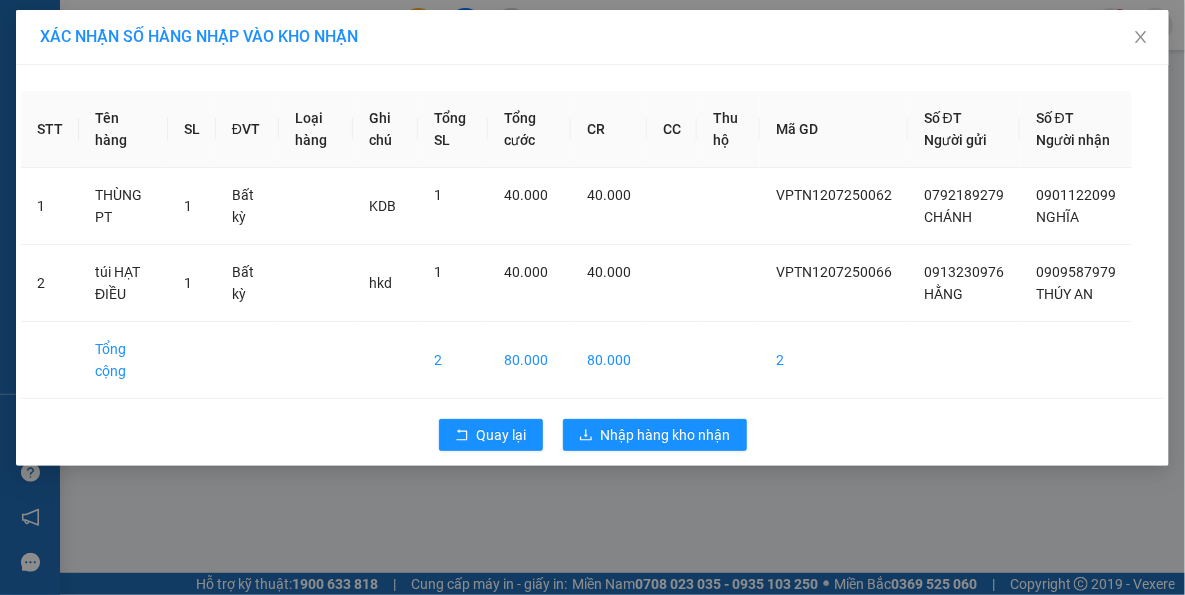 click on "XÁC NHẬN SỐ HÀNG NHẬP VÀO KHO NHẬN STT Tên hàng SL ĐVT Loại hàng Ghi chú Tổng SL Tổng cước CR CC Thu hộ Mã GD Số ĐT Người gửi Số ĐT Người nhận 1 THÙNG PT  1 Bất kỳ KDB 1 40.000 40.000 VPTN1207250062 0792189279 CHÁNH 0901122099 NGHĨA  2 túi HẠT ĐIỀU 1 Bất kỳ hkd 1 40.000 40.000 VPTN1207250066 0913230976 HẰNG 0909587979 THÚY AN Tổng cộng 2 80.000 80.000 2 Quay lại Nhập hàng kho nhận" at bounding box center (592, 297) 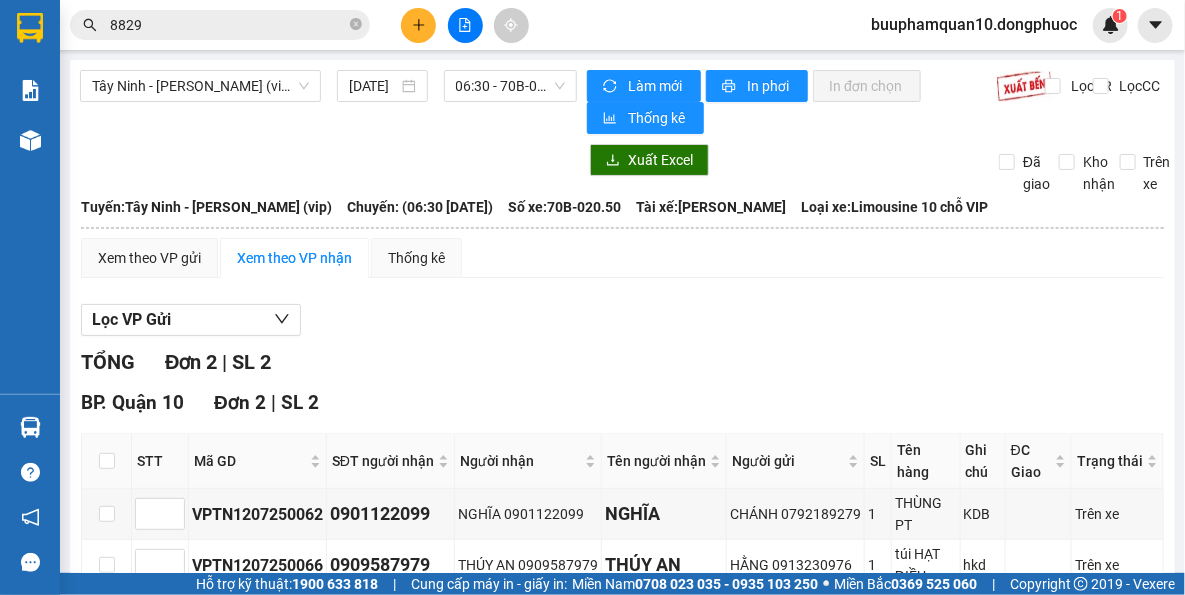 click 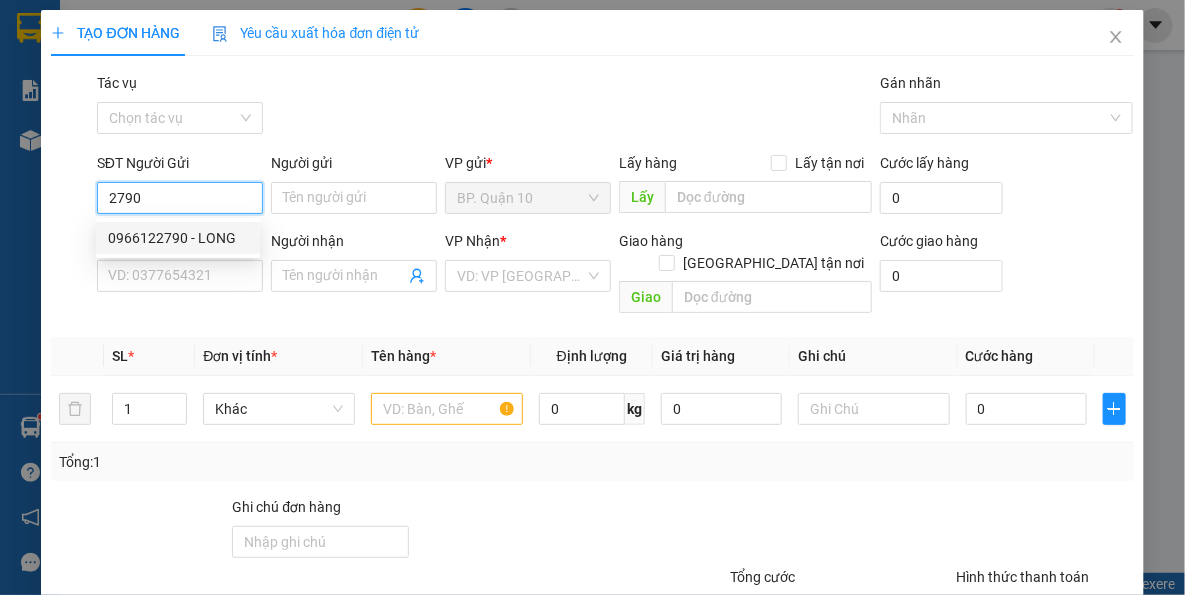 click on "0966122790 - LONG" at bounding box center (178, 238) 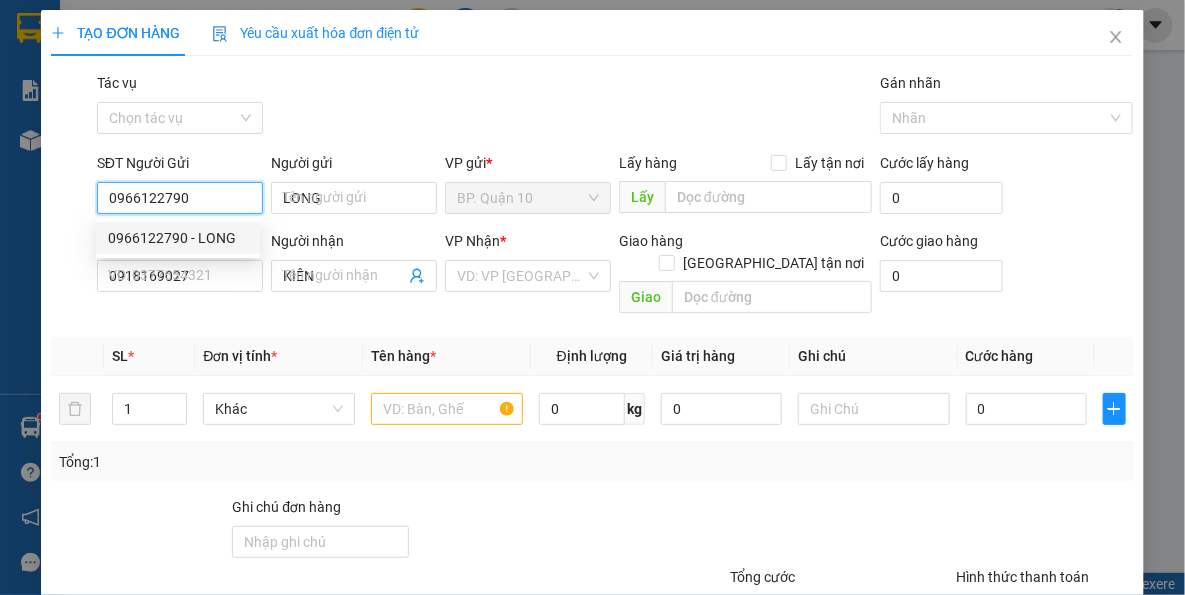 type on "40.000" 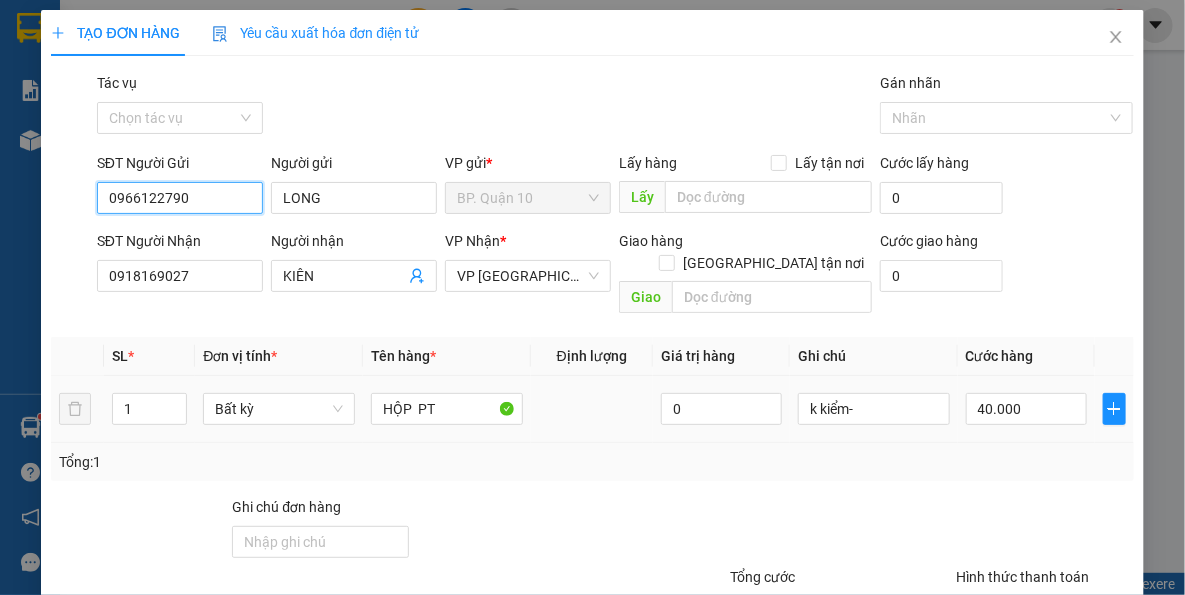 type on "0966122790" 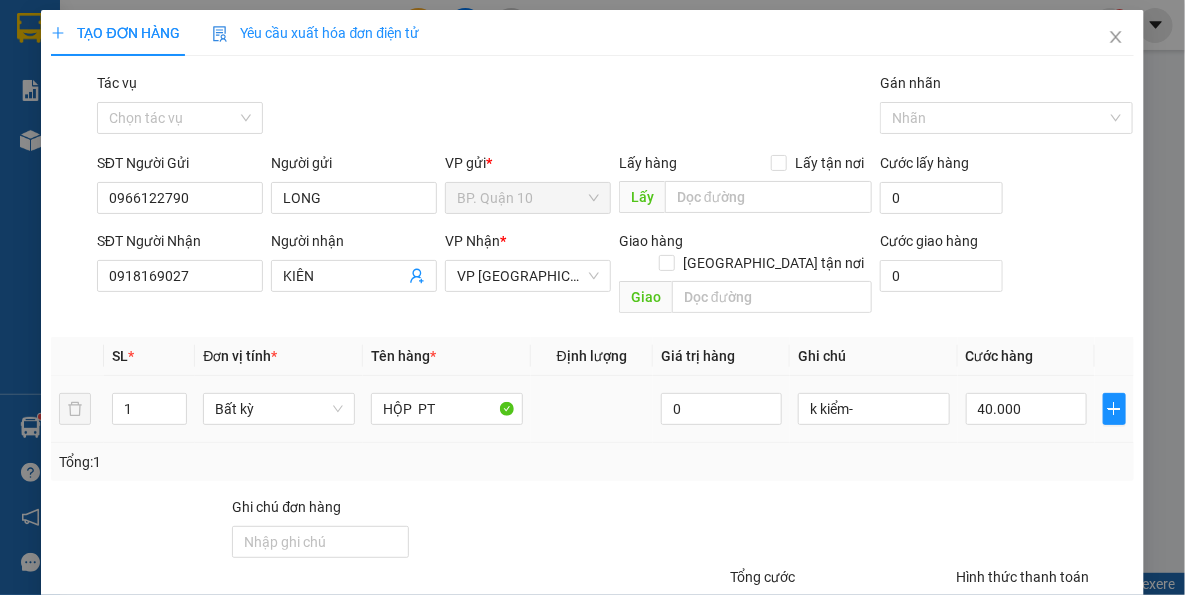 click on "HỘP  PT" at bounding box center (447, 409) 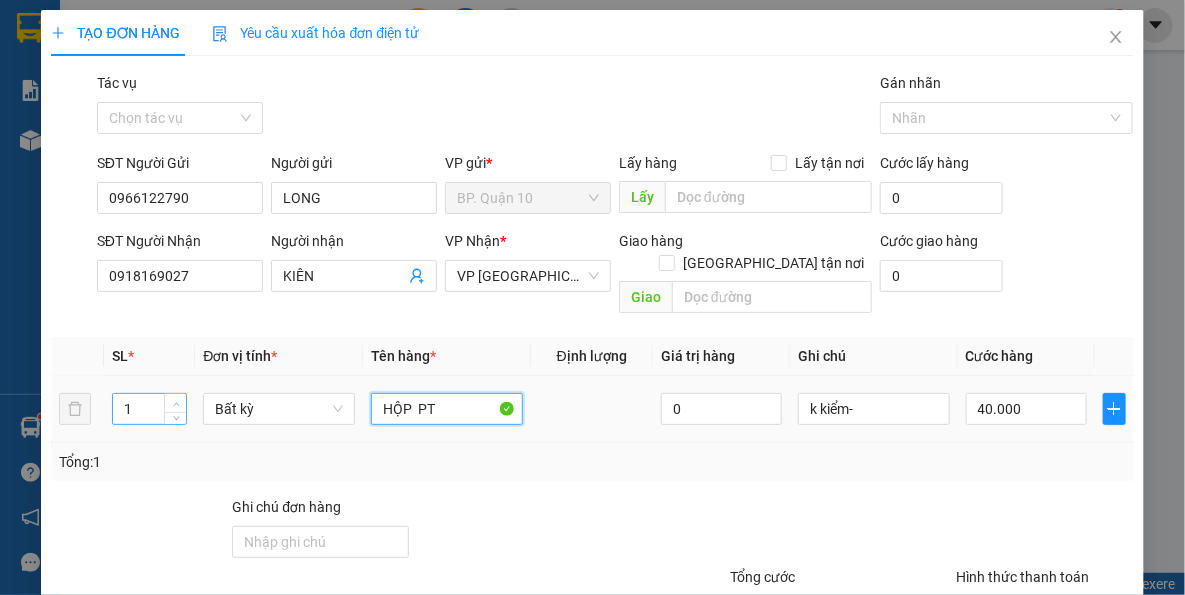 drag, startPoint x: 442, startPoint y: 385, endPoint x: 174, endPoint y: 382, distance: 268.01678 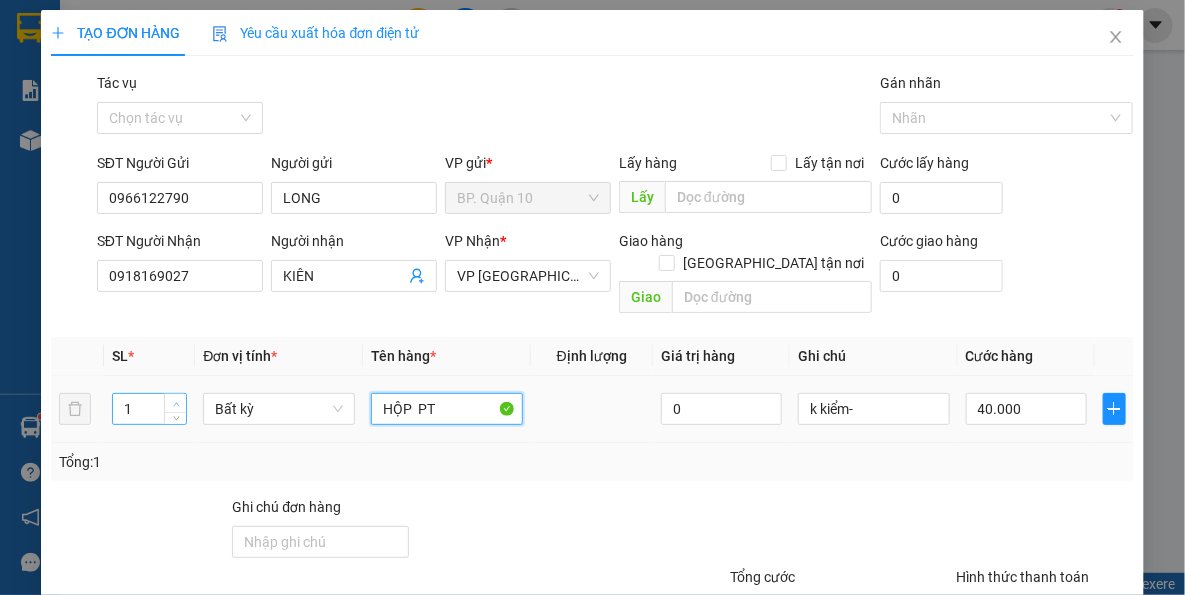 click on "1 Bất kỳ HỘP  PT 0 k kiểm- 40.000" at bounding box center [592, 409] 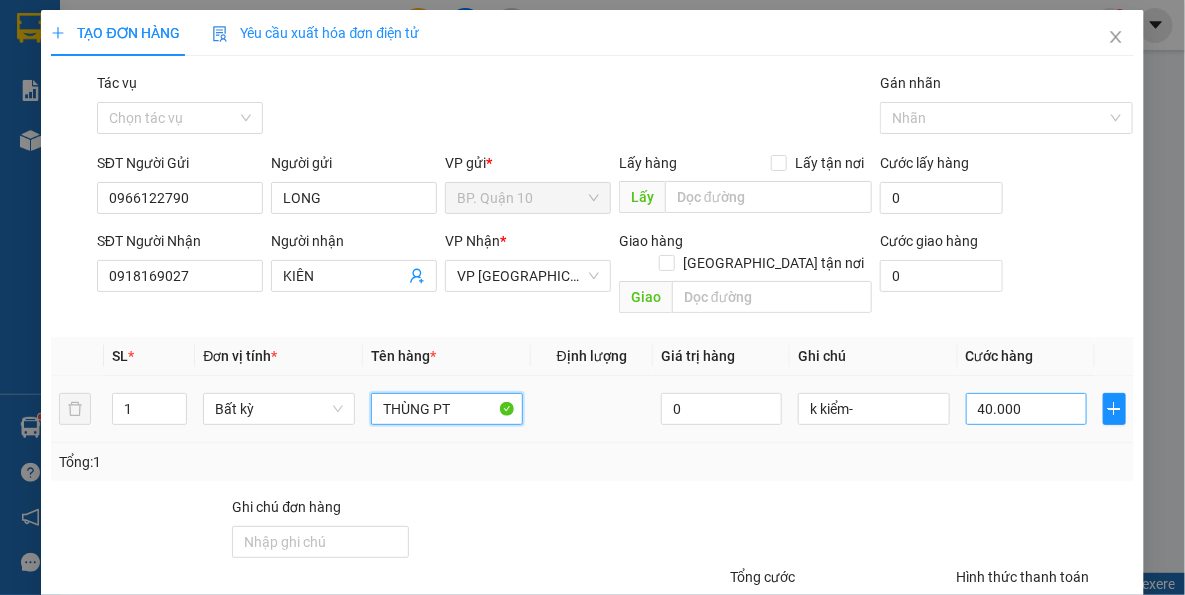type on "THÙNG PT" 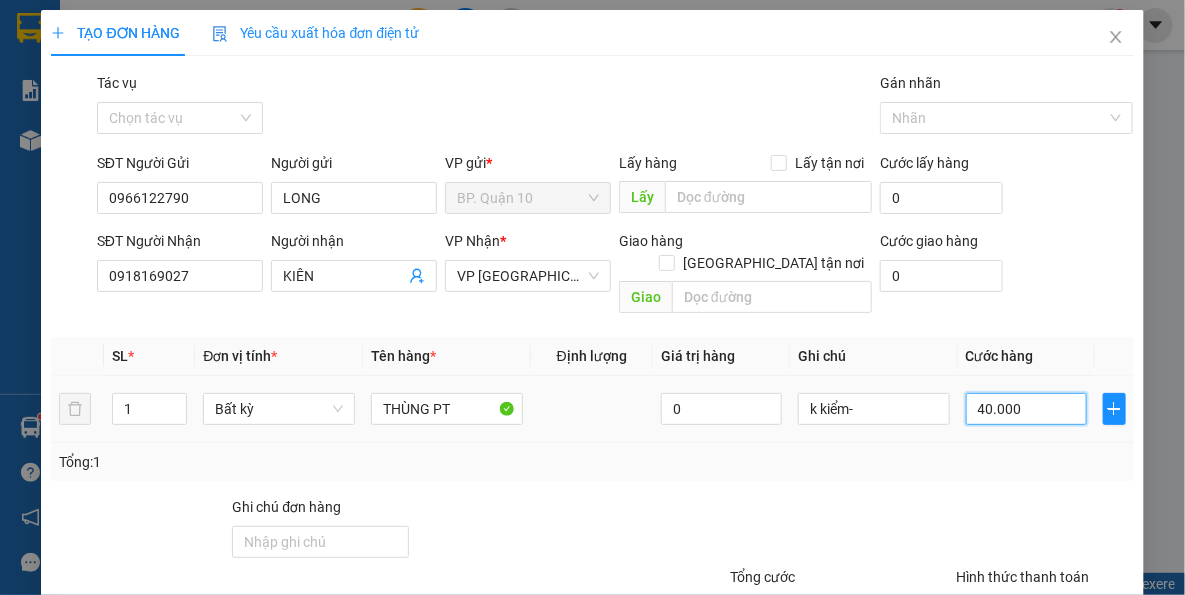 click on "40.000" at bounding box center (1026, 409) 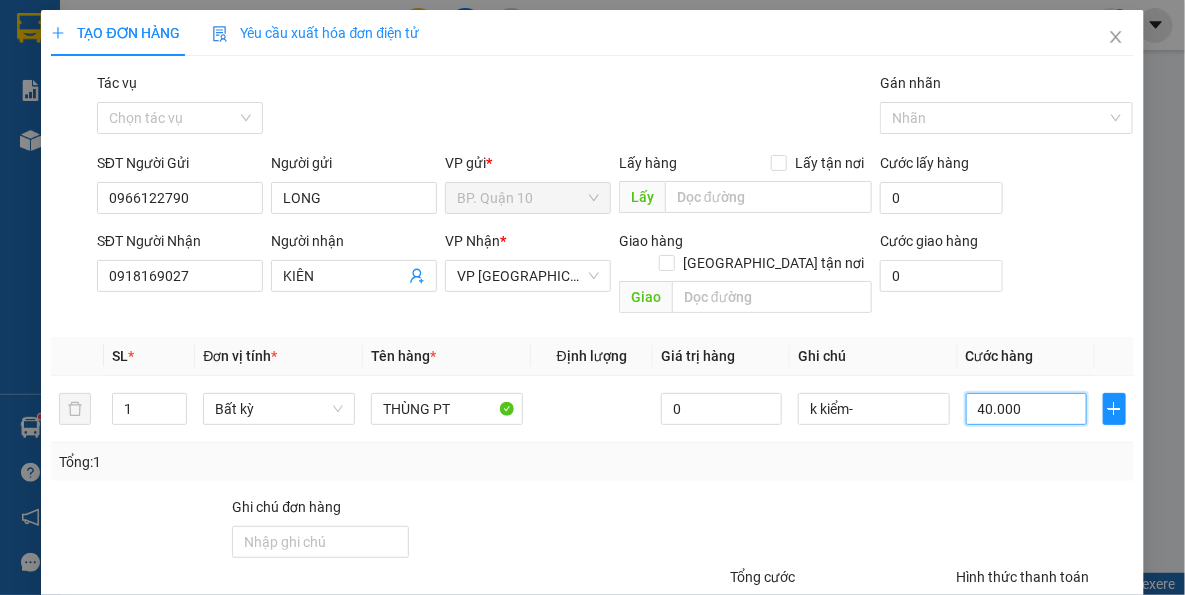 type on "0" 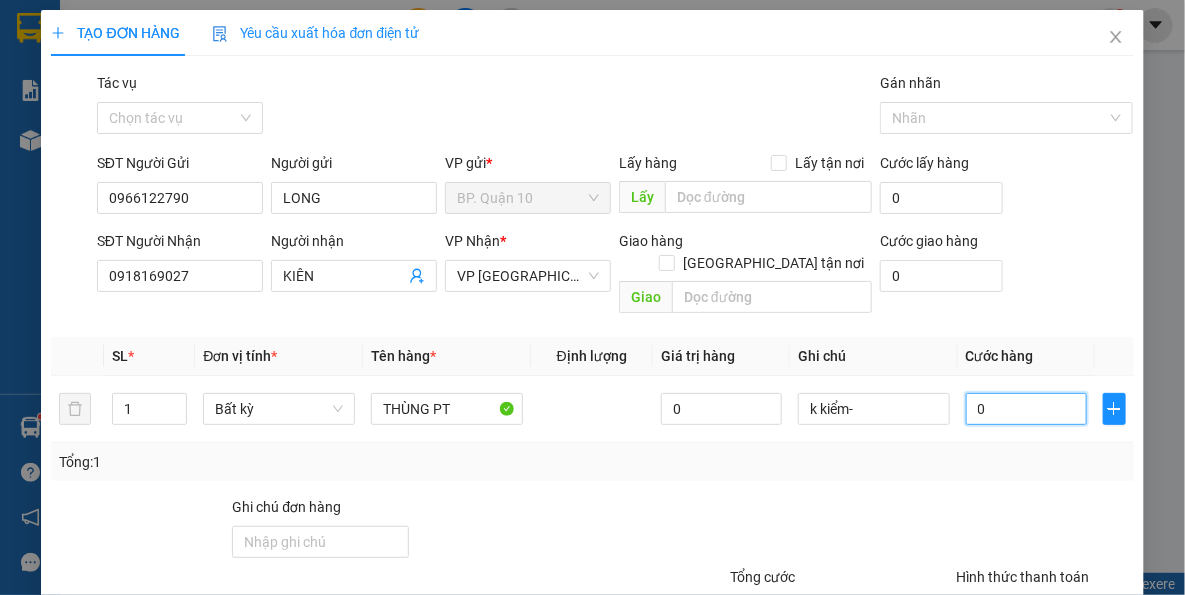type on "0" 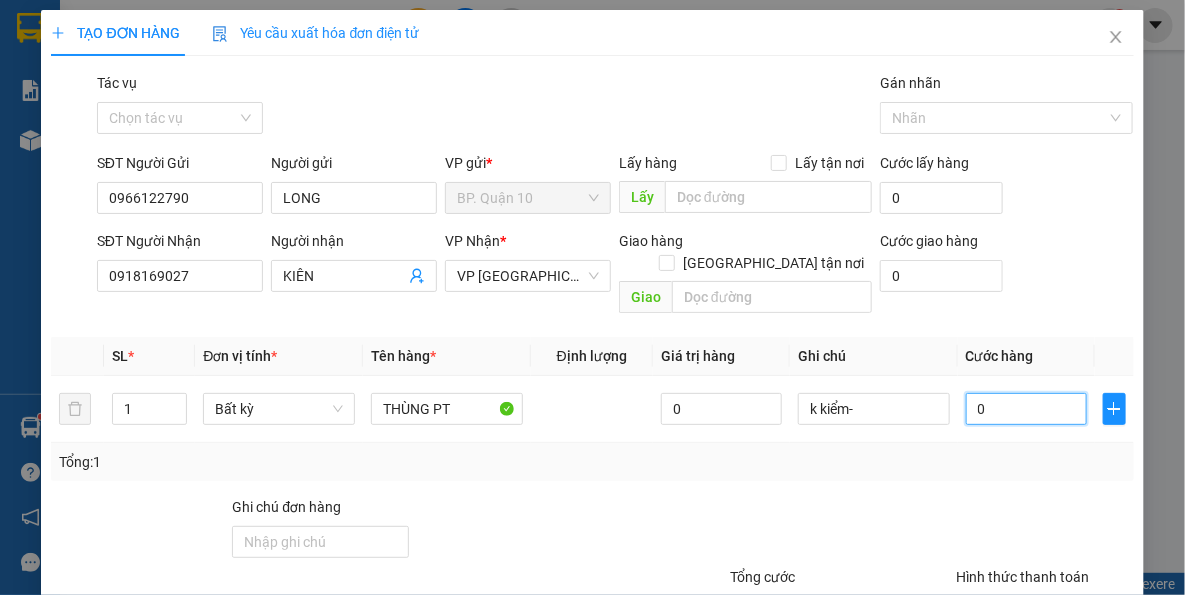 type on "6" 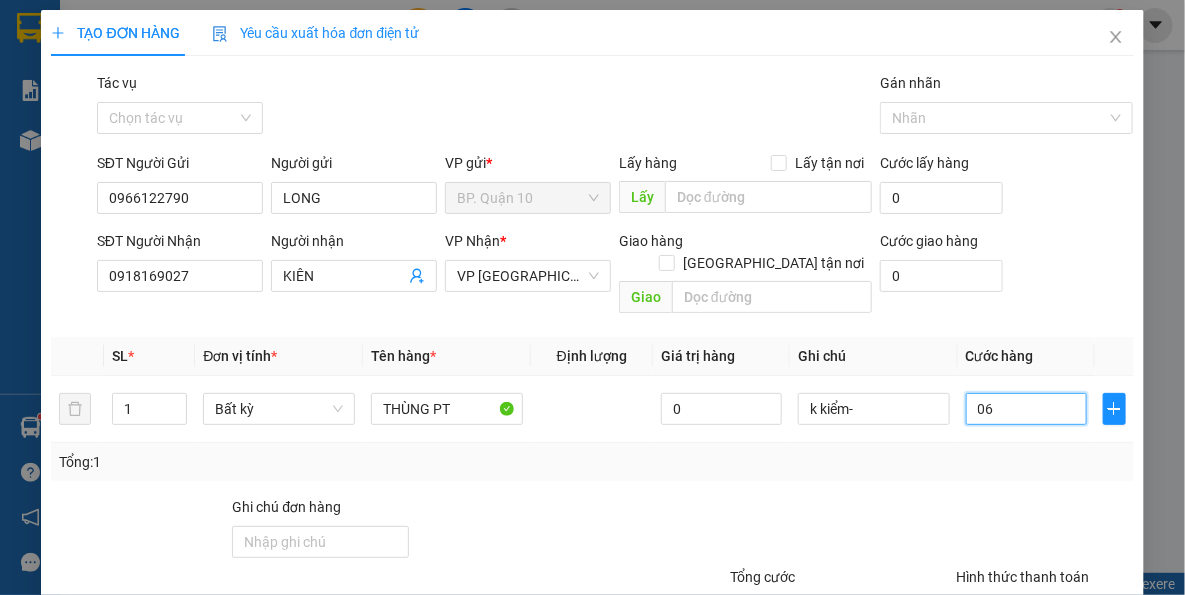 type on "60" 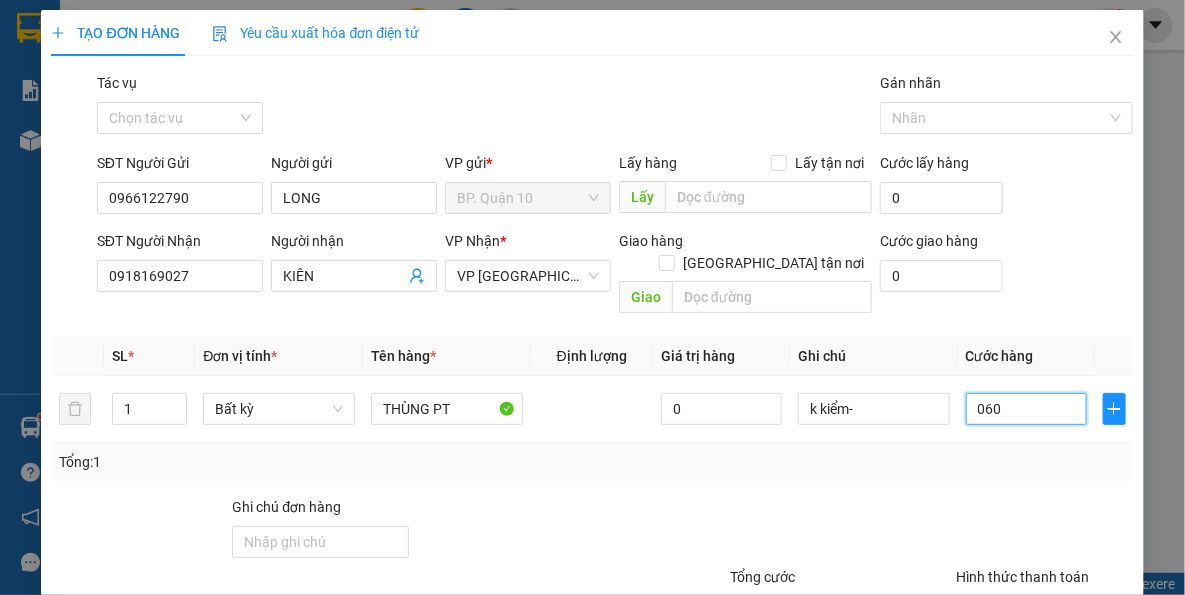 type on "060" 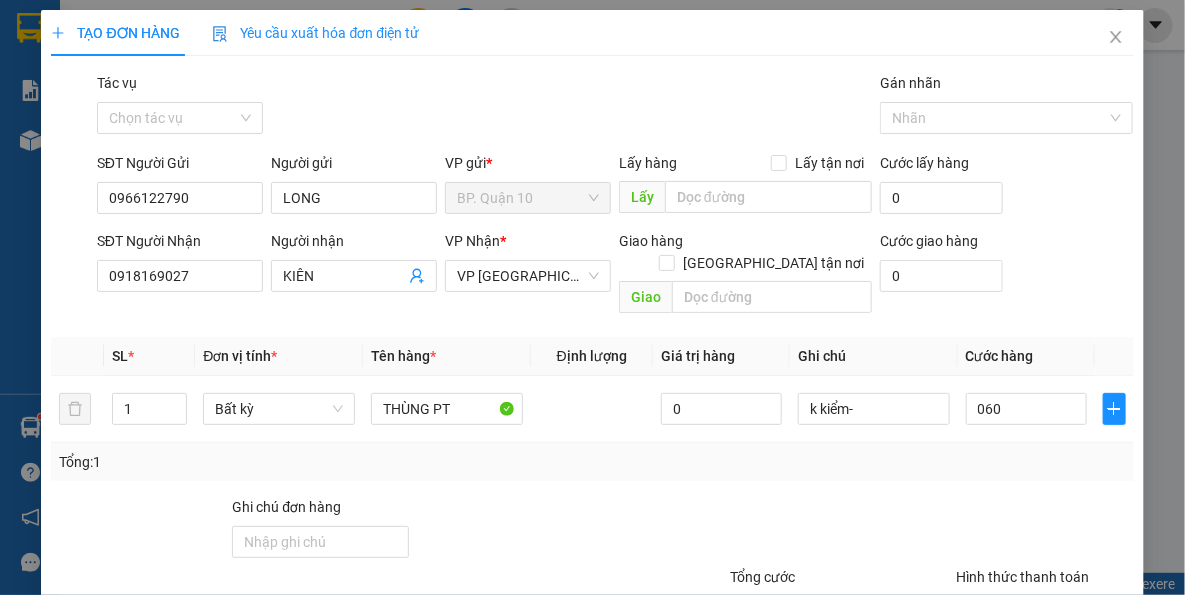 type on "60.000" 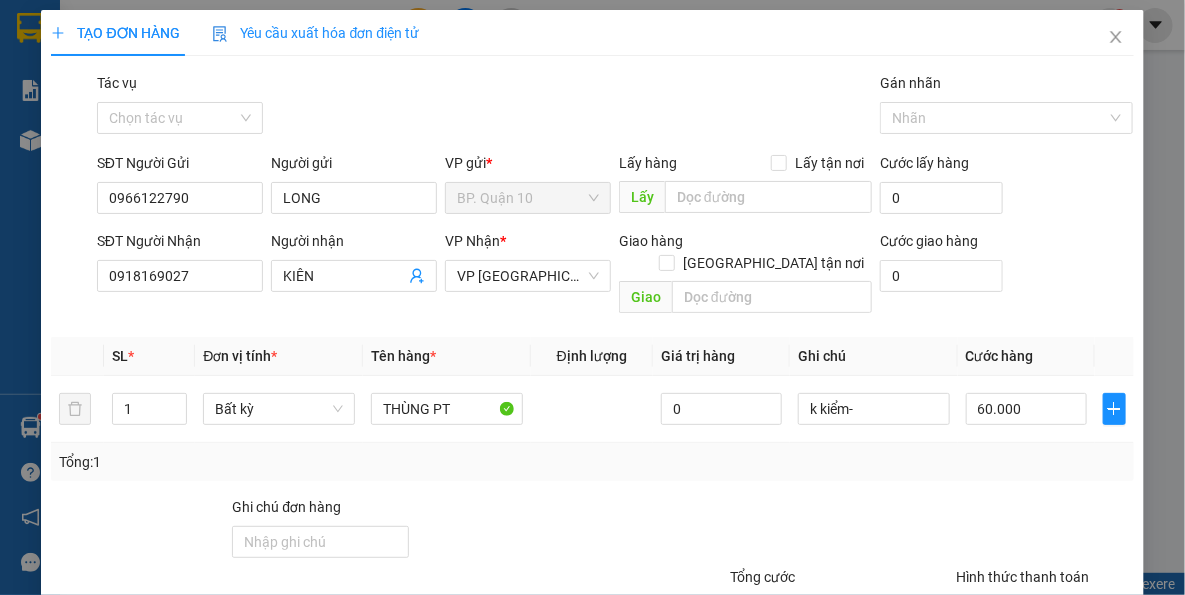 drag, startPoint x: 856, startPoint y: 480, endPoint x: 921, endPoint y: 494, distance: 66.4906 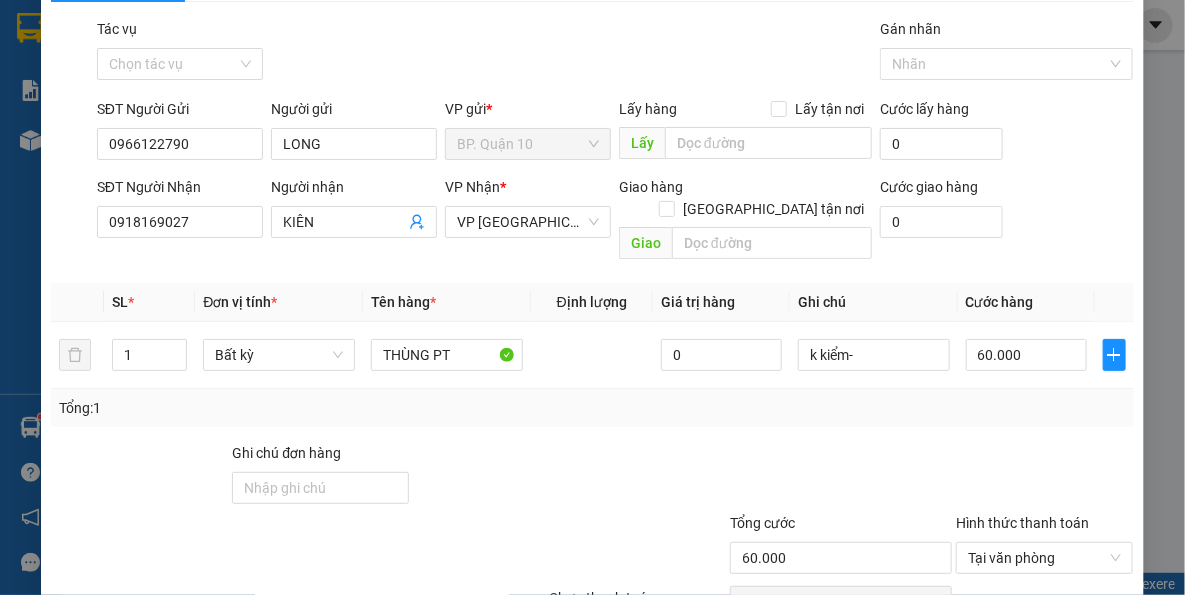 scroll, scrollTop: 143, scrollLeft: 0, axis: vertical 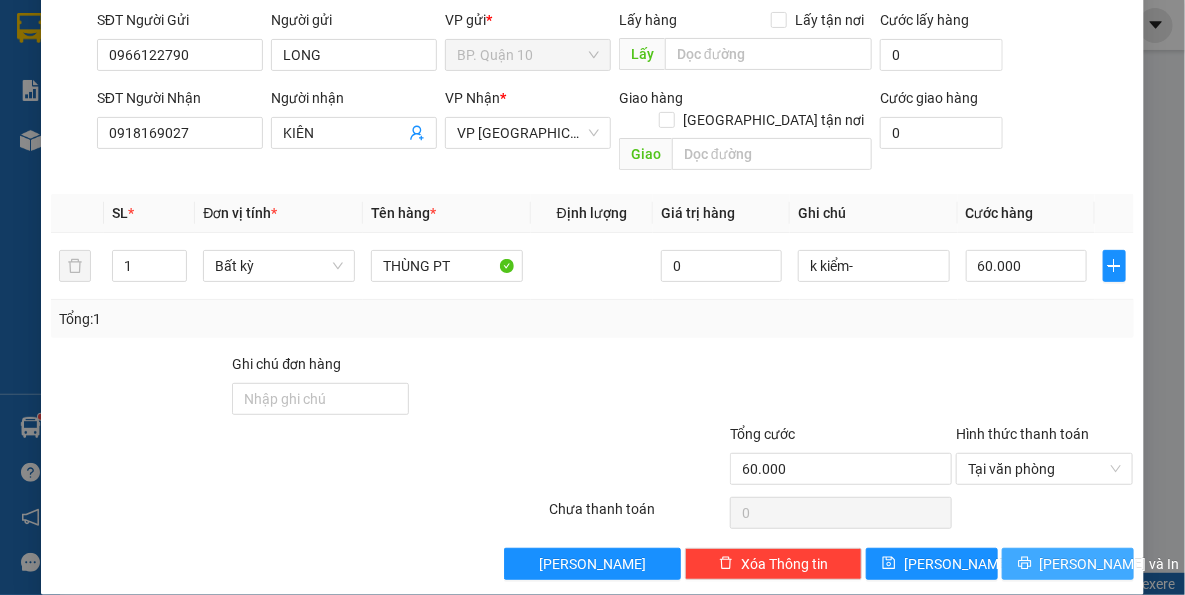 click on "TẠO ĐƠN HÀNG Yêu cầu xuất hóa đơn điện tử Transit Pickup Surcharge Ids Transit Deliver Surcharge Ids Transit Deliver Surcharge Transit Deliver Surcharge Gói vận chuyển  * Tiêu chuẩn Tác vụ Chọn tác vụ Gán nhãn   Nhãn SĐT Người Gửi 0966122790 Người gửi LONG VP gửi  * BP. Quận 10 Lấy hàng Lấy tận nơi Lấy Cước lấy hàng 0 SĐT Người Nhận 0918169027 Người nhận KIÊN VP Nhận  * VP Tây Ninh Giao hàng Giao tận nơi Giao Cước giao hàng 0 SL  * Đơn vị tính  * Tên hàng  * Định lượng Giá trị hàng Ghi chú Cước hàng                   1 Bất kỳ THÙNG PT 0 k kiểm- 60.000 Tổng:  1 Ghi chú đơn hàng Tổng cước 60.000 Hình thức thanh toán Tại văn phòng Số tiền thu trước 0 Chưa thanh toán 0 Chọn HT Thanh Toán Lưu nháp Xóa Thông tin Lưu Lưu và In THÙNG PT" at bounding box center (592, 231) 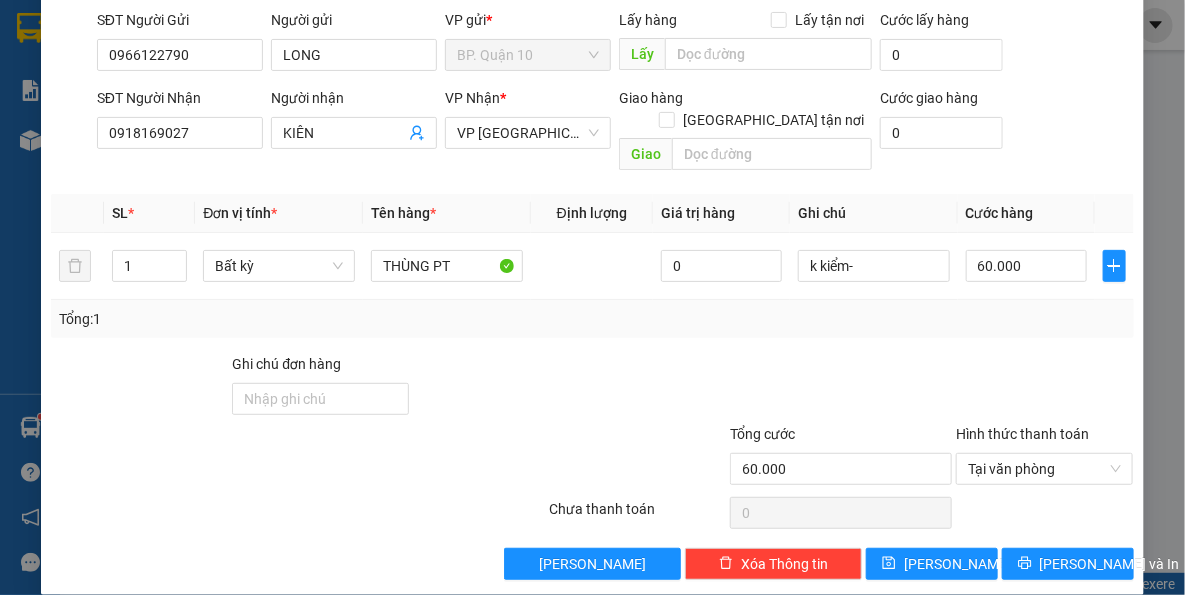 click on "Transit Pickup Surcharge Ids Transit Deliver Surcharge Ids Transit Deliver Surcharge Transit Deliver Surcharge Gói vận chuyển  * Tiêu chuẩn Tác vụ Chọn tác vụ Gán nhãn   Nhãn SĐT Người Gửi 0966122790 Người gửi LONG VP gửi  * BP. Quận 10 Lấy hàng Lấy tận nơi Lấy Cước lấy hàng 0 SĐT Người Nhận 0918169027 Người nhận KIÊN VP Nhận  * VP Tây Ninh Giao hàng Giao tận nơi Giao Cước giao hàng 0 SL  * Đơn vị tính  * Tên hàng  * Định lượng Giá trị hàng Ghi chú Cước hàng                   1 Bất kỳ THÙNG PT 0 k kiểm- 60.000 Tổng:  1 Ghi chú đơn hàng Tổng cước 60.000 Hình thức thanh toán Tại văn phòng Số tiền thu trước 0 Chưa thanh toán 0 Chọn HT Thanh Toán Lưu nháp Xóa Thông tin Lưu Lưu và In THÙNG PT" at bounding box center (592, 254) 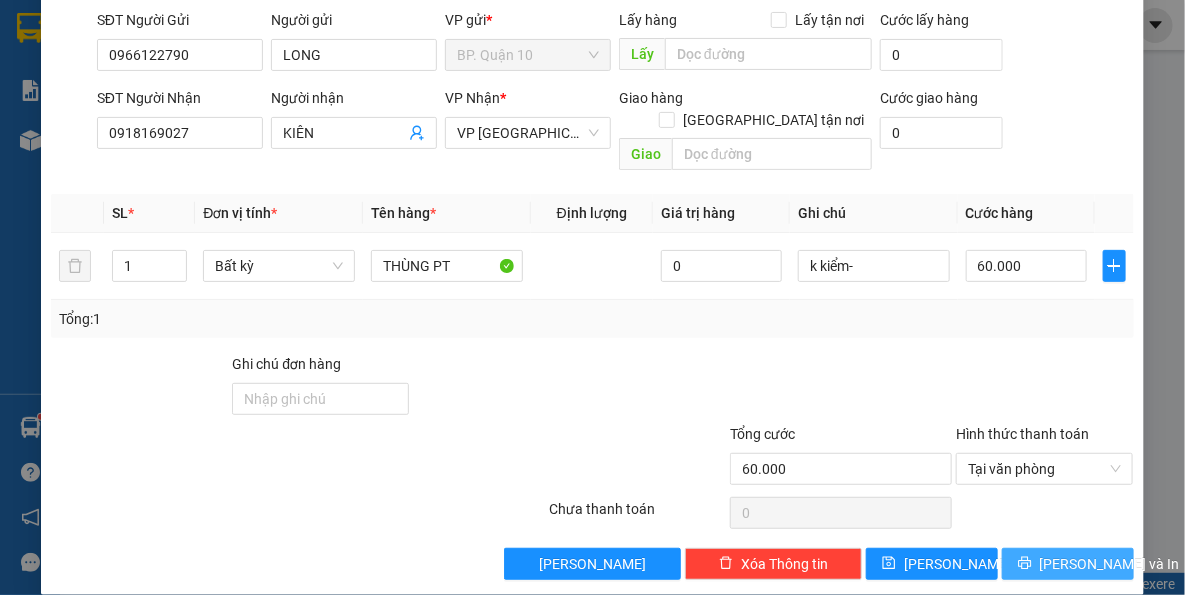 click on "[PERSON_NAME] và In" at bounding box center (1110, 564) 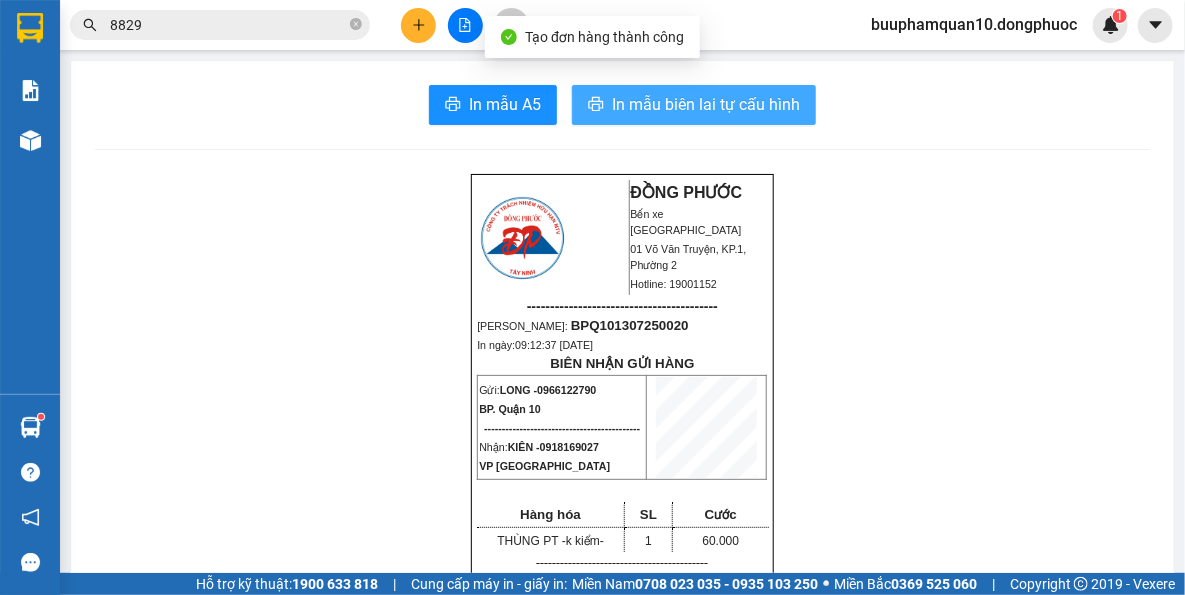 click on "In mẫu A5
In mẫu biên lai tự cấu hình
ĐỒNG PHƯỚC
Bến xe Tây Ninh
01 Võ Văn Truyện, KP.1, Phường 2
Hotline: 19001152
-----------------------------------------
Mã ĐH:   BPQ101307250020
In ngày:  09:12:37 - 13/07/2025
BIÊN NHẬN GỬI HÀNG
Gửi:  LONG  -  0966122790
BP. Quận 10
--------------------------------------------
Nhận:  KIÊN -  0918169027
VP Tây Ninh
Hàng hóa
SL
Cước
THÙNG PT -  k kiểm-
1
60.000
-------------------------------------------
CR:  60.000
CC:  0
Phí TH:  0
Tổng:  60.000
-------------------------------------------
Quy định nhận/gửi hàng: - Sau 03 ngày gửi hàng, nếu quý khách không đến nhận hàng hóa thì mọi khiếu nại công ty sẽ không giải quyết.
- Nếu mất hàng: công ty sẽ hoàn bằng giá cước phí x 20 lần.
ĐỒNG PHƯỚC
Bến xe Tây Ninh" at bounding box center (622, 1623) 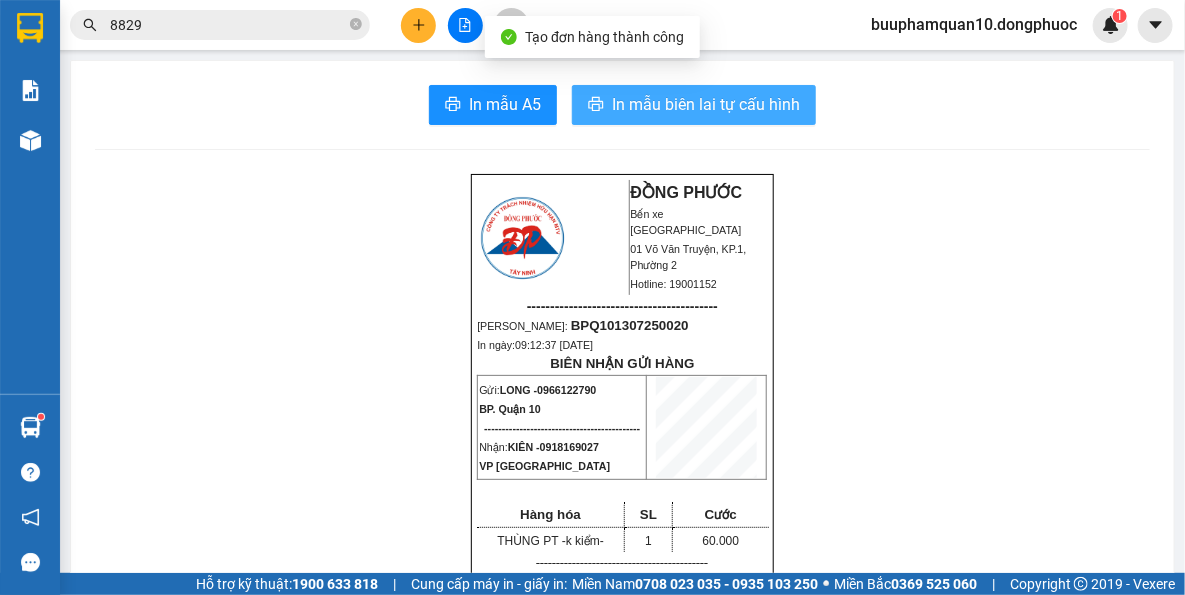 click on "In mẫu biên lai tự cấu hình" at bounding box center (706, 104) 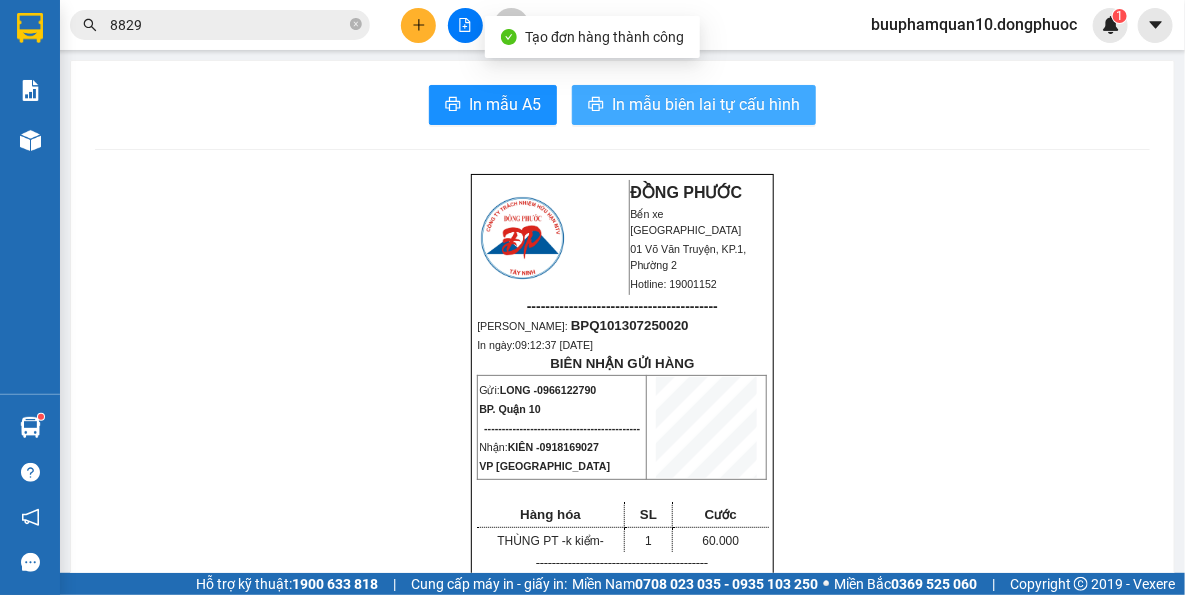 scroll, scrollTop: 0, scrollLeft: 0, axis: both 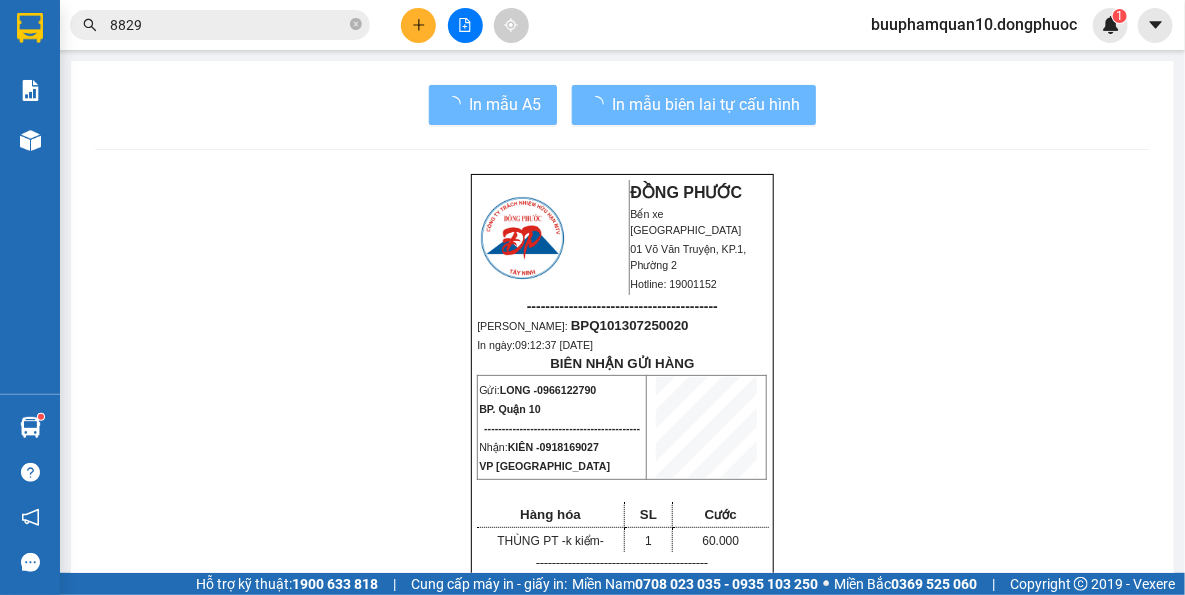 click on "ĐỒNG PHƯỚC
Bến xe Tây Ninh
01 Võ Văn Truyện, KP.1, Phường 2
Hotline: 19001152
-----------------------------------------
Mã ĐH:   BPQ101307250020
In ngày:  09:12:37 - 13/07/2025
BIÊN NHẬN GỬI HÀNG
Gửi:  LONG  -  0966122790
BP. Quận 10
--------------------------------------------
Nhận:  KIÊN -  0918169027
VP Tây Ninh
Hàng hóa
SL
Cước
THÙNG PT -  k kiểm-
1
60.000
-------------------------------------------
CR:  60.000
CC:  0
Phí TH:  0
Tổng:  60.000
-------------------------------------------
Quy định nhận/gửi hàng: - Sau 03 ngày gửi hàng, nếu quý khách không đến nhận hàng hóa thì mọi khiếu nại công ty sẽ không giải quyết.  - Thời gian khiếu kiện trong vòng 10 ngày kể từ ngày gửi. - Hàng hoá chuyển hoàn theo yêu cầu của khách hàng sẽ thu thêm phí bằng cước chính." at bounding box center (622, 1667) 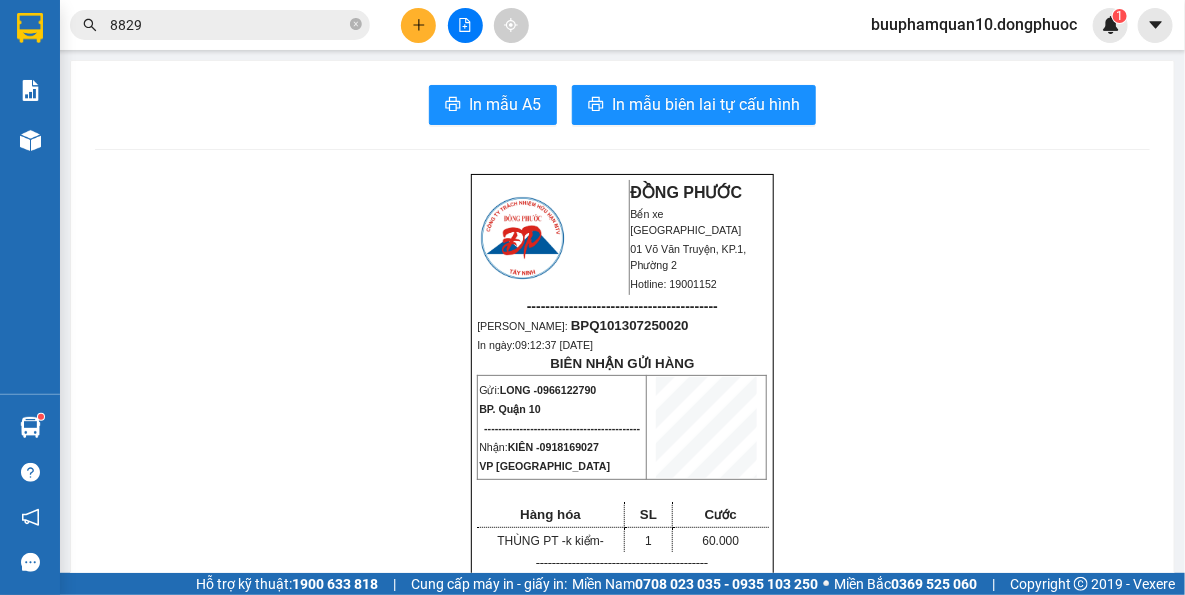 click on "ĐỒNG PHƯỚC
Bến xe Tây Ninh
01 Võ Văn Truyện, KP.1, Phường 2
Hotline: 19001152
-----------------------------------------
Mã ĐH:   BPQ101307250020
In ngày:  09:12:37 - 13/07/2025
BIÊN NHẬN GỬI HÀNG
Gửi:  LONG  -  0966122790
BP. Quận 10
--------------------------------------------
Nhận:  KIÊN -  0918169027
VP Tây Ninh
Hàng hóa
SL
Cước
THÙNG PT -  k kiểm-
1
60.000
-------------------------------------------
CR:  60.000
CC:  0
Phí TH:  0
Tổng:  60.000
-------------------------------------------
Quy định nhận/gửi hàng: - Sau 03 ngày gửi hàng, nếu quý khách không đến nhận hàng hóa thì mọi khiếu nại công ty sẽ không giải quyết.  - Thời gian khiếu kiện trong vòng 10 ngày kể từ ngày gửi. - Hàng hoá chuyển hoàn theo yêu cầu của khách hàng sẽ thu thêm phí bằng cước chính." at bounding box center (622, 1667) 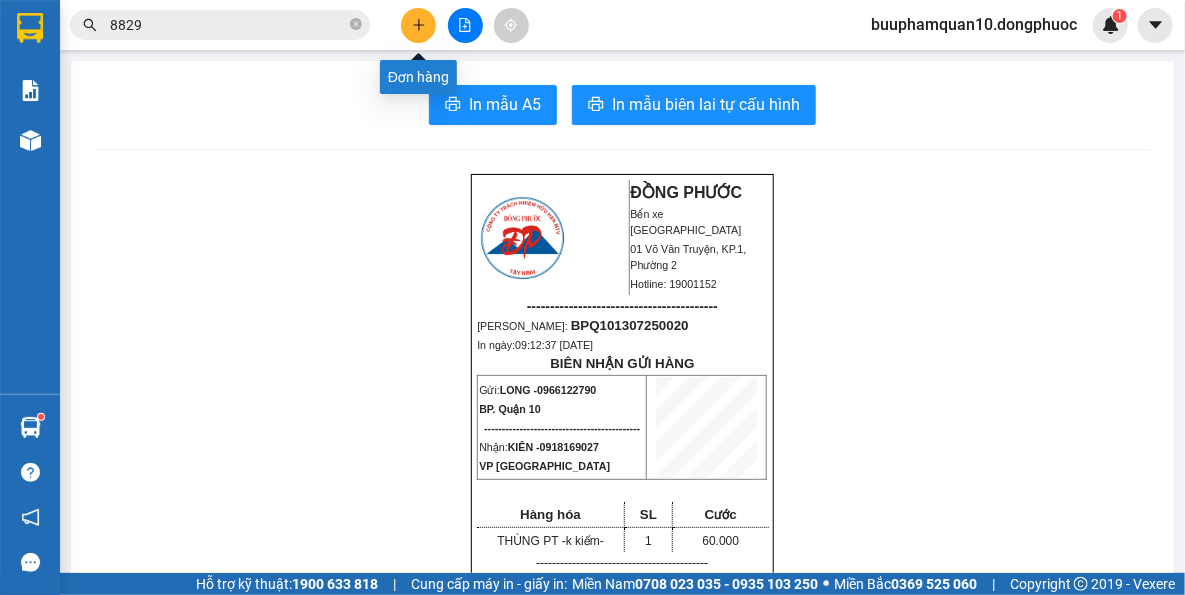 click at bounding box center (418, 25) 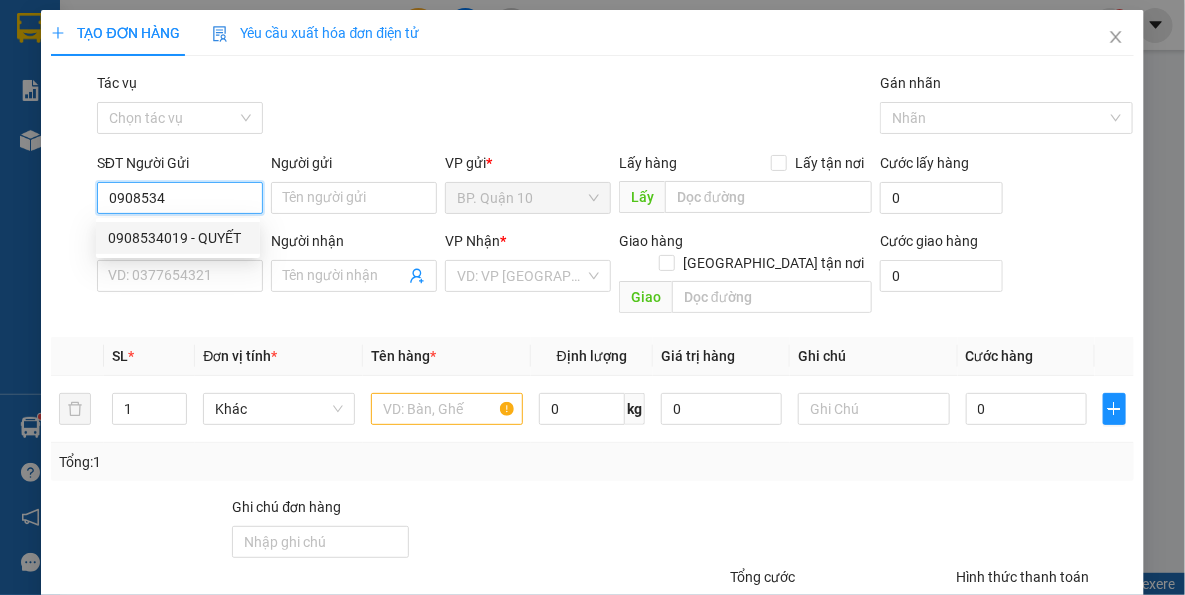drag, startPoint x: 235, startPoint y: 237, endPoint x: 274, endPoint y: 304, distance: 77.52419 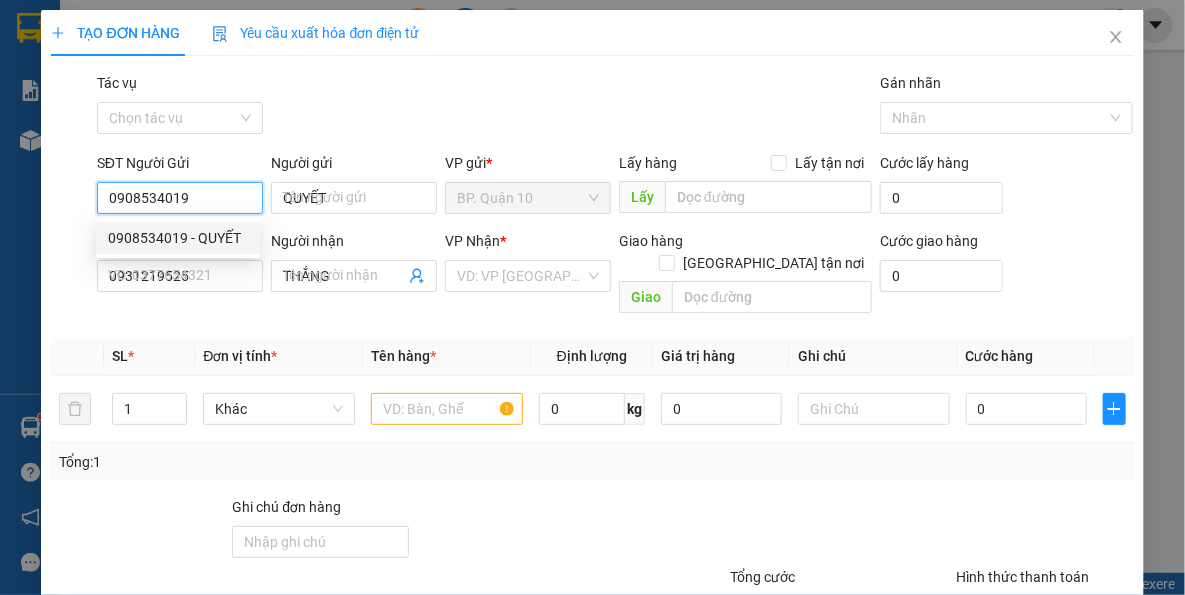 type on "0908534019" 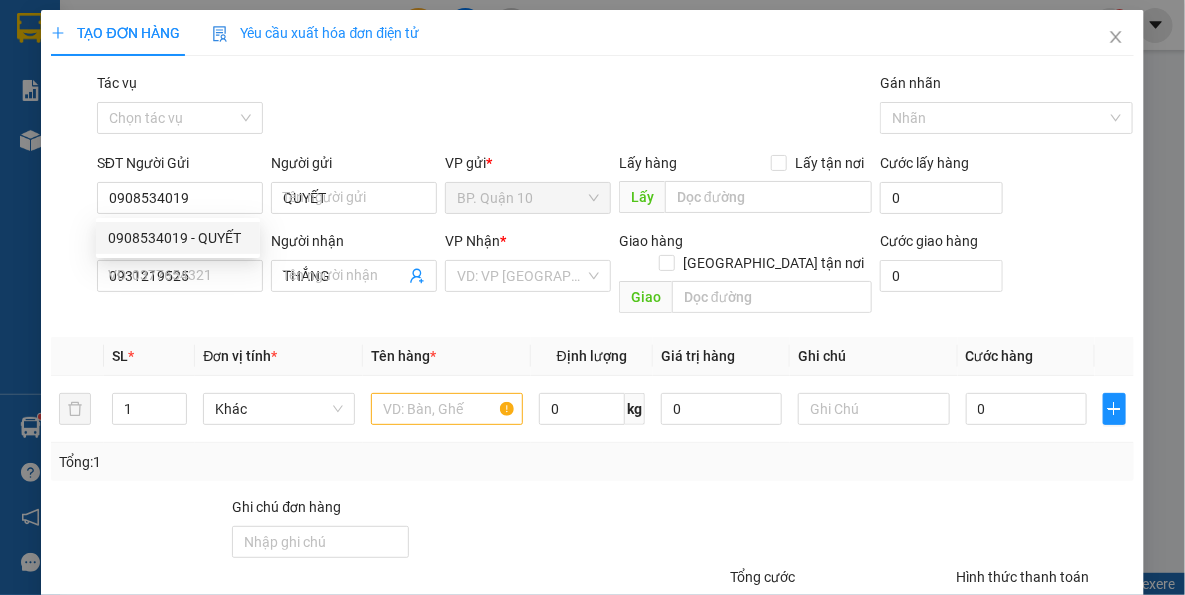 type on "40.000" 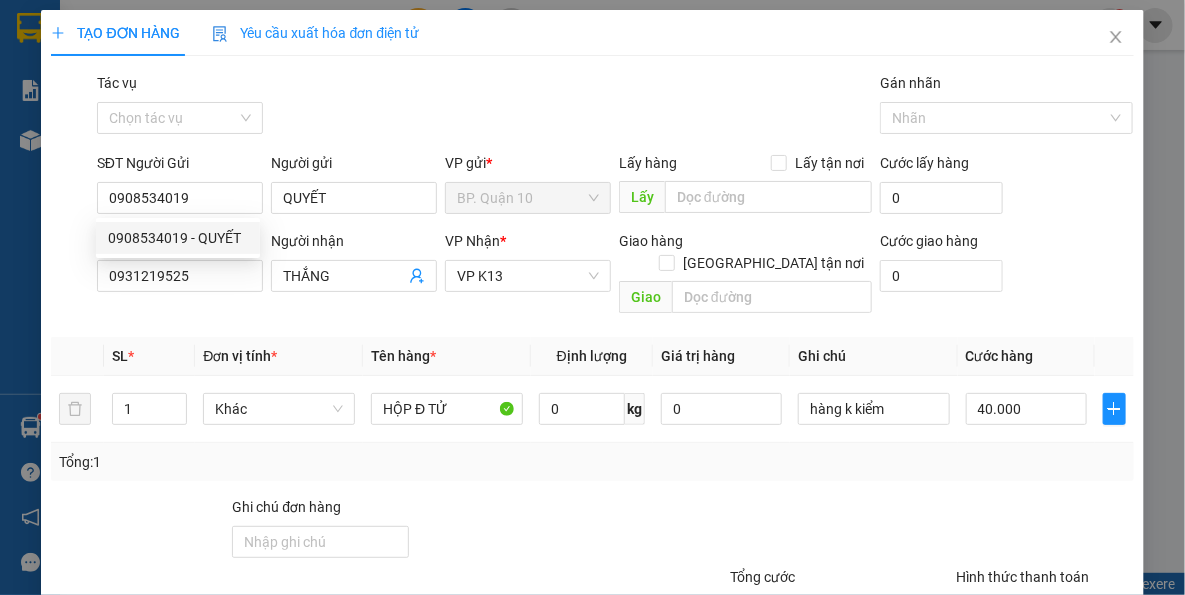 click on "Transit Pickup Surcharge Ids Transit Deliver Surcharge Ids Transit Deliver Surcharge Transit Deliver Surcharge Gói vận chuyển  * Tiêu chuẩn Tác vụ Chọn tác vụ Gán nhãn   Nhãn SĐT Người Gửi 0908534019 Người gửi QUYẾT VP gửi  * BP. Quận 10 Lấy hàng Lấy tận nơi Lấy Cước lấy hàng 0 SĐT Người Nhận 0931219525 Người nhận THẮNG VP Nhận  * VP K13 Giao hàng Giao tận nơi Giao Cước giao hàng 0 SL  * Đơn vị tính  * Tên hàng  * Định lượng Giá trị hàng Ghi chú Cước hàng                   1 Khác HỘP Đ TỬ 0 kg 0 hàng k kiểm 40.000 Tổng:  1 Ghi chú đơn hàng Tổng cước 40.000 Hình thức thanh toán Tại văn phòng Số tiền thu trước 0 Chưa thanh toán 0 Chọn HT Thanh Toán Lưu nháp Xóa Thông tin Lưu Lưu và In" at bounding box center [592, 397] 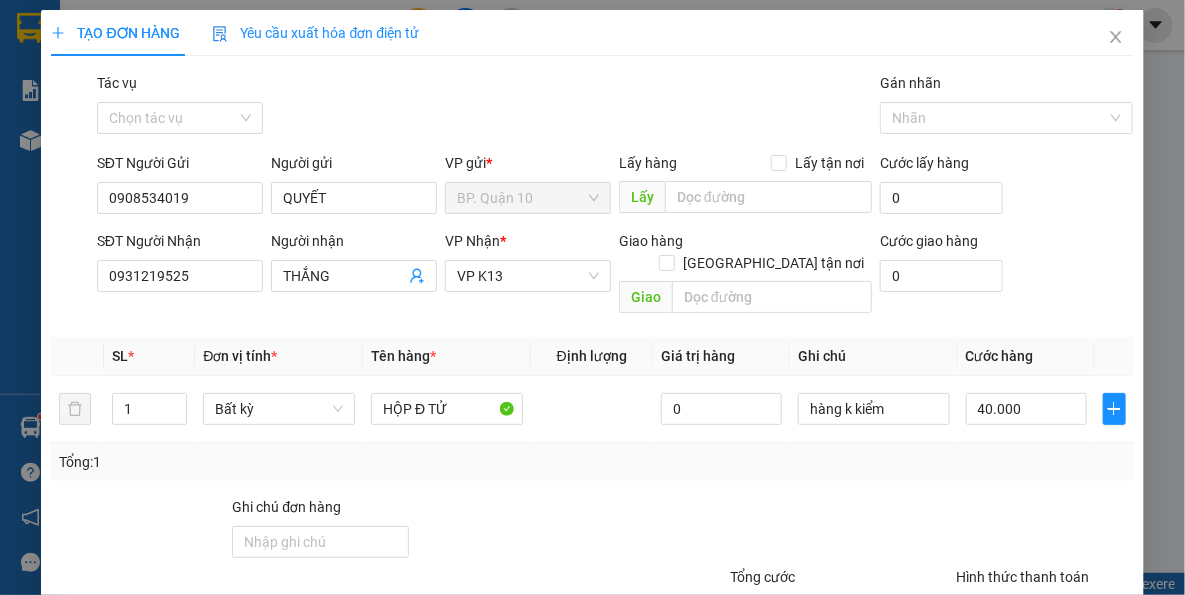 drag, startPoint x: 465, startPoint y: 313, endPoint x: 482, endPoint y: 331, distance: 24.758837 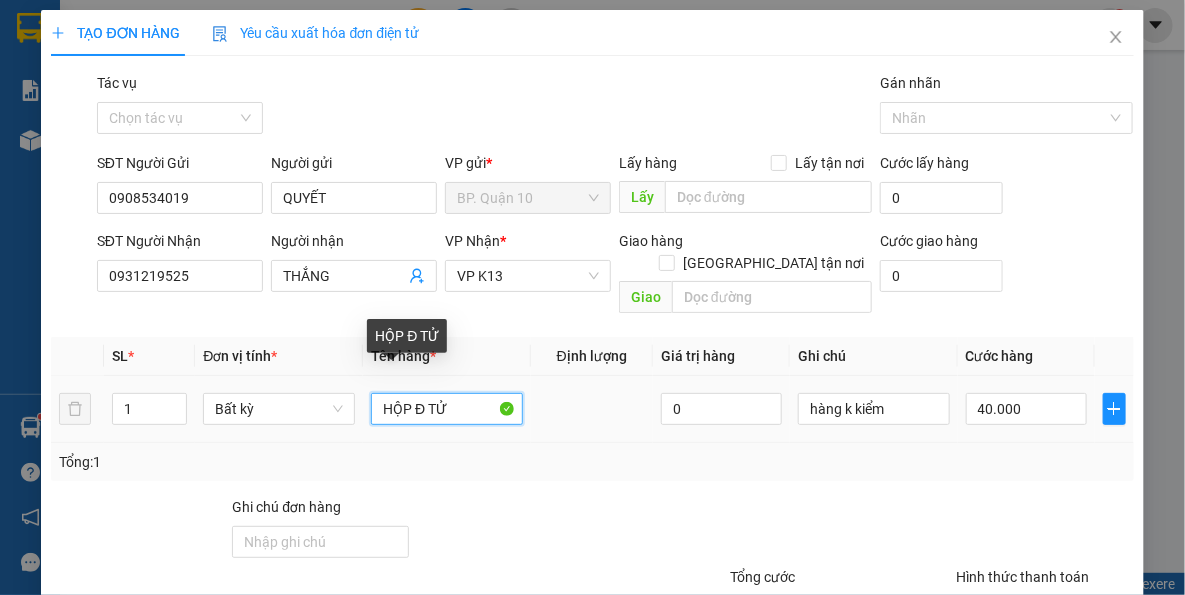 drag, startPoint x: 484, startPoint y: 391, endPoint x: 312, endPoint y: 403, distance: 172.41809 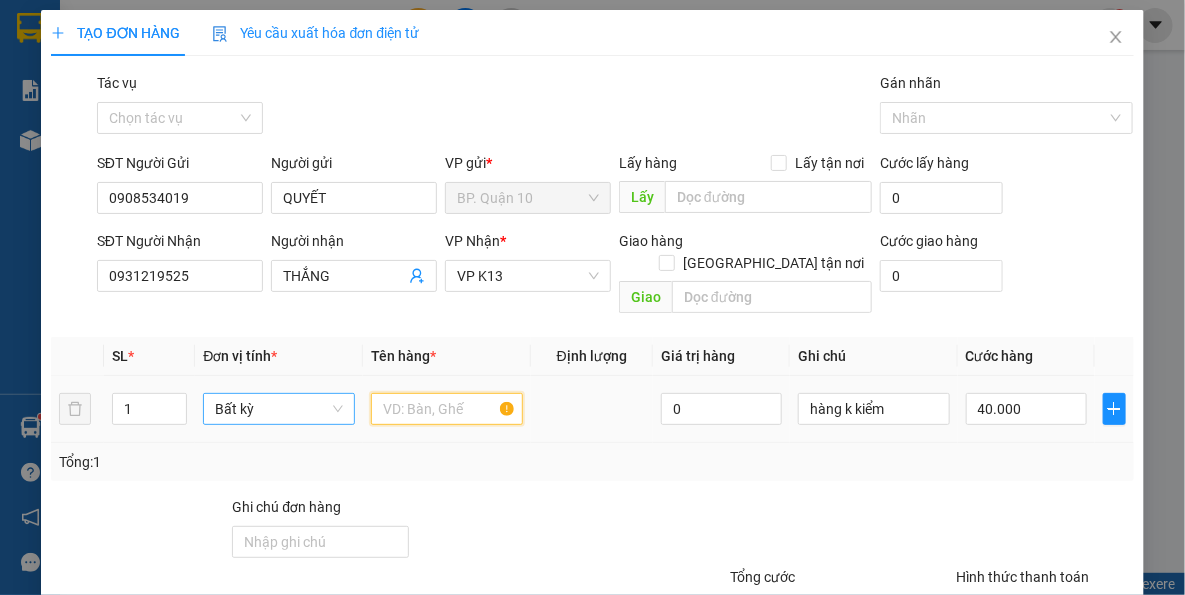 type on "Y" 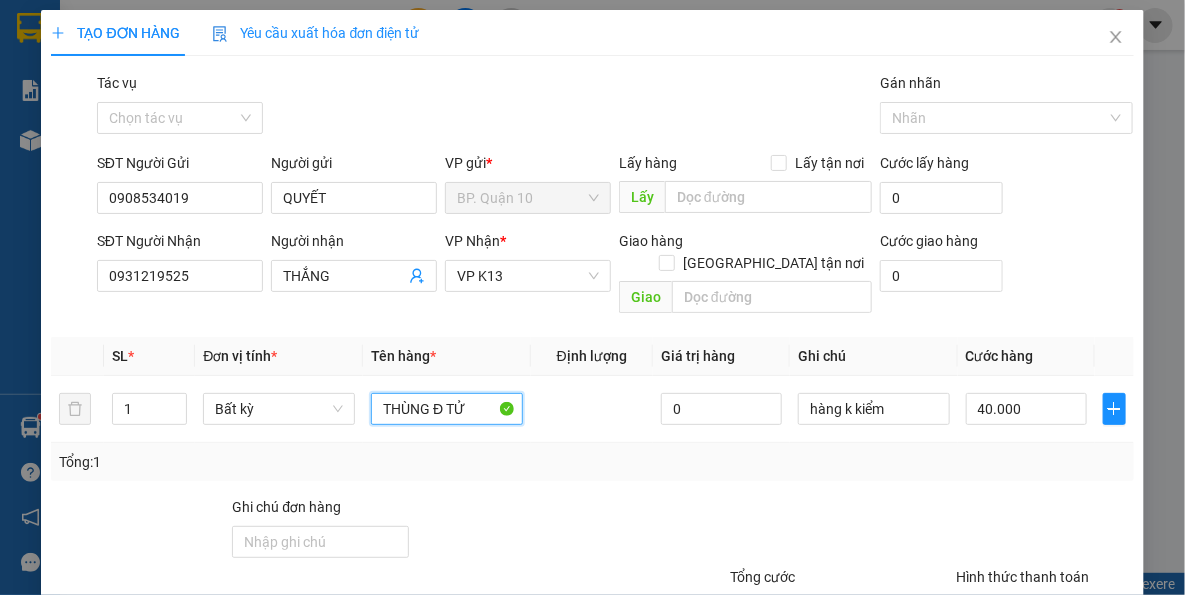 type on "THÙNG Đ TỬ" 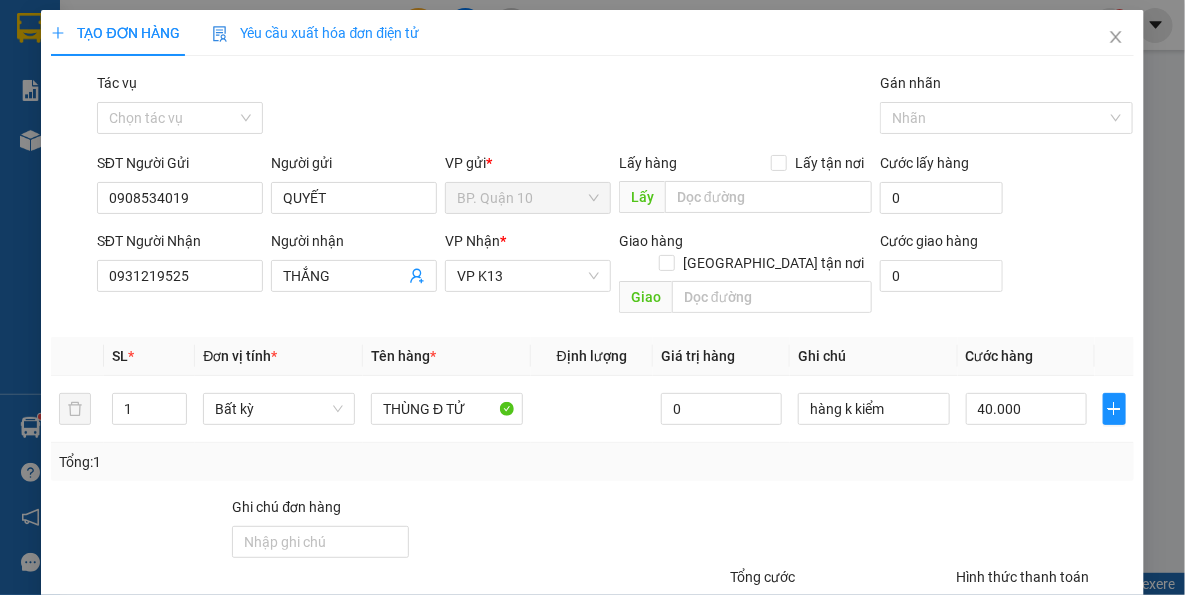 drag, startPoint x: 994, startPoint y: 469, endPoint x: 992, endPoint y: 440, distance: 29.068884 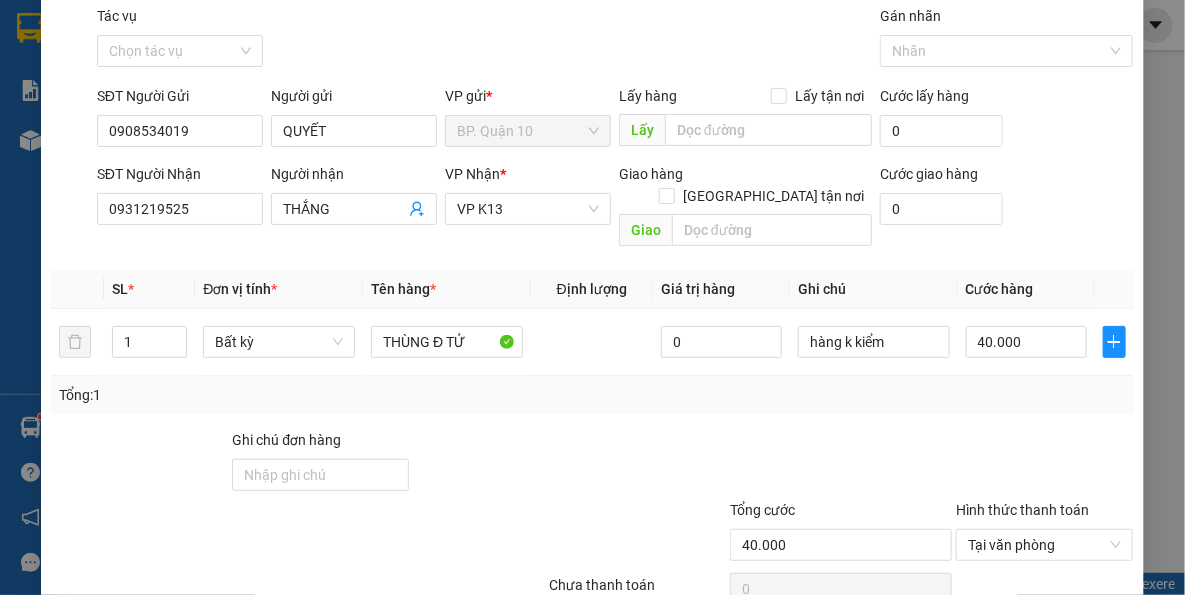 scroll, scrollTop: 143, scrollLeft: 0, axis: vertical 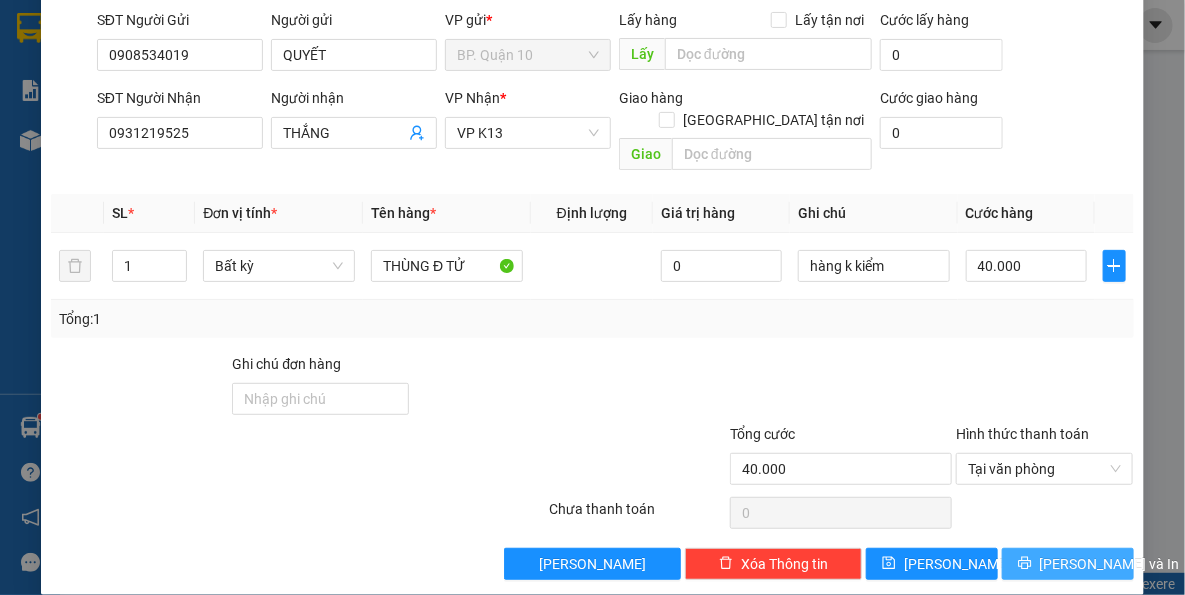 click on "[PERSON_NAME] và In" at bounding box center (1110, 564) 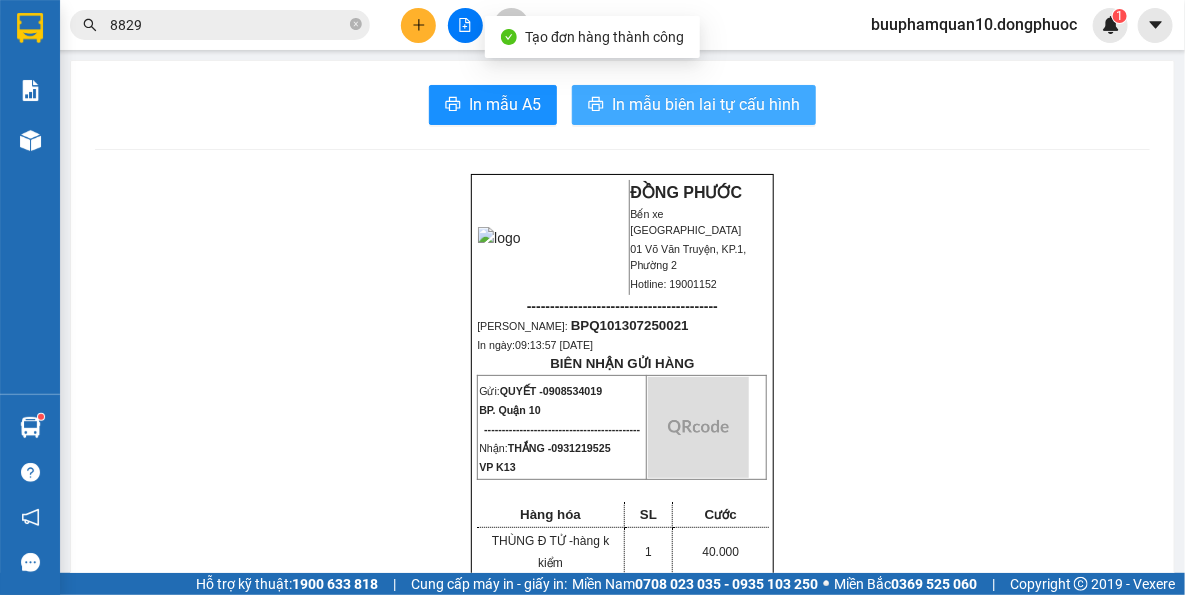 click on "In mẫu biên lai tự cấu hình" at bounding box center (694, 105) 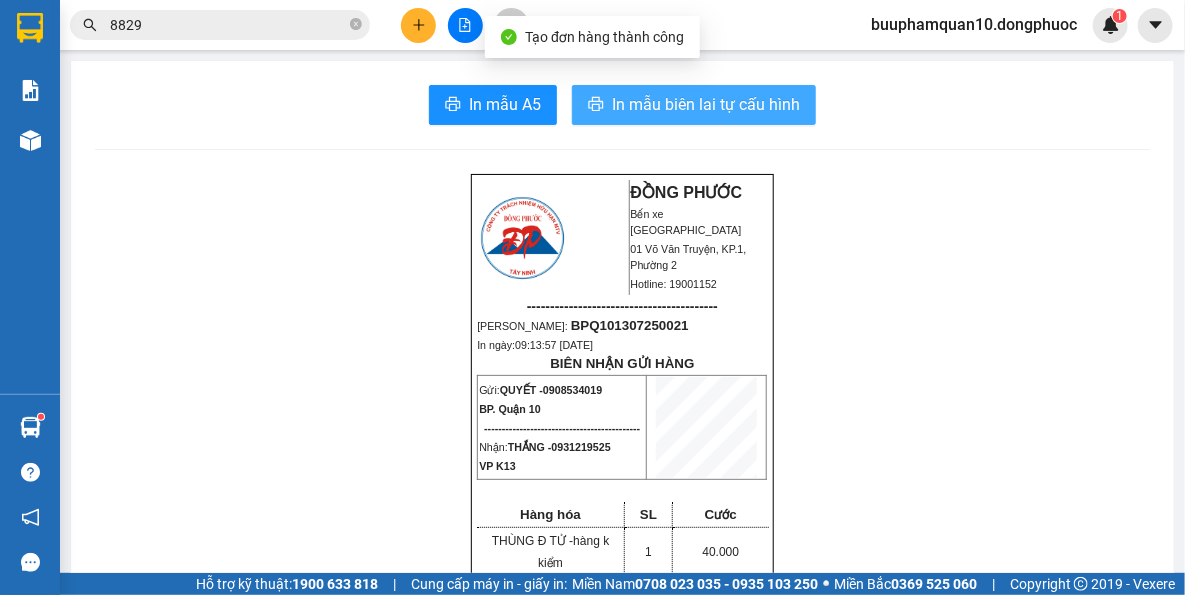 scroll, scrollTop: 0, scrollLeft: 0, axis: both 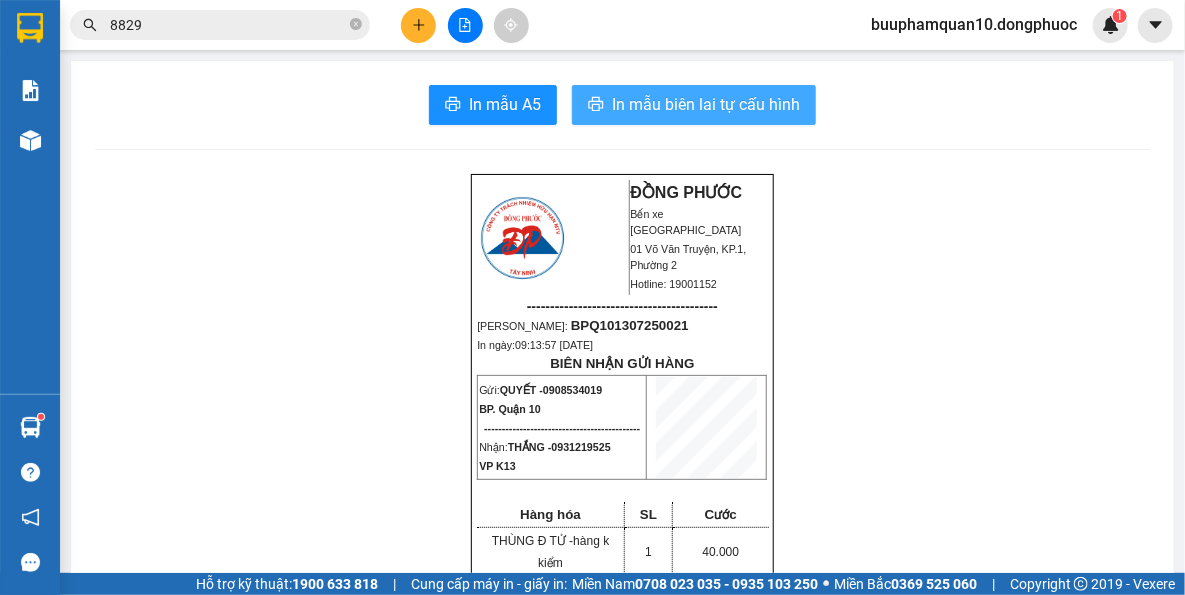 click on "In mẫu biên lai tự cấu hình" at bounding box center (706, 104) 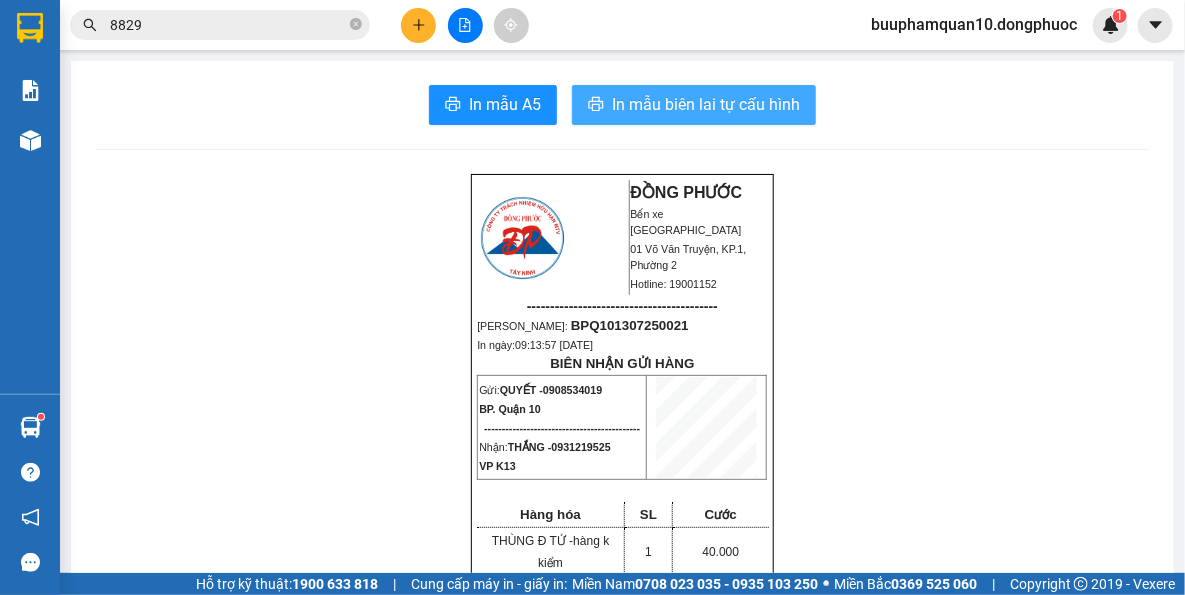 scroll, scrollTop: 0, scrollLeft: 0, axis: both 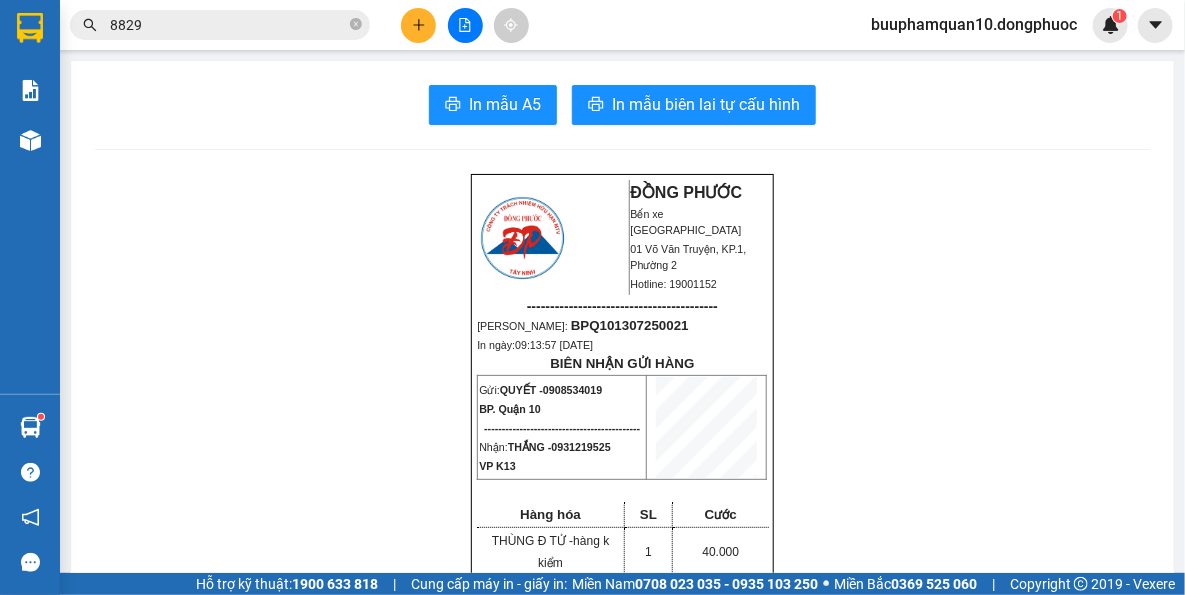 click 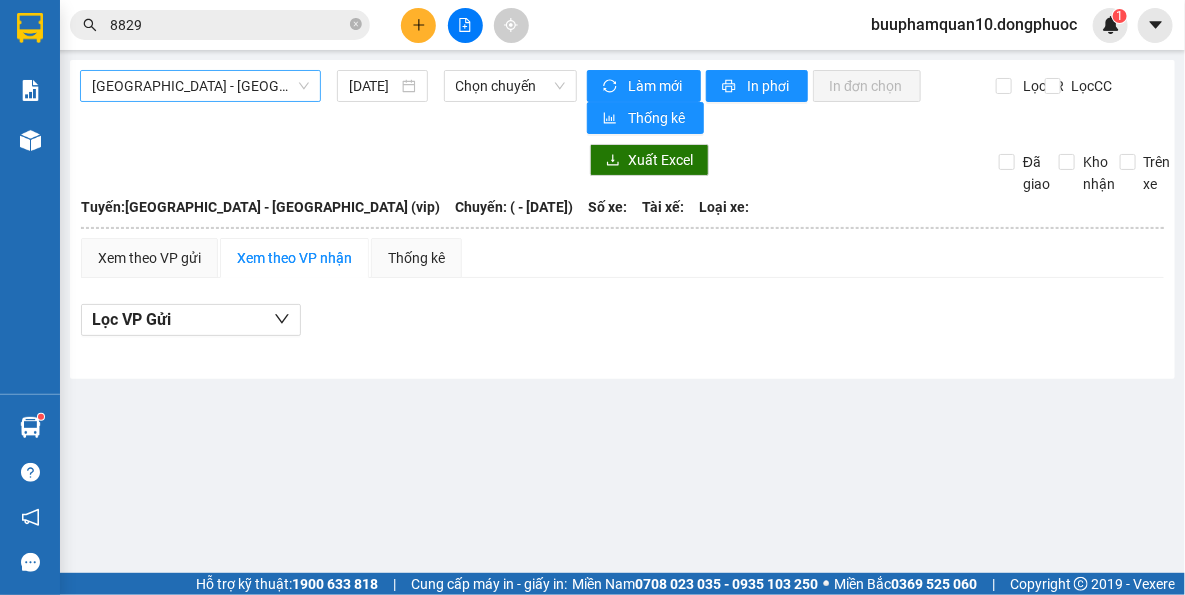 click on "[GEOGRAPHIC_DATA] - [GEOGRAPHIC_DATA] (vip)" at bounding box center [200, 86] 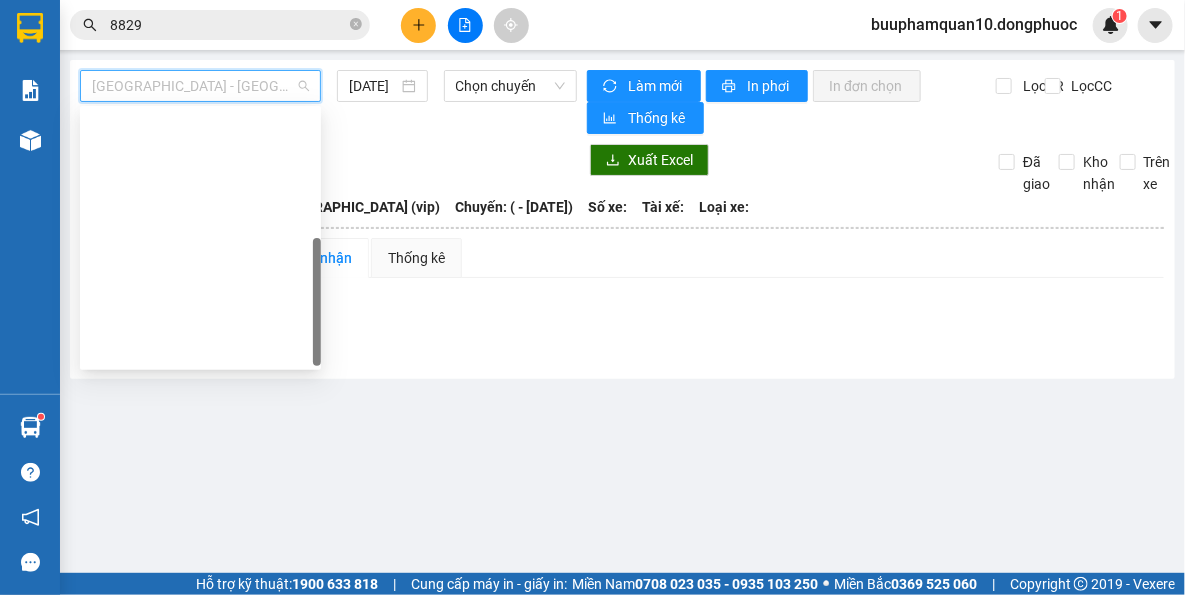 click on "[GEOGRAPHIC_DATA] - [GEOGRAPHIC_DATA] (vip)" at bounding box center (200, 638) 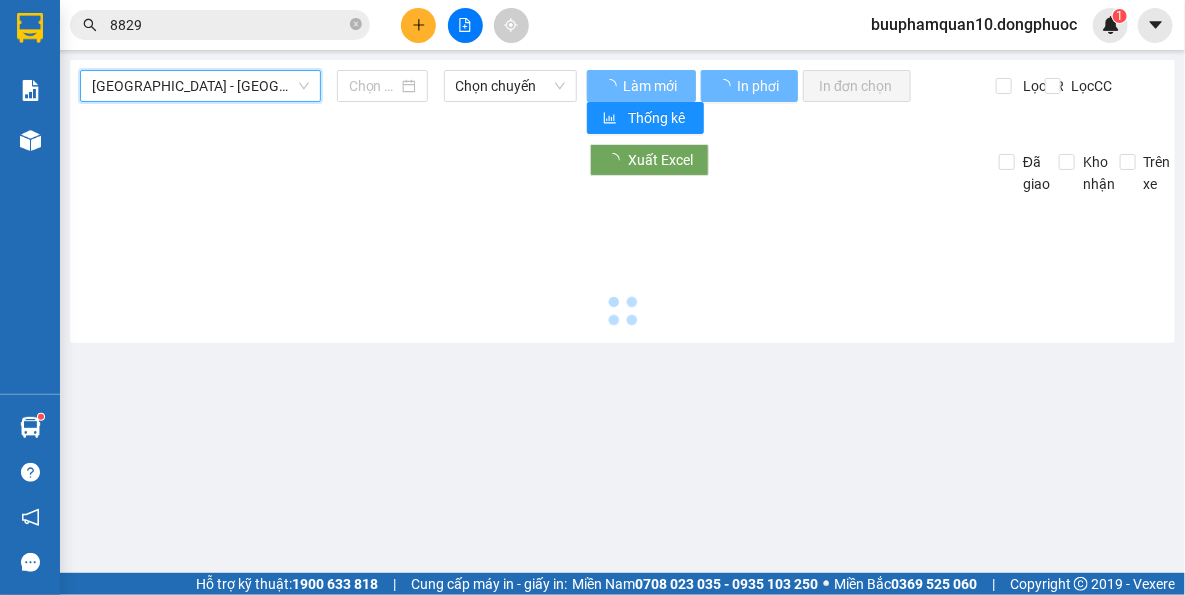 type on "[DATE]" 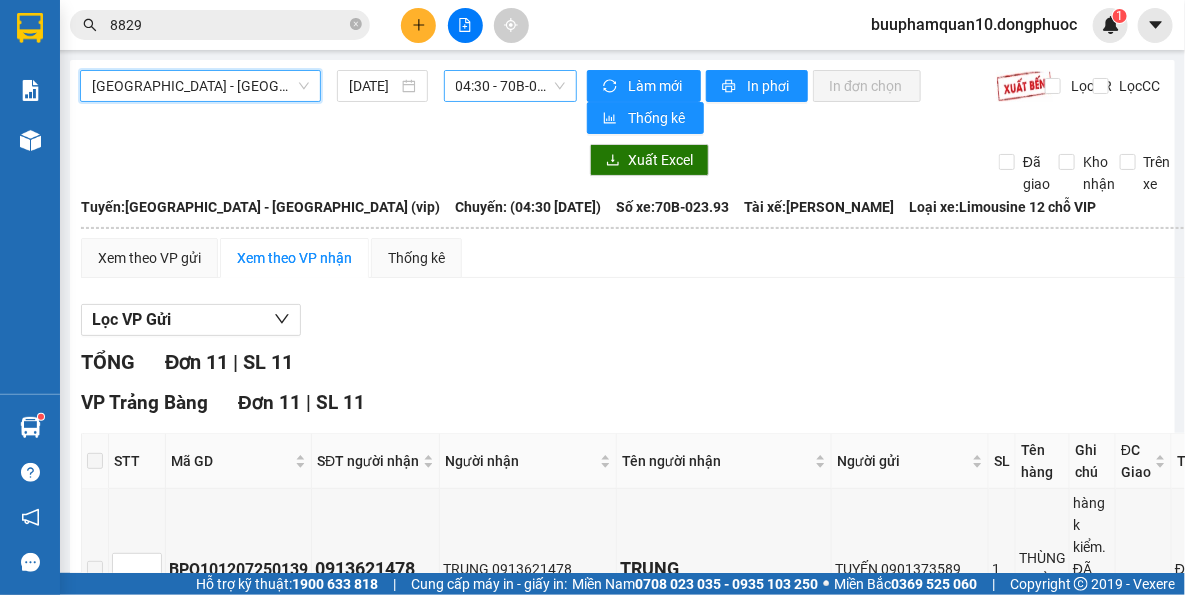 click on "04:30     - 70B-023.93" at bounding box center (511, 86) 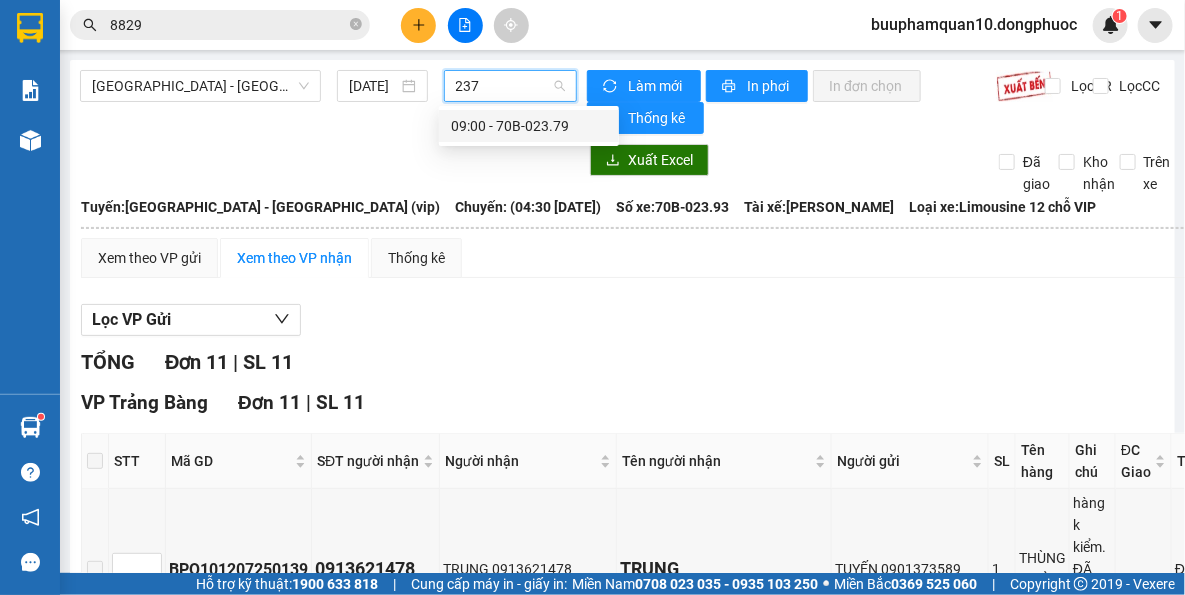 type on "2379" 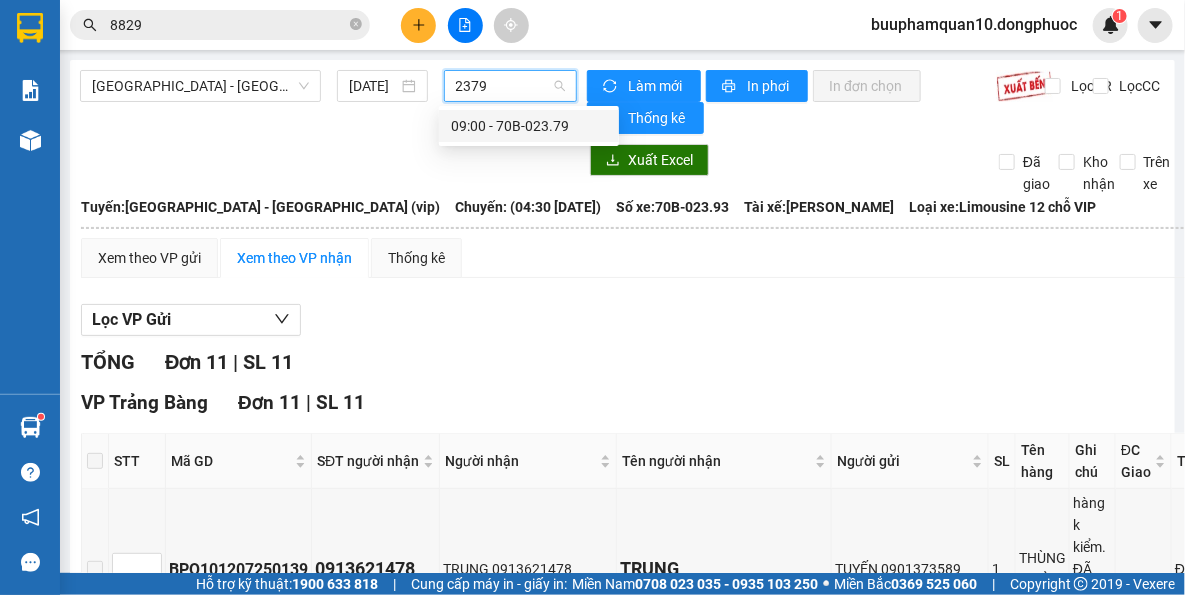 click on "09:00     - 70B-023.79" at bounding box center (529, 126) 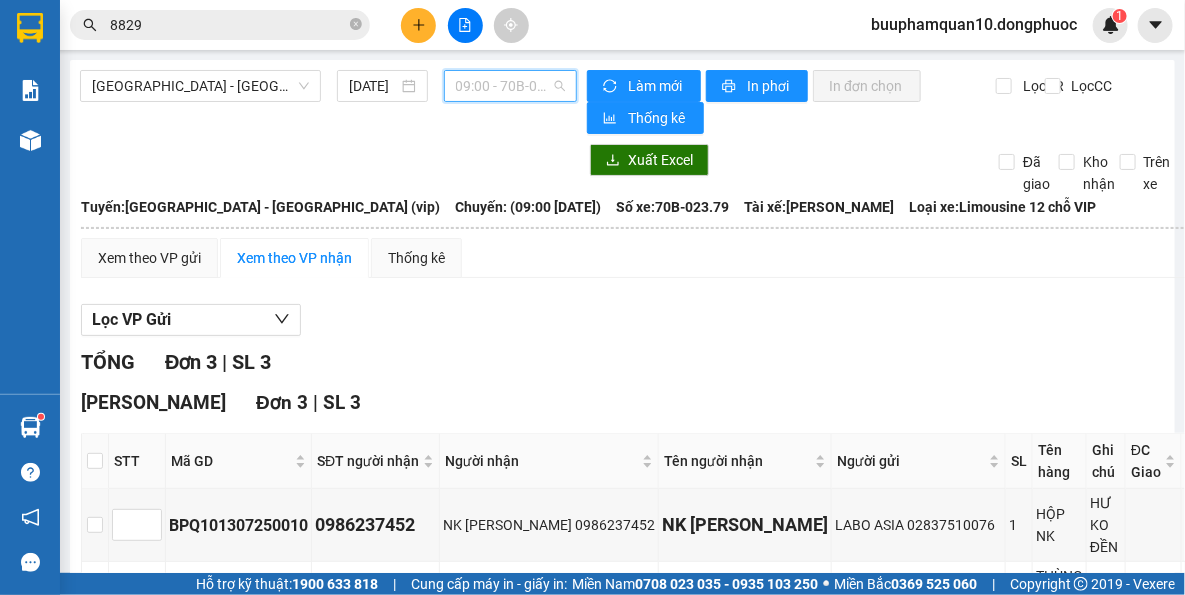 click on "09:00     - 70B-023.79" at bounding box center (511, 86) 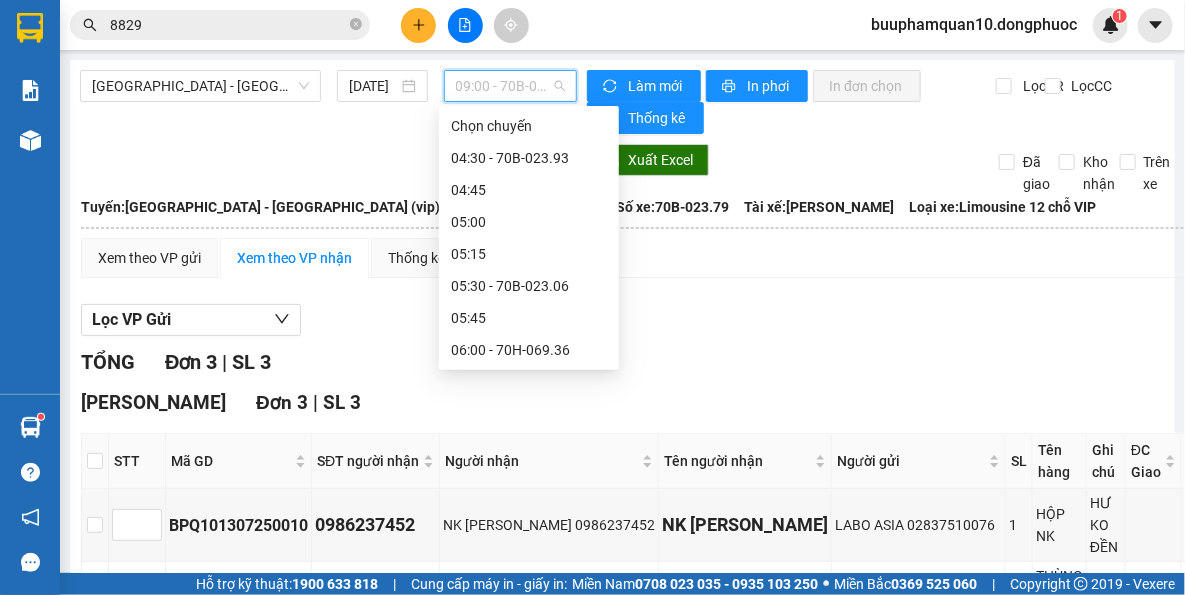 click on "09:30     - 70B-020.50" at bounding box center [529, 798] 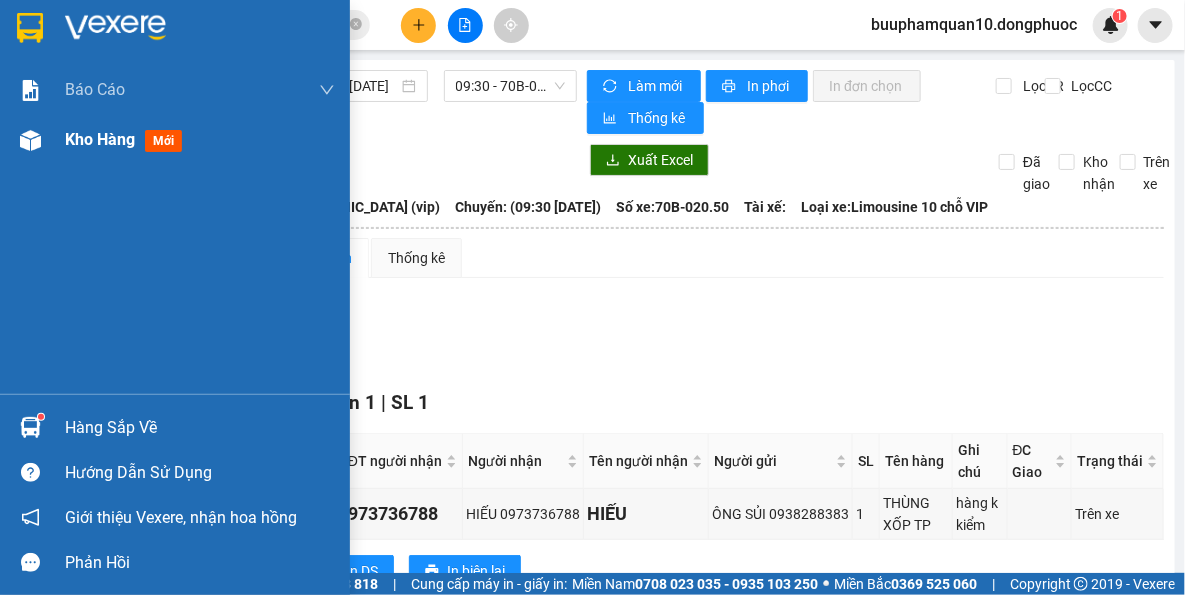 click on "Kho hàng" at bounding box center (100, 139) 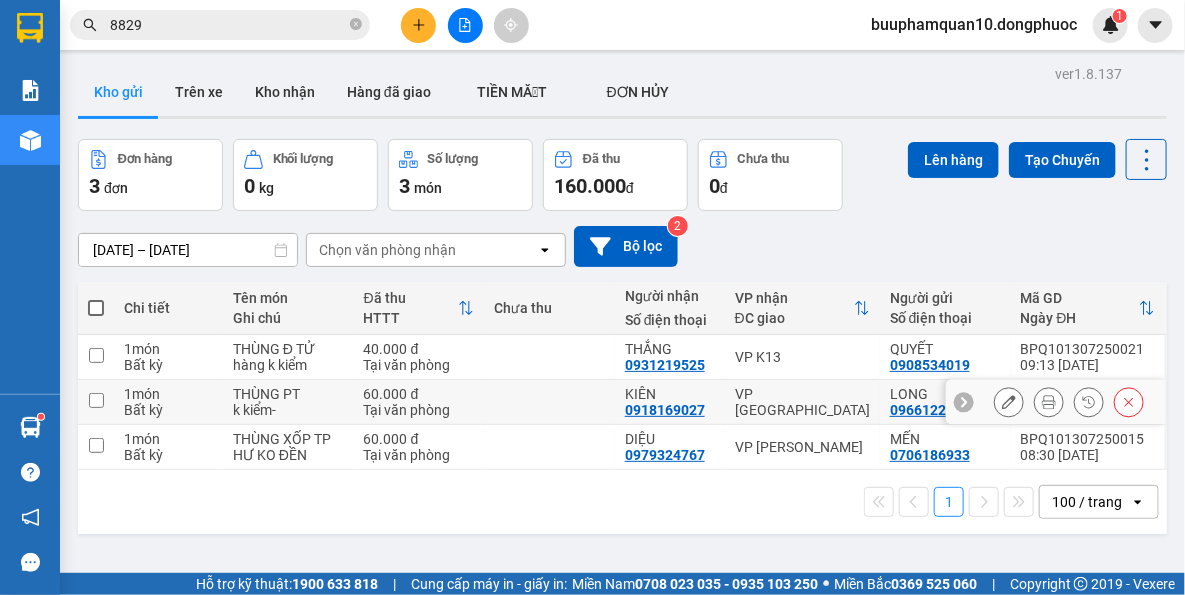 click on "VP [GEOGRAPHIC_DATA]" at bounding box center [802, 402] 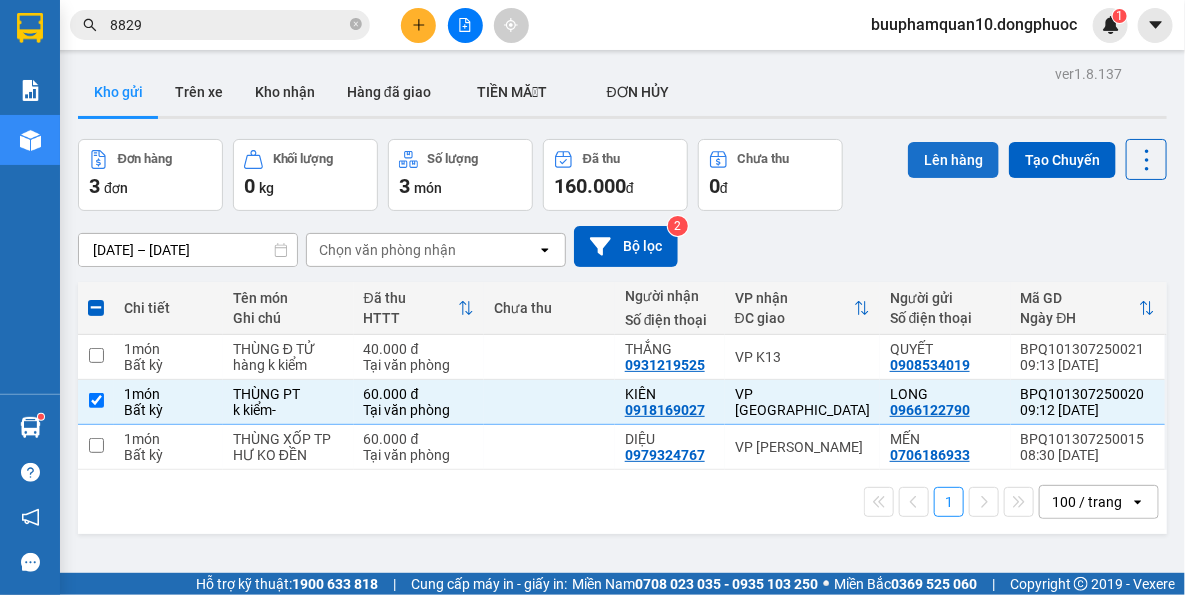 click on "Lên hàng" at bounding box center (953, 160) 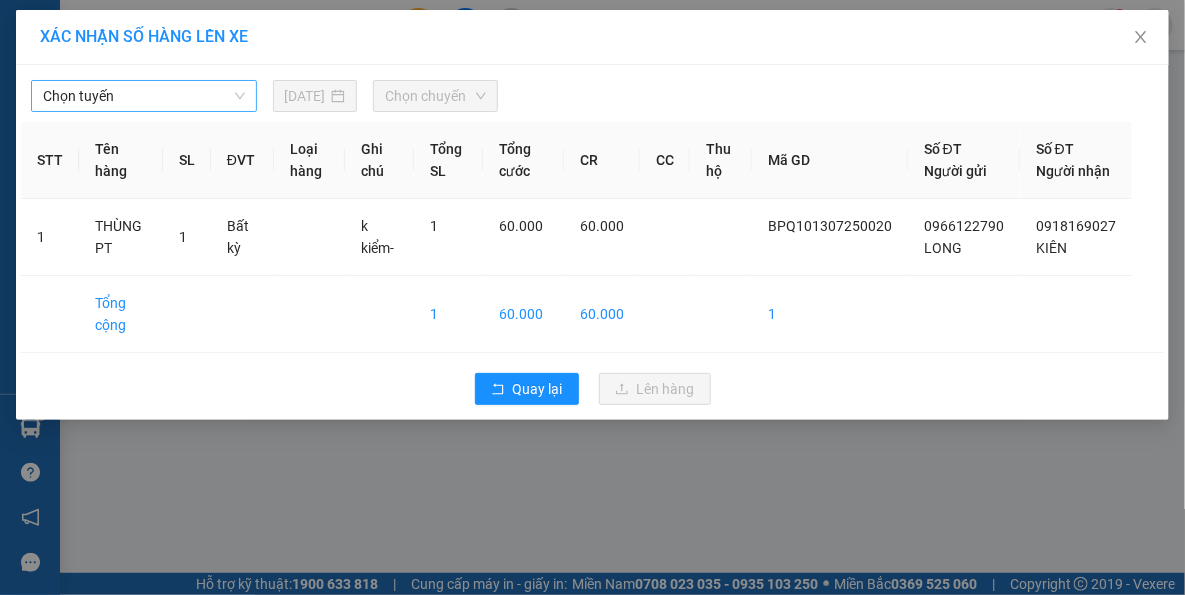 click on "Chọn tuyến" at bounding box center [144, 96] 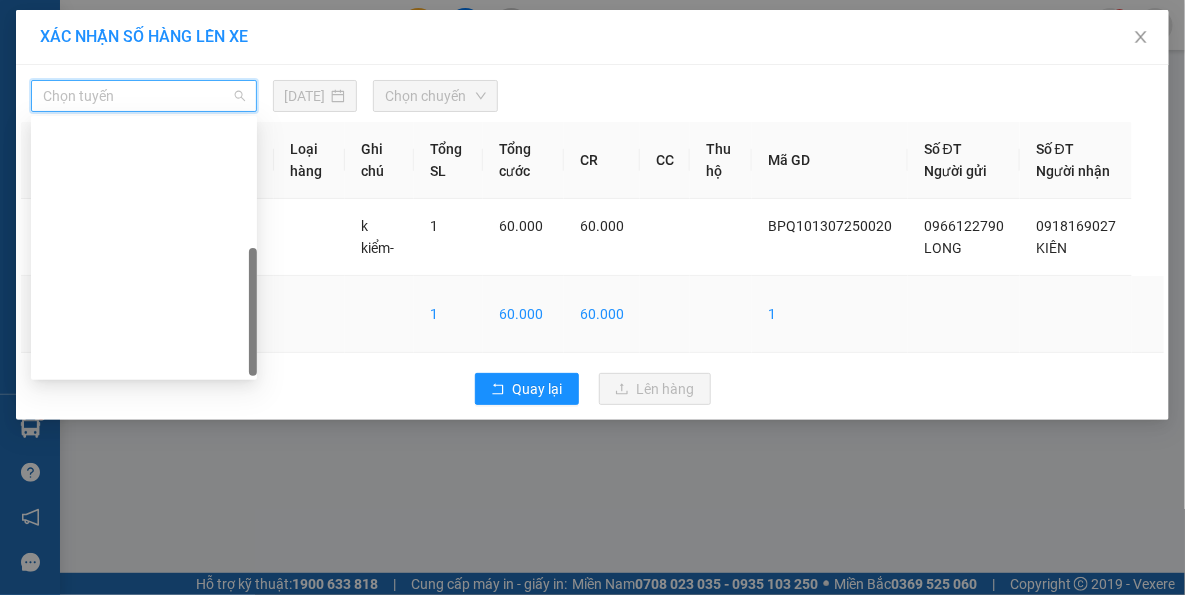 drag, startPoint x: 210, startPoint y: 363, endPoint x: 233, endPoint y: 332, distance: 38.600517 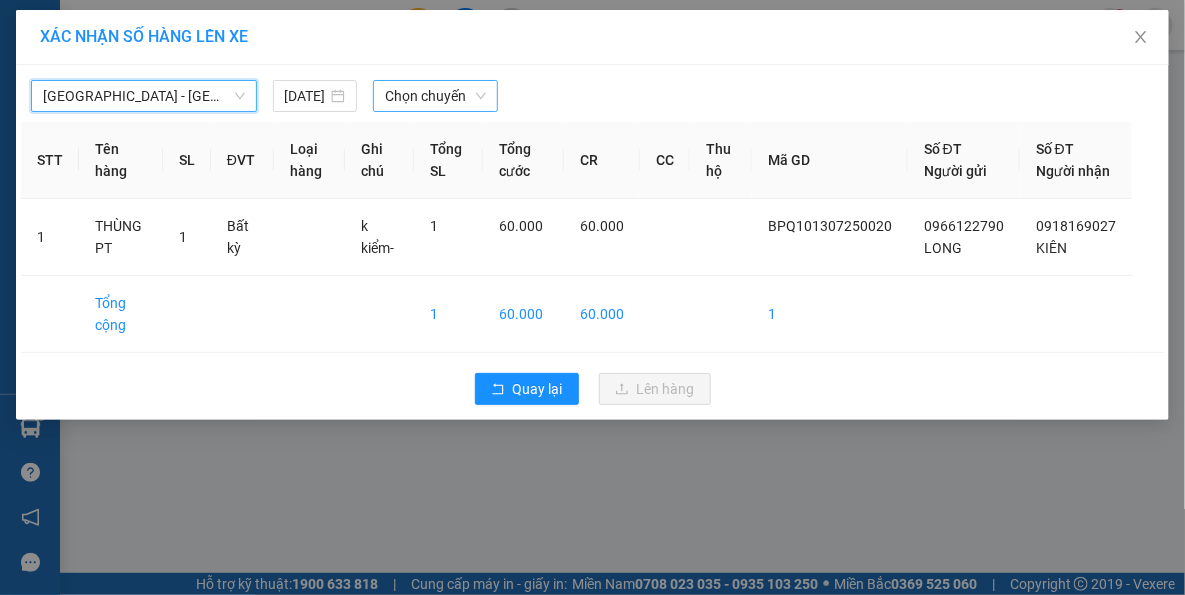 click on "Chọn chuyến" at bounding box center (435, 96) 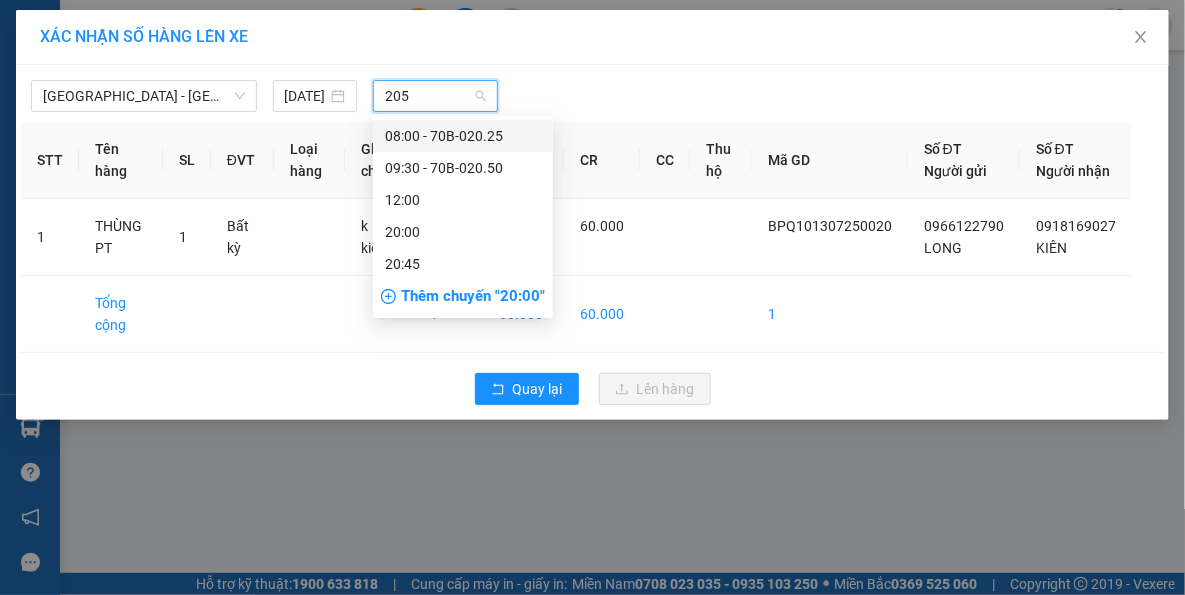 type on "2050" 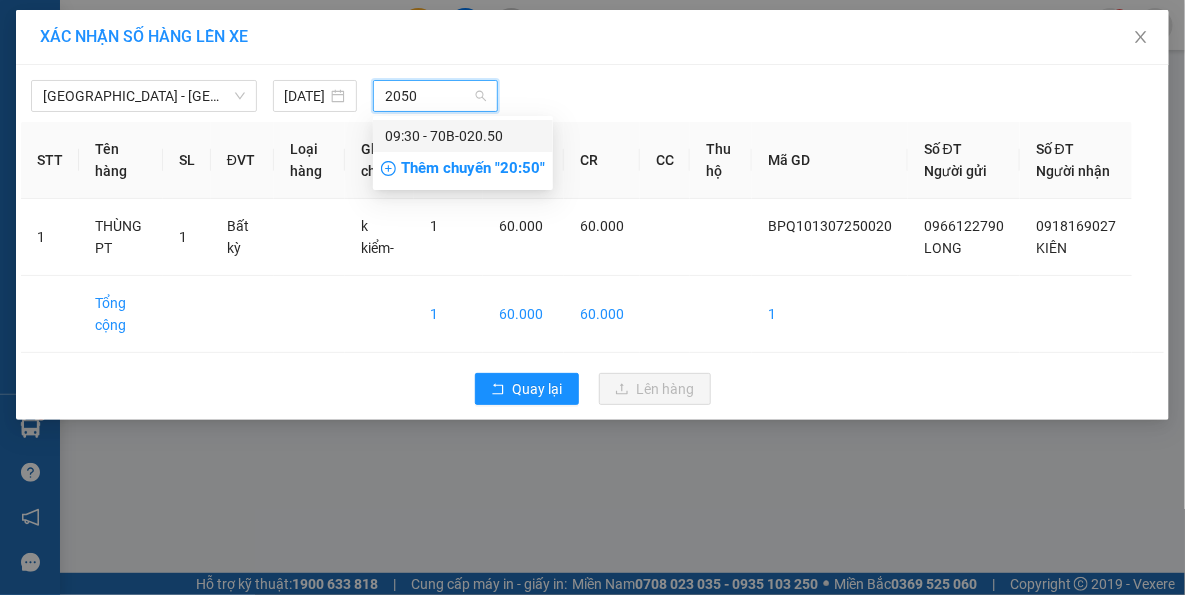 click on "09:30     - 70B-020.50" at bounding box center (463, 136) 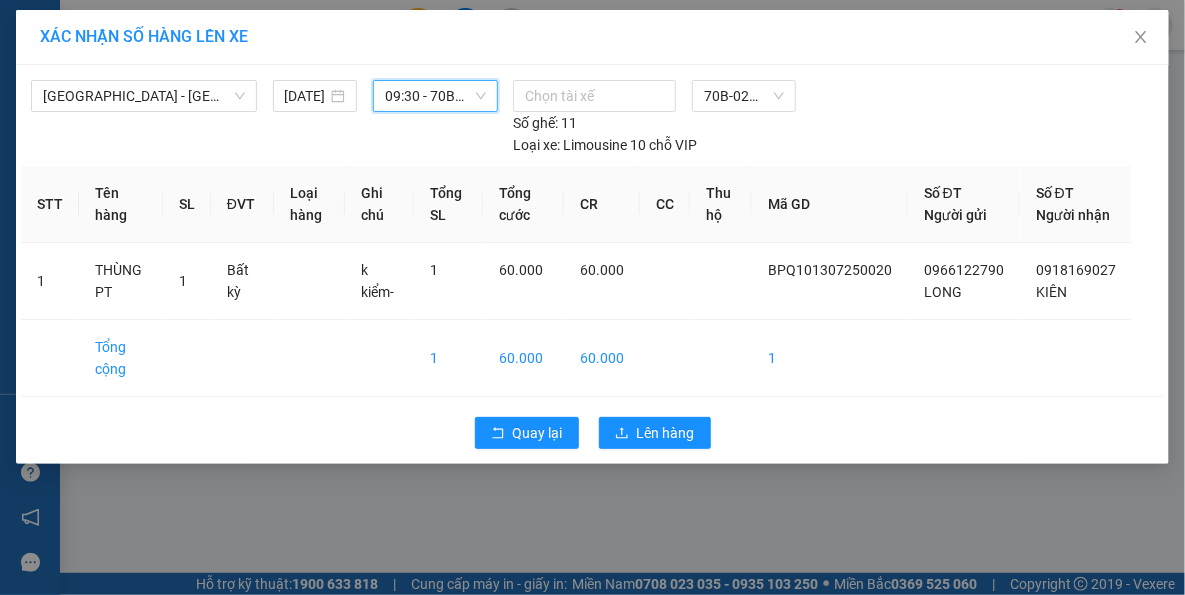 click on "09:30     - 70B-020.50" at bounding box center (435, 96) 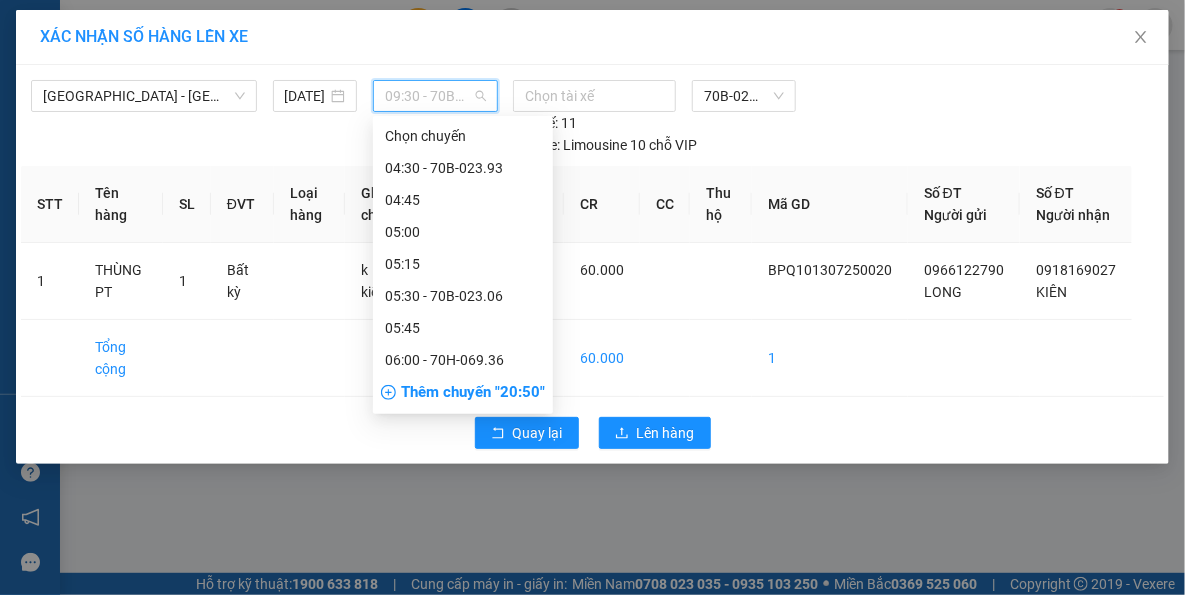 click on "09:00     - 70B-023.79" at bounding box center [463, 744] 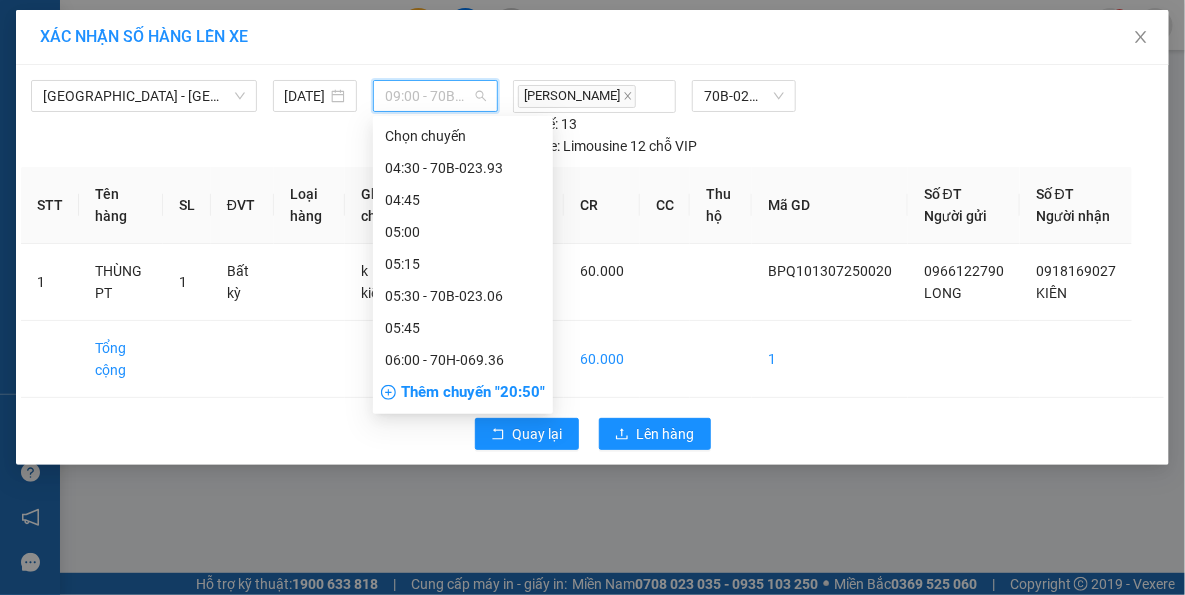 click on "09:00     - 70B-023.79" at bounding box center (435, 96) 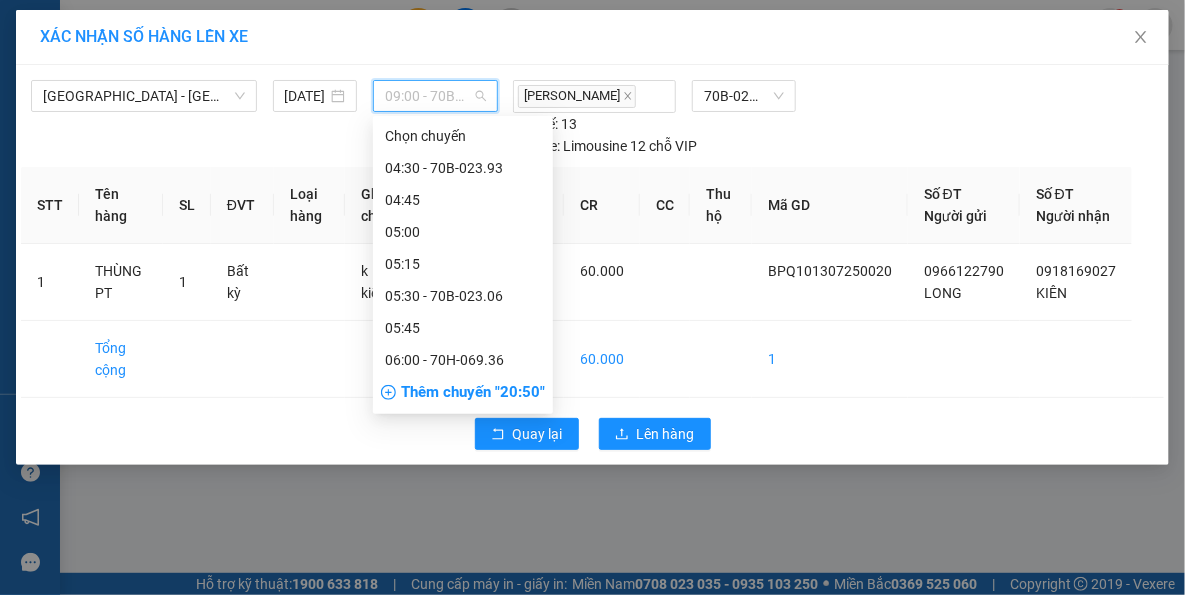 click on "09:30     - 70B-020.50" at bounding box center [463, 808] 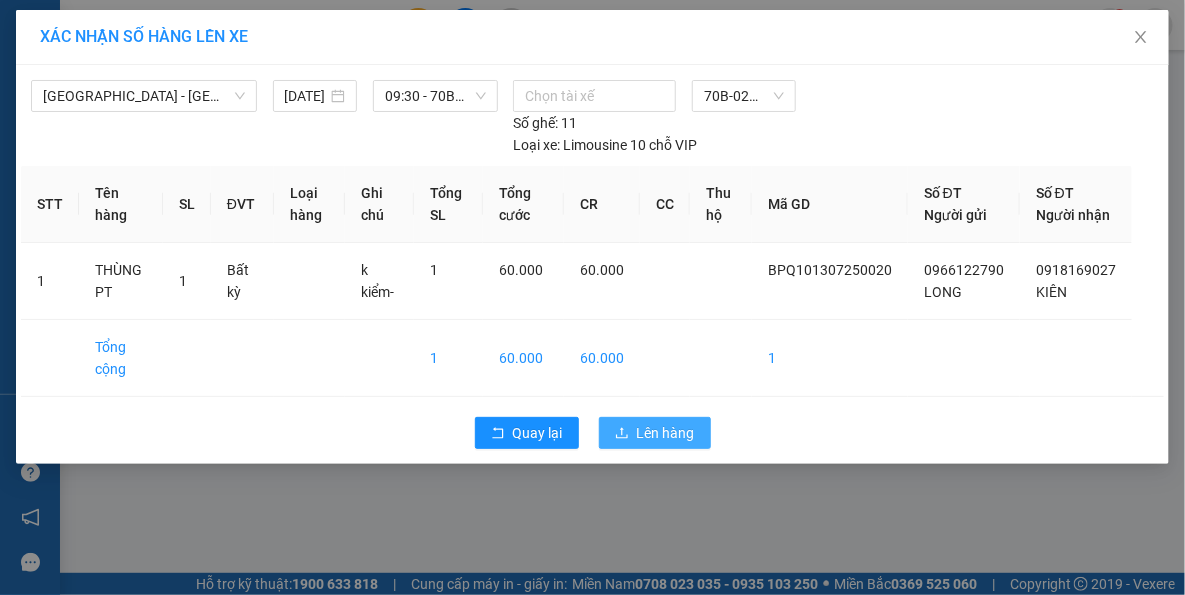 click on "Lên hàng" at bounding box center (655, 433) 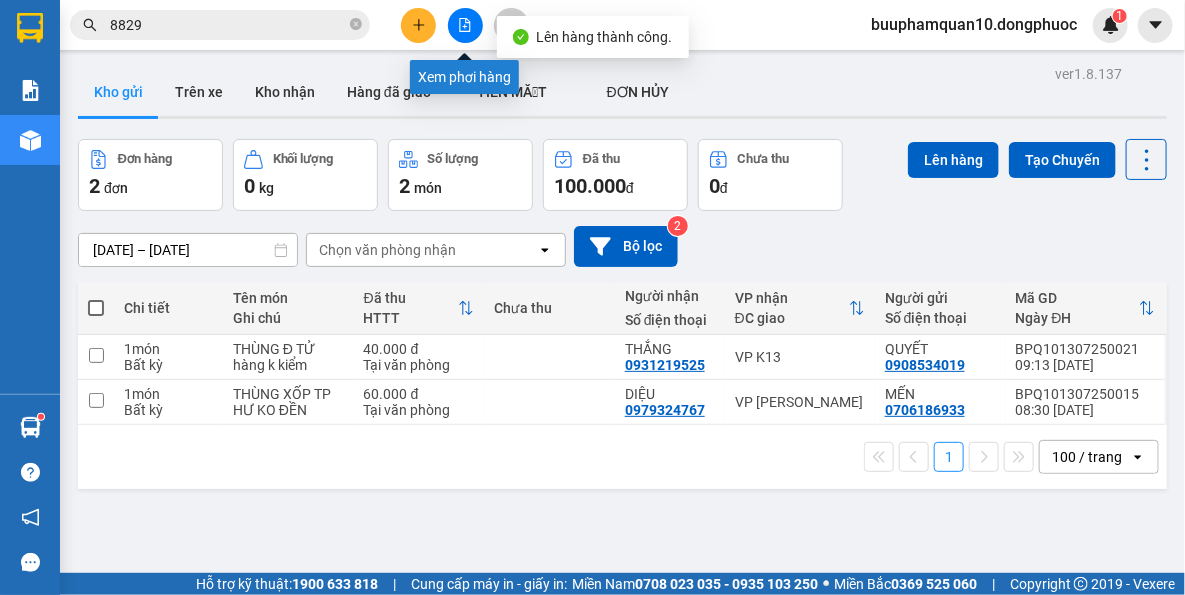 click at bounding box center [465, 25] 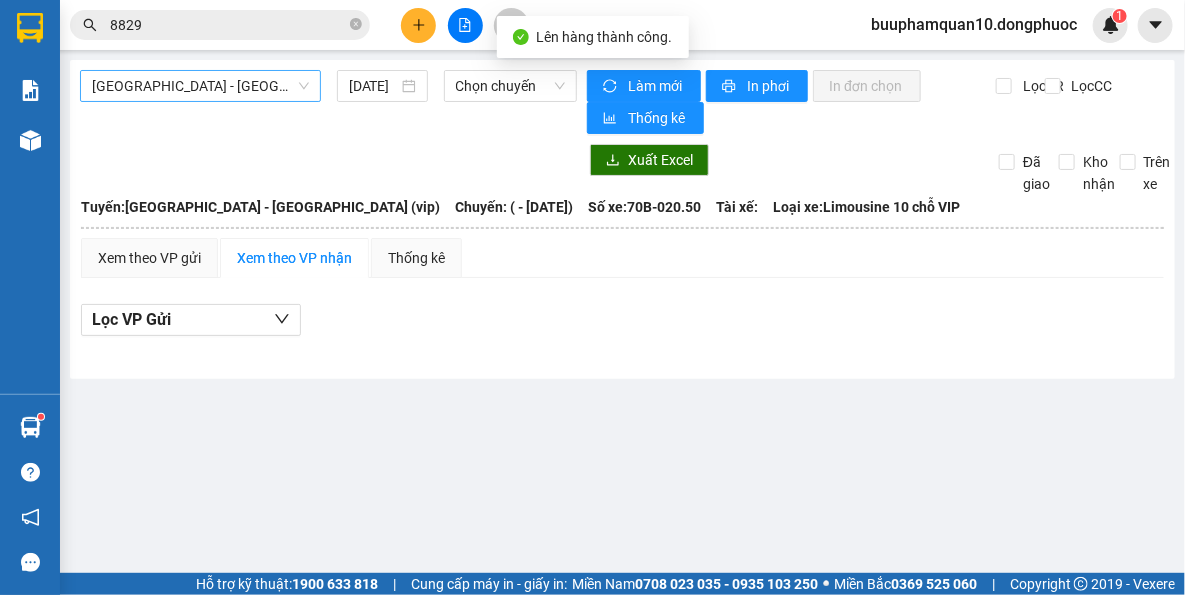click on "[GEOGRAPHIC_DATA] - [GEOGRAPHIC_DATA] (vip)" at bounding box center [200, 86] 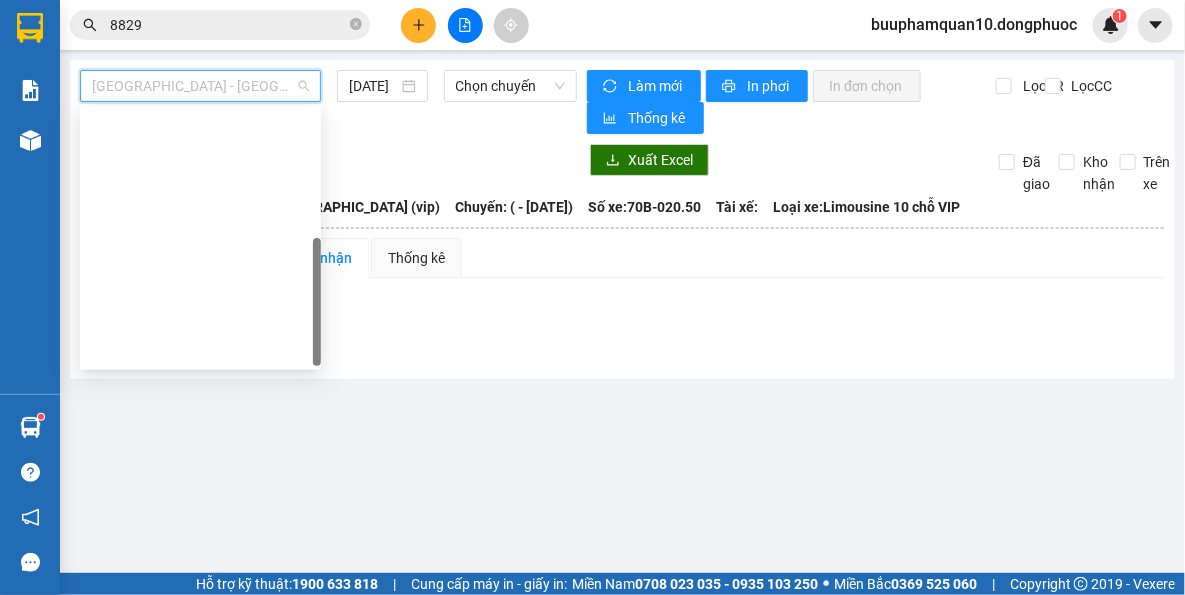 click on "[GEOGRAPHIC_DATA] - [GEOGRAPHIC_DATA] (vip)" at bounding box center (200, 638) 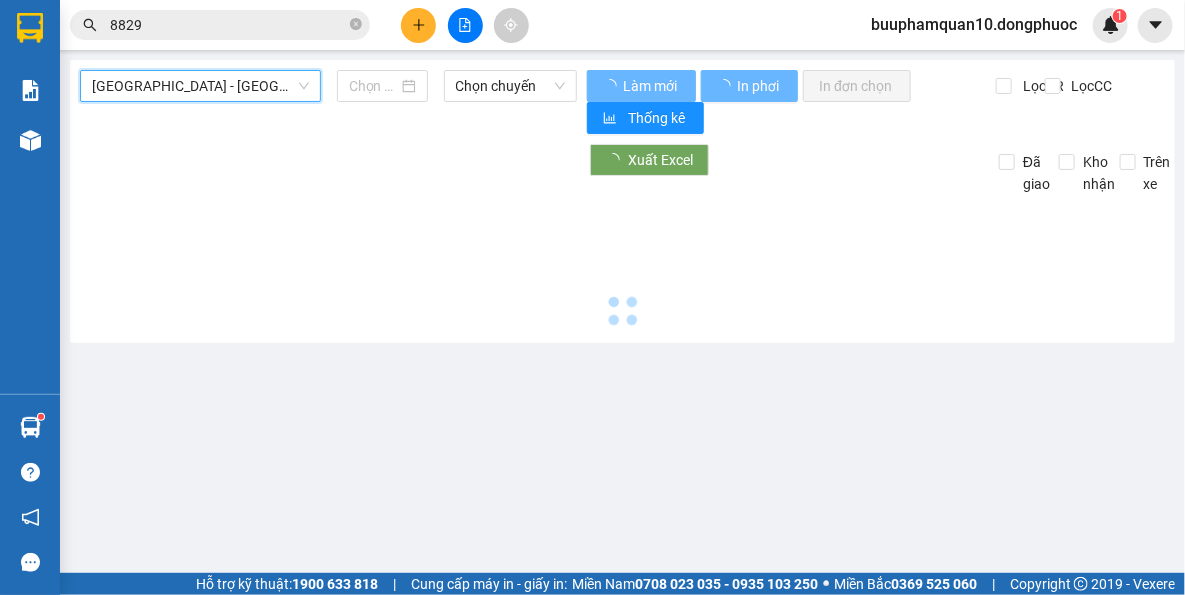 type on "[DATE]" 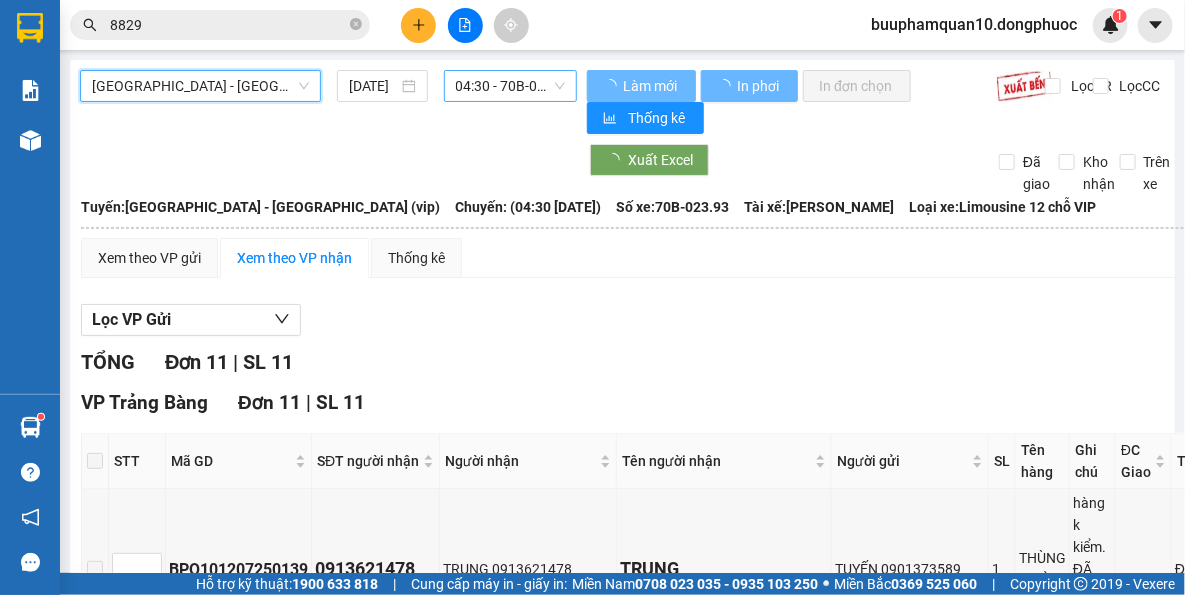 click on "04:30     - 70B-023.93" at bounding box center (511, 86) 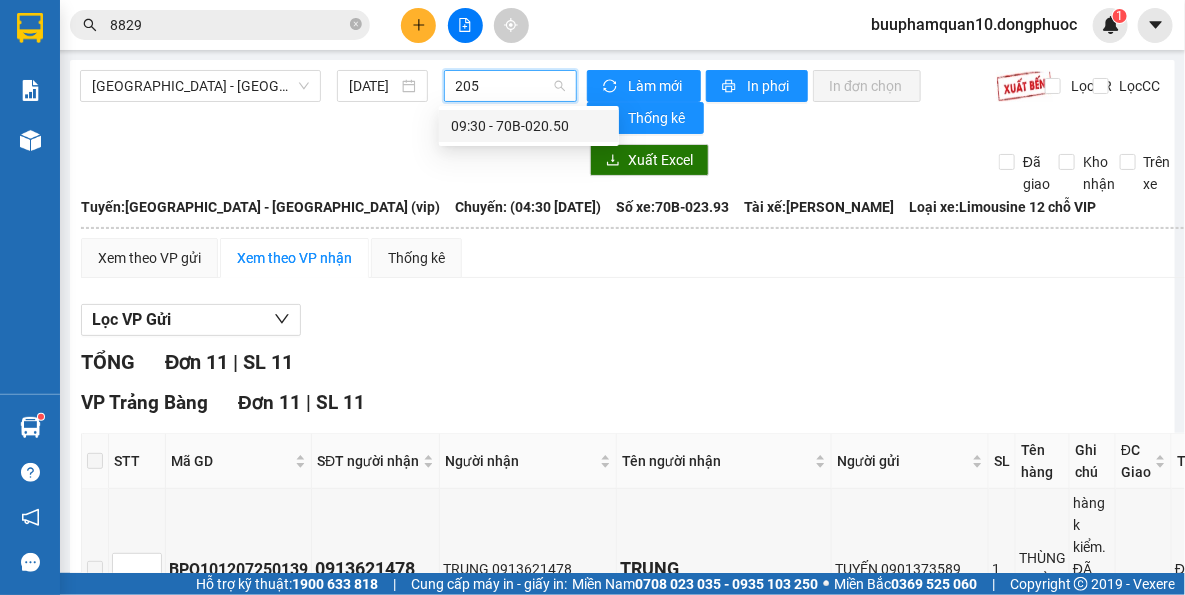 type on "2050" 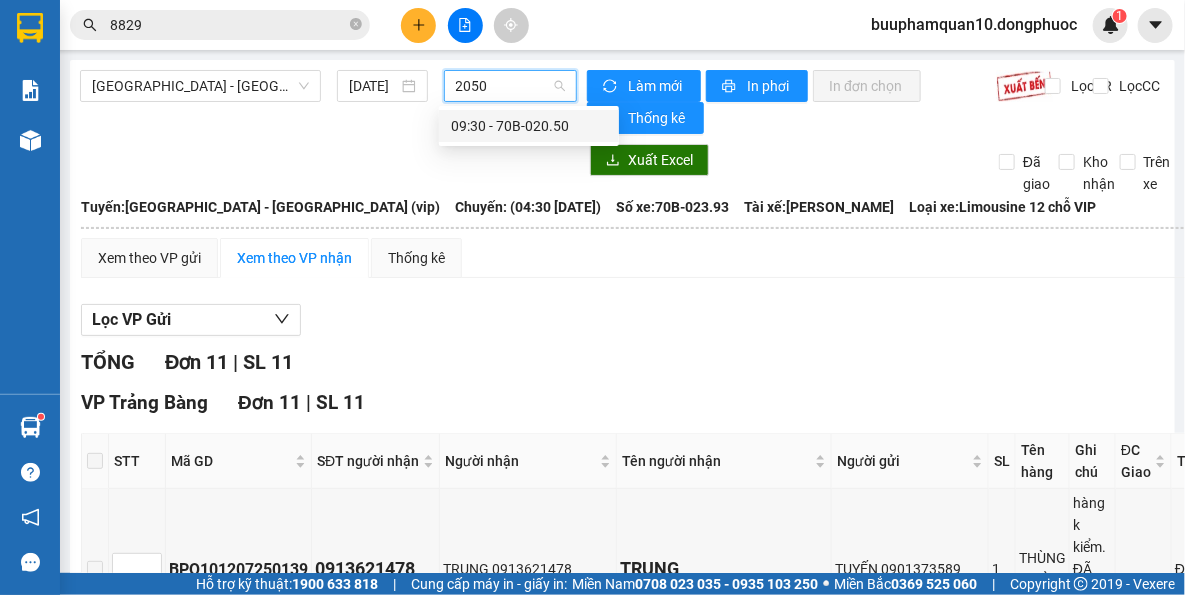 click on "09:30     - 70B-020.50" at bounding box center [529, 126] 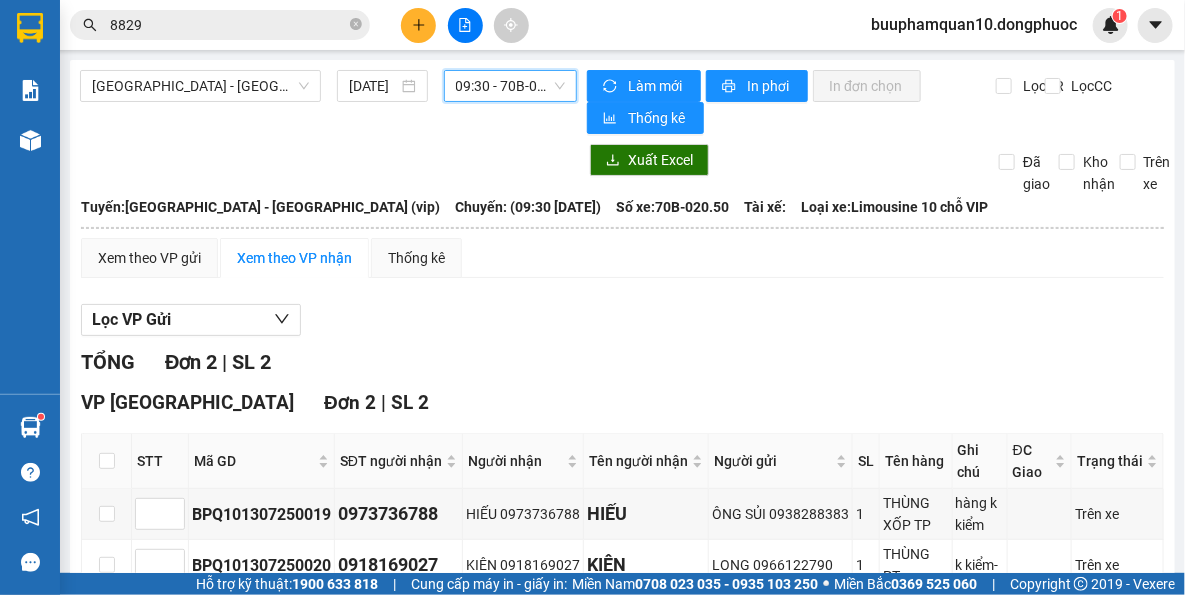 drag, startPoint x: 485, startPoint y: 90, endPoint x: 495, endPoint y: 100, distance: 14.142136 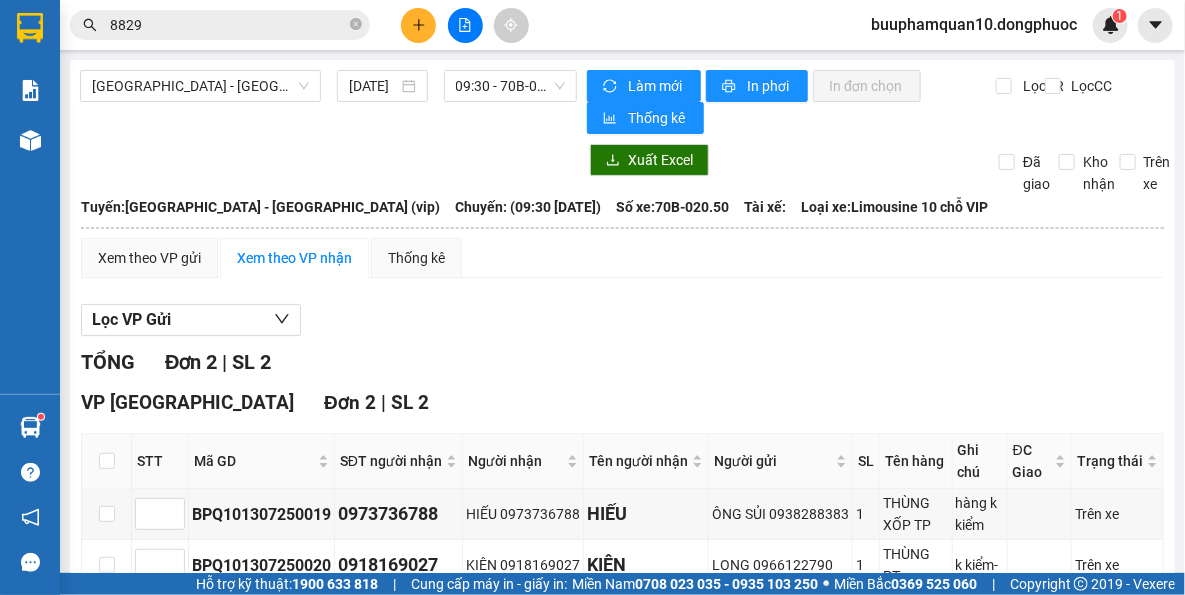 drag, startPoint x: 703, startPoint y: 346, endPoint x: 525, endPoint y: 121, distance: 286.89545 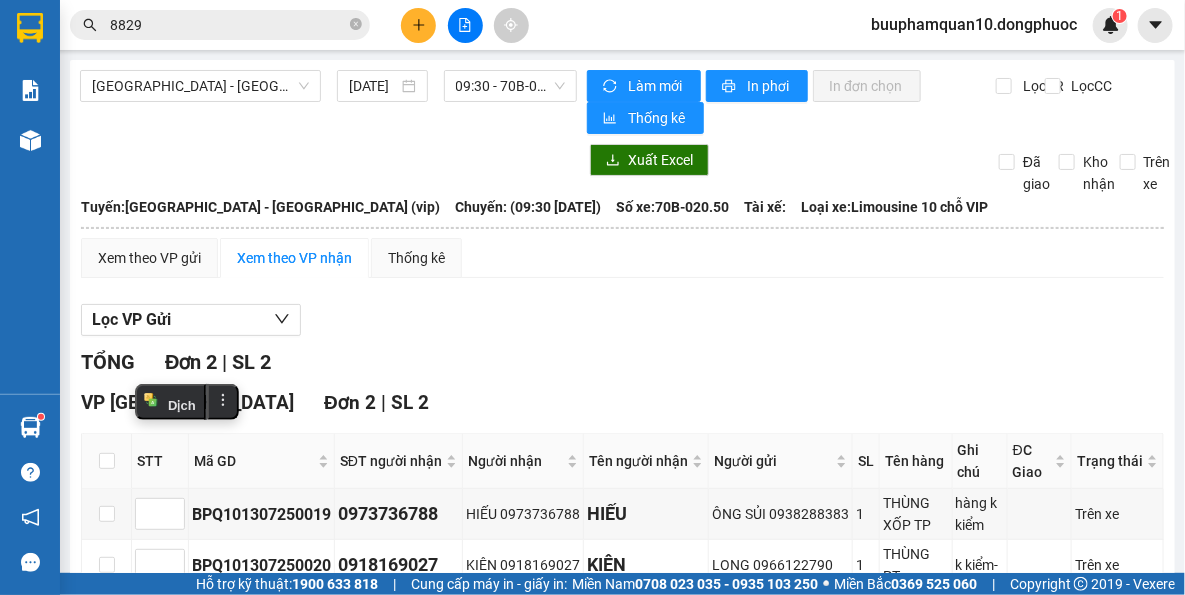click on "8829" at bounding box center (228, 25) 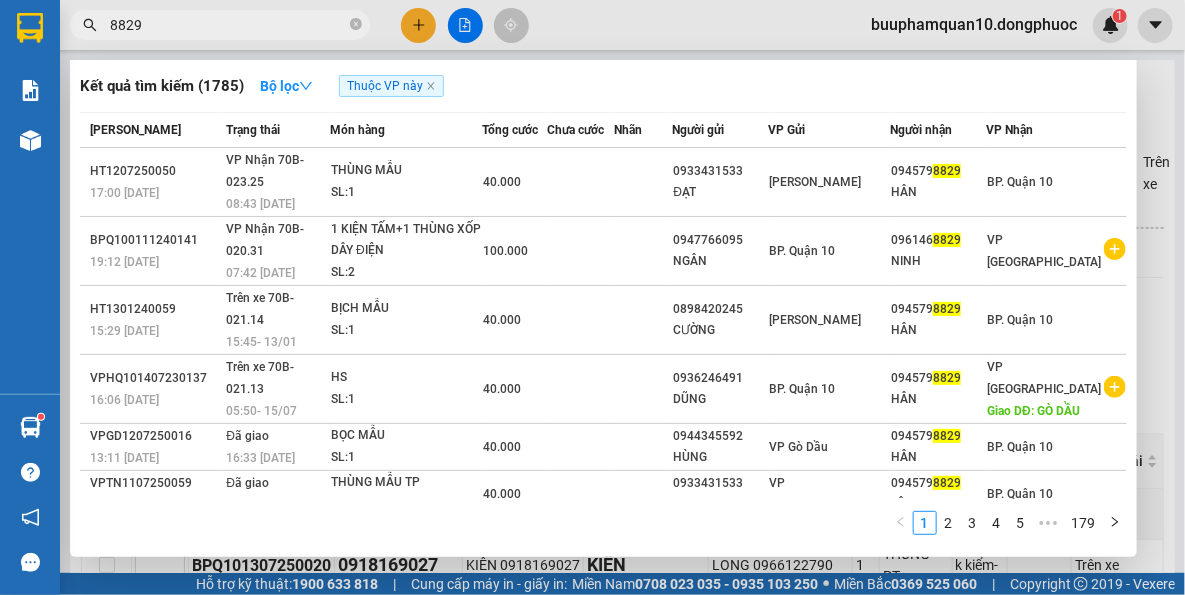 drag, startPoint x: 219, startPoint y: 29, endPoint x: 717, endPoint y: 148, distance: 512.0205 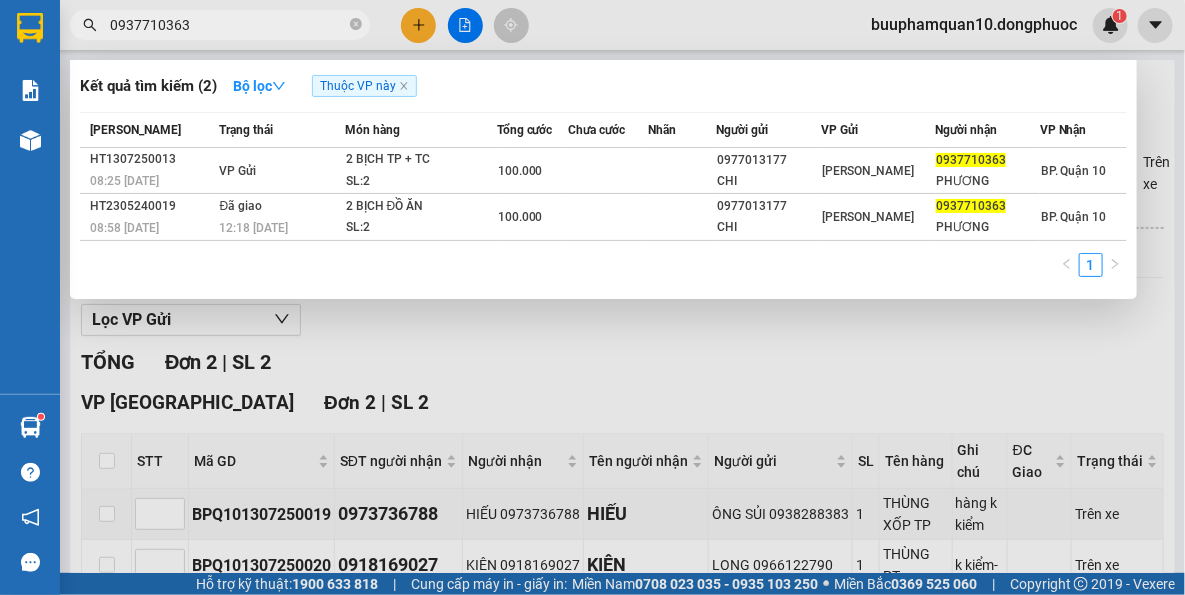type on "0937710363" 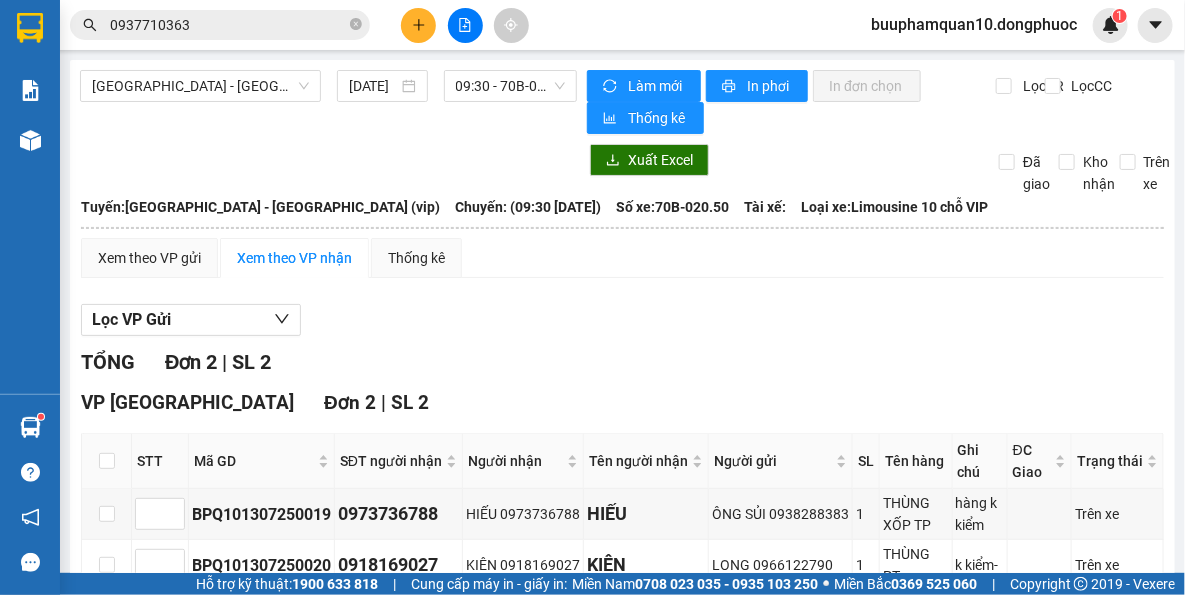 click at bounding box center [465, 25] 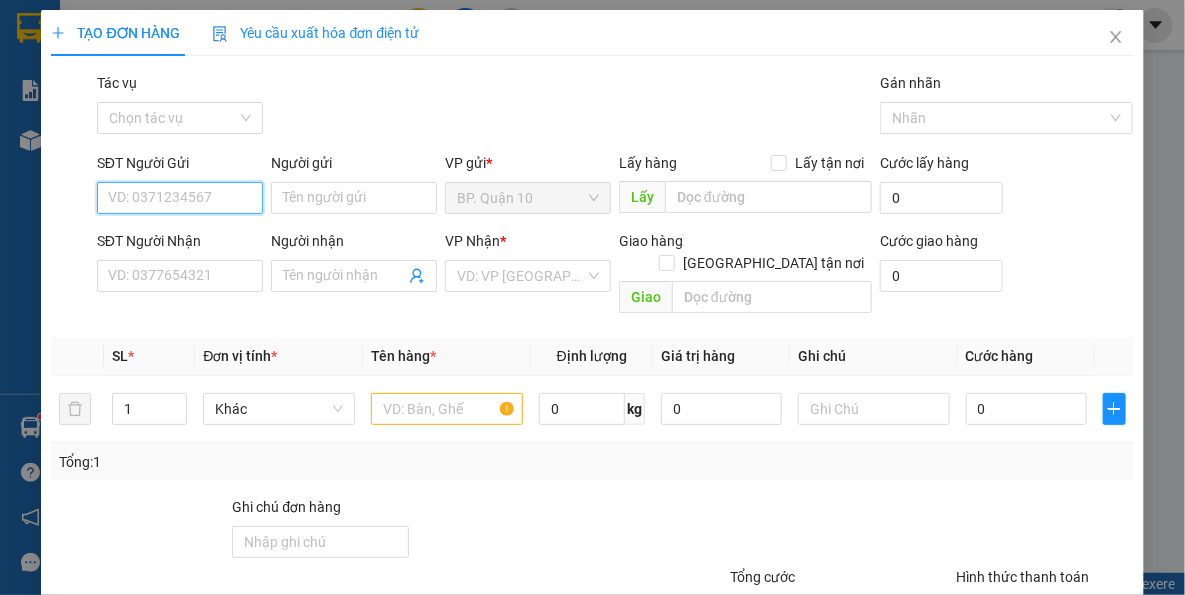 click on "SĐT Người Gửi" at bounding box center (180, 198) 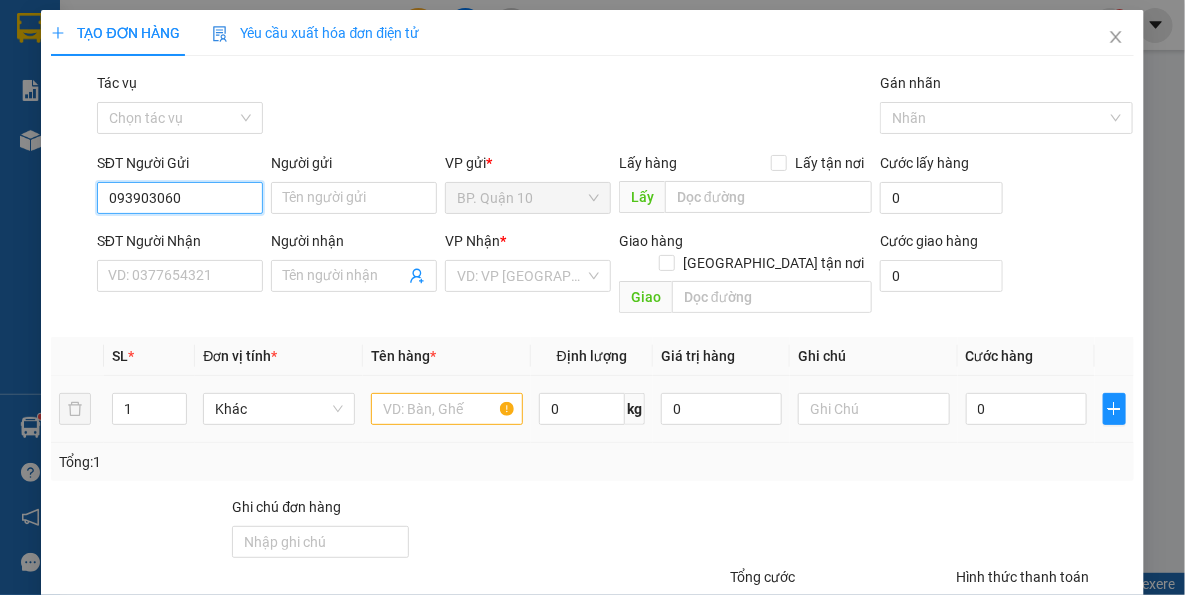 type on "0939030602" 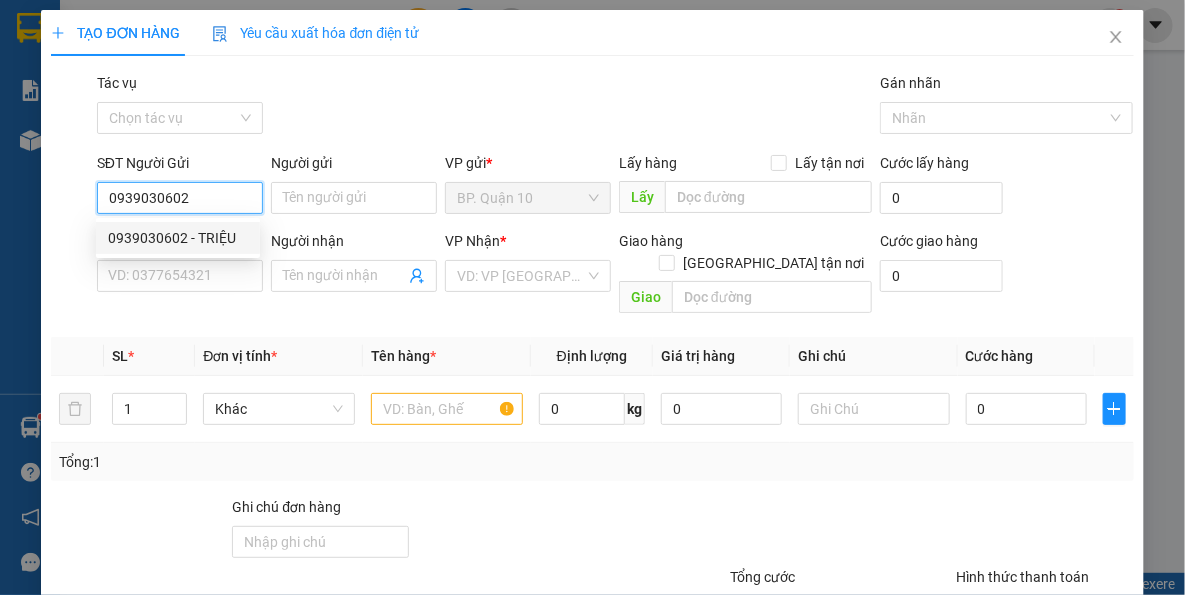 click on "0939030602 - TRIỆU" at bounding box center (178, 238) 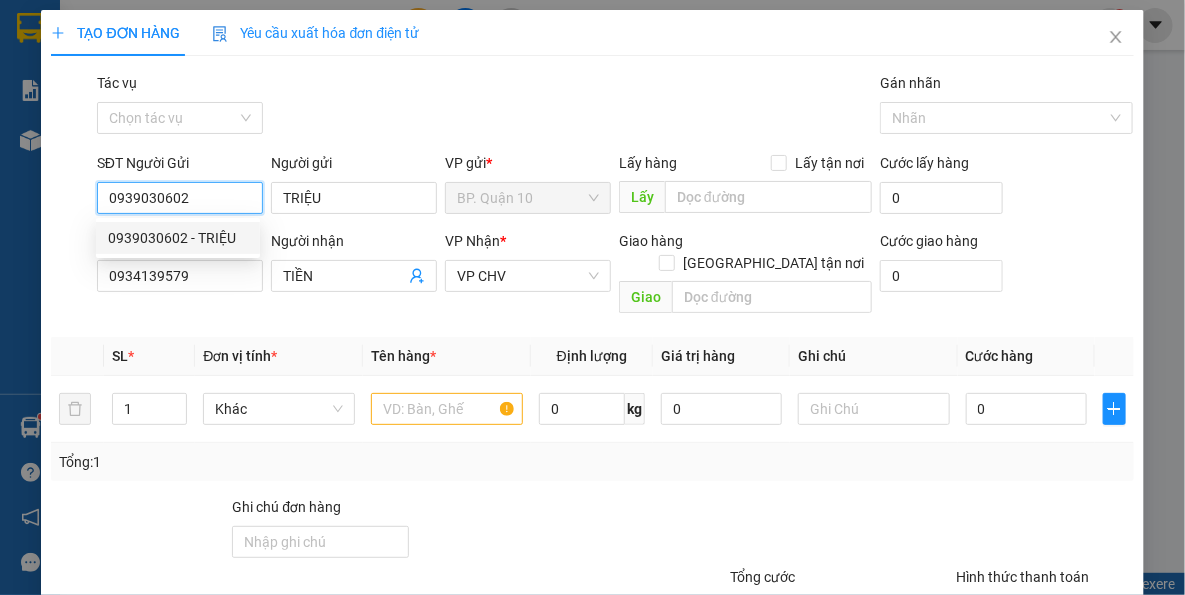 type on "40.000" 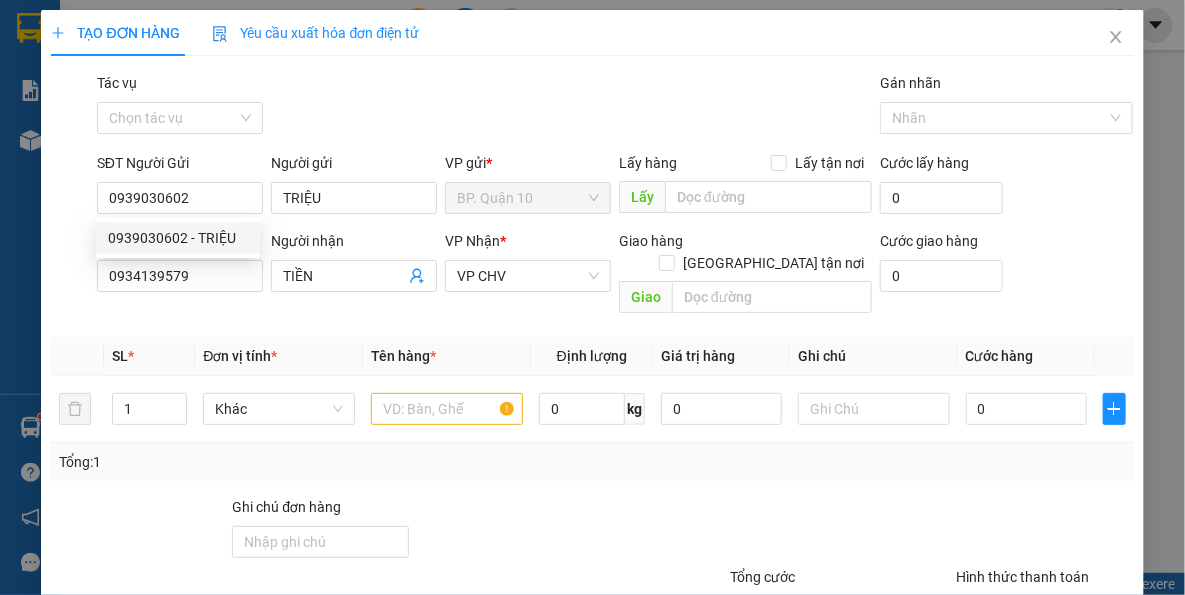 click on "Đơn vị tính  *" at bounding box center (279, 356) 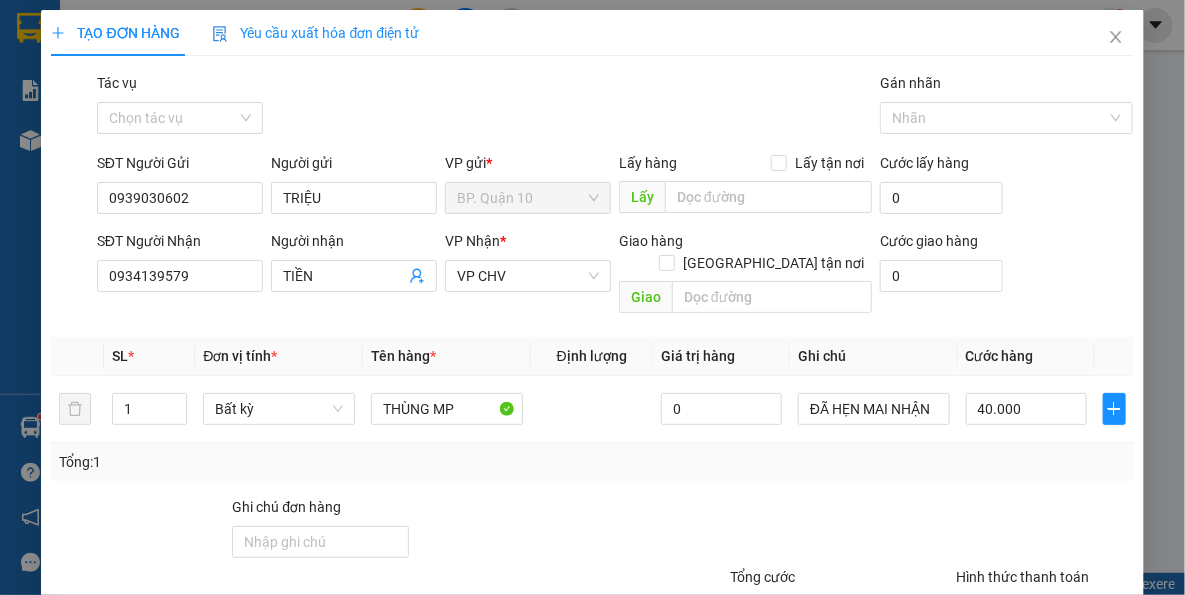 click on "Tổng:  1" at bounding box center (592, 462) 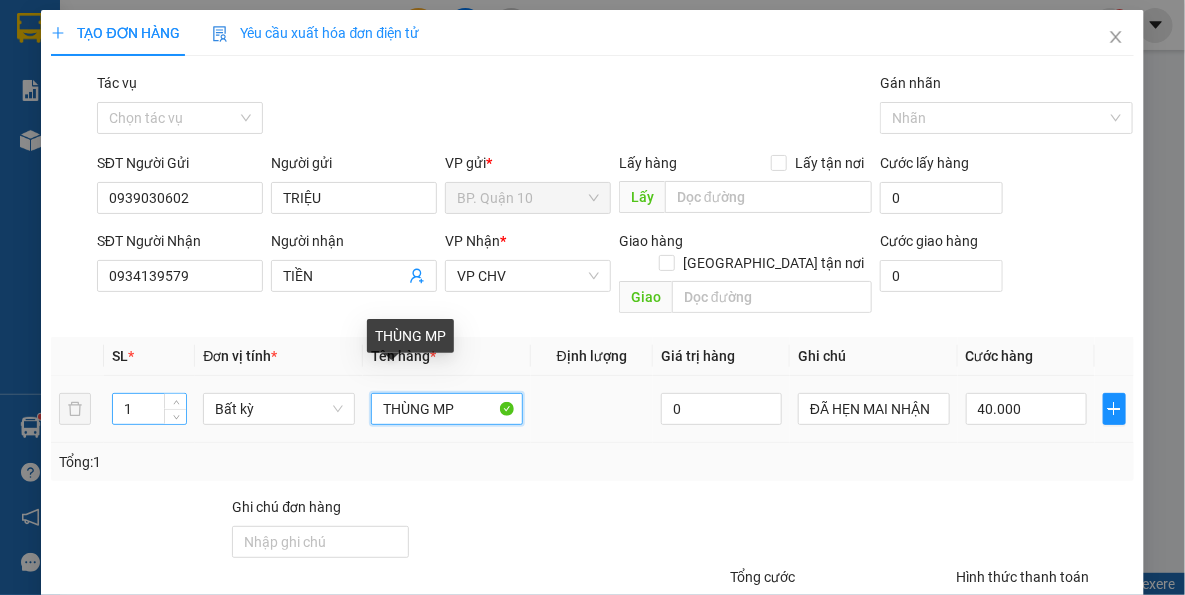 drag, startPoint x: 423, startPoint y: 389, endPoint x: 149, endPoint y: 377, distance: 274.26263 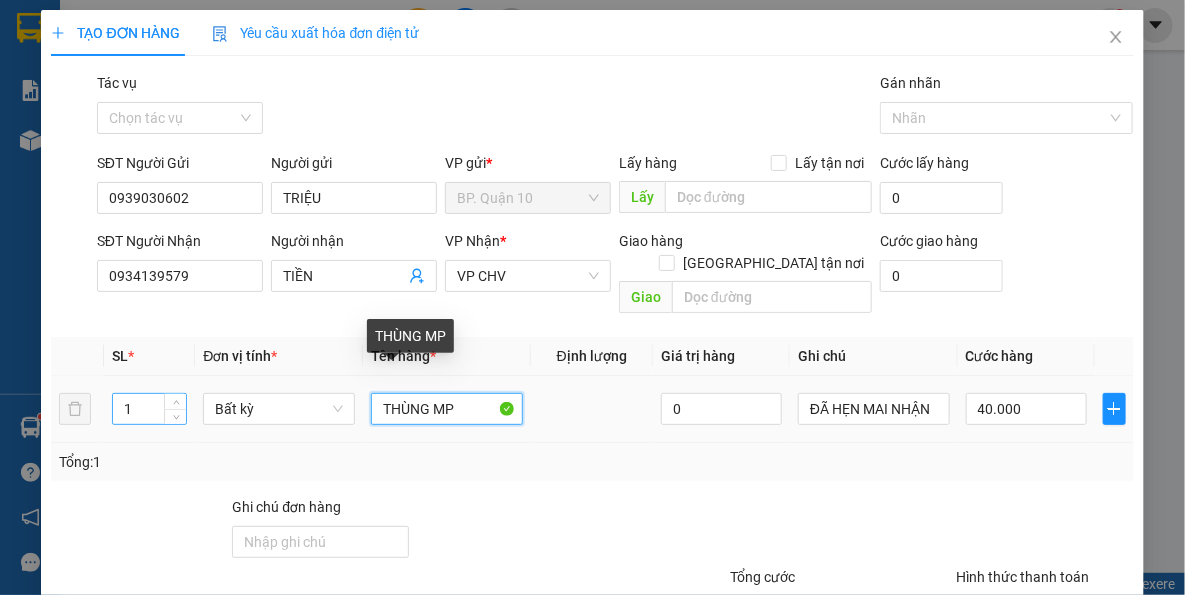 click on "1 Bất kỳ THÙNG MP 0 ĐÃ HẸN MAI NHẬN 40.000" at bounding box center [592, 409] 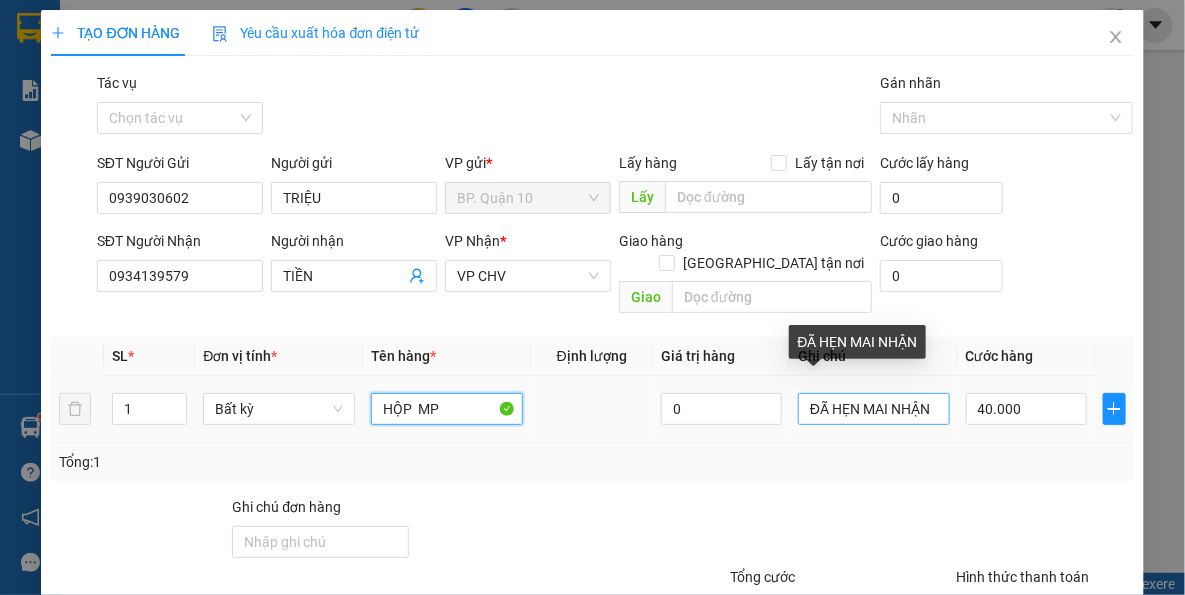 type on "HỘP  MP" 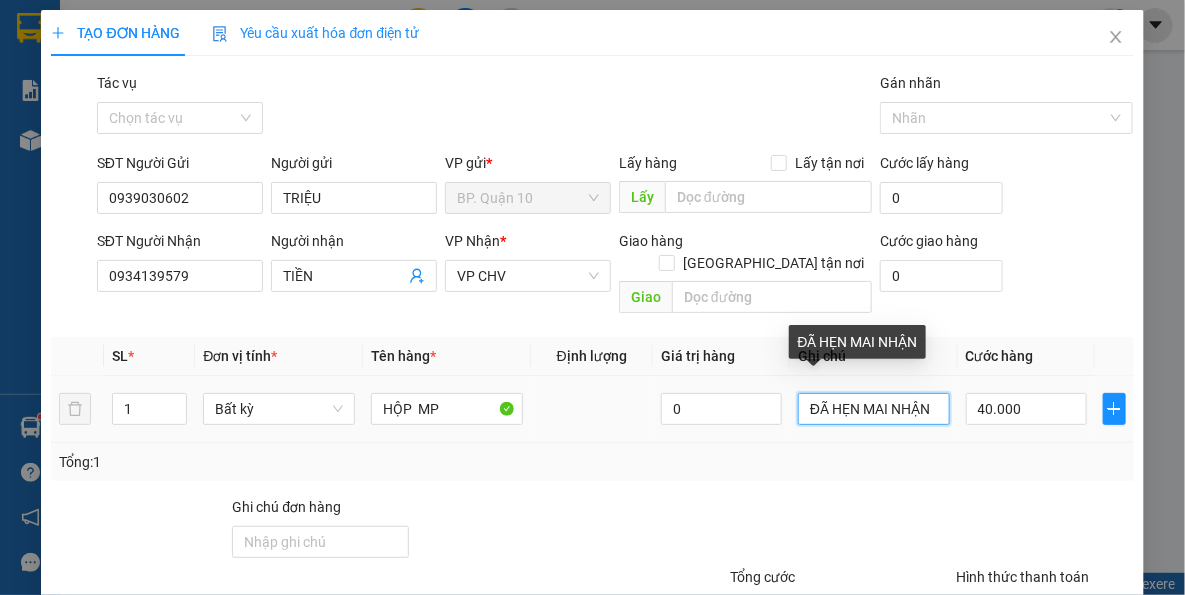 drag, startPoint x: 926, startPoint y: 392, endPoint x: 410, endPoint y: 452, distance: 519.4767 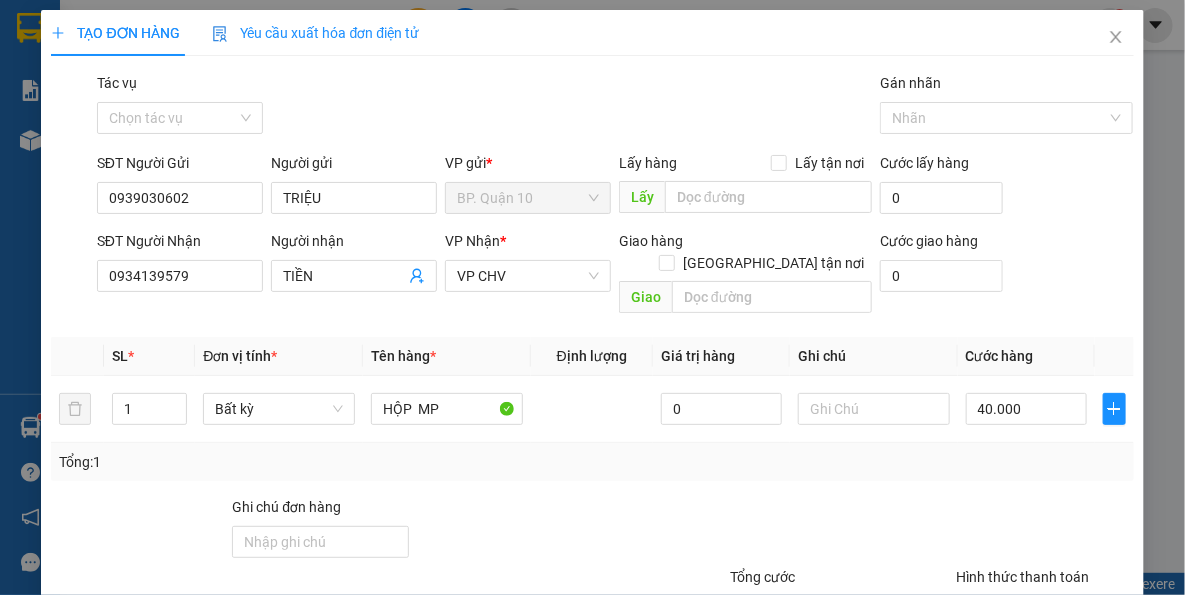 click on "[PERSON_NAME] và In" at bounding box center (1068, 707) 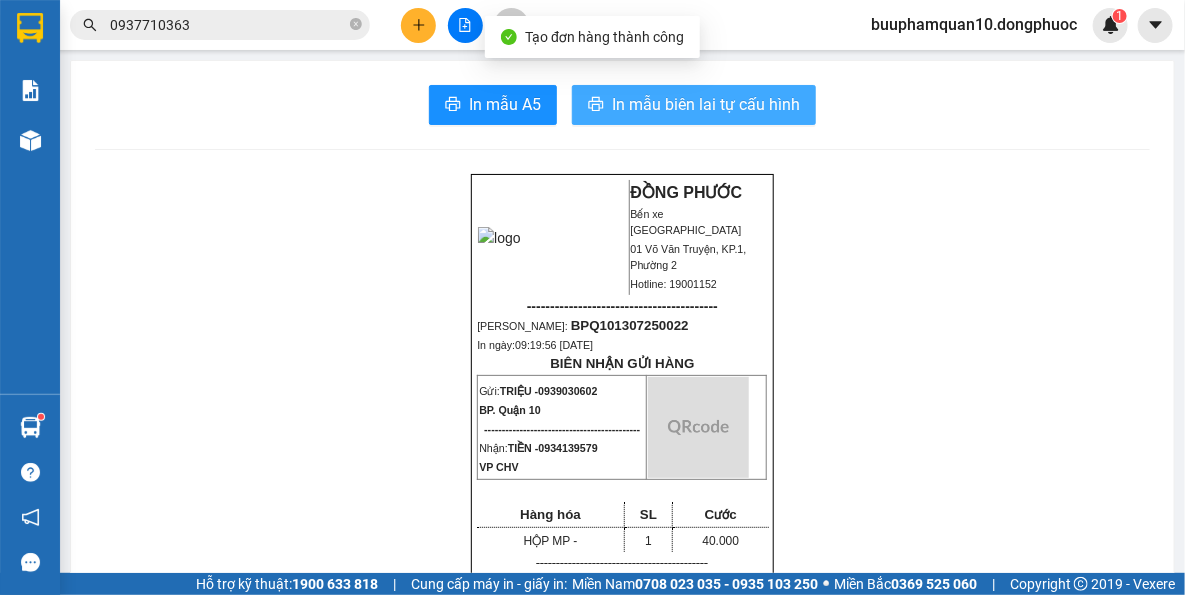click on "In mẫu biên lai tự cấu hình" at bounding box center [706, 104] 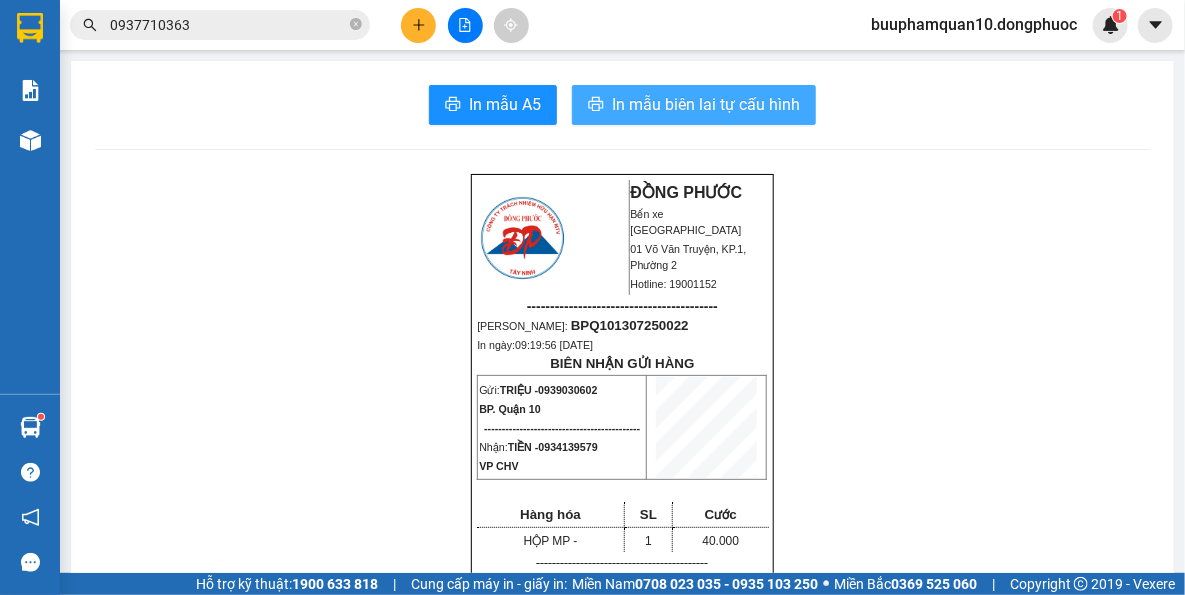 click on "In mẫu biên lai tự cấu hình" at bounding box center [706, 104] 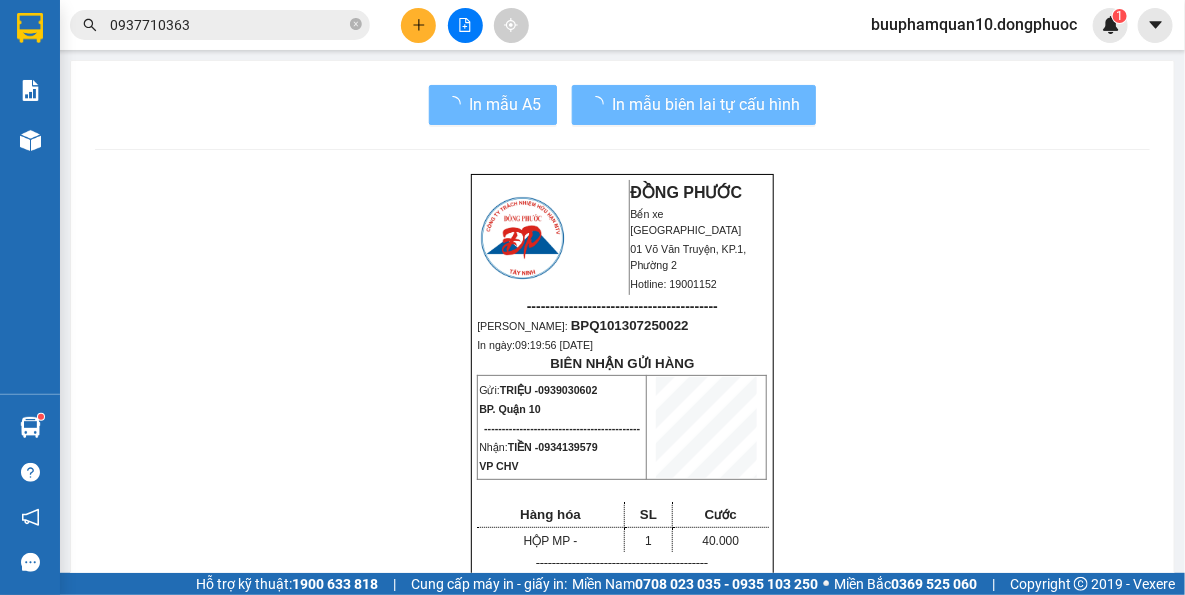 click on "ĐỒNG PHƯỚC
Bến xe Tây Ninh
01 Võ Văn Truyện, KP.1, Phường 2
Hotline: 19001152
-----------------------------------------
Mã ĐH:   BPQ101307250022
In ngày:  09:19:56 - 13/07/2025
BIÊN NHẬN GỬI HÀNG
Gửi:  TRIỆU -  0939030602
BP. Quận 10
--------------------------------------------
Nhận:  TIỀN -  0934139579
VP CHV
Hàng hóa
SL
Cước
HỘP  MP  -
1
40.000
-------------------------------------------
CR:  40.000
CC:  0
Phí TH:  0
Tổng:  40.000
-------------------------------------------
Quy định nhận/gửi hàng: - Sau 03 ngày gửi hàng, nếu quý khách không đến nhận hàng hóa thì mọi khiếu nại công ty sẽ không giải quyết.  - Thời gian khiếu kiện trong vòng 10 ngày kể từ ngày gửi. - Hàng hoá chuyển hoàn theo yêu cầu của khách hàng sẽ thu thêm phí bằng cước chính." at bounding box center (622, 1694) 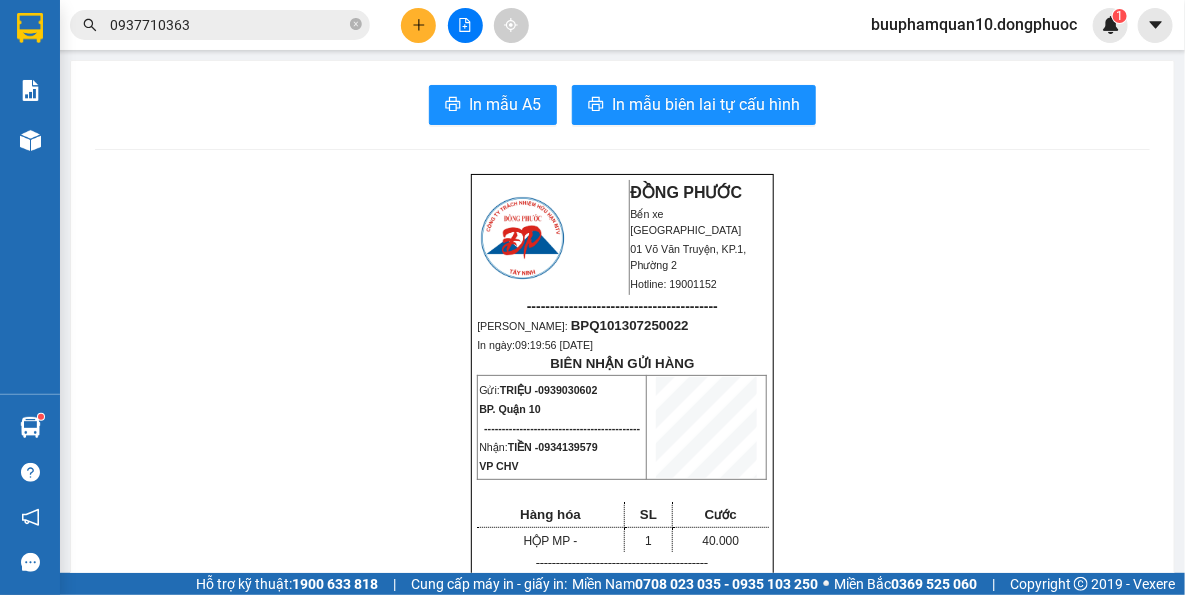 click at bounding box center (418, 25) 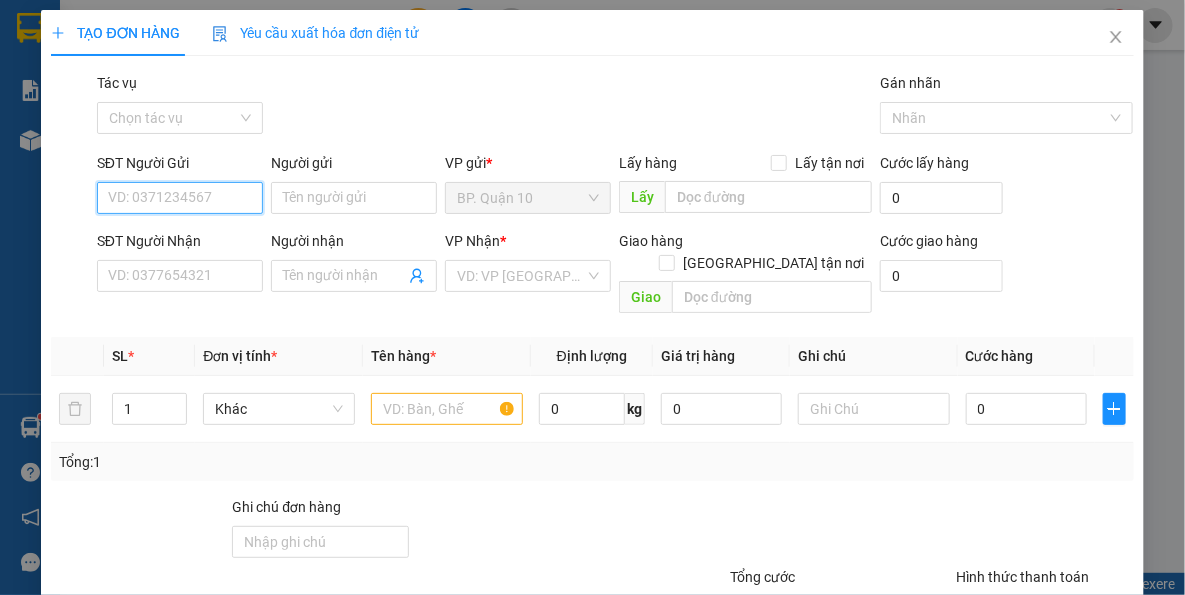 click on "SĐT Người Gửi" at bounding box center (180, 198) 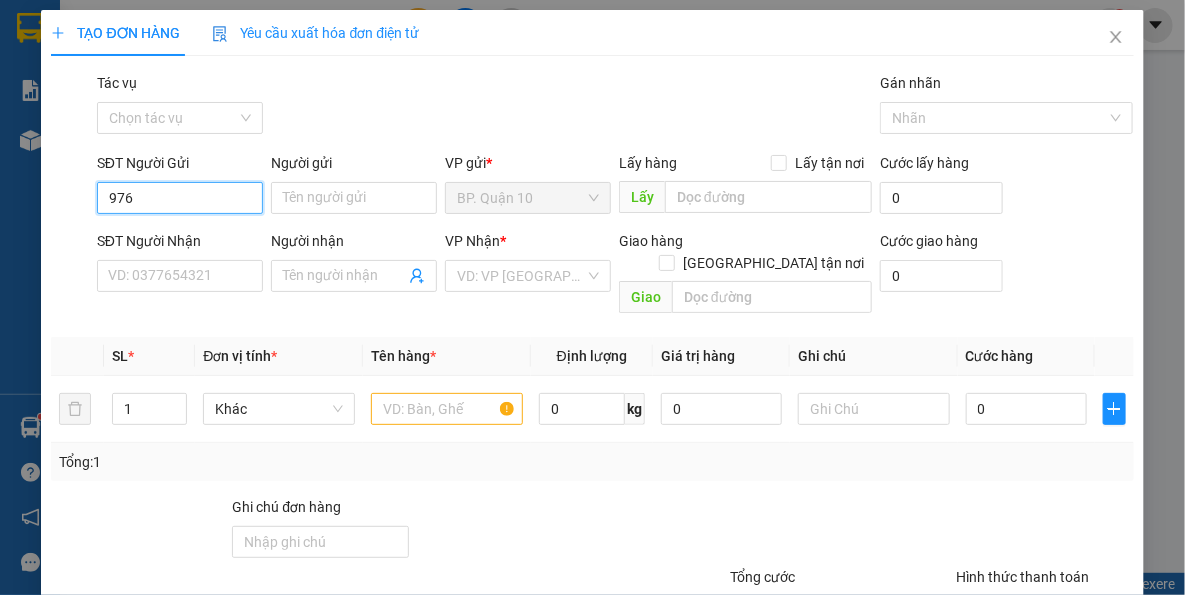 type on "9761" 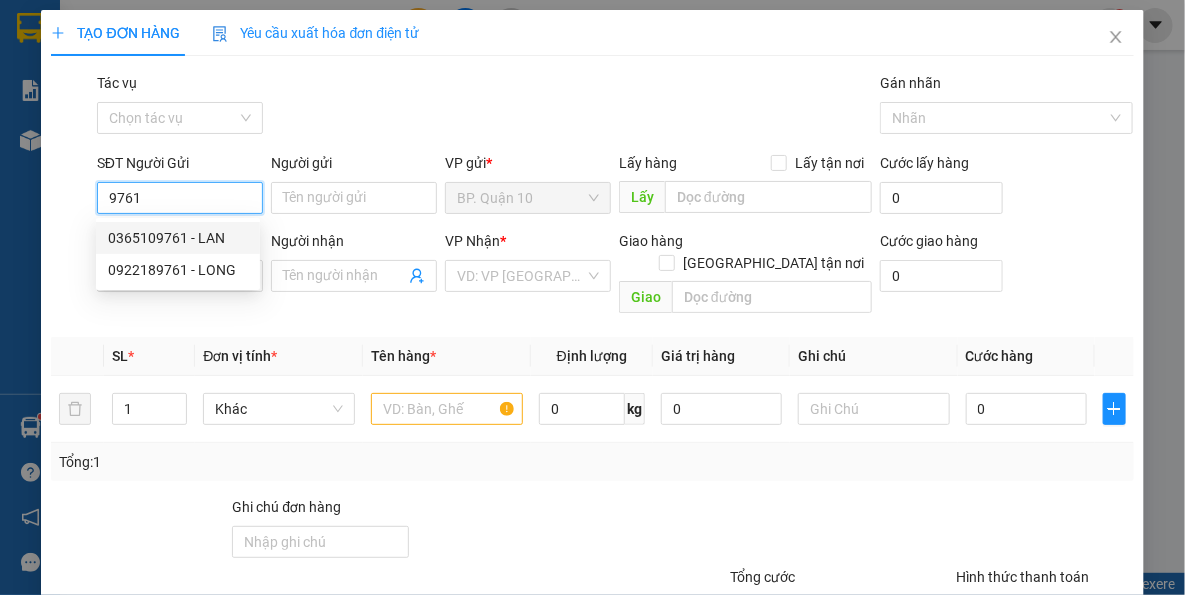 click on "9761" at bounding box center [180, 198] 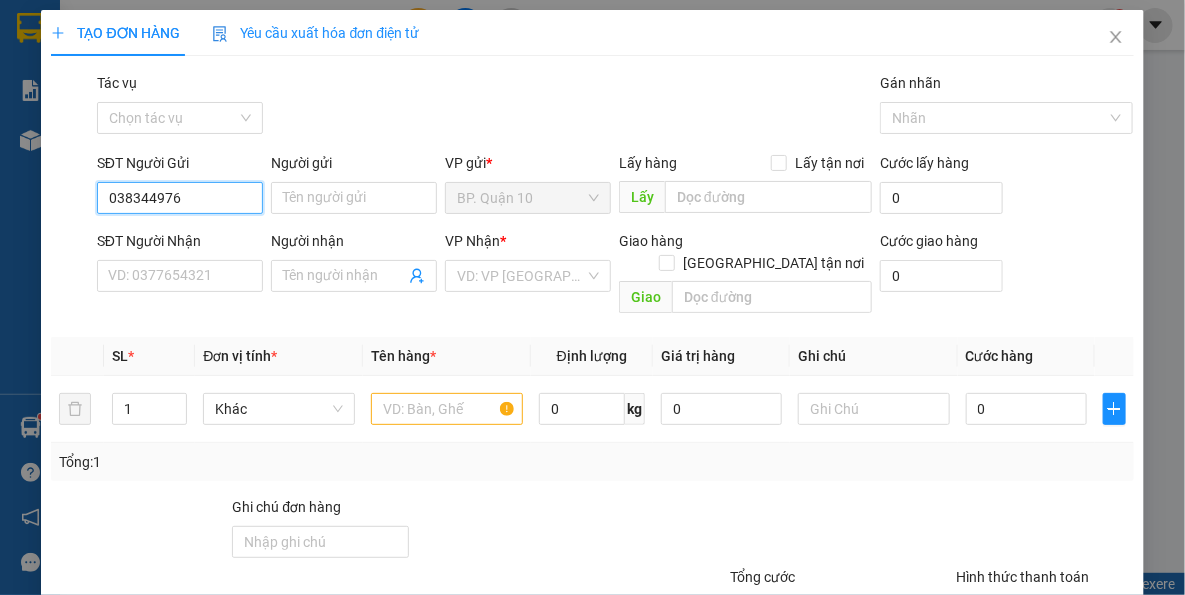 type on "0383449761" 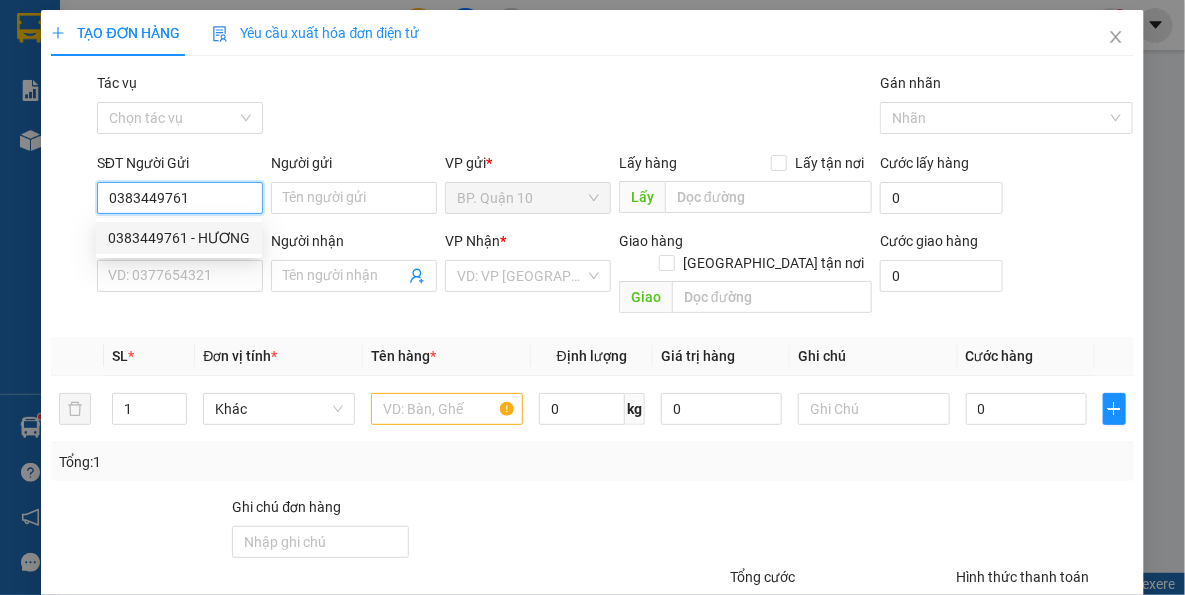 click on "0383449761 - HƯƠNG" at bounding box center (179, 238) 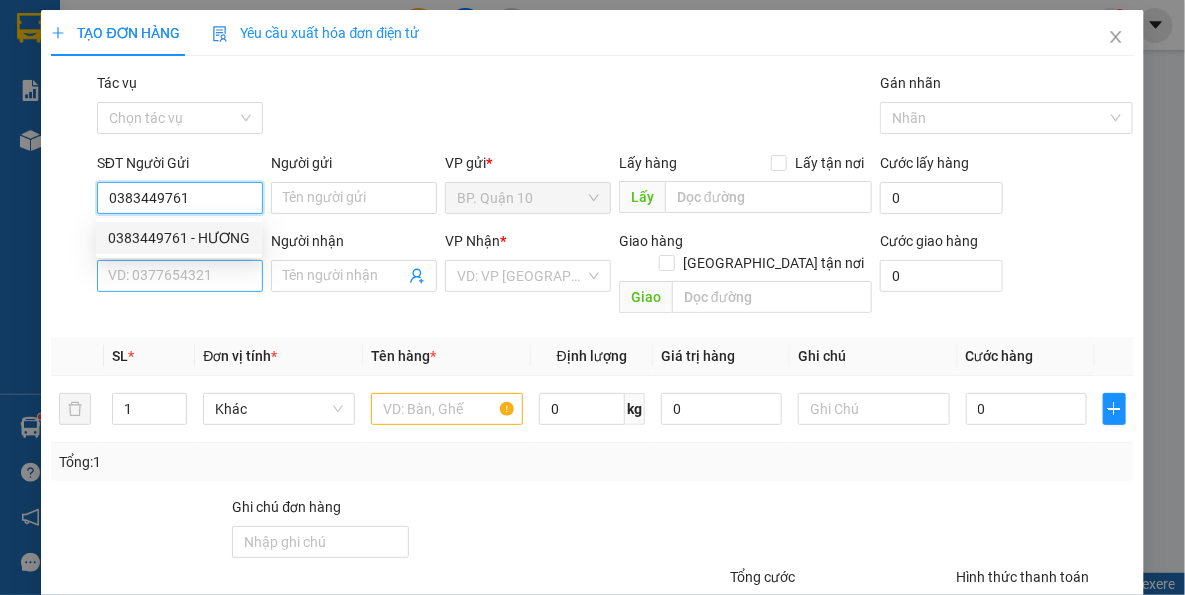 type on "HƯƠNG" 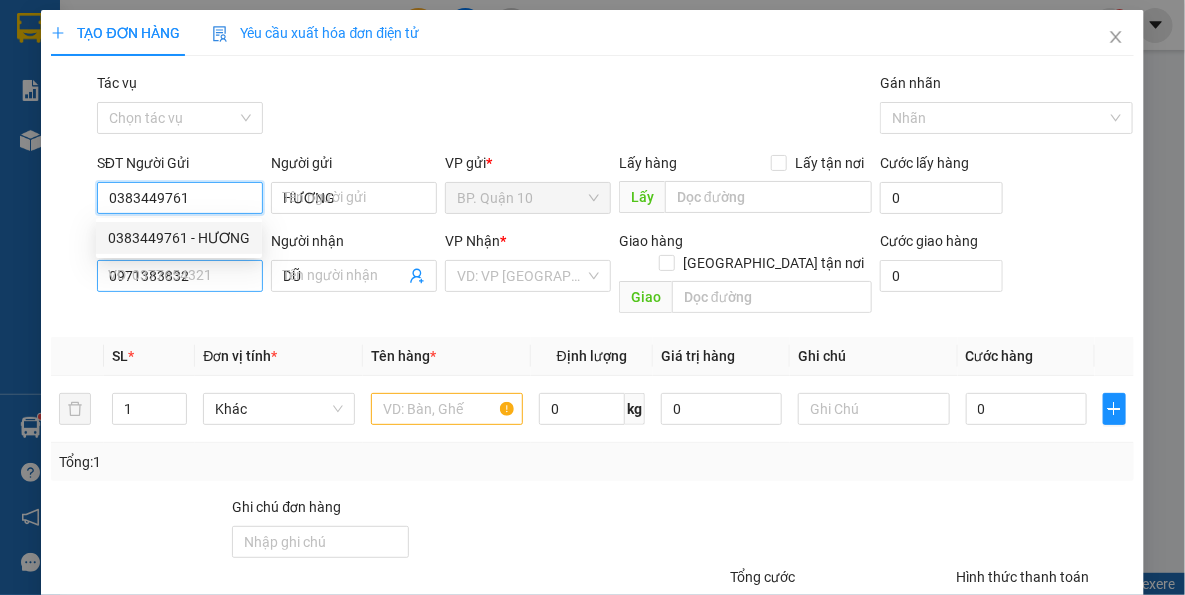type on "40.000" 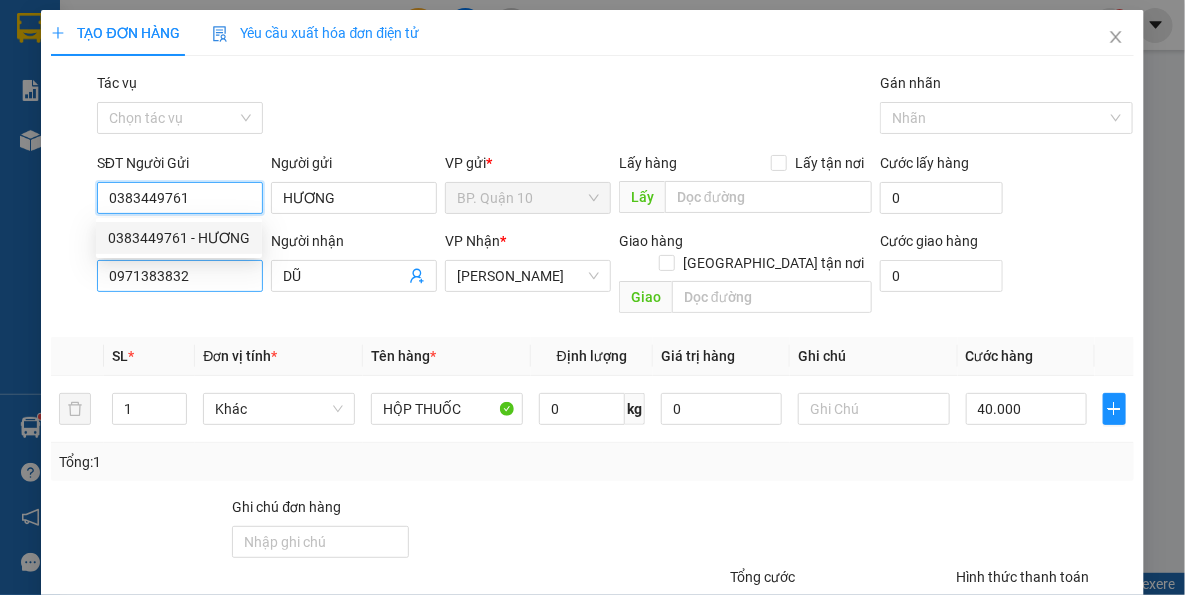 type on "0383449761" 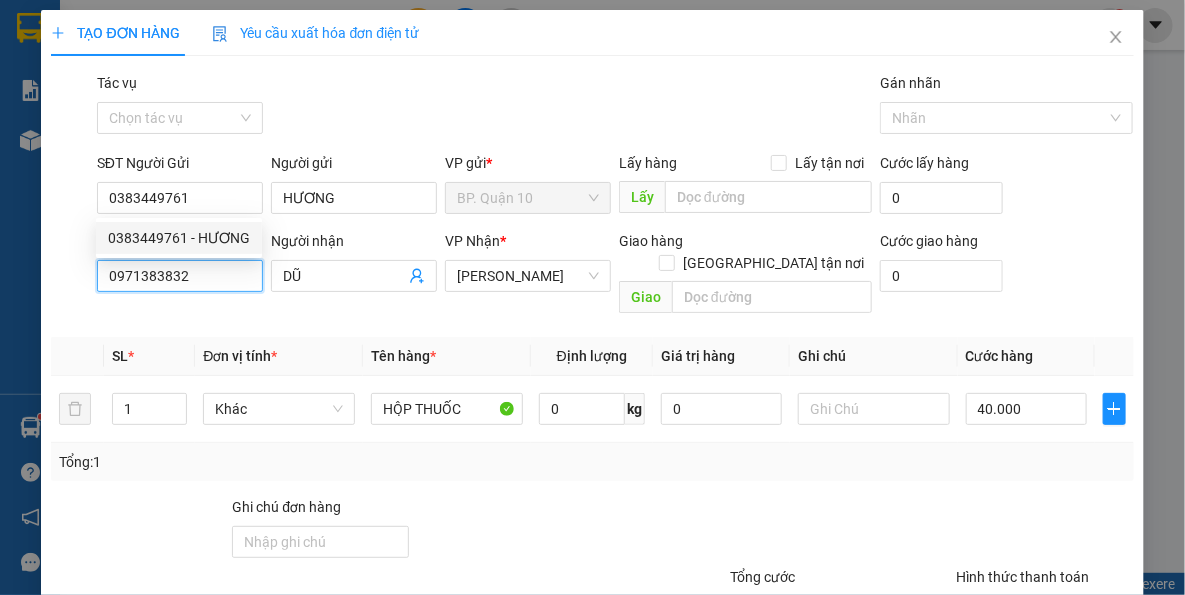 click on "0971383832" at bounding box center (180, 276) 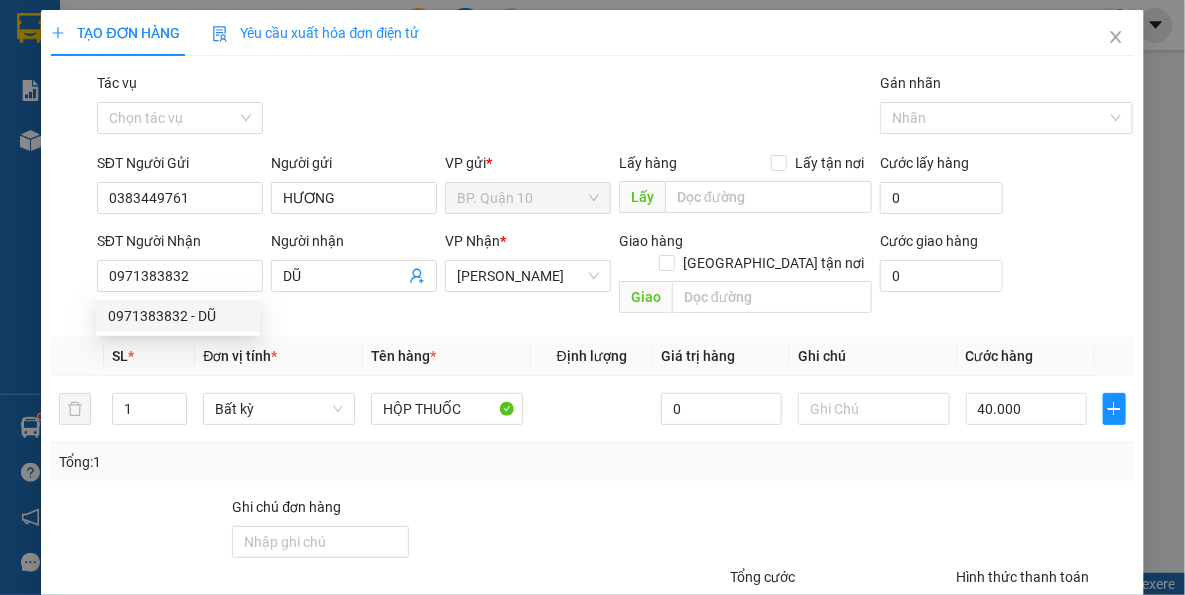 click on "Transit Pickup Surcharge Ids Transit Deliver Surcharge Ids Transit Deliver Surcharge Transit Deliver Surcharge Gói vận chuyển  * Tiêu chuẩn Tác vụ Chọn tác vụ Gán nhãn   Nhãn SĐT Người Gửi 0383449761 Người gửi HƯƠNG VP gửi  * BP. Quận 10 Lấy hàng Lấy tận nơi Lấy Cước lấy hàng 0 SĐT Người Nhận 0971383832 Người nhận DŨ VP Nhận  * Hòa Thành Giao hàng Giao tận nơi Giao Cước giao hàng 0 SL  * Đơn vị tính  * Tên hàng  * Định lượng Giá trị hàng Ghi chú Cước hàng                   1 Bất kỳ HỘP THUỐC 0 40.000 Tổng:  1 Ghi chú đơn hàng Tổng cước 40.000 Hình thức thanh toán Tại văn phòng Số tiền thu trước 0 Chưa thanh toán 0 Chọn HT Thanh Toán Lưu nháp Xóa Thông tin Lưu Lưu và In" at bounding box center [592, 397] 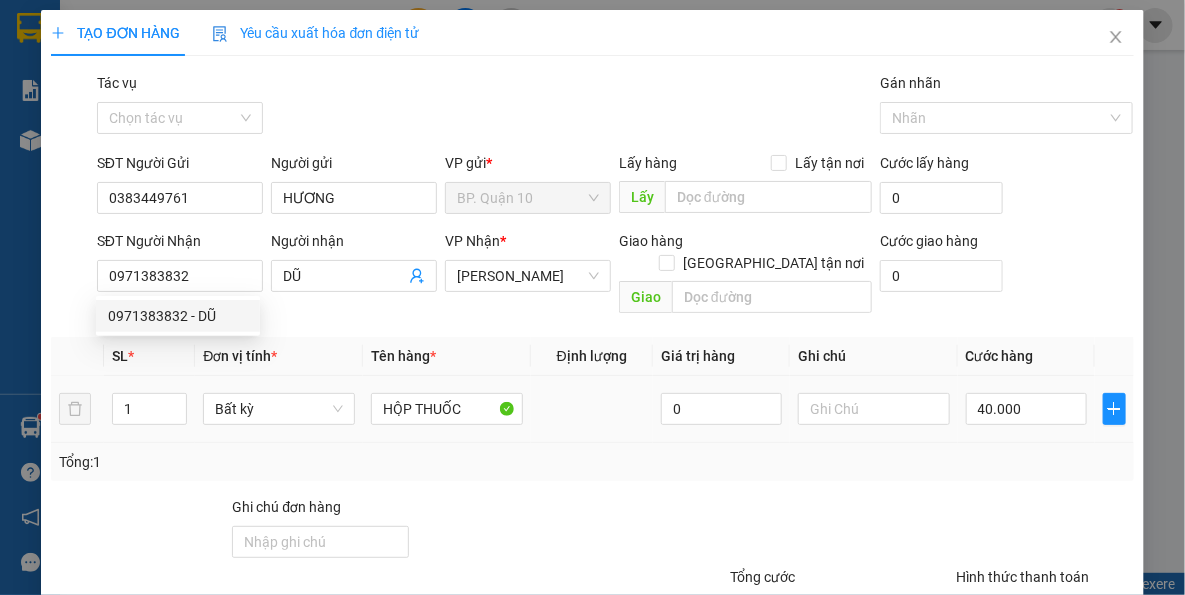 click on "Transit Pickup Surcharge Ids Transit Deliver Surcharge Ids Transit Deliver Surcharge Transit Deliver Surcharge Gói vận chuyển  * Tiêu chuẩn Tác vụ Chọn tác vụ Gán nhãn   Nhãn SĐT Người Gửi 0383449761 Người gửi HƯƠNG VP gửi  * BP. Quận 10 Lấy hàng Lấy tận nơi Lấy Cước lấy hàng 0 SĐT Người Nhận 0971383832 Người nhận DŨ VP Nhận  * Hòa Thành Giao hàng Giao tận nơi Giao Cước giao hàng 0 SL  * Đơn vị tính  * Tên hàng  * Định lượng Giá trị hàng Ghi chú Cước hàng                   1 Bất kỳ HỘP THUỐC 0 40.000 Tổng:  1 Ghi chú đơn hàng Tổng cước 40.000 Hình thức thanh toán Tại văn phòng Số tiền thu trước 0 Chưa thanh toán 0 Chọn HT Thanh Toán Lưu nháp Xóa Thông tin Lưu Lưu và In" at bounding box center [592, 397] 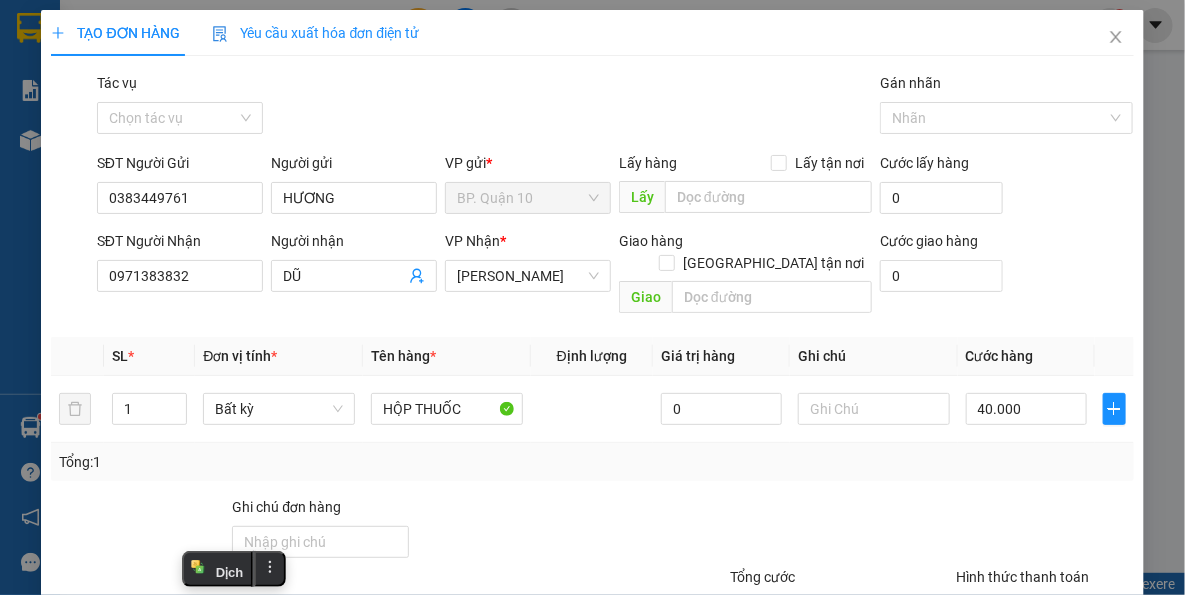 click on "Tổng:  1" at bounding box center [592, 462] 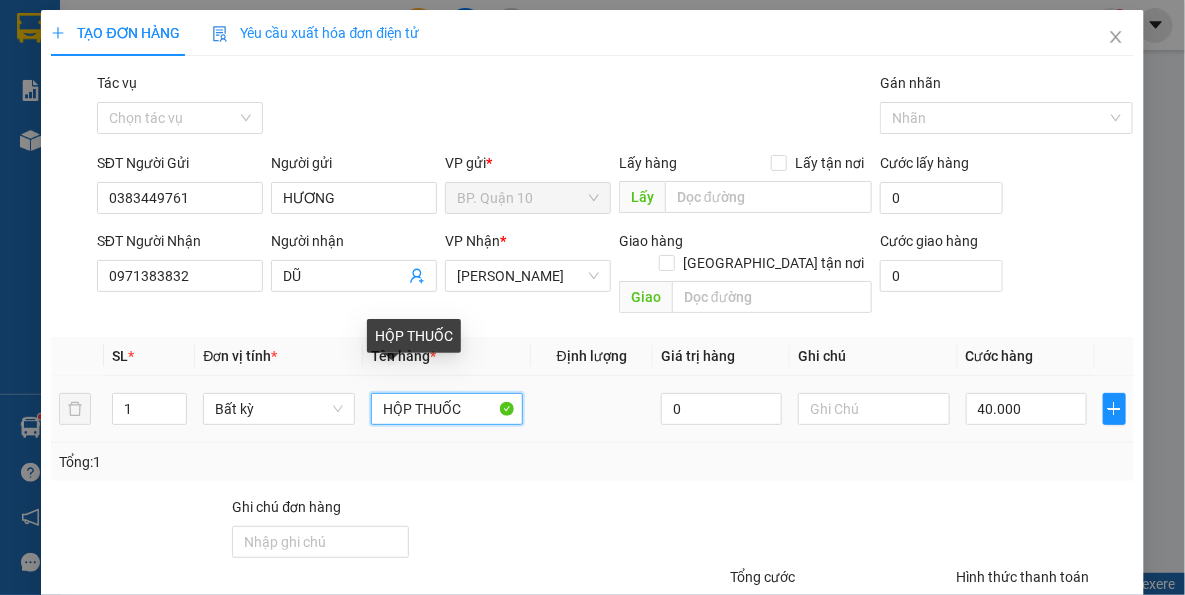 click on "HỘP THUỐC" at bounding box center [447, 409] 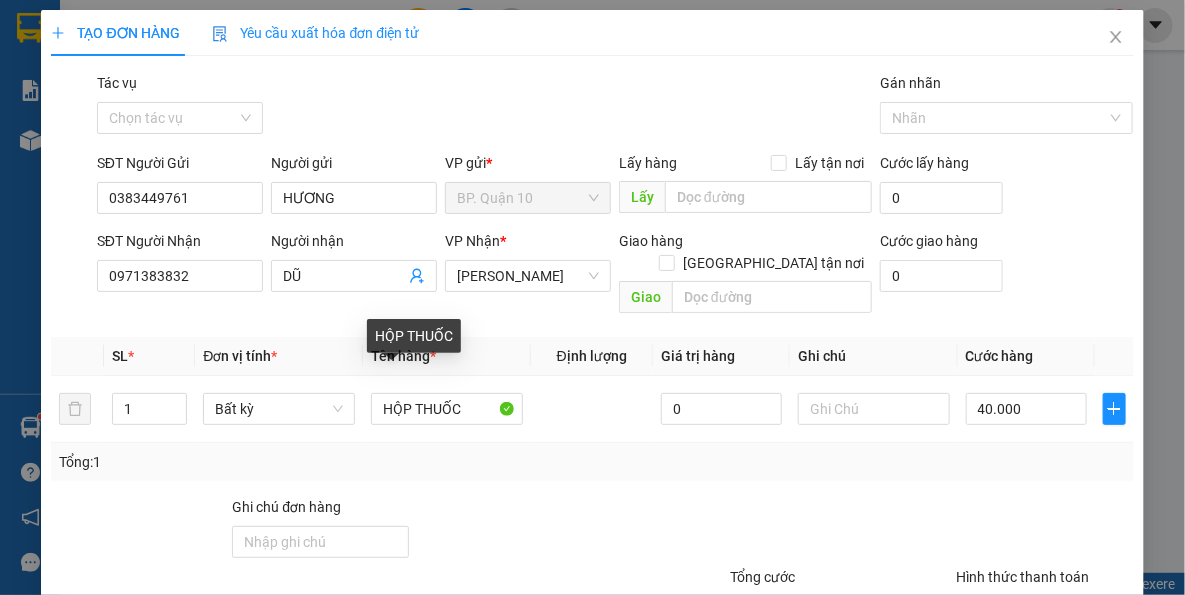 click on "Tổng:  1" at bounding box center [592, 462] 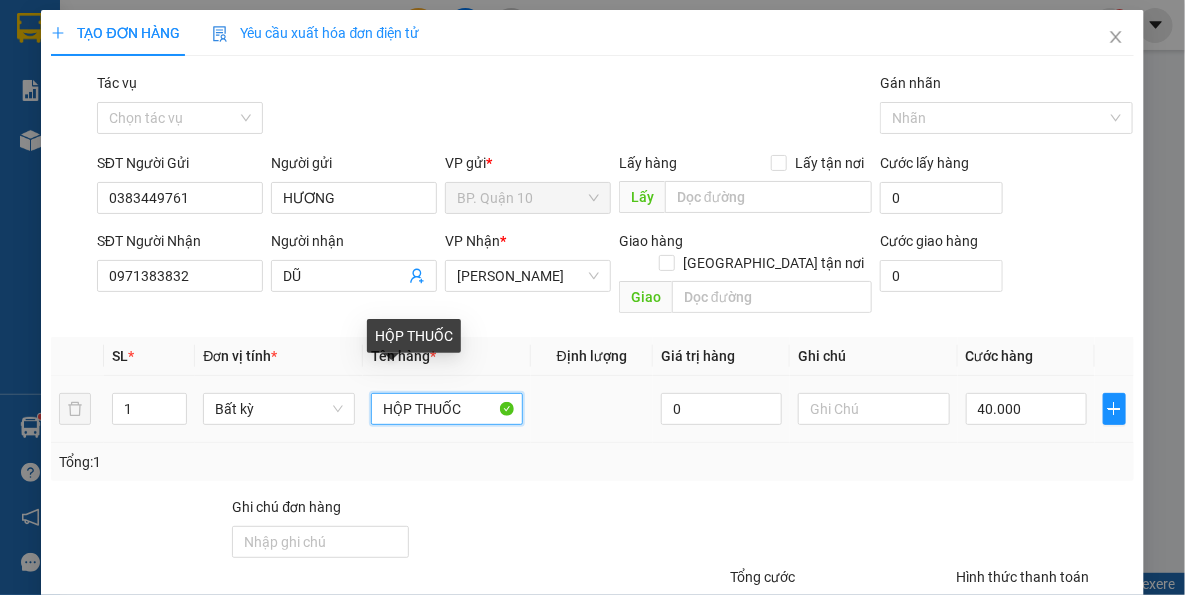 drag, startPoint x: 462, startPoint y: 381, endPoint x: 410, endPoint y: 400, distance: 55.362442 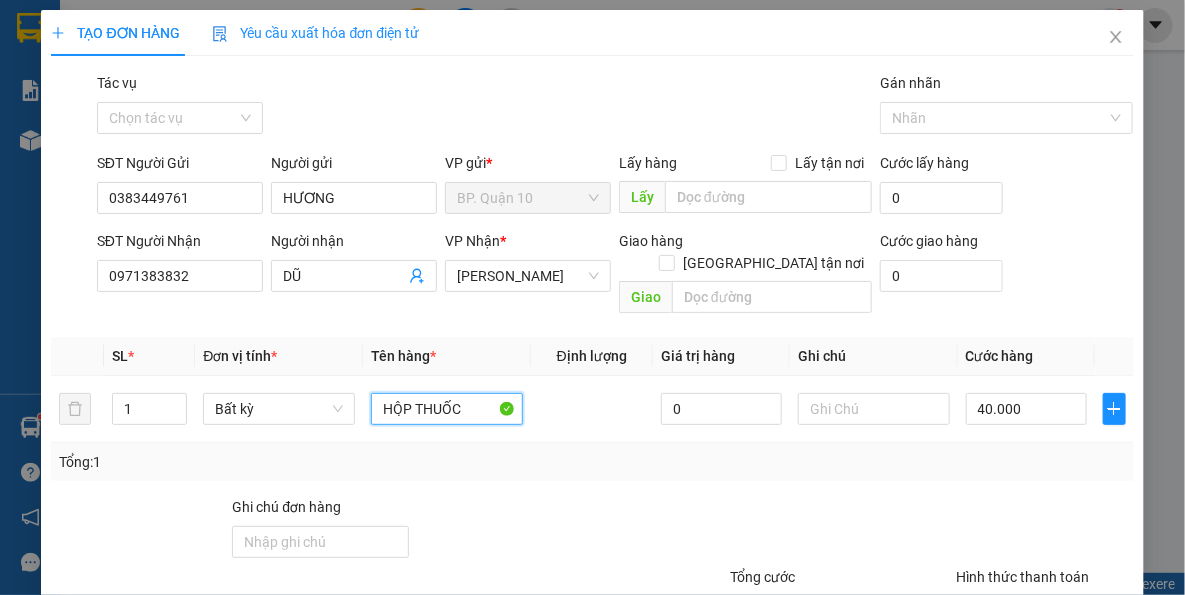 type on "HỘP THUỐC" 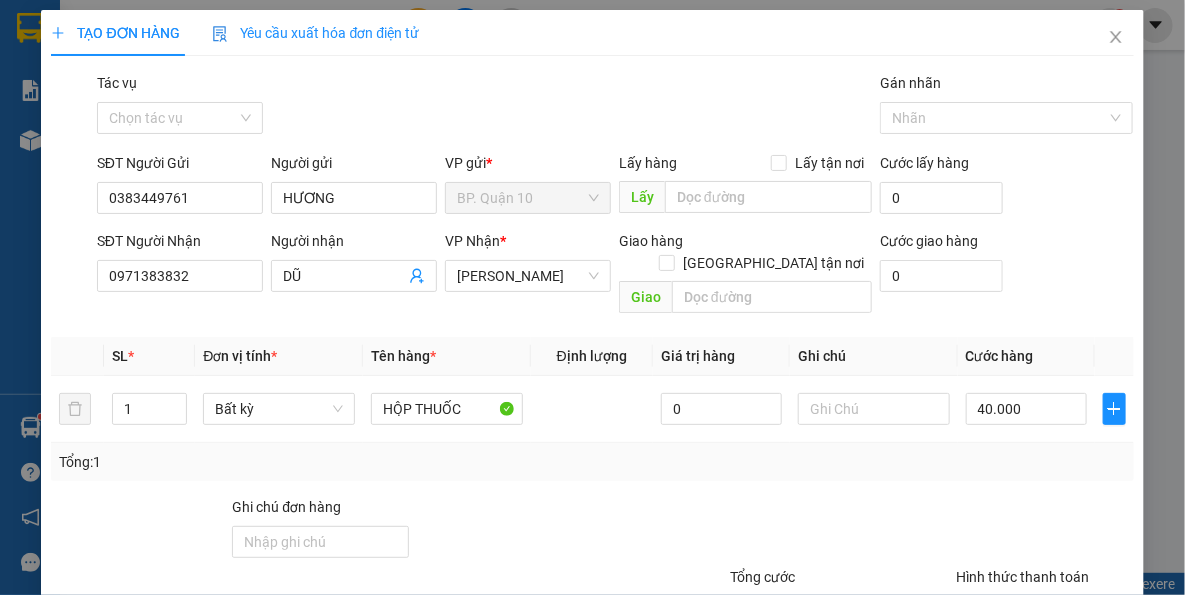 drag, startPoint x: 976, startPoint y: 456, endPoint x: 1006, endPoint y: 462, distance: 30.594116 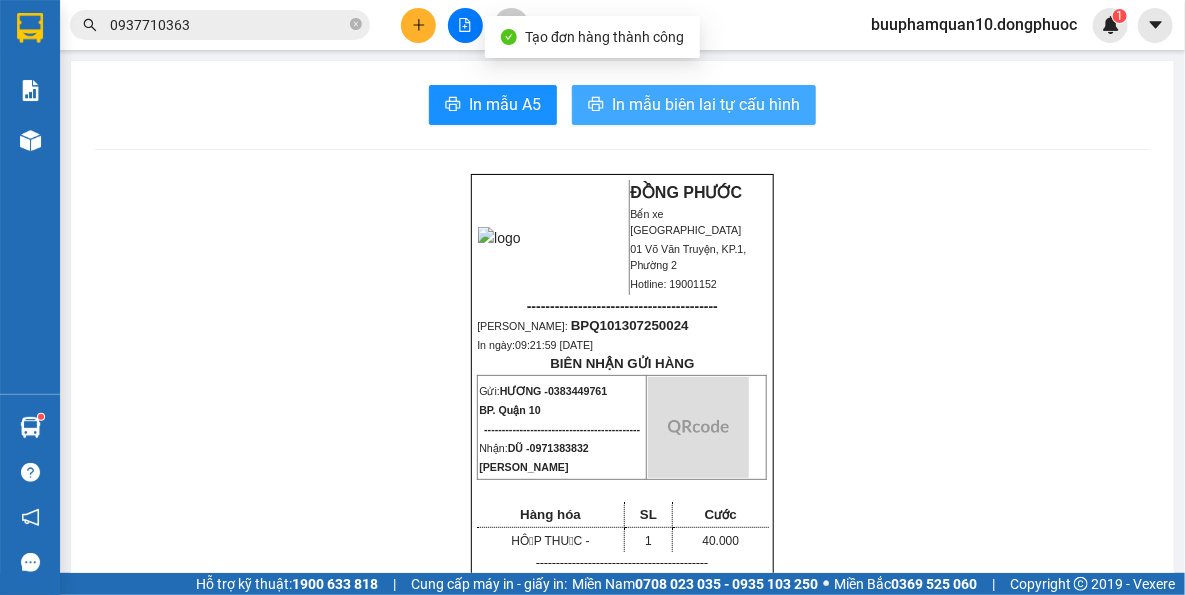 click on "In mẫu biên lai tự cấu hình" at bounding box center (694, 105) 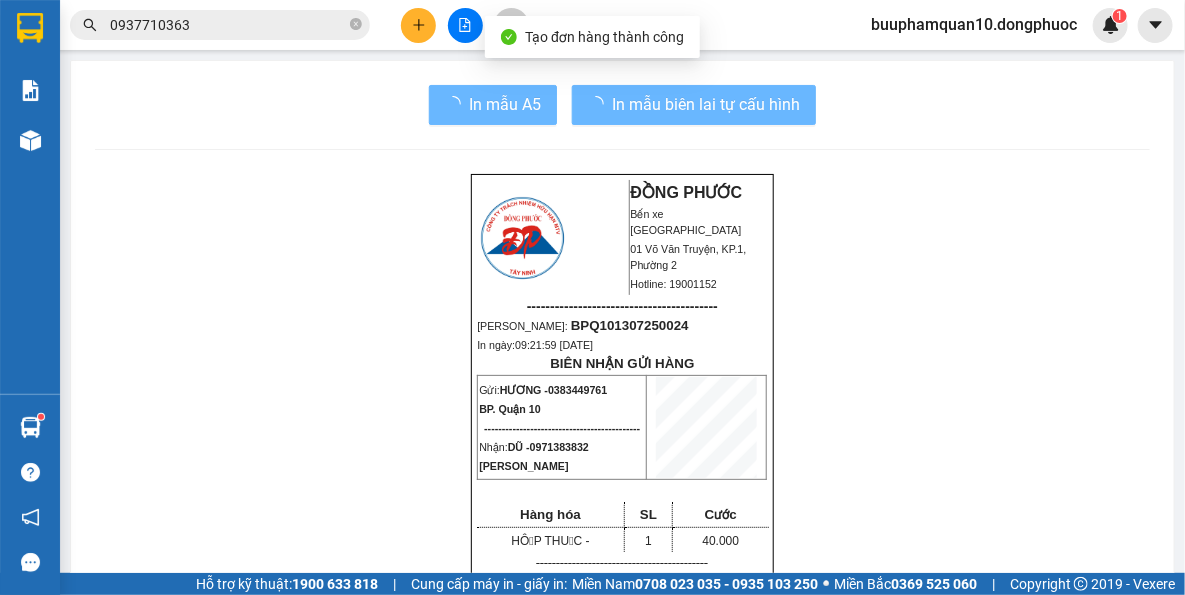 click on "ĐỒNG PHƯỚC
Bến xe Tây Ninh
01 Võ Văn Truyện, KP.1, Phường 2
Hotline: 19001152
-----------------------------------------
Mã ĐH:   BPQ101307250024
In ngày:  09:21:59 - 13/07/2025
BIÊN NHẬN GỬI HÀNG
Gửi:  HƯƠNG -  0383449761
BP. Quận 10
--------------------------------------------
Nhận:  DŨ -  0971383832
Hòa Thành
Hàng hóa
SL
Cước
HỘP THUỐC  -
1
40.000
-------------------------------------------
CR:  40.000
CC:  0
Phí TH:  0
Tổng:  40.000
-------------------------------------------
Quy định nhận/gửi hàng: - Sau 03 ngày gửi hàng, nếu quý khách không đến nhận hàng hóa thì mọi khiếu nại công ty sẽ không giải quyết.  - Thời gian khiếu kiện trong vòng 10 ngày kể từ ngày gửi. - Hàng hoá chuyển hoàn theo yêu cầu của khách hàng sẽ thu thêm phí bằng cước chính." at bounding box center [622, 1694] 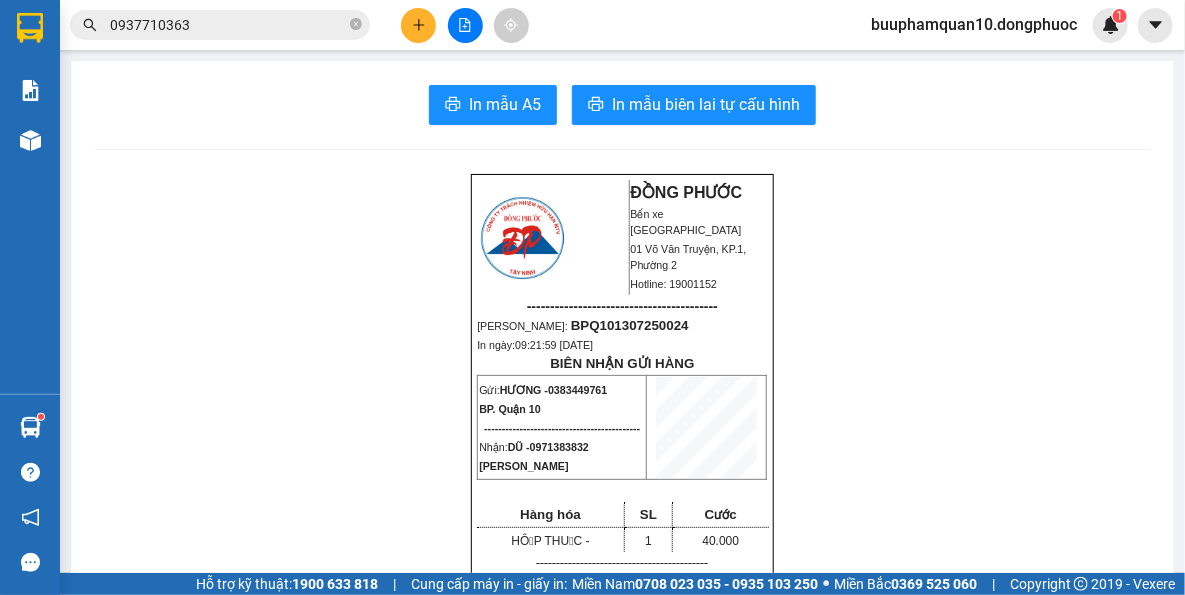 click on "ĐỒNG PHƯỚC
Bến xe Tây Ninh
01 Võ Văn Truyện, KP.1, Phường 2
Hotline: 19001152
-----------------------------------------
Mã ĐH:   BPQ101307250024
In ngày:  09:21:59 - 13/07/2025
BIÊN NHẬN GỬI HÀNG
Gửi:  HƯƠNG -  0383449761
BP. Quận 10
--------------------------------------------
Nhận:  DŨ -  0971383832
Hòa Thành
Hàng hóa
SL
Cước
HỘP THUỐC  -
1
40.000
-------------------------------------------
CR:  40.000
CC:  0
Phí TH:  0
Tổng:  40.000
-------------------------------------------
Quy định nhận/gửi hàng: - Sau 03 ngày gửi hàng, nếu quý khách không đến nhận hàng hóa thì mọi khiếu nại công ty sẽ không giải quyết.  - Thời gian khiếu kiện trong vòng 10 ngày kể từ ngày gửi. - Hàng hoá chuyển hoàn theo yêu cầu của khách hàng sẽ thu thêm phí bằng cước chính." at bounding box center (622, 1694) 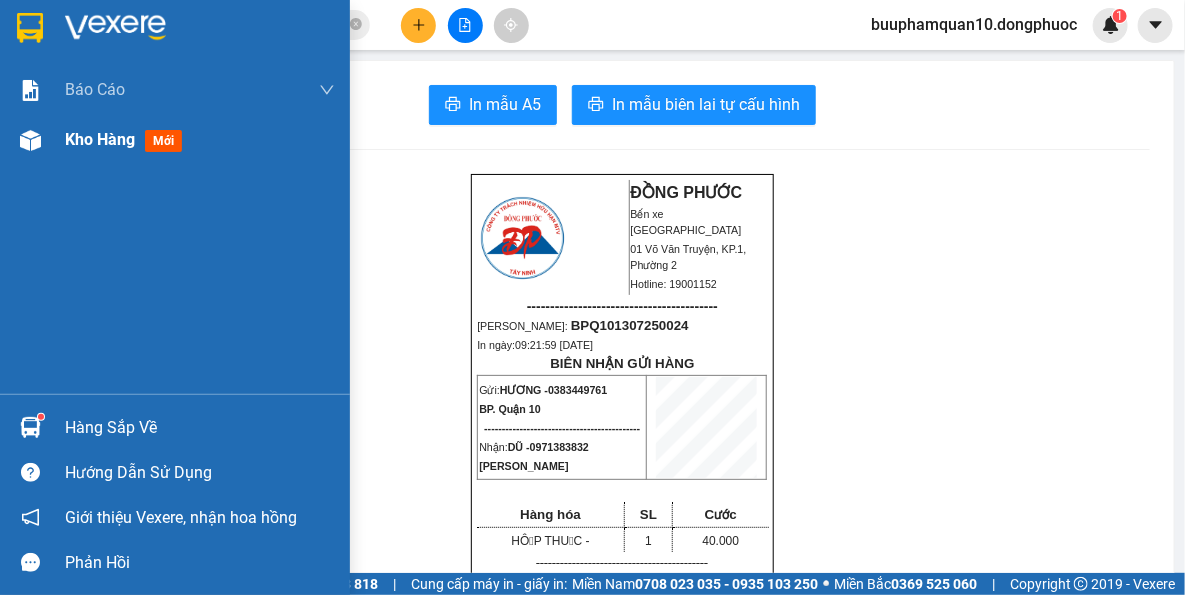 click at bounding box center [30, 140] 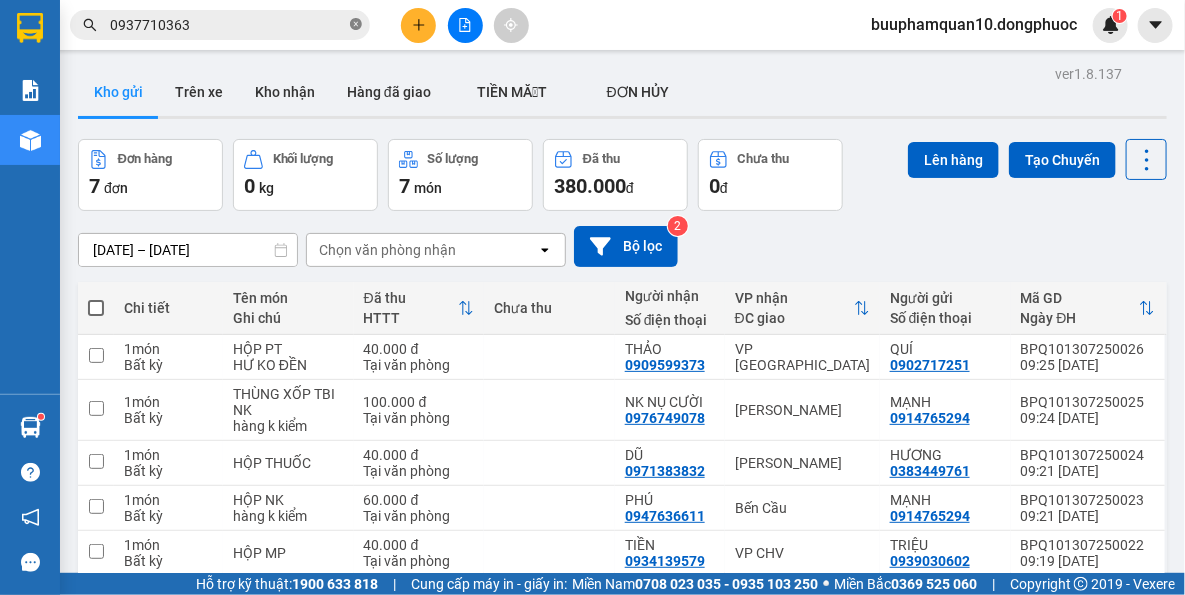 click 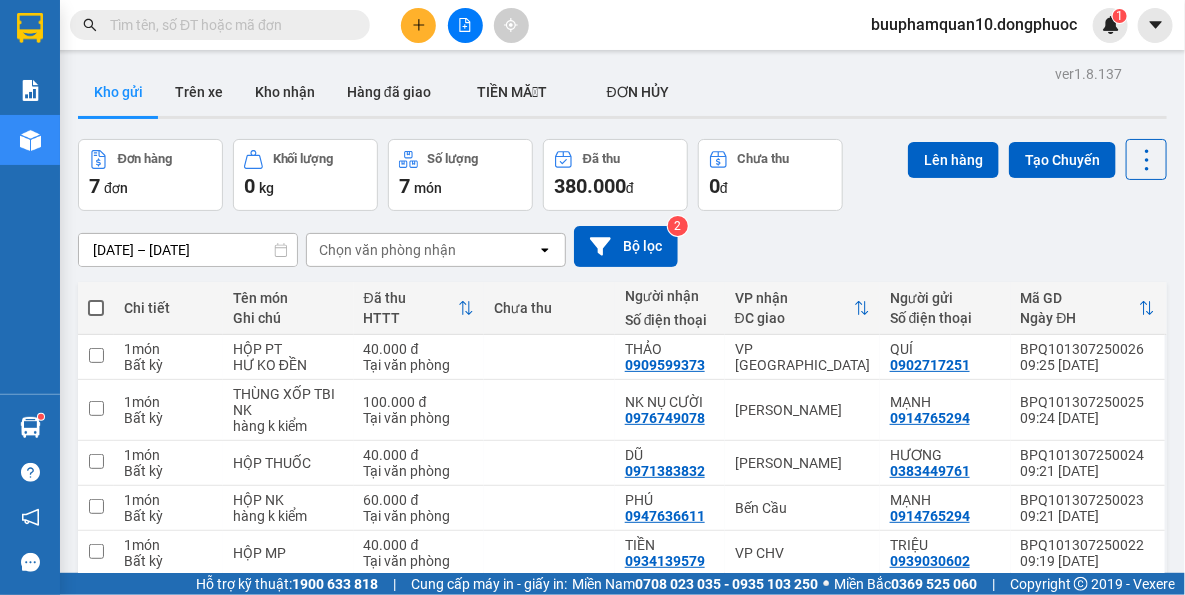 click at bounding box center [228, 25] 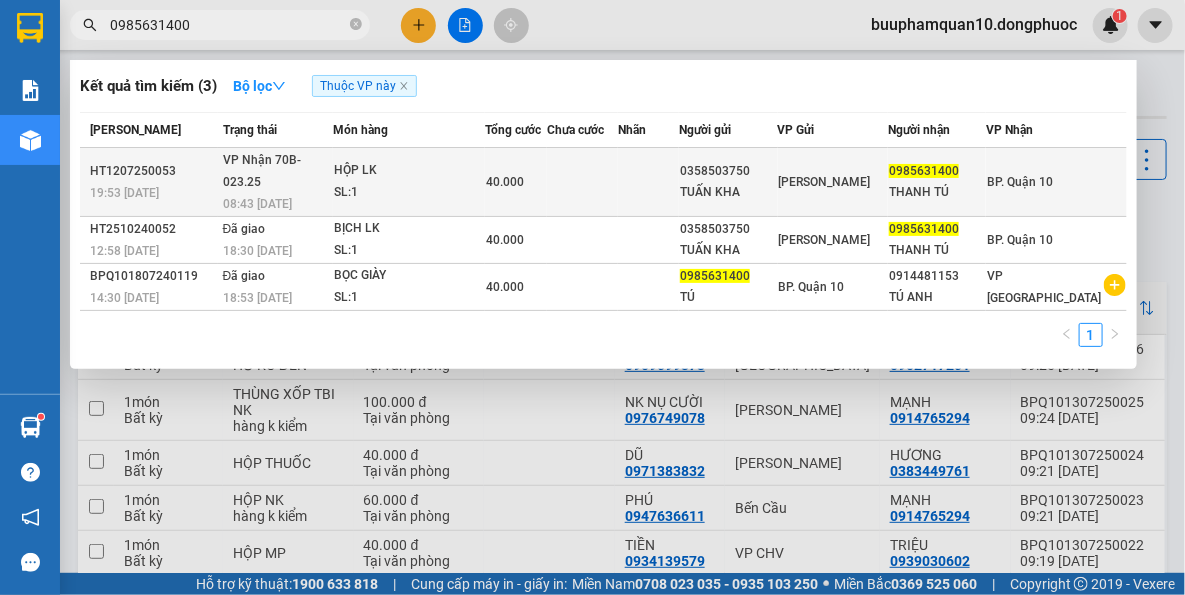 type on "0985631400" 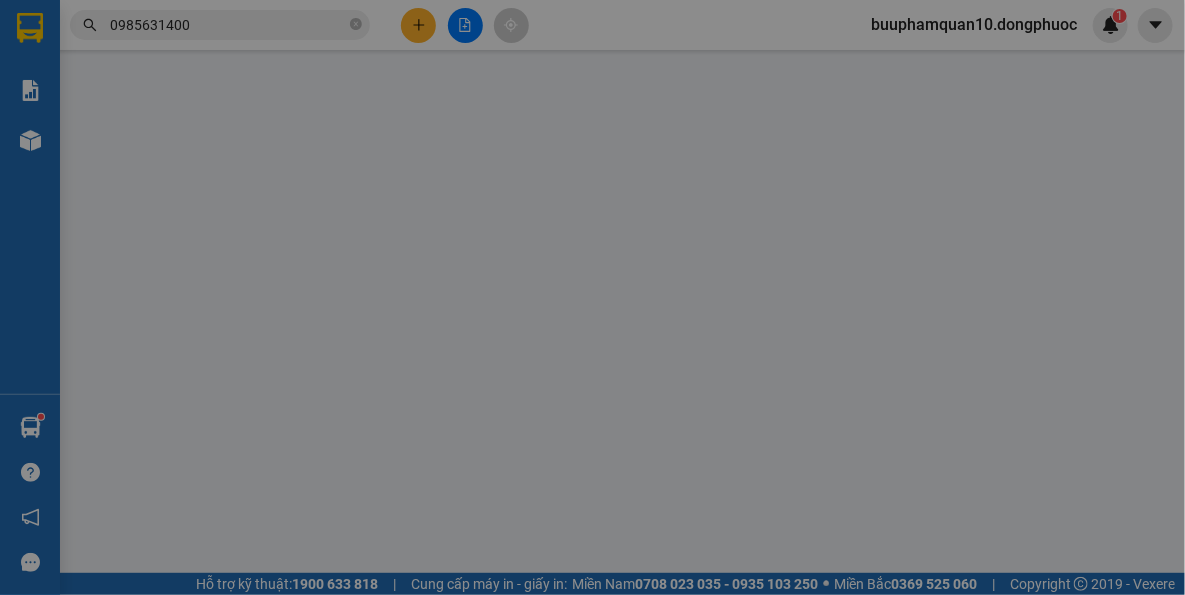type on "0358503750" 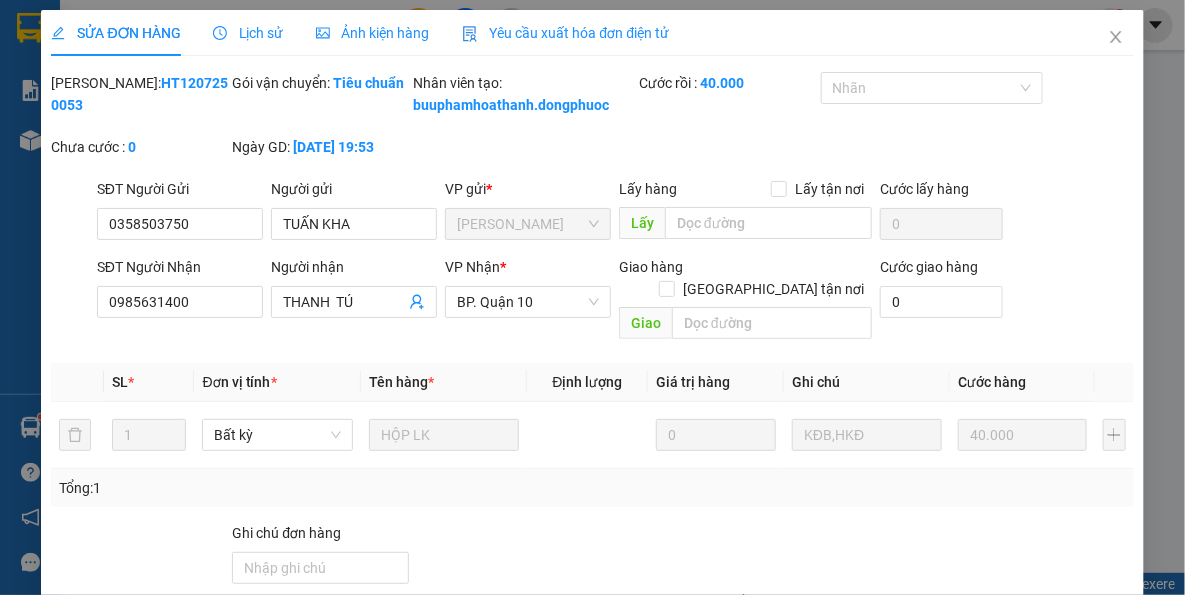 click on "Giao hàng" at bounding box center (637, 733) 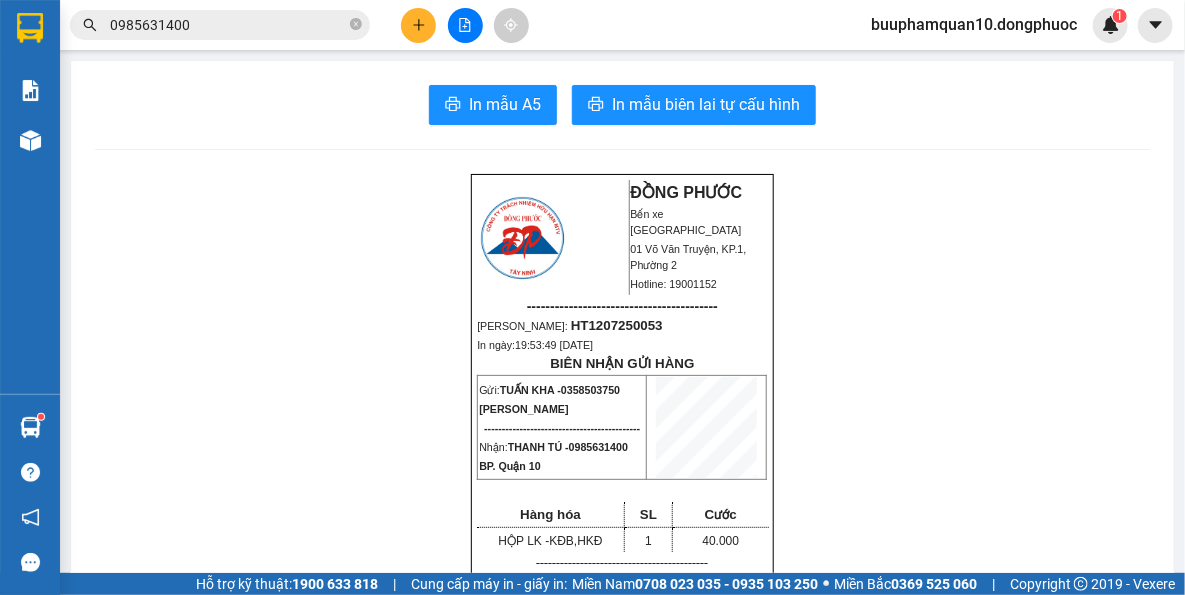 click at bounding box center [418, 25] 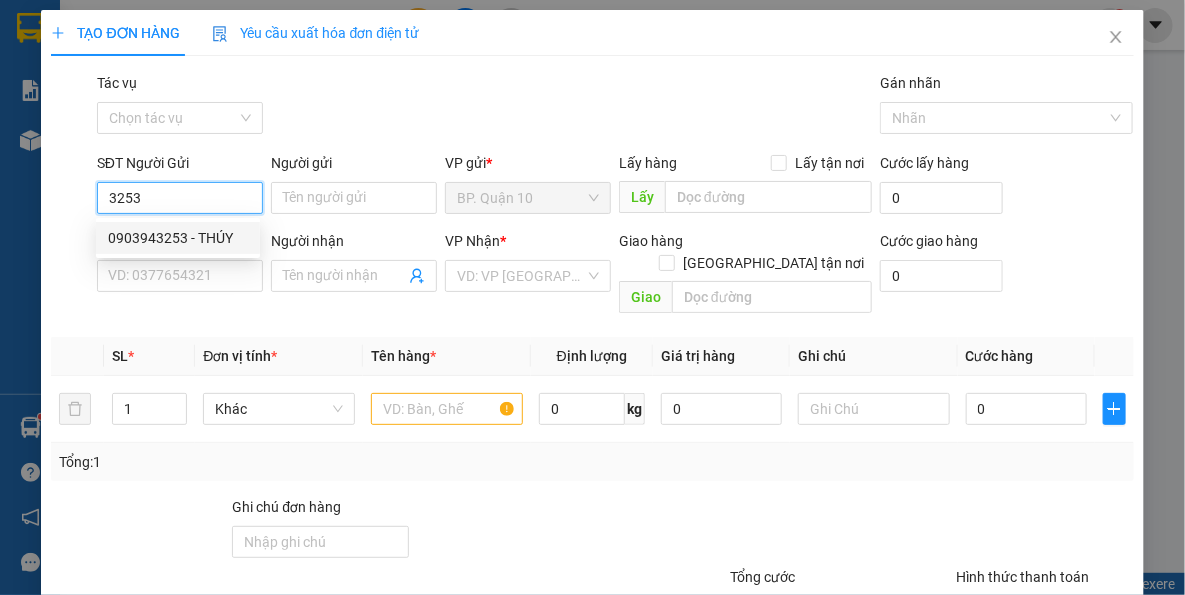 click on "0903943253 - THÚY" at bounding box center [178, 238] 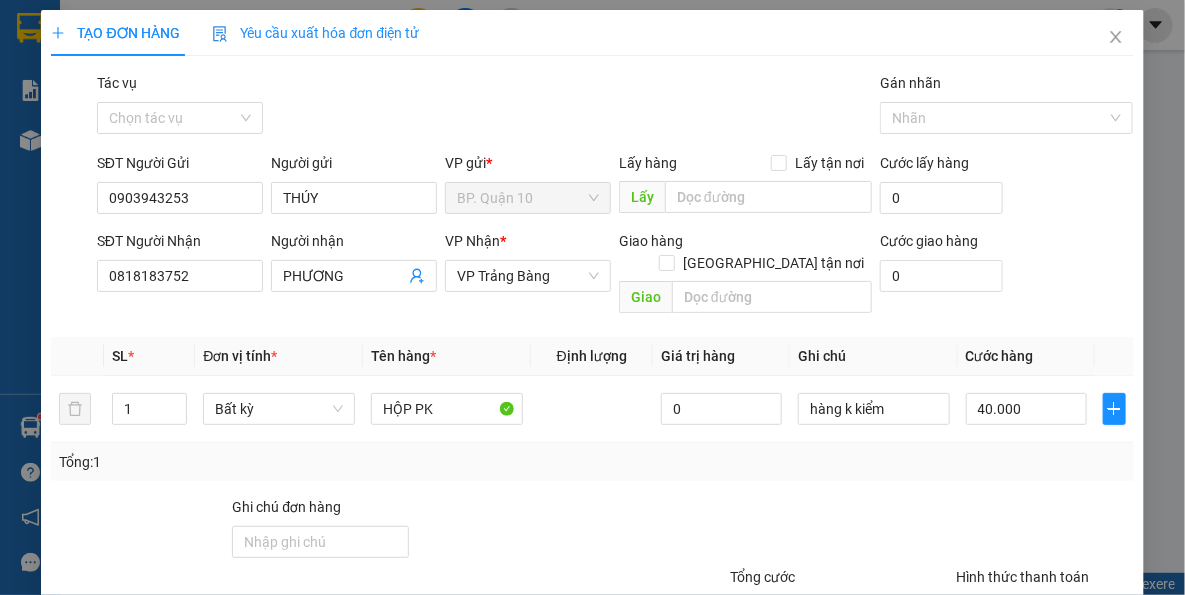 click on "TẠO ĐƠN HÀNG Yêu cầu xuất hóa đơn điện tử Transit Pickup Surcharge Ids Transit Deliver Surcharge Ids Transit Deliver Surcharge Transit Deliver Surcharge Gói vận chuyển  * Tiêu chuẩn Tác vụ Chọn tác vụ Gán nhãn   Nhãn SĐT Người Gửi 0903943253 Người gửi THÚY VP gửi  * BP. Quận 10 Lấy hàng Lấy tận nơi Lấy Cước lấy hàng 0 SĐT Người Nhận 0818183752 Người nhận PHƯƠNG VP Nhận  * VP Trảng Bàng Giao hàng Giao tận nơi Giao Cước giao hàng 0 SL  * Đơn vị tính  * Tên hàng  * Định lượng Giá trị hàng Ghi chú Cước hàng                   1 Bất kỳ HỘP PK 0 hàng k kiểm 40.000 Tổng:  1 Ghi chú đơn hàng Tổng cước 40.000 Hình thức thanh toán Tại văn phòng Số tiền thu trước 0 Chưa thanh toán 0 Chọn HT Thanh Toán Lưu nháp Xóa Thông tin Lưu Lưu và In" at bounding box center (592, 374) 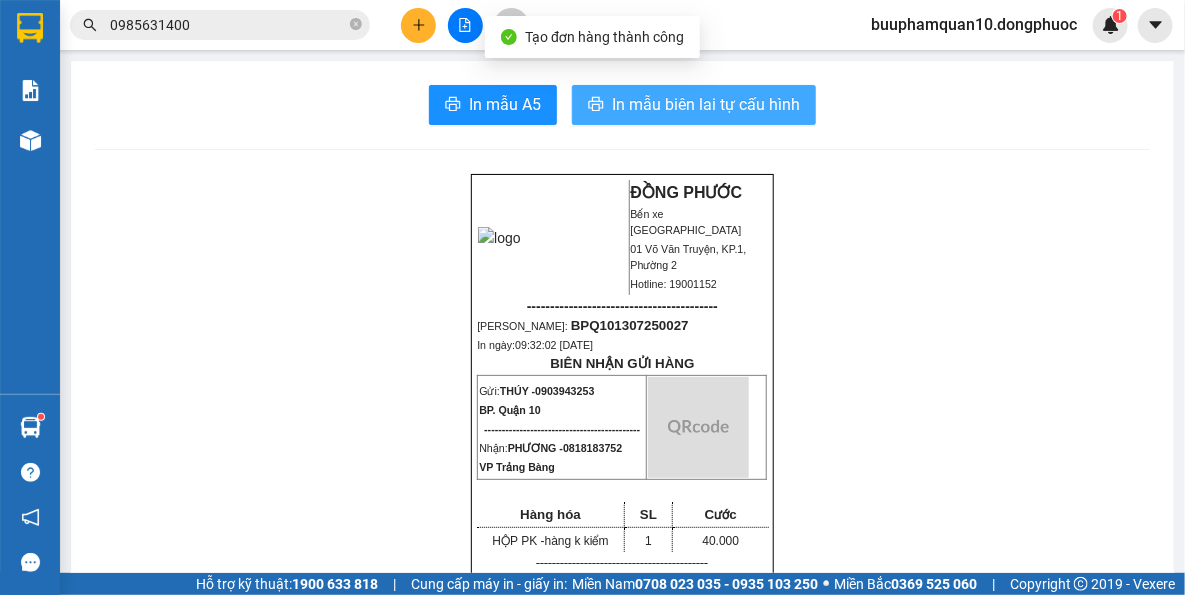 click on "In mẫu biên lai tự cấu hình" at bounding box center [706, 104] 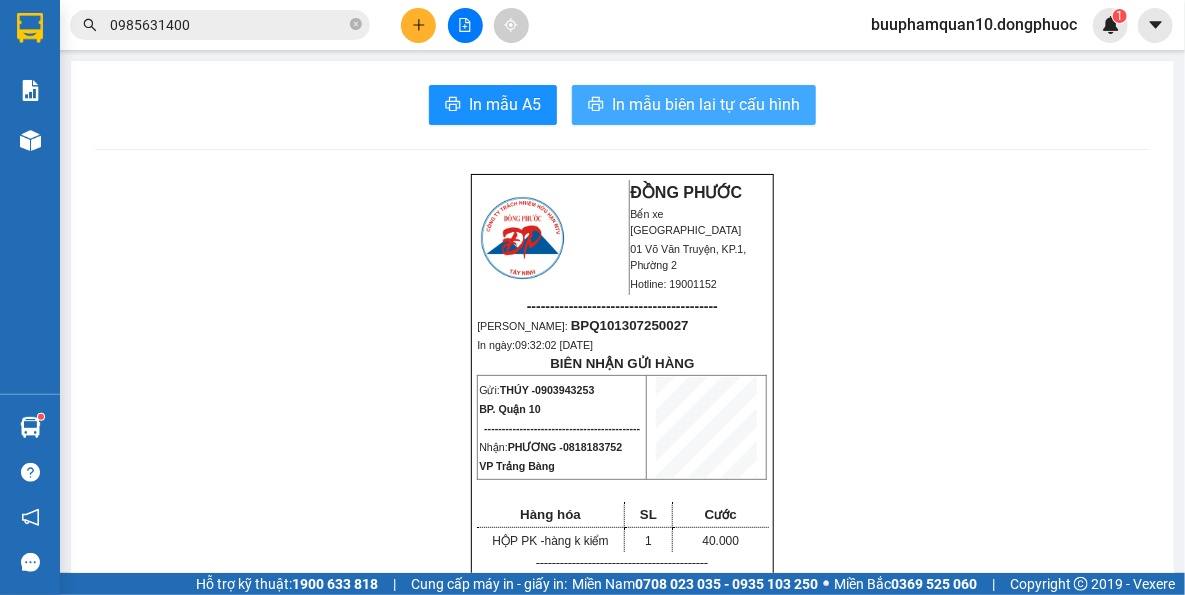 click on "In mẫu biên lai tự cấu hình" at bounding box center (706, 104) 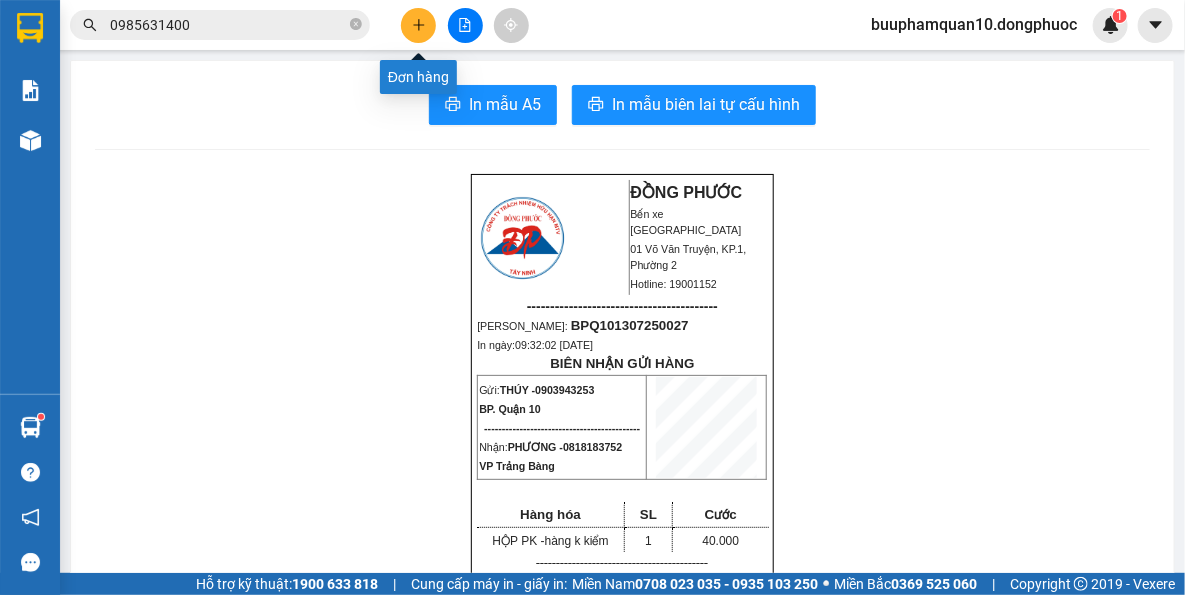click 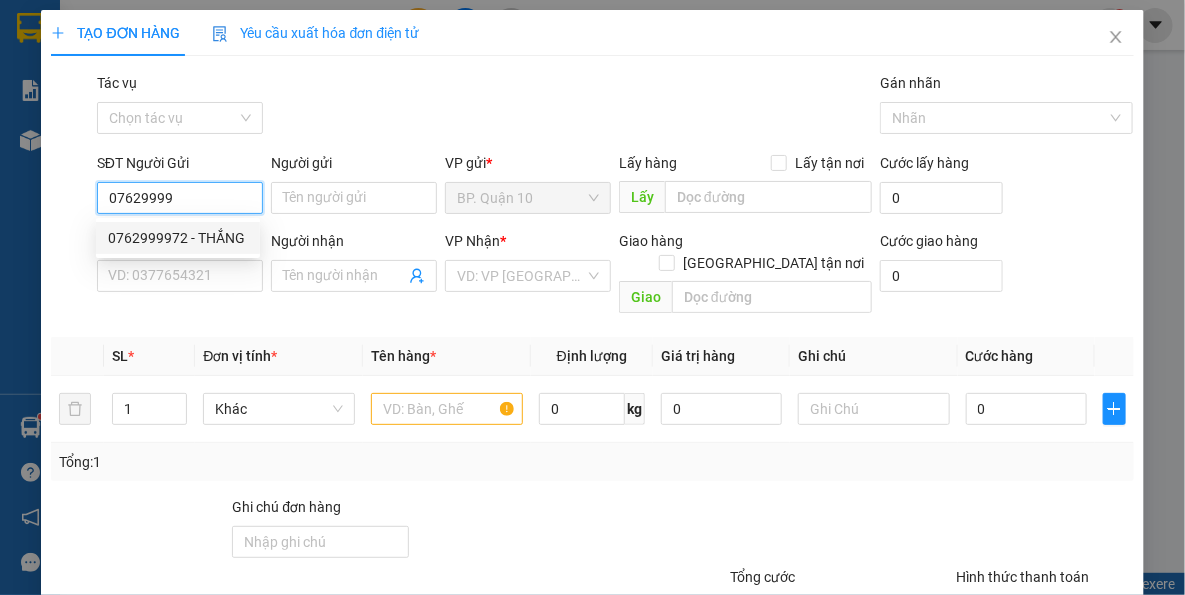 click on "0762999972 - THẮNG" at bounding box center [178, 238] 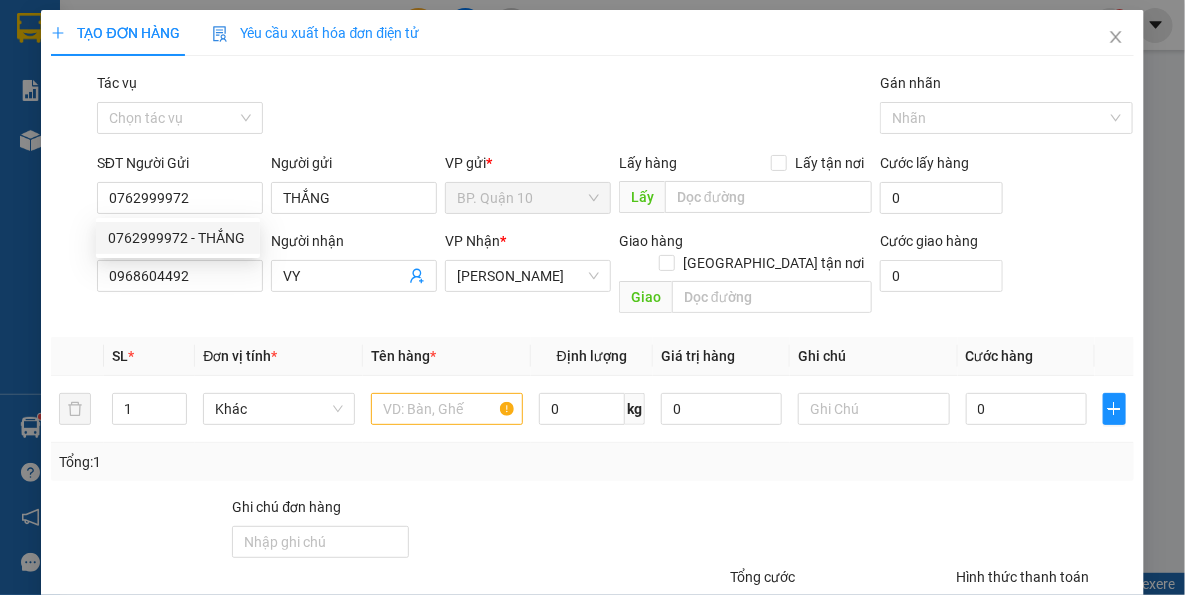 click on "Transit Pickup Surcharge Ids Transit Deliver Surcharge Ids Transit Deliver Surcharge Transit Deliver Surcharge Gói vận chuyển  * Tiêu chuẩn Tác vụ Chọn tác vụ Gán nhãn   Nhãn SĐT Người Gửi 0762999972 Người gửi THẮNG VP gửi  * BP. Quận 10 Lấy hàng Lấy tận nơi Lấy Cước lấy hàng 0 SĐT Người Nhận 0968604492 Người nhận VY VP Nhận  * Hòa Thành Giao hàng Giao tận nơi Giao Cước giao hàng 0 SL  * Đơn vị tính  * Tên hàng  * Định lượng Giá trị hàng Ghi chú Cước hàng                   1 Khác 0 kg 0 0 Tổng:  1 Ghi chú đơn hàng Tổng cước 40.000 Hình thức thanh toán Tại văn phòng Số tiền thu trước 0 Chưa thanh toán 0 Chọn HT Thanh Toán Lưu nháp Xóa Thông tin Lưu Lưu và In" at bounding box center (592, 397) 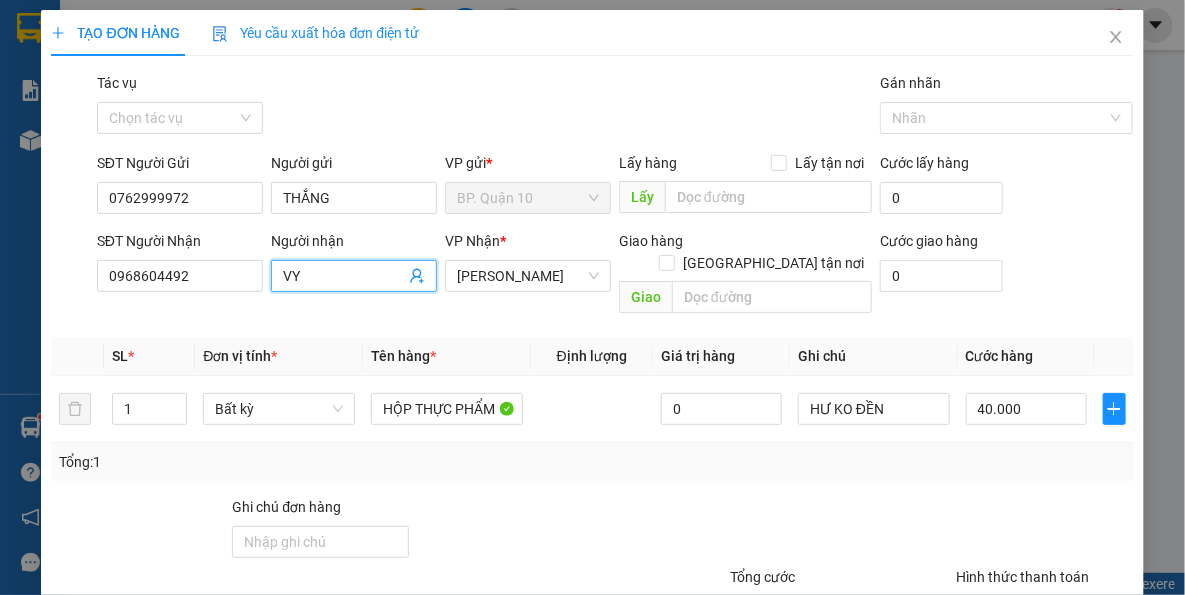 click 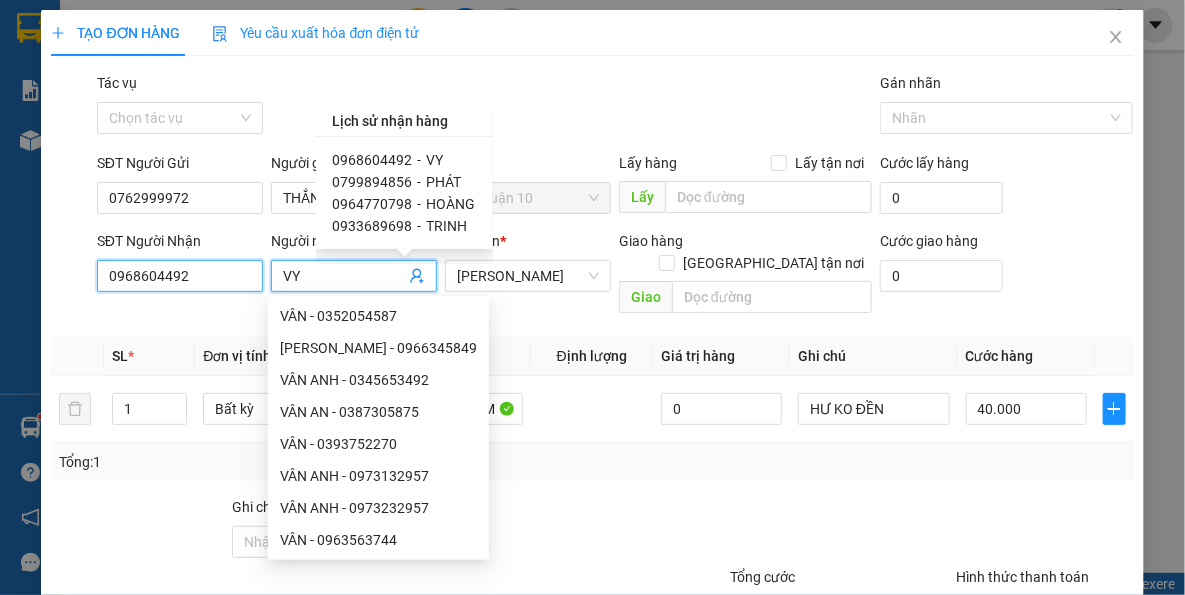 click on "0968604492" at bounding box center [180, 276] 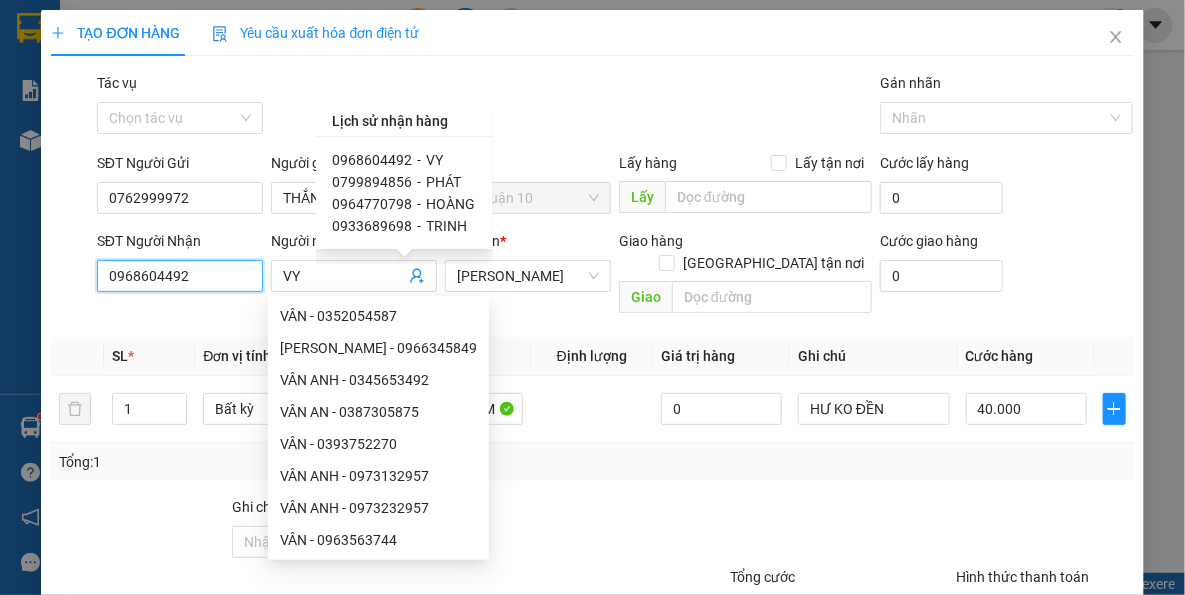 click on "0968604492" at bounding box center [180, 276] 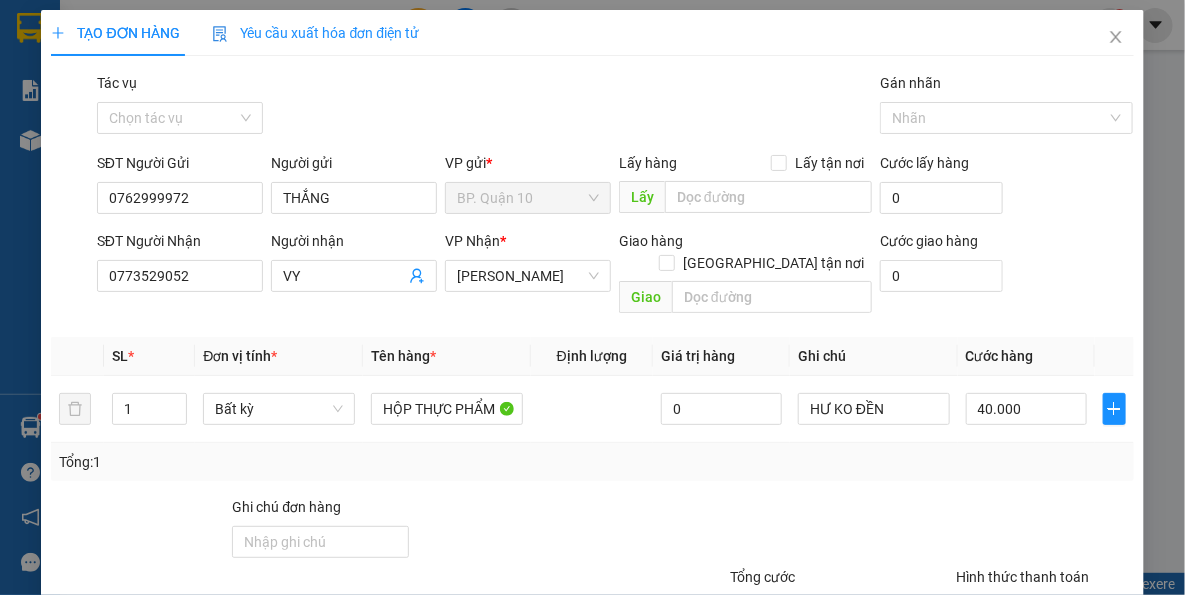 drag, startPoint x: 1161, startPoint y: 340, endPoint x: 333, endPoint y: 295, distance: 829.2219 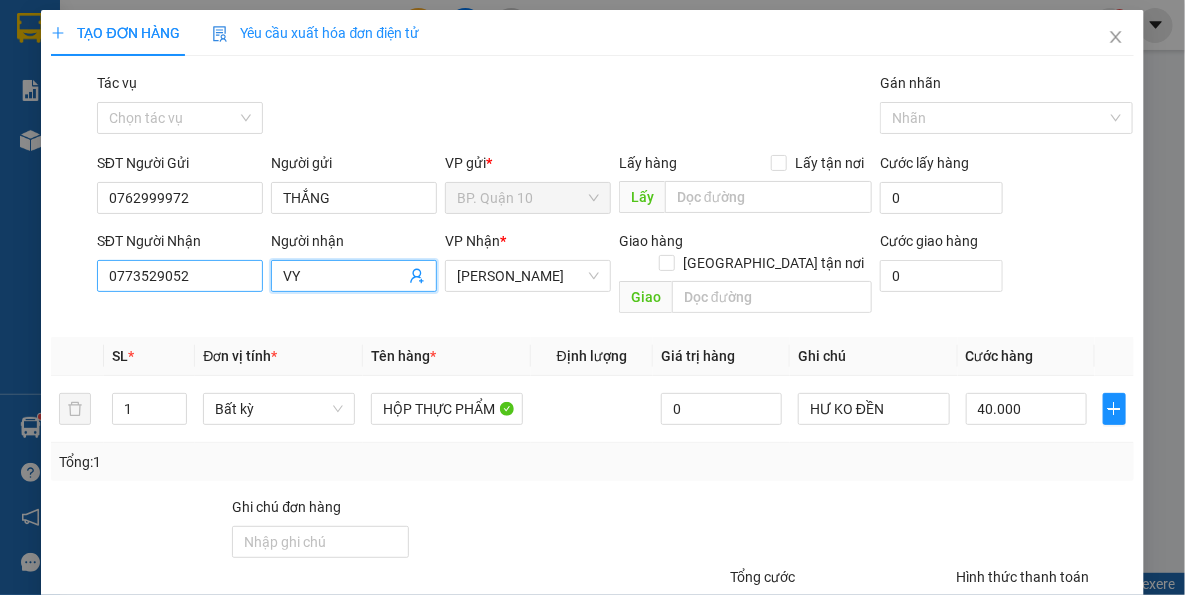 drag, startPoint x: 334, startPoint y: 276, endPoint x: 144, endPoint y: 281, distance: 190.06578 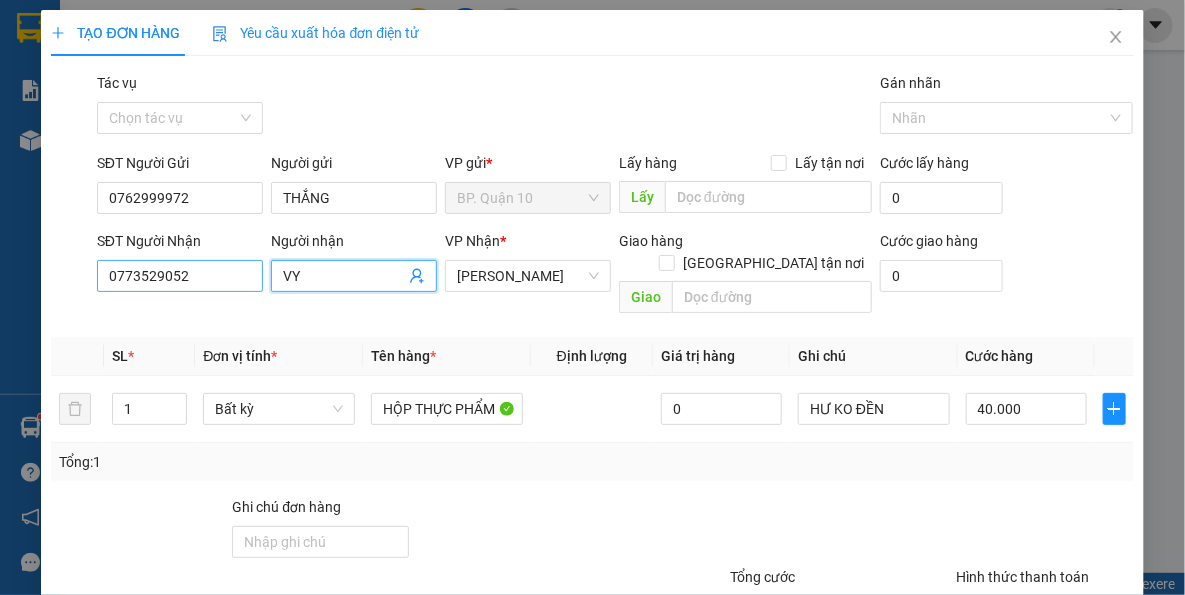 click on "SĐT Người Nhận 0773529052 Người nhận VY VY VP Nhận  * Hòa Thành Giao hàng Giao tận nơi Giao Cước giao hàng 0" at bounding box center (615, 276) 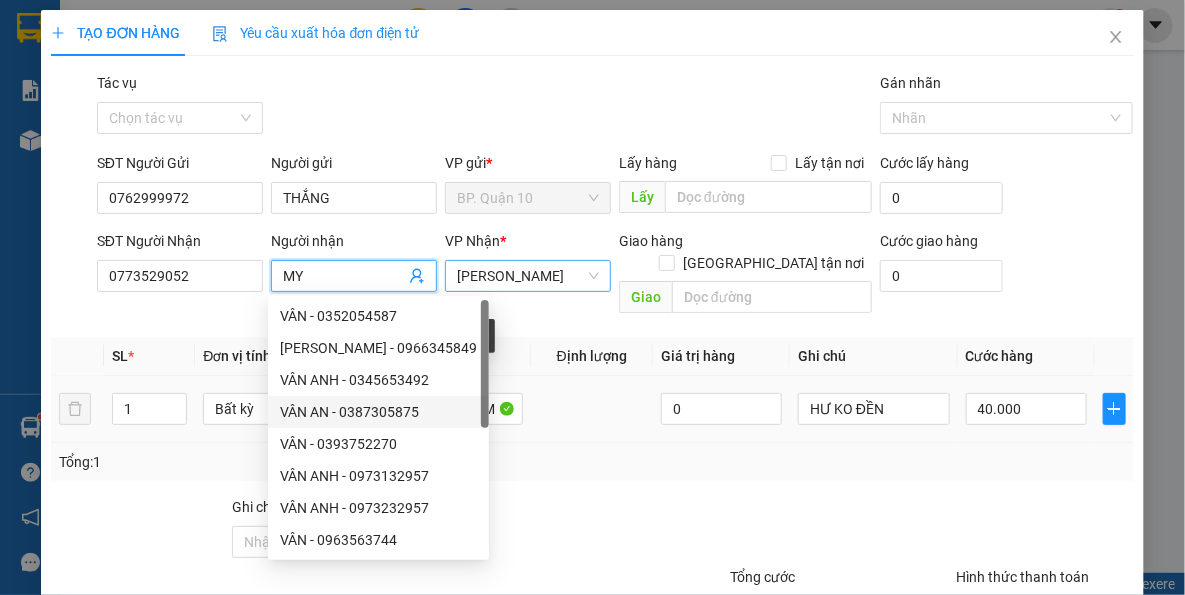 click on "Transit Pickup Surcharge Ids Transit Deliver Surcharge Ids Transit Deliver Surcharge Transit Deliver Surcharge Gói vận chuyển  * Tiêu chuẩn Tác vụ Chọn tác vụ Gán nhãn   Nhãn SĐT Người Gửi 0762999972 Người gửi THẮNG VP gửi  * BP. Quận 10 Lấy hàng Lấy tận nơi Lấy Cước lấy hàng 0 SĐT Người Nhận 0773529052 Người nhận MY VP Nhận  * Hòa Thành Giao hàng Giao tận nơi Giao Cước giao hàng 0 SL  * Đơn vị tính  * Tên hàng  * Định lượng Giá trị hàng Ghi chú Cước hàng                   1 Bất kỳ HỘP THỰC PHẨM 0 HƯ KO ĐỀN 40.000 Tổng:  1 Ghi chú đơn hàng Tổng cước 40.000 Hình thức thanh toán Tại văn phòng Số tiền thu trước 0 Chưa thanh toán 0 Chọn HT Thanh Toán Lưu nháp Xóa Thông tin Lưu Lưu và In Lịch sử nhận hàng 0968604492 - VY 0799894856 - PHÁT 0964770798 - HOÀNG 0933689698 - TRINH HỘP THỰC PHẨM" at bounding box center (592, 397) 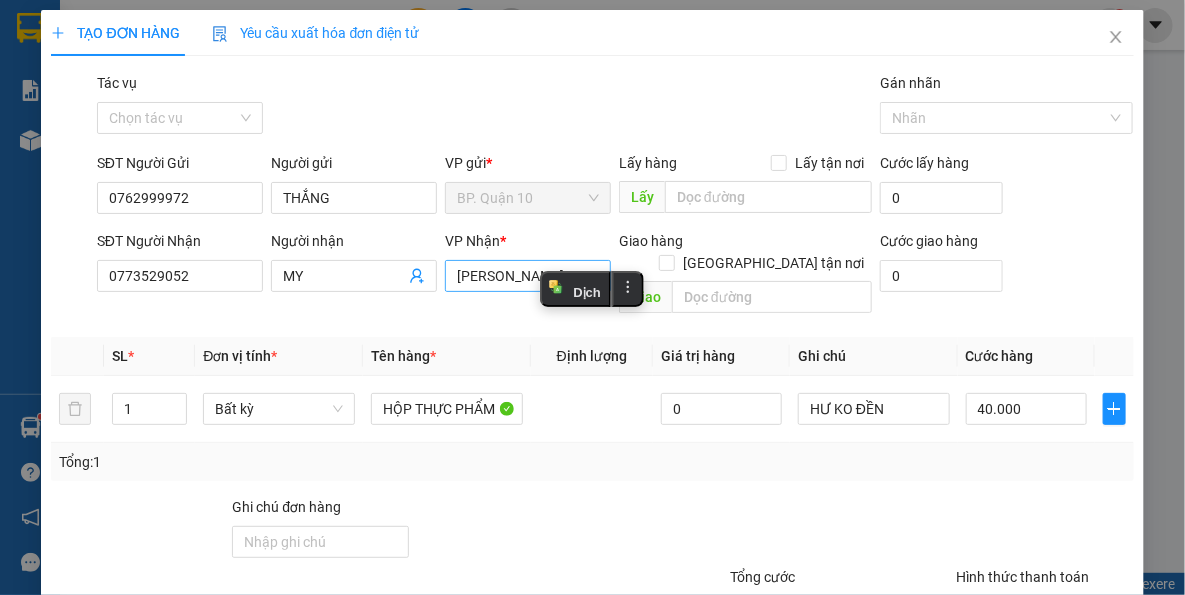 click on "[PERSON_NAME]" at bounding box center [528, 276] 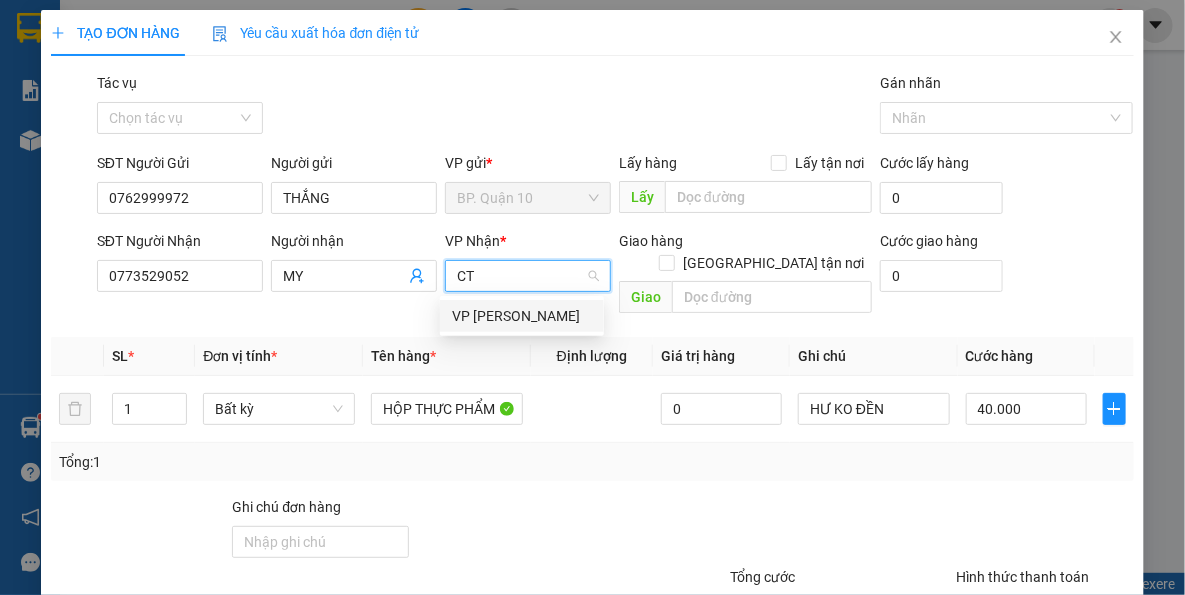 click on "VP [PERSON_NAME]" at bounding box center (522, 316) 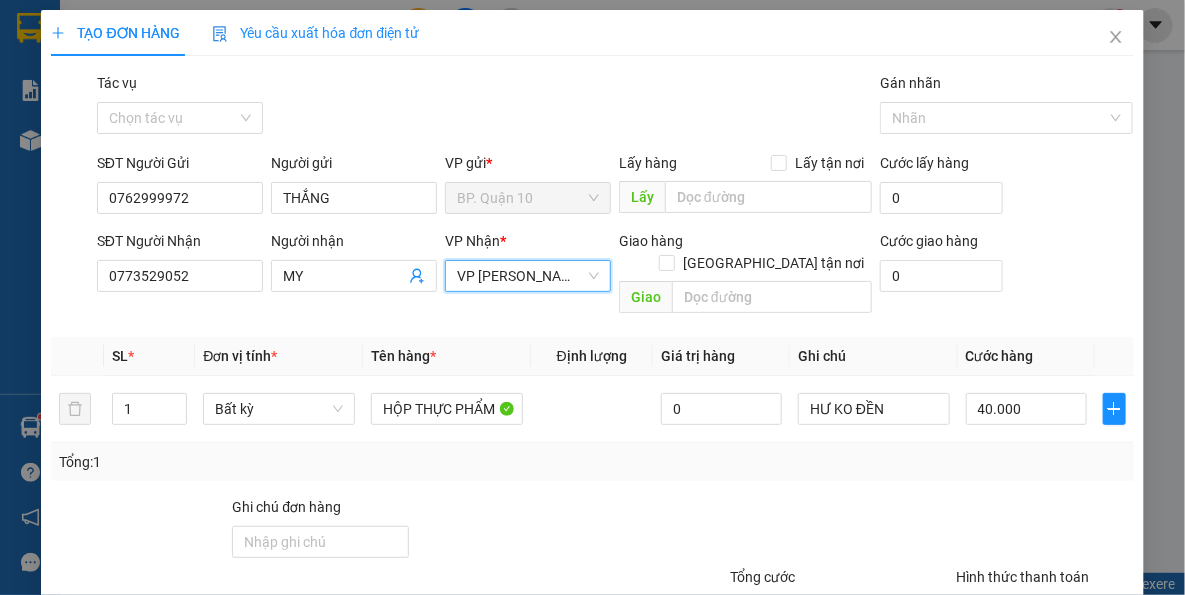 click on "Tổng:  1" at bounding box center (592, 462) 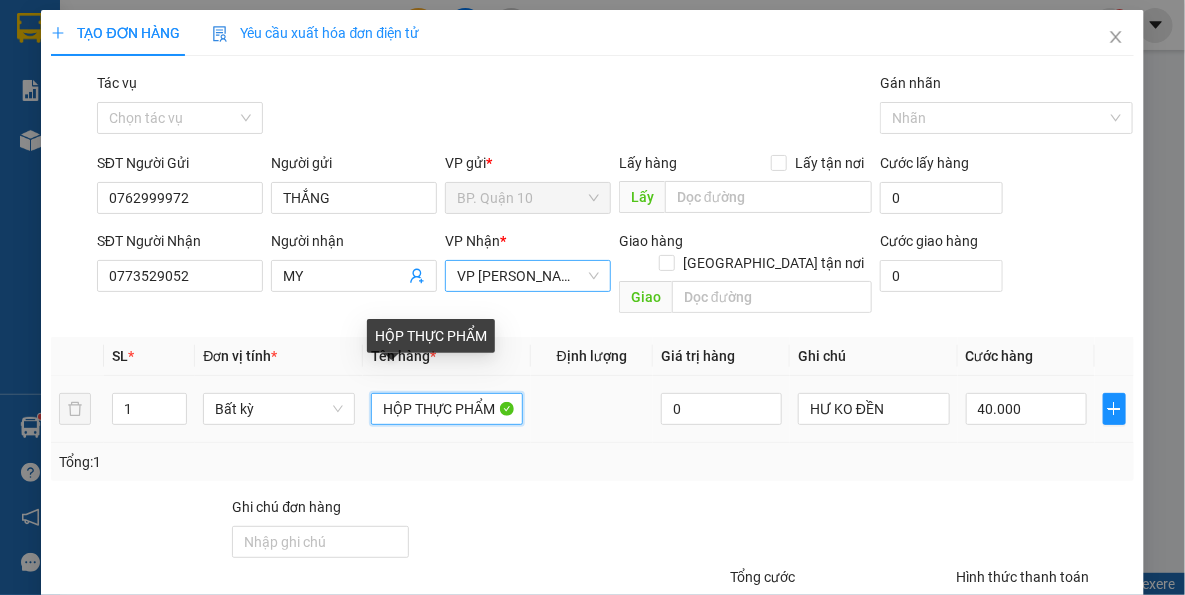 click on "HỘP THỰC PHẨM" at bounding box center [447, 409] 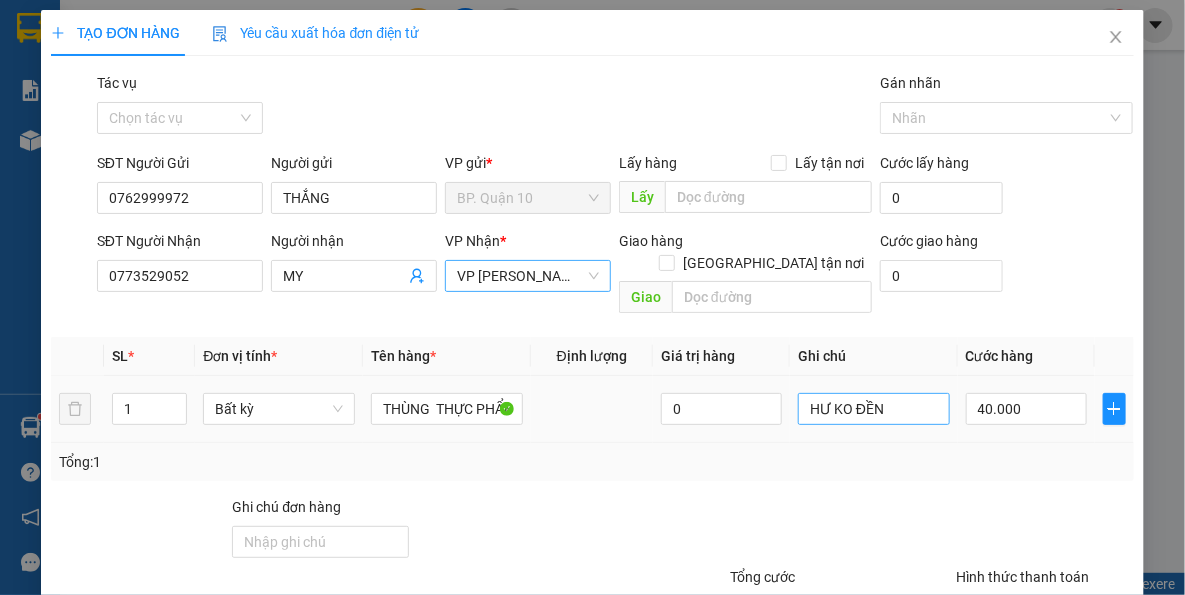 drag, startPoint x: 960, startPoint y: 455, endPoint x: 890, endPoint y: 380, distance: 102.59142 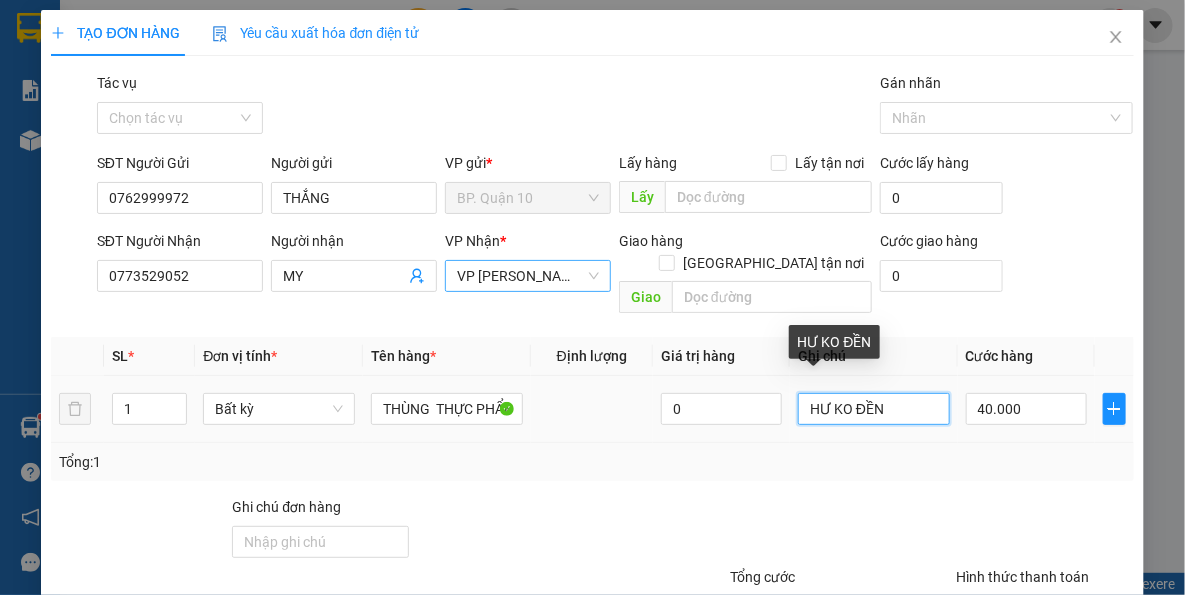 drag, startPoint x: 886, startPoint y: 381, endPoint x: 583, endPoint y: 368, distance: 303.27875 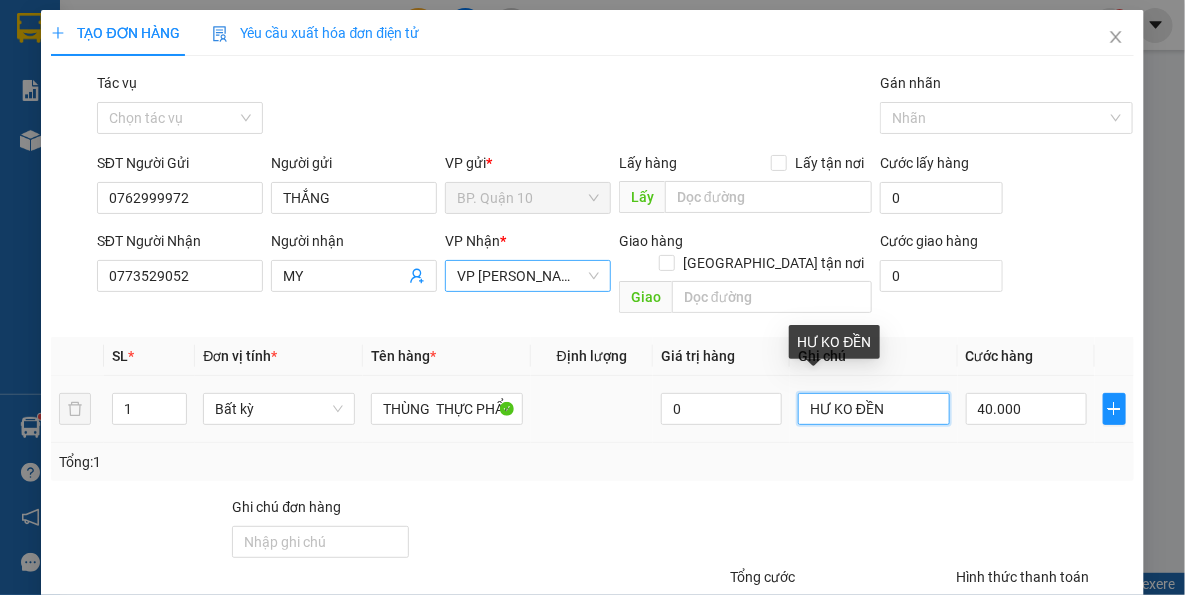 click on "1 Bất kỳ THÙNG  THỰC PHẨM 0 HƯ KO ĐỀN 40.000" at bounding box center (592, 409) 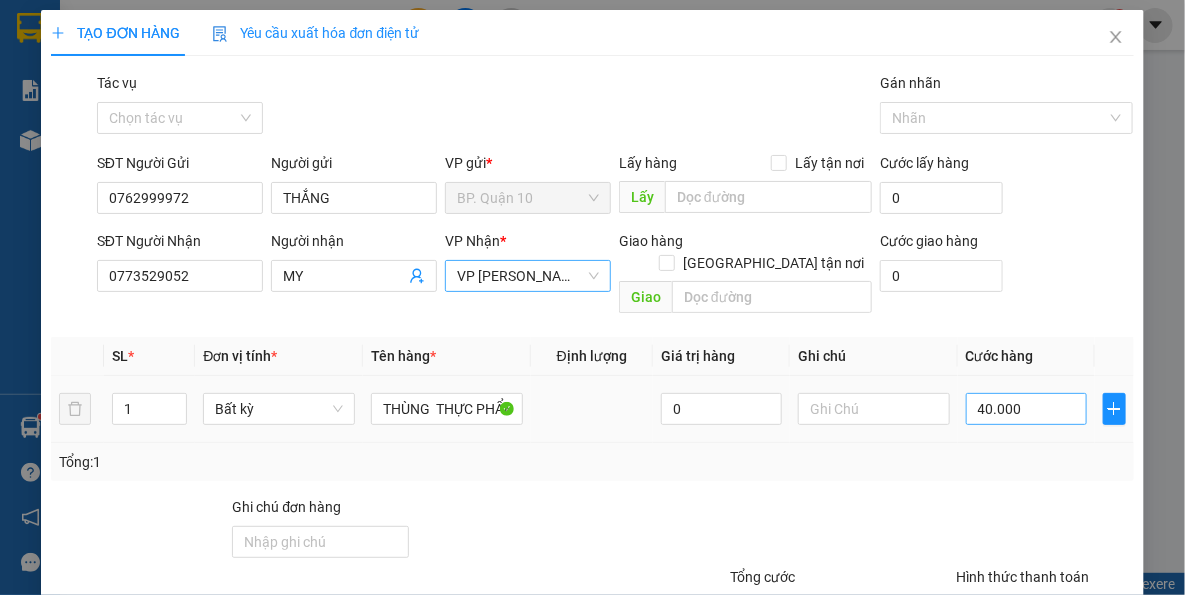 drag, startPoint x: 1069, startPoint y: 439, endPoint x: 1040, endPoint y: 372, distance: 73.00685 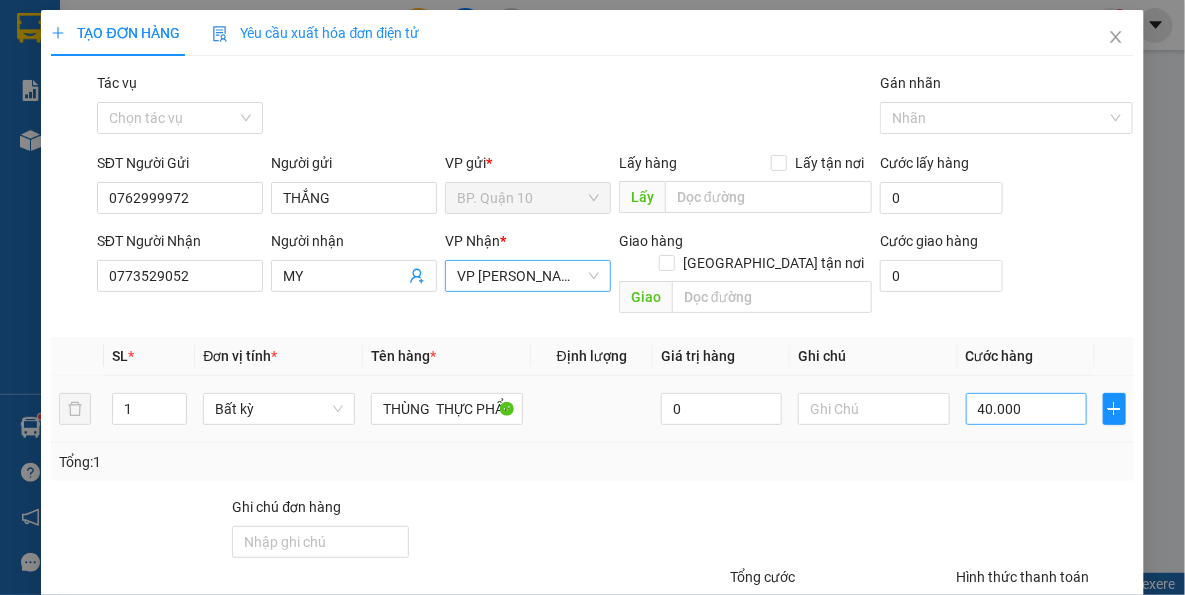 click on "SL  * Đơn vị tính  * Tên hàng  * Định lượng Giá trị hàng Ghi chú Cước hàng                   1 Bất kỳ THÙNG  THỰC PHẨM 0 40.000 Tổng:  1" at bounding box center (592, 409) 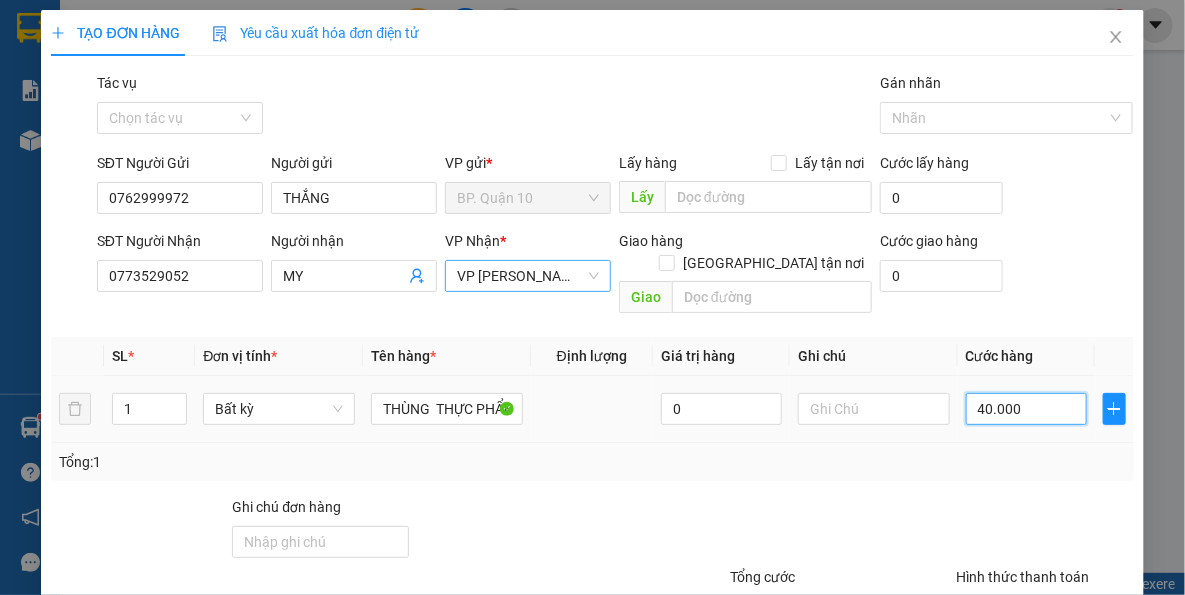 click on "40.000" at bounding box center (1026, 409) 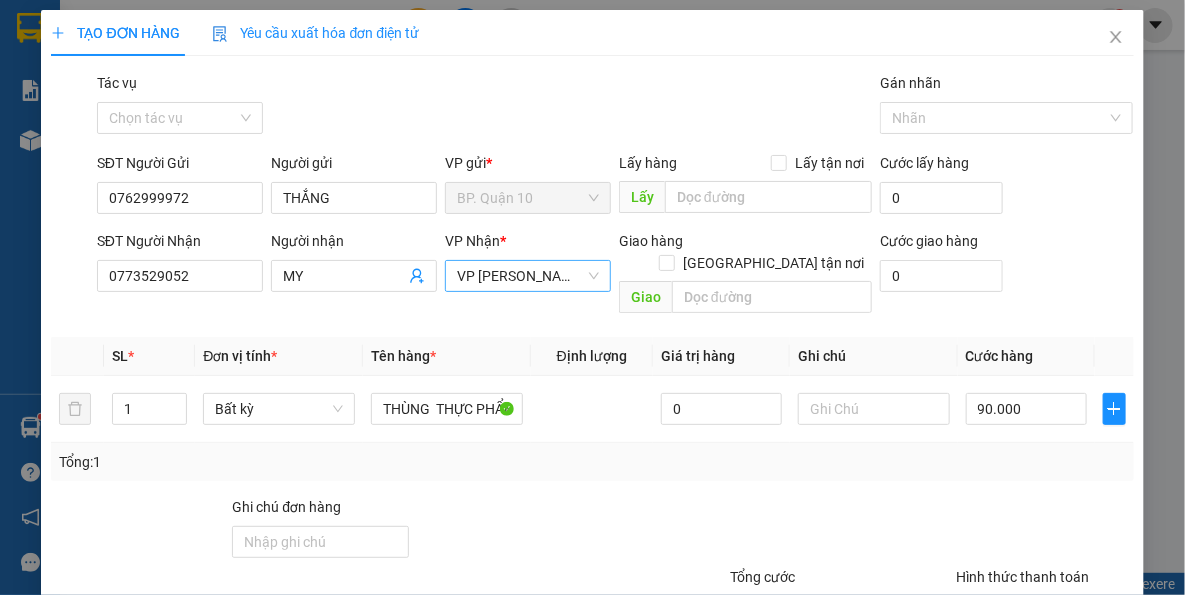 click on "Tổng:  1" at bounding box center [592, 462] 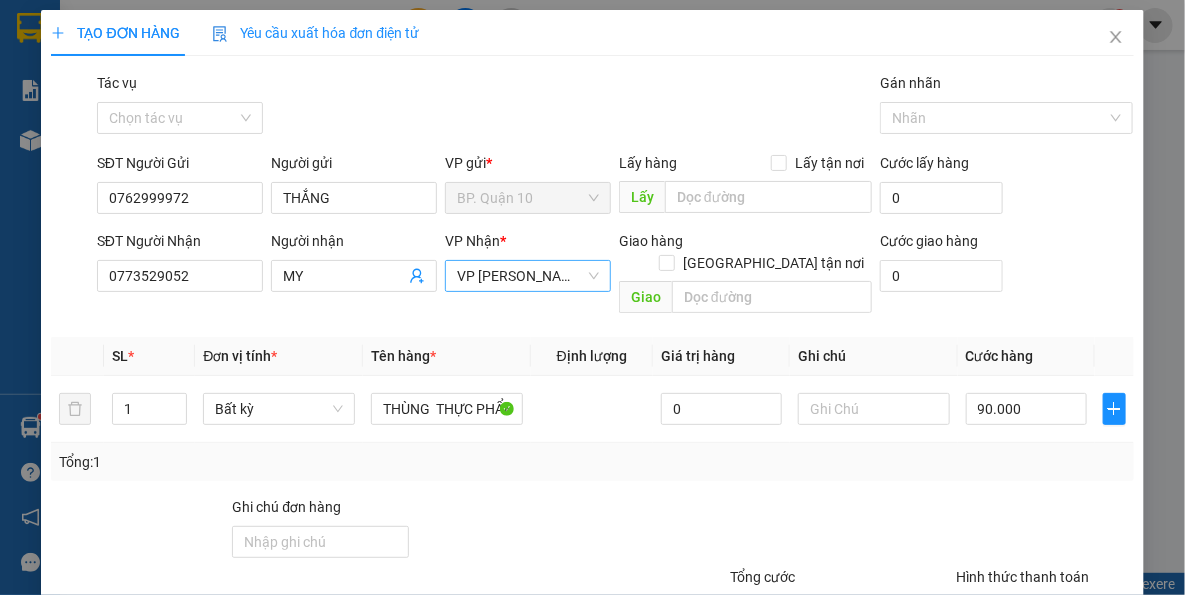 click on "[PERSON_NAME] và In" at bounding box center [1068, 707] 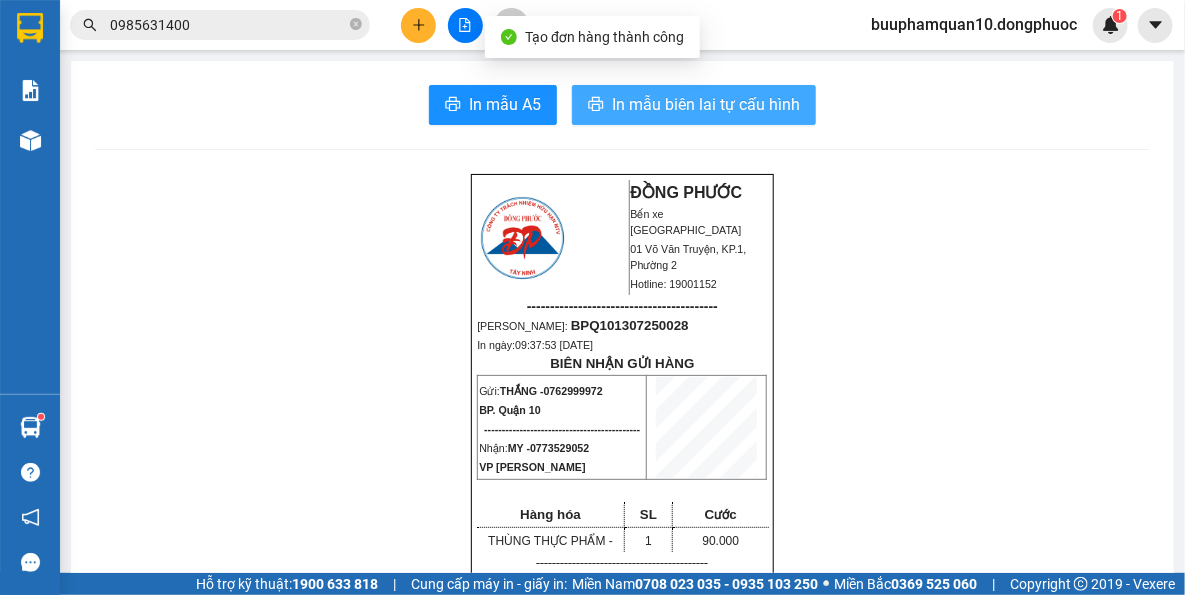 click on "In mẫu biên lai tự cấu hình" at bounding box center [706, 104] 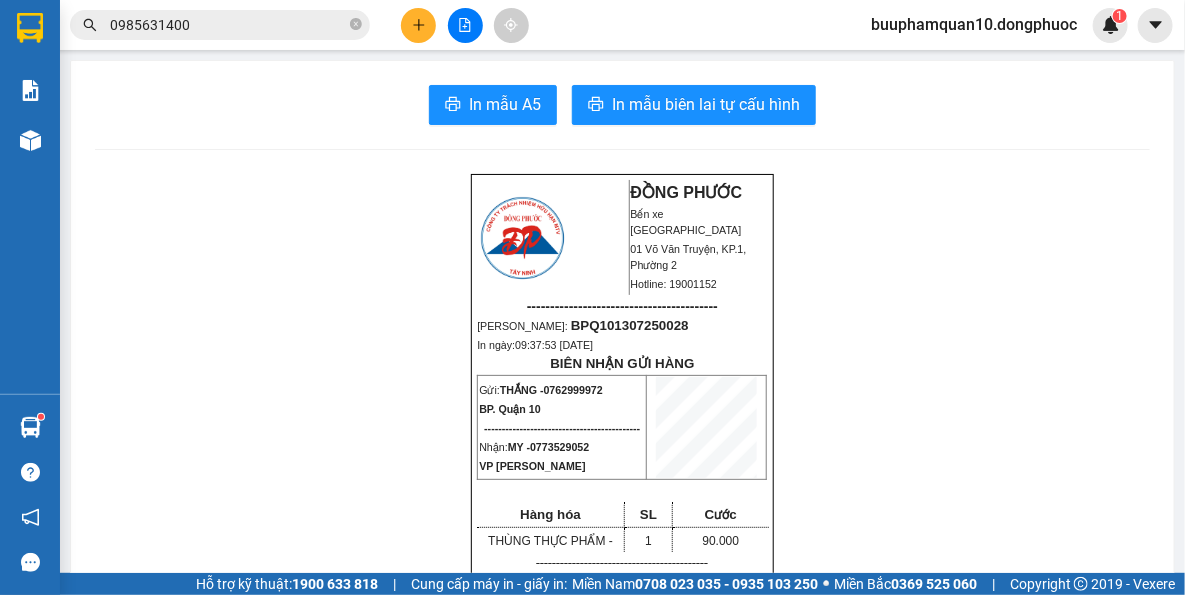 click on "0985631400" at bounding box center (228, 25) 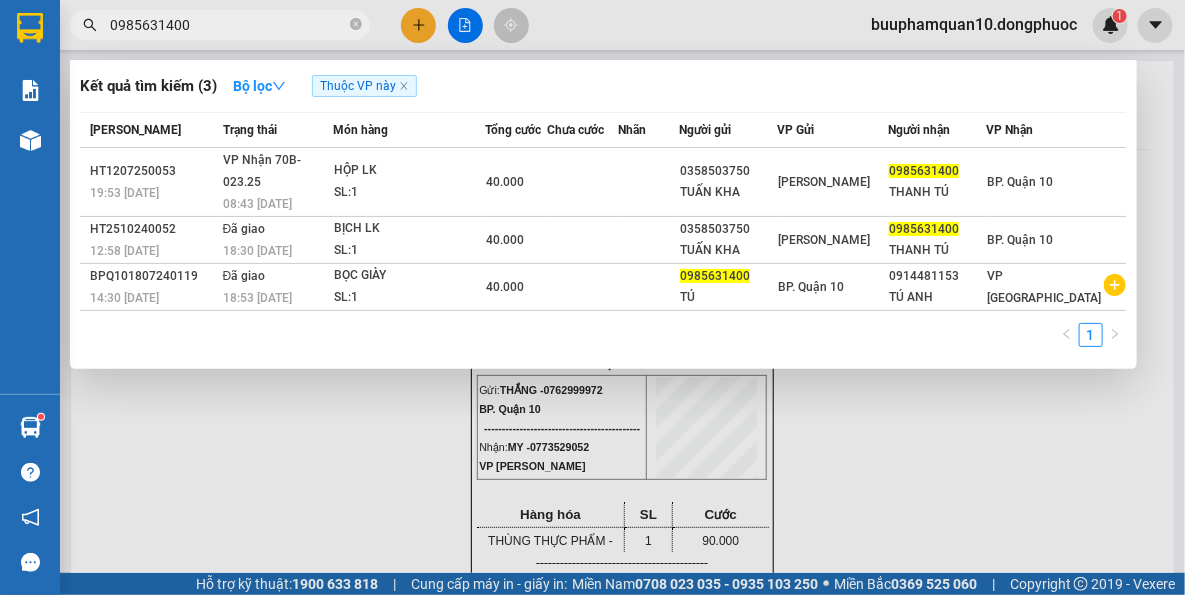 click on "0985631400" at bounding box center [228, 25] 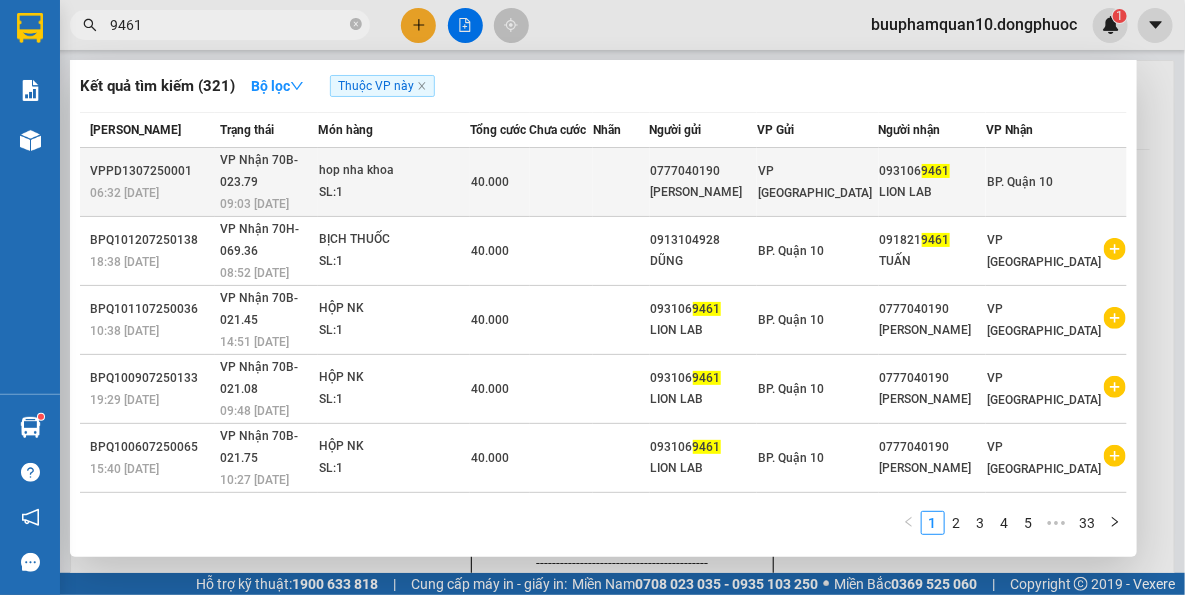 click on "VP Nhận   70B-023.79" at bounding box center (259, 171) 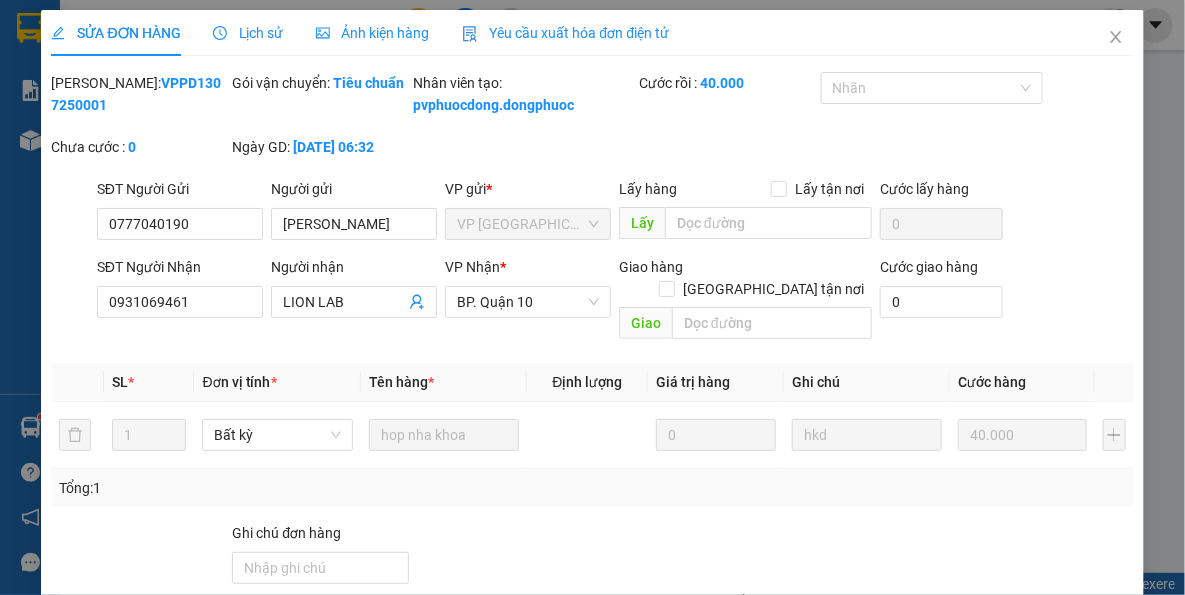 click at bounding box center [606, 733] 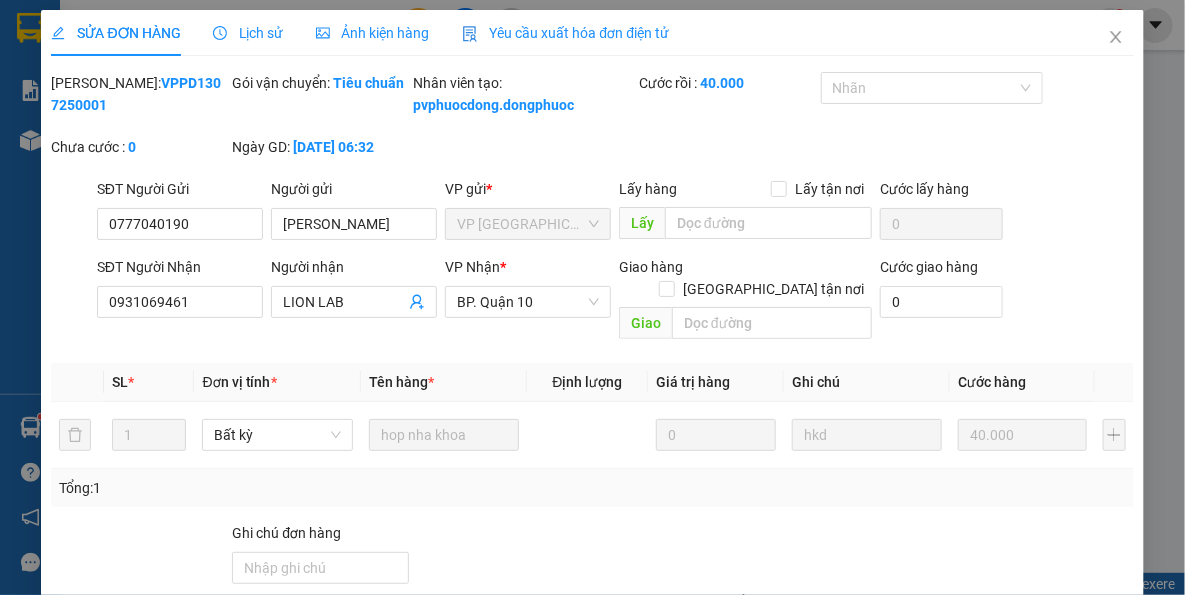 click on "Lưu và Giao hàng" at bounding box center (683, 733) 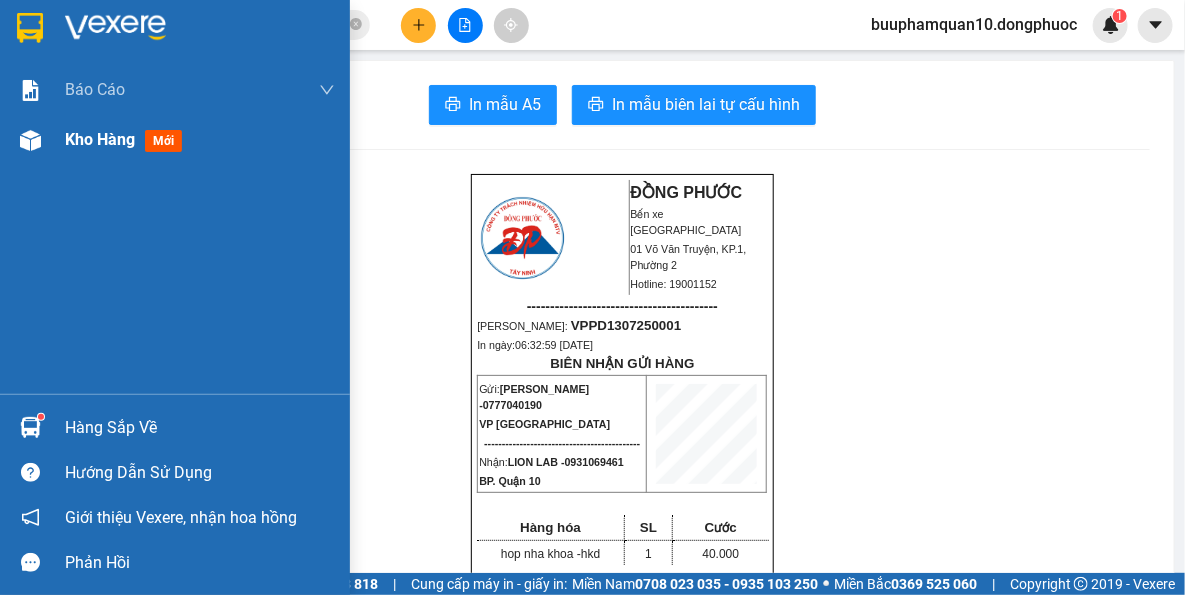 click at bounding box center [30, 140] 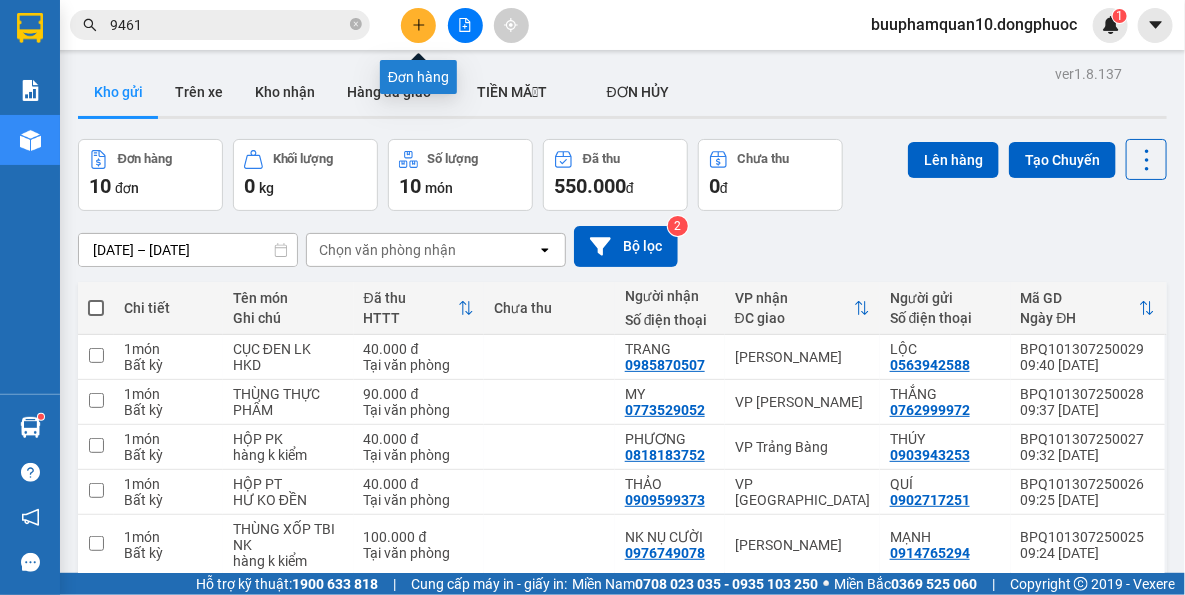 click 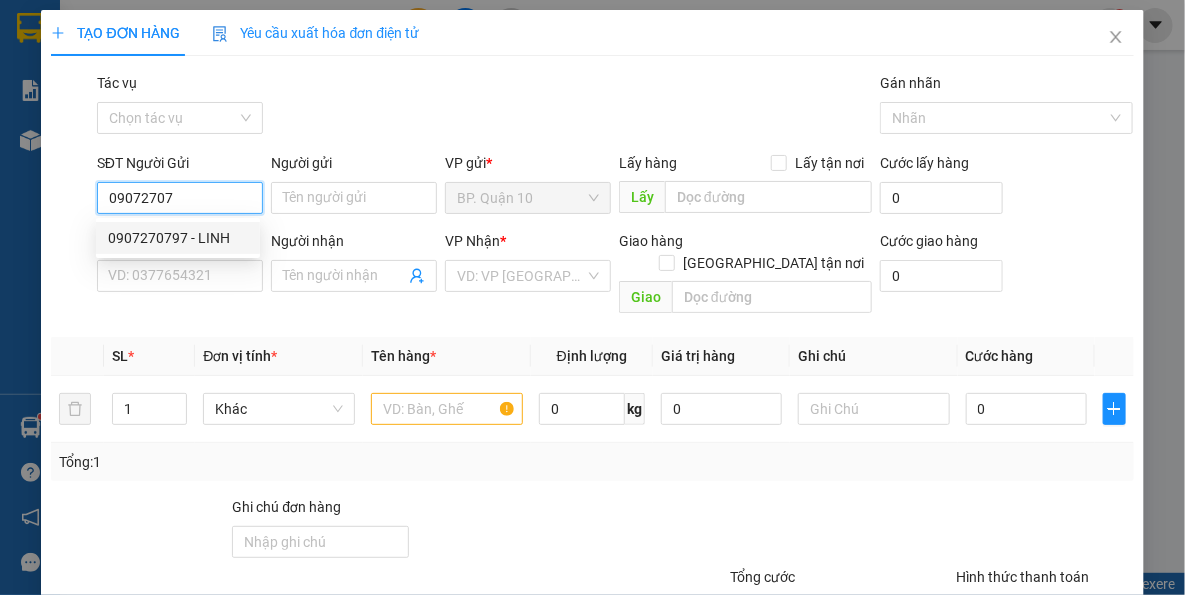 click on "0907270797 - LINH" at bounding box center (178, 238) 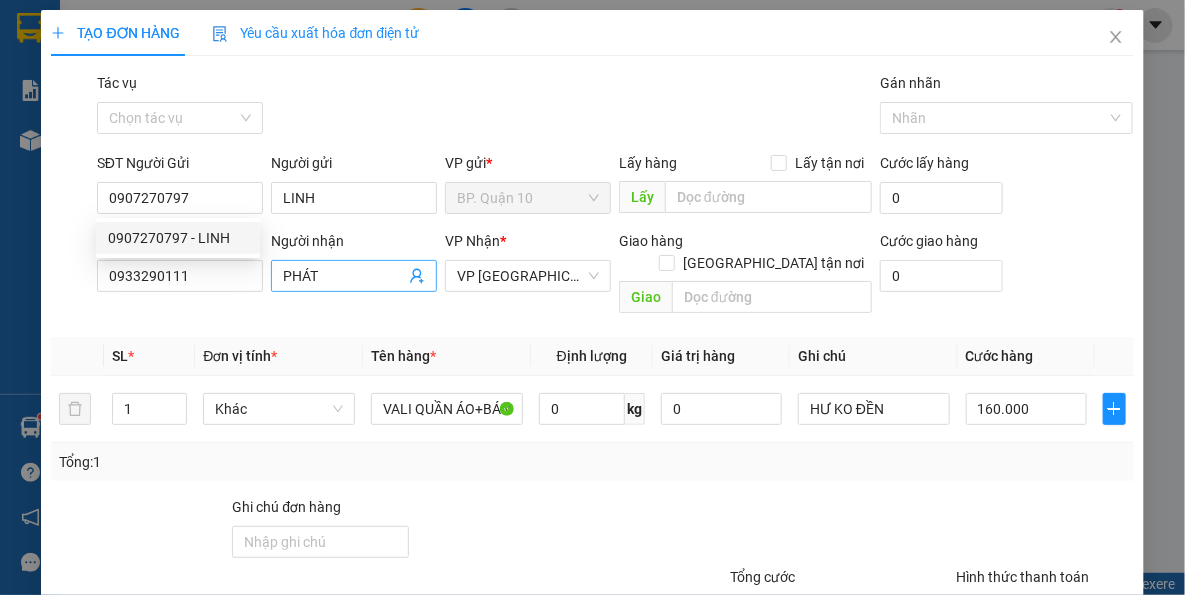 drag, startPoint x: 261, startPoint y: 319, endPoint x: 358, endPoint y: 289, distance: 101.53325 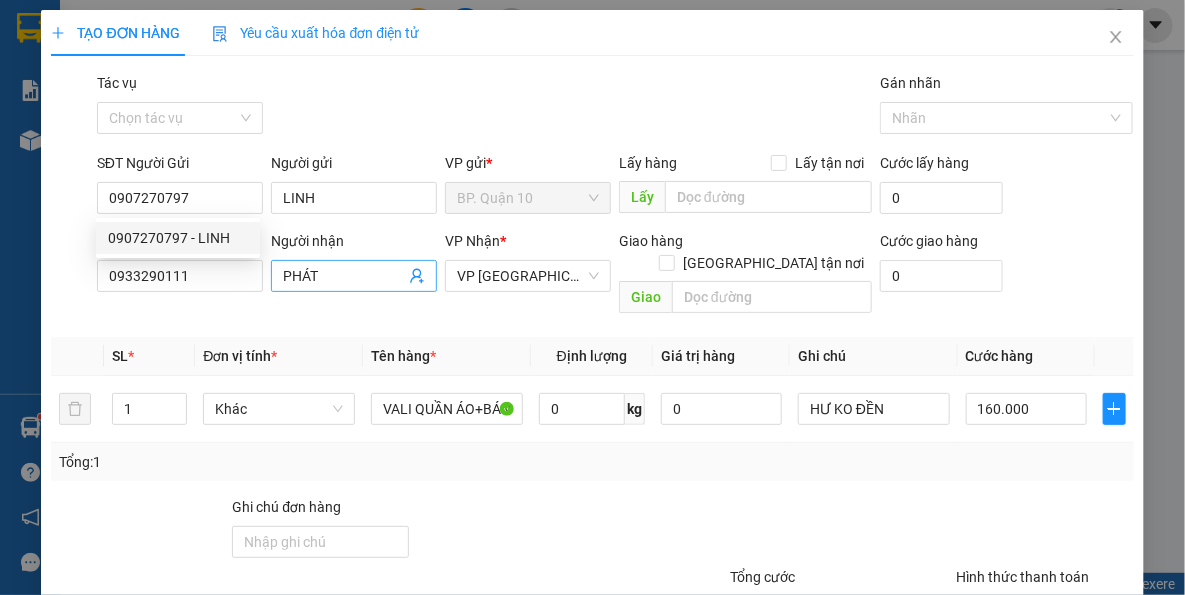 click on "Đơn vị tính  *" at bounding box center [279, 356] 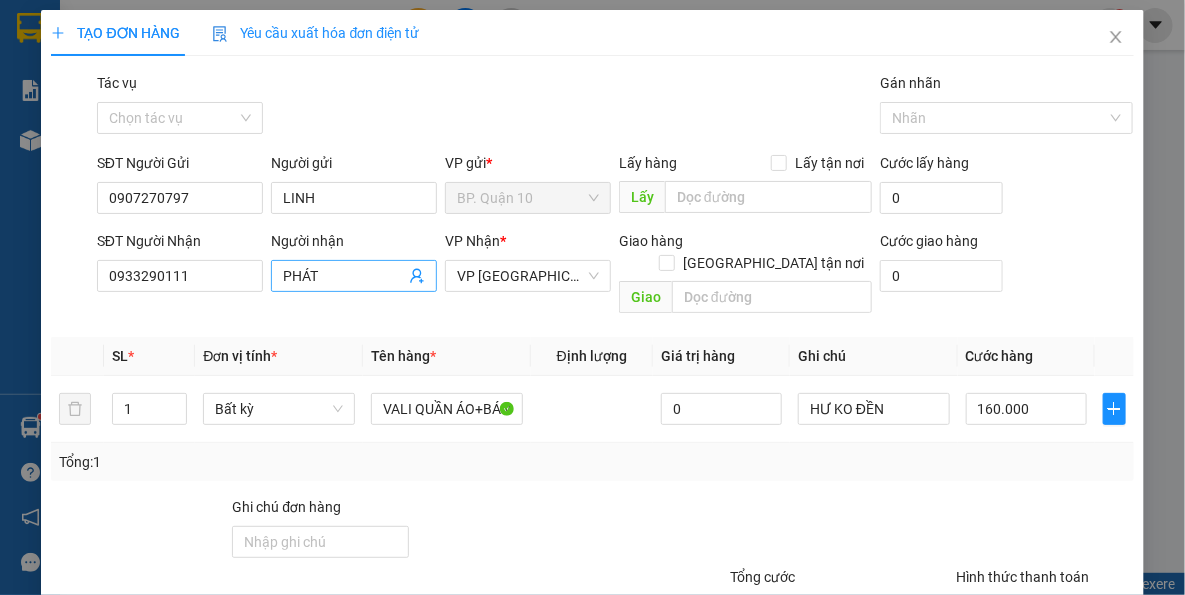 click 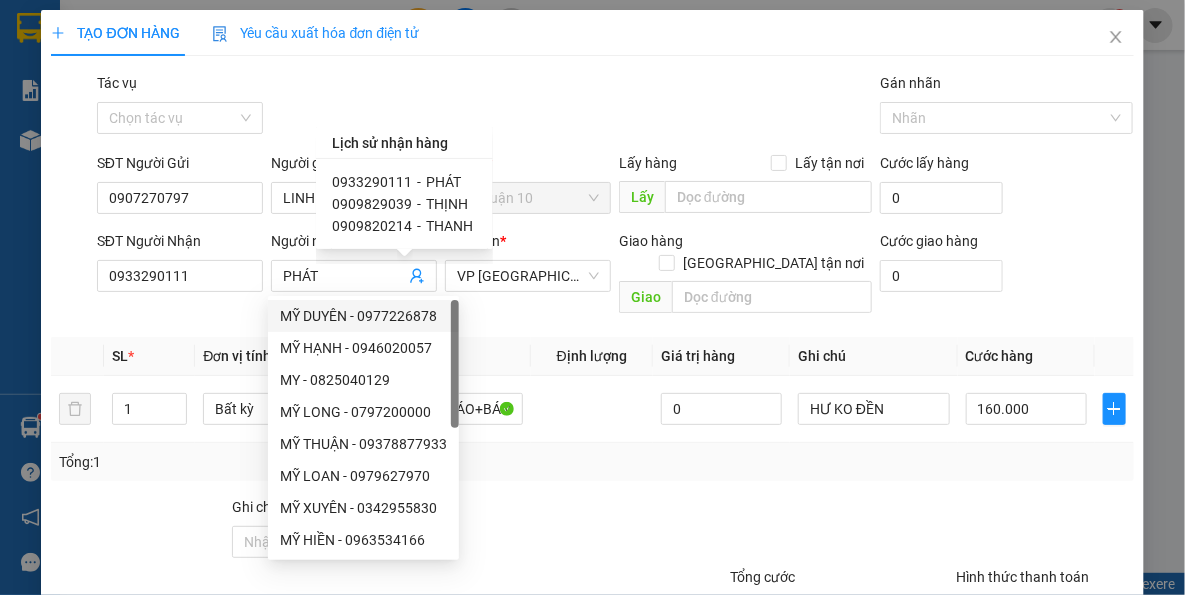 drag, startPoint x: 170, startPoint y: 306, endPoint x: 487, endPoint y: 462, distance: 353.30582 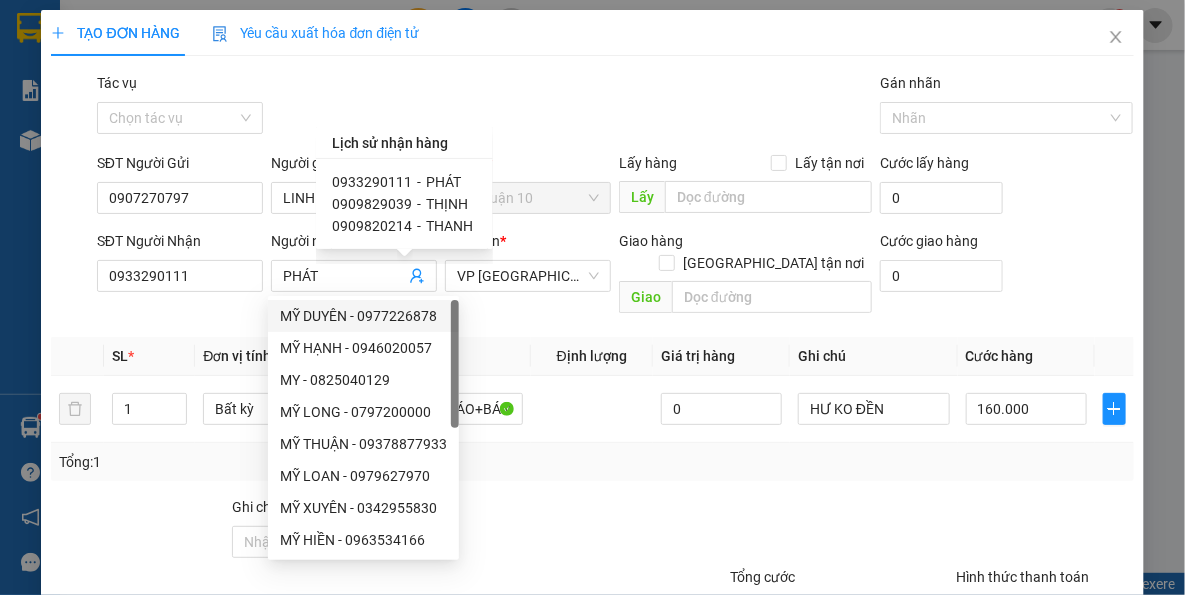 click on "Transit Pickup Surcharge Ids Transit Deliver Surcharge Ids Transit Deliver Surcharge Transit Deliver Surcharge Gói vận chuyển  * Tiêu chuẩn Tác vụ Chọn tác vụ Gán nhãn   Nhãn SĐT Người Gửi 0907270797 Người gửi LINH VP gửi  * BP. Quận 10 Lấy hàng Lấy tận nơi Lấy Cước lấy hàng 0 SĐT Người Nhận 0933290111 Người nhận PHÁT VP Nhận  * VP Tây Ninh Giao hàng Giao tận nơi Giao Cước giao hàng 0 SL  * Đơn vị tính  * Tên hàng  * Định lượng Giá trị hàng Ghi chú Cước hàng                   1 Bất kỳ VALI QUẦN ÁO+BÁNH KẸO 0 HƯ KO ĐỀN 160.000 Tổng:  1 Ghi chú đơn hàng Tổng cước 160.000 Hình thức thanh toán Tại văn phòng Số tiền thu trước 0 Chưa thanh toán 0 Chọn HT Thanh Toán Lưu nháp Xóa Thông tin Lưu Lưu và In Lịch sử nhận hàng 0933290111 - PHÁT 0909829039 - THỊNH 0909820214 - THANH" at bounding box center (592, 397) 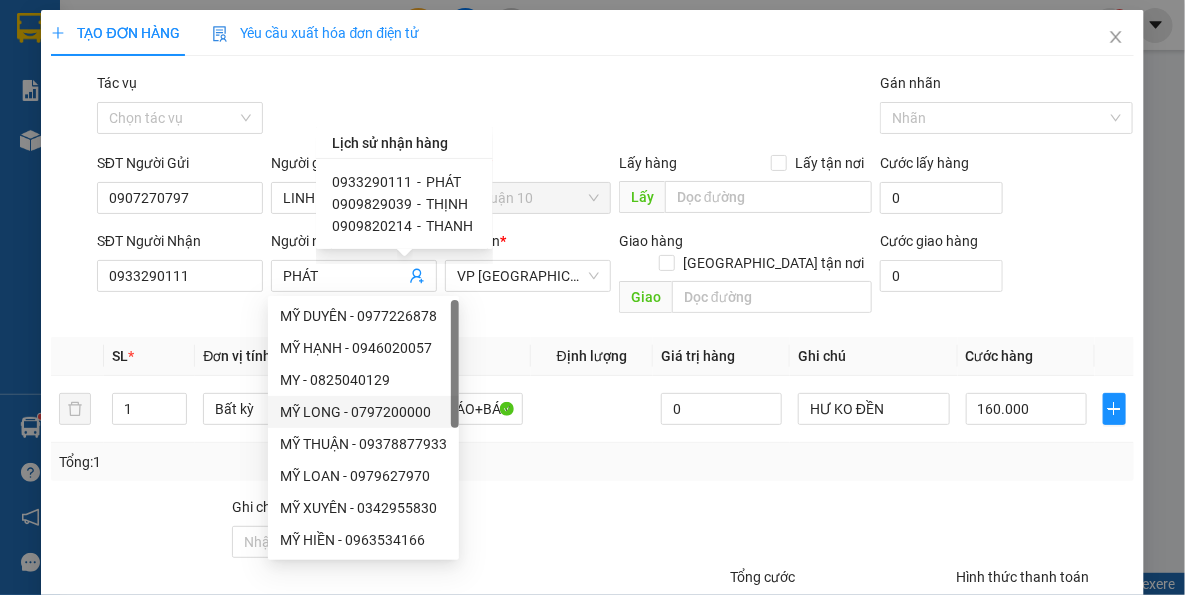 drag, startPoint x: 541, startPoint y: 507, endPoint x: 537, endPoint y: 461, distance: 46.173584 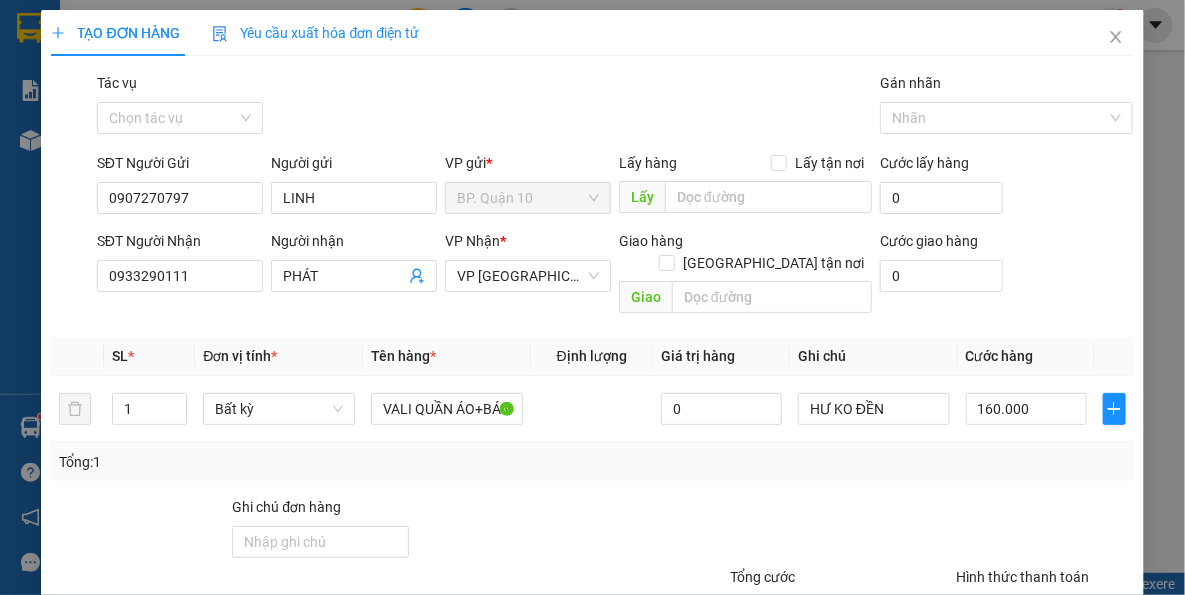drag, startPoint x: 529, startPoint y: 482, endPoint x: 466, endPoint y: 445, distance: 73.061615 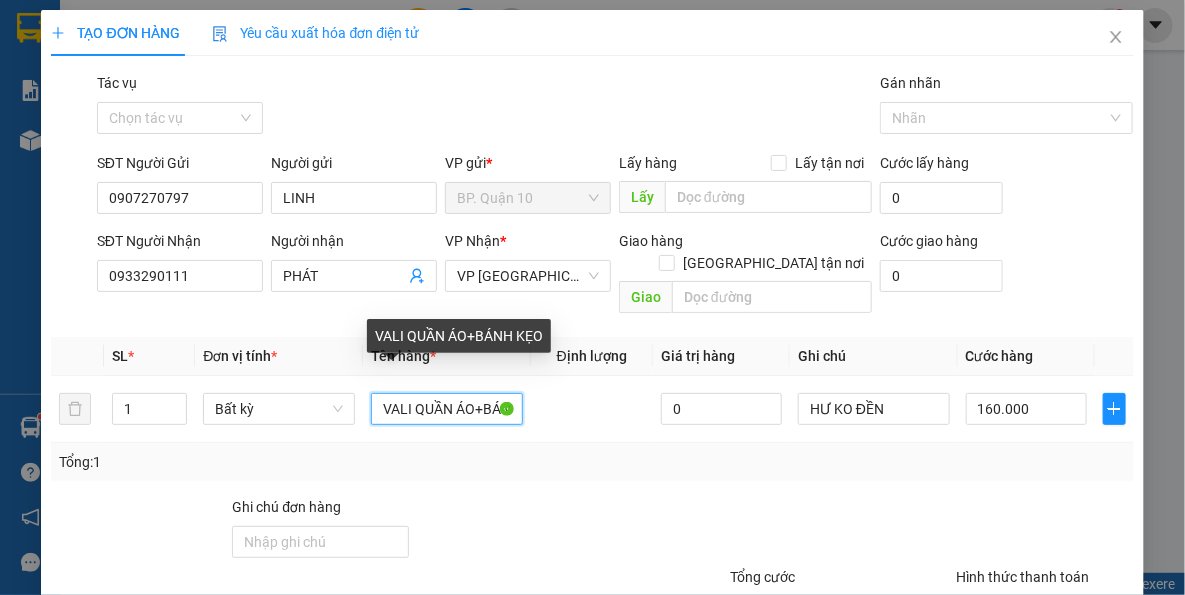 drag, startPoint x: 376, startPoint y: 390, endPoint x: 748, endPoint y: 449, distance: 376.64972 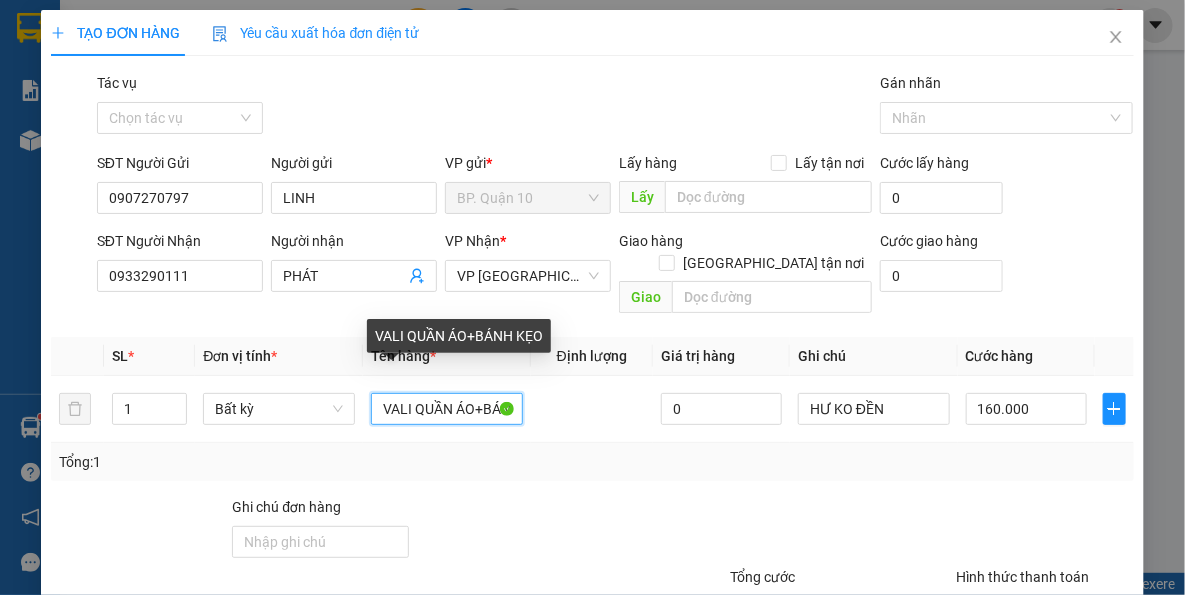 click on "SL  * Đơn vị tính  * Tên hàng  * Định lượng Giá trị hàng Ghi chú Cước hàng                   1 Bất kỳ VALI QUẦN ÁO+BÁNH KẸO 0 HƯ KO ĐỀN 160.000 Tổng:  1" at bounding box center [592, 409] 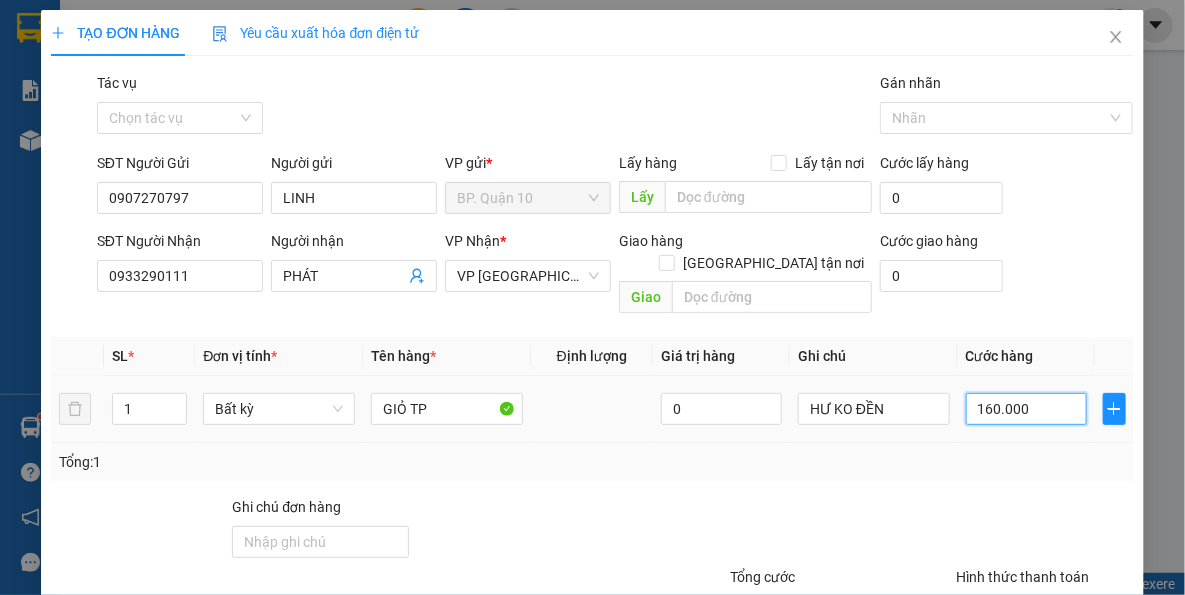 click on "160.000" at bounding box center [1026, 409] 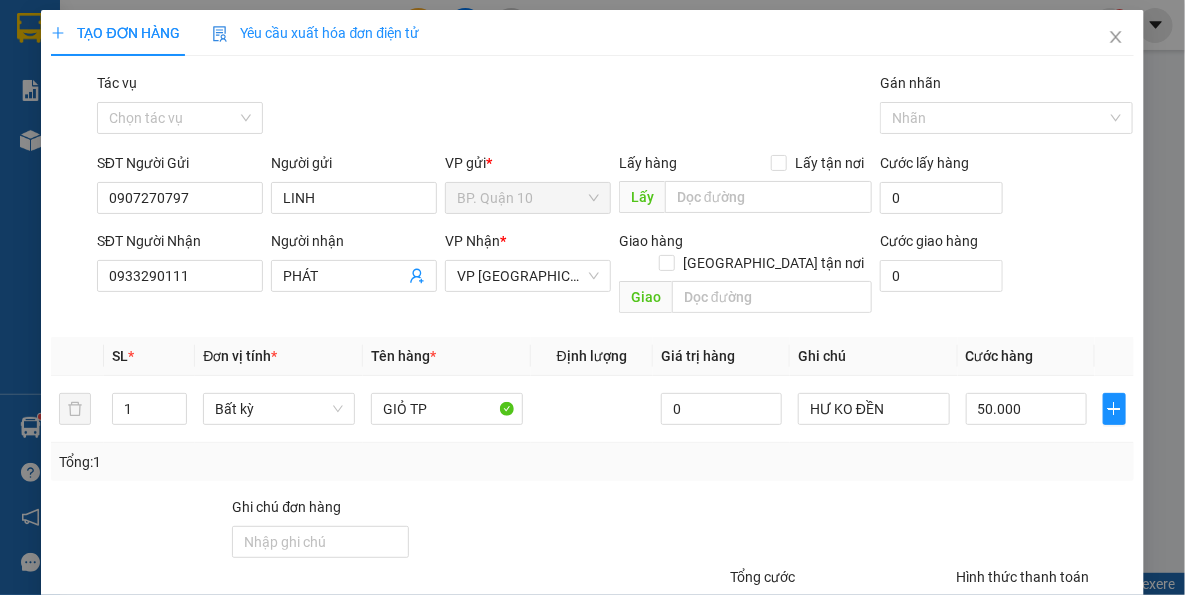 click at bounding box center [1044, 531] 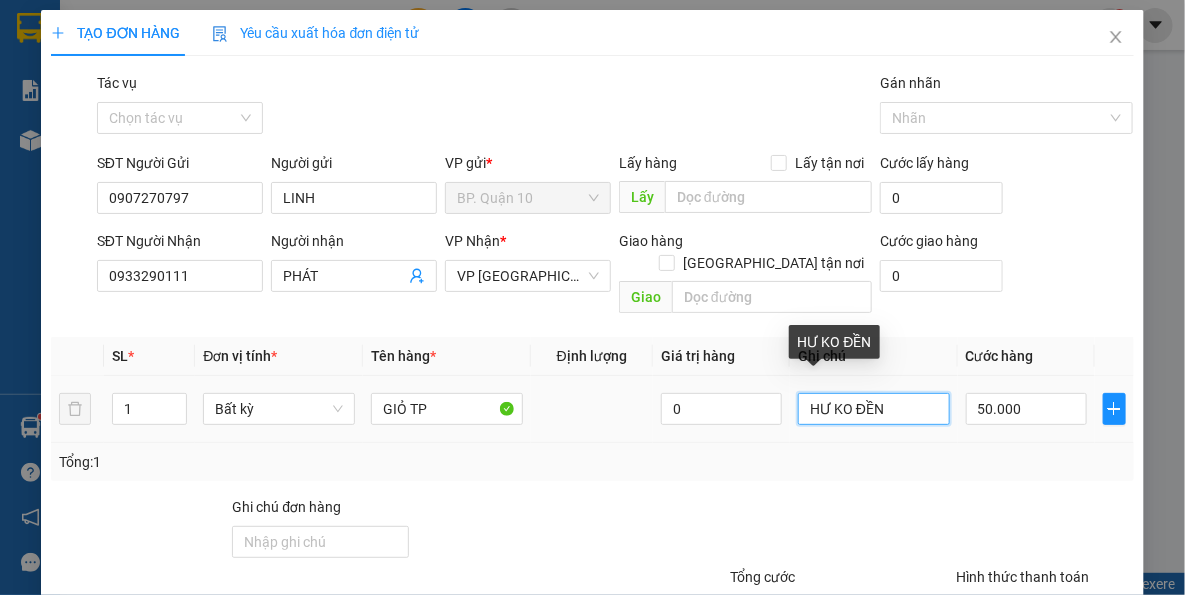drag, startPoint x: 817, startPoint y: 243, endPoint x: 579, endPoint y: 243, distance: 238 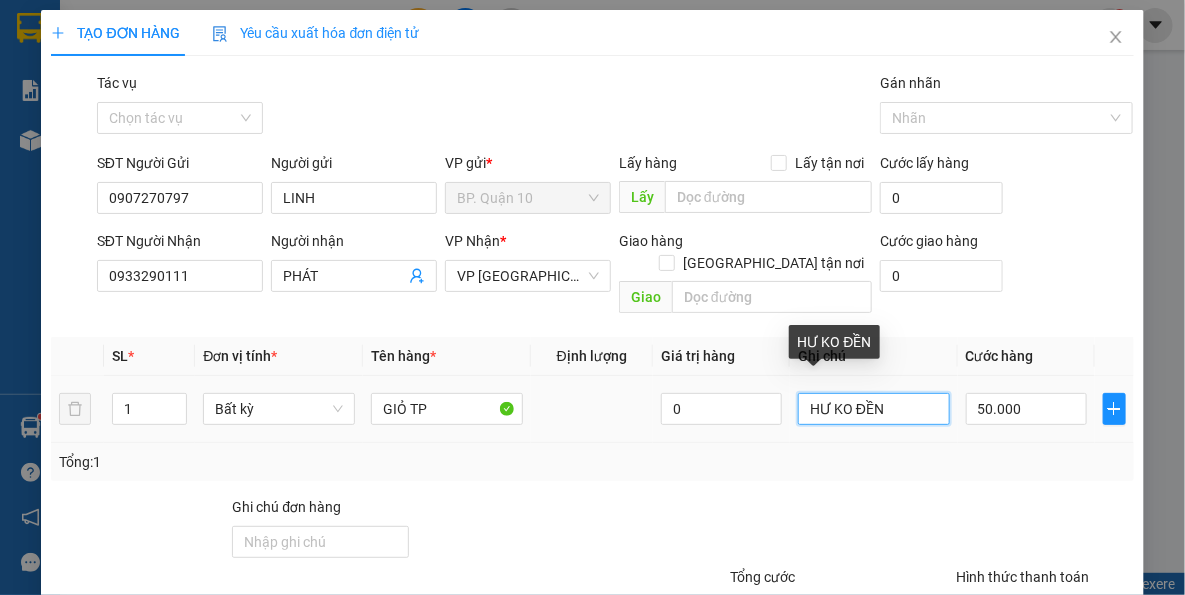 click on "1 Bất kỳ GIỎ TP 0 HƯ KO ĐỀN 50.000" at bounding box center (592, 409) 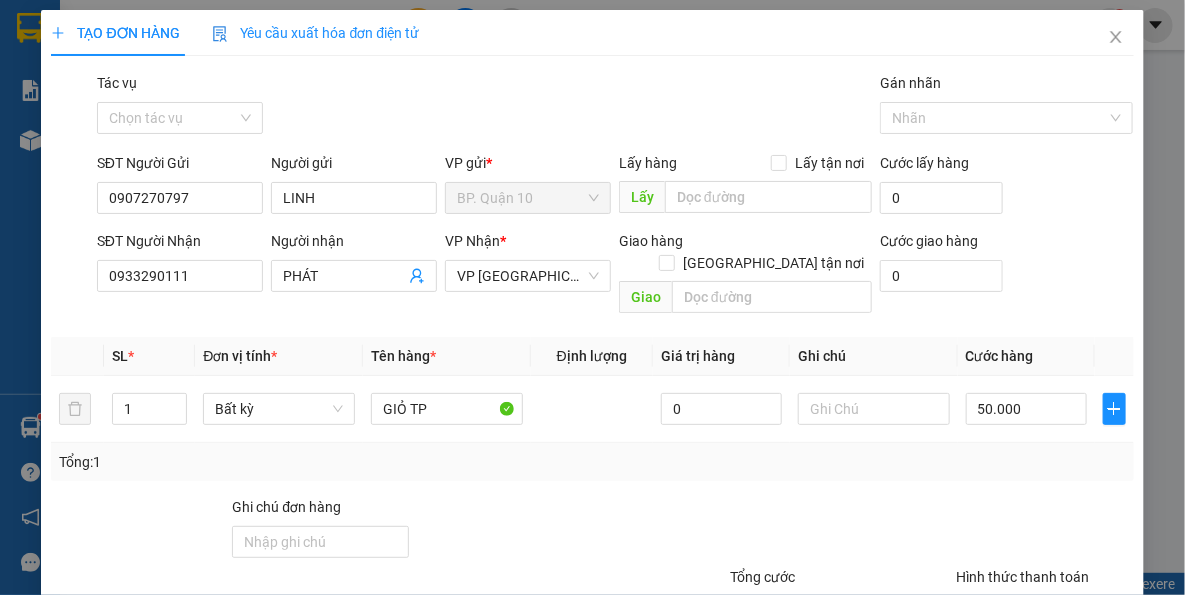 drag, startPoint x: 1039, startPoint y: 548, endPoint x: 1036, endPoint y: 524, distance: 24.186773 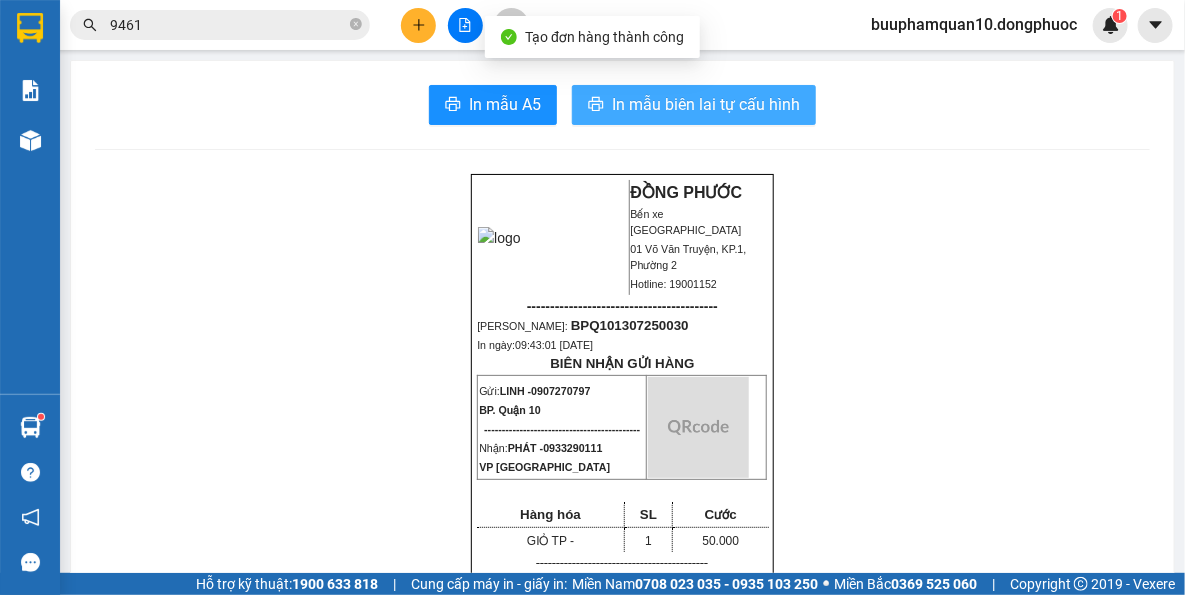 click on "In mẫu biên lai tự cấu hình" at bounding box center [694, 105] 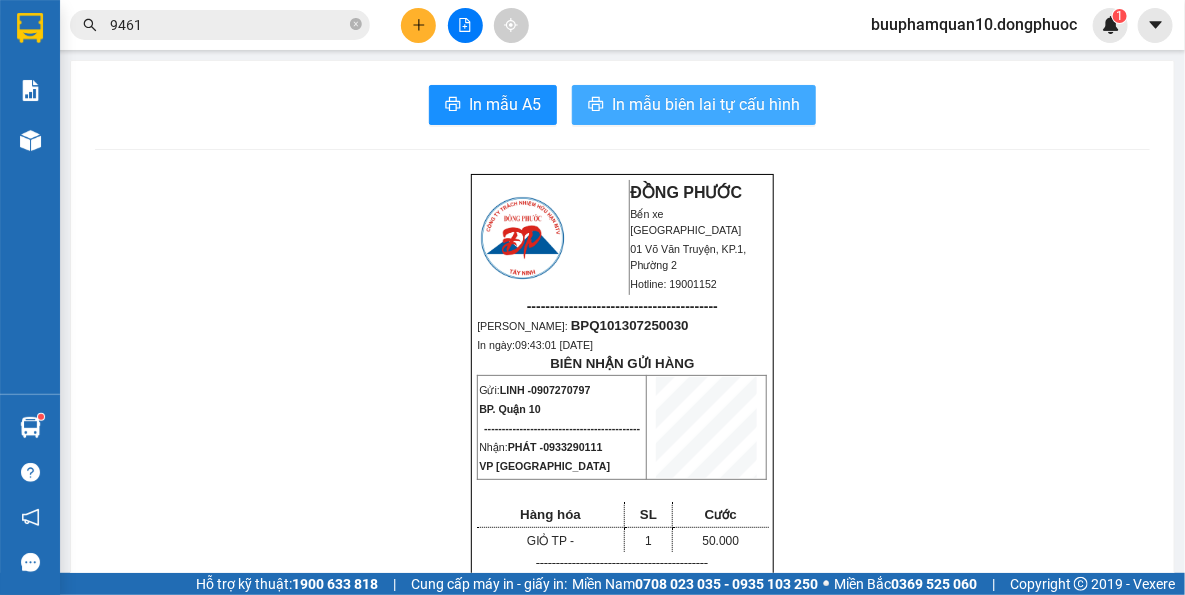 click on "In mẫu biên lai tự cấu hình" at bounding box center (706, 104) 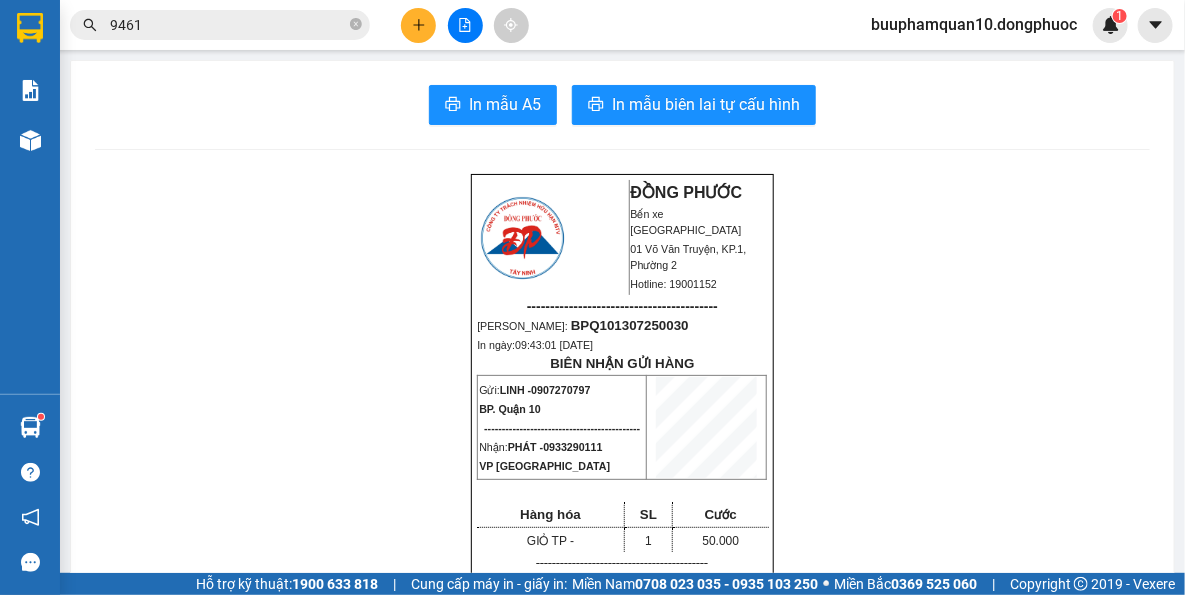 click 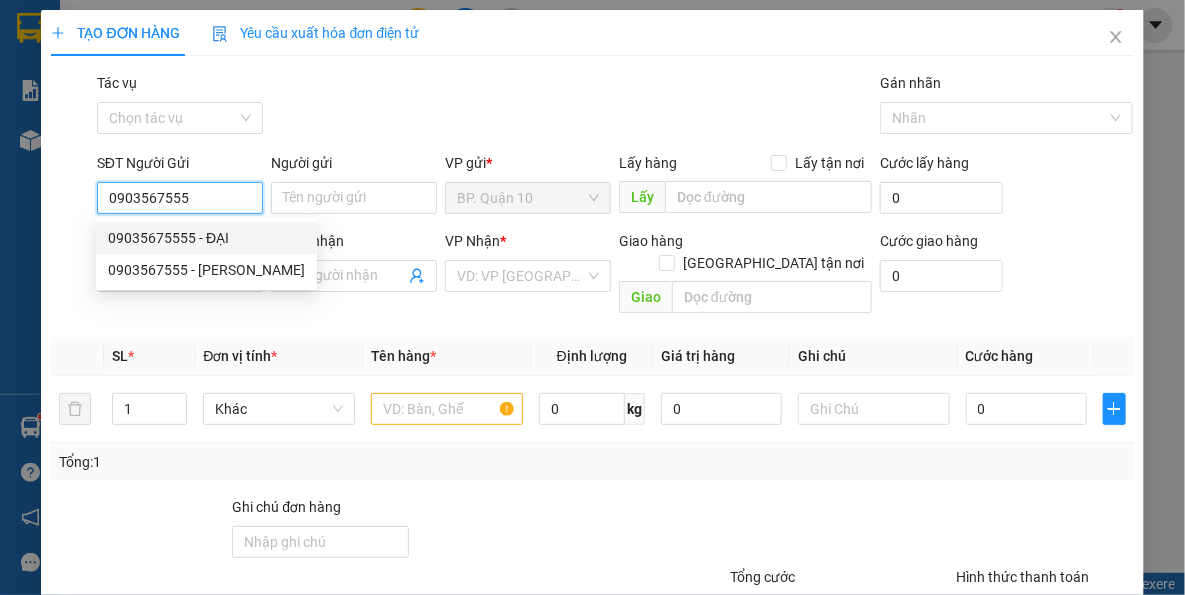 click on "09035675555 - ĐẠI" at bounding box center [206, 238] 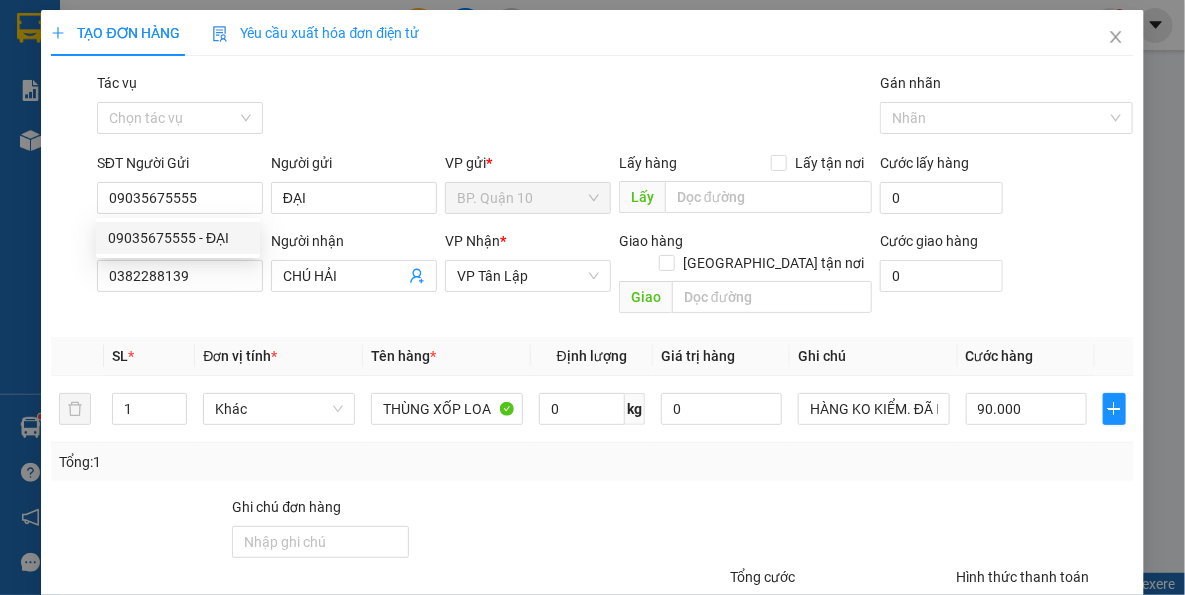 click on "Người nhận CHÚ HẢI" at bounding box center [354, 265] 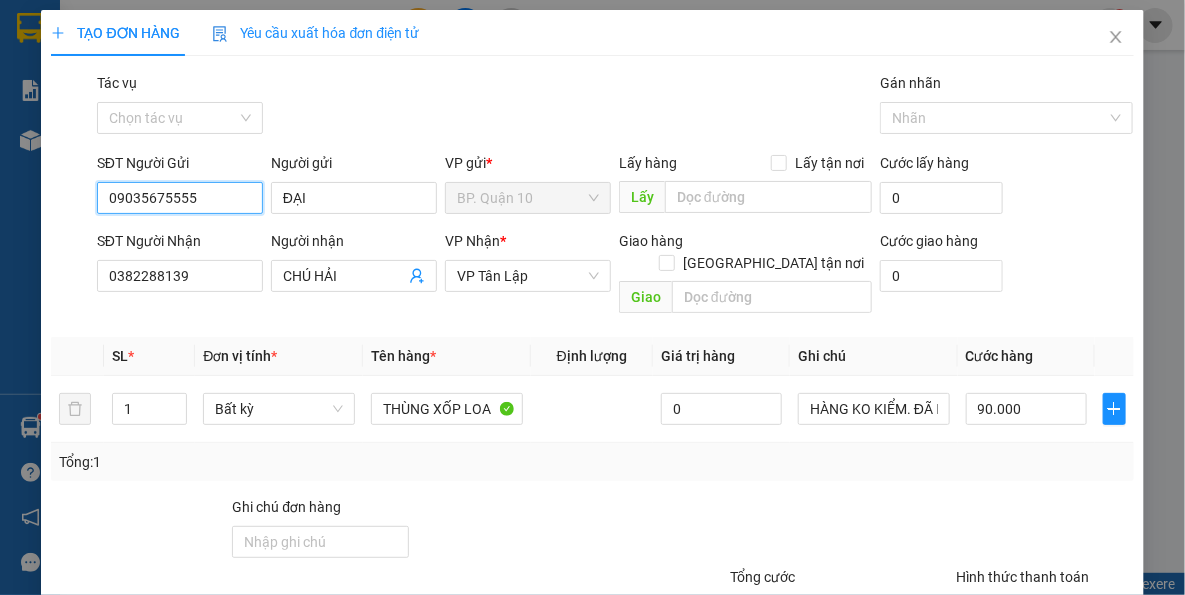 click on "09035675555" at bounding box center (180, 198) 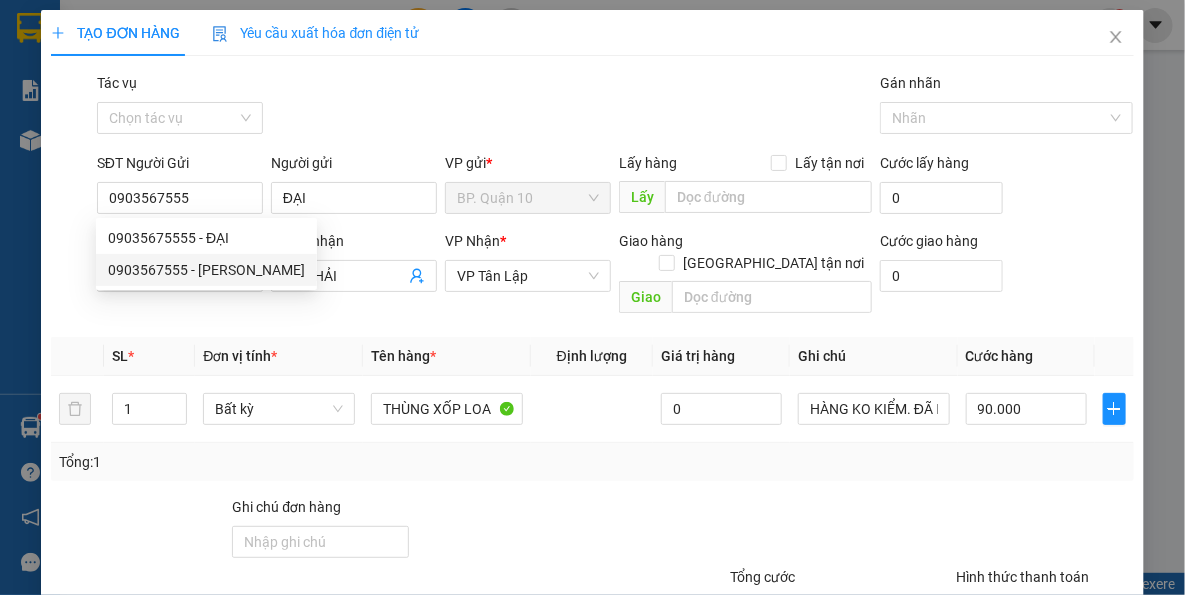 click on "Transit Pickup Surcharge Ids Transit Deliver Surcharge Ids Transit Deliver Surcharge Transit Deliver Surcharge Gói vận chuyển  * Tiêu chuẩn Tác vụ Chọn tác vụ Gán nhãn   Nhãn SĐT Người Gửi 0903567555 Người gửi ĐẠI VP gửi  * BP. Quận 10 Lấy hàng Lấy tận nơi Lấy Cước lấy hàng 0 SĐT Người Nhận 0382288139 Người nhận CHÚ HẢI VP Nhận  * VP Tân Lập Giao hàng Giao tận nơi Giao Cước giao hàng 0 SL  * Đơn vị tính  * Tên hàng  * Định lượng Giá trị hàng Ghi chú Cước hàng                   1 Bất kỳ THÙNG XỐP LOA 0 HÀNG KO KIỂM. ĐÃ HẸN MAI NHẬN 90.000 Tổng:  1 Ghi chú đơn hàng Tổng cước 90.000 Hình thức thanh toán Tại văn phòng Số tiền thu trước 0 Chưa thanh toán 0 Chọn HT Thanh Toán Lưu nháp Xóa Thông tin Lưu Lưu và In" at bounding box center (592, 397) 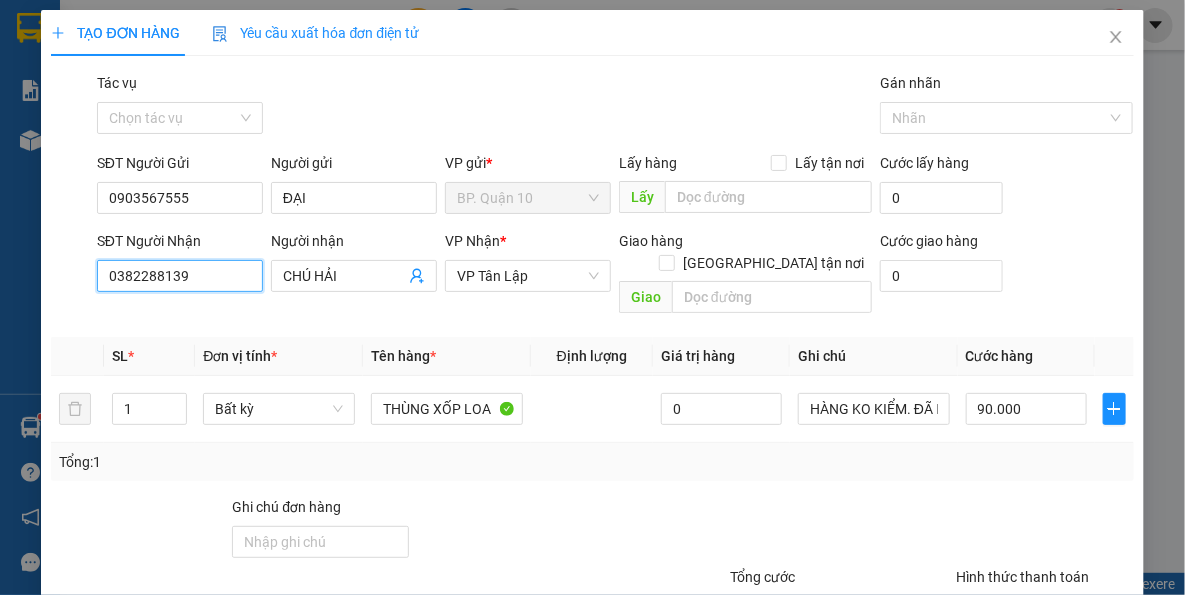 click on "0382288139" at bounding box center (180, 276) 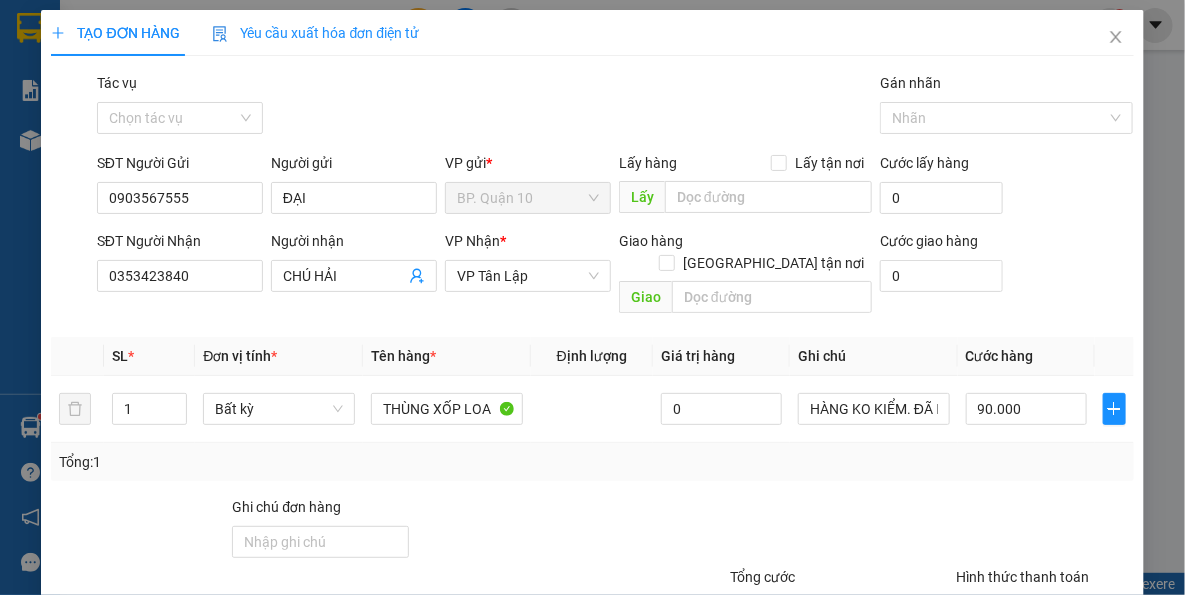drag, startPoint x: 382, startPoint y: 284, endPoint x: 61, endPoint y: 276, distance: 321.09967 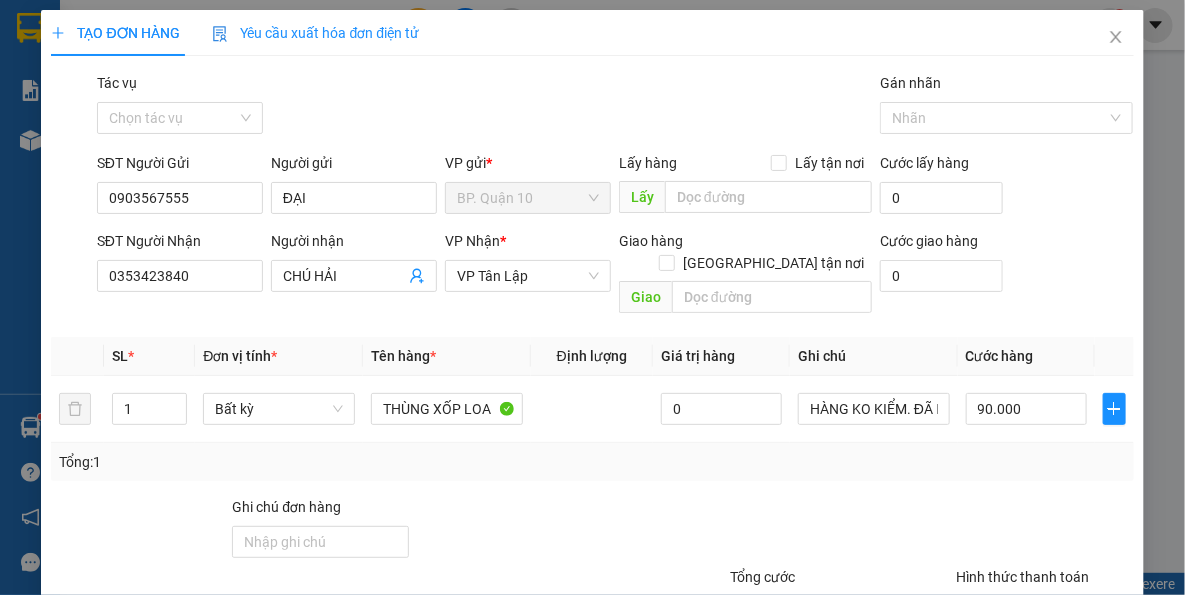 click on "SĐT Người Nhận 0353423840 0353423840 Người nhận CHÚ HẢI VP Nhận  * VP Tân Lập Giao hàng Giao tận nơi Giao Cước giao hàng 0" at bounding box center (592, 276) 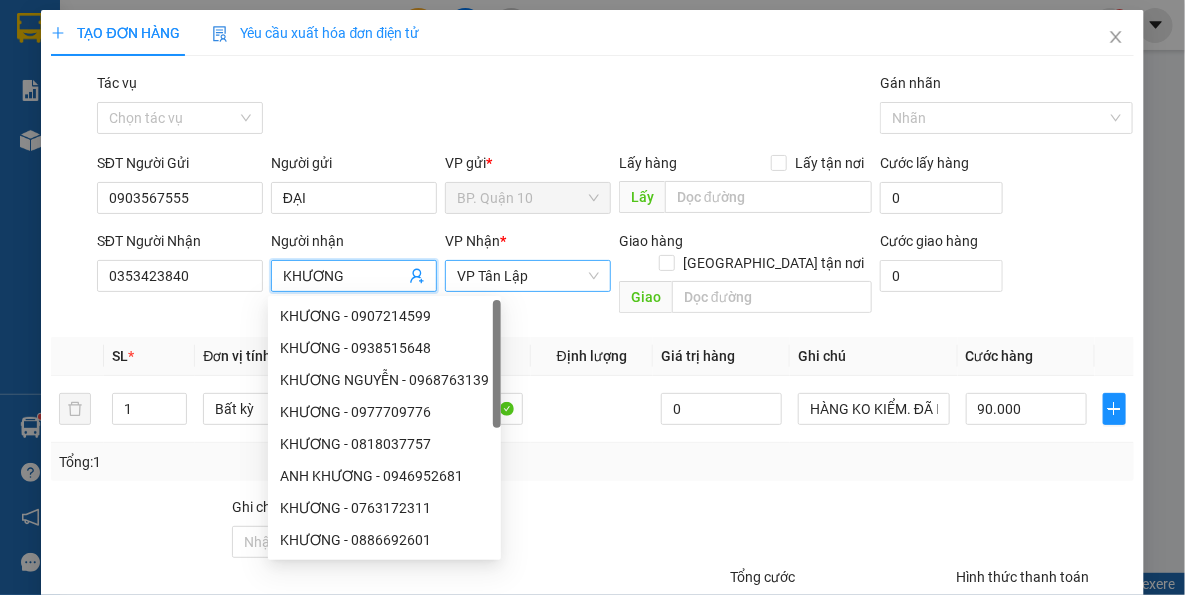 click on "VP Tân Lập" at bounding box center (528, 276) 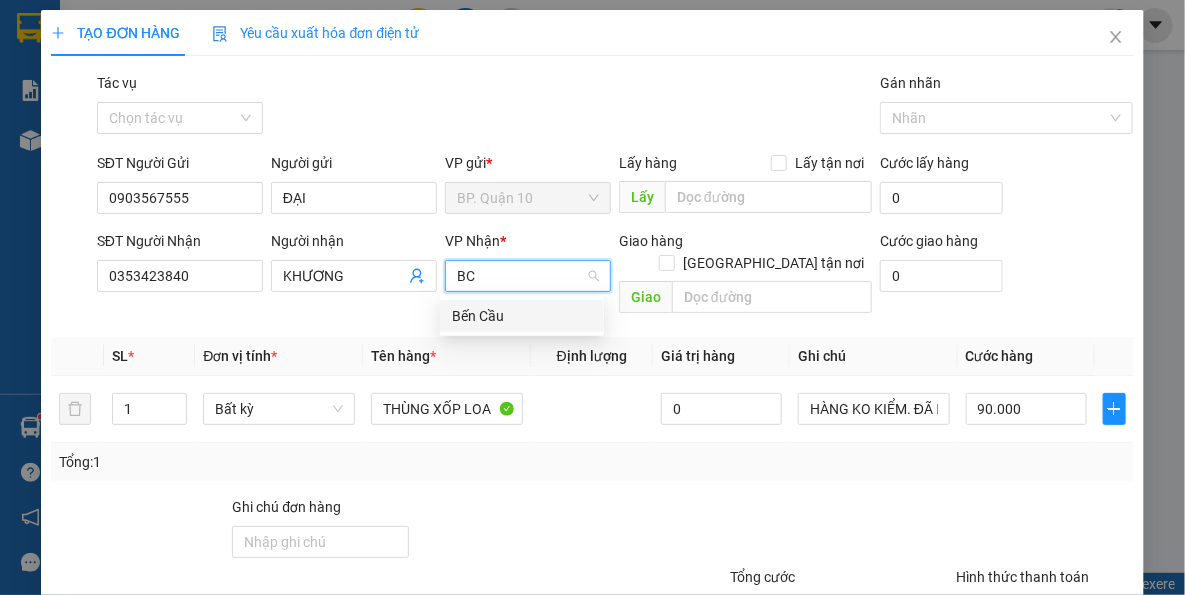 drag, startPoint x: 512, startPoint y: 308, endPoint x: 501, endPoint y: 429, distance: 121.49897 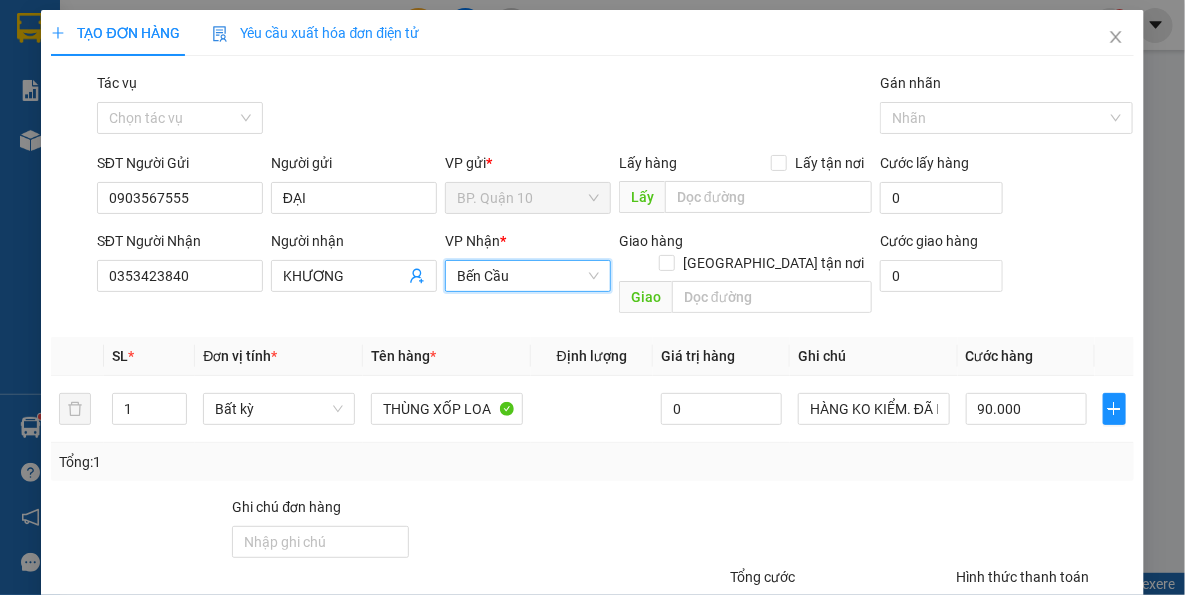 click on "Tổng:  1" at bounding box center (592, 462) 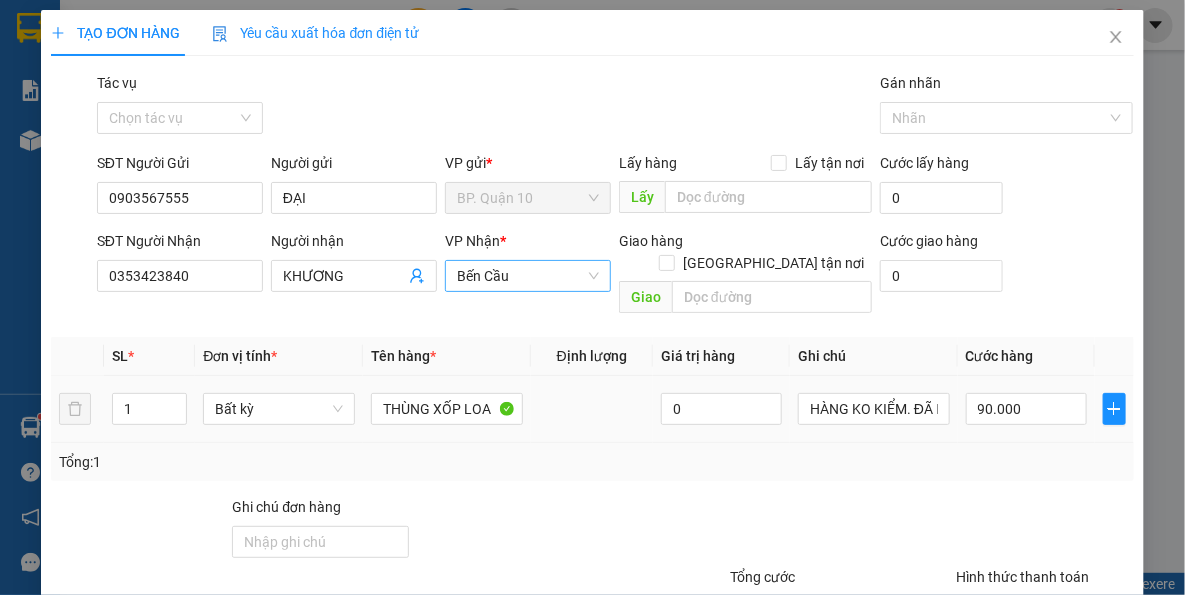 click on "THÙNG XỐP LOA" at bounding box center (447, 409) 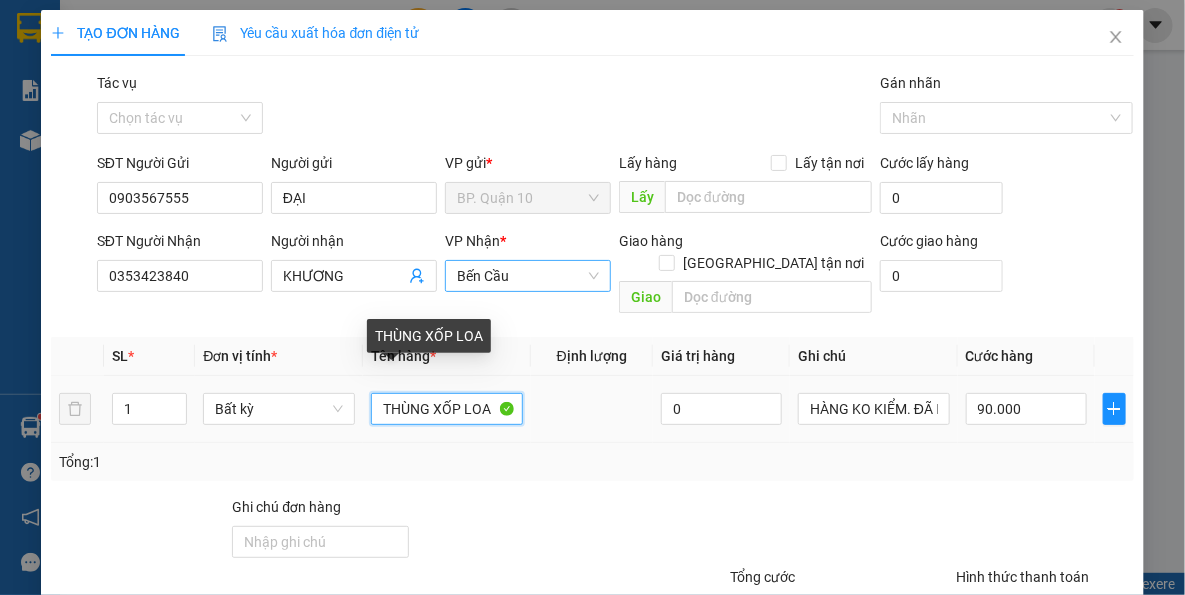 drag, startPoint x: 458, startPoint y: 380, endPoint x: 430, endPoint y: 390, distance: 29.732138 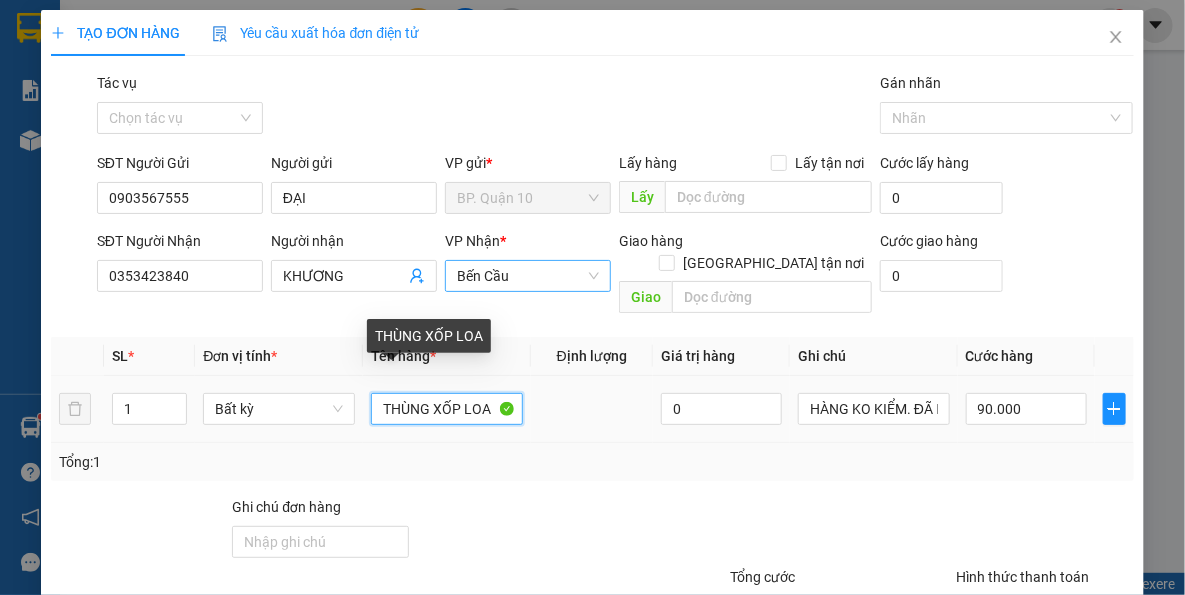 click on "THÙNG XỐP LOA" at bounding box center (447, 409) 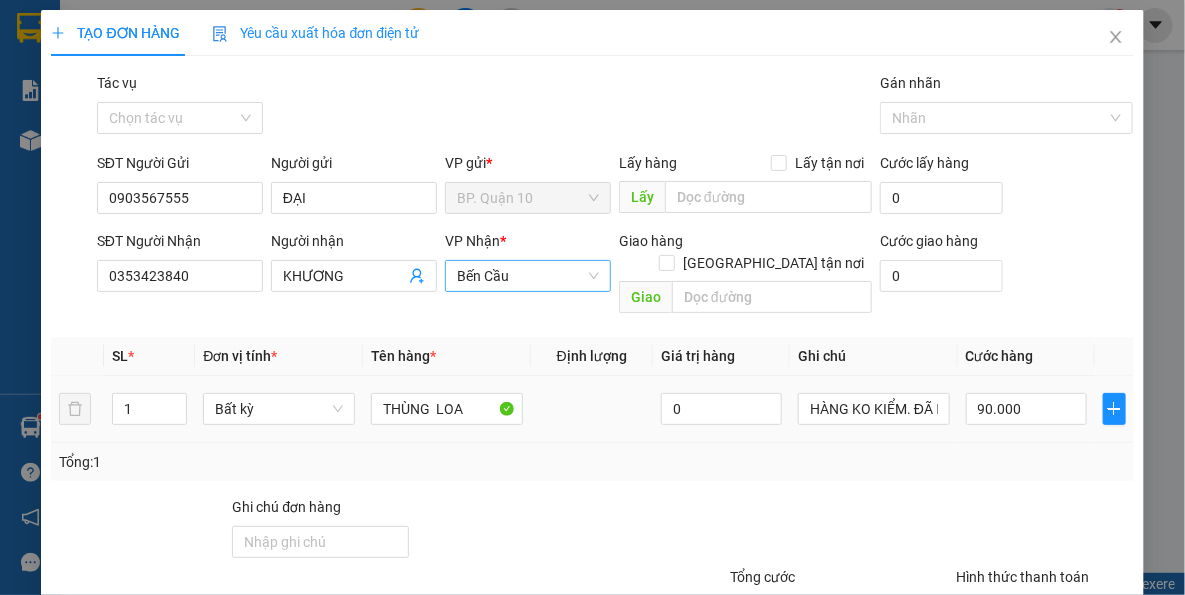 click on "HÀNG KO KIỂM. ĐÃ HẸN MAI NHẬN" at bounding box center (874, 409) 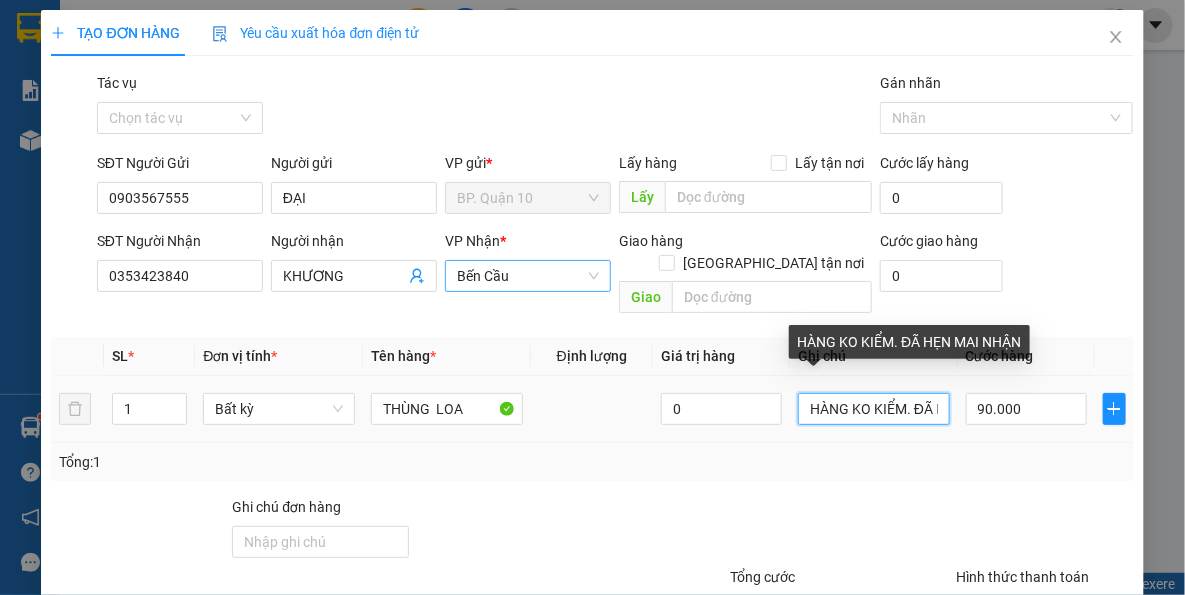 drag, startPoint x: 800, startPoint y: 393, endPoint x: 1082, endPoint y: 402, distance: 282.1436 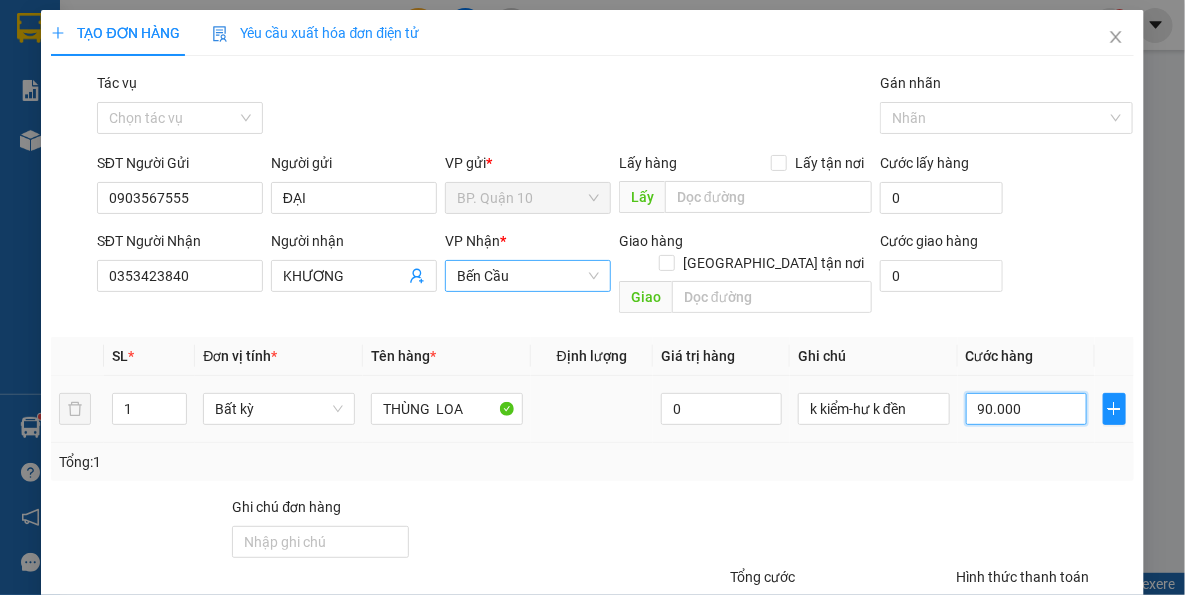 click on "90.000" at bounding box center (1026, 409) 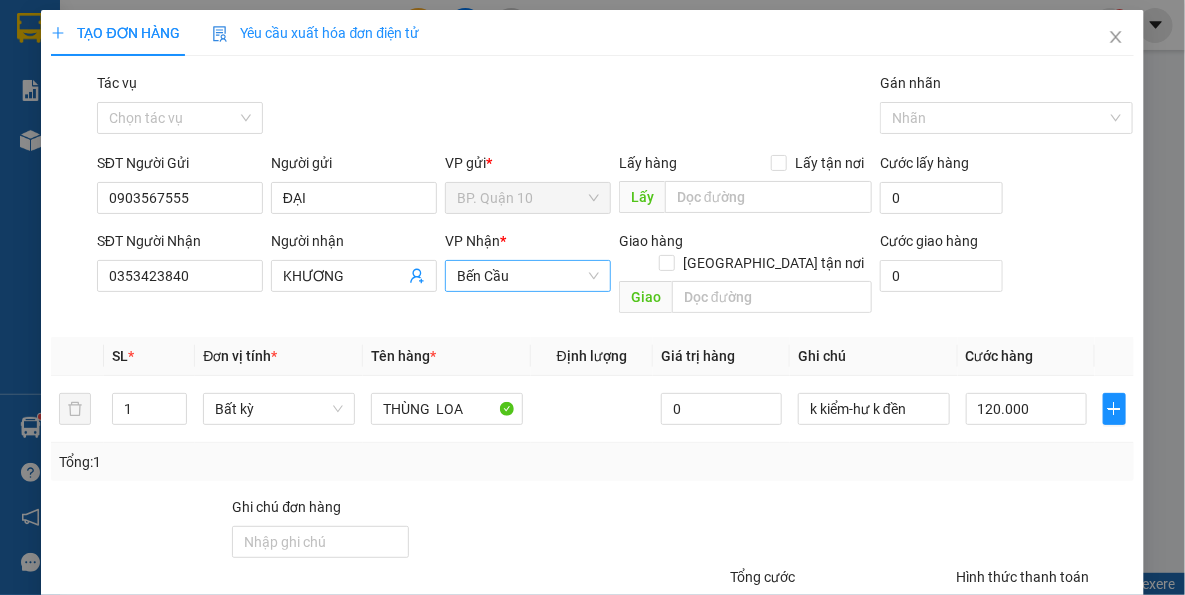 click on "Tổng:  1" at bounding box center (592, 462) 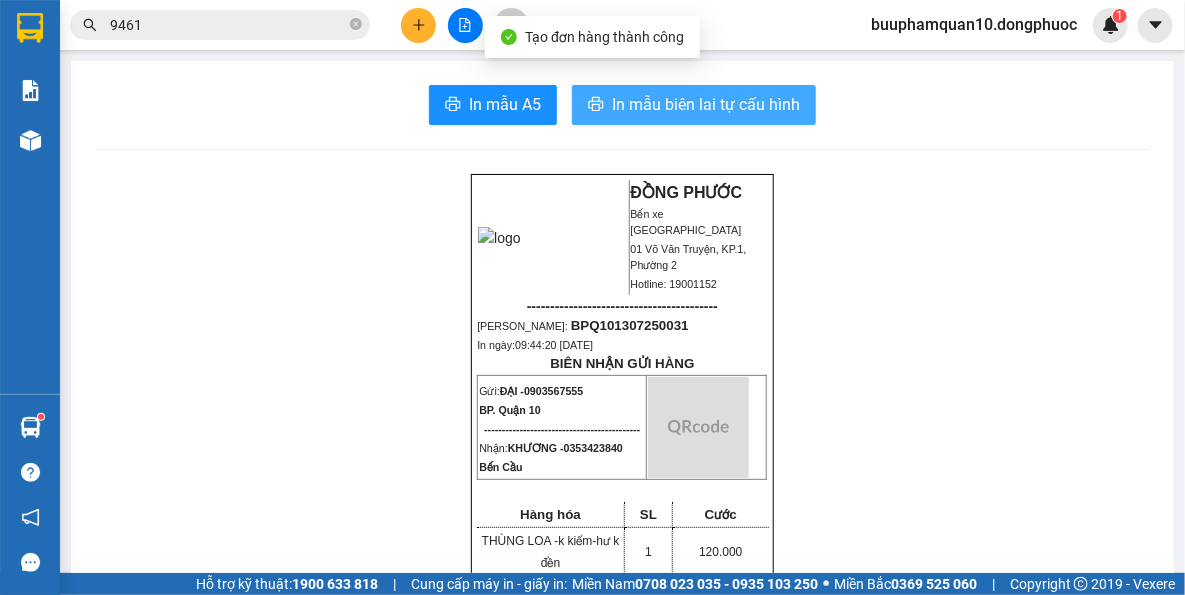 click on "In mẫu biên lai tự cấu hình" at bounding box center (706, 104) 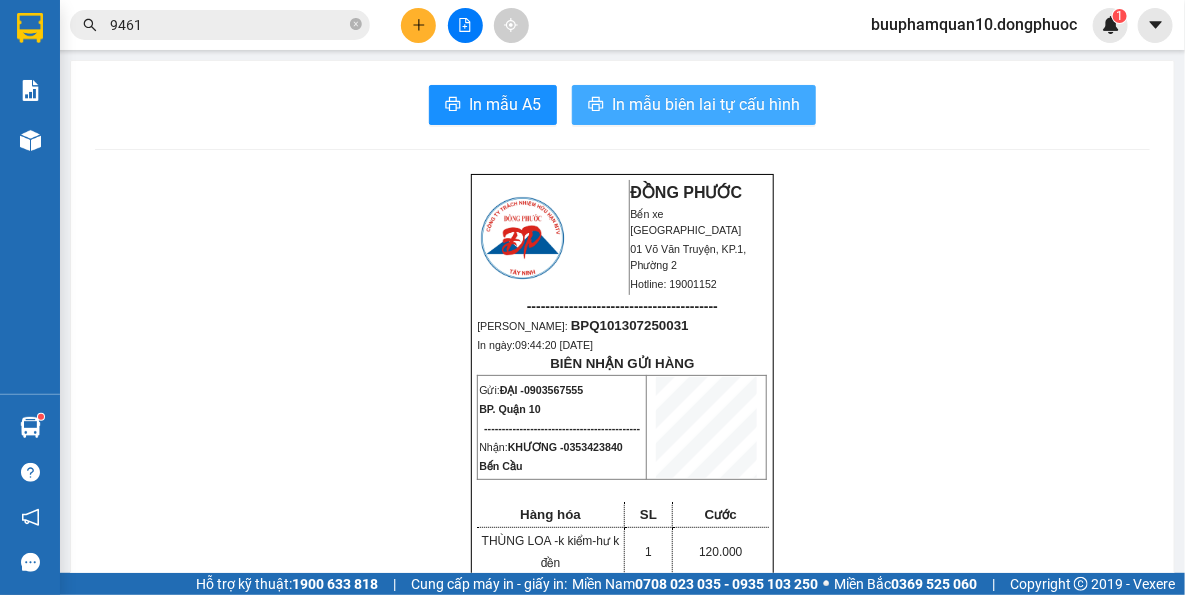 click on "In mẫu biên lai tự cấu hình" at bounding box center [706, 104] 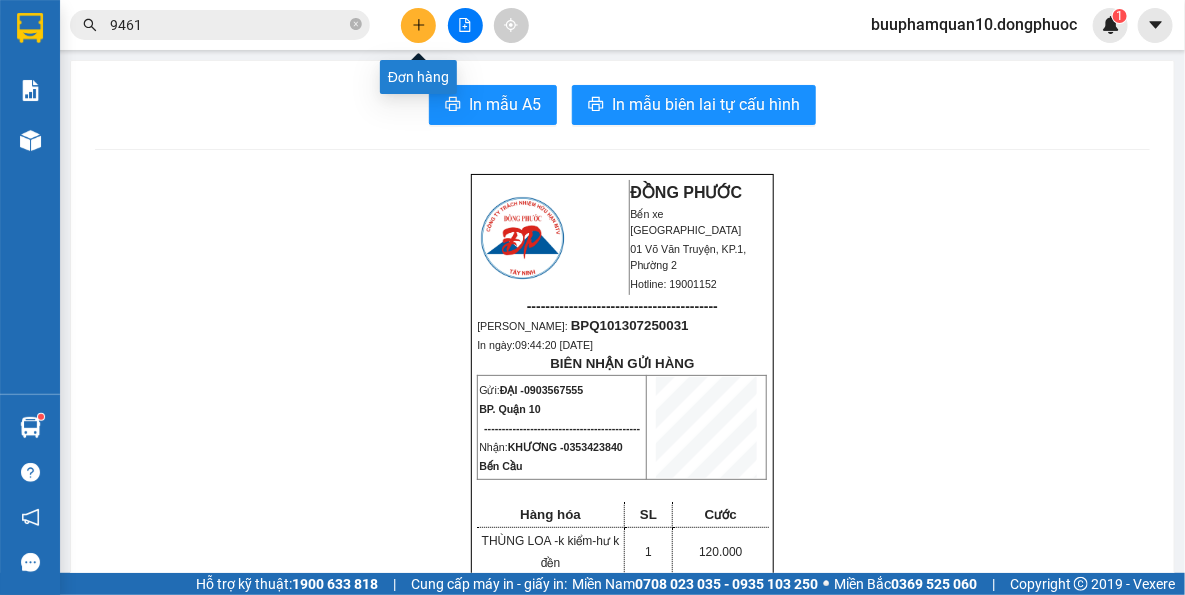 click at bounding box center [418, 25] 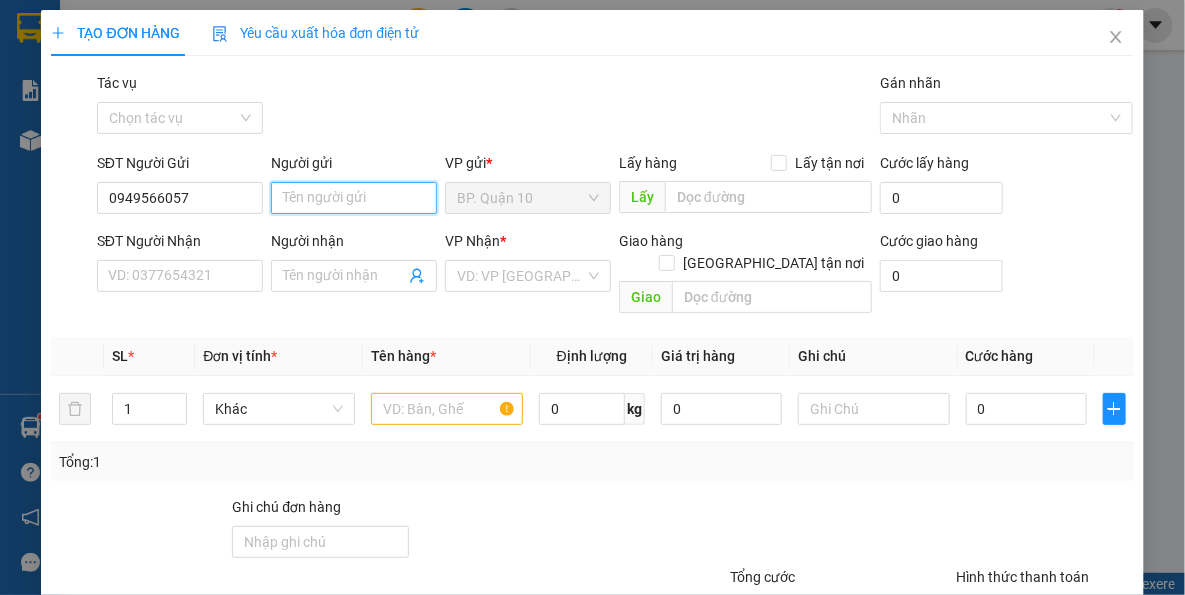 click on "Người gửi" at bounding box center (354, 198) 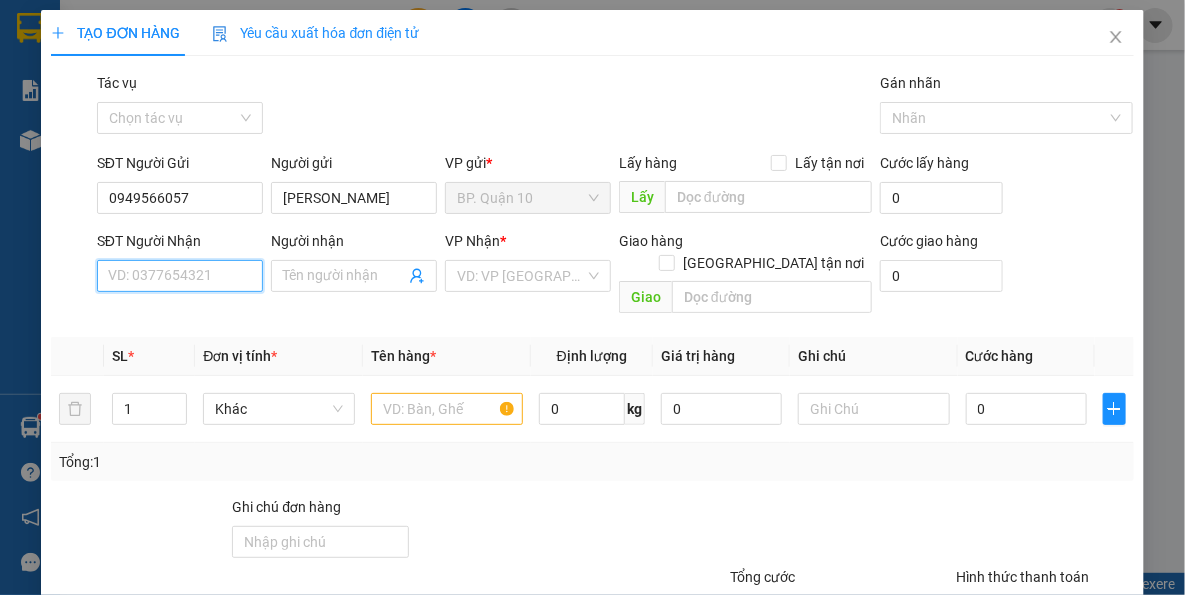 click on "SĐT Người Nhận" at bounding box center [180, 276] 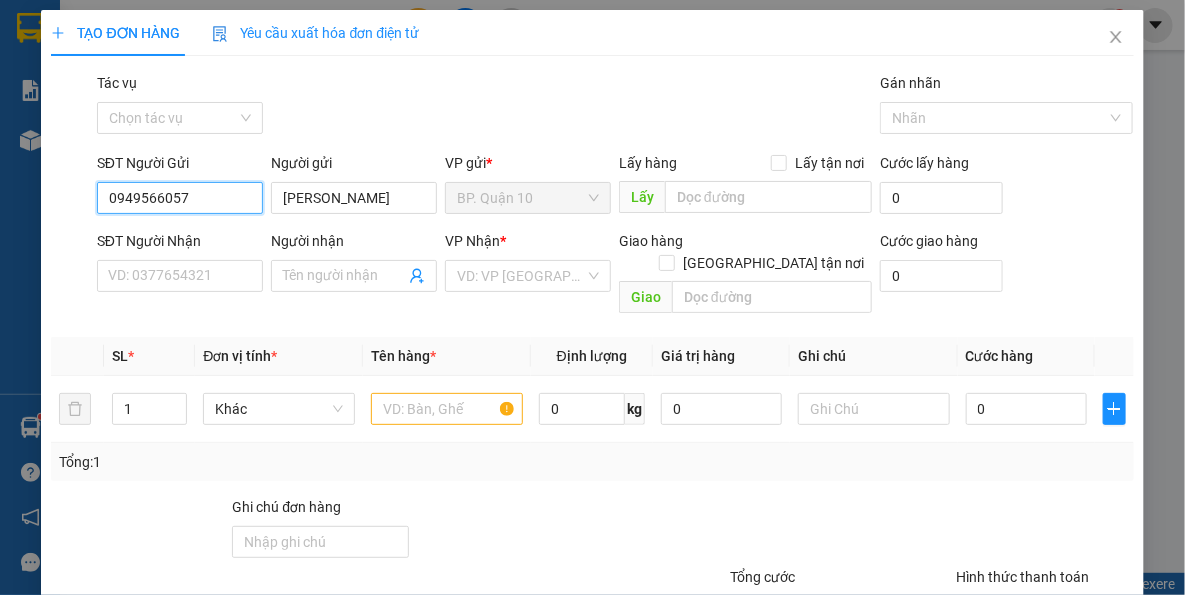 click on "0949566057" at bounding box center (180, 198) 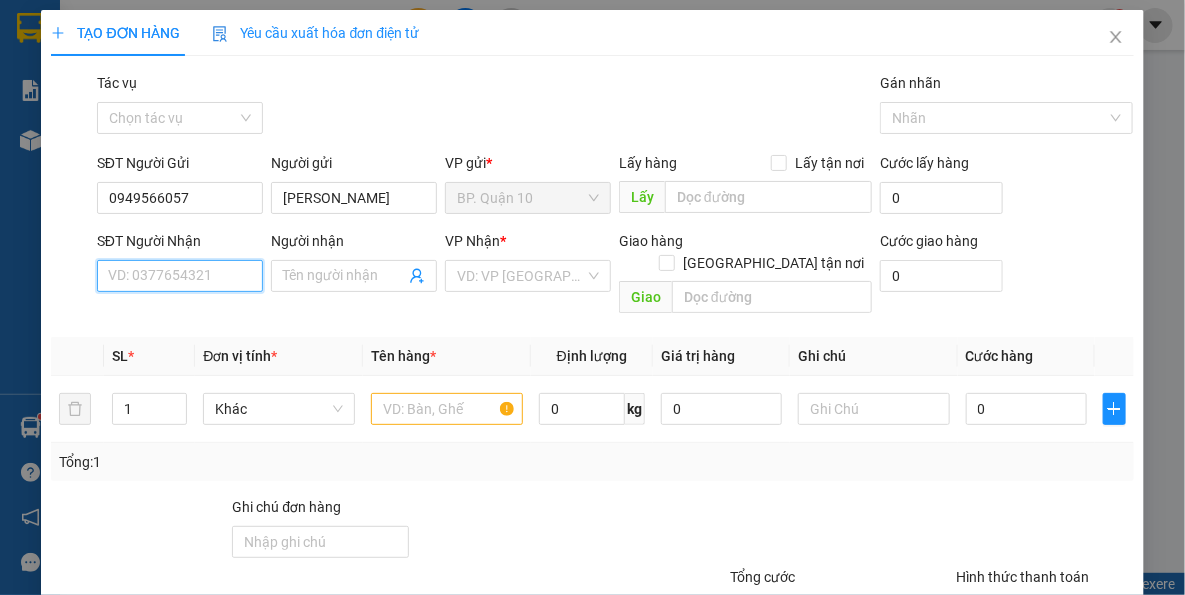 click on "SĐT Người Nhận" at bounding box center (180, 276) 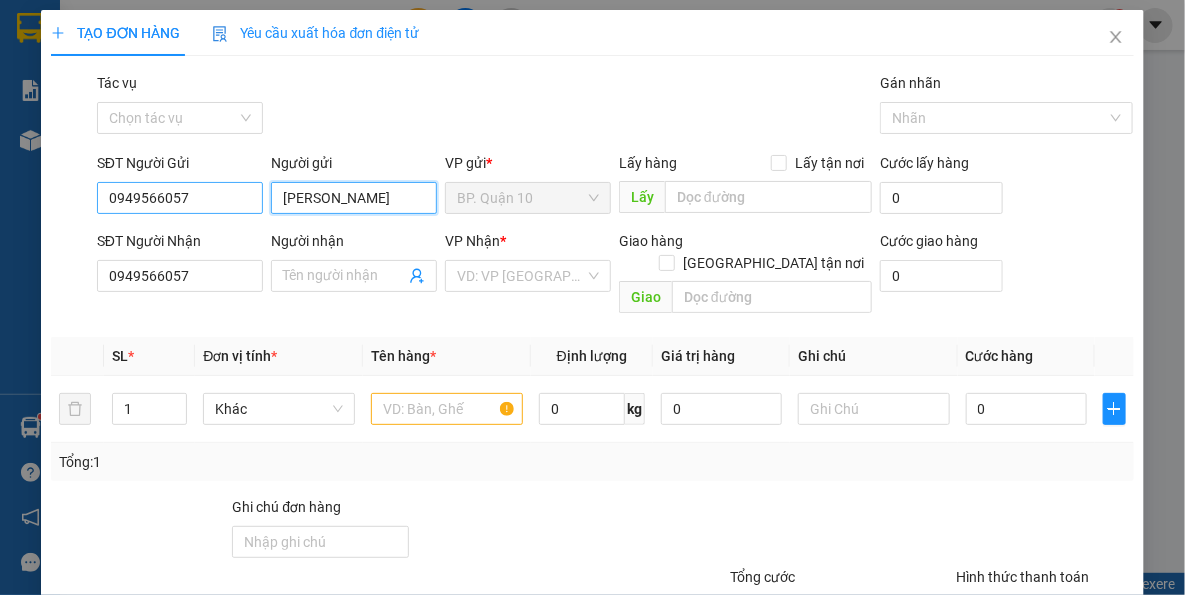 drag, startPoint x: 319, startPoint y: 201, endPoint x: 224, endPoint y: 209, distance: 95.33625 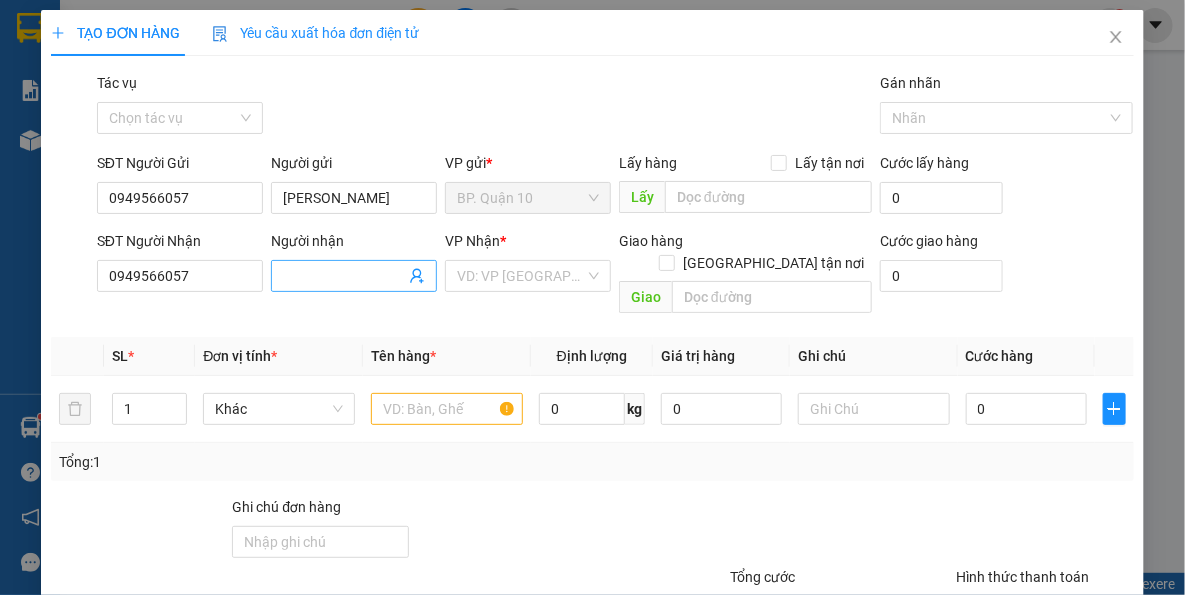 click on "Người nhận" at bounding box center (344, 276) 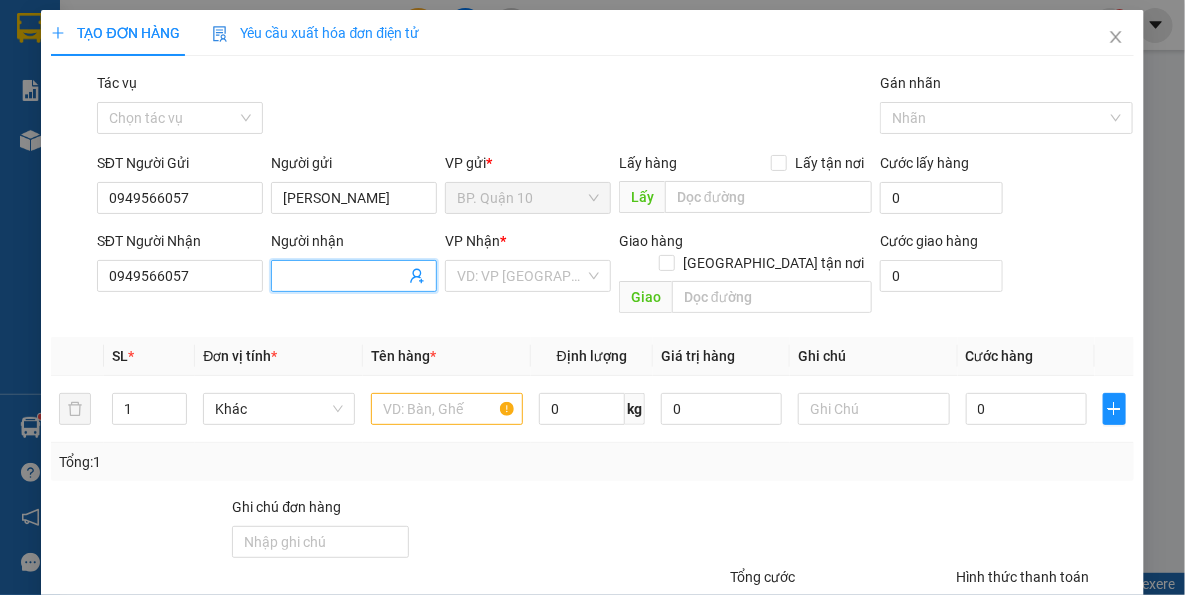 paste on "KIM HÀ" 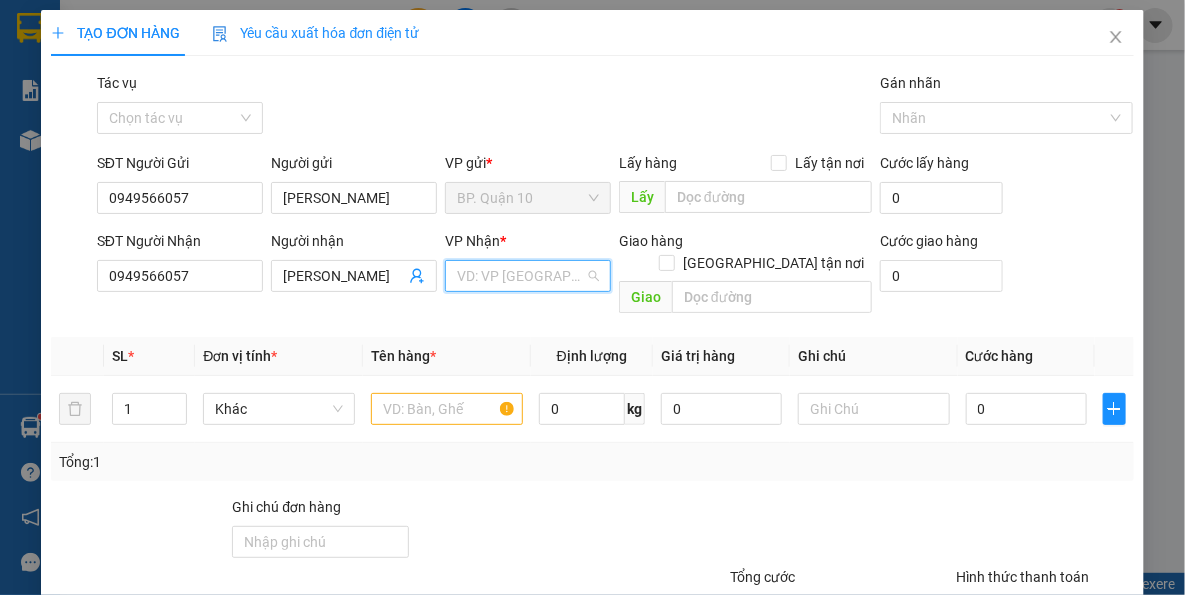 click at bounding box center [521, 276] 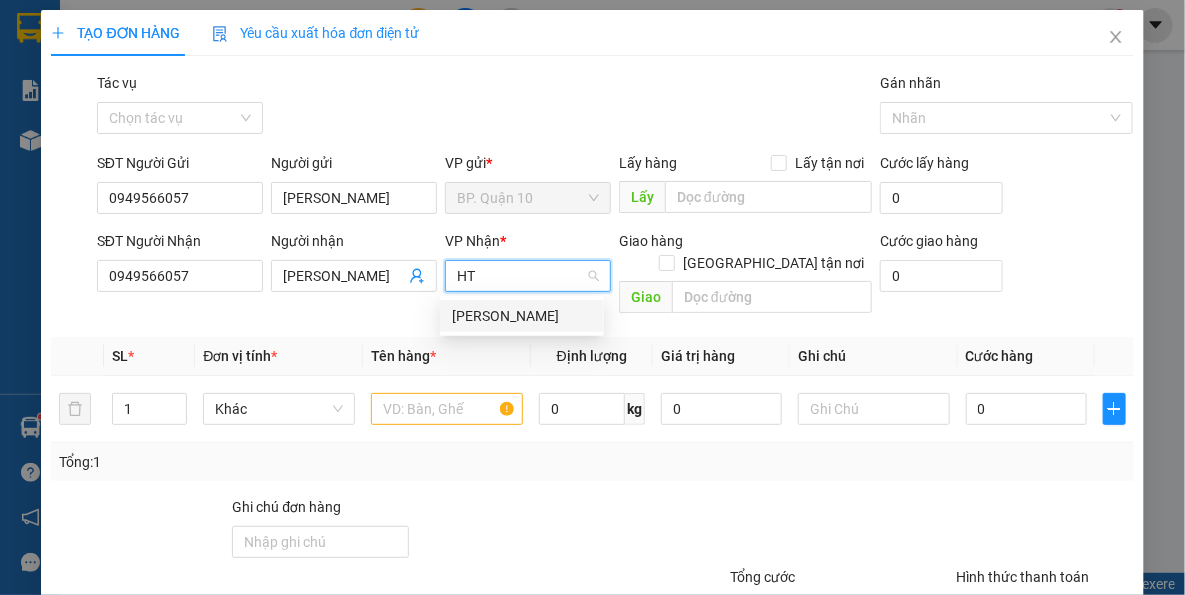 drag, startPoint x: 492, startPoint y: 320, endPoint x: 489, endPoint y: 342, distance: 22.203604 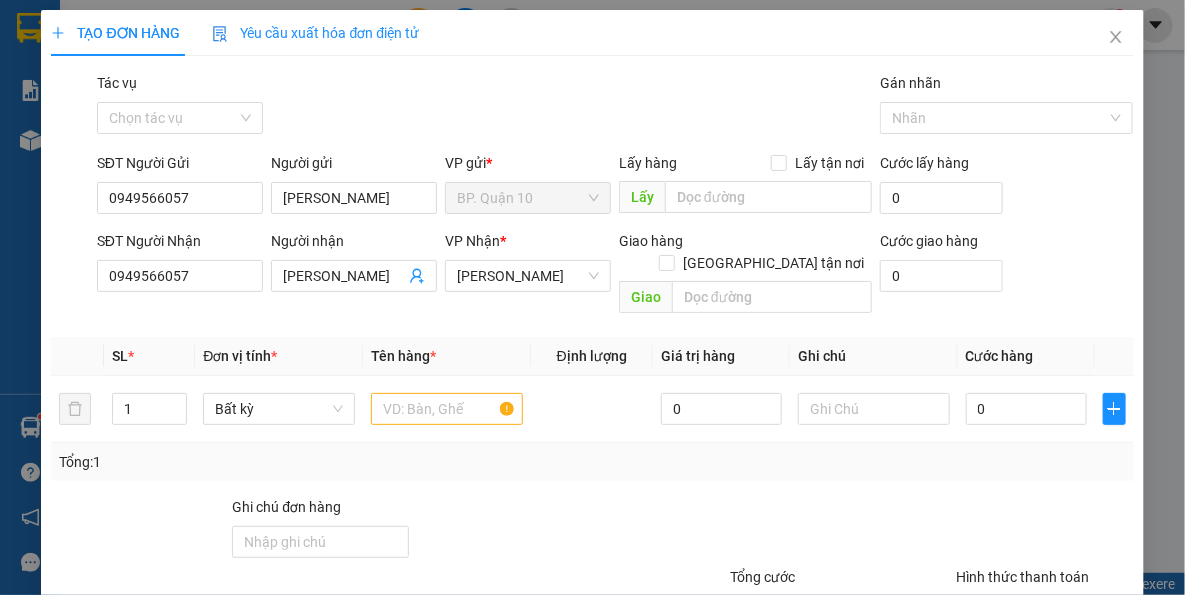 click on "Tổng:  1" at bounding box center (259, 462) 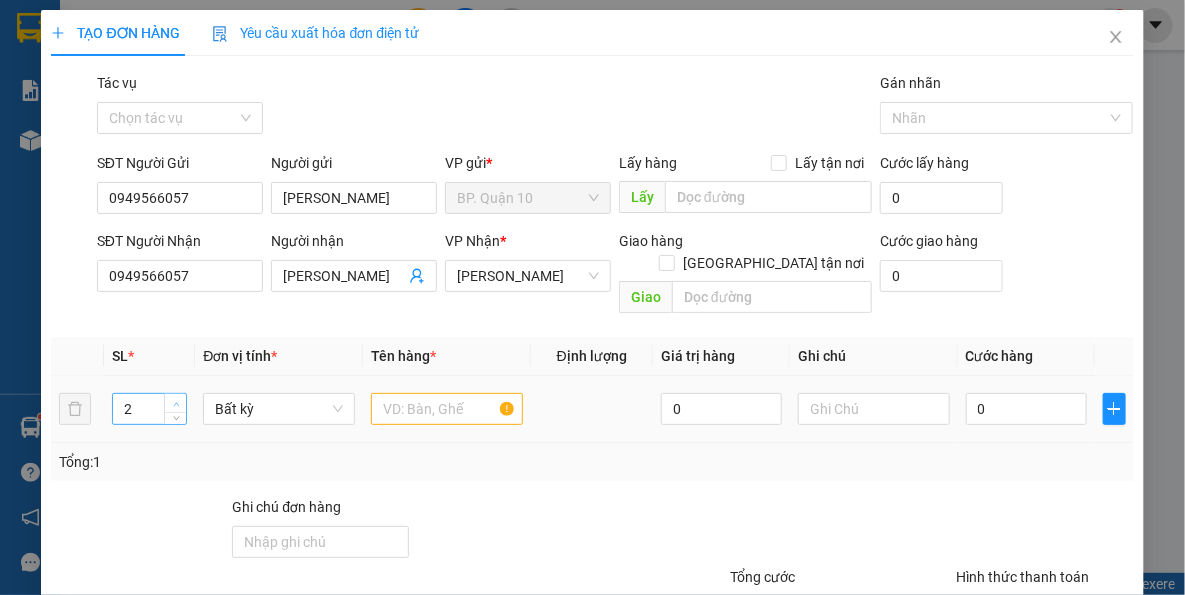 click at bounding box center (176, 404) 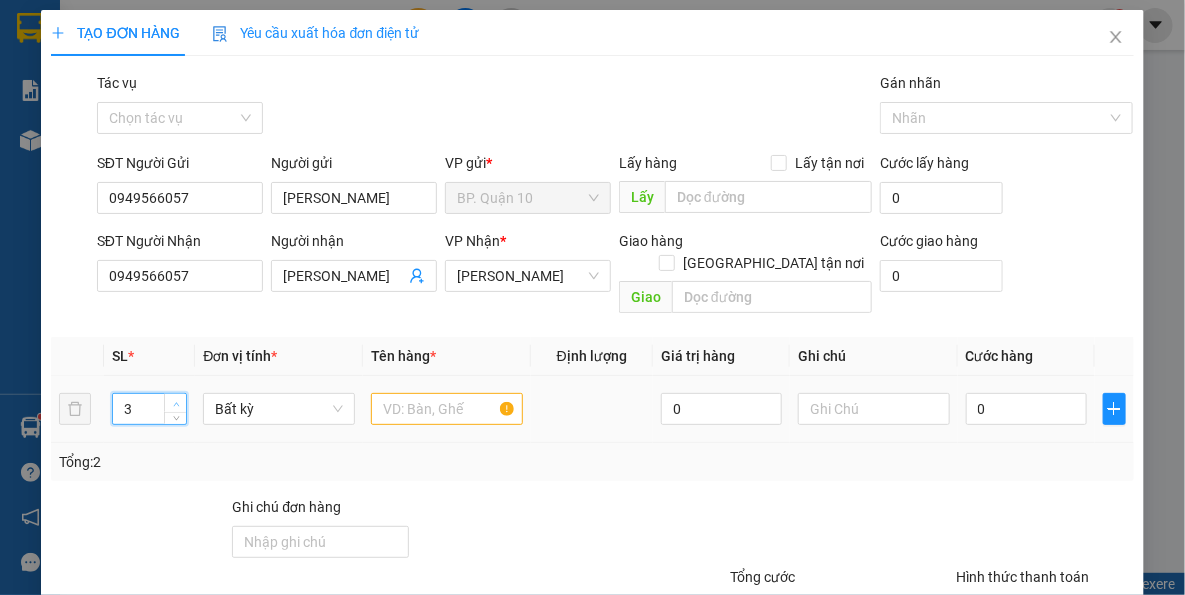 click at bounding box center (176, 404) 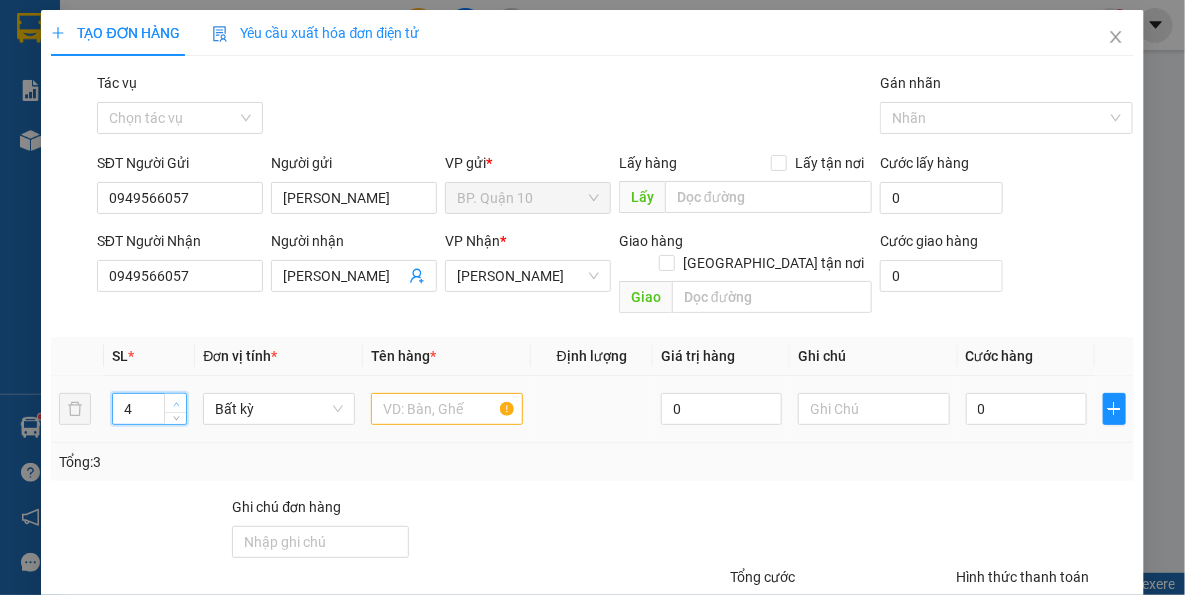 click 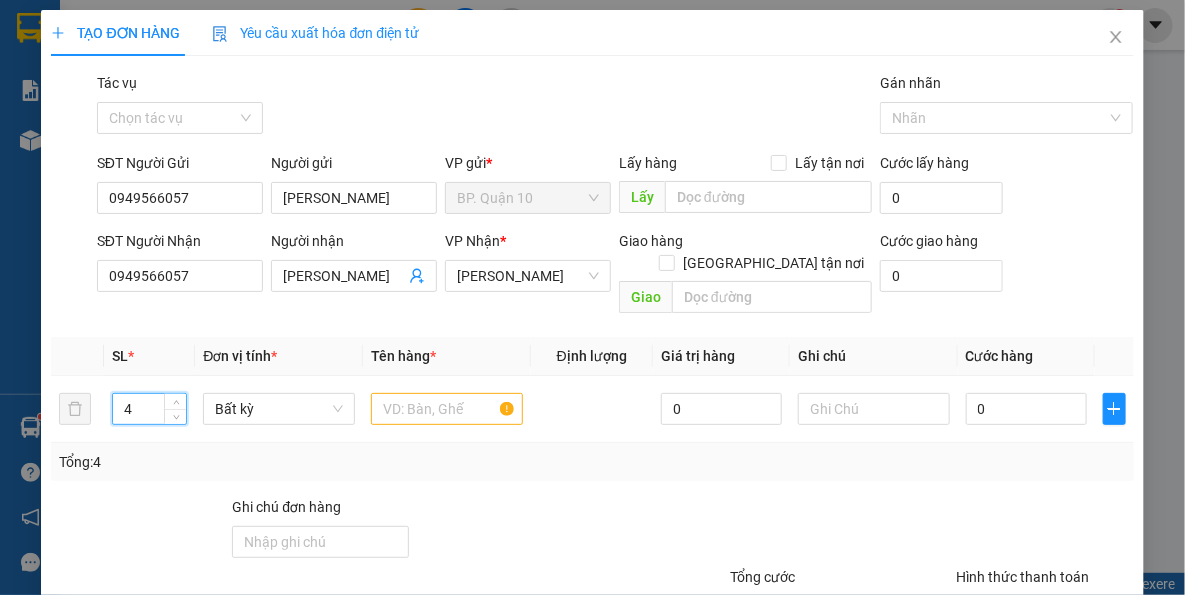 drag, startPoint x: 361, startPoint y: 427, endPoint x: 374, endPoint y: 394, distance: 35.468296 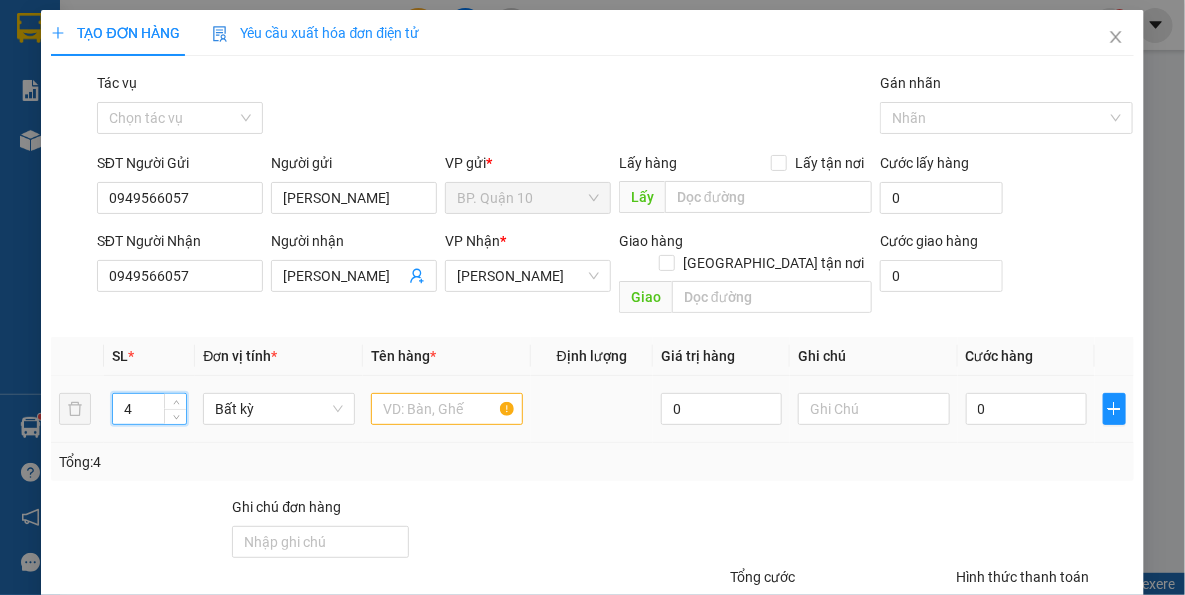 click on "Tổng:  4" at bounding box center (592, 462) 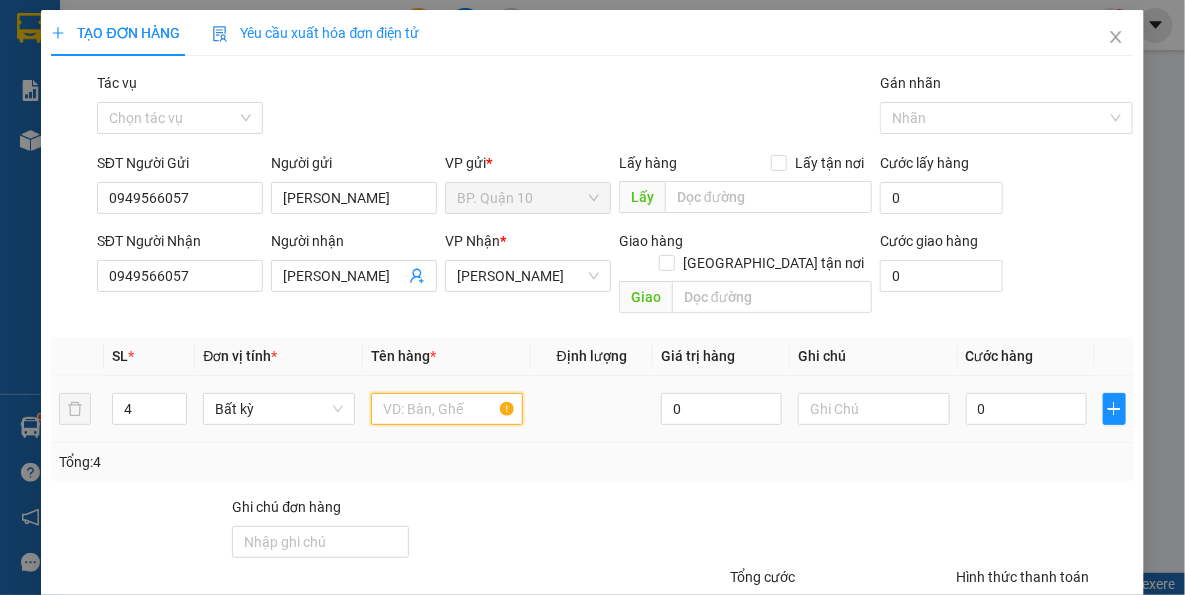 click at bounding box center (447, 409) 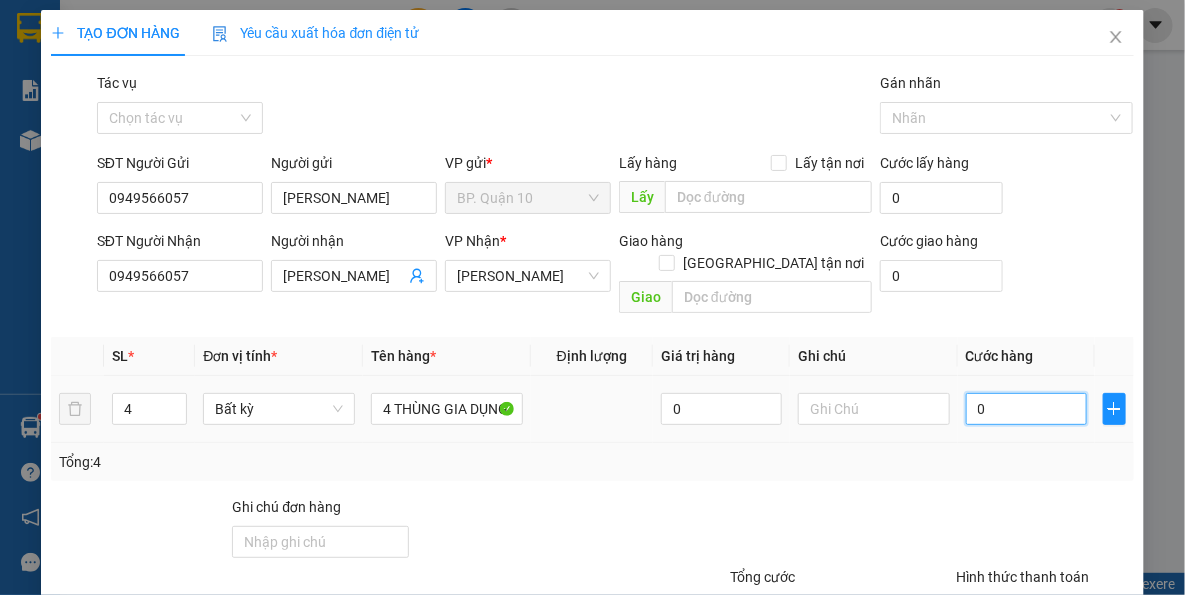 click on "0" at bounding box center [1026, 409] 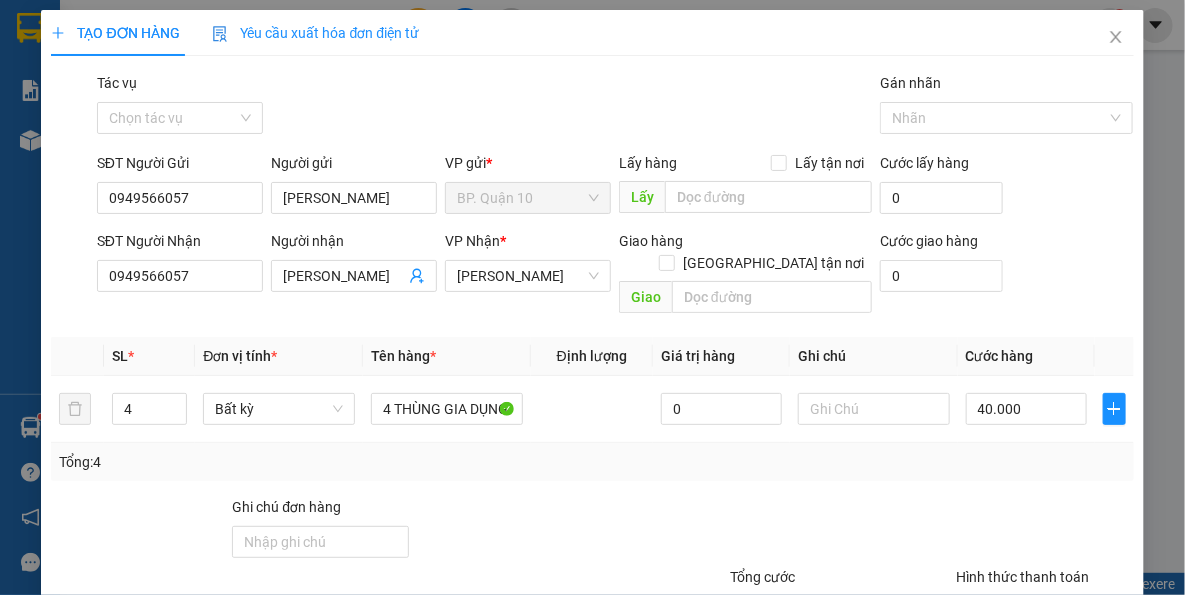 click on "Tổng:  4" at bounding box center (592, 462) 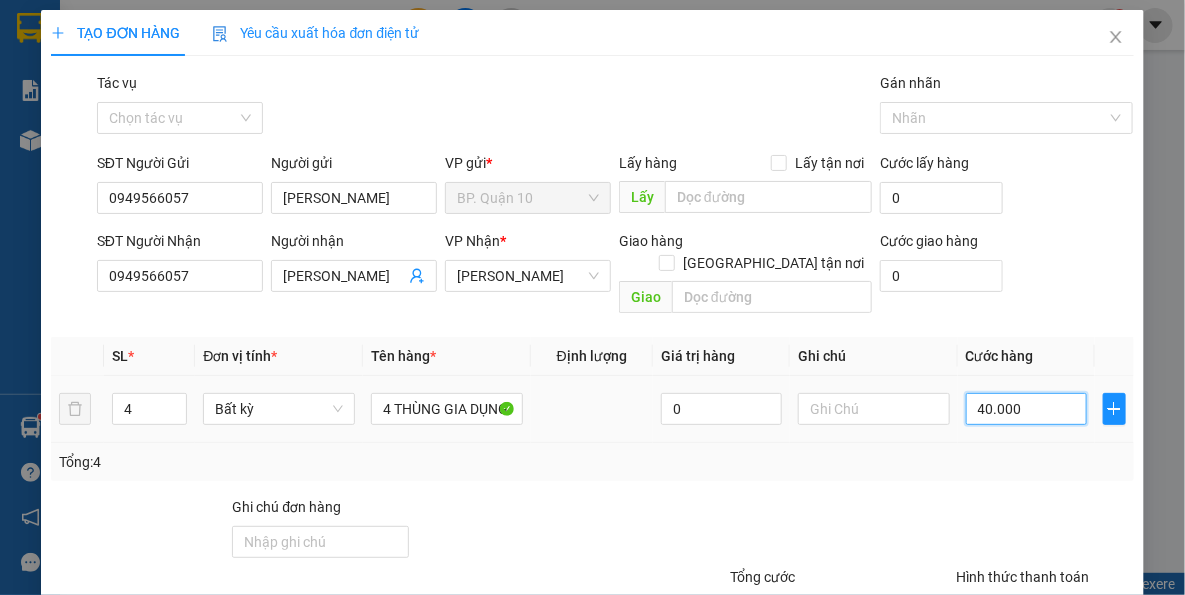 click on "40.000" at bounding box center (1026, 409) 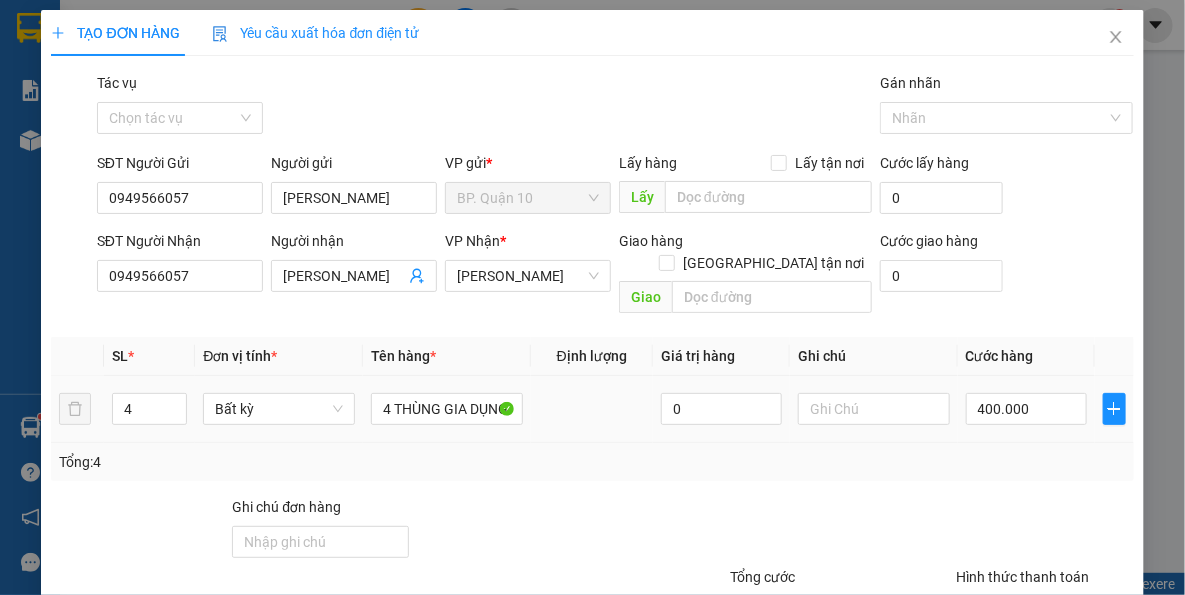 click on "Tổng:  4" at bounding box center [592, 462] 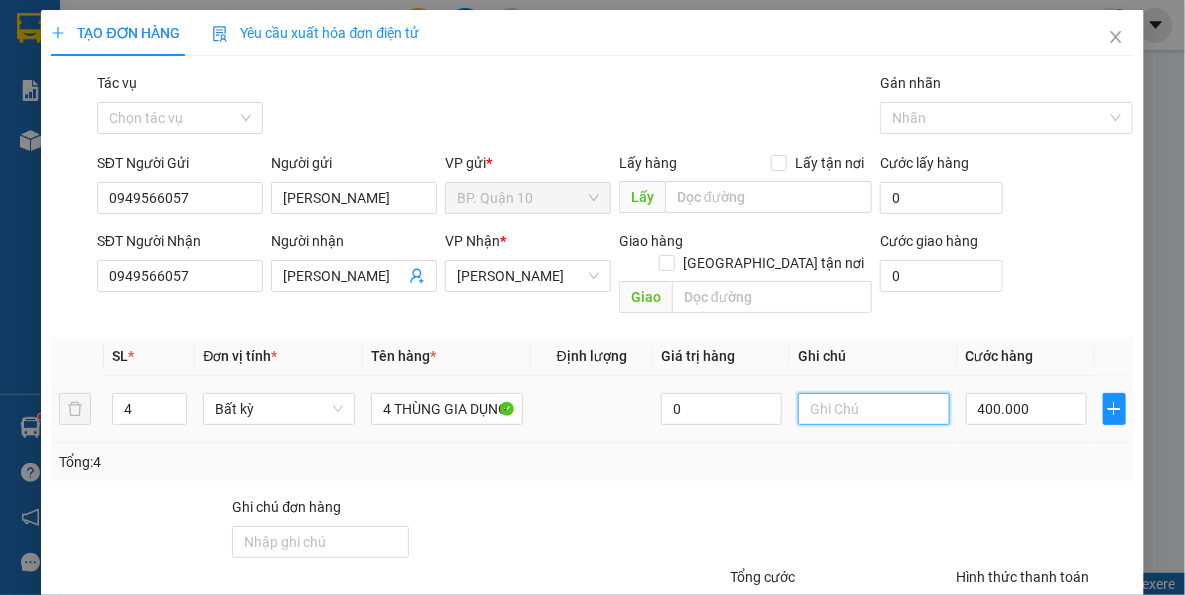click at bounding box center [874, 409] 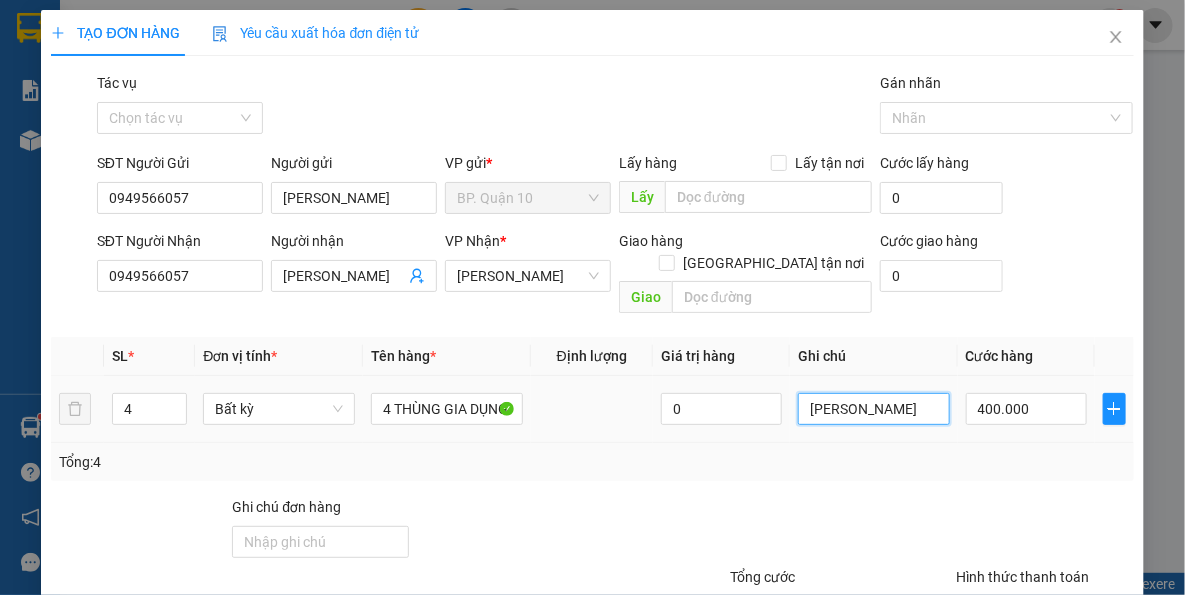 drag, startPoint x: 774, startPoint y: 392, endPoint x: 647, endPoint y: 383, distance: 127.3185 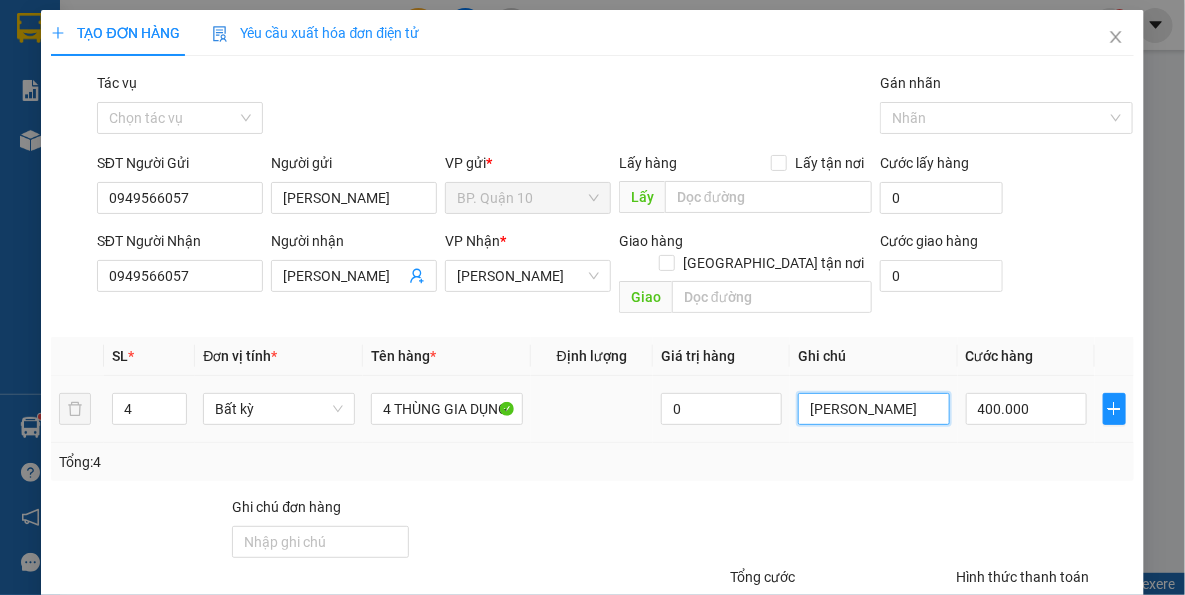 click on "4 Bất kỳ 4 THÙNG GIA DỤNG 0 KIM HÀ 400.000" at bounding box center [592, 409] 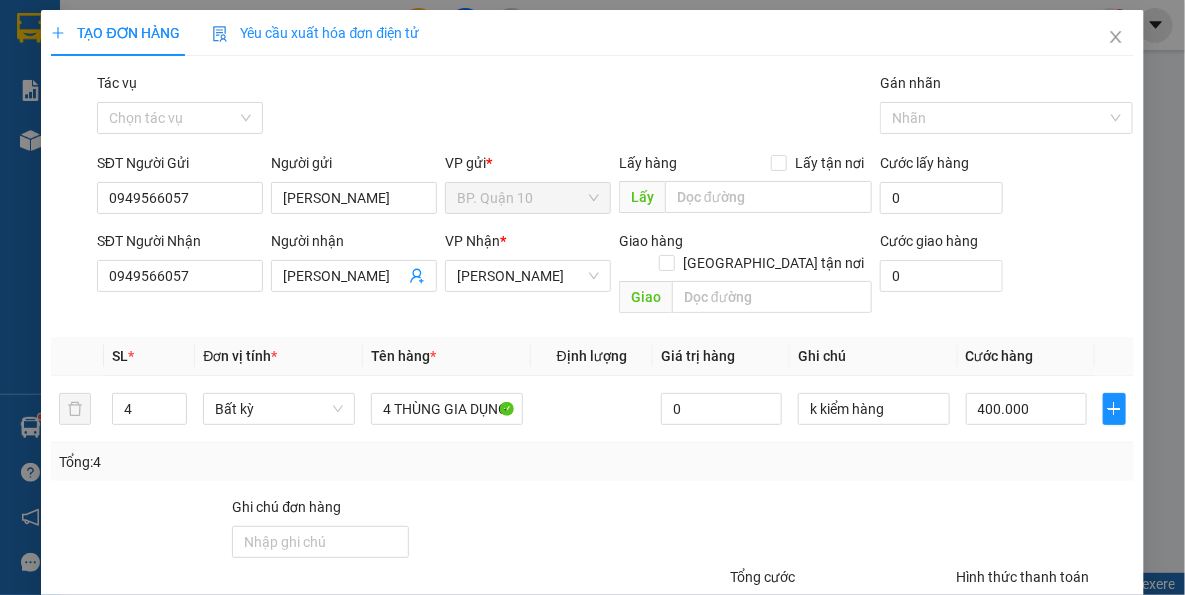 click on "[PERSON_NAME] và In" at bounding box center [1110, 707] 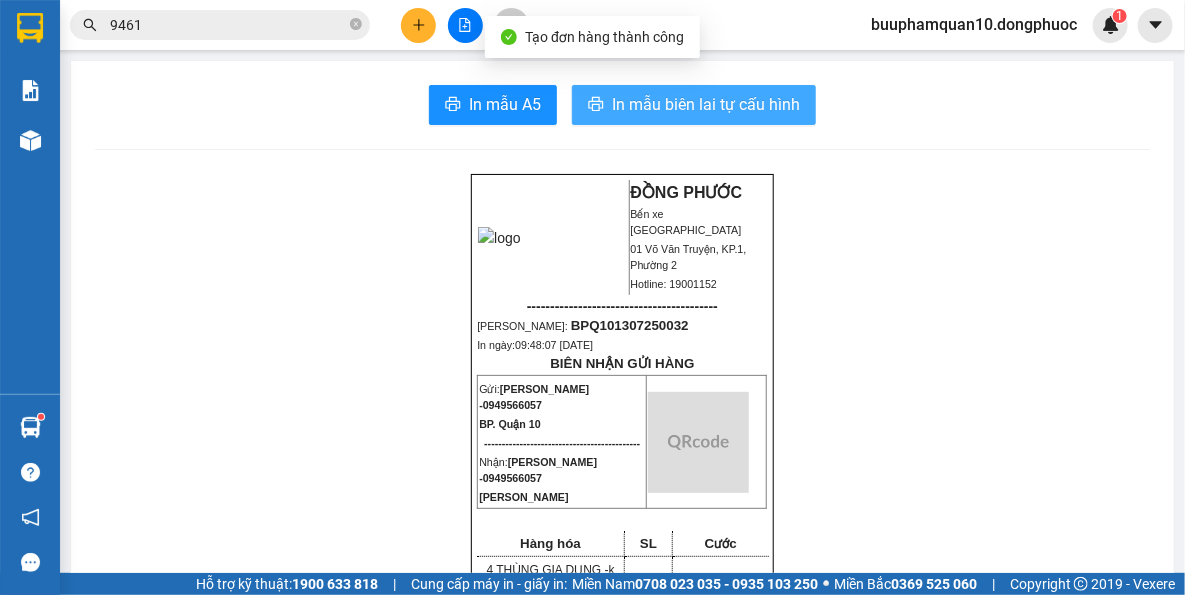 click on "In mẫu A5
In mẫu biên lai tự cấu hình
ĐỒNG PHƯỚC
Bến xe Tây Ninh
01 Võ Văn Truyện, KP.1, Phường 2
Hotline: 19001152
-----------------------------------------
Mã ĐH:   BPQ101307250032
In ngày:  09:48:07 - 13/07/2025
BIÊN NHẬN GỬI HÀNG
Gửi:  KIM HÀ  -  0949566057
BP. Quận 10
--------------------------------------------
Nhận:  KIM HÀ  -  0949566057
Hòa Thành
Hàng hóa
SL
Cước
4 THÙNG GIA DỤNG  -  k kiểm hàng
4
400.000
-------------------------------------------
CR:  400.000
CC:  0
Phí TH:  0
Tổng:  400.000
-------------------------------------------
Quy định nhận/gửi hàng: - Sau 03 ngày gửi hàng, nếu quý khách không đến nhận hàng hóa thì mọi khiếu nại công ty sẽ không giải quyết.
- Nếu mất hàng: công ty sẽ hoàn bằng giá cước phí x 20 lần." at bounding box center [622, 1737] 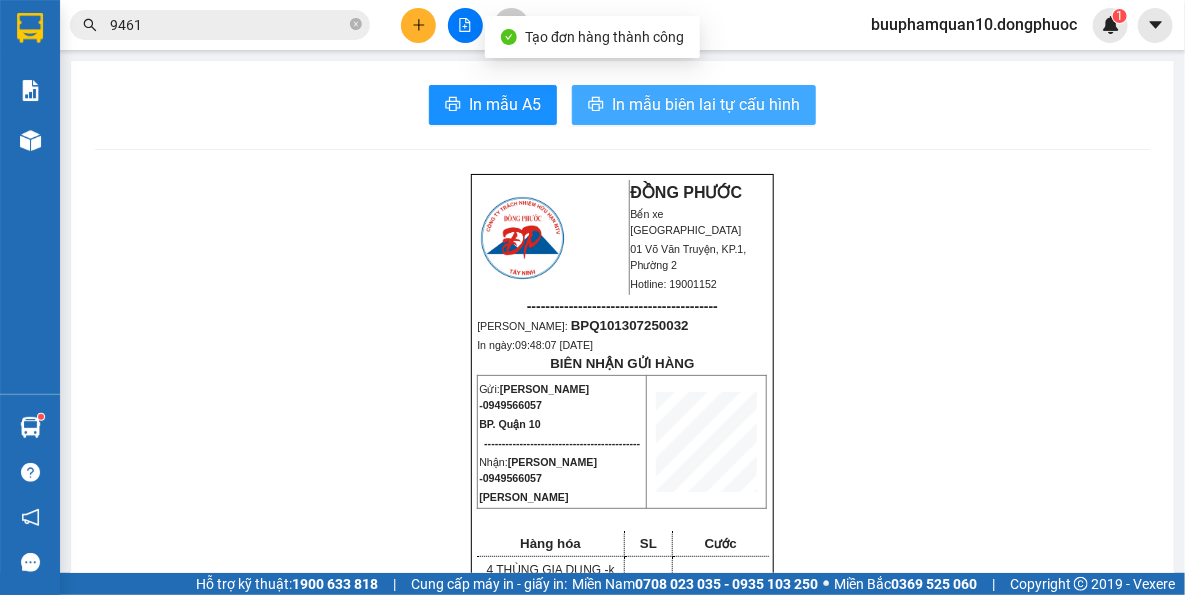 click on "In mẫu biên lai tự cấu hình" at bounding box center [694, 105] 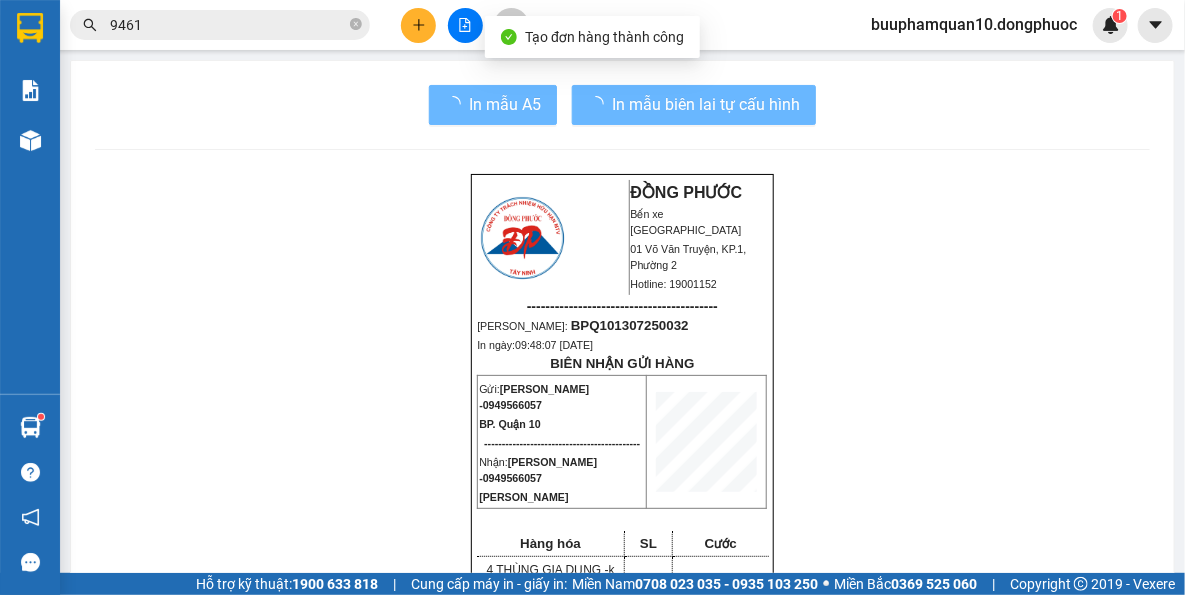 click on "ĐỒNG PHƯỚC
Bến xe Tây Ninh
01 Võ Văn Truyện, KP.1, Phường 2
Hotline: 19001152
-----------------------------------------
Mã ĐH:   BPQ101307250032
In ngày:  09:48:07 - 13/07/2025
BIÊN NHẬN GỬI HÀNG
Gửi:  KIM HÀ  -  0949566057
BP. Quận 10
--------------------------------------------
Nhận:  KIM HÀ  -  0949566057
Hòa Thành
Hàng hóa
SL
Cước
4 THÙNG GIA DỤNG  -  k kiểm hàng
4
400.000
-------------------------------------------
CR:  400.000
CC:  0
Phí TH:  0
Tổng:  400.000
-------------------------------------------
Quy định nhận/gửi hàng: - Sau 03 ngày gửi hàng, nếu quý khách không đến nhận hàng hóa thì mọi khiếu nại công ty sẽ không giải quyết.
- Nếu mất hàng: công ty sẽ hoàn bằng giá cước phí x 20 lần.
ĐỒNG PHƯỚC
Bến xe Tây Ninh
Hotline: 19001152" at bounding box center [622, 1781] 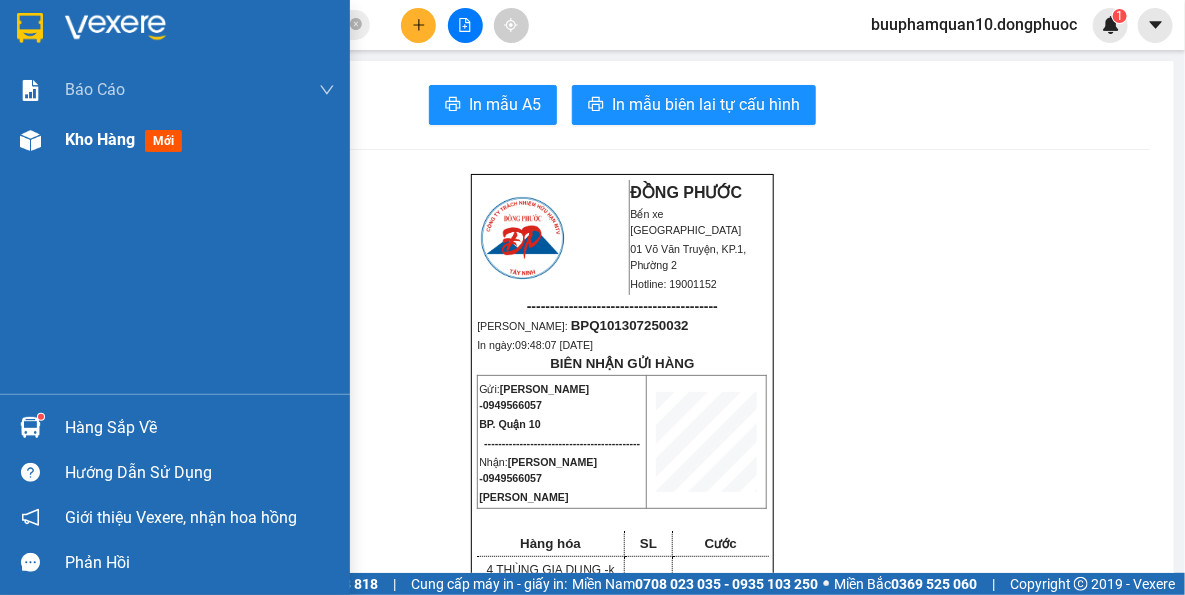 click on "Kho hàng mới" at bounding box center [175, 140] 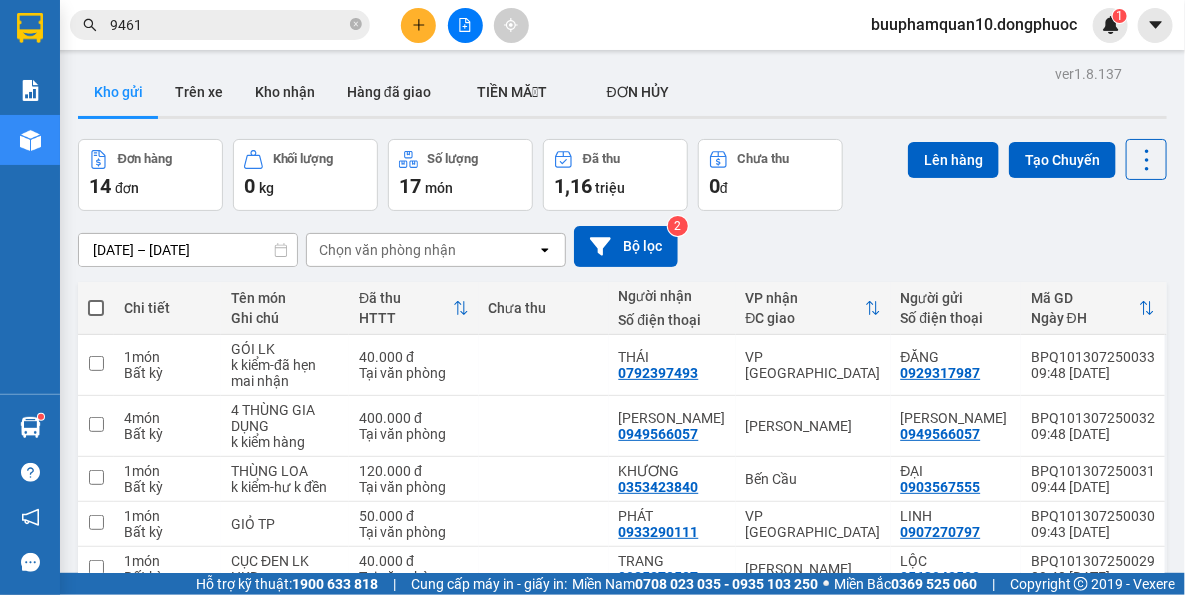 click on "Chọn văn phòng nhận" at bounding box center [387, 250] 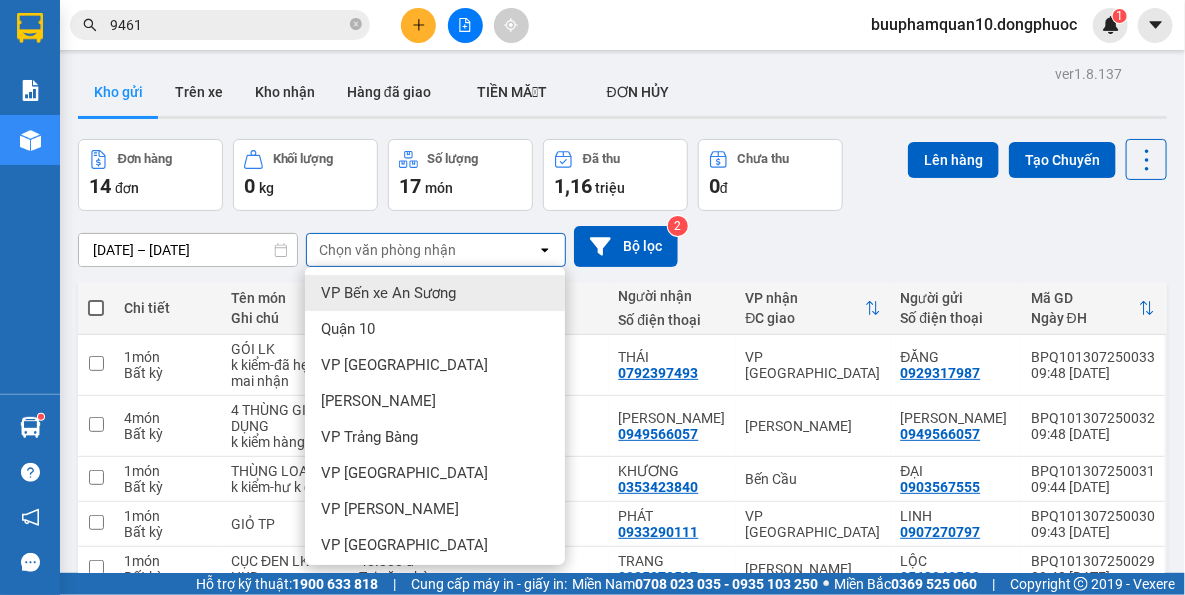 scroll, scrollTop: 0, scrollLeft: 0, axis: both 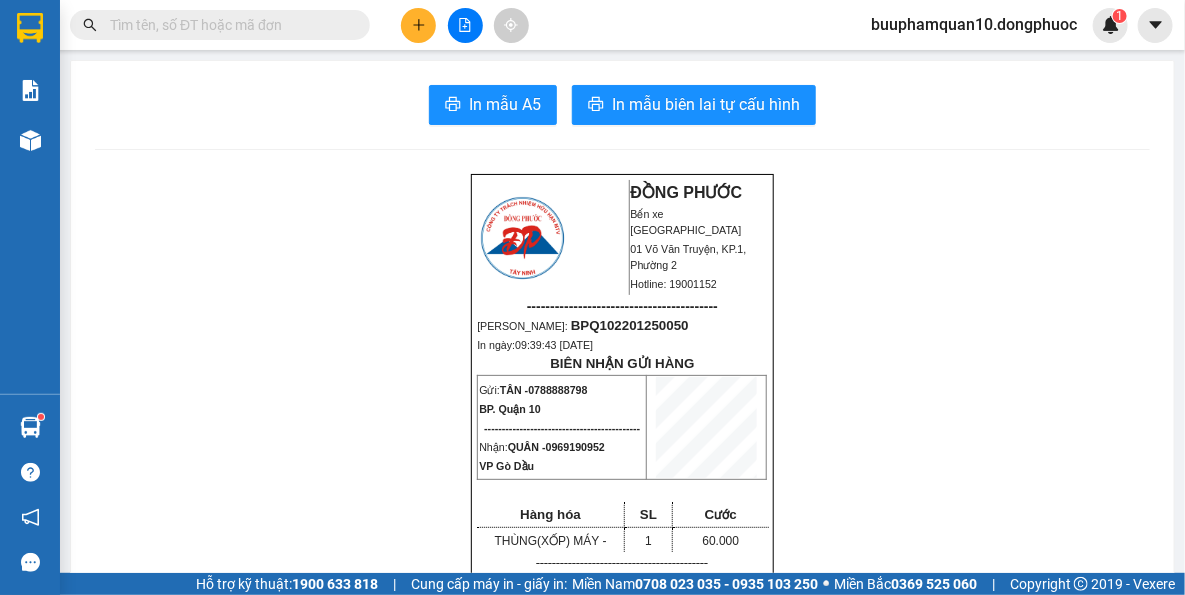 click at bounding box center [465, 25] 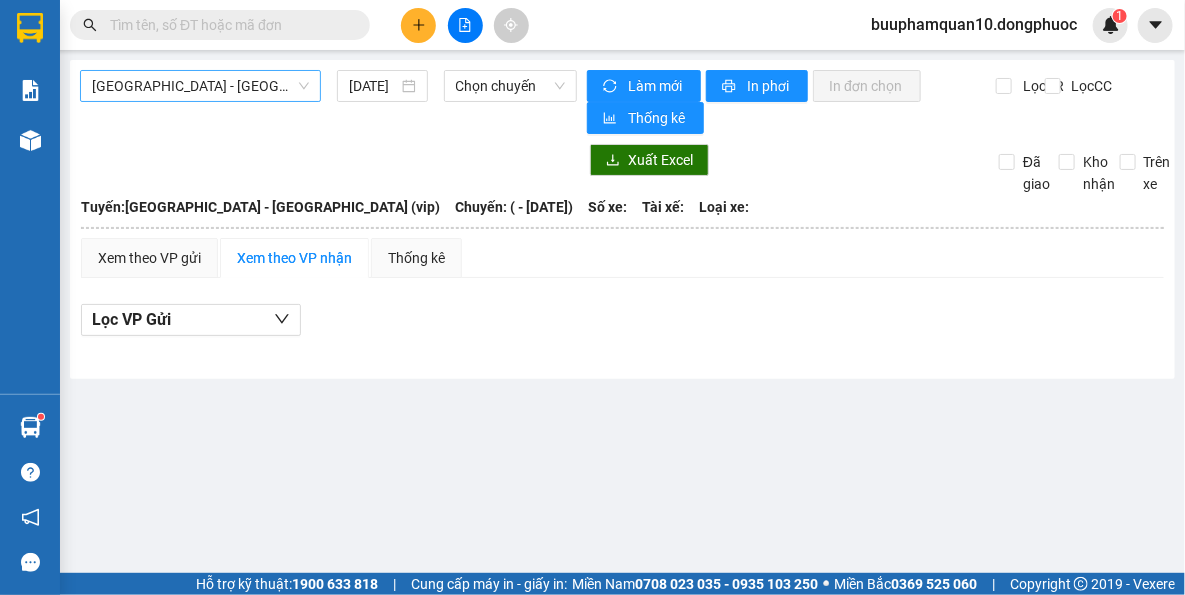 drag, startPoint x: 0, startPoint y: 0, endPoint x: 250, endPoint y: 85, distance: 264.05493 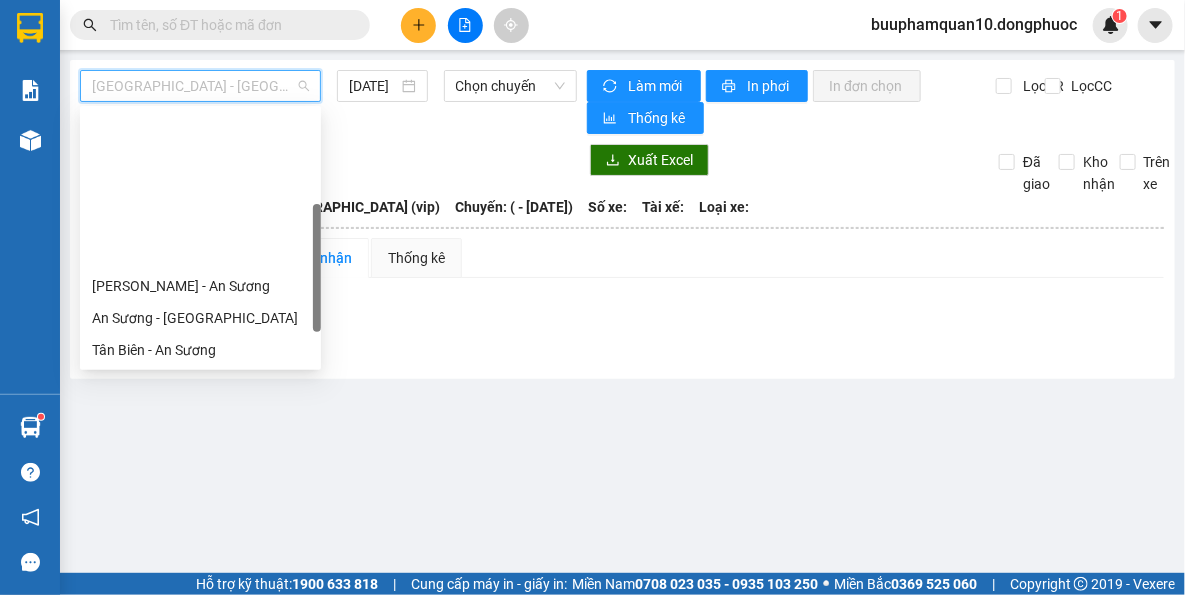 scroll, scrollTop: 287, scrollLeft: 0, axis: vertical 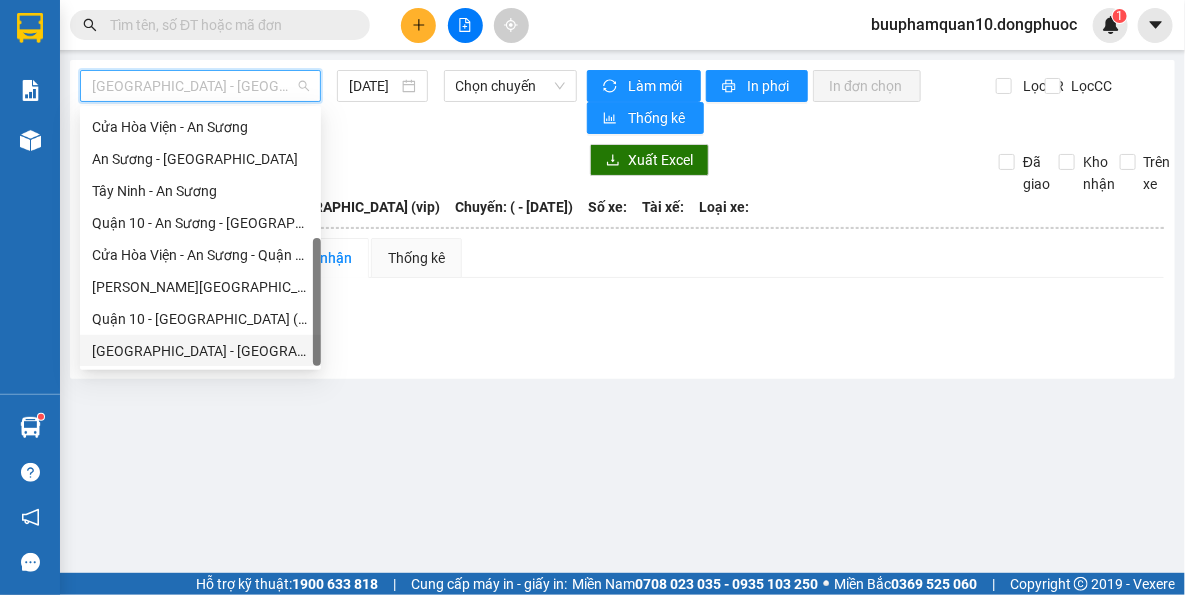 click on "[GEOGRAPHIC_DATA] - [GEOGRAPHIC_DATA] (vip)" at bounding box center (200, 351) 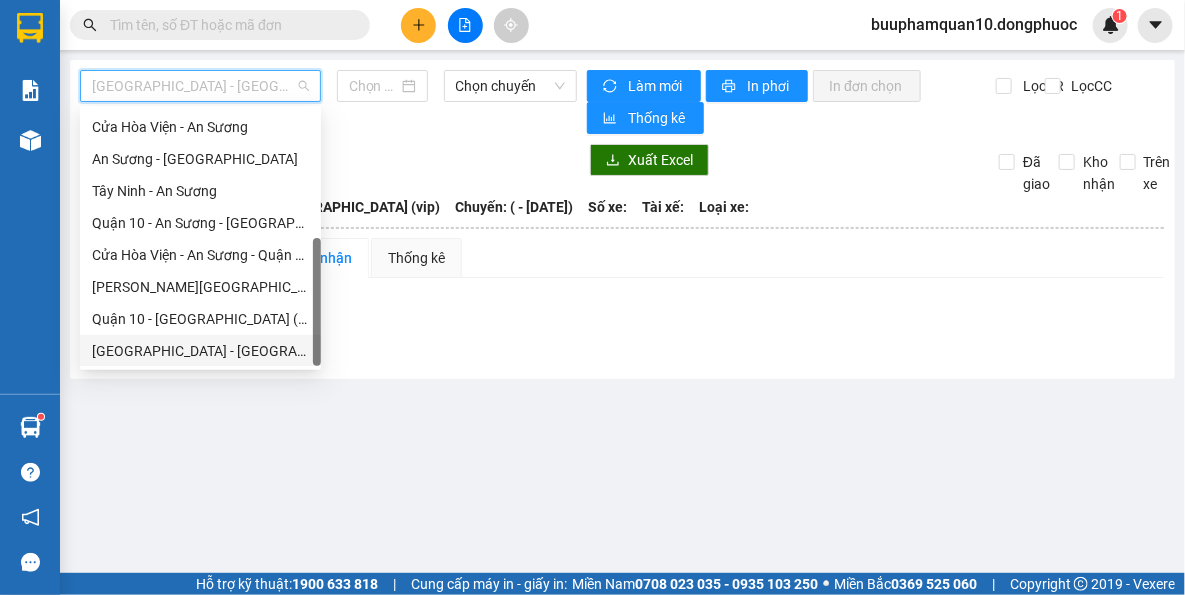 type on "[DATE]" 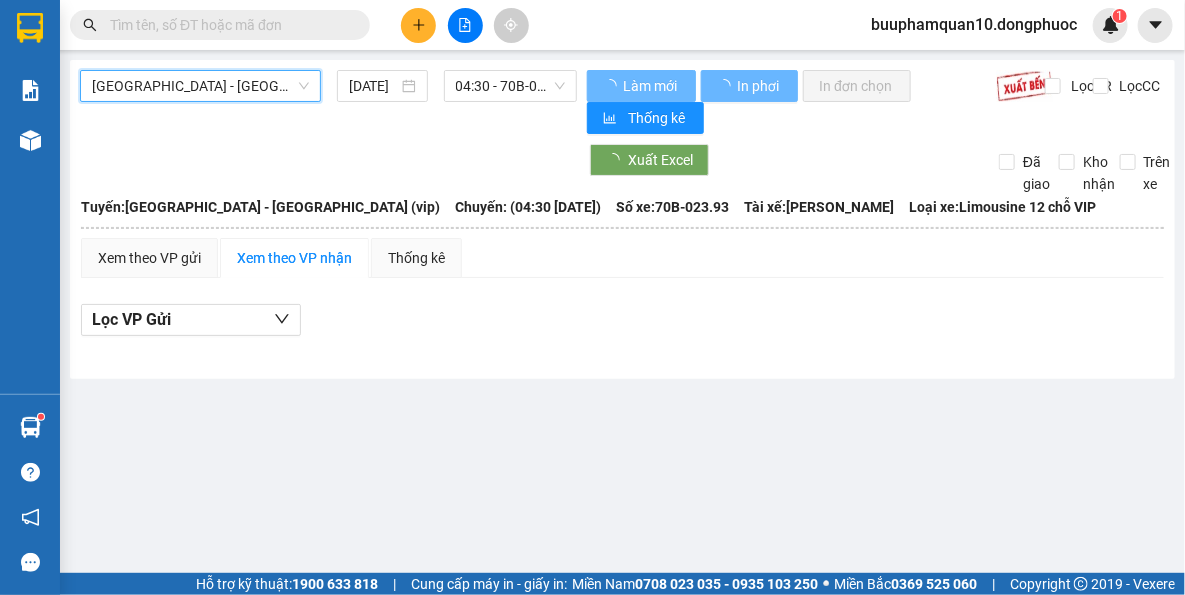 click on "Làm mới In phơi In đơn chọn Thống kê Lọc  CR Lọc  CC" at bounding box center (871, 102) 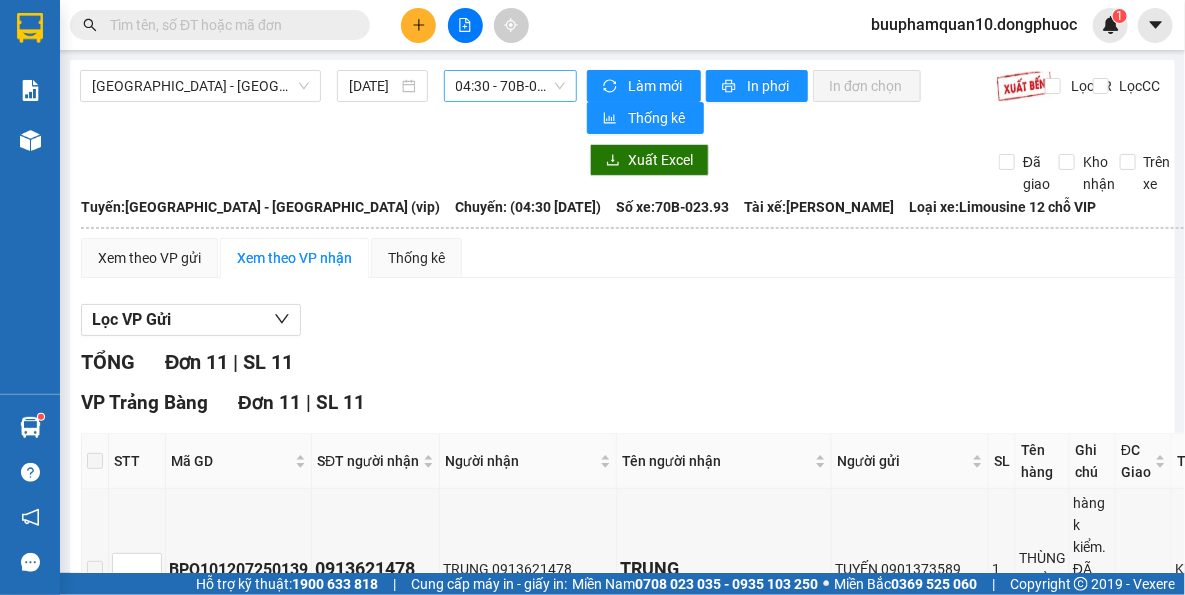 click on "04:30     - 70B-023.93" at bounding box center [511, 86] 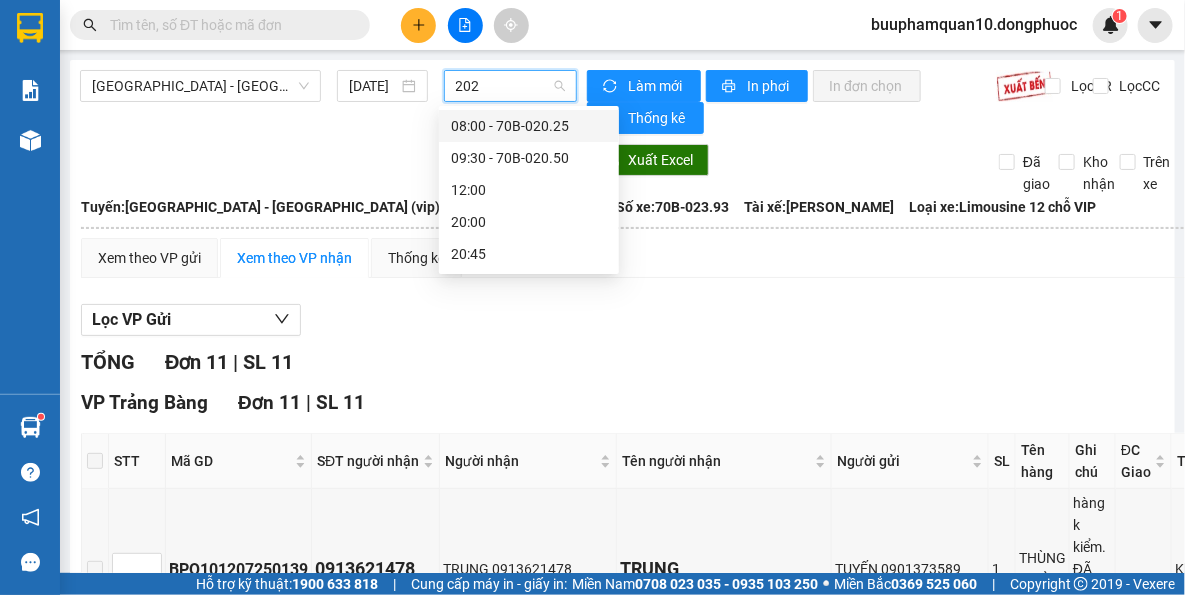 type on "2025" 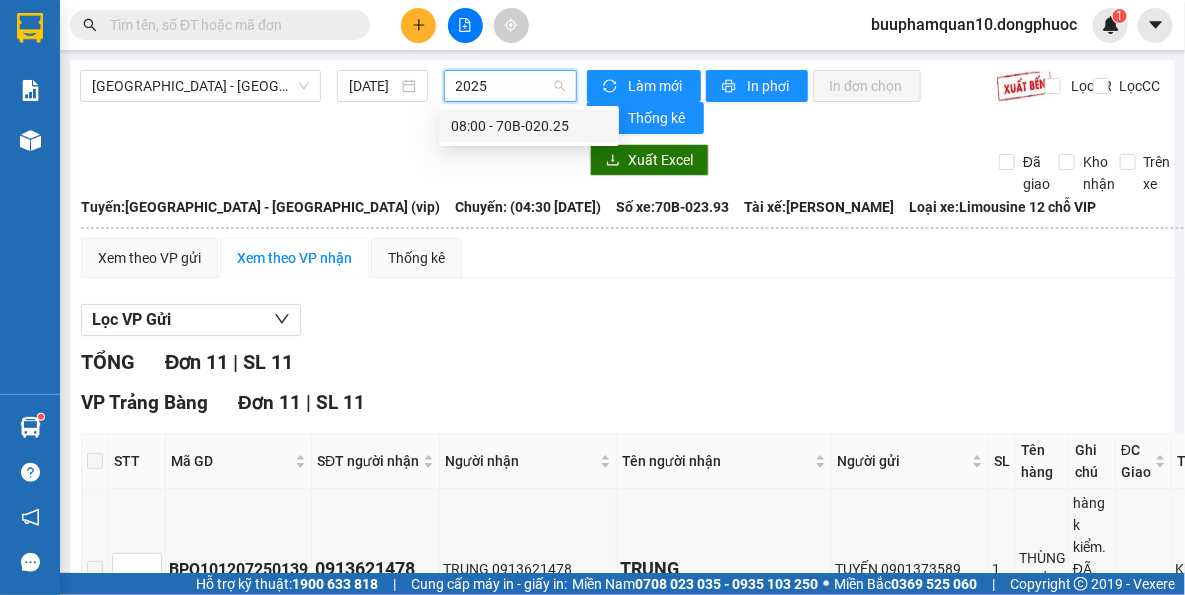 click on "08:00     - 70B-020.25" at bounding box center [529, 126] 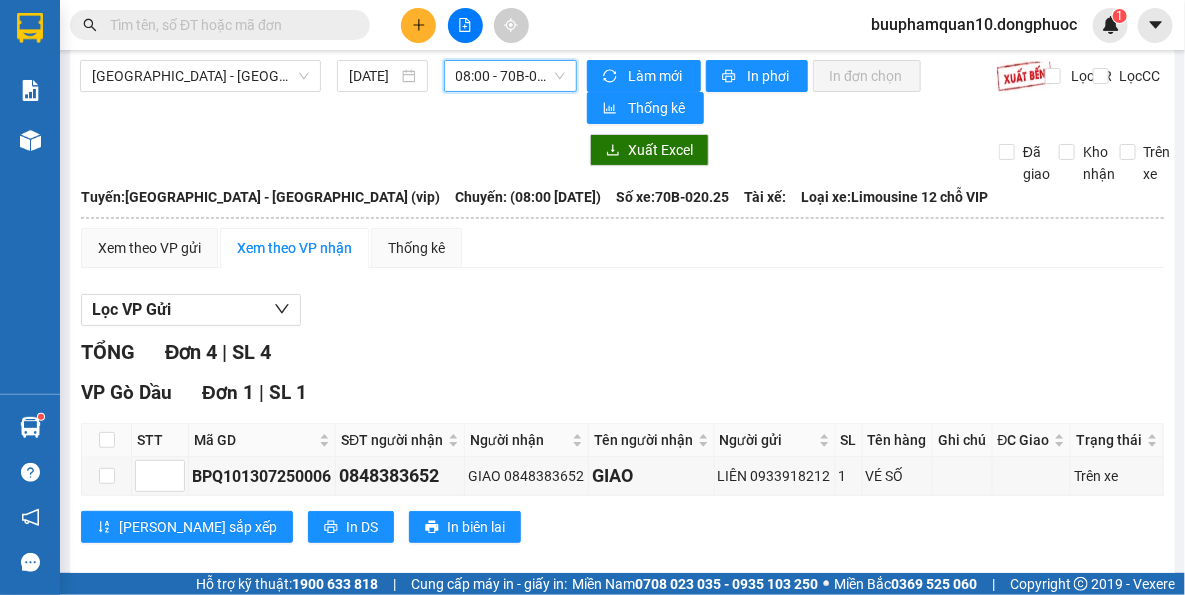 scroll, scrollTop: 0, scrollLeft: 0, axis: both 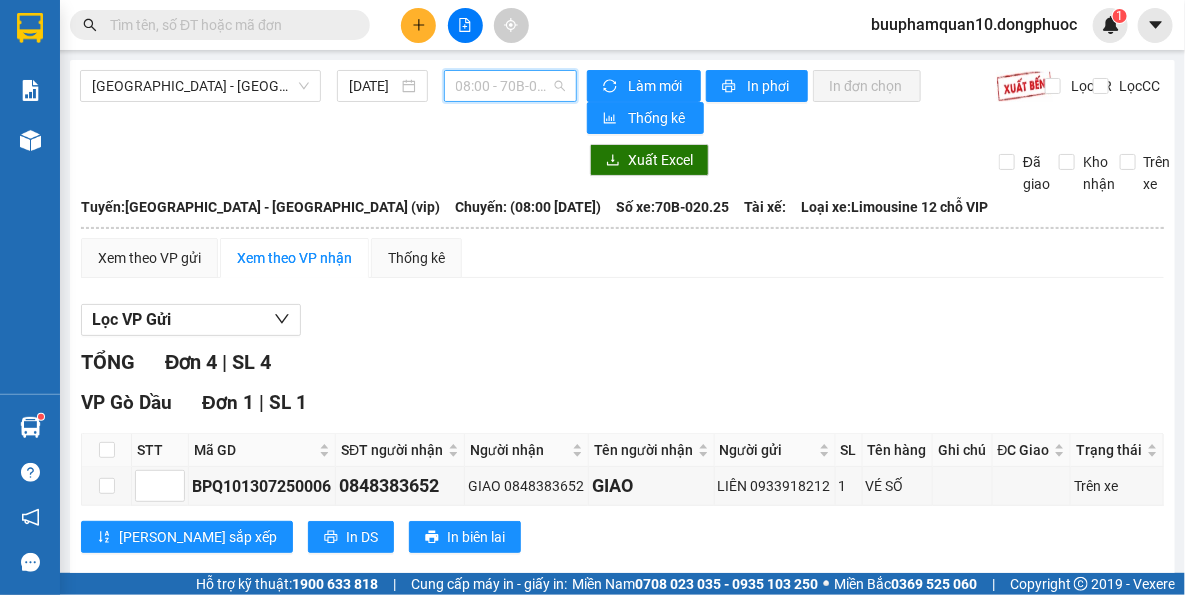 click on "08:00     - 70B-020.25" at bounding box center [511, 86] 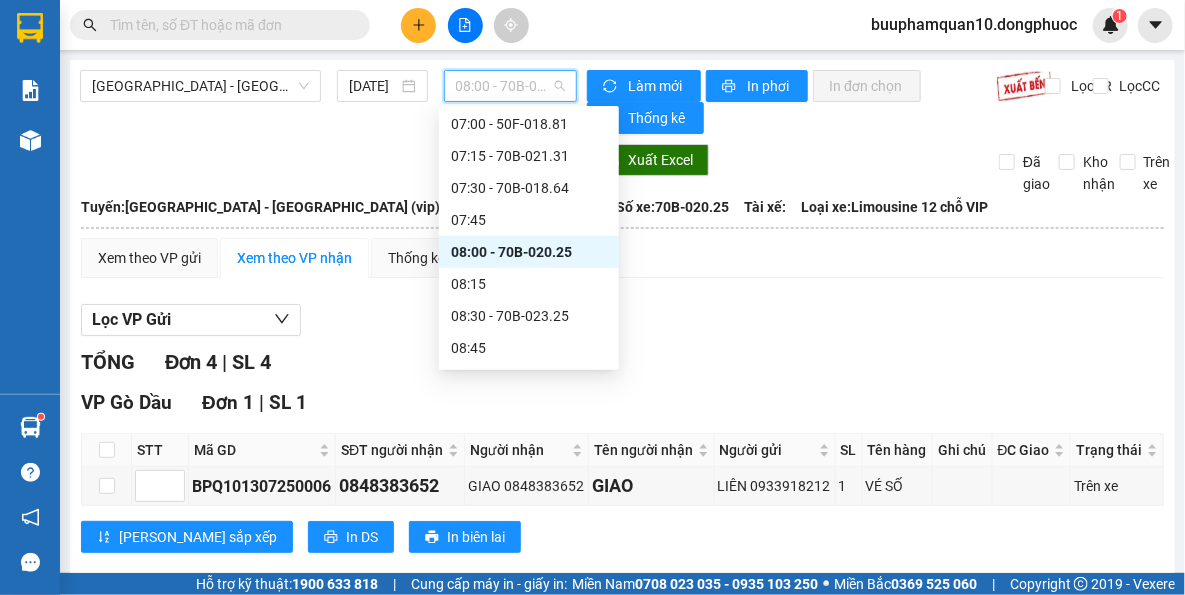 scroll, scrollTop: 438, scrollLeft: 0, axis: vertical 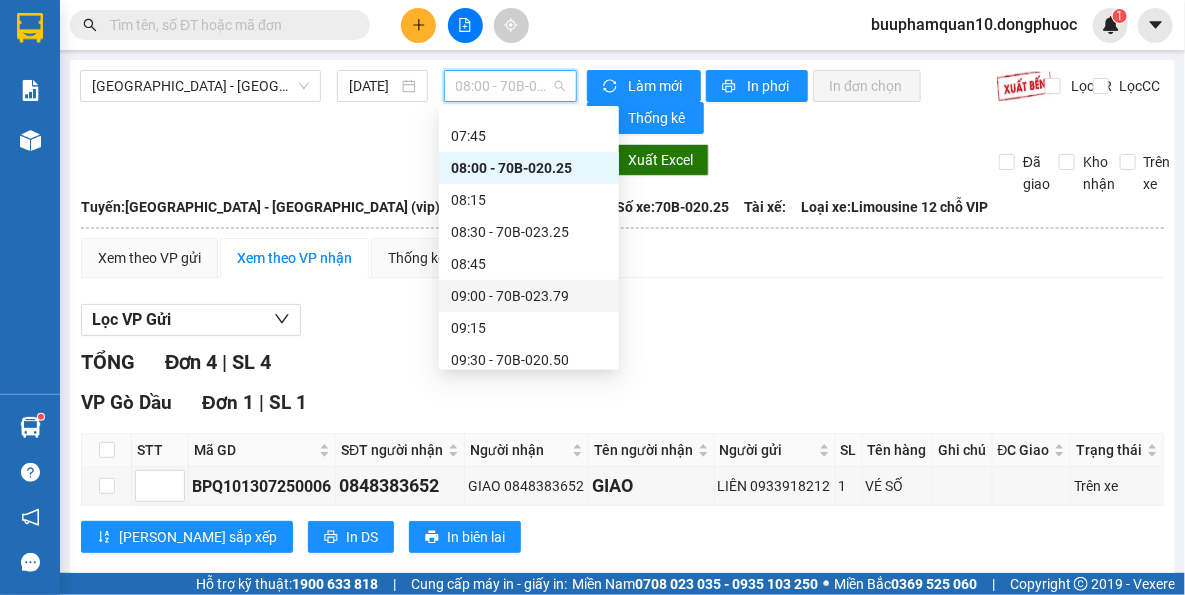 drag, startPoint x: 779, startPoint y: 304, endPoint x: 758, endPoint y: 282, distance: 30.413813 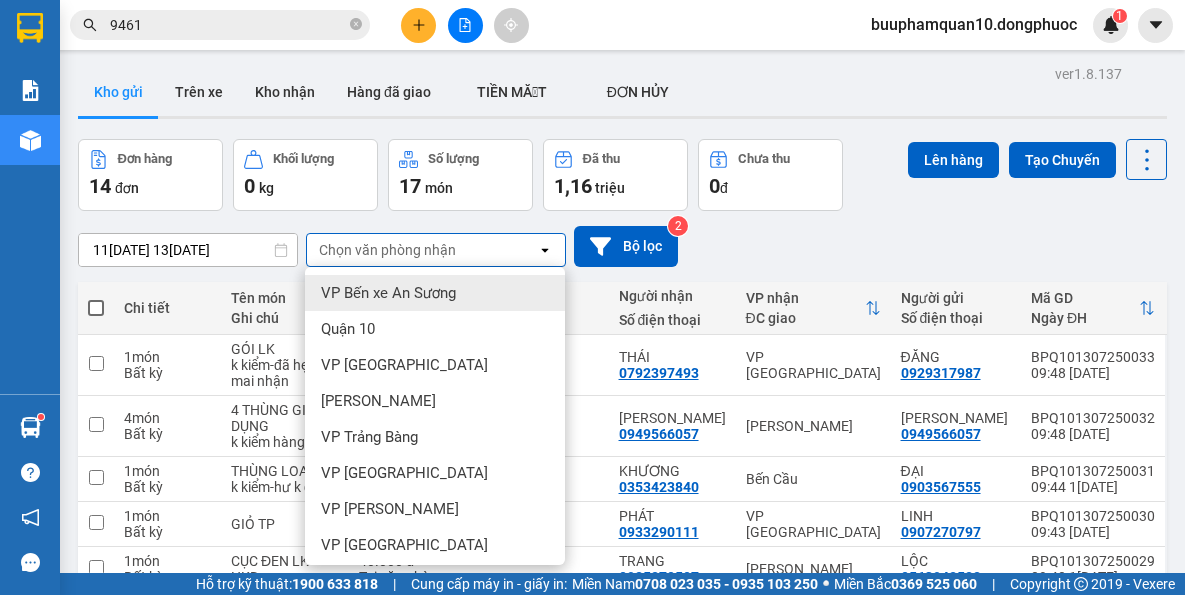 scroll, scrollTop: 0, scrollLeft: 0, axis: both 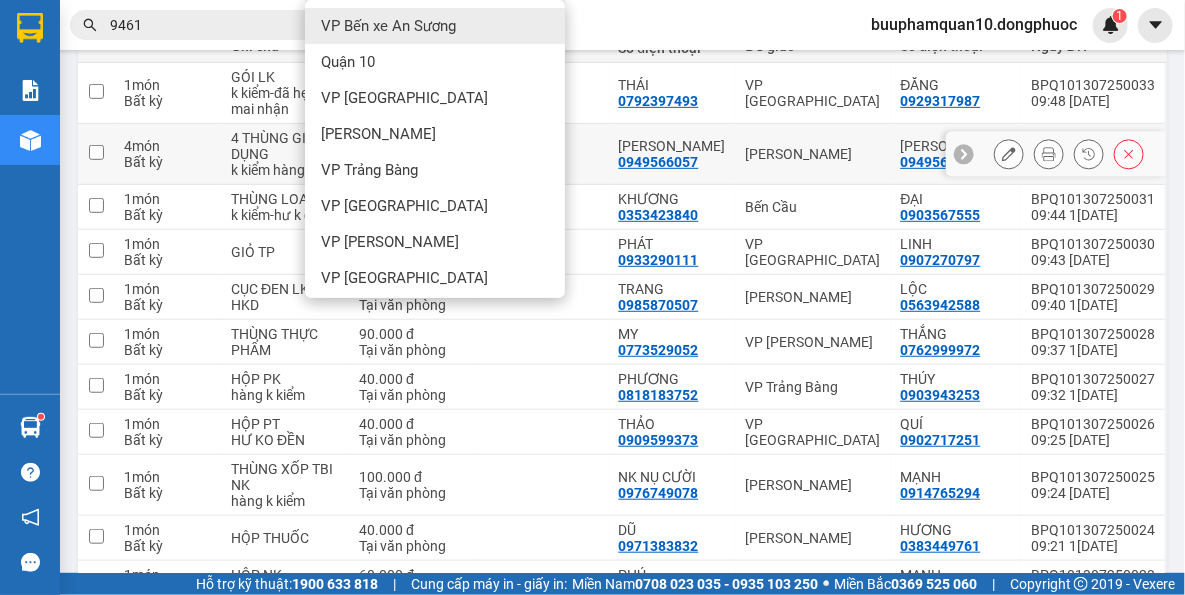 click at bounding box center (1049, 154) 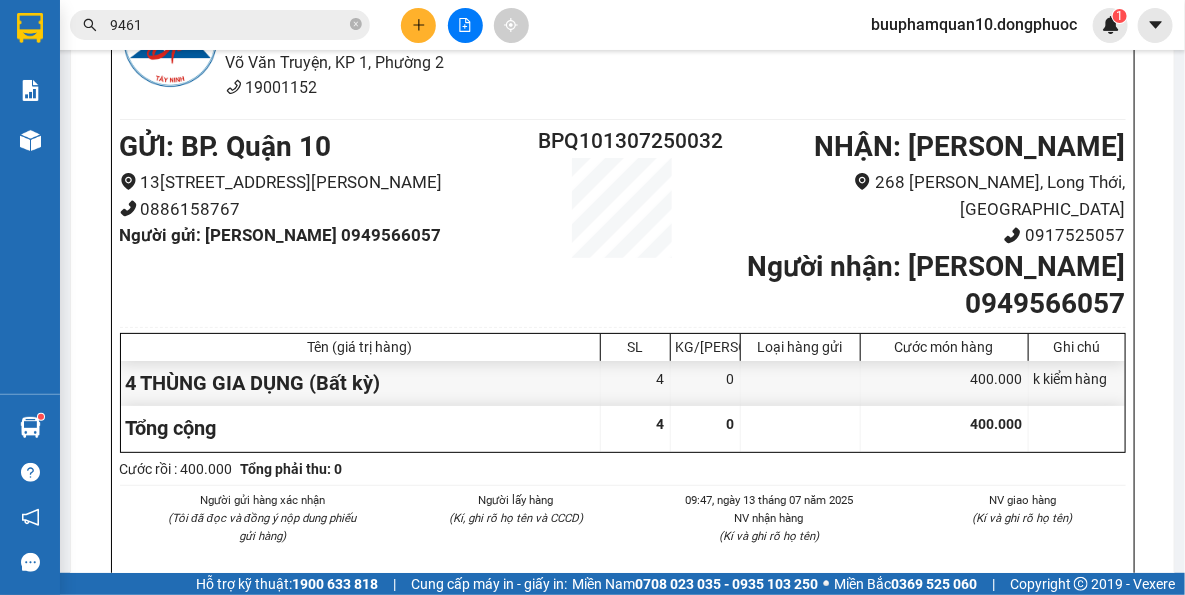 scroll, scrollTop: 1727, scrollLeft: 0, axis: vertical 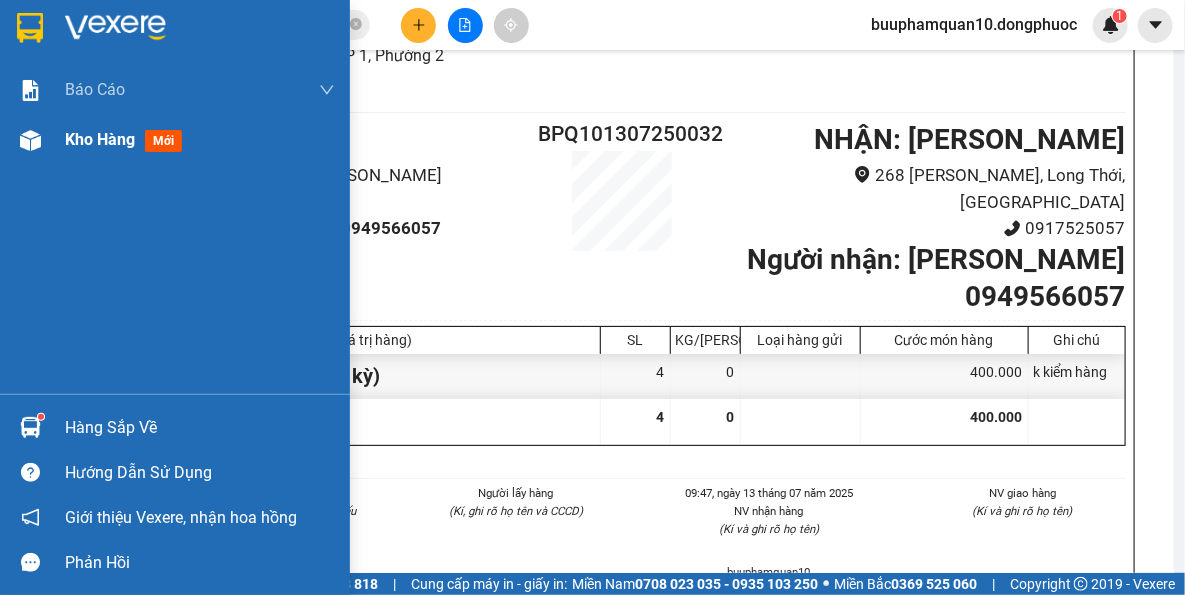 click at bounding box center (30, 140) 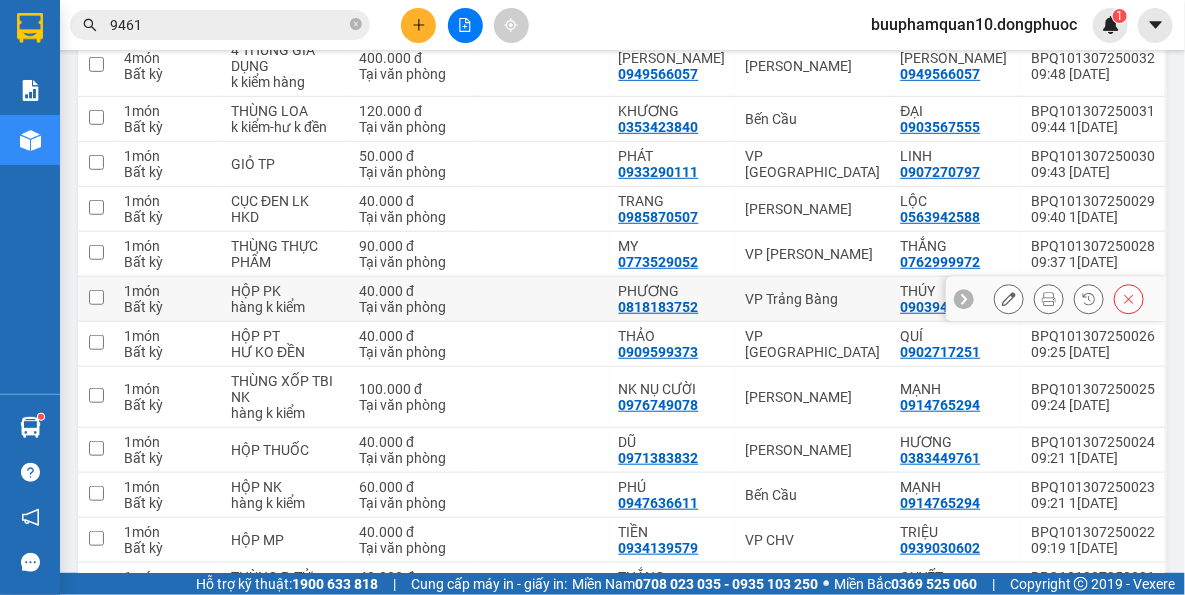 scroll, scrollTop: 155, scrollLeft: 0, axis: vertical 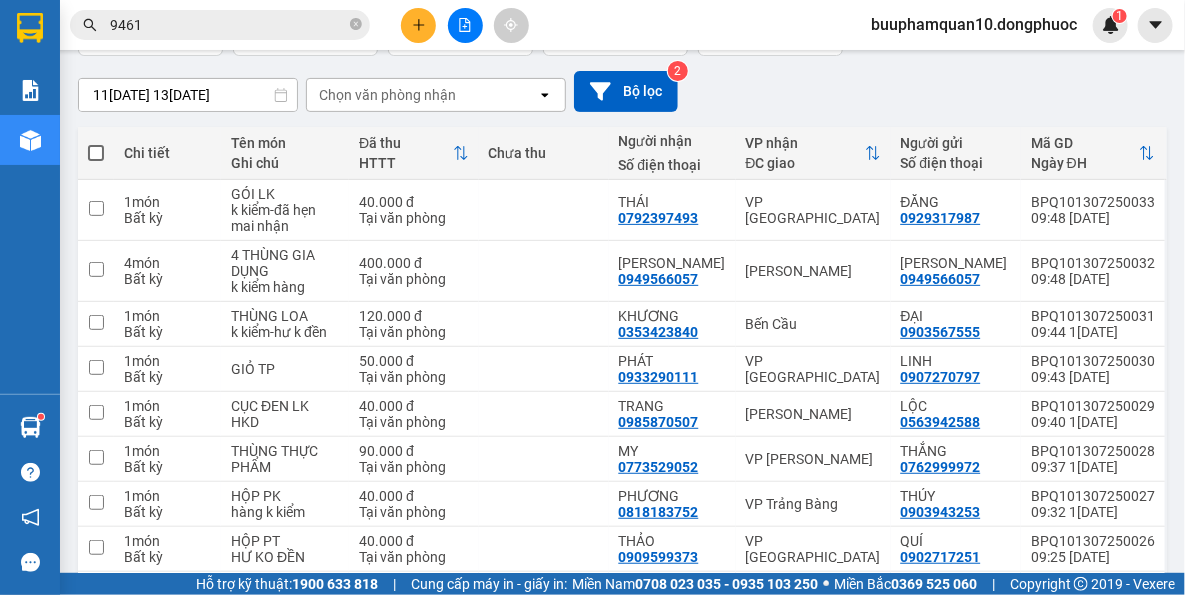 click on "Chọn văn phòng nhận" at bounding box center [387, 95] 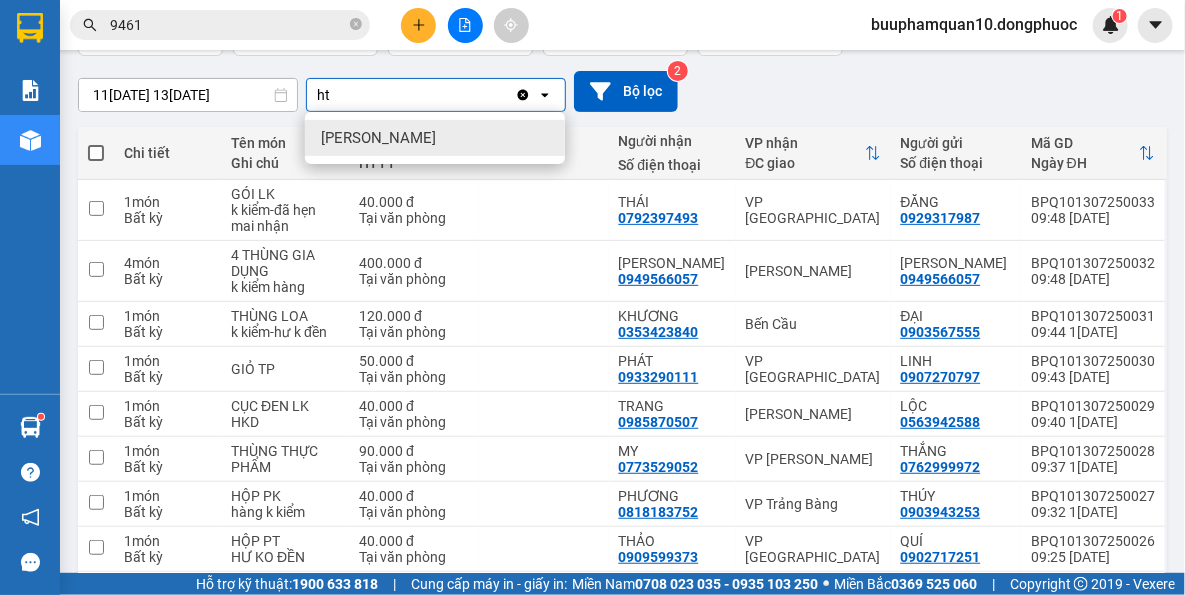 type on "ht" 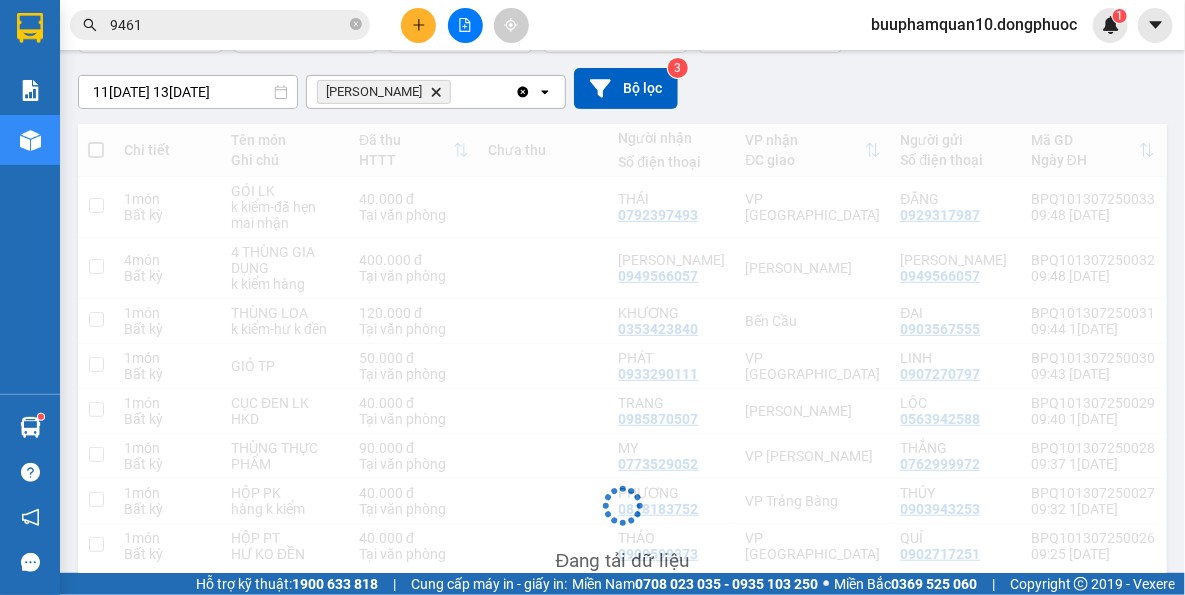 scroll, scrollTop: 91, scrollLeft: 0, axis: vertical 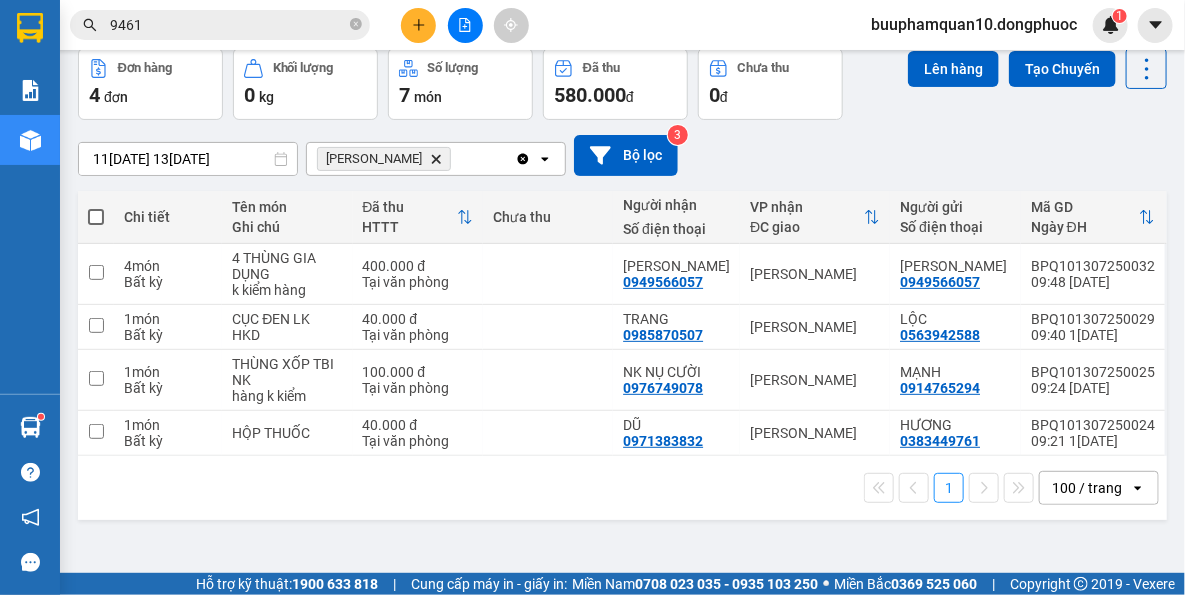 click at bounding box center (96, 217) 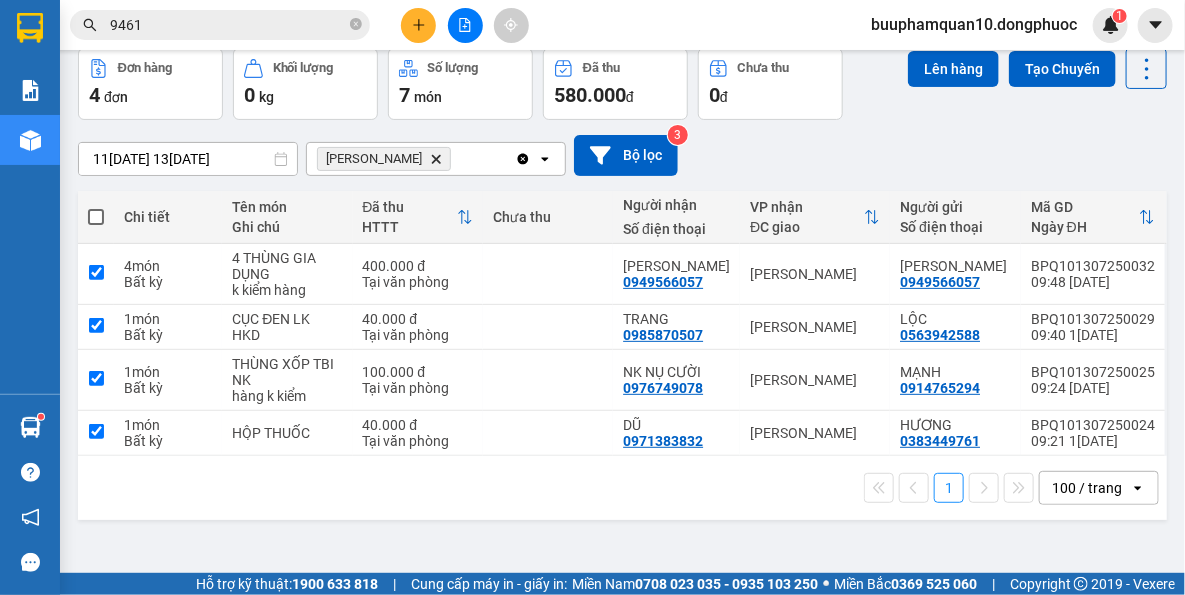 checkbox on "true" 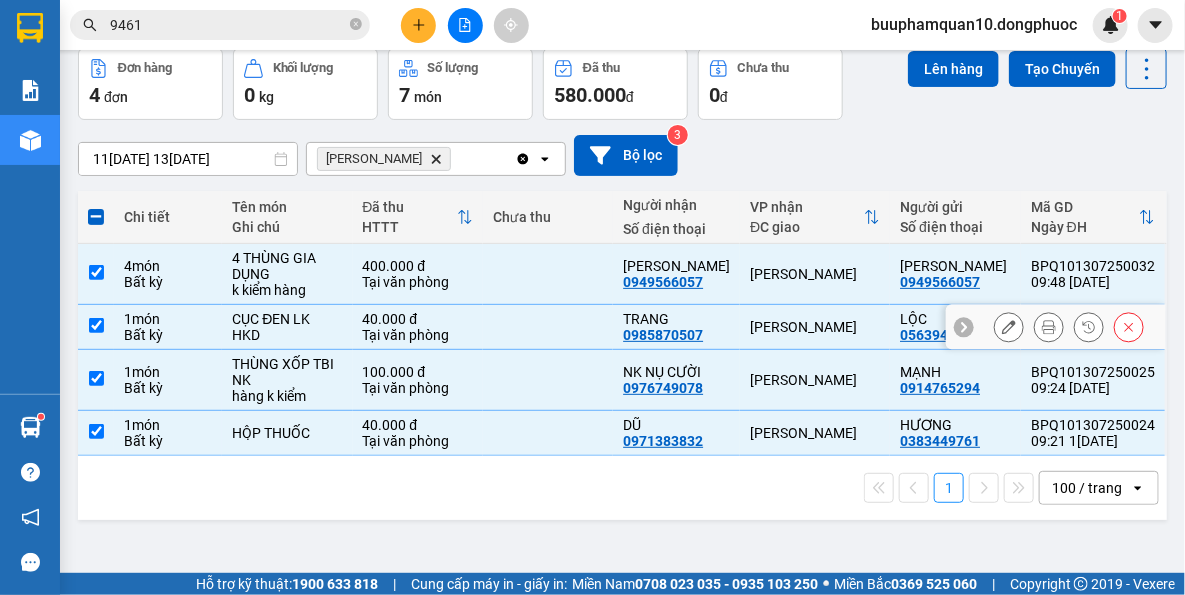 click at bounding box center (548, 327) 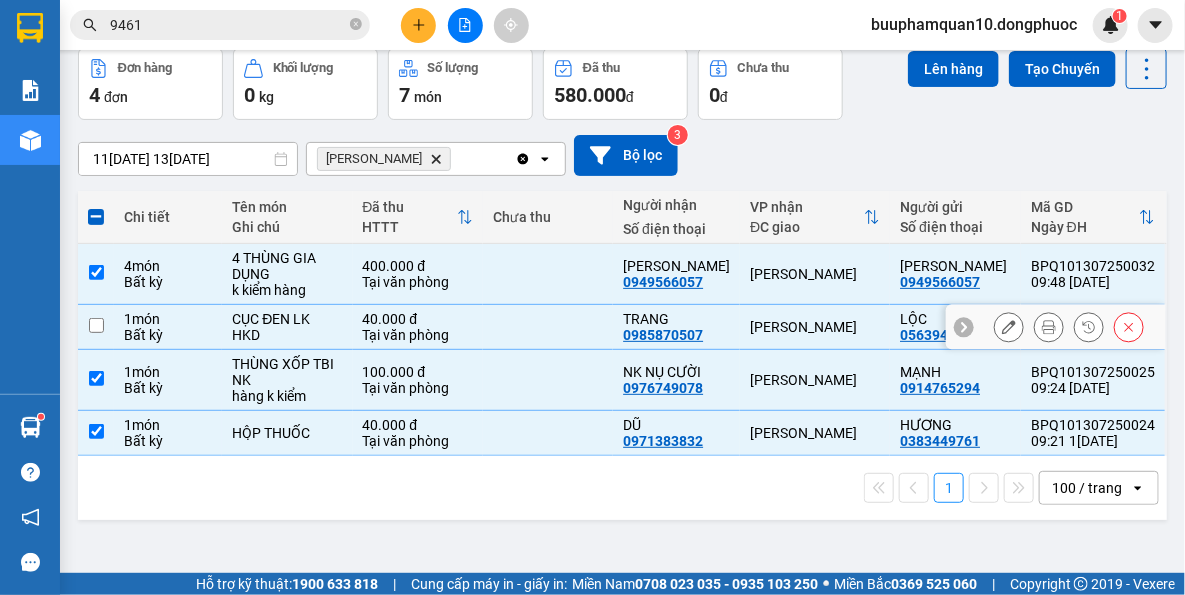 checkbox on "false" 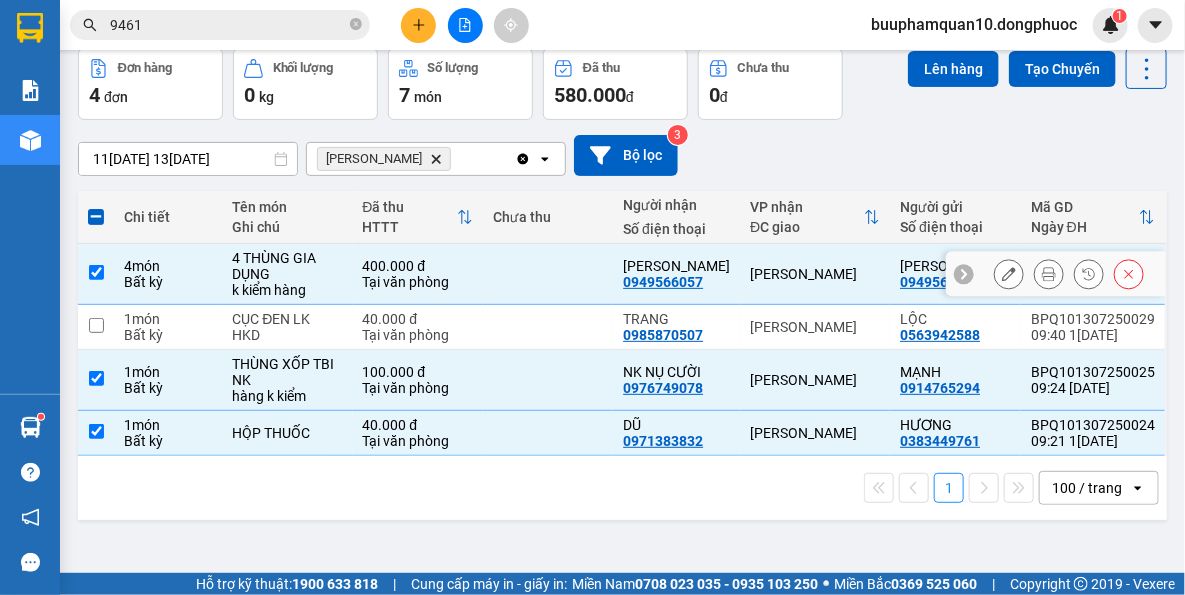 click at bounding box center (548, 274) 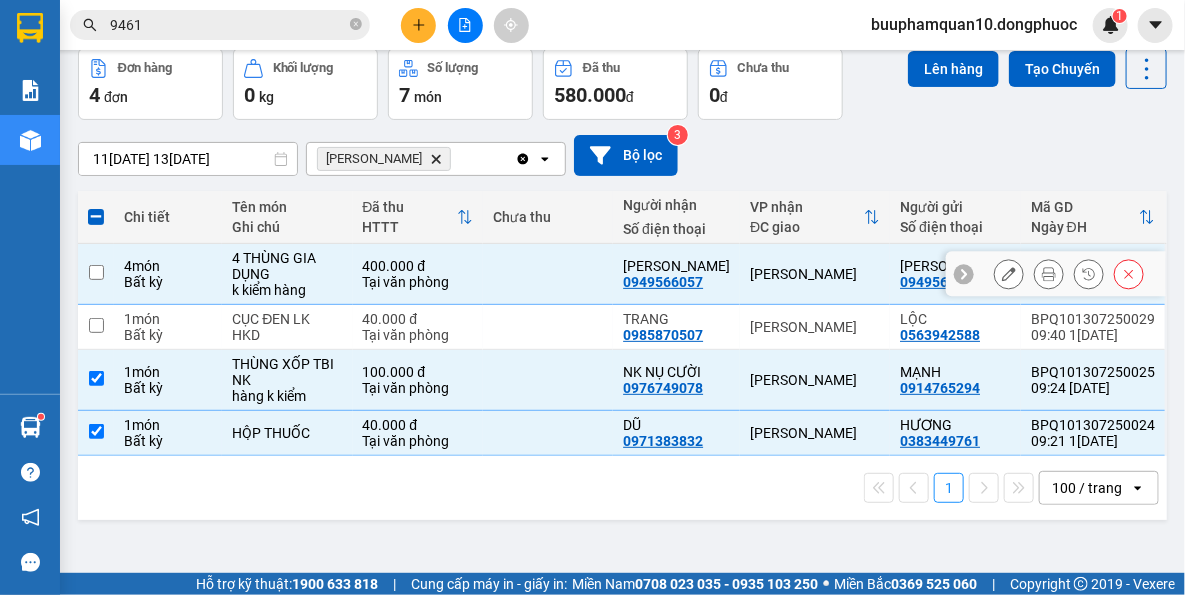 checkbox on "false" 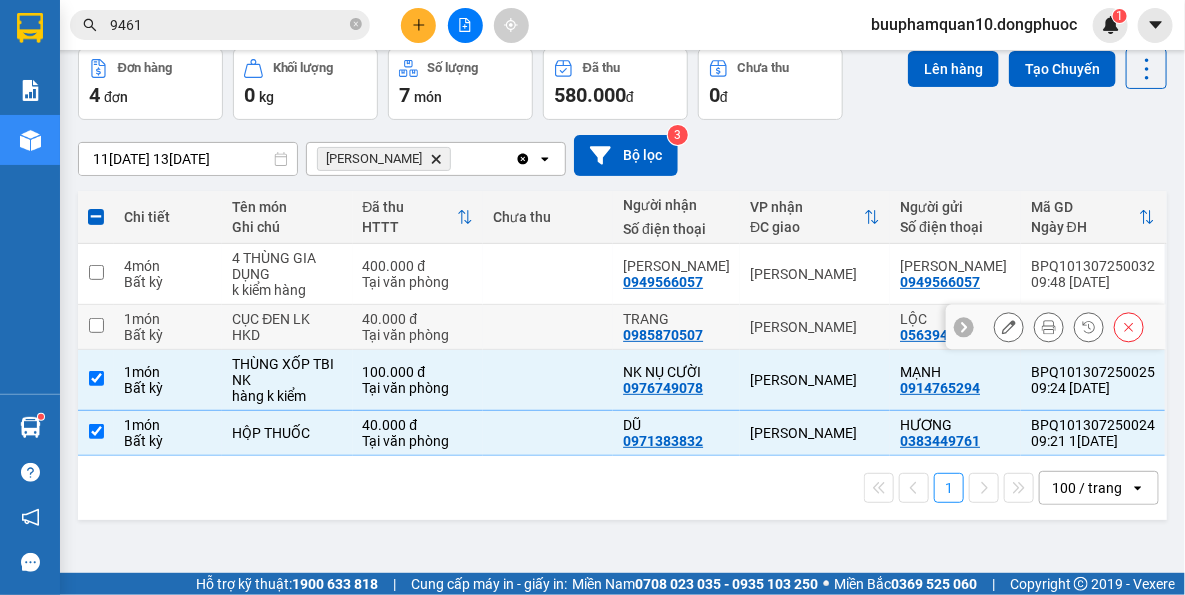 click at bounding box center [548, 327] 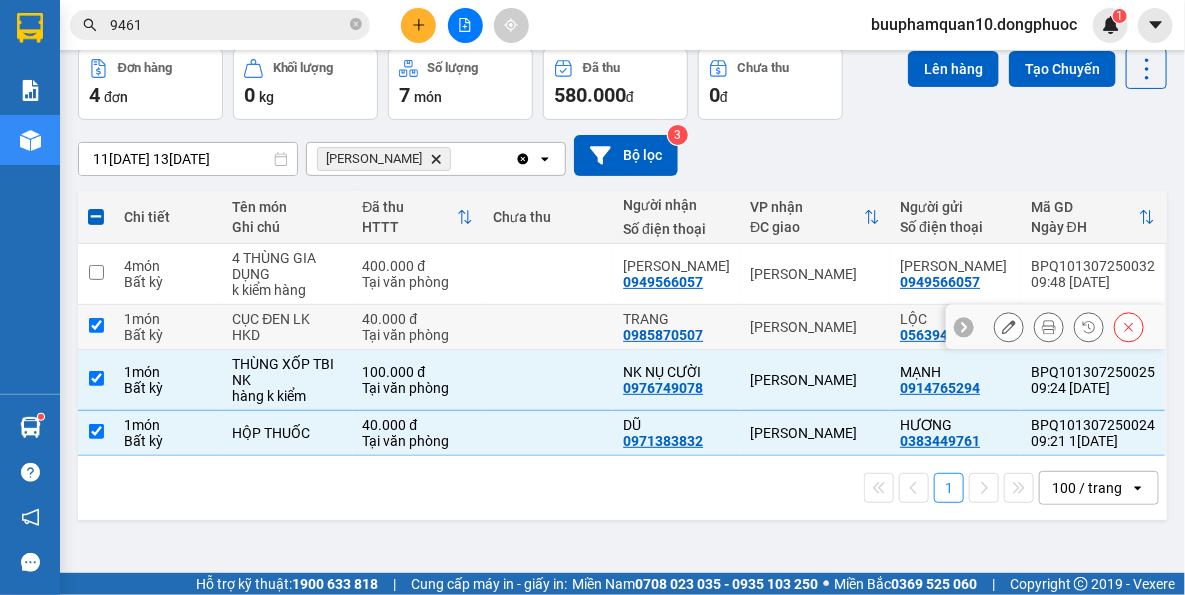 checkbox on "true" 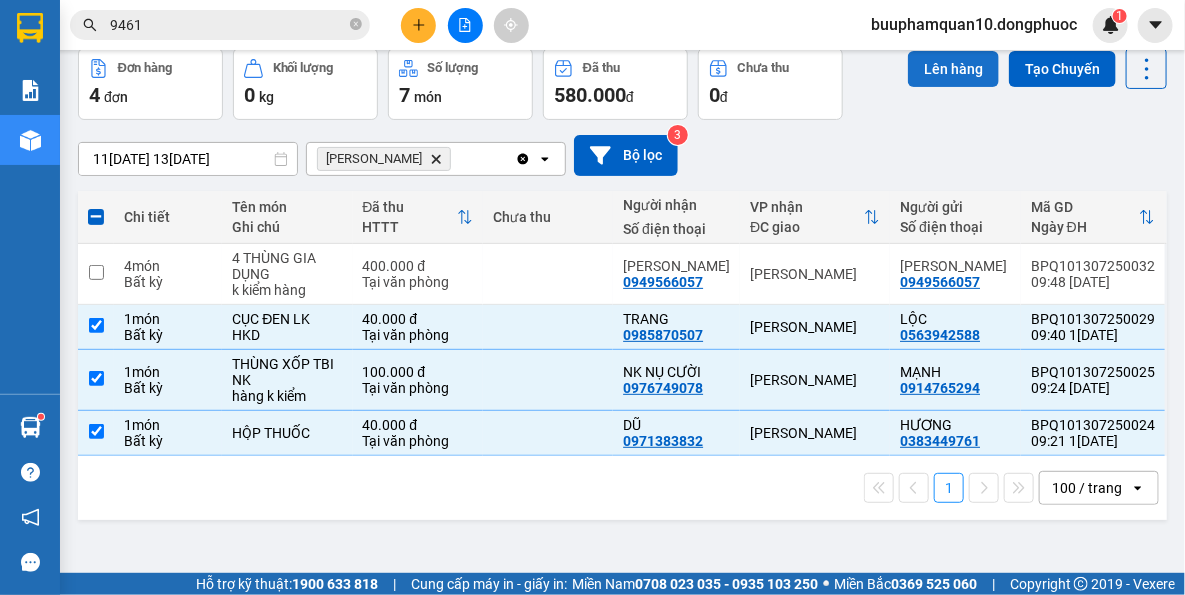 click on "Lên hàng" at bounding box center [953, 69] 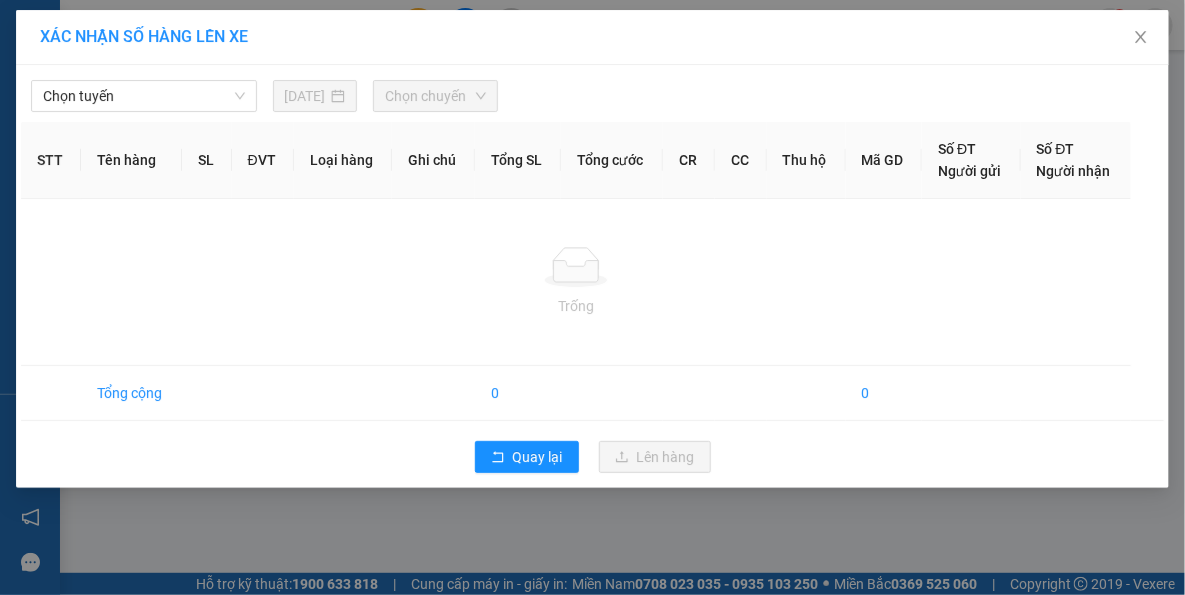 scroll, scrollTop: 0, scrollLeft: 0, axis: both 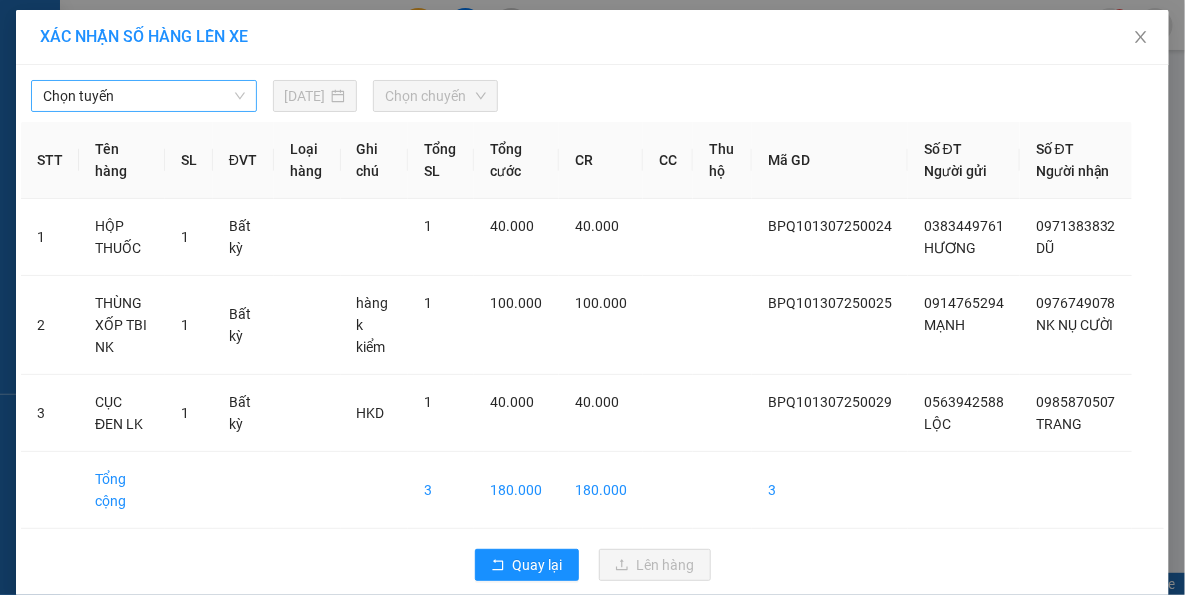 click on "Chọn tuyến" at bounding box center [144, 96] 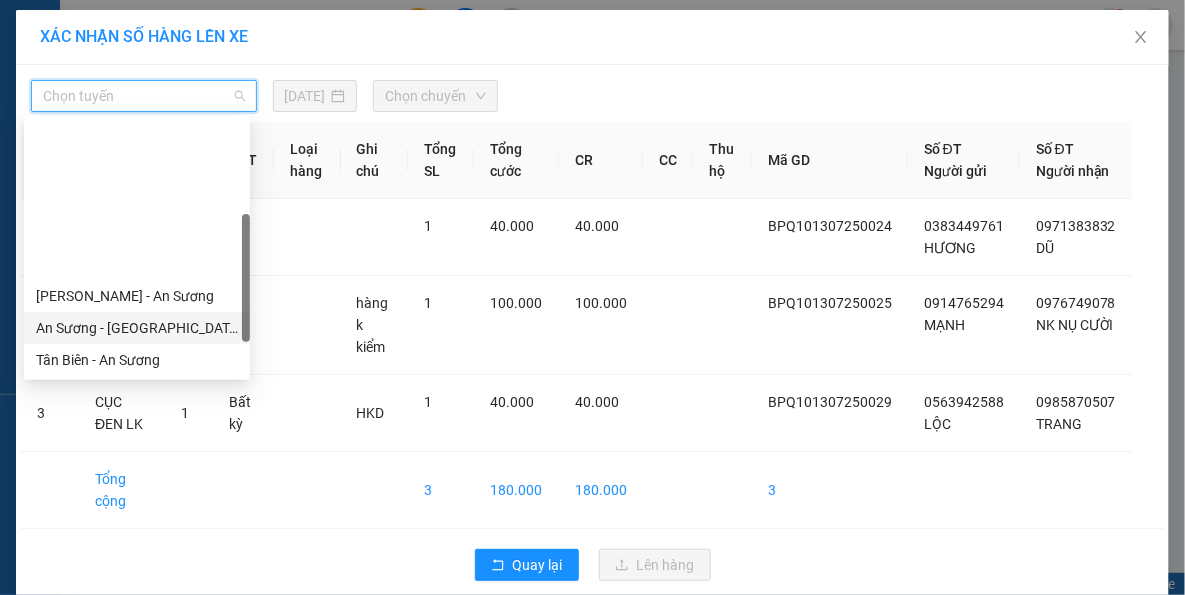 scroll, scrollTop: 287, scrollLeft: 0, axis: vertical 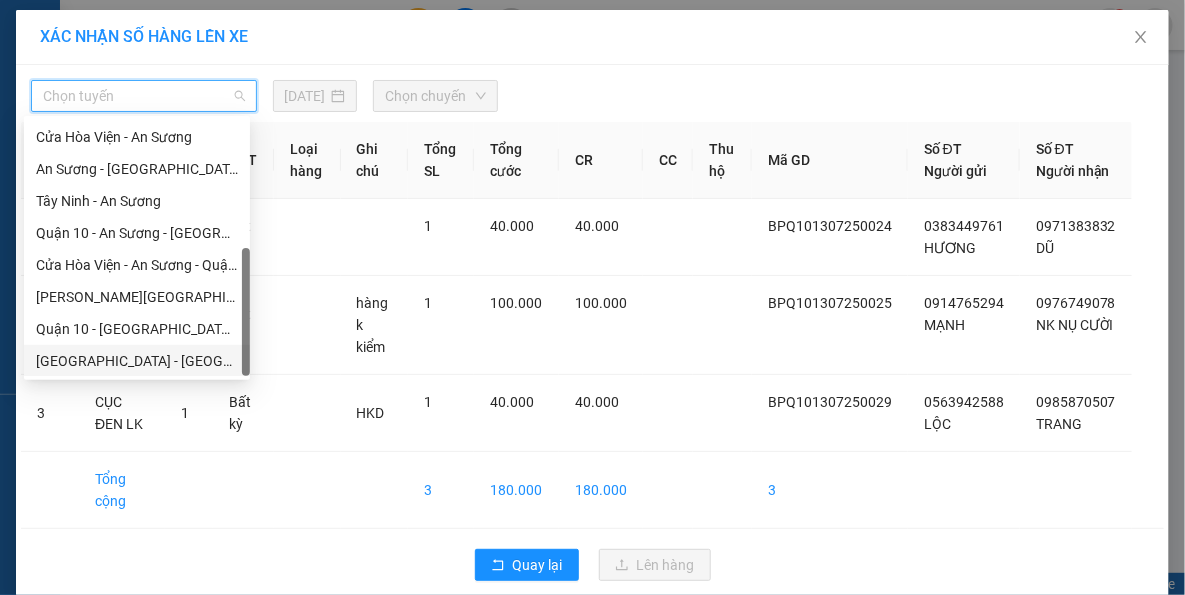click on "[GEOGRAPHIC_DATA] - [GEOGRAPHIC_DATA] (vip)" at bounding box center (137, 361) 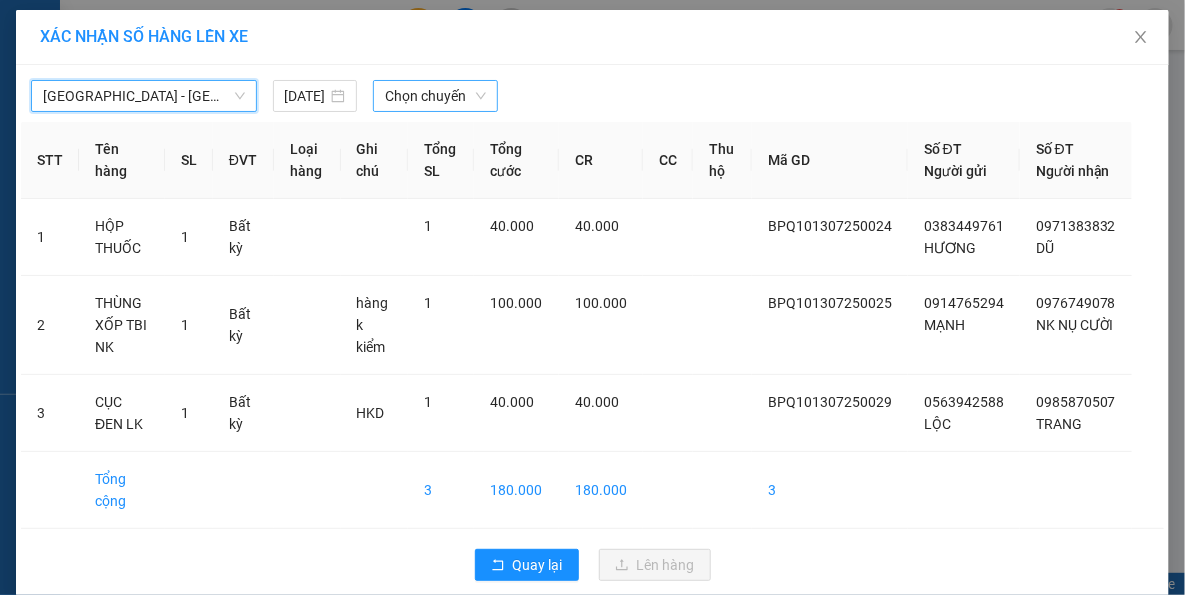 click on "Chọn chuyến" at bounding box center [435, 96] 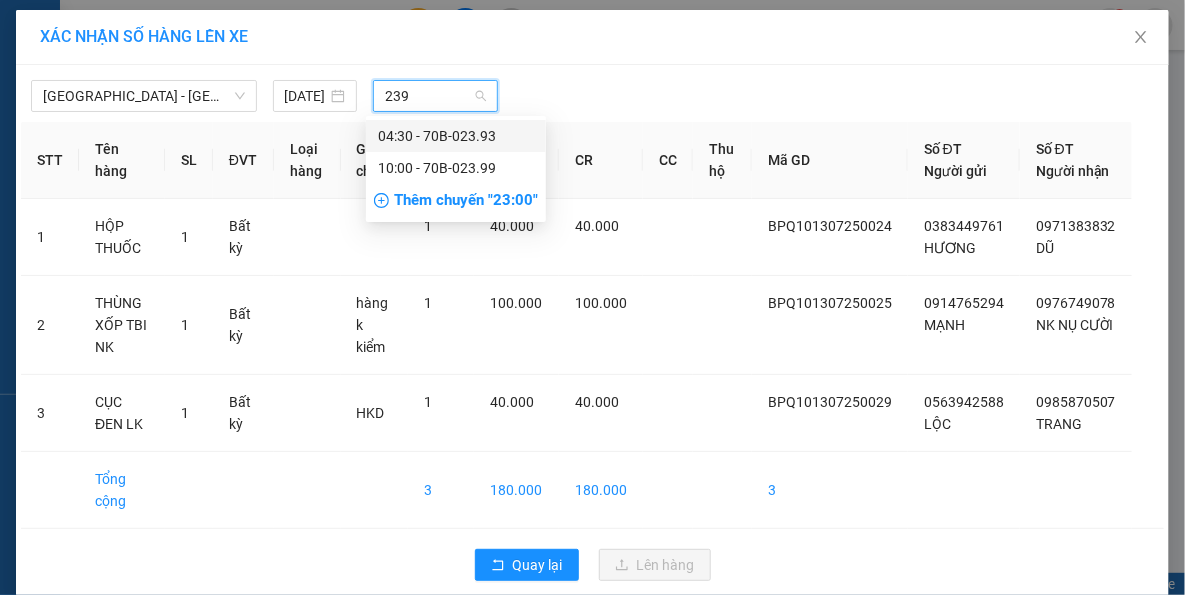 type on "2399" 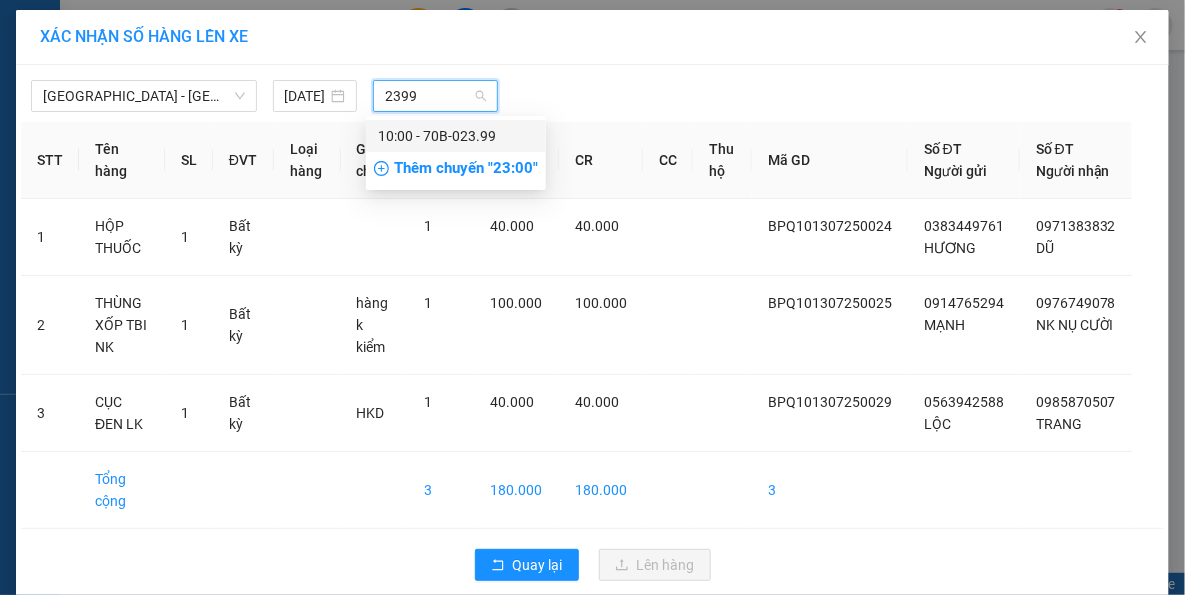 click on "10:00     - 70B-023.99" at bounding box center [456, 136] 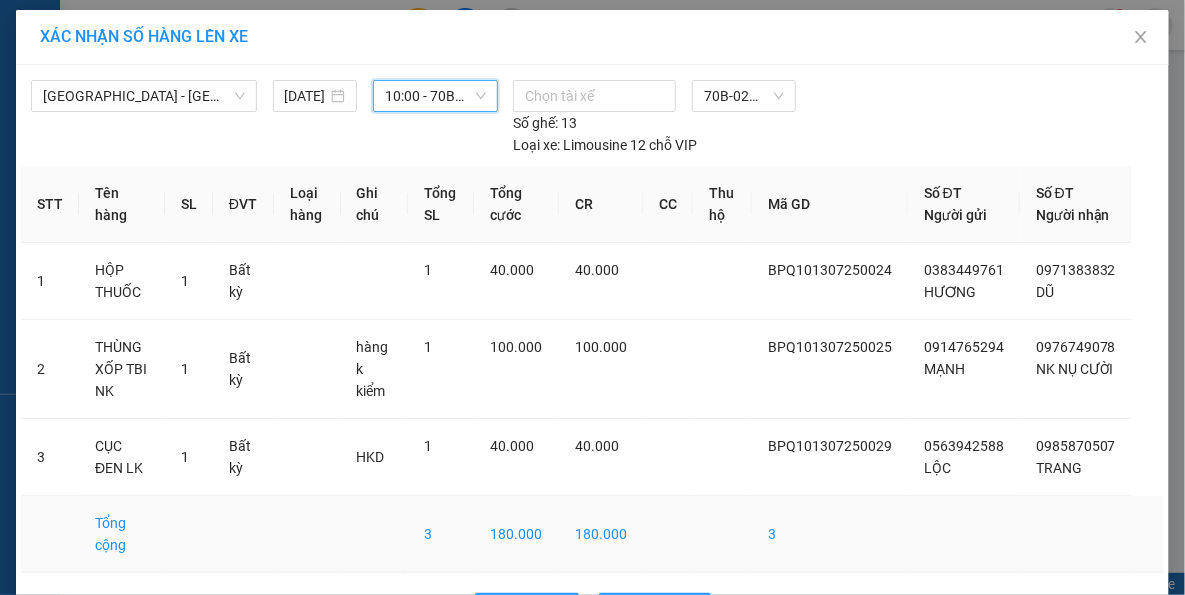 scroll, scrollTop: 68, scrollLeft: 0, axis: vertical 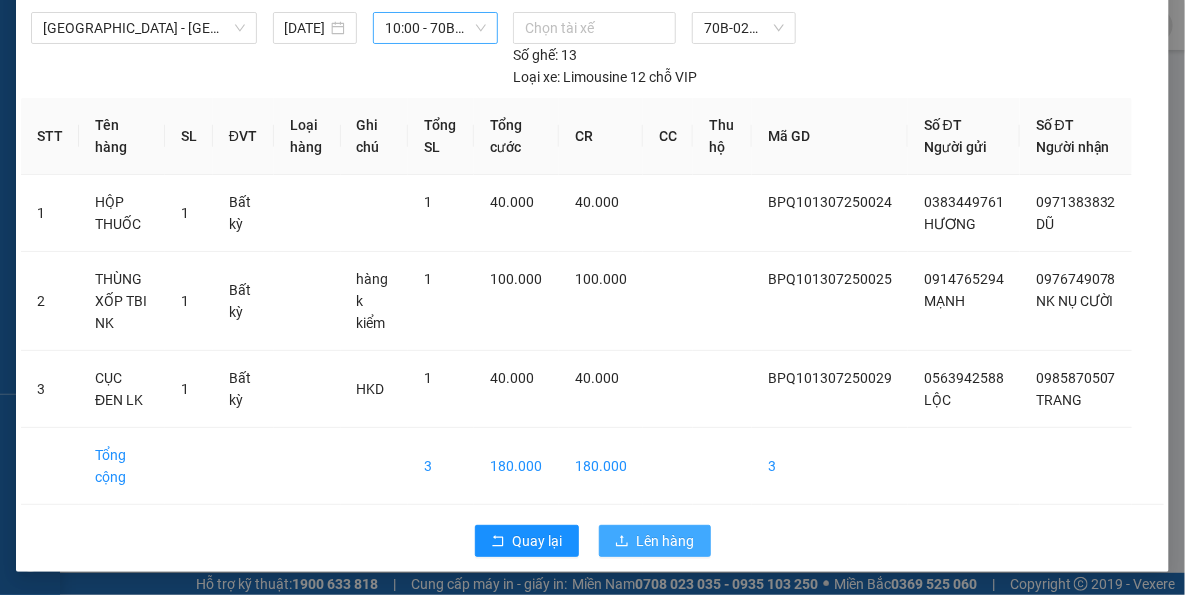 click on "Lên hàng" at bounding box center [666, 541] 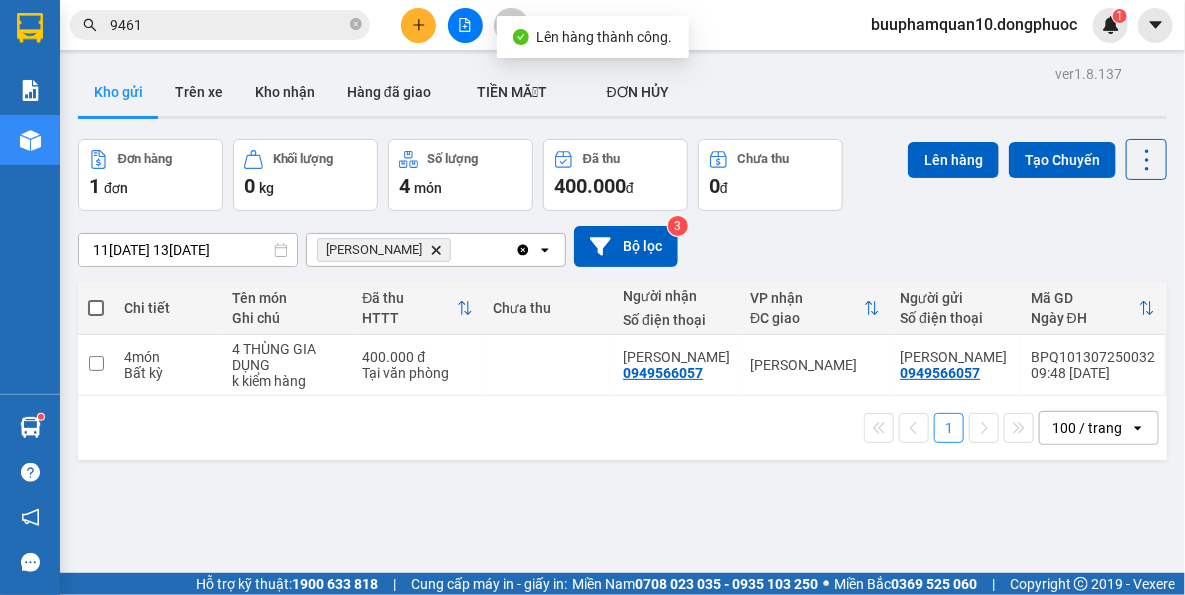 click on "Delete" 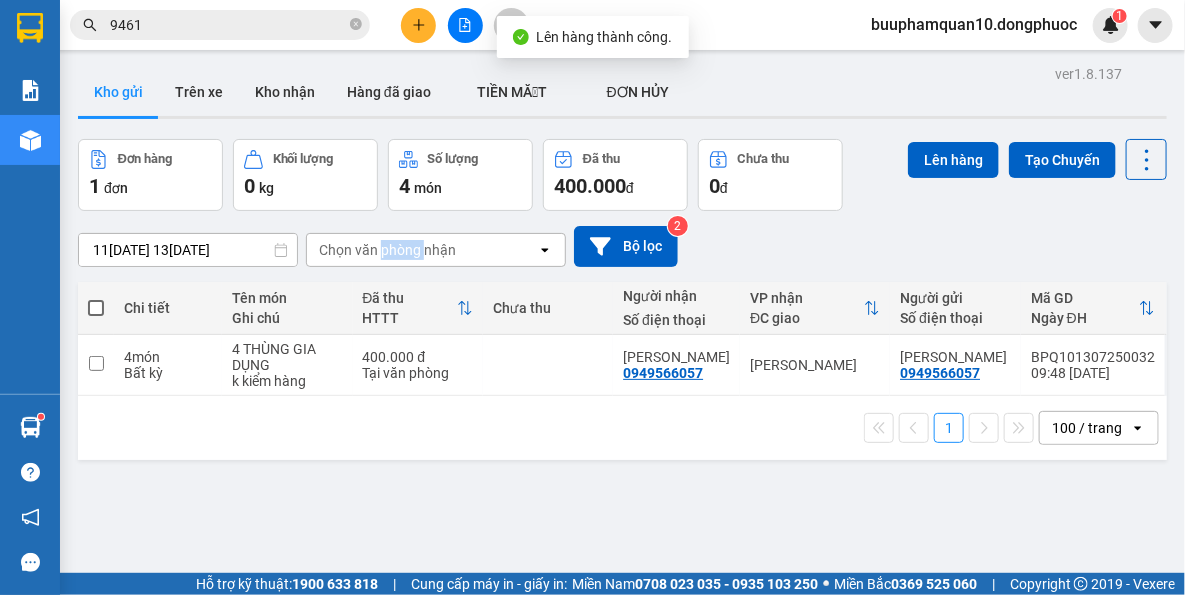 click on "Chọn văn phòng nhận" at bounding box center [387, 250] 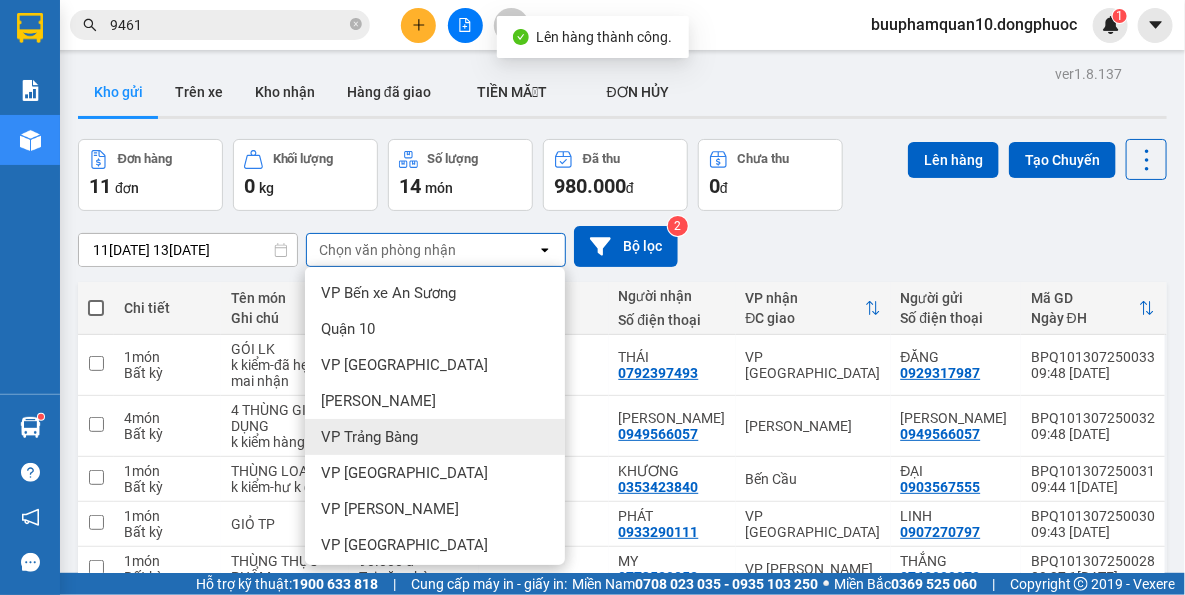click on "VP Trảng Bàng" at bounding box center (435, 437) 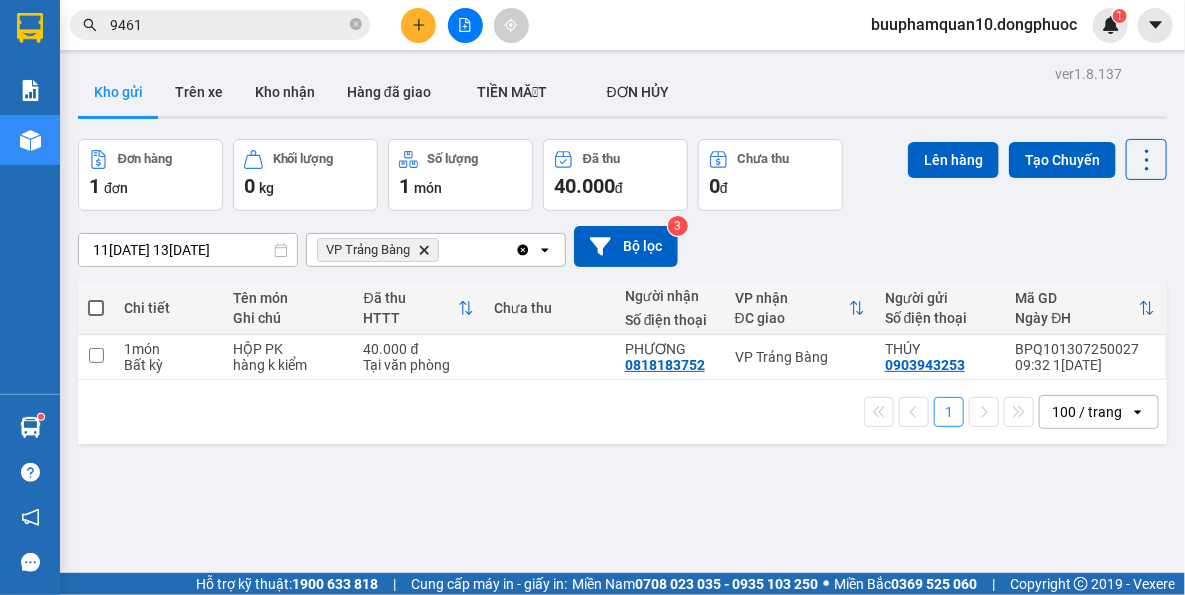 click on "VP nhận ĐC giao" at bounding box center [800, 308] 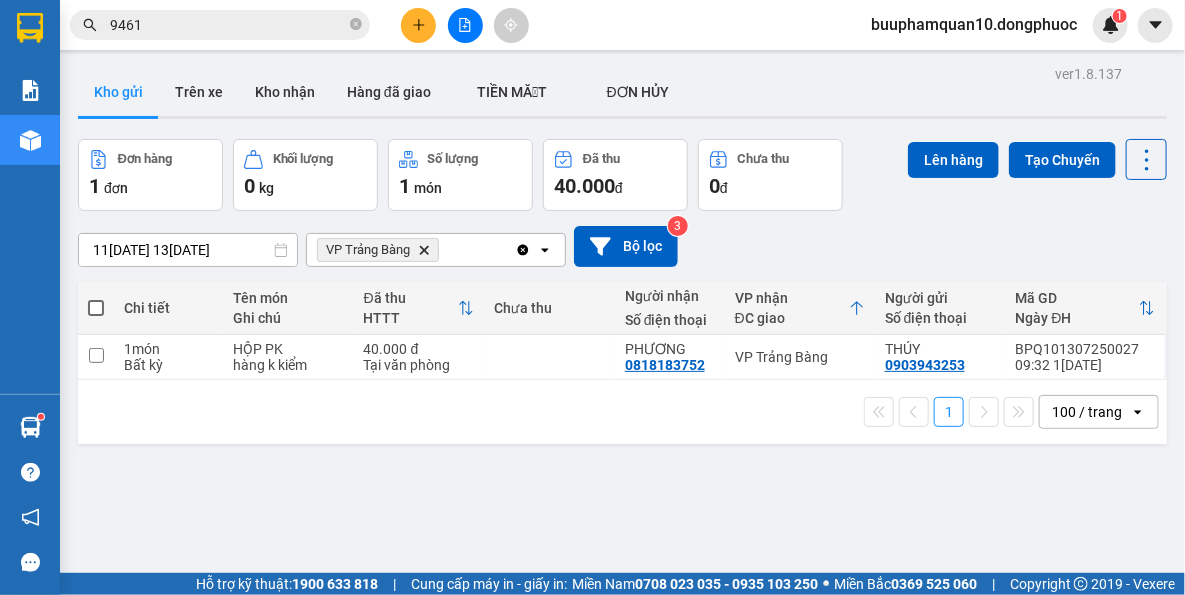click 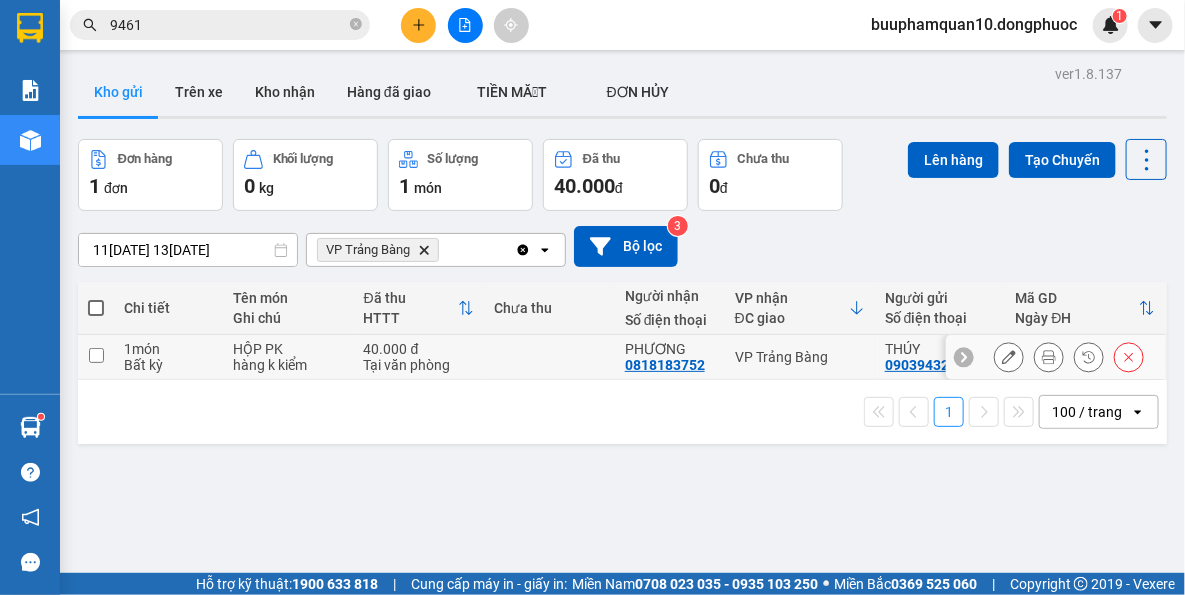 click on "VP Trảng Bàng" at bounding box center [800, 357] 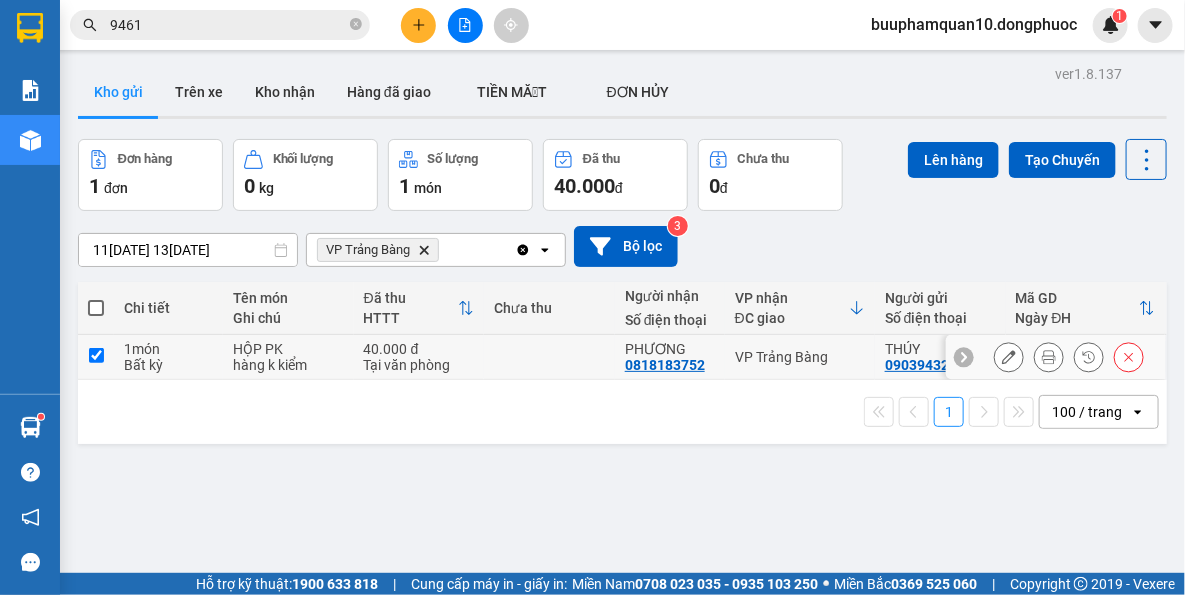 checkbox on "true" 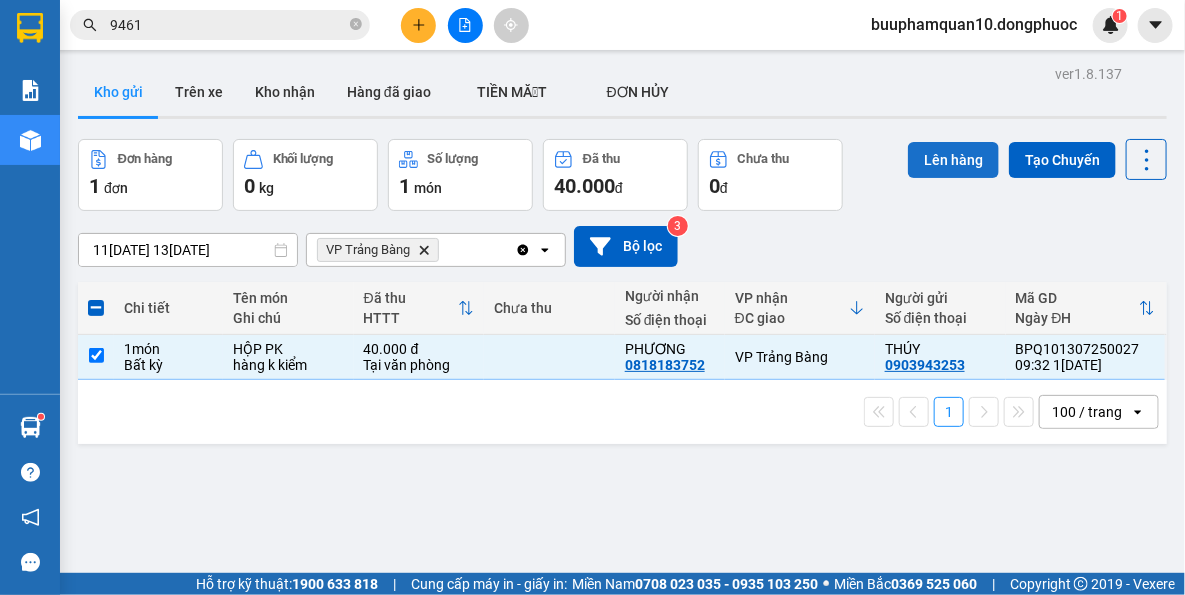 click on "Lên hàng" at bounding box center (953, 160) 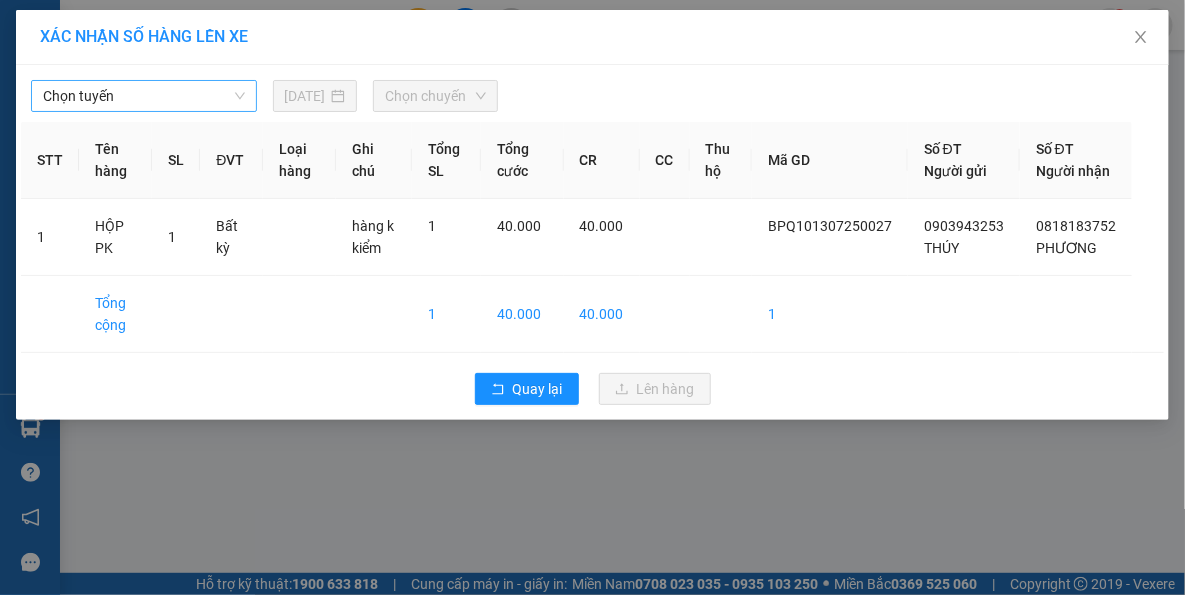 drag, startPoint x: 202, startPoint y: 82, endPoint x: 202, endPoint y: 98, distance: 16 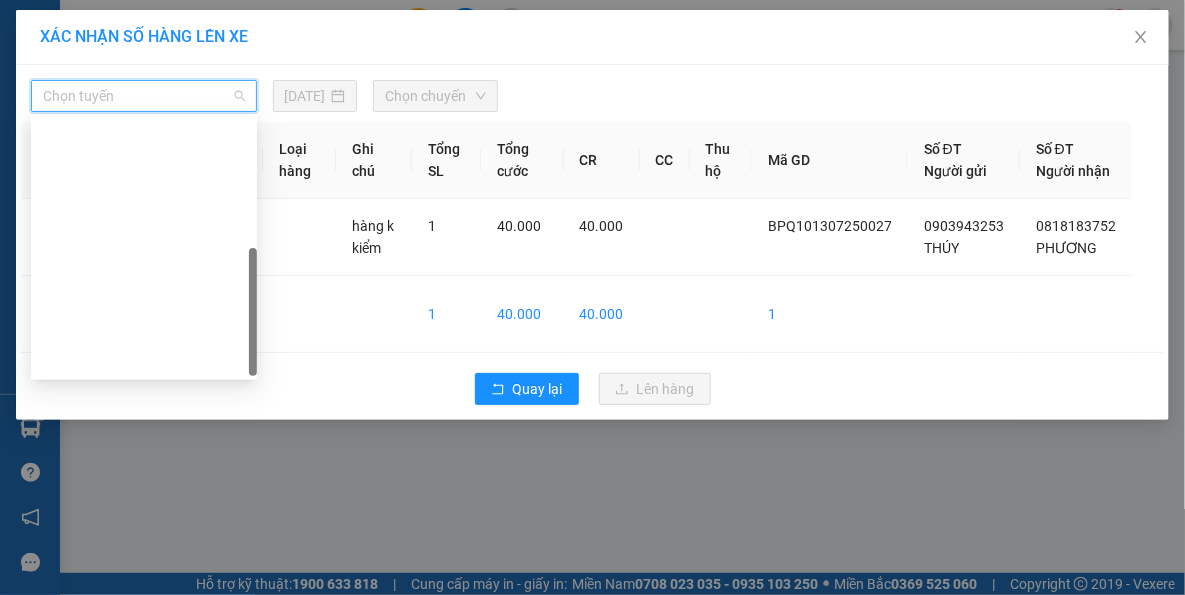 scroll, scrollTop: 287, scrollLeft: 0, axis: vertical 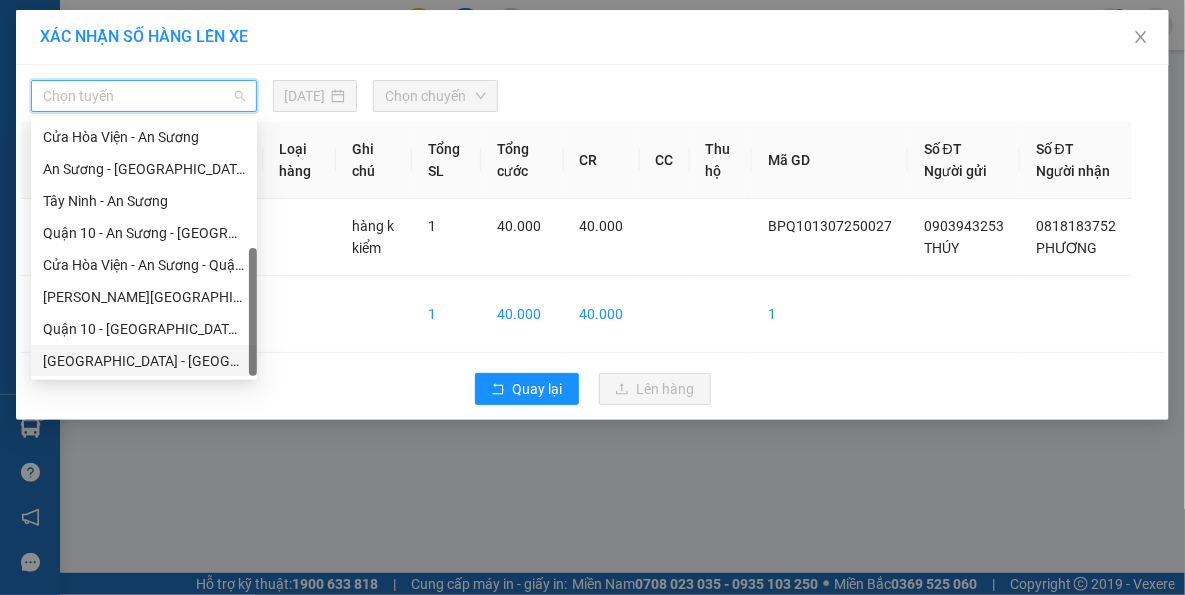 drag, startPoint x: 188, startPoint y: 361, endPoint x: 200, endPoint y: 348, distance: 17.691807 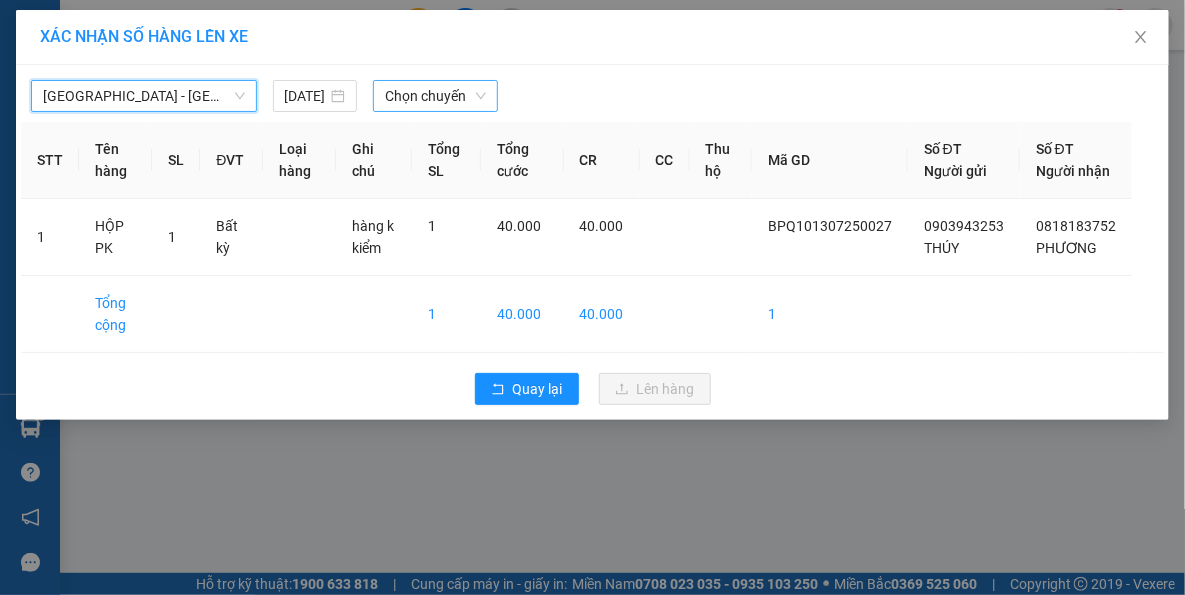 click on "Chọn chuyến" at bounding box center (435, 96) 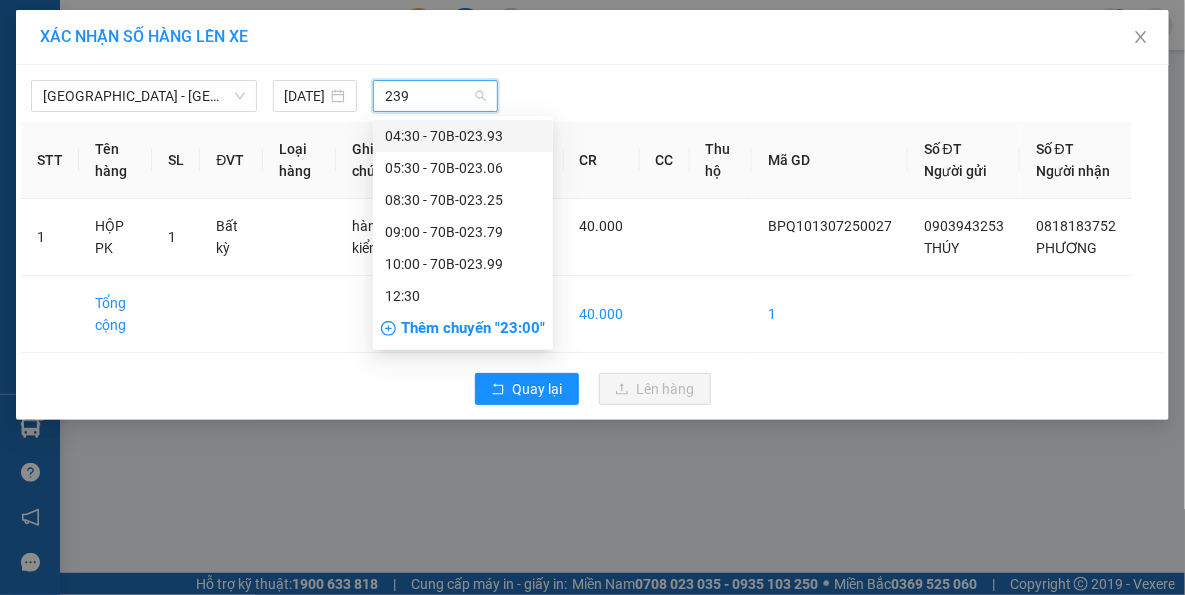 type on "2399" 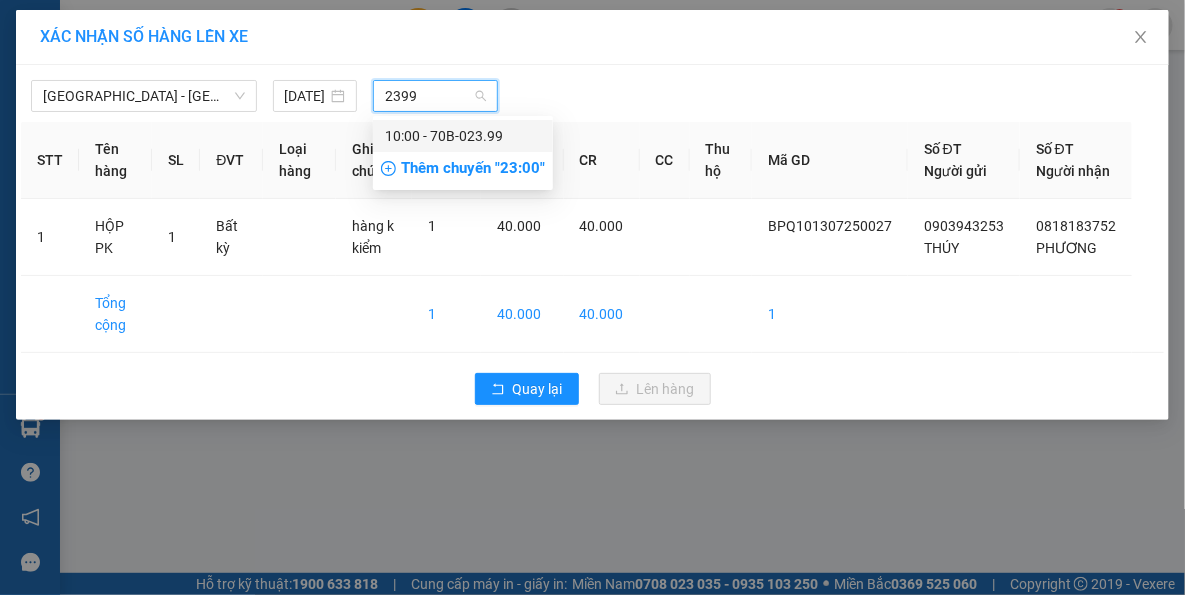 click on "10:00     - 70B-023.99" at bounding box center [463, 136] 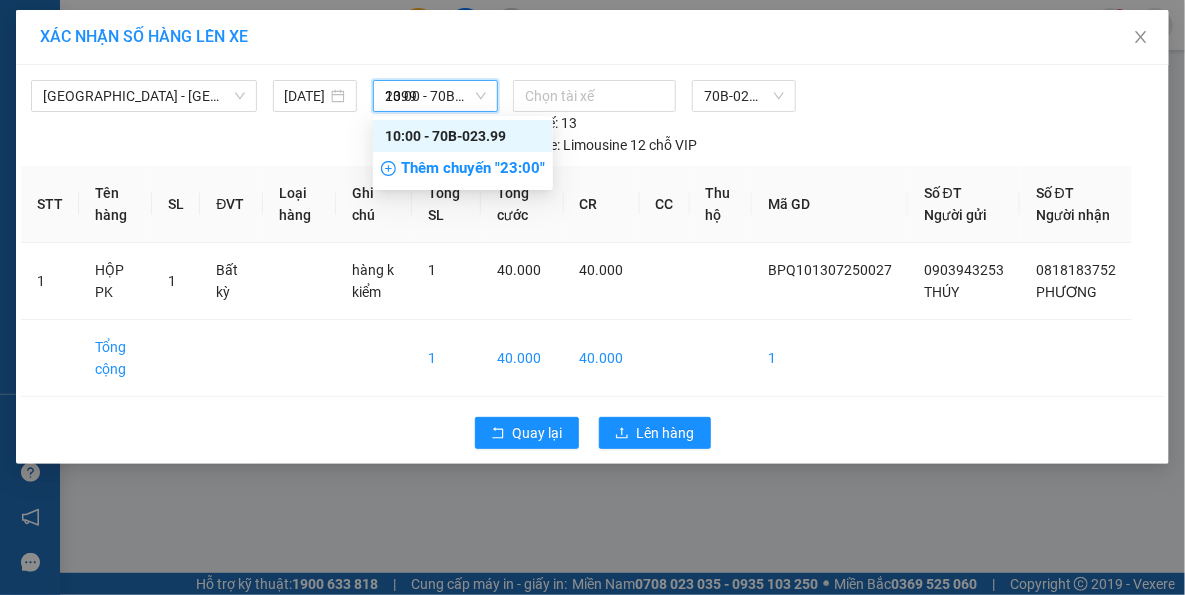 type 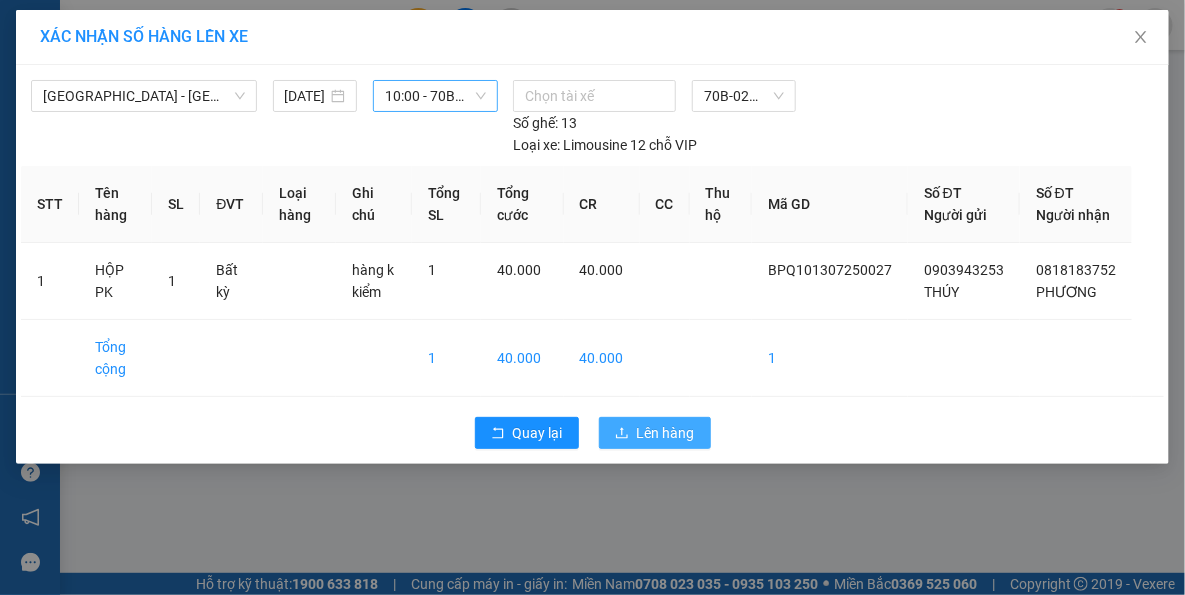click on "Lên hàng" at bounding box center [655, 433] 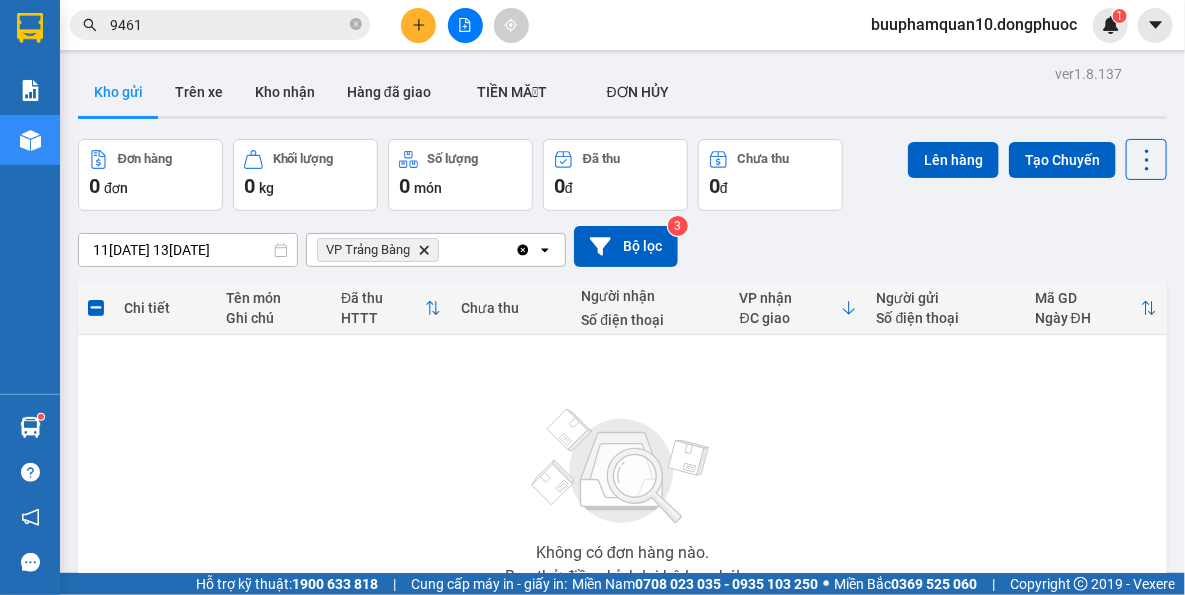 click on "Delete" 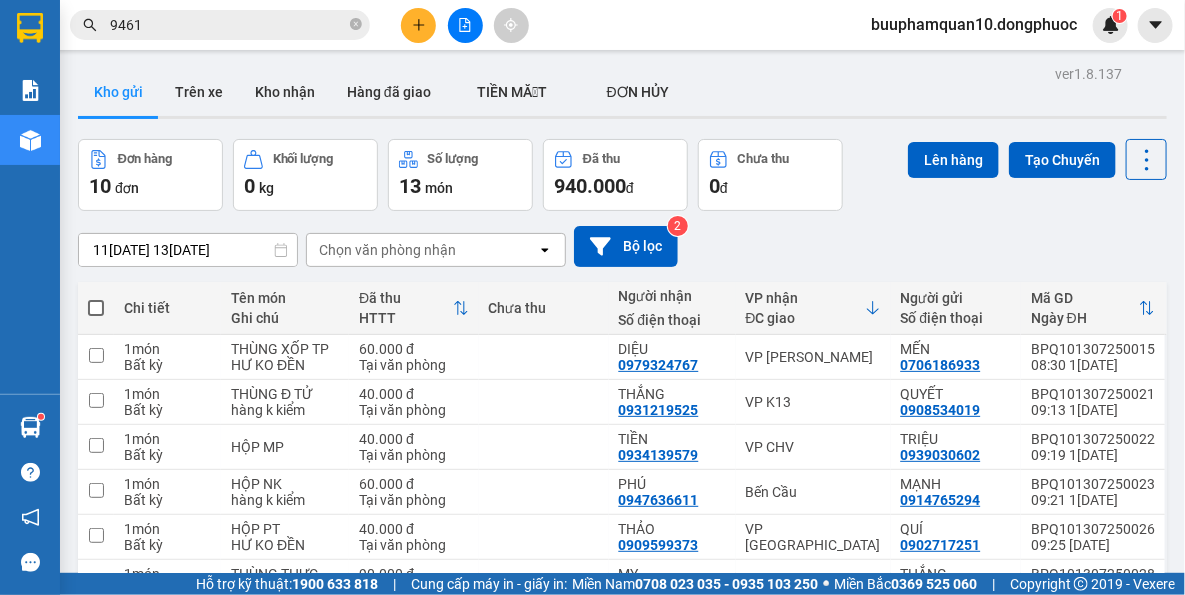 click 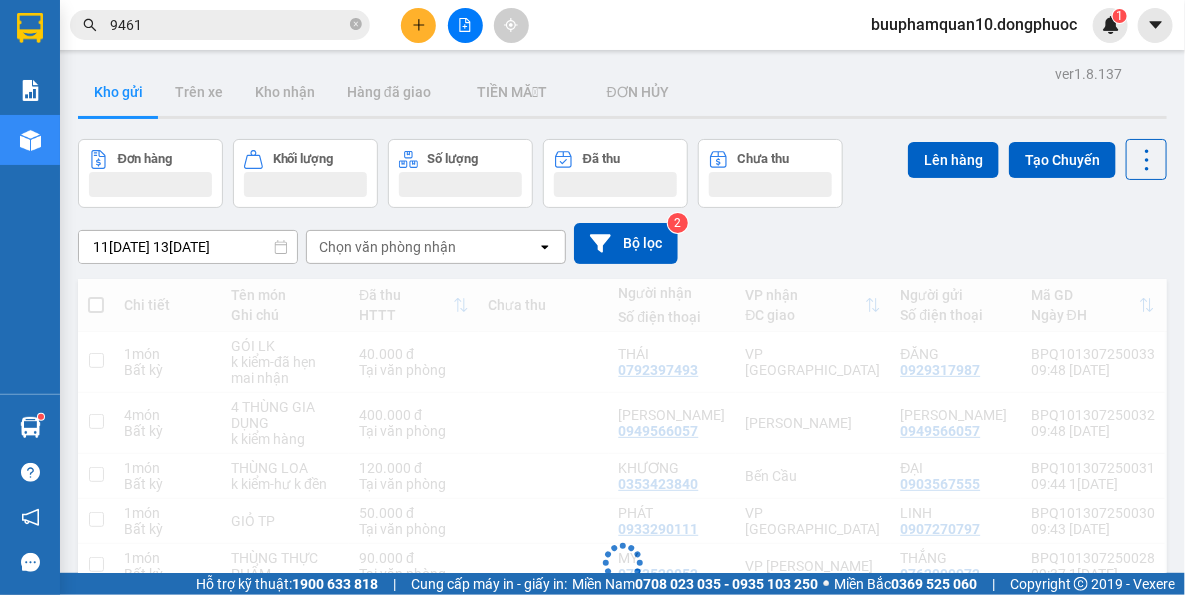click 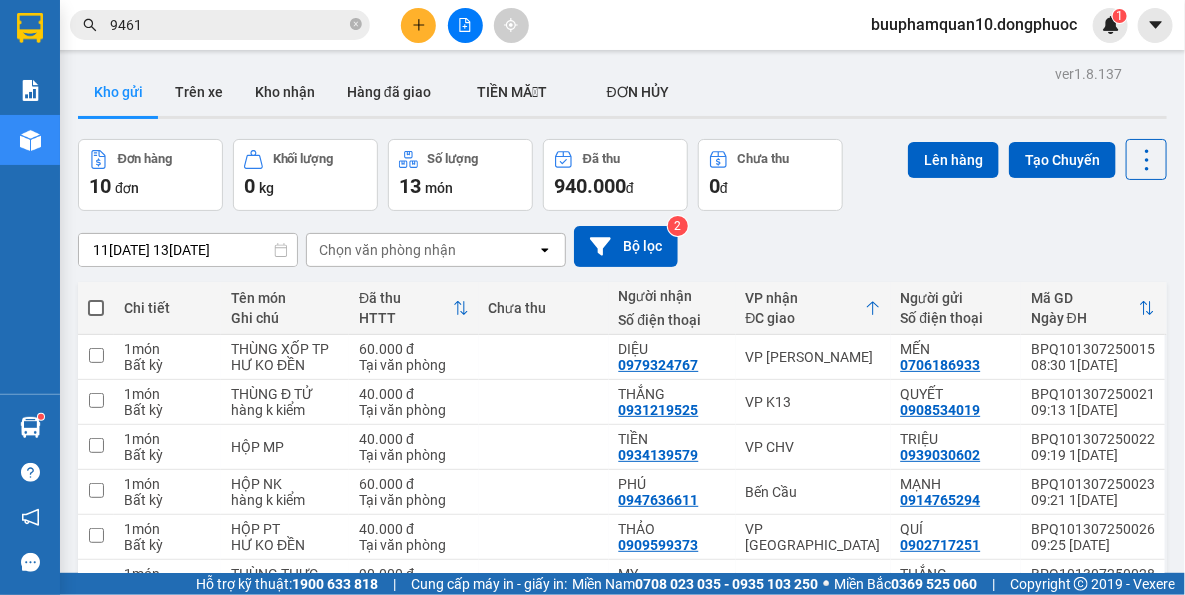click 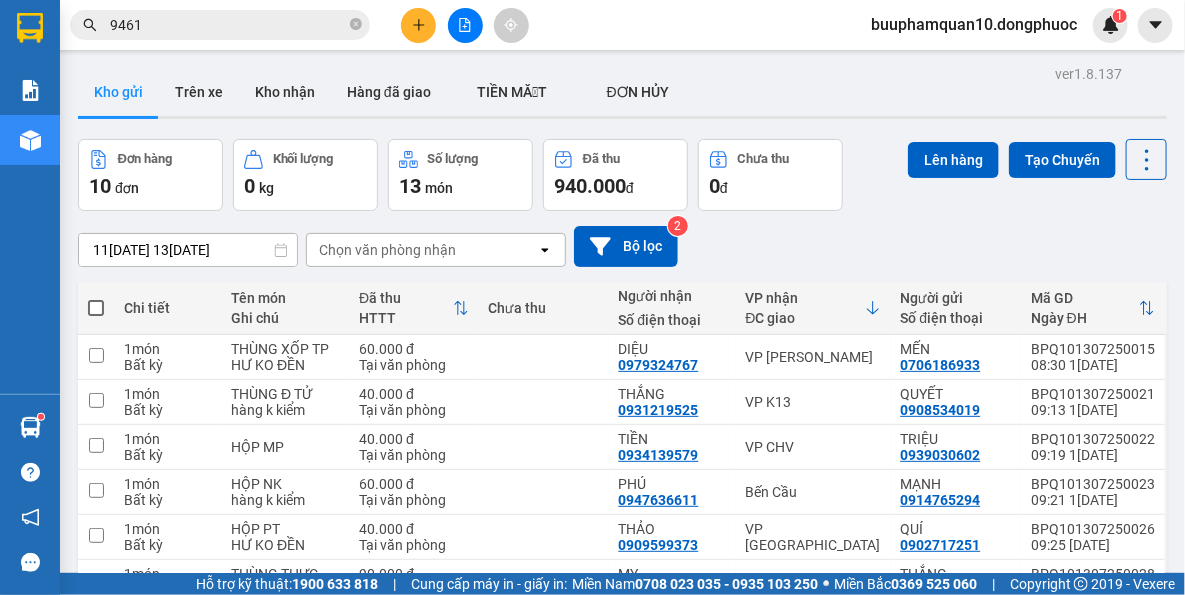 click 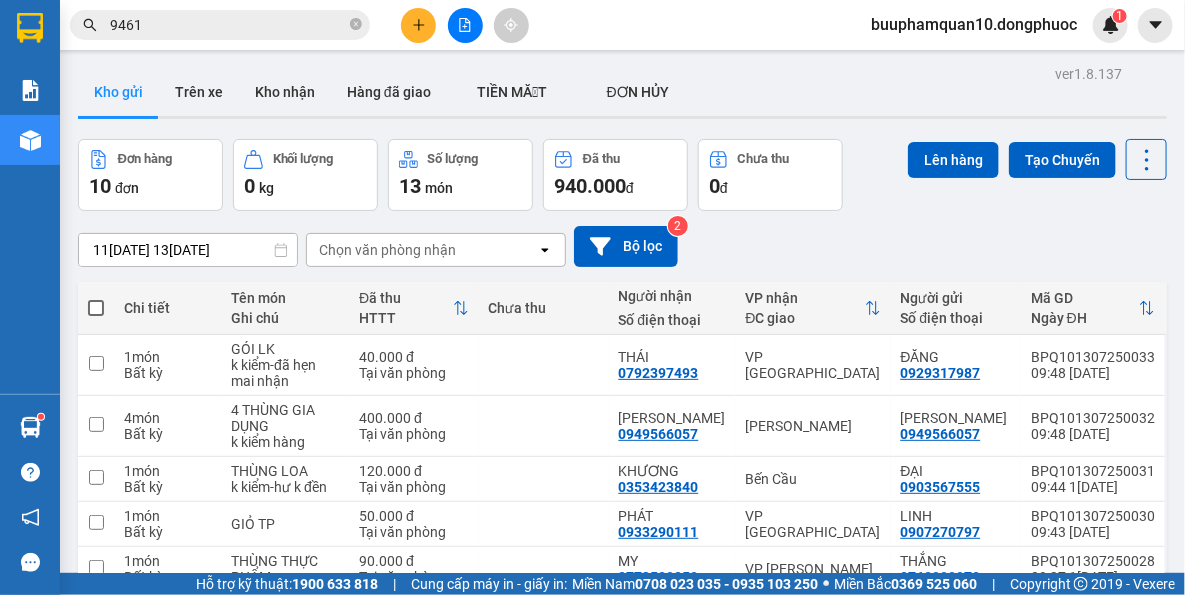 click 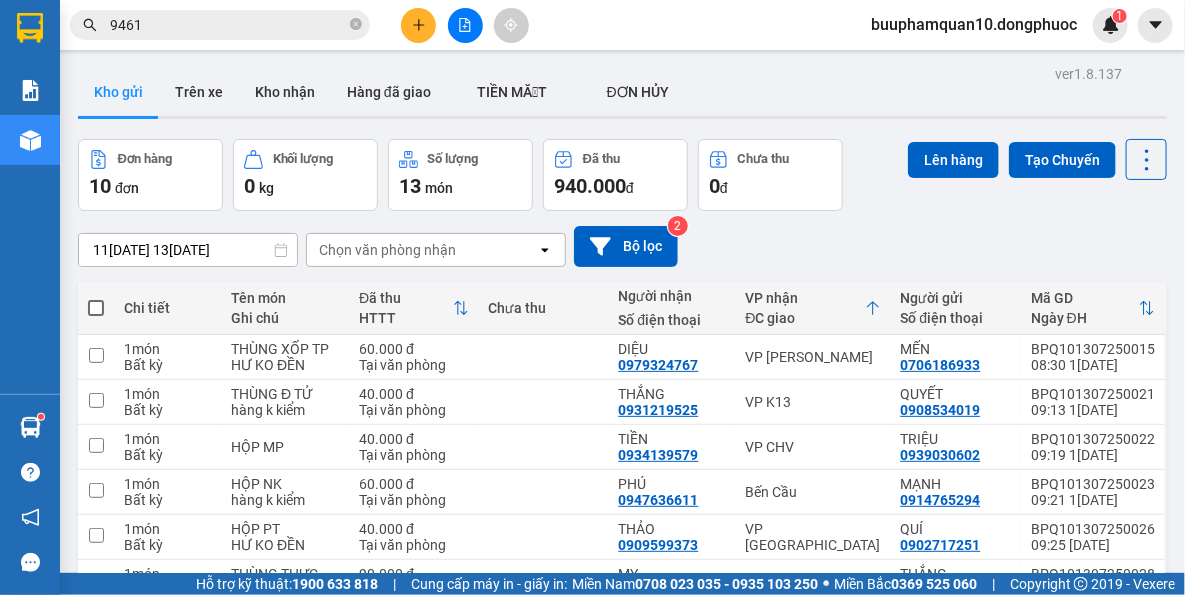 click 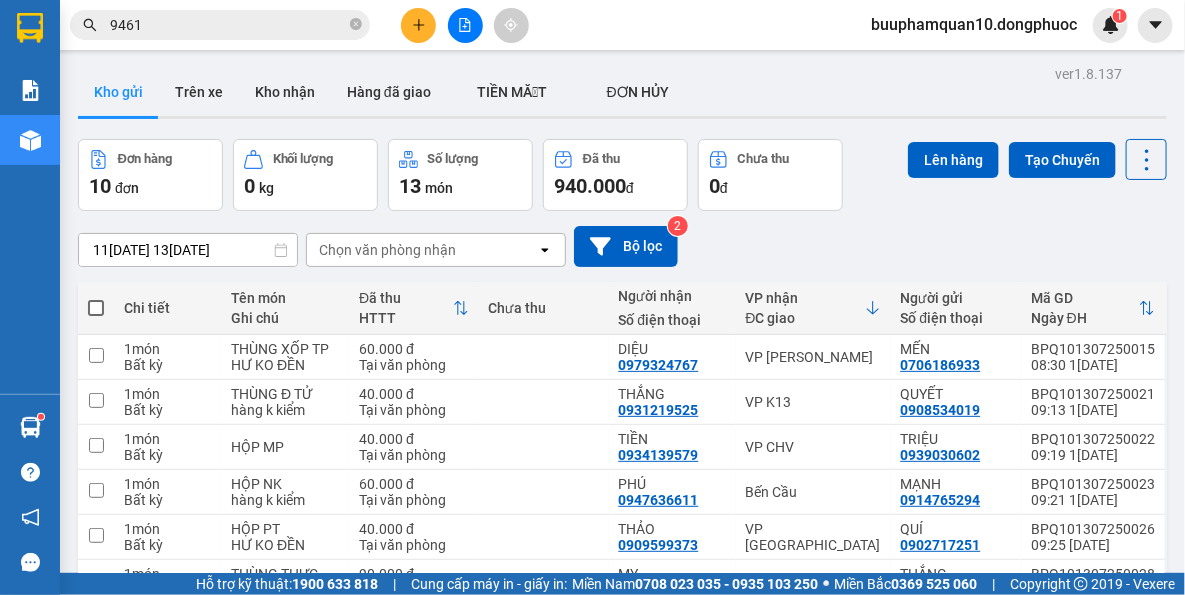 click 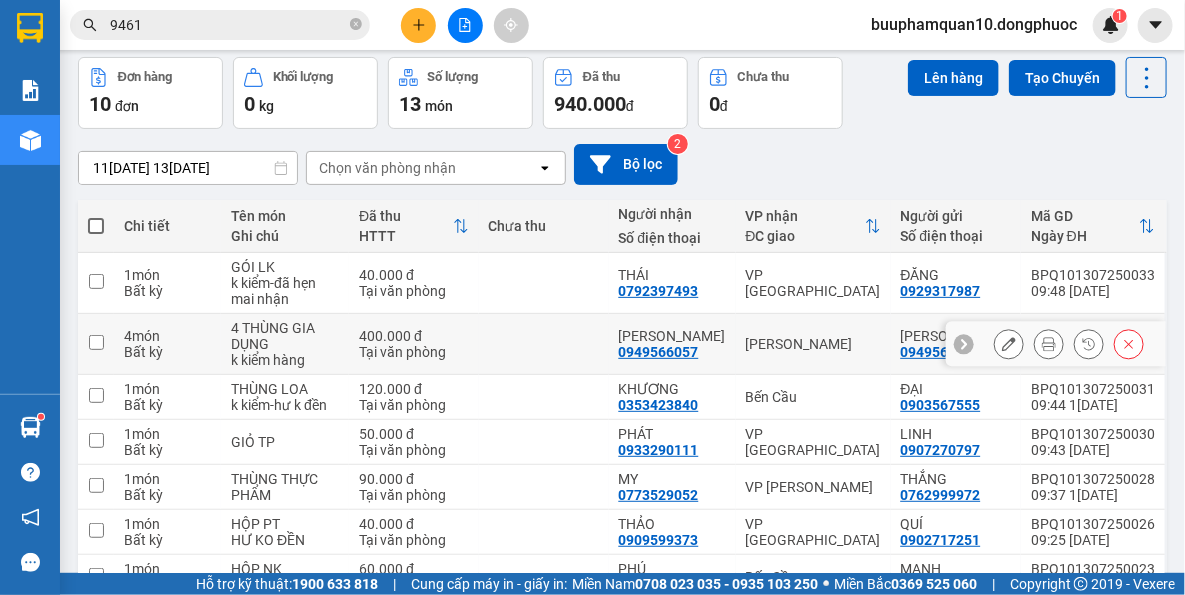 scroll, scrollTop: 50, scrollLeft: 0, axis: vertical 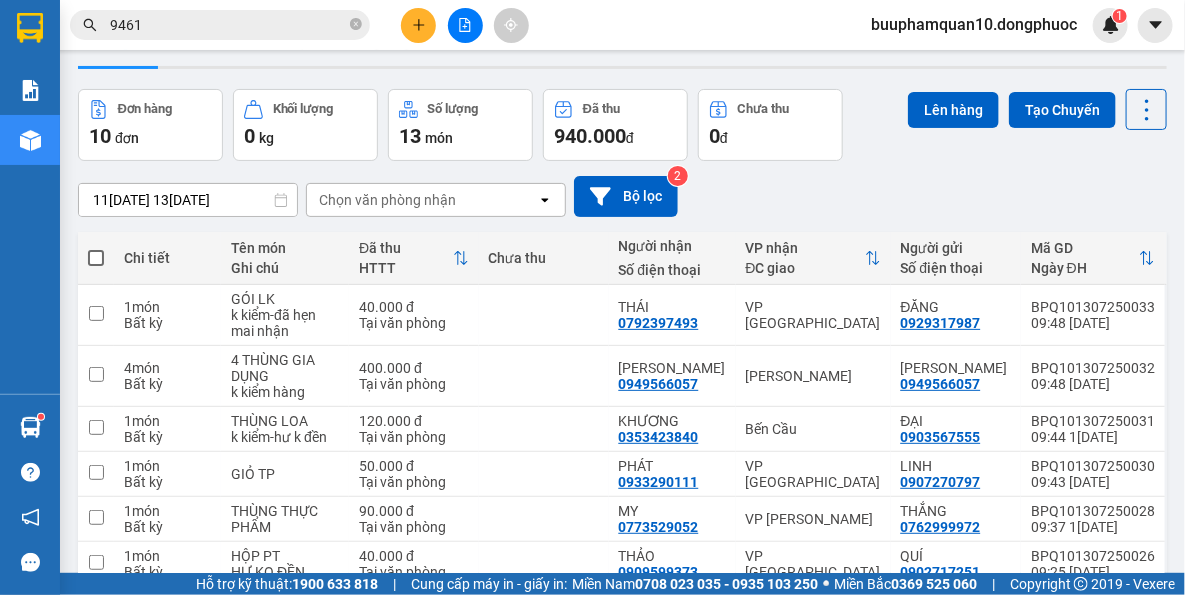click 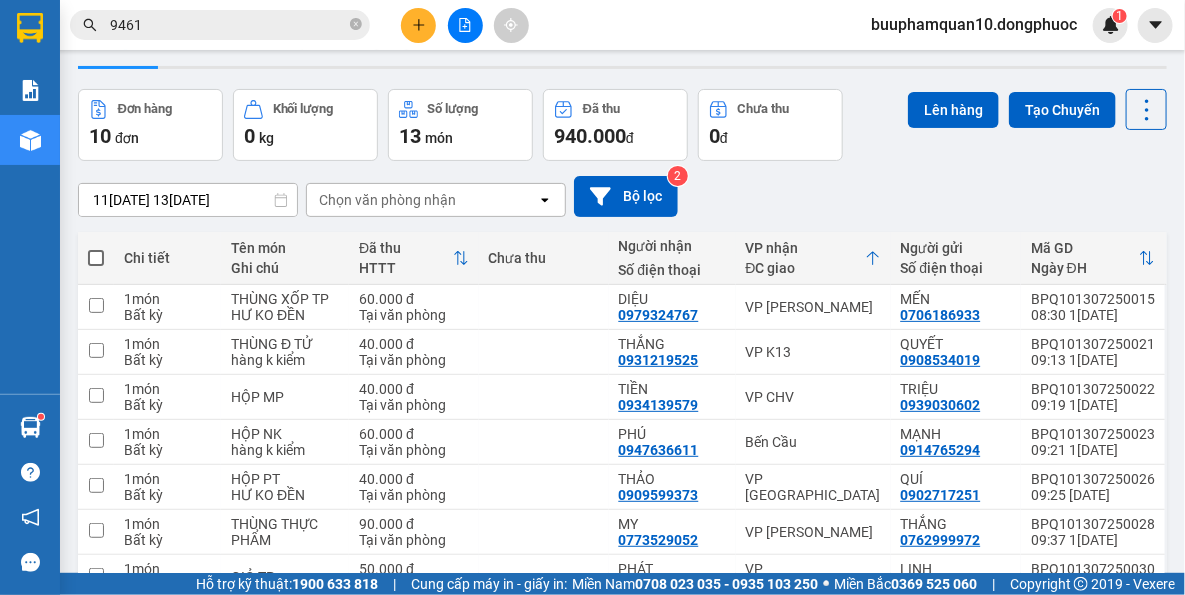 click 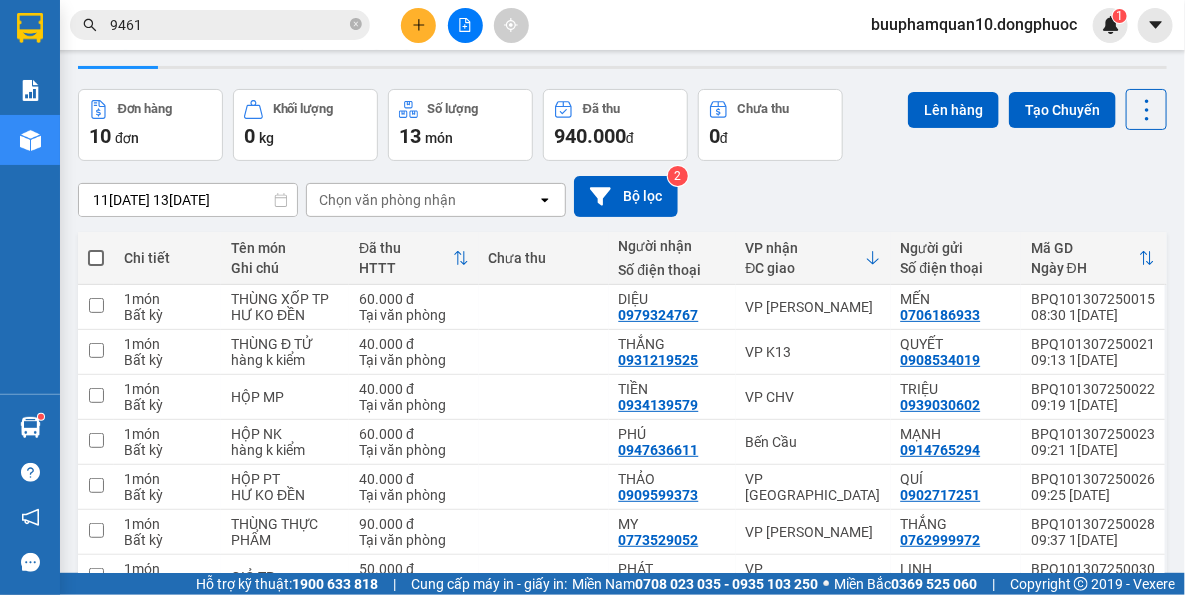 click 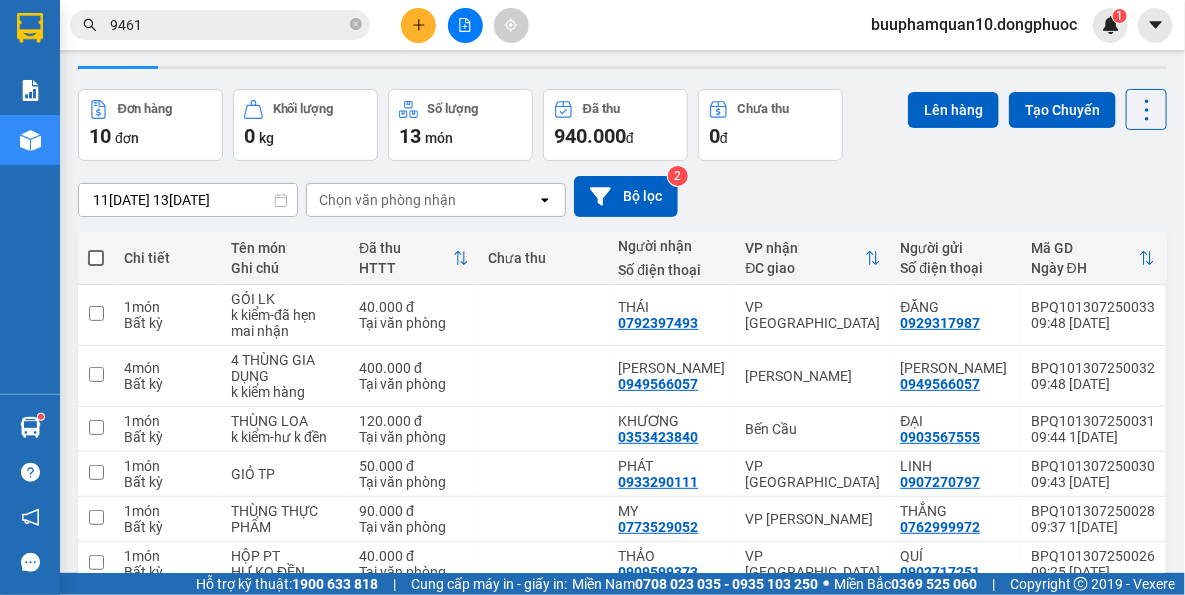 click on "9461" at bounding box center [228, 25] 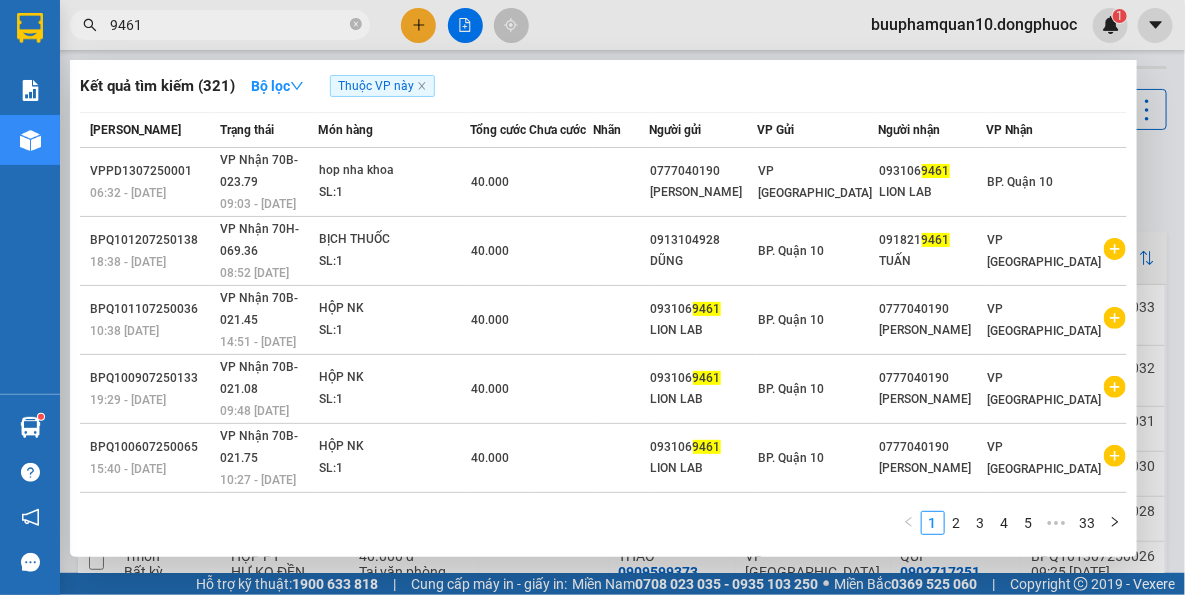 click on "9461" at bounding box center [228, 25] 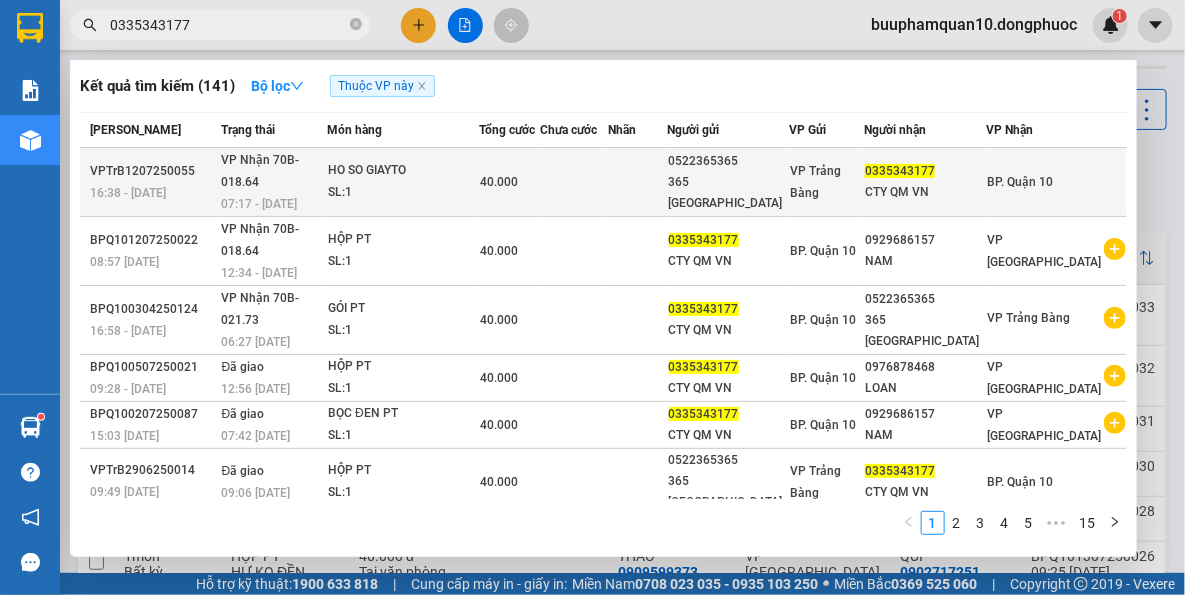 type on "0335343177" 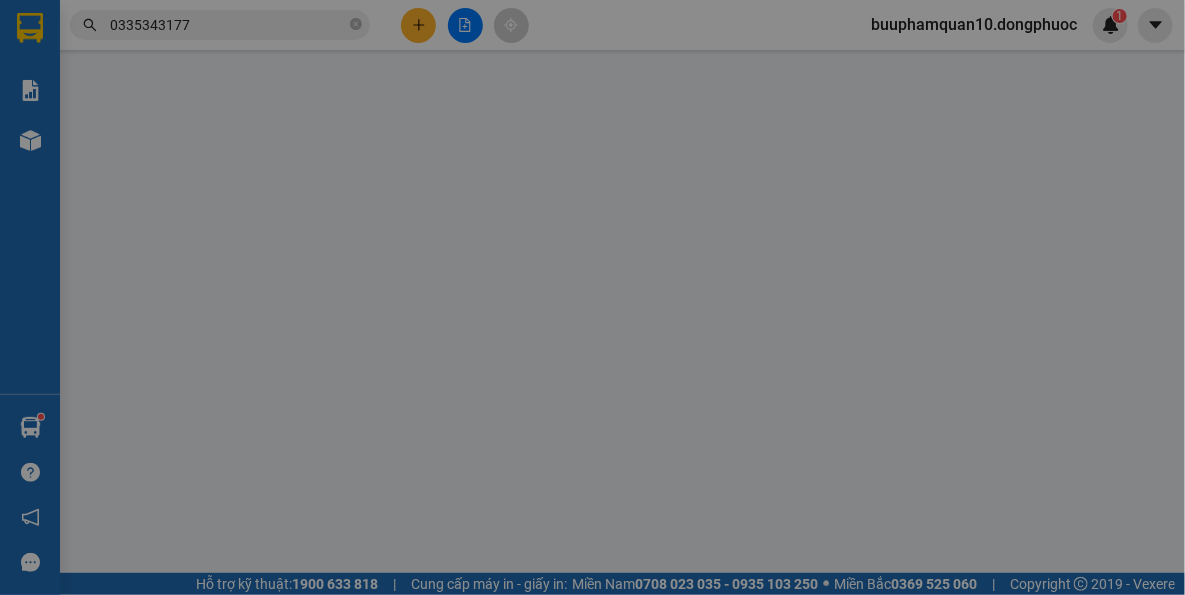 click on "Lấy tận nơi" at bounding box center [829, 167] 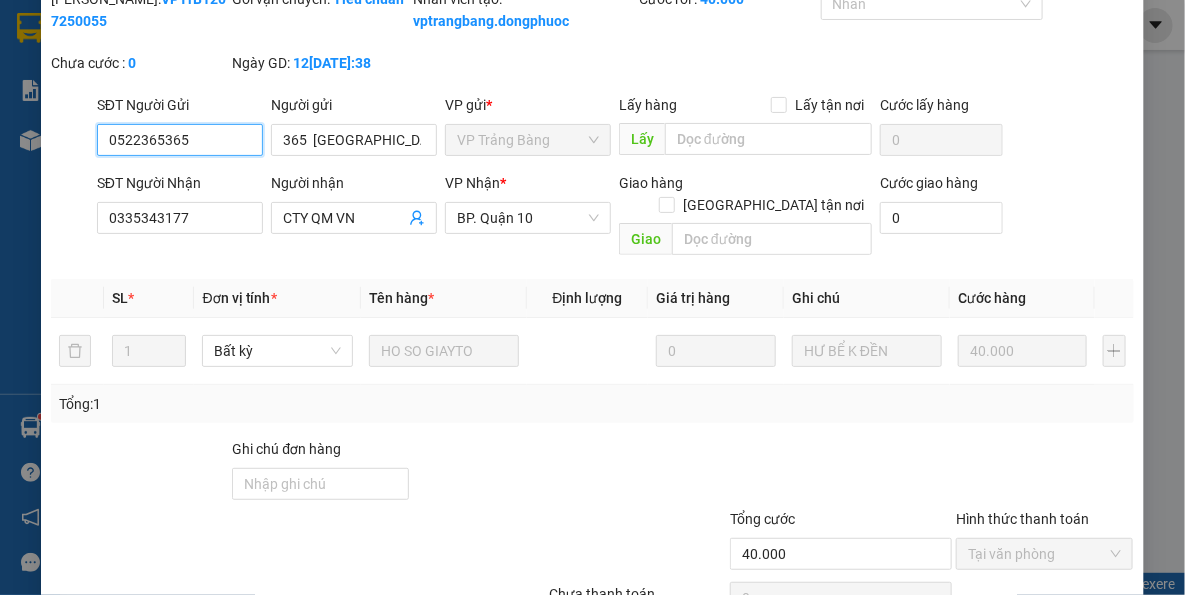 scroll, scrollTop: 191, scrollLeft: 0, axis: vertical 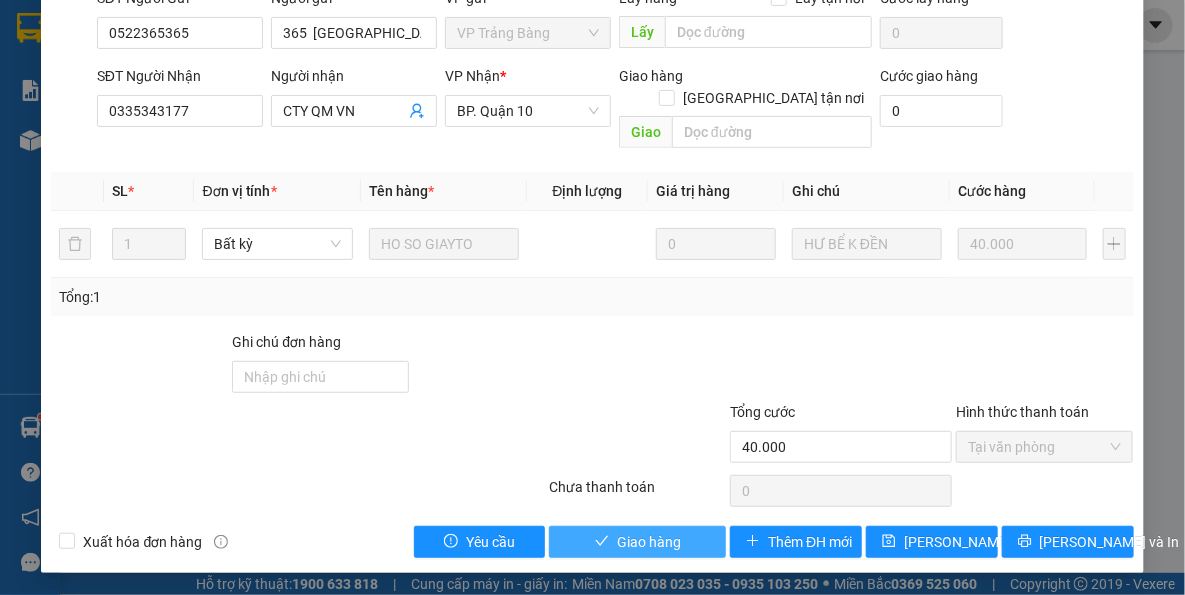 click on "Giao hàng" at bounding box center (637, 542) 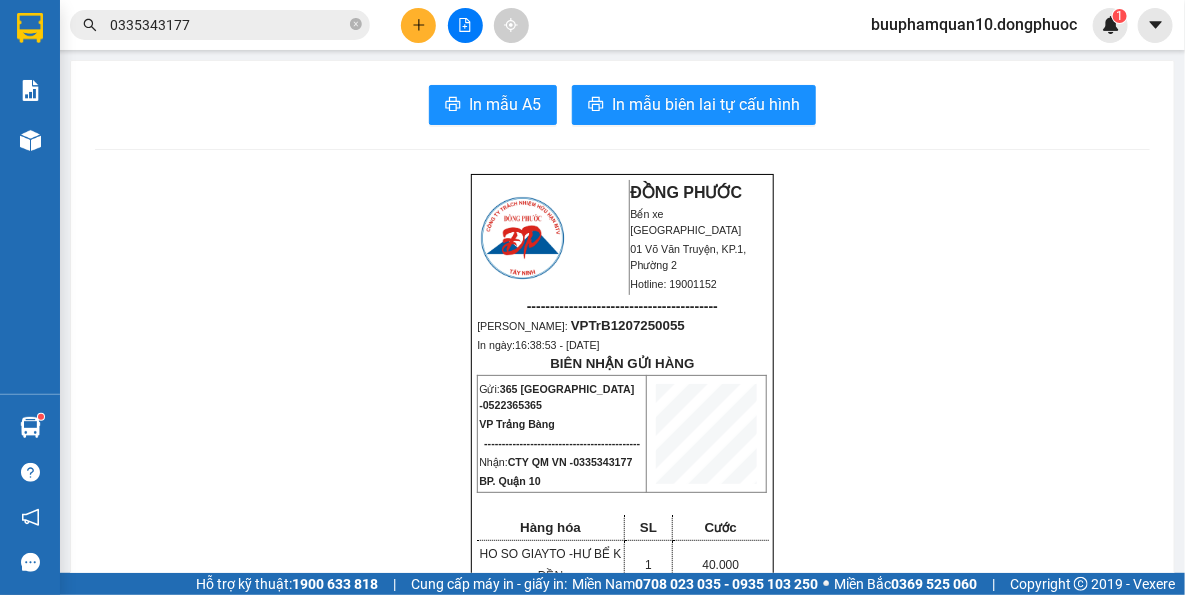 click 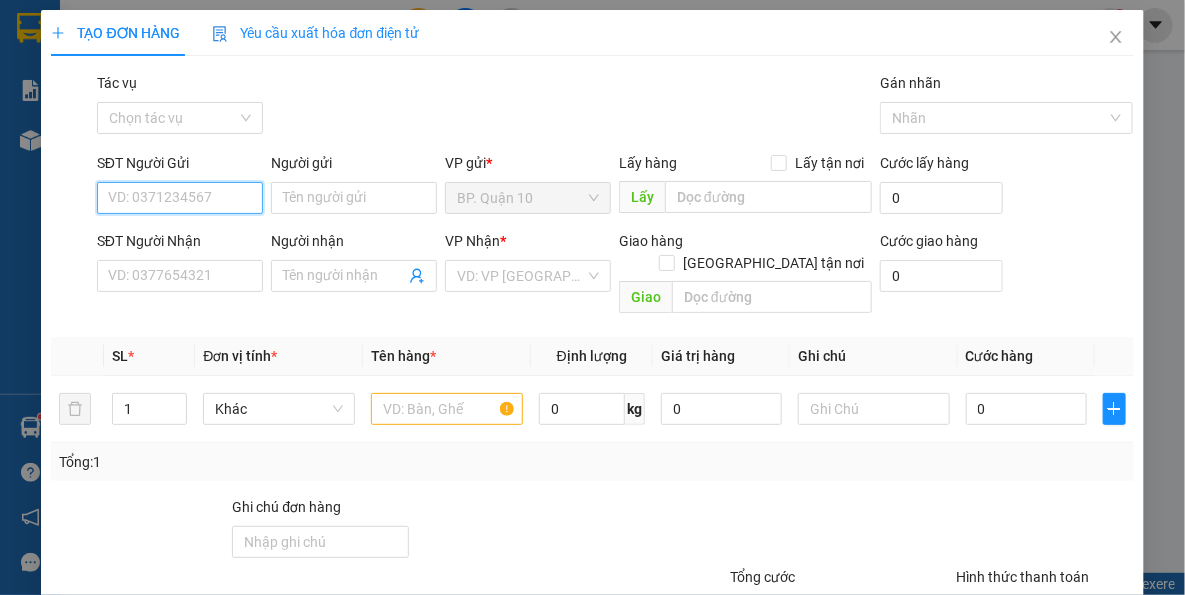 click on "SĐT Người Gửi" at bounding box center (180, 198) 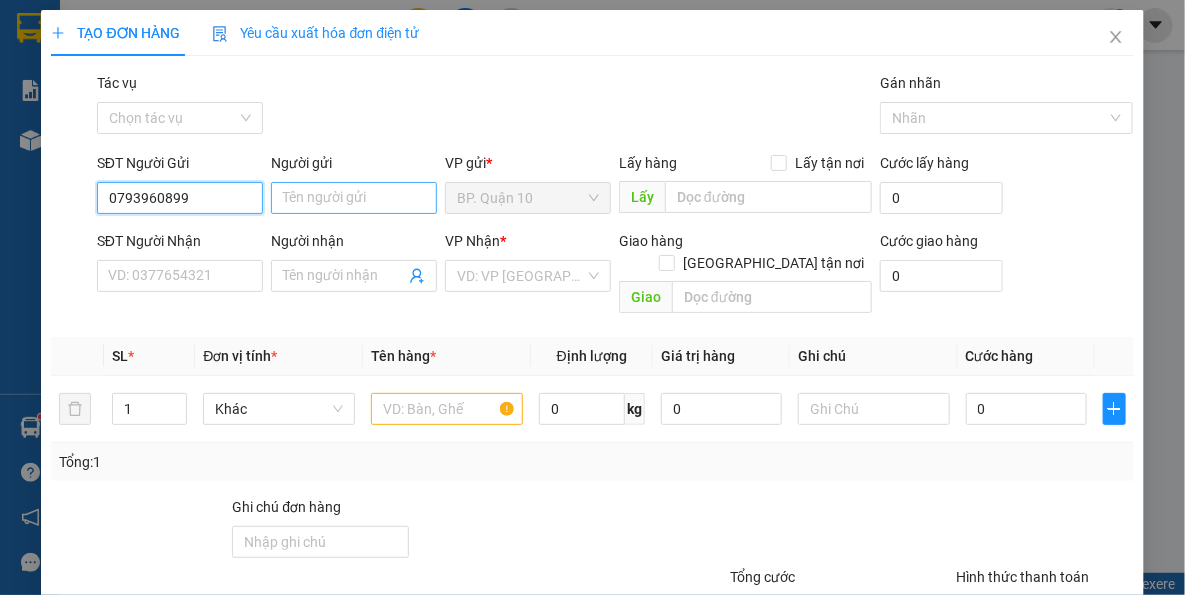 type on "0793960899" 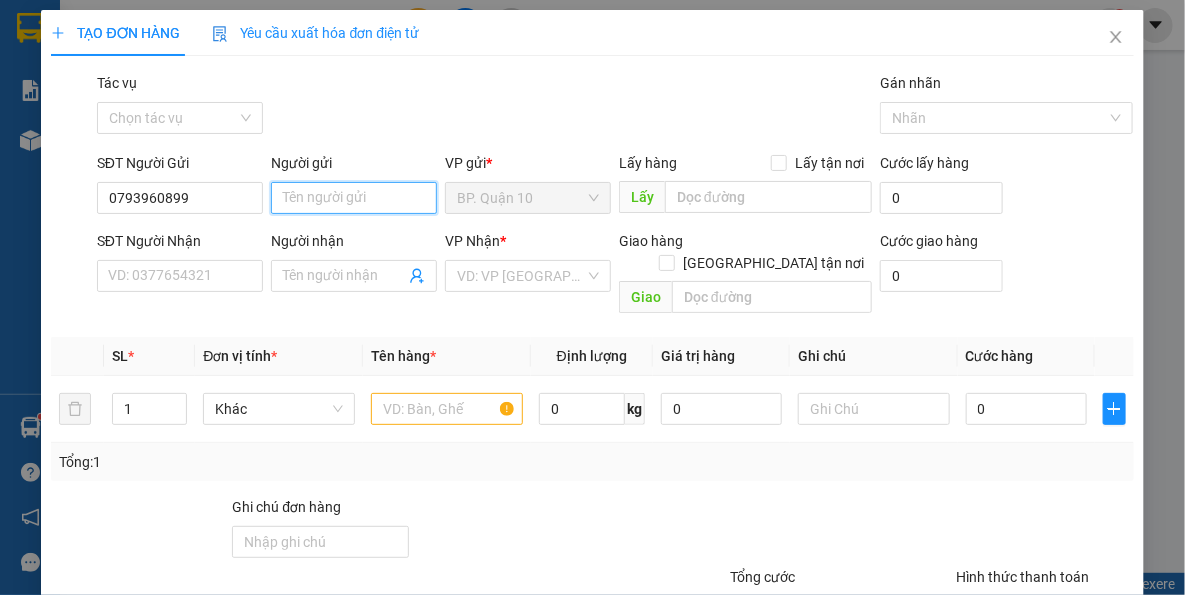 click on "Người gửi" at bounding box center [354, 198] 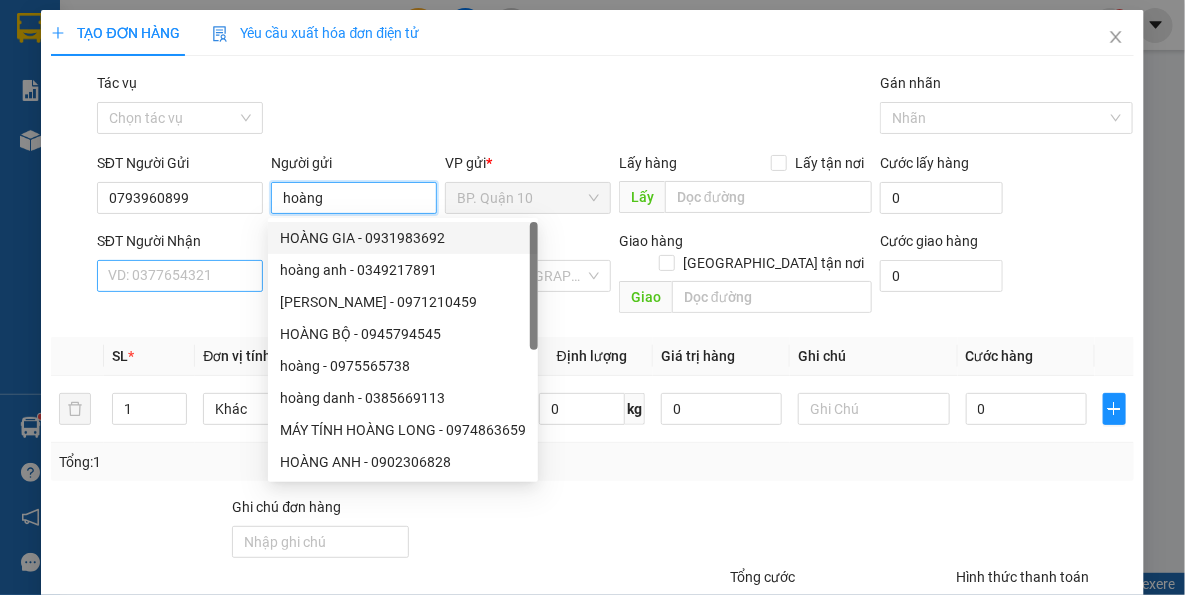 type on "hoàng" 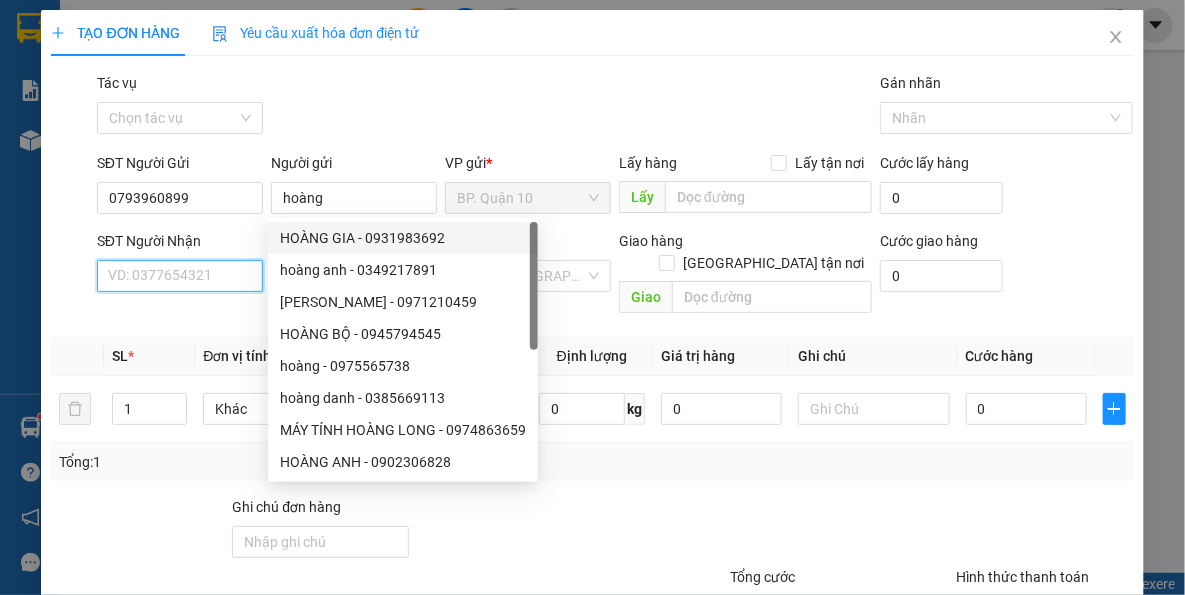 click on "SĐT Người Nhận" at bounding box center (180, 276) 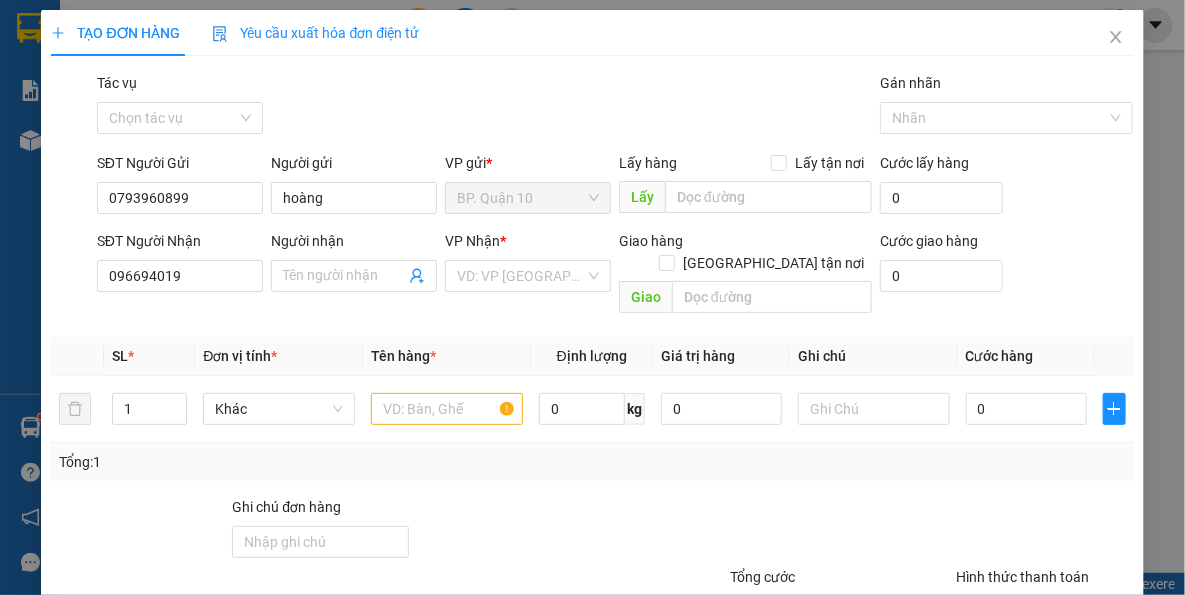 click on "Transit Pickup Surcharge Ids Transit Deliver Surcharge Ids Transit Deliver Surcharge Transit Deliver Surcharge Gói vận chuyển  * Tiêu chuẩn Tác vụ Chọn tác vụ Gán nhãn   Nhãn SĐT Người Gửi 0793960899 Người gửi hoàng VP gửi  * BP. Quận 10 Lấy hàng Lấy tận nơi Lấy Cước lấy hàng 0 SĐT Người Nhận 096694019 096694019 Người nhận Tên người nhận VP Nhận  * VD: VP Sài Gòn Giao hàng Giao tận nơi Giao Cước giao hàng 0 SL  * Đơn vị tính  * Tên hàng  * Định lượng Giá trị hàng Ghi chú Cước hàng                   1 Khác 0 kg 0 0 Tổng:  1 Ghi chú đơn hàng Tổng cước 0 Hình thức thanh toán Tại văn phòng Số tiền thu trước 0 Chưa thanh toán 0 Chọn HT Thanh Toán Lưu nháp Xóa Thông tin Lưu Lưu và In" at bounding box center [592, 397] 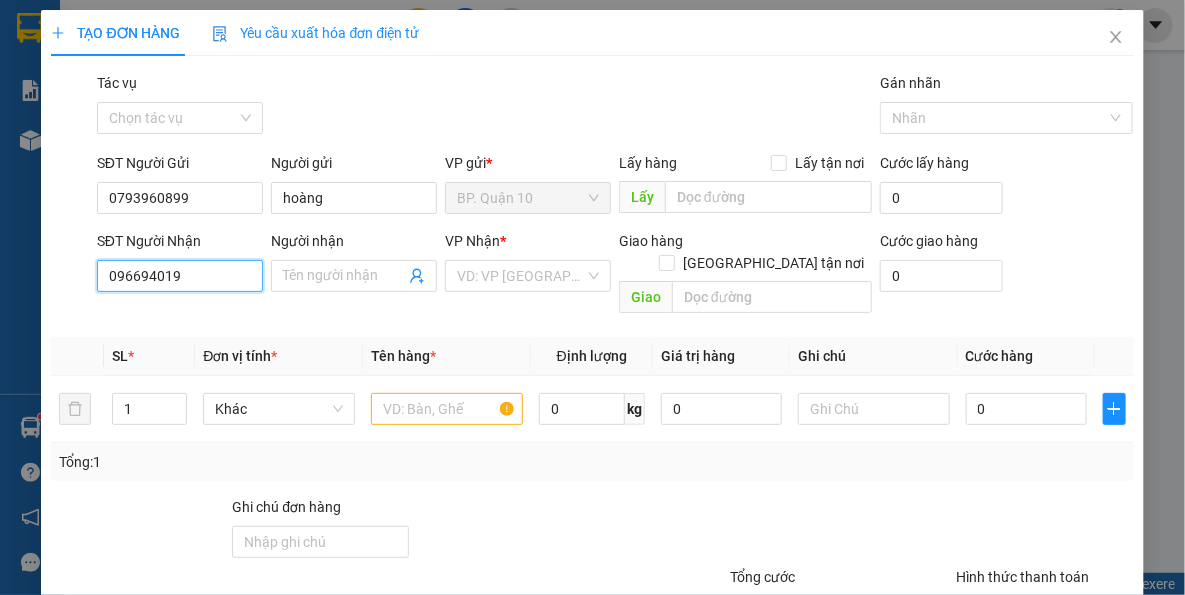 click on "096694019" at bounding box center [180, 276] 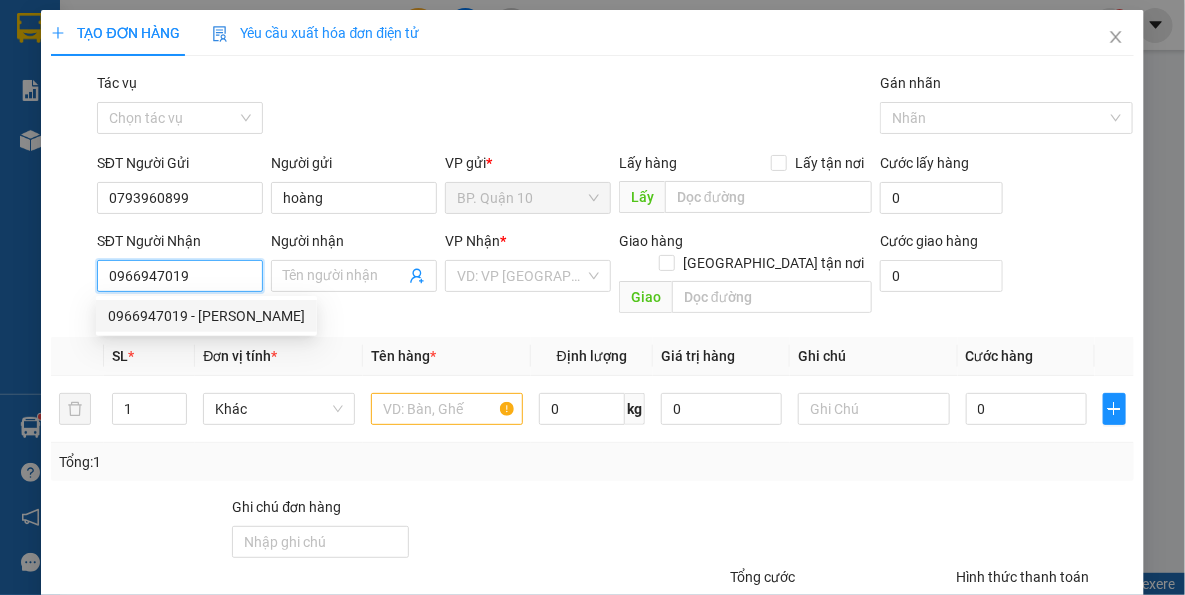 click on "0966947019 - NGỌC MAI" at bounding box center [206, 316] 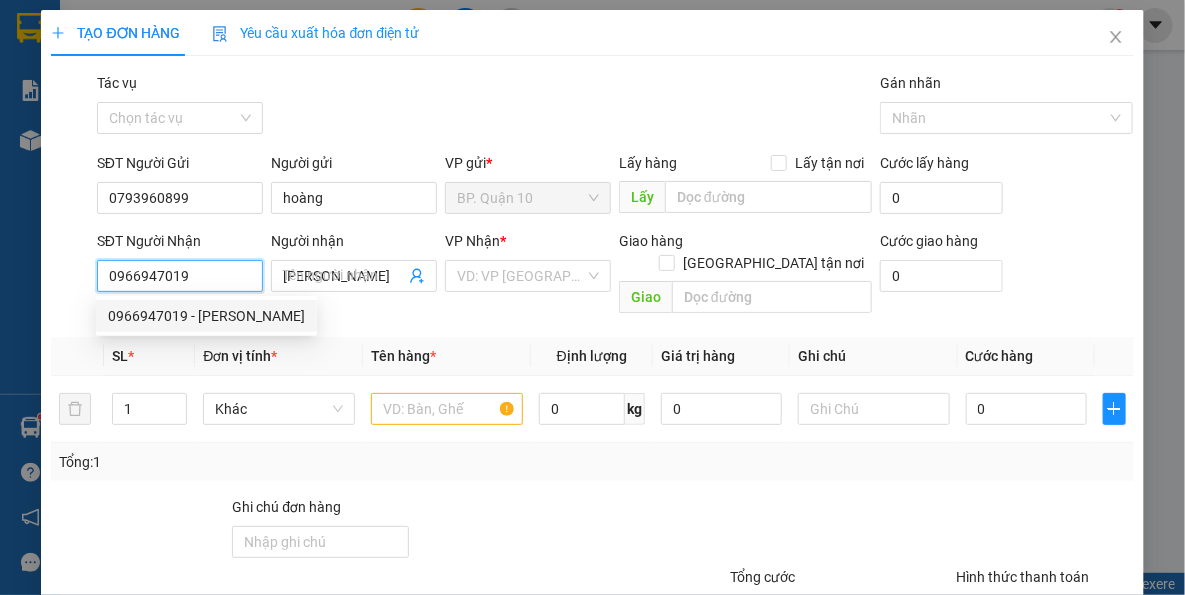 type on "120.000" 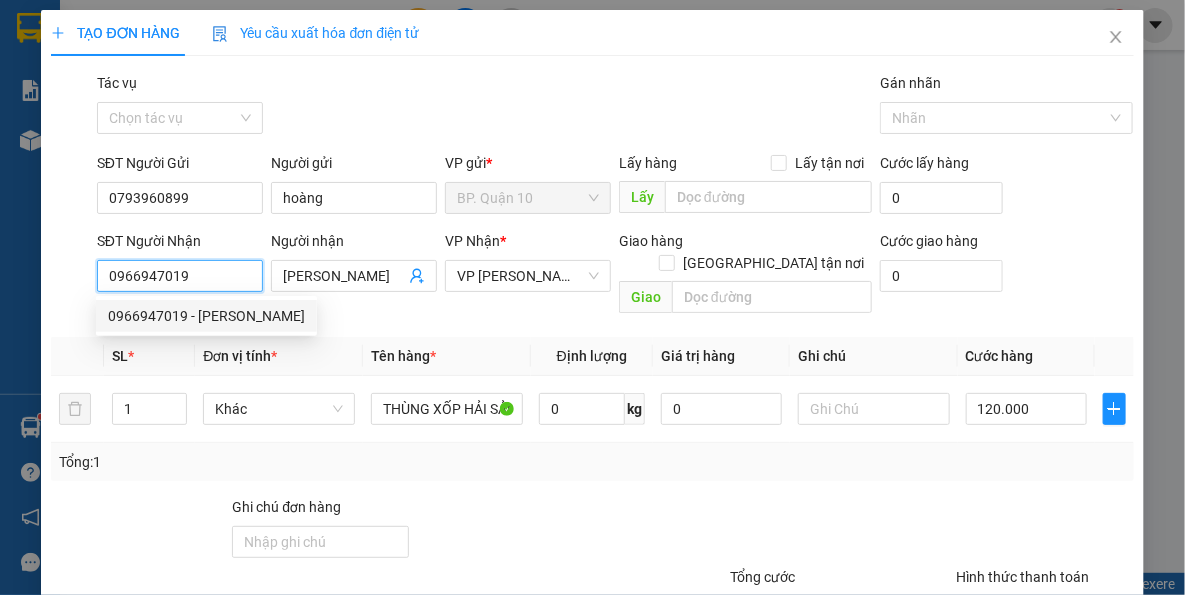 type on "0966947019" 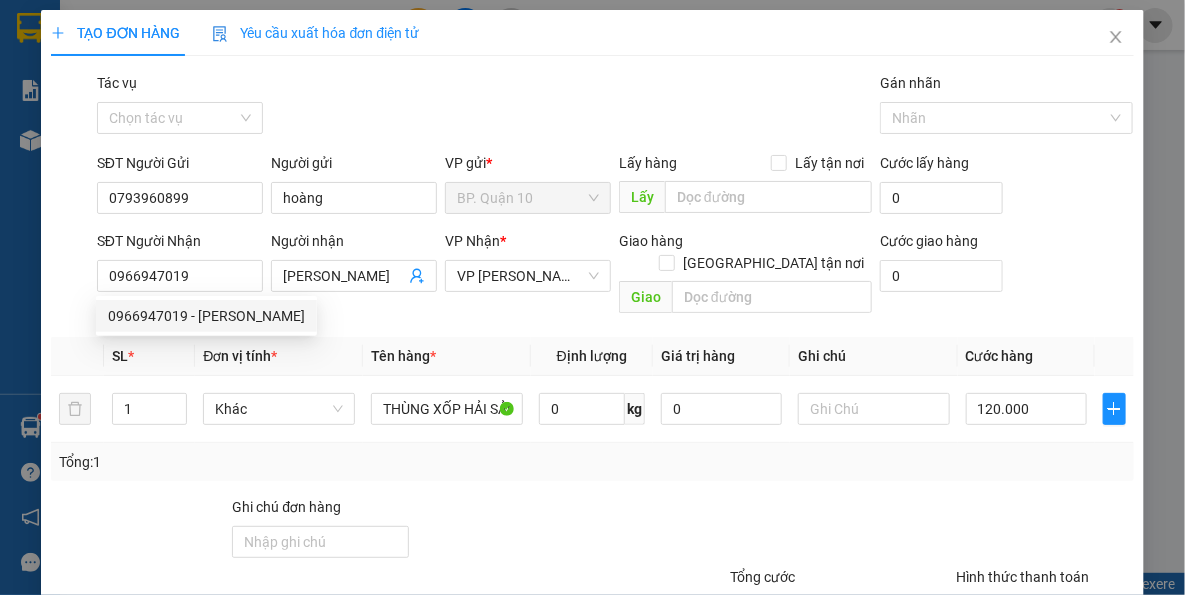click on "Transit Pickup Surcharge Ids Transit Deliver Surcharge Ids Transit Deliver Surcharge Transit Deliver Surcharge Gói vận chuyển  * Tiêu chuẩn Tác vụ Chọn tác vụ Gán nhãn   Nhãn SĐT Người Gửi 0793960899 Người gửi hoàng VP gửi  * BP. Quận 10 Lấy hàng Lấy tận nơi Lấy Cước lấy hàng 0 SĐT Người Nhận 0966947019 Người nhận NGỌC MAI VP Nhận  * VP Long Khánh Giao hàng Giao tận nơi Giao Cước giao hàng 0 SL  * Đơn vị tính  * Tên hàng  * Định lượng Giá trị hàng Ghi chú Cước hàng                   1 Khác THÙNG XỐP HẢI SẢN 0 kg 0 120.000 Tổng:  1 Ghi chú đơn hàng Tổng cước 120.000 Hình thức thanh toán Tại văn phòng Số tiền thu trước 0 Chưa thanh toán 0 Chọn HT Thanh Toán Lưu nháp Xóa Thông tin Lưu Lưu và In" at bounding box center (592, 397) 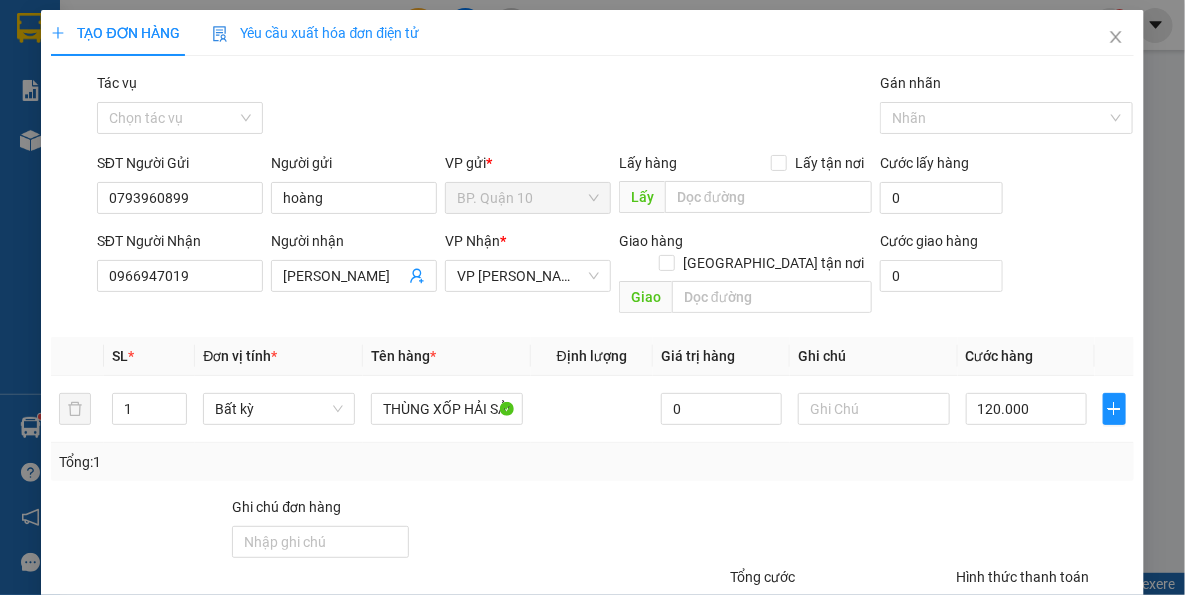 click on "Tên hàng  *" at bounding box center (447, 356) 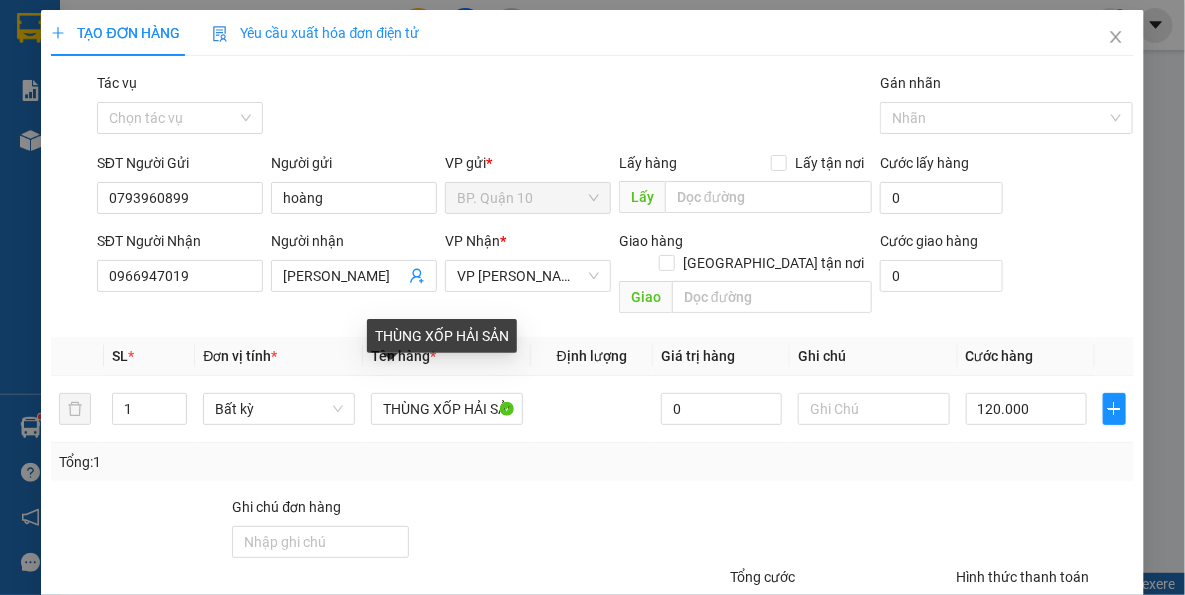 click on "Transit Pickup Surcharge Ids Transit Deliver Surcharge Ids Transit Deliver Surcharge Transit Deliver Surcharge Gói vận chuyển  * Tiêu chuẩn Tác vụ Chọn tác vụ Gán nhãn   Nhãn SĐT Người Gửi 0793960899 Người gửi hoàng VP gửi  * BP. Quận 10 Lấy hàng Lấy tận nơi Lấy Cước lấy hàng 0 SĐT Người Nhận 0966947019 Người nhận NGỌC MAI VP Nhận  * VP Long Khánh Giao hàng Giao tận nơi Giao Cước giao hàng 0 SL  * Đơn vị tính  * Tên hàng  * Định lượng Giá trị hàng Ghi chú Cước hàng                   1 Bất kỳ THÙNG XỐP HẢI SẢN 0 120.000 Tổng:  1 Ghi chú đơn hàng Tổng cước 120.000 Hình thức thanh toán Tại văn phòng Số tiền thu trước 0 Chưa thanh toán 0 Chọn HT Thanh Toán Lưu nháp Xóa Thông tin Lưu Lưu và In THÙNG XỐP HẢI SẢN" at bounding box center [592, 397] 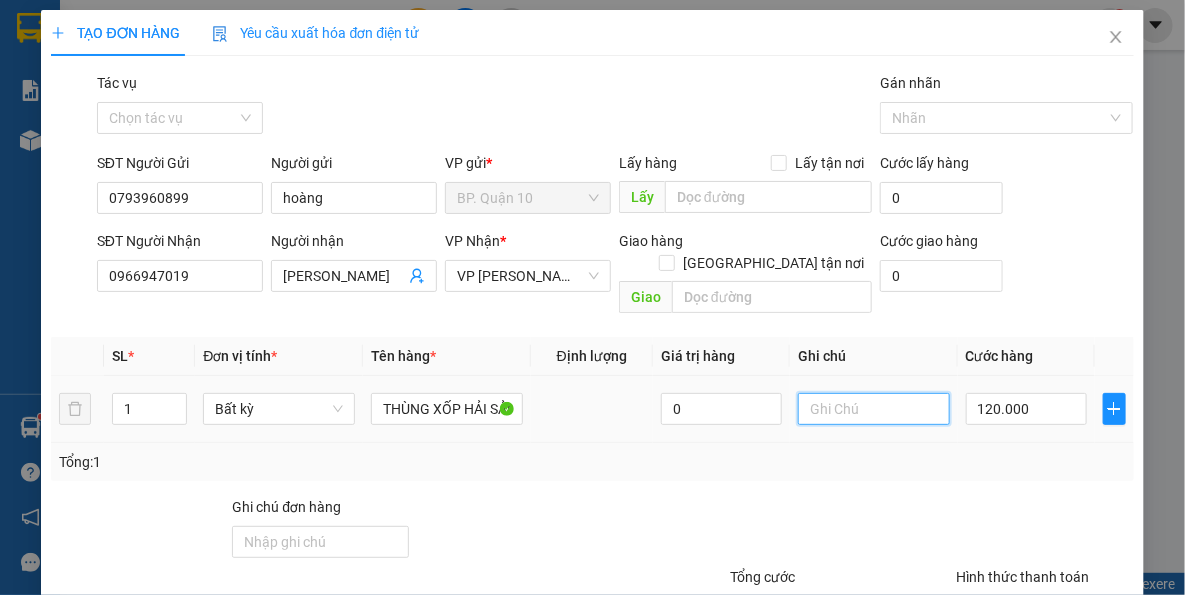 click at bounding box center [874, 409] 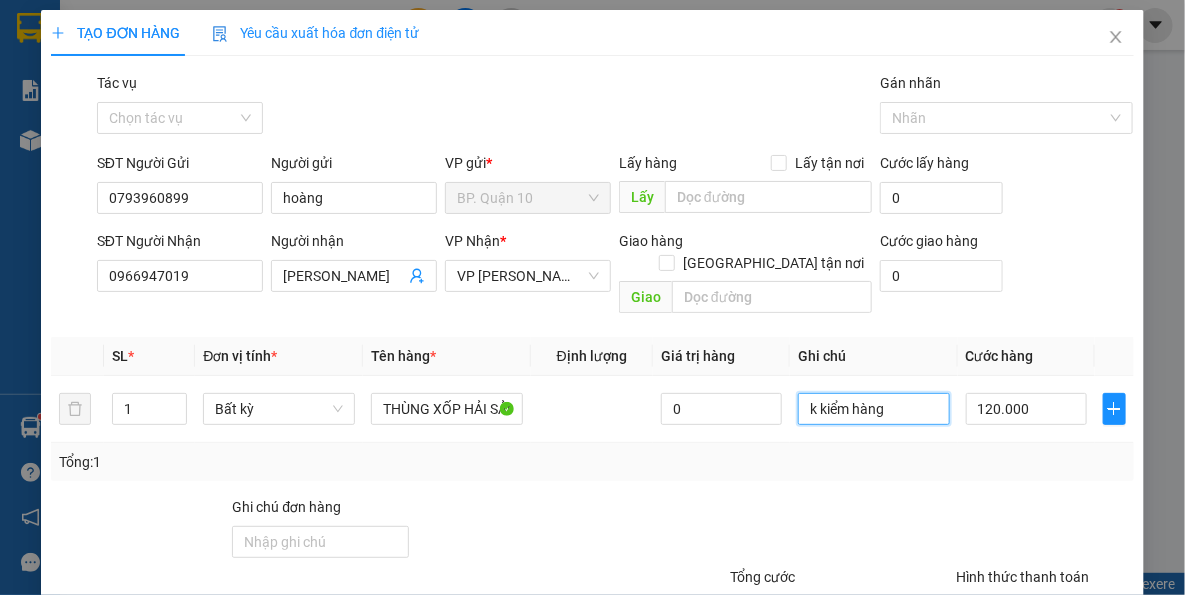 type on "k kiểm hàng" 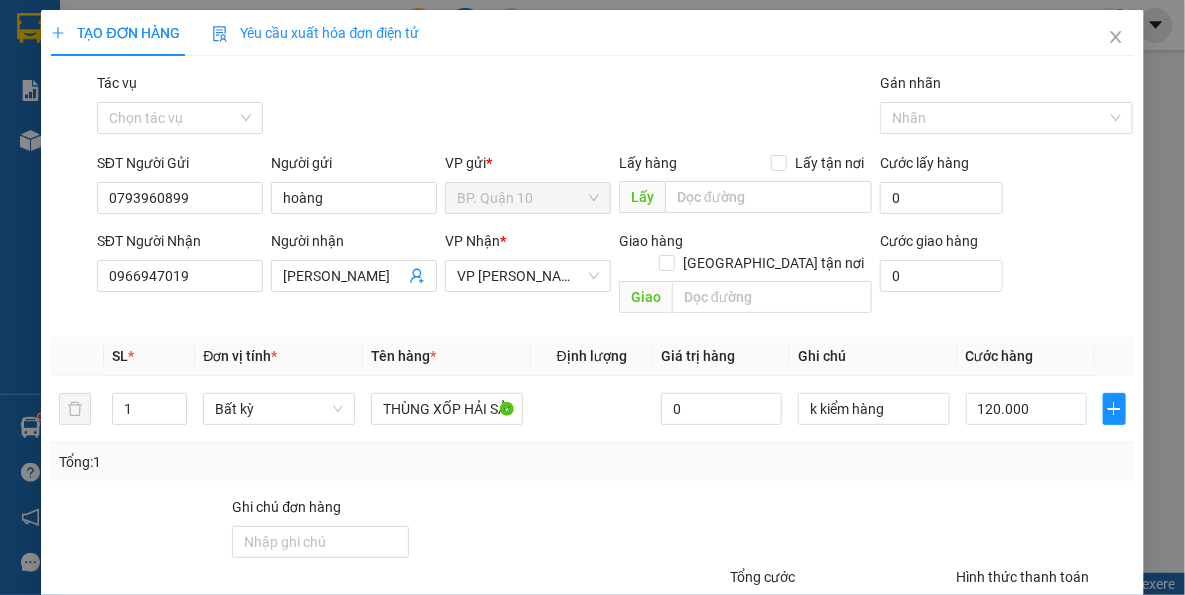 drag, startPoint x: 740, startPoint y: 477, endPoint x: 745, endPoint y: 462, distance: 15.811388 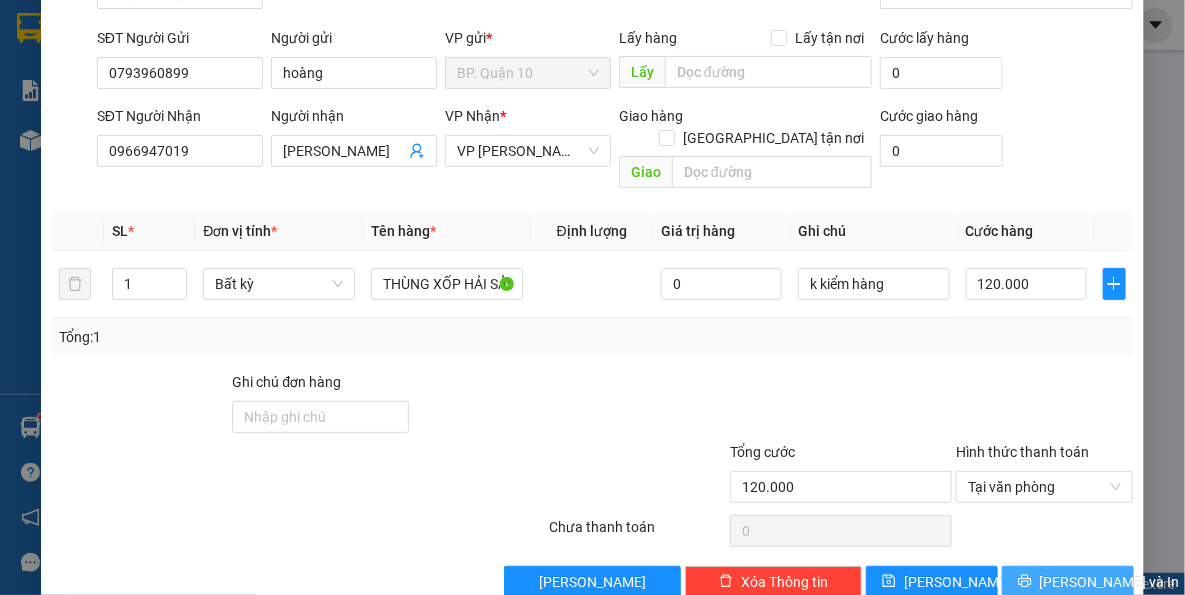 scroll, scrollTop: 143, scrollLeft: 0, axis: vertical 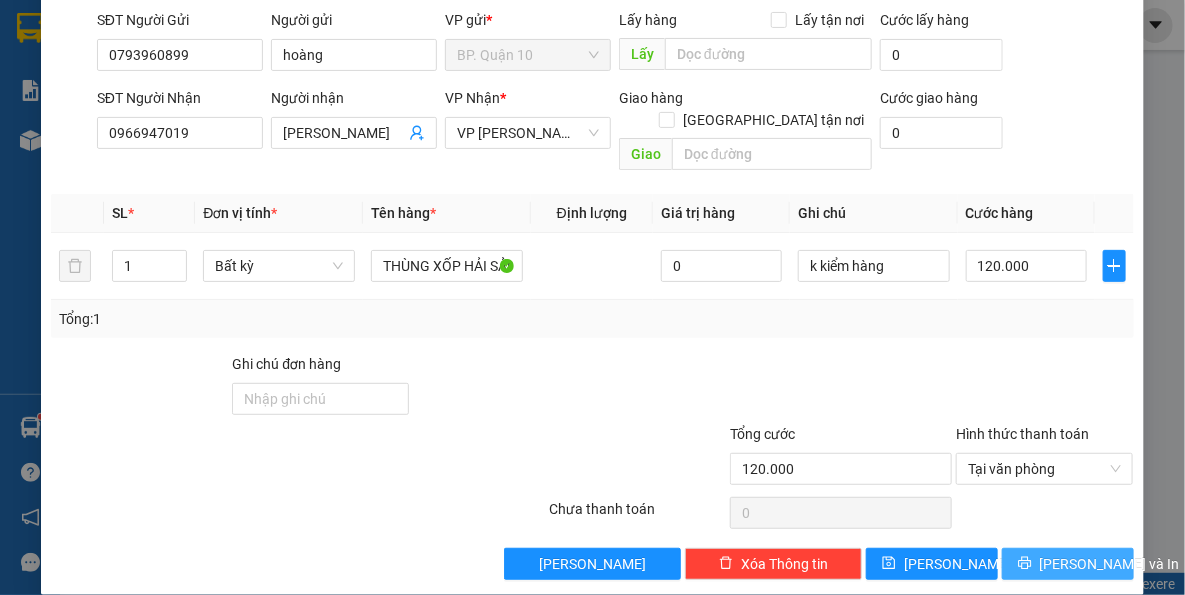 click on "[PERSON_NAME] và In" at bounding box center (1110, 564) 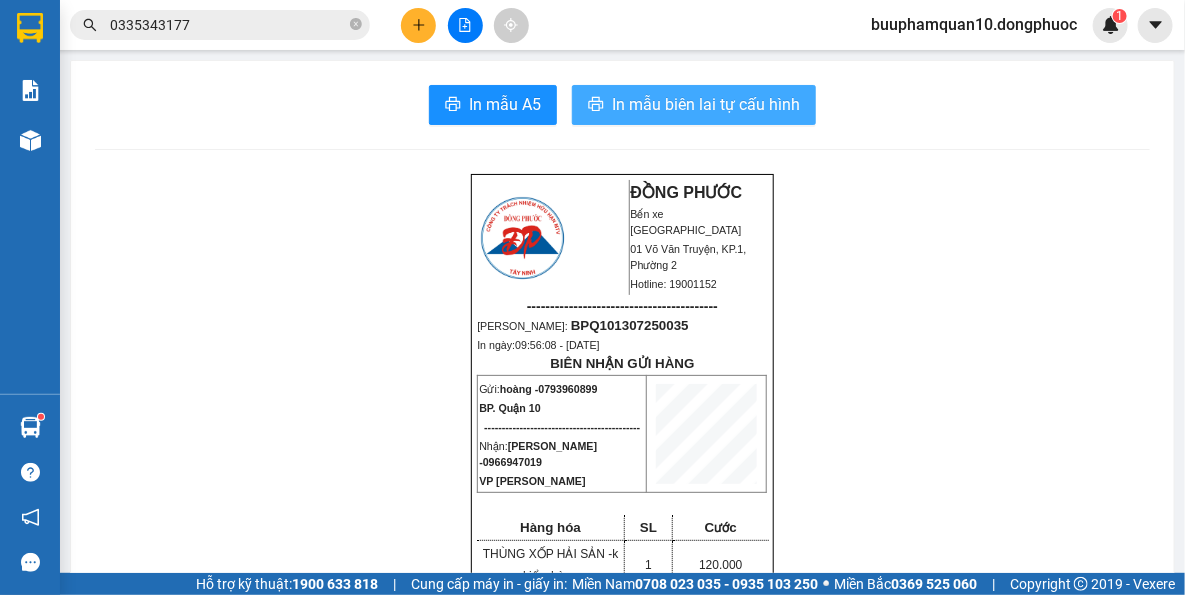 click on "In mẫu biên lai tự cấu hình" at bounding box center (706, 104) 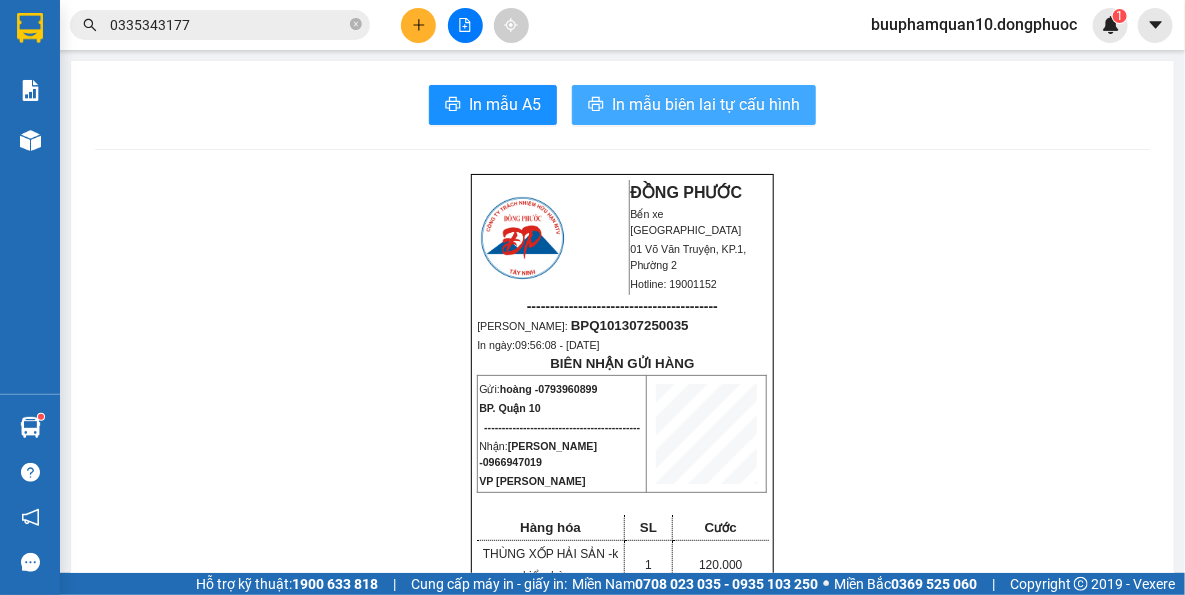 scroll, scrollTop: 0, scrollLeft: 0, axis: both 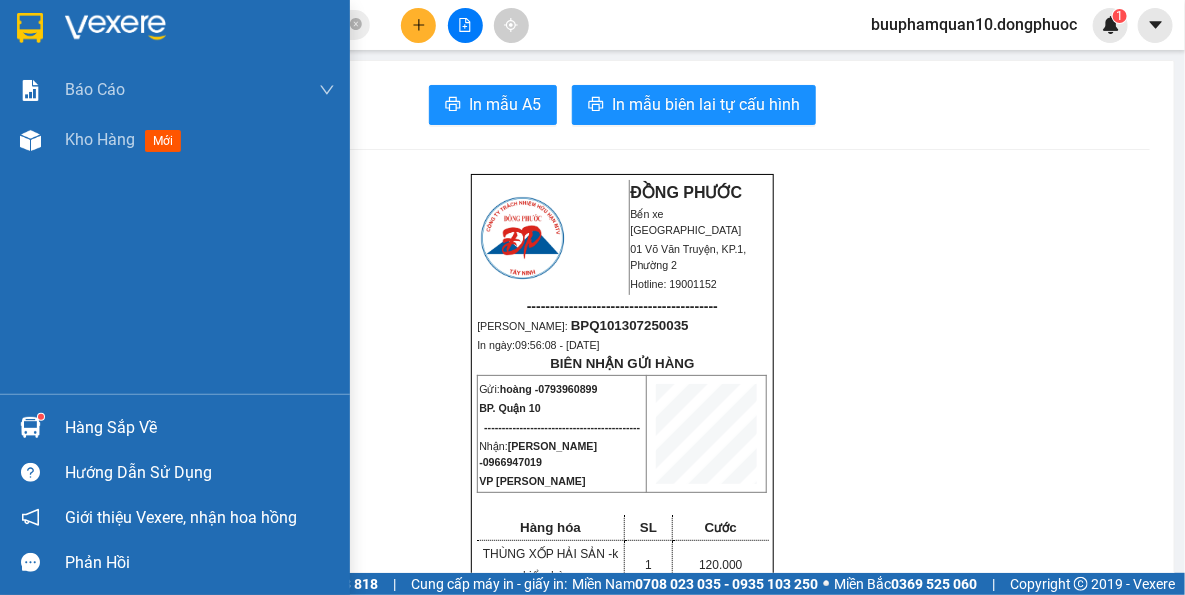 drag, startPoint x: 65, startPoint y: 419, endPoint x: 92, endPoint y: 399, distance: 33.600594 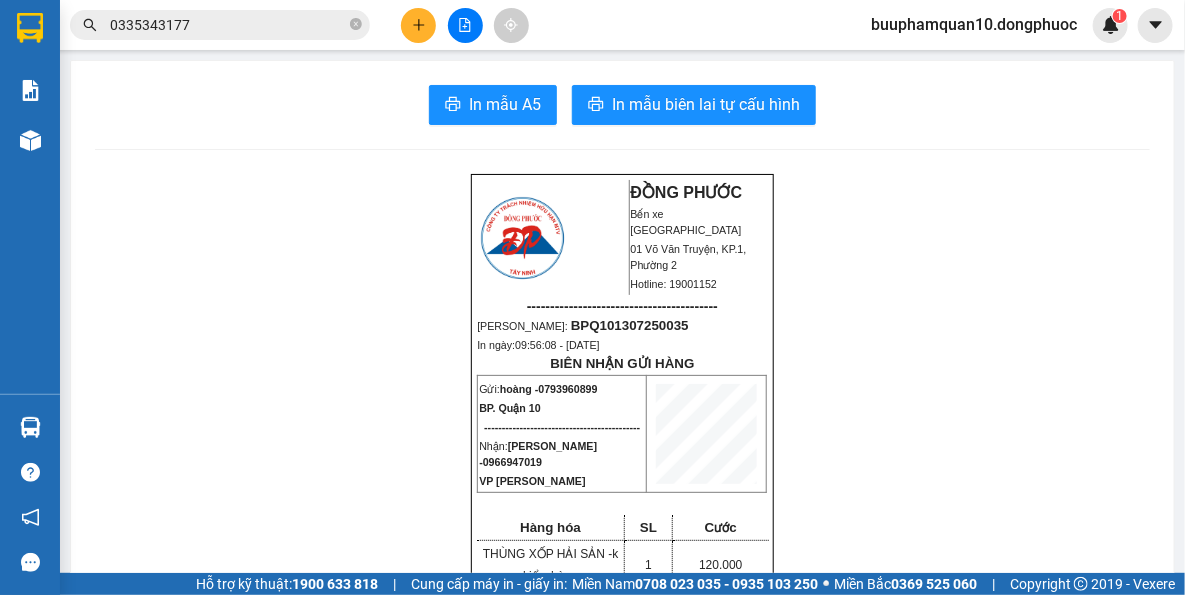 click on "Kết quả tìm kiếm ( 141 )  Bộ lọc  Thuộc VP này Mã ĐH Trạng thái Món hàng Tổng cước Chưa cước Nhãn Người gửi VP Gửi Người nhận VP Nhận VPTrB1207250055 16:38 - 12/07 VP Nhận   70B-018.64 07:17 - 13/07 HO SO GIAYTO SL:  1 40.000 0522365365 365  TÂY NINH VP Trảng Bàng 0335343177 CTY QM VN BP. Quận 10 BPQ101207250022 08:57 - 12/07 VP Nhận   70B-018.64 12:34 - 12/07 HỘP PT SL:  1 40.000 0335343177 CTY QM VN BP. Quận 10 0929686157 NAM VP Tây Ninh BPQ100304250124 16:58 - 03/04 VP Nhận   70B-021.73 06:27 - 04/04 GÓI  PT SL:  1 40.000 0335343177 CTY QM VN BP. Quận 10 0522365365 365  TÂY NINH VP Trảng Bàng BPQ100507250021 09:28 - 05/07 Đã giao   12:56 - 06/07 HỘP PT SL:  1 40.000 0335343177 CTY QM VN BP. Quận 10 0976878468 LOAN  VP Tây Ninh BPQ100207250087 15:03 - 02/07 Đã giao   07:42 - 03/07 BỌC ĐEN PT SL:  1 40.000 0335343177 CTY QM VN BP. Quận 10 0929686157 NAM VP Tây Ninh VPTrB2906250014 09:49 - 29/06 Đã giao   09:06 - 30/06 SL:" at bounding box center (592, 297) 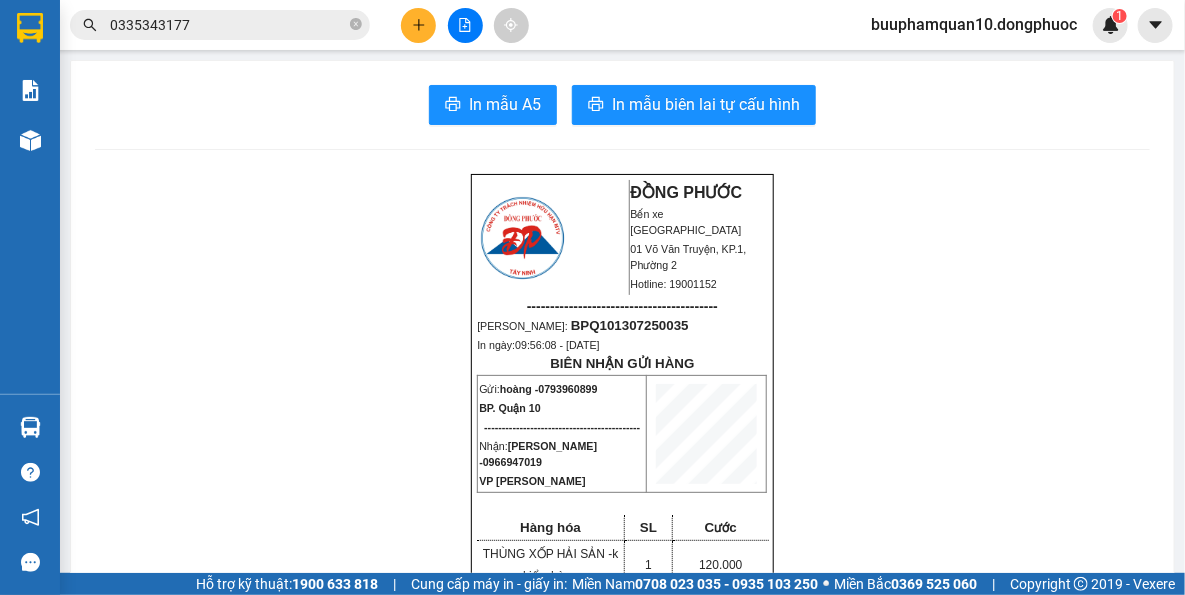 click at bounding box center (465, 25) 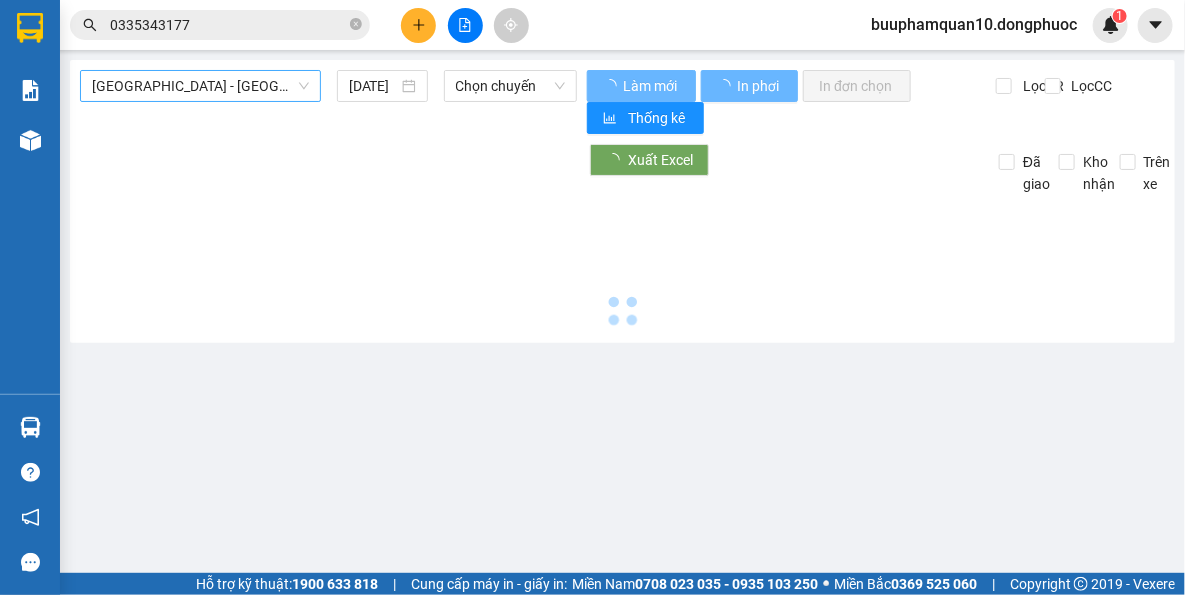 click on "Hồ Chí Minh - Tây Ninh (vip)" at bounding box center [200, 86] 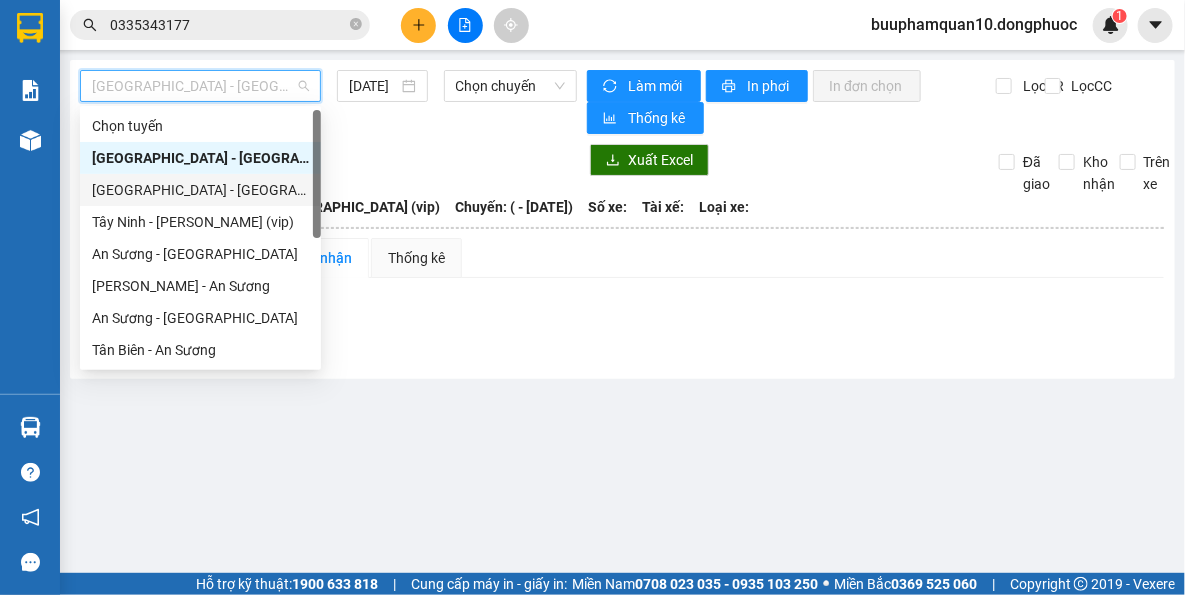 scroll, scrollTop: 287, scrollLeft: 0, axis: vertical 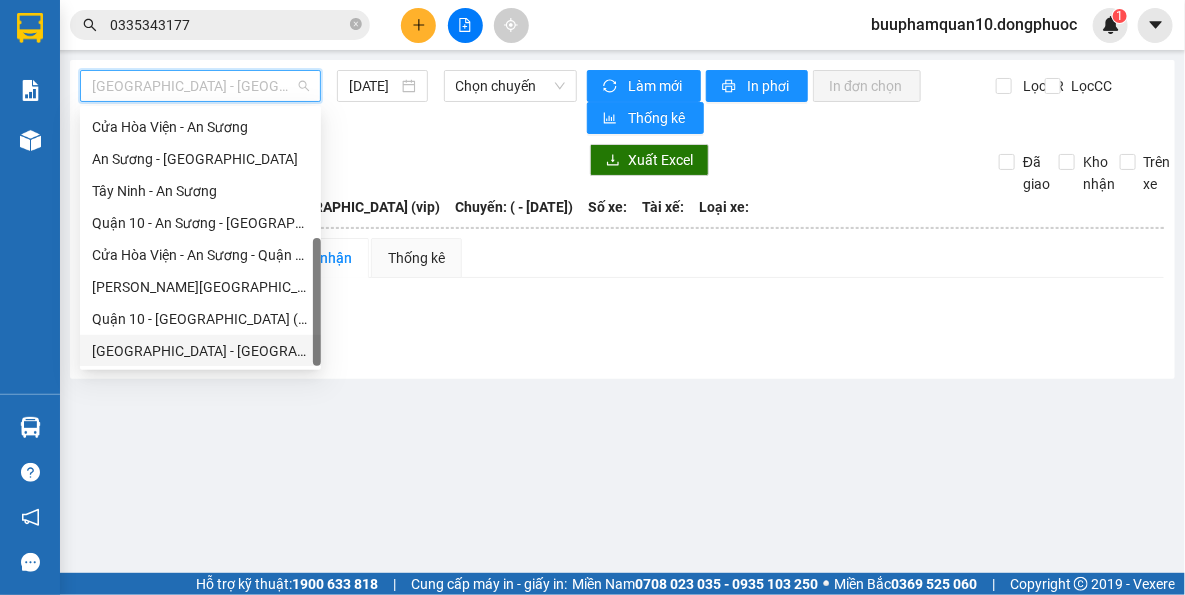 click on "Hồ Chí Minh - Tây Ninh (vip)" at bounding box center (200, 351) 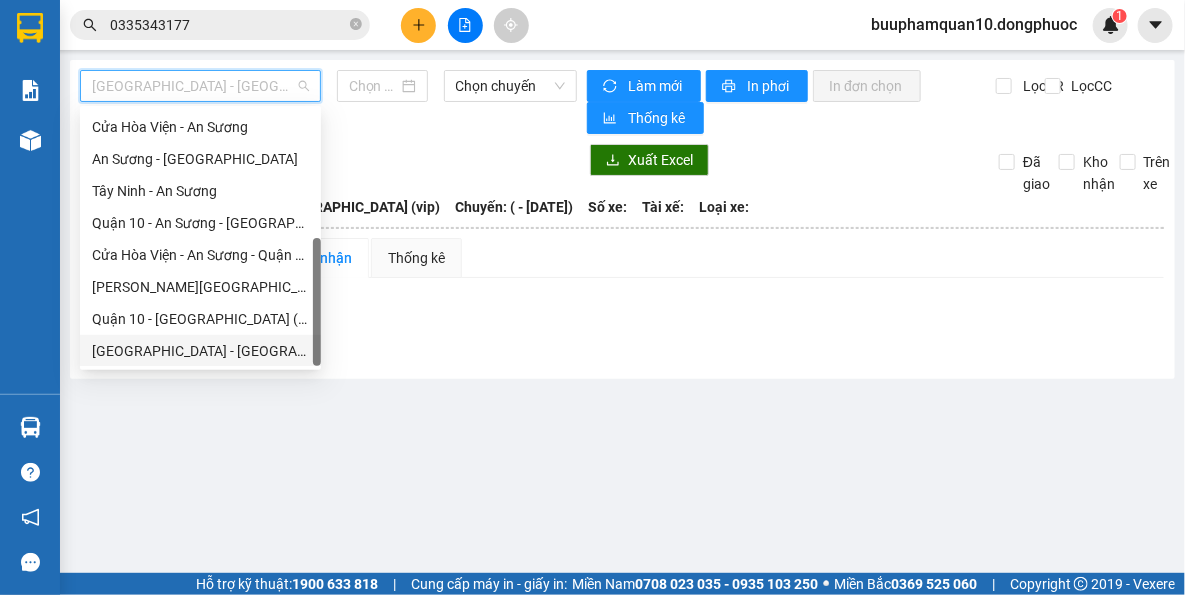 type on "[DATE]" 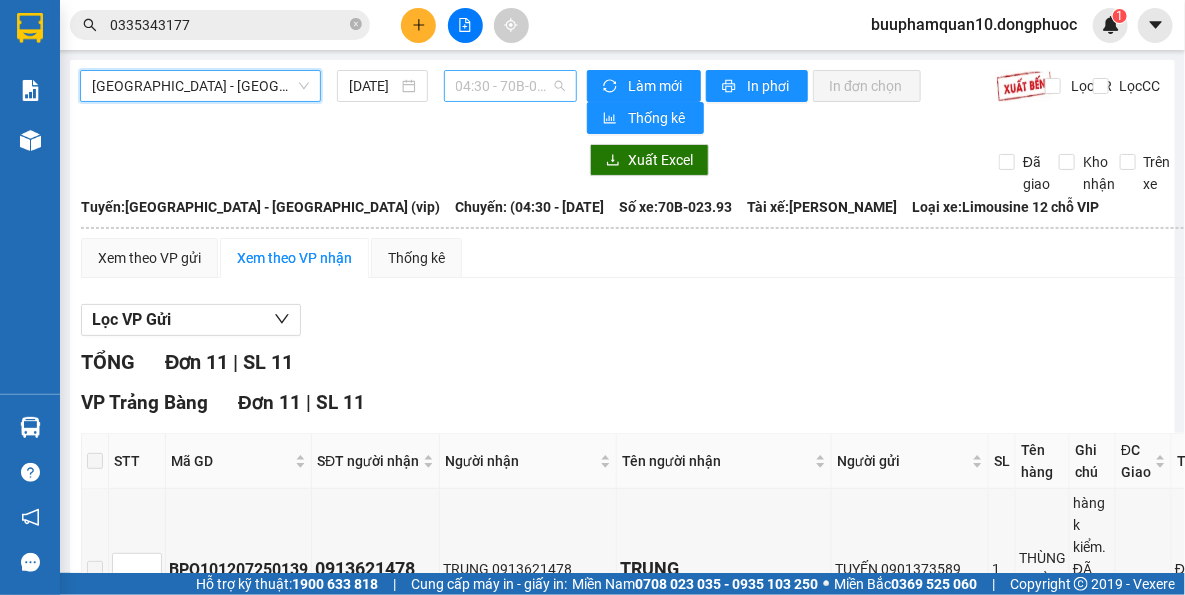 click on "04:30     - 70B-023.93" at bounding box center [511, 86] 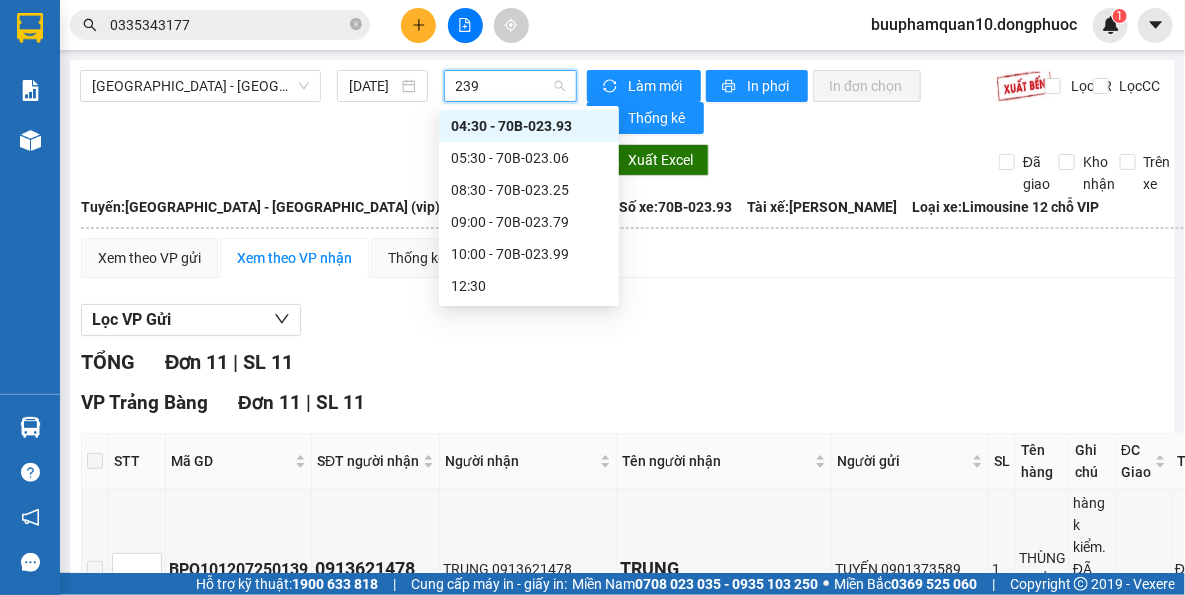 type on "2399" 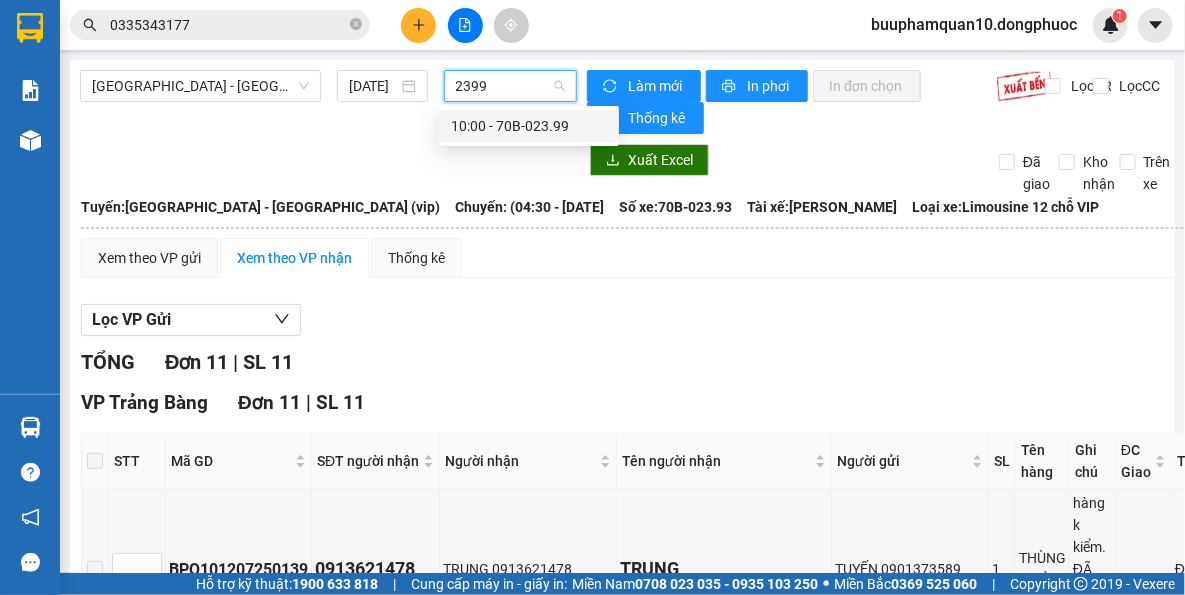 click on "10:00     - 70B-023.99" at bounding box center (529, 126) 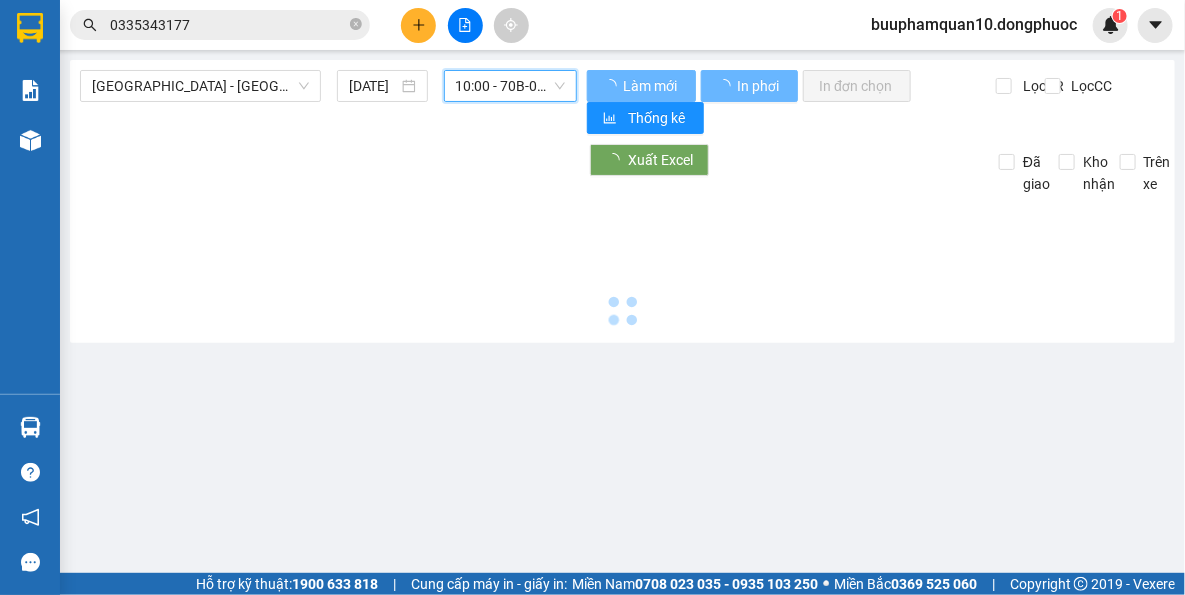 click on "10:00     - 70B-023.99" at bounding box center (511, 86) 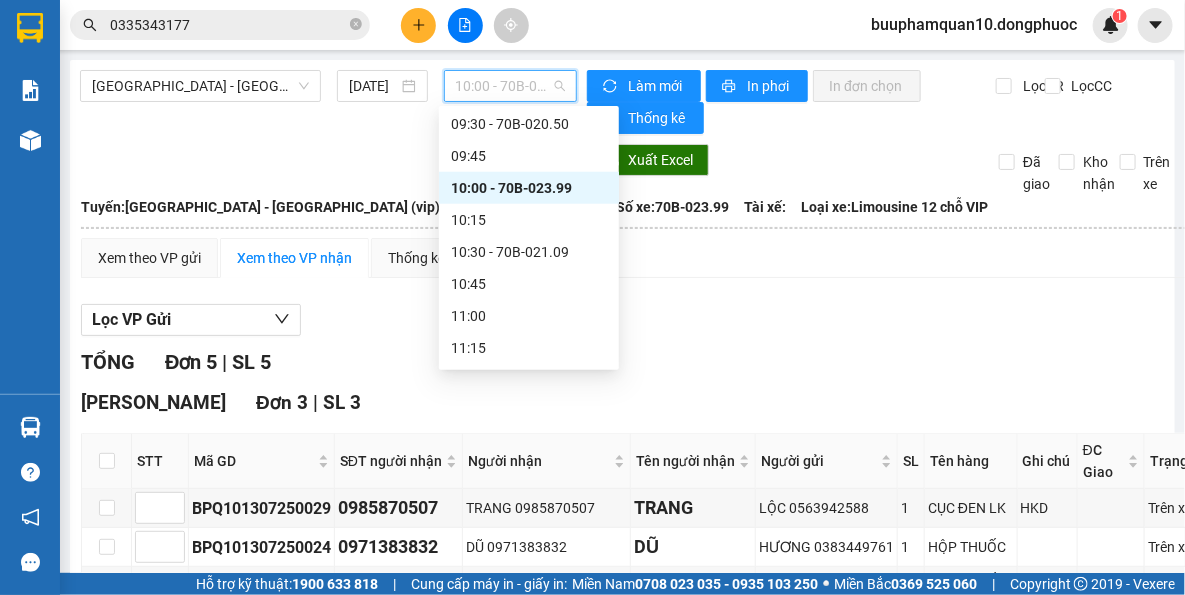 scroll, scrollTop: 693, scrollLeft: 0, axis: vertical 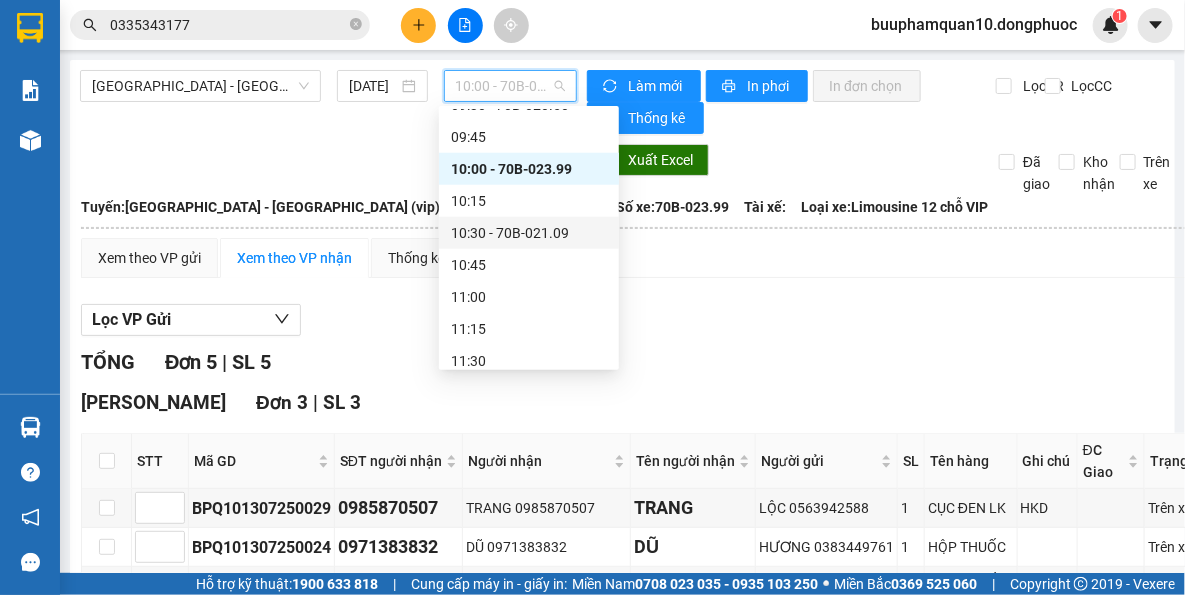 click on "Xem theo VP gửi Xem theo VP nhận Thống kê" at bounding box center [659, 258] 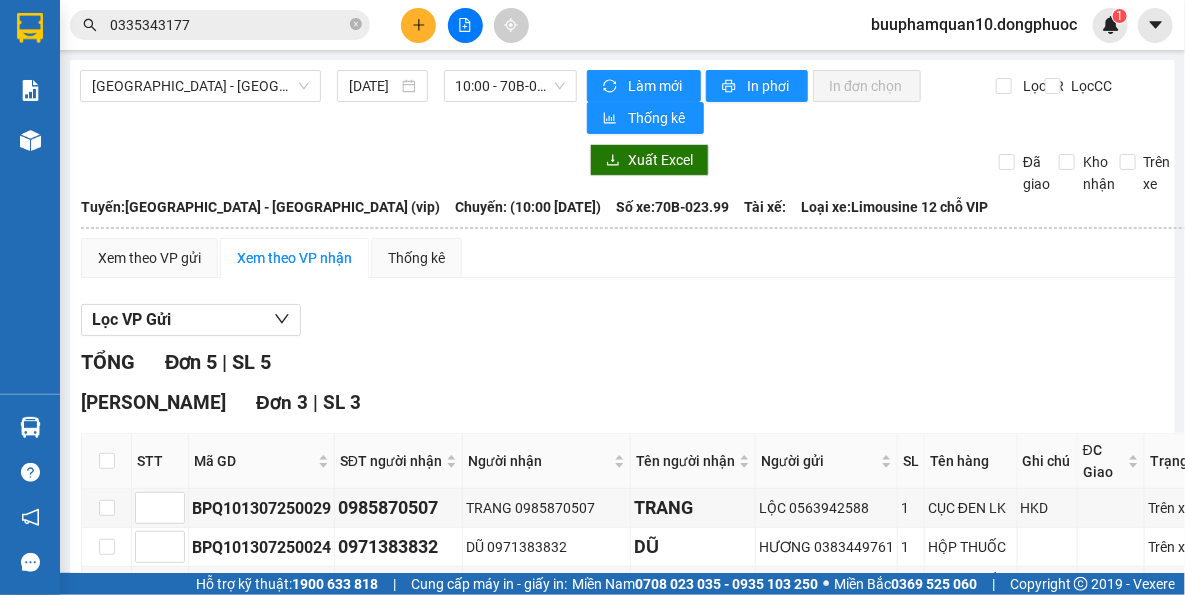 click 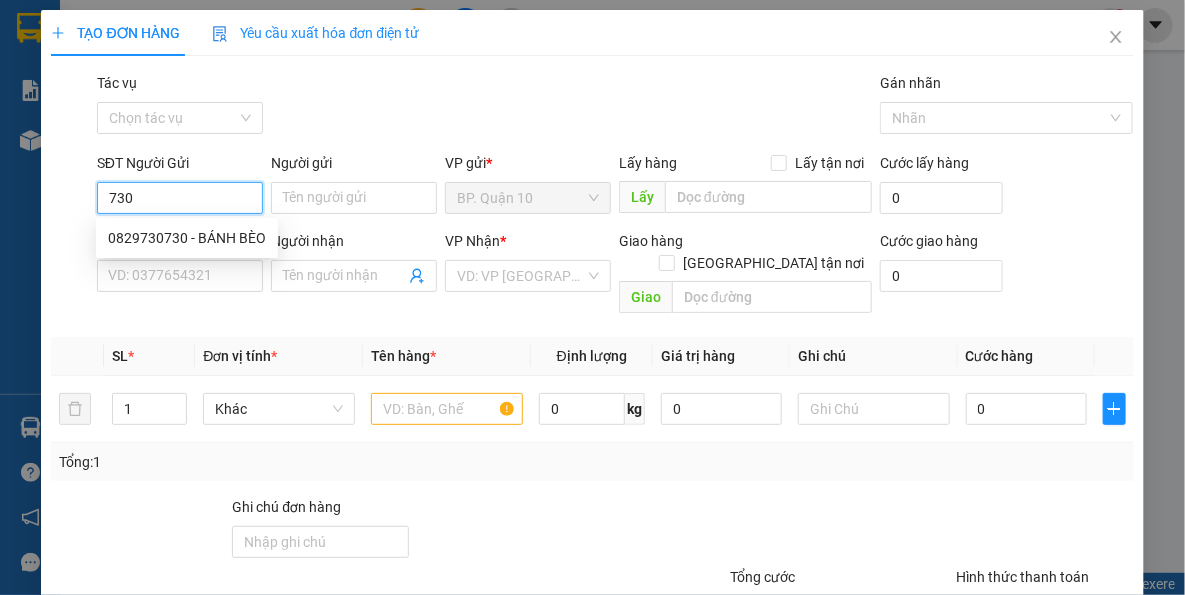 click on "0829730730 - BÁNH BÈO" at bounding box center (187, 238) 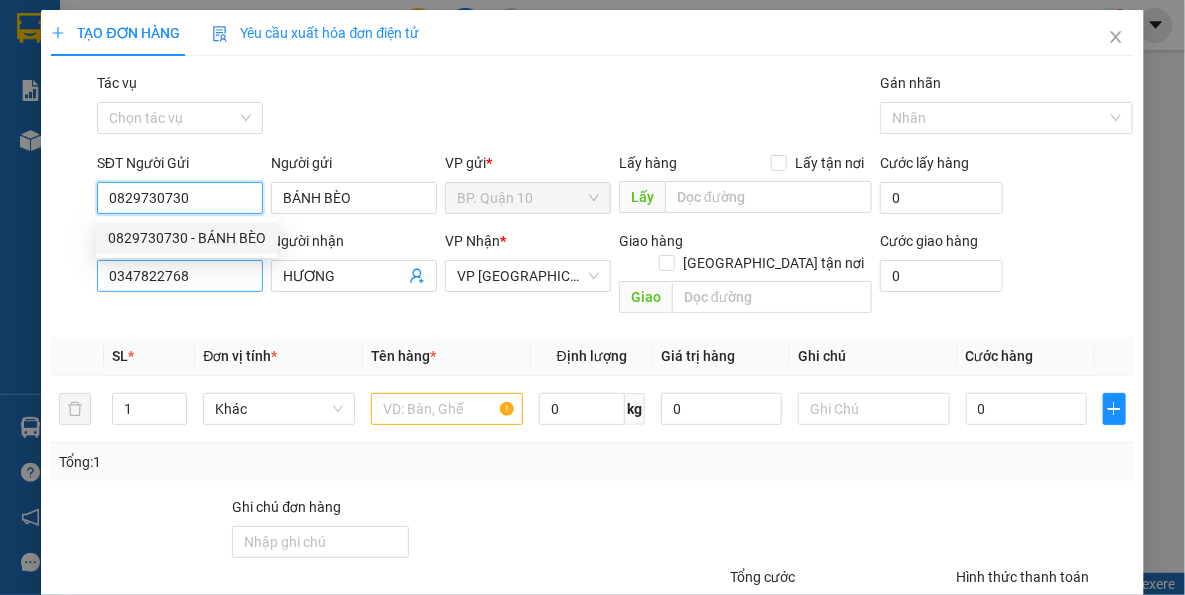 type on "60.000" 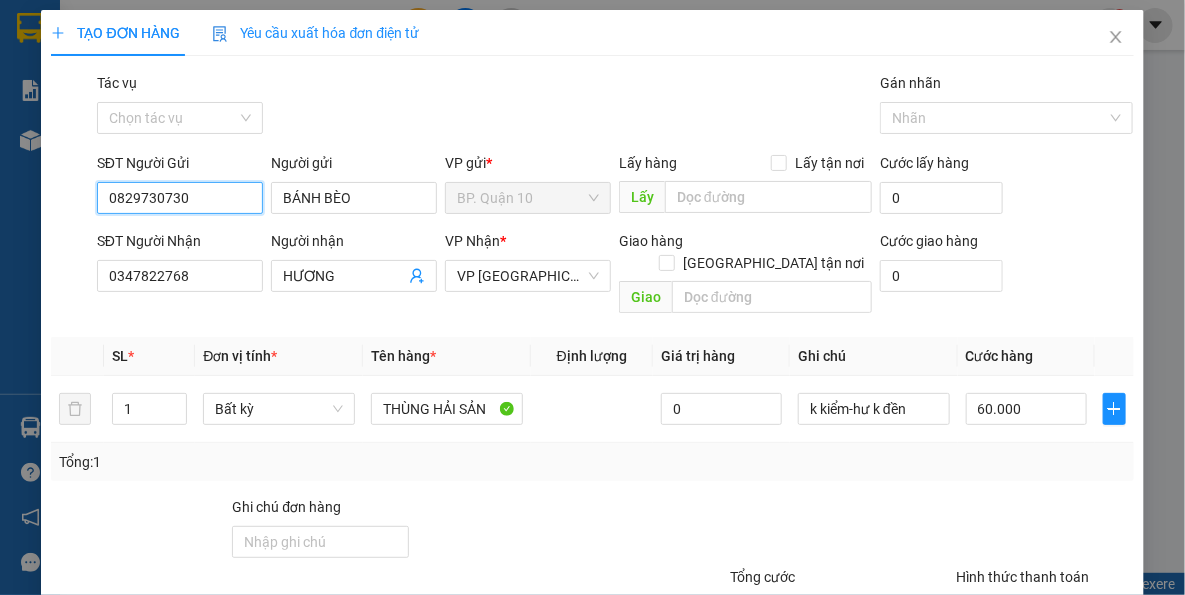 type on "0829730730" 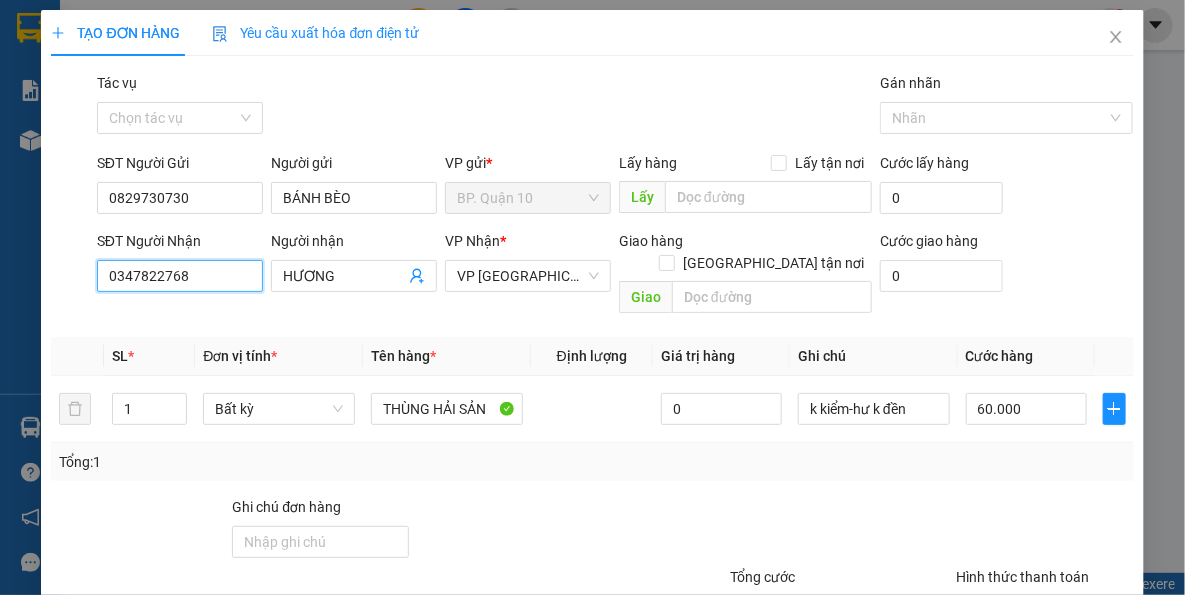 click on "0347822768" at bounding box center [180, 276] 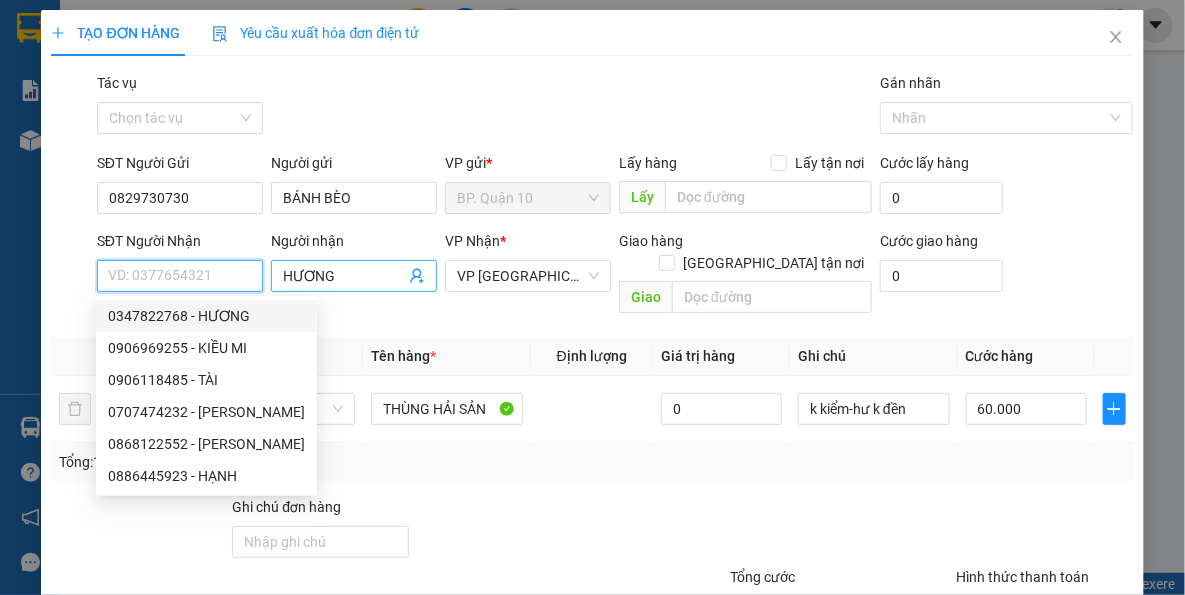 type 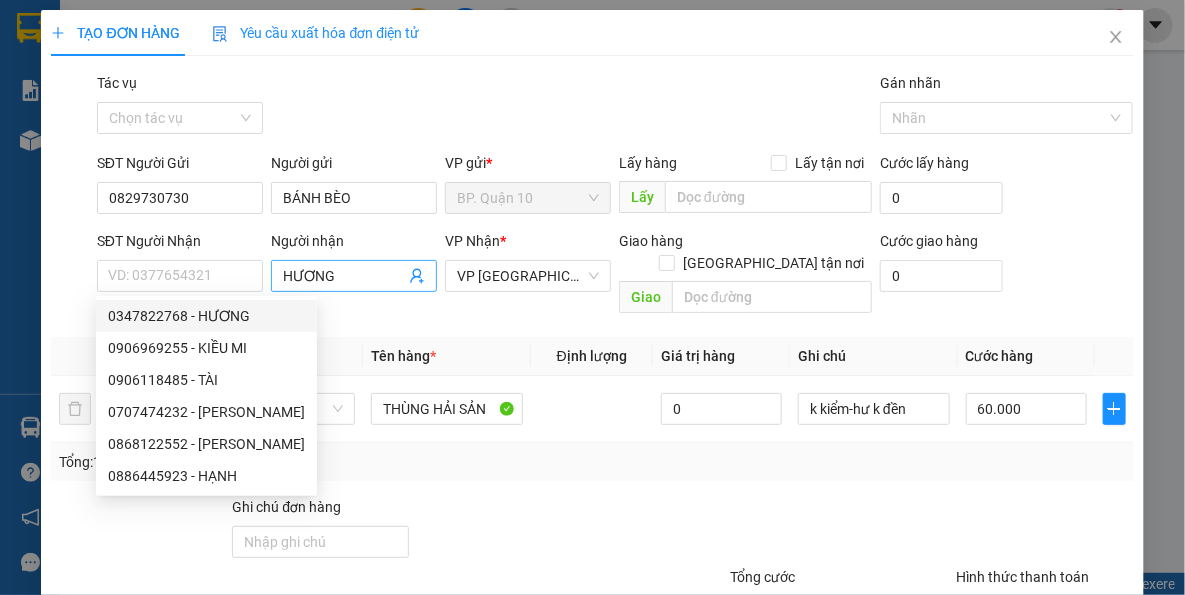 click on "HƯƠNG" at bounding box center [344, 276] 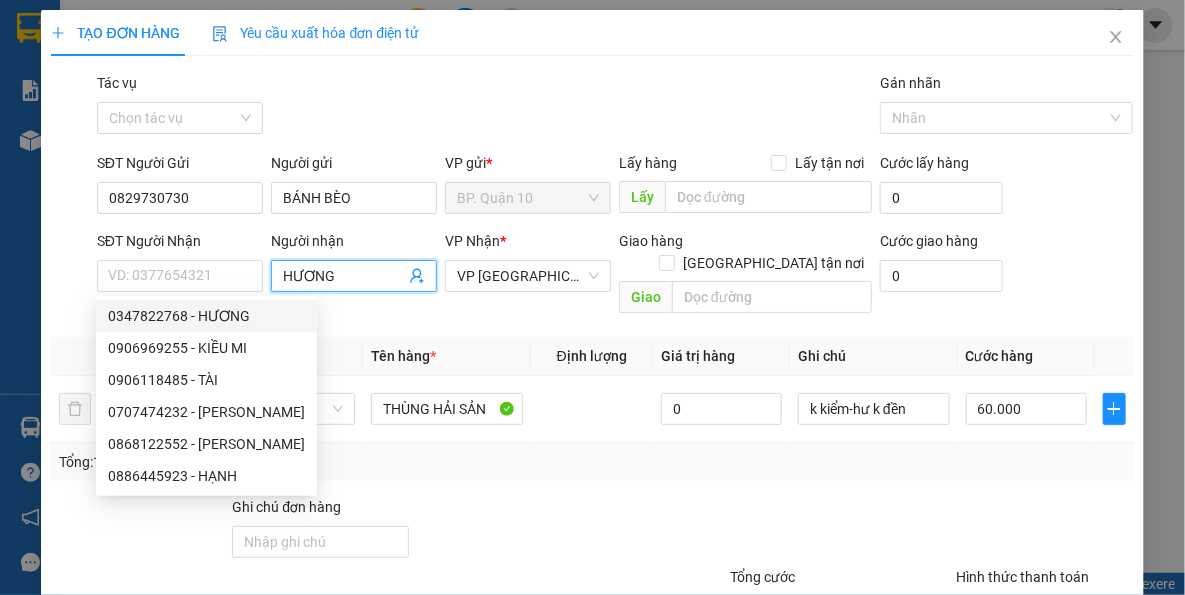 click on "HƯƠNG" at bounding box center (344, 276) 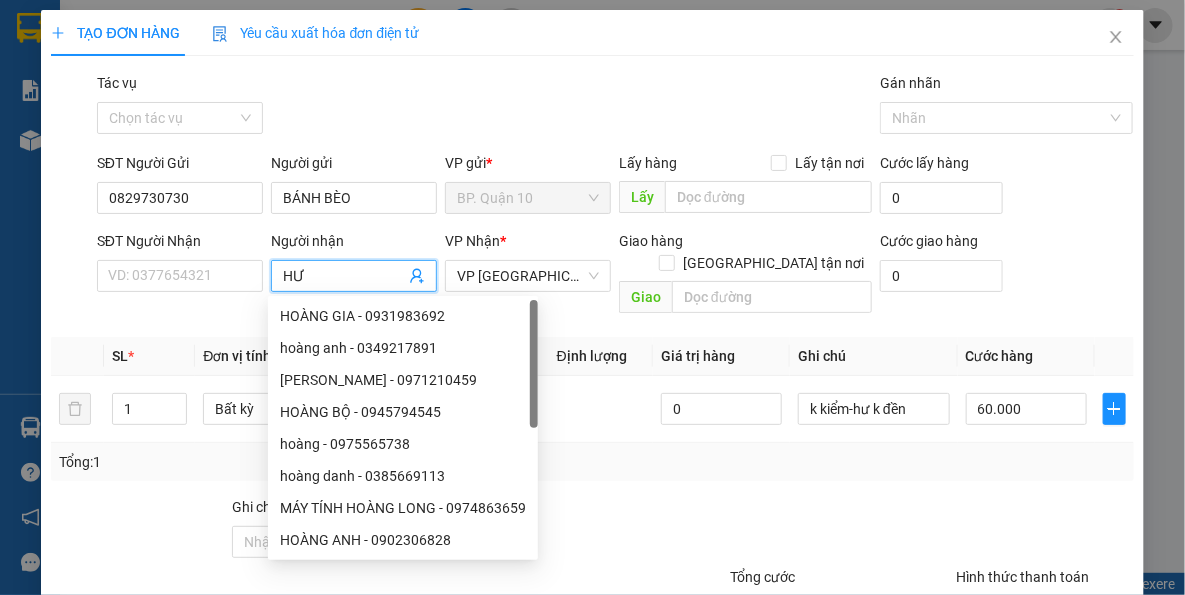 type on "H" 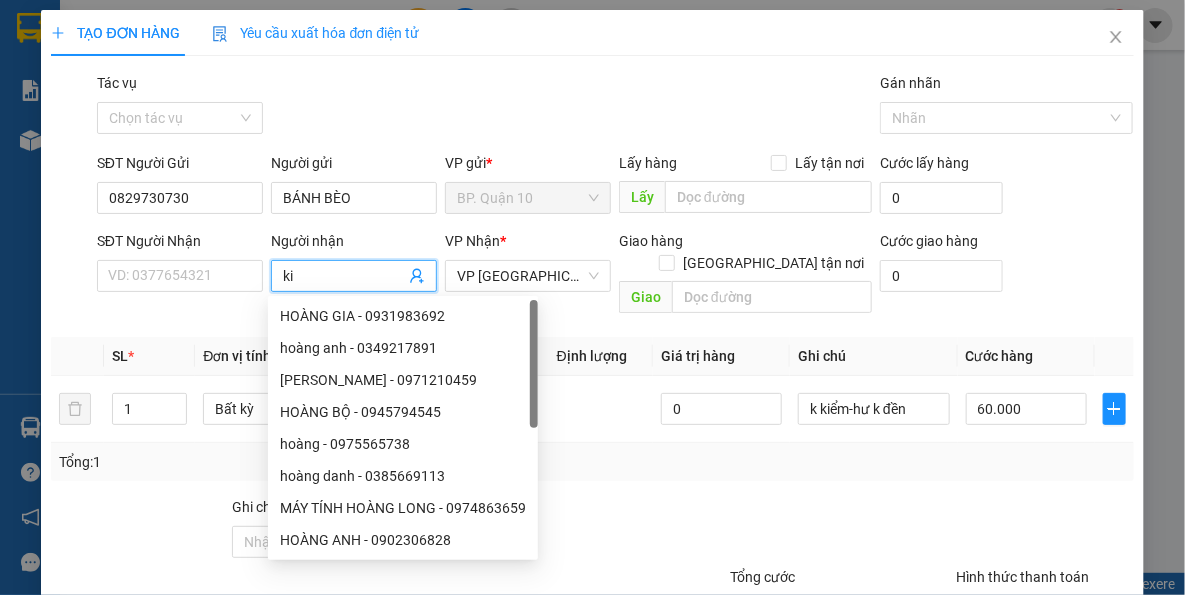 type on "k" 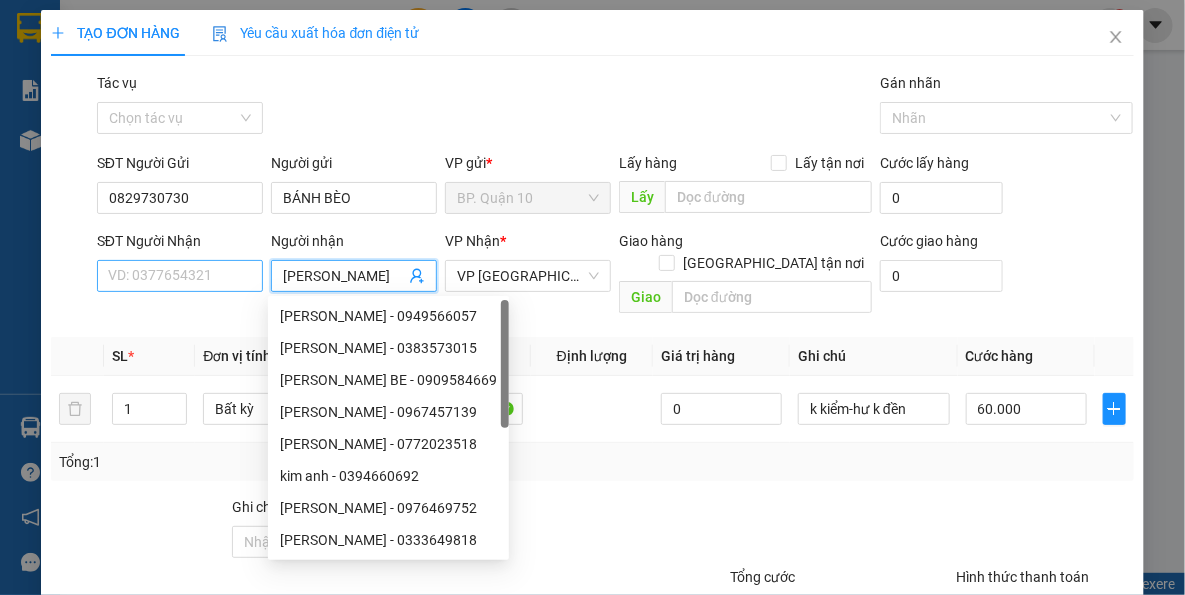 type on "[PERSON_NAME]" 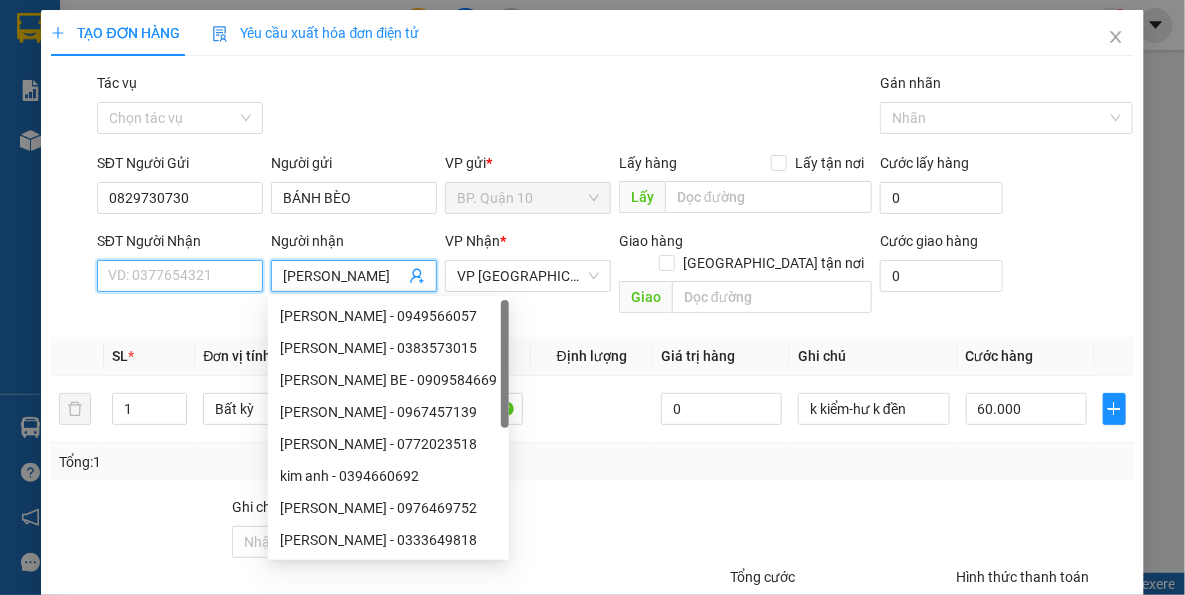 click on "SĐT Người Nhận" at bounding box center (180, 276) 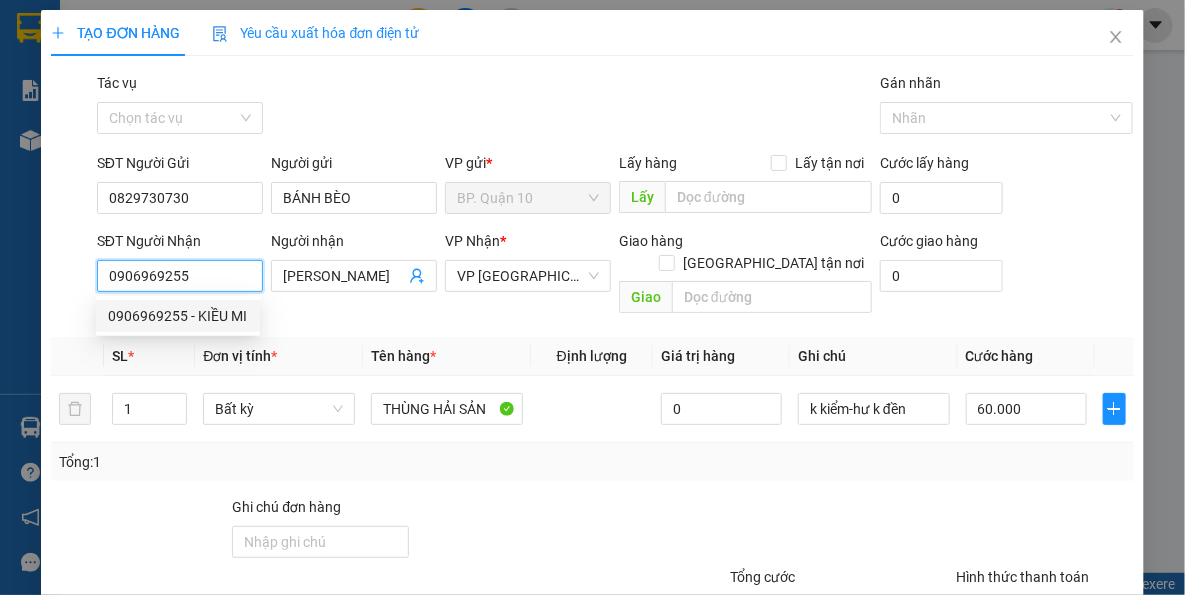 type on "0906969255" 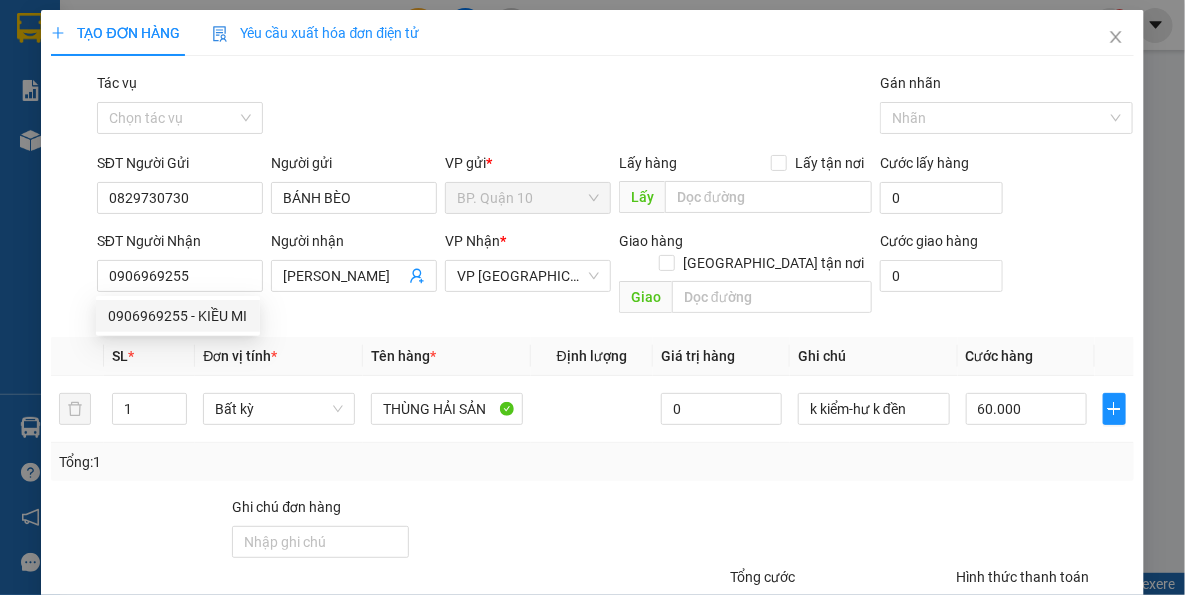 click on "Tên hàng  *" at bounding box center (447, 356) 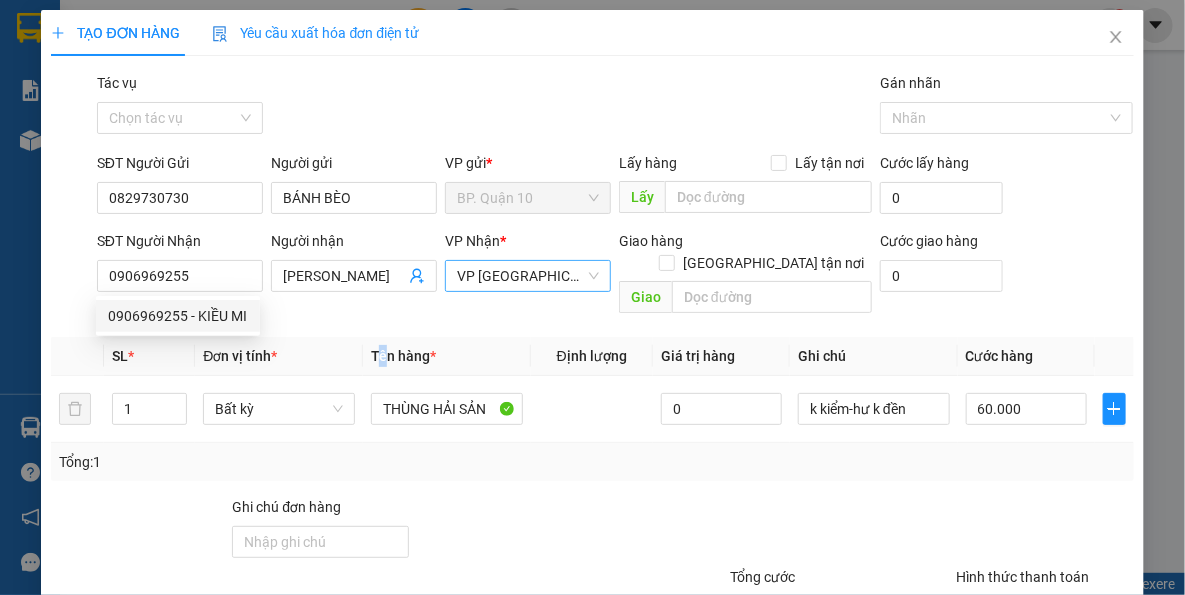 click on "VP [GEOGRAPHIC_DATA]" at bounding box center [528, 276] 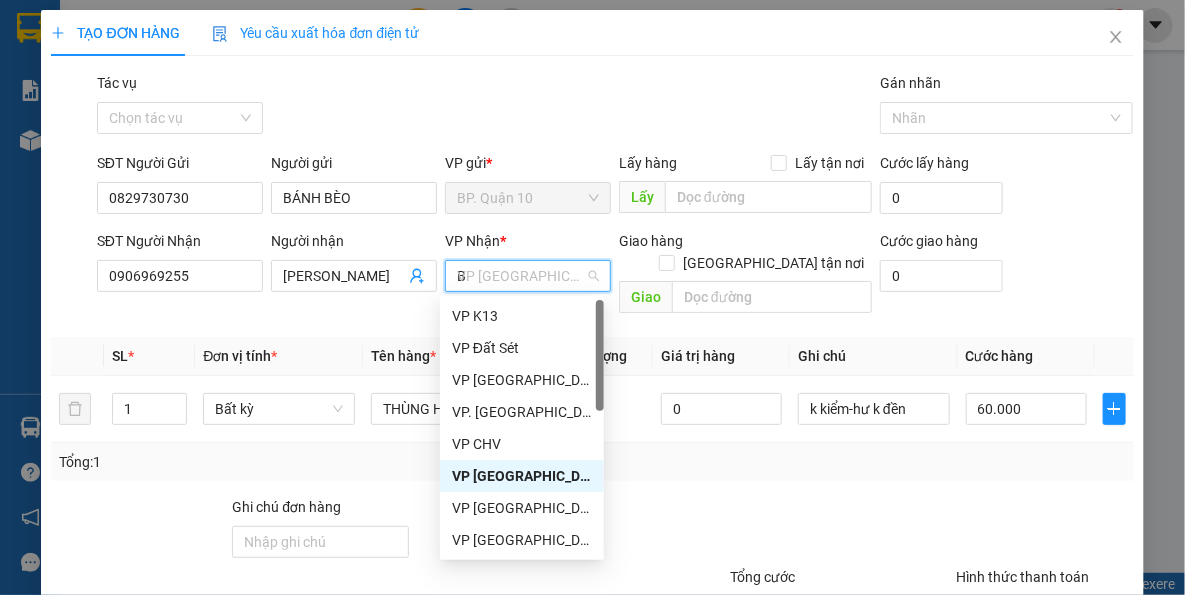type on "BC" 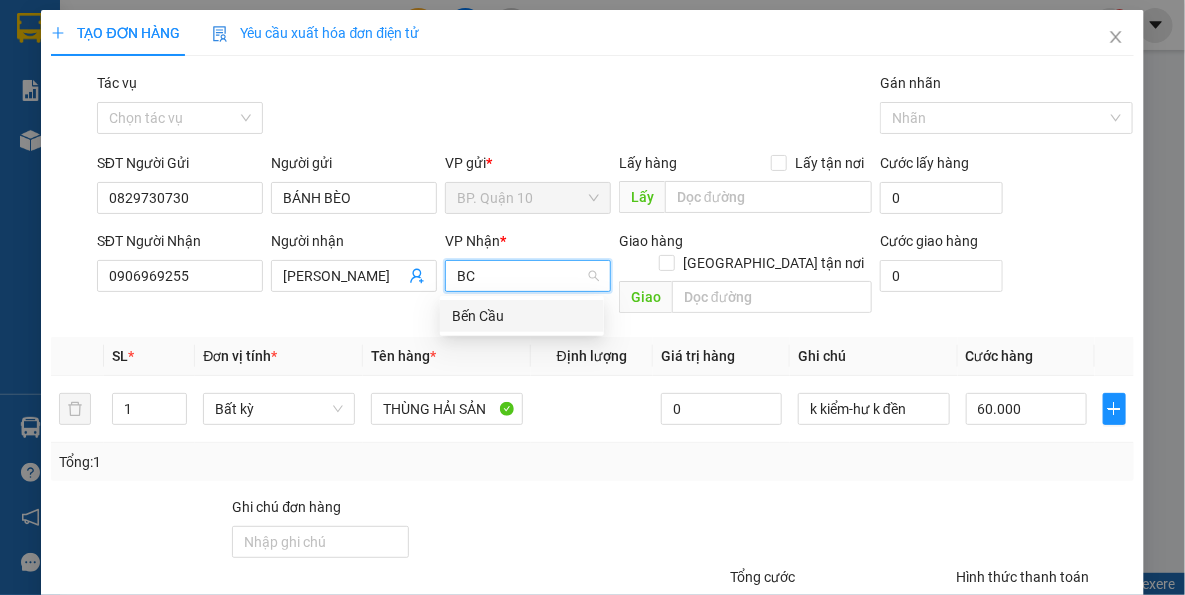 click on "Bến Cầu" at bounding box center [522, 316] 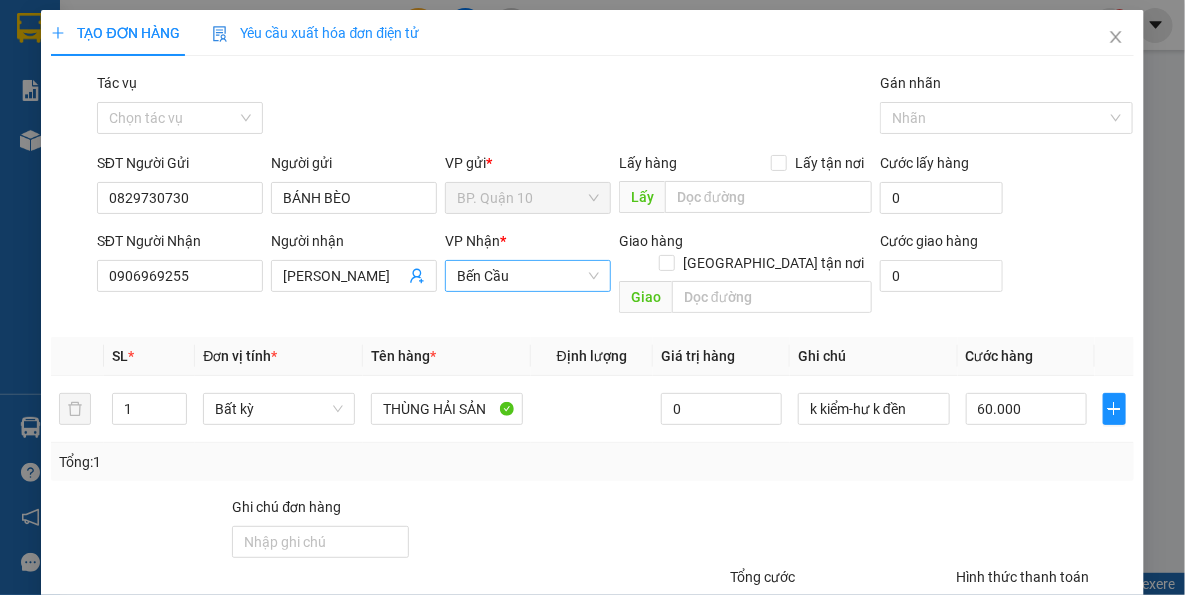 click on "Tổng:  1" at bounding box center [592, 462] 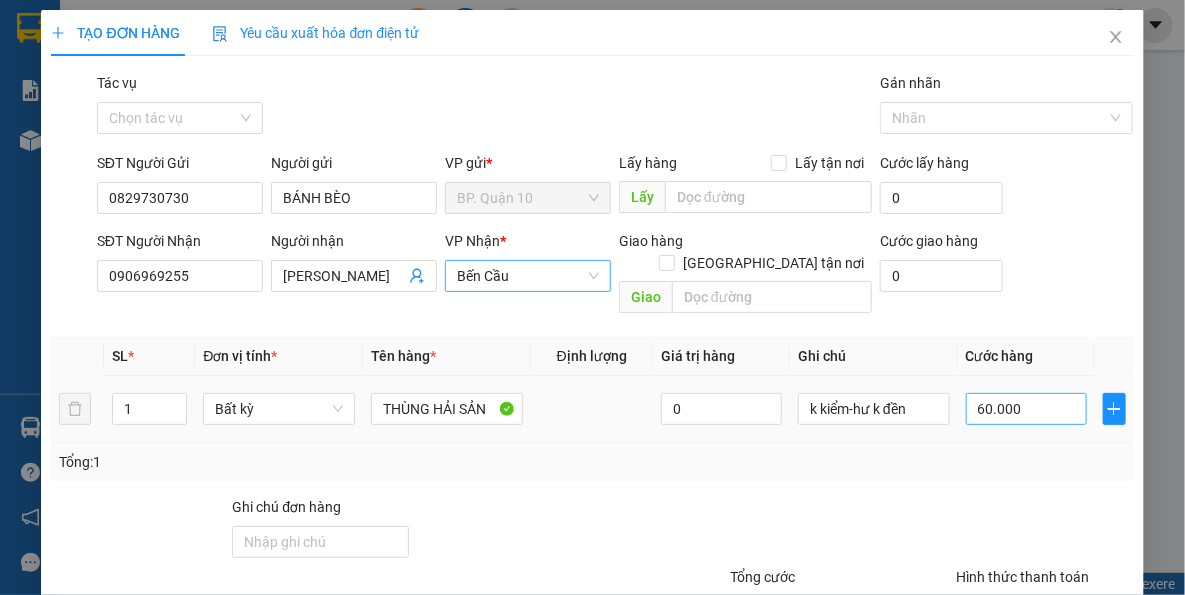 click on "60.000" at bounding box center [1026, 409] 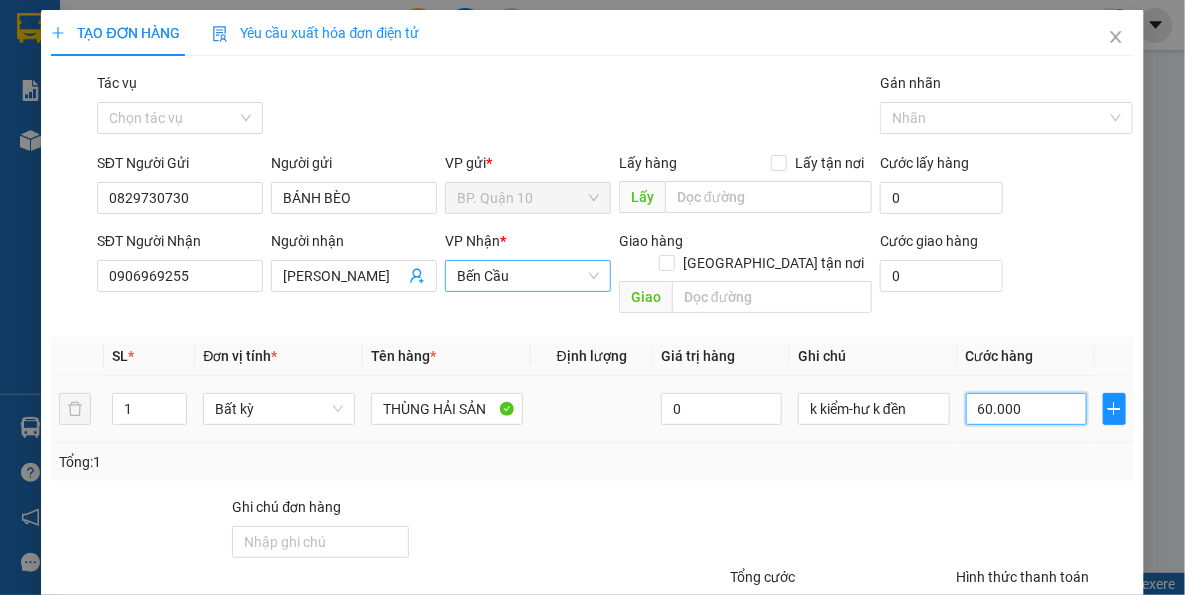click on "60.000" at bounding box center [1026, 409] 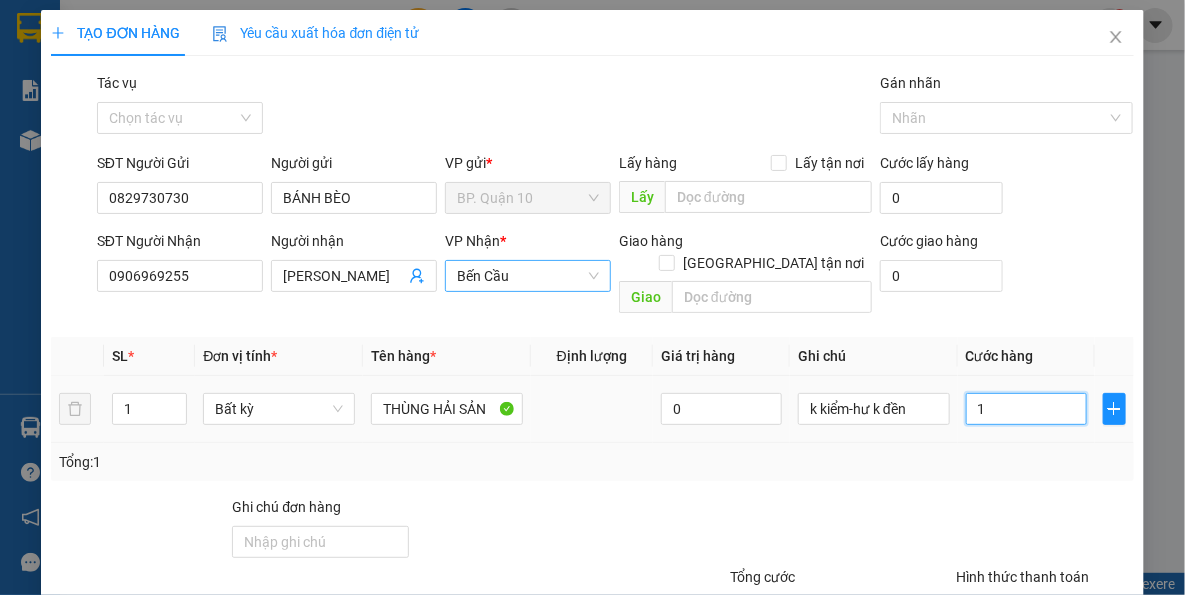 type on "1" 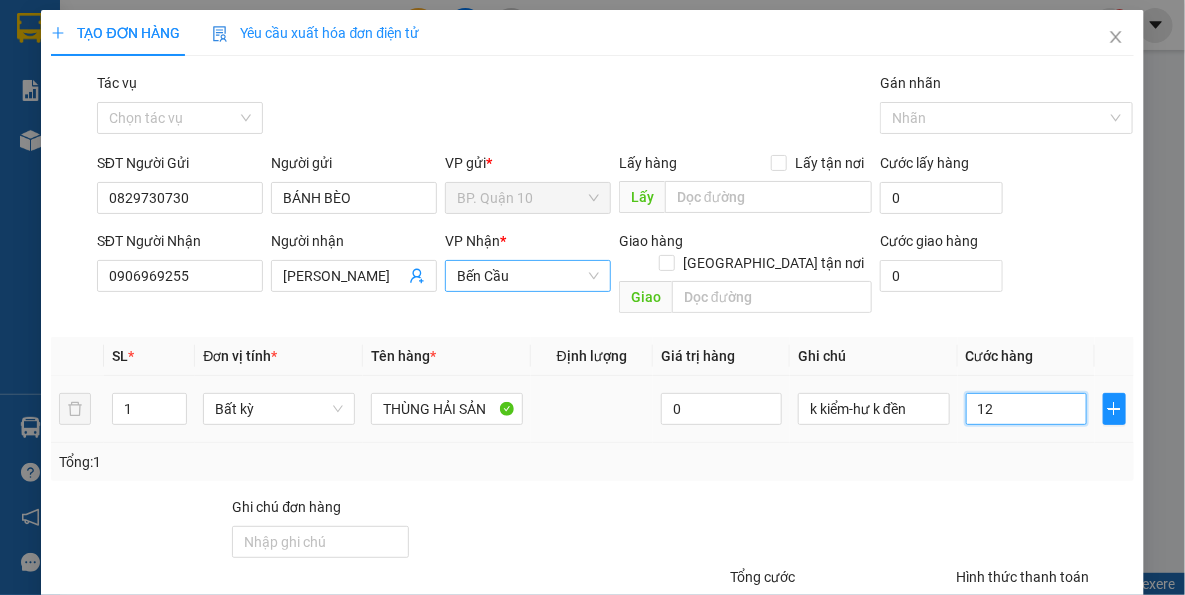 type on "120" 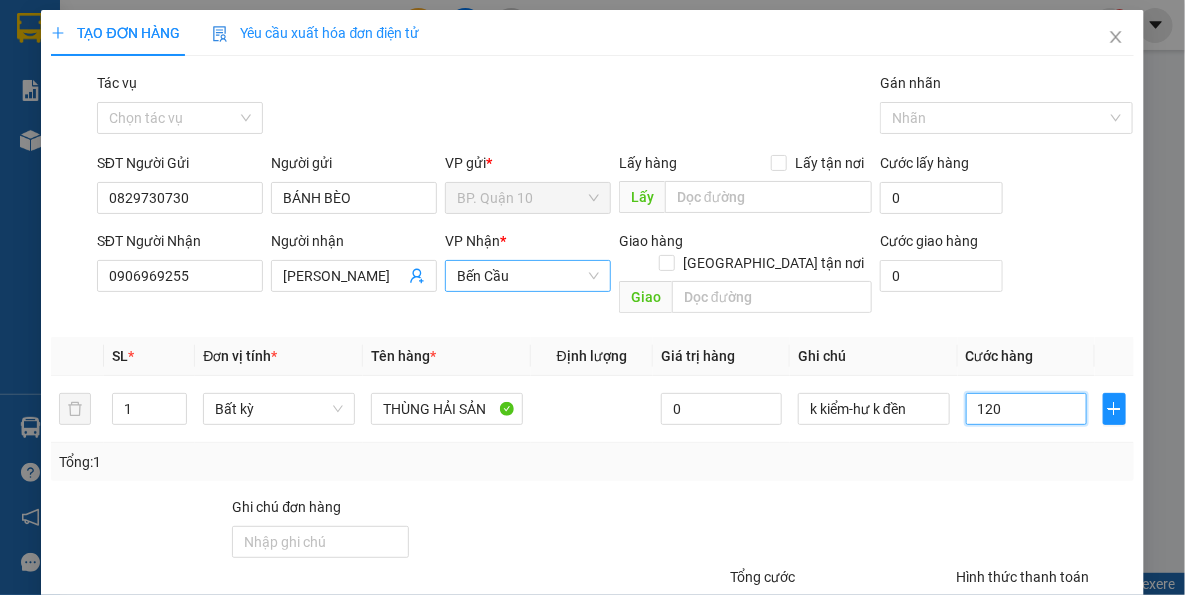 type on "120" 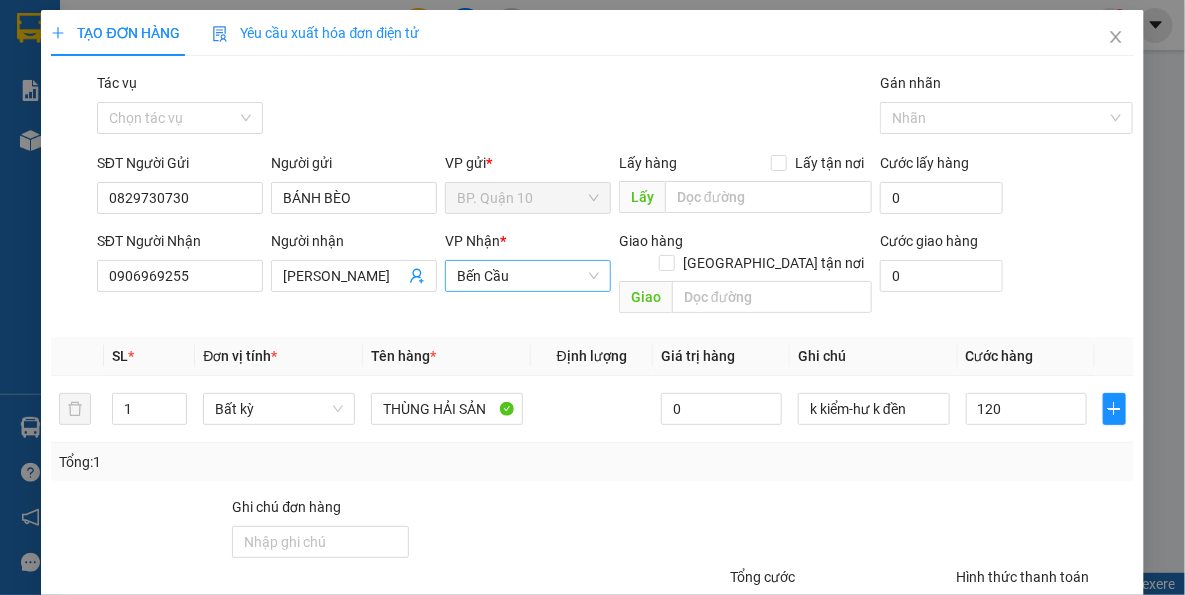 type on "120.000" 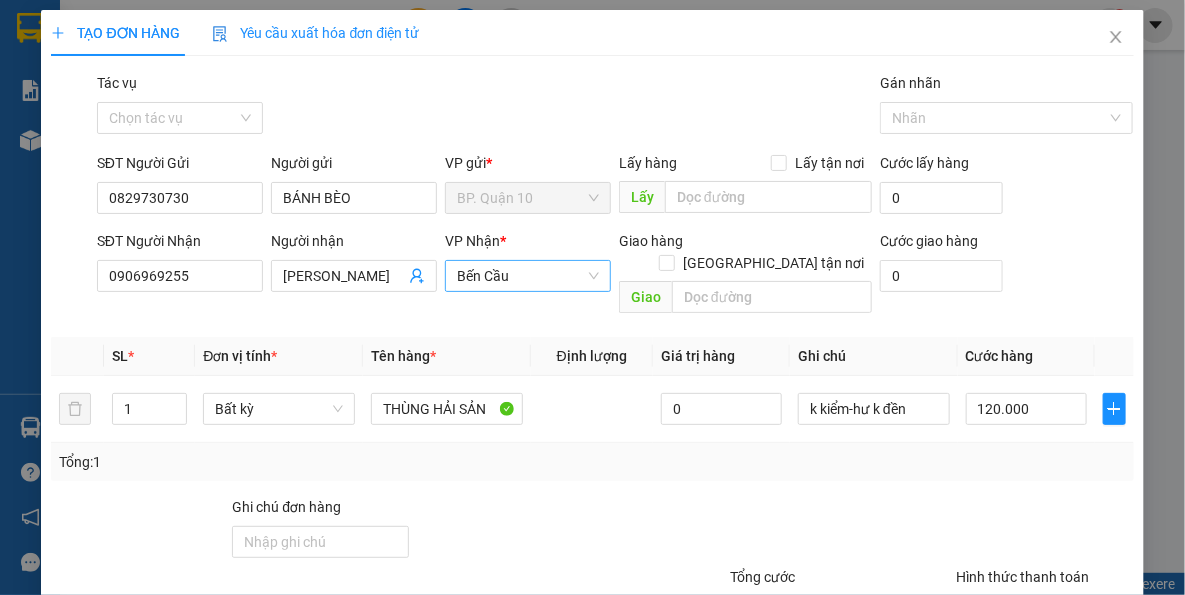 click on "Tổng:  1" at bounding box center (592, 462) 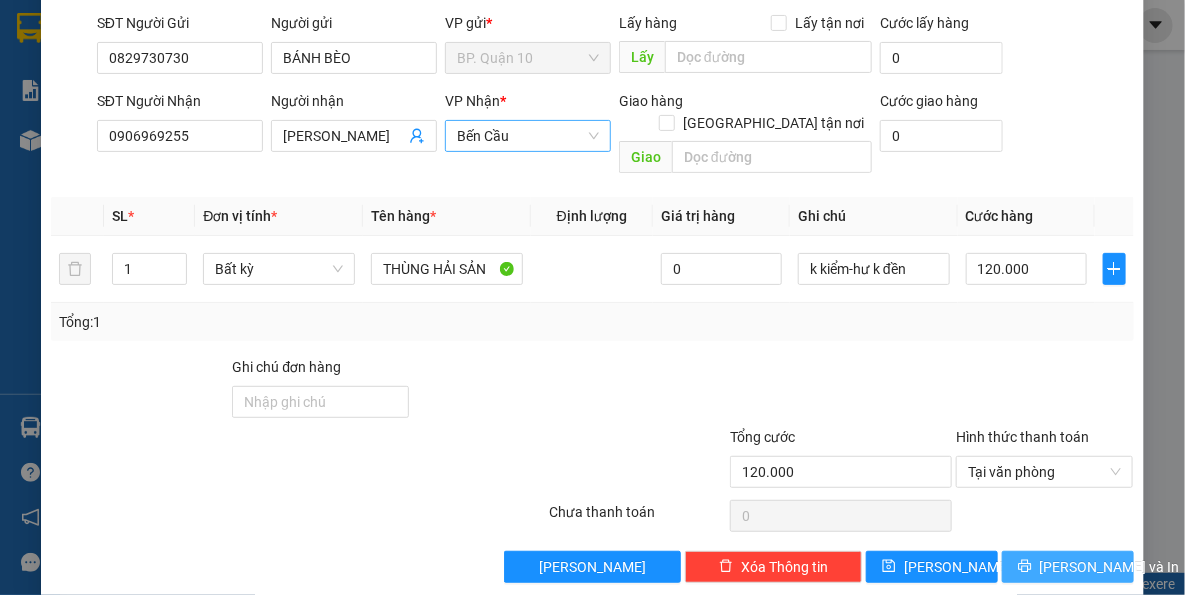 scroll, scrollTop: 143, scrollLeft: 0, axis: vertical 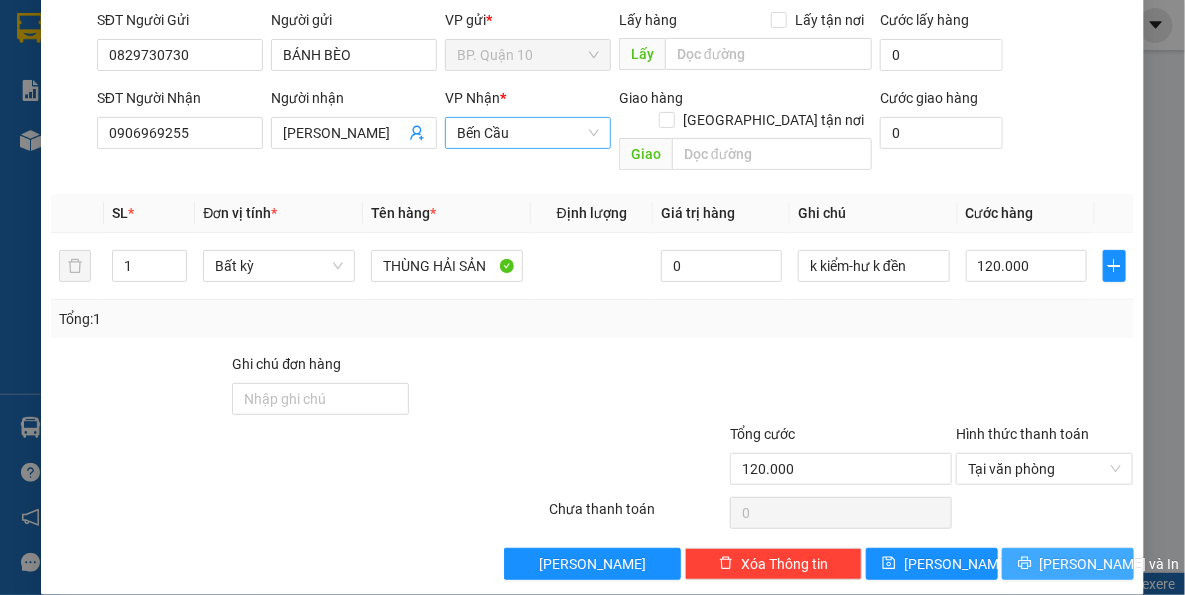 drag, startPoint x: 1044, startPoint y: 534, endPoint x: 1010, endPoint y: 480, distance: 63.812225 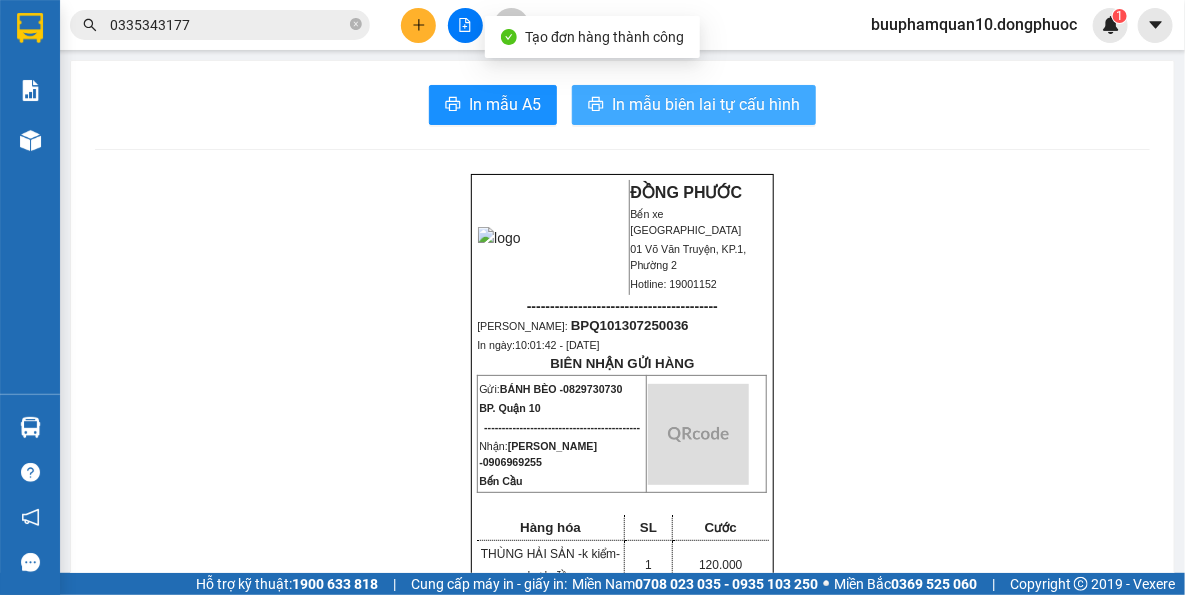click on "In mẫu biên lai tự cấu hình" at bounding box center (706, 104) 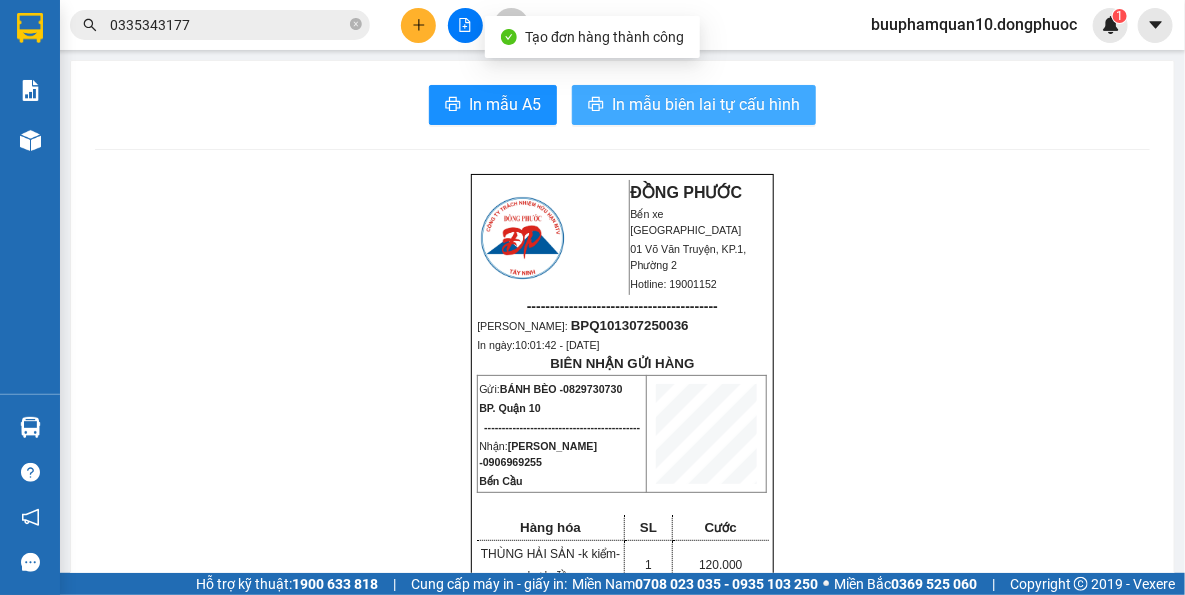 scroll, scrollTop: 0, scrollLeft: 0, axis: both 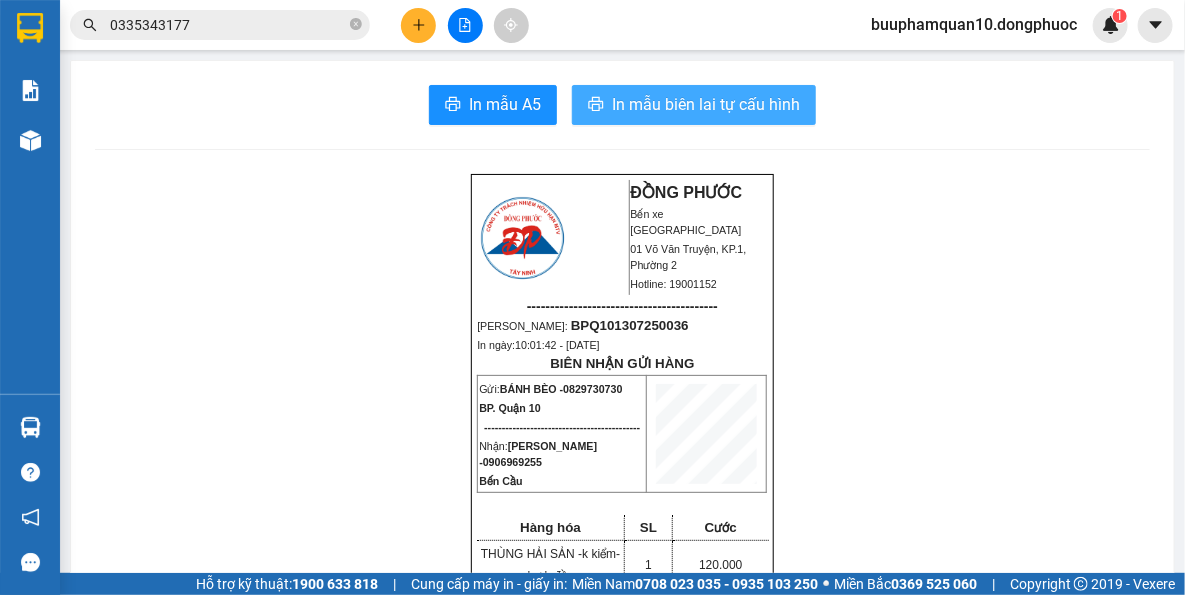 click on "In mẫu biên lai tự cấu hình" at bounding box center [694, 105] 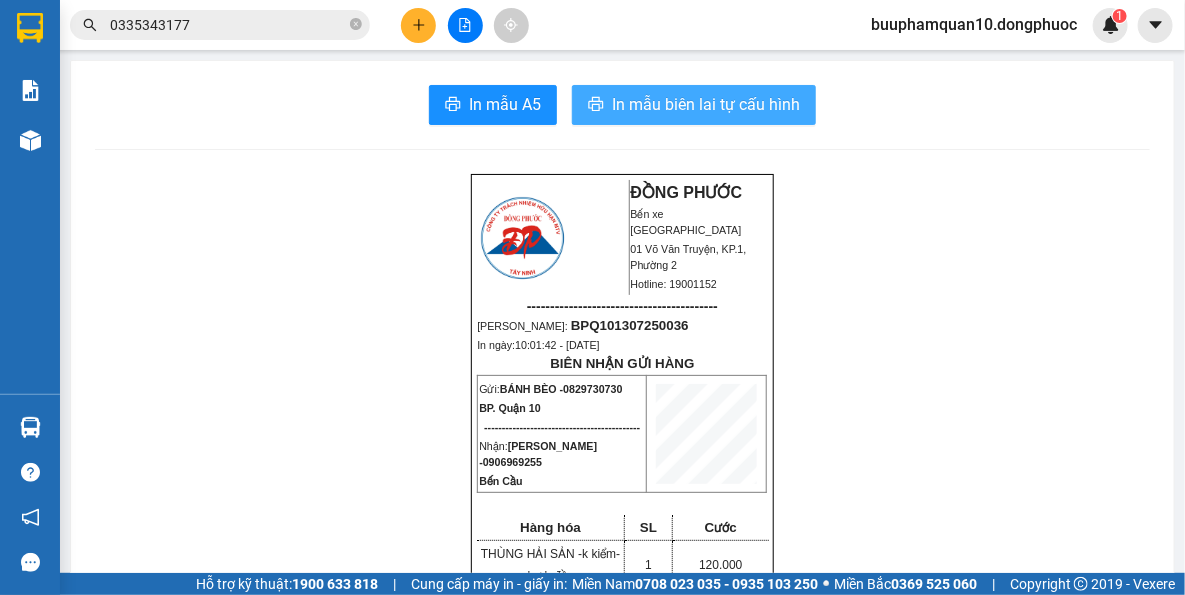 scroll, scrollTop: 0, scrollLeft: 0, axis: both 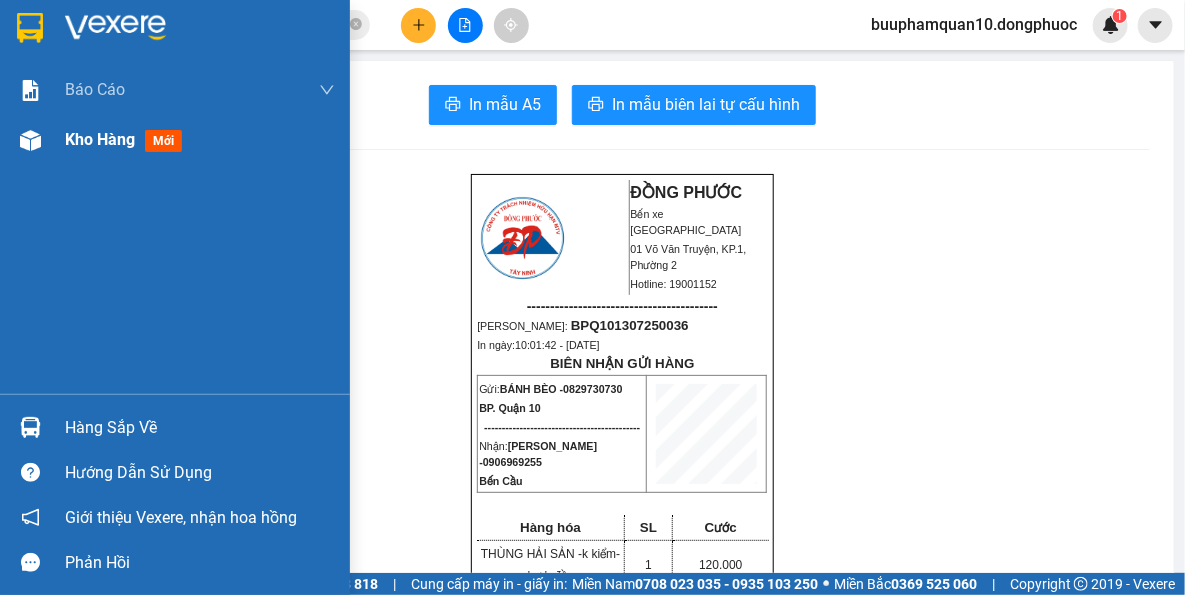 drag, startPoint x: 14, startPoint y: 150, endPoint x: 34, endPoint y: 146, distance: 20.396078 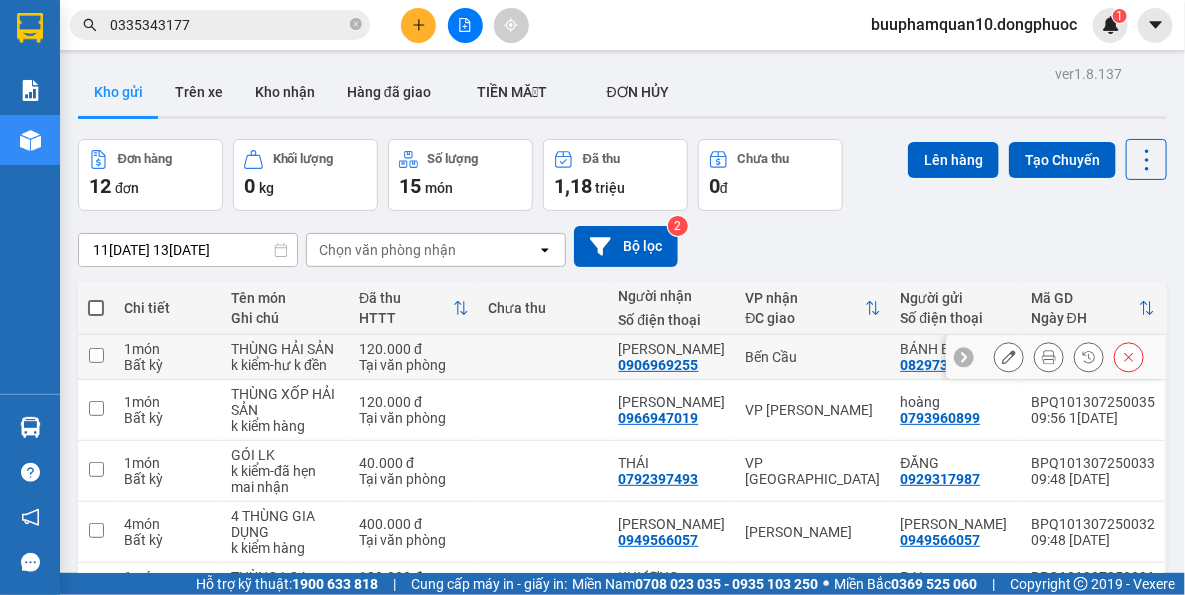 scroll, scrollTop: 90, scrollLeft: 0, axis: vertical 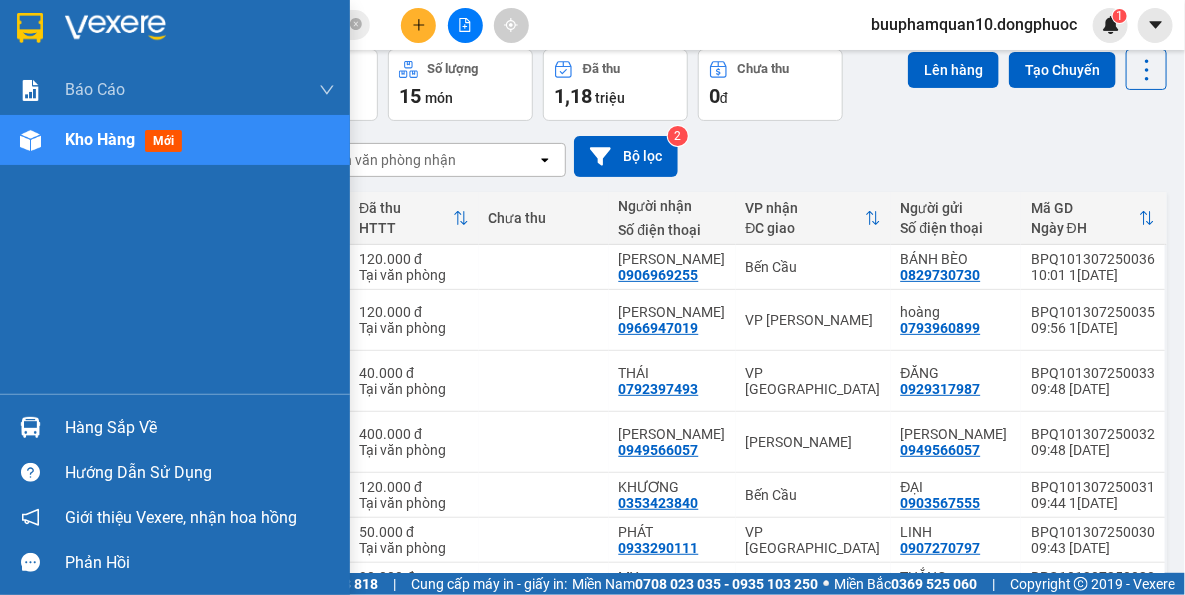 click on "Hàng sắp về" at bounding box center [200, 428] 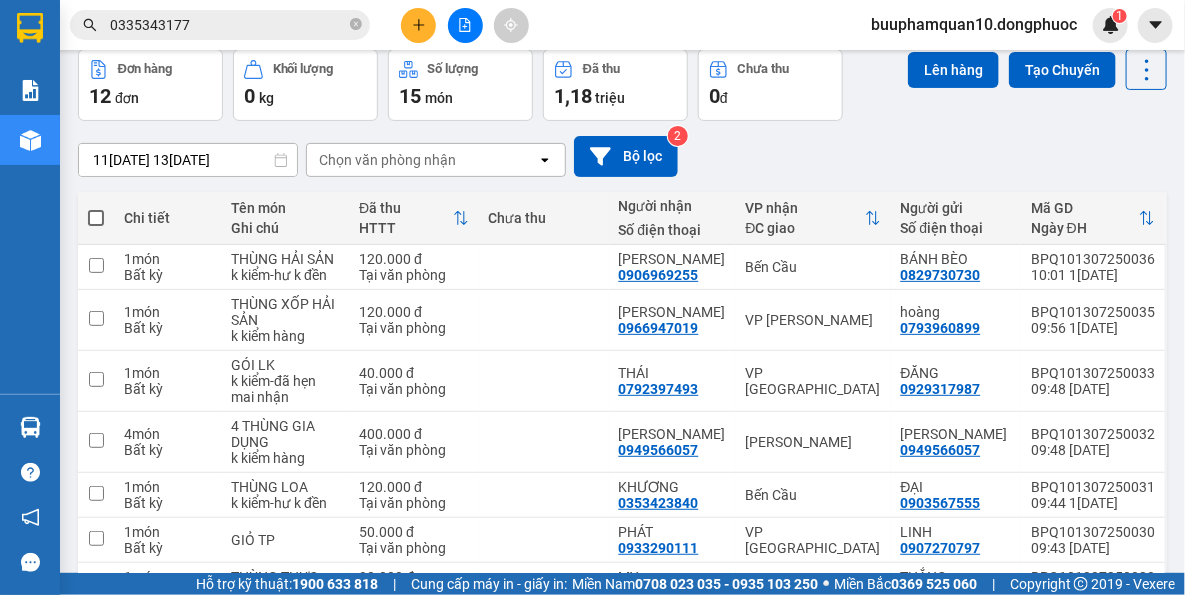 click on "Kết quả tìm kiếm ( 141 )  Bộ lọc  Thuộc VP này Mã ĐH Trạng thái Món hàng Tổng cước Chưa cước Nhãn Người gửi VP Gửi Người nhận VP Nhận VPTrB1207250055 16:38 - 12/07 VP Nhận   70B-018.64 07:17 - 13/07 HO SO GIAYTO SL:  1 40.000 0522365365 365  TÂY NINH VP Trảng Bàng 0335343177 CTY QM VN BP. Quận 10 BPQ101207250022 08:57 - 12/07 VP Nhận   70B-018.64 12:34 - 12/07 HỘP PT SL:  1 40.000 0335343177 CTY QM VN BP. Quận 10 0929686157 NAM VP Tây Ninh BPQ100304250124 16:58 - 03/04 VP Nhận   70B-021.73 06:27 - 04/04 GÓI  PT SL:  1 40.000 0335343177 CTY QM VN BP. Quận 10 0522365365 365  TÂY NINH VP Trảng Bàng BPQ100507250021 09:28 - 05/07 Đã giao   12:56 - 06/07 HỘP PT SL:  1 40.000 0335343177 CTY QM VN BP. Quận 10 0976878468 LOAN  VP Tây Ninh BPQ100207250087 15:03 - 02/07 Đã giao   07:42 - 03/07 BỌC ĐEN PT SL:  1 40.000 0335343177 CTY QM VN BP. Quận 10 0929686157 NAM VP Tây Ninh VPTrB2906250014 09:49 - 29/06 Đã giao   09:06 - 30/06 SL:" at bounding box center [592, 297] 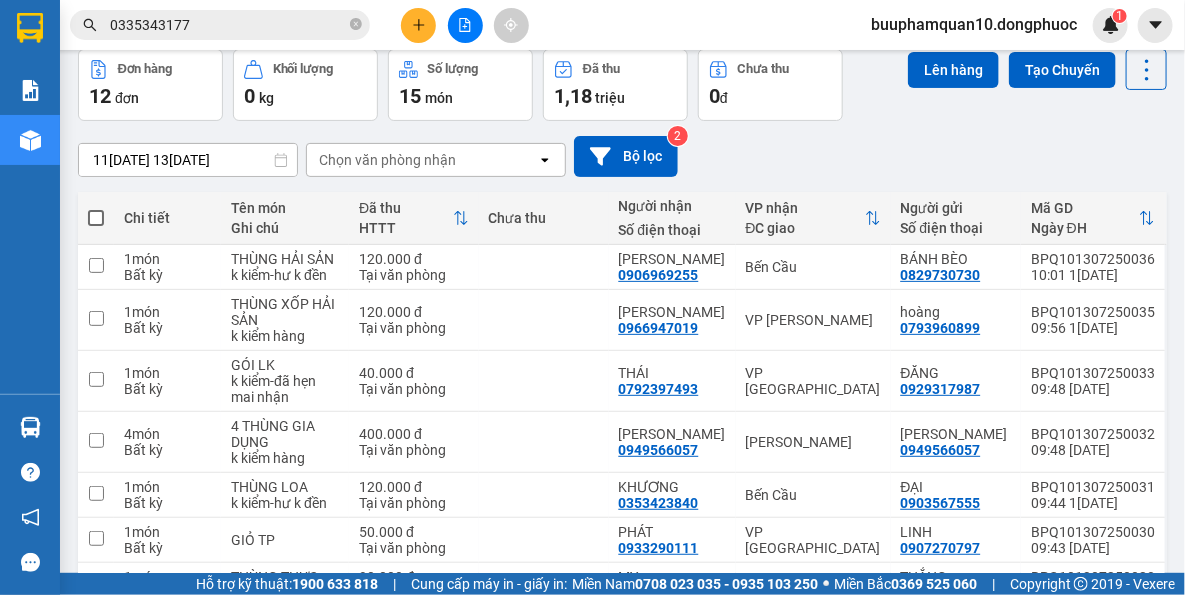 click on "Chọn văn phòng nhận" at bounding box center [387, 160] 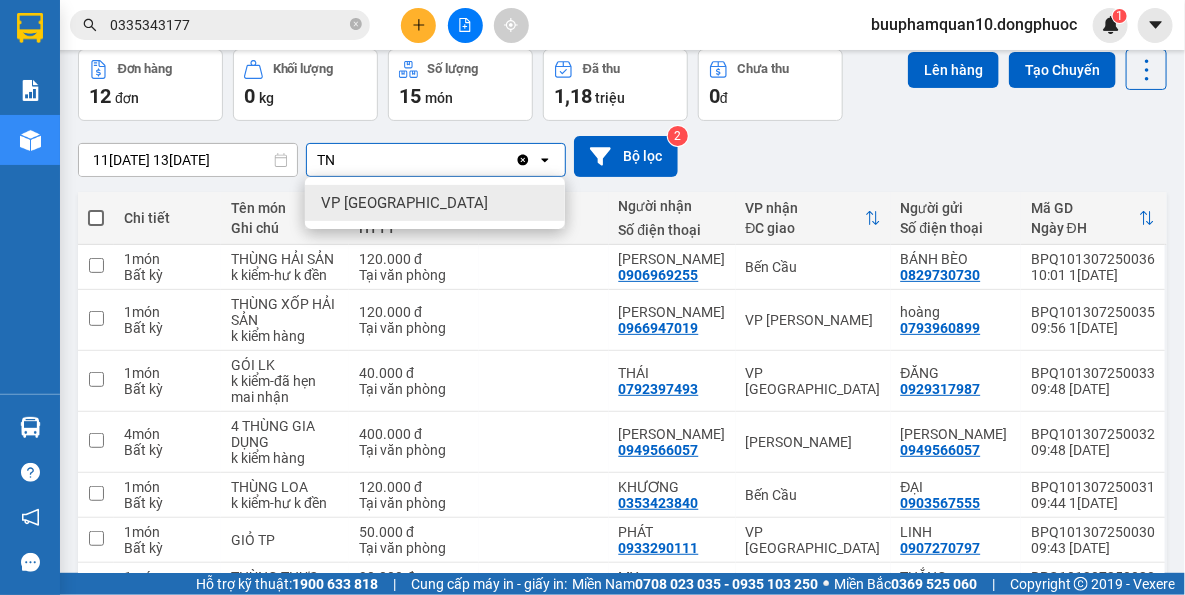 type on "TN" 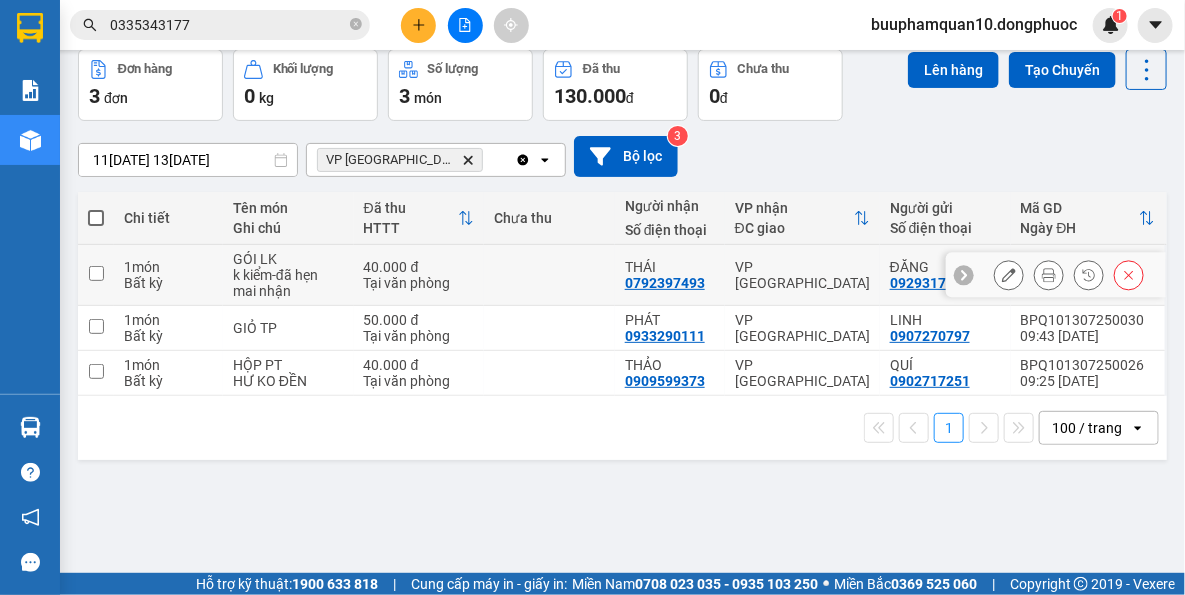 click at bounding box center [549, 275] 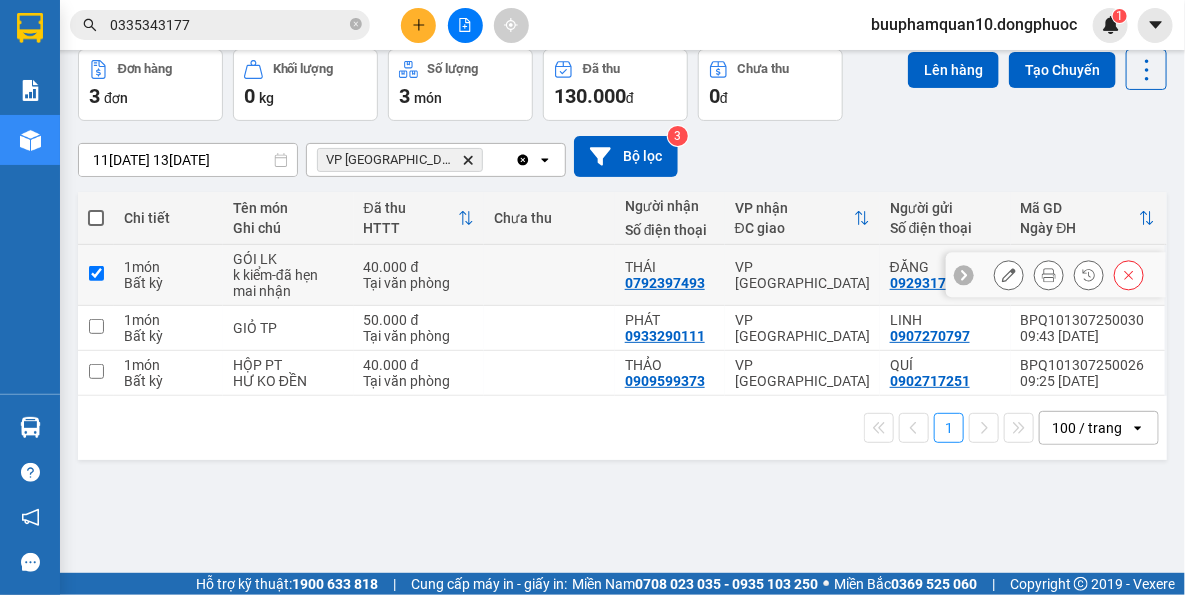 checkbox on "true" 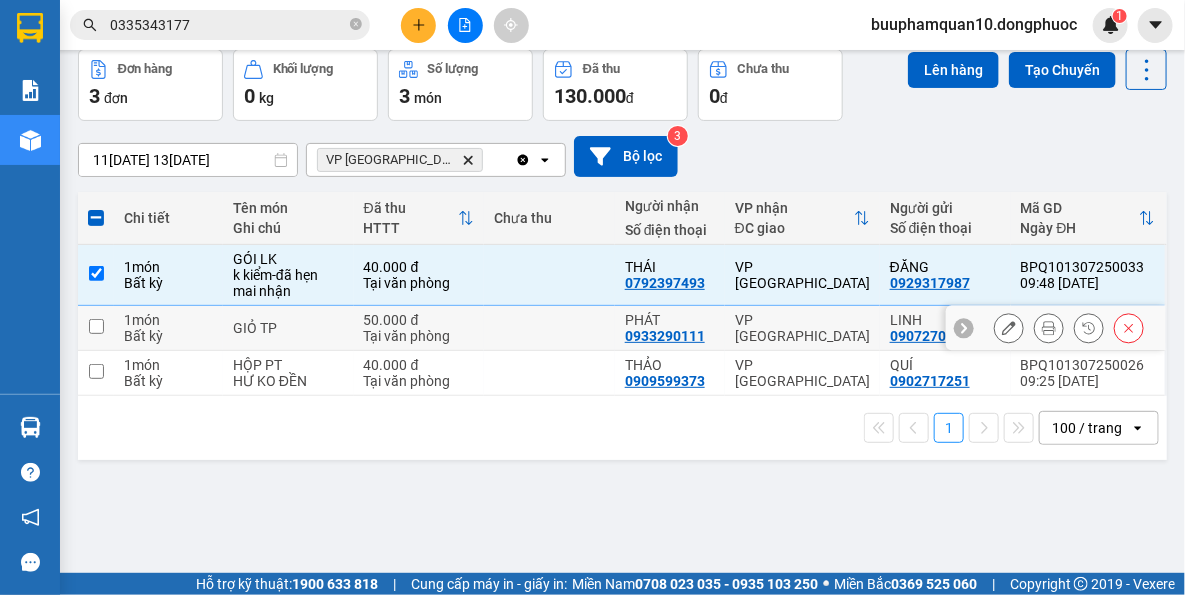 drag, startPoint x: 539, startPoint y: 333, endPoint x: 560, endPoint y: 397, distance: 67.357254 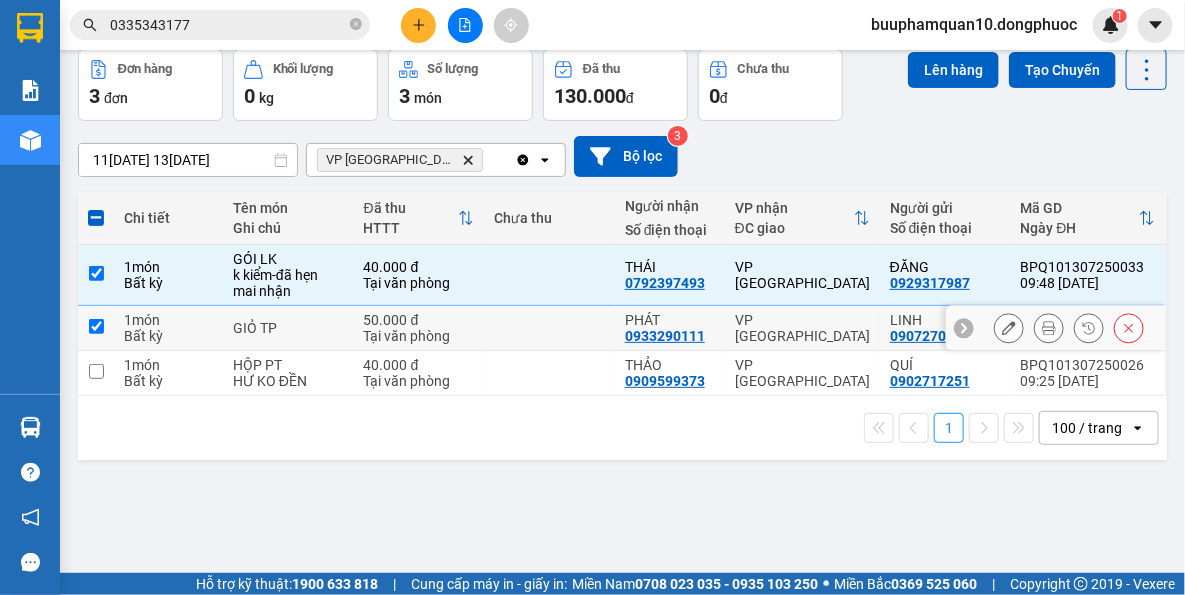 checkbox on "true" 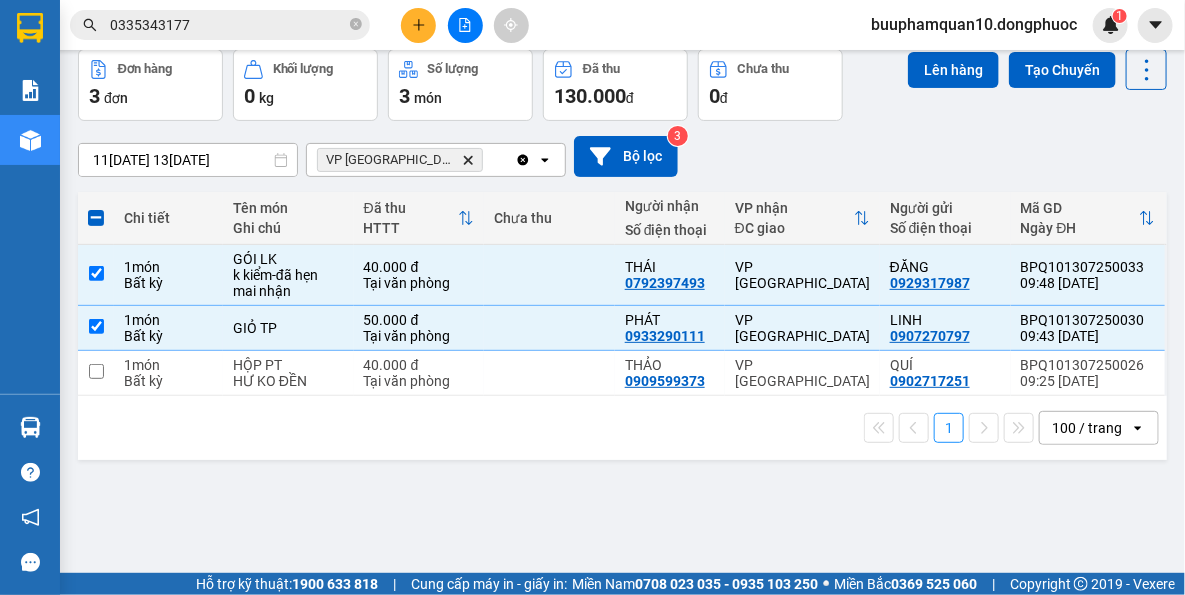 click on "1 100 / trang open" at bounding box center (622, 428) 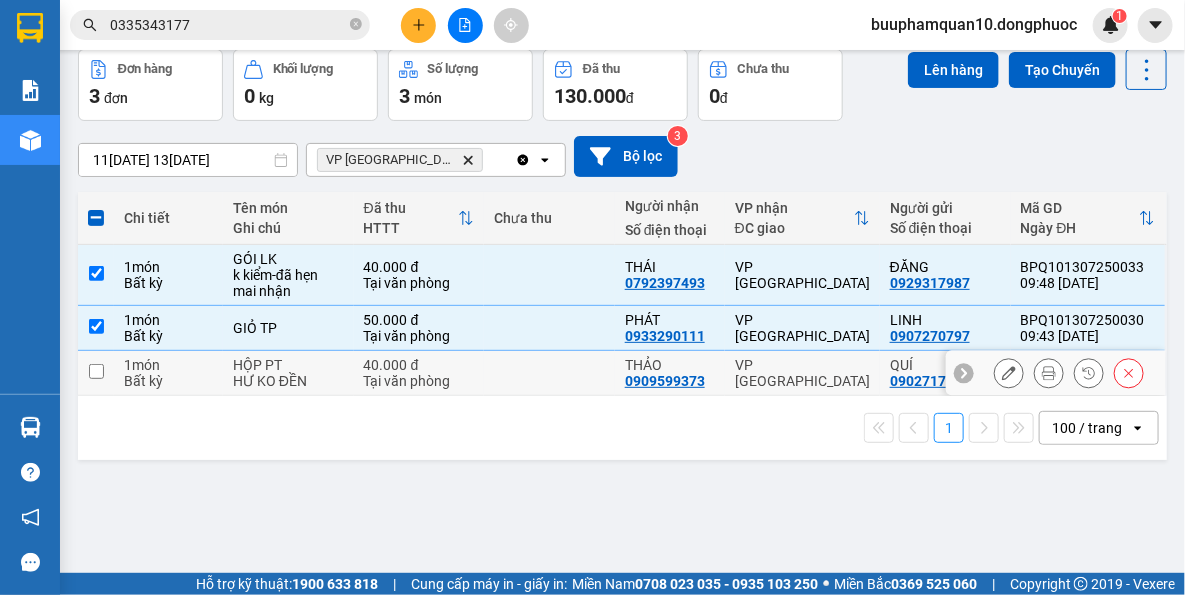 click at bounding box center (549, 373) 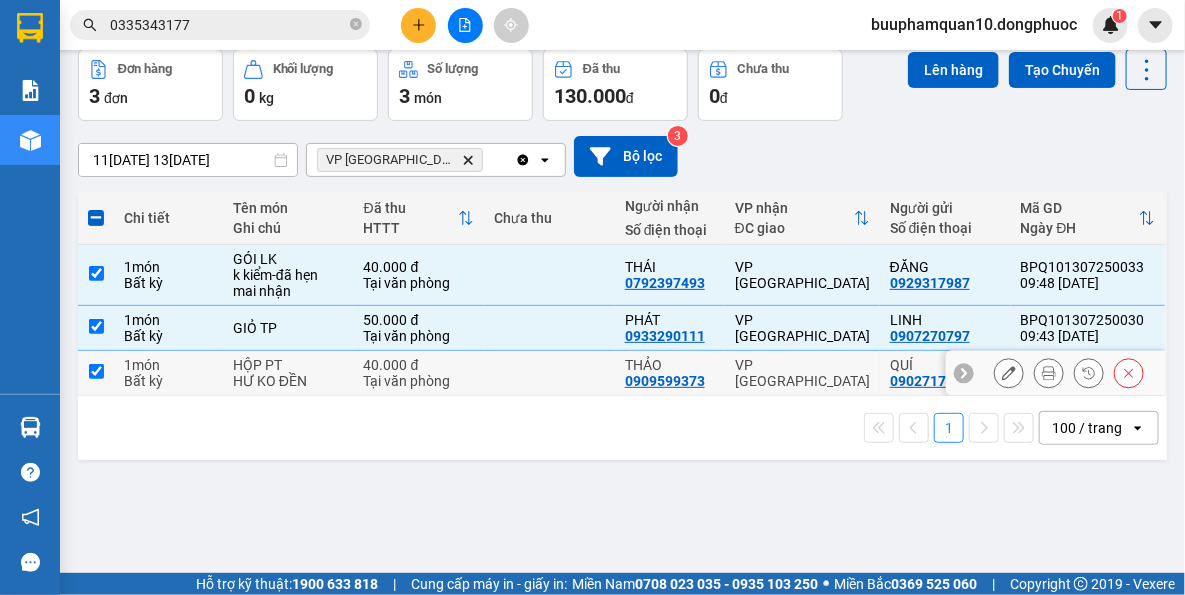 checkbox on "true" 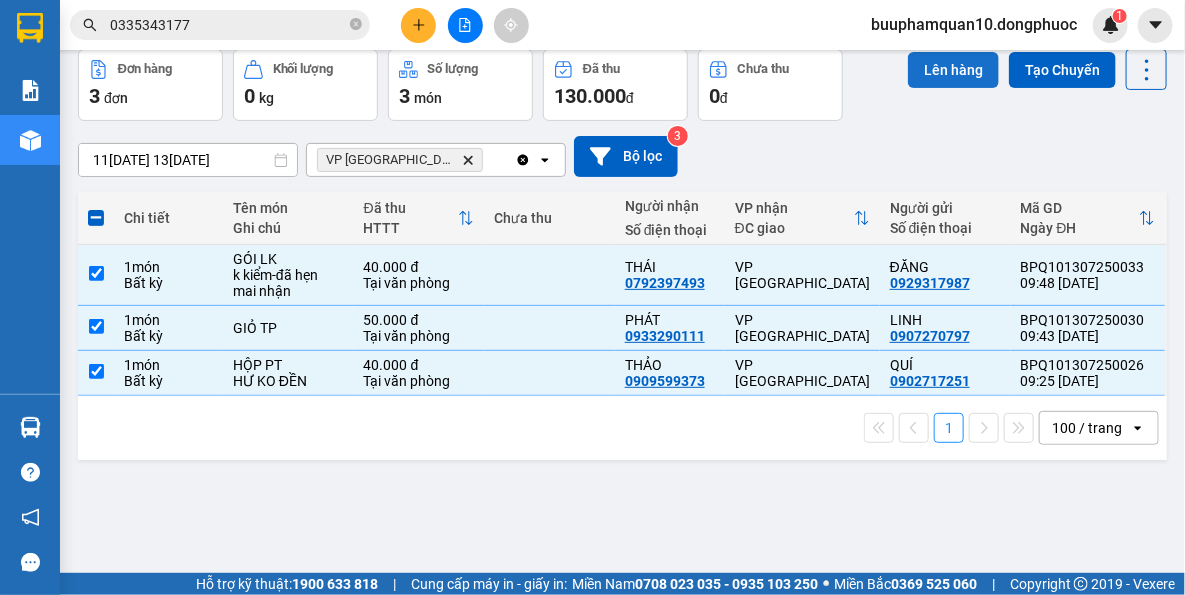 click on "Lên hàng" at bounding box center (953, 70) 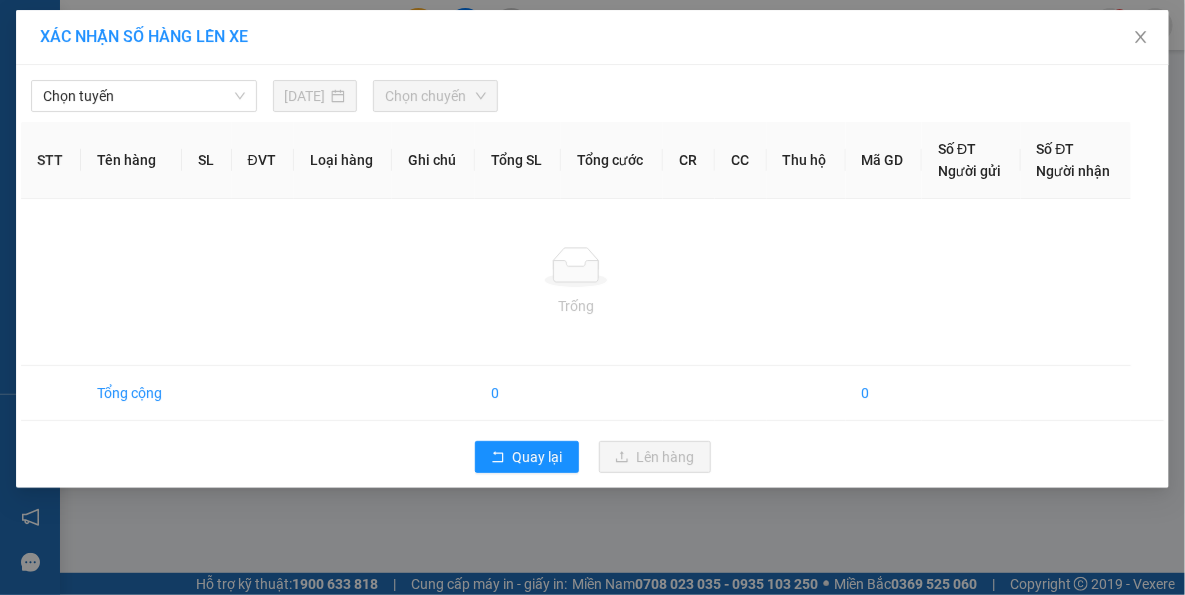 scroll, scrollTop: 0, scrollLeft: 0, axis: both 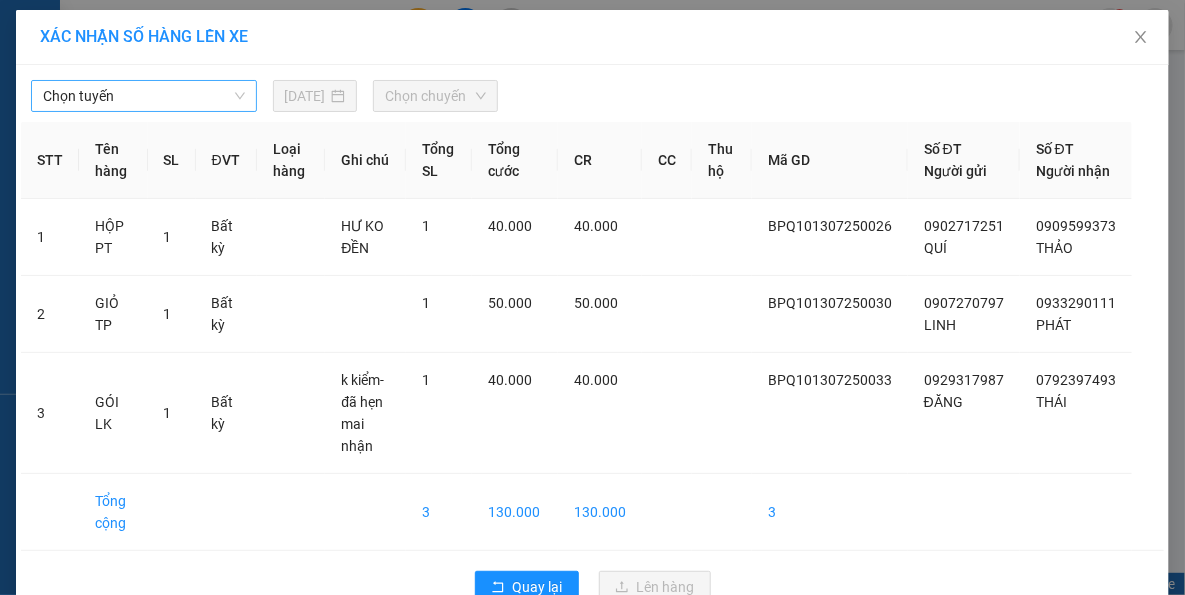 click on "Chọn tuyến" at bounding box center [144, 96] 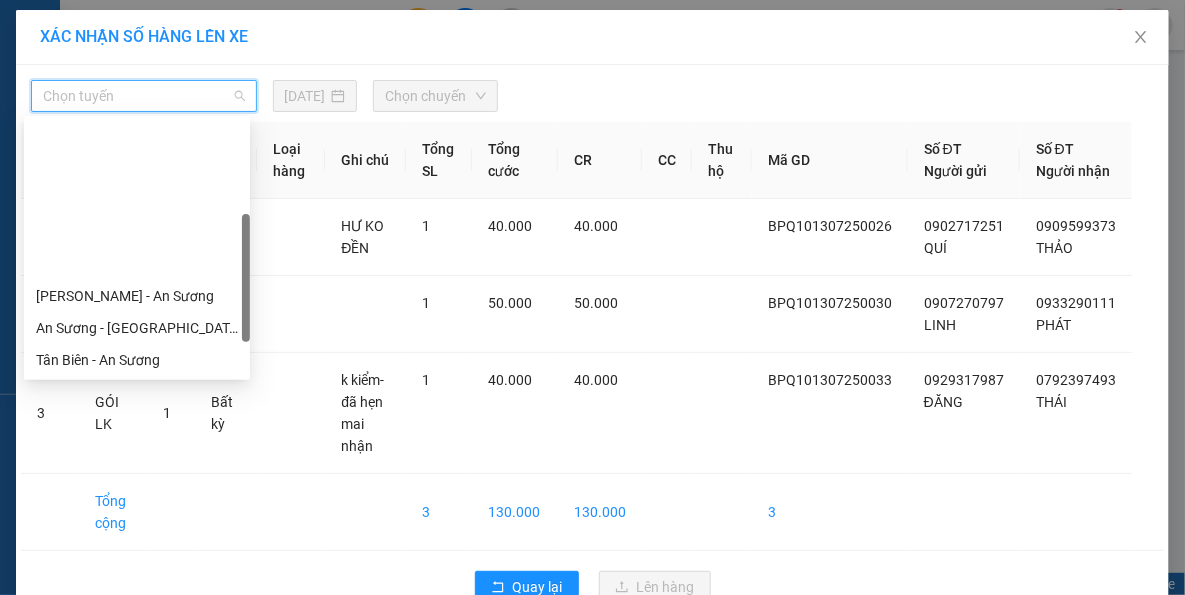 scroll, scrollTop: 287, scrollLeft: 0, axis: vertical 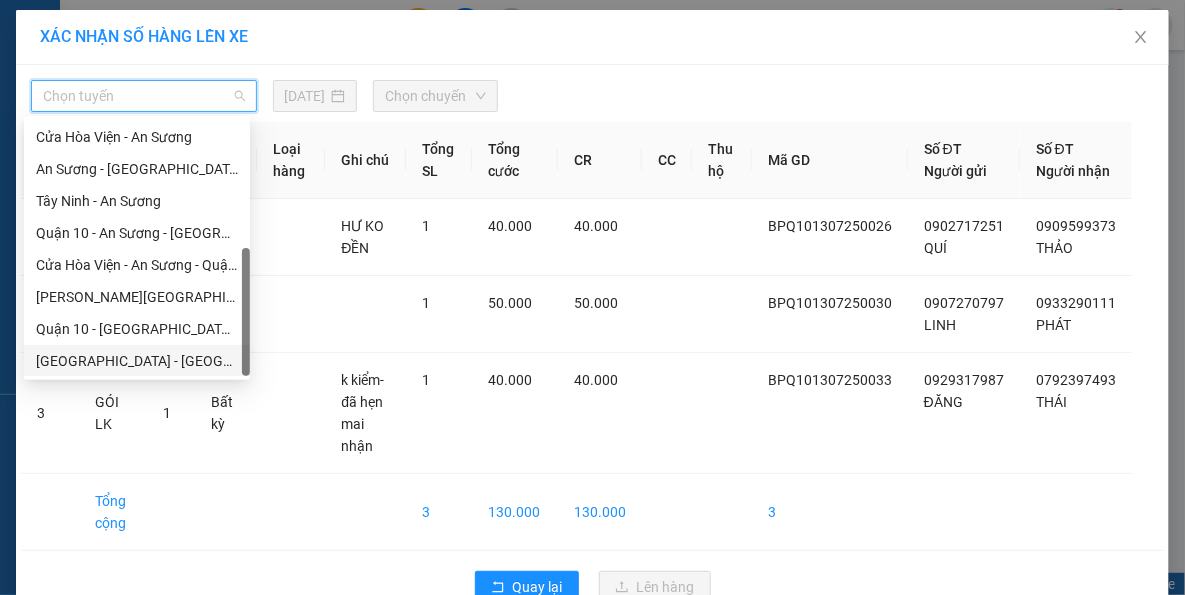 click on "[GEOGRAPHIC_DATA] - [GEOGRAPHIC_DATA] (vip)" at bounding box center [137, 361] 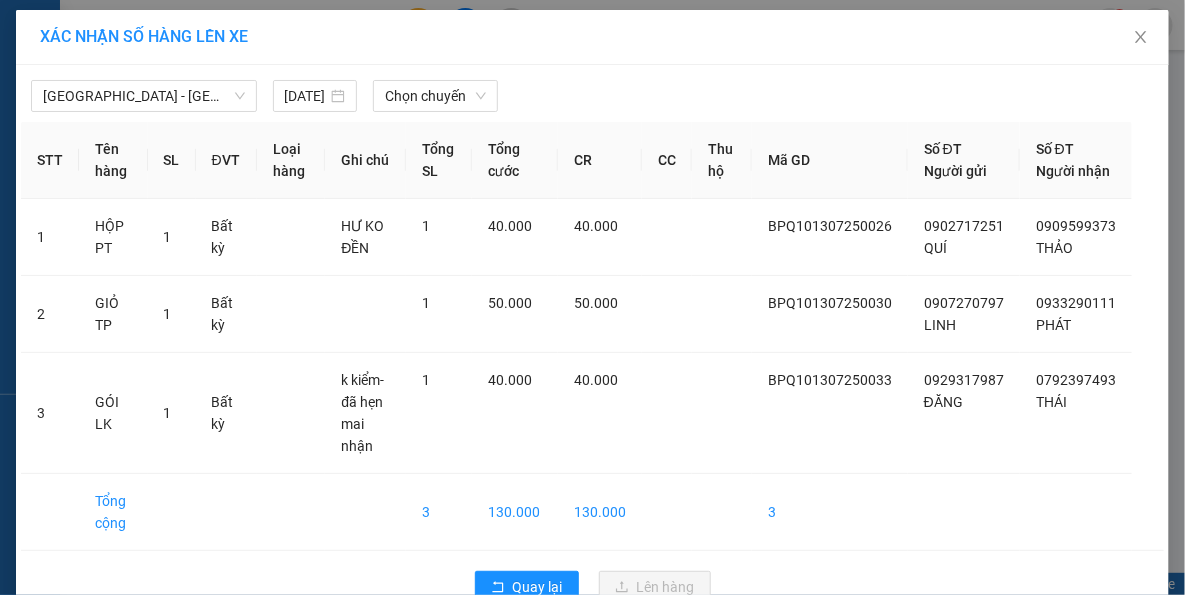 click on "Hồ Chí Minh - Tây Ninh (vip) 13/07/2025 Chọn chuyến STT Tên hàng SL ĐVT Loại hàng Ghi chú Tổng SL Tổng cước CR CC Thu hộ Mã GD Số ĐT Người gửi Số ĐT Người nhận 1 HỘP PT 1 Bất kỳ HƯ KO ĐỀN 1 40.000 40.000 BPQ101307250026 0902717251 QUÍ 0909599373 THẢO 2 GIỎ TP  1 Bất kỳ 1 50.000 50.000 BPQ101307250030 0907270797 LINH 0933290111 PHÁT 3 GÓI LK 1 Bất kỳ k kiểm-đã hẹn mai nhận  1 40.000 40.000 BPQ101307250033 0929317987 ĐĂNG 0792397493 THÁI Tổng cộng 3 130.000 130.000 3 Quay lại Lên hàng" at bounding box center (592, 341) 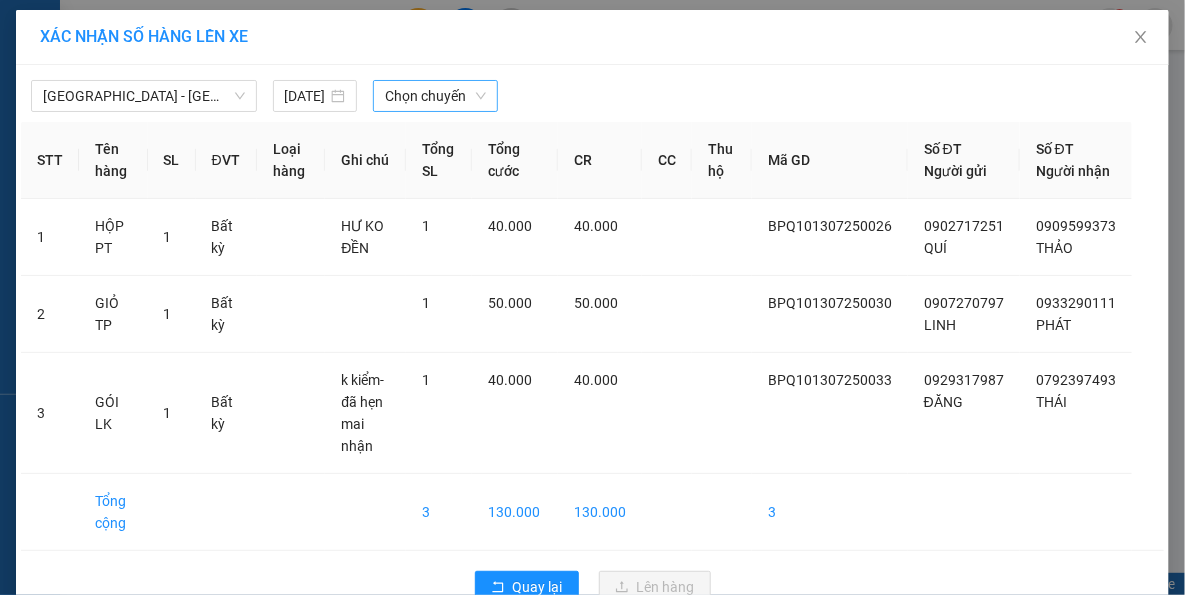 click on "Chọn chuyến" at bounding box center (435, 96) 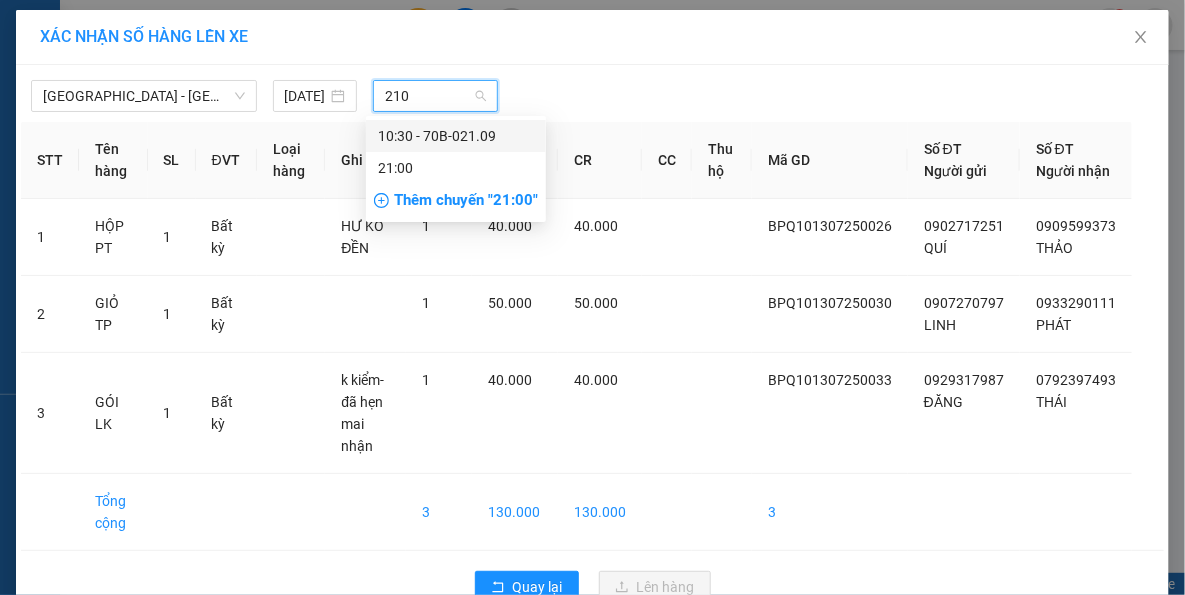 type on "2109" 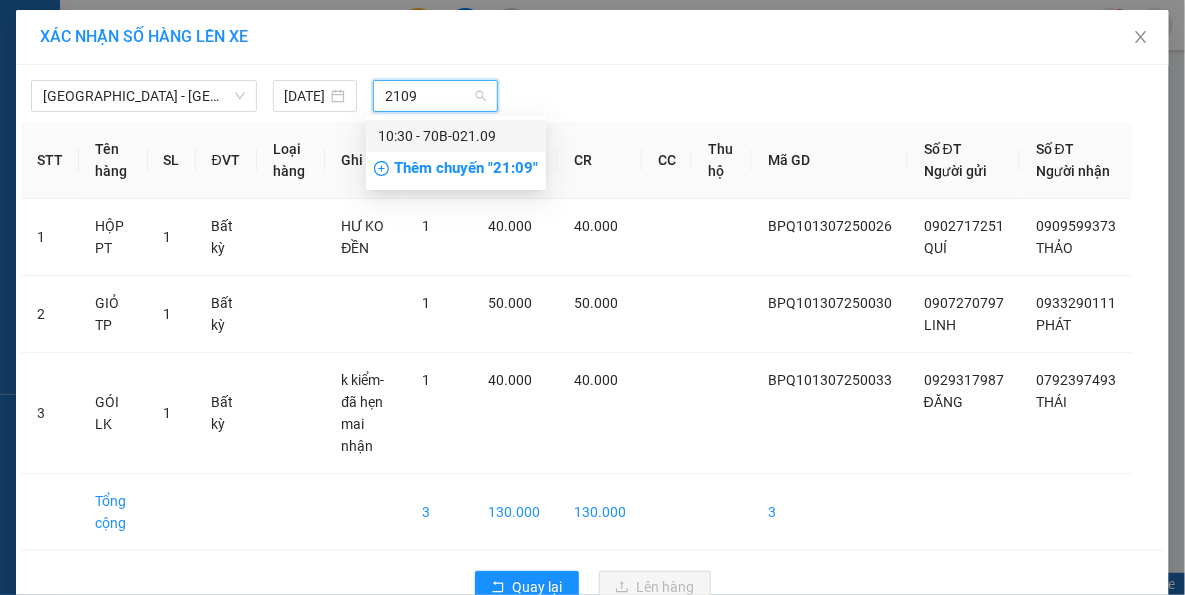 click on "10:30     - 70B-021.09" at bounding box center (456, 136) 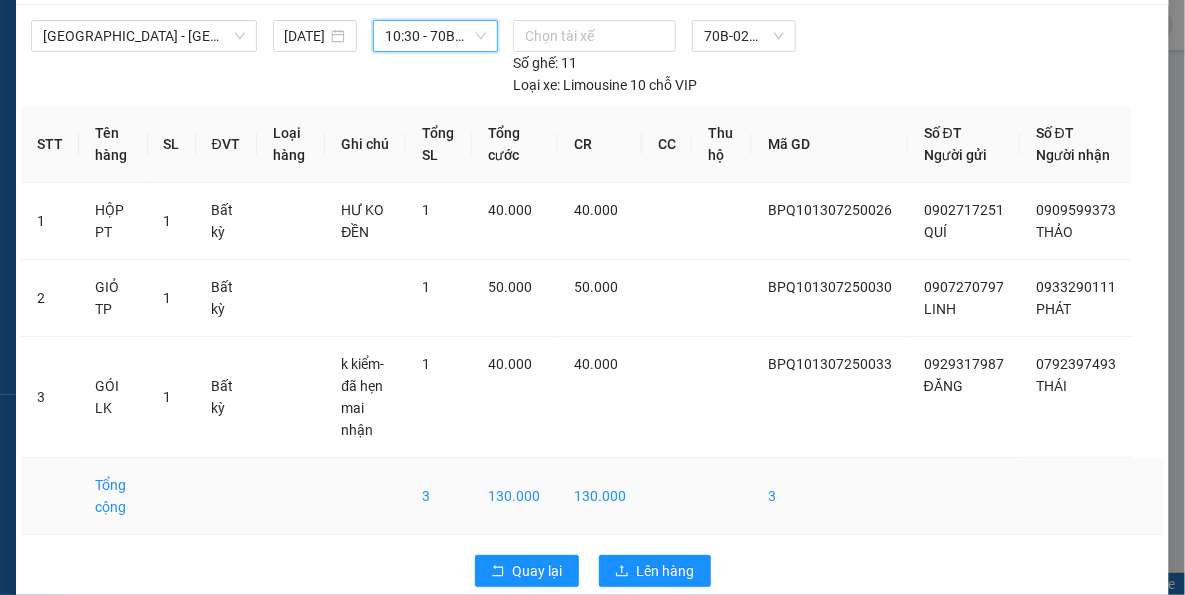 scroll, scrollTop: 90, scrollLeft: 0, axis: vertical 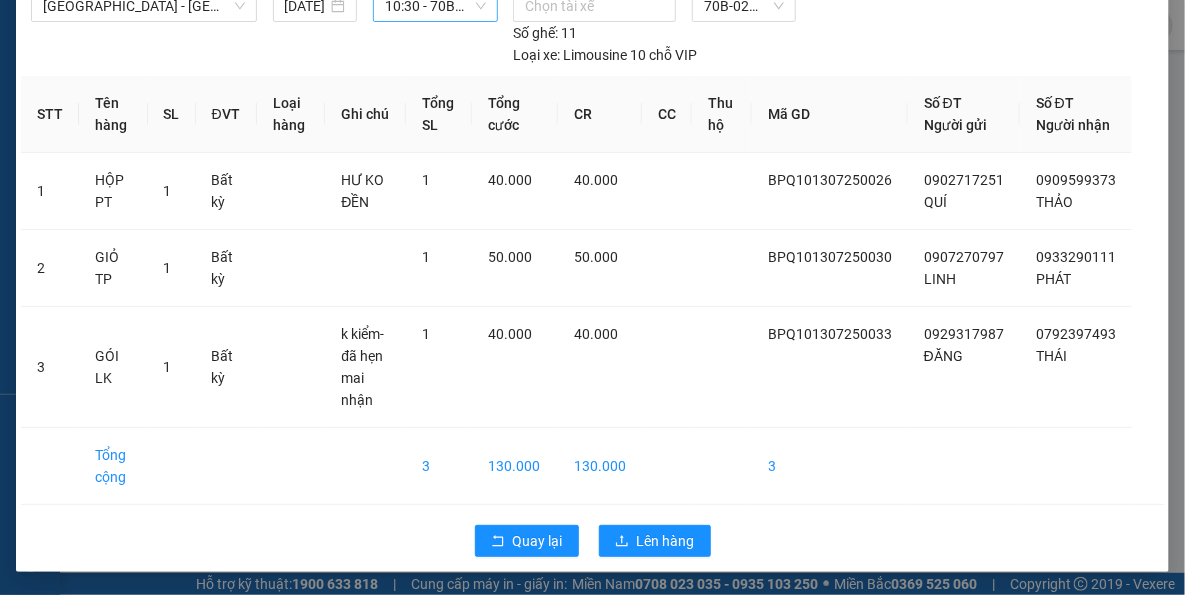 click on "Quay lại Lên hàng" at bounding box center [592, 541] 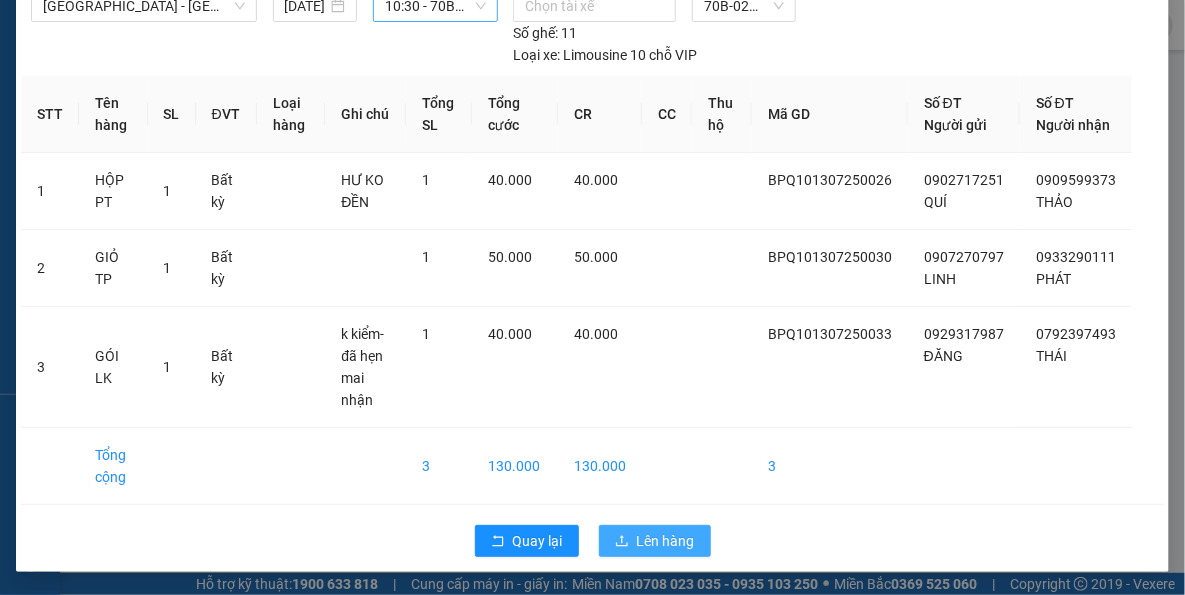 click on "Lên hàng" at bounding box center (666, 541) 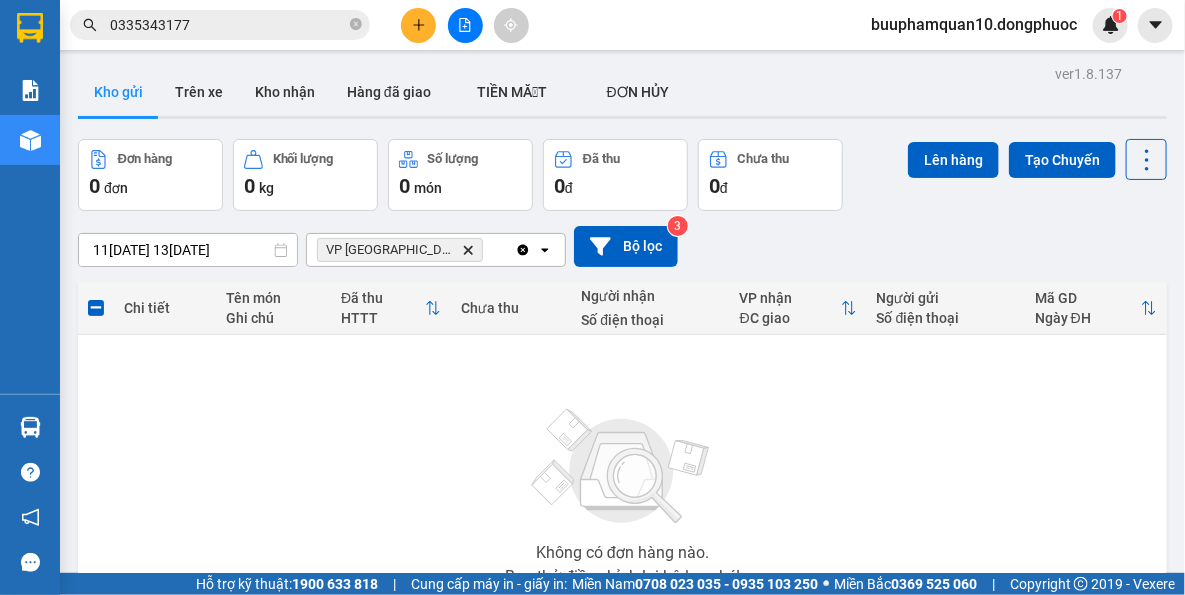click on "Delete" 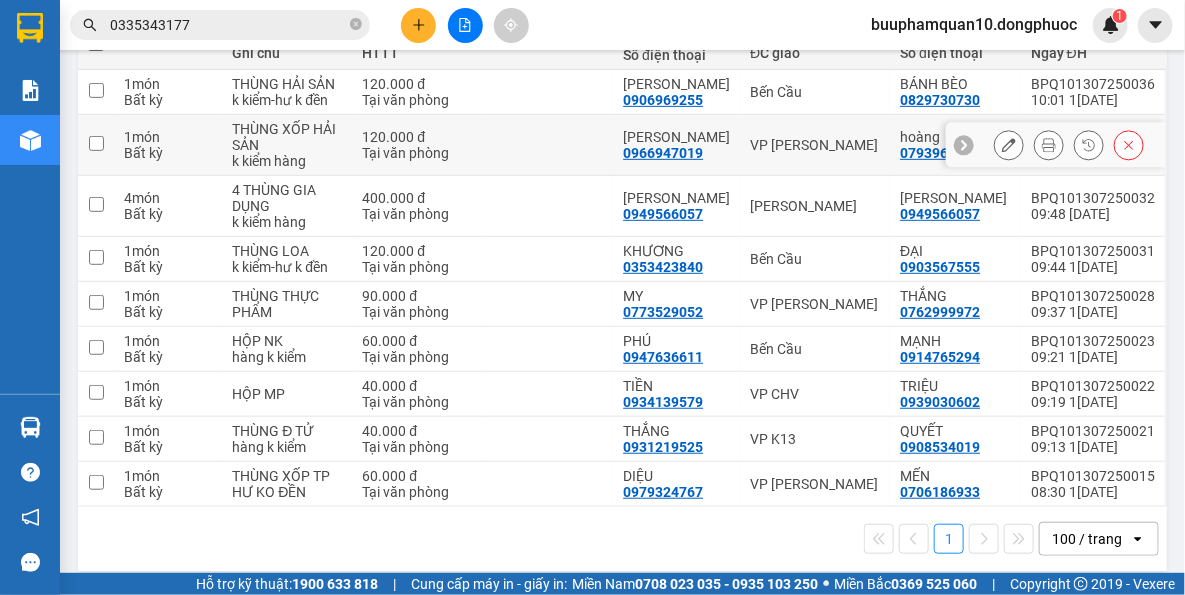 scroll, scrollTop: 272, scrollLeft: 0, axis: vertical 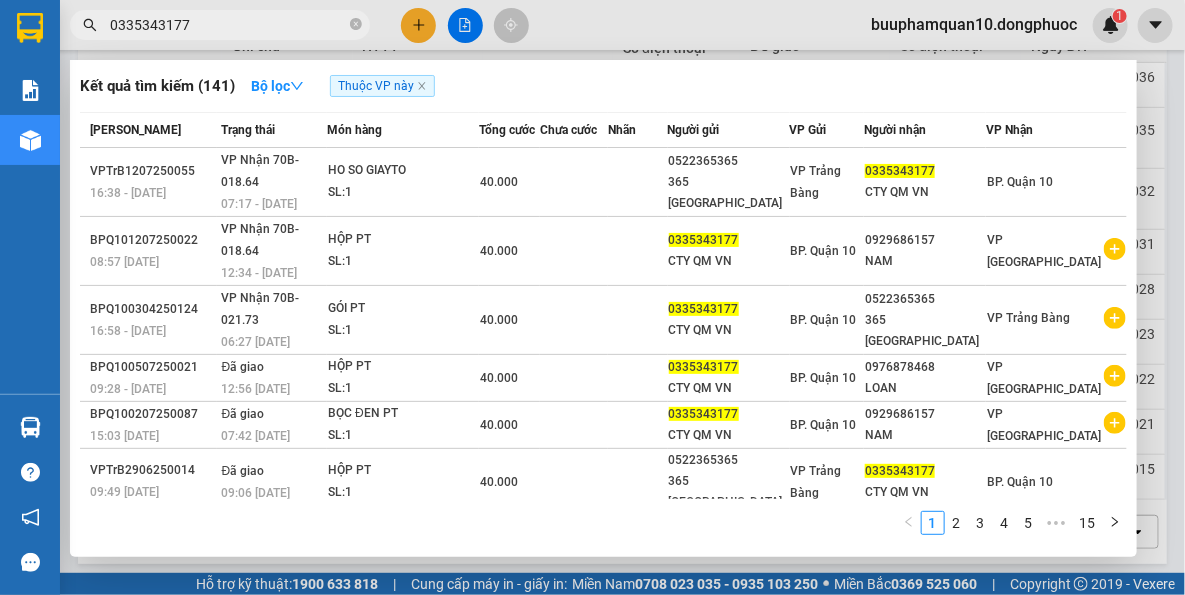 click on "0335343177" at bounding box center [228, 25] 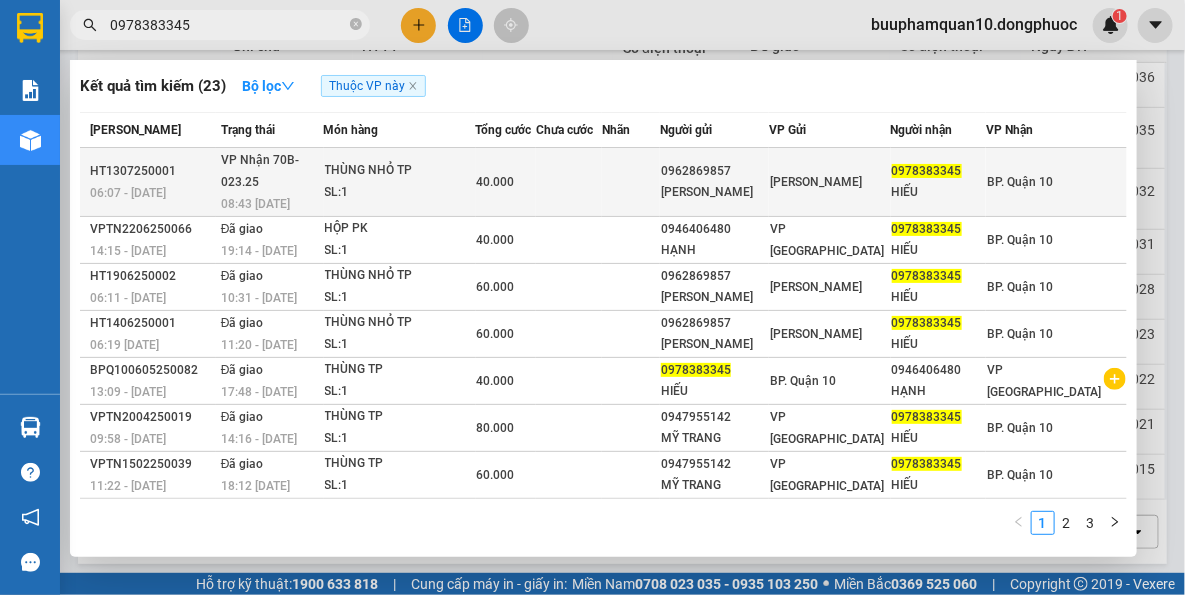 type on "0978383345" 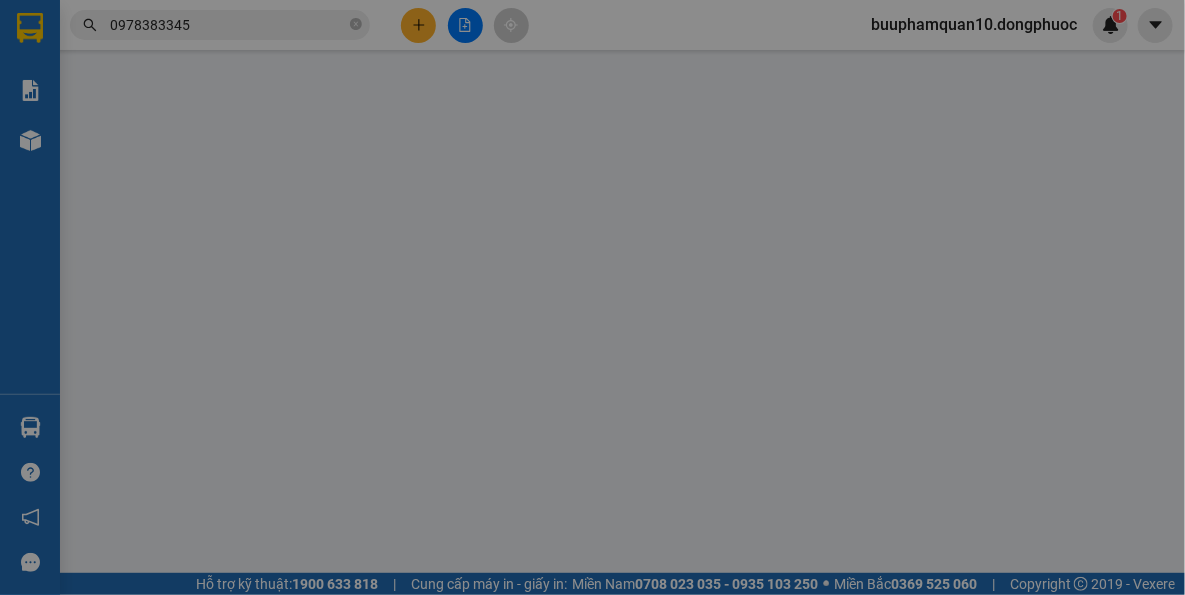 scroll, scrollTop: 0, scrollLeft: 0, axis: both 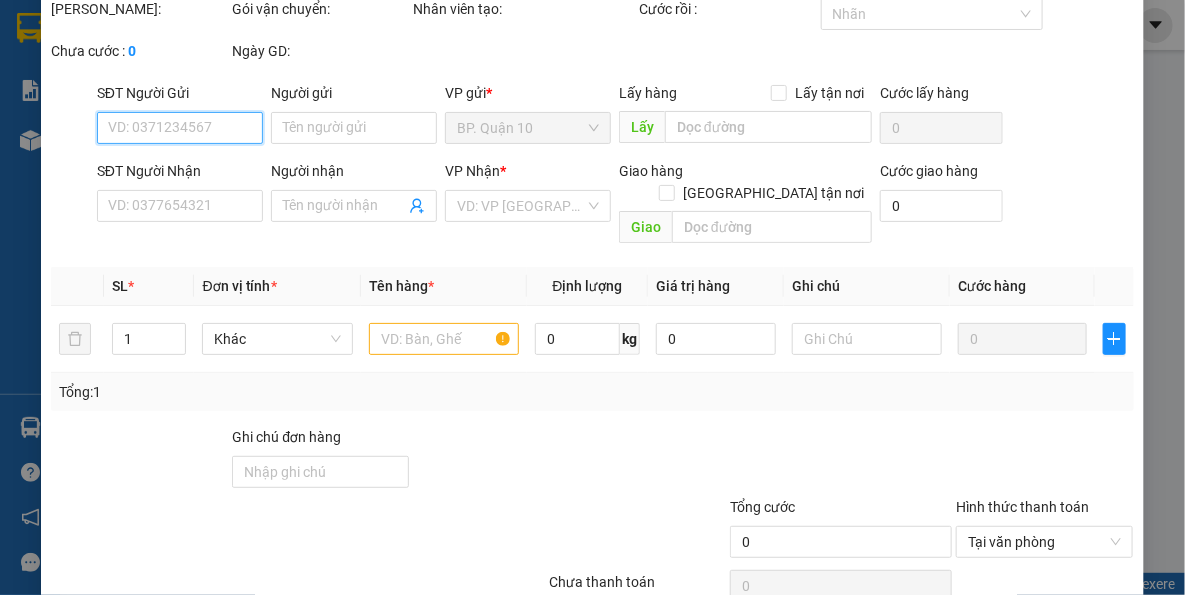 type on "0962869857" 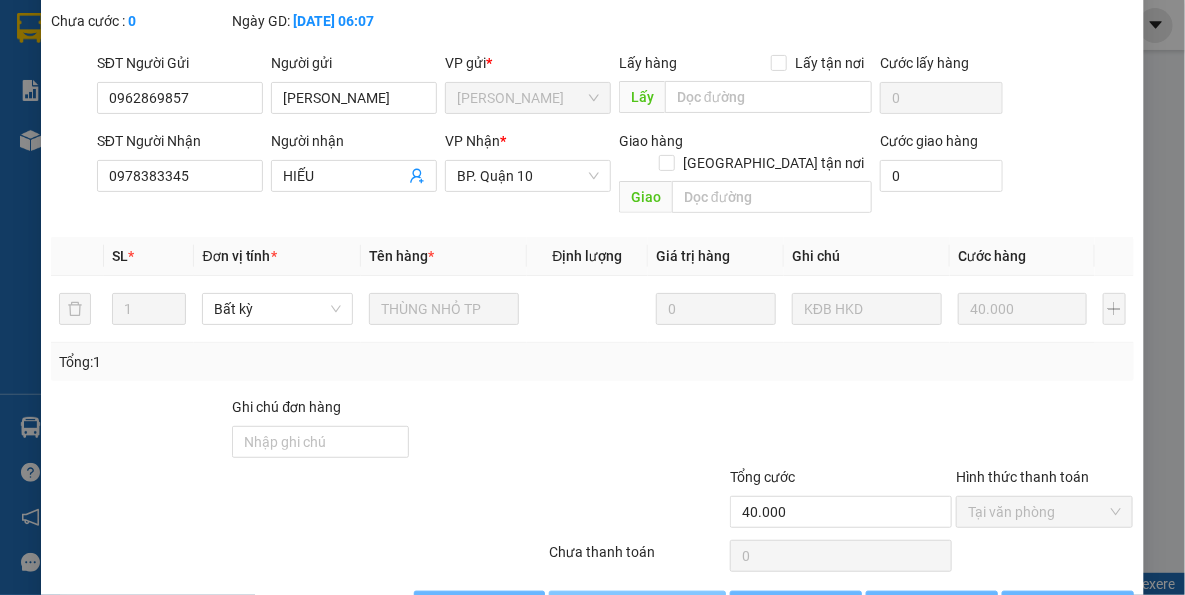 click on "Giao hàng" at bounding box center [649, 607] 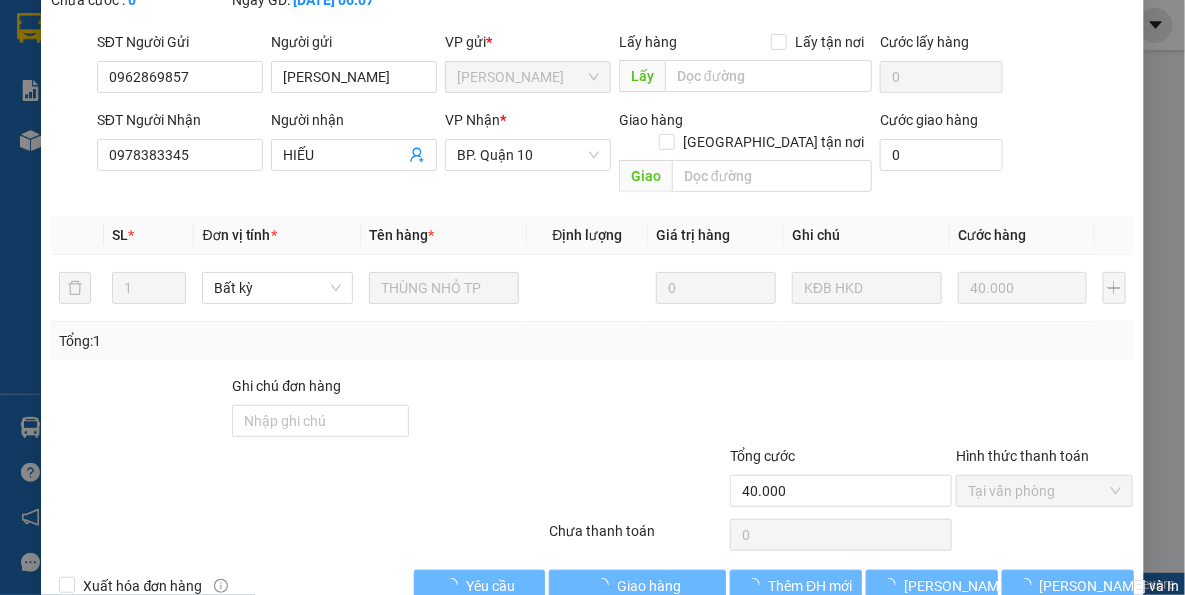 click on "Total Paid Fee 40.000 Total UnPaid Fee 0 Cash Collection Total Fee Mã ĐH:  HT1307250001 Gói vận chuyển:   Tiêu chuẩn Nhân viên tạo:   buuphamhoathanh.dongphuoc Cước rồi :   40.000   Nhãn Chưa cước :   0 Ngày GD:   13-07-2025 lúc 06:07 SĐT Người Gửi 0962869857 Người gửi NGỌC TRANG VP gửi  * Hòa Thành Lấy hàng Lấy tận nơi Lấy Cước lấy hàng 0 SĐT Người Nhận 0978383345 Người nhận HIẾU VP Nhận  * BP. Quận 10 Giao hàng Giao tận nơi Giao Cước giao hàng 0 SL  * Đơn vị tính  * Tên hàng  * Định lượng Giá trị hàng Ghi chú Cước hàng                   1 Bất kỳ THÙNG NHỎ TP 0 KĐB HKD 40.000 Tổng:  1 Ghi chú đơn hàng Tổng cước 40.000 Hình thức thanh toán Tại văn phòng Số tiền thu trước 40.000 Chọn HT Thanh Toán Chưa thanh toán 0 Chọn HT Thanh Toán Xuất hóa đơn hàng Yêu cầu Giao hàng Thêm ĐH mới Lưu thay đổi Lưu và In" at bounding box center (592, 263) 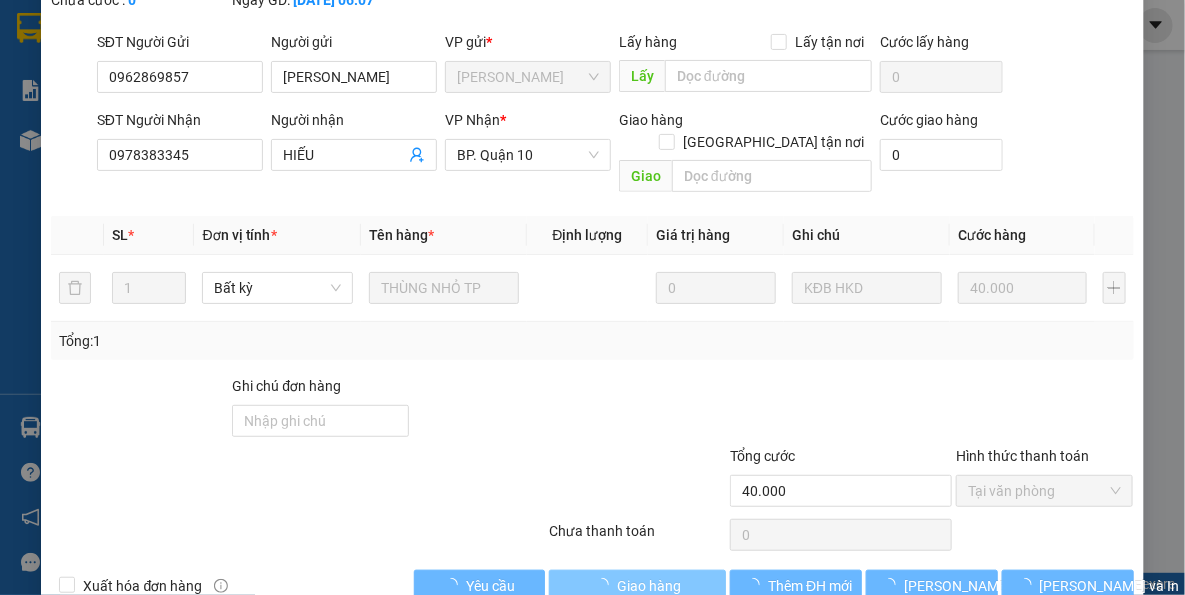 click on "Giao hàng" at bounding box center (637, 586) 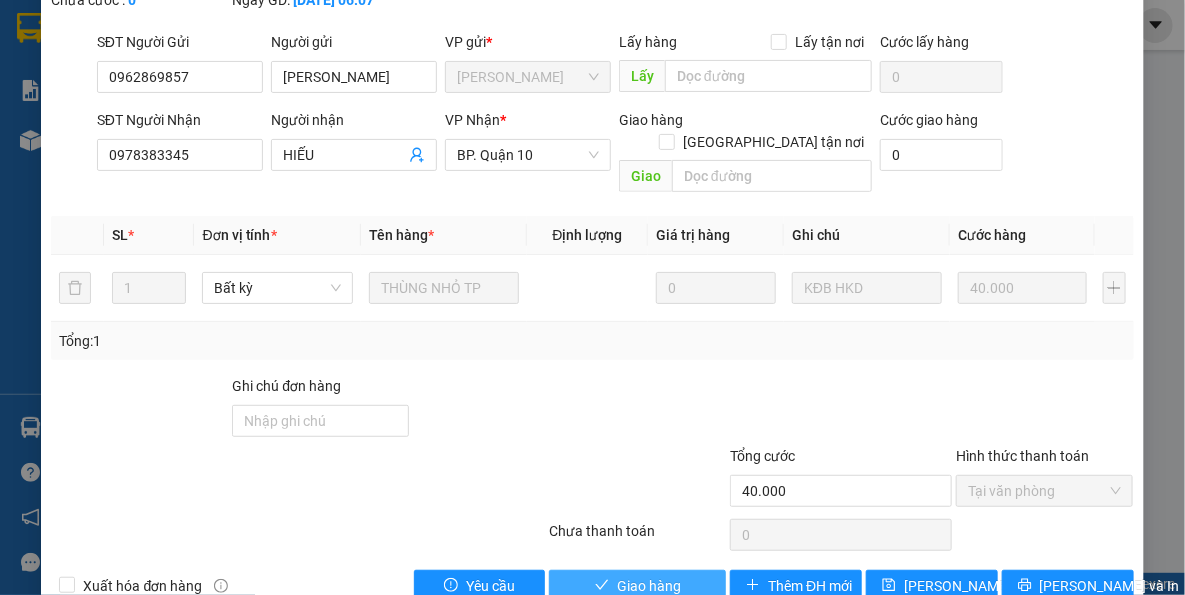 click on "Giao hàng" at bounding box center [649, 586] 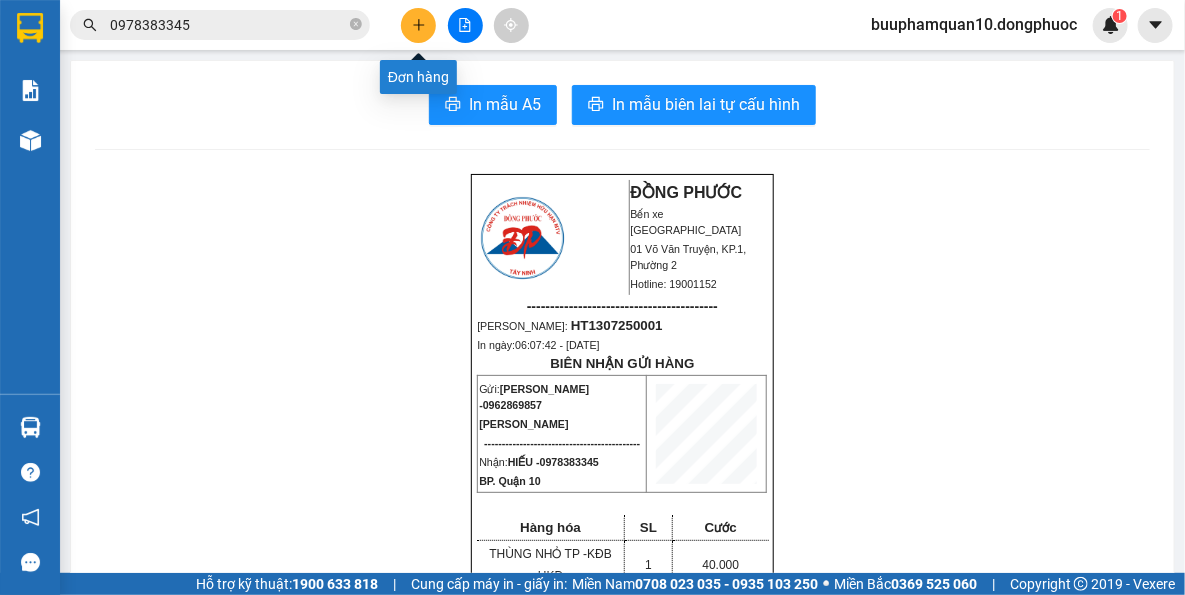 click at bounding box center (418, 25) 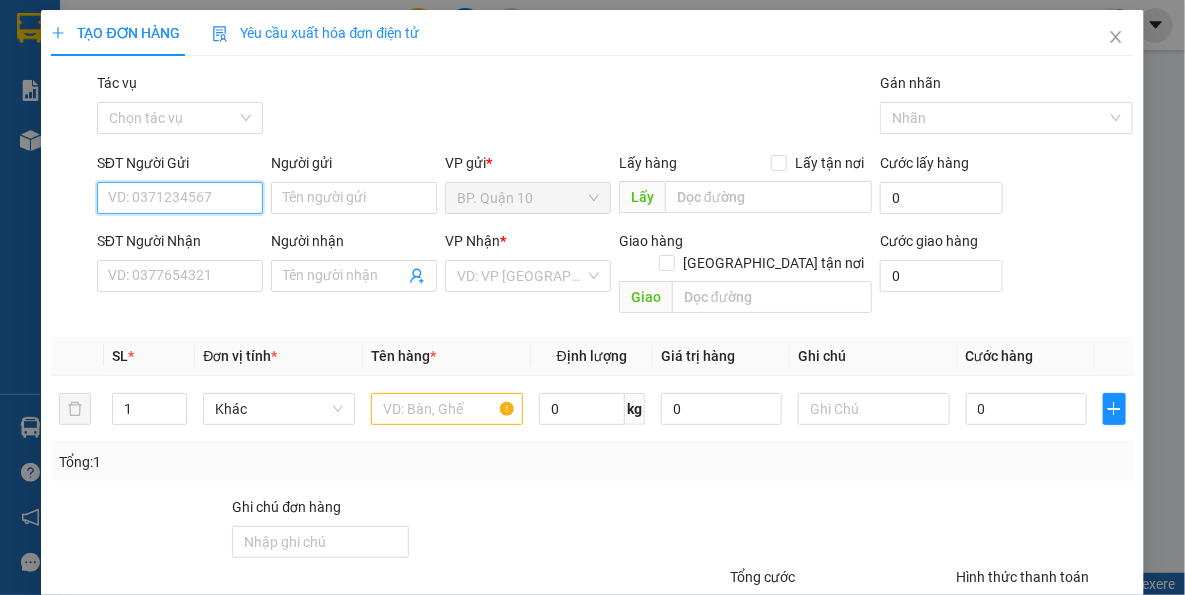 click on "SĐT Người Gửi" at bounding box center (180, 198) 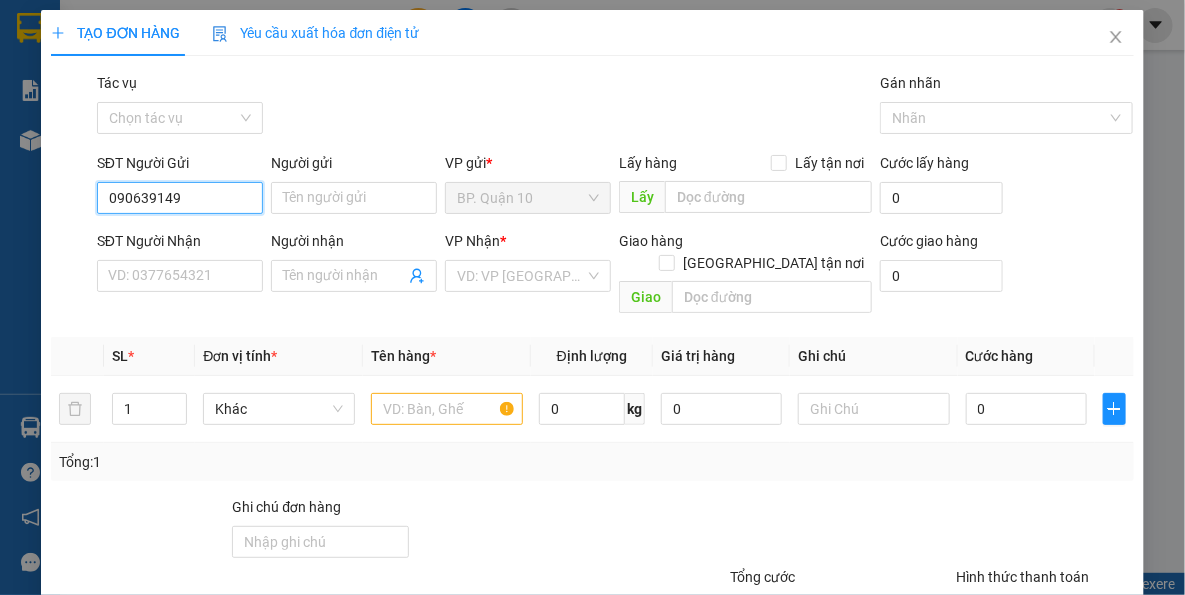 type on "0906391499" 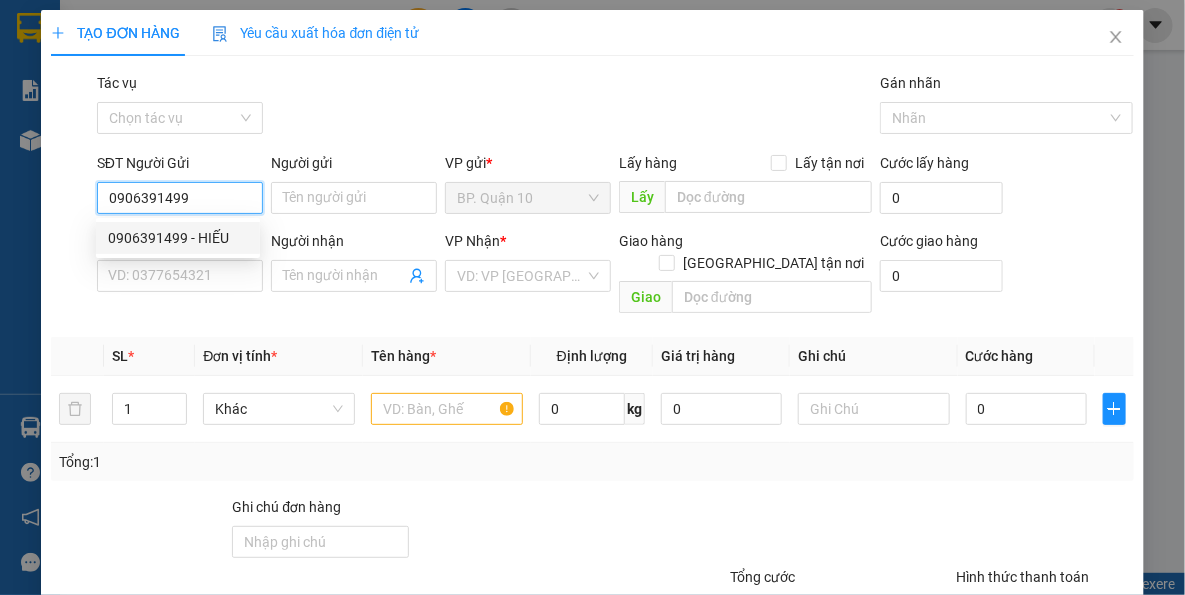 click on "0906391499 - HIẾU" at bounding box center [178, 238] 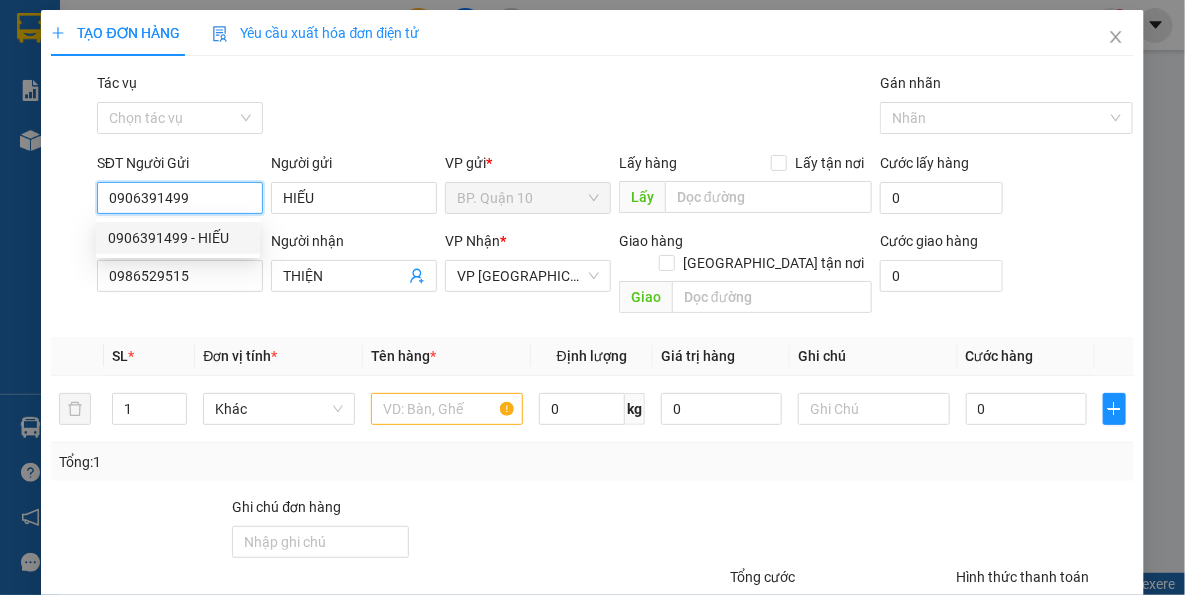type on "40.000" 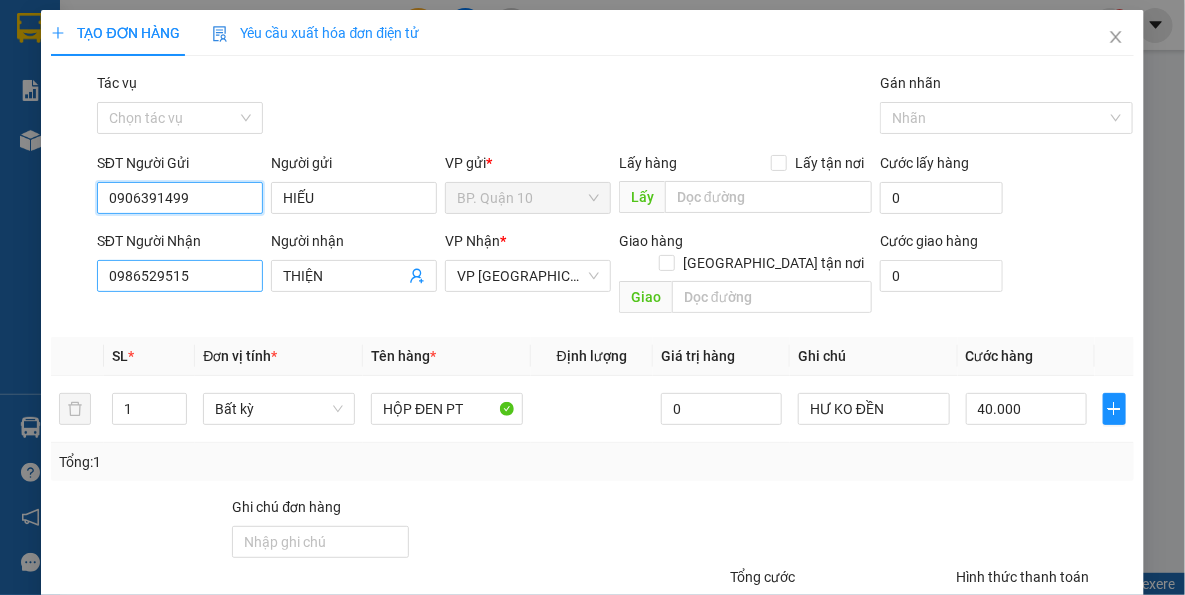 type on "0906391499" 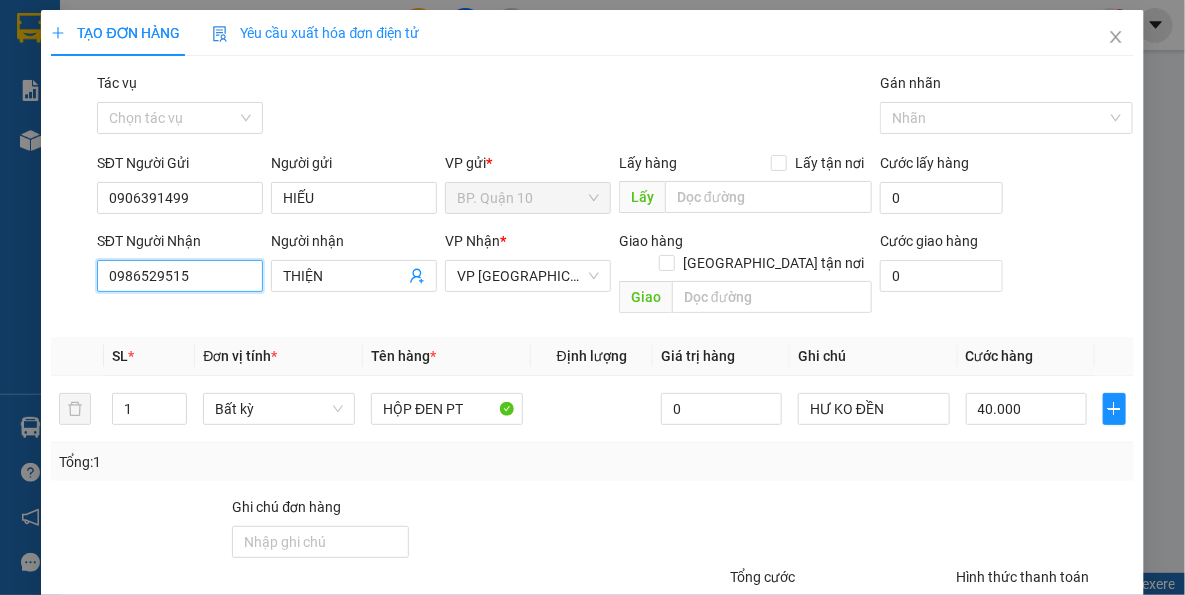 click on "0986529515" at bounding box center [180, 276] 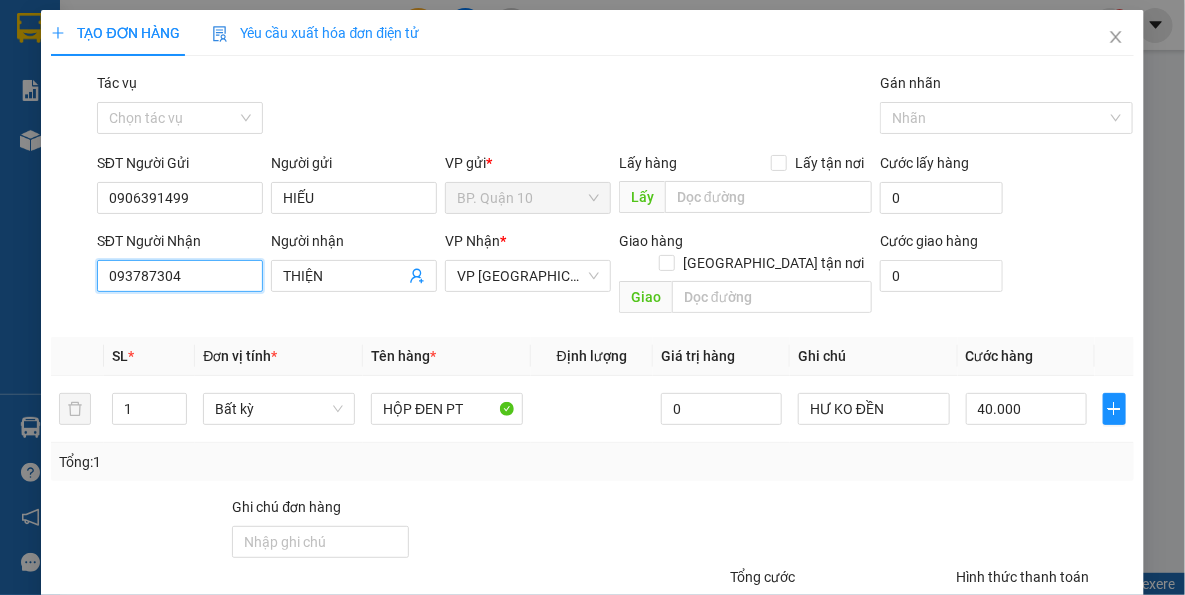 type on "0937873047" 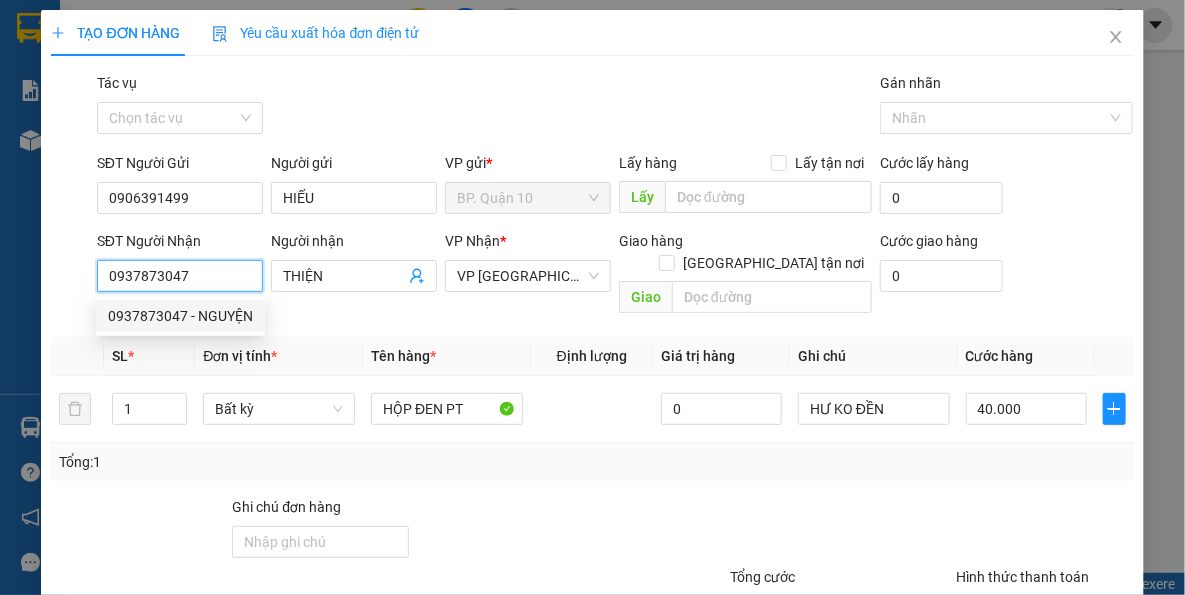 click on "0937873047 - NGUYỆN" at bounding box center (180, 316) 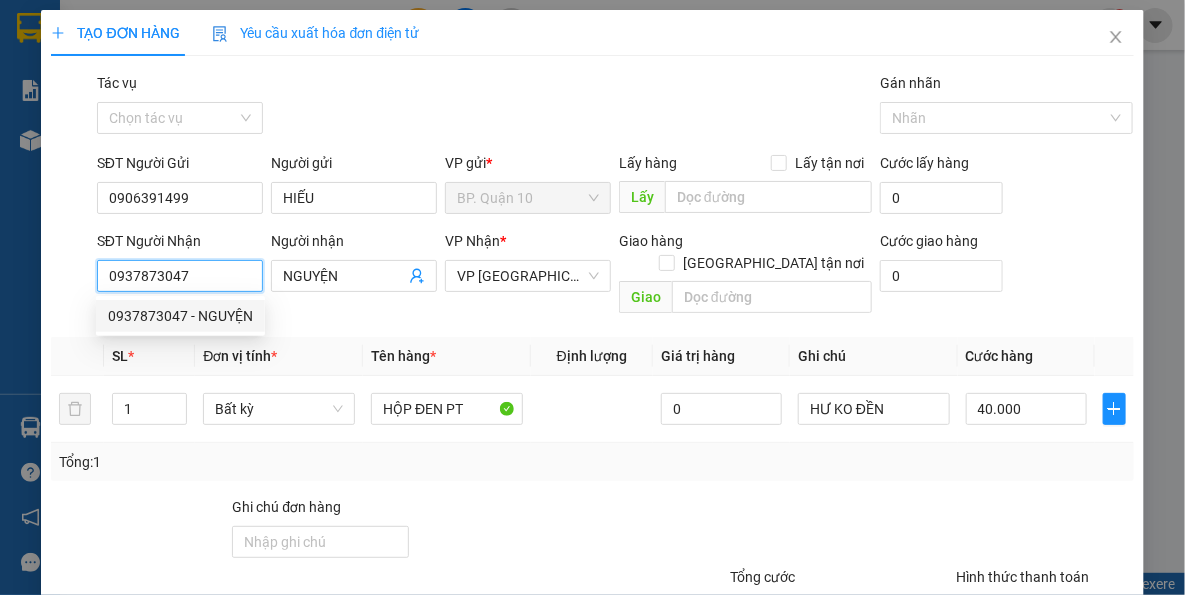 type on "0937873047" 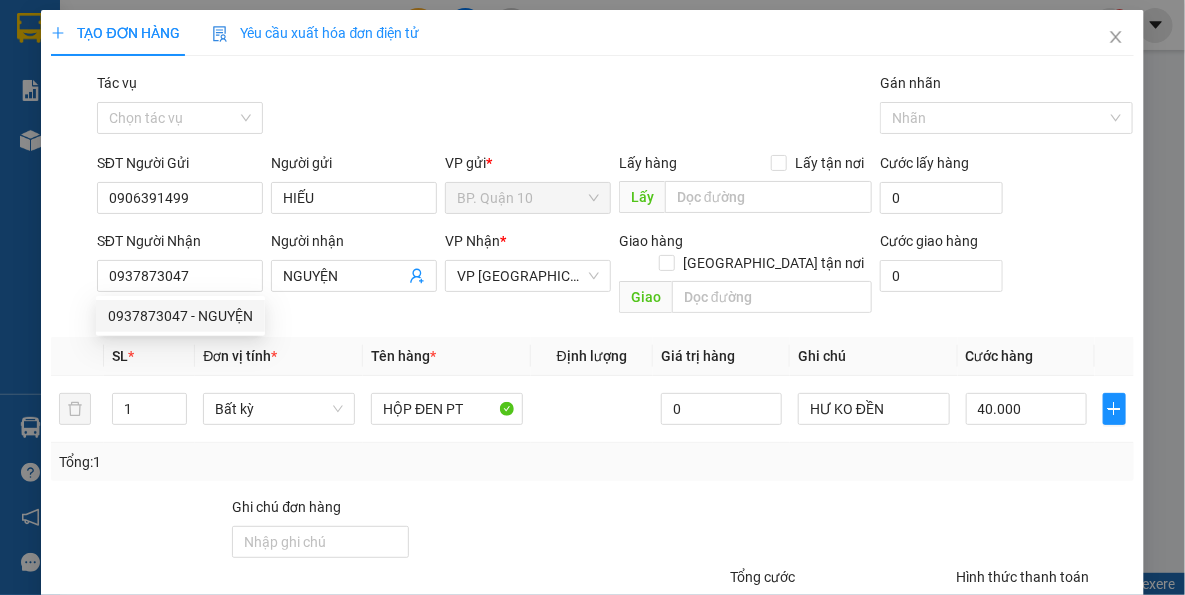 click on "Transit Pickup Surcharge Ids Transit Deliver Surcharge Ids Transit Deliver Surcharge Transit Deliver Surcharge Gói vận chuyển  * Tiêu chuẩn Tác vụ Chọn tác vụ Gán nhãn   Nhãn SĐT Người Gửi 0906391499 Người gửi HIẾU VP gửi  * BP. Quận 10 Lấy hàng Lấy tận nơi Lấy Cước lấy hàng 0 SĐT Người Nhận 0937873047 Người nhận NGUYỆN VP Nhận  * VP Tây Ninh Giao hàng Giao tận nơi Giao Cước giao hàng 0 SL  * Đơn vị tính  * Tên hàng  * Định lượng Giá trị hàng Ghi chú Cước hàng                   1 Bất kỳ HỘP ĐEN PT 0 HƯ KO ĐỀN 40.000 Tổng:  1 Ghi chú đơn hàng Tổng cước 40.000 Hình thức thanh toán Tại văn phòng Số tiền thu trước 0 Chưa thanh toán 0 Chọn HT Thanh Toán Lưu nháp Xóa Thông tin Lưu Lưu và In" at bounding box center [592, 397] 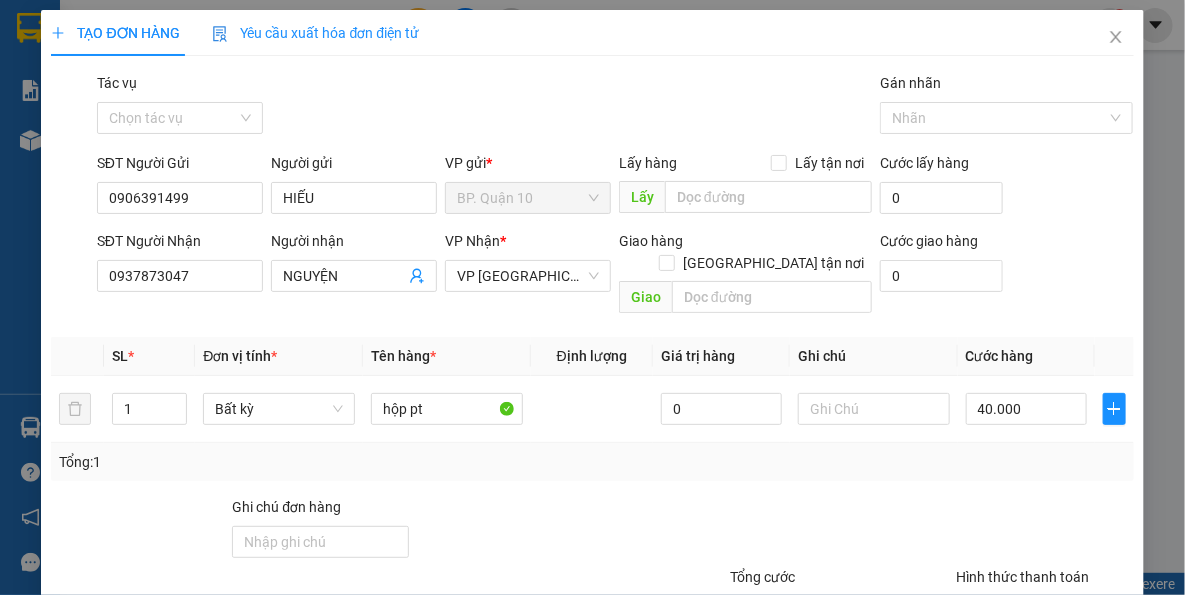 drag, startPoint x: 450, startPoint y: 450, endPoint x: 449, endPoint y: 429, distance: 21.023796 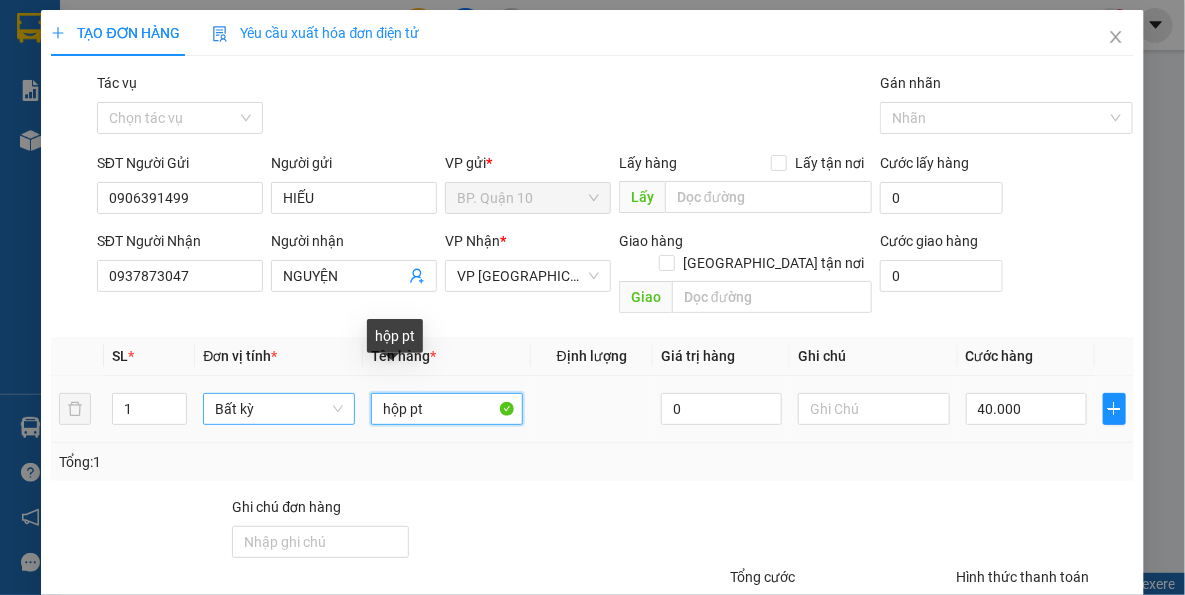 drag, startPoint x: 438, startPoint y: 391, endPoint x: 274, endPoint y: 390, distance: 164.00305 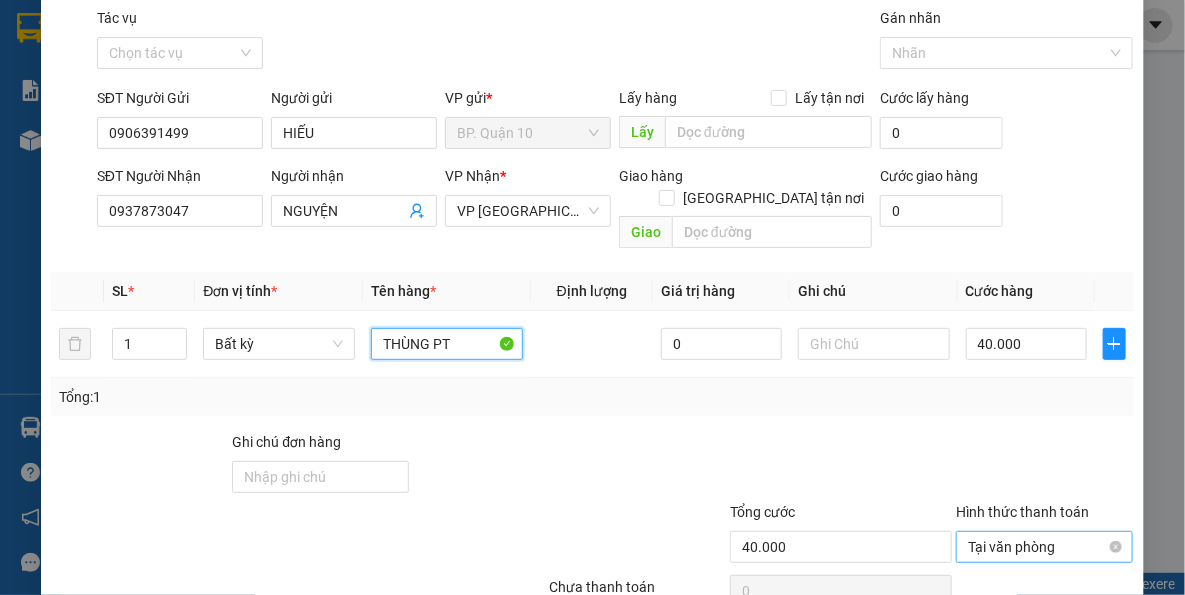scroll, scrollTop: 143, scrollLeft: 0, axis: vertical 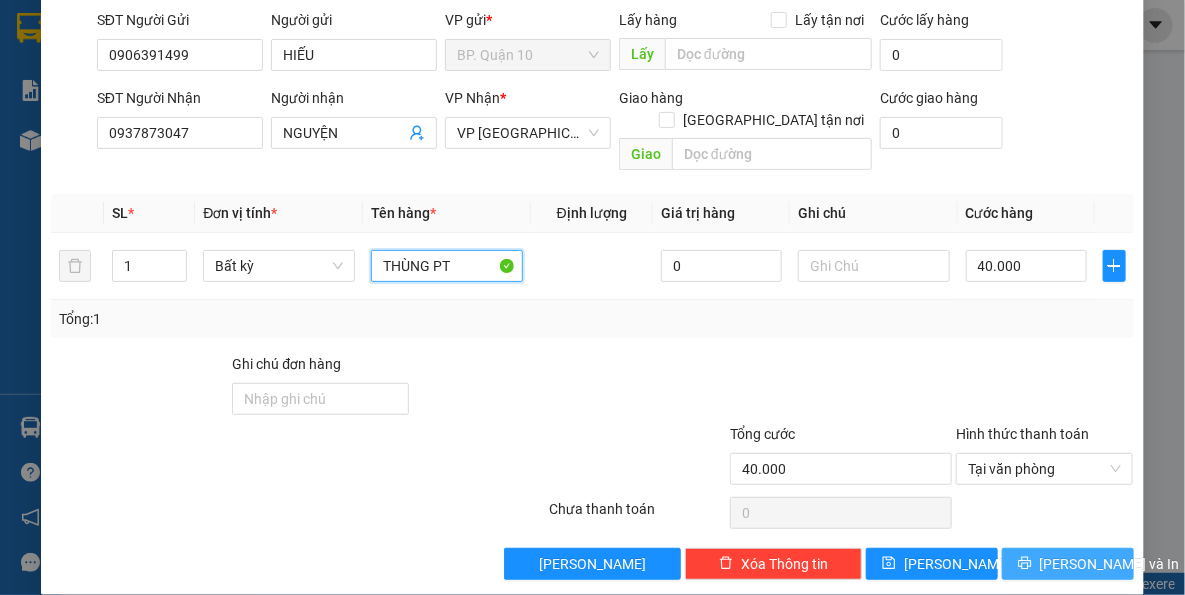 type on "THÙNG PT" 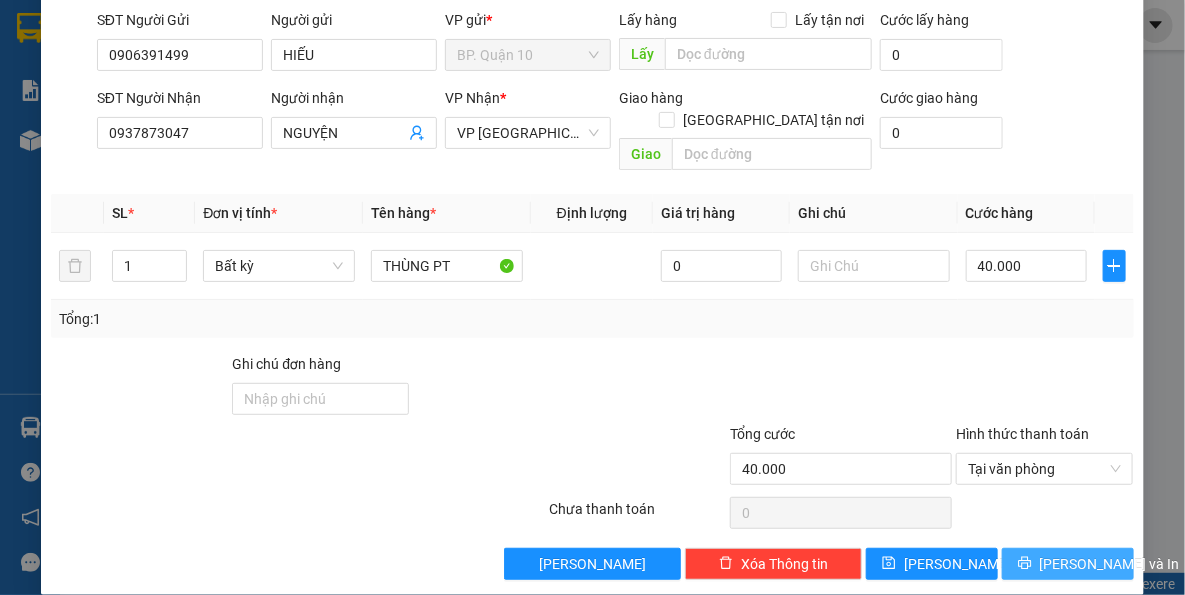 click on "[PERSON_NAME] và In" at bounding box center (1068, 564) 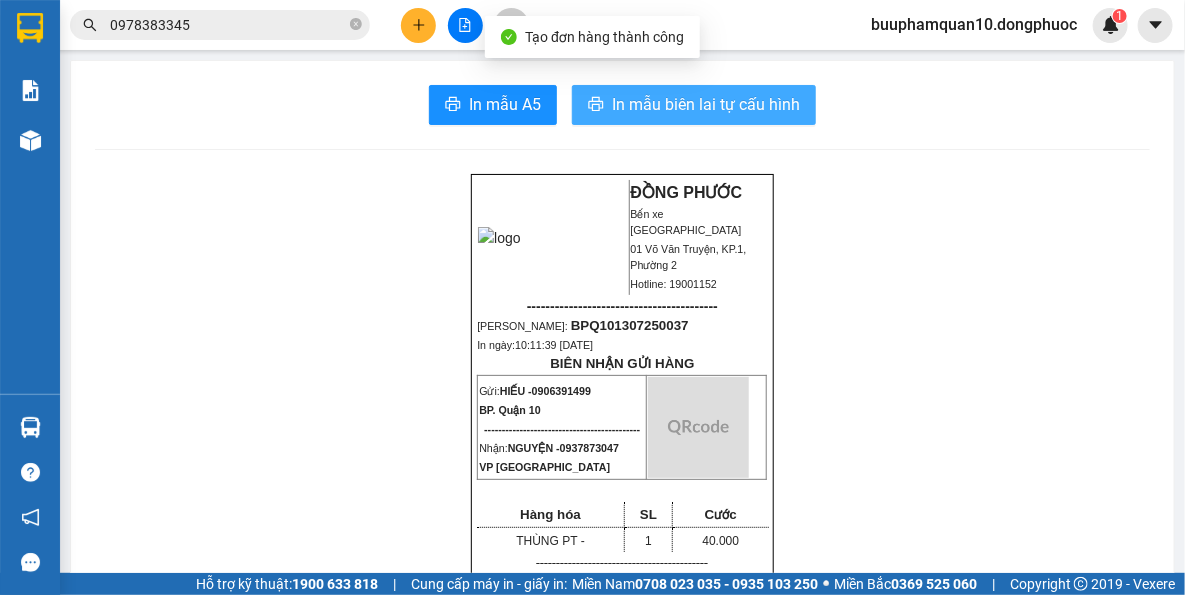 click on "In mẫu biên lai tự cấu hình" at bounding box center (706, 104) 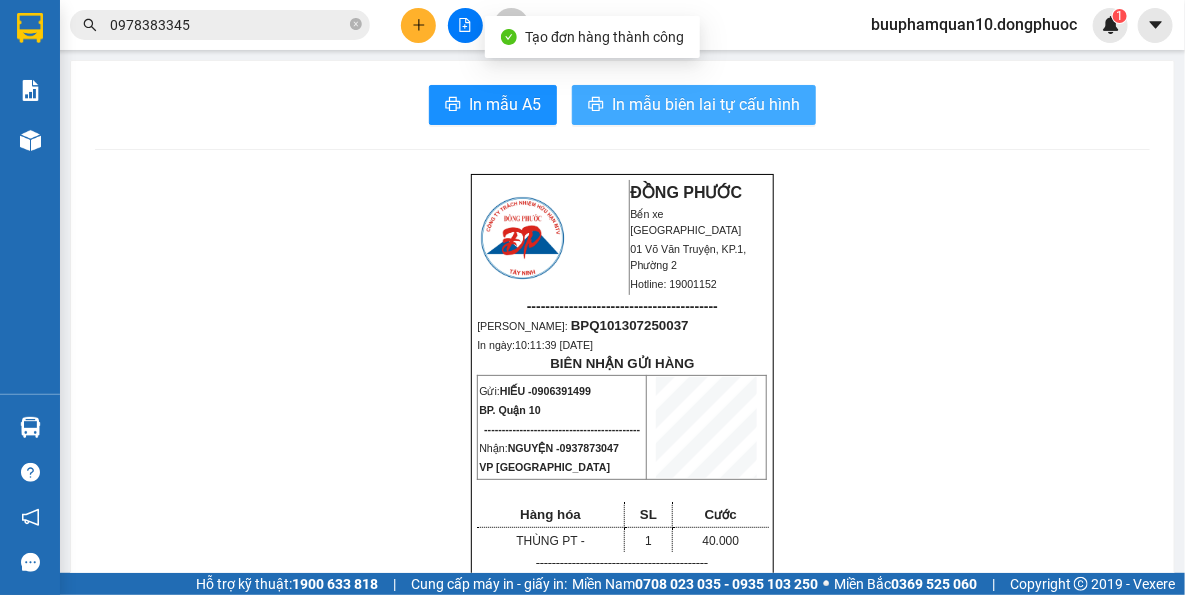 scroll, scrollTop: 0, scrollLeft: 0, axis: both 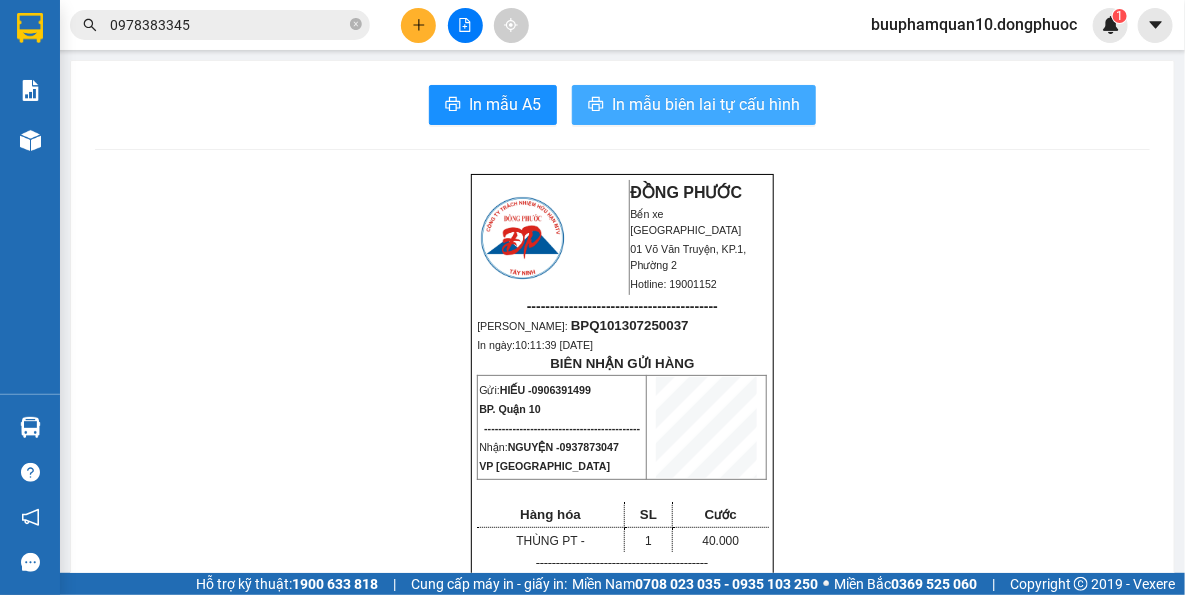 click on "In mẫu biên lai tự cấu hình" at bounding box center (706, 104) 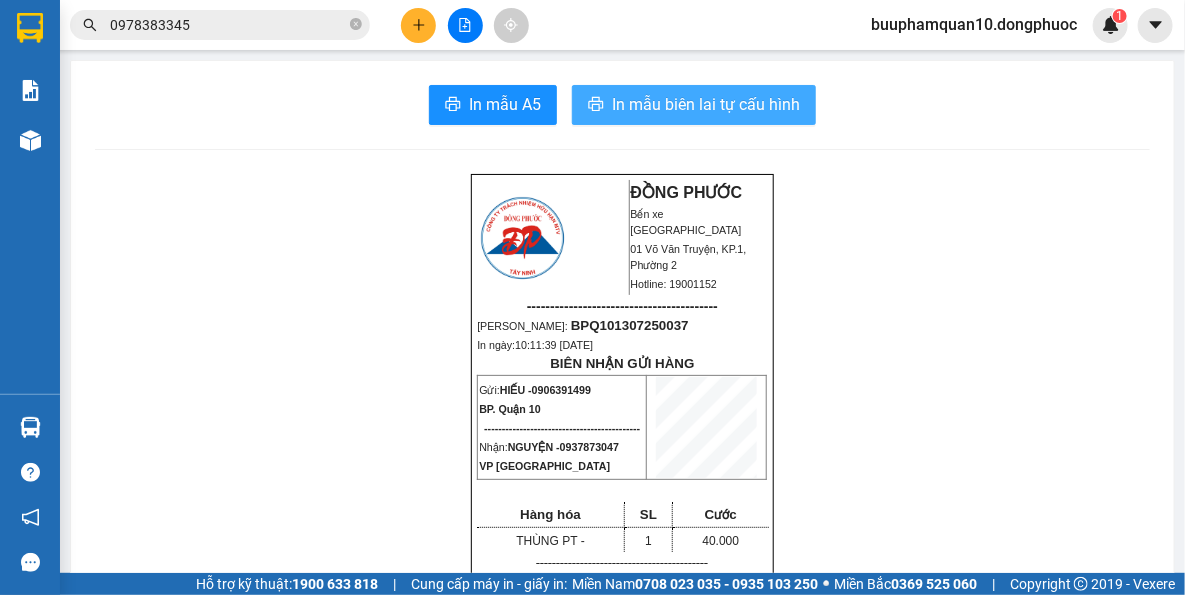 scroll, scrollTop: 0, scrollLeft: 0, axis: both 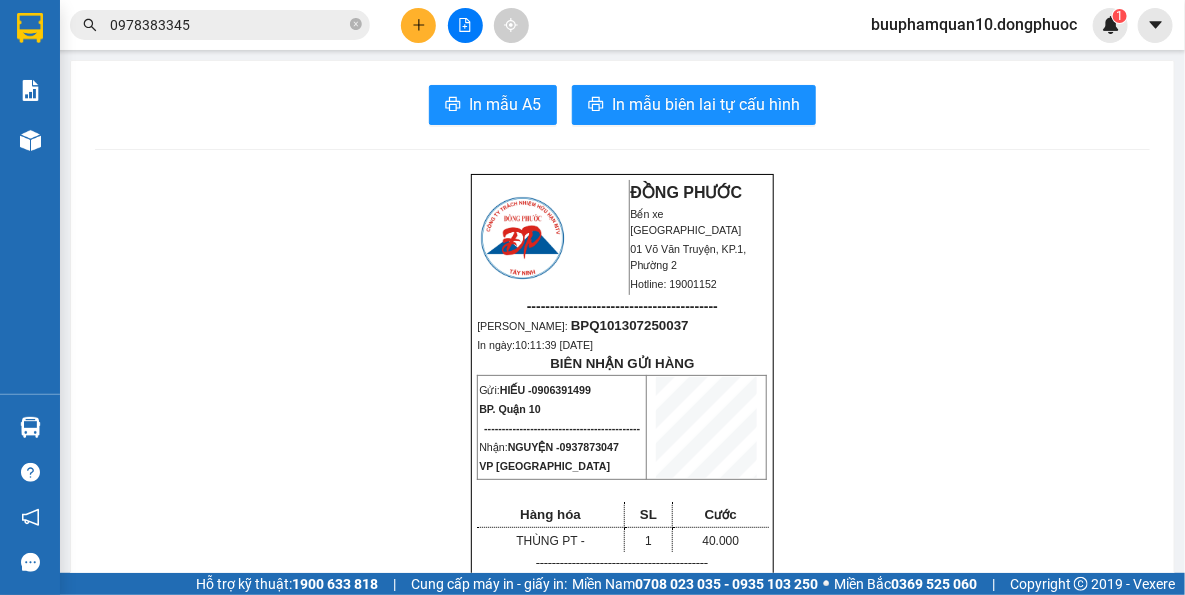 click at bounding box center (465, 25) 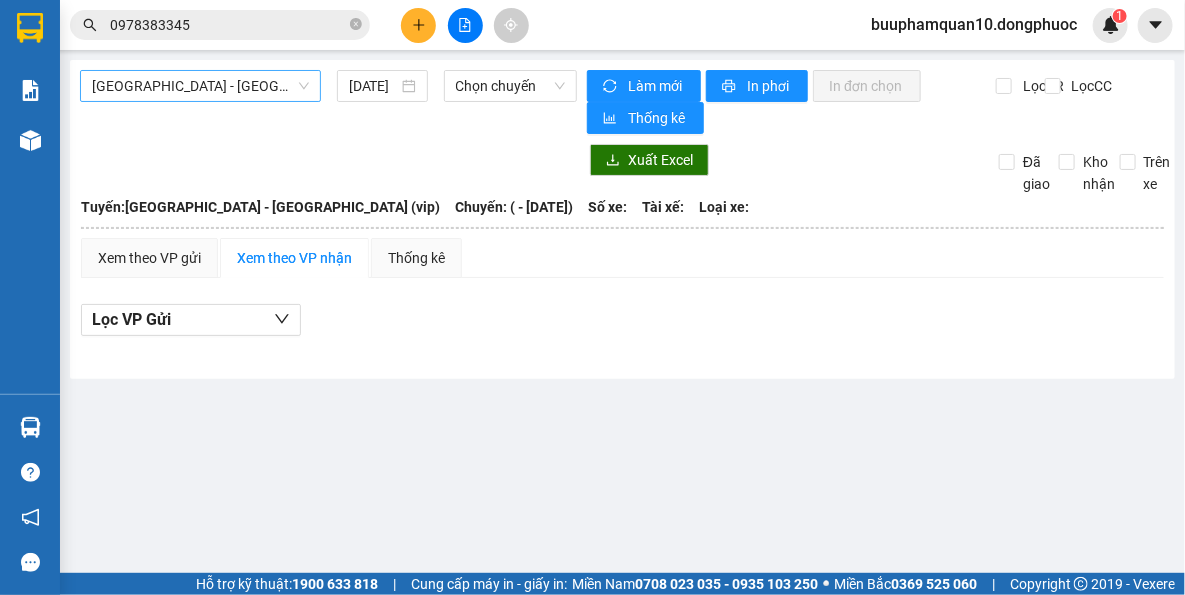 click on "[GEOGRAPHIC_DATA] - [GEOGRAPHIC_DATA] (vip)" at bounding box center (200, 86) 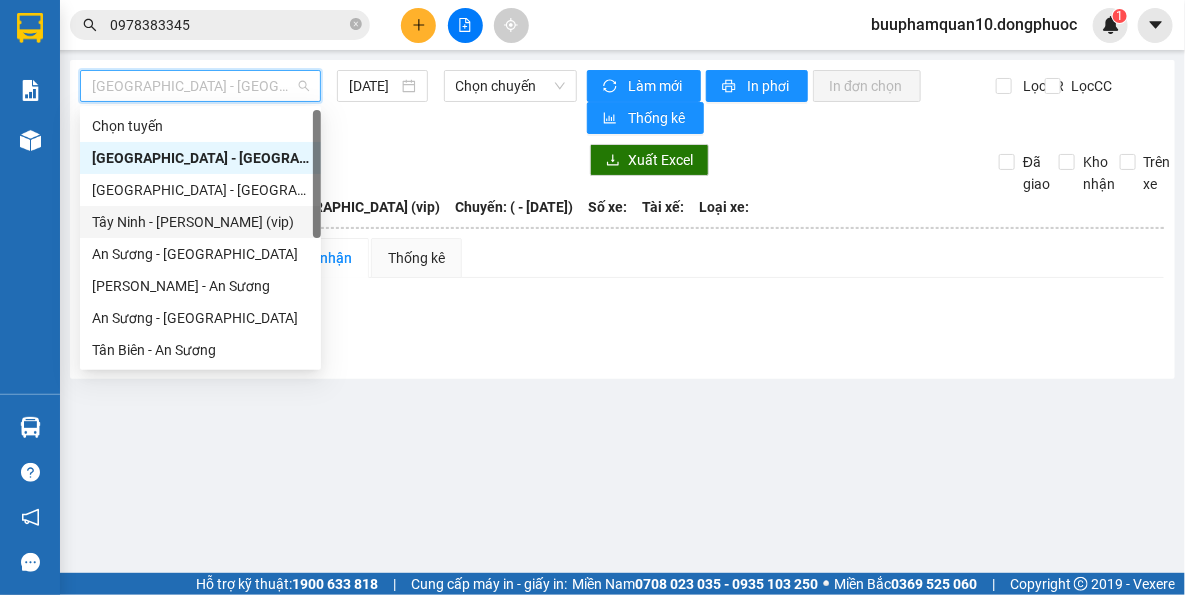 scroll, scrollTop: 272, scrollLeft: 0, axis: vertical 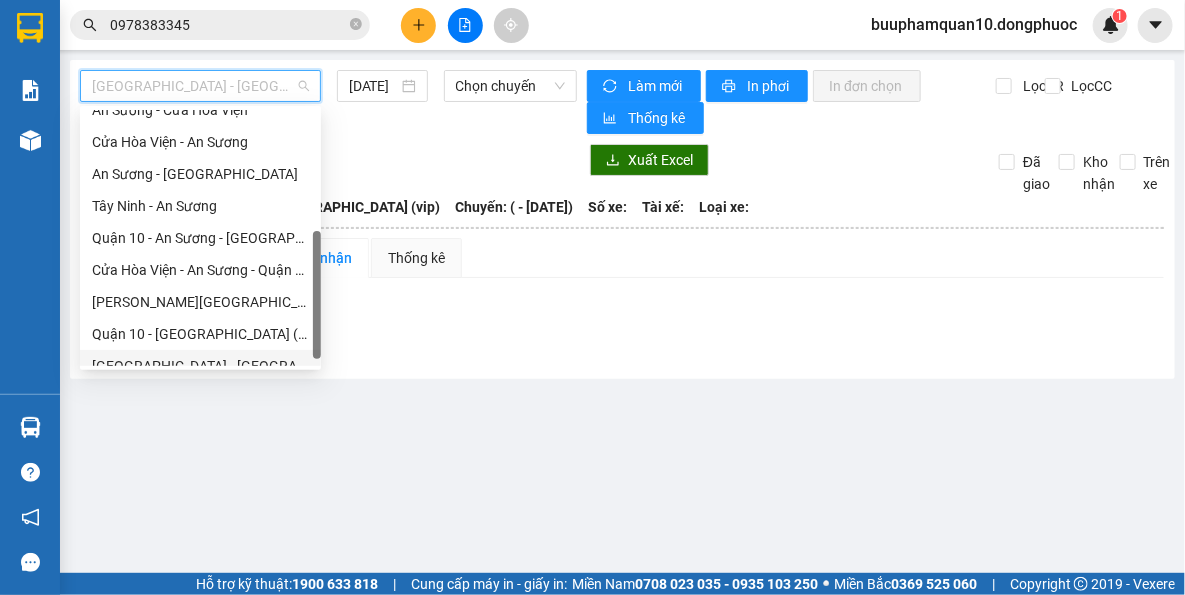 click on "[GEOGRAPHIC_DATA] - [GEOGRAPHIC_DATA] (vip)" at bounding box center (200, 366) 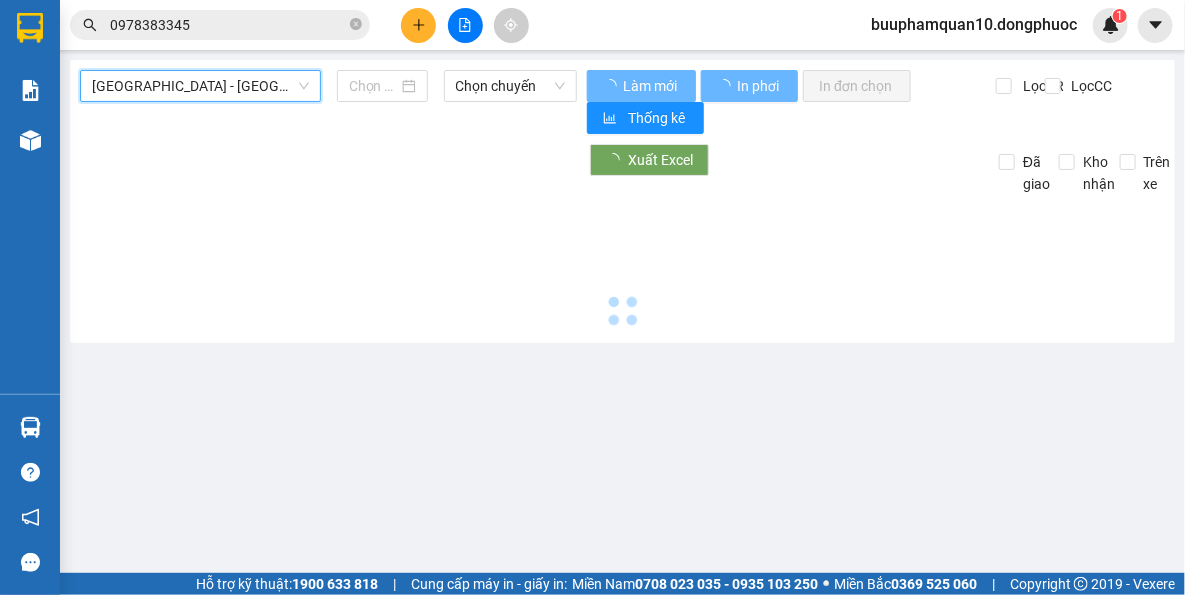 type on "[DATE]" 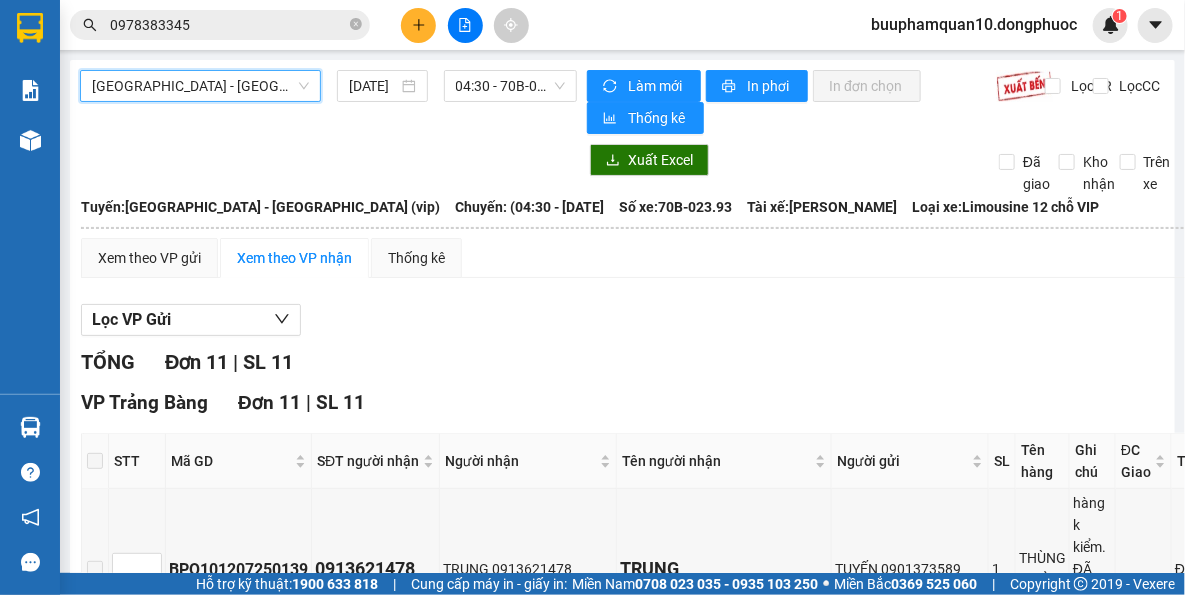click on "Hồ Chí Minh - Tây Ninh (vip) Hồ Chí Minh - Tây Ninh (vip) 13/07/2025 04:30     - 70B-023.93  Làm mới In phơi In đơn chọn Thống kê Lọc  CR Lọc  CC Xuất Excel Đã giao Kho nhận Trên xe Đồng Phước   19001152   Bến xe Tây Ninh, 01 Võ Văn Truyện, KP 1, Phường 2 10:10 - 13/07/2025 Tuyến:  Hồ Chí Minh - Tây Ninh (vip) Chuyến:   (04:30 - 13/07/2025) Tài xế:  Lê Phú Trường   Số xe:  70B-023.93 Loại xe:  Limousine 12 chỗ VIP Tuyến:  Hồ Chí Minh - Tây Ninh (vip) Chuyến:   (04:30 - 13/07/2025) Số xe:  70B-023.93 Tài xế:  Lê Phú Trường Loại xe:  Limousine 12 chỗ VIP Xem theo VP gửi Xem theo VP nhận Thống kê Lọc VP Gửi TỔNG Đơn   11 | SL   11 VP Trảng Bàng Đơn   11 | SL   11 STT Mã GD SĐT người nhận Người nhận Tên người nhận Người gửi SL Tên hàng Ghi chú ĐC Giao Trạng thái Ký nhận                           BPQ101207250139 0913621478 TRUNG  0913621478 TRUNG  1 Đã giao" at bounding box center [622, 1041] 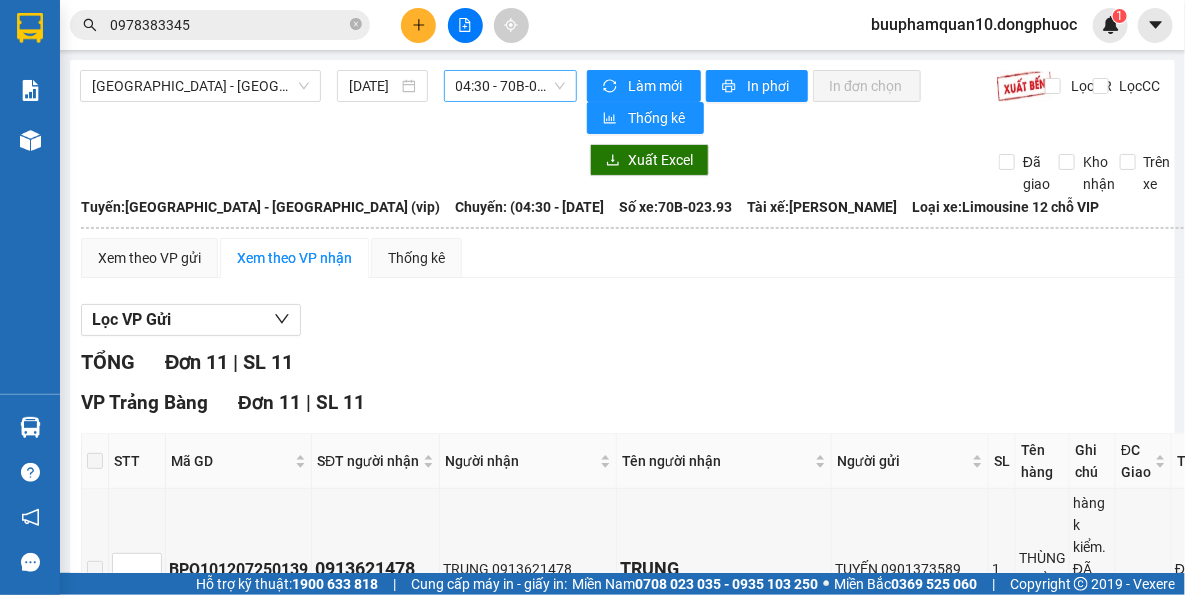 click on "04:30     - 70B-023.93" at bounding box center (511, 86) 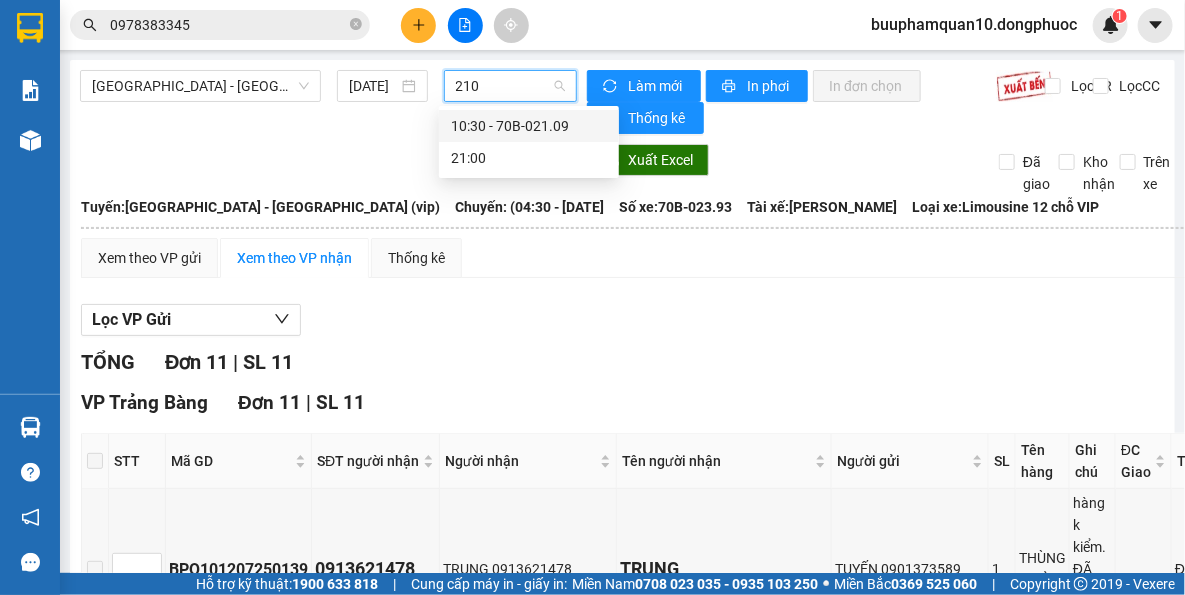 type on "2109" 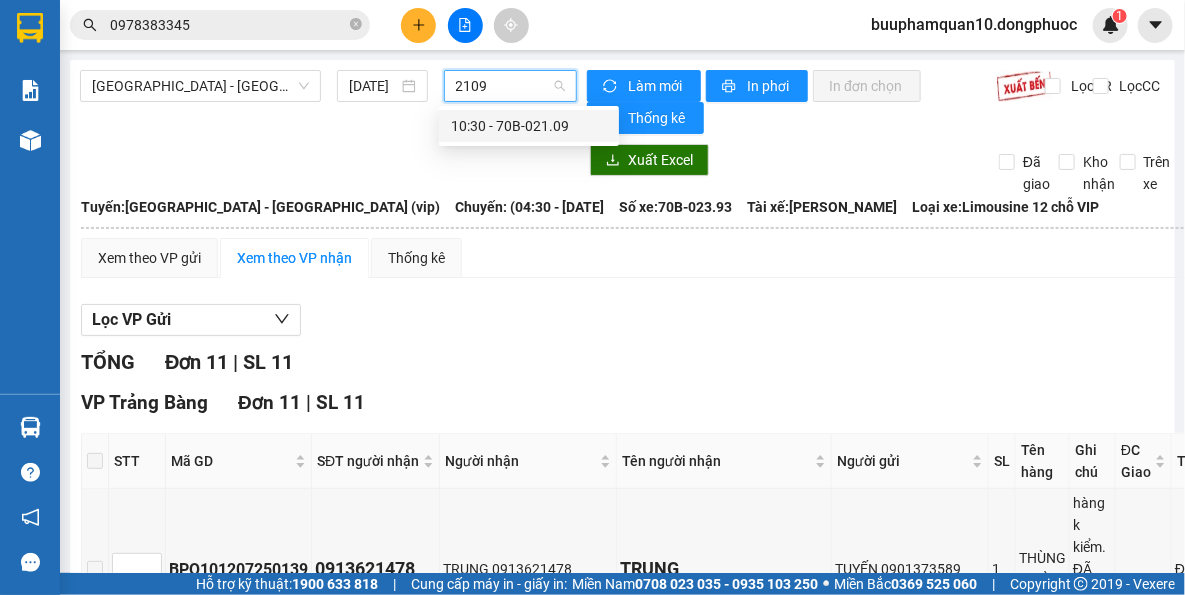 click on "10:30     - 70B-021.09" at bounding box center [529, 126] 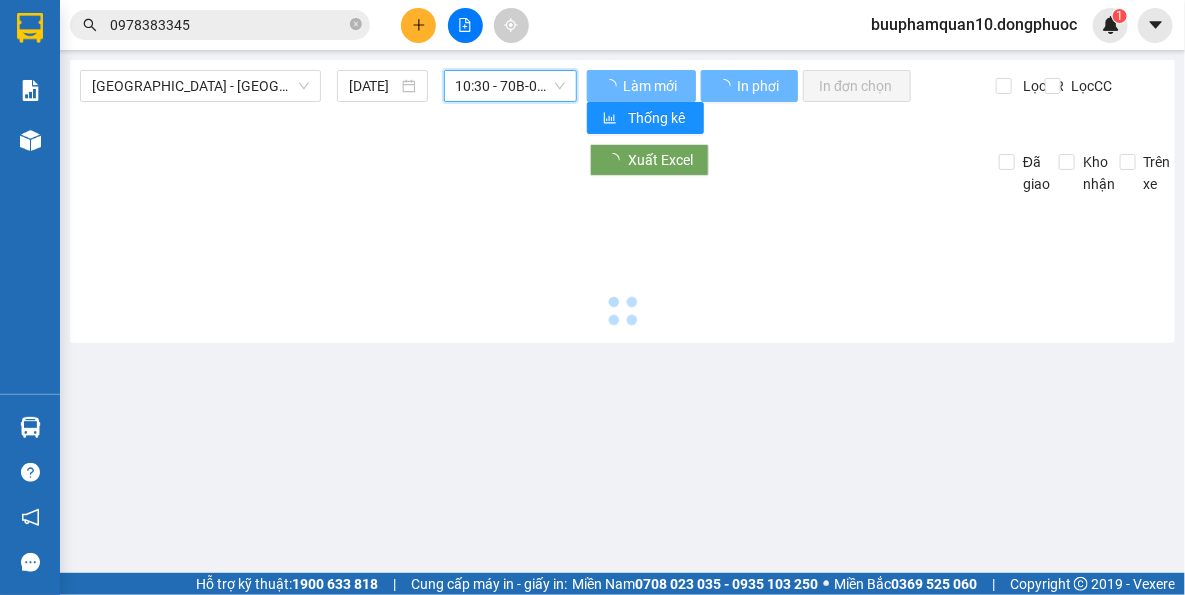 click on "10:30     - 70B-021.09" at bounding box center (511, 86) 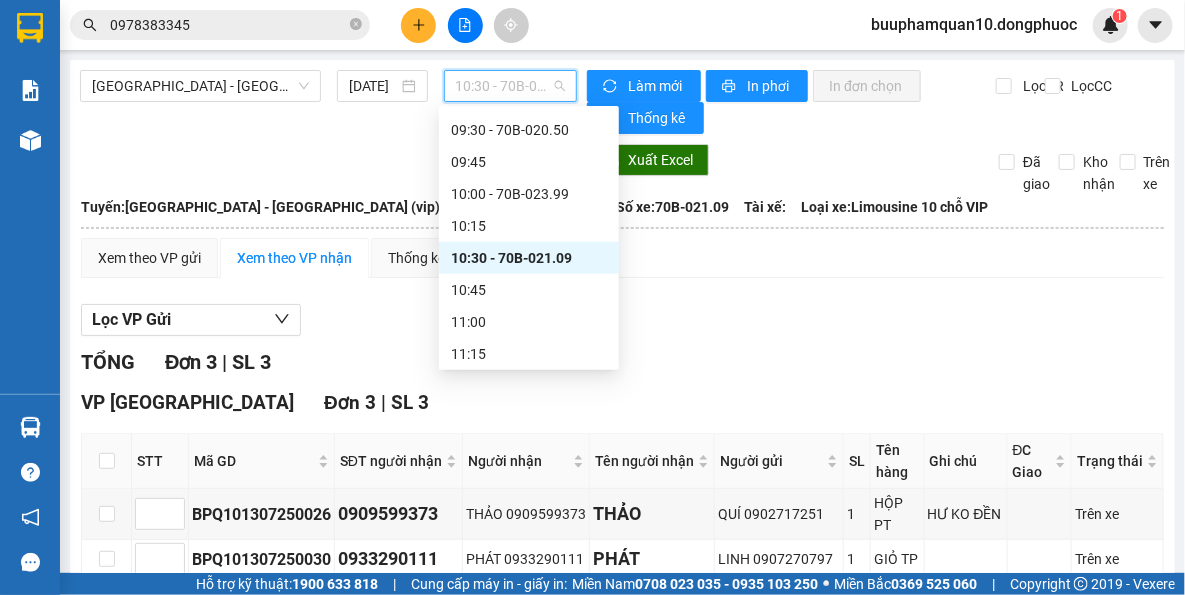 scroll, scrollTop: 667, scrollLeft: 0, axis: vertical 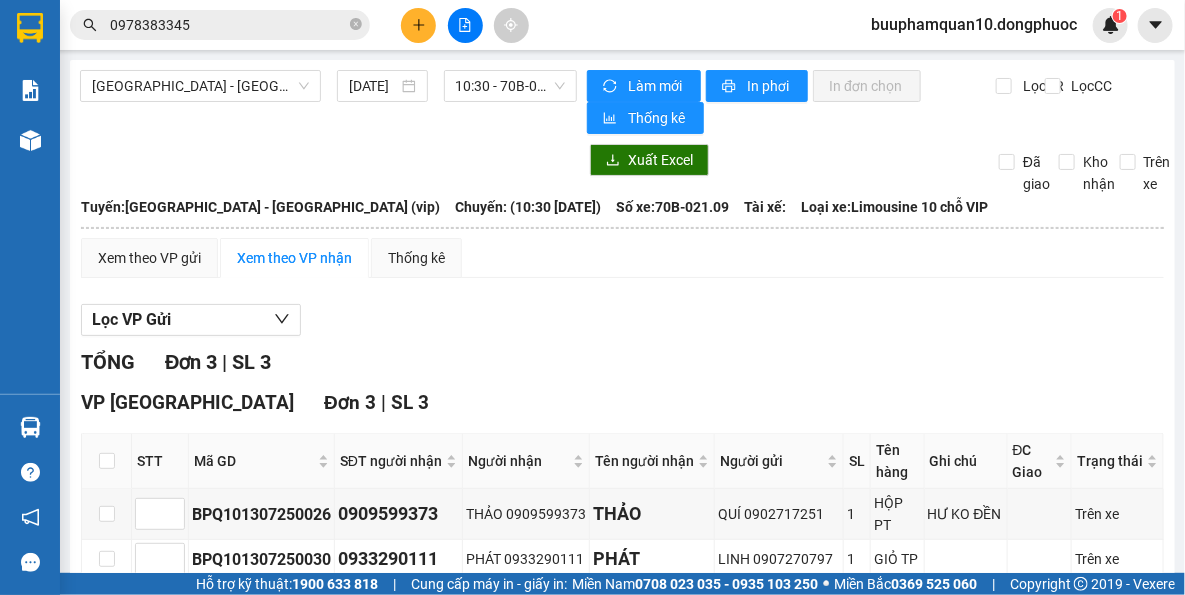 drag, startPoint x: 778, startPoint y: 299, endPoint x: 499, endPoint y: 3, distance: 406.76407 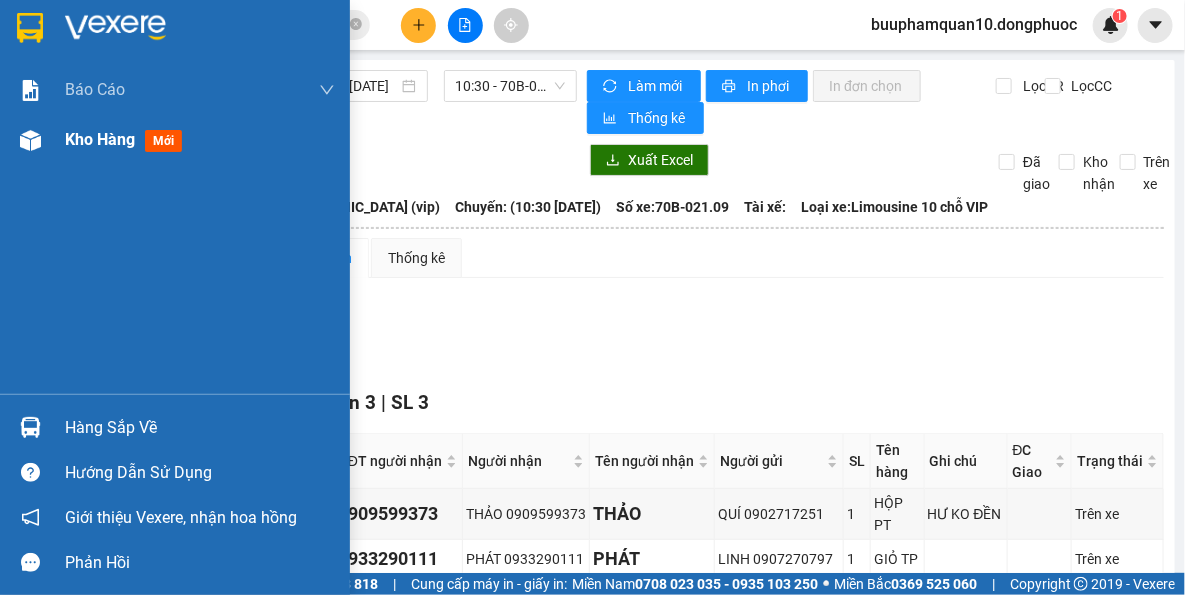 click at bounding box center (30, 140) 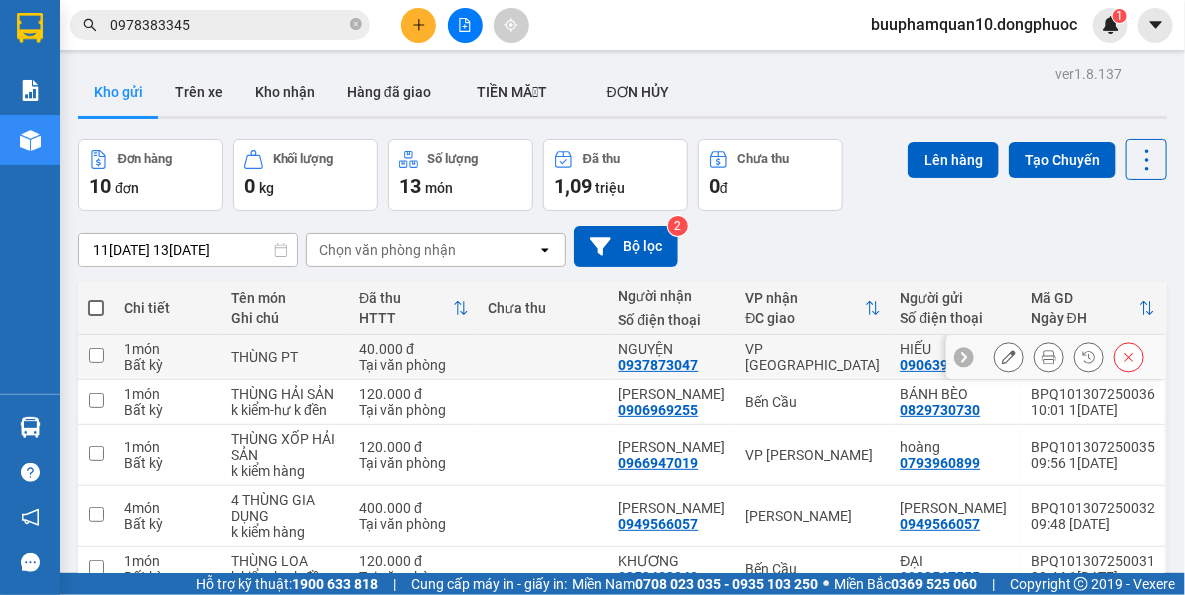 click on "VP [GEOGRAPHIC_DATA]" at bounding box center [813, 357] 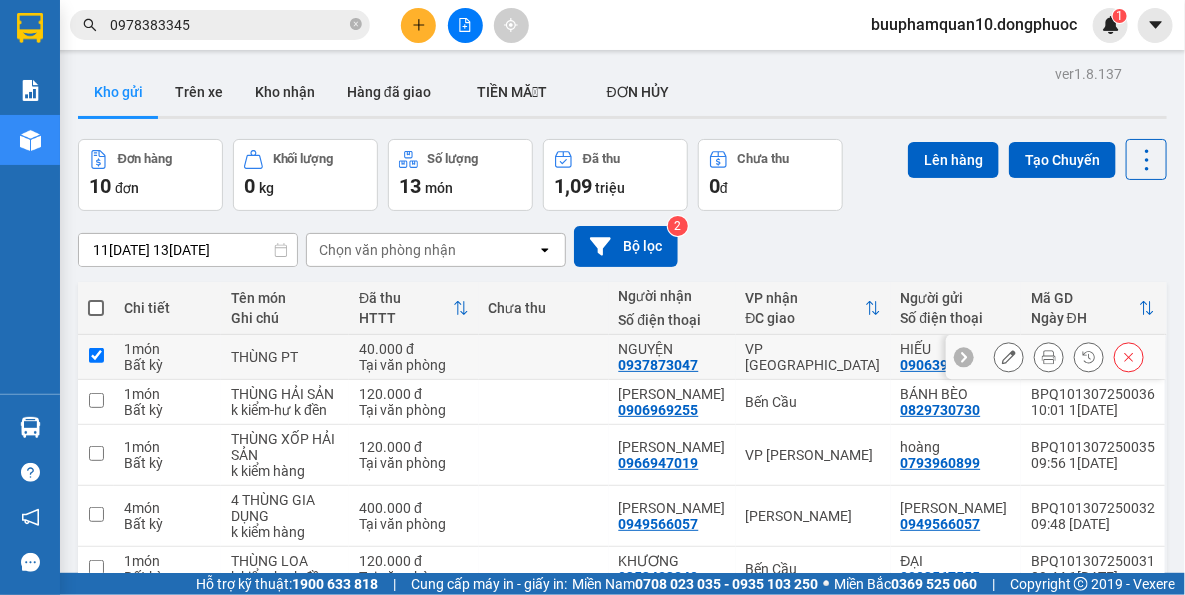 checkbox on "true" 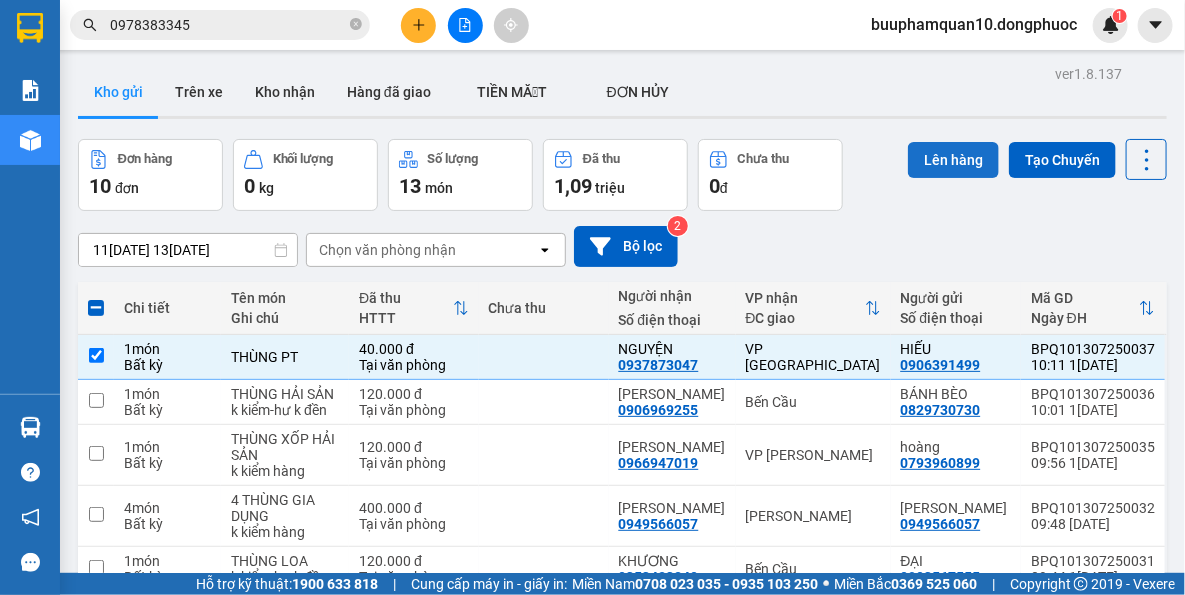 click on "Lên hàng" at bounding box center [953, 160] 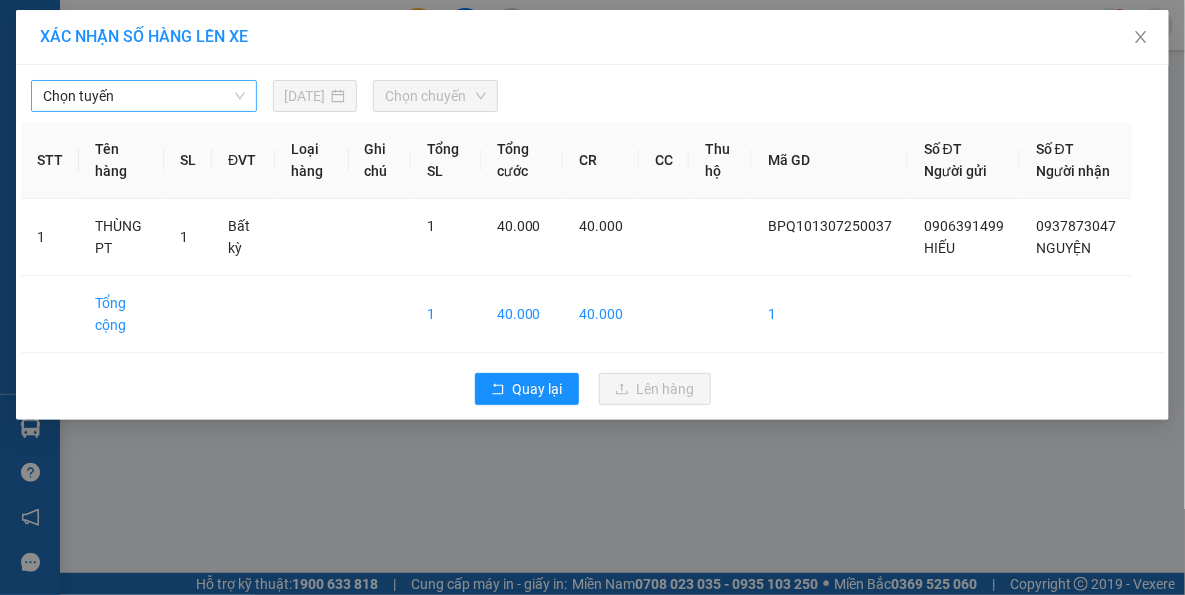 click on "Chọn tuyến" at bounding box center [144, 96] 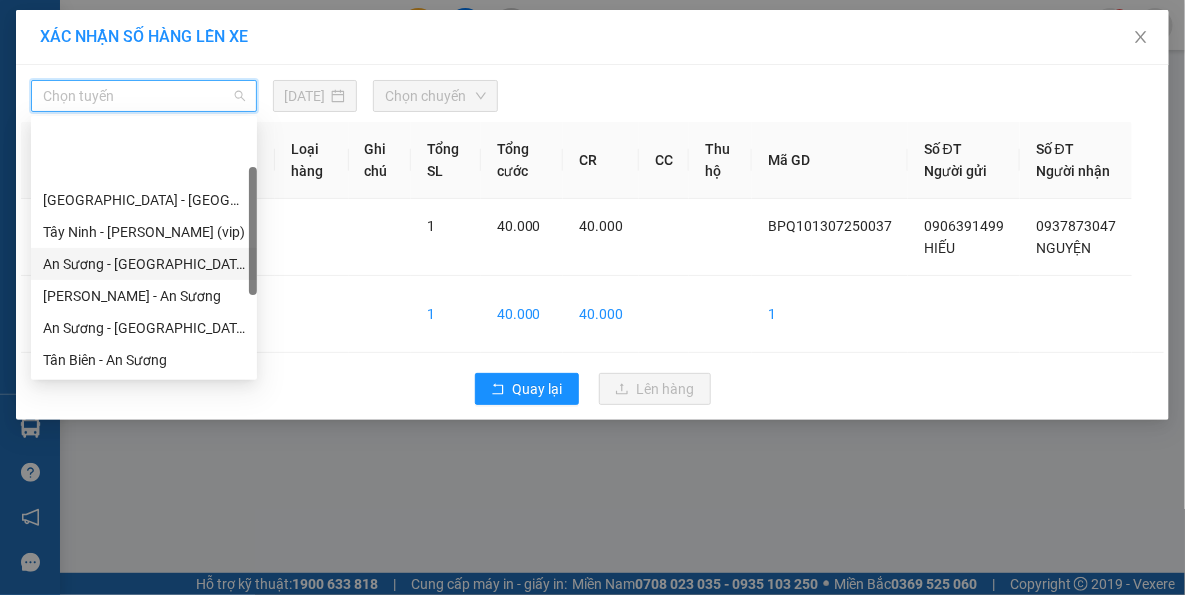 scroll, scrollTop: 287, scrollLeft: 0, axis: vertical 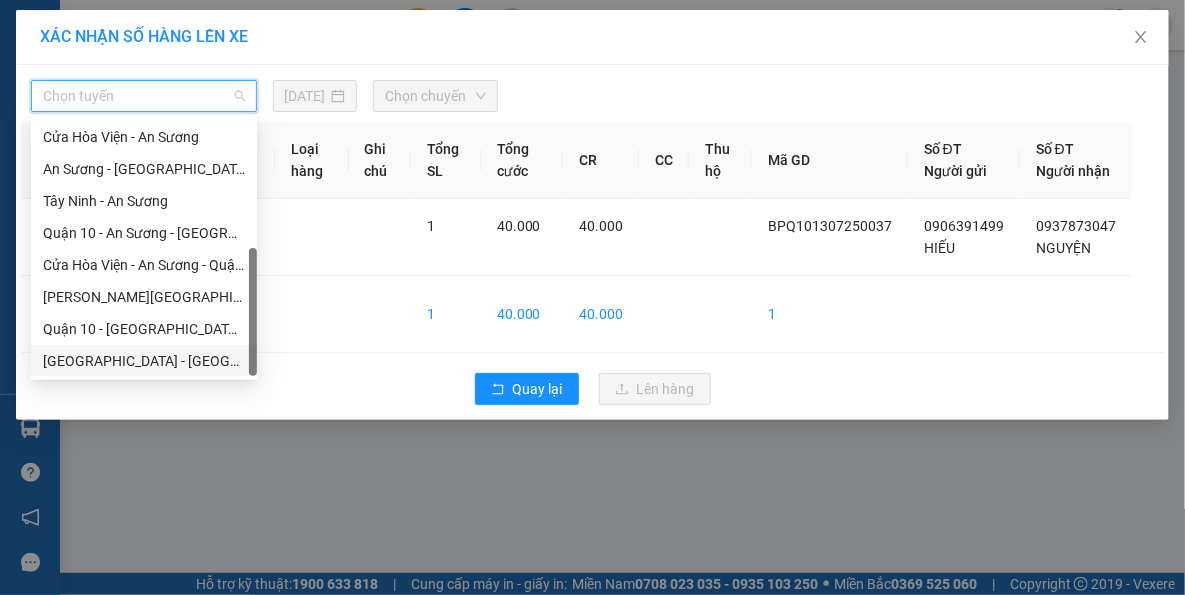 drag, startPoint x: 180, startPoint y: 364, endPoint x: 188, endPoint y: 332, distance: 32.984844 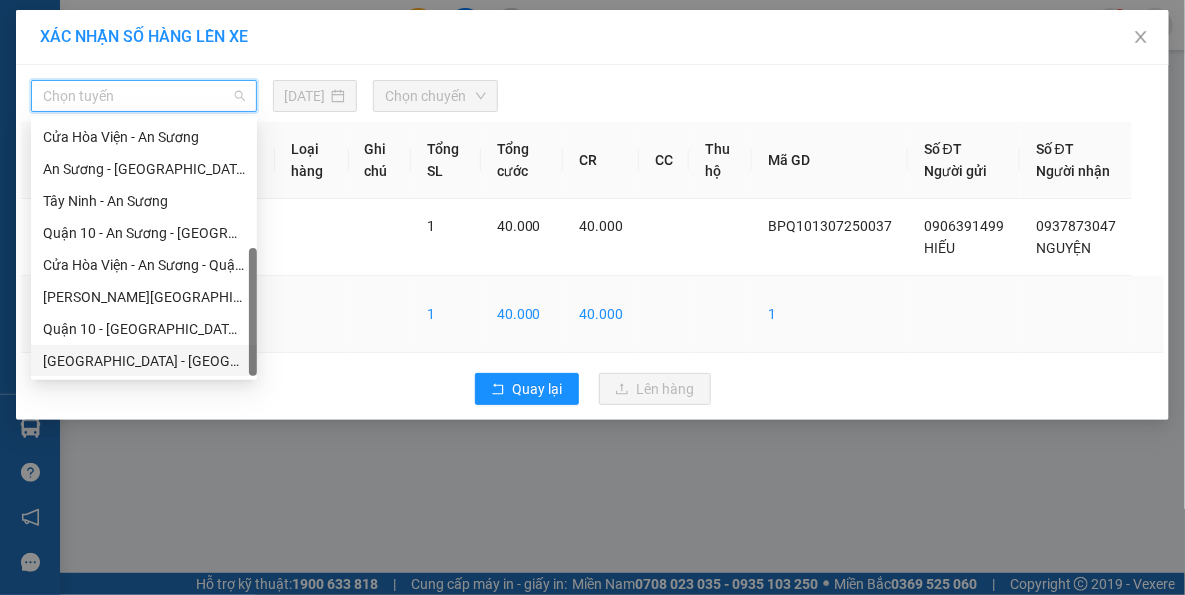 click on "[GEOGRAPHIC_DATA] - [GEOGRAPHIC_DATA] (vip)" at bounding box center (144, 361) 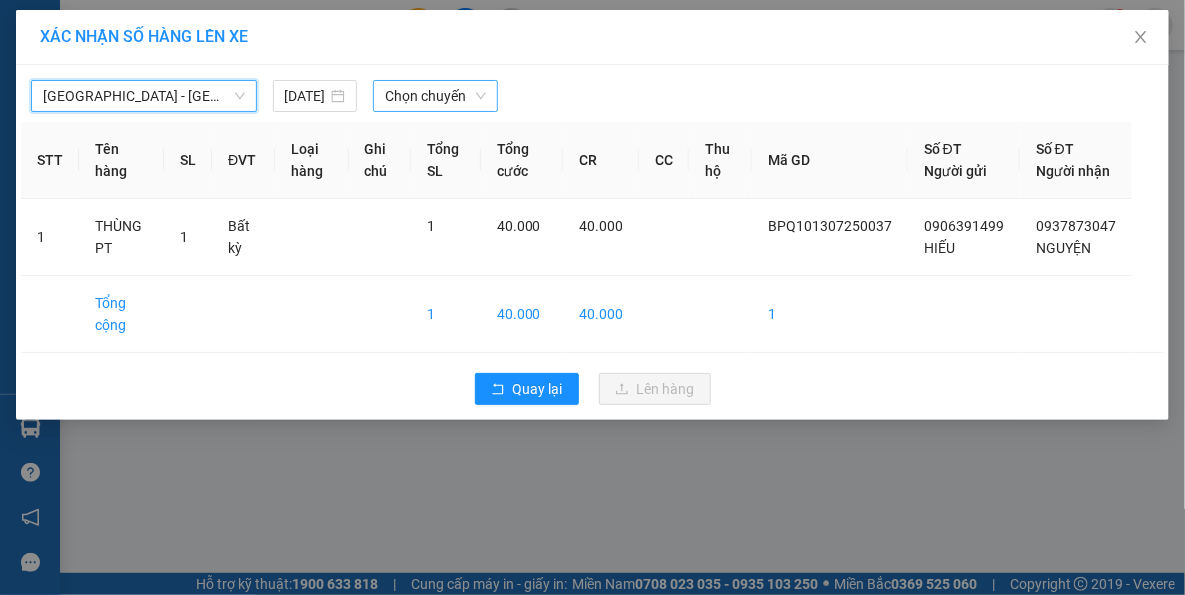 click on "Chọn chuyến" at bounding box center [435, 96] 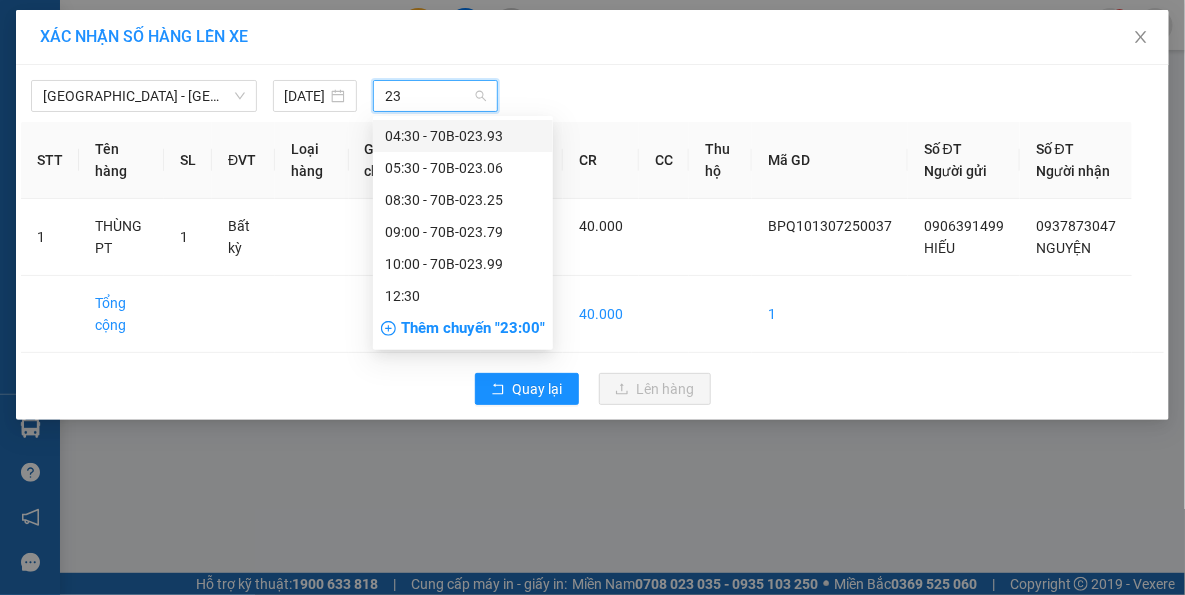 type on "2" 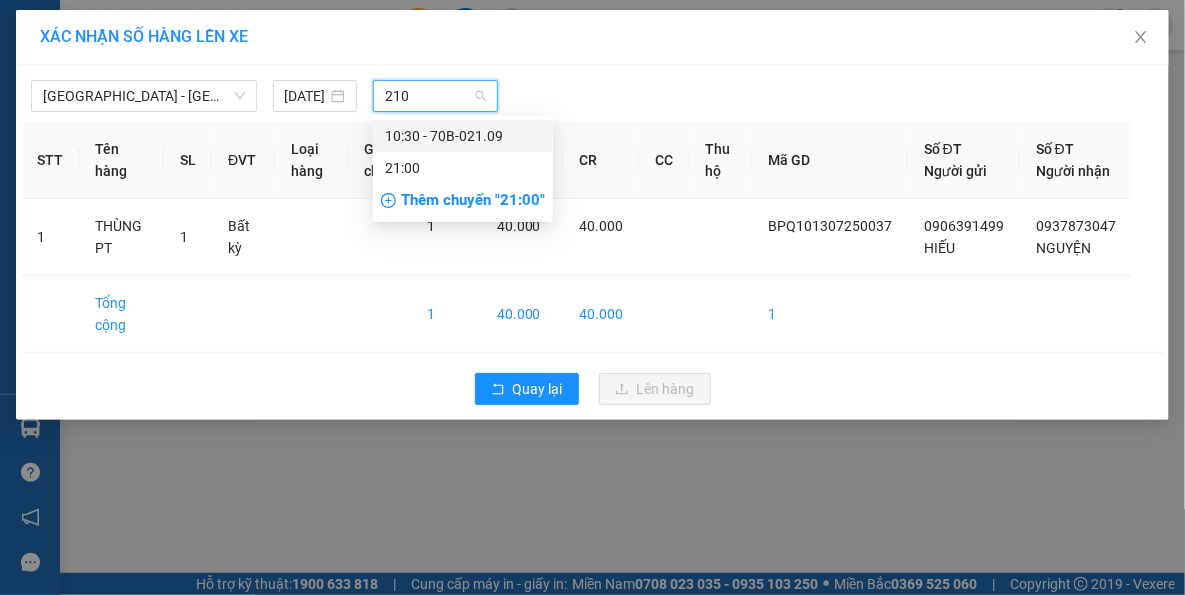 type on "2109" 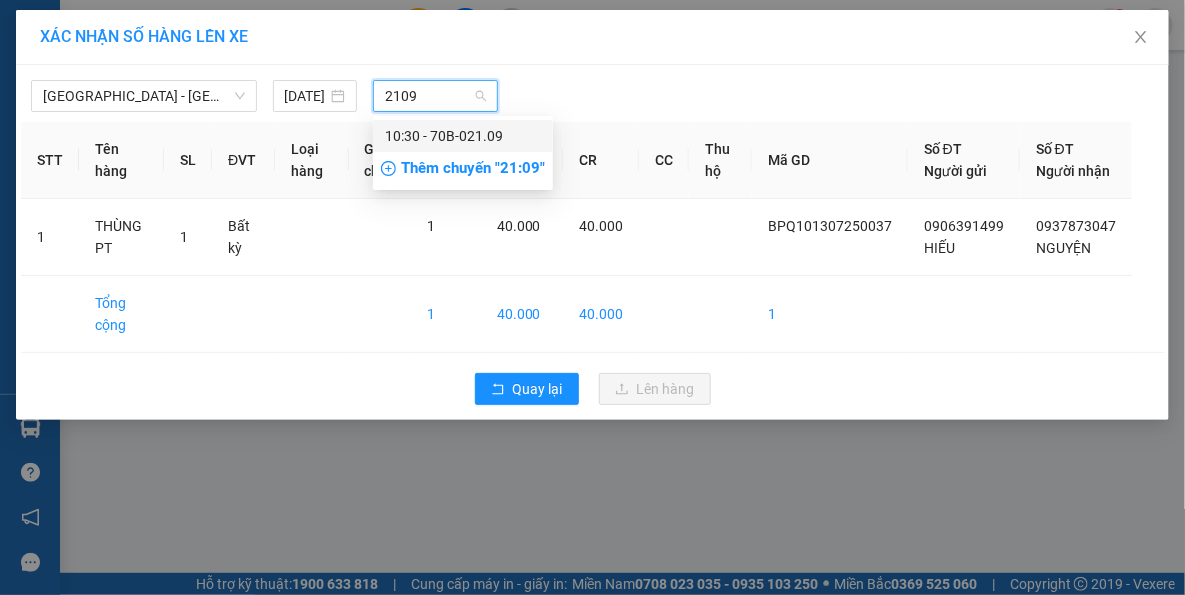 click on "10:30     - 70B-021.09" at bounding box center (463, 136) 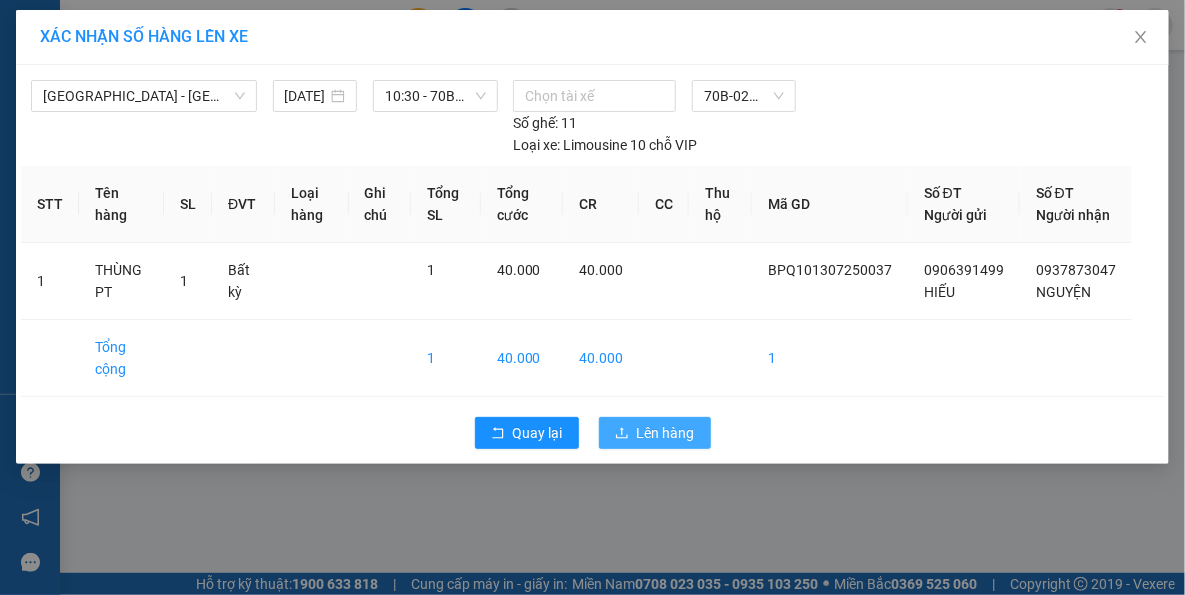 click on "Lên hàng" at bounding box center [666, 433] 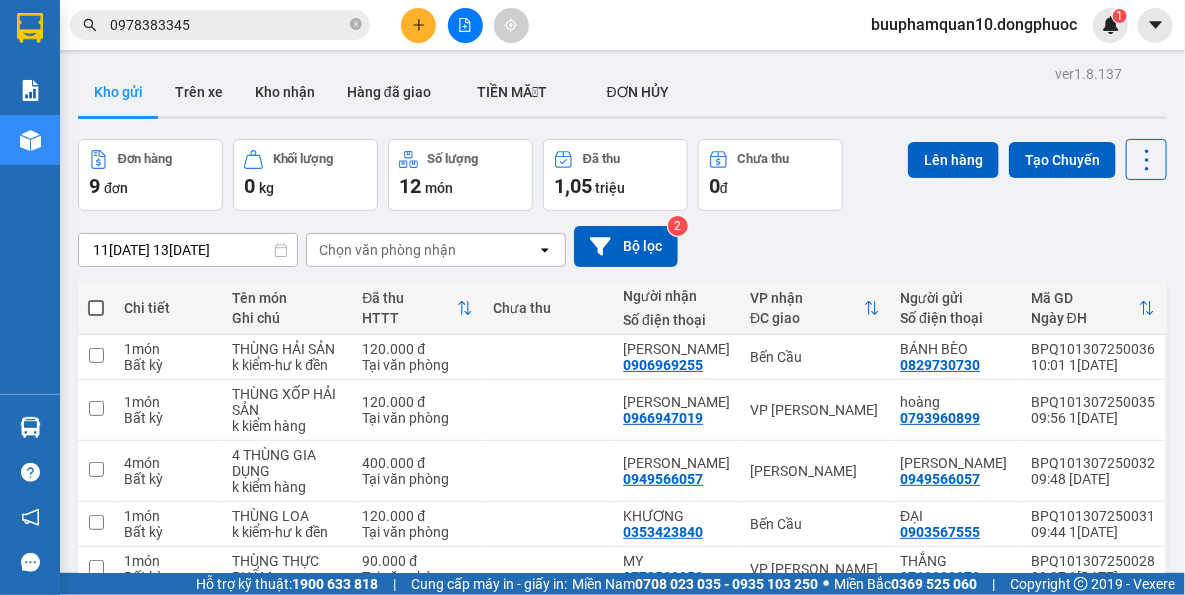 click at bounding box center (418, 25) 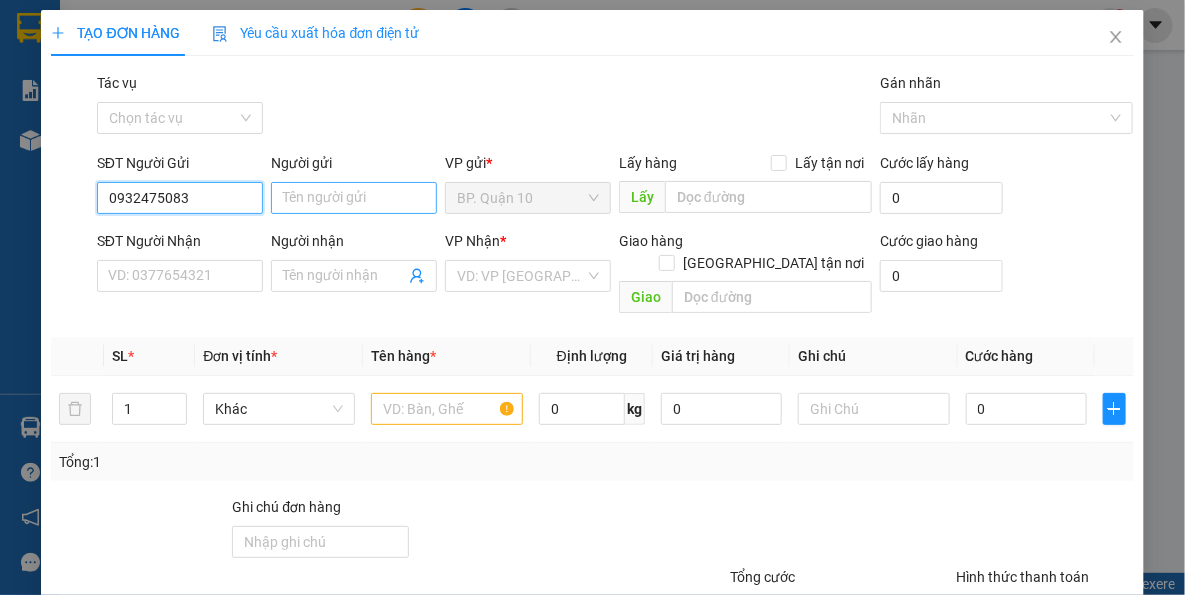 type on "0932475083" 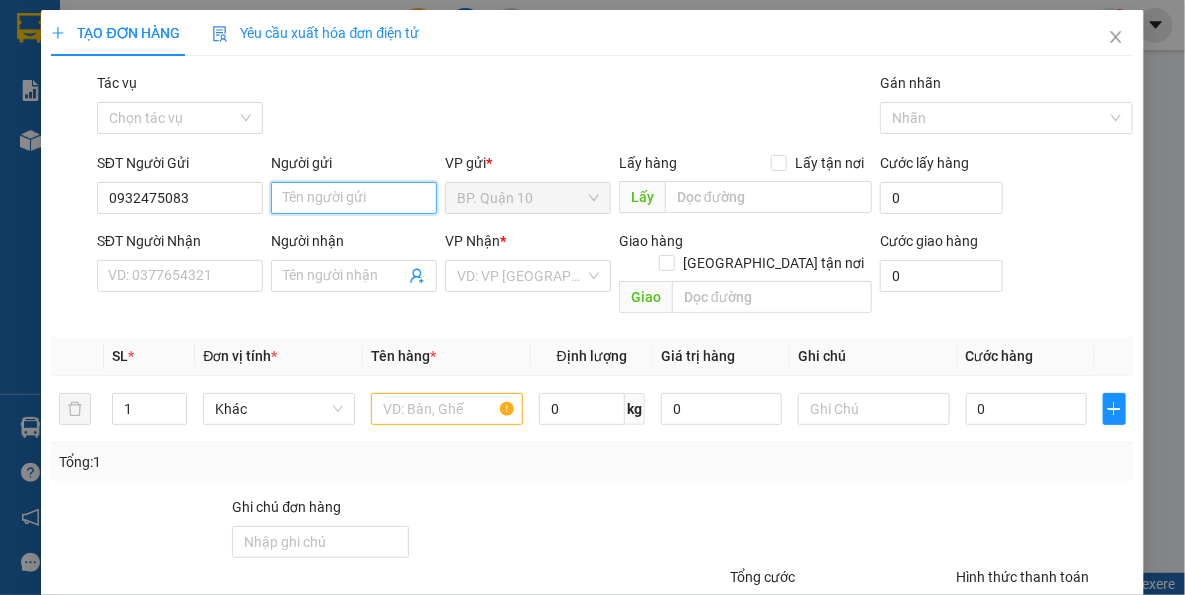 click on "Người gửi" at bounding box center (354, 198) 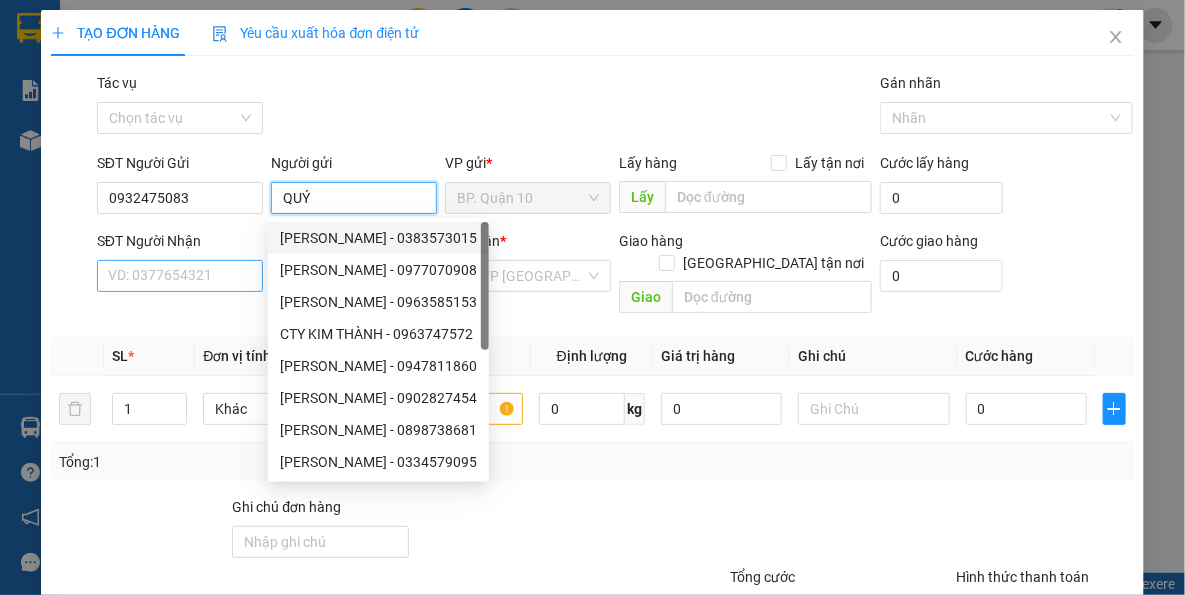 type on "QUÝ" 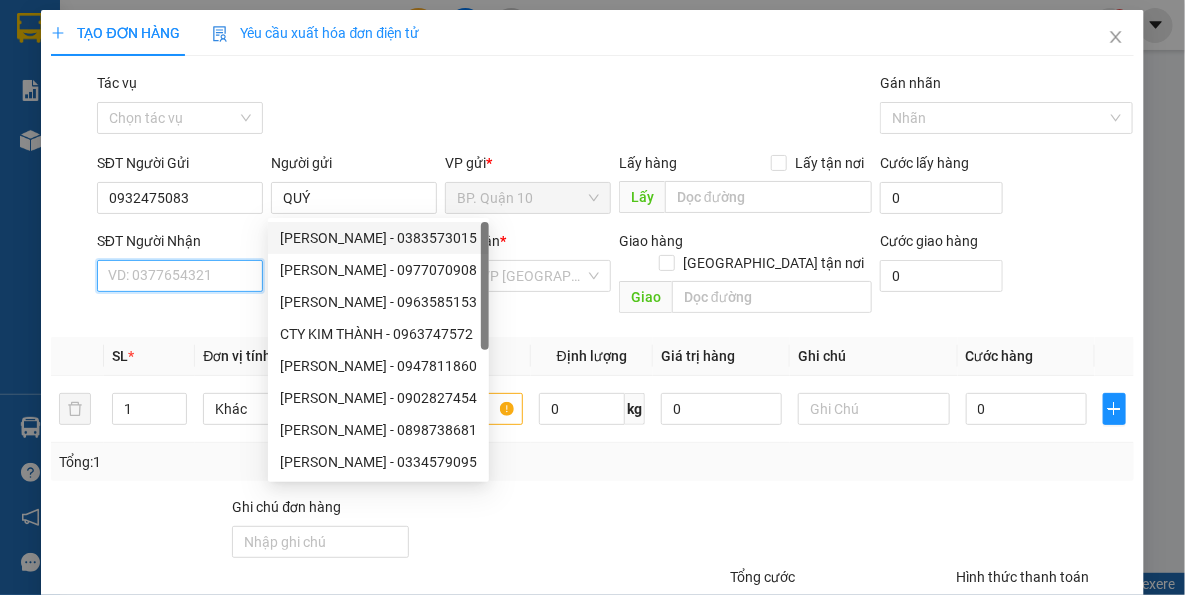 click on "SĐT Người Nhận" at bounding box center (180, 276) 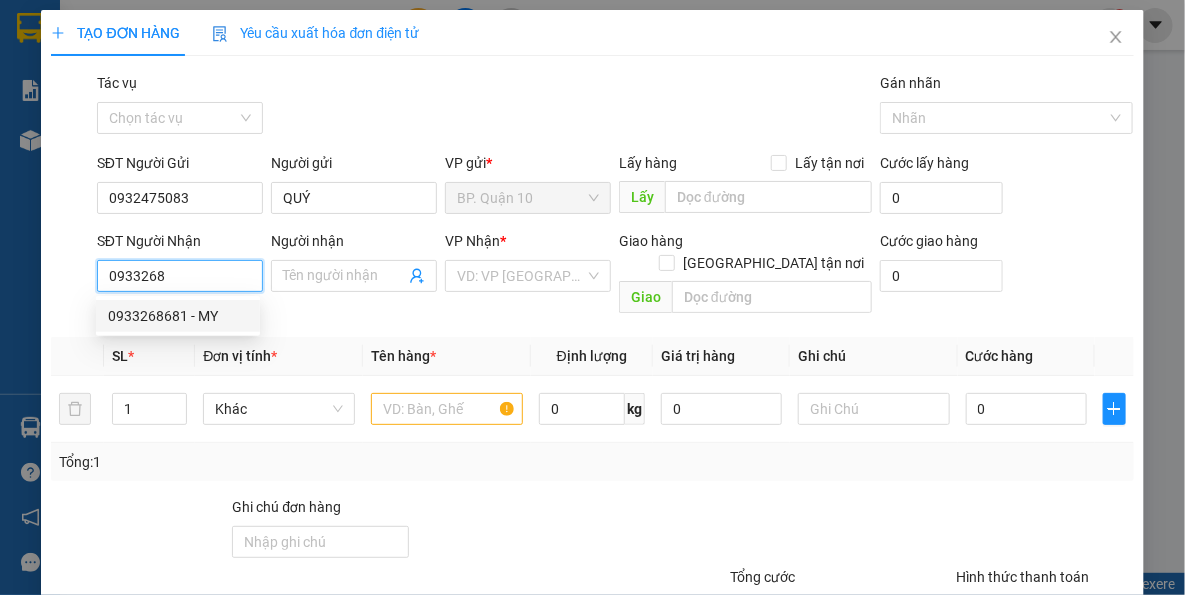 click on "0933268681 - MY" at bounding box center (178, 316) 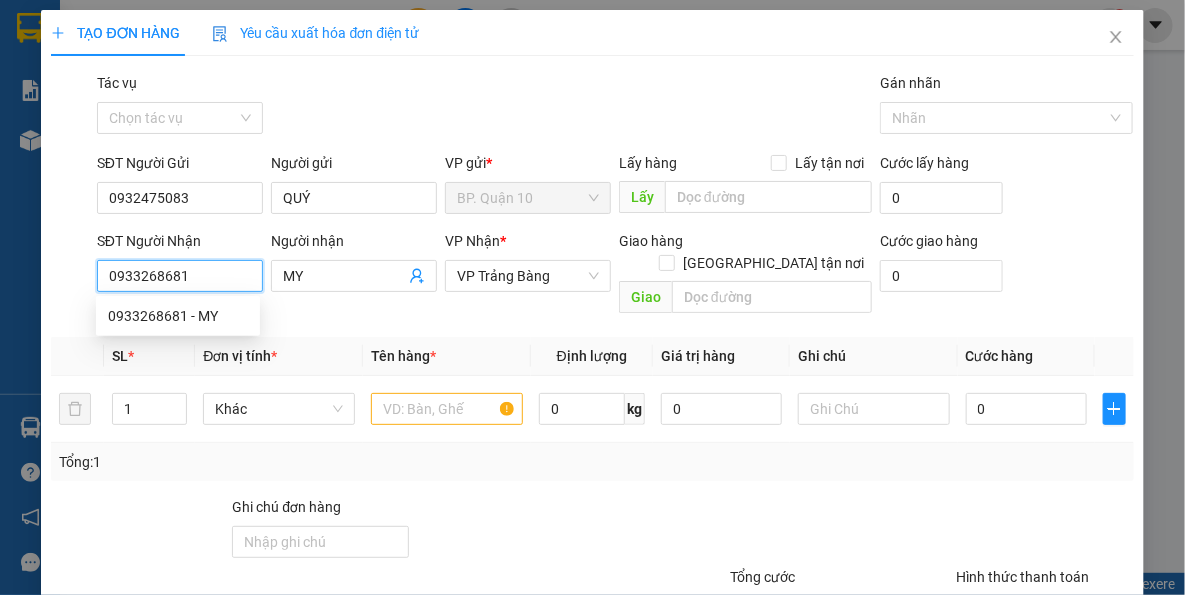 type on "50.000" 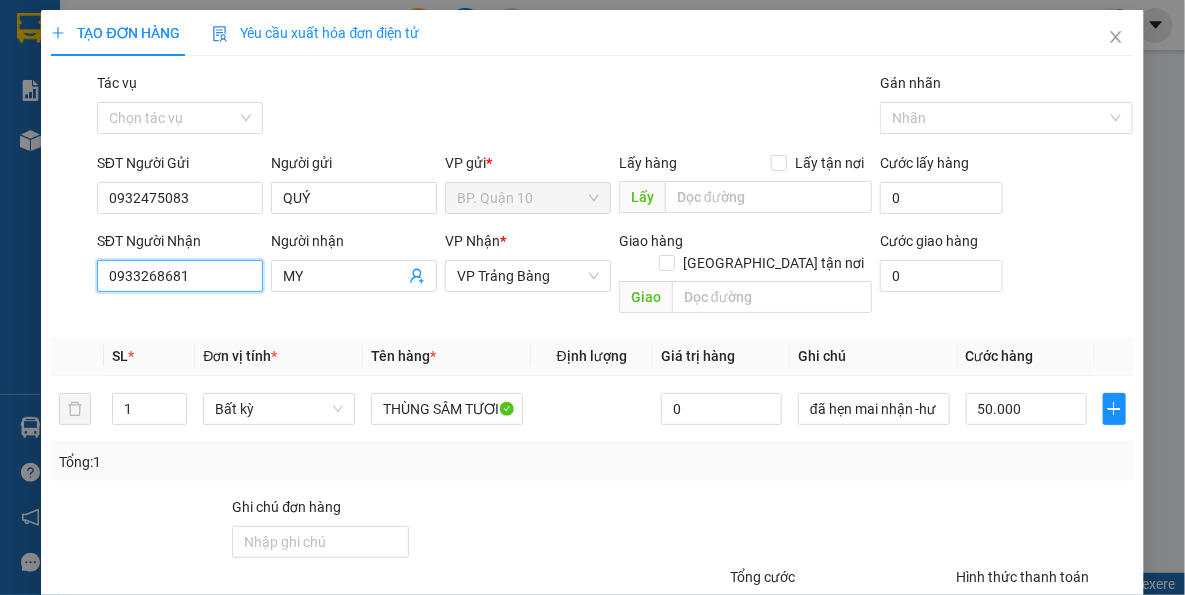 type on "0933268681" 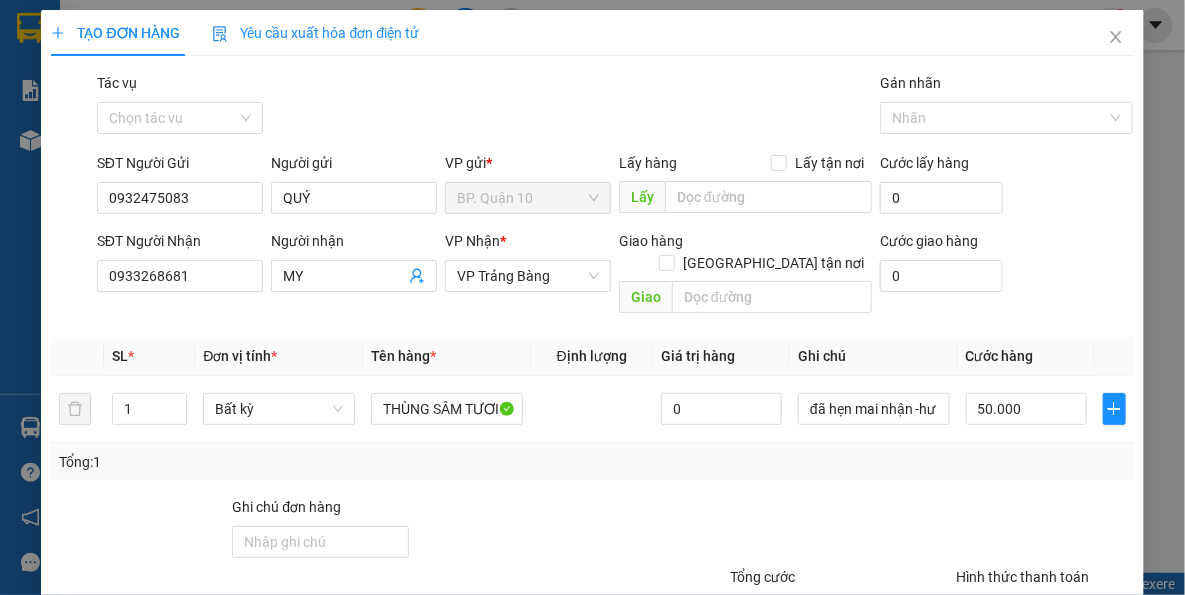 click on "Tên hàng  *" at bounding box center [447, 356] 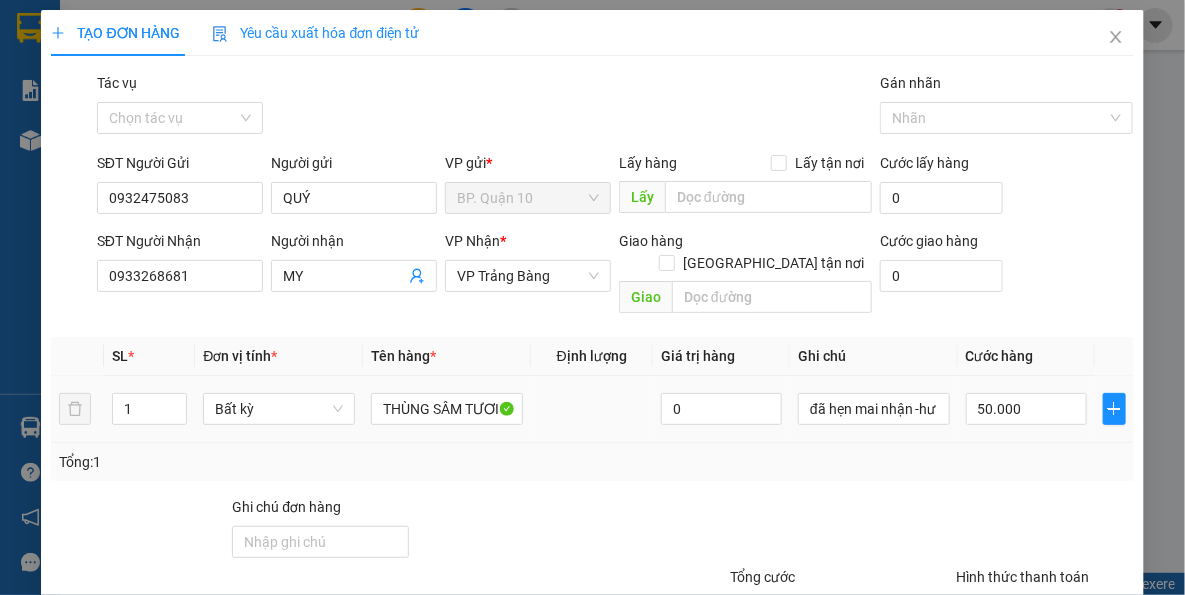 click on "THÙNG SÂM TƯƠI" at bounding box center [447, 409] 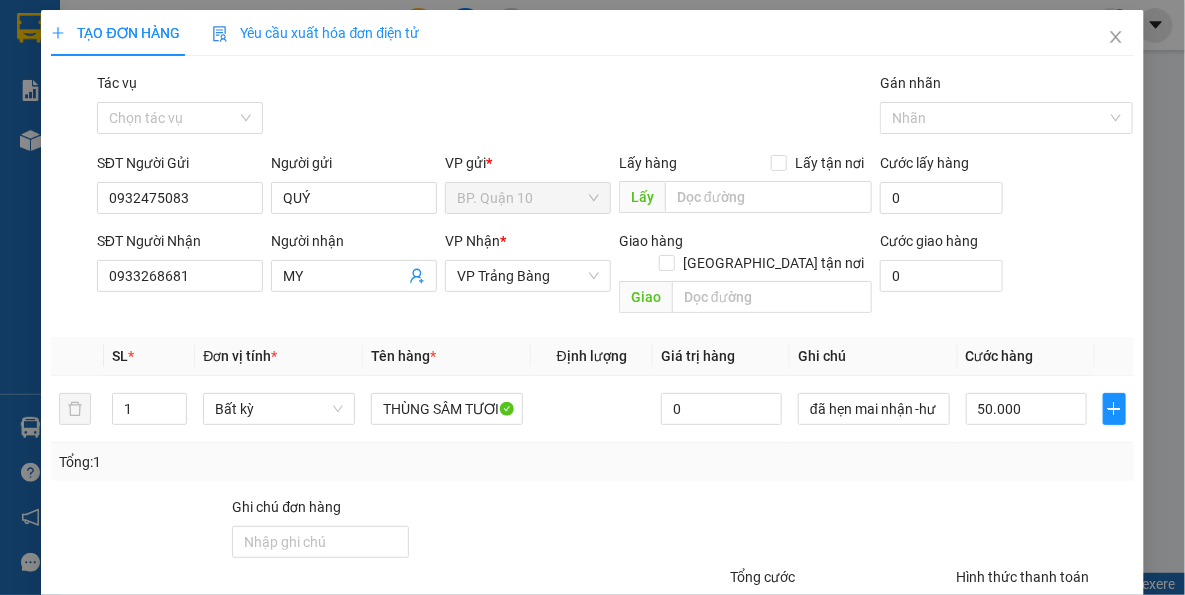 click on "Tổng:  1" at bounding box center (592, 462) 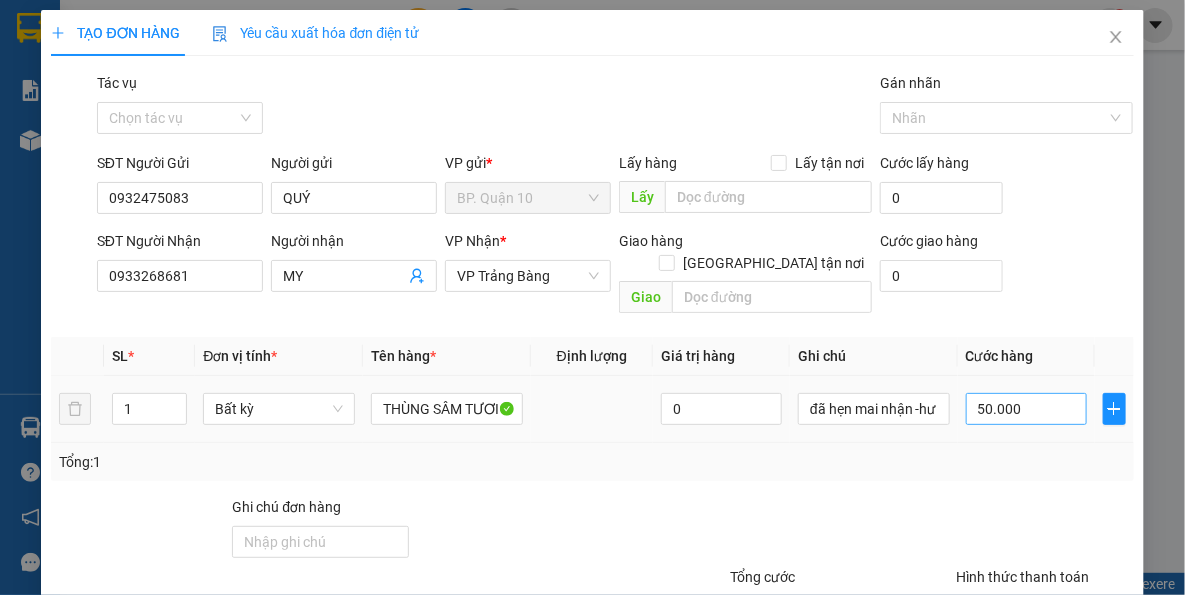 drag, startPoint x: 1022, startPoint y: 421, endPoint x: 990, endPoint y: 386, distance: 47.423622 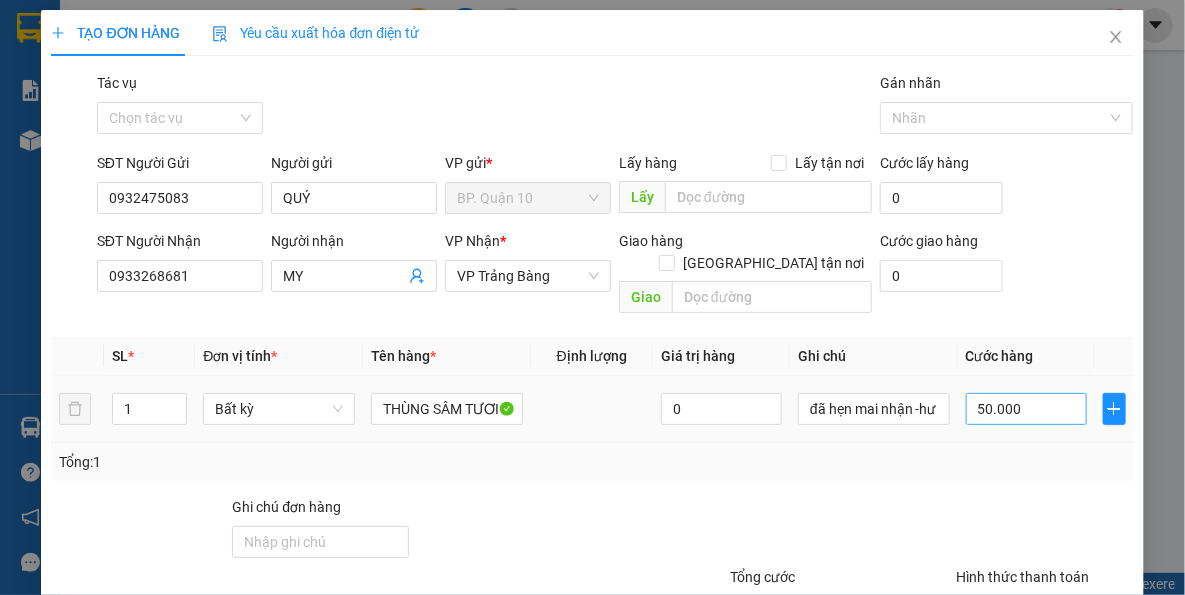 click on "SL  * Đơn vị tính  * Tên hàng  * Định lượng Giá trị hàng Ghi chú Cước hàng                   1 Bất kỳ THÙNG SÂM TƯƠI 0 đã hẹn mai nhận -hư k đền 50.000 Tổng:  1" at bounding box center [592, 409] 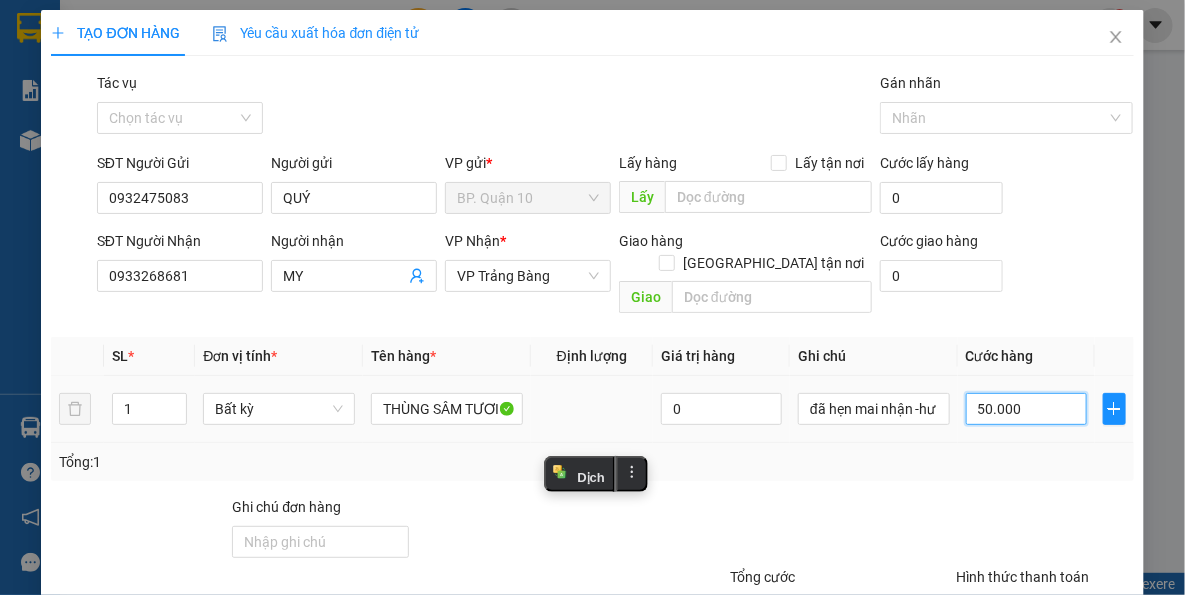 click on "50.000" at bounding box center [1026, 409] 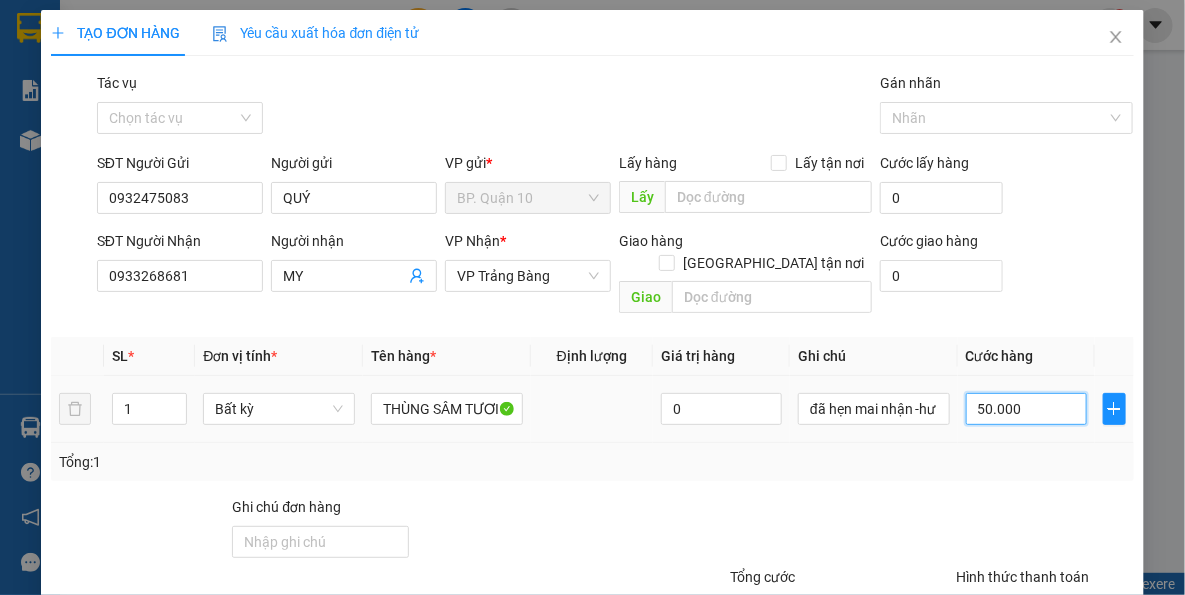 type on "4" 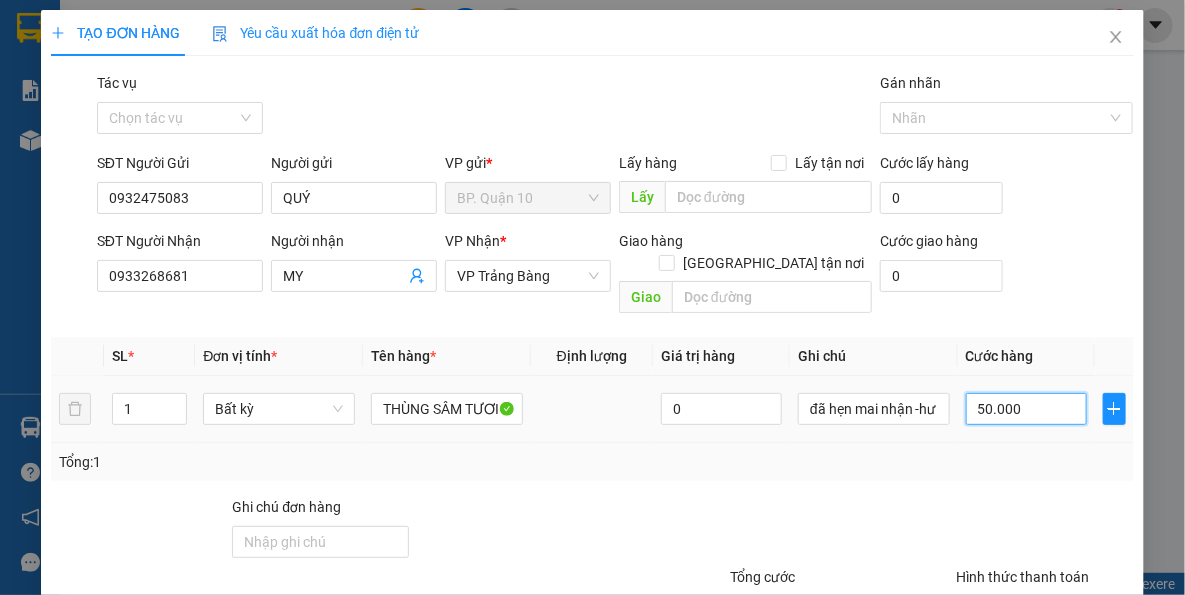 type on "4" 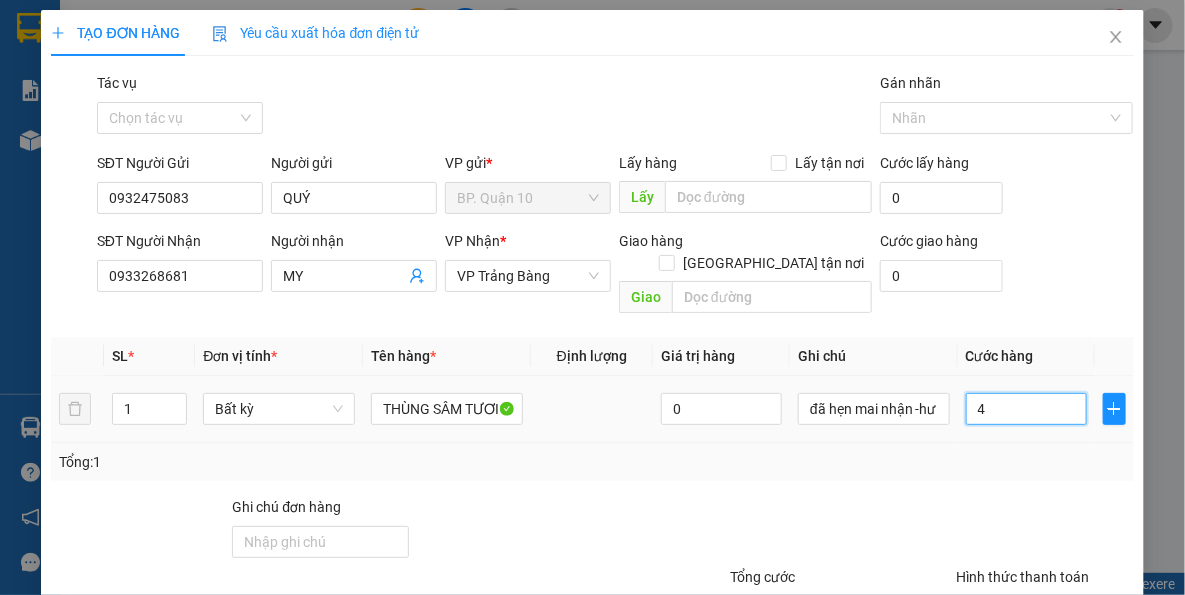 type on "44" 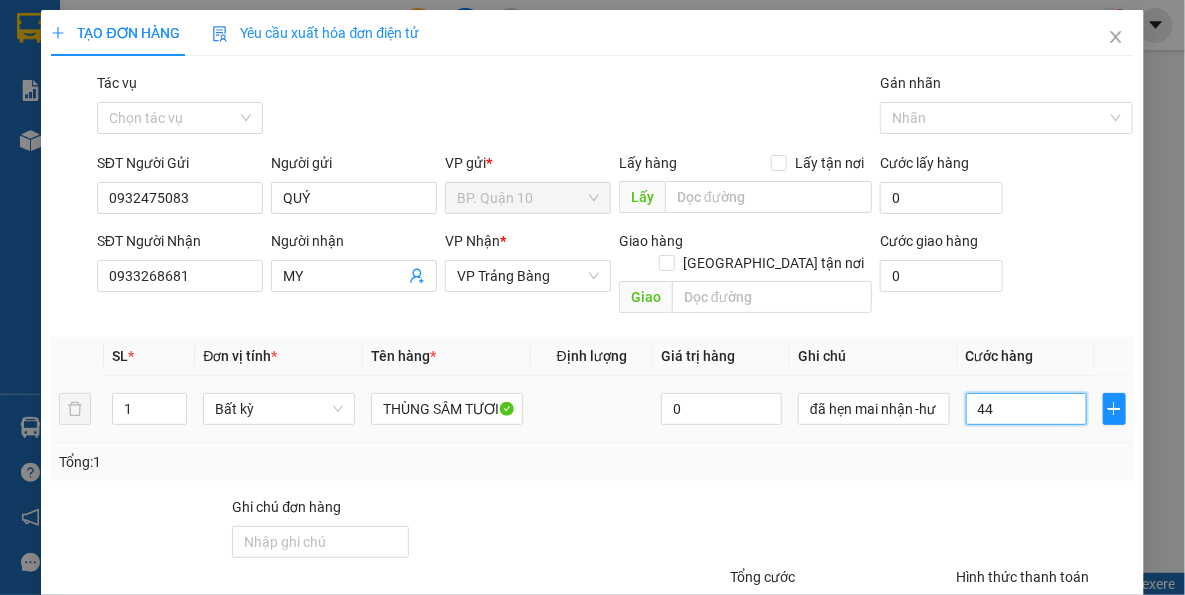 type on "4" 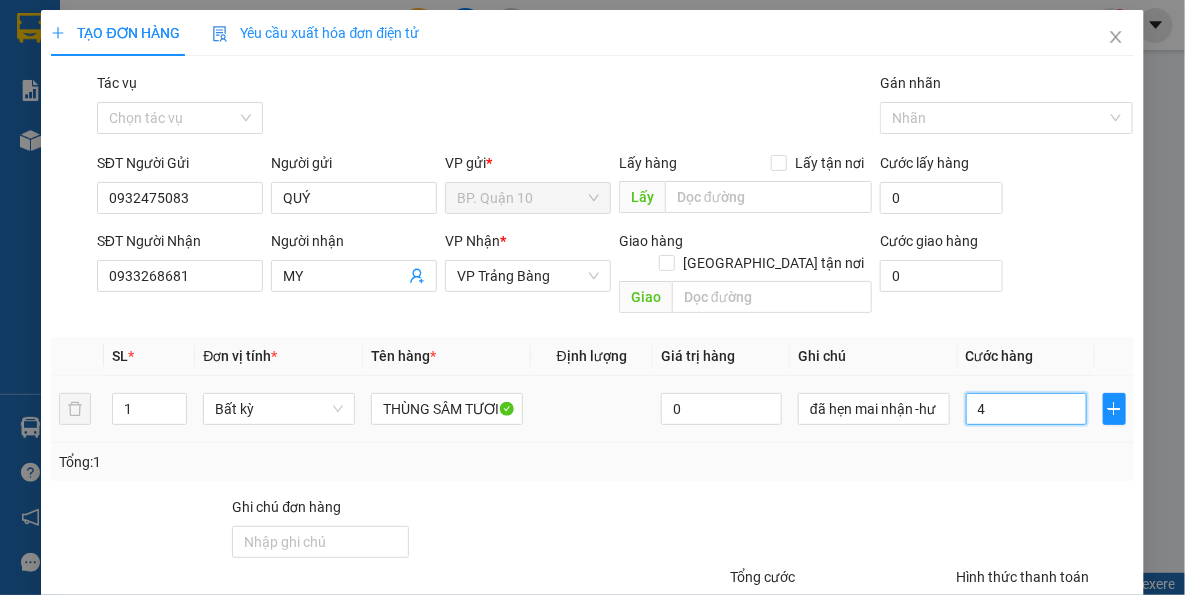 type on "40" 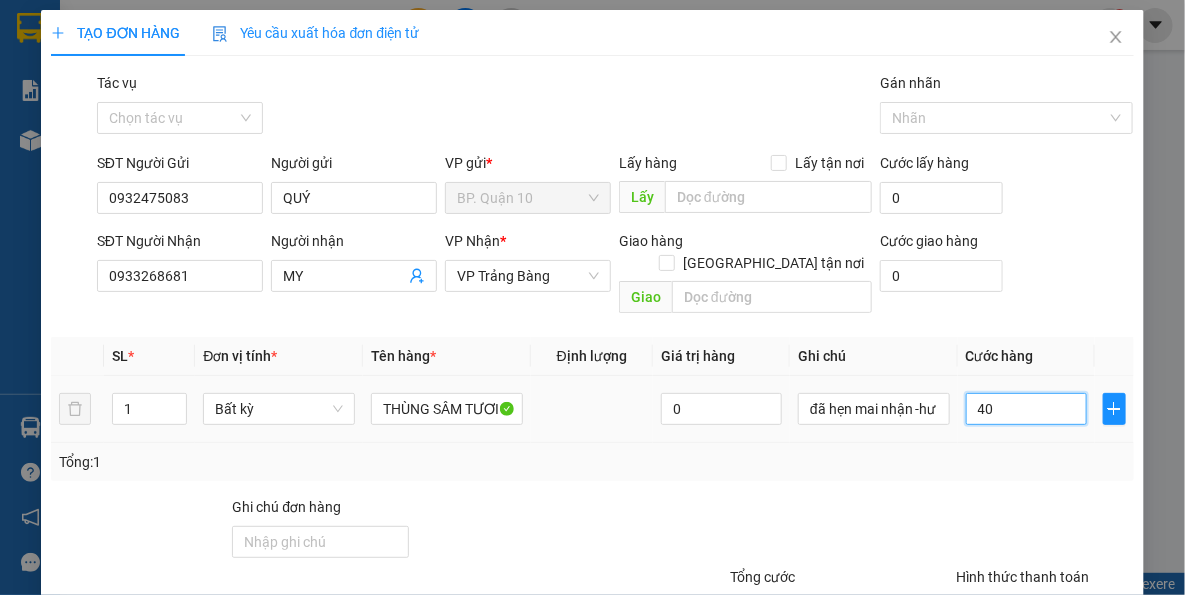 type on "402" 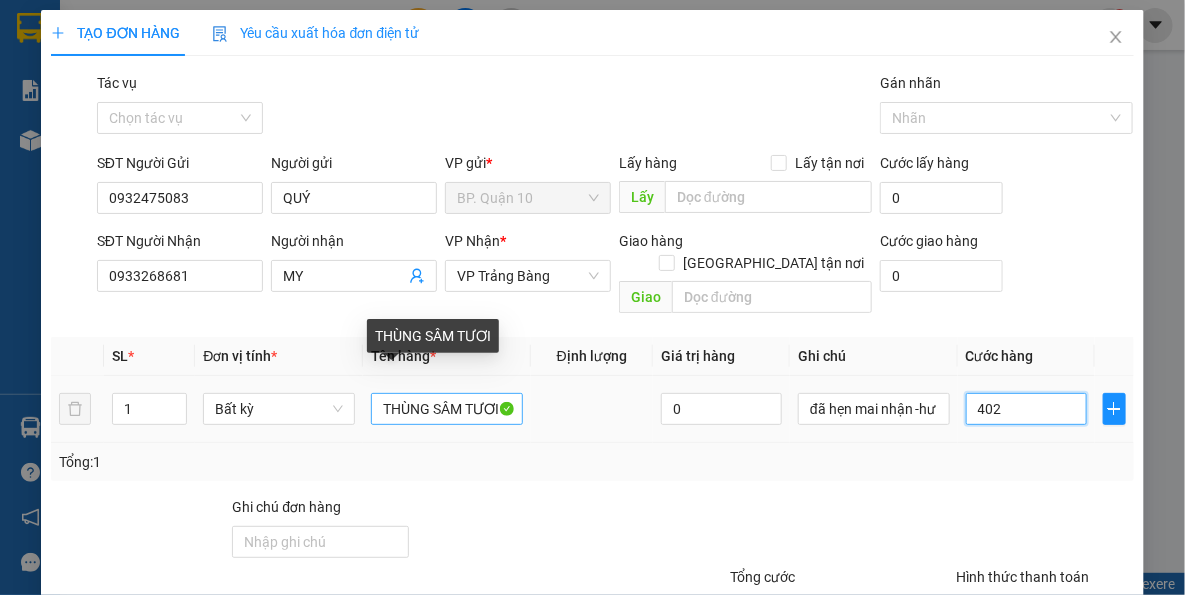 type on "402" 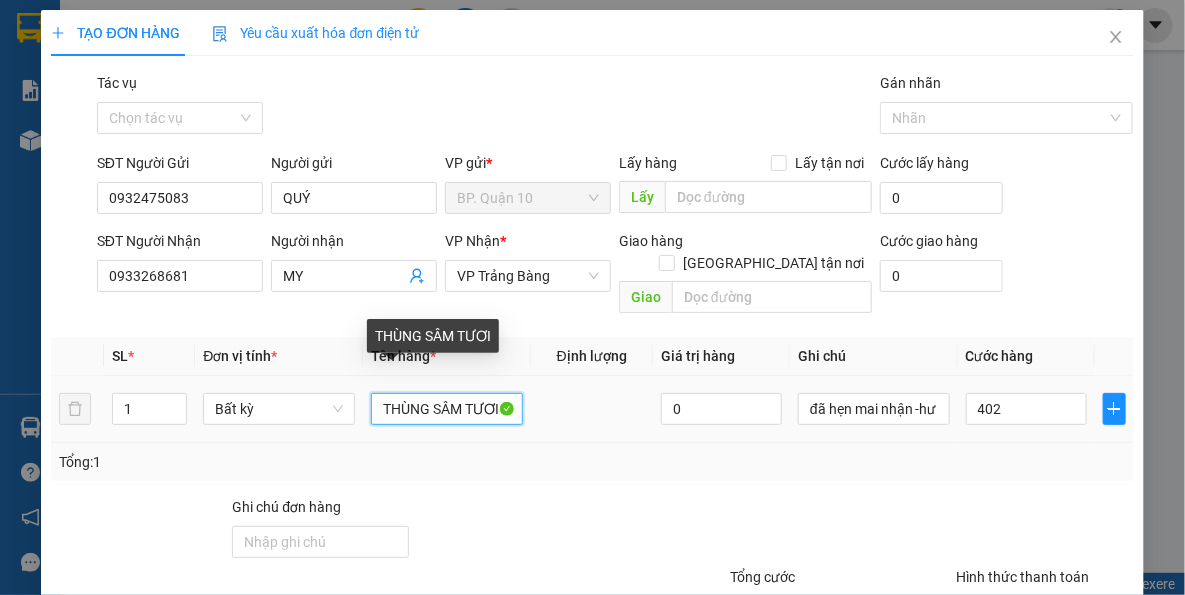 type on "402.000" 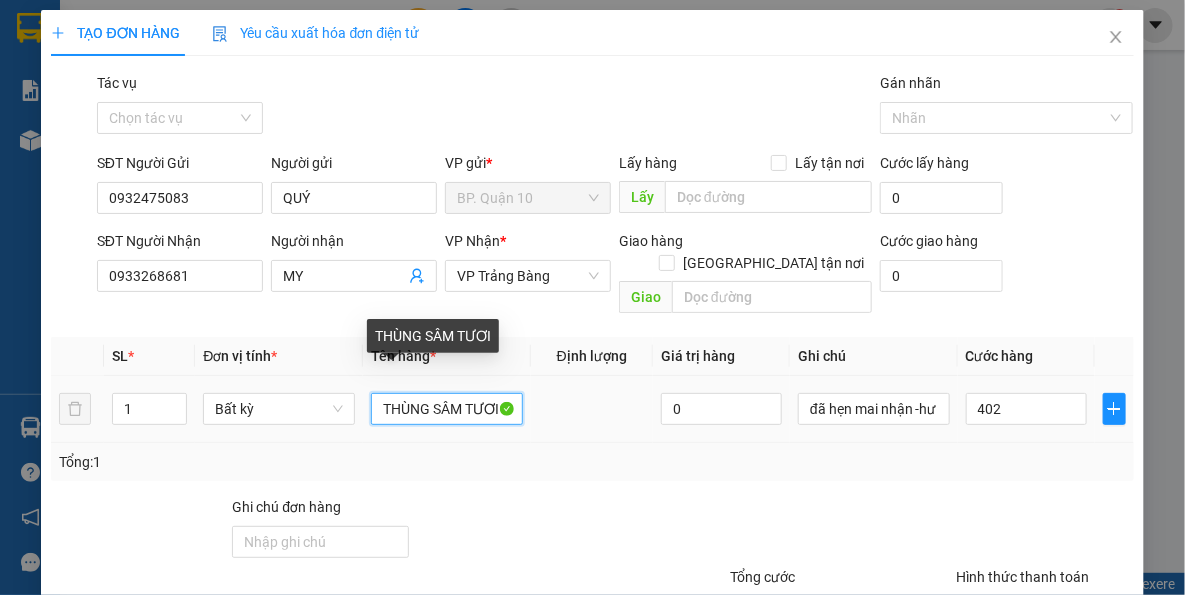 type on "402.000" 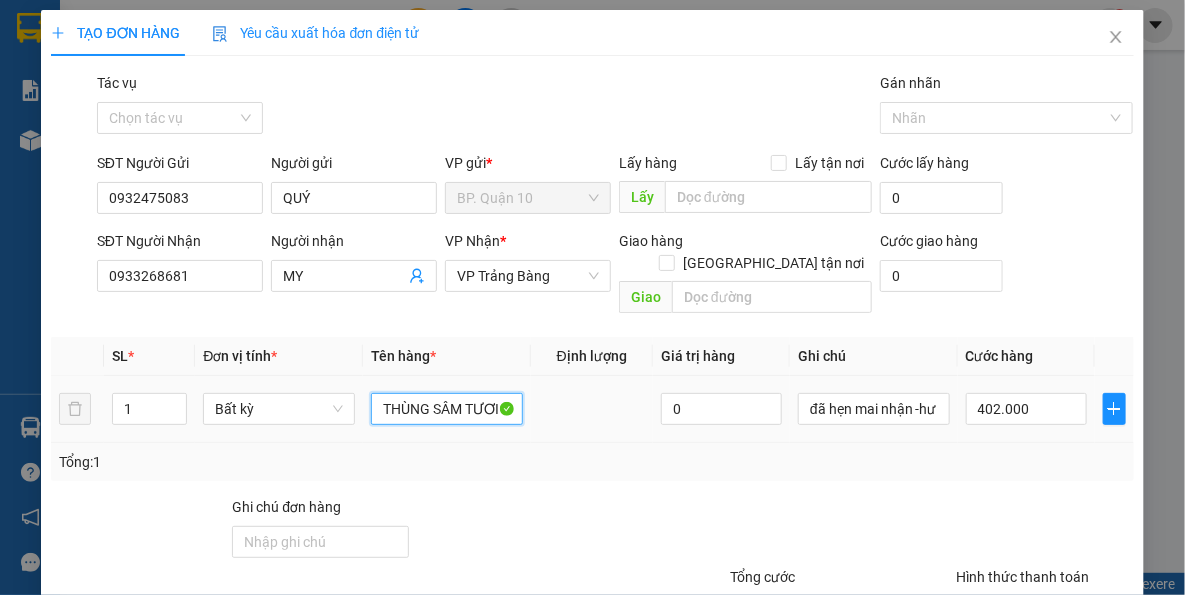 drag, startPoint x: 382, startPoint y: 387, endPoint x: 744, endPoint y: 403, distance: 362.35342 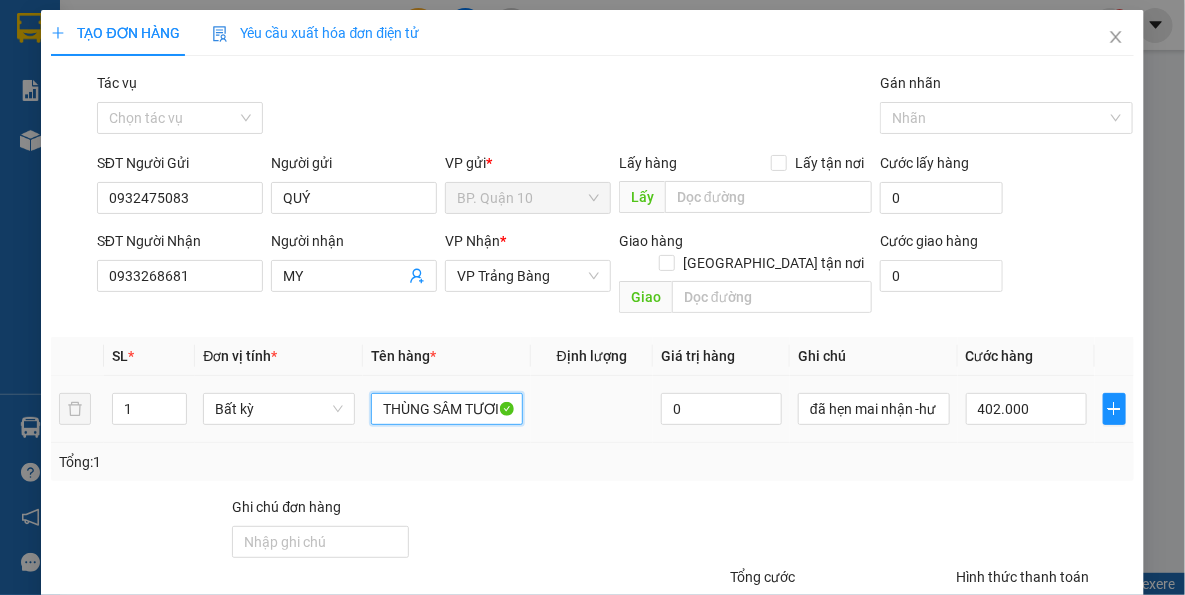 click on "1 Bất kỳ THÙNG SÂM TƯƠI 0 đã hẹn mai nhận -hư k đền 402.000" at bounding box center [592, 409] 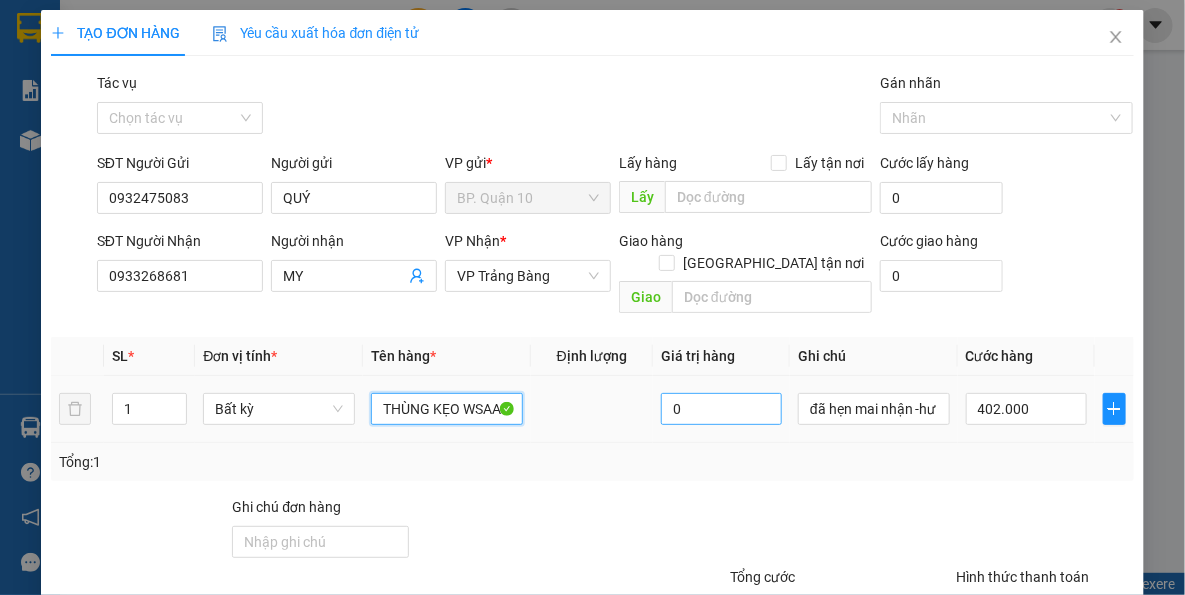 scroll, scrollTop: 0, scrollLeft: 0, axis: both 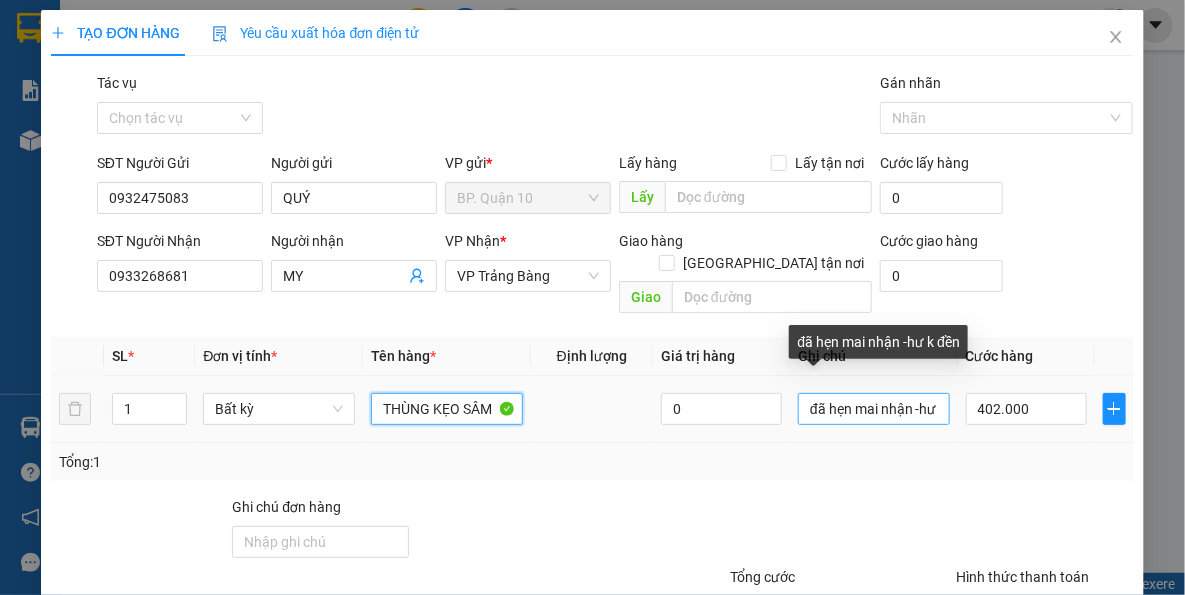 type on "THÙNG KẸO SÂM" 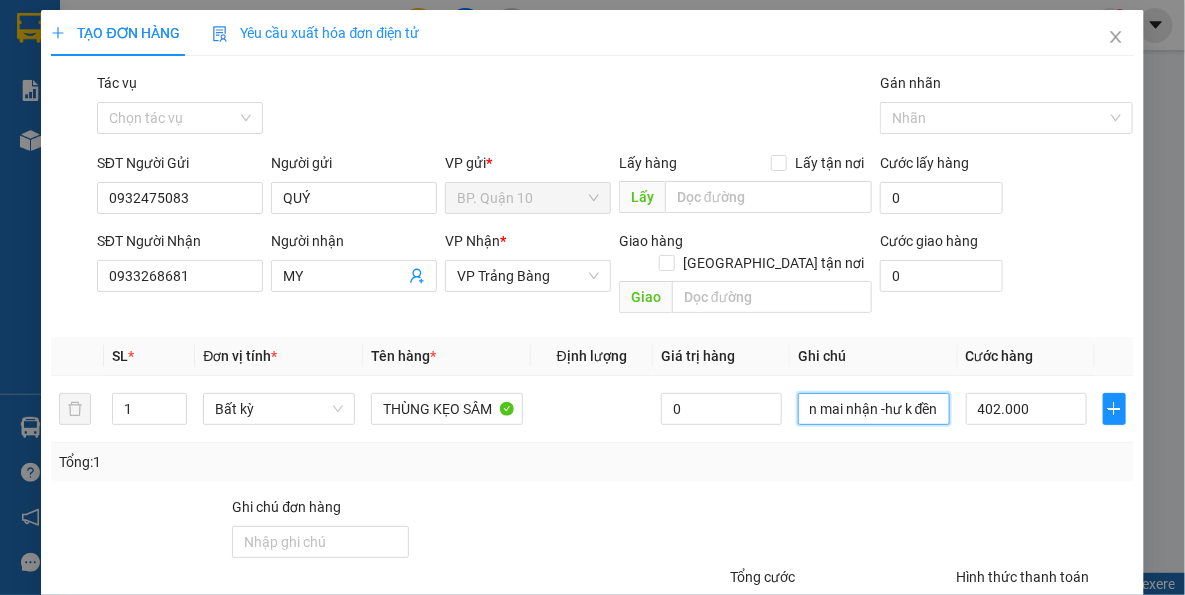 drag, startPoint x: 803, startPoint y: 387, endPoint x: 1072, endPoint y: 422, distance: 271.2674 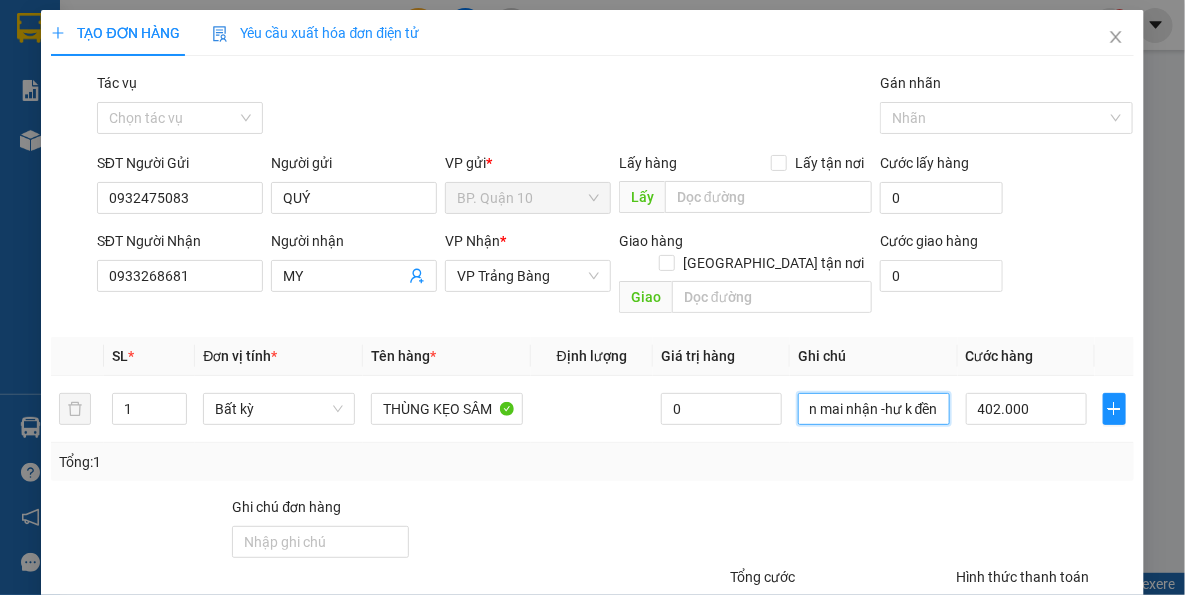 click on "SL  * Đơn vị tính  * Tên hàng  * Định lượng Giá trị hàng Ghi chú Cước hàng                   1 Bất kỳ THÙNG KẸO SÂM 0 đã hẹn mai nhận -hư k đền 402.000 Tổng:  1" at bounding box center [592, 409] 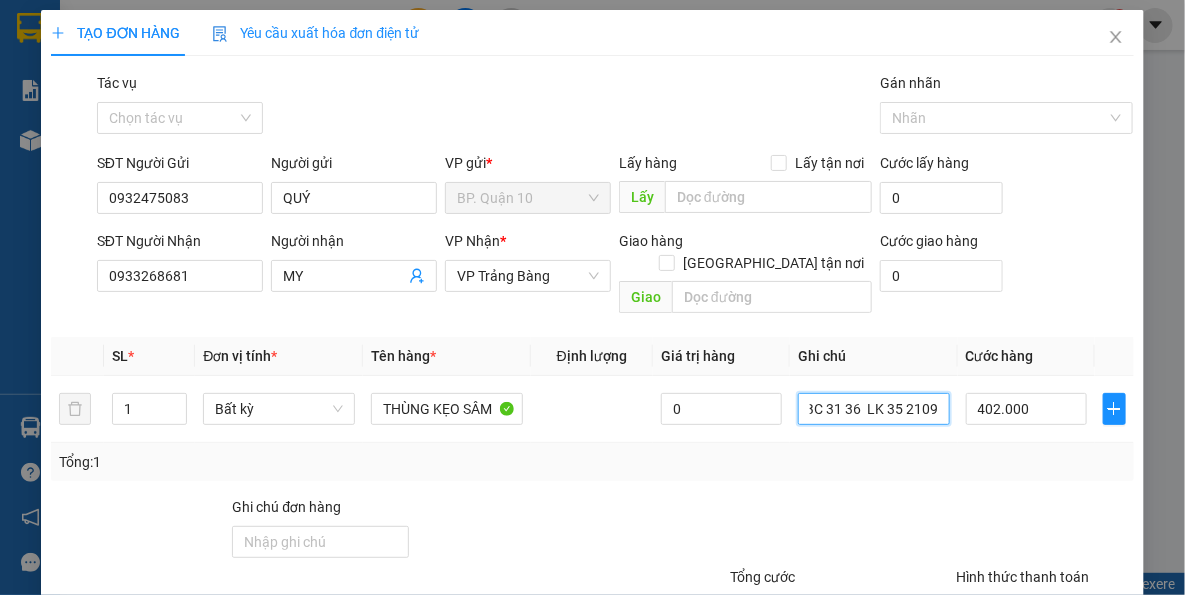scroll, scrollTop: 0, scrollLeft: 4, axis: horizontal 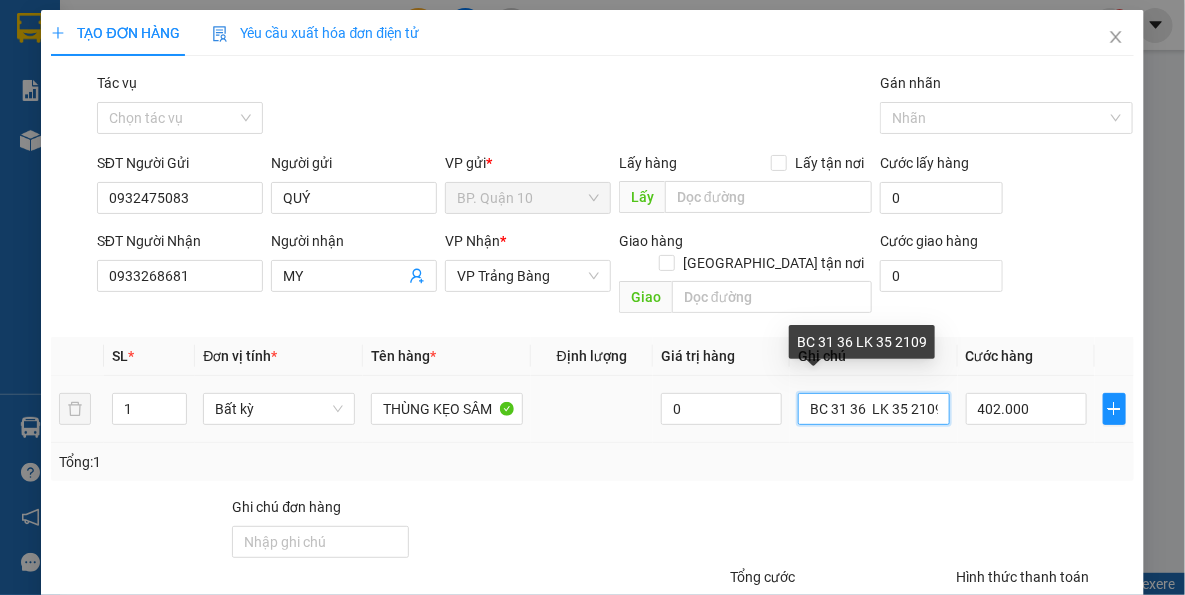 drag, startPoint x: 931, startPoint y: 389, endPoint x: 532, endPoint y: 387, distance: 399.005 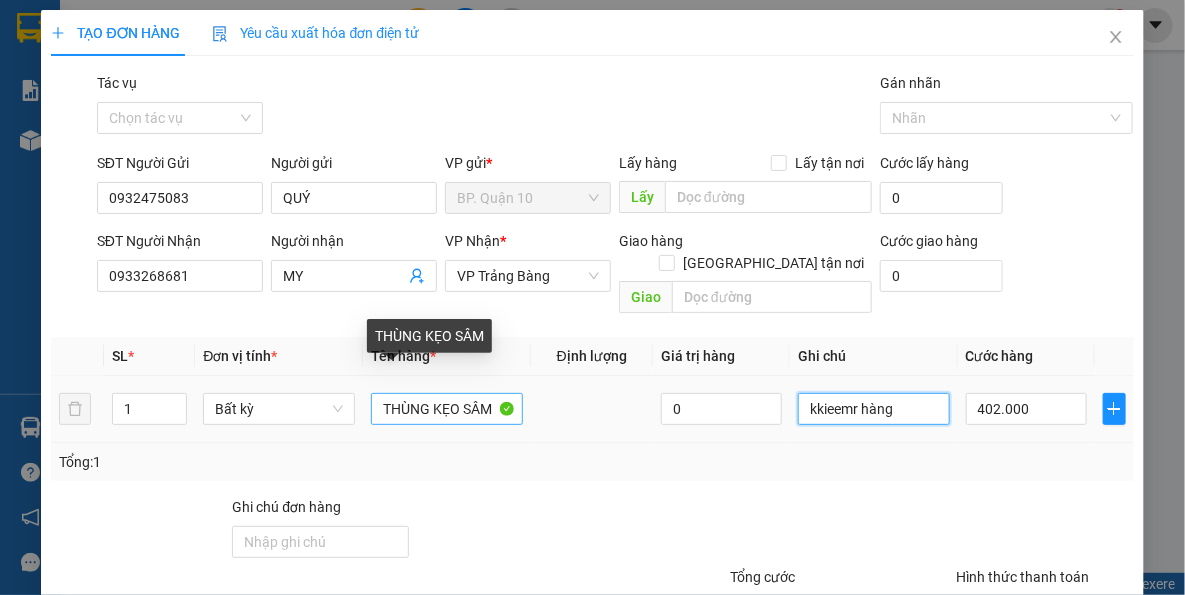 type on "kkieemr hàng" 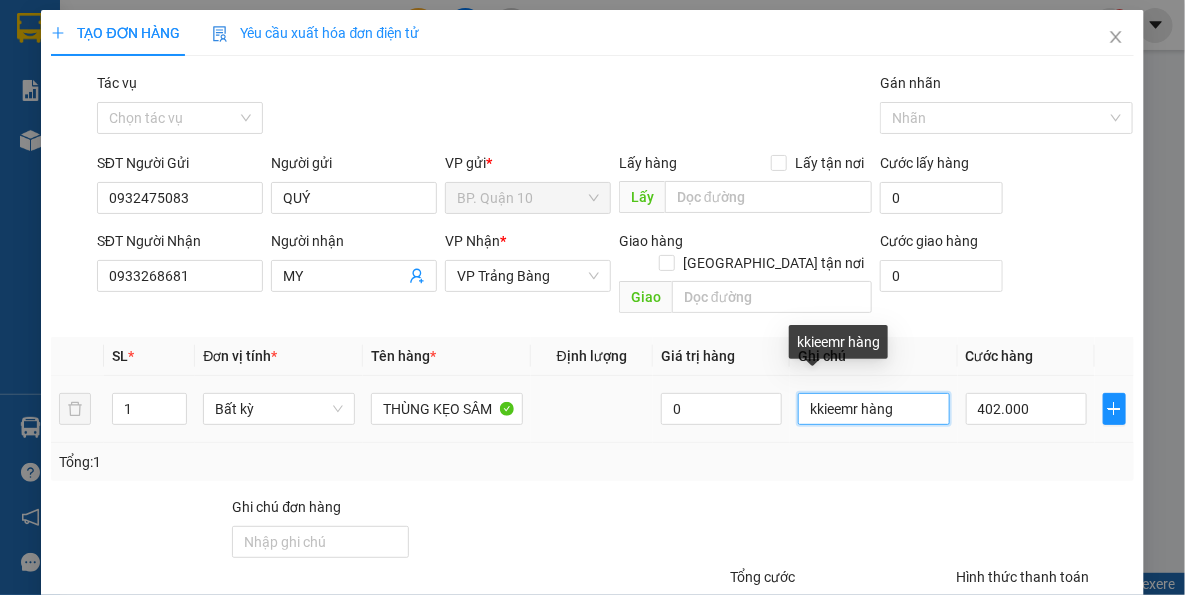 drag, startPoint x: 901, startPoint y: 386, endPoint x: 598, endPoint y: 377, distance: 303.13364 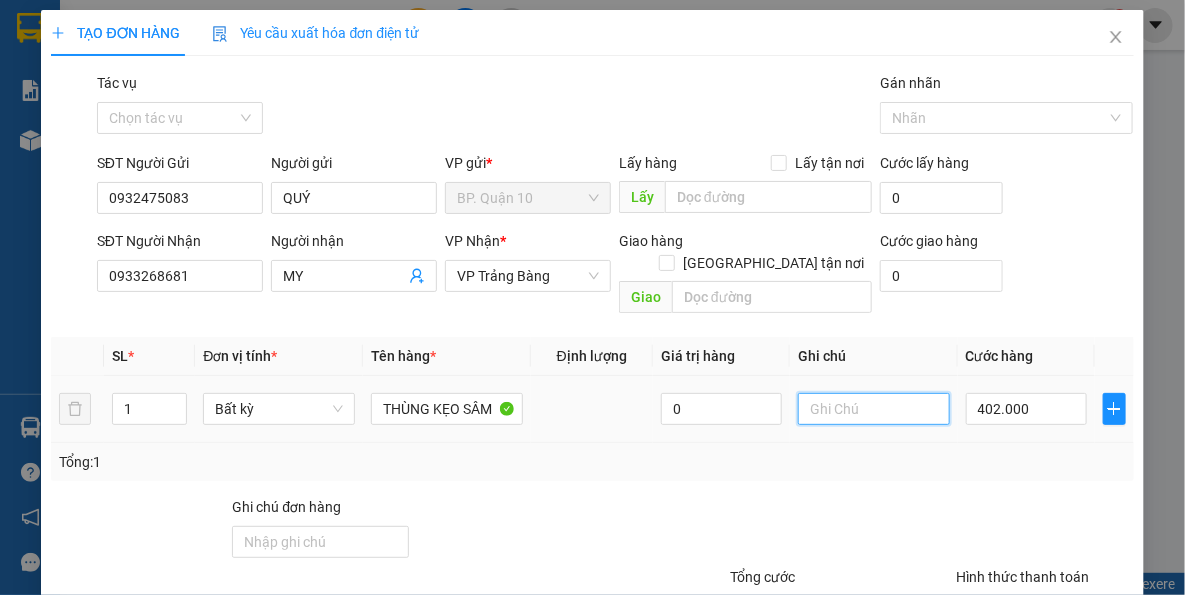 type on "k" 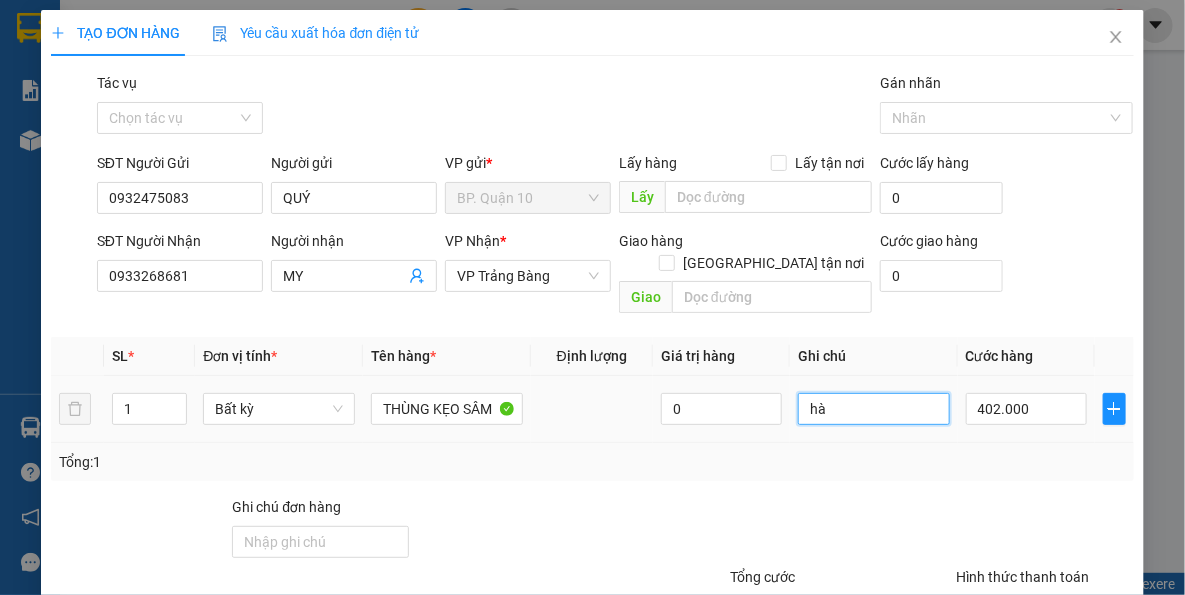 type on "h" 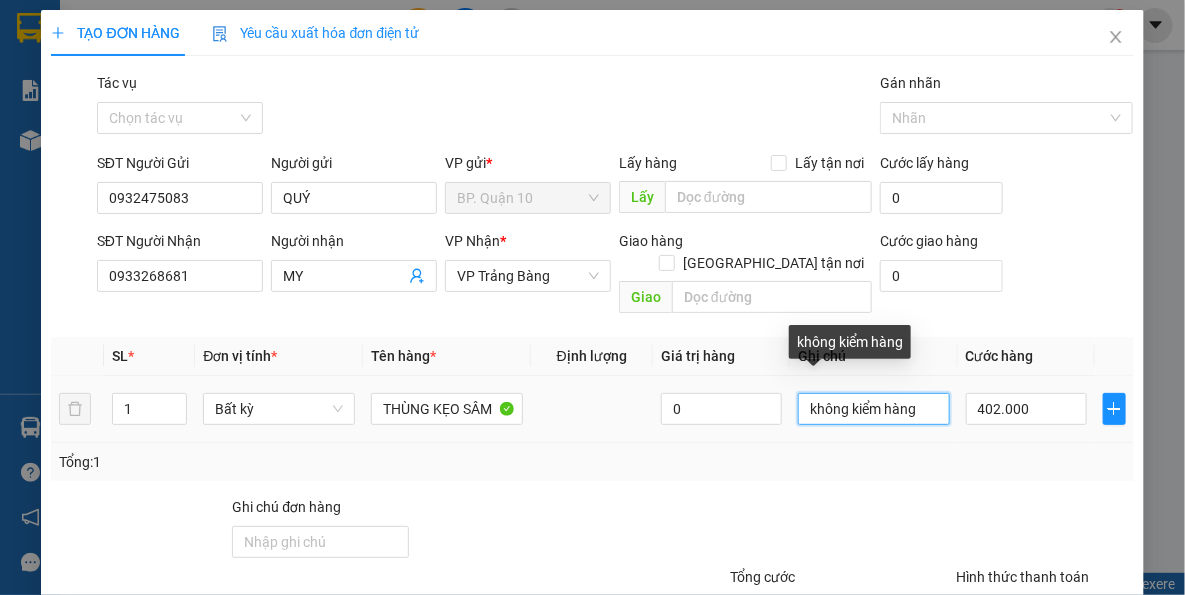 drag, startPoint x: 927, startPoint y: 389, endPoint x: 577, endPoint y: 356, distance: 351.55228 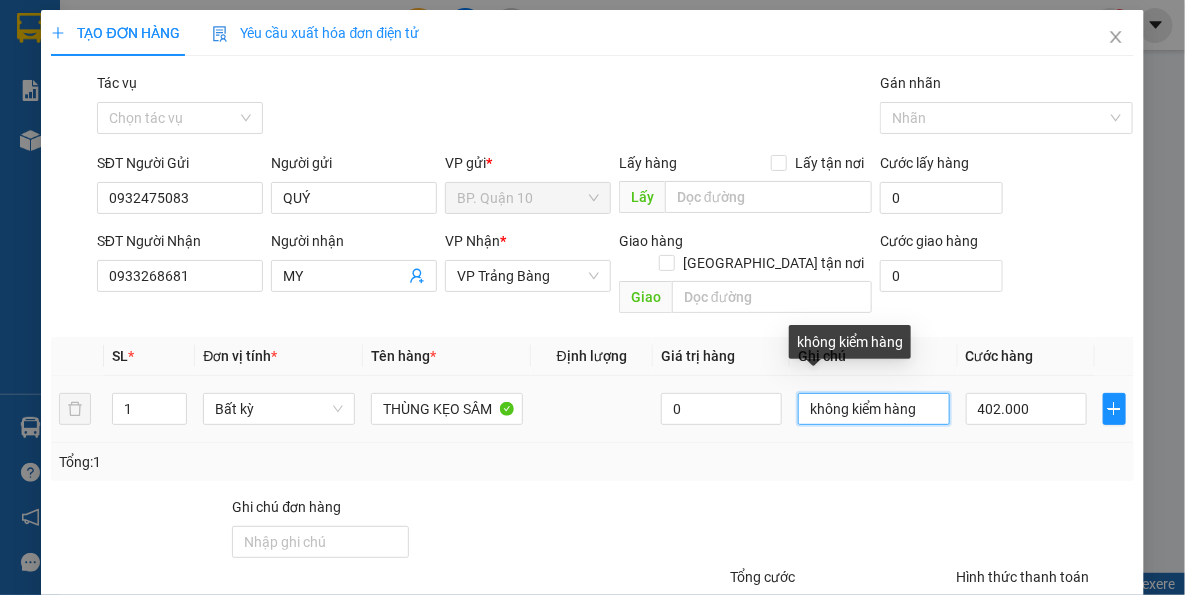 click on "1 Bất kỳ THÙNG KẸO SÂM 0 không kiểm hàng 402.000" at bounding box center [592, 409] 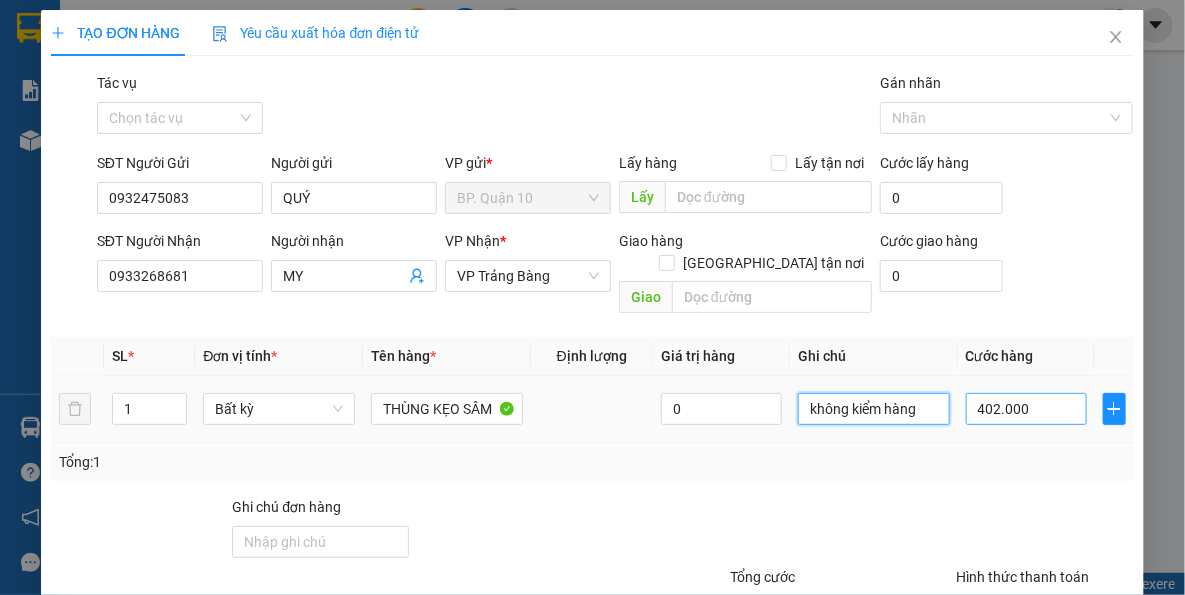 type on "không kiểm hàng" 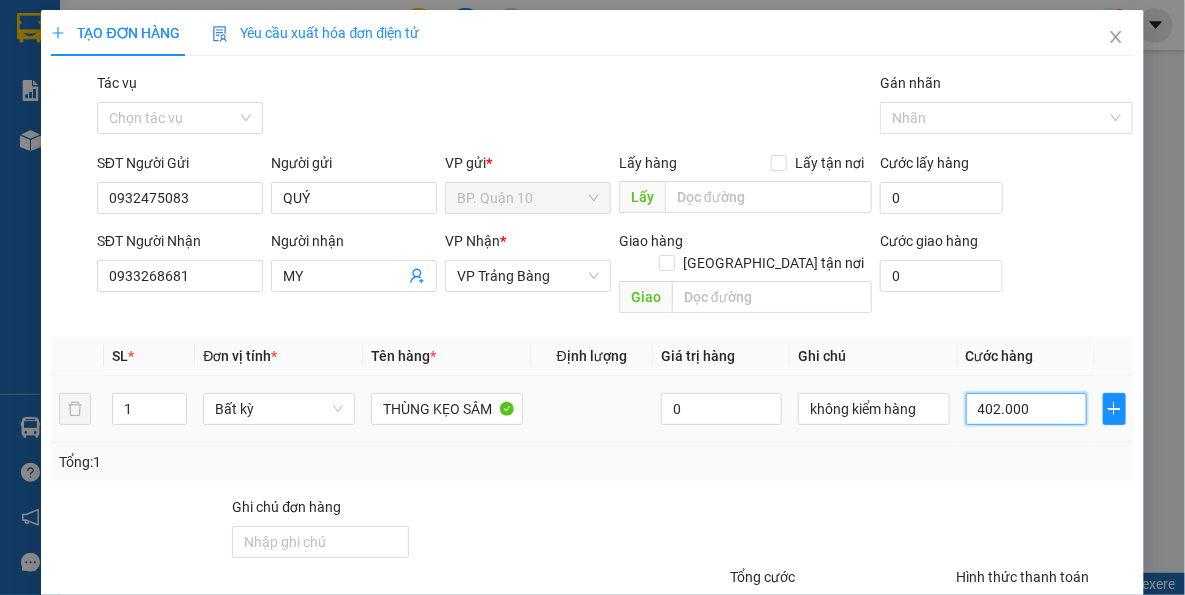click on "402.000" at bounding box center [1026, 409] 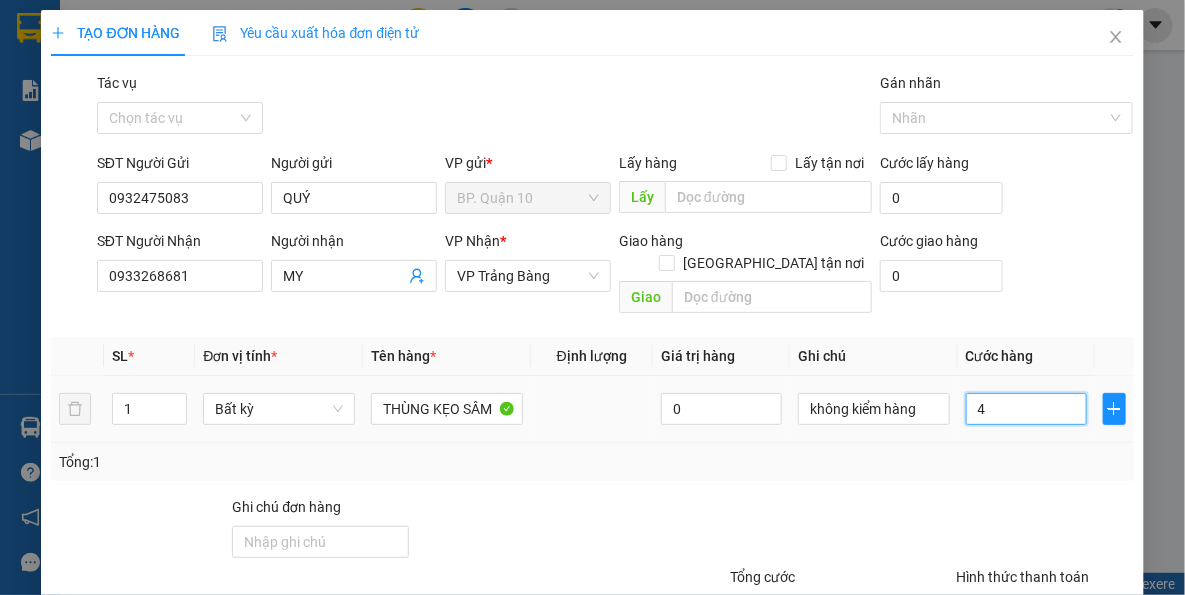 type on "40" 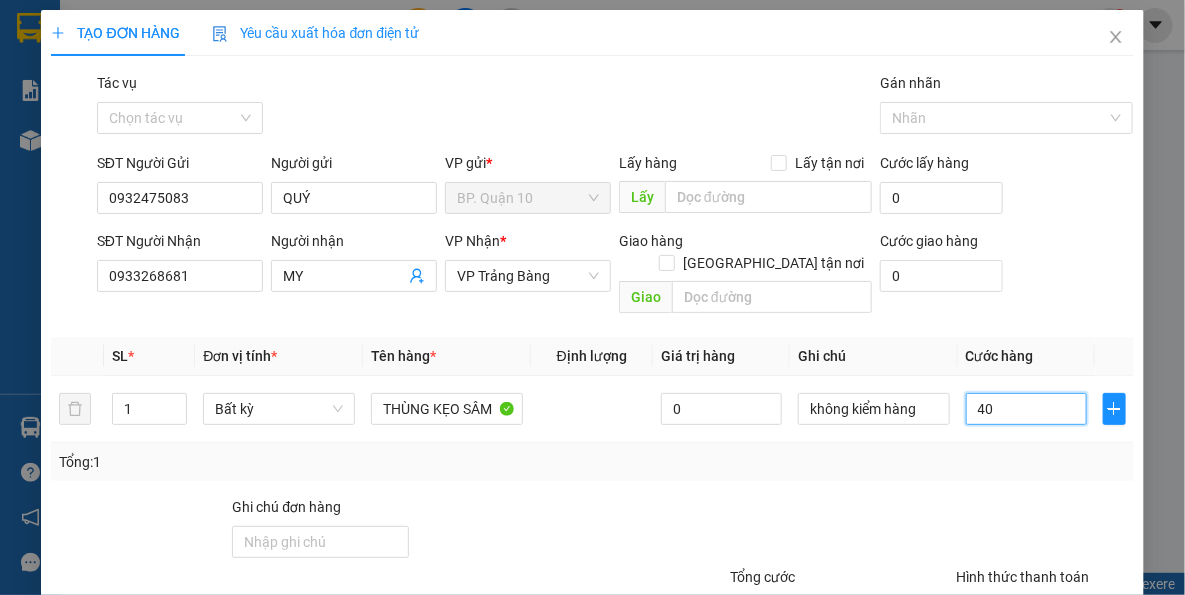 type on "40" 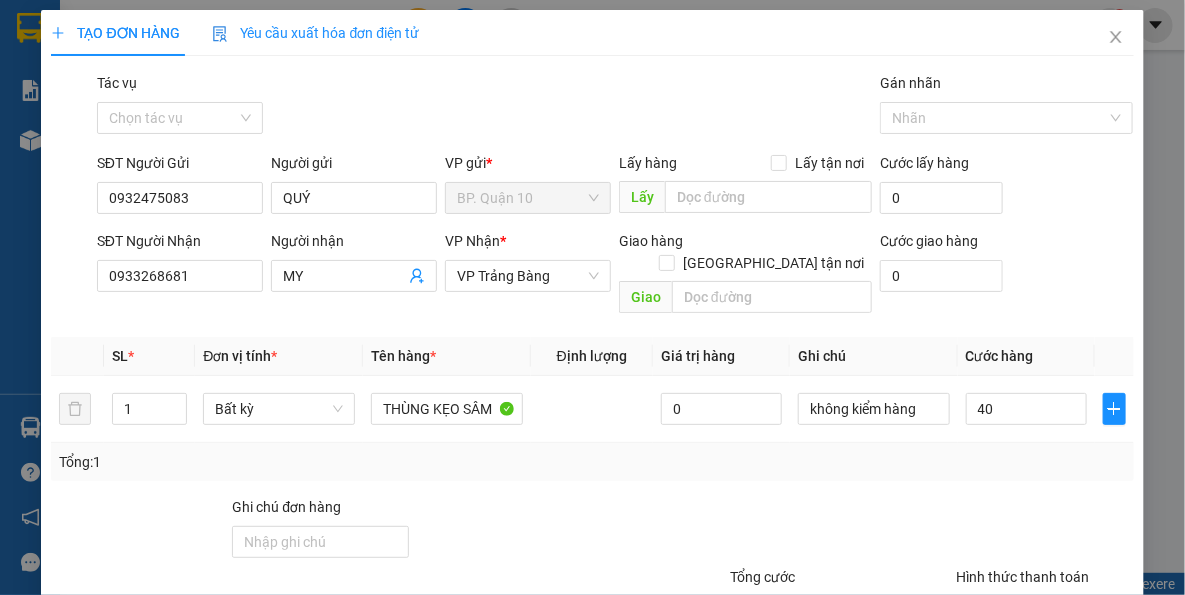 type on "40.000" 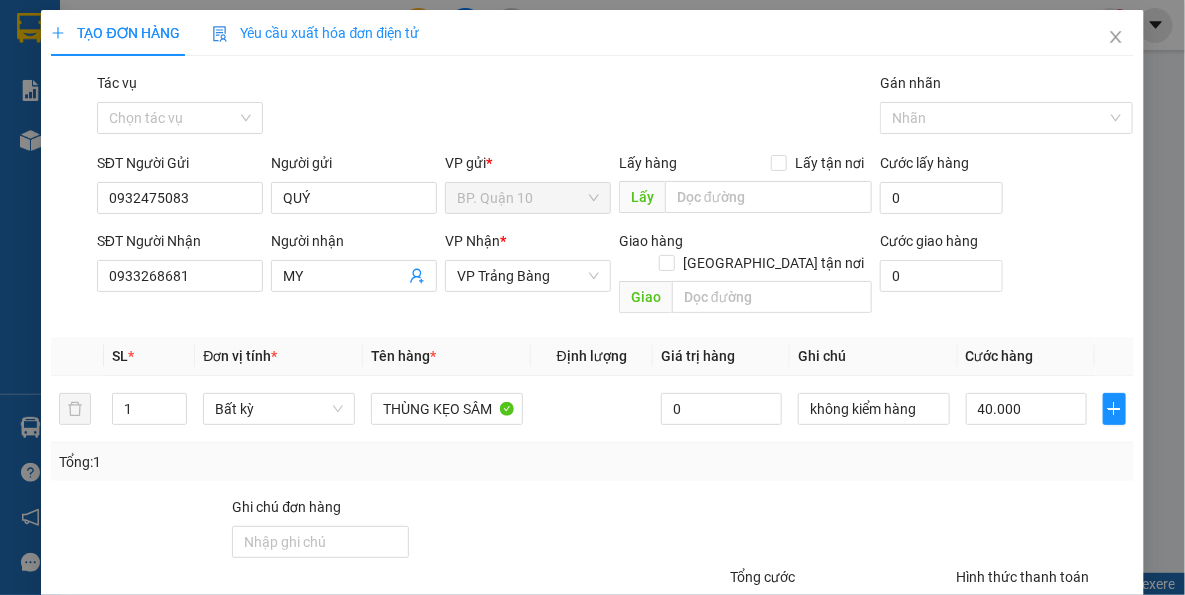 click on "Transit Pickup Surcharge Ids Transit Deliver Surcharge Ids Transit Deliver Surcharge Transit Deliver Surcharge Gói vận chuyển  * Tiêu chuẩn Tác vụ Chọn tác vụ Gán nhãn   Nhãn SĐT Người Gửi 0932475083 Người gửi QUÝ VP gửi  * BP. Quận 10 Lấy hàng Lấy tận nơi Lấy Cước lấy hàng 0 SĐT Người Nhận 0933268681 Người nhận MY VP Nhận  * VP Trảng Bàng Giao hàng Giao tận nơi Giao Cước giao hàng 0 SL  * Đơn vị tính  * Tên hàng  * Định lượng Giá trị hàng Ghi chú Cước hàng                   1 Bất kỳ THÙNG KẸO SÂM 0 không kiểm hàng 40.000 Tổng:  1 Ghi chú đơn hàng Tổng cước 40.000 Hình thức thanh toán Tại văn phòng Số tiền thu trước 0 Chưa thanh toán 0 Chọn HT Thanh Toán Lưu nháp Xóa Thông tin Lưu Lưu và In  THÙNG KẸO SÂM  không kiểm hàng" at bounding box center [592, 397] 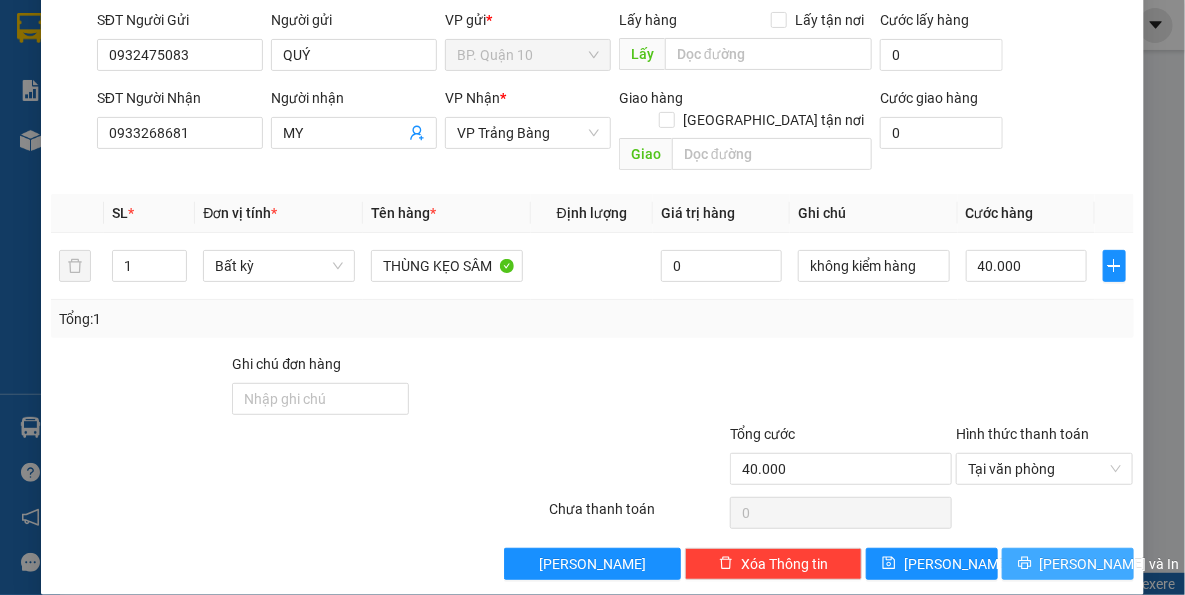 click on "[PERSON_NAME] và In" at bounding box center [1110, 564] 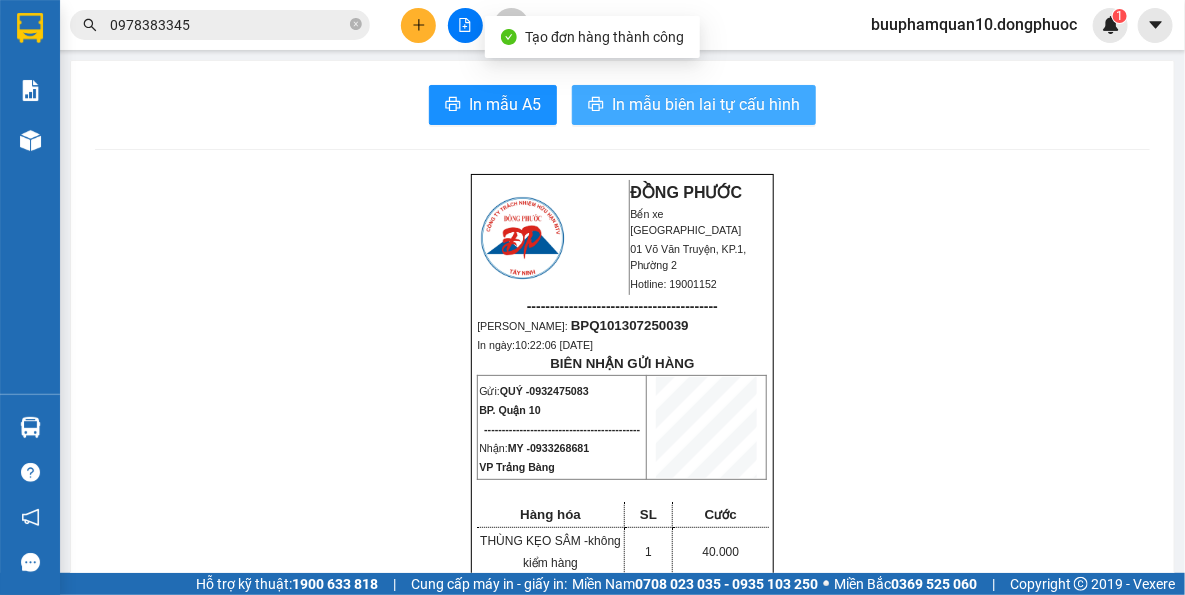 click on "In mẫu biên lai tự cấu hình" at bounding box center [706, 104] 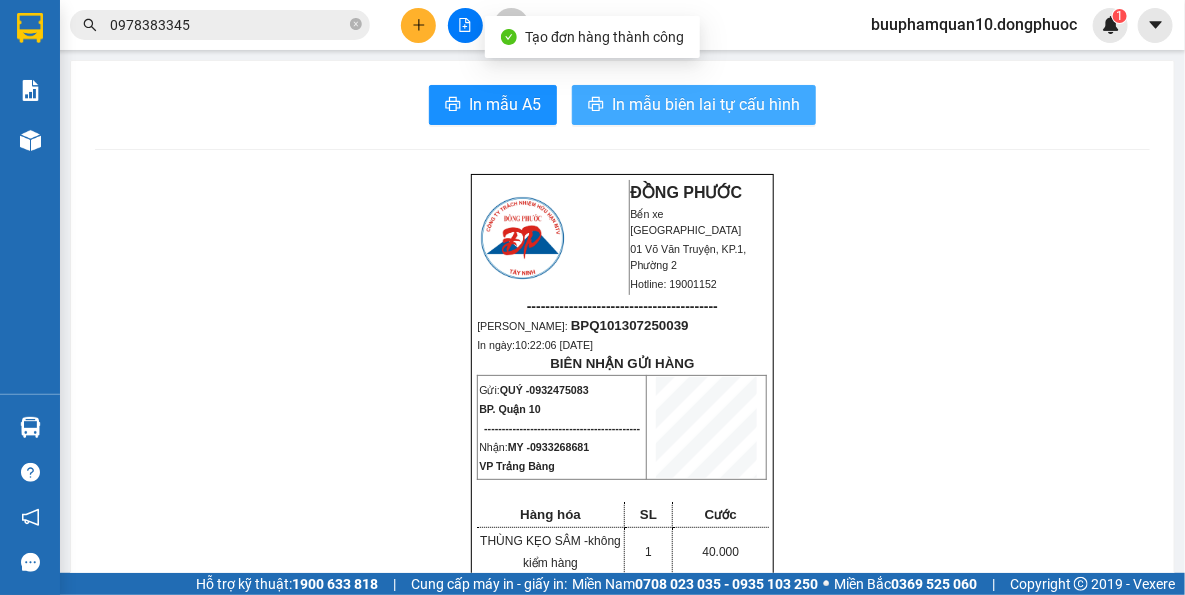 scroll, scrollTop: 0, scrollLeft: 0, axis: both 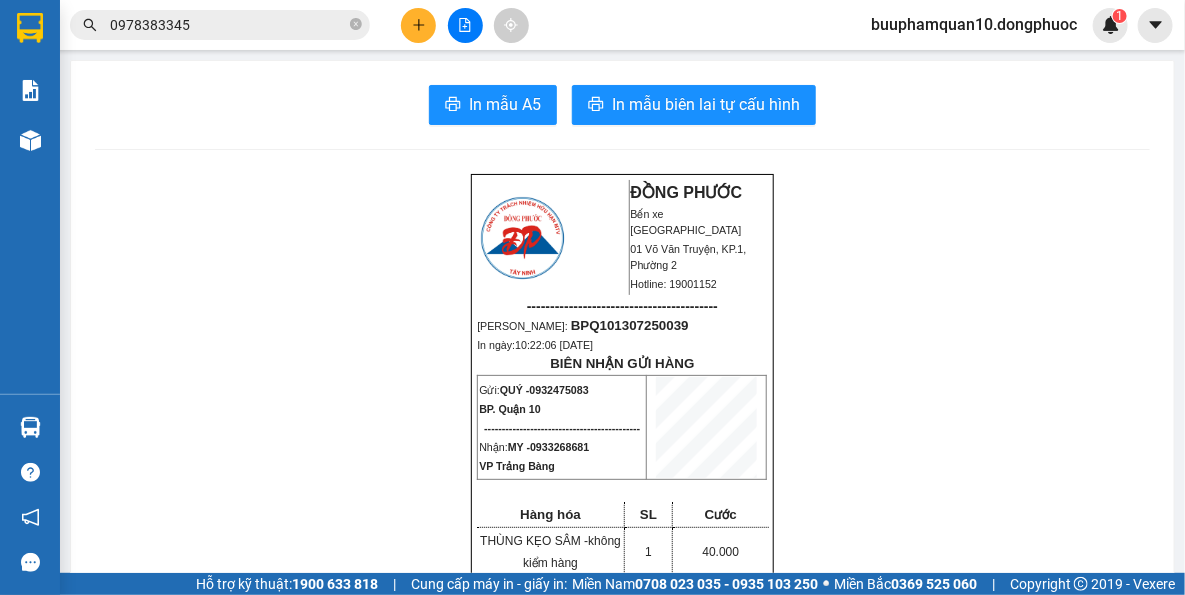 click at bounding box center [418, 25] 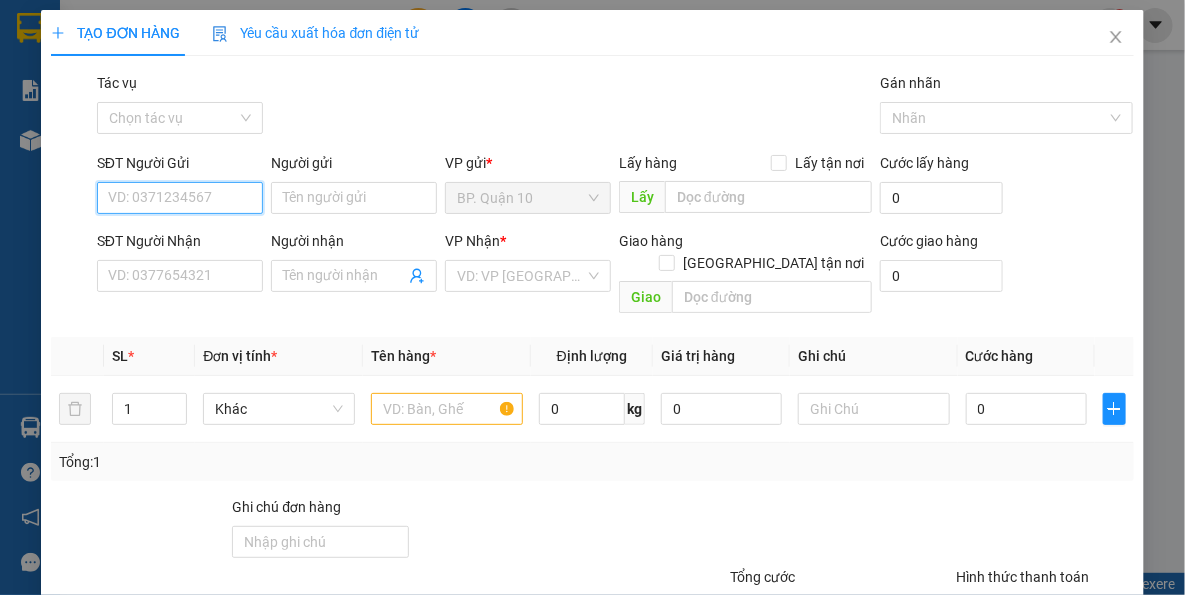 click on "SĐT Người Gửi" at bounding box center (180, 198) 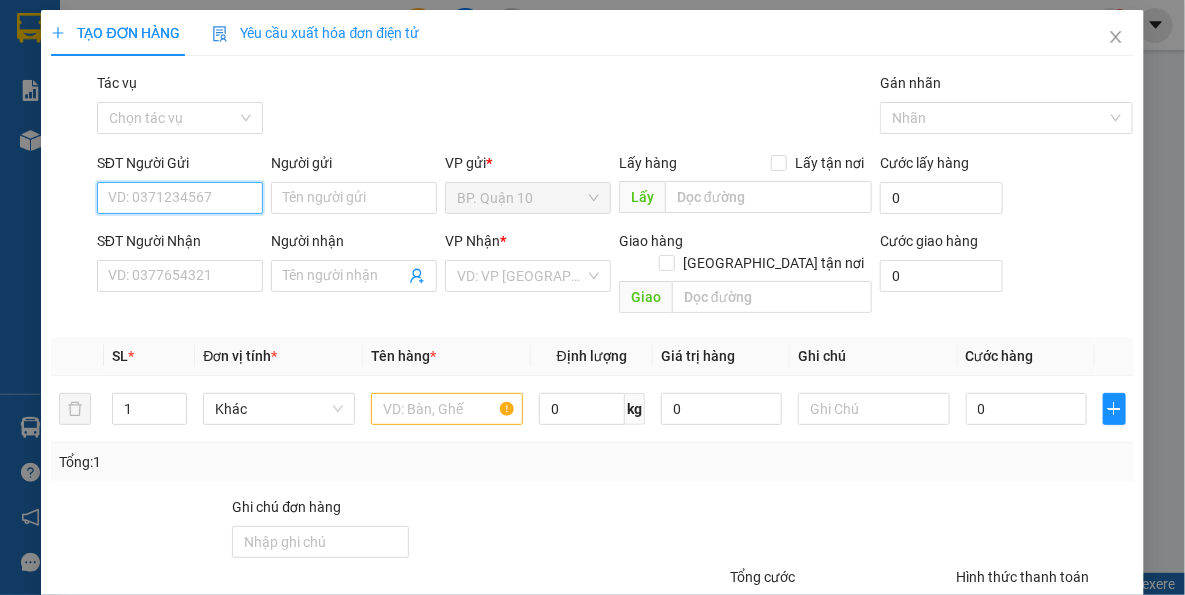 click on "SĐT Người Gửi" at bounding box center (180, 198) 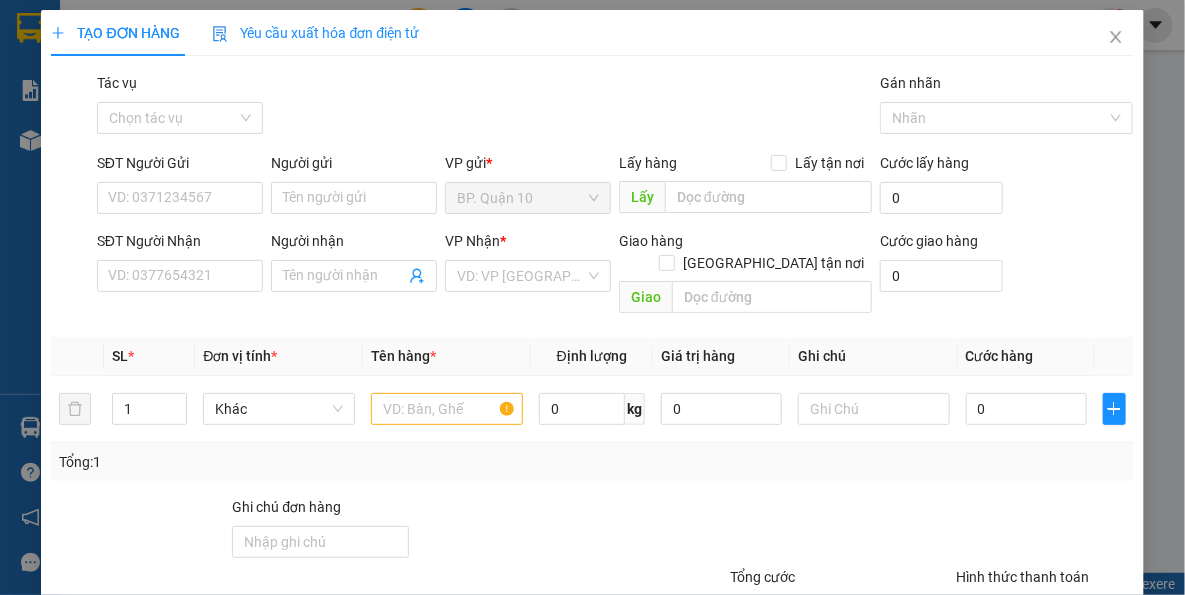 click on "SĐT Người Gửi" at bounding box center (180, 163) 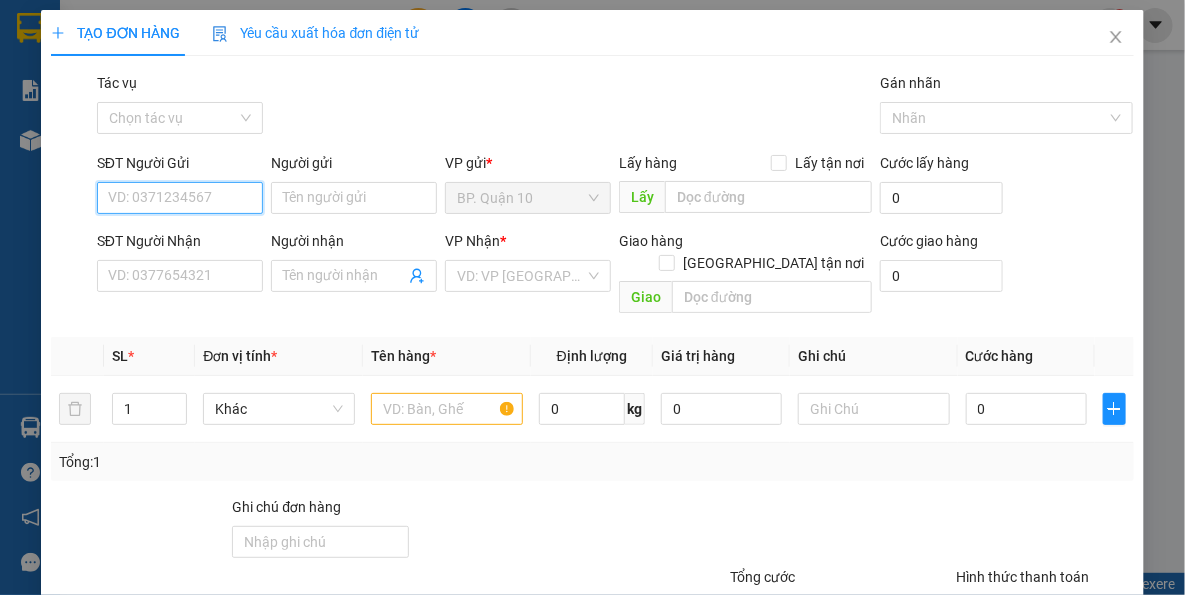 click on "SĐT Người Gửi" at bounding box center (180, 198) 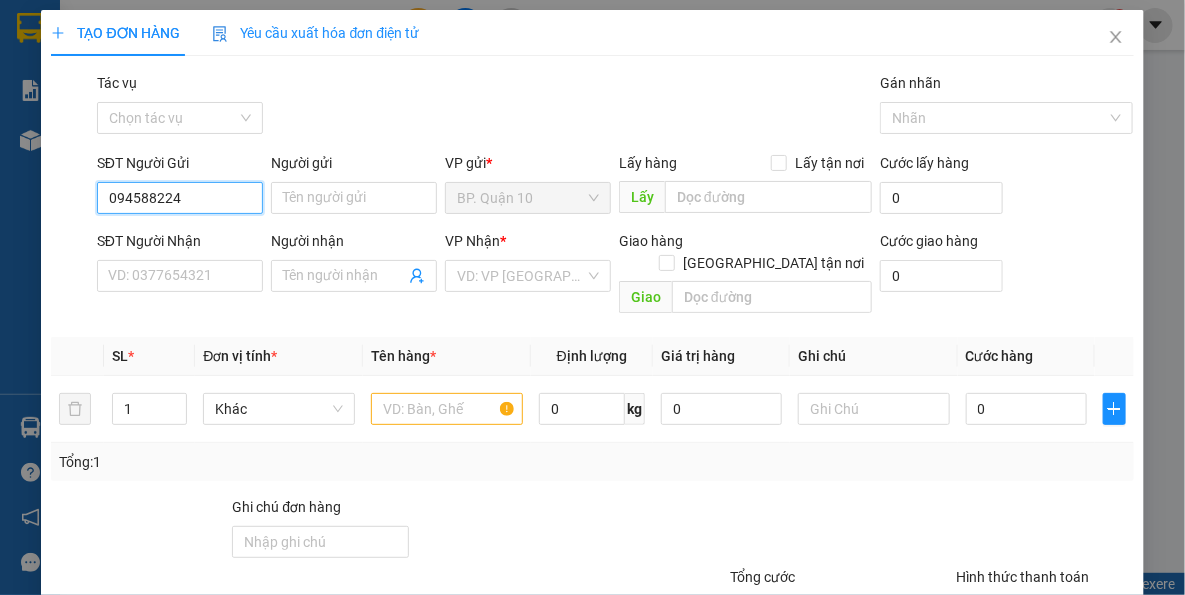 type on "0945882245" 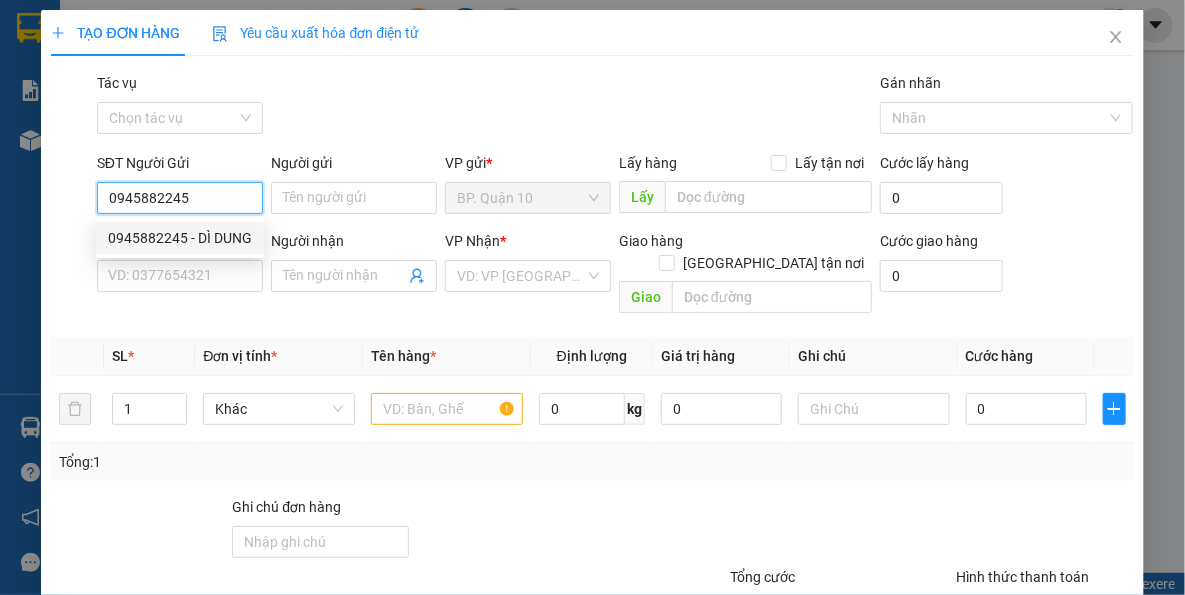 click on "0945882245 - DÌ DUNG" at bounding box center (180, 238) 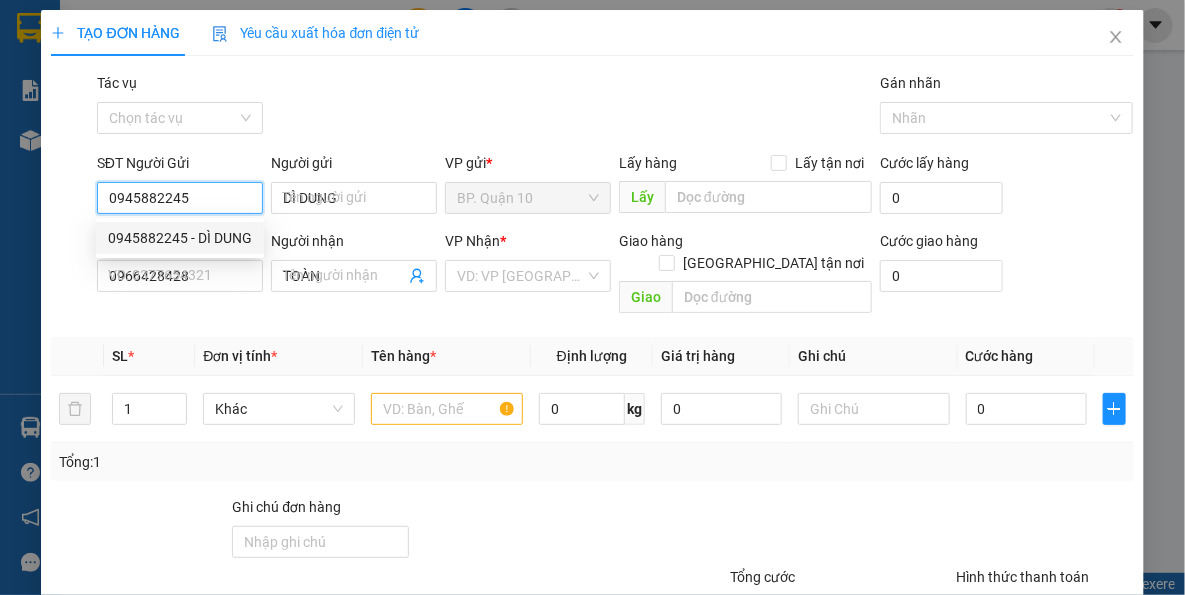 type on "0945882245" 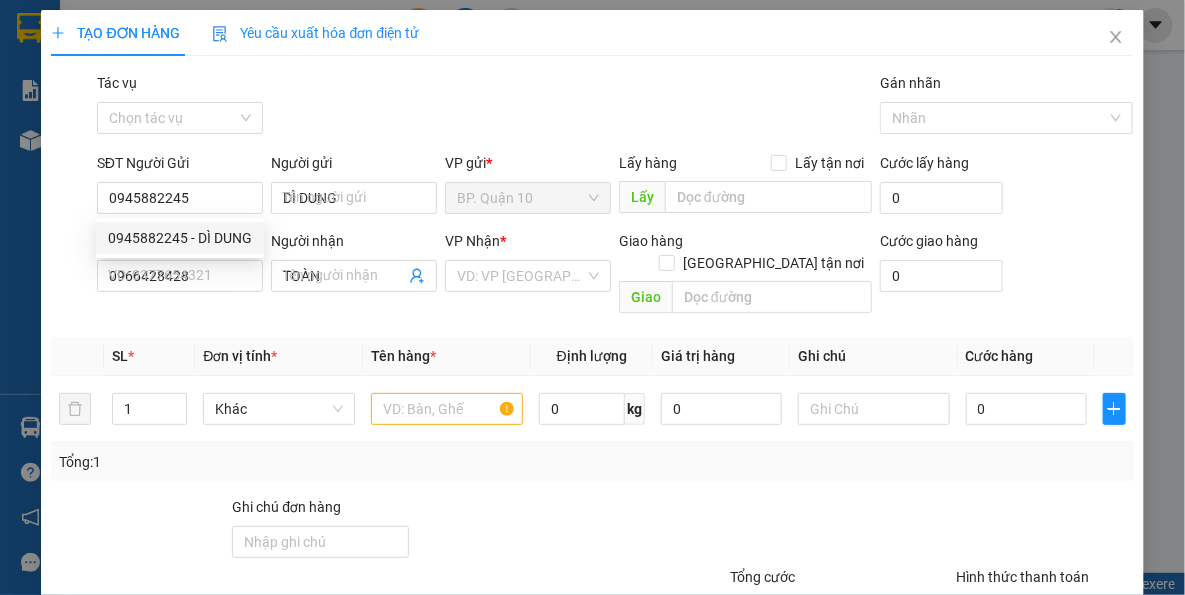type on "40.000" 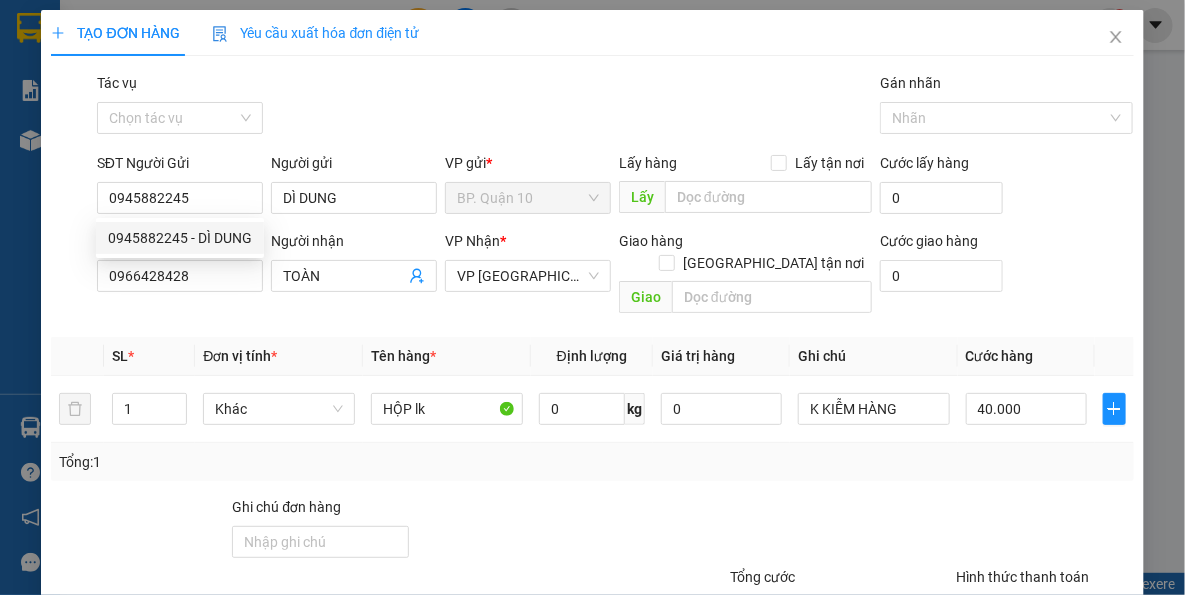 click on "Tên hàng  *" at bounding box center [403, 356] 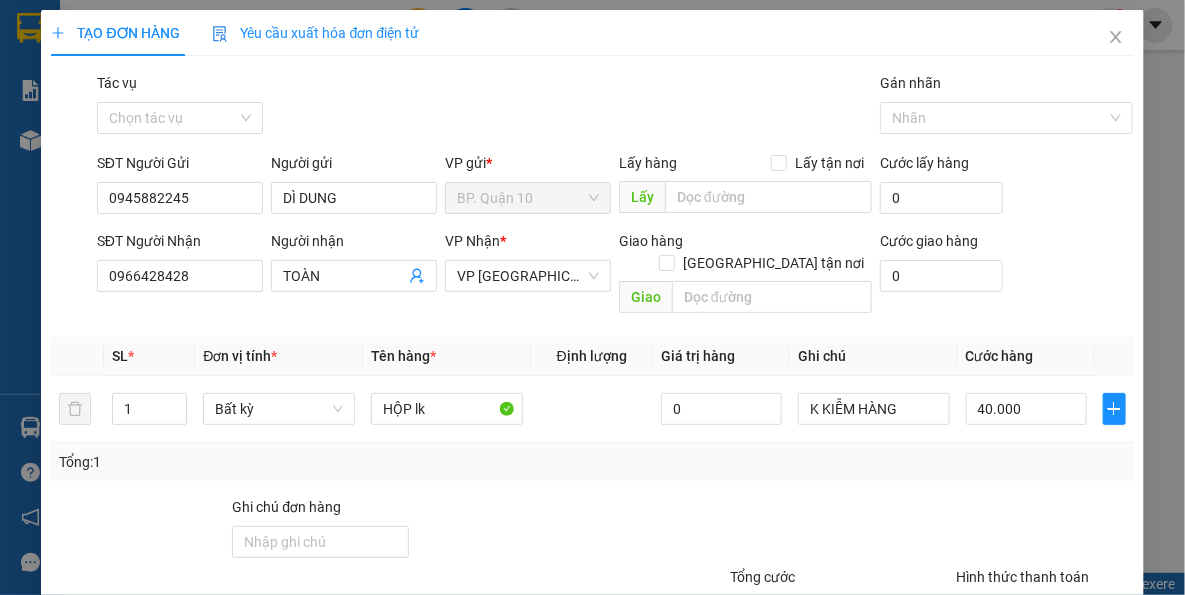 drag, startPoint x: 616, startPoint y: 489, endPoint x: 852, endPoint y: 452, distance: 238.88281 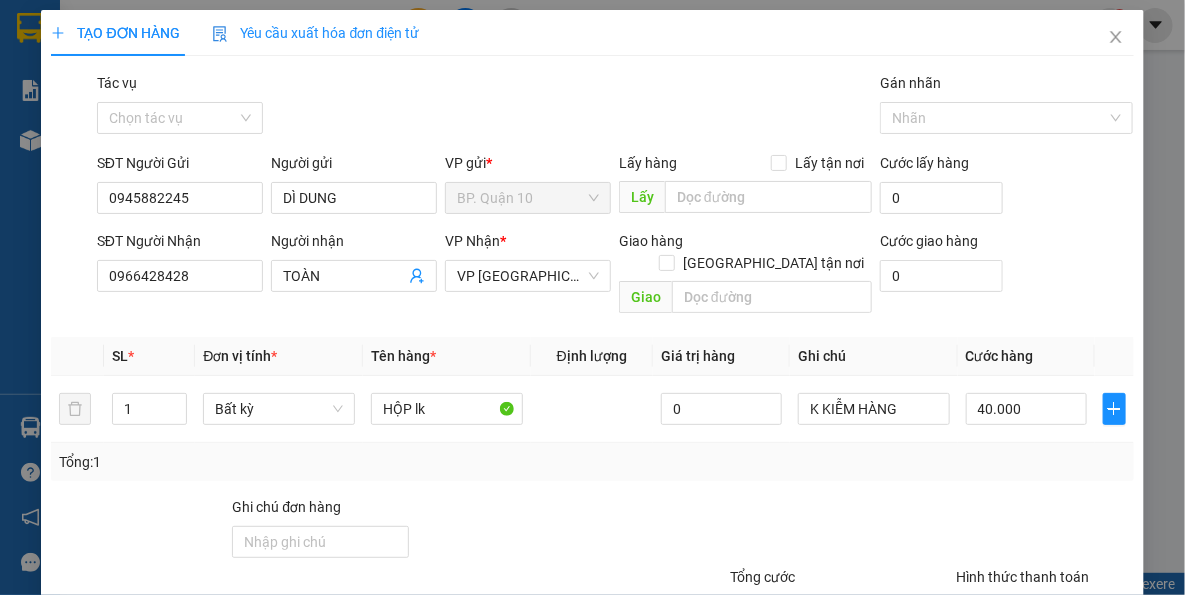 click at bounding box center (547, 531) 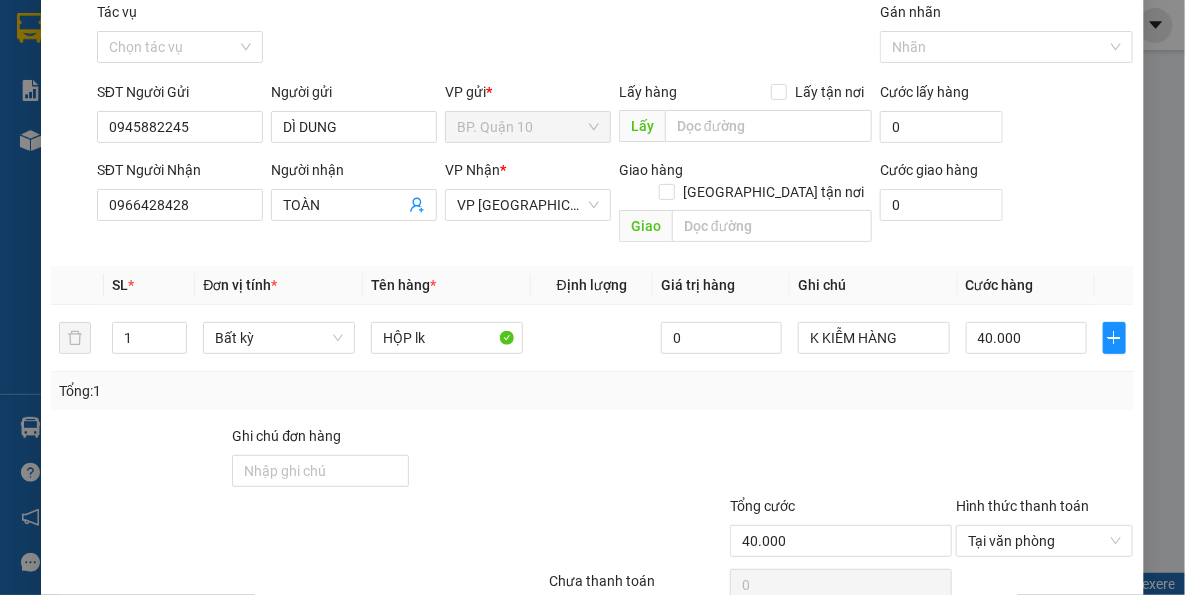 scroll, scrollTop: 143, scrollLeft: 0, axis: vertical 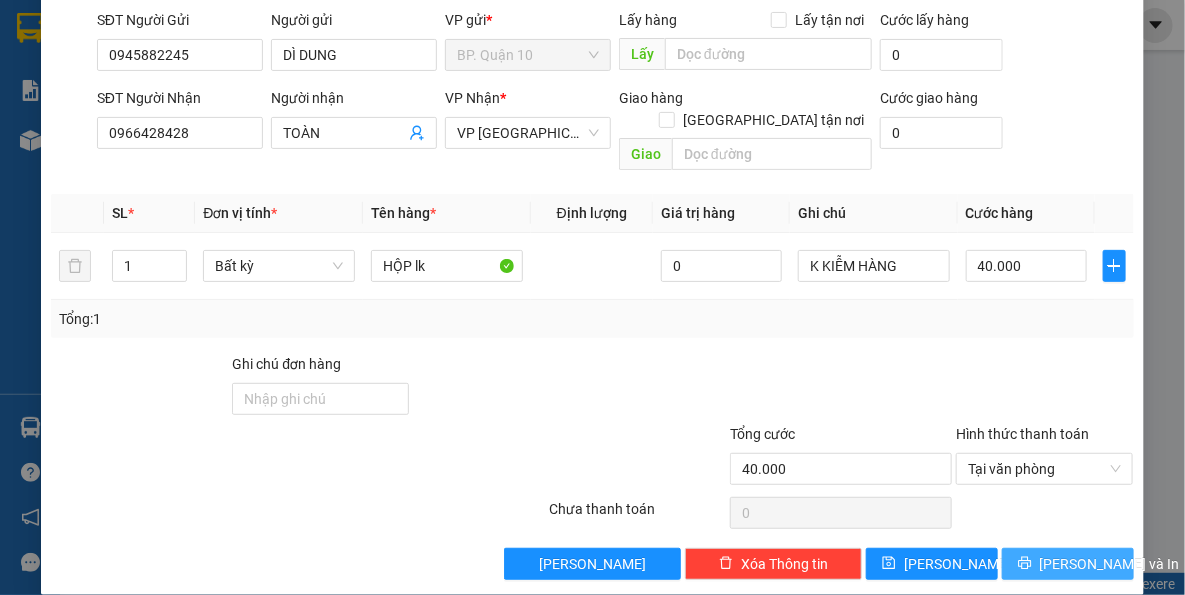 click on "[PERSON_NAME] và In" at bounding box center (1068, 564) 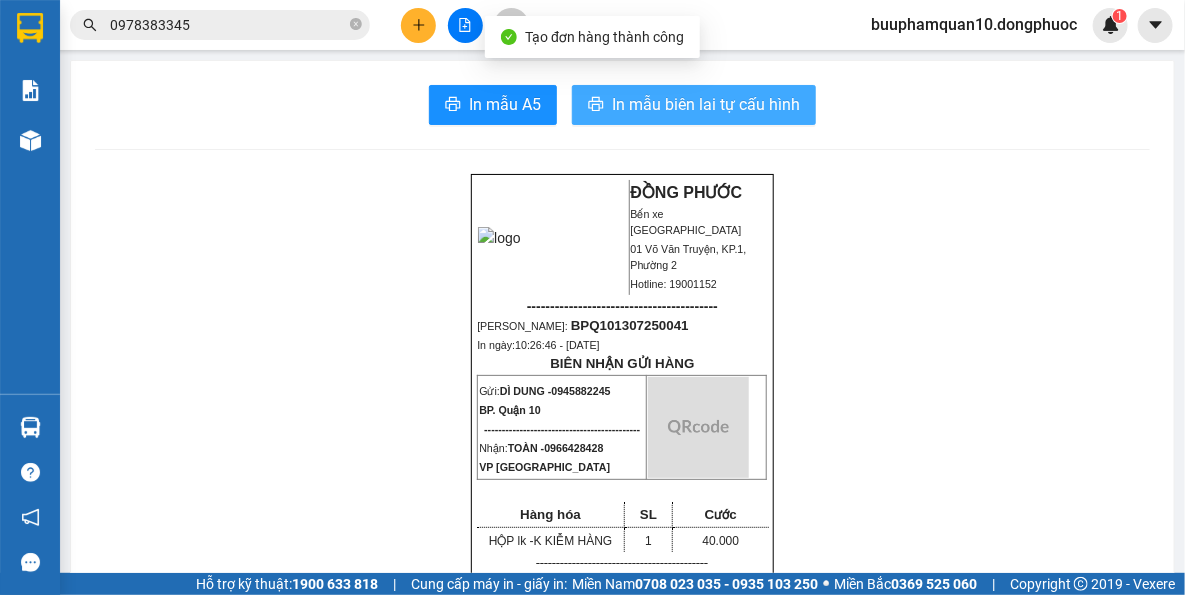click on "In mẫu biên lai tự cấu hình" at bounding box center [706, 104] 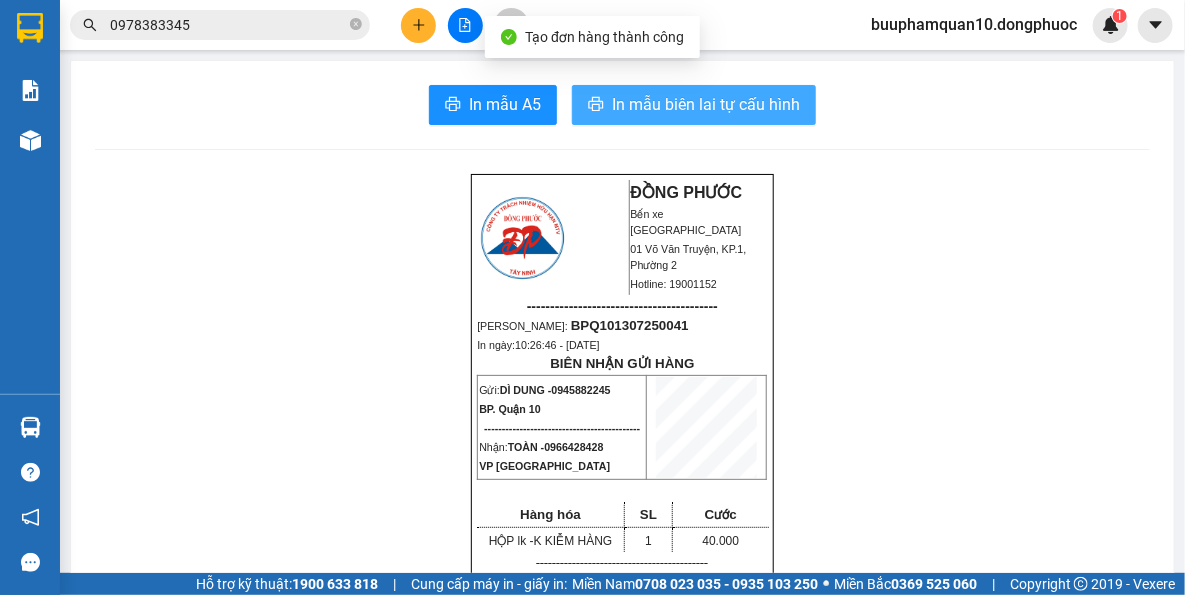 scroll, scrollTop: 0, scrollLeft: 0, axis: both 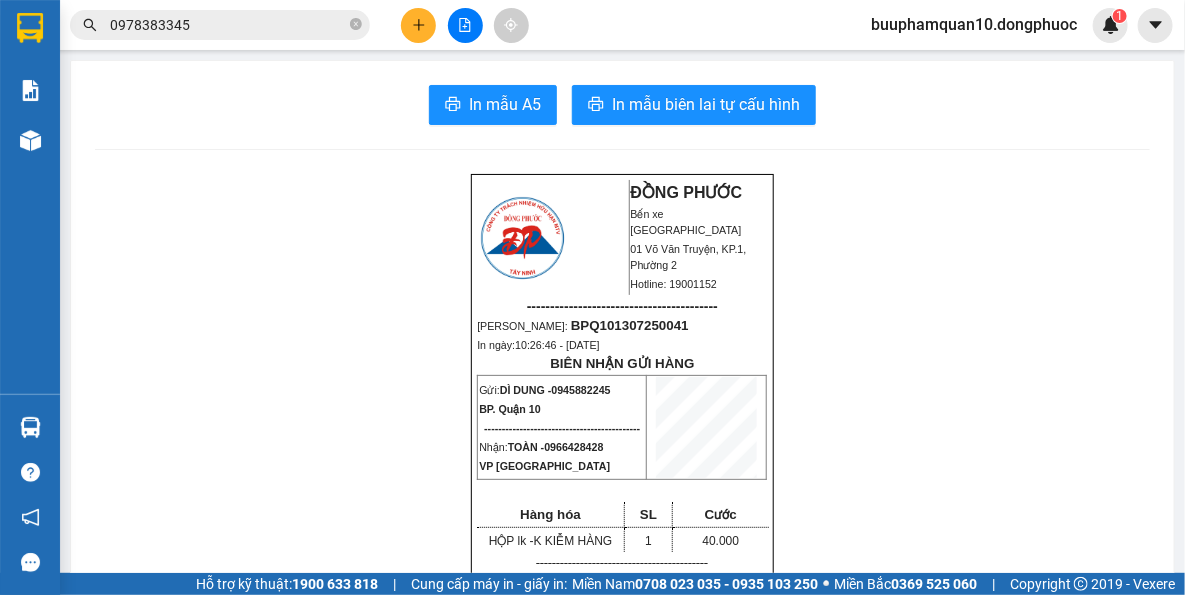 click on "ĐỒNG PHƯỚC
Bến xe Tây Ninh
01 Võ Văn Truyện, KP.1, Phường 2
Hotline: 19001152
-----------------------------------------
Mã ĐH:   BPQ101307250041
In ngày:  10:26:46 - 13/07/2025
BIÊN NHẬN GỬI HÀNG
Gửi:  DÌ DUNG -  0945882245
BP. Quận 10
--------------------------------------------
Nhận:  TOÀN -  0966428428
VP Tây Ninh
Hàng hóa
SL
Cước
HỘP lk  -  K KIỄM HÀNG
1
40.000
-------------------------------------------
CR:  40.000
CC:  0
Phí TH:  0
Tổng:  40.000
-------------------------------------------
Quy định nhận/gửi hàng: - Sau 03 ngày gửi hàng, nếu quý khách không đến nhận hàng hóa thì mọi khiếu nại công ty sẽ không giải quyết.
- Nếu mất hàng: công ty sẽ hoàn bằng giá cước phí x 20 lần.
- QUÝ KHÁCH VUI LÒNG MANG THEO GIẤY CMND/CCCD KHI ĐẾN NHẬN HÀNG HÓA." at bounding box center (622, 1667) 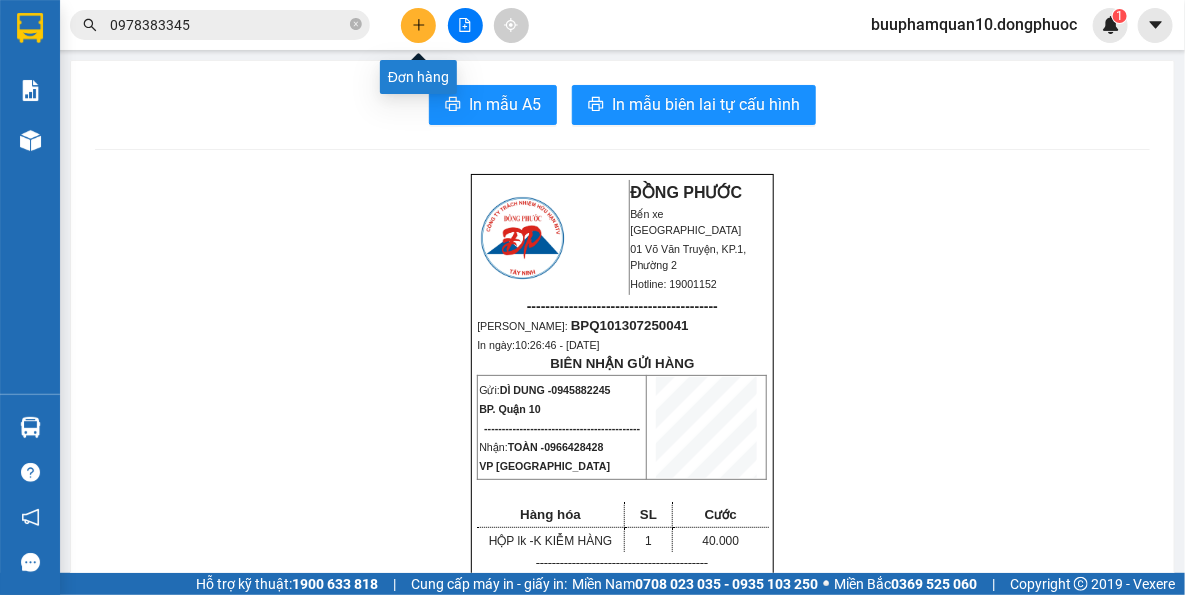 click 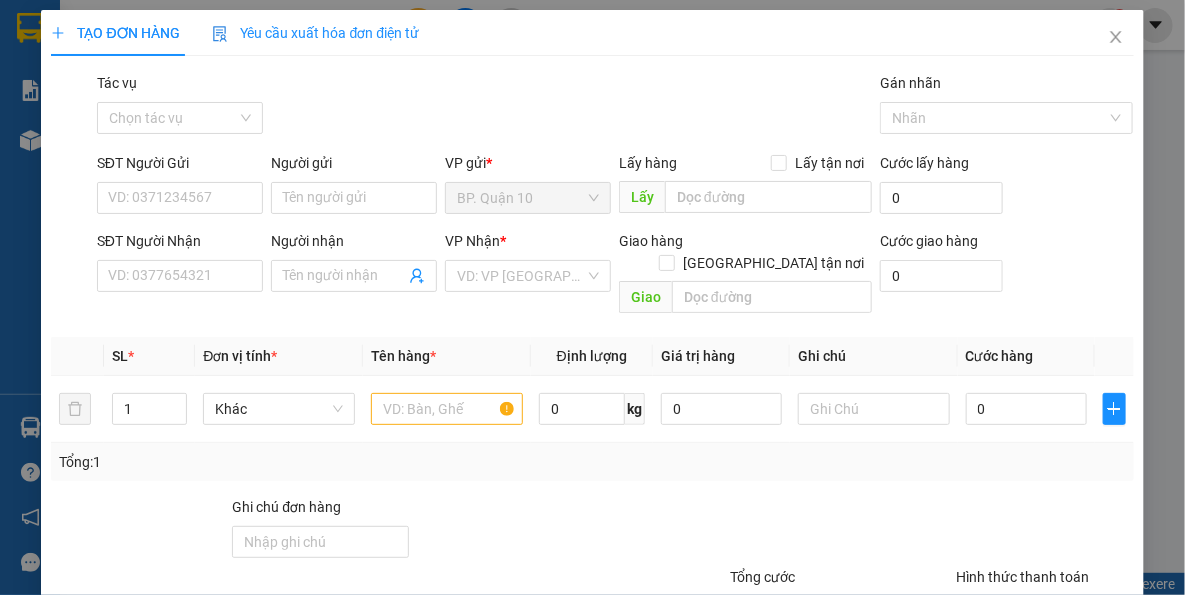 click on "TẠO ĐƠN HÀNG Yêu cầu xuất hóa đơn điện tử Transit Pickup Surcharge Ids Transit Deliver Surcharge Ids Transit Deliver Surcharge Transit Deliver Surcharge Gói vận chuyển  * Tiêu chuẩn Tác vụ Chọn tác vụ Gán nhãn   Nhãn SĐT Người Gửi VD: 0371234567 Người gửi Tên người gửi VP gửi  * BP. Quận 10 Lấy hàng Lấy tận nơi Lấy Cước lấy hàng 0 SĐT Người Nhận VD: 0377654321 Người nhận Tên người nhận VP Nhận  * VD: VP Sài Gòn Giao hàng Giao tận nơi Giao Cước giao hàng 0 SL  * Đơn vị tính  * Tên hàng  * Định lượng Giá trị hàng Ghi chú Cước hàng                   1 Khác 0 kg 0 0 Tổng:  1 Ghi chú đơn hàng Tổng cước 0 Hình thức thanh toán Tại văn phòng Số tiền thu trước Chưa thanh toán 0 Chọn HT Thanh Toán Lưu nháp Xóa Thông tin Lưu Lưu và In" at bounding box center [592, 366] 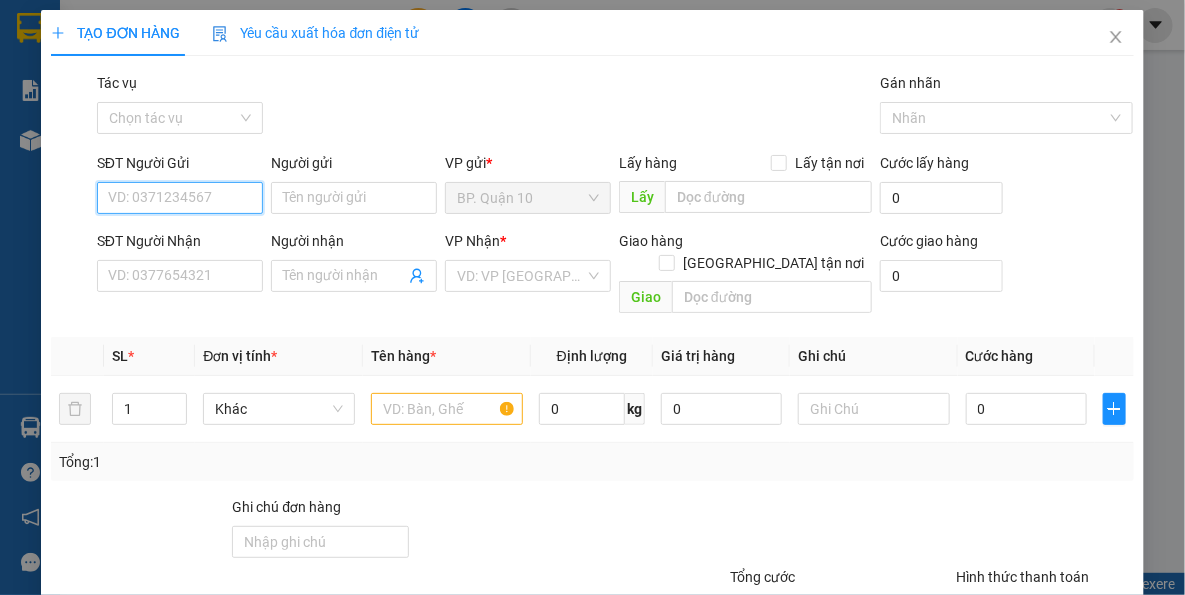 click on "SĐT Người Gửi" at bounding box center [180, 198] 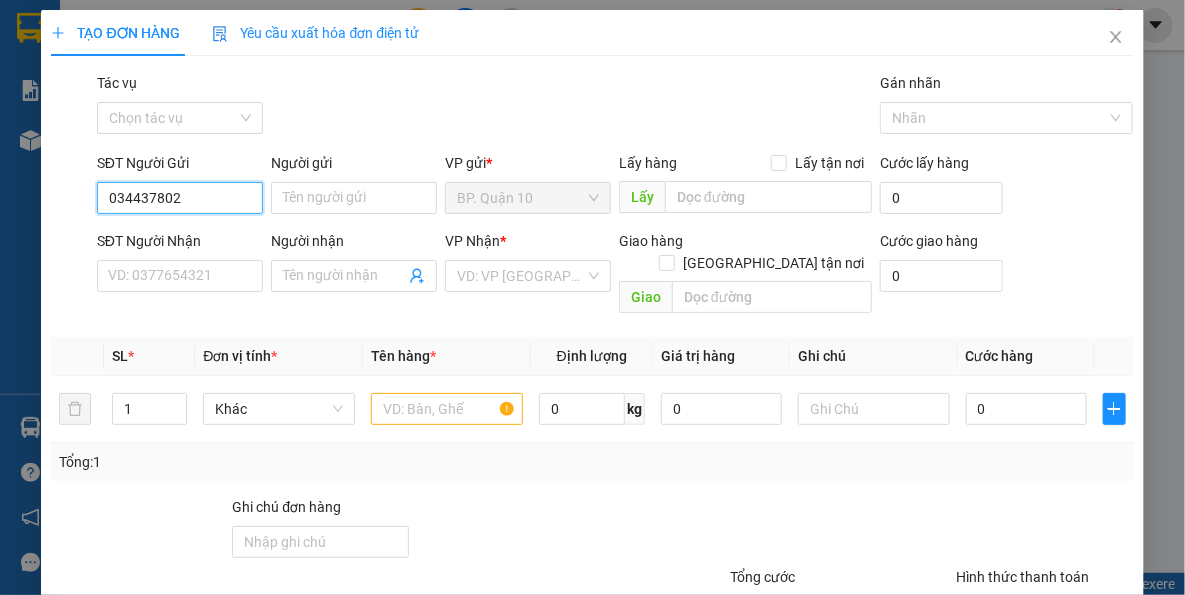 type on "0344378025" 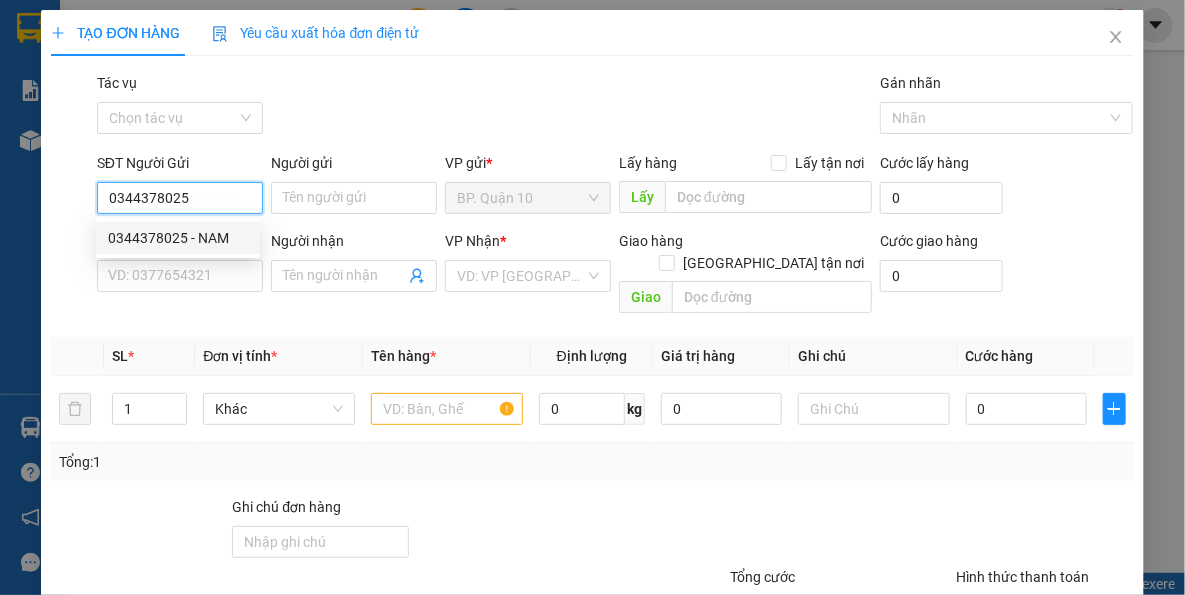 click on "0344378025 - NAM" at bounding box center (178, 238) 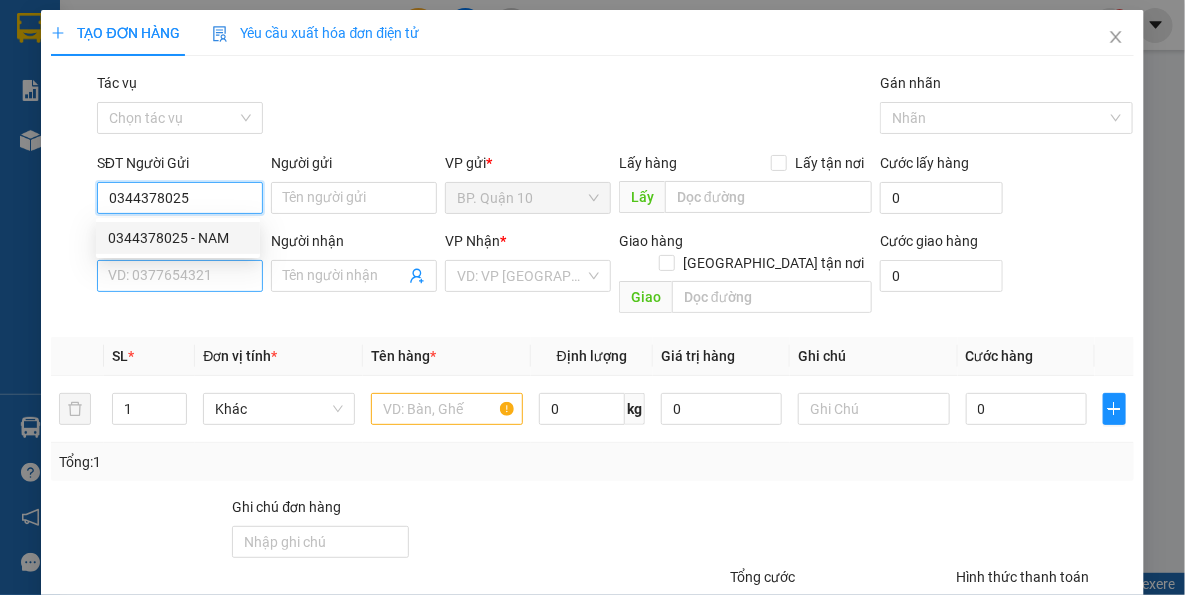 type on "NAM" 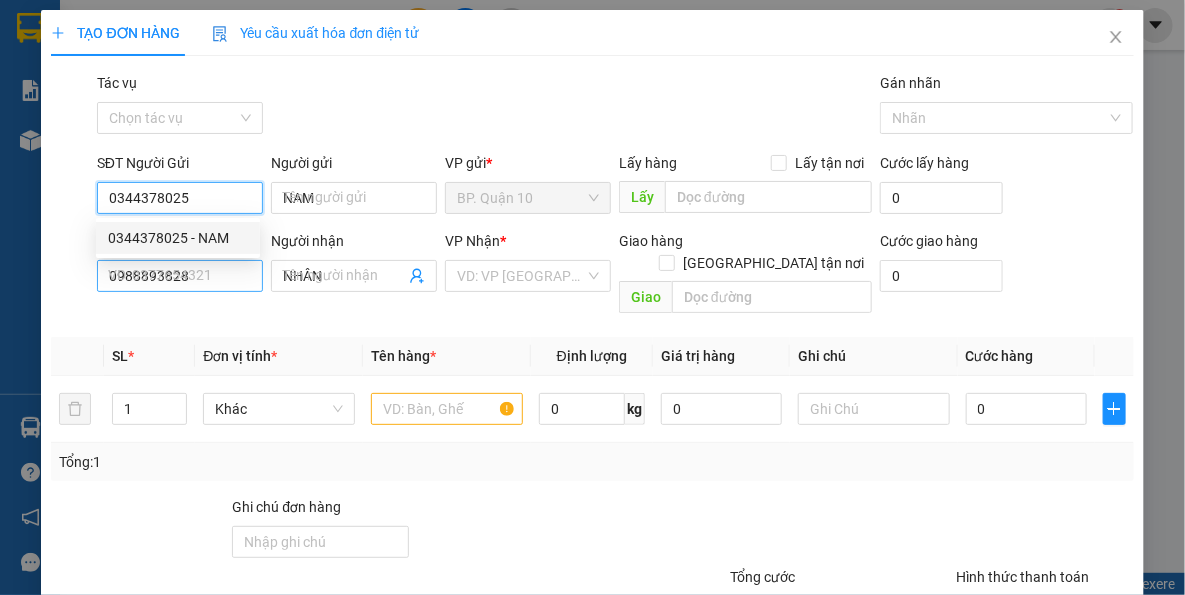 type on "40.000" 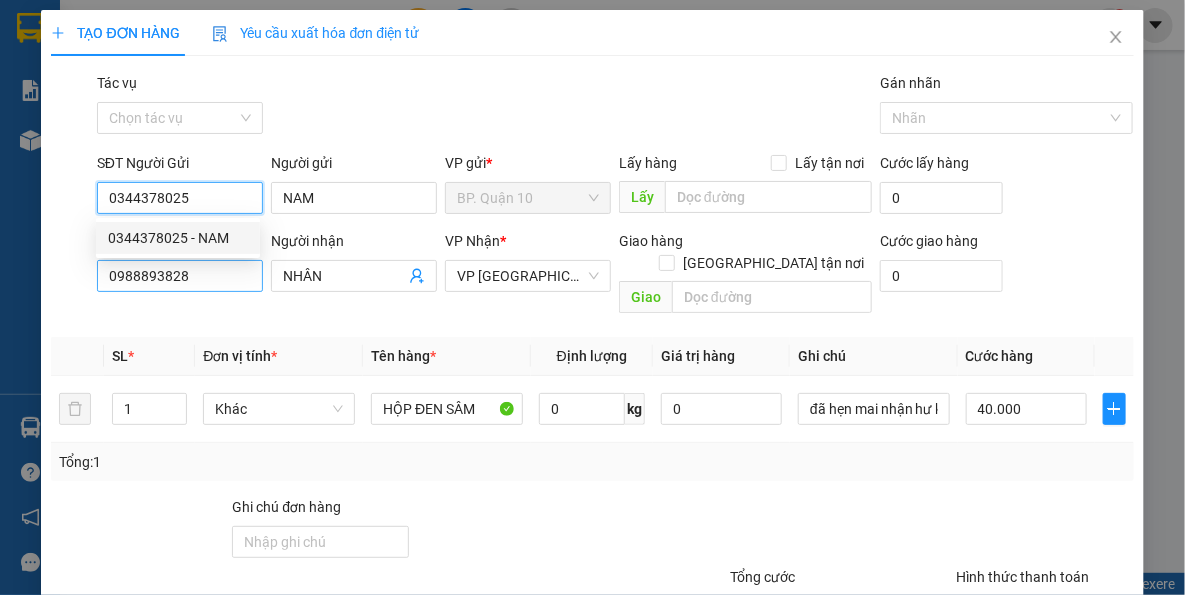 type on "0344378025" 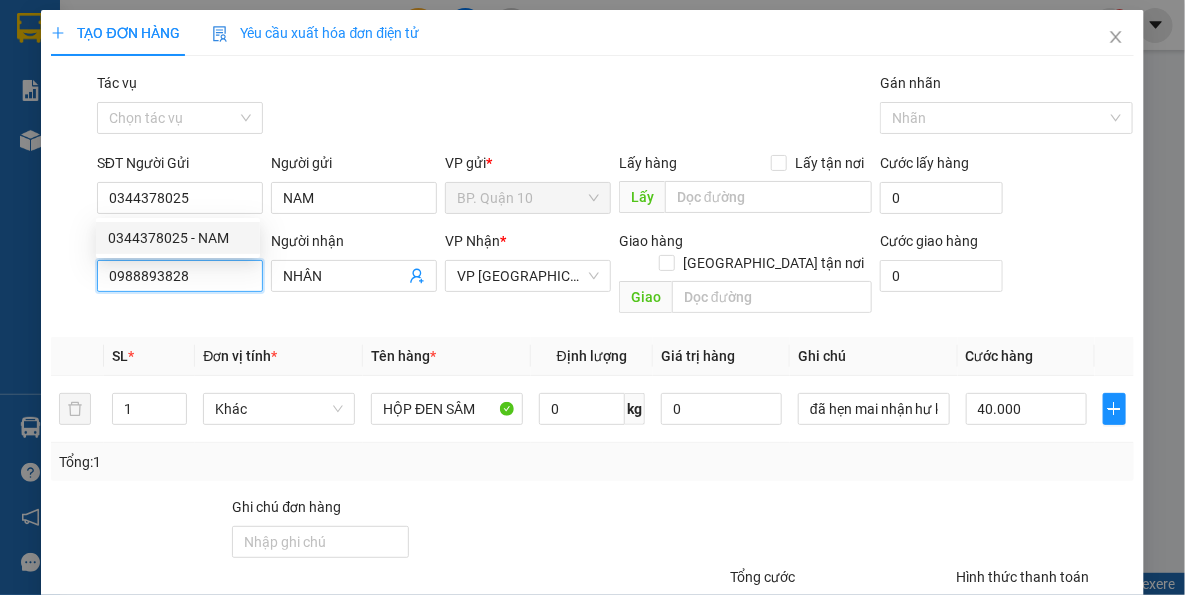 click on "0988893828" at bounding box center [180, 276] 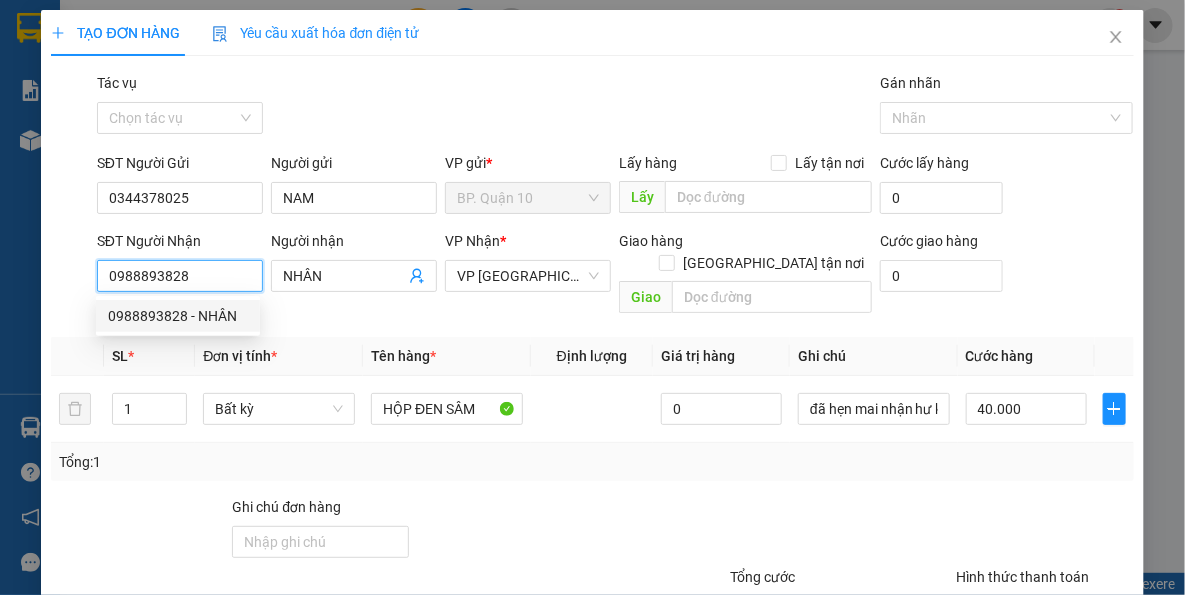 click on "0988893828" at bounding box center (180, 276) 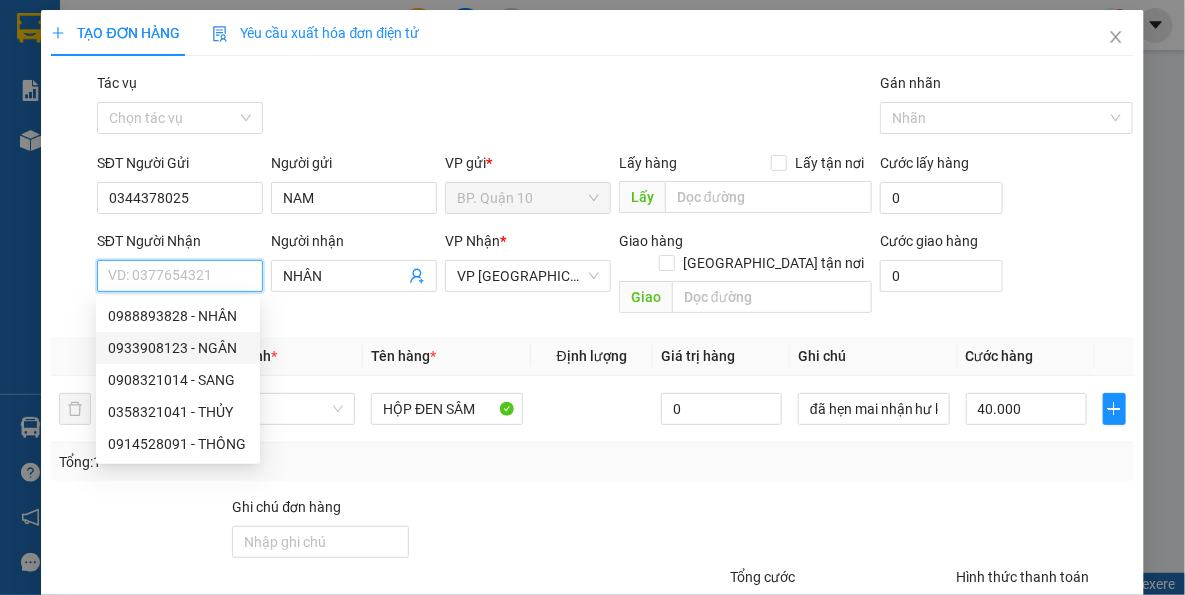 drag, startPoint x: 205, startPoint y: 347, endPoint x: 322, endPoint y: 333, distance: 117.83463 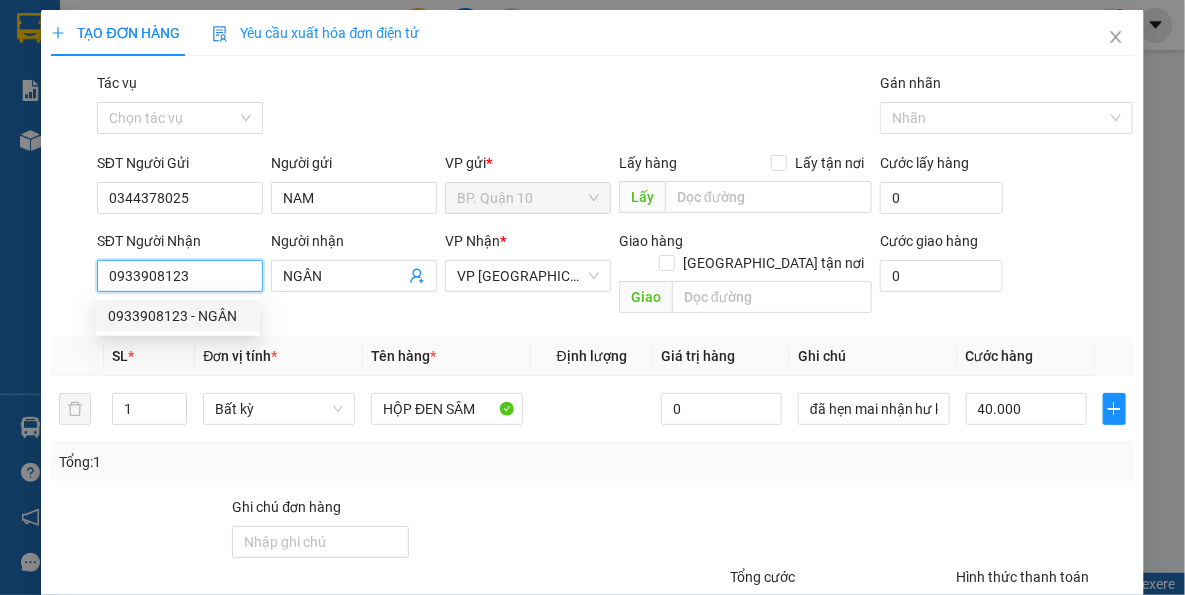 type on "0933908123" 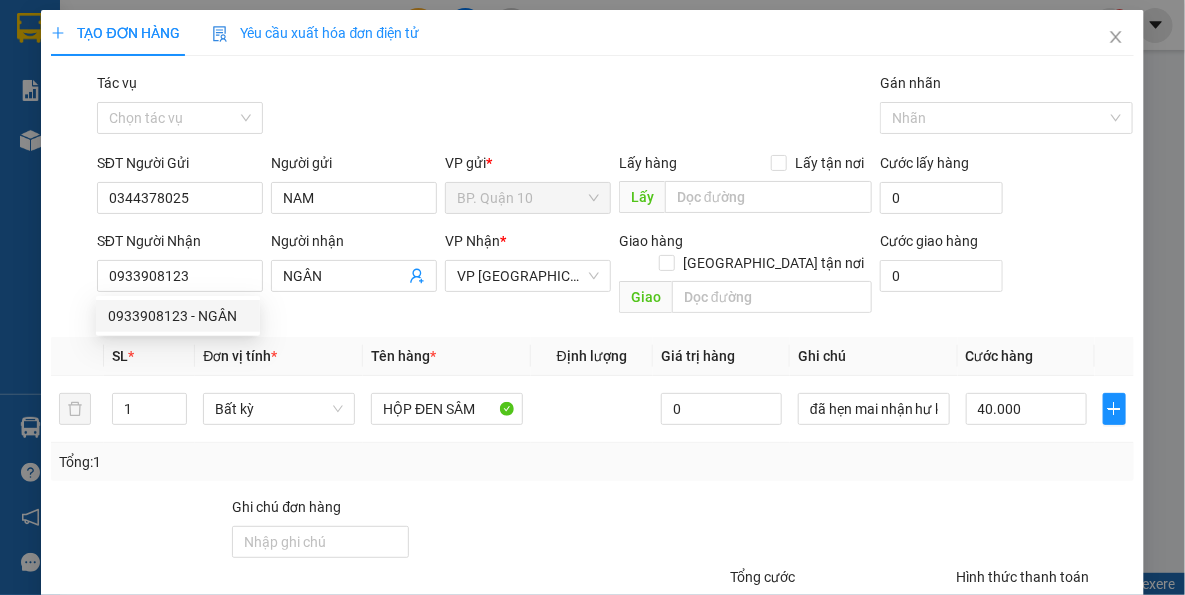 click on "Transit Pickup Surcharge Ids Transit Deliver Surcharge Ids Transit Deliver Surcharge Transit Deliver Surcharge Gói vận chuyển  * Tiêu chuẩn Tác vụ Chọn tác vụ Gán nhãn   Nhãn SĐT Người Gửi 0344378025 Người gửi NAM VP gửi  * BP. Quận 10 Lấy hàng Lấy tận nơi Lấy Cước lấy hàng 0 SĐT Người Nhận 0933908123 Người nhận NGÂN VP Nhận  * VP Tây Ninh Giao hàng Giao tận nơi Giao Cước giao hàng 0 SL  * Đơn vị tính  * Tên hàng  * Định lượng Giá trị hàng Ghi chú Cước hàng                   1 Bất kỳ HỘP ĐEN SÂM 0 đã hẹn mai nhận hư k đền 40.000 Tổng:  1 Ghi chú đơn hàng Tổng cước 40.000 Hình thức thanh toán Tại văn phòng Số tiền thu trước 0 Chưa thanh toán 0 Chọn HT Thanh Toán Lưu nháp Xóa Thông tin Lưu Lưu và In" at bounding box center [592, 397] 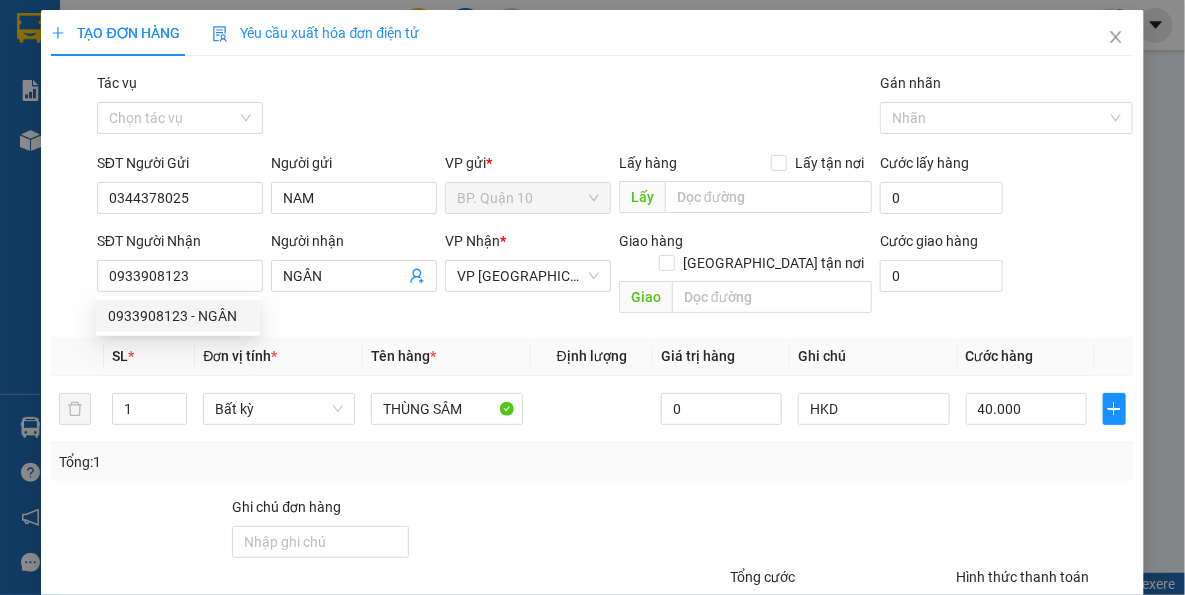 drag, startPoint x: 420, startPoint y: 428, endPoint x: 315, endPoint y: 427, distance: 105.00476 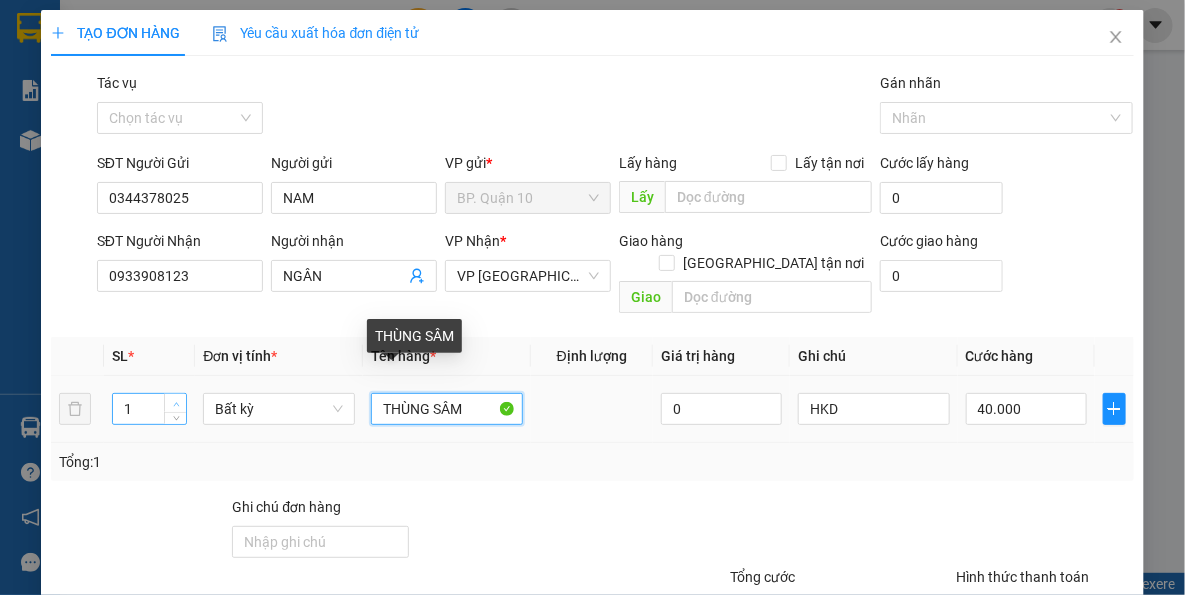 drag, startPoint x: 423, startPoint y: 387, endPoint x: 164, endPoint y: 382, distance: 259.04825 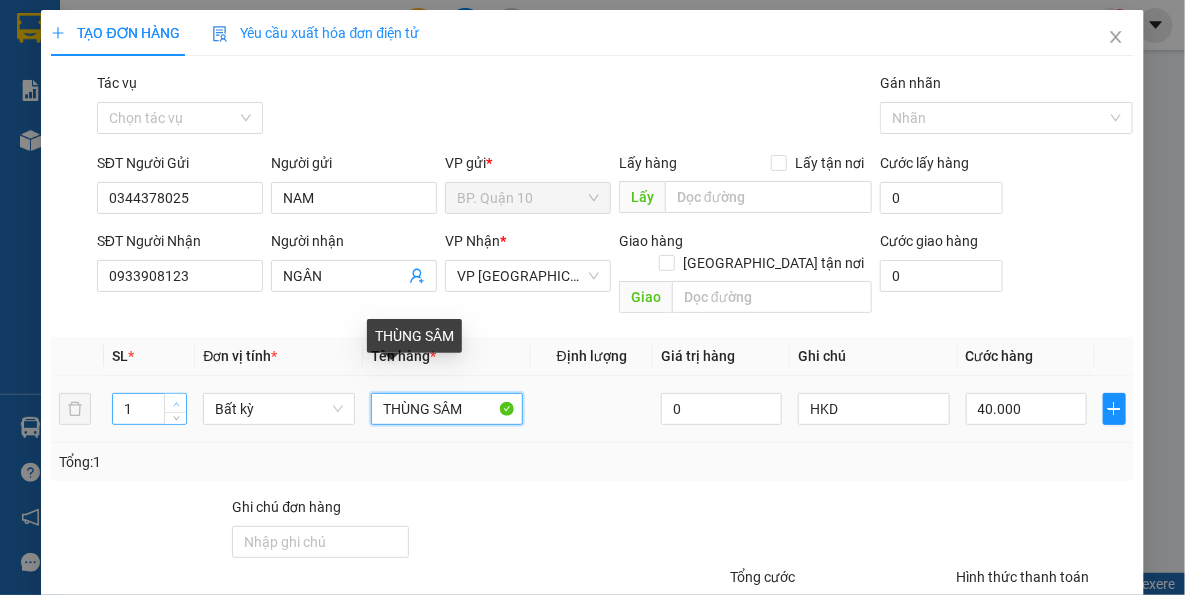click on "1 Bất kỳ THÙNG SÂM 0 HKD 40.000" at bounding box center [592, 409] 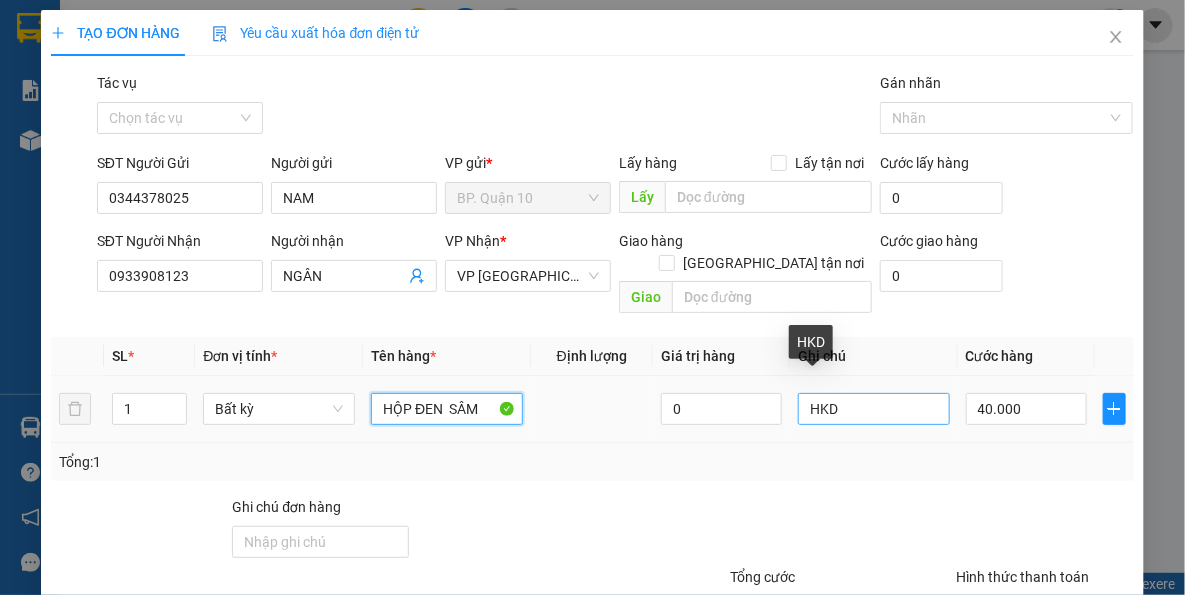 type on "HỘP ĐEN  SÂM" 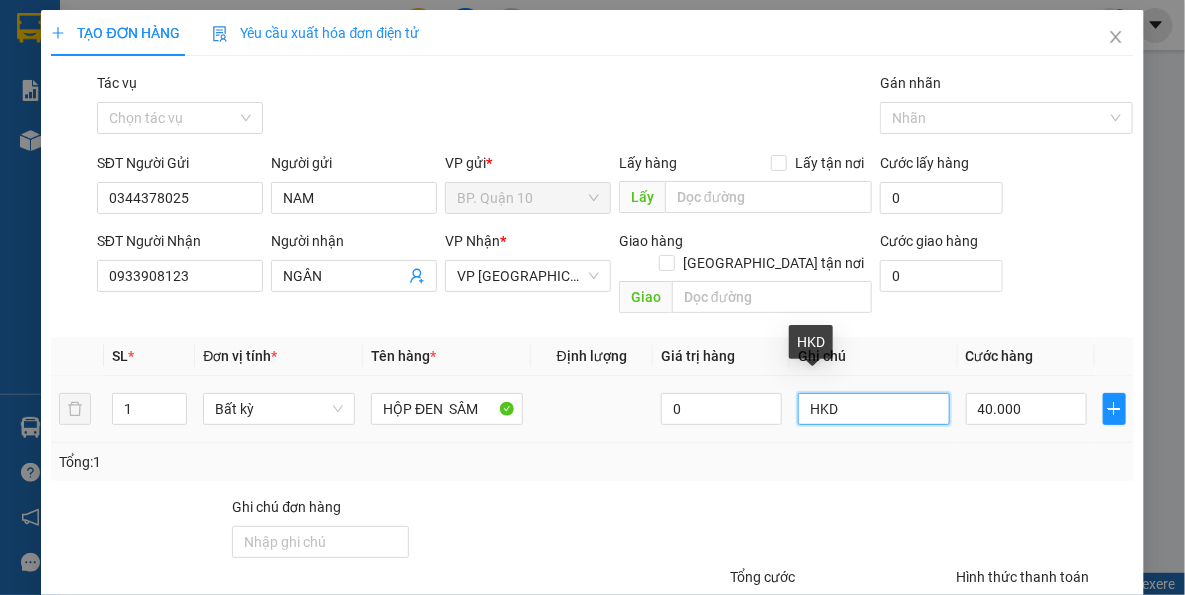 click on "HKD" at bounding box center (874, 409) 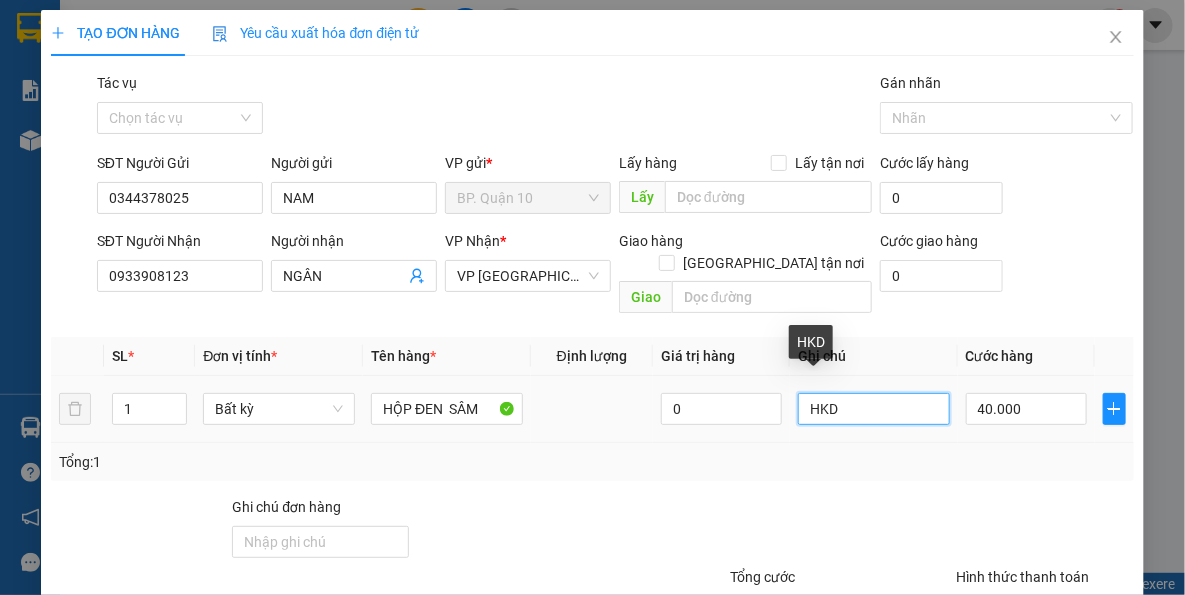 click on "HKD" at bounding box center [874, 409] 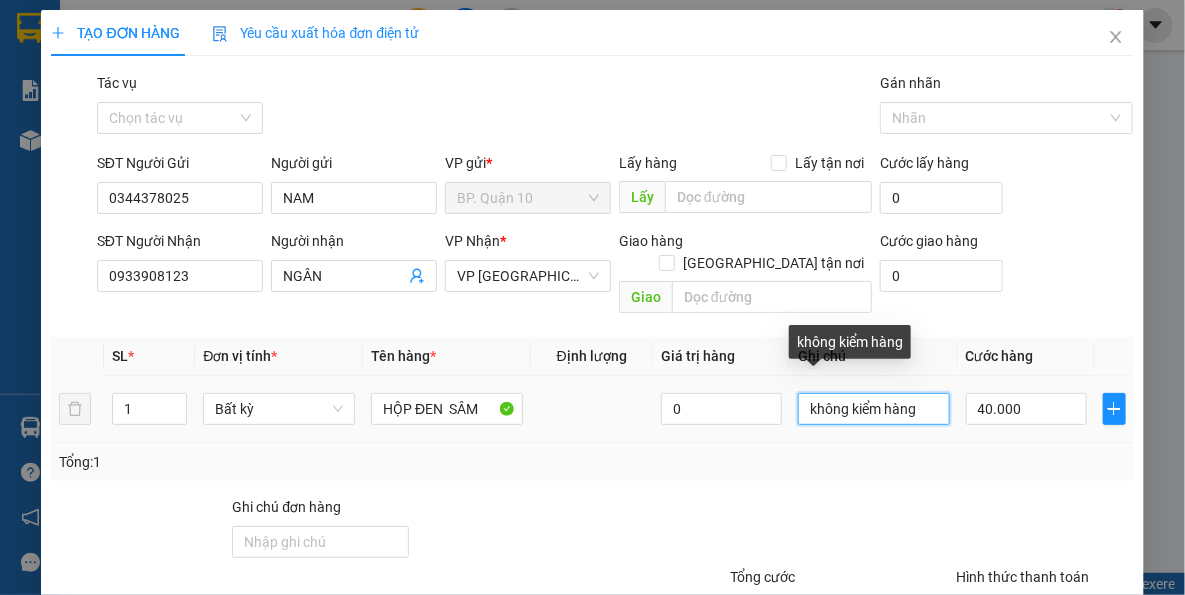 type on "không kiểm hàng" 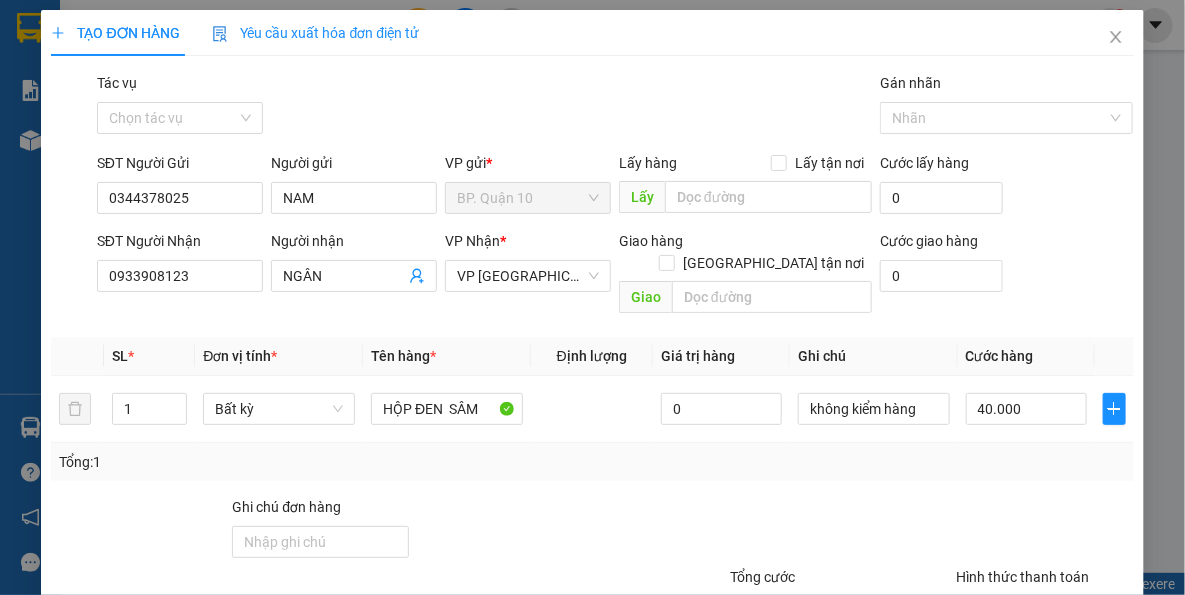 click on "Transit Pickup Surcharge Ids Transit Deliver Surcharge Ids Transit Deliver Surcharge Transit Deliver Surcharge Gói vận chuyển  * Tiêu chuẩn Tác vụ Chọn tác vụ Gán nhãn   Nhãn SĐT Người Gửi 0344378025 Người gửi NAM VP gửi  * BP. Quận 10 Lấy hàng Lấy tận nơi Lấy Cước lấy hàng 0 SĐT Người Nhận 0933908123 Người nhận NGÂN VP Nhận  * VP Tây Ninh Giao hàng Giao tận nơi Giao Cước giao hàng 0 SL  * Đơn vị tính  * Tên hàng  * Định lượng Giá trị hàng Ghi chú Cước hàng                   1 Bất kỳ HỘP ĐEN  SÂM 0 không kiểm hàng 40.000 Tổng:  1 Ghi chú đơn hàng Tổng cước 40.000 Hình thức thanh toán Tại văn phòng Số tiền thu trước 0 Chưa thanh toán 0 Chọn HT Thanh Toán Lưu nháp Xóa Thông tin Lưu Lưu và In HỘP ĐEN  SÂM  không kiểm hàng" at bounding box center [592, 397] 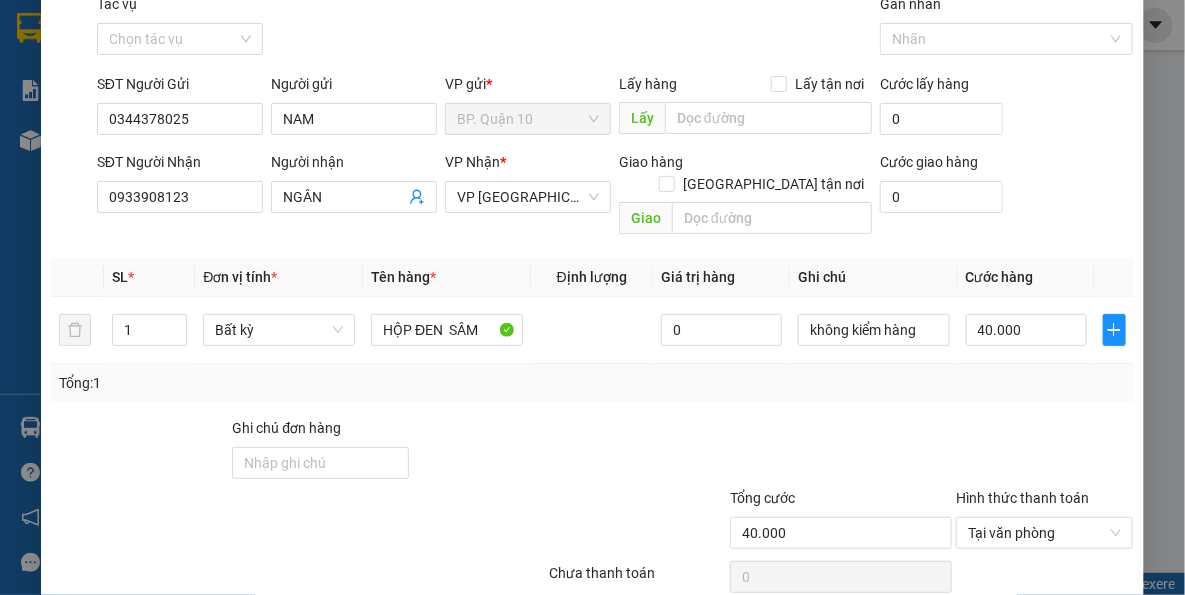 scroll, scrollTop: 143, scrollLeft: 0, axis: vertical 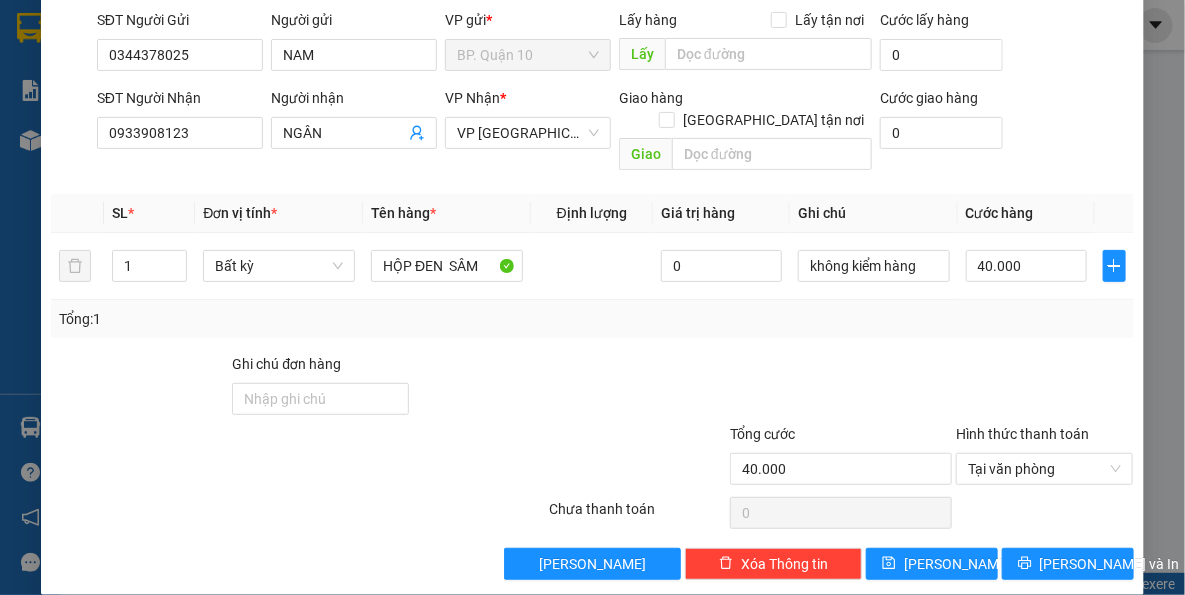 click on "TẠO ĐƠN HÀNG Yêu cầu xuất hóa đơn điện tử Transit Pickup Surcharge Ids Transit Deliver Surcharge Ids Transit Deliver Surcharge Transit Deliver Surcharge Gói vận chuyển  * Tiêu chuẩn Tác vụ Chọn tác vụ Gán nhãn   Nhãn SĐT Người Gửi 0344378025 Người gửi NAM VP gửi  * BP. Quận 10 Lấy hàng Lấy tận nơi Lấy Cước lấy hàng 0 SĐT Người Nhận 0933908123 Người nhận NGÂN VP Nhận  * VP Tây Ninh Giao hàng Giao tận nơi Giao Cước giao hàng 0 SL  * Đơn vị tính  * Tên hàng  * Định lượng Giá trị hàng Ghi chú Cước hàng                   1 Bất kỳ HỘP ĐEN  SÂM 0 không kiểm hàng 40.000 Tổng:  1 Ghi chú đơn hàng Tổng cước 40.000 Hình thức thanh toán Tại văn phòng Số tiền thu trước 0 Chưa thanh toán 0 Chọn HT Thanh Toán Lưu nháp Xóa Thông tin Lưu Lưu và In HỘP ĐEN  SÂM  không kiểm hàng" at bounding box center [592, 231] 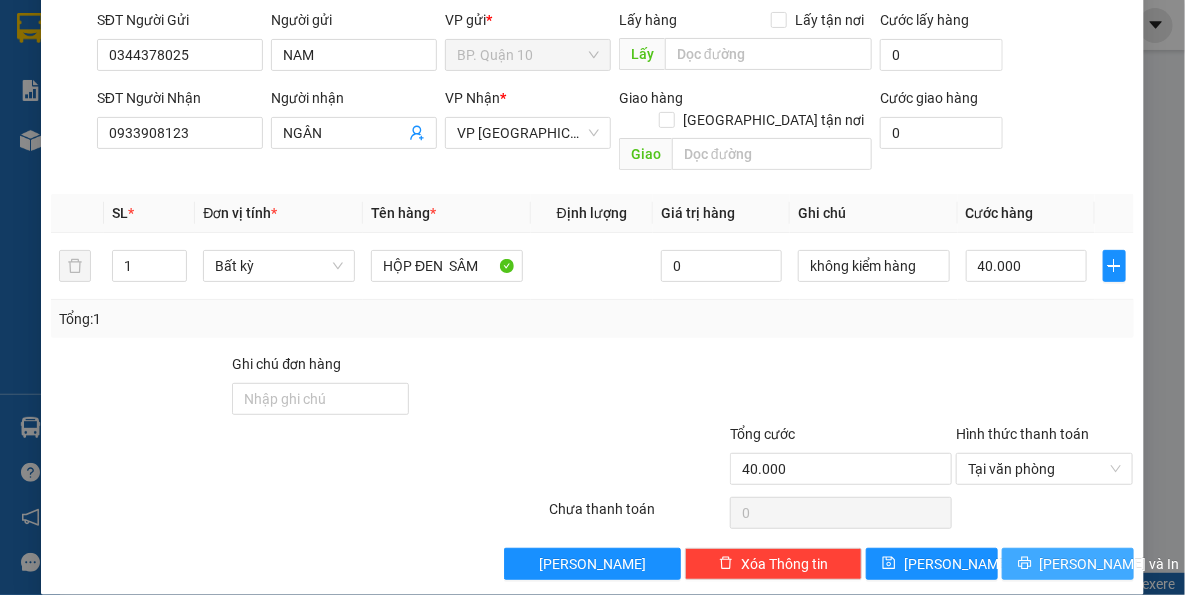 click on "[PERSON_NAME] và In" at bounding box center [1110, 564] 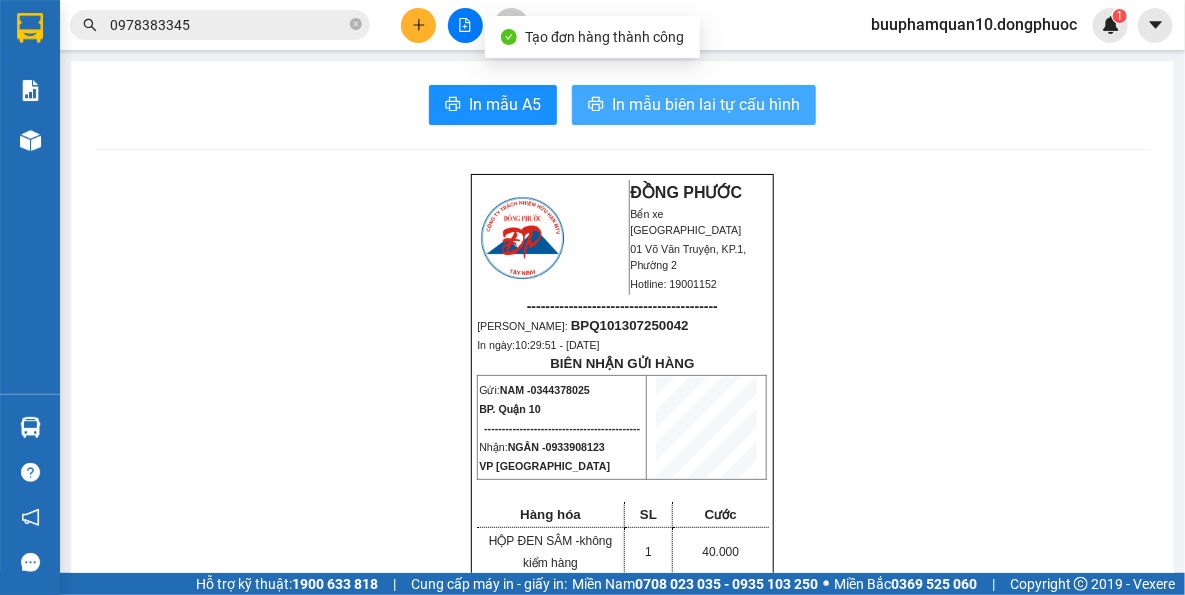 click on "In mẫu biên lai tự cấu hình" at bounding box center (706, 104) 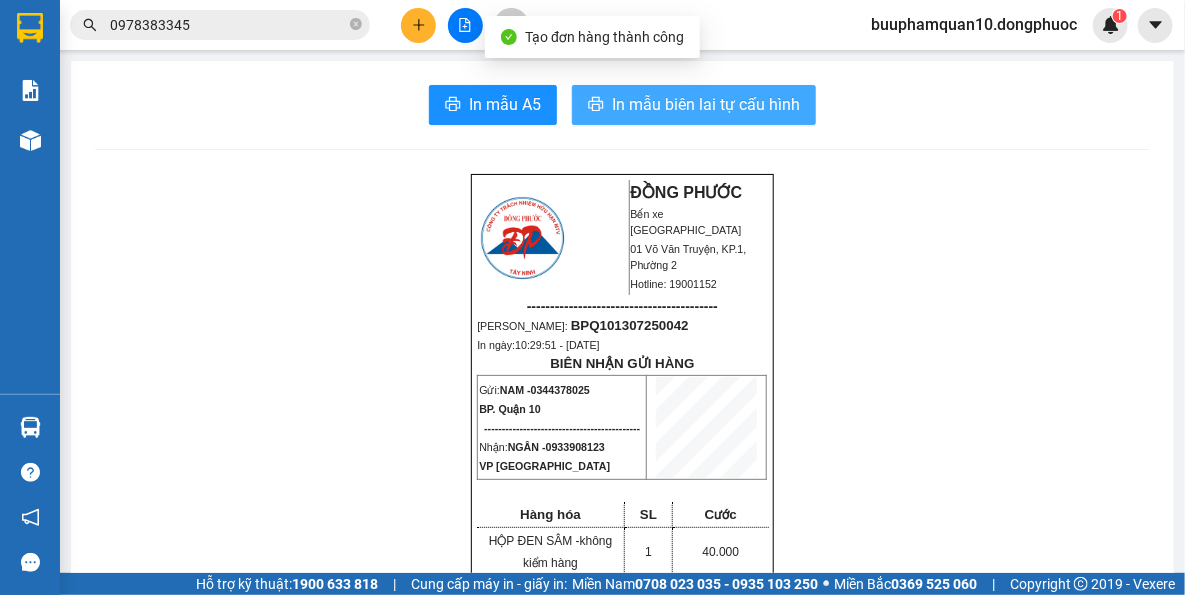 scroll, scrollTop: 0, scrollLeft: 0, axis: both 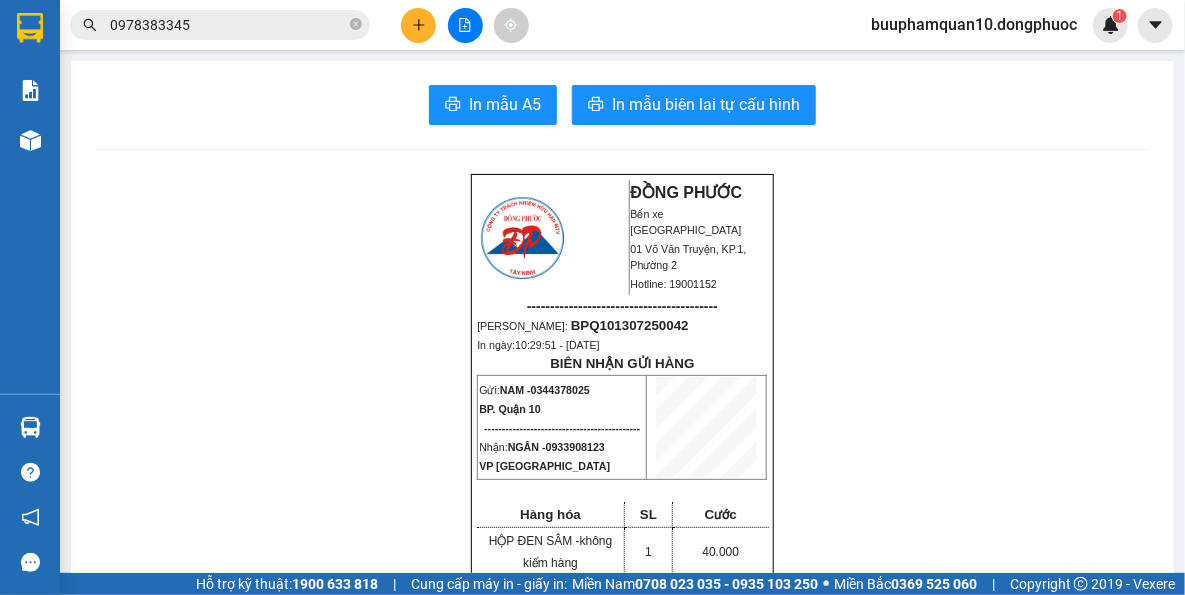 click on "0978383345" at bounding box center (228, 25) 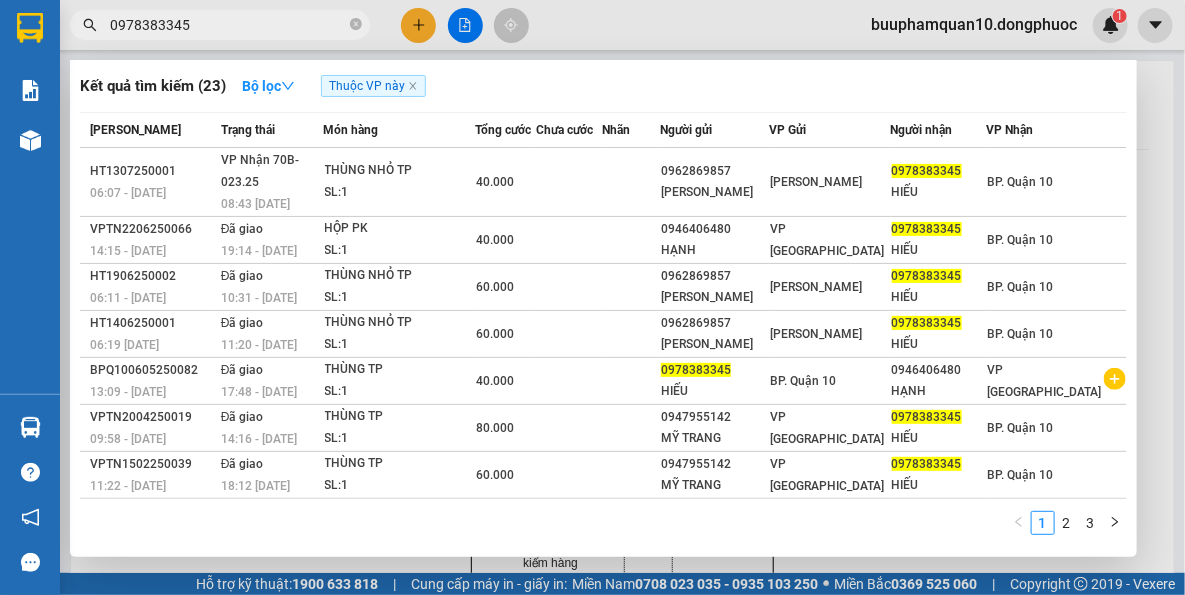 click on "0978383345" at bounding box center [228, 25] 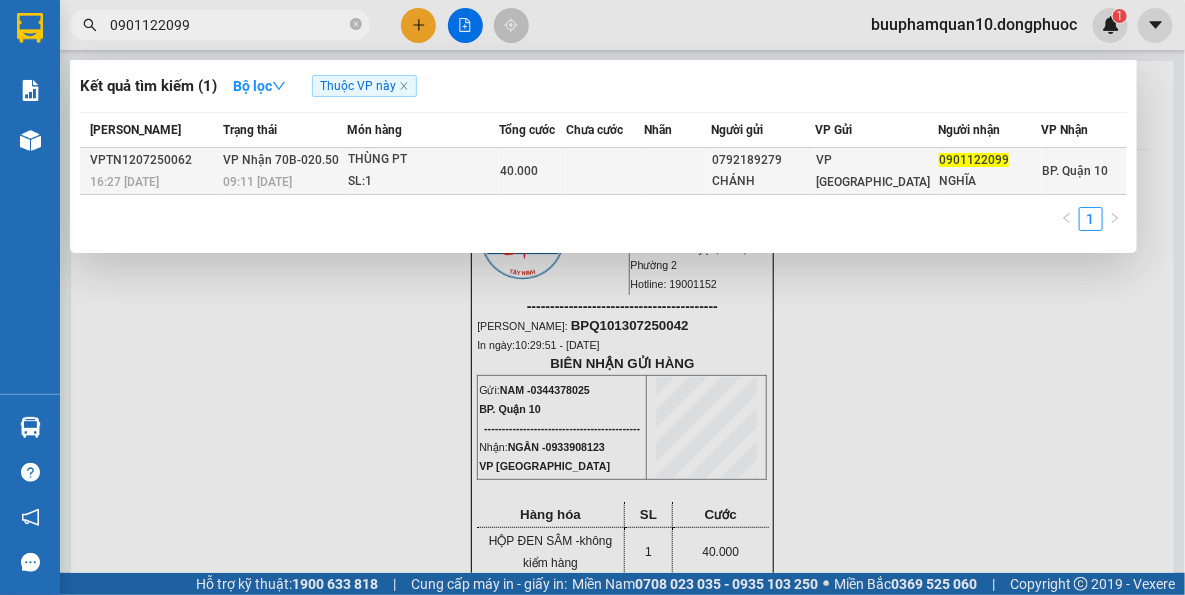 type on "0901122099" 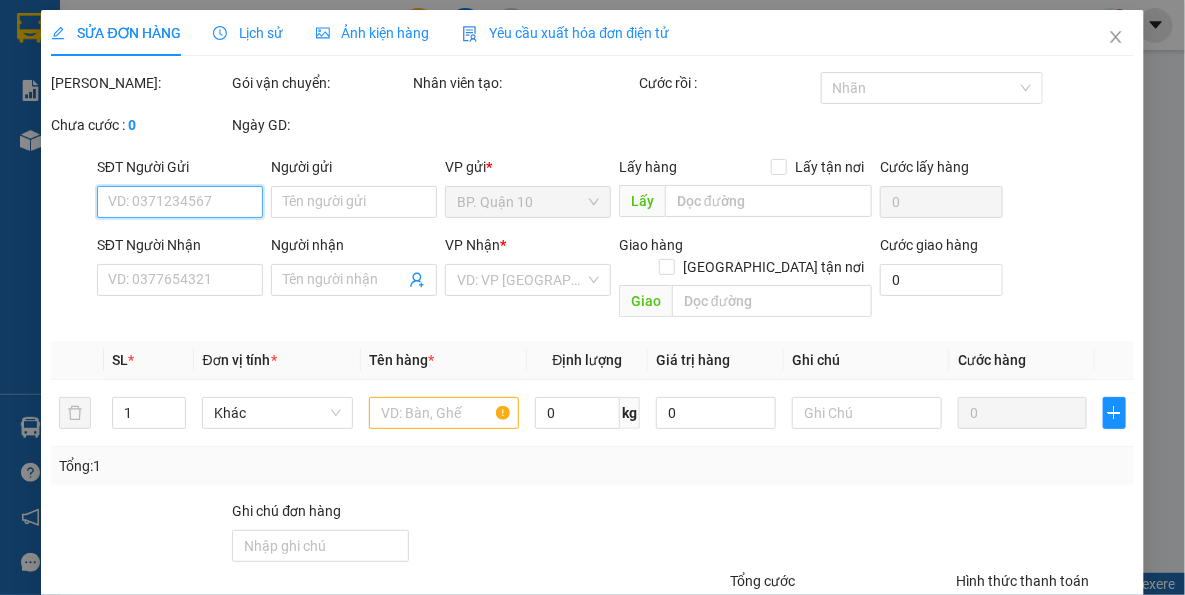 type on "0792189279" 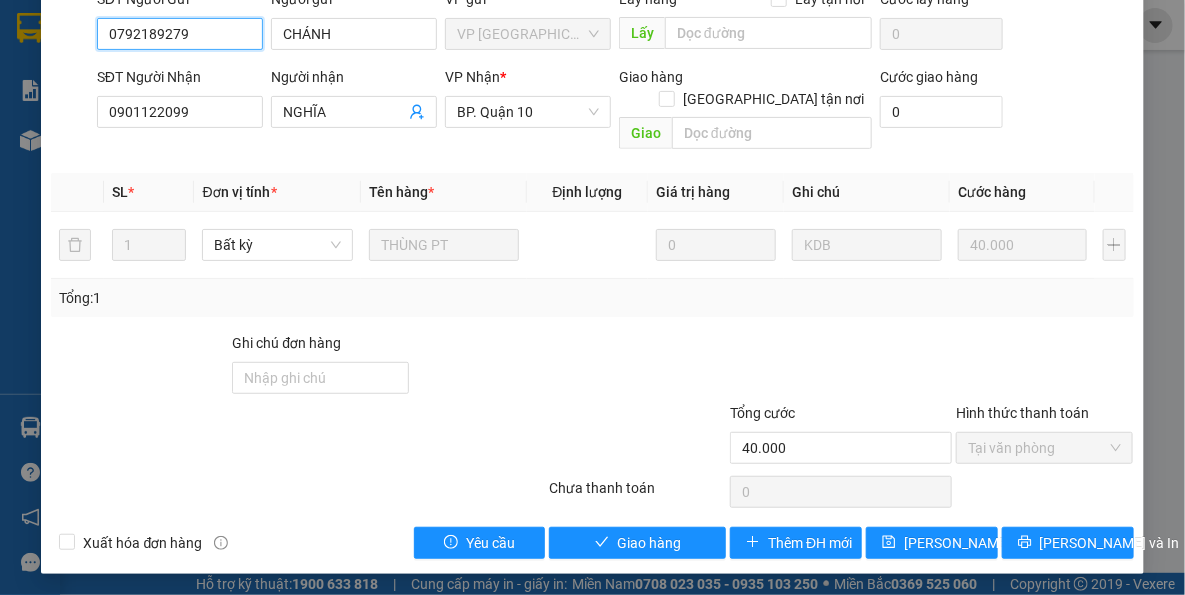 scroll, scrollTop: 191, scrollLeft: 0, axis: vertical 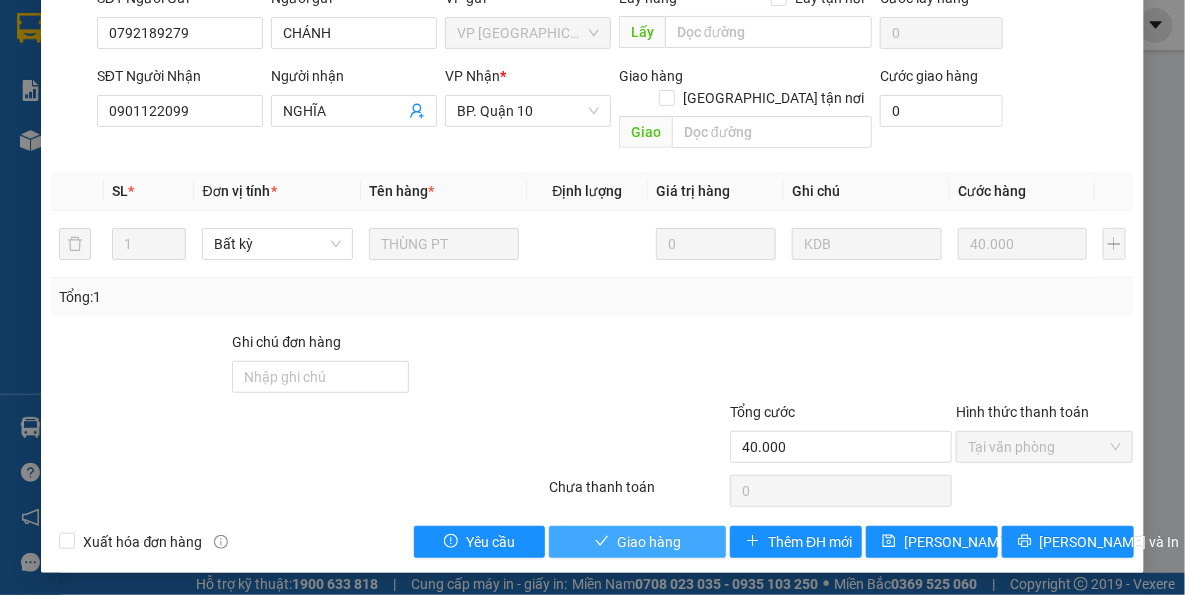 click on "Total Paid Fee 40.000 Total UnPaid Fee 0 Cash Collection Total Fee Mã ĐH:  VPTN1207250062 Gói vận chuyển:   Tiêu chuẩn Nhân viên tạo:   bptayninh.dongphuoc Cước rồi :   40.000   Nhãn Chưa cước :   0 Ngày GD:   12-07-2025 lúc 16:27 SĐT Người Gửi 0792189279 Người gửi CHÁNH VP gửi  * VP Tây Ninh Lấy hàng Lấy tận nơi Lấy Cước lấy hàng 0 SĐT Người Nhận 0901122099 Người nhận NGHĨA VP Nhận  * BP. Quận 10 Giao hàng Giao tận nơi Giao Cước giao hàng 0 SL  * Đơn vị tính  * Tên hàng  * Định lượng Giá trị hàng Ghi chú Cước hàng                   1 Bất kỳ THÙNG PT 0 KDB 40.000 Tổng:  1 Ghi chú đơn hàng Tổng cước 40.000 Hình thức thanh toán Tại văn phòng Số tiền thu trước 40.000 Chọn HT Thanh Toán Chưa thanh toán 0 Chọn HT Thanh Toán Xuất hóa đơn hàng Yêu cầu Giao hàng Thêm ĐH mới Lưu thay đổi Lưu và In" at bounding box center [592, 219] 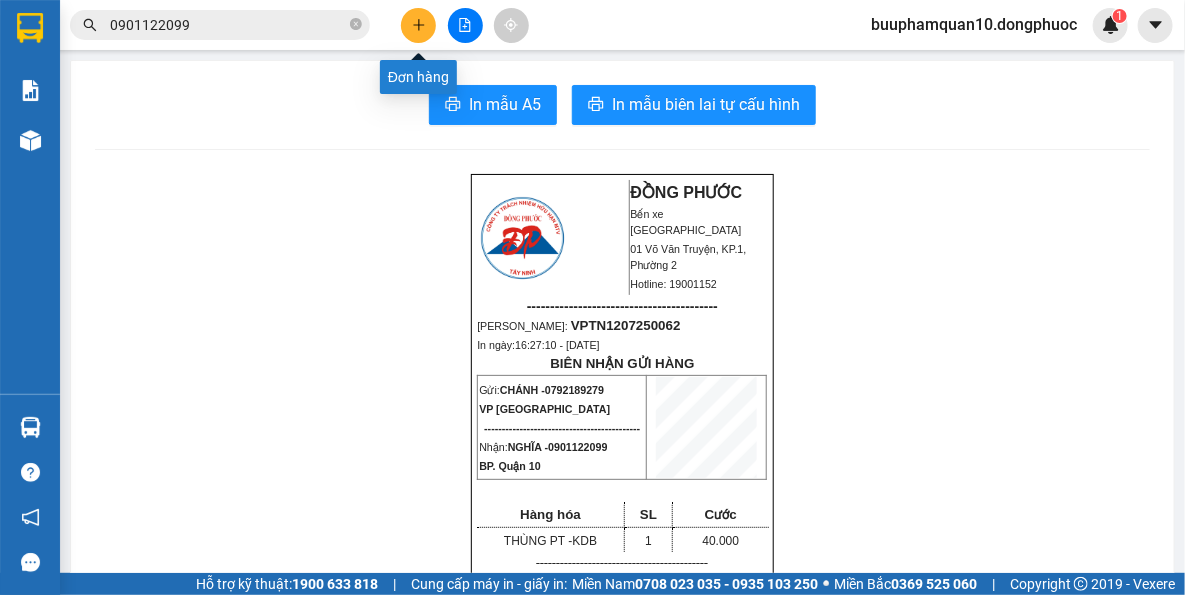 click at bounding box center (418, 25) 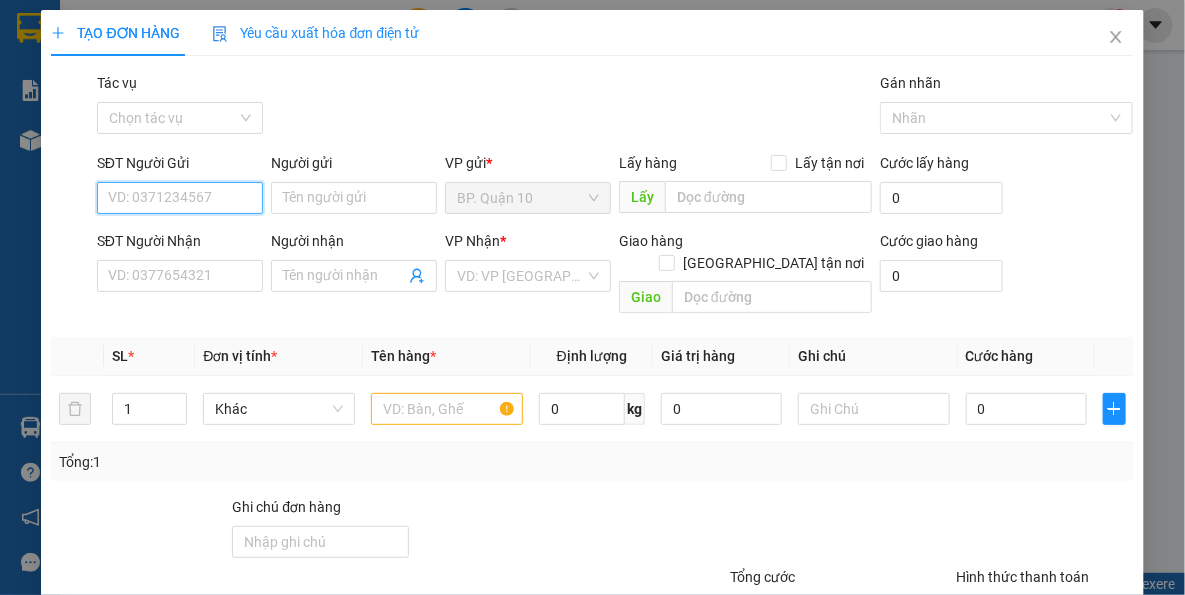 click on "SĐT Người Gửi" at bounding box center [180, 198] 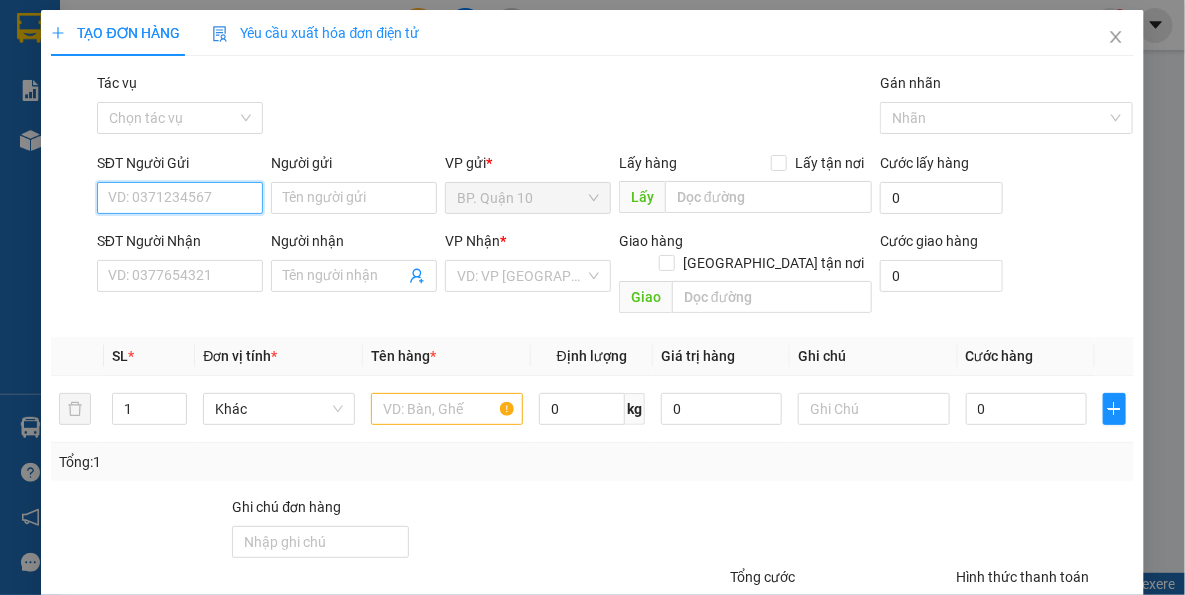 click on "SĐT Người Gửi" at bounding box center [180, 198] 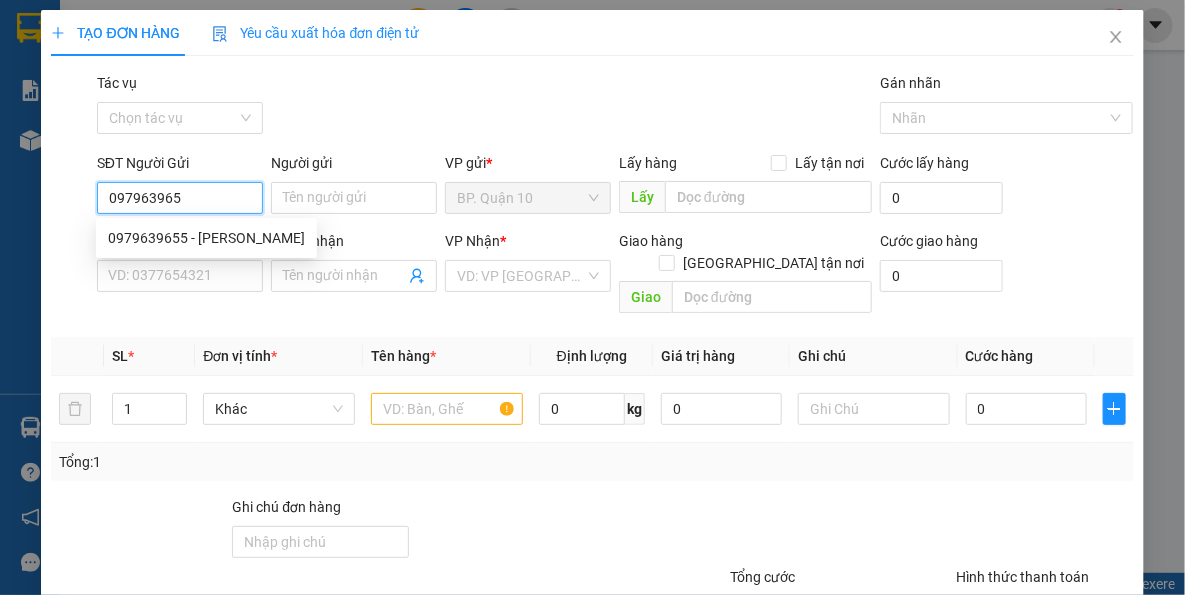 type on "0979639655" 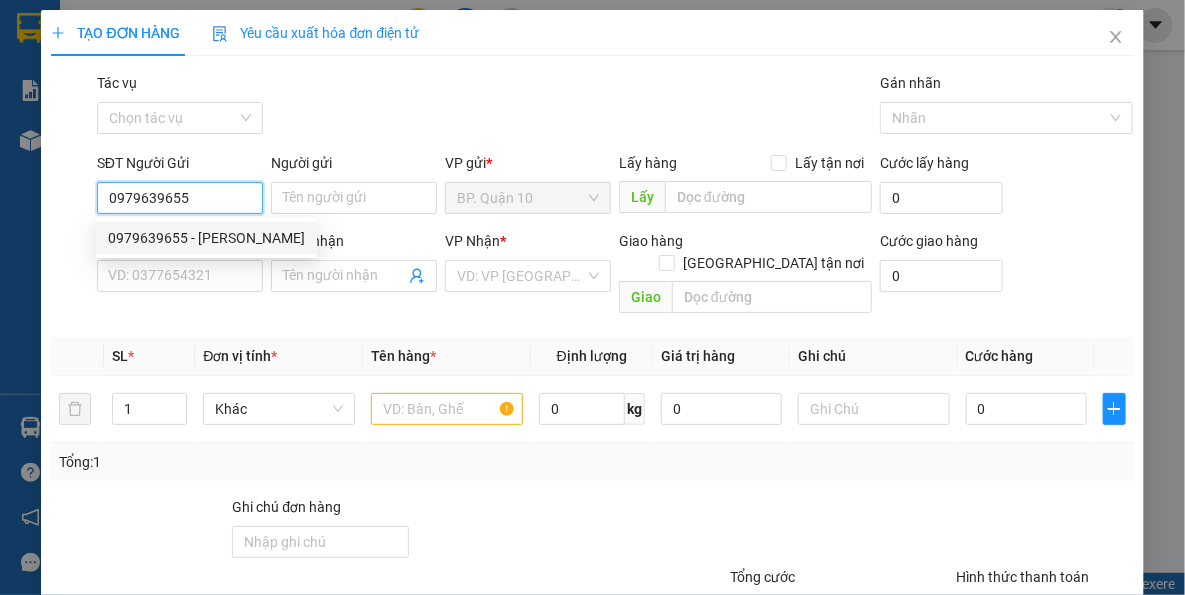 click on "0979639655 - NGÂN" at bounding box center [206, 238] 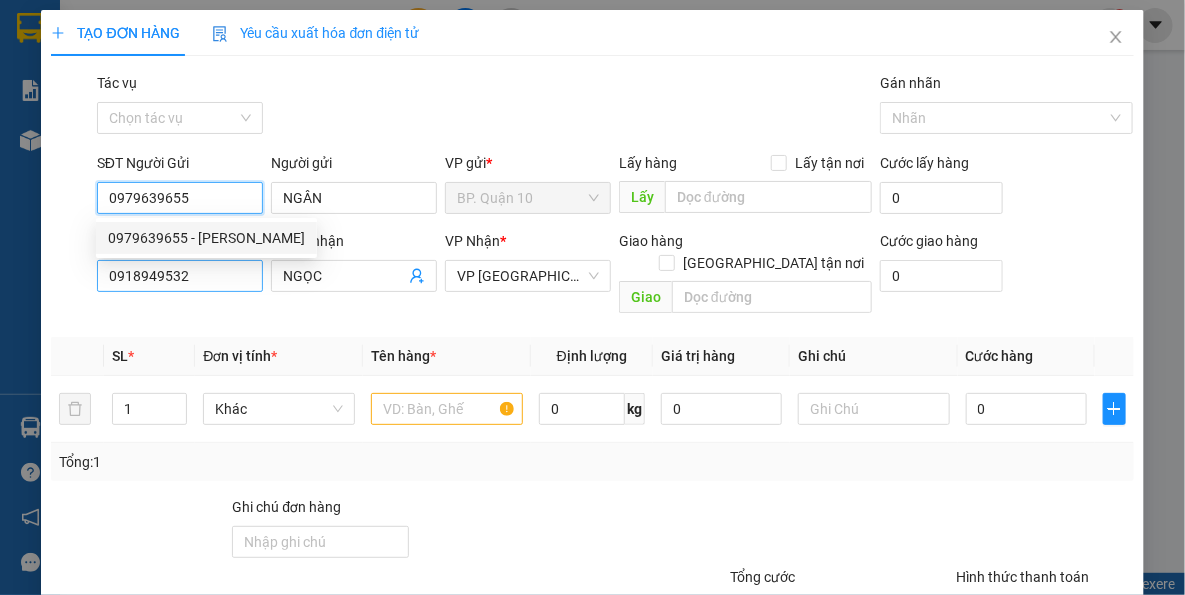 type on "0979639655" 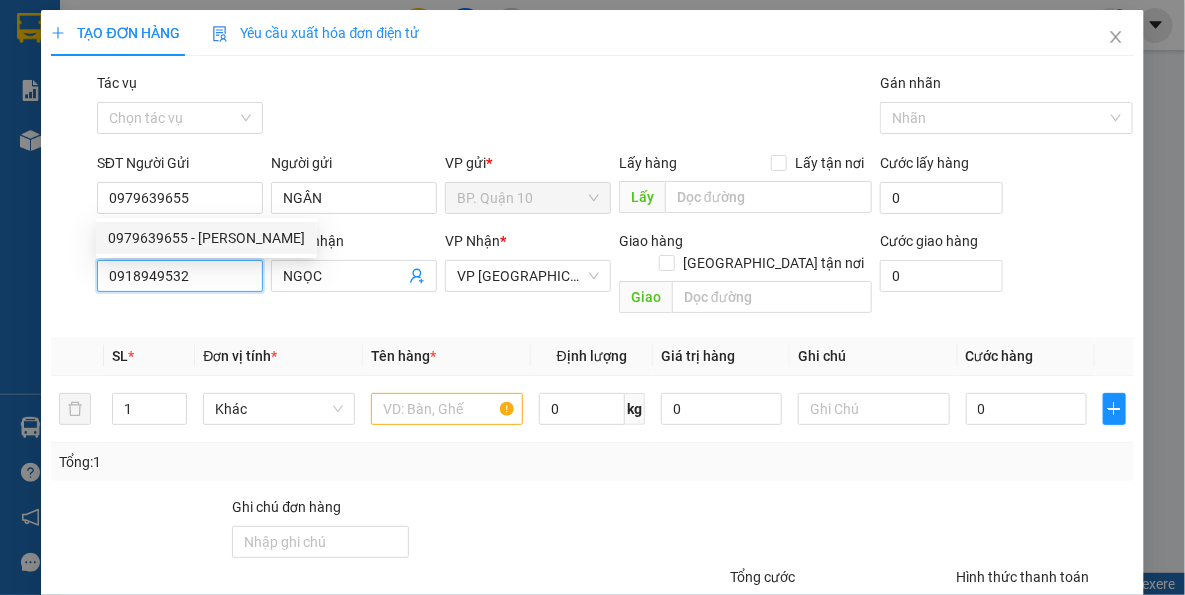 click on "0918949532" at bounding box center (180, 276) 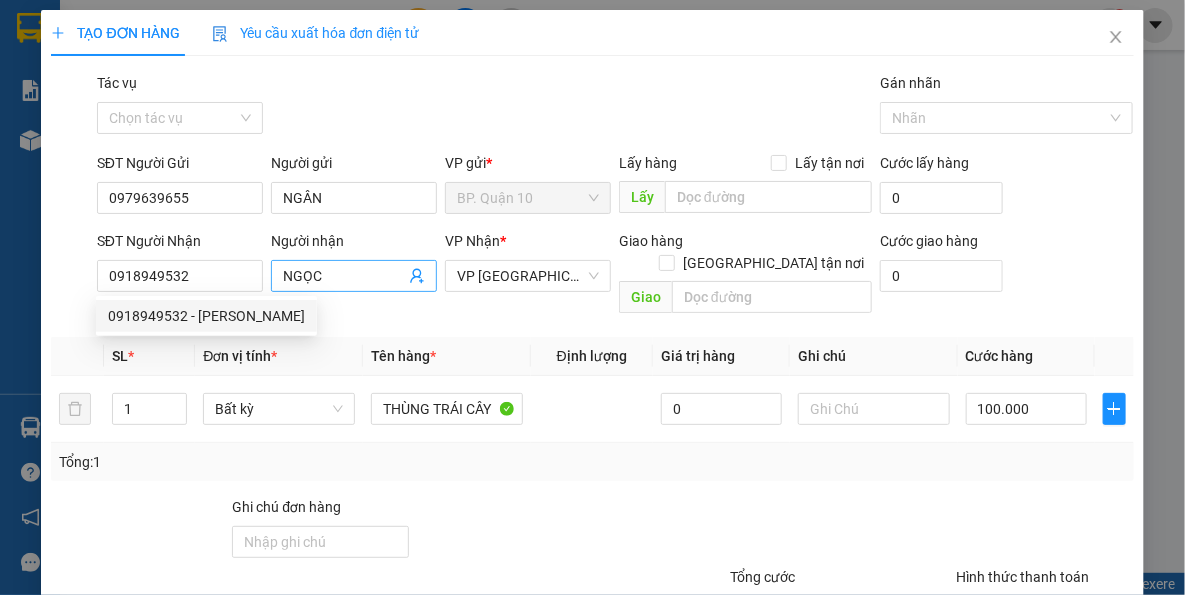 click 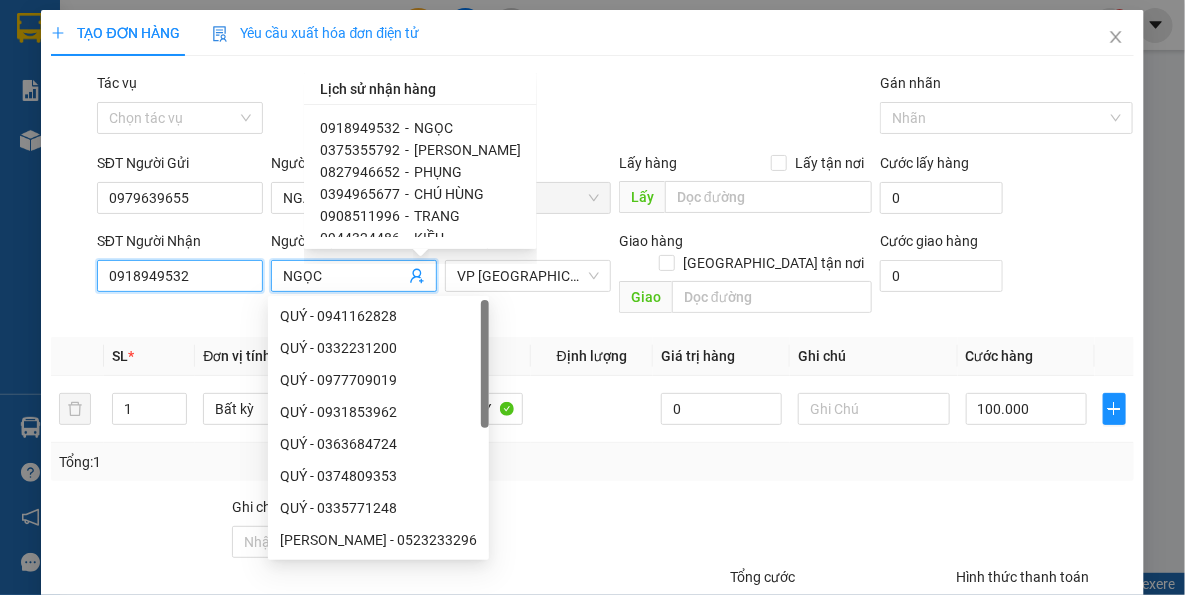 click on "0918949532" at bounding box center (180, 276) 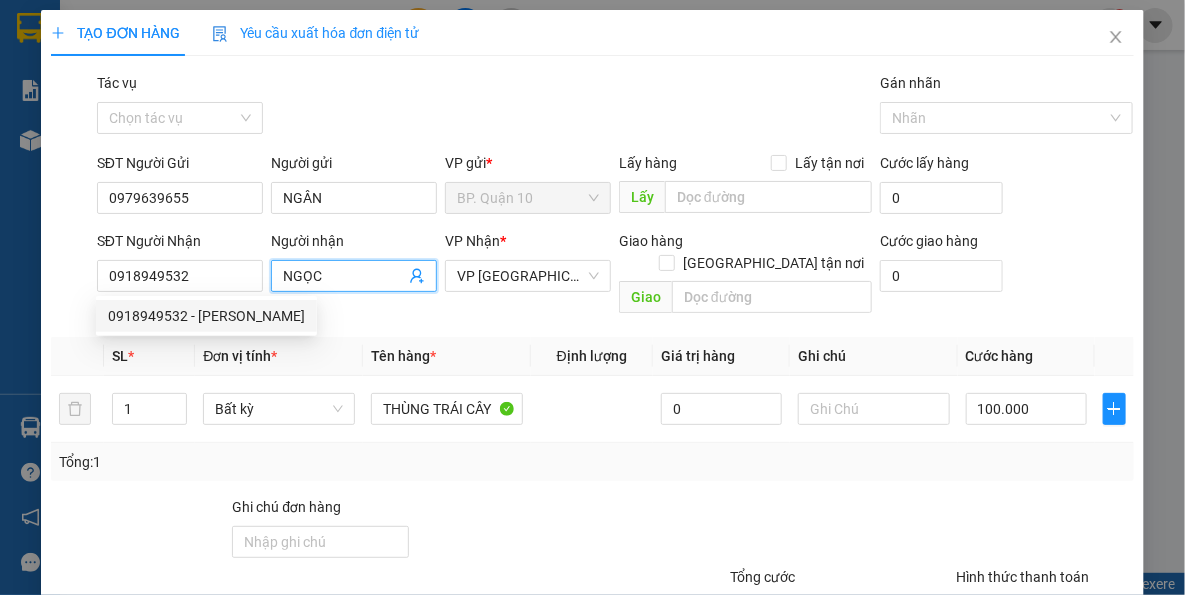 click 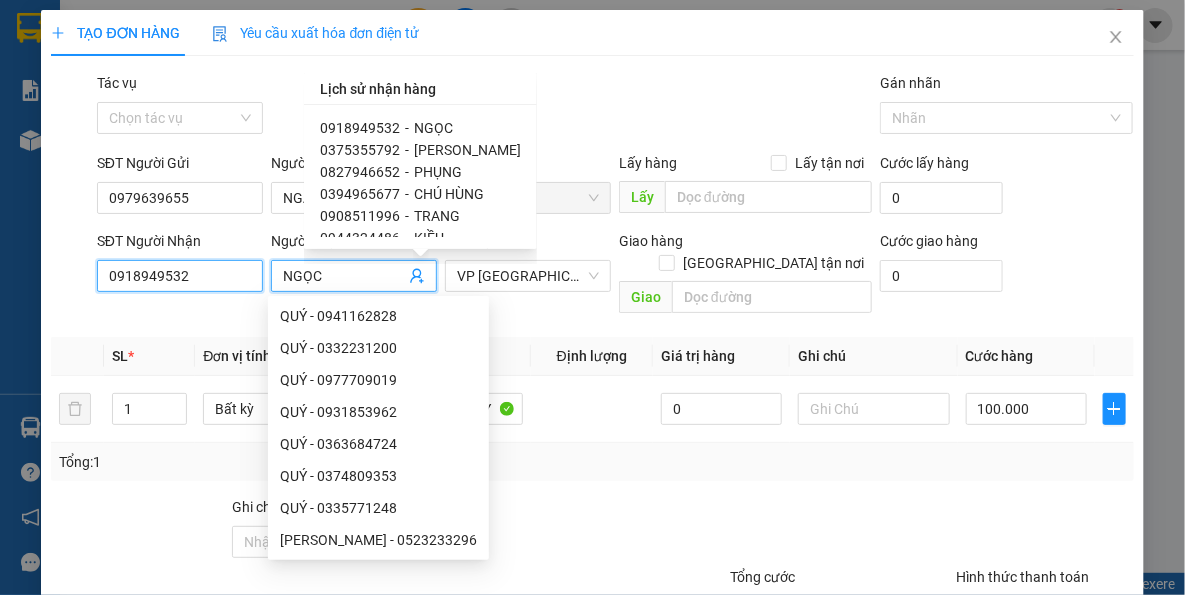 click on "0918949532" at bounding box center [180, 276] 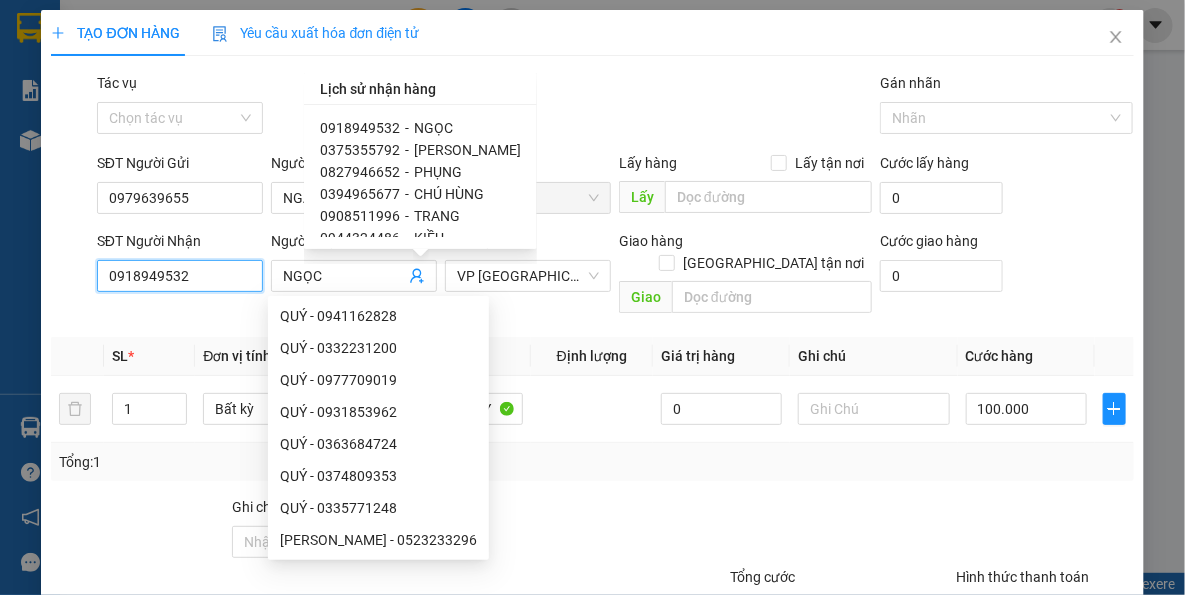 click on "0918949532" at bounding box center (180, 276) 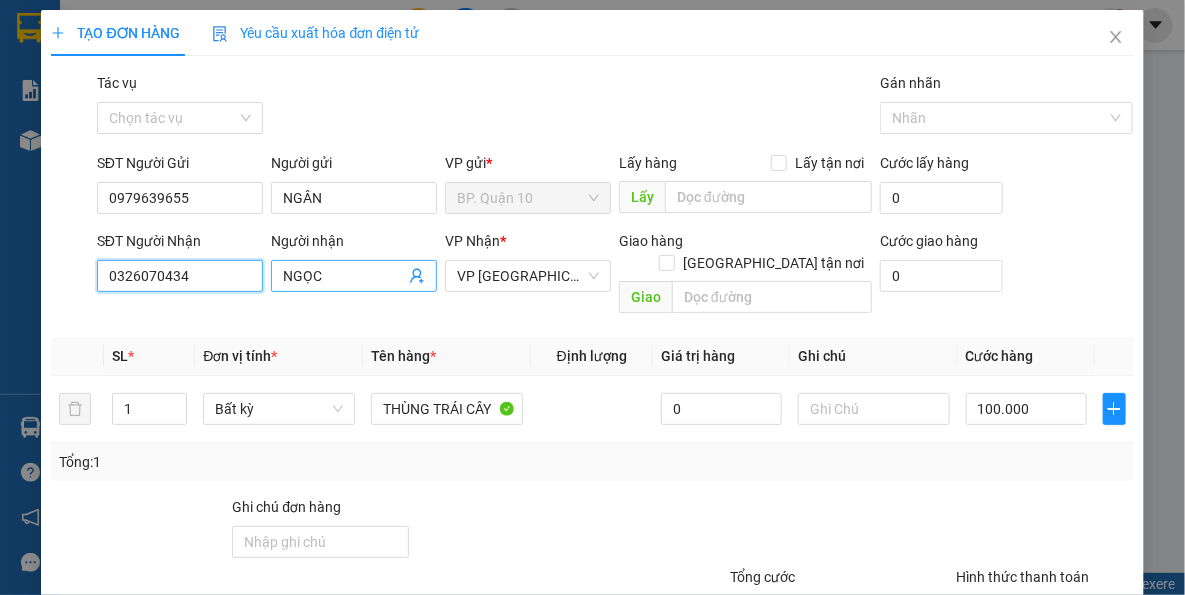 type on "0326070434" 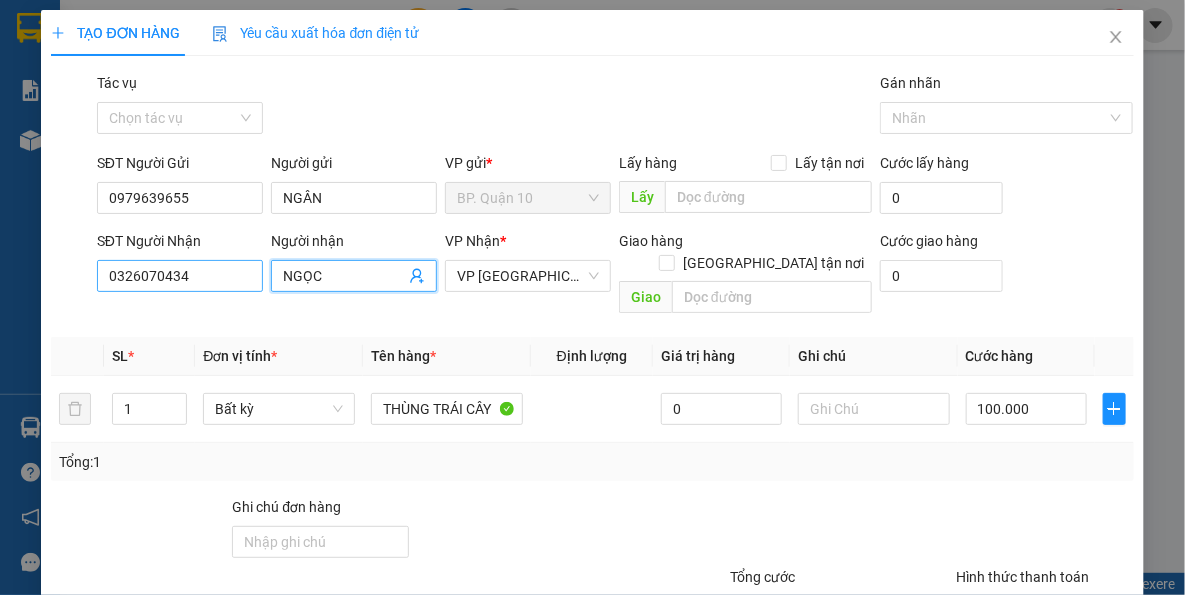 drag, startPoint x: 330, startPoint y: 278, endPoint x: 151, endPoint y: 281, distance: 179.02513 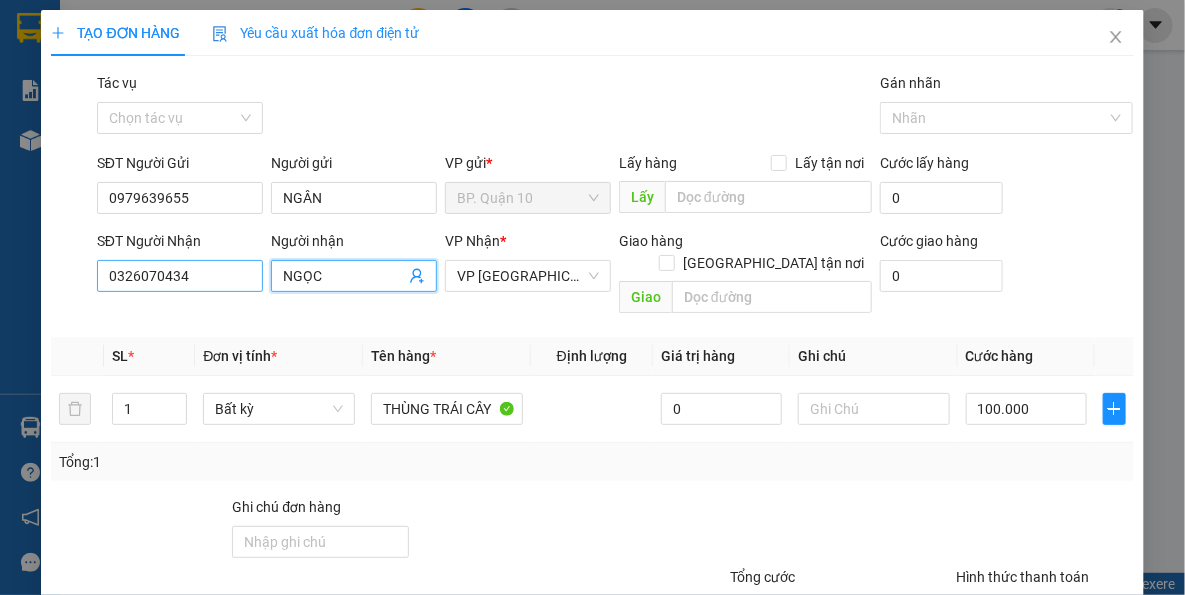 click on "SĐT Người Nhận 0326070434 Người nhận NGỌC NGỌC VP Nhận  * VP Tây Ninh Giao hàng Giao tận nơi Giao Cước giao hàng 0" at bounding box center (615, 276) 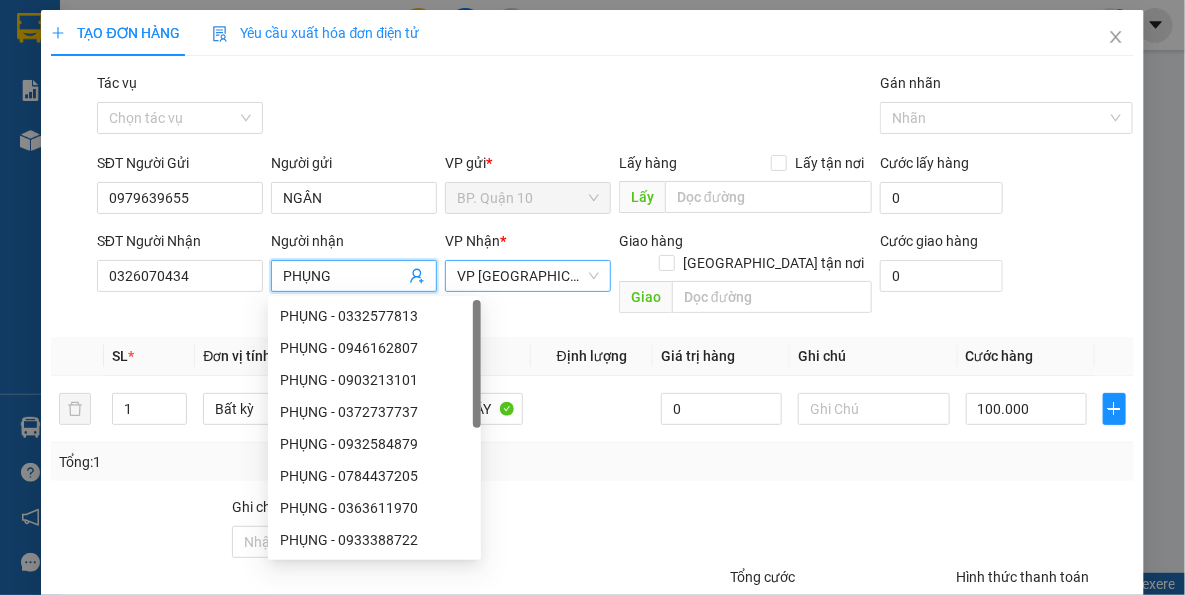 click on "VP [GEOGRAPHIC_DATA]" at bounding box center (528, 276) 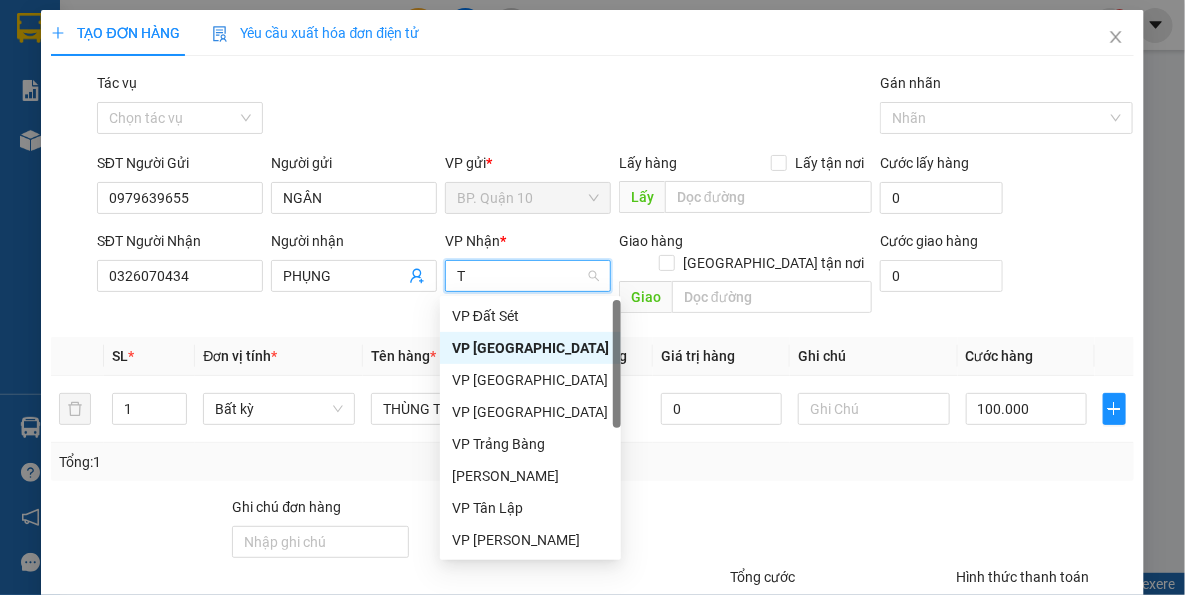 type on "TB" 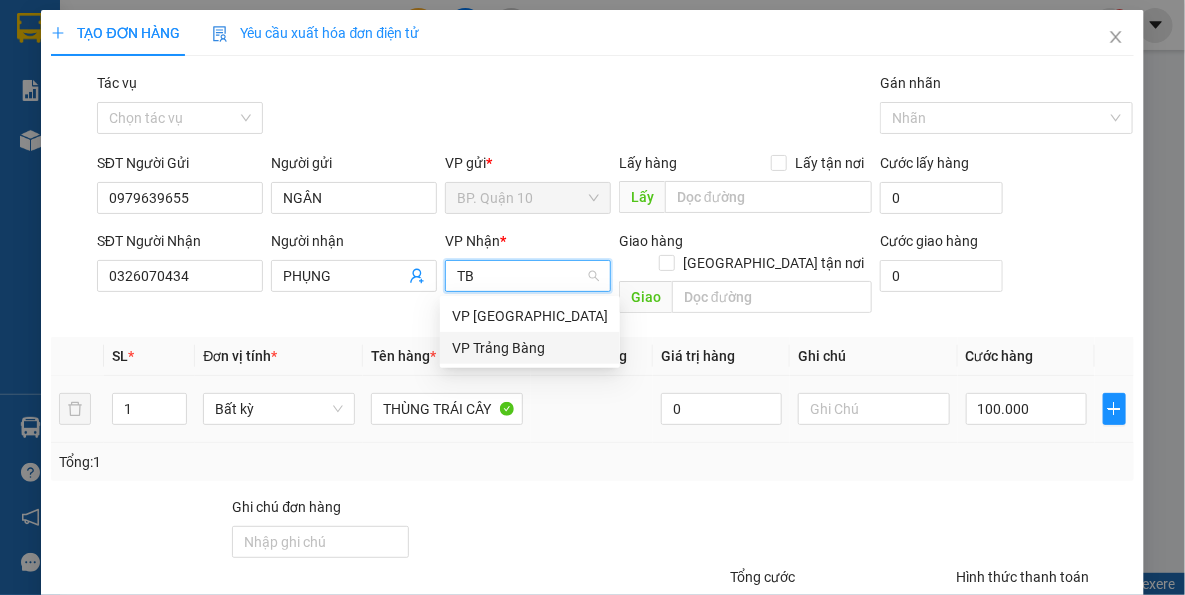 click on "VP Trảng Bàng" at bounding box center [530, 348] 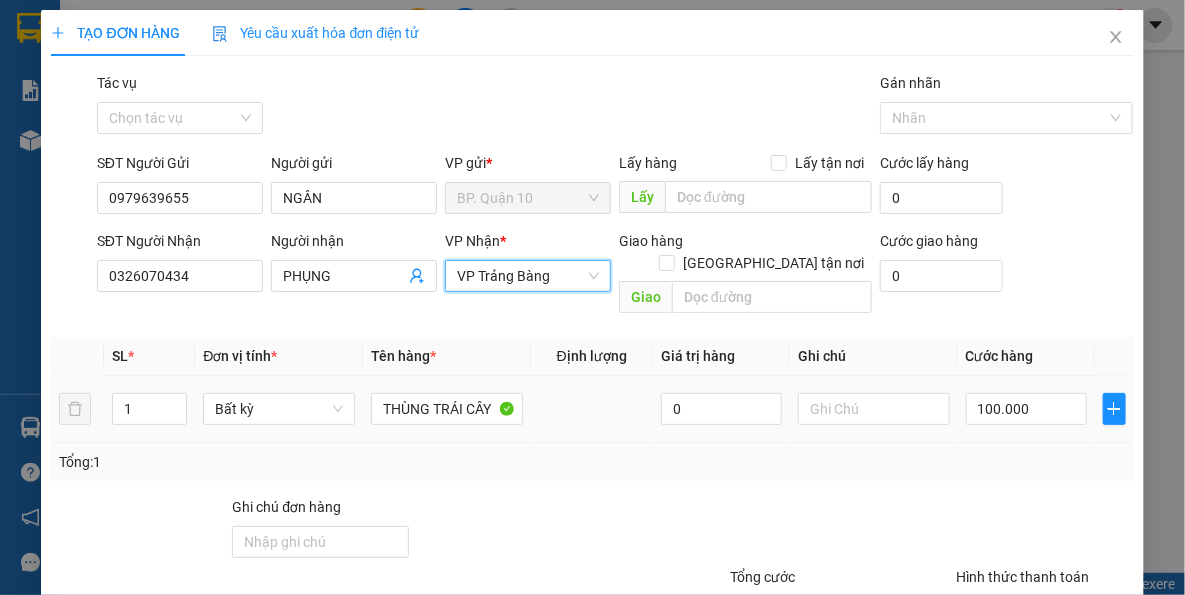 click on "Tổng:  1" at bounding box center [592, 462] 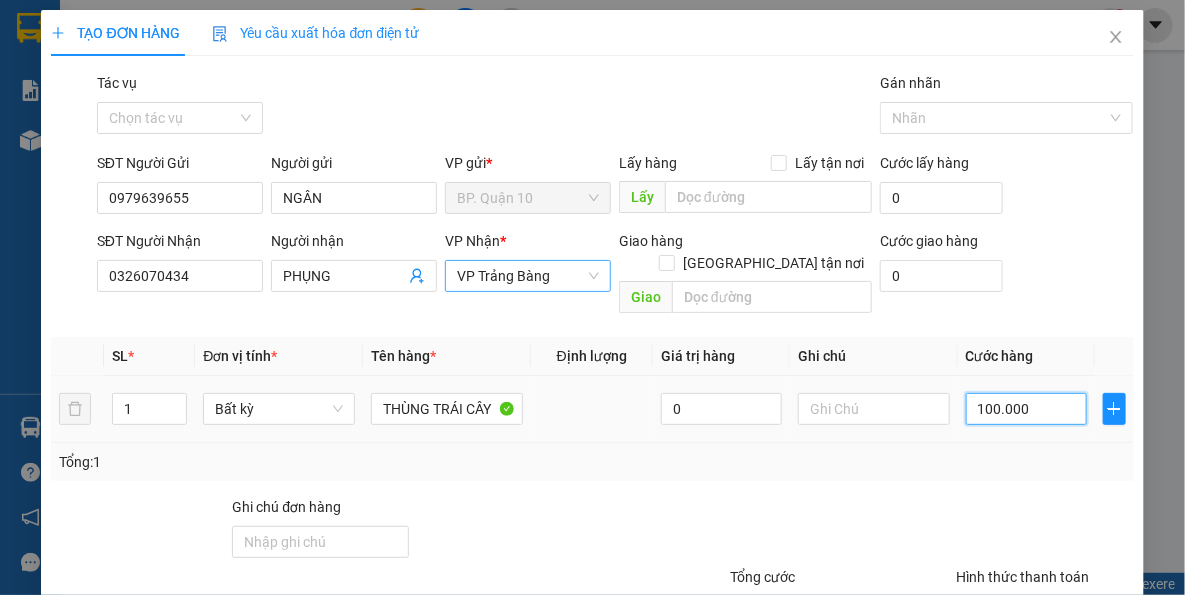 click on "100.000" at bounding box center (1026, 409) 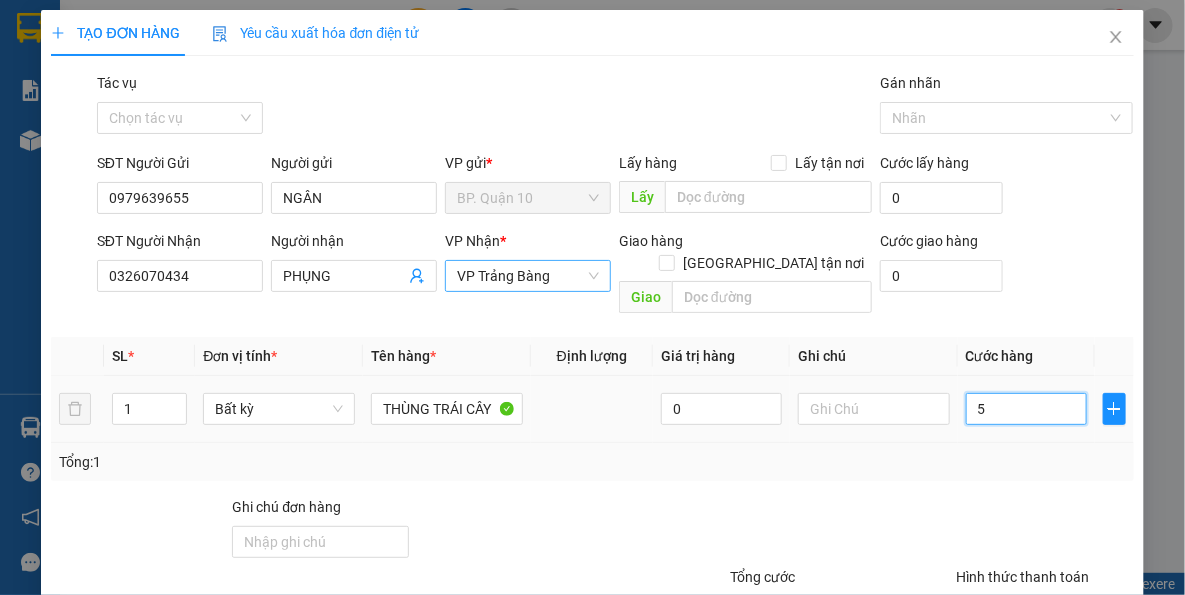 type on "50" 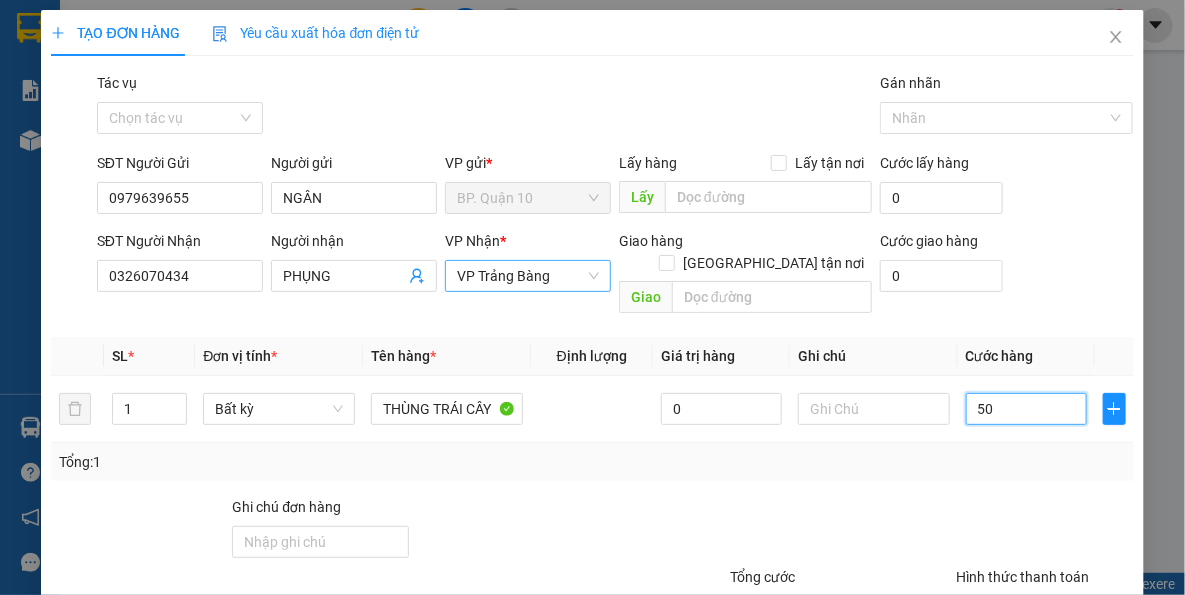 type on "50" 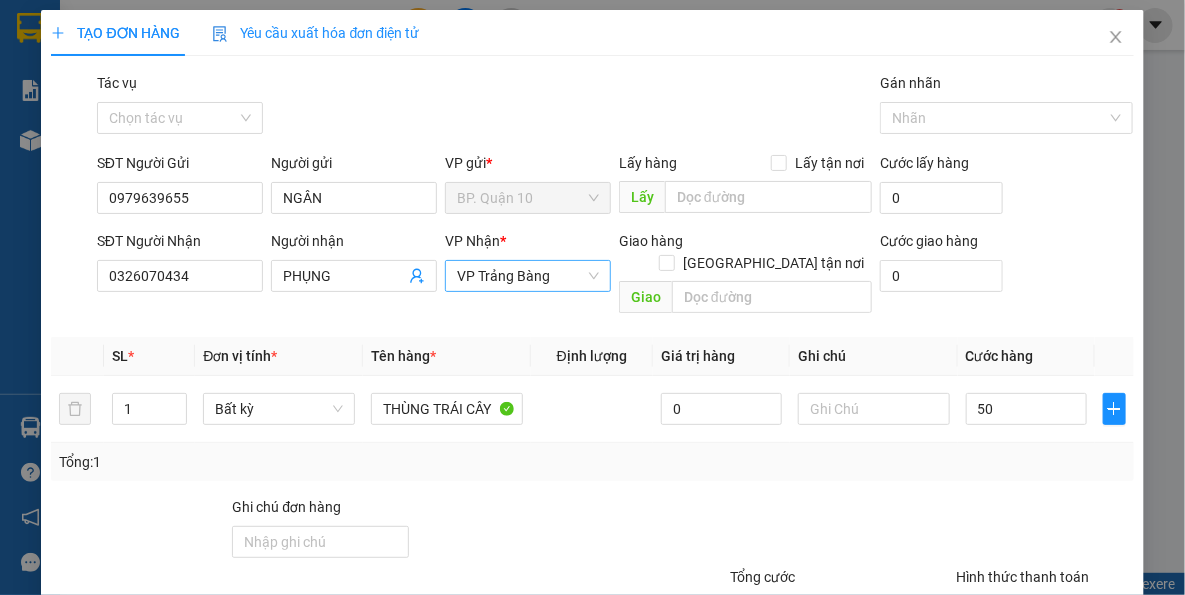 type on "50.000" 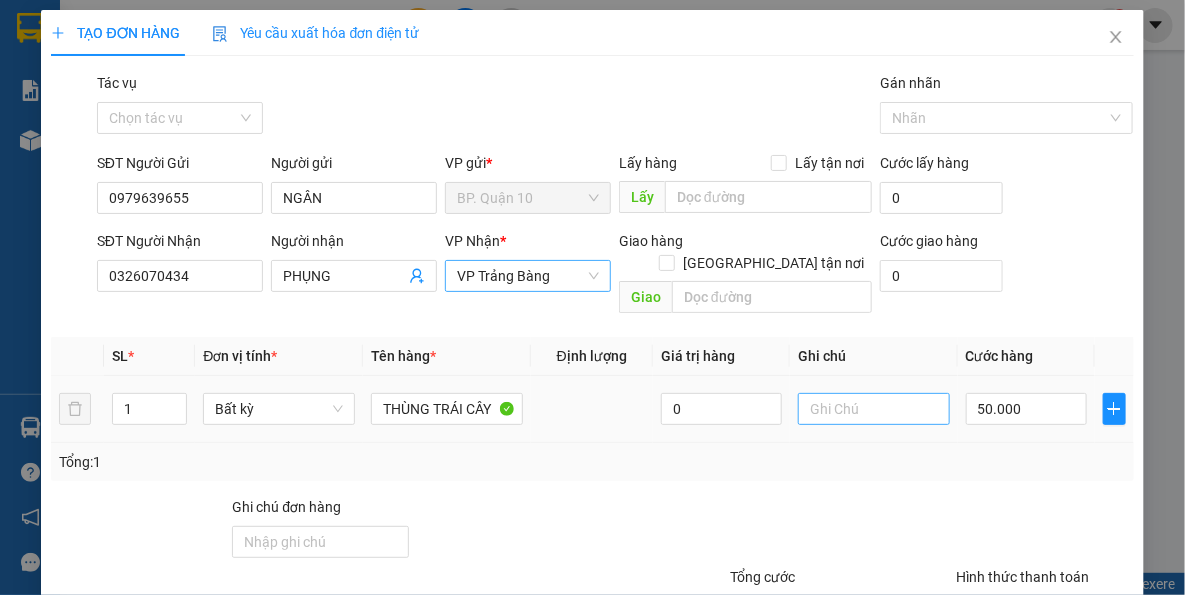 drag, startPoint x: 959, startPoint y: 461, endPoint x: 847, endPoint y: 400, distance: 127.53431 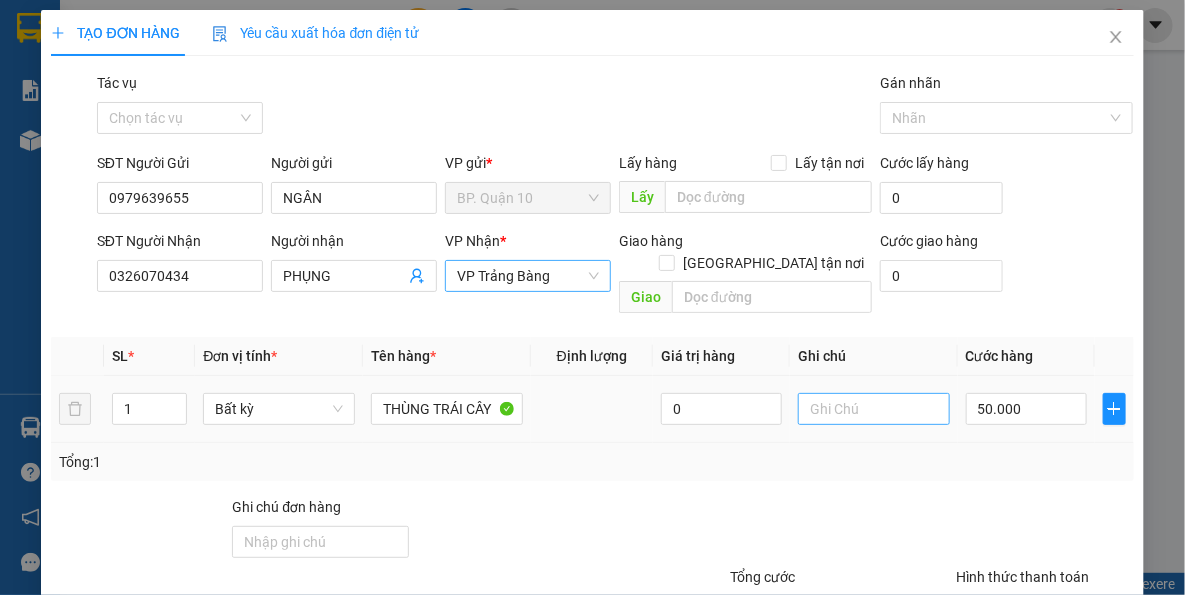 click on "Transit Pickup Surcharge Ids Transit Deliver Surcharge Ids Transit Deliver Surcharge Transit Deliver Surcharge Gói vận chuyển  * Tiêu chuẩn Tác vụ Chọn tác vụ Gán nhãn   Nhãn SĐT Người Gửi 0979639655 Người gửi NGÂN VP gửi  * BP. Quận 10 Lấy hàng Lấy tận nơi Lấy Cước lấy hàng 0 SĐT Người Nhận 0326070434 Người nhận PHỤNG VP Nhận  * VP Trảng Bàng Giao hàng Giao tận nơi Giao Cước giao hàng 0 SL  * Đơn vị tính  * Tên hàng  * Định lượng Giá trị hàng Ghi chú Cước hàng                   1 Bất kỳ THÙNG TRÁI CÂY 0 50.000 Tổng:  1 Ghi chú đơn hàng Tổng cước 50.000 Hình thức thanh toán Tại văn phòng Số tiền thu trước 0 Chưa thanh toán 0 Chọn HT Thanh Toán Lưu nháp Xóa Thông tin Lưu Lưu và In Lịch sử nhận hàng 0918949532 - NGỌC 0375355792 - BÍCH NGỌC  0827946652 - PHỤNG 0394965677 - CHÚ HÙNG 0908511996 - TRANG  0944324486 - KIỀU" at bounding box center [592, 397] 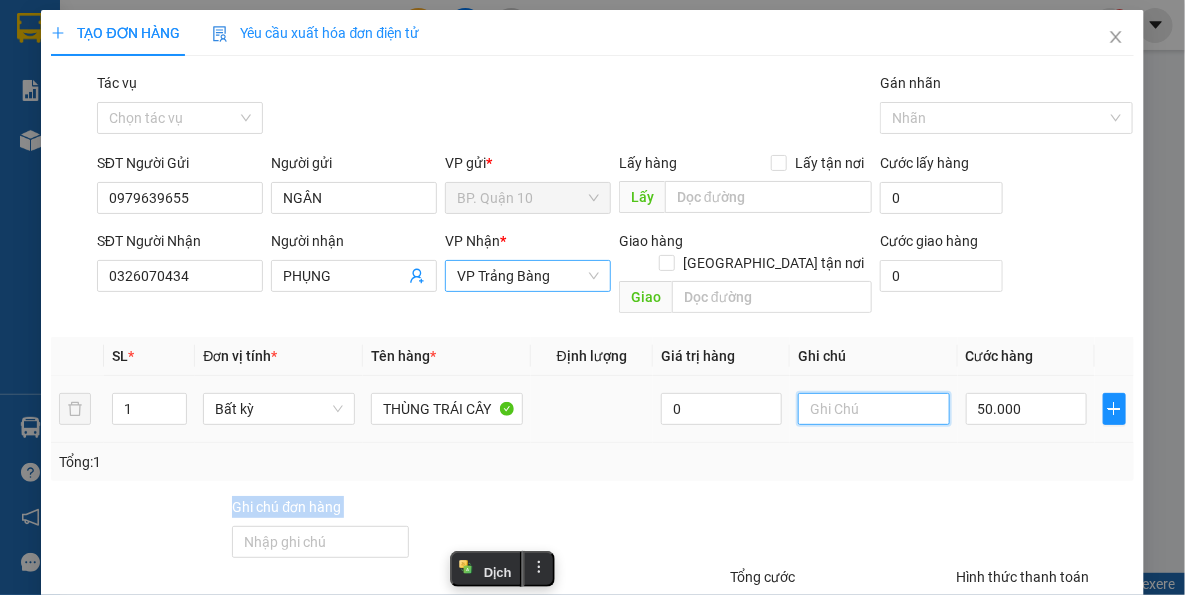 click at bounding box center [874, 409] 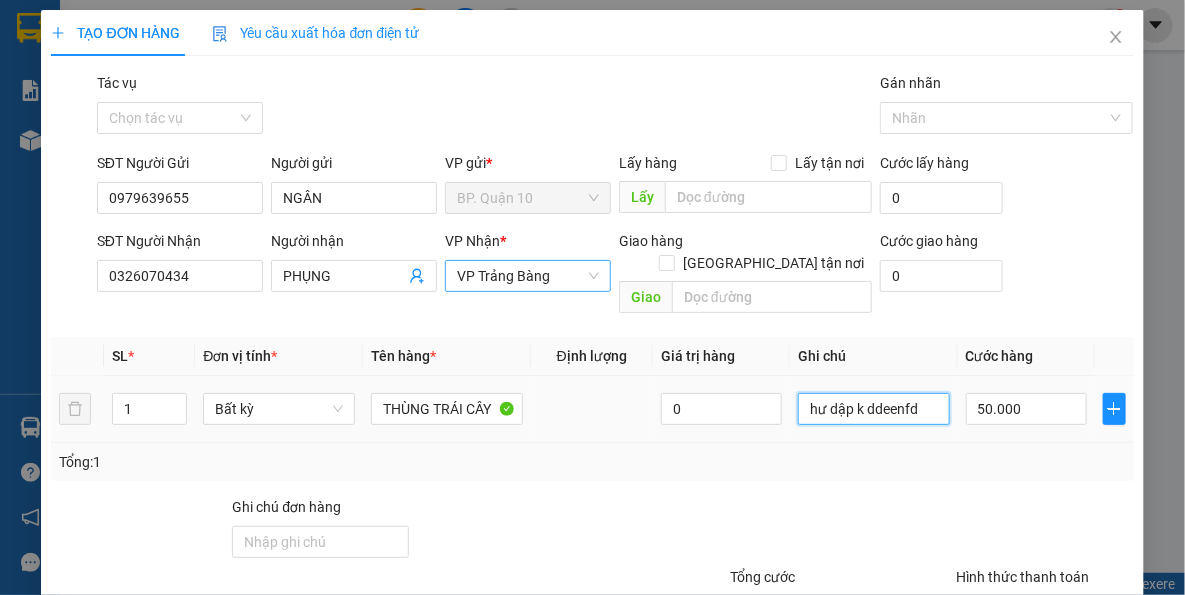 drag, startPoint x: 913, startPoint y: 389, endPoint x: 856, endPoint y: 405, distance: 59.20304 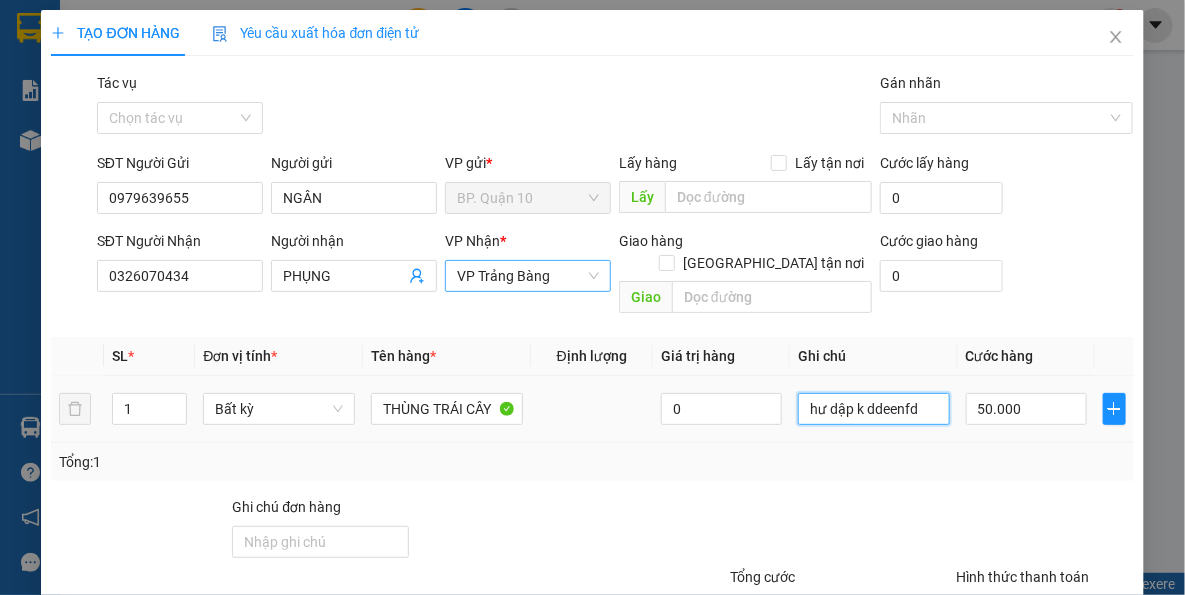 click on "hư dập k ddeenfd" at bounding box center [874, 409] 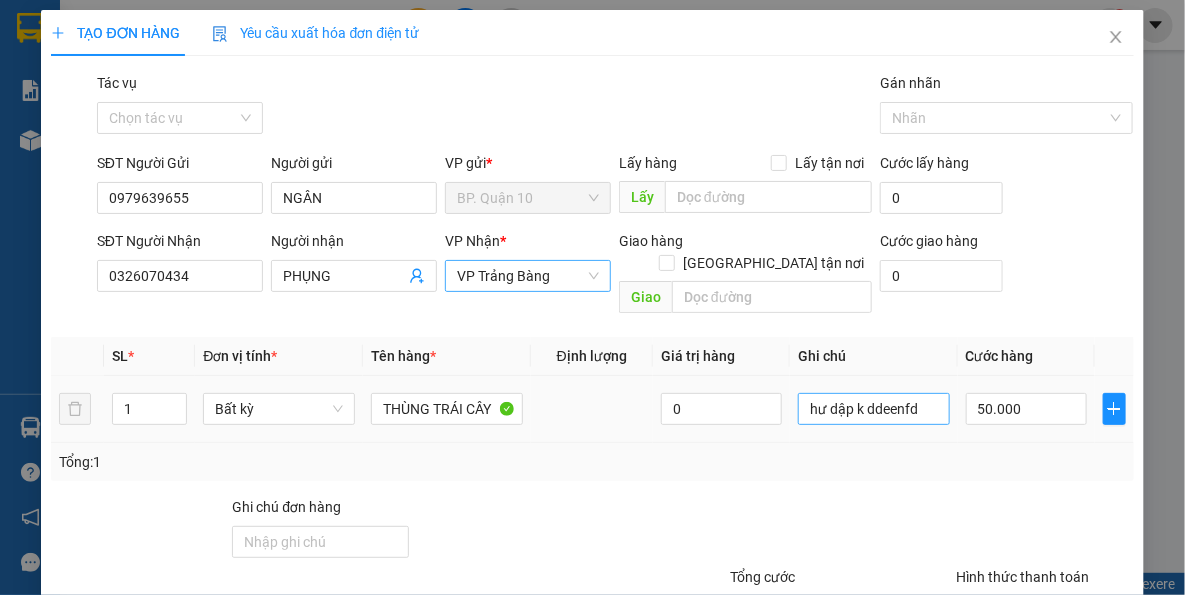 drag, startPoint x: 856, startPoint y: 405, endPoint x: 859, endPoint y: 384, distance: 21.213203 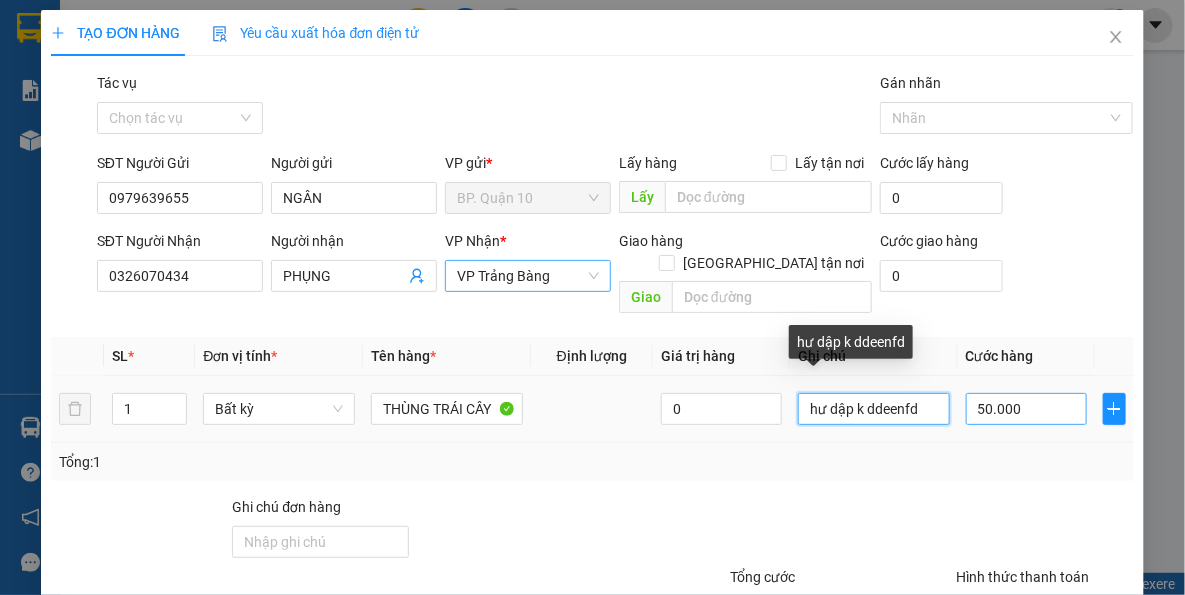 drag, startPoint x: 859, startPoint y: 383, endPoint x: 1019, endPoint y: 383, distance: 160 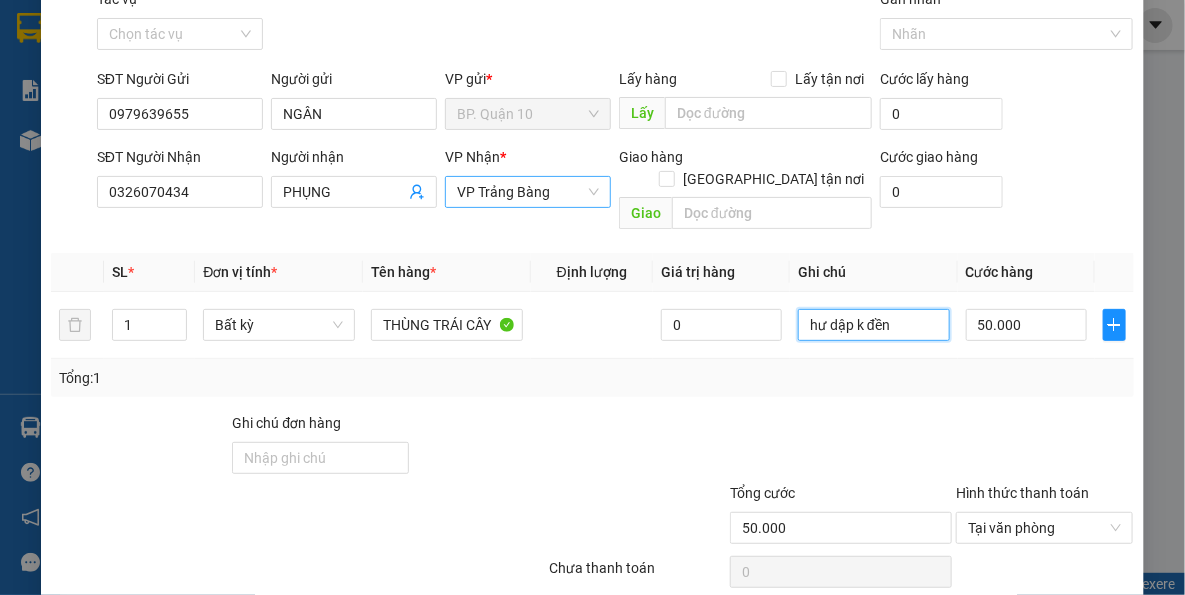 scroll, scrollTop: 143, scrollLeft: 0, axis: vertical 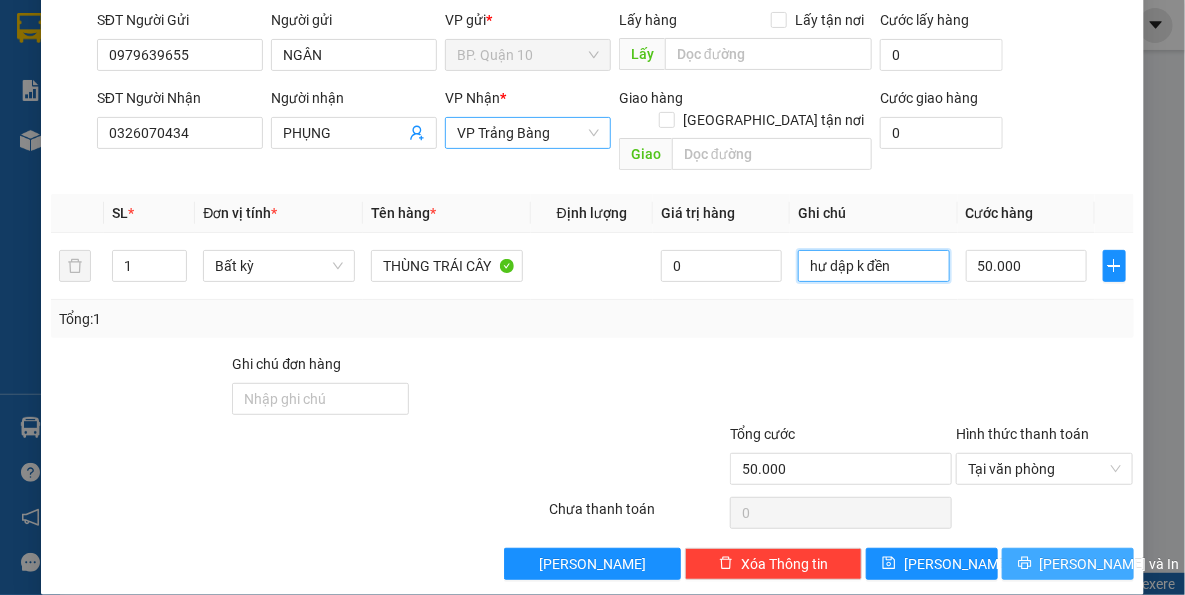 type on "hư dập k đền" 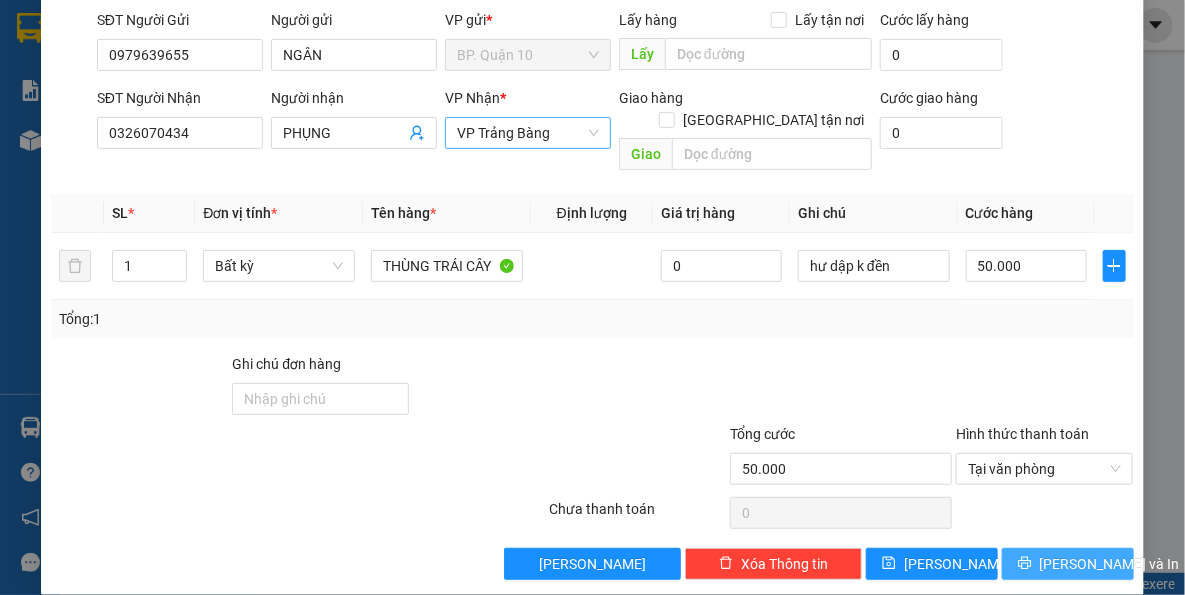 click on "[PERSON_NAME] và In" at bounding box center (1110, 564) 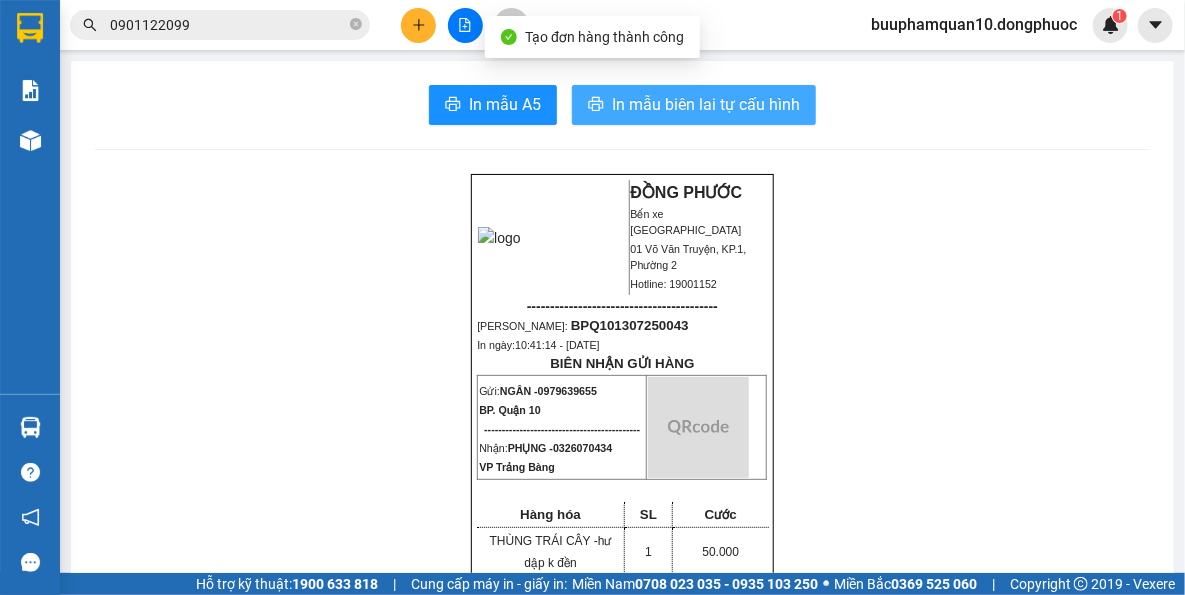 click on "In mẫu biên lai tự cấu hình" at bounding box center [706, 104] 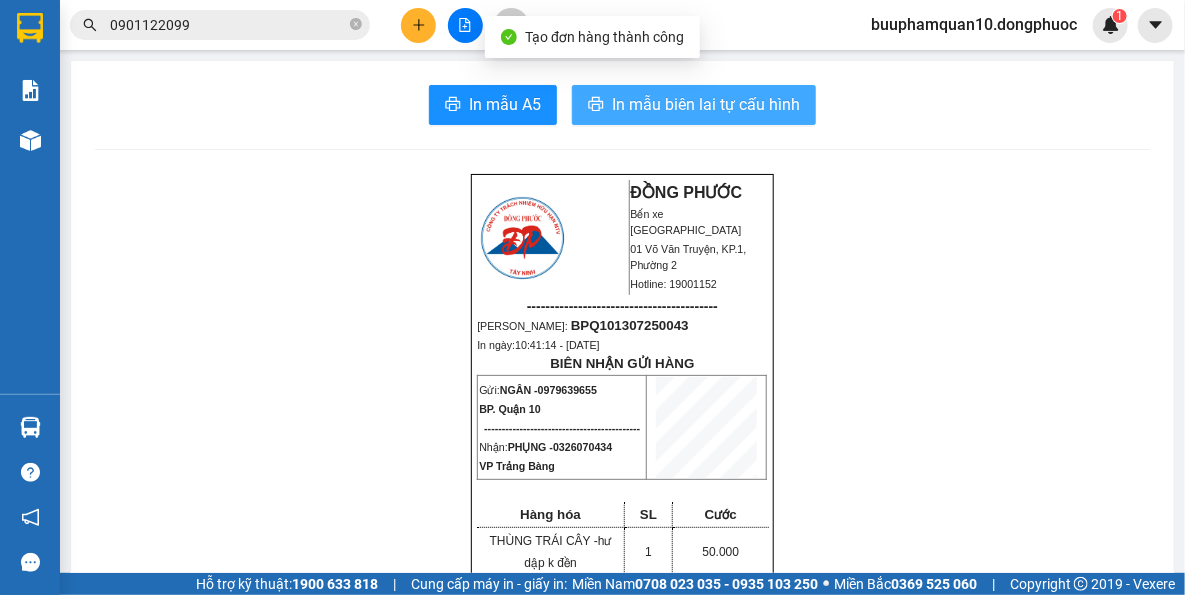 scroll, scrollTop: 0, scrollLeft: 0, axis: both 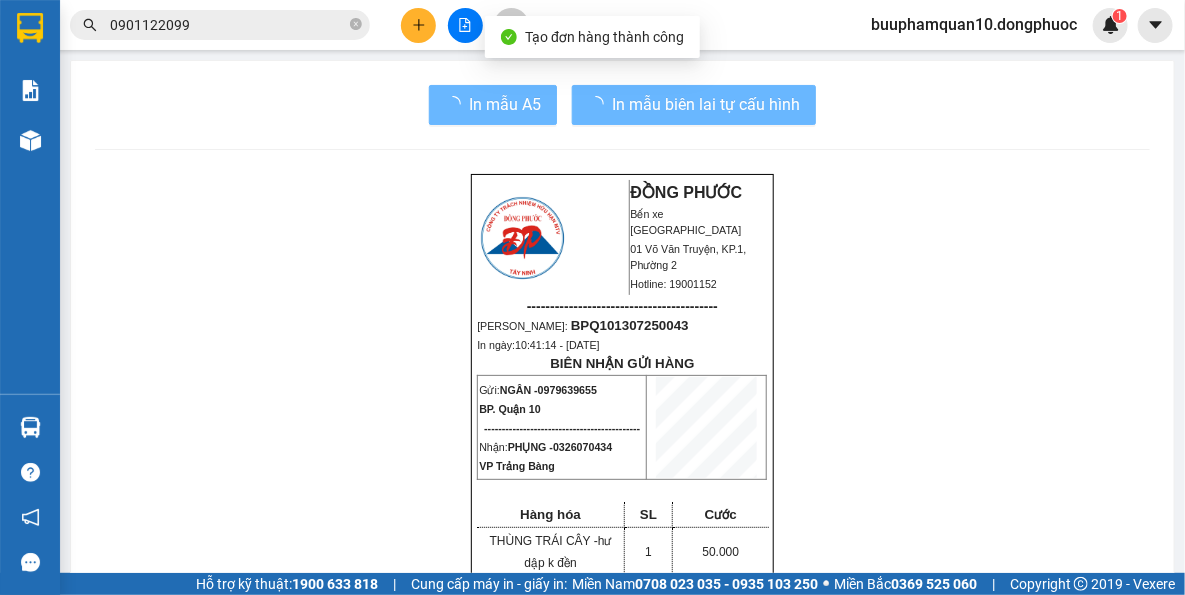 drag, startPoint x: 776, startPoint y: 156, endPoint x: 753, endPoint y: 140, distance: 28.01785 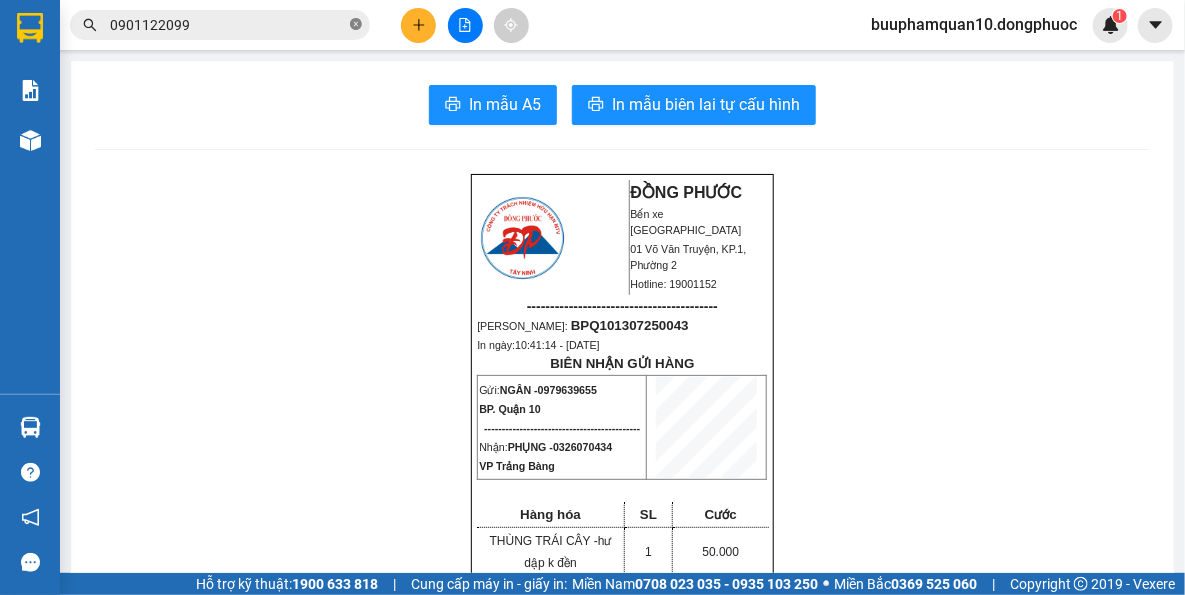 click 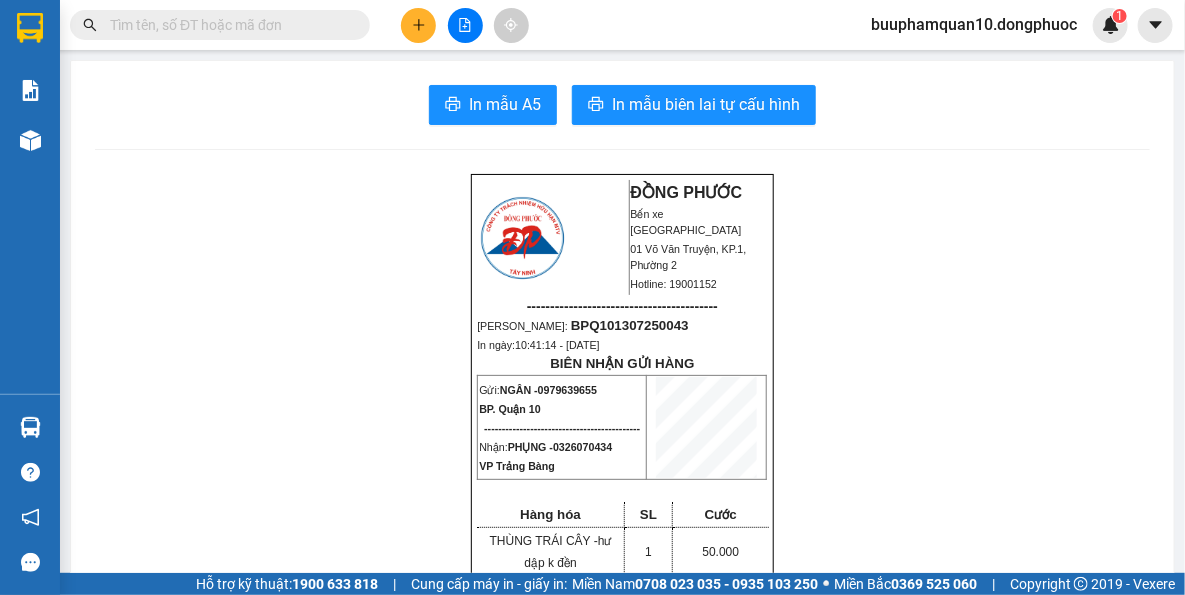click at bounding box center [228, 25] 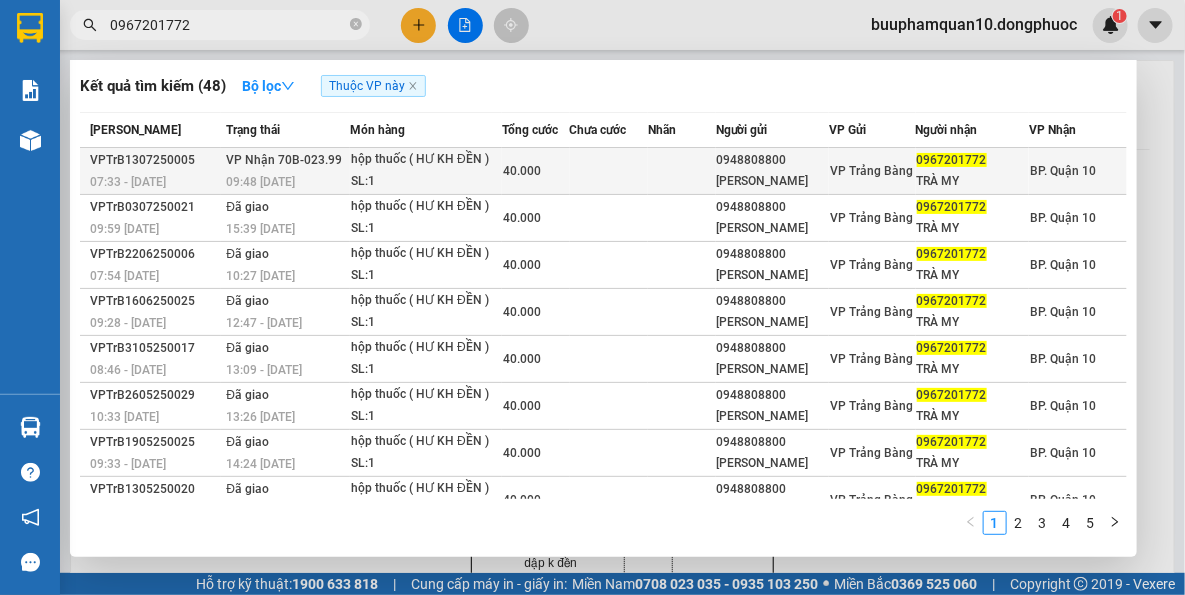 type on "0967201772" 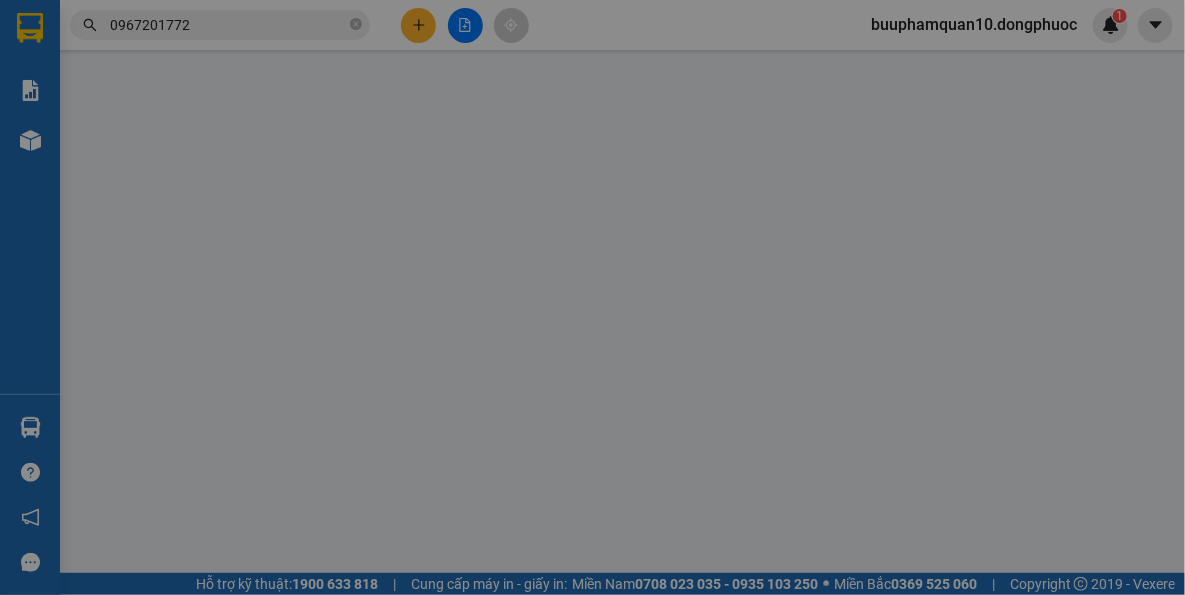 type on "0948808800" 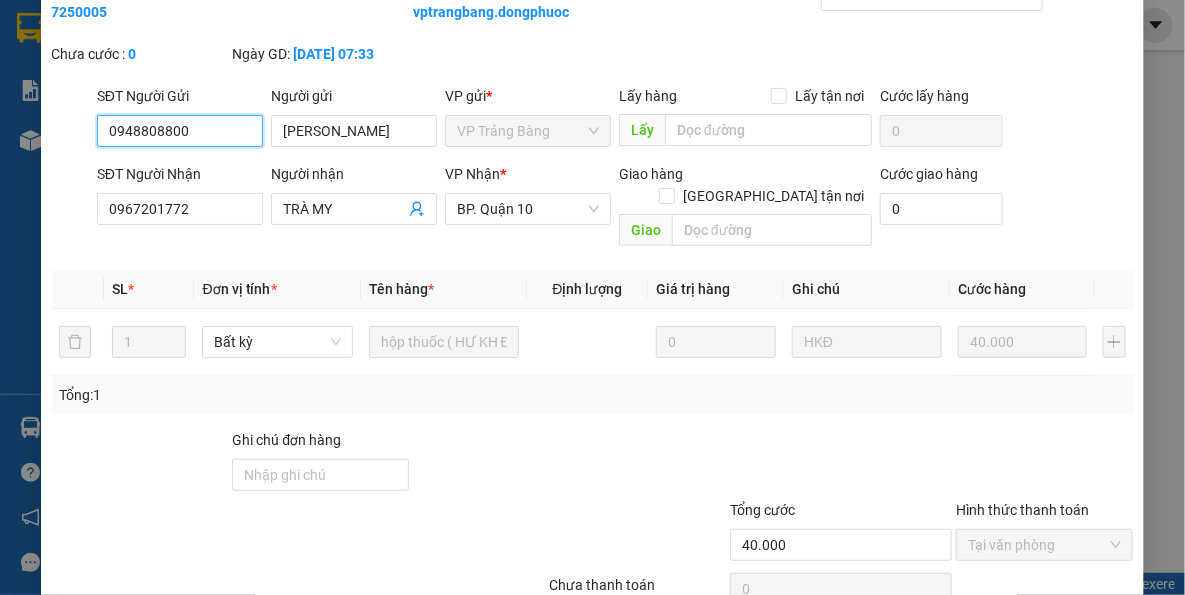 scroll, scrollTop: 181, scrollLeft: 0, axis: vertical 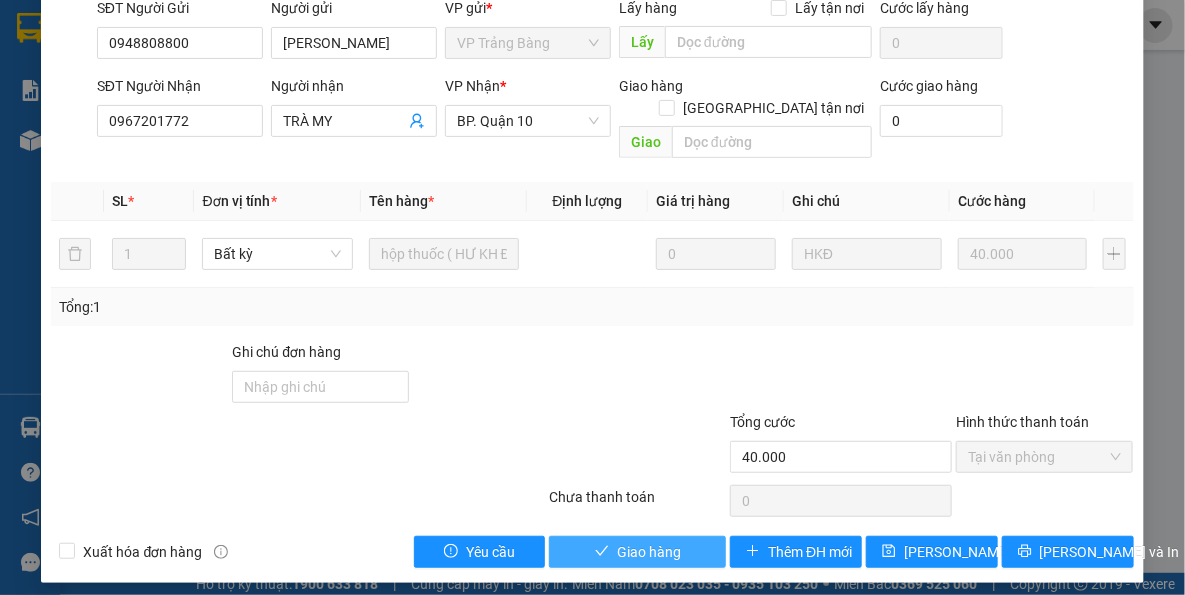 click on "Giao hàng" at bounding box center (637, 552) 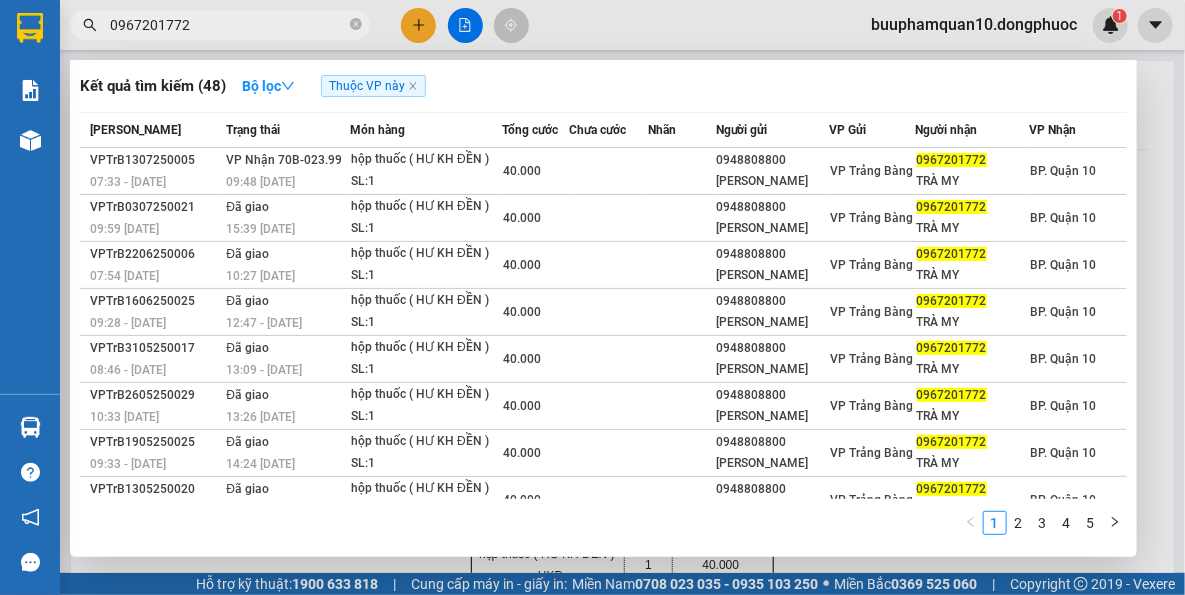 drag, startPoint x: 622, startPoint y: 594, endPoint x: 201, endPoint y: 22, distance: 710.2288 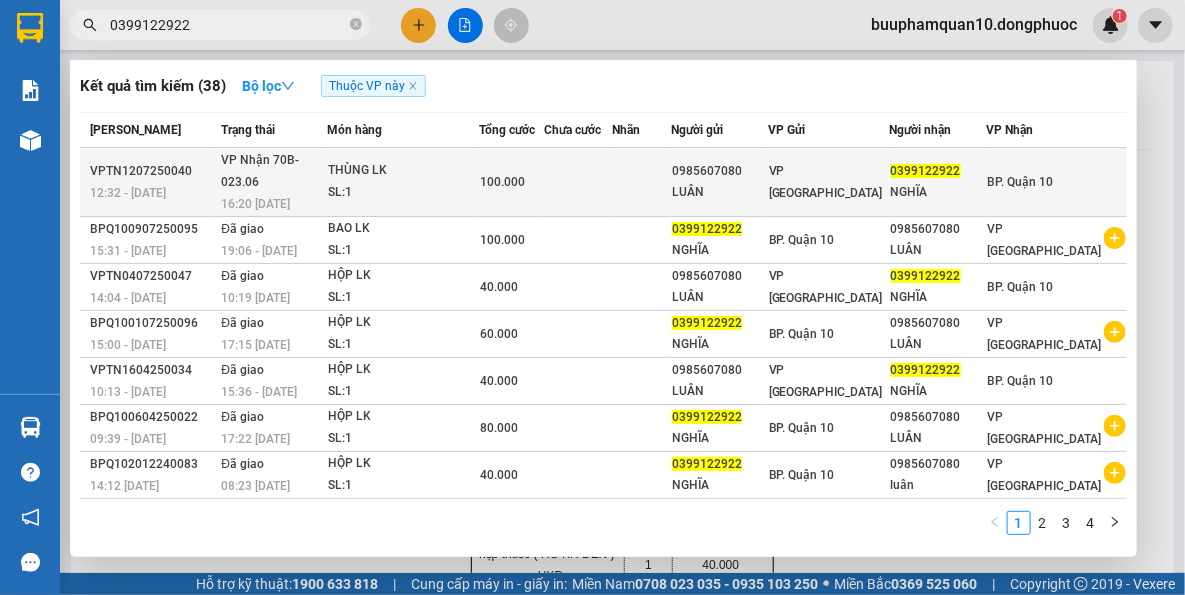 type on "0399122922" 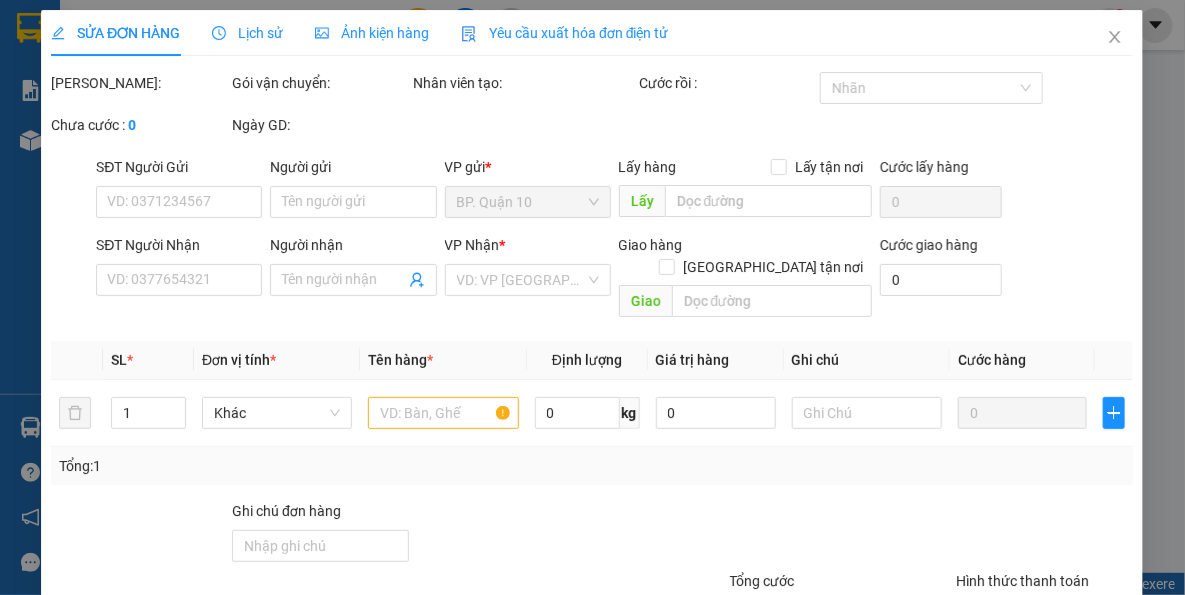 type on "0985607080" 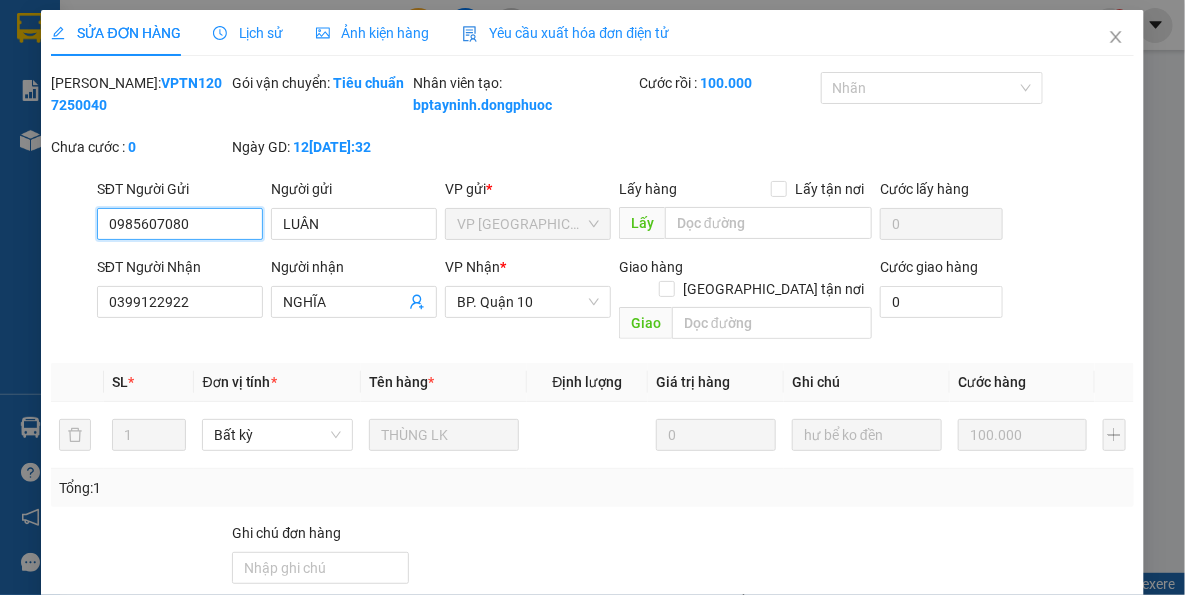 scroll, scrollTop: 146, scrollLeft: 0, axis: vertical 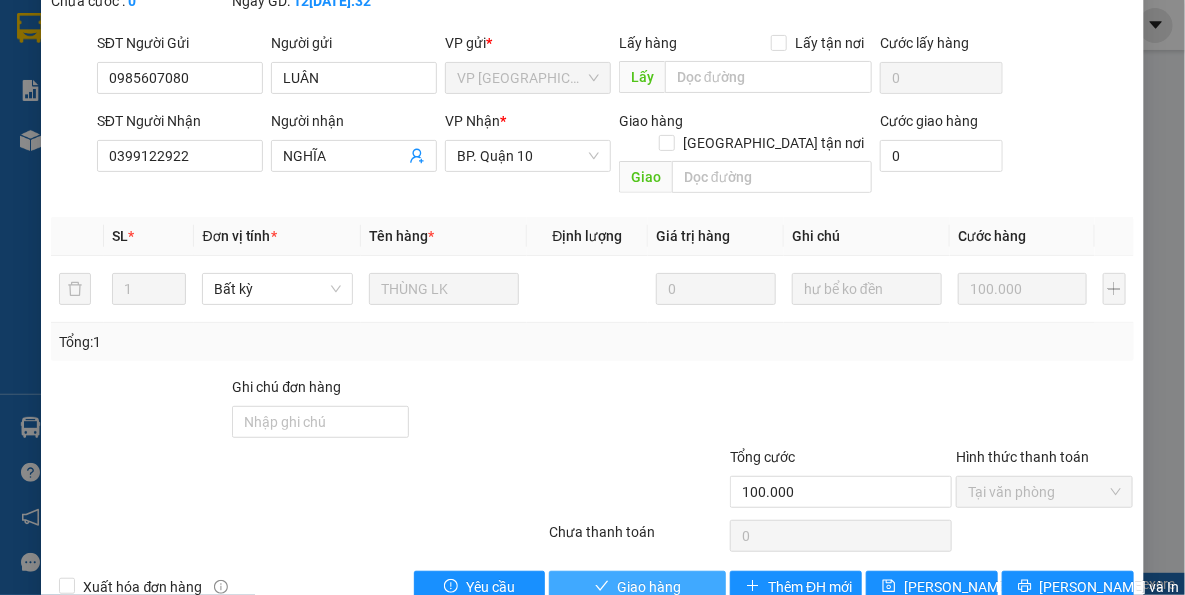 click on "Giao hàng" at bounding box center (649, 587) 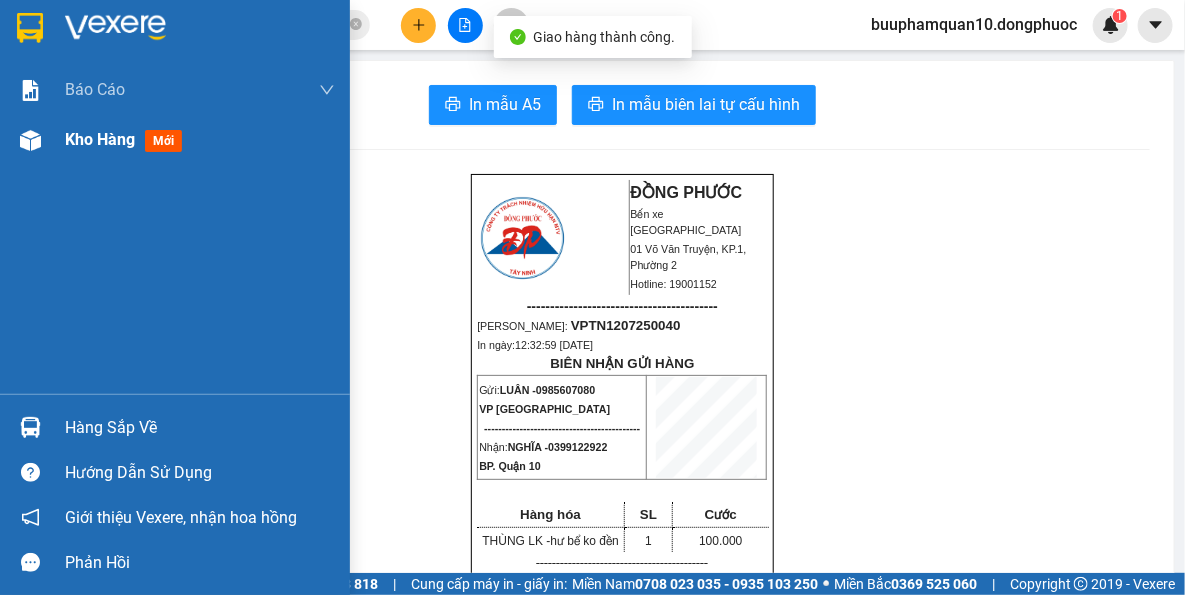 click at bounding box center [30, 140] 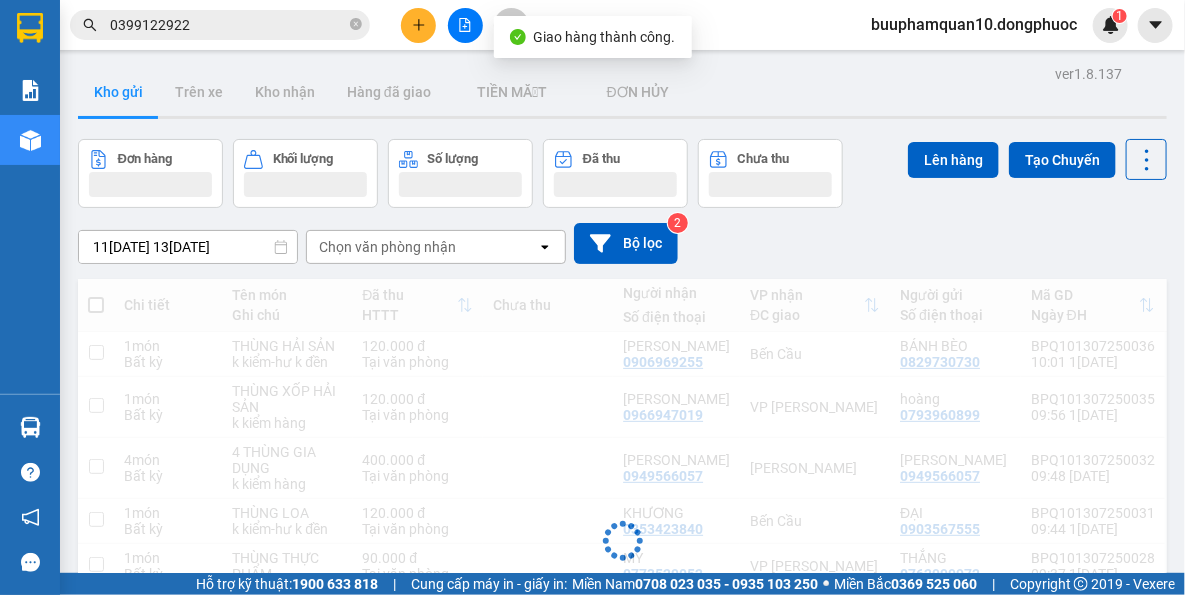 click on "Chọn văn phòng nhận" at bounding box center [422, 247] 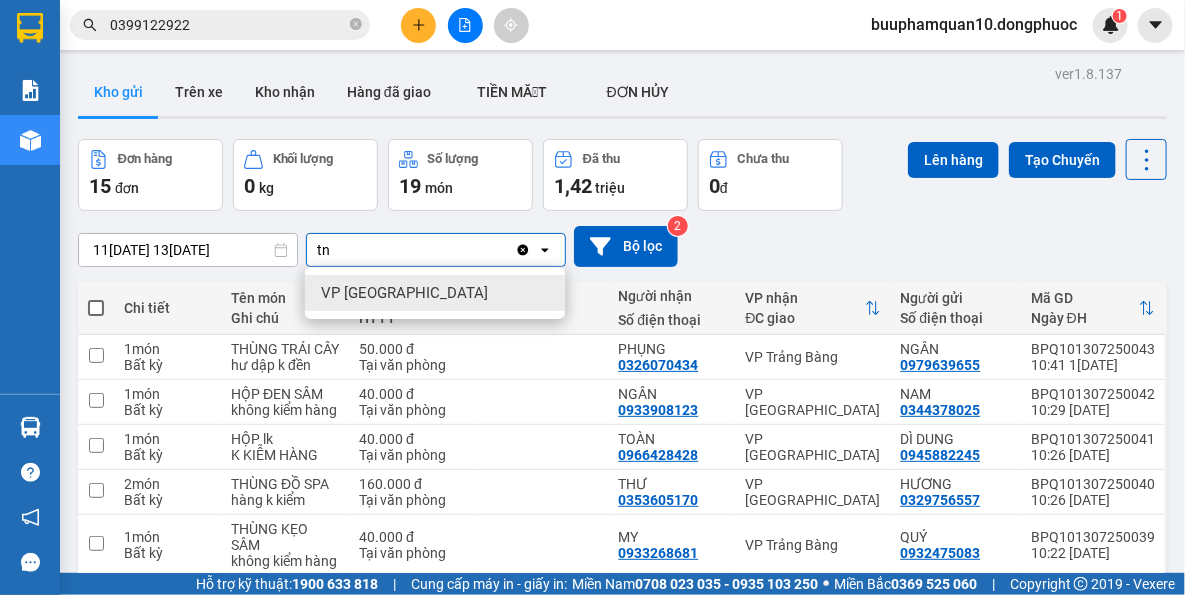 type on "tn" 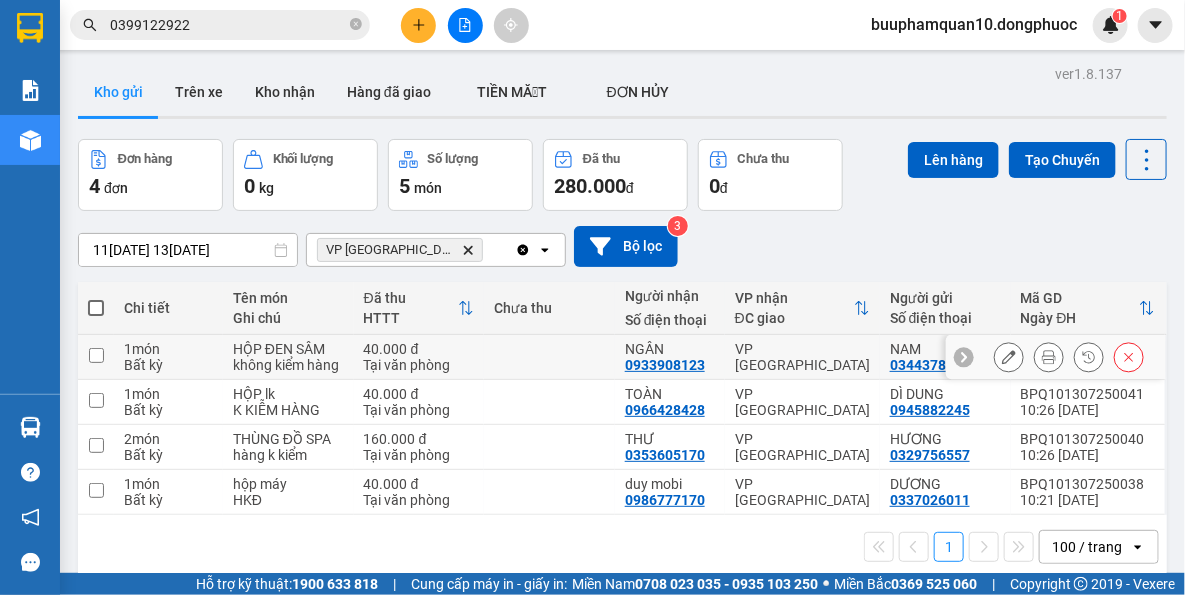 click at bounding box center [549, 357] 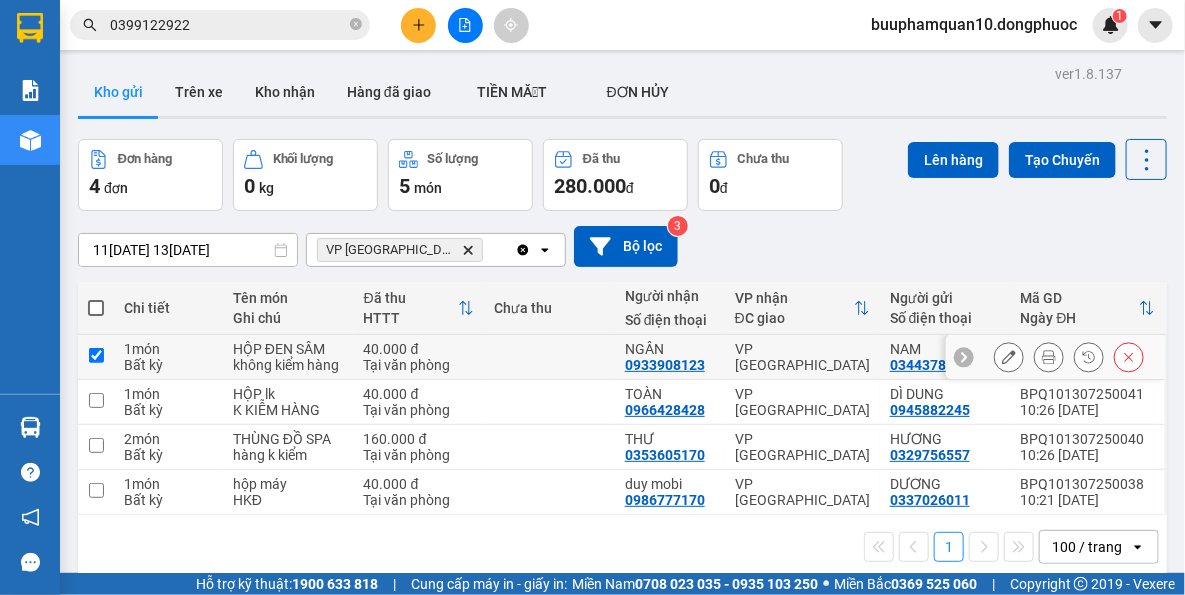 checkbox on "true" 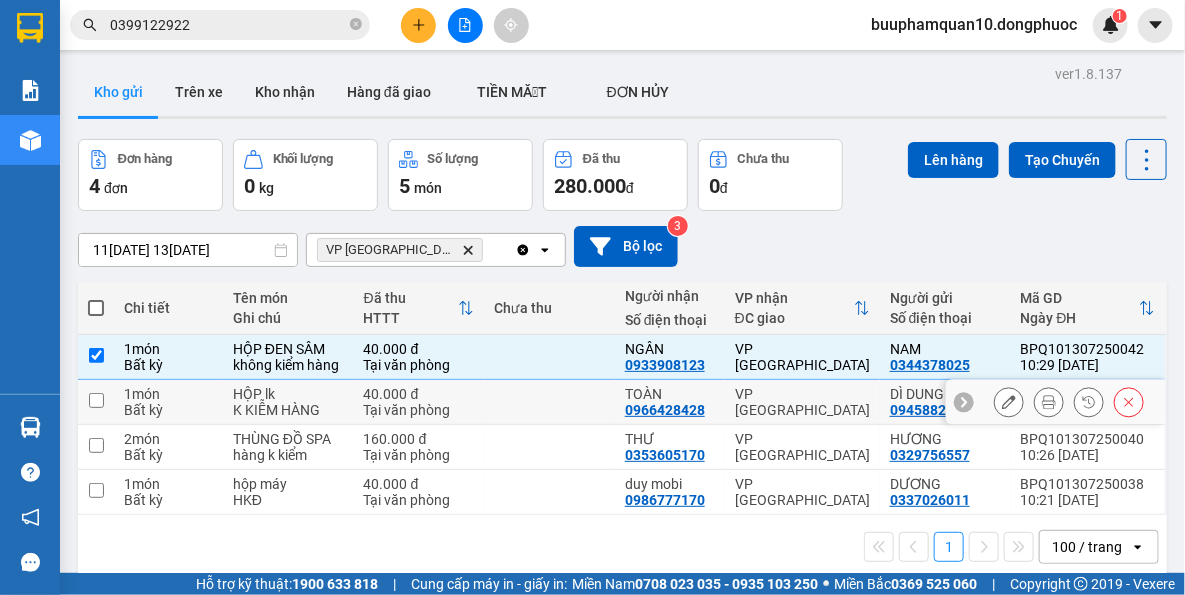 drag, startPoint x: 499, startPoint y: 406, endPoint x: 512, endPoint y: 425, distance: 23.021729 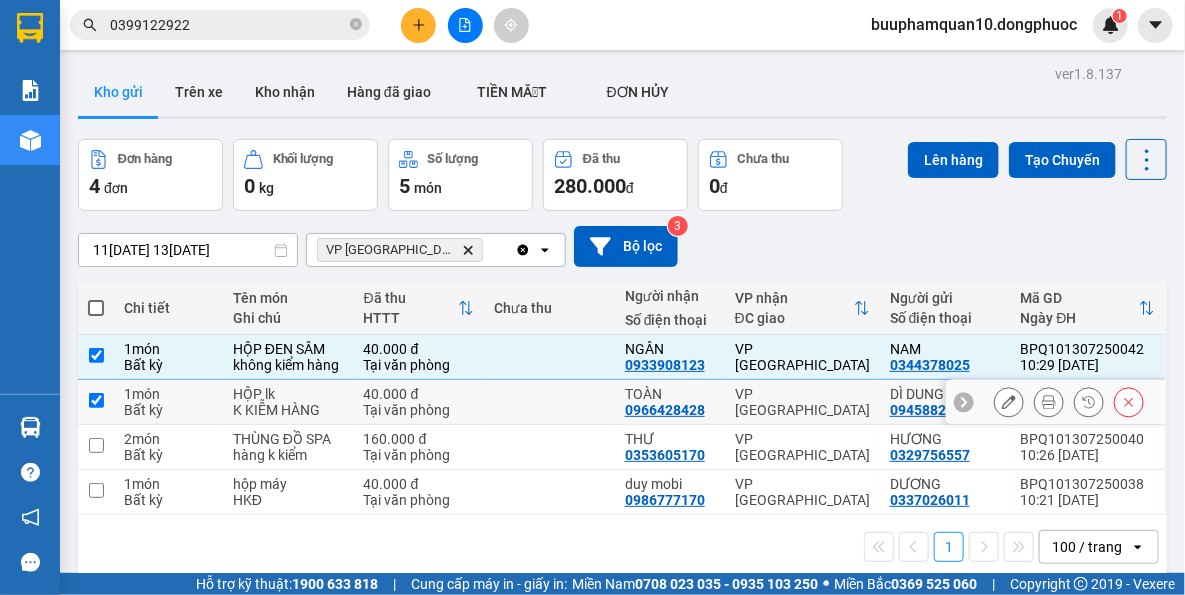 checkbox on "true" 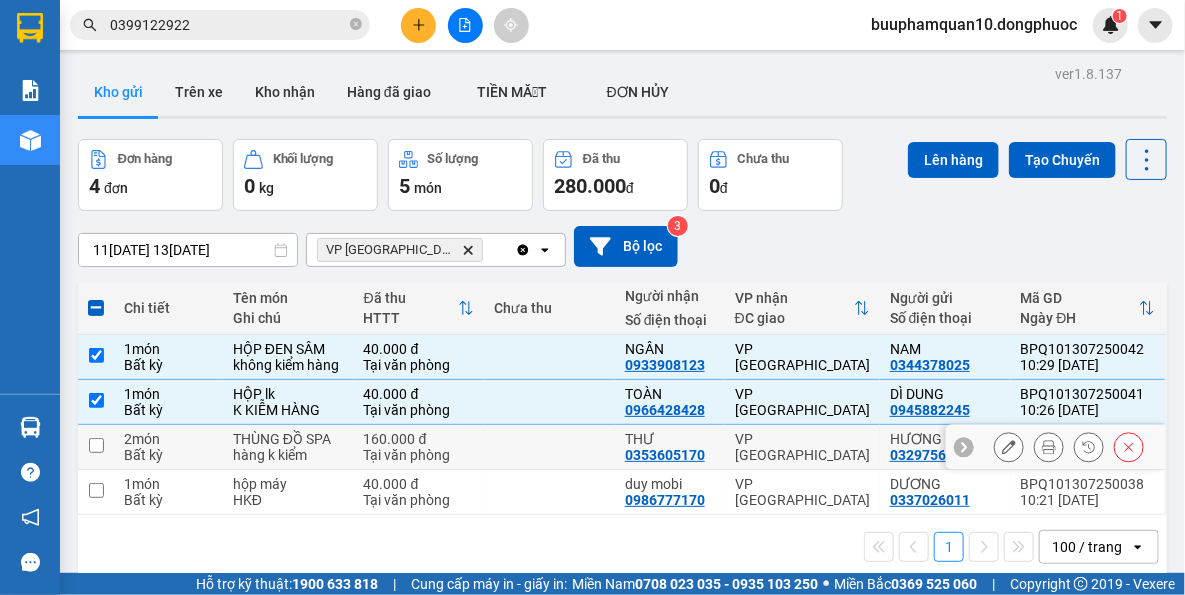 drag, startPoint x: 525, startPoint y: 459, endPoint x: 530, endPoint y: 488, distance: 29.427877 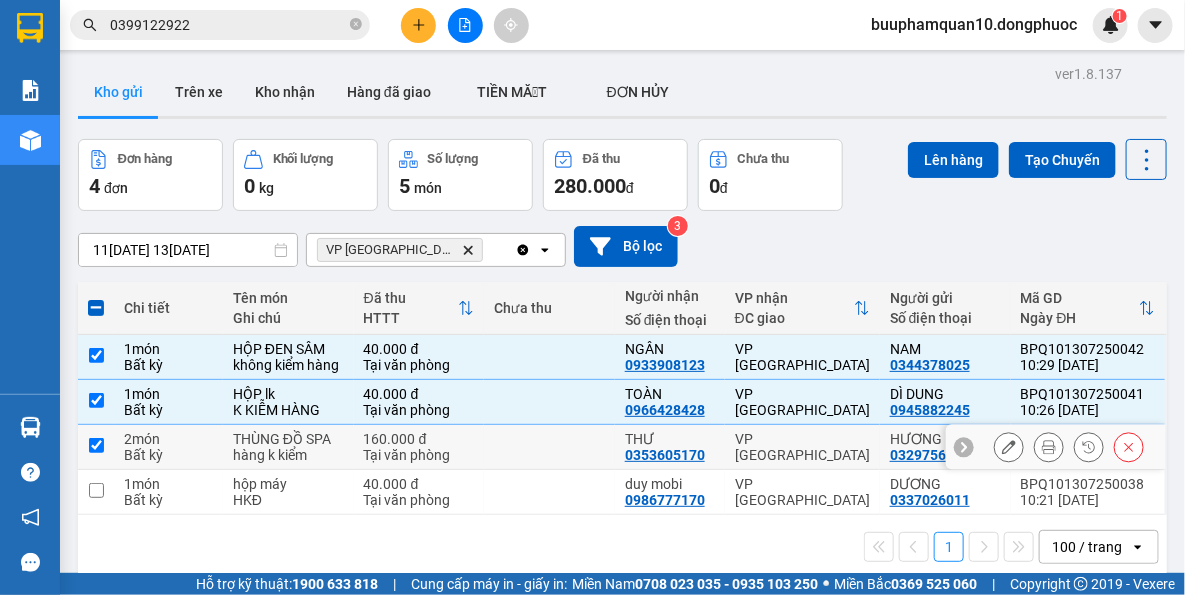 checkbox on "true" 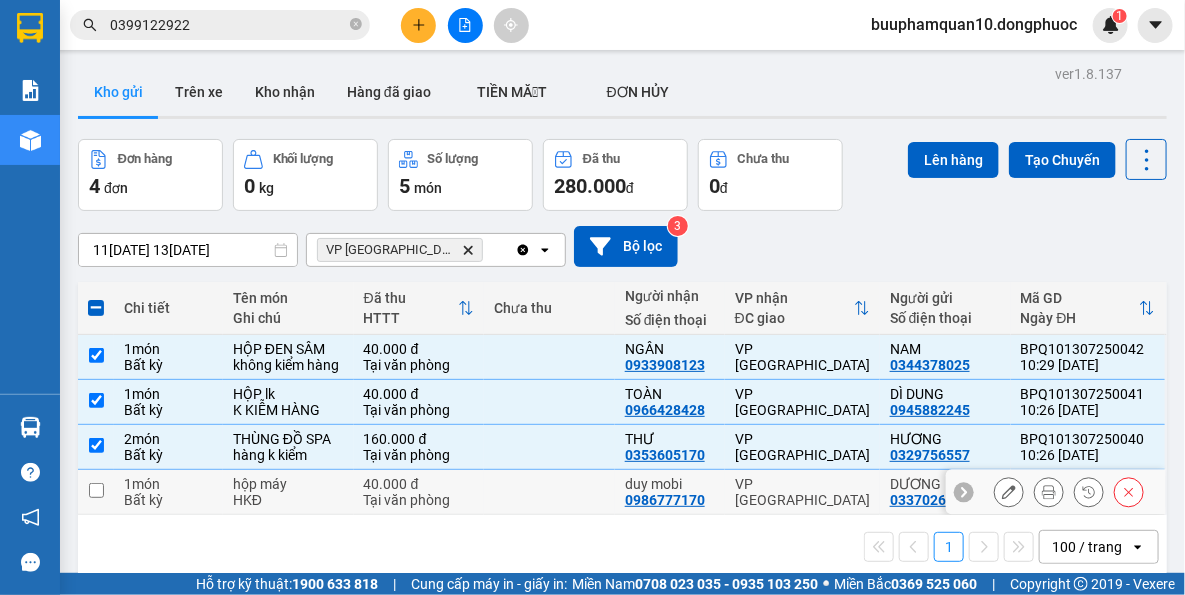 click at bounding box center (549, 492) 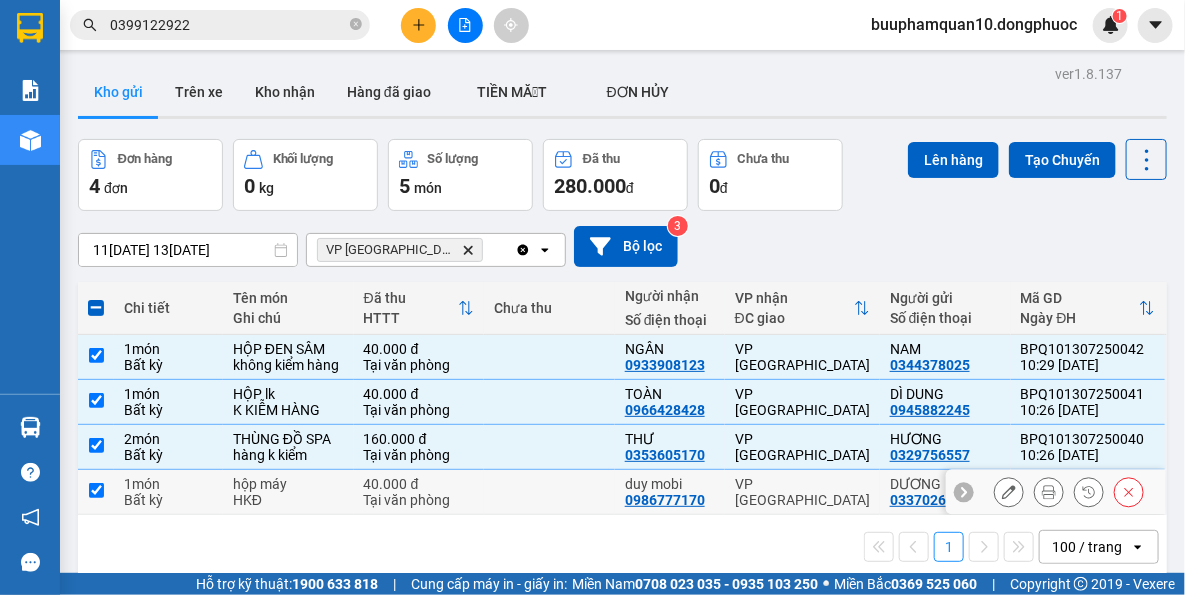 checkbox on "true" 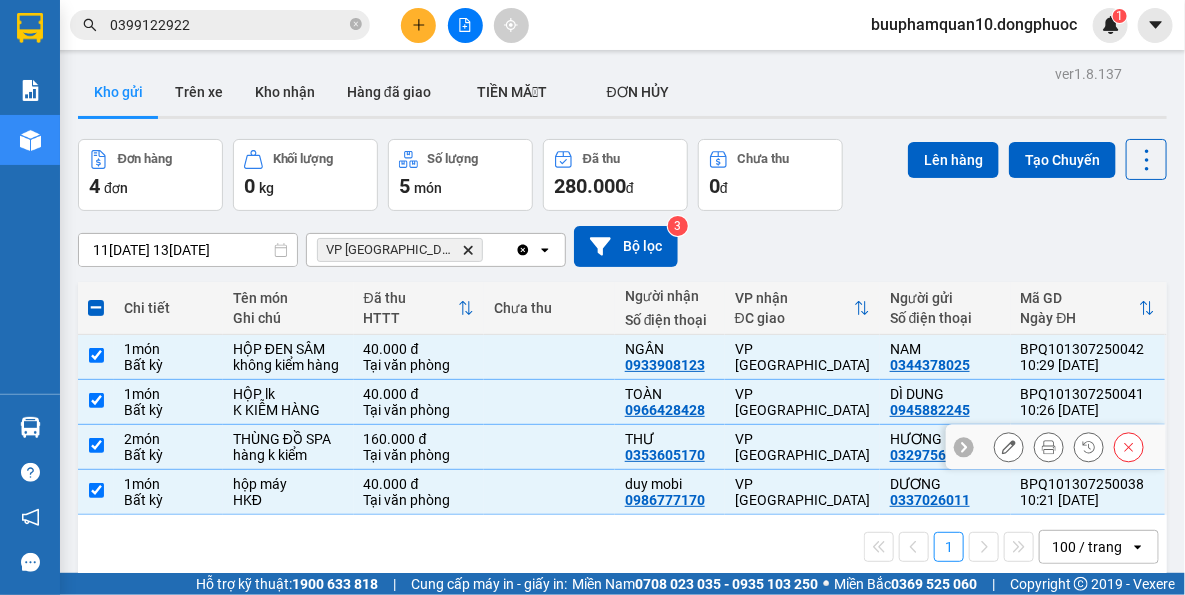 click at bounding box center (549, 447) 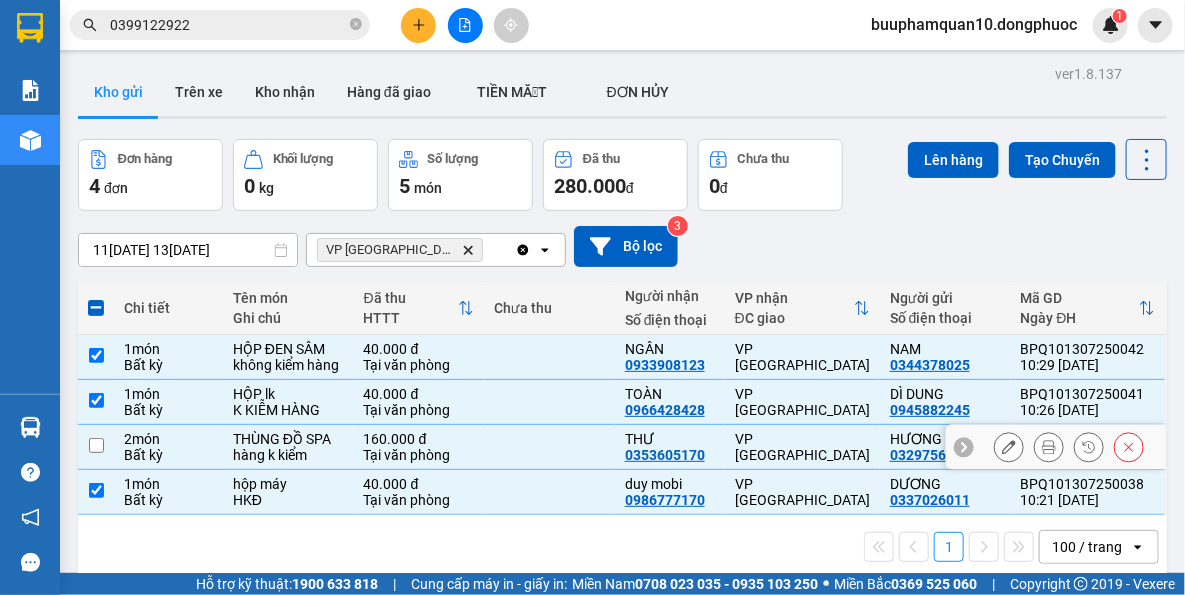 checkbox on "false" 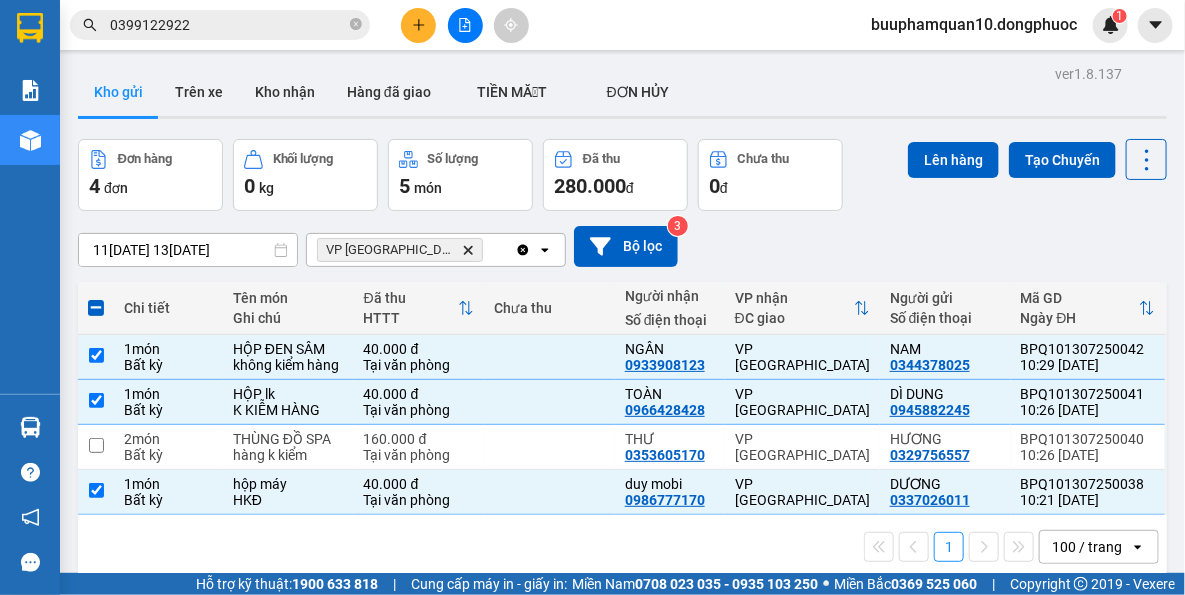 click on "Lên hàng Tạo Chuyến" at bounding box center [1037, 159] 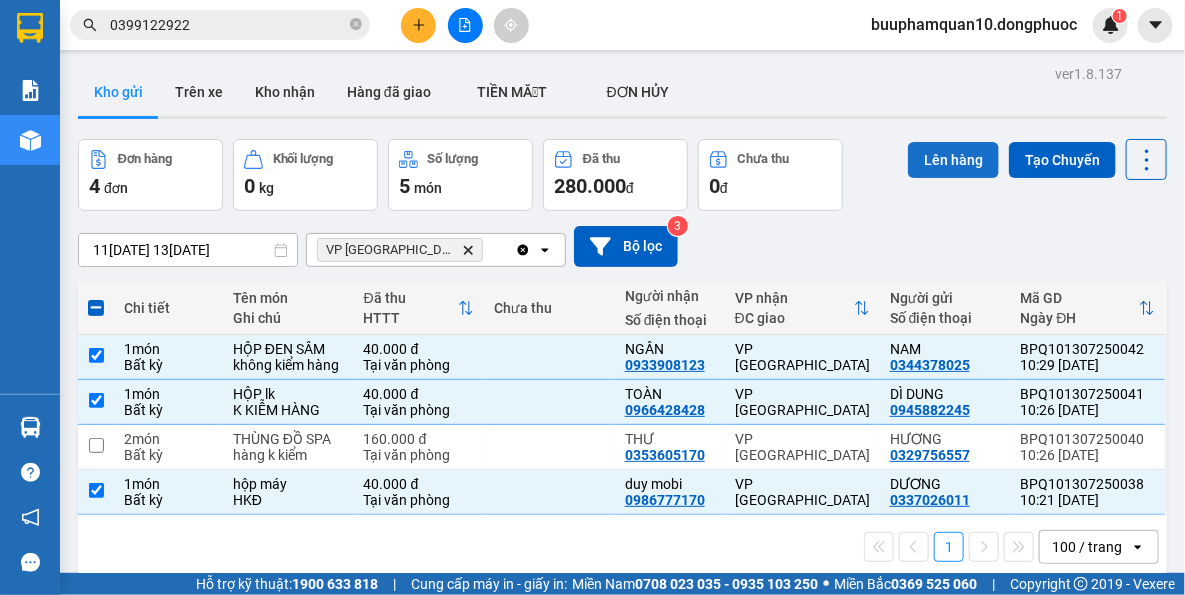 click on "Lên hàng" at bounding box center [953, 160] 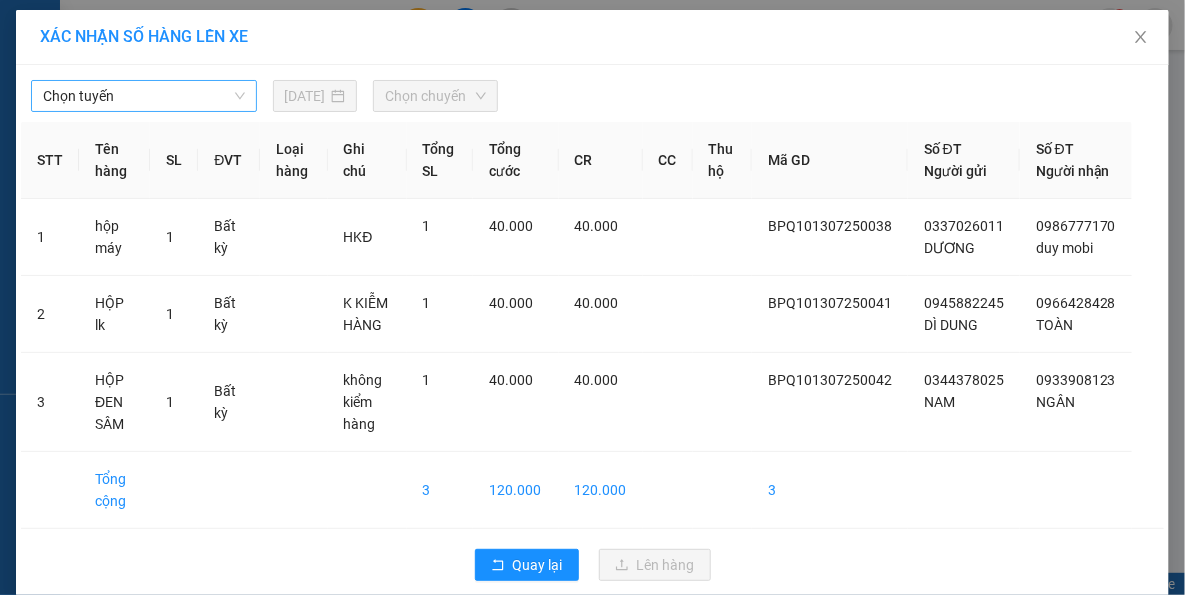 click on "Chọn tuyến" at bounding box center [144, 96] 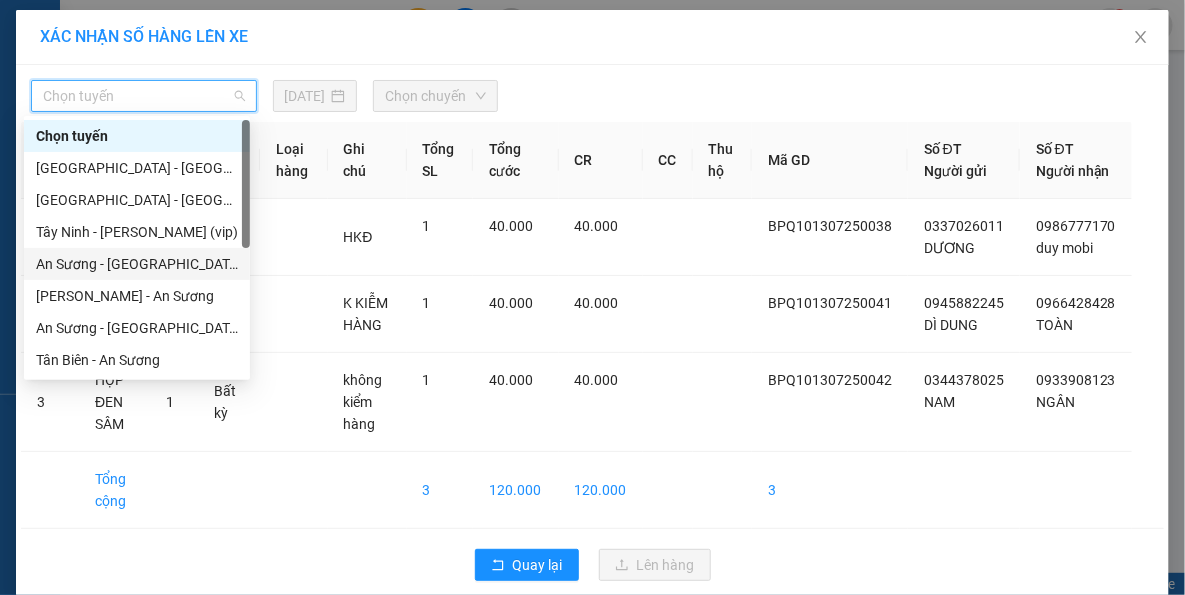 scroll, scrollTop: 287, scrollLeft: 0, axis: vertical 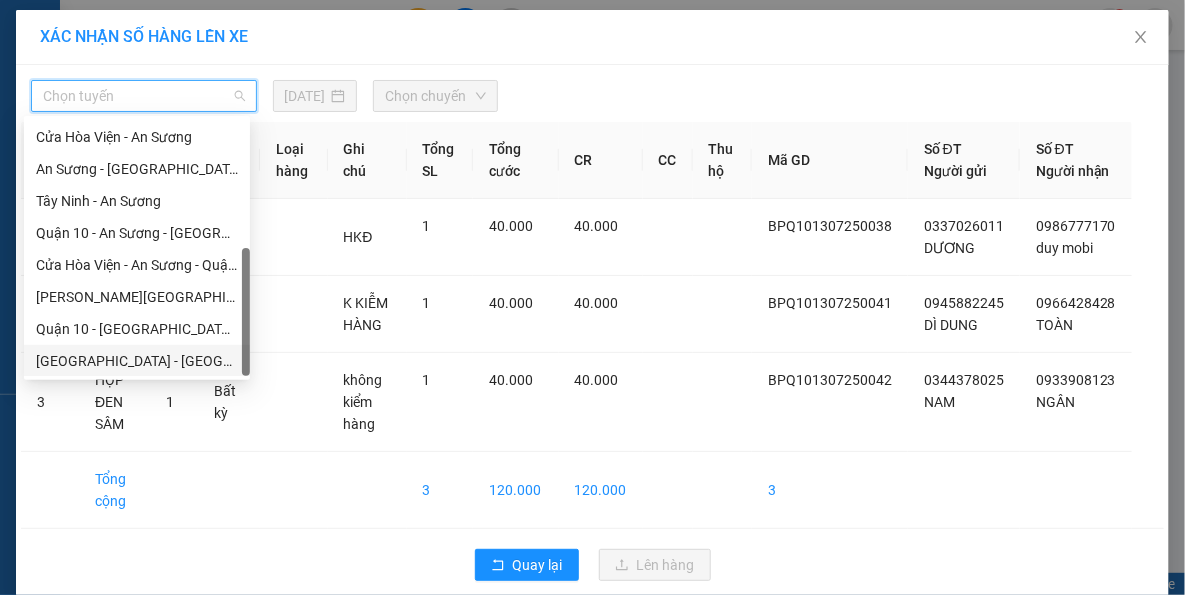 click on "[GEOGRAPHIC_DATA] - [GEOGRAPHIC_DATA] (vip)" at bounding box center [137, 361] 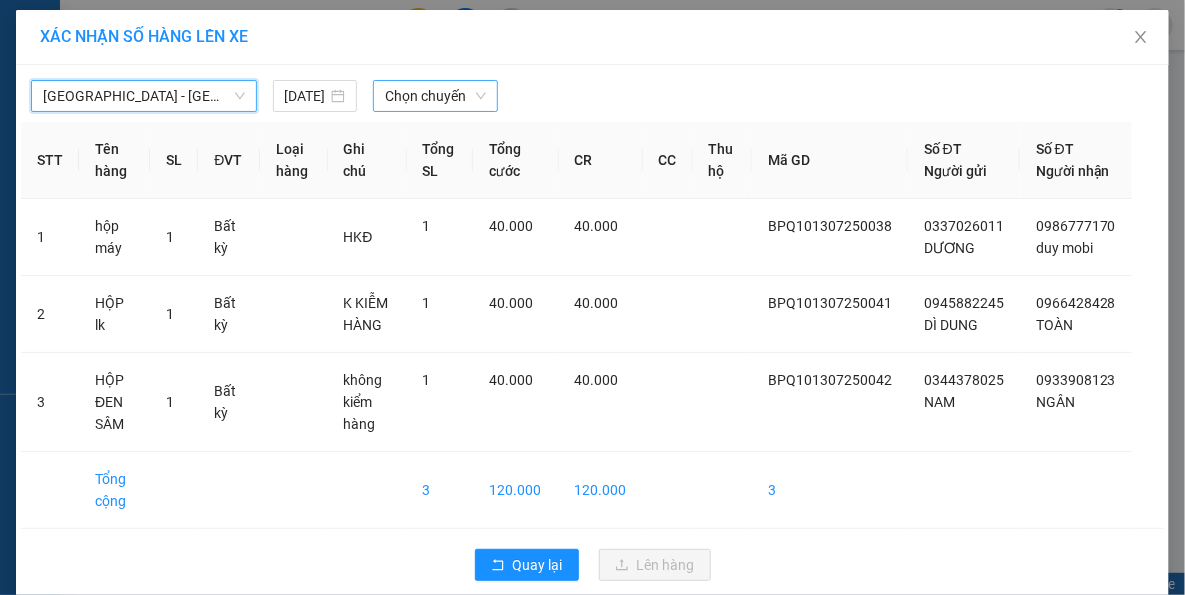 click on "Chọn chuyến" at bounding box center (435, 96) 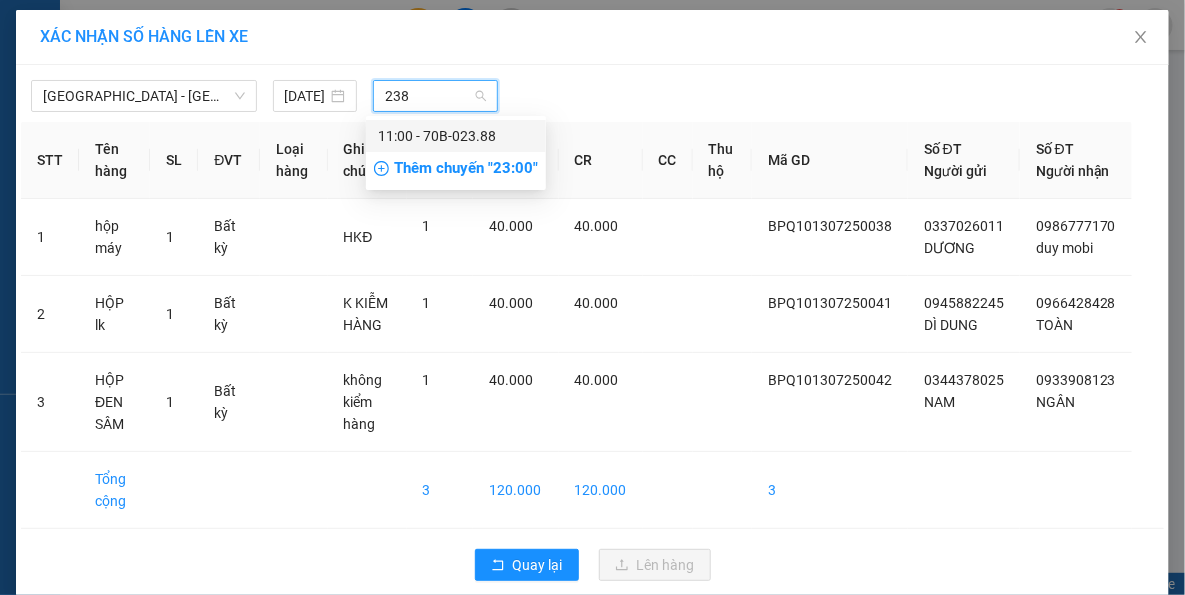 type on "2388" 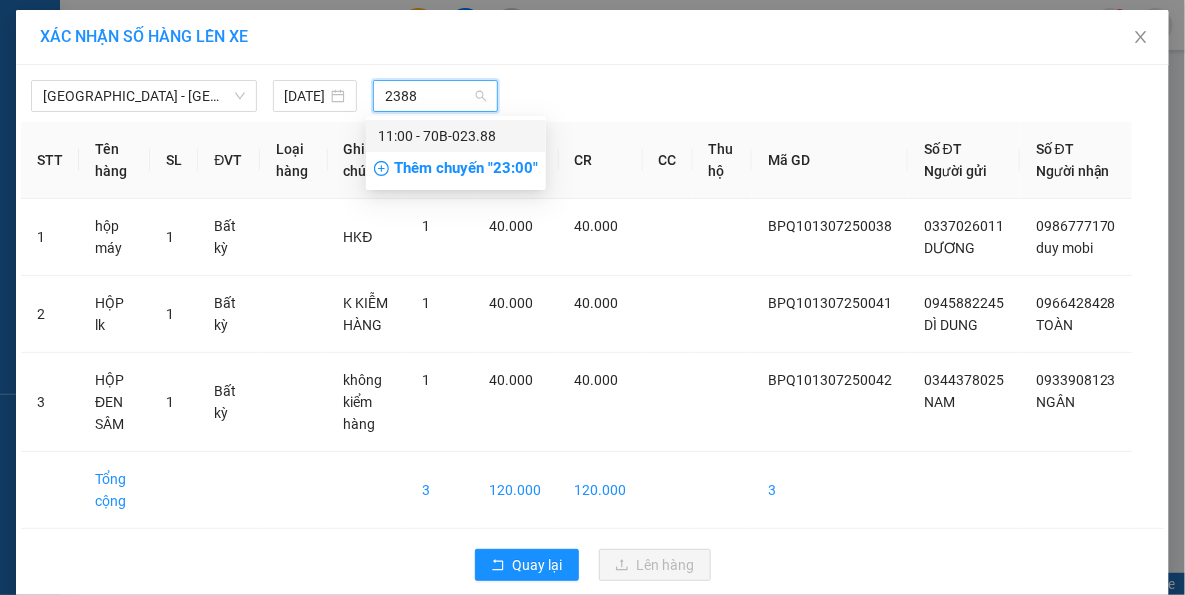 click on "11:00     - 70B-023.88" at bounding box center [456, 136] 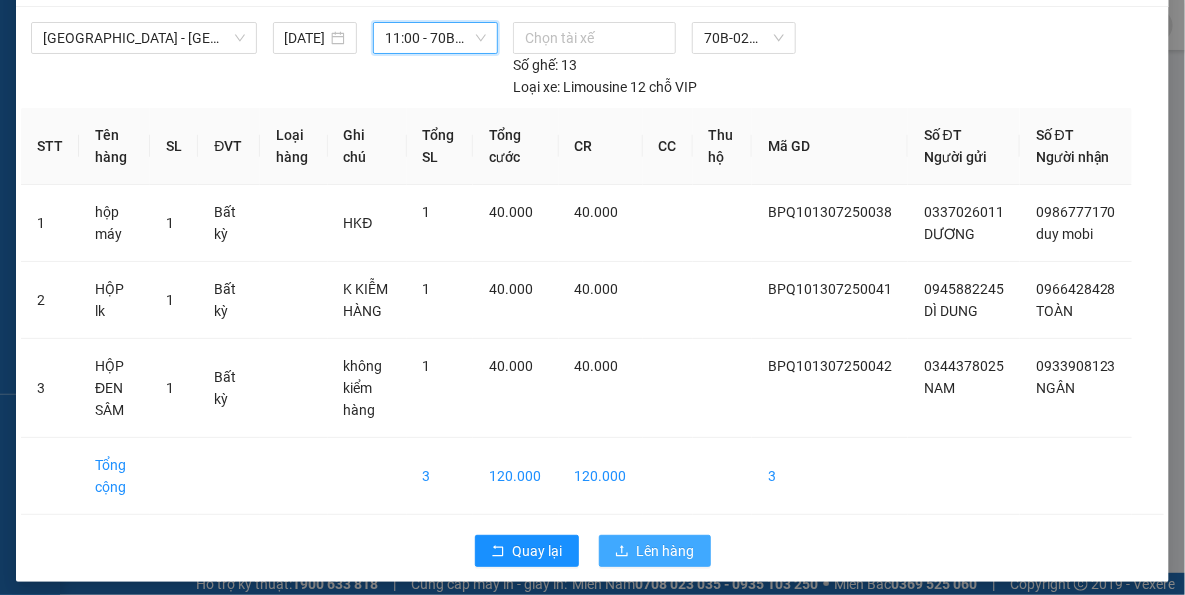 scroll, scrollTop: 90, scrollLeft: 0, axis: vertical 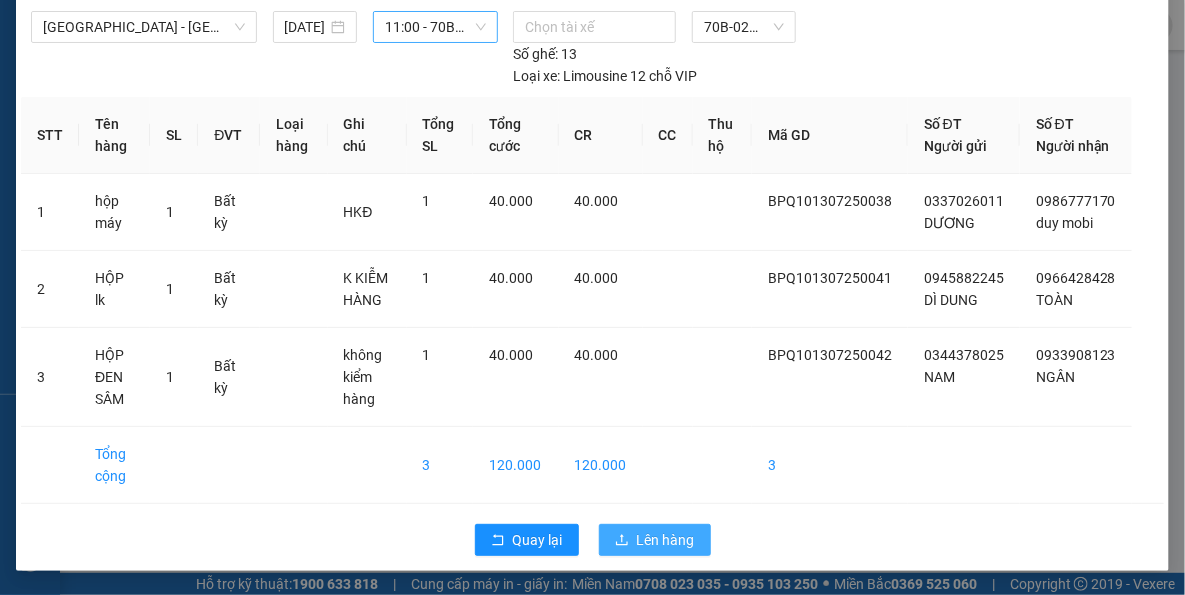 click on "Lên hàng" at bounding box center [666, 540] 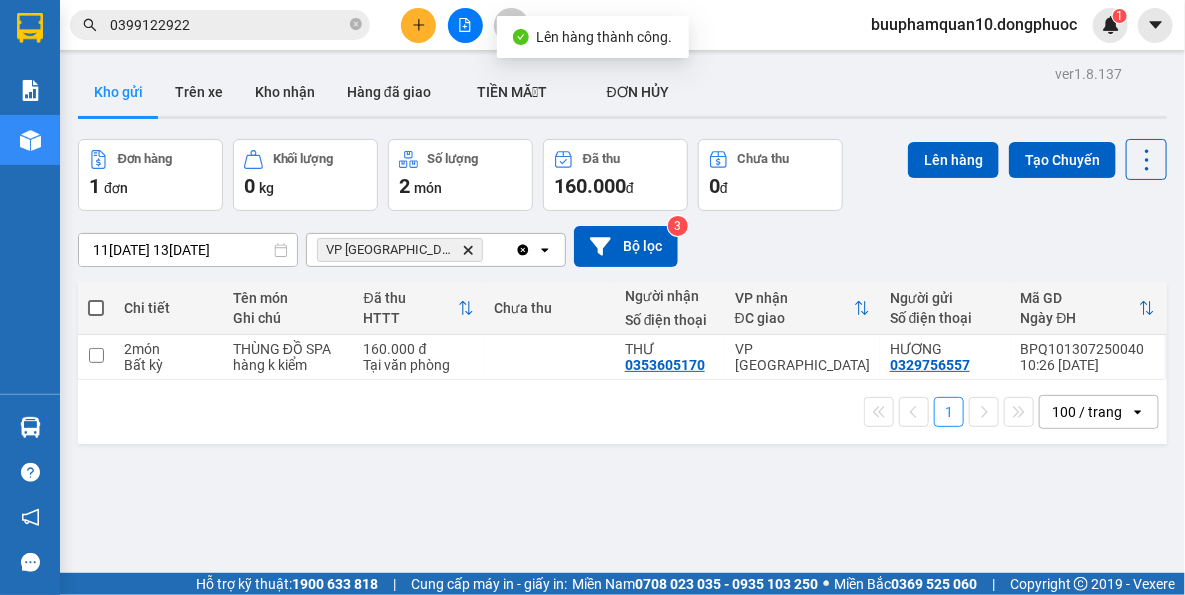 click 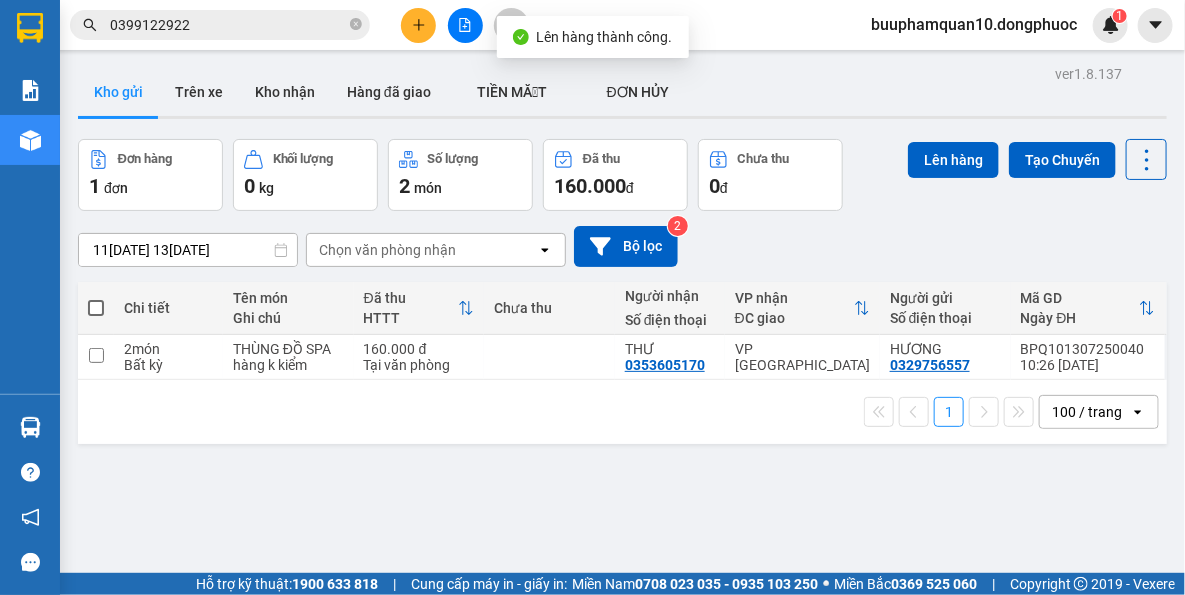 click on "Chọn văn phòng nhận" at bounding box center [387, 250] 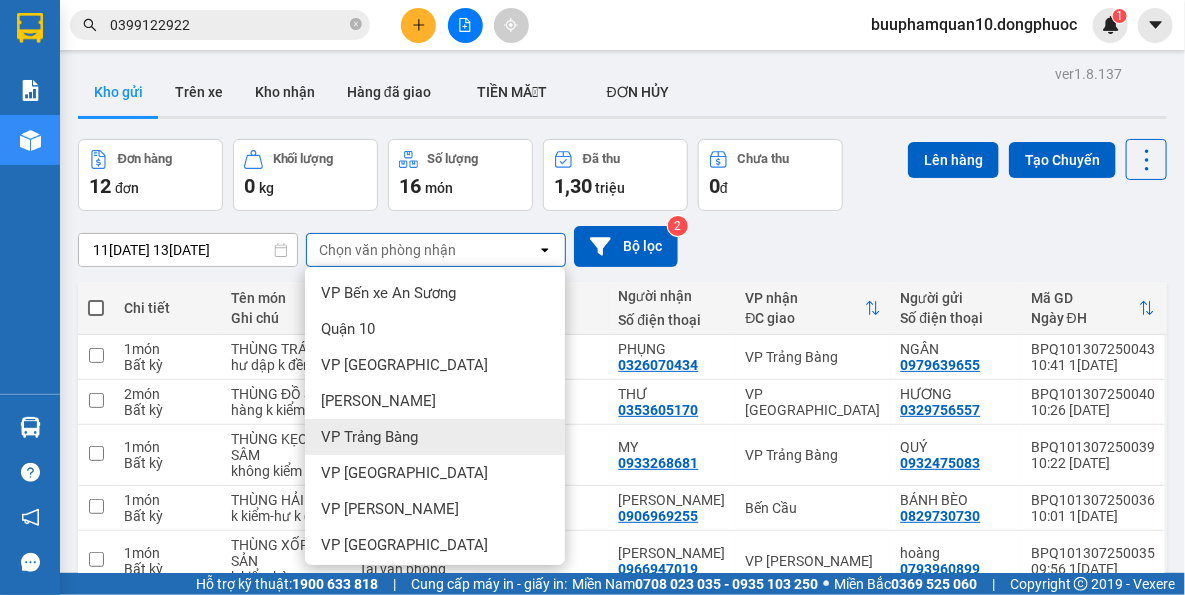 click on "VP Trảng Bàng" at bounding box center [435, 437] 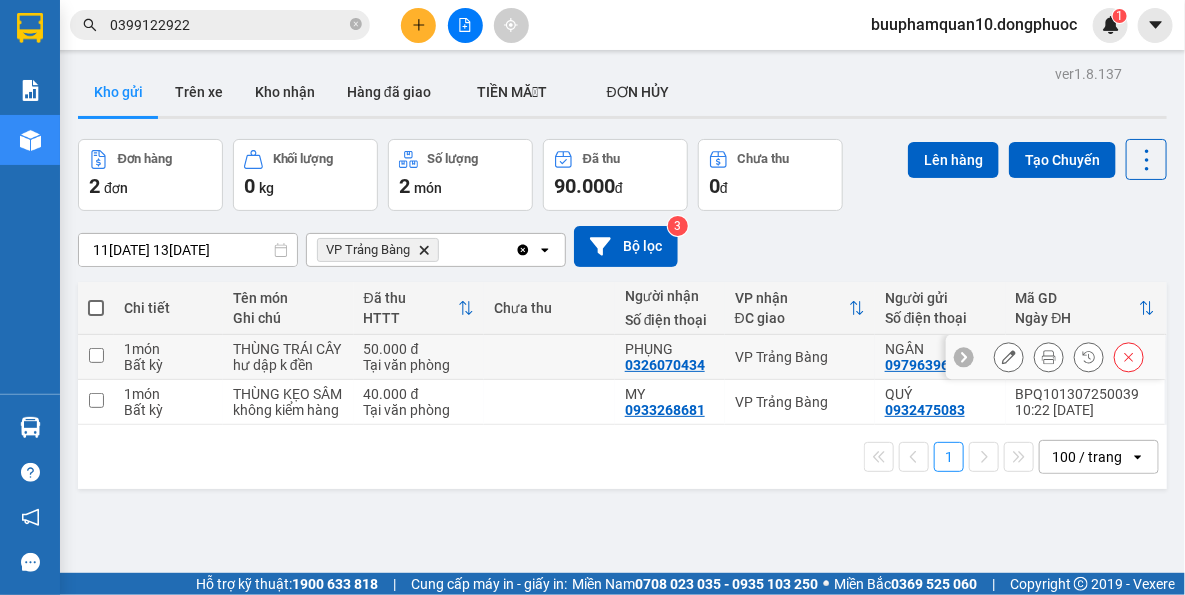 click at bounding box center [549, 357] 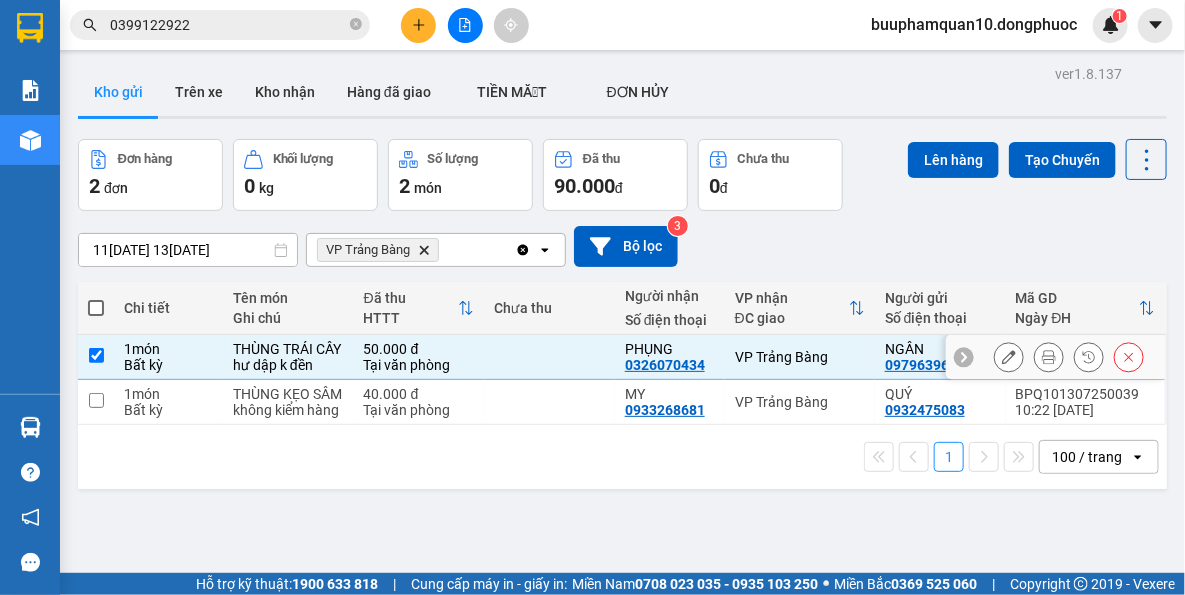 checkbox on "true" 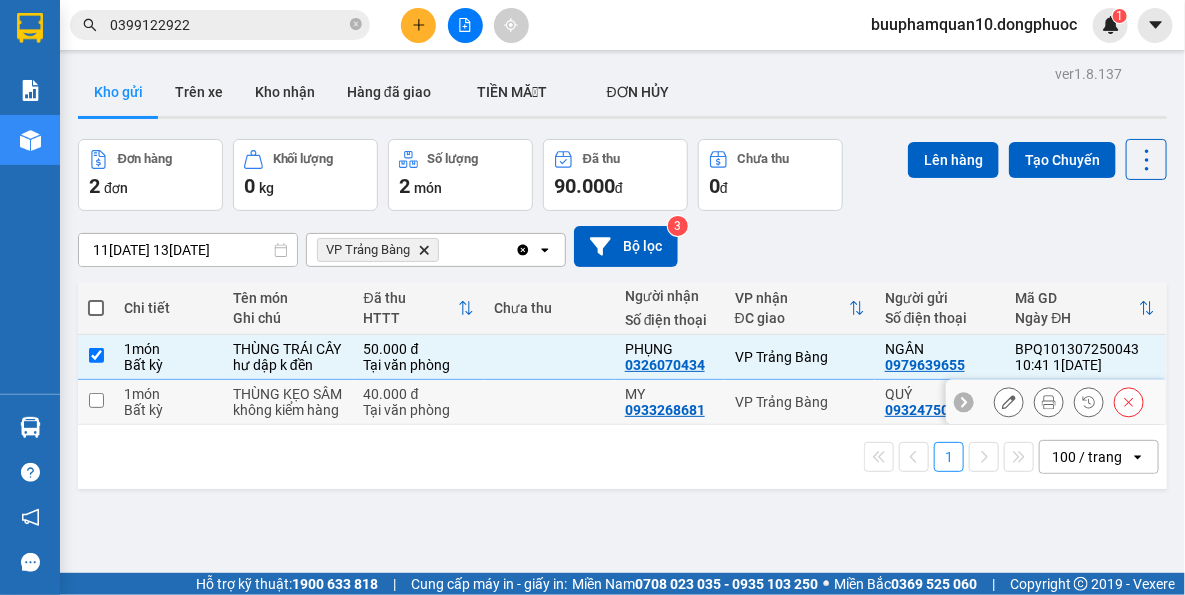 click at bounding box center (549, 402) 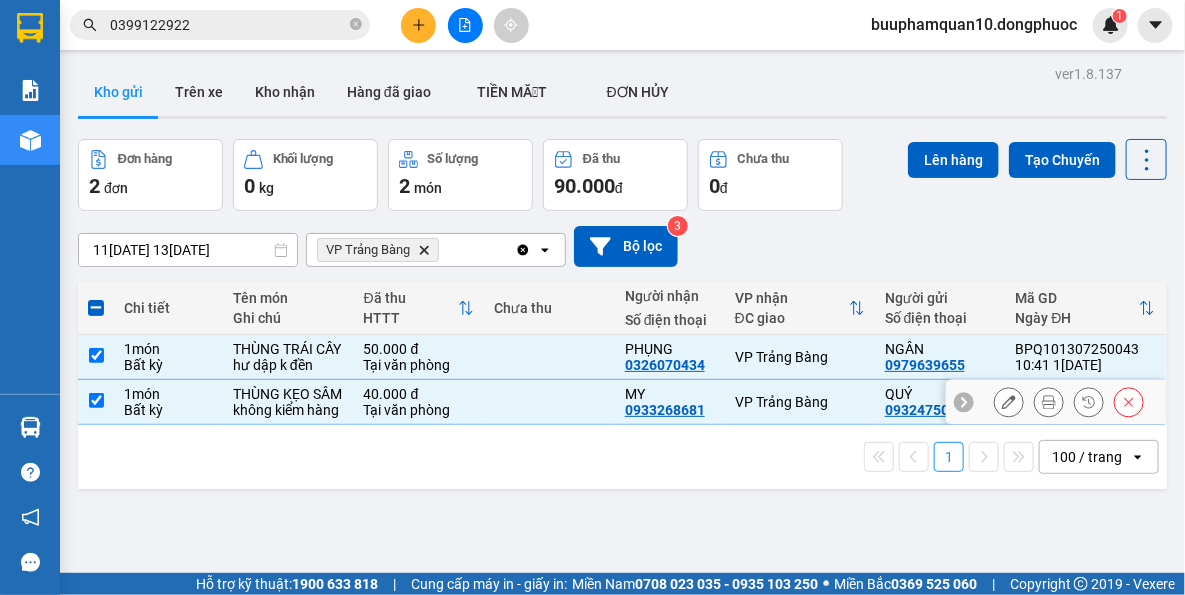 checkbox on "true" 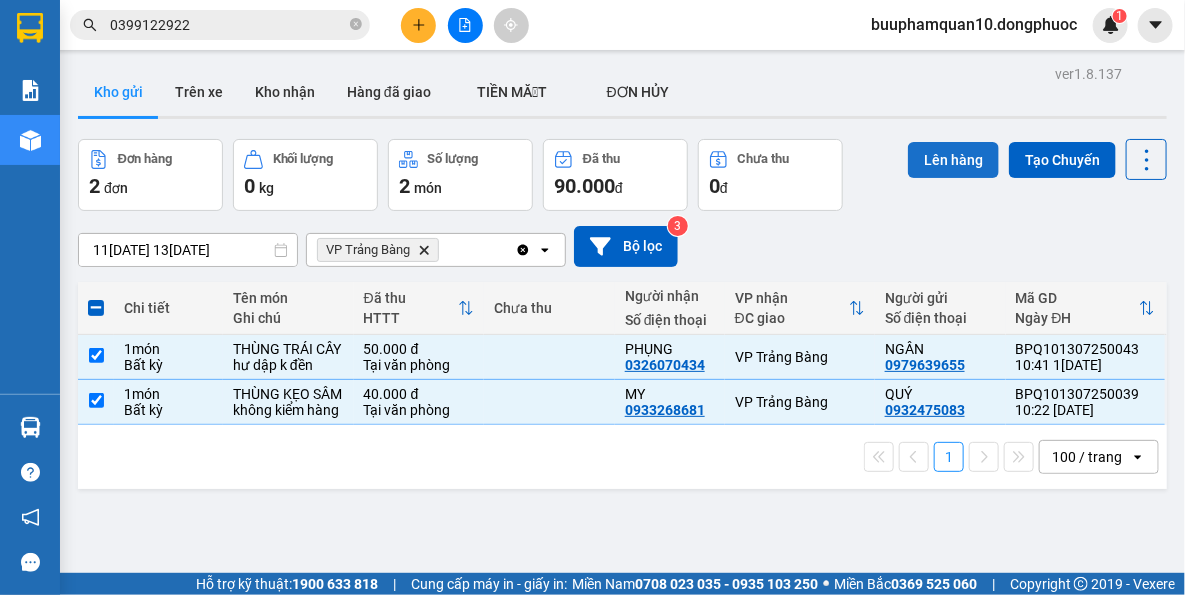 click on "Lên hàng" at bounding box center (953, 160) 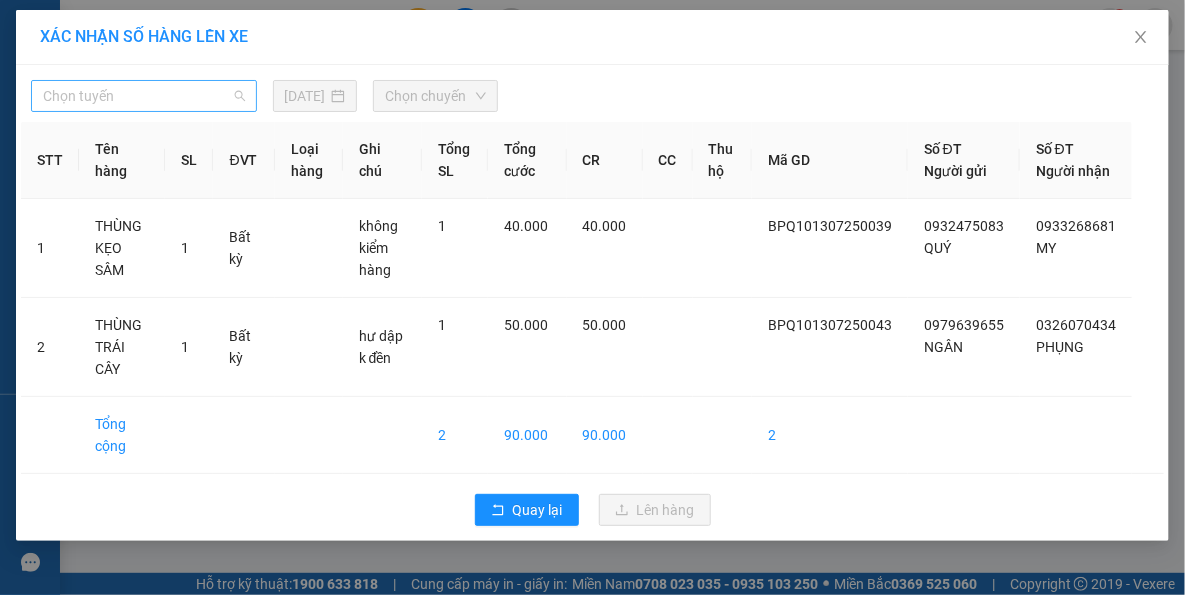 drag, startPoint x: 136, startPoint y: 89, endPoint x: 177, endPoint y: 202, distance: 120.20815 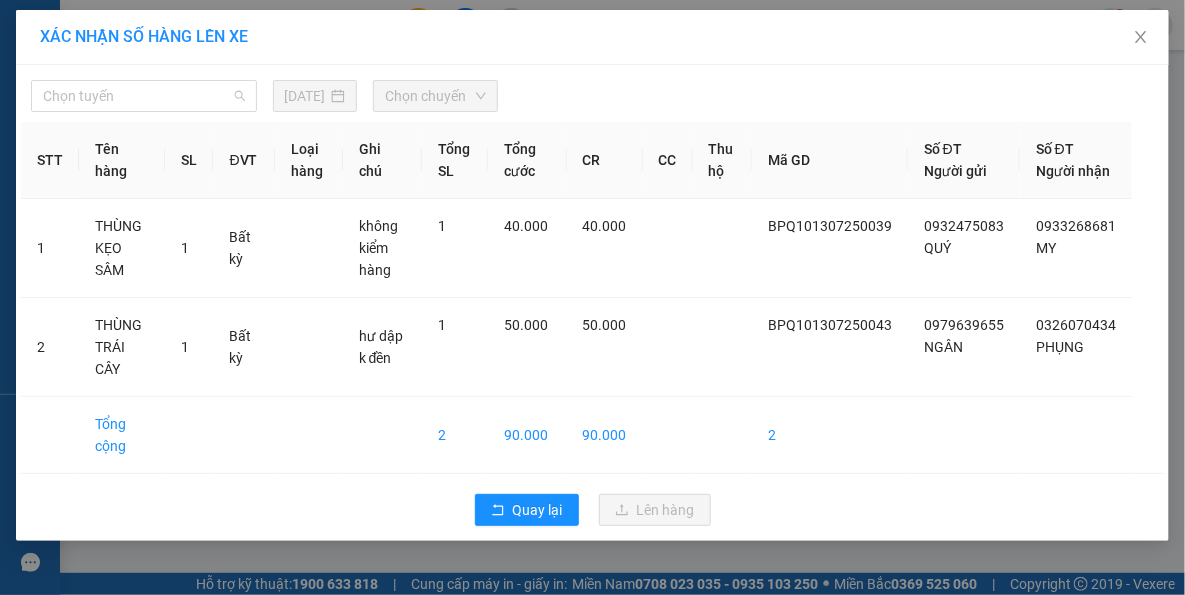 click on "Chọn tuyến" at bounding box center [144, 96] 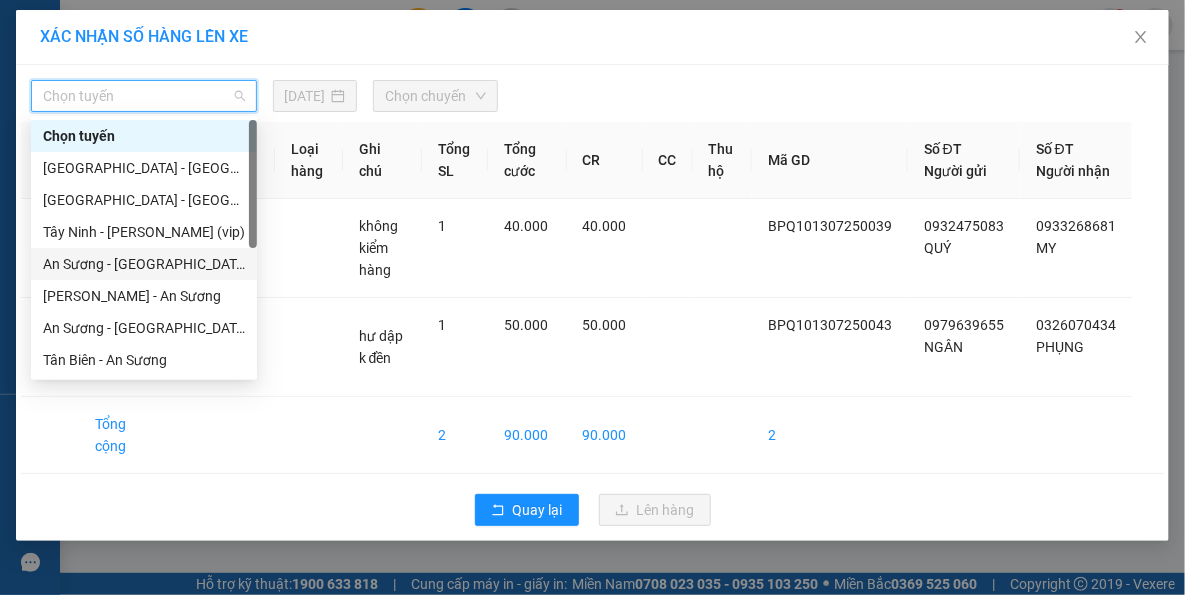 scroll, scrollTop: 287, scrollLeft: 0, axis: vertical 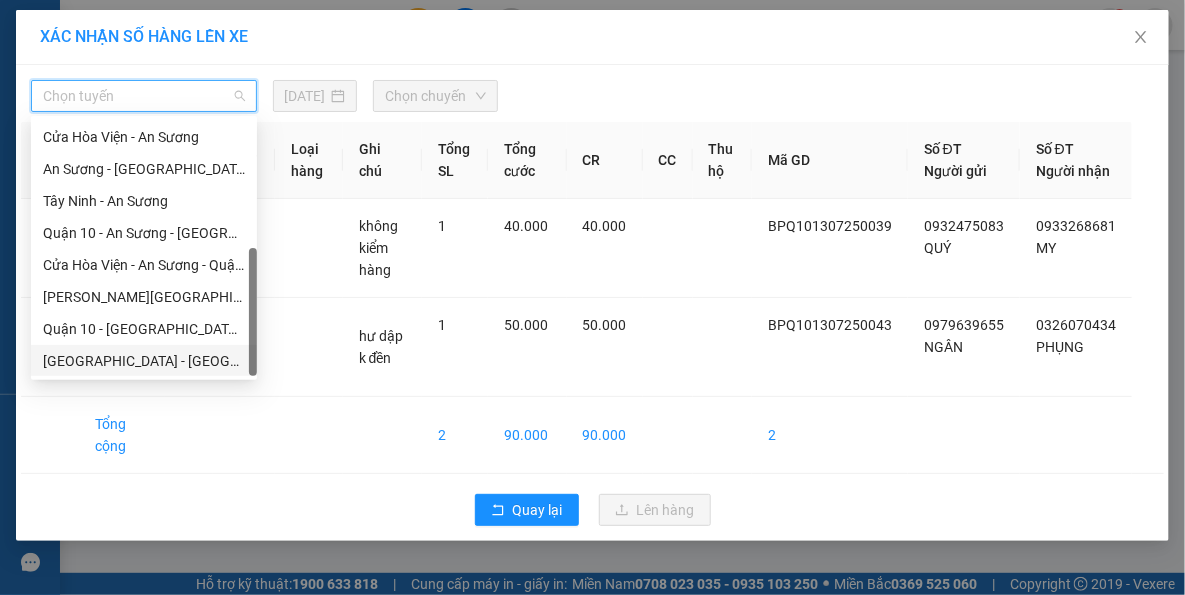 drag, startPoint x: 200, startPoint y: 362, endPoint x: 240, endPoint y: 320, distance: 58 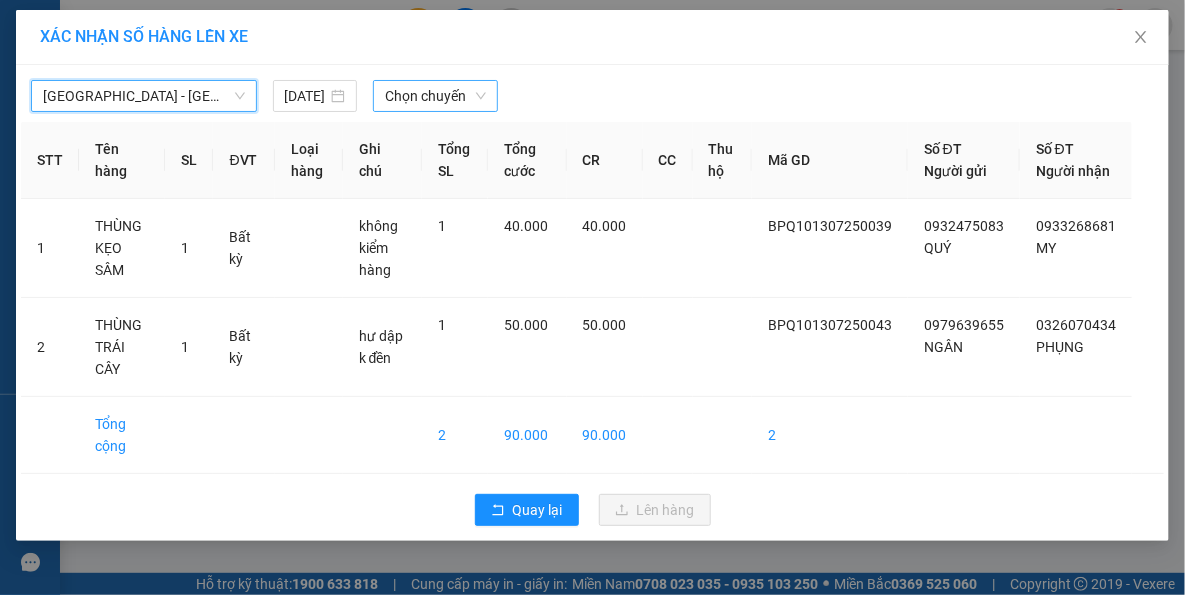 click on "Chọn chuyến" at bounding box center [435, 96] 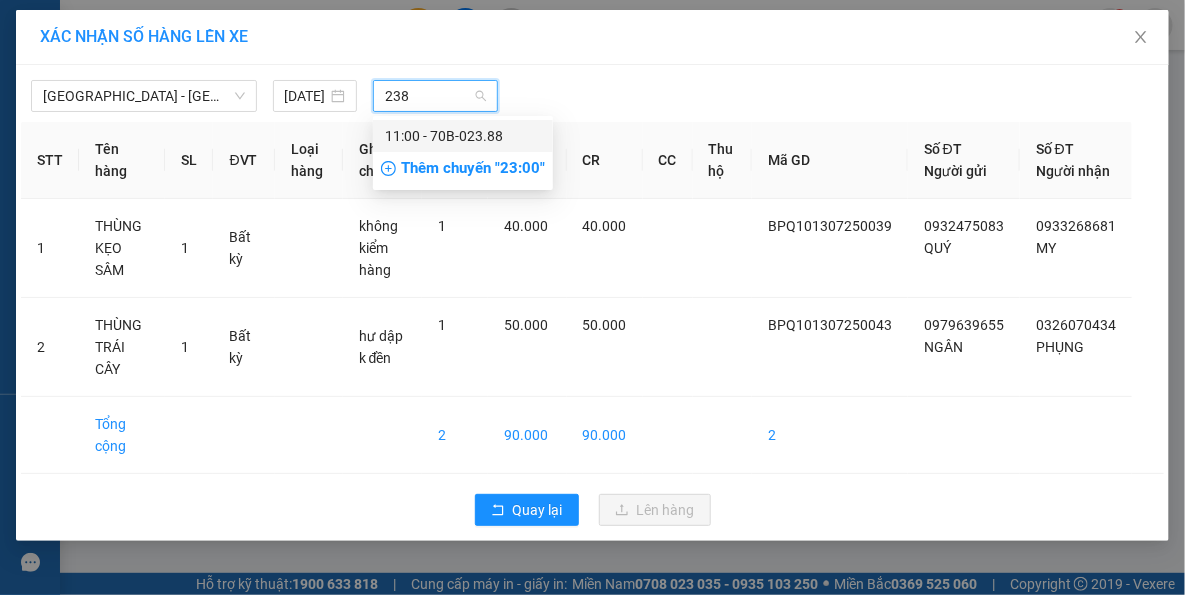 type on "2388" 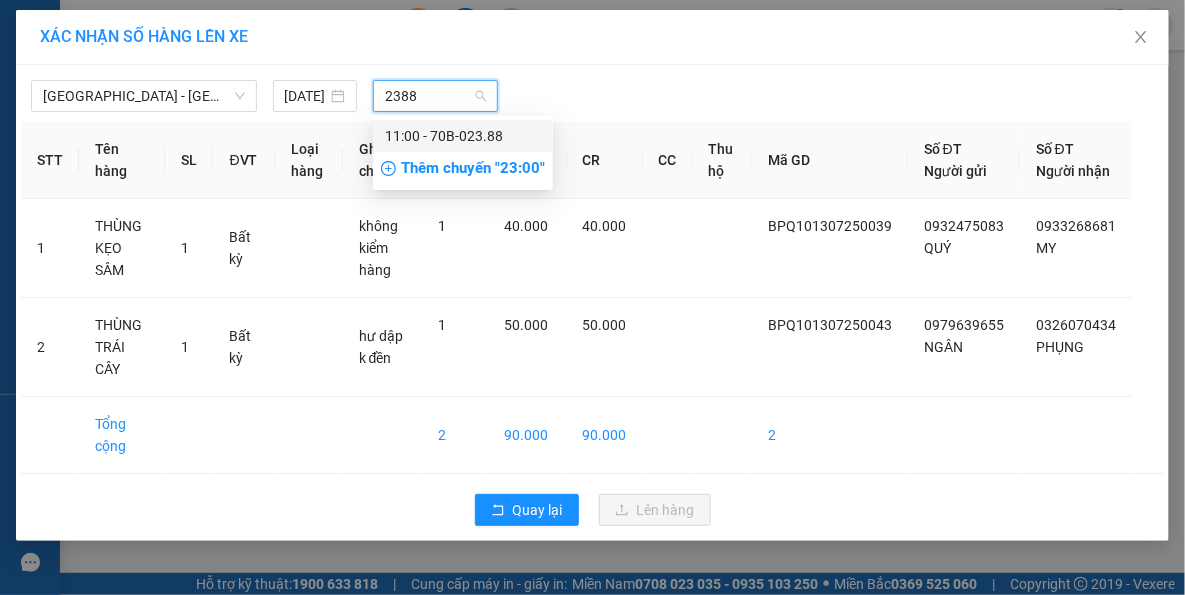 click on "11:00     - 70B-023.88" at bounding box center (463, 136) 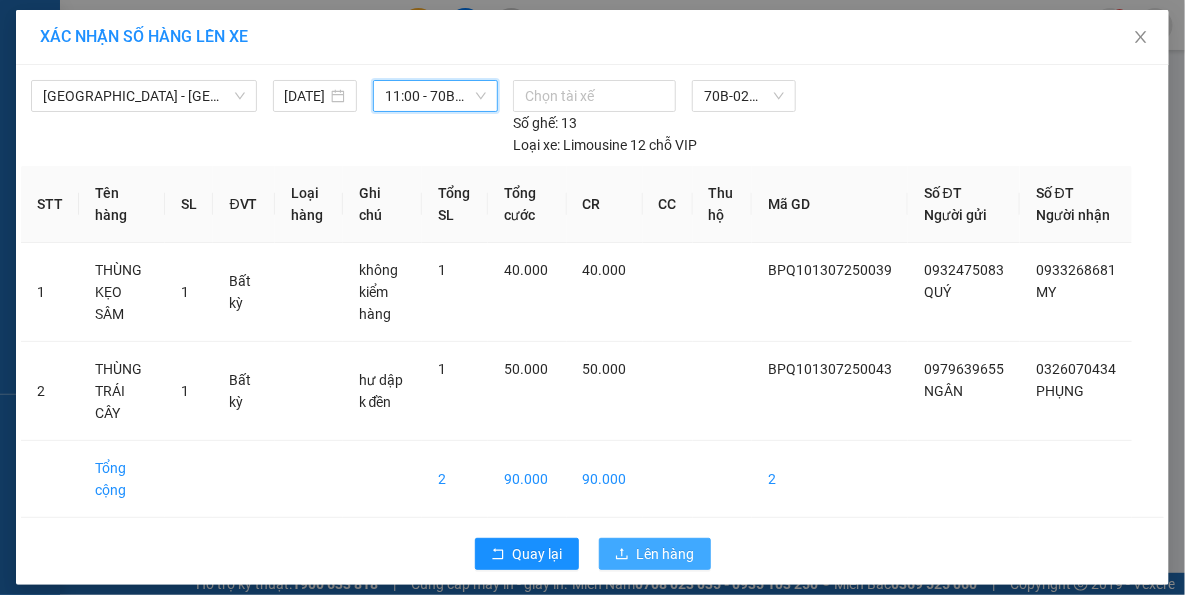 click on "Lên hàng" at bounding box center [655, 554] 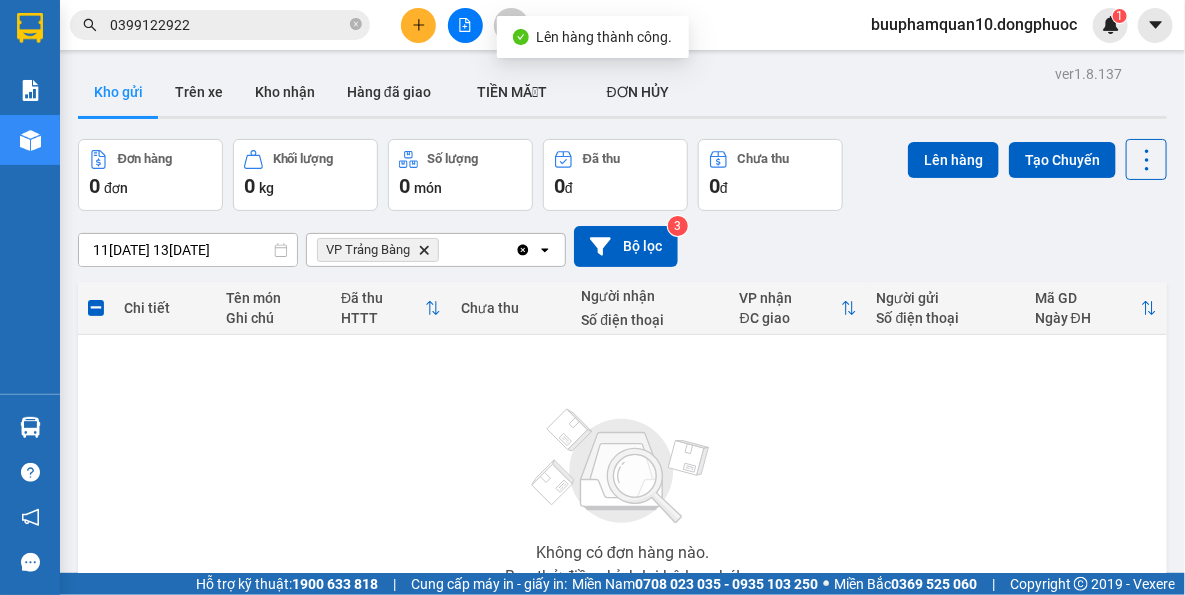 click on "Delete" 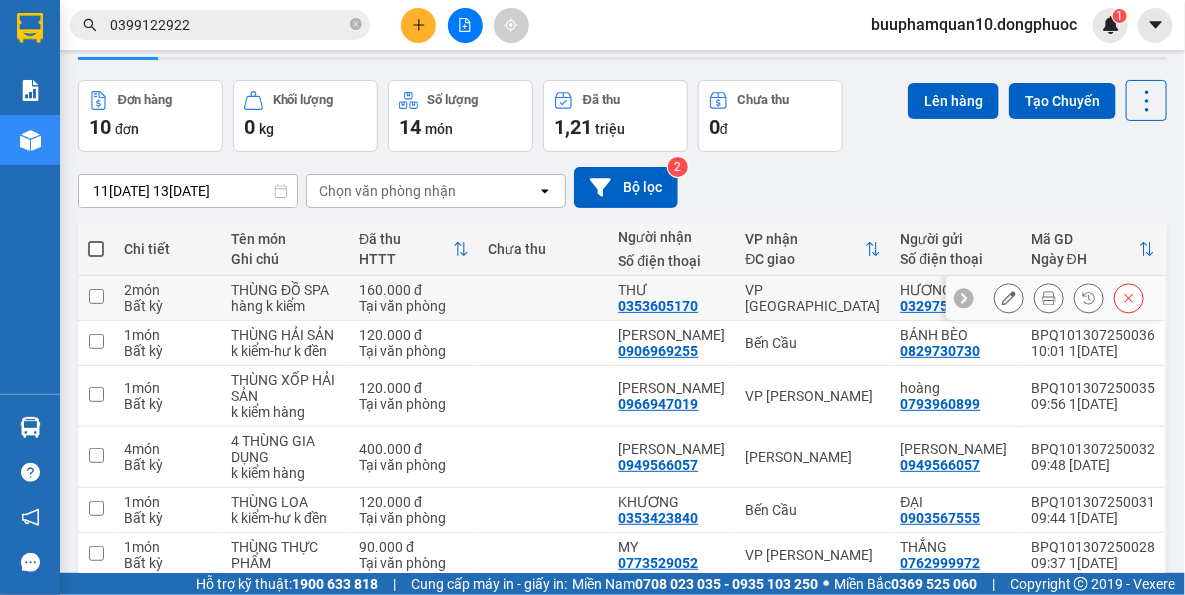 scroll, scrollTop: 90, scrollLeft: 0, axis: vertical 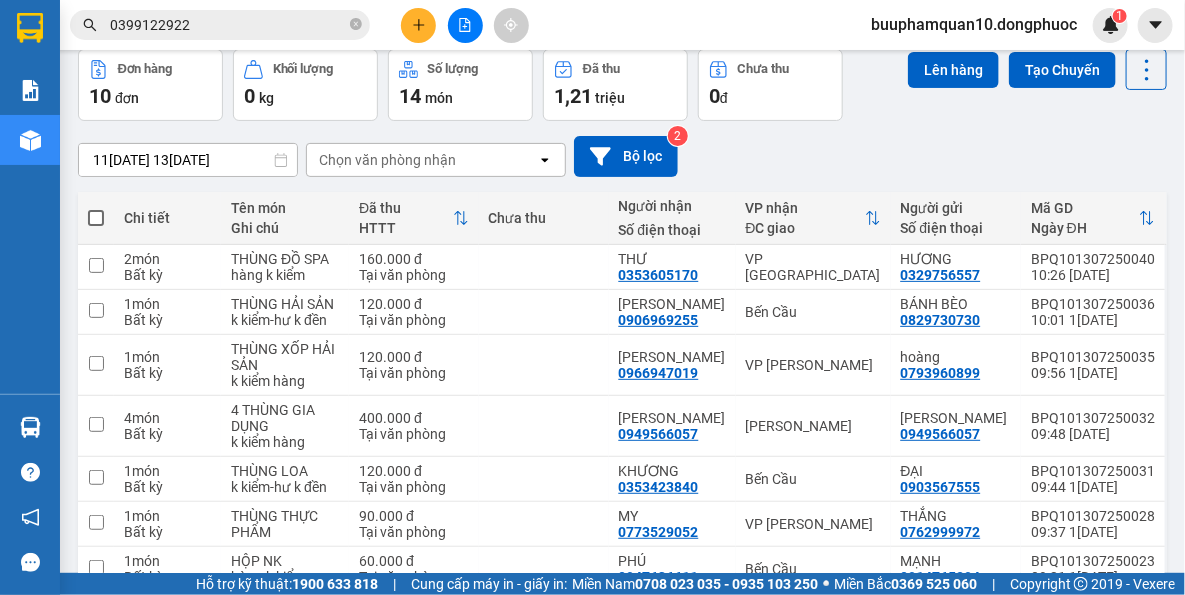 click at bounding box center (465, 25) 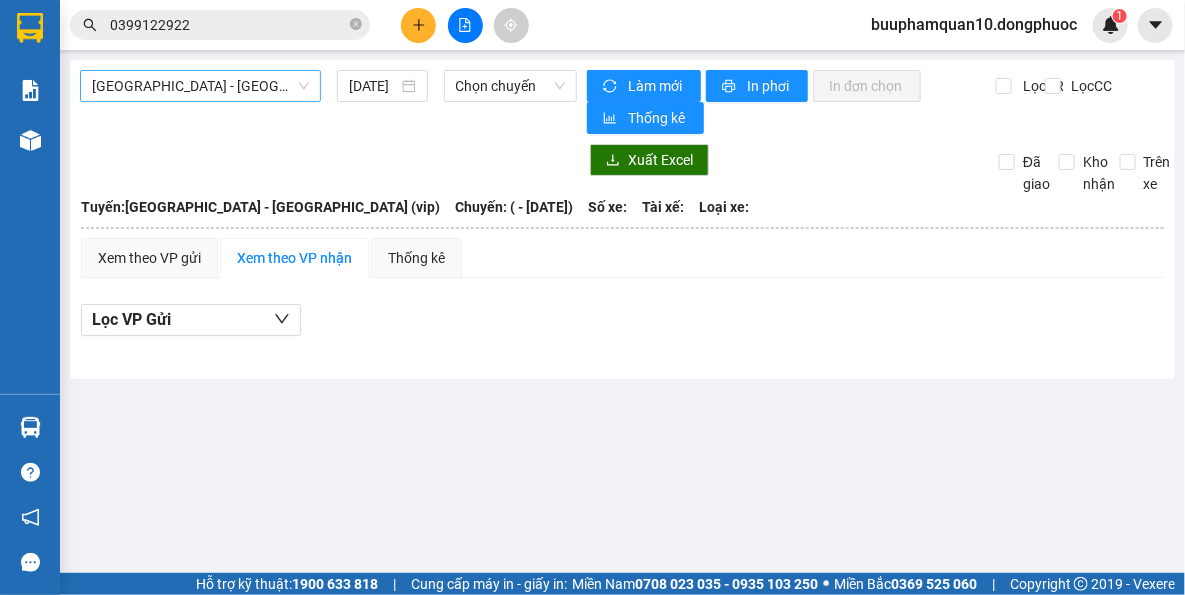 scroll, scrollTop: 0, scrollLeft: 0, axis: both 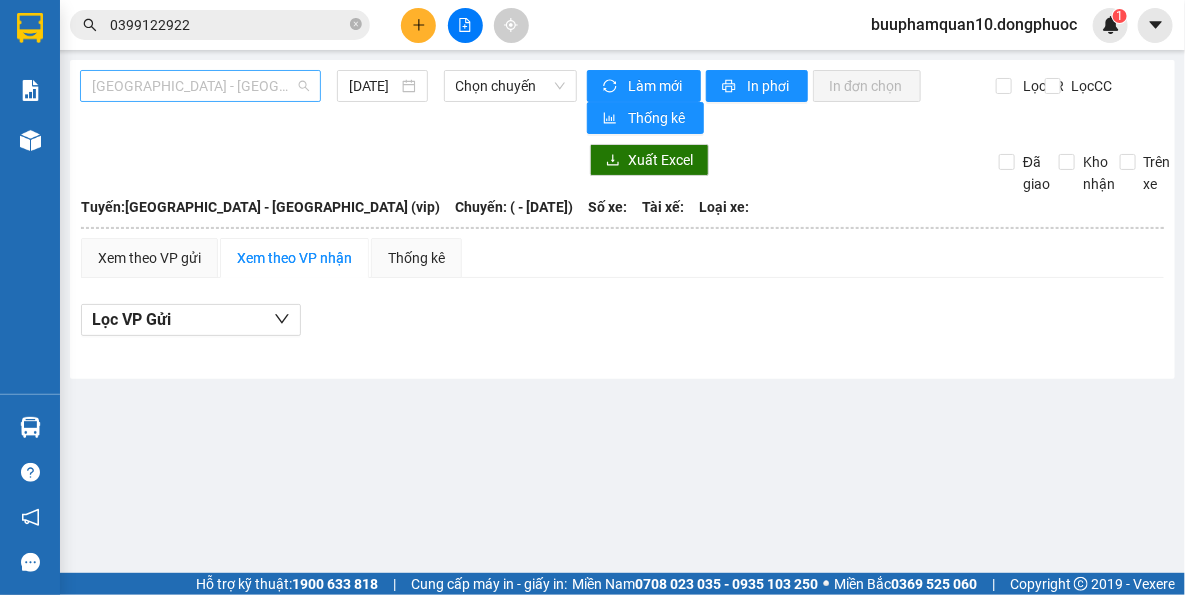 click on "[GEOGRAPHIC_DATA] - [GEOGRAPHIC_DATA] (vip)" at bounding box center (200, 86) 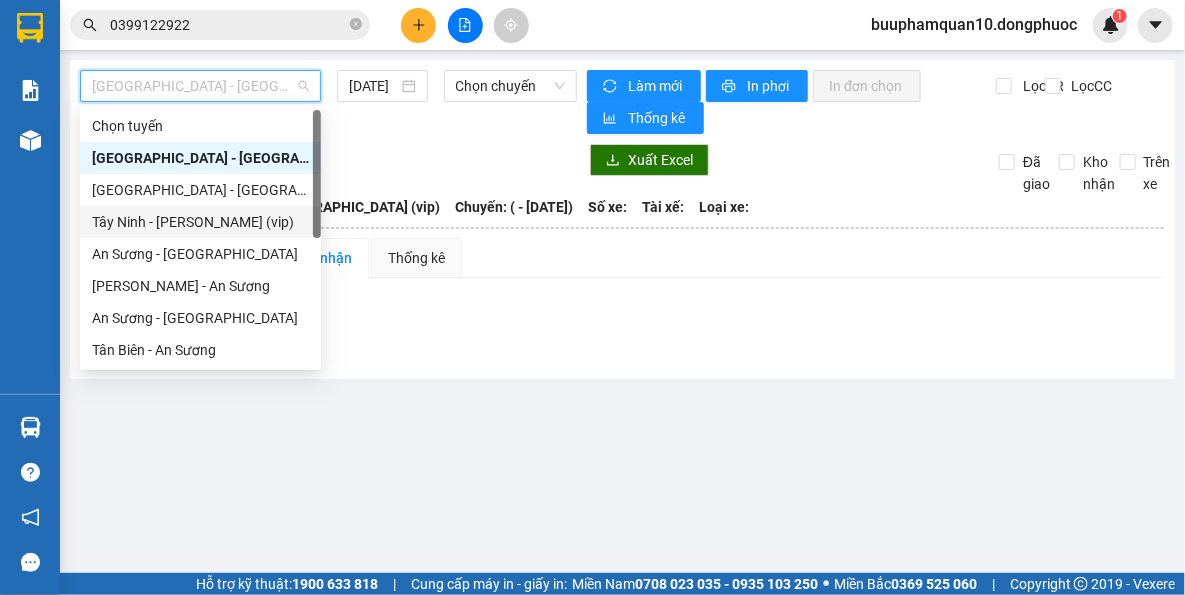 scroll, scrollTop: 287, scrollLeft: 0, axis: vertical 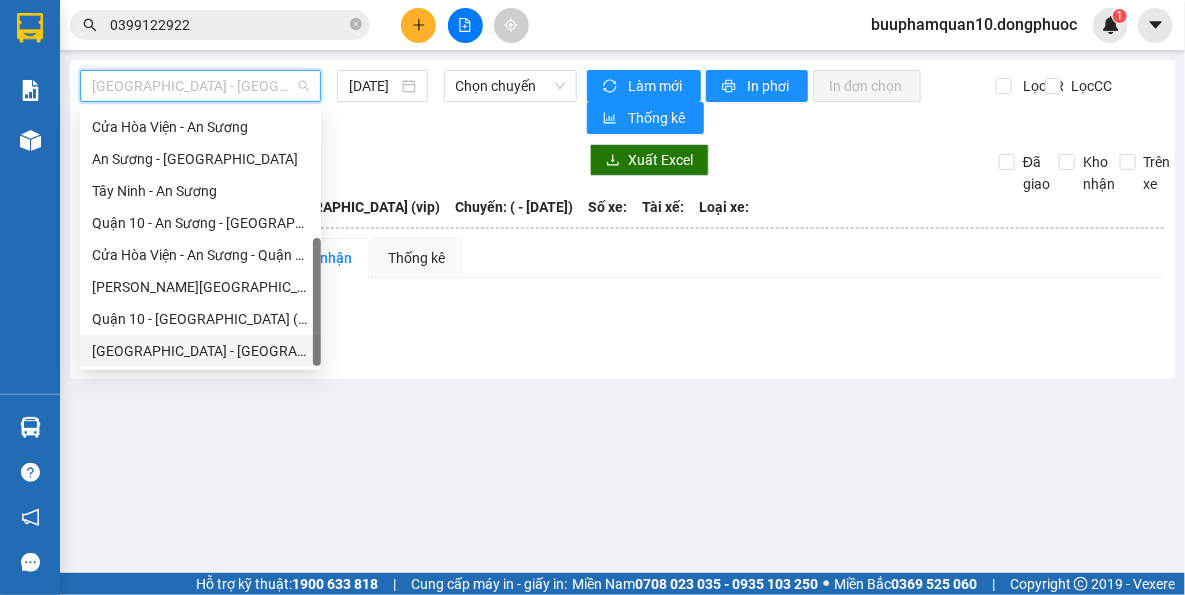 drag, startPoint x: 242, startPoint y: 347, endPoint x: 414, endPoint y: 177, distance: 241.83466 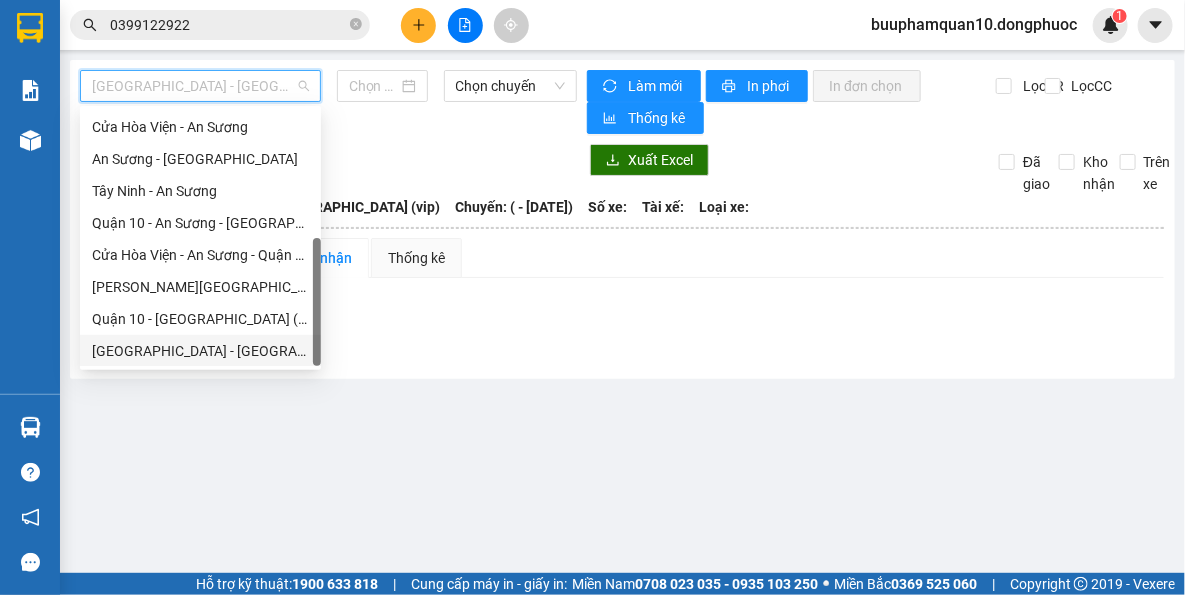 type on "[DATE]" 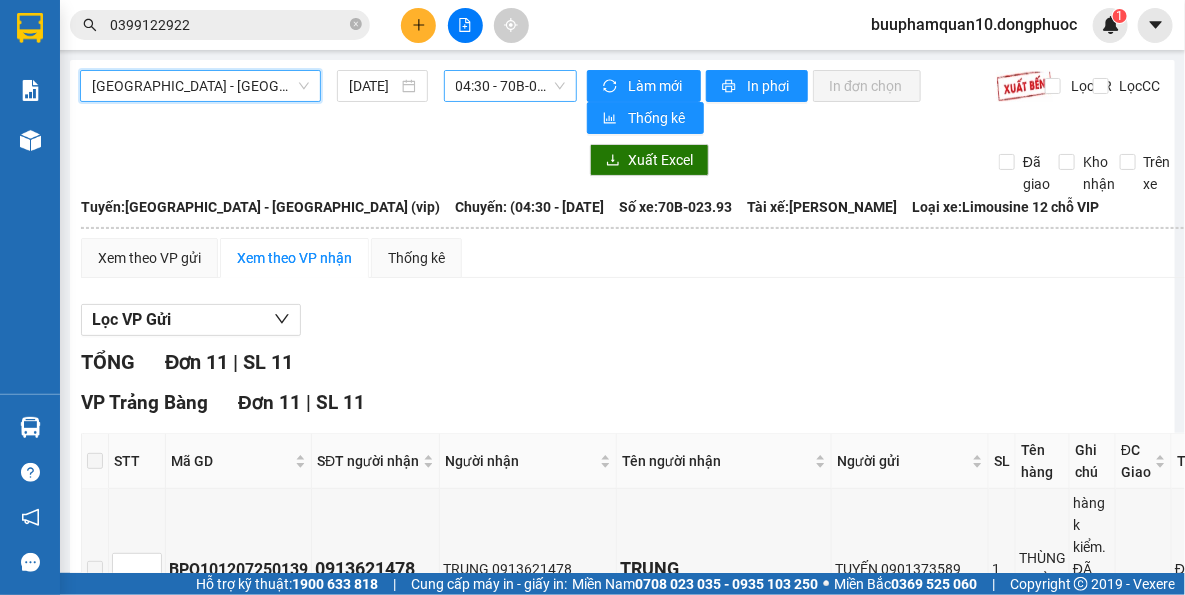 click on "04:30     - 70B-023.93" at bounding box center [511, 86] 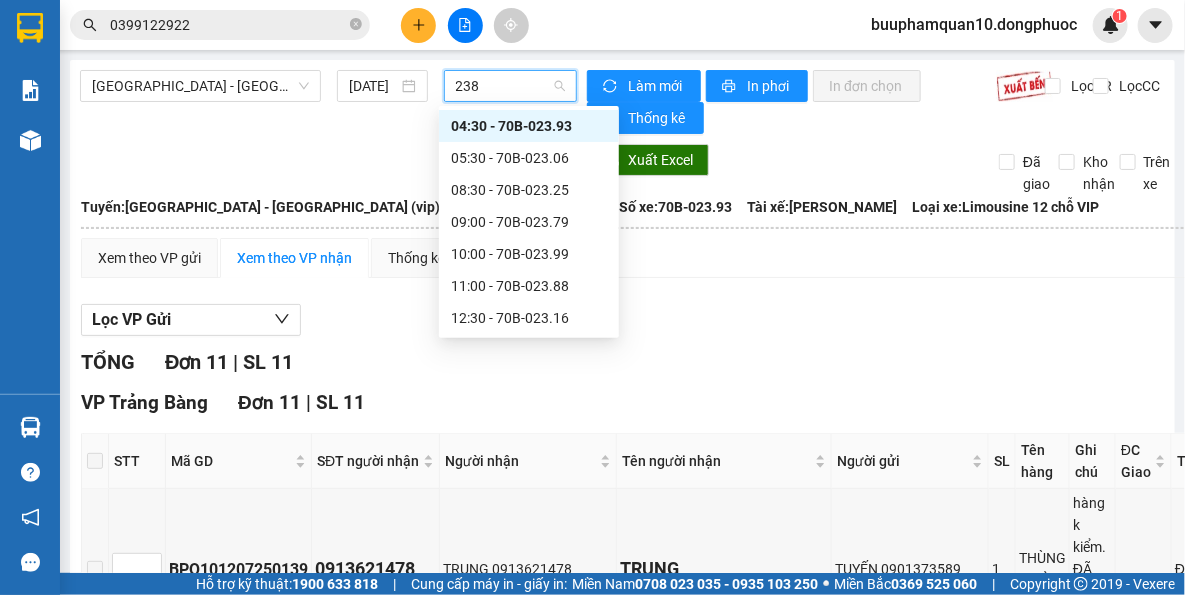 type on "2388" 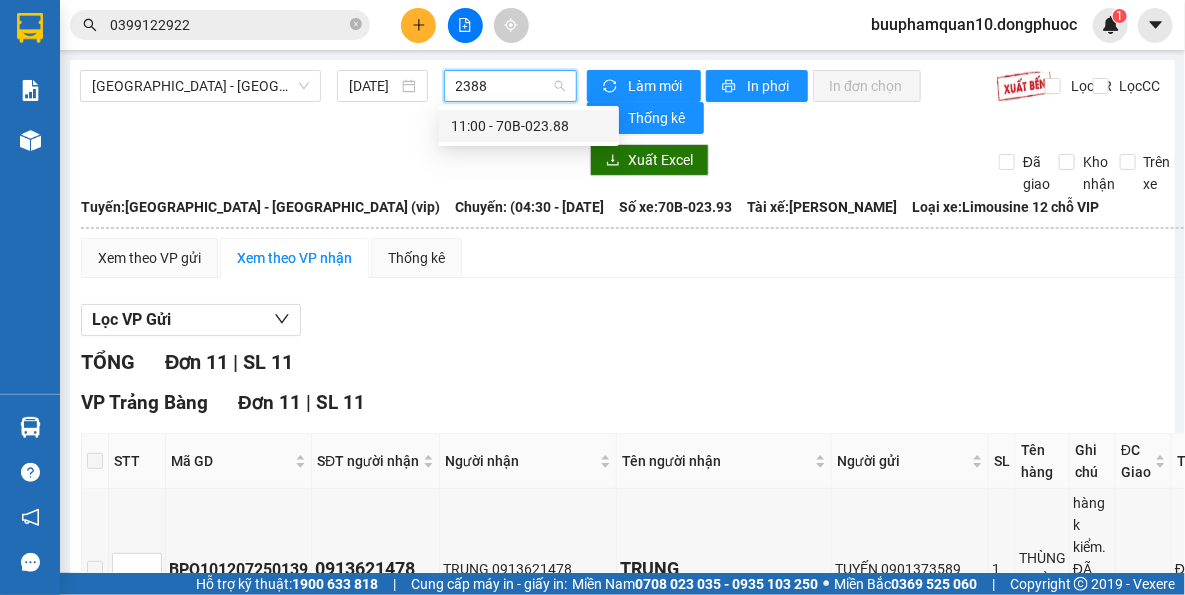 click on "11:00     - 70B-023.88" at bounding box center [529, 126] 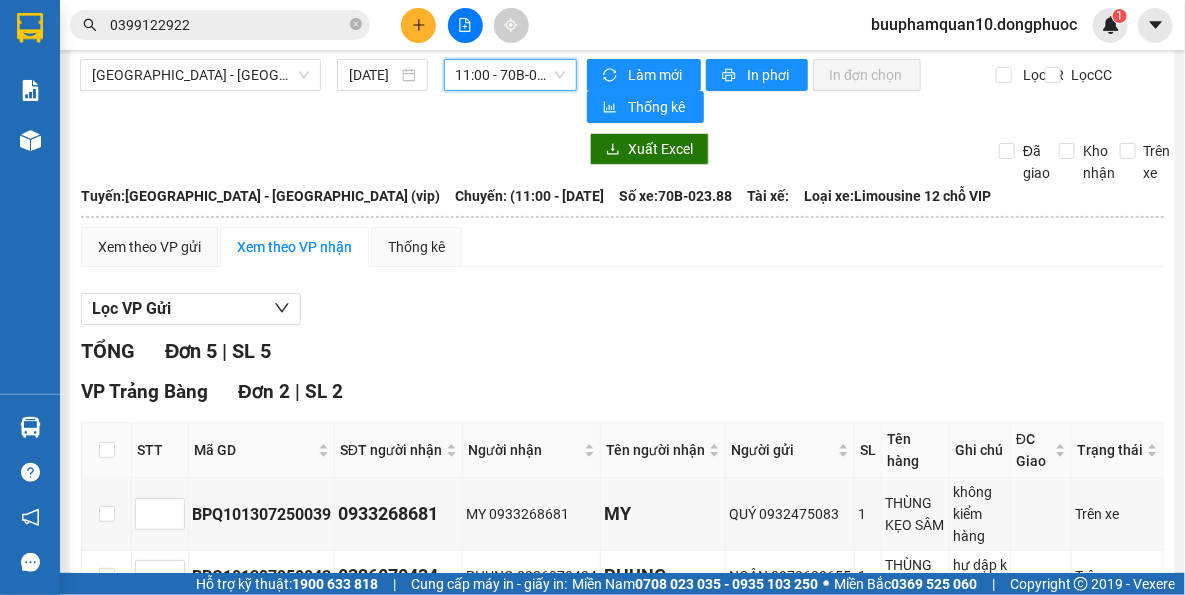 scroll, scrollTop: 0, scrollLeft: 0, axis: both 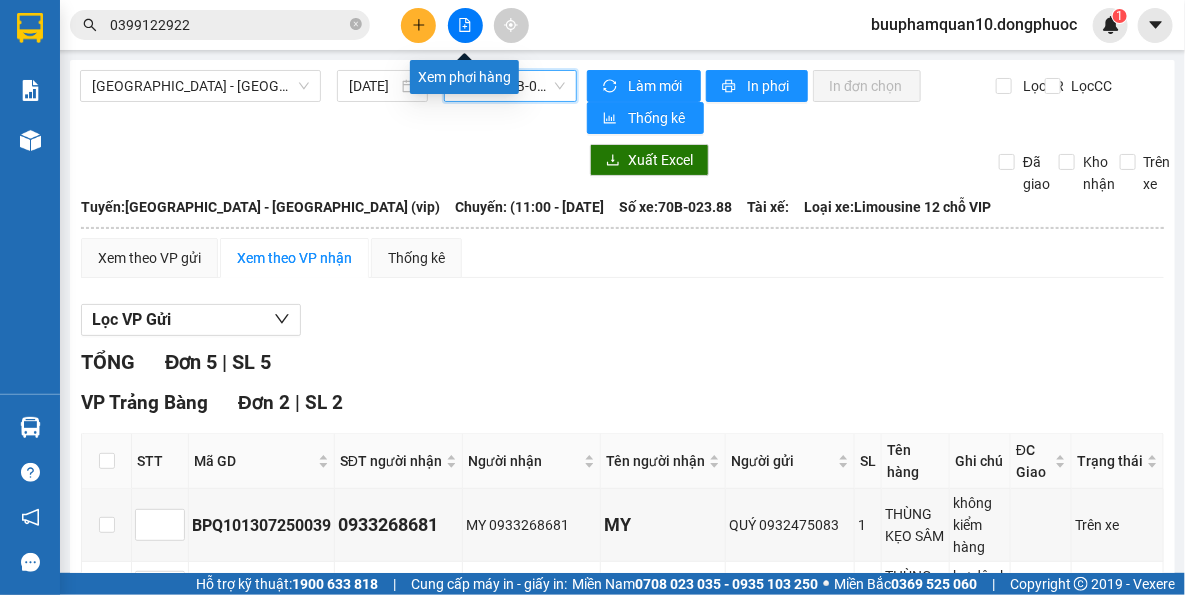 click on "Xem phơi hàng" at bounding box center [464, 77] 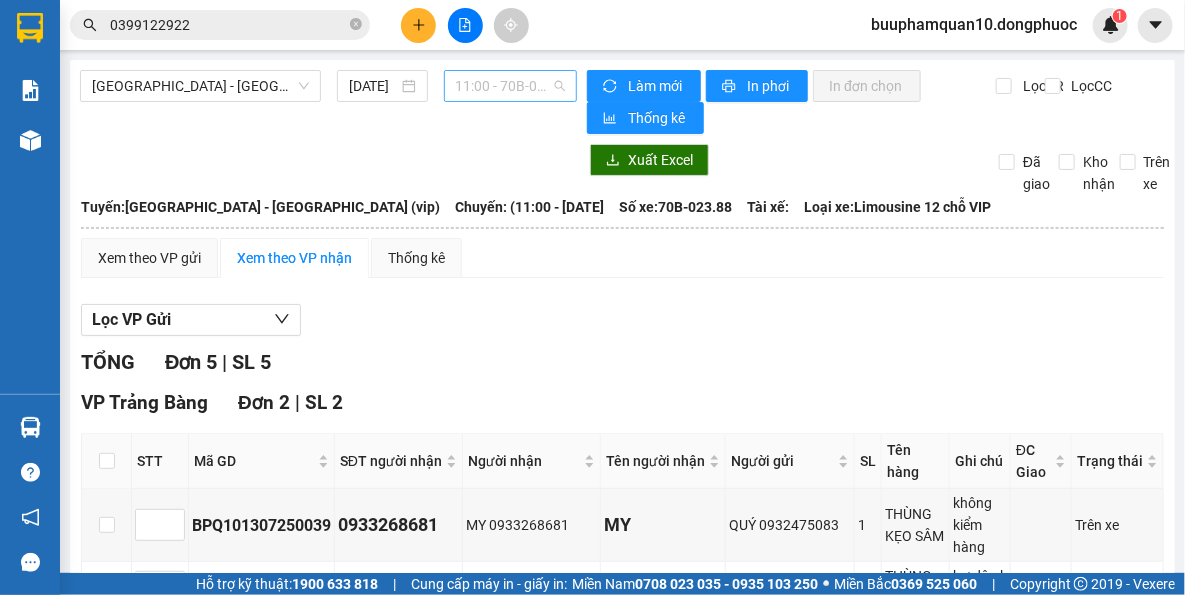 click on "11:00     - 70B-023.88" at bounding box center (511, 86) 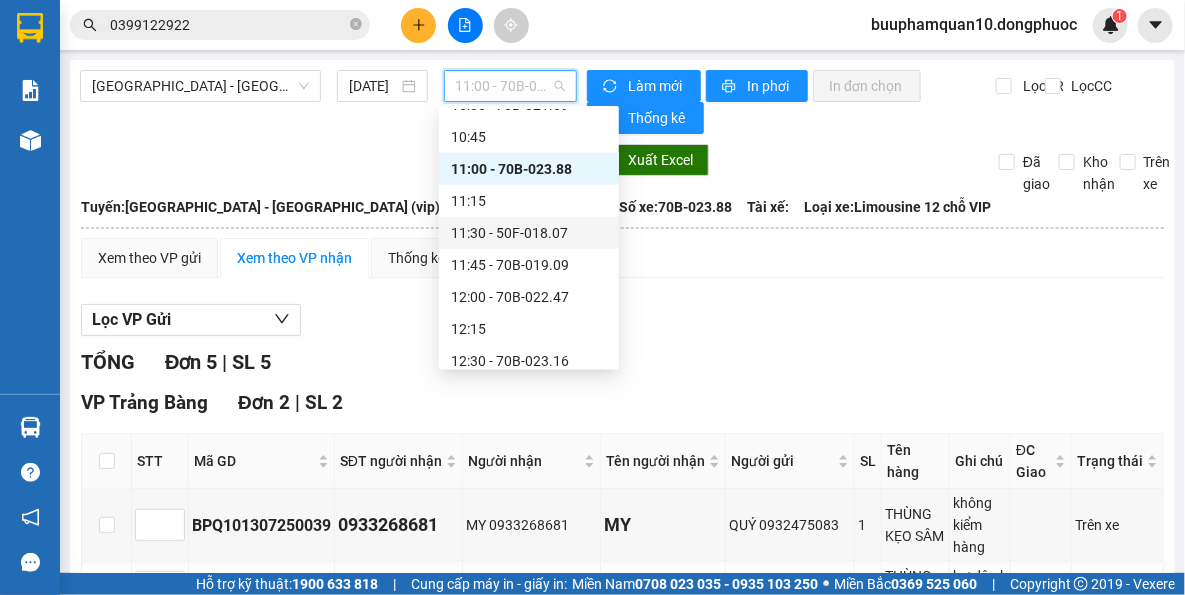 scroll, scrollTop: 912, scrollLeft: 0, axis: vertical 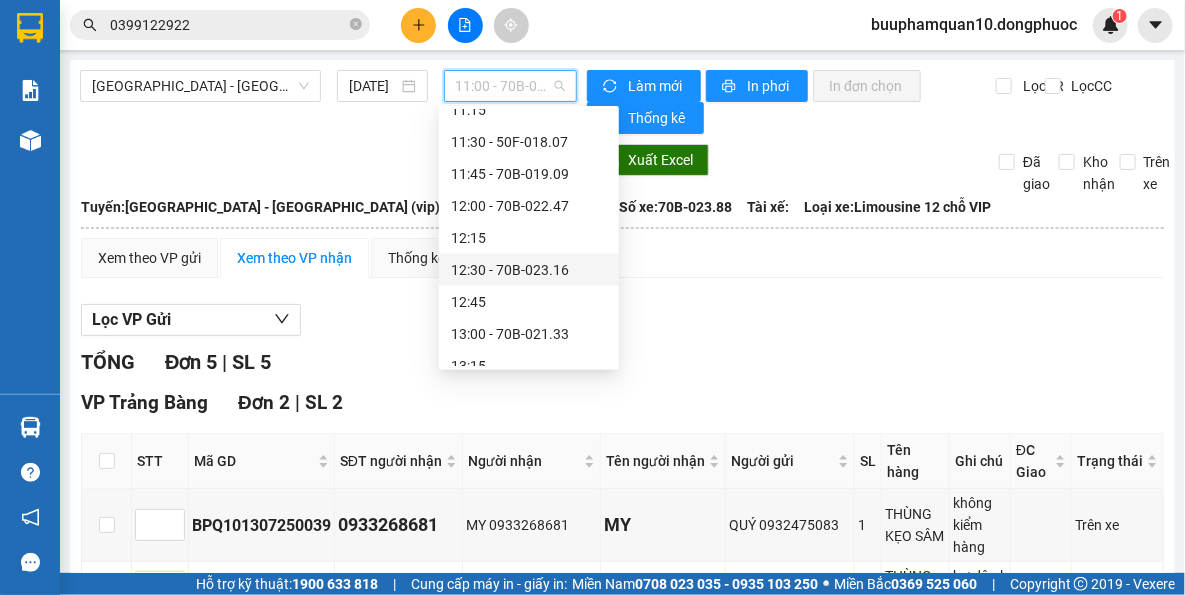 click on "Lọc VP Gửi TỔNG Đơn   5 | SL   5 VP Trảng Bàng Đơn   2 | SL   2 STT Mã GD SĐT người nhận Người nhận Tên người nhận Người gửi SL Tên hàng Ghi chú ĐC Giao Trạng thái Ký nhận                           BPQ101307250039 0933268681 MY 0933268681 MY QUÝ 0932475083 1  THÙNG KẸO SÂM  không kiểm hàng Trên xe BPQ101307250043 0326070434 PHỤNG  0326070434 PHỤNG  NGÂN 0979639655 1 THÙNG TRÁI CÂY  hư dập k đền  Trên xe Lưu sắp xếp In DS In biên lai Đồng Phước   19001152   Bến xe Tây Ninh, 01 Võ Văn Truyện, KP 1, Phường 2 BP. Quận 10  -  10:43 - 13/07/2025 Tuyến:  Hồ Chí Minh - Tây Ninh (vip) Chuyến:   (11:00 - 13/07/2025) Số xe:  70B-023.88   Loại xe:  Limousine 12 chỗ VIP STT Mã GD SĐT người nhận Người nhận Tên người nhận Người gửi SL Tên hàng Ghi chú ĐC Giao Trạng thái Ký nhận VP Trảng Bàng Đơn   2 | SL   2 1 BPQ101307250039 0933268681 MY 0933268681 MY 1 Trên xe 2" at bounding box center (622, 663) 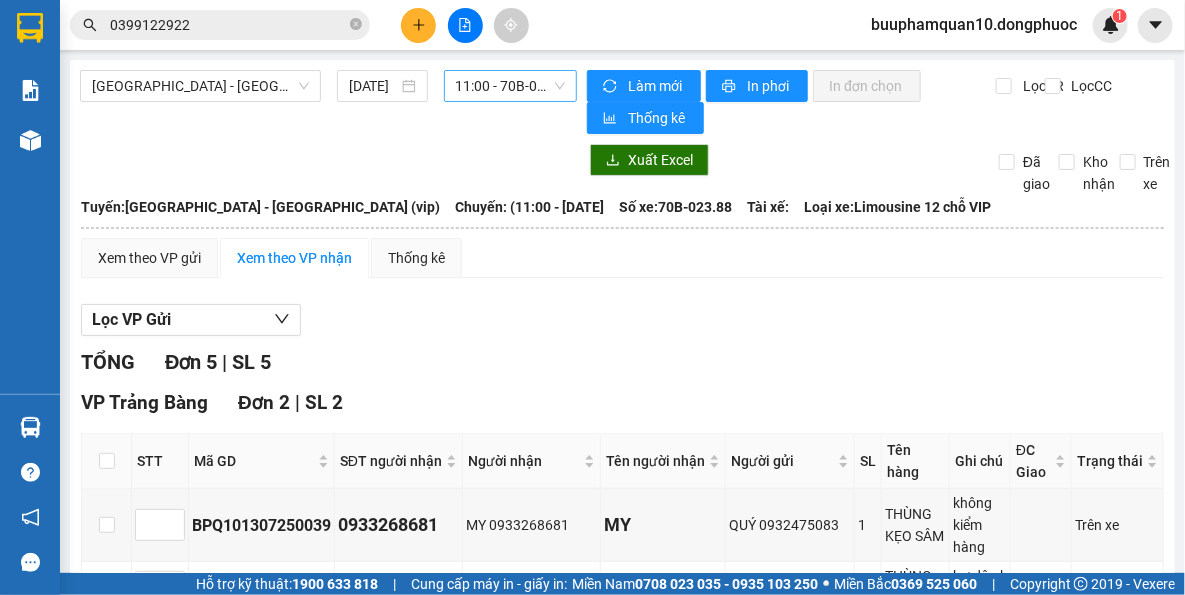 click on "11:00     - 70B-023.88" at bounding box center [511, 86] 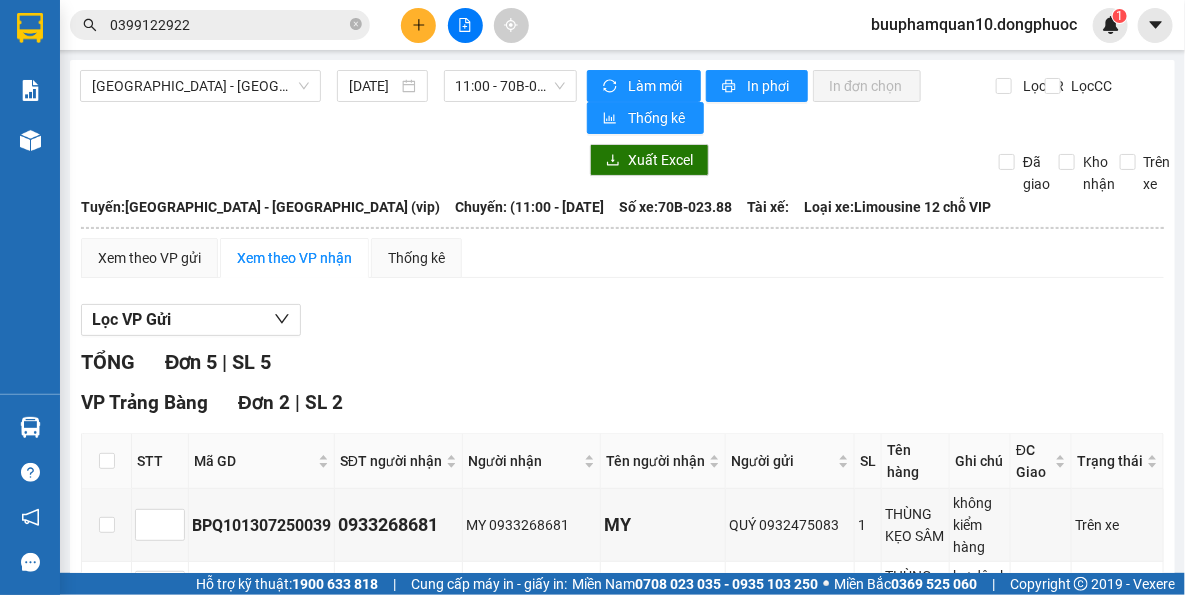 drag, startPoint x: 716, startPoint y: 316, endPoint x: 496, endPoint y: 15, distance: 372.82837 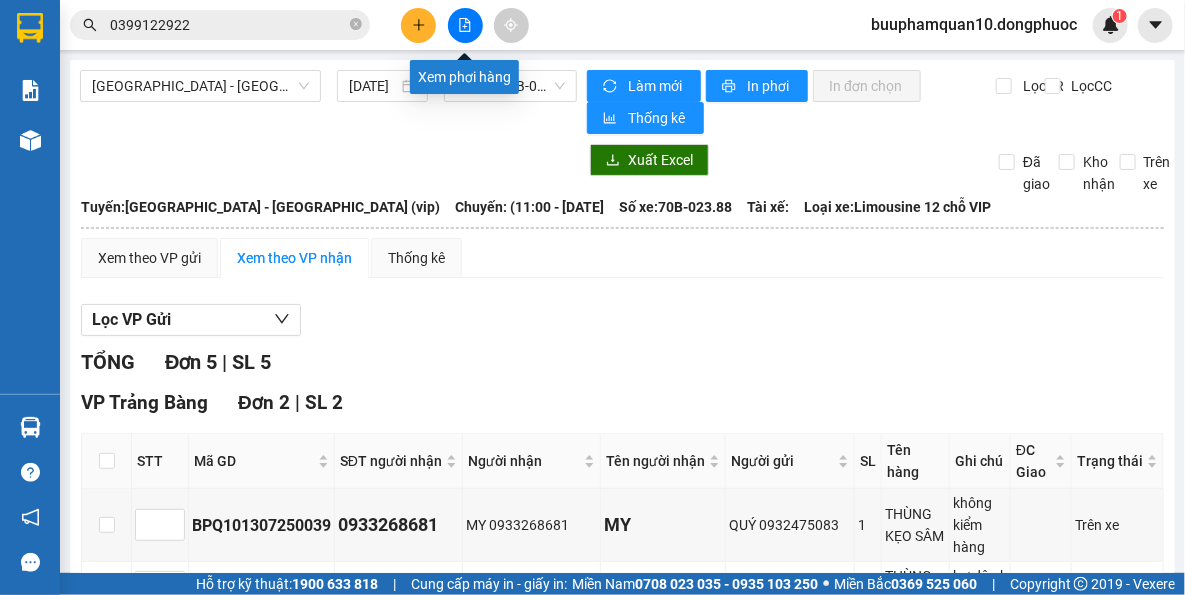 click 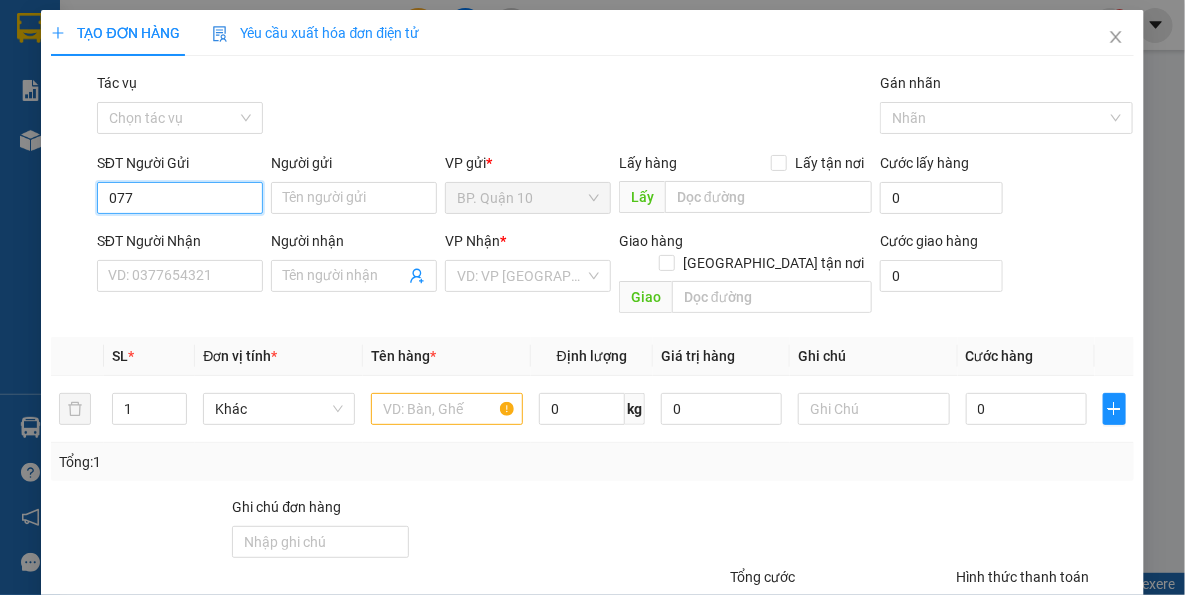 type on "0774" 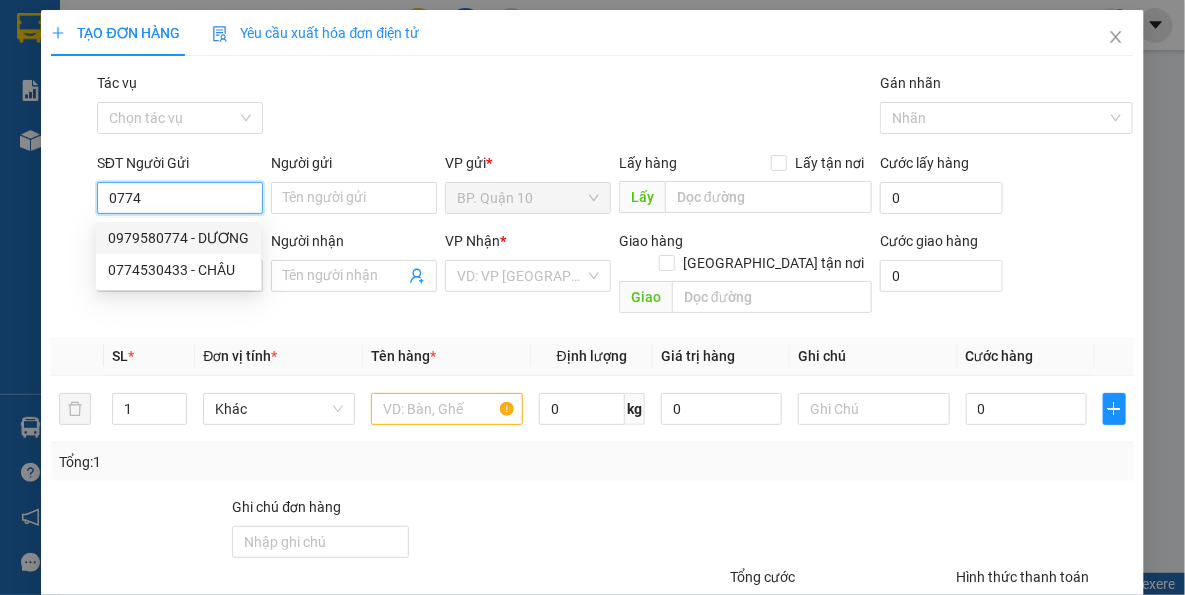 click on "0774" at bounding box center (180, 198) 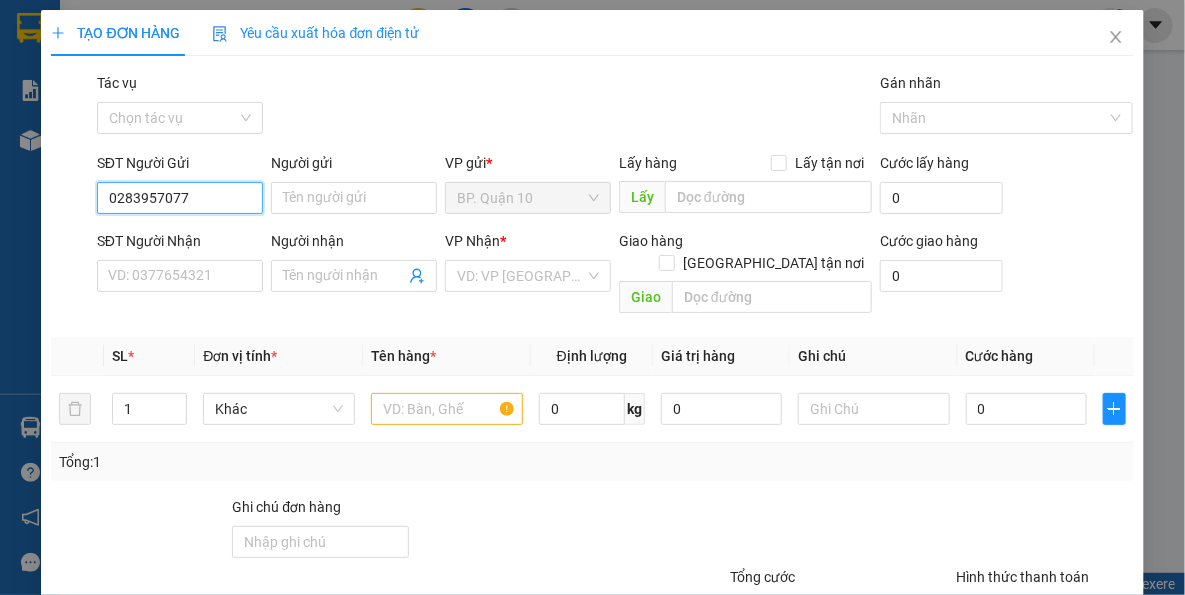 type on "02839570774" 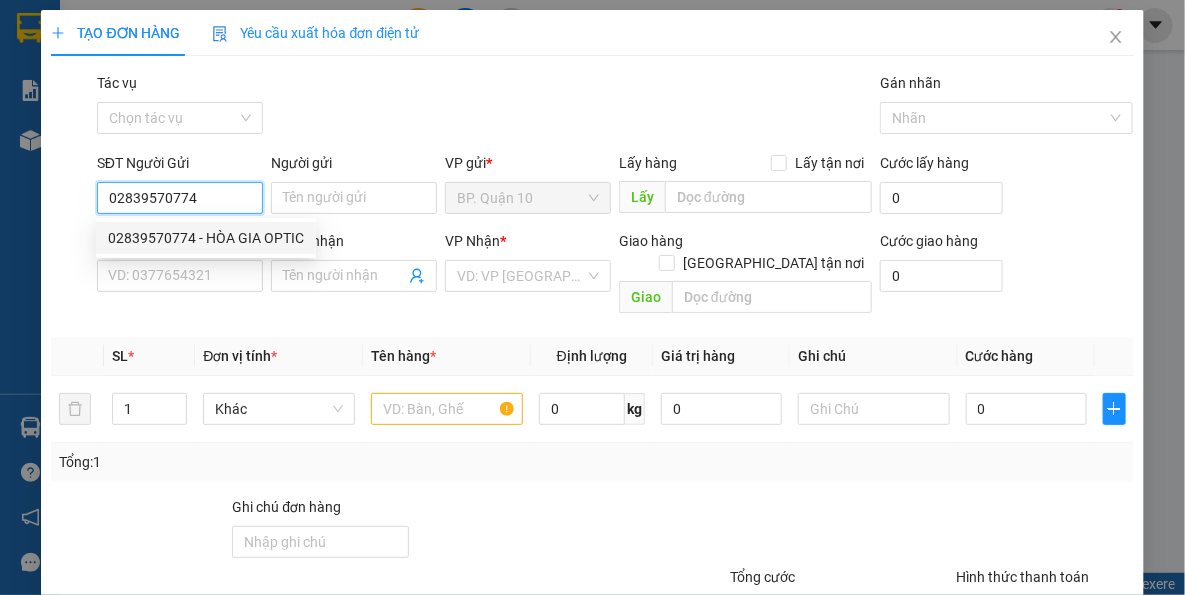 click on "02839570774 - HÒA GIA OPTIC" at bounding box center [206, 238] 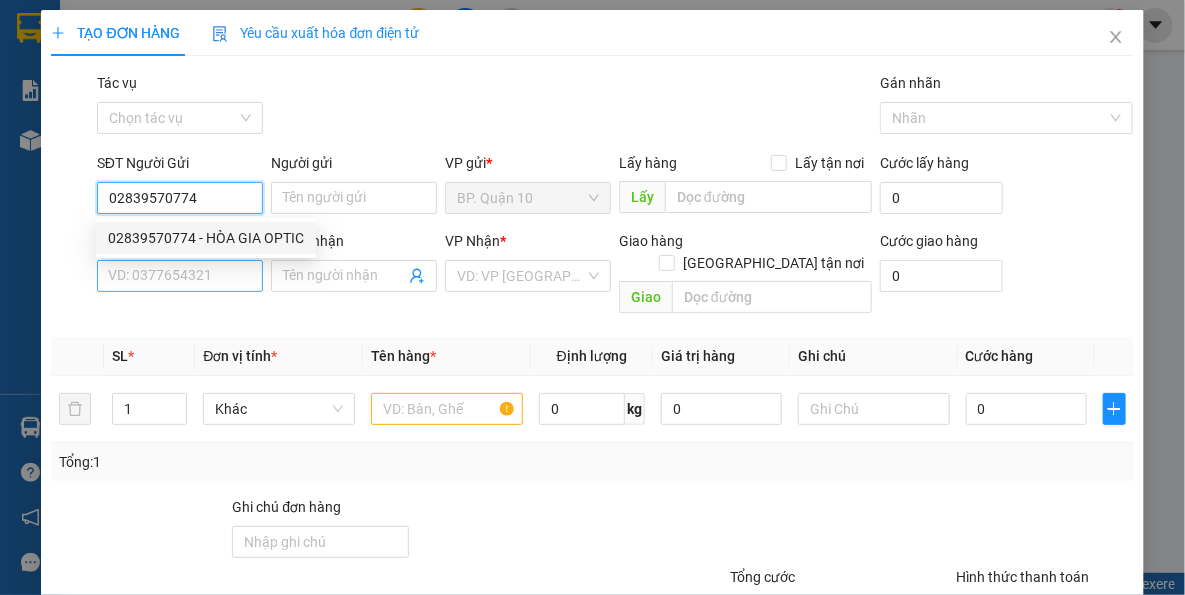 type on "HÒA GIA OPTIC" 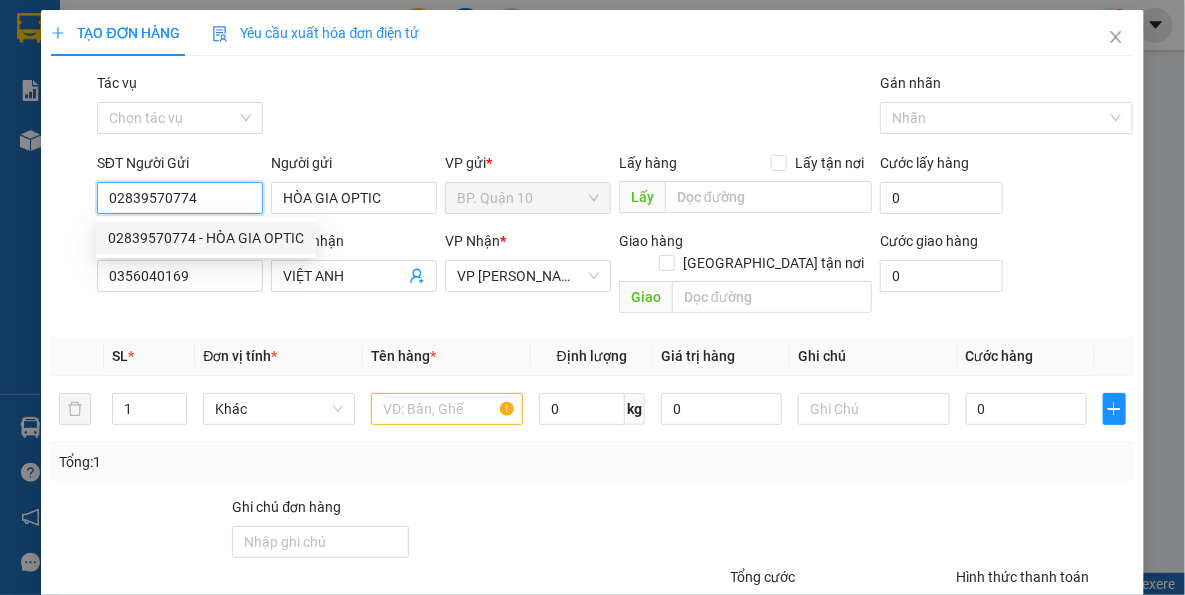 type on "02839570774" 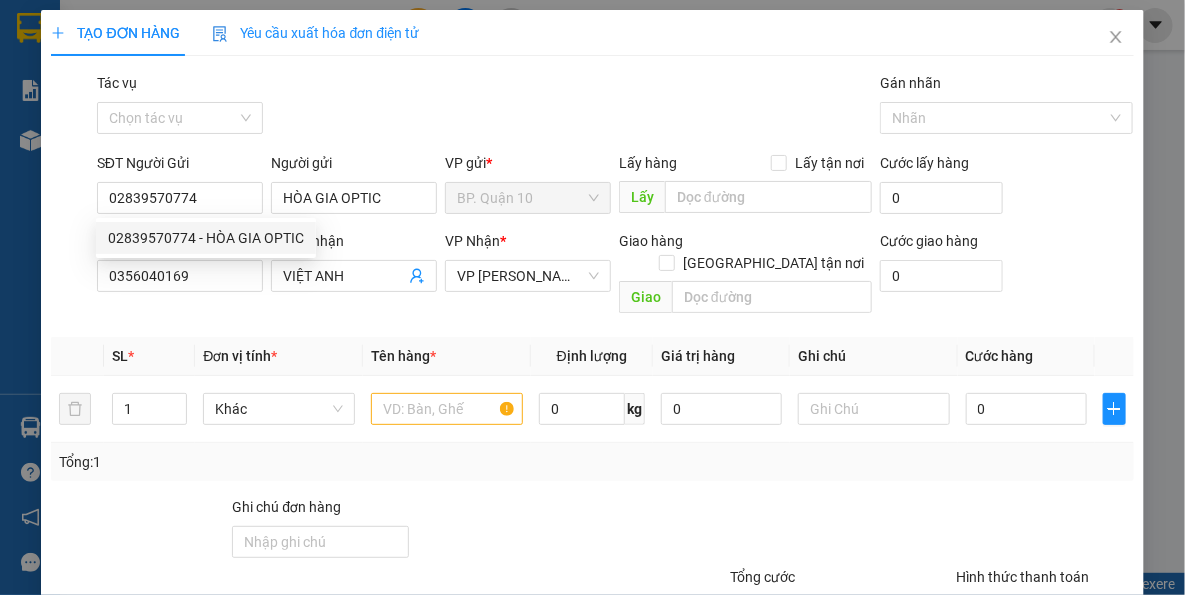 type on "60.000" 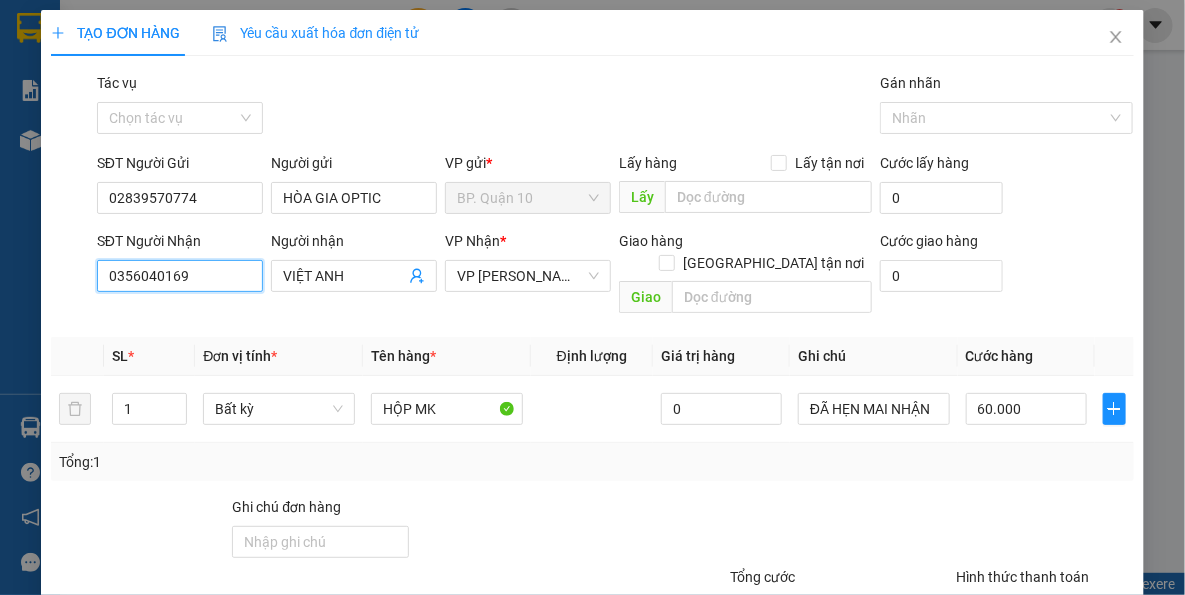 click on "0356040169" at bounding box center [180, 276] 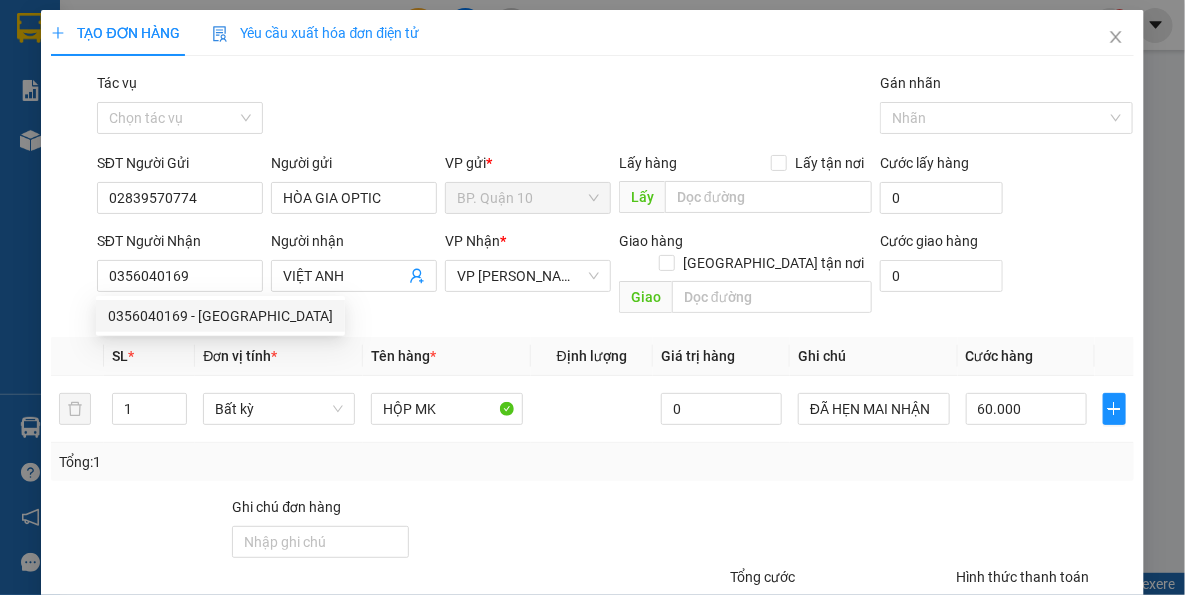 click on "Tên hàng  *" at bounding box center (447, 356) 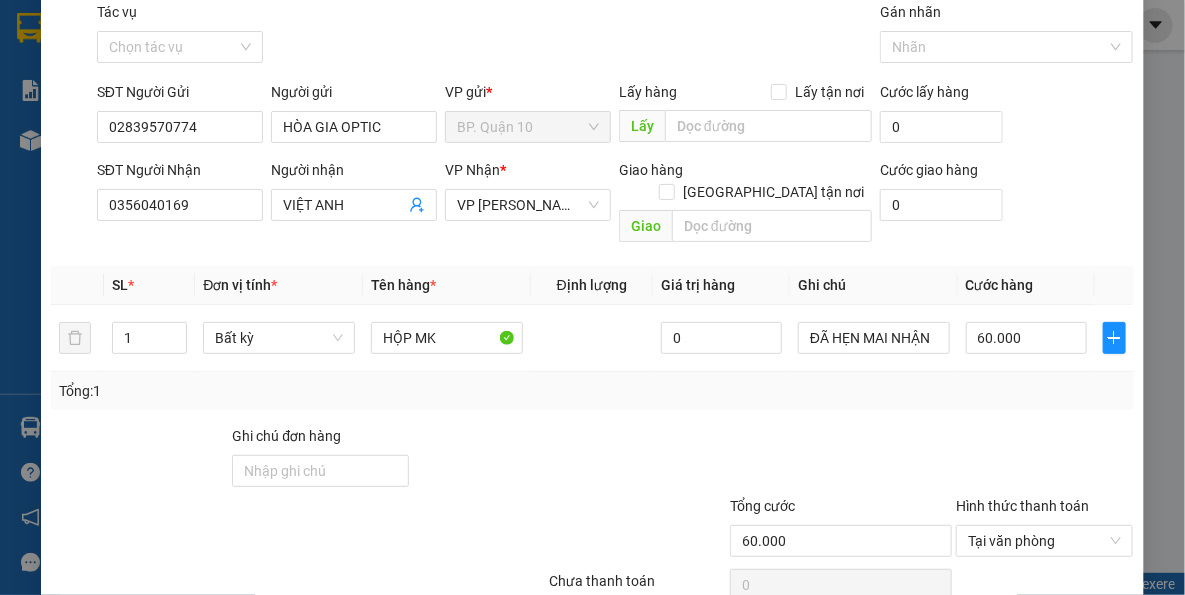 scroll, scrollTop: 143, scrollLeft: 0, axis: vertical 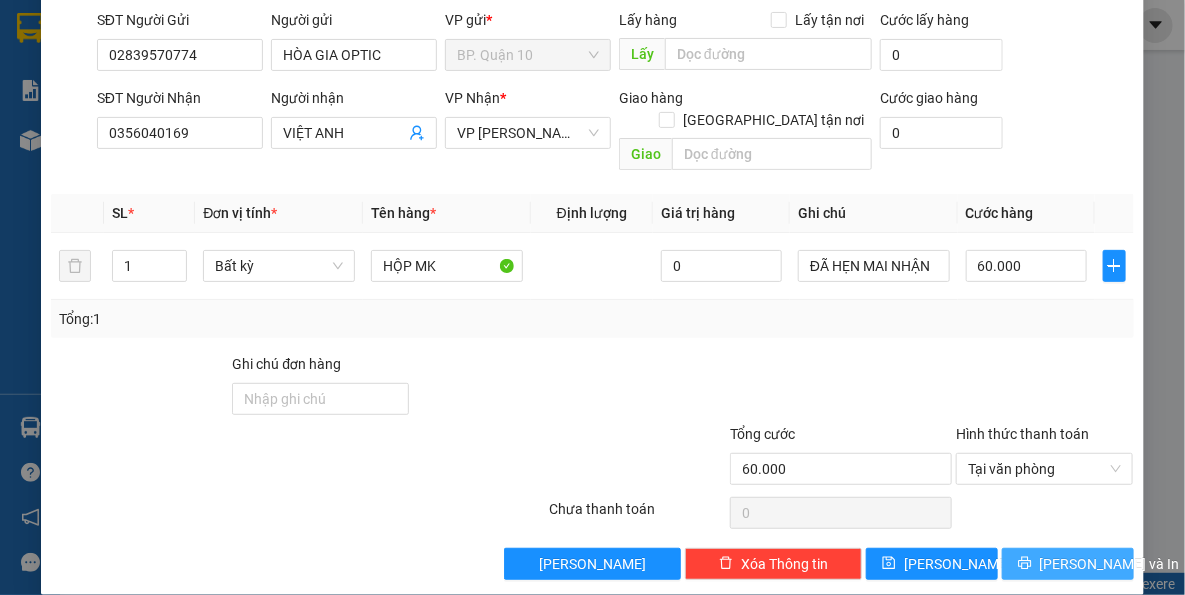 click on "[PERSON_NAME] và In" at bounding box center [1110, 564] 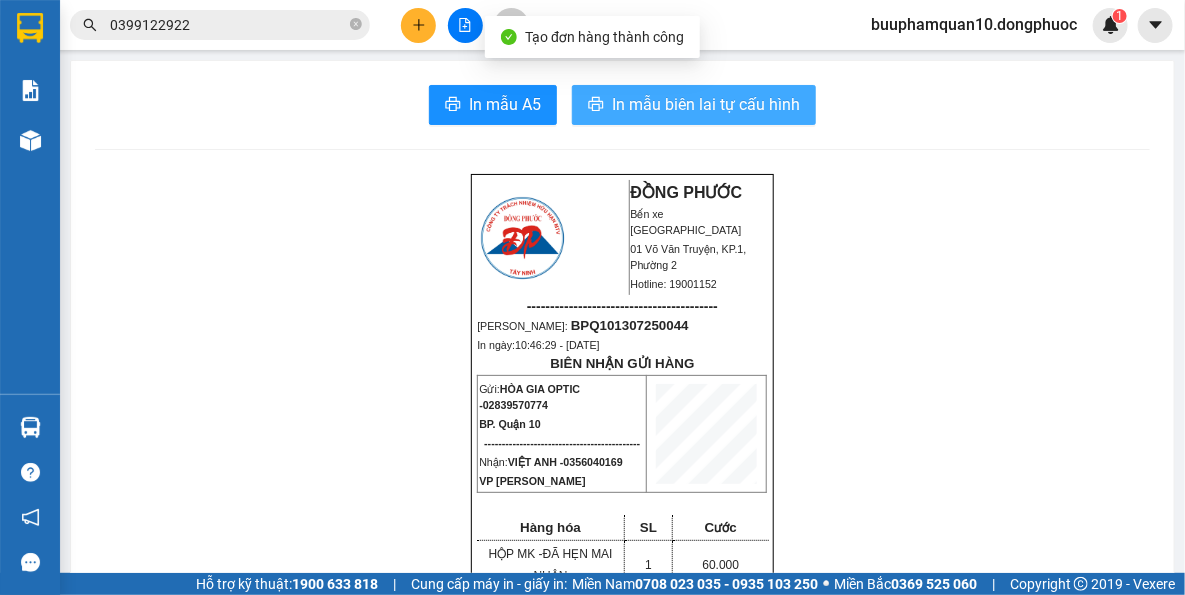 click on "In mẫu biên lai tự cấu hình" at bounding box center (706, 104) 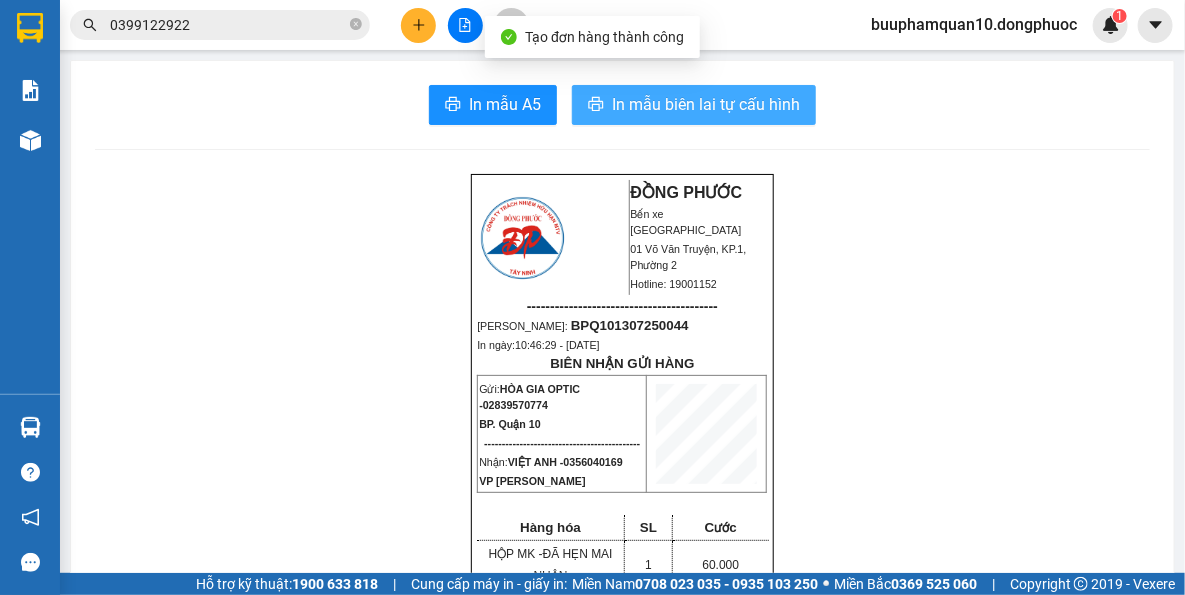 scroll, scrollTop: 0, scrollLeft: 0, axis: both 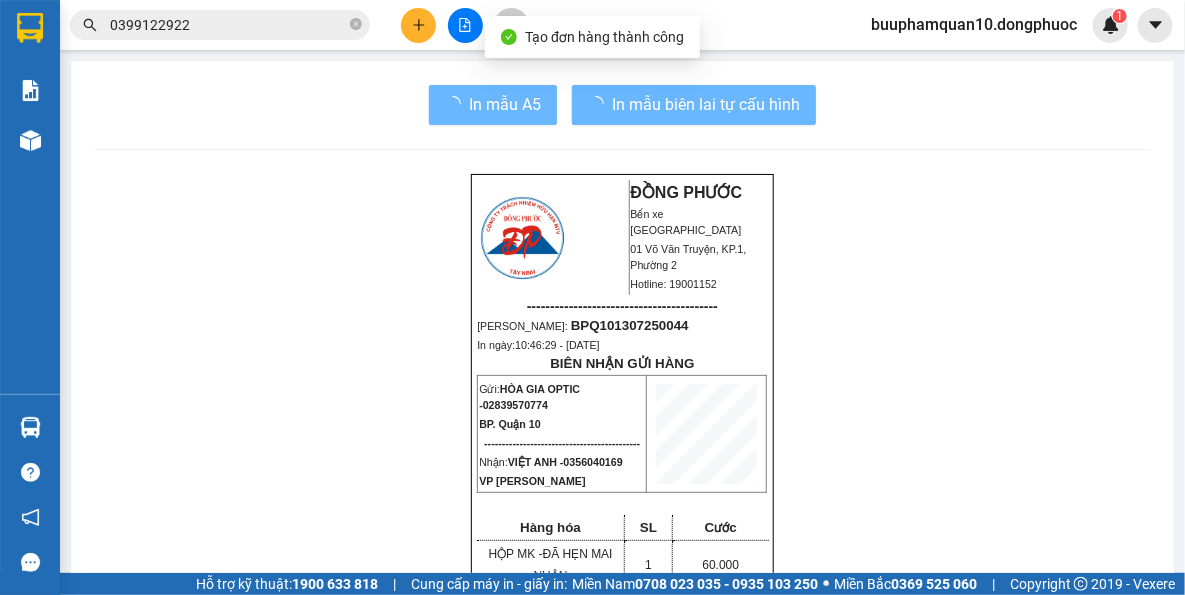 click on "ĐỒNG PHƯỚC
Bến xe Tây Ninh
01 Võ Văn Truyện, KP.1, Phường 2
Hotline: 19001152
-----------------------------------------
Mã ĐH:   BPQ101307250044
In ngày:  10:46:29 - 13/07/2025
BIÊN NHẬN GỬI HÀNG
Gửi:  HÒA GIA OPTIC -  02839570774
BP. Quận 10
--------------------------------------------
Nhận:  VIỆT ANH  -  0356040169
VP Châu Thành
Hàng hóa
SL
Cước
HỘP MK -  ĐÃ HẸN MAI NHẬN
1
60.000
-------------------------------------------
CR:  60.000
CC:  0
Phí TH:  0
Tổng:  60.000
-------------------------------------------
Quy định nhận/gửi hàng: - Sau 03 ngày gửi hàng, nếu quý khách không đến nhận hàng hóa thì mọi khiếu nại công ty sẽ không giải quyết.
- Nếu mất hàng: công ty sẽ hoàn bằng giá cước phí x 20 lần.
ĐỒNG PHƯỚC
Bến xe Tây Ninh
Hotline: 19001152" at bounding box center (622, 1765) 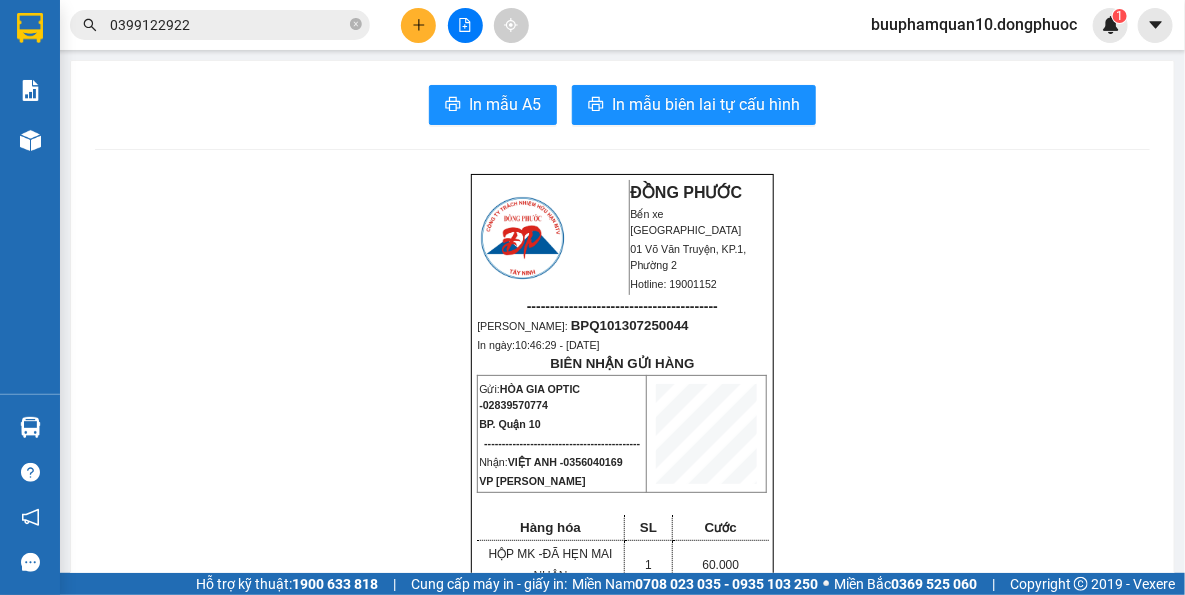 click on "Kết quả tìm kiếm ( 38 )  Bộ lọc  Thuộc VP này Mã ĐH Trạng thái Món hàng Tổng cước Chưa cước Nhãn Người gửi VP Gửi Người nhận VP Nhận VPTN1207250040 12:32 - 12/07 VP Nhận   70B-023.06 16:20 - 12/07 THÙNG LK SL:  1 100.000 0985607080 LUÂN VP Tây Ninh 0399122922 NGHĨA BP. Quận 10 BPQ100907250095 15:31 - 09/07 Đã giao   19:06 - 09/07 BAO LK SL:  1 100.000 0399122922 NGHĨA  BP. Quận 10 0985607080 LUÂN VP Tây Ninh VPTN0407250047 14:04 - 04/07 Đã giao   10:19 - 05/07 HỘP LK SL:  1 40.000 0985607080 LUÂN VP Tây Ninh 0399122922 NGHĨA  BP. Quận 10 BPQ100107250096 15:00 - 01/07 Đã giao   17:15 - 02/07 HỘP LK SL:  1 60.000 0399122922 NGHĨA  BP. Quận 10 0985607080 LUÂN VP Tây Ninh VPTN1604250034 10:13 - 16/04 Đã giao   15:36 - 16/04 HỘP LK SL:  1 40.000 0985607080 LUÂN VP Tây Ninh 0399122922 NGHĨA  BP. Quận 10 BPQ100604250022 09:39 - 06/04 Đã giao   17:22 - 06/04 HỘP LK SL:  1 80.000 0399122922 NGHĨA  BP. Quận 10 0985607080   1" at bounding box center (195, 25) 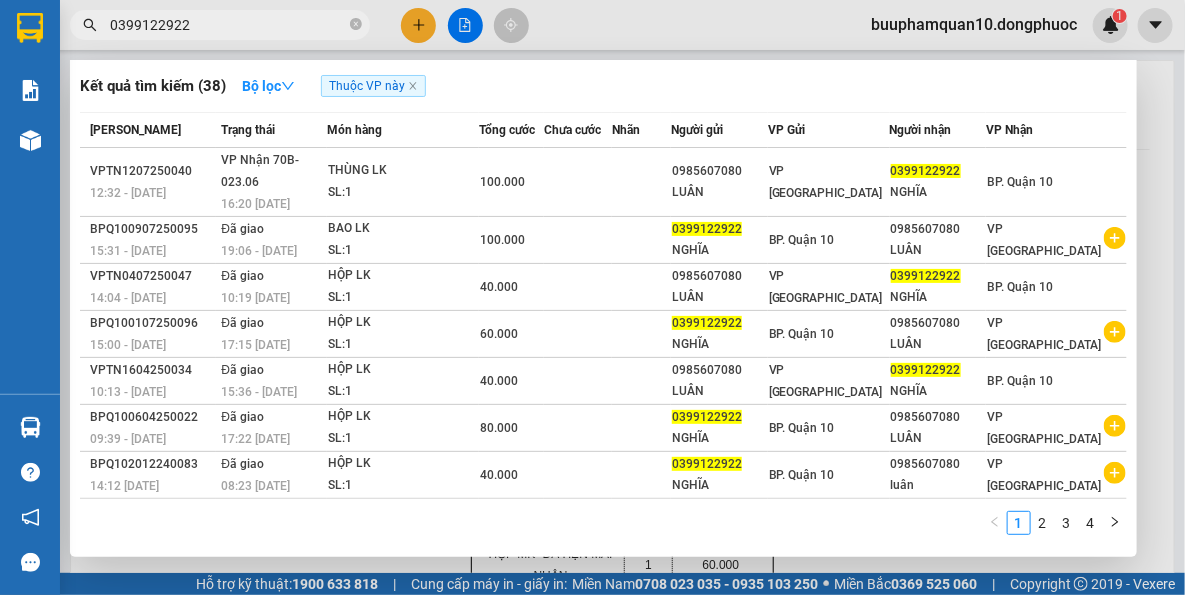 click on "0399122922" at bounding box center (228, 25) 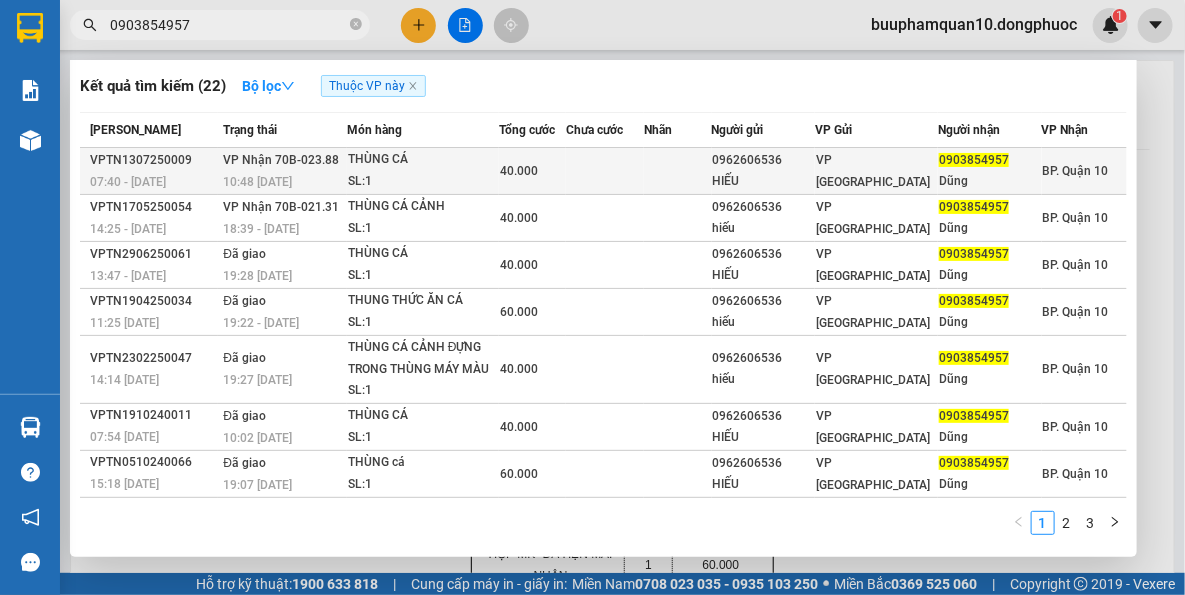 type on "0903854957" 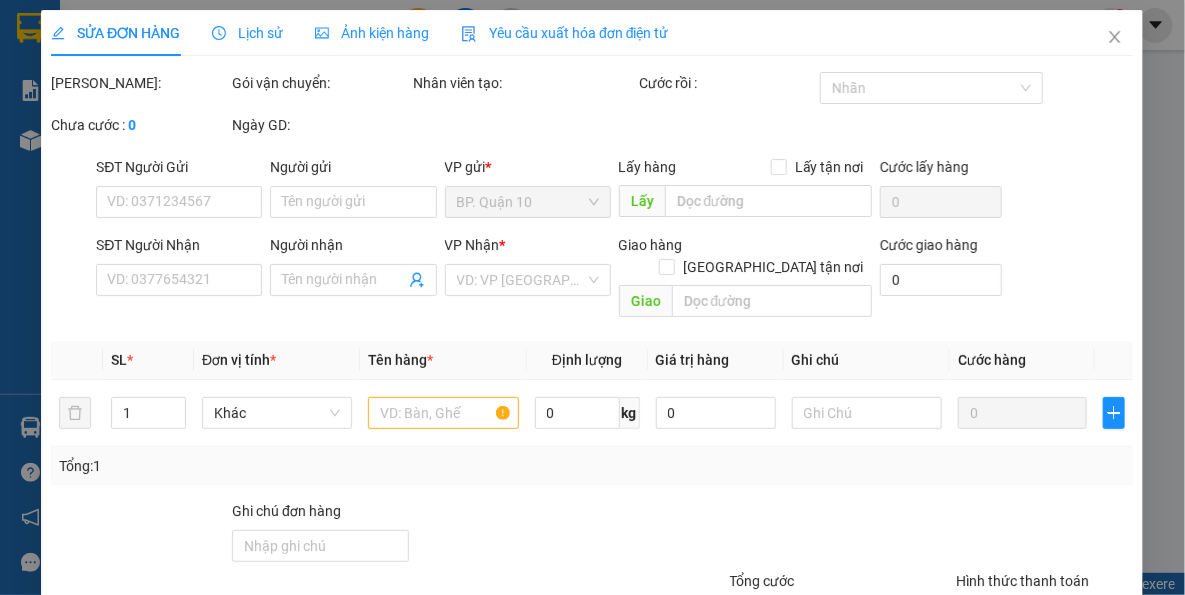 type on "0962606536" 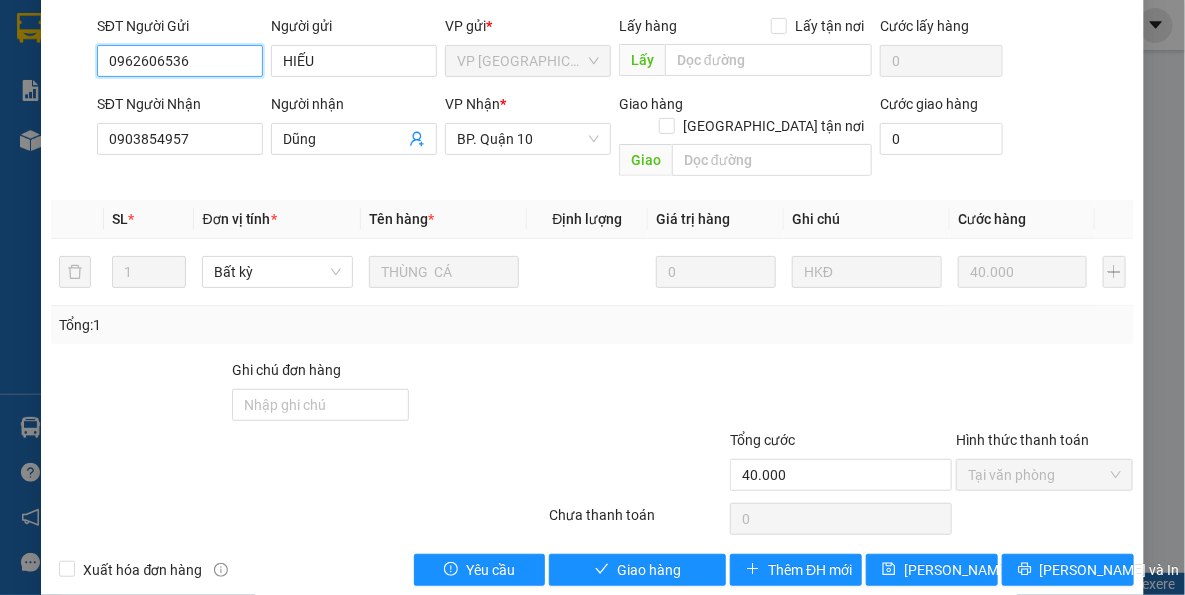 scroll, scrollTop: 191, scrollLeft: 0, axis: vertical 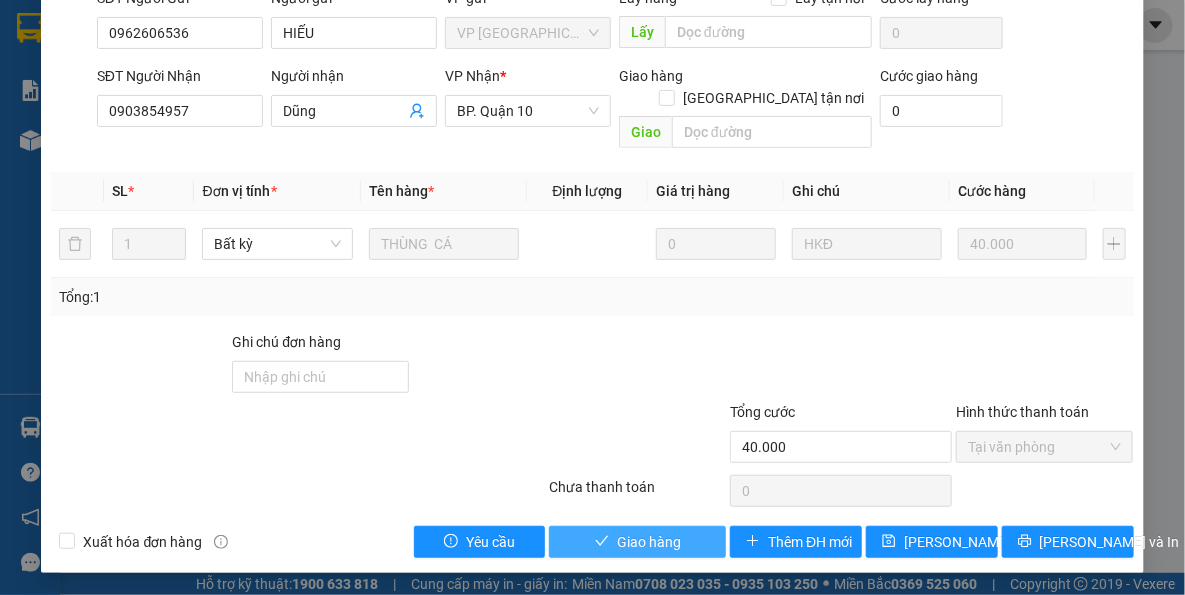 click on "Giao hàng" at bounding box center (637, 542) 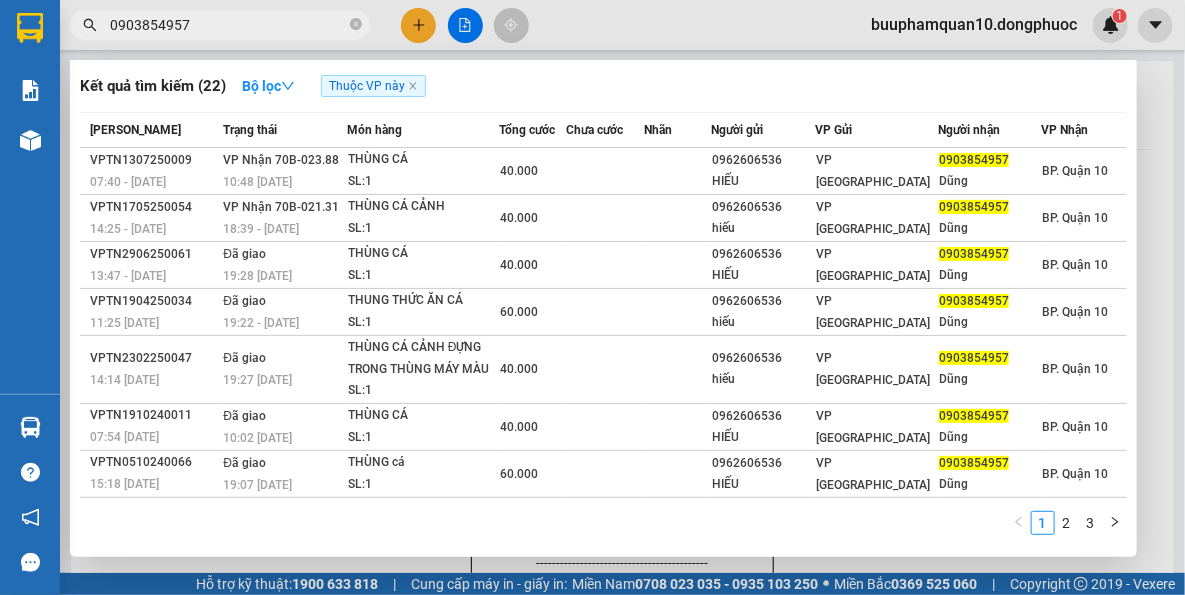 click on "0903854957" at bounding box center (228, 25) 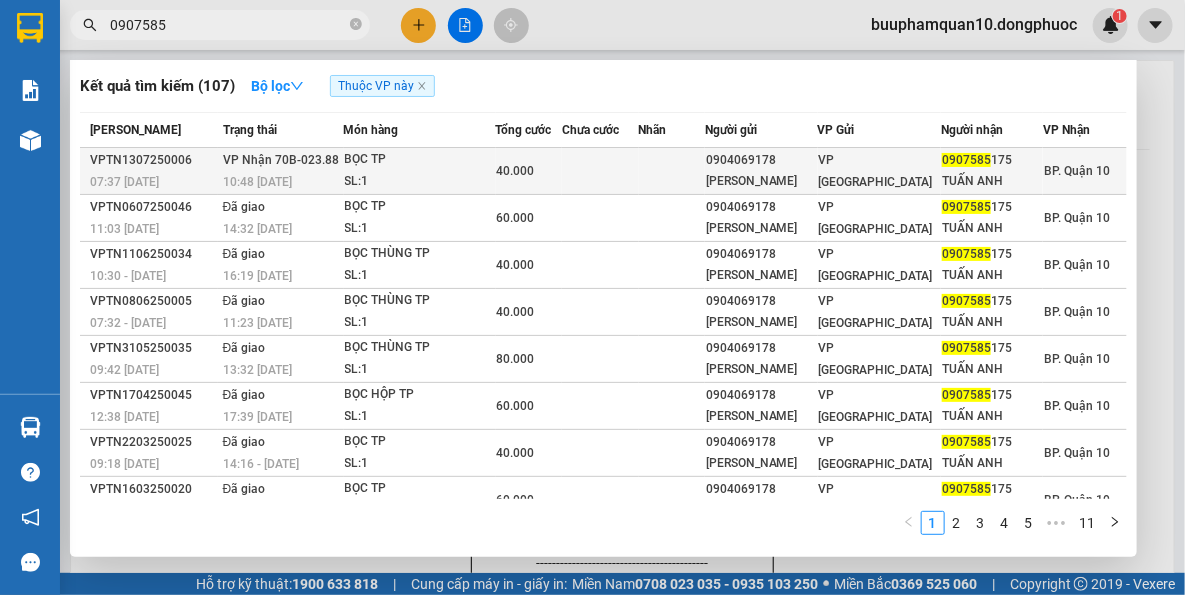 type on "0907585" 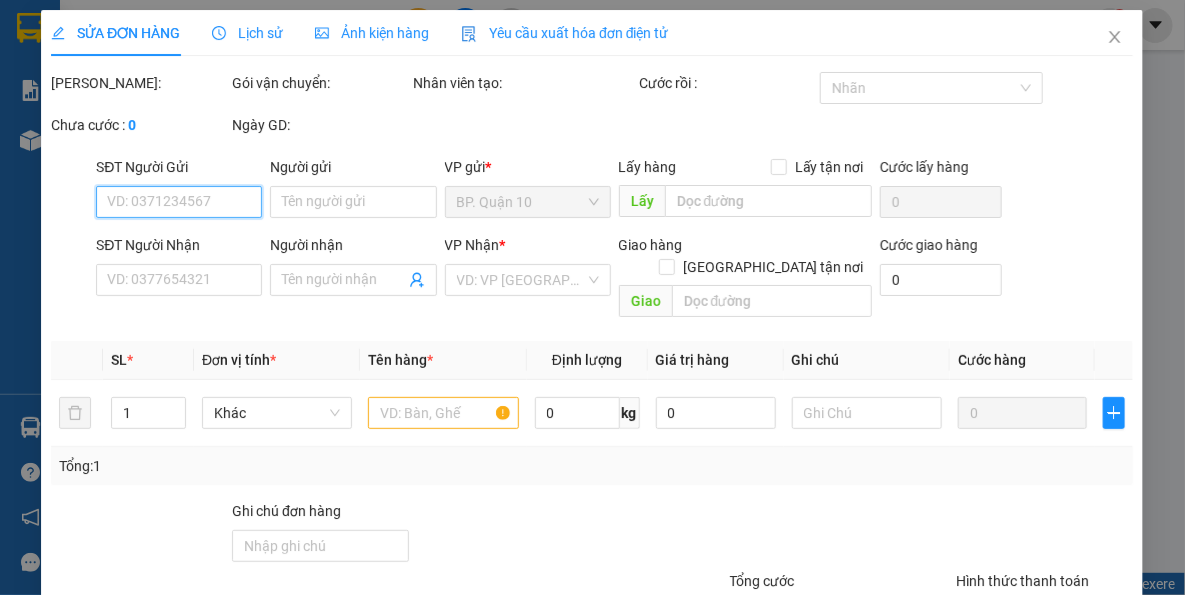 type on "0904069178" 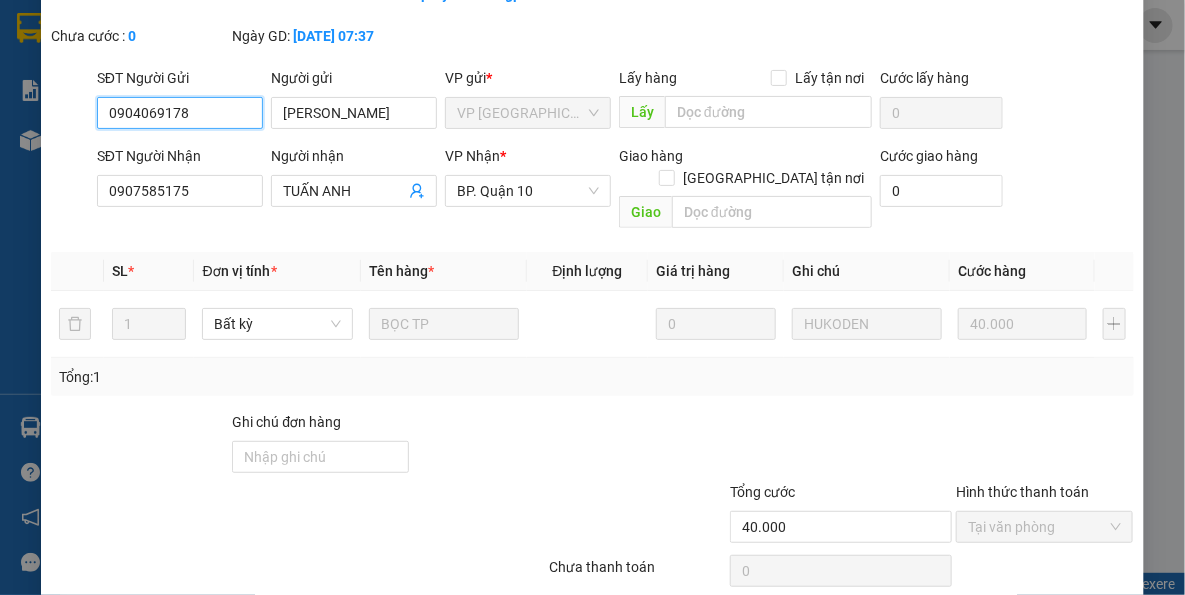 scroll, scrollTop: 191, scrollLeft: 0, axis: vertical 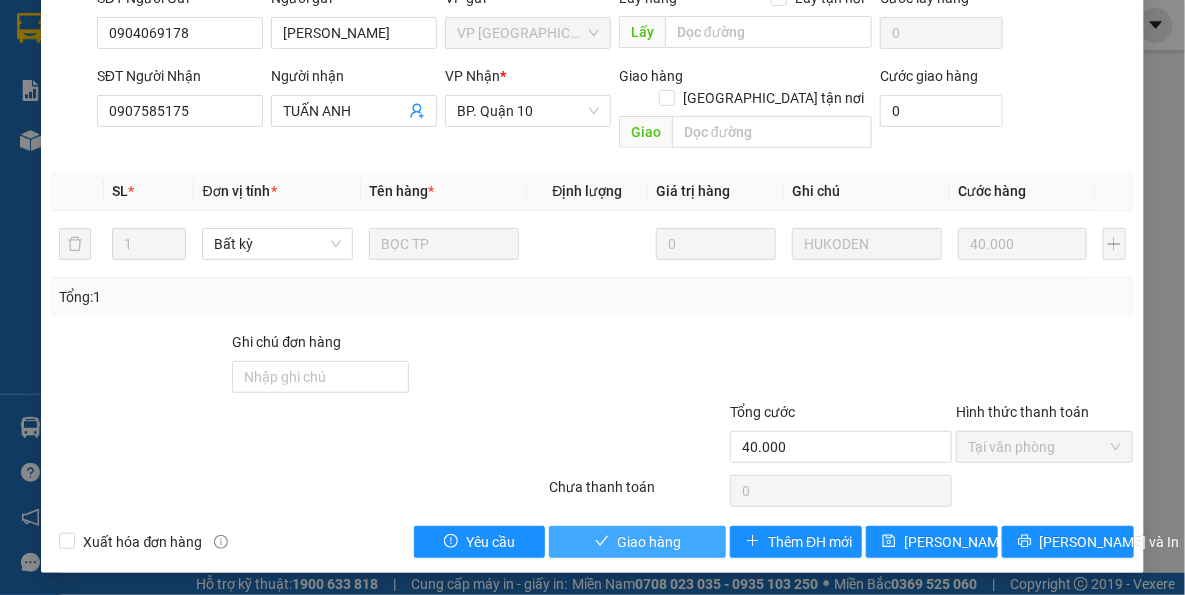 click on "Giao hàng" at bounding box center [649, 542] 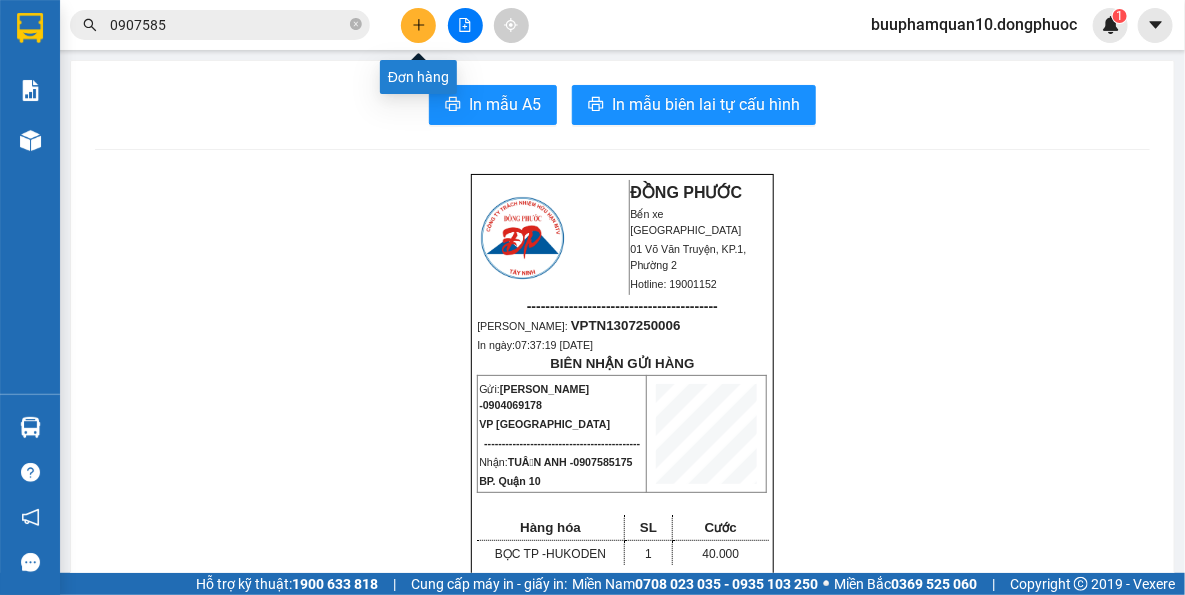 click 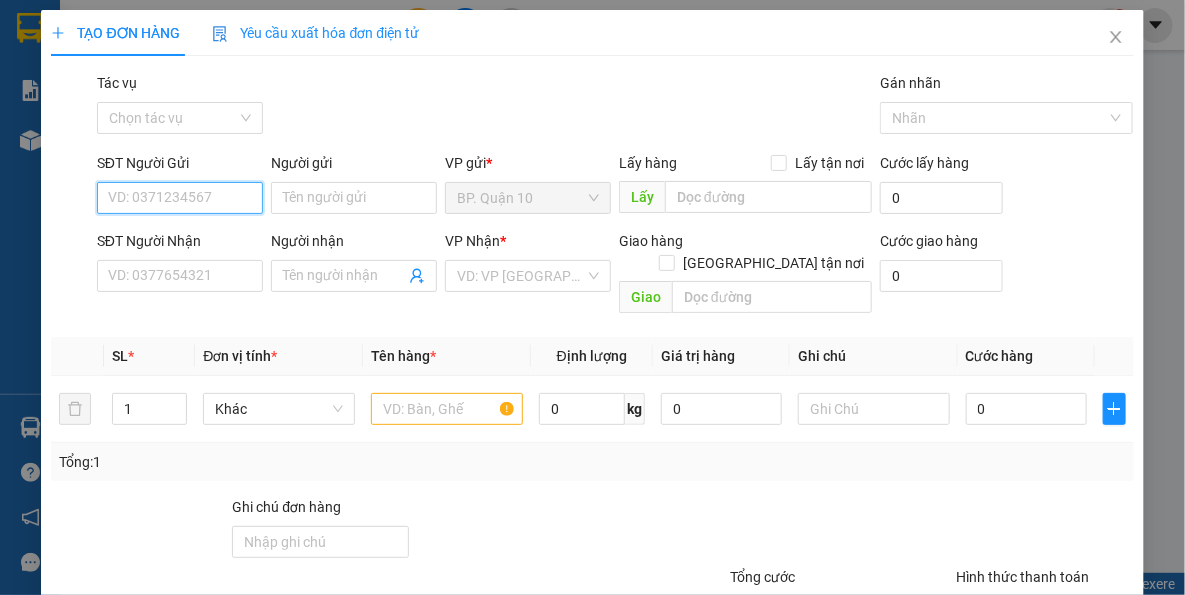click on "SĐT Người Gửi" at bounding box center (180, 198) 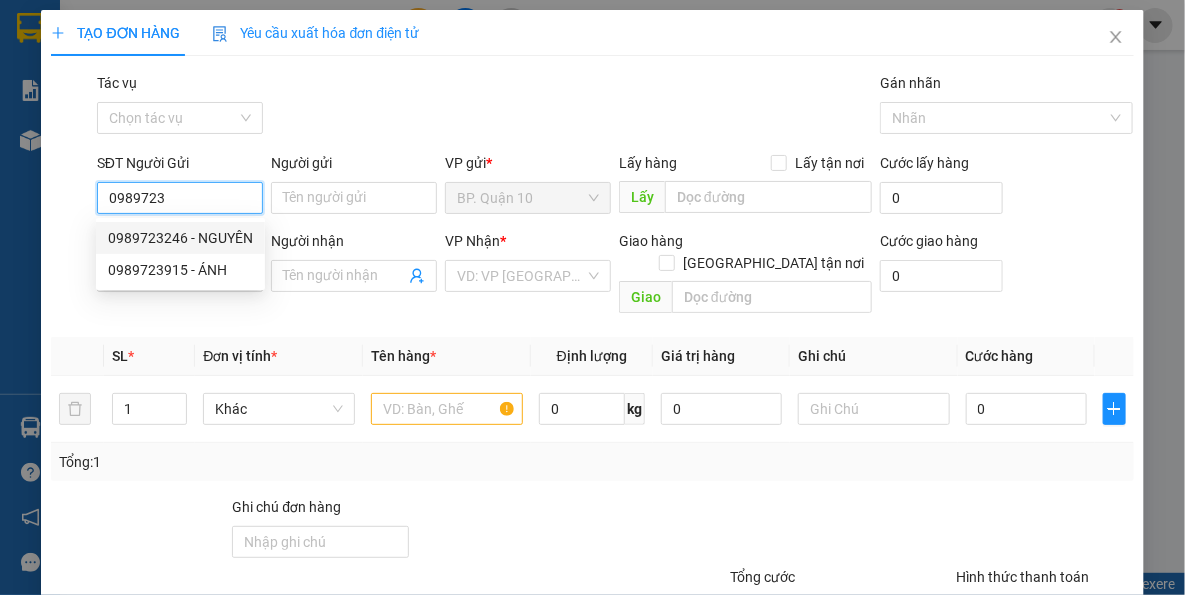 click on "0989723246 - NGUYÊN" at bounding box center (180, 238) 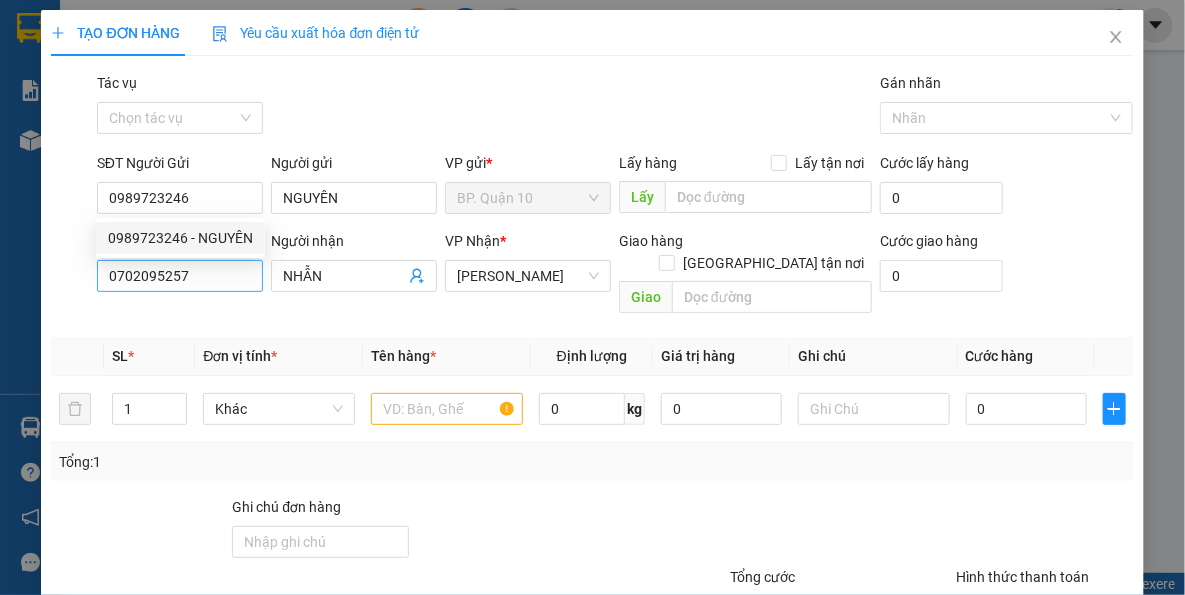 click on "Transit Pickup Surcharge Ids Transit Deliver Surcharge Ids Transit Deliver Surcharge Transit Deliver Surcharge Gói vận chuyển  * Tiêu chuẩn Tác vụ Chọn tác vụ Gán nhãn   Nhãn SĐT Người Gửi 0989723246 Người gửi NGUYÊN VP gửi  * BP. Quận 10 Lấy hàng Lấy tận nơi Lấy Cước lấy hàng 0 SĐT Người Nhận 0702095257 Người nhận NHẪN VP Nhận  * Hòa Thành Giao hàng Giao tận nơi Giao Cước giao hàng 0 SL  * Đơn vị tính  * Tên hàng  * Định lượng Giá trị hàng Ghi chú Cước hàng                   1 Khác 0 kg 0 0 Tổng:  1 Ghi chú đơn hàng Tổng cước 0 Hình thức thanh toán Tại văn phòng Số tiền thu trước 0 Chưa thanh toán 0 Chọn HT Thanh Toán Lưu nháp Xóa Thông tin Lưu Lưu và In" at bounding box center [592, 397] 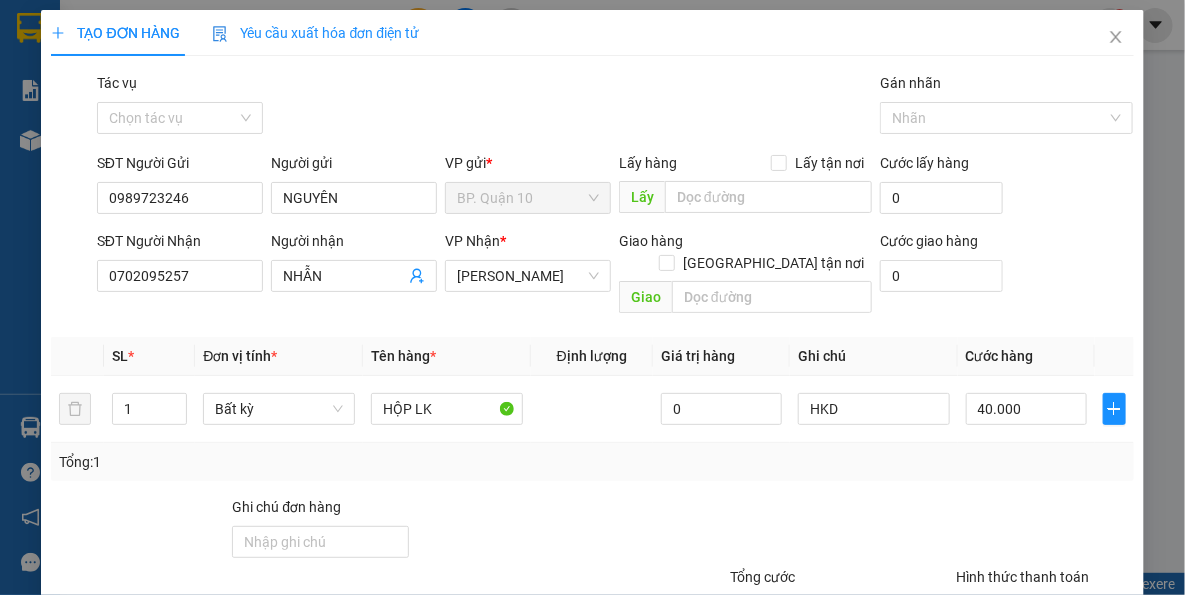 click on "Tên hàng  *" at bounding box center (447, 356) 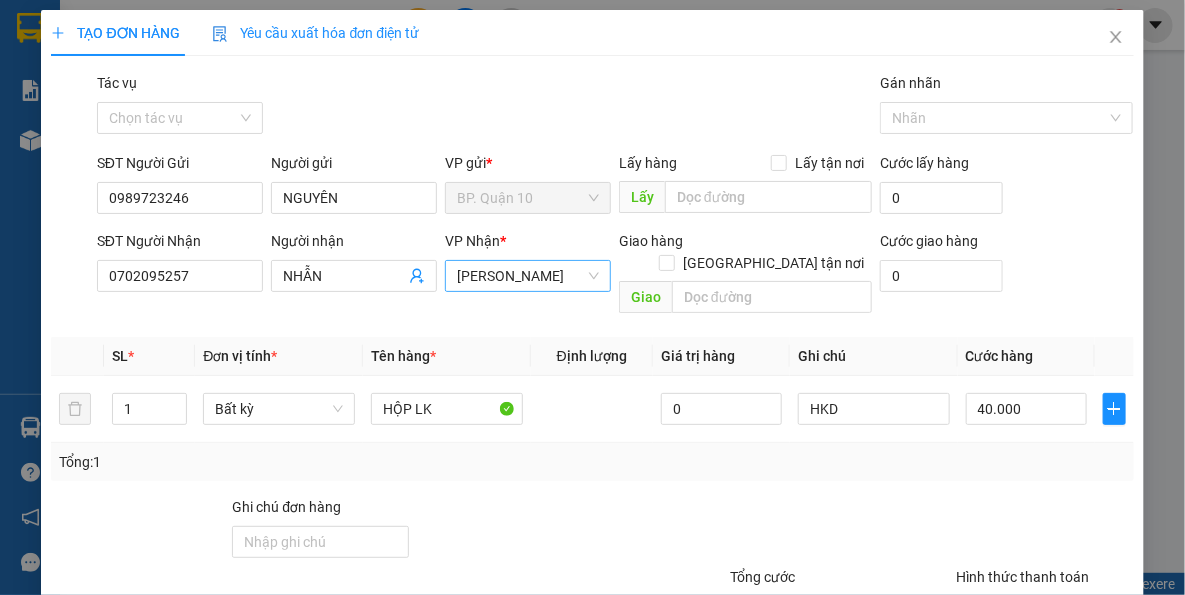click on "[PERSON_NAME]" at bounding box center (528, 276) 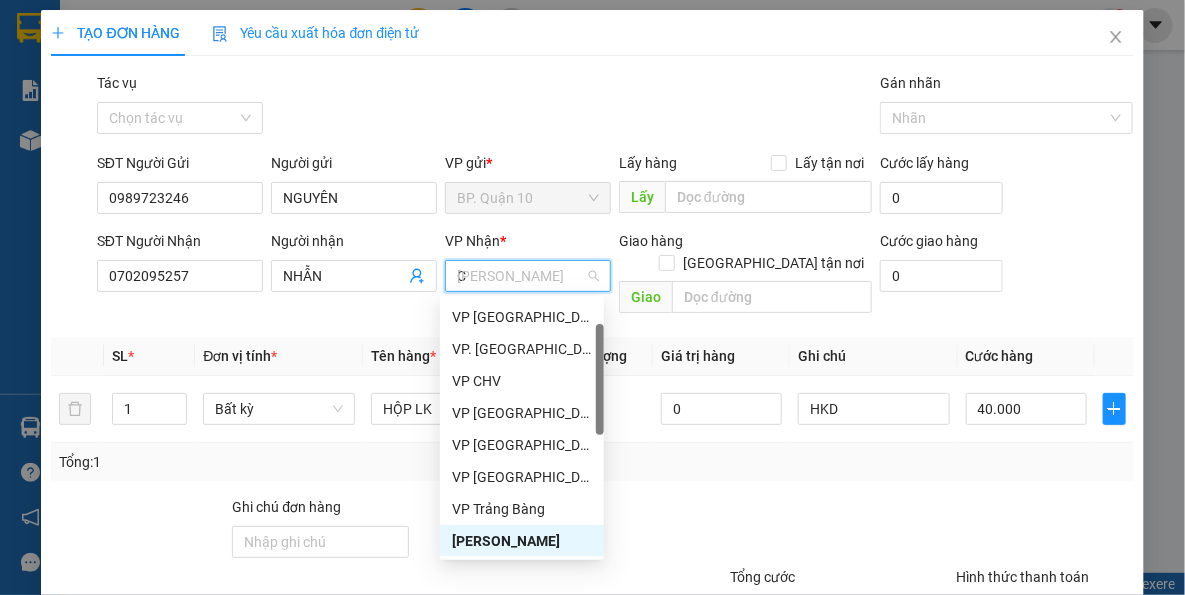 scroll, scrollTop: 0, scrollLeft: 0, axis: both 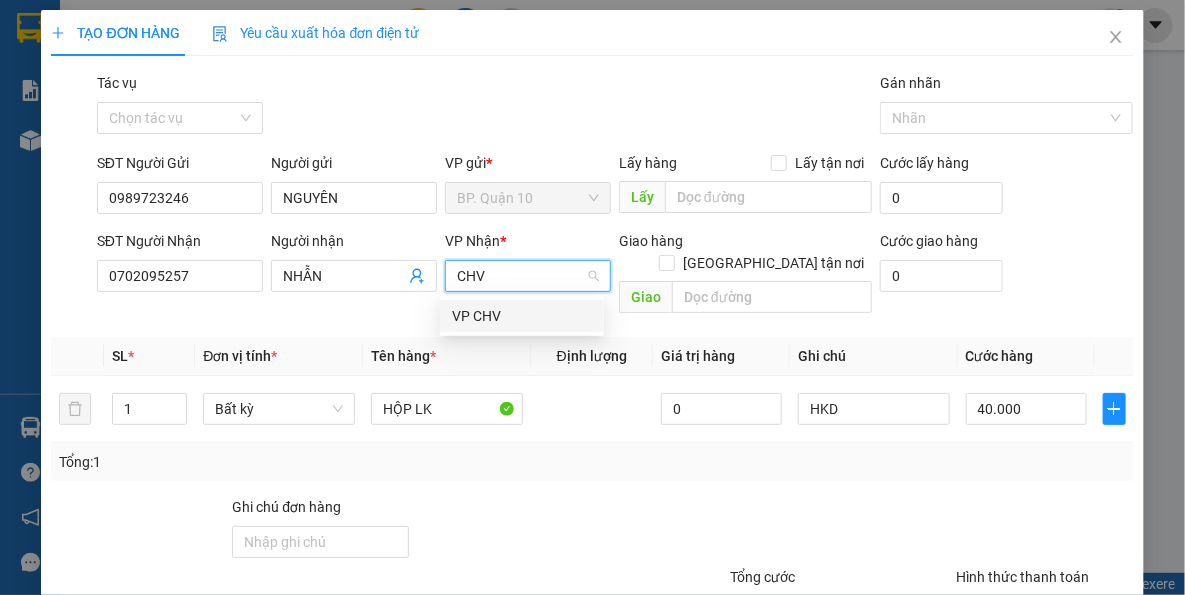 click on "VP CHV" at bounding box center (522, 316) 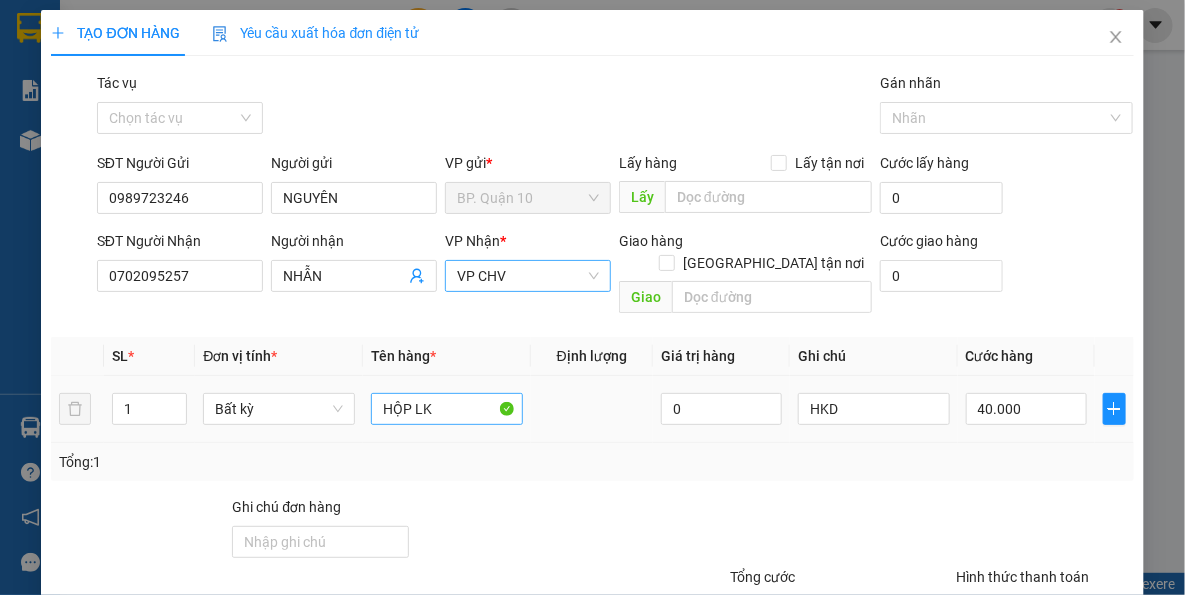 drag, startPoint x: 508, startPoint y: 439, endPoint x: 390, endPoint y: 387, distance: 128.9496 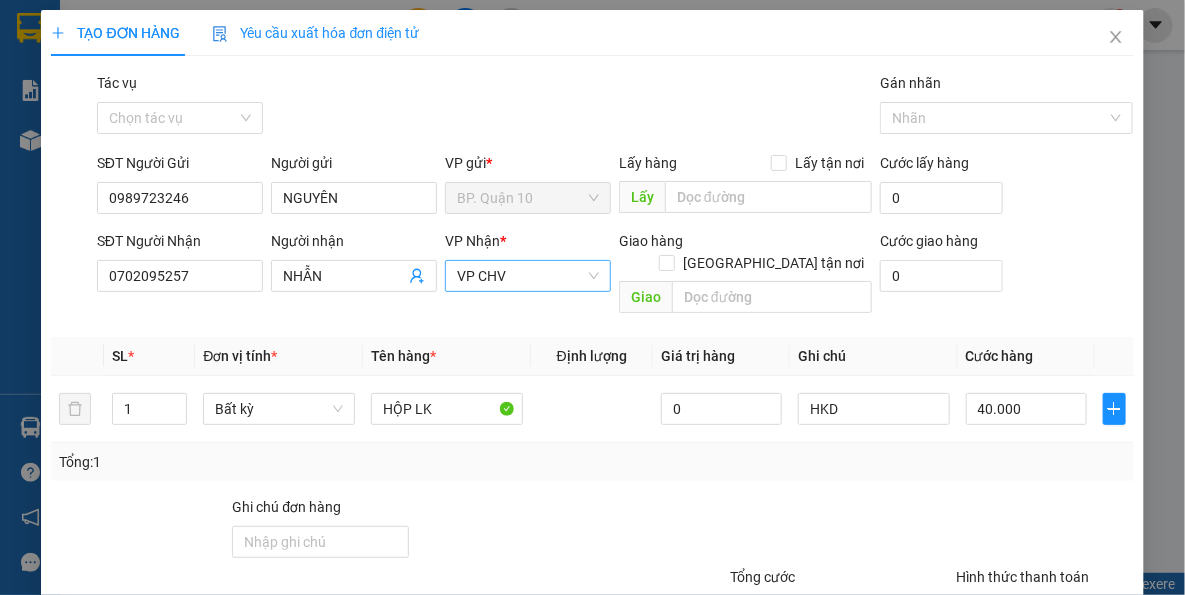 click at bounding box center (547, 531) 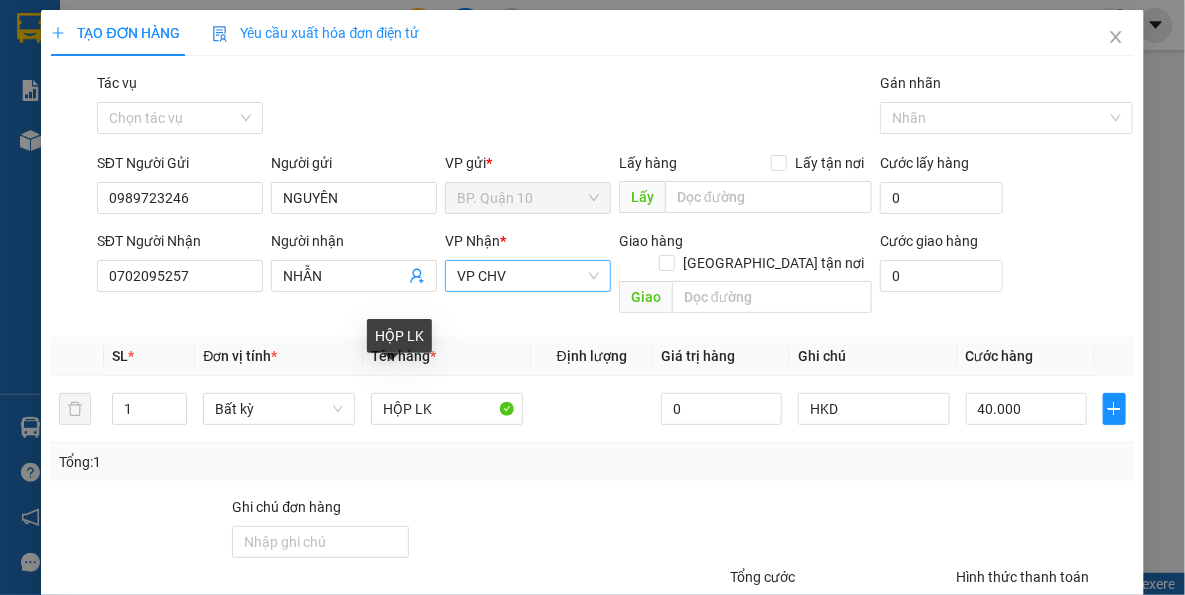 drag, startPoint x: 568, startPoint y: 466, endPoint x: 915, endPoint y: 455, distance: 347.17432 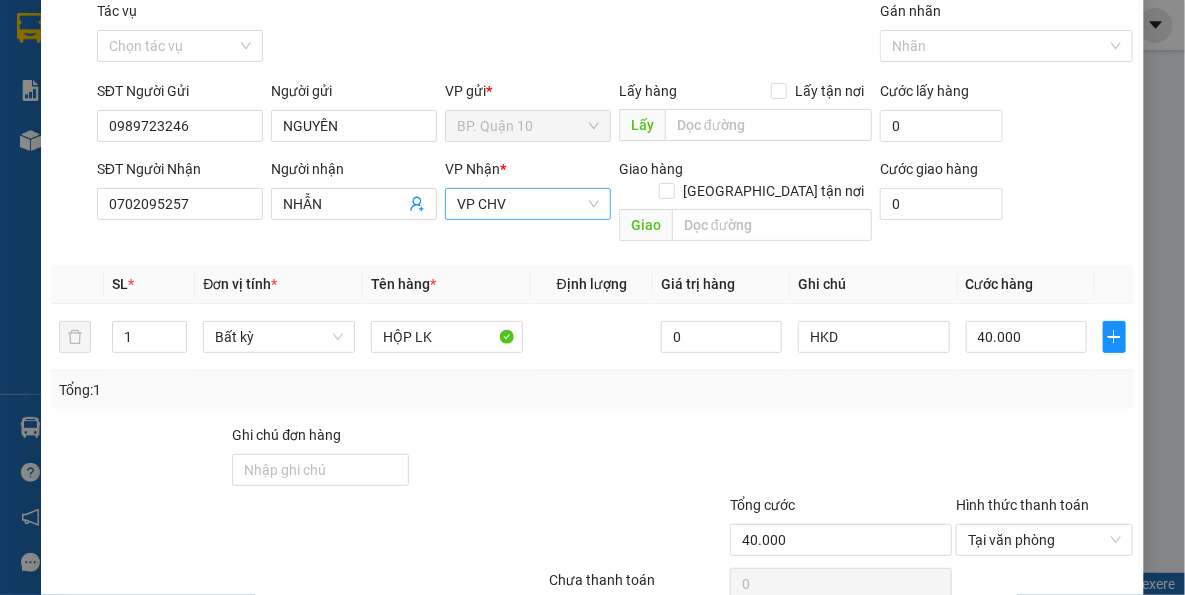 scroll, scrollTop: 143, scrollLeft: 0, axis: vertical 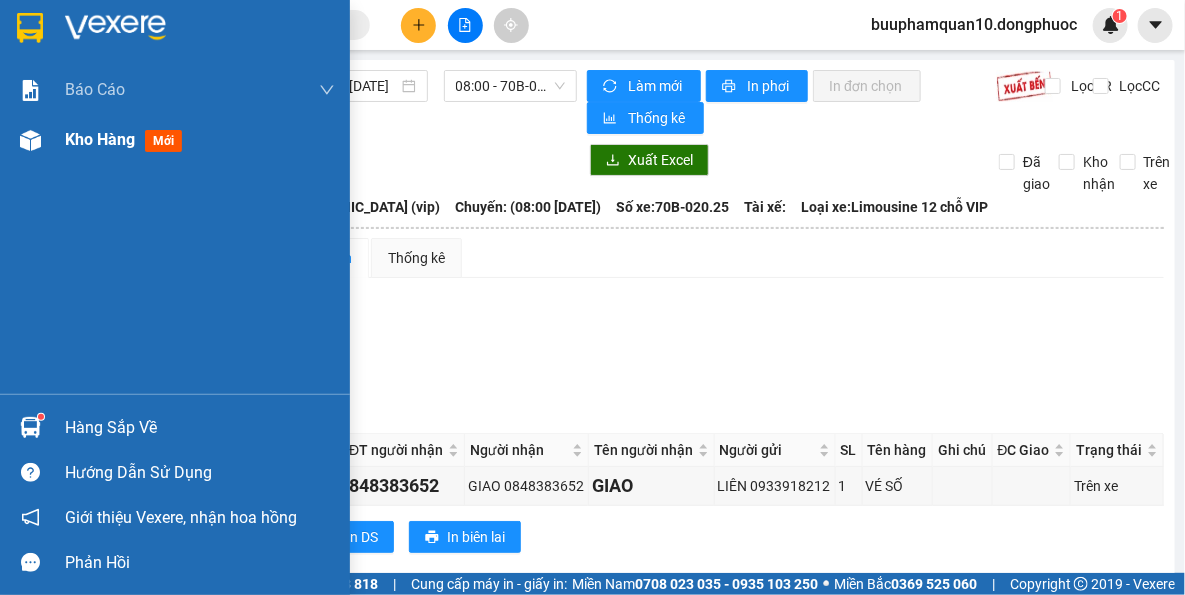 click at bounding box center (30, 140) 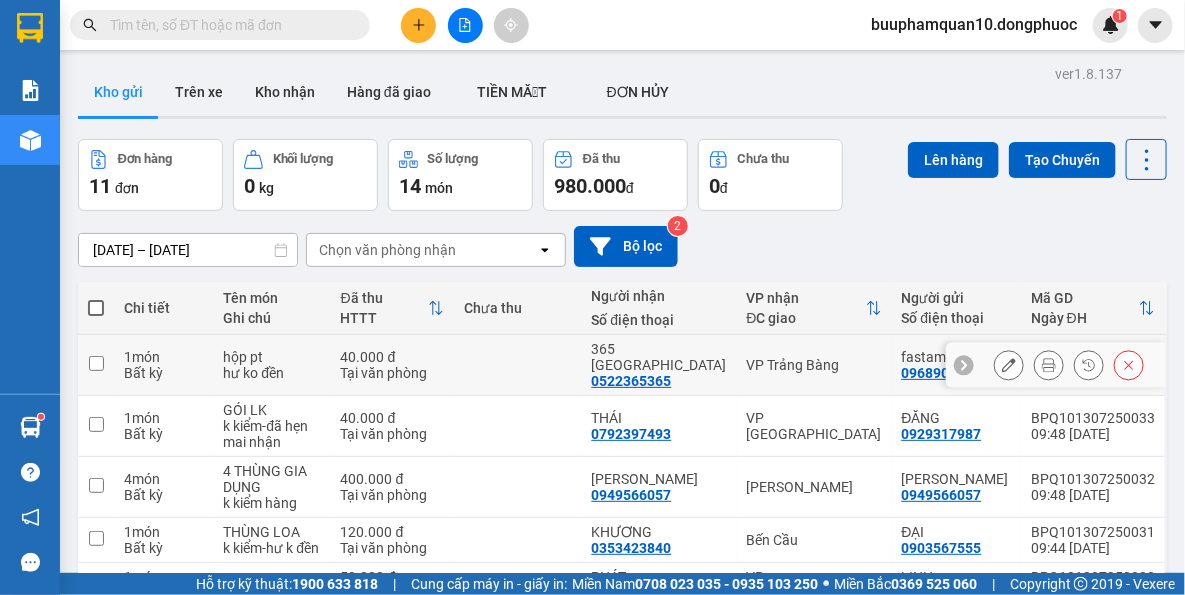 click on "VP Trảng Bàng" at bounding box center (814, 365) 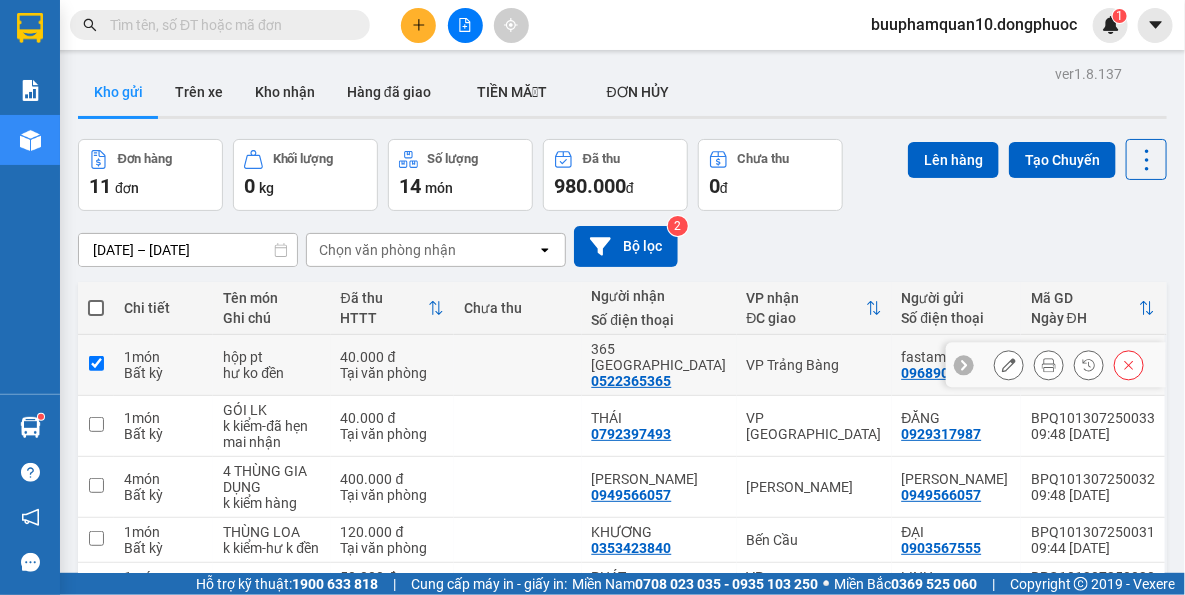 checkbox on "true" 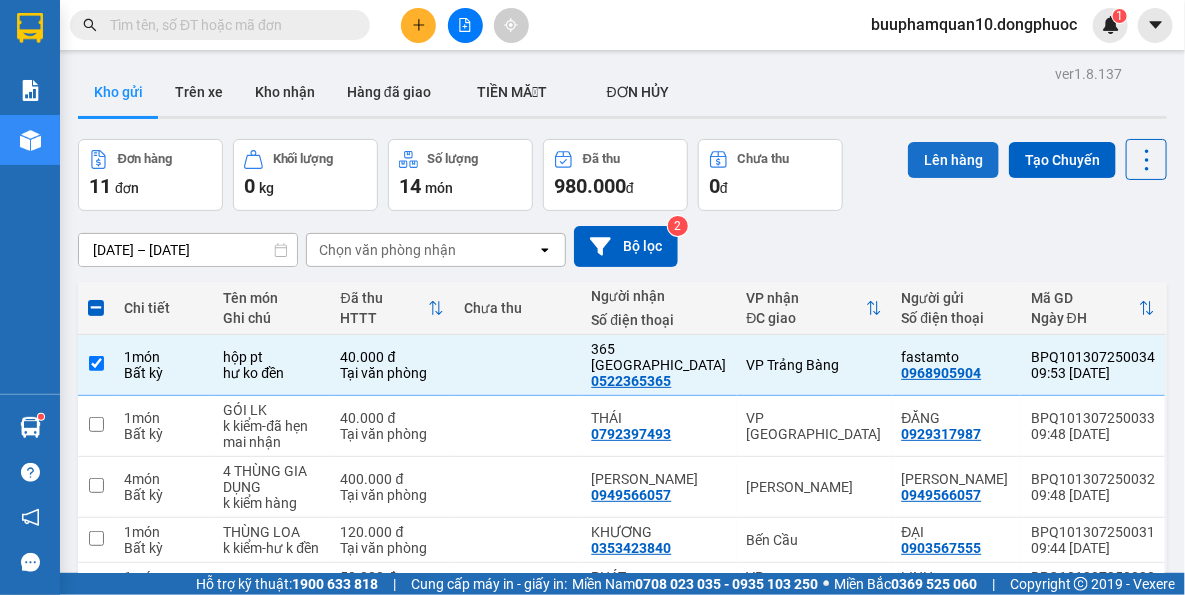 click on "Lên hàng" at bounding box center [953, 160] 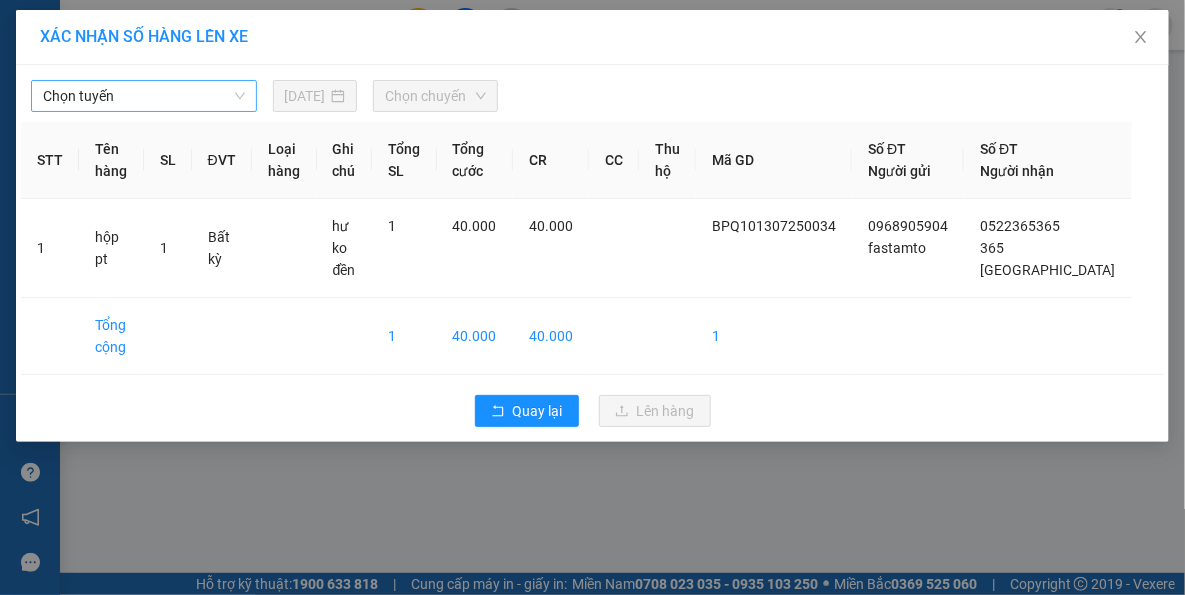 click on "Chọn tuyến" at bounding box center [144, 96] 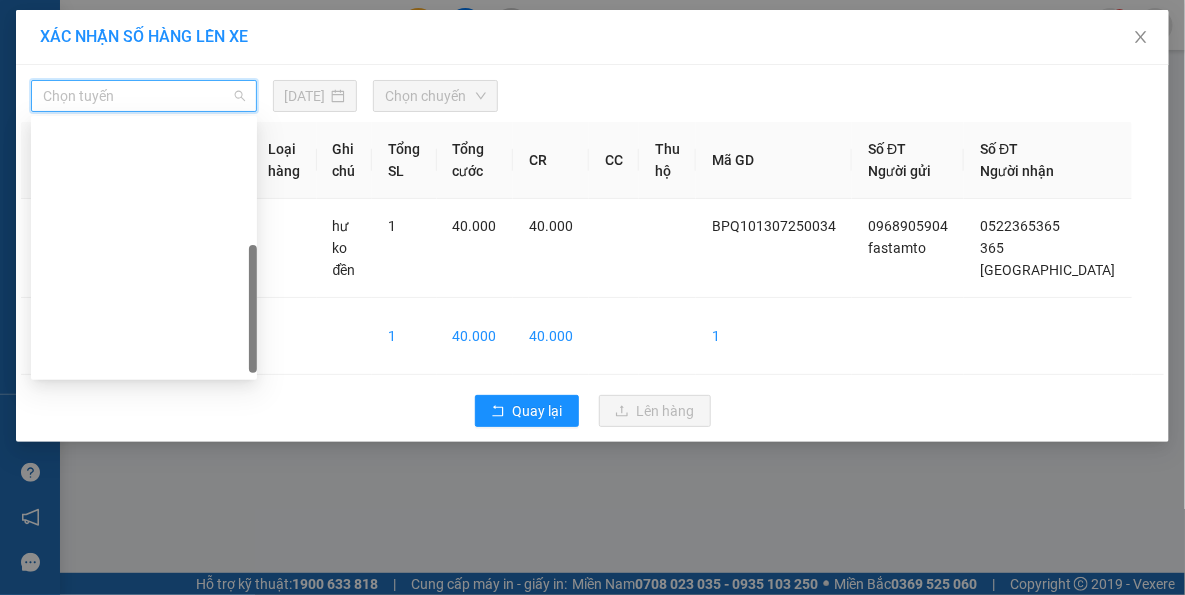 scroll, scrollTop: 287, scrollLeft: 0, axis: vertical 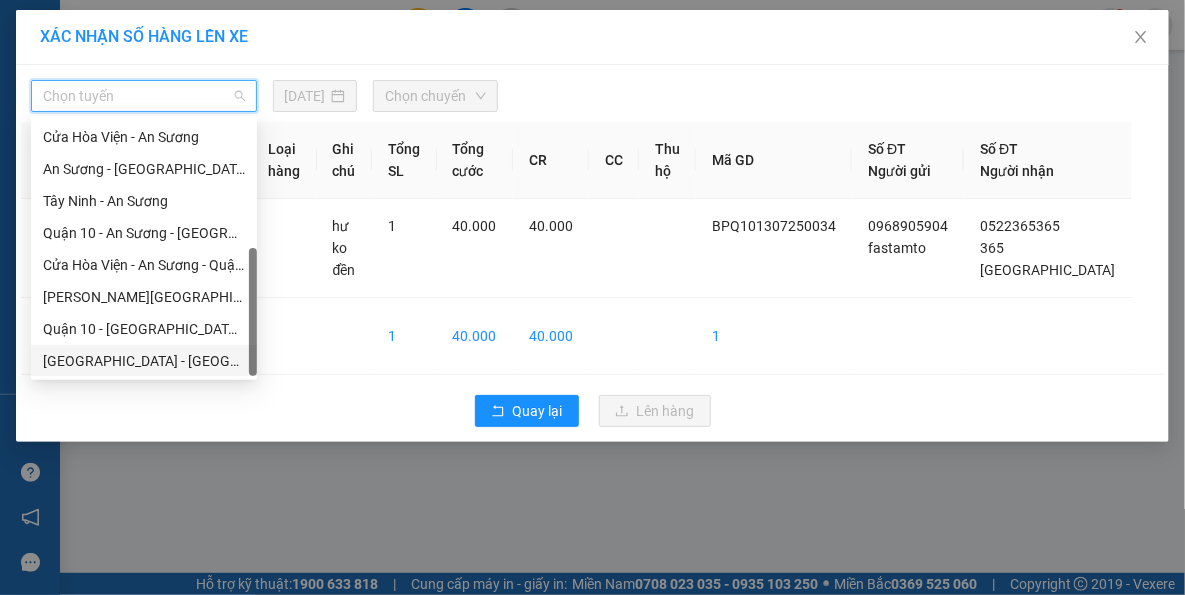 click on "[GEOGRAPHIC_DATA] - [GEOGRAPHIC_DATA] (vip)" at bounding box center (144, 361) 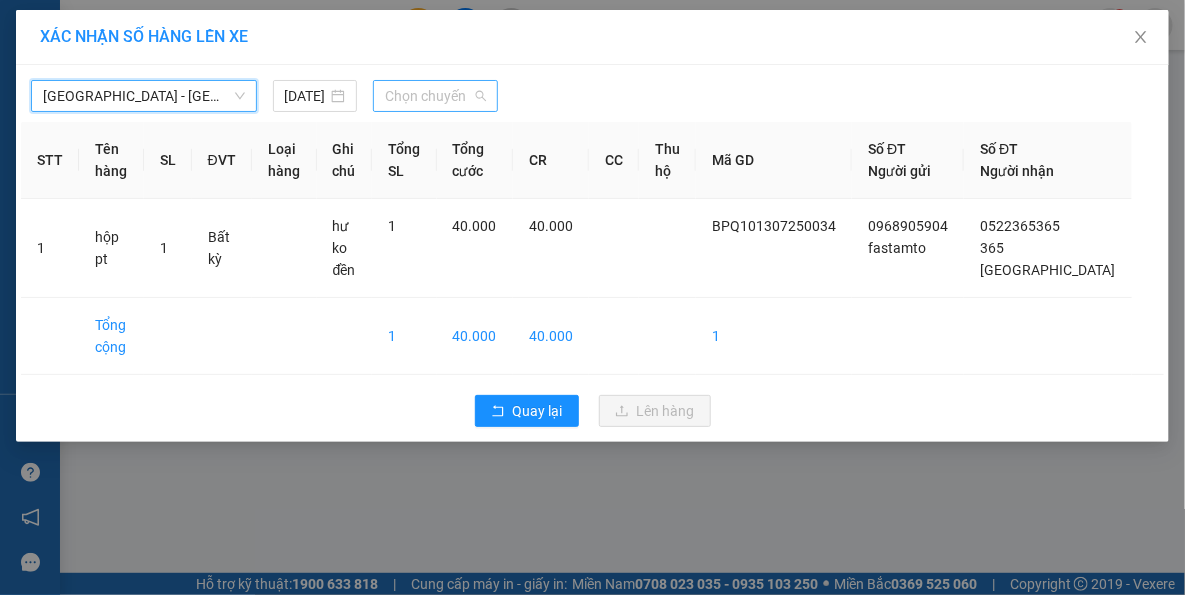click on "Chọn chuyến" at bounding box center (435, 96) 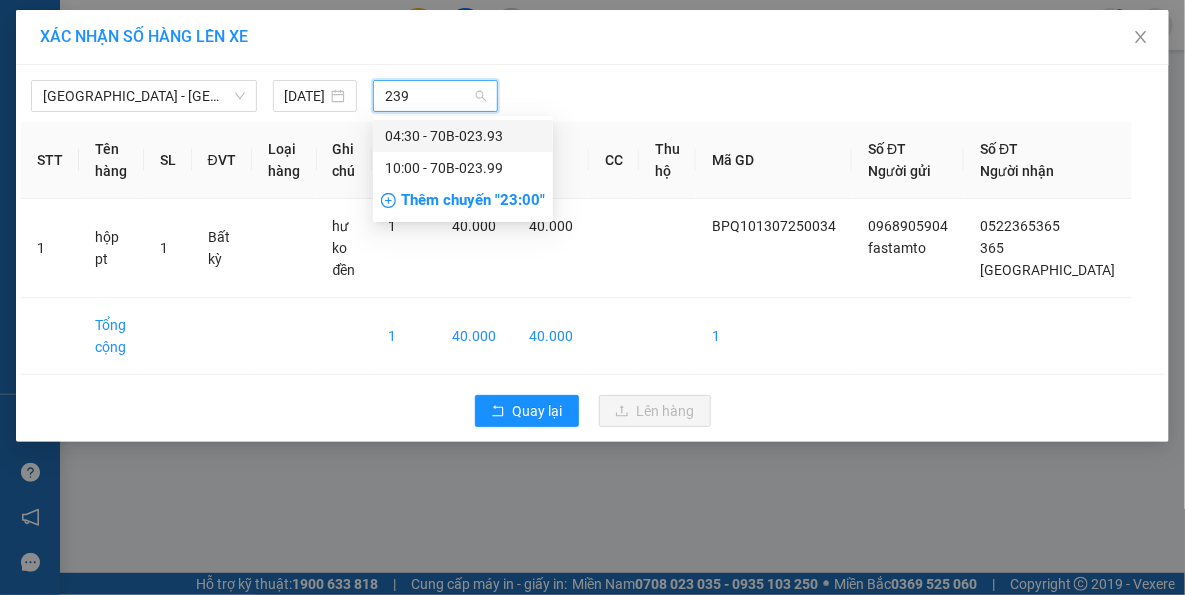 type on "2399" 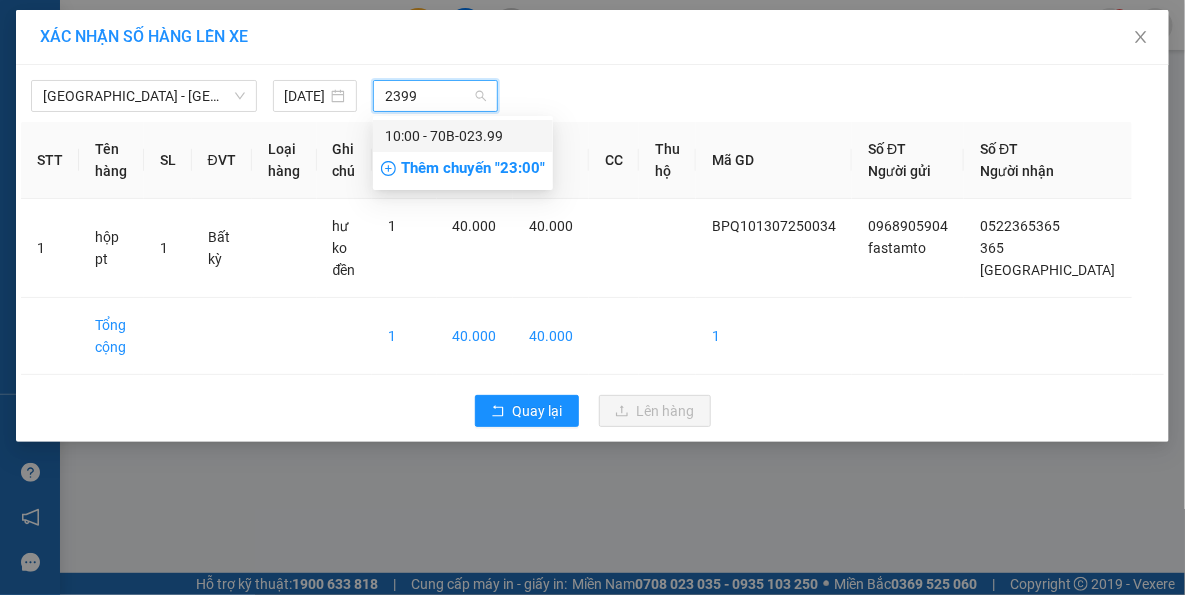 drag, startPoint x: 451, startPoint y: 134, endPoint x: 504, endPoint y: 229, distance: 108.78419 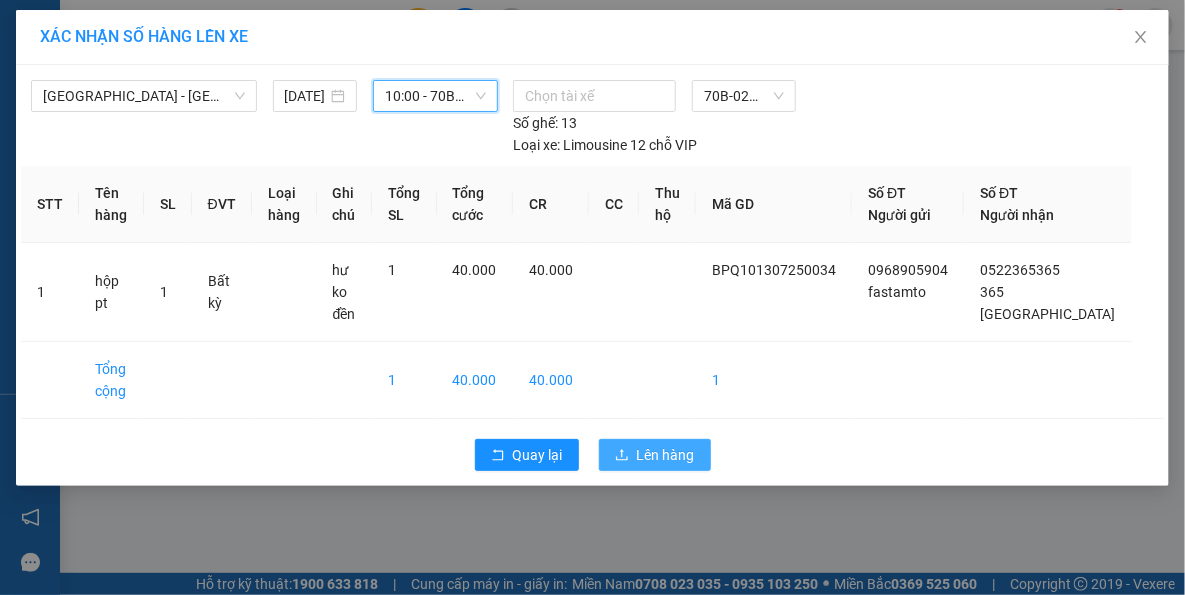 click on "Lên hàng" at bounding box center (666, 455) 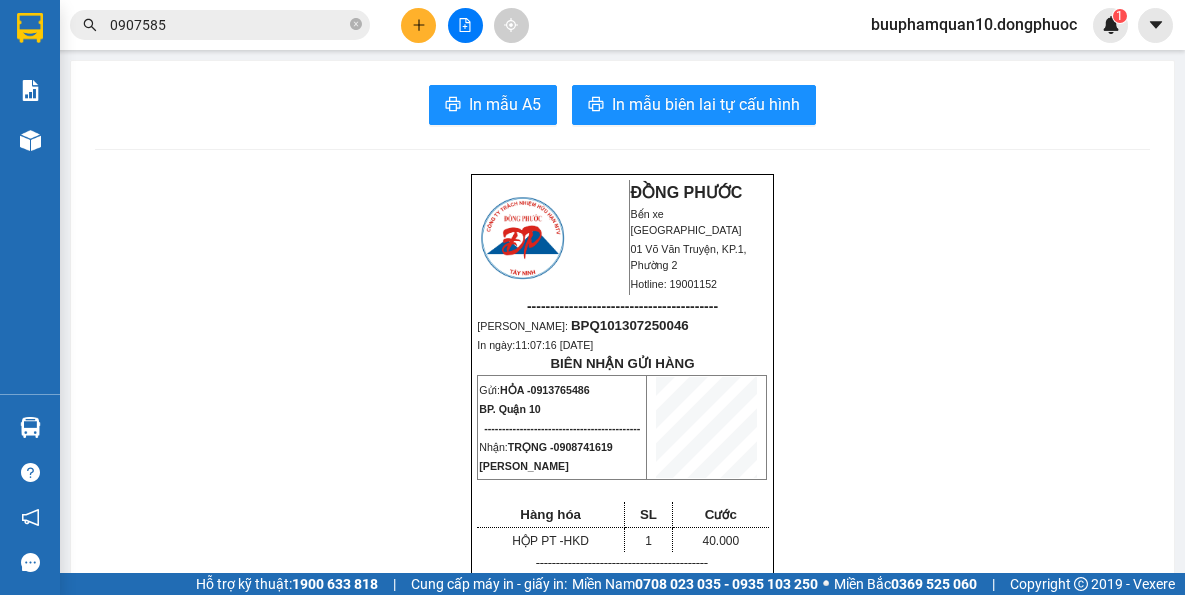 scroll, scrollTop: 0, scrollLeft: 0, axis: both 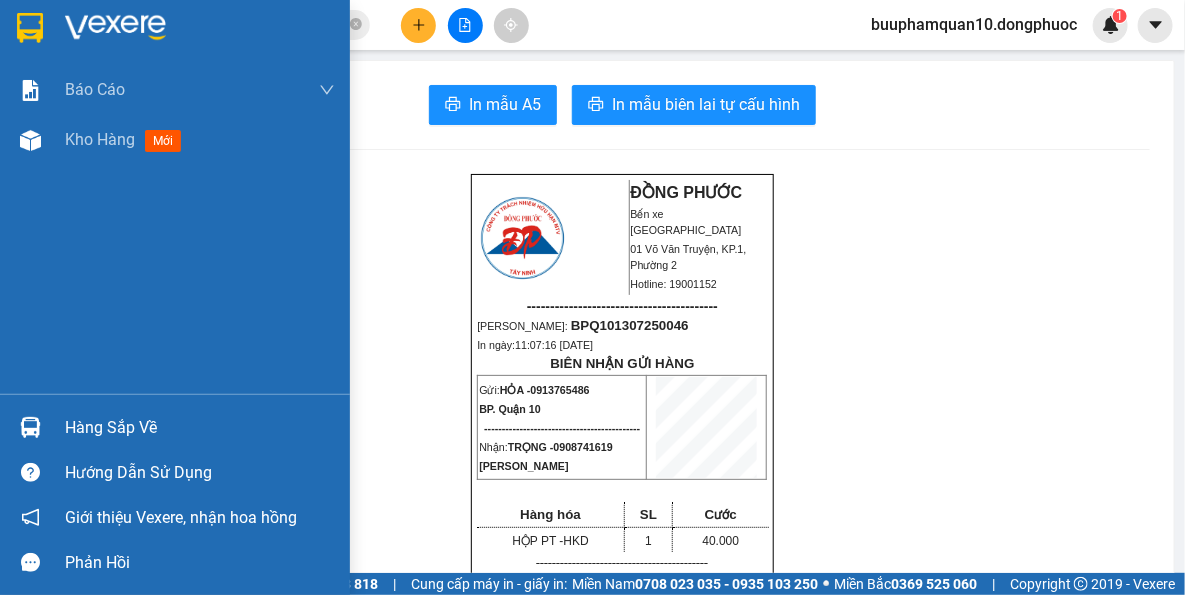 click on "Hàng sắp về" at bounding box center (200, 428) 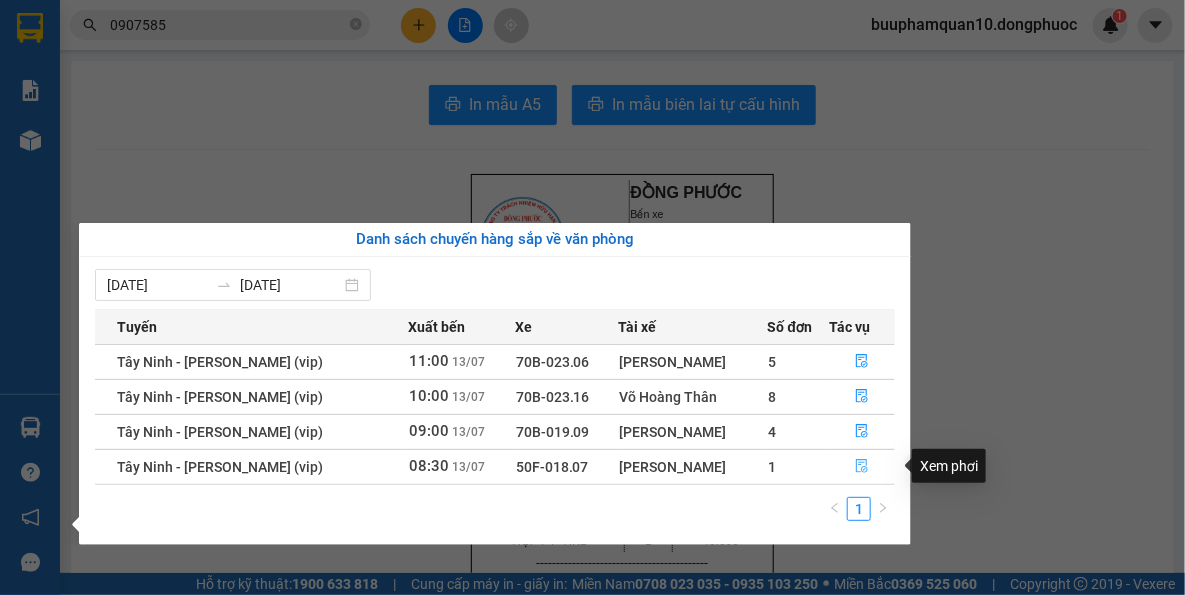 click at bounding box center (863, 467) 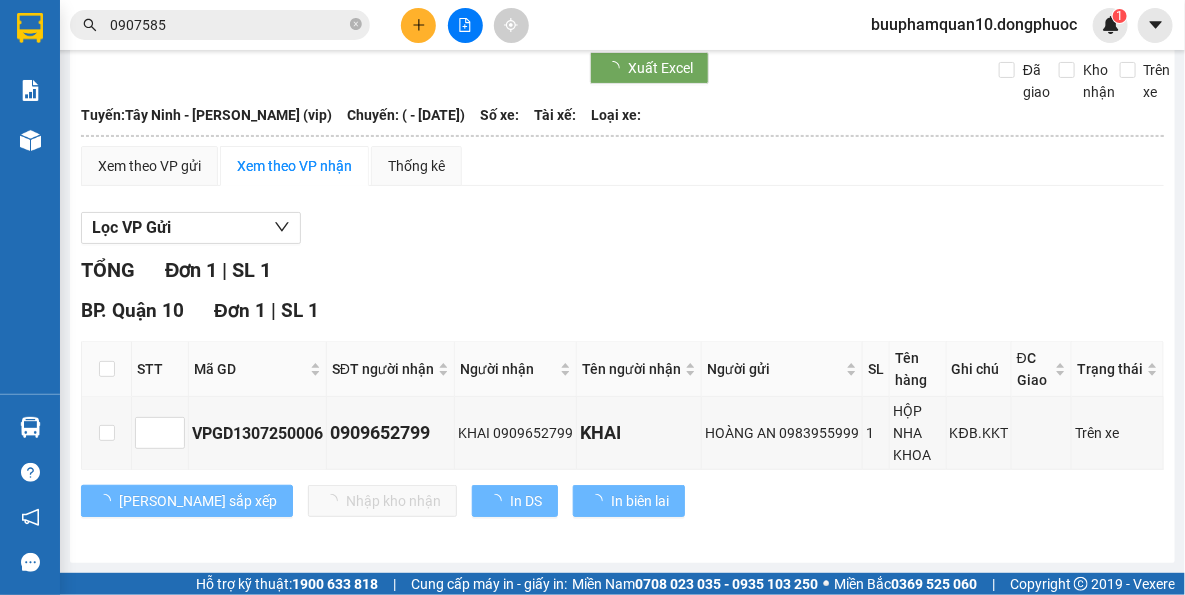 scroll, scrollTop: 90, scrollLeft: 0, axis: vertical 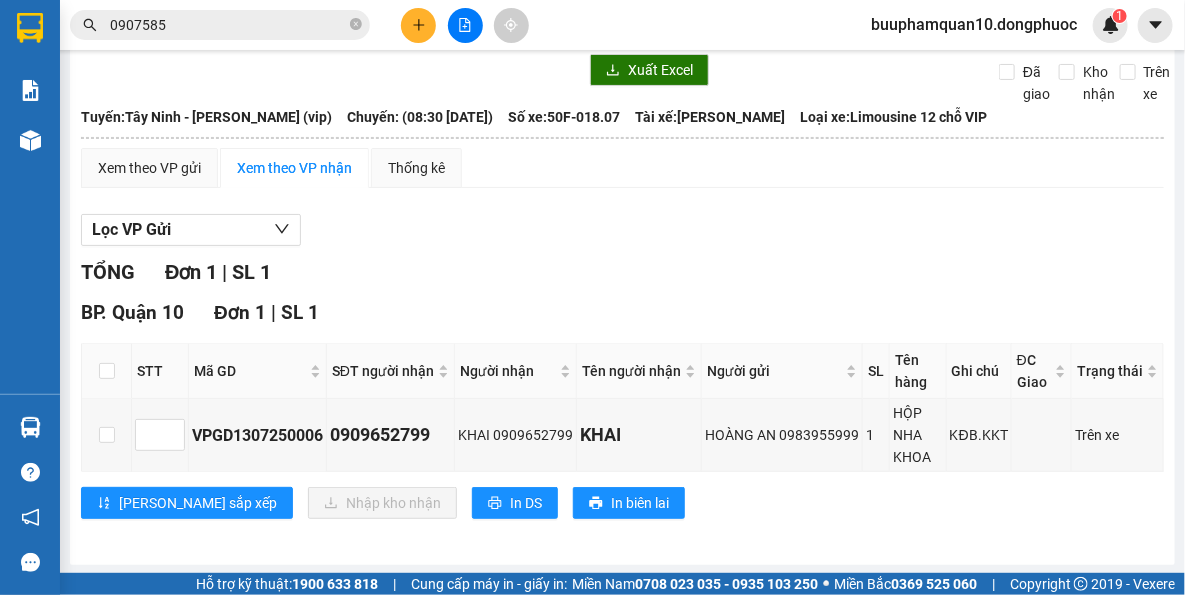 click on "Tây Ninh - [PERSON_NAME] (vip) [DATE] 08:30     - 50F-018.07  Làm mới In phơi In đơn chọn Thống kê Lọc  CR Lọc  CC Xuất Excel Đã giao Kho nhận Trên xe [GEOGRAPHIC_DATA]   19001152   Bến xe [GEOGRAPHIC_DATA], 01 Võ Văn Truyện, KP 1, Phường 2 11:08 [DATE] [GEOGRAPHIC_DATA]:  [GEOGRAPHIC_DATA] (vip) [GEOGRAPHIC_DATA]:   (08:30 [DATE]) Tài xế:  [PERSON_NAME] Liêm   Số xe:  50F-018.07 Loại xe:  Limousine 12 chỗ VIP [GEOGRAPHIC_DATA]:  [GEOGRAPHIC_DATA] - [GEOGRAPHIC_DATA] (vip) [GEOGRAPHIC_DATA]:   (08:30 [DATE]) Số xe:  50F-018.07 Tài xế:  [PERSON_NAME] Liêm Loại xe:  Limousine 12 chỗ VIP Xem theo VP gửi Xem theo VP nhận Thống kê Lọc VP Gửi TỔNG Đơn   1 | SL   1 BP. Quận 10 Đơn   1 | SL   1 STT Mã GD SĐT người nhận Người nhận Tên người nhận Người gửi SL Tên hàng Ghi chú ĐC Giao Trạng thái Ký nhận                           VPGD1307250006 0909652799 KHAI 0909652799 KHAI HOÀNG AN 0983955999 1 HỘP NHA KHOA KĐB.KKT Trên xe" at bounding box center [622, 267] 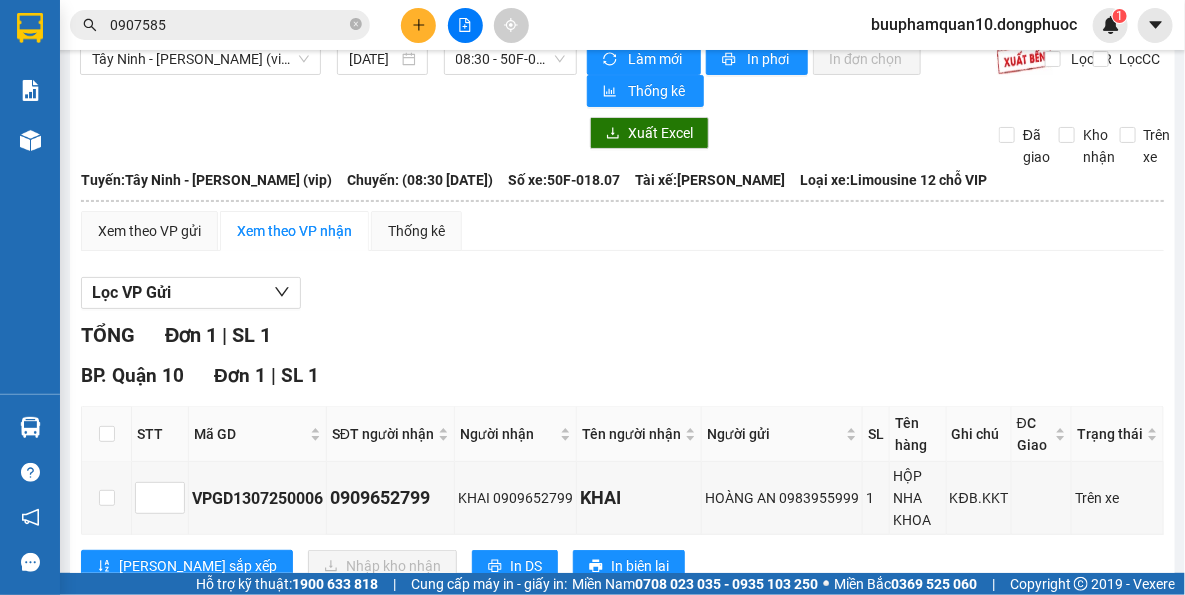 scroll, scrollTop: 0, scrollLeft: 0, axis: both 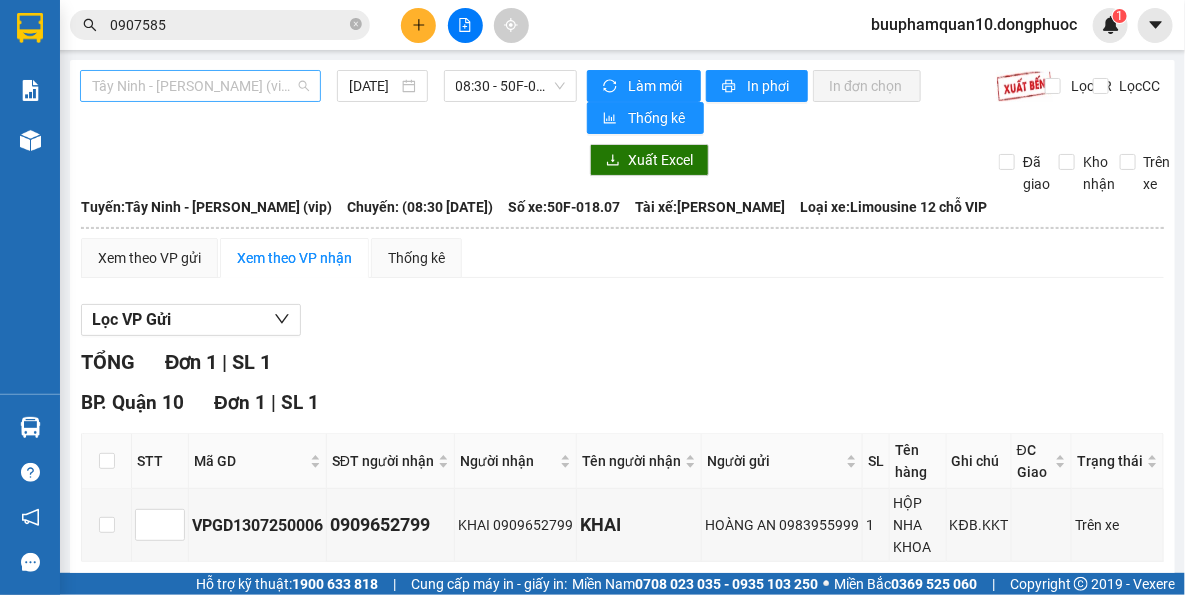 click on "Tây Ninh - [PERSON_NAME] (vip)" at bounding box center (200, 86) 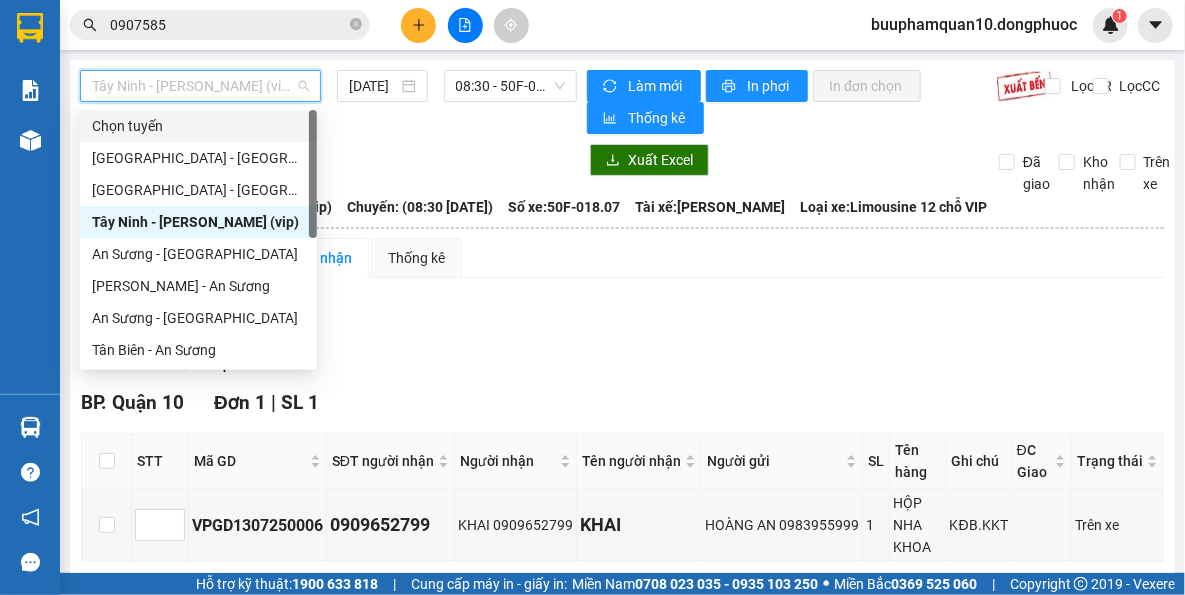 scroll, scrollTop: 287, scrollLeft: 0, axis: vertical 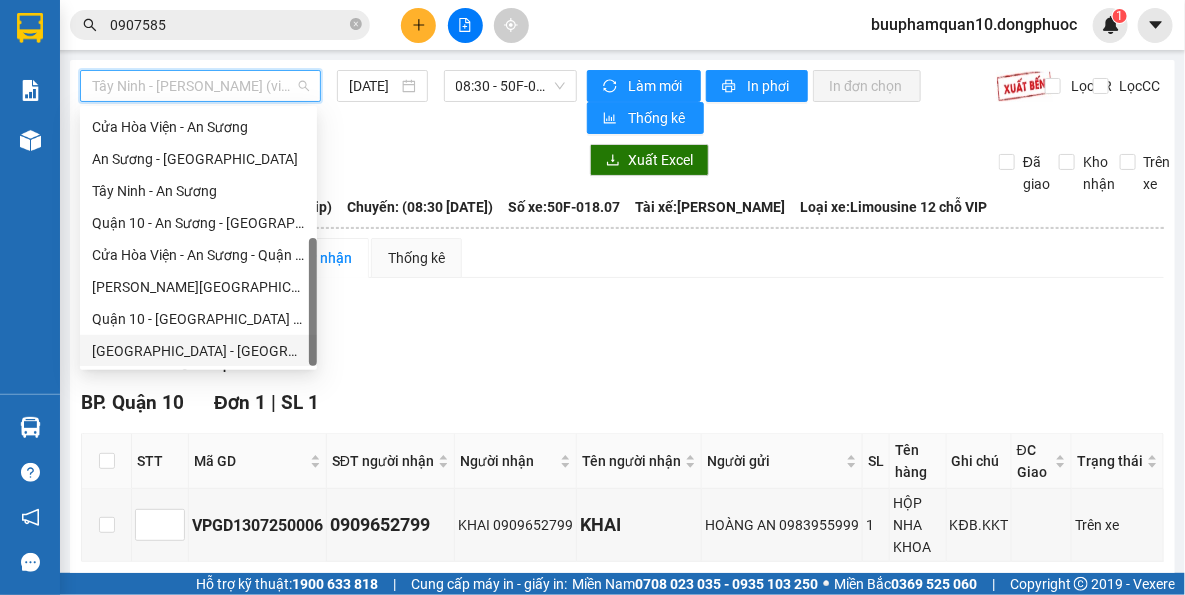 click on "[GEOGRAPHIC_DATA] - [GEOGRAPHIC_DATA] (vip)" at bounding box center [198, 351] 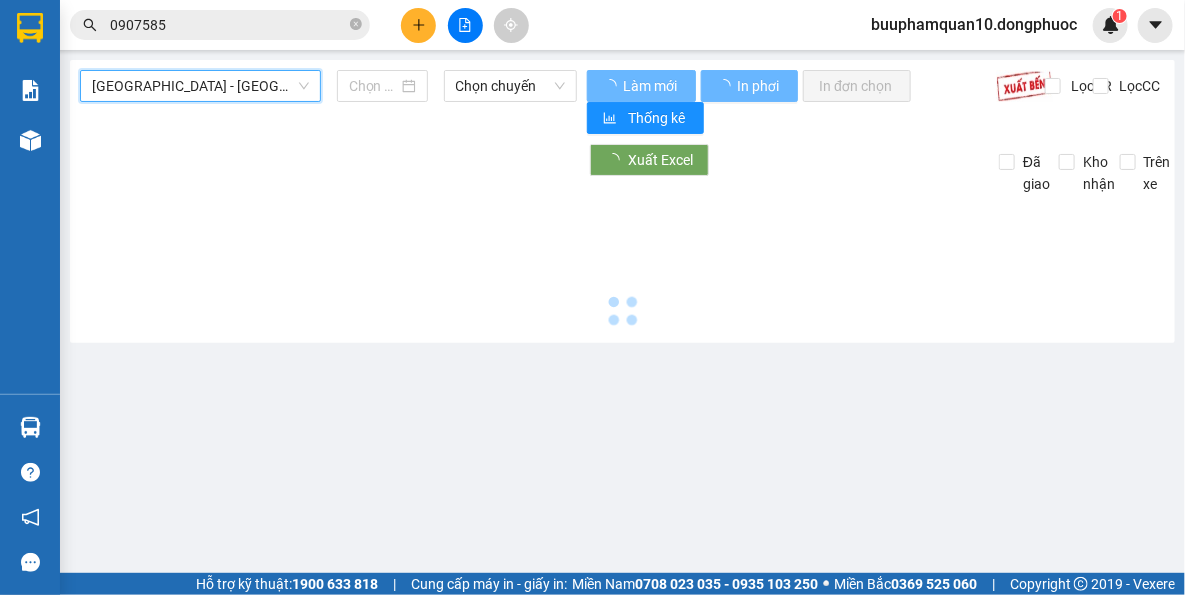 type on "[DATE]" 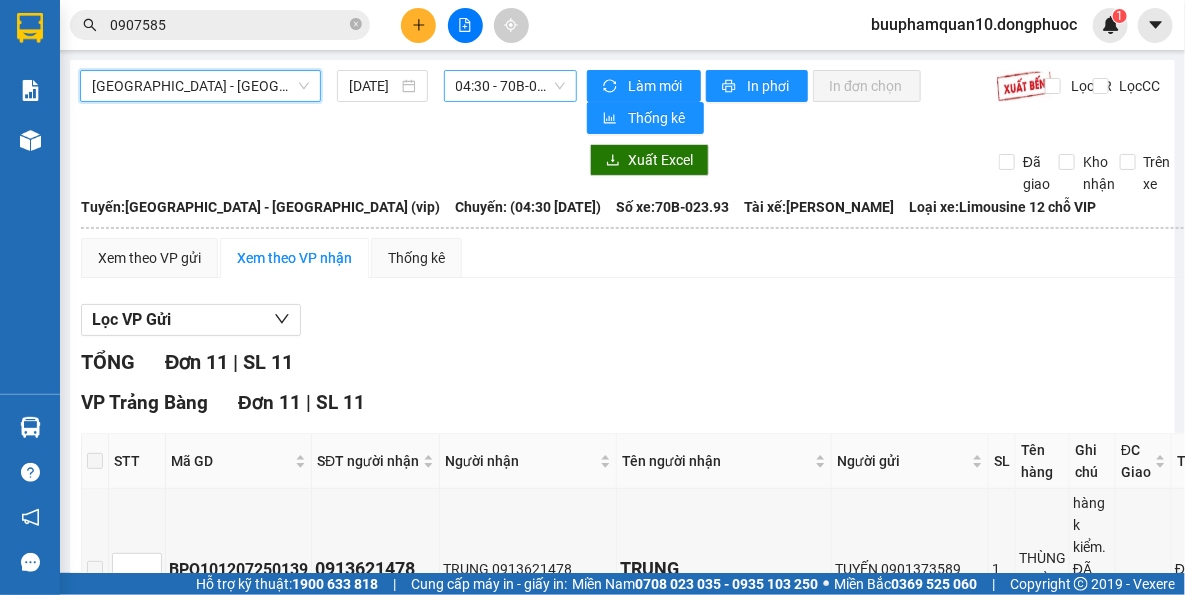 click on "04:30     - 70B-023.93" at bounding box center [511, 86] 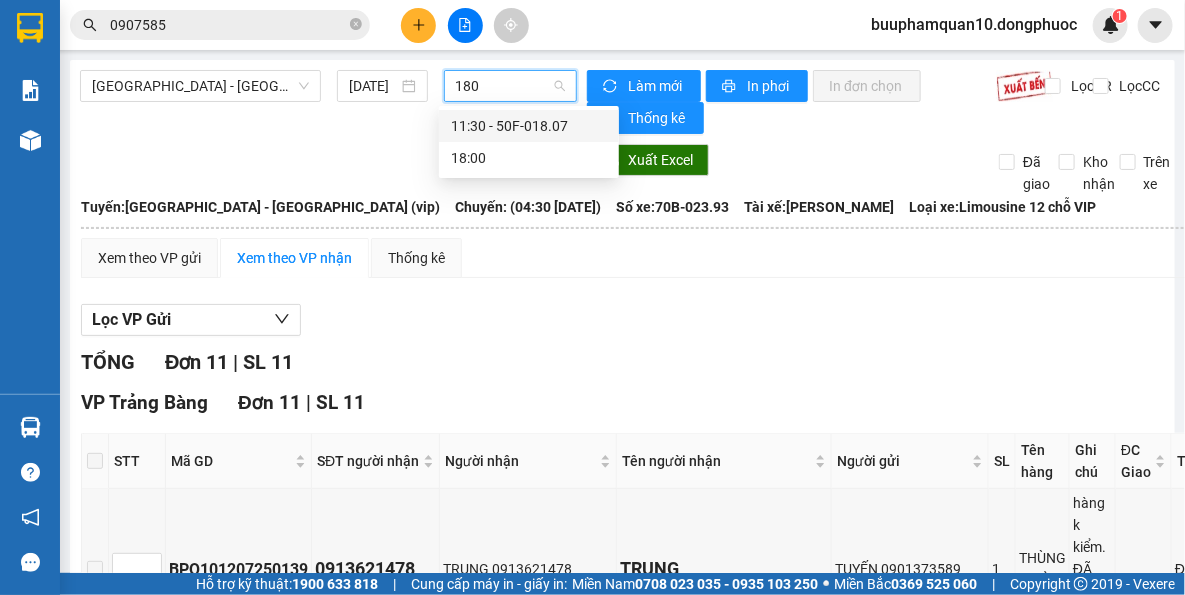 type on "1807" 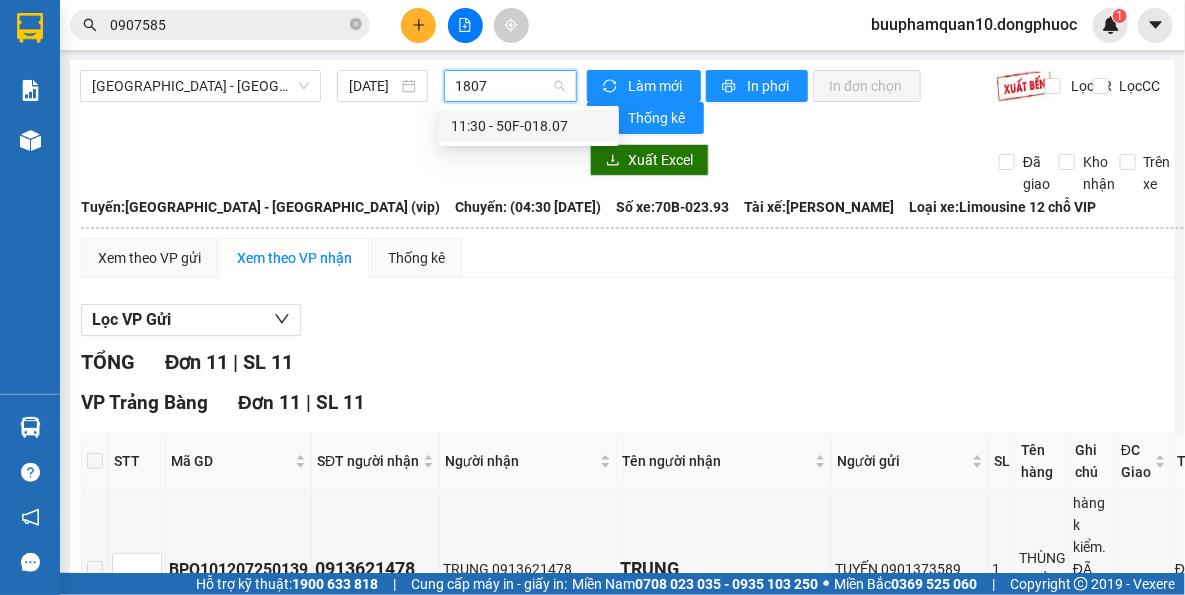 click on "11:30     - 50F-018.07" at bounding box center [529, 126] 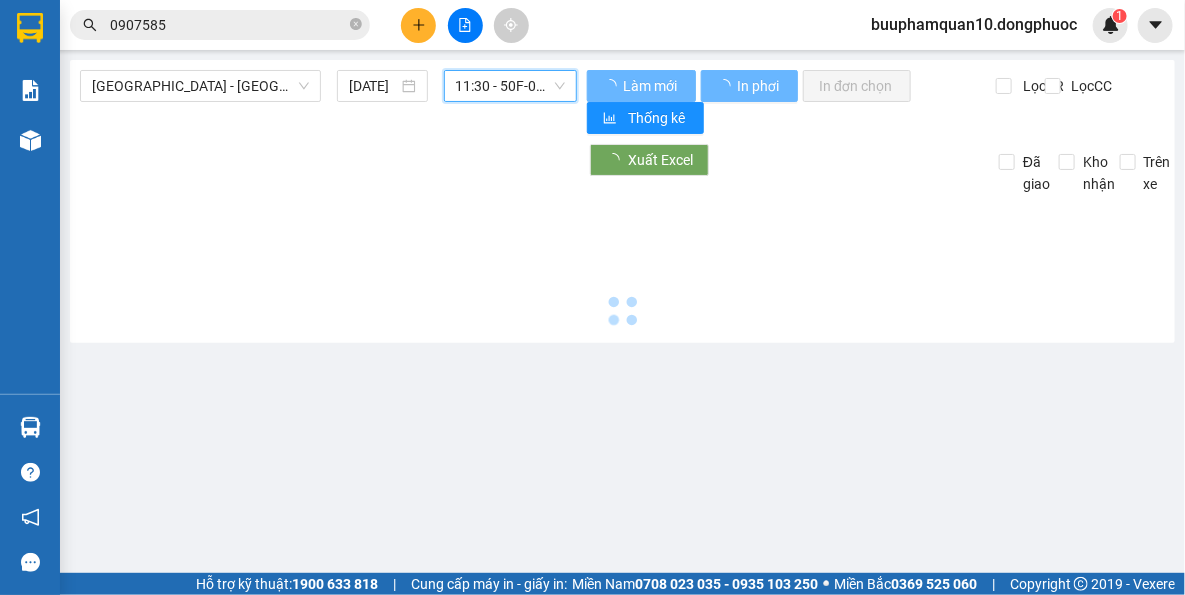 click on "11:30     - 50F-018.07" at bounding box center [511, 86] 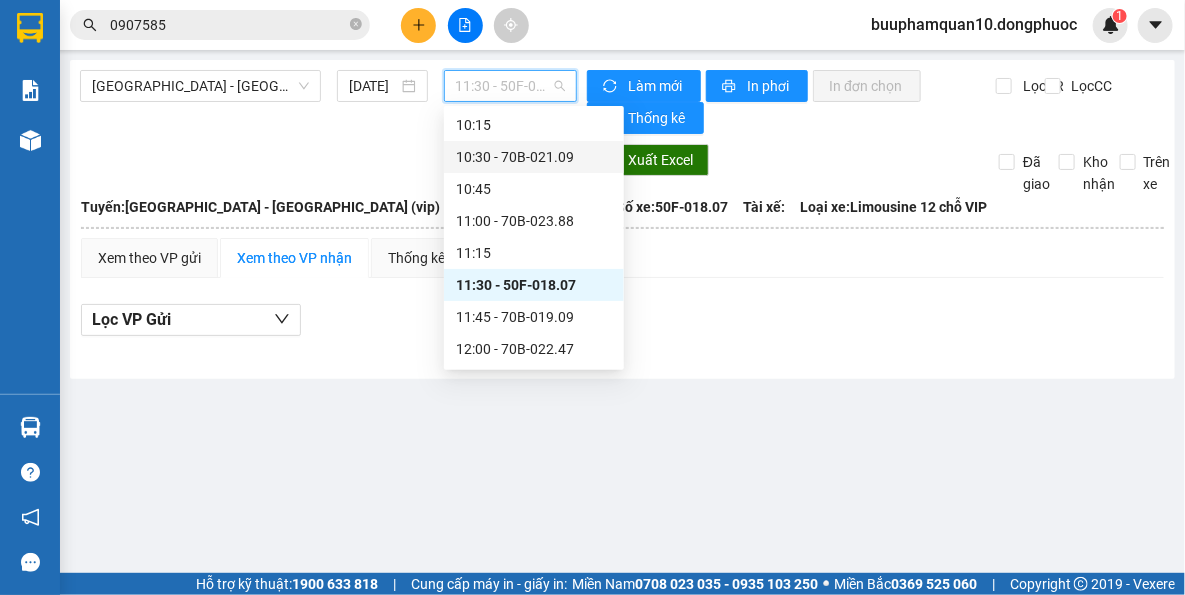 scroll, scrollTop: 794, scrollLeft: 0, axis: vertical 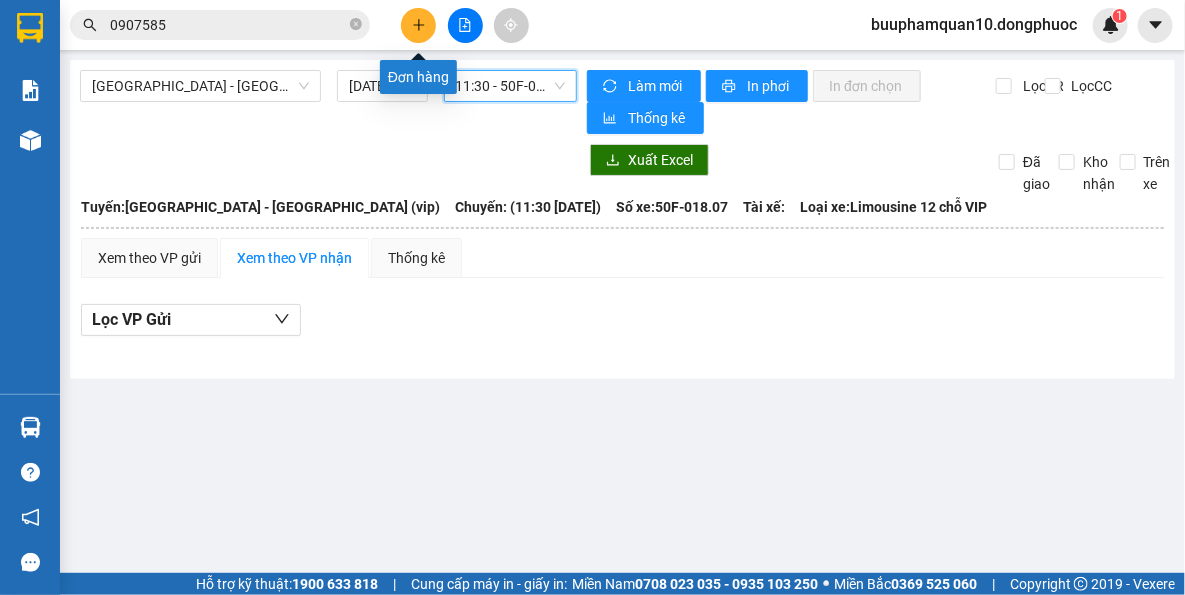 click at bounding box center (418, 25) 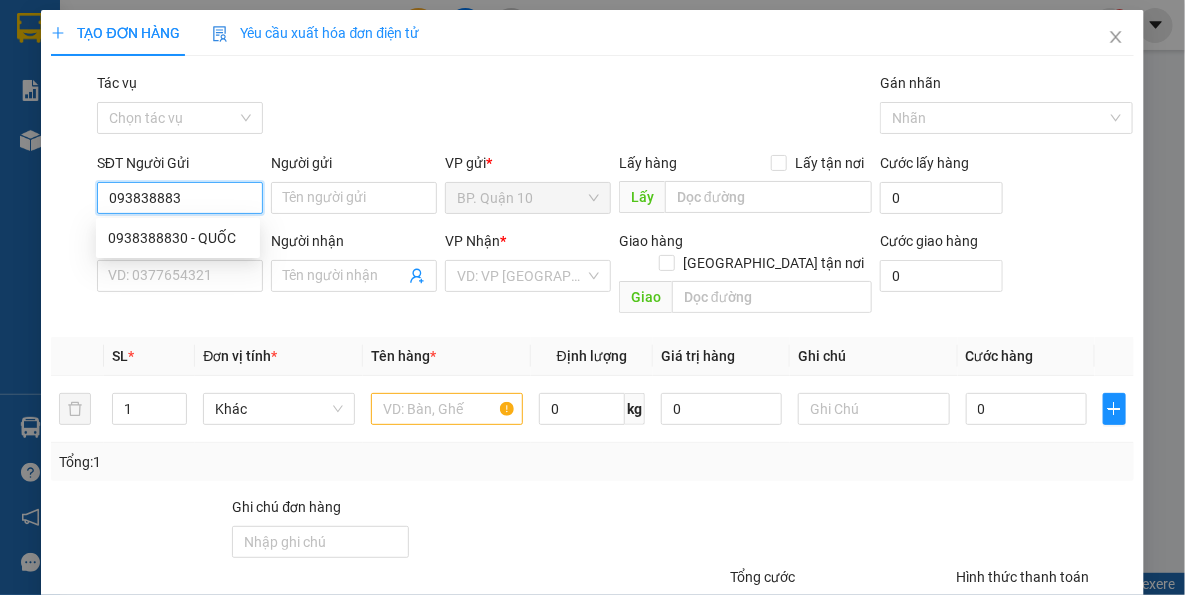 type on "0938388830" 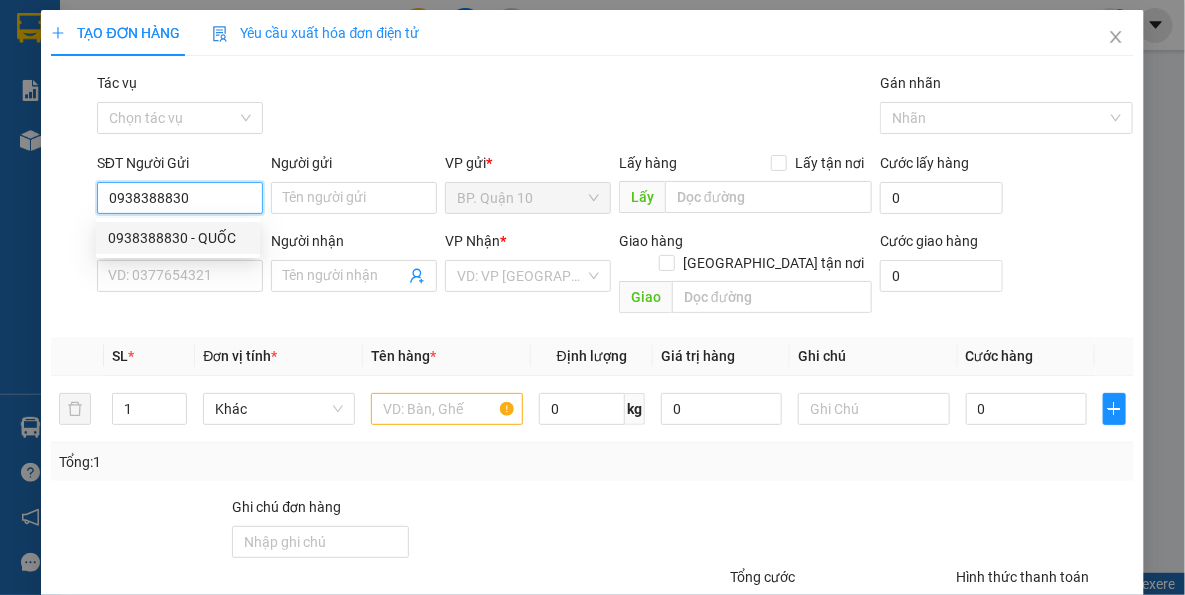 click on "0938388830 - QUỐC" at bounding box center (178, 238) 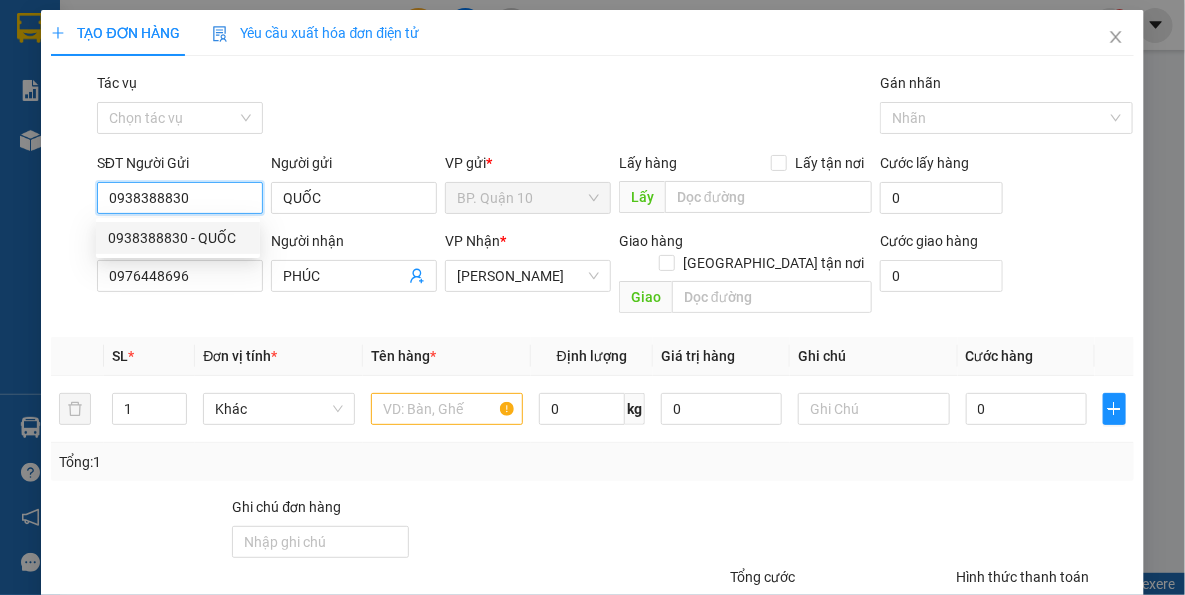 type on "100.000" 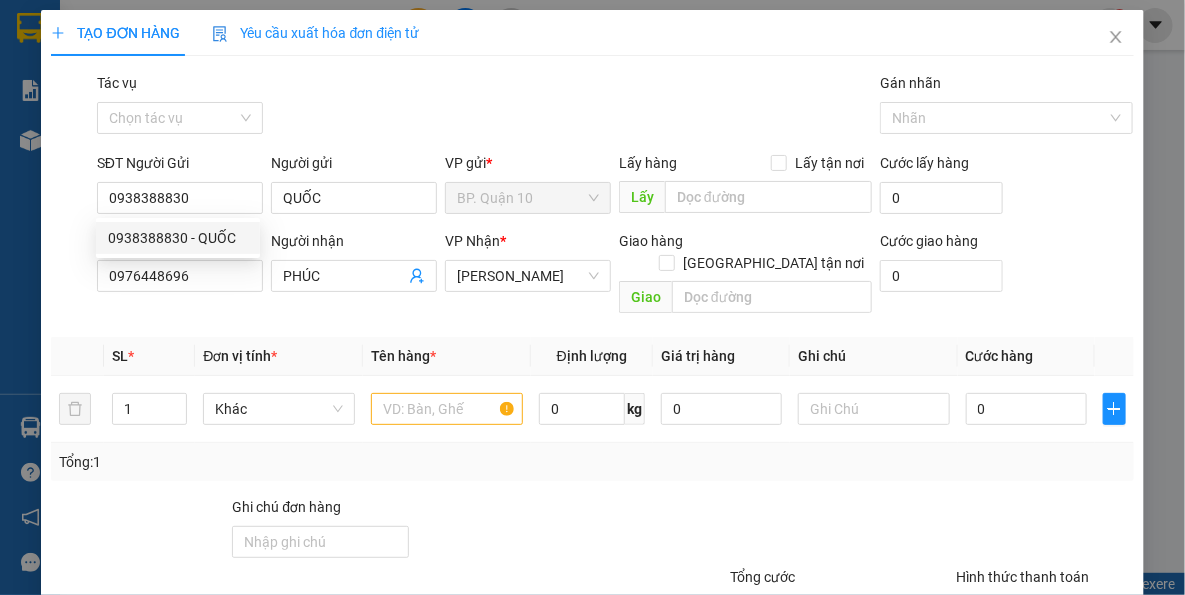 click on "SL  *" at bounding box center [149, 356] 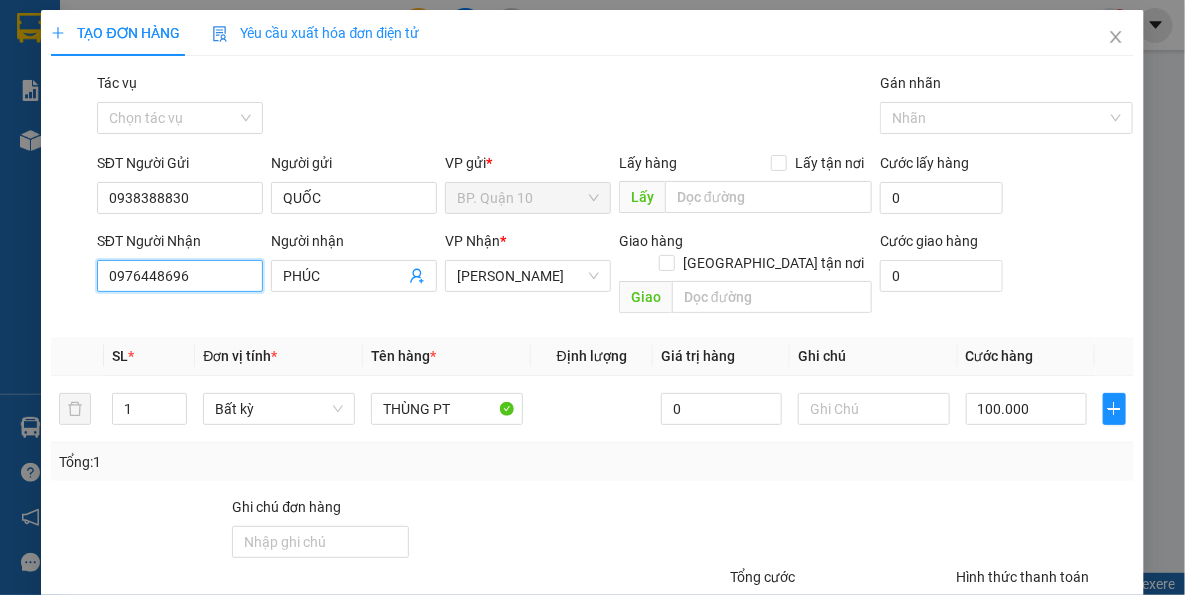 click on "0976448696" at bounding box center (180, 276) 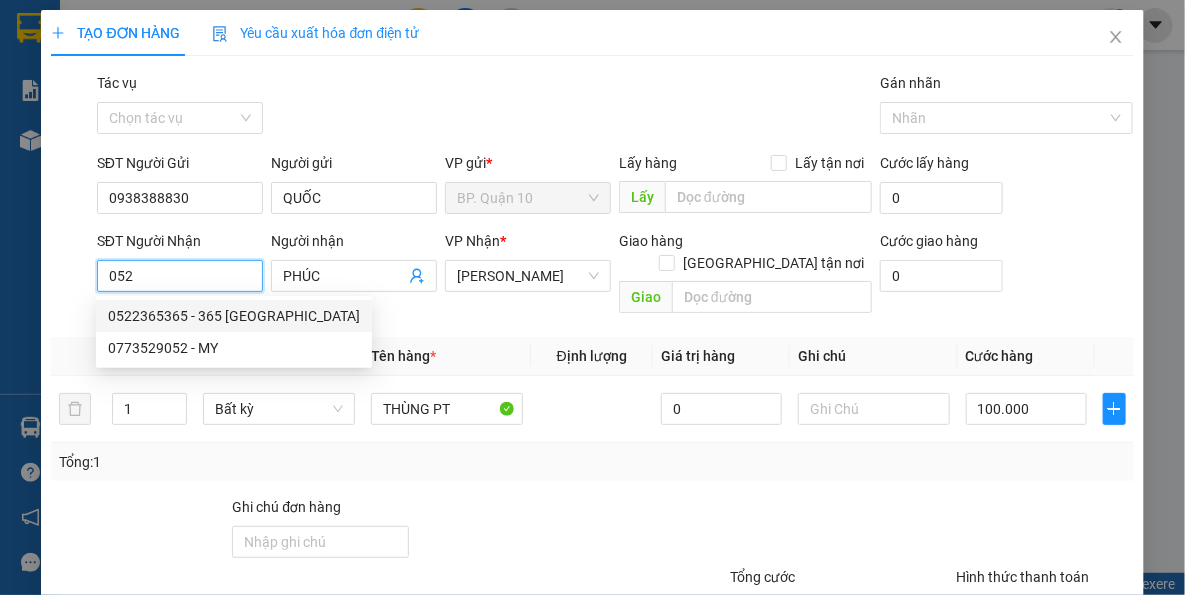 drag, startPoint x: 230, startPoint y: 317, endPoint x: 475, endPoint y: 320, distance: 245.01837 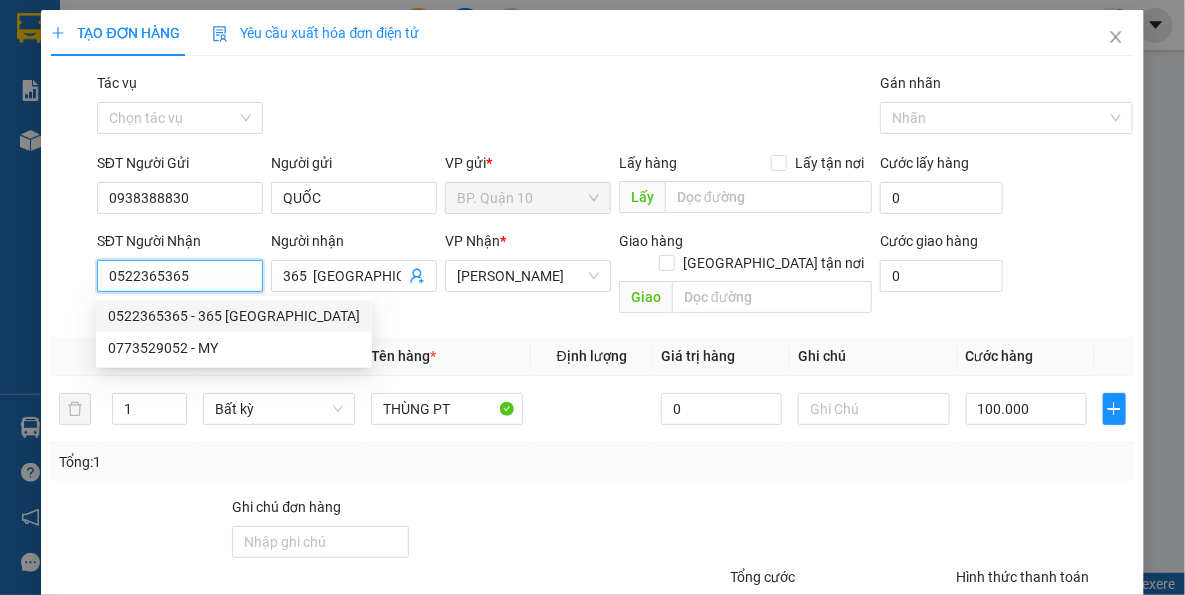 type on "40.000" 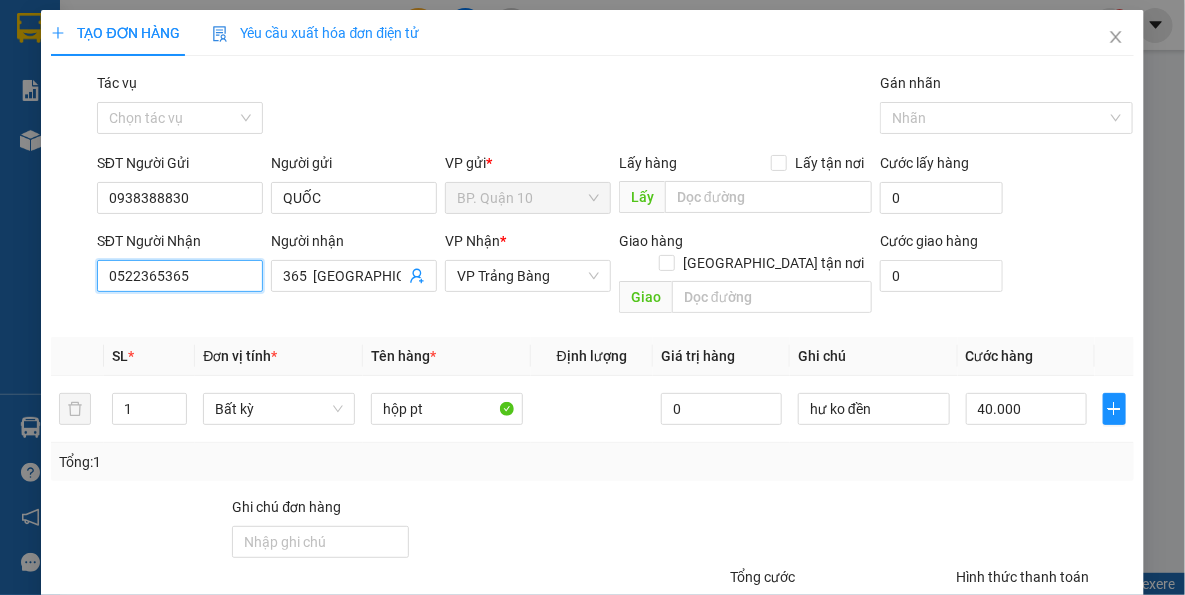 type on "0522365365" 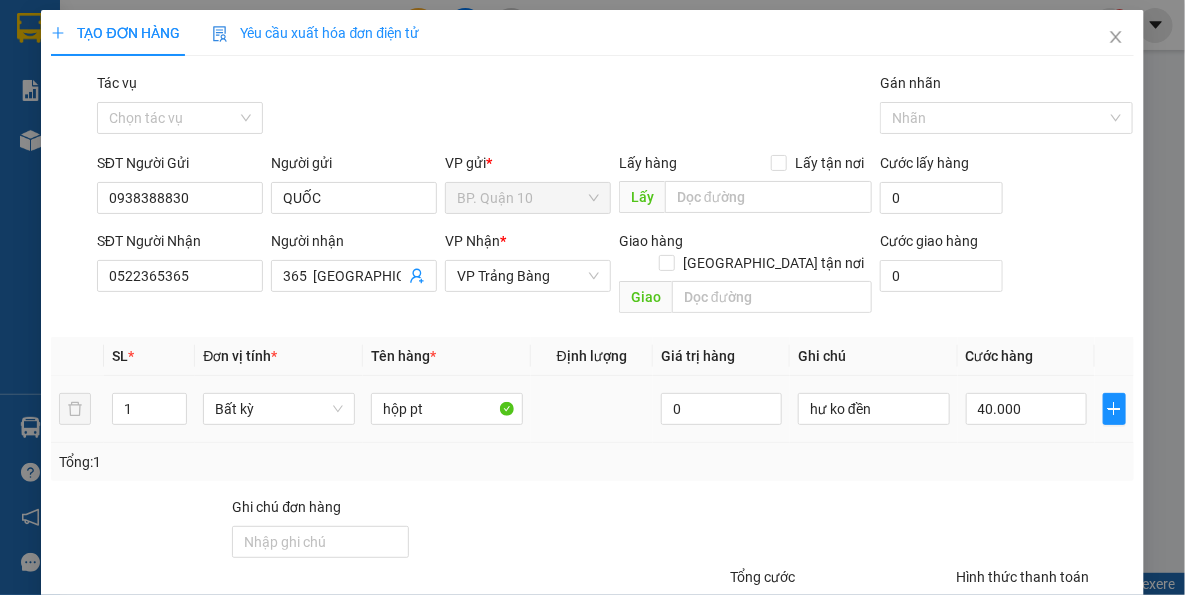 drag, startPoint x: 475, startPoint y: 320, endPoint x: 487, endPoint y: 406, distance: 86.833176 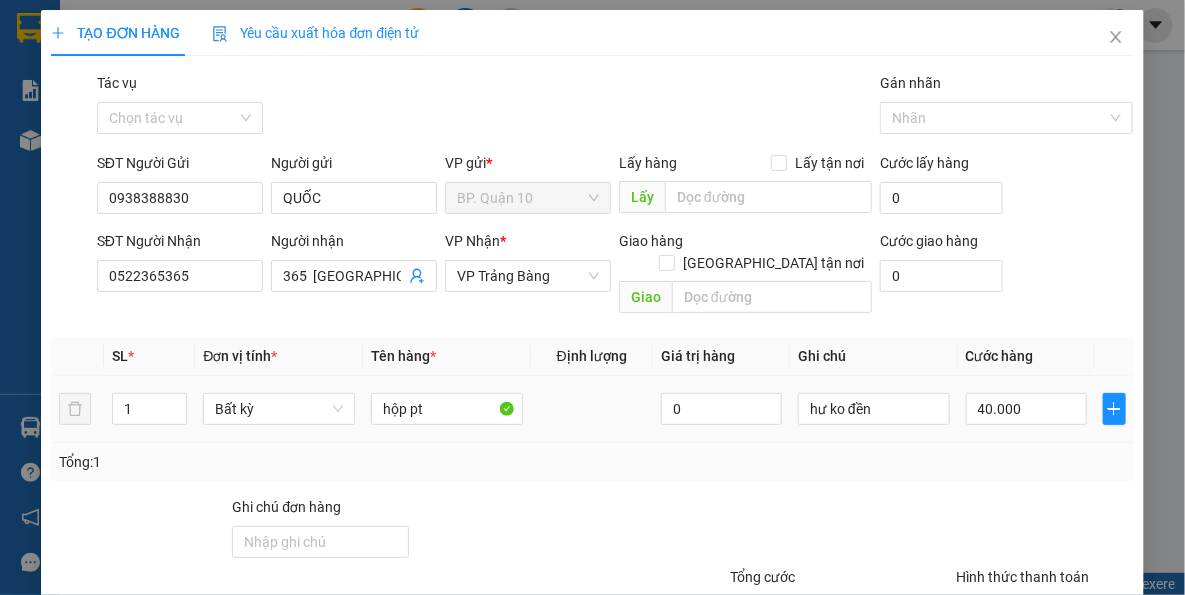 click on "Tên hàng  *" at bounding box center (447, 356) 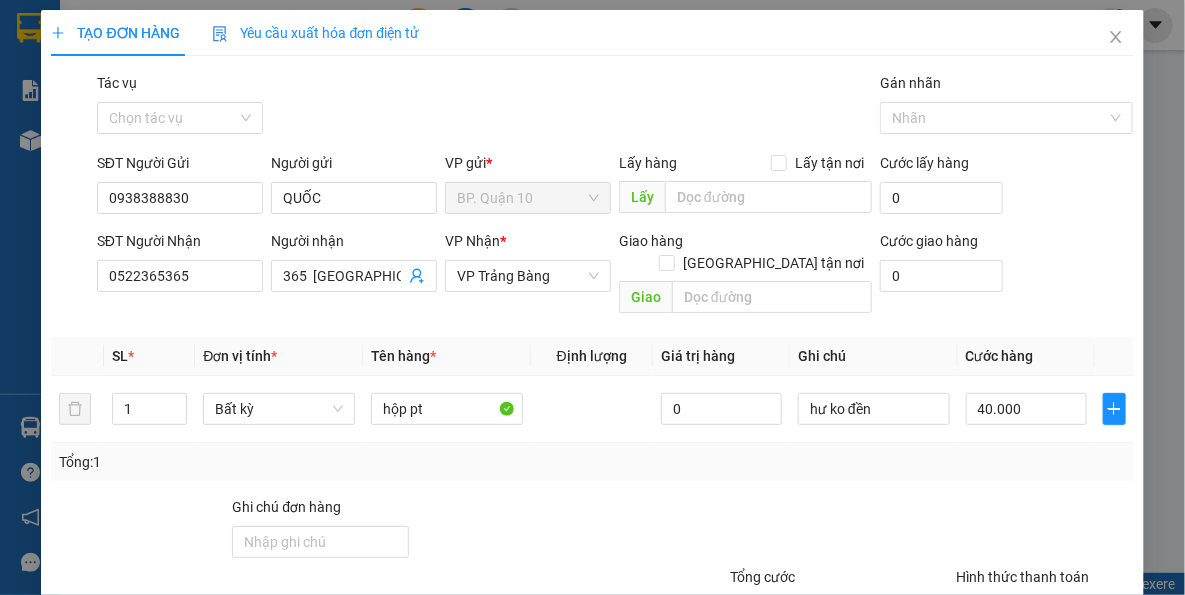 click at bounding box center [547, 531] 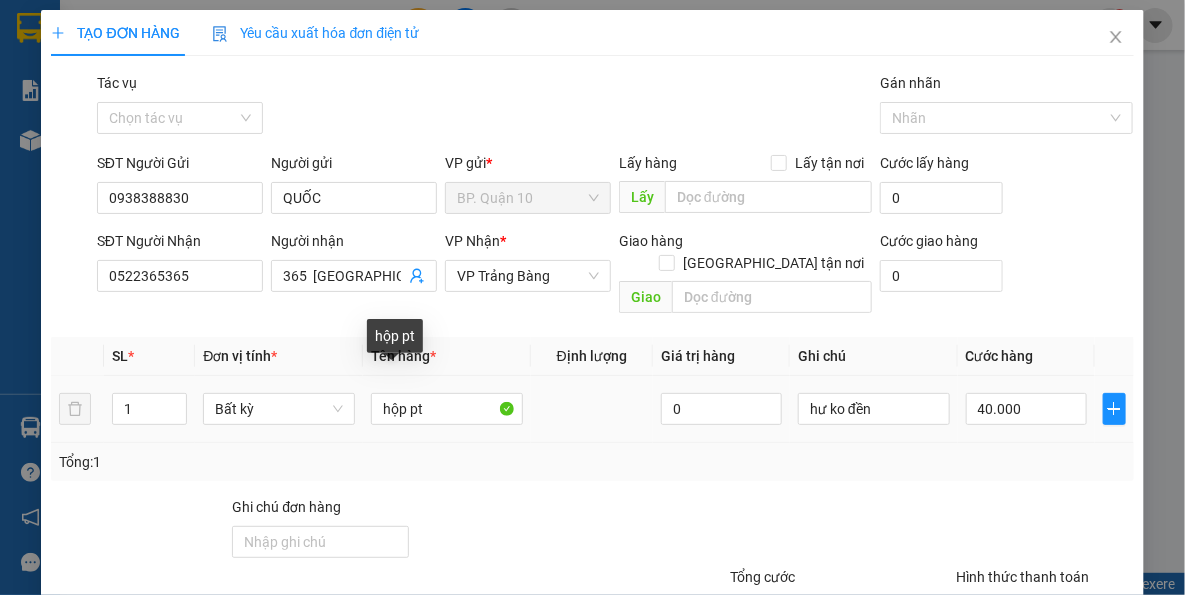 click on "TẠO ĐƠN HÀNG Yêu cầu xuất hóa đơn điện tử Transit Pickup Surcharge Ids Transit Deliver Surcharge Ids Transit Deliver Surcharge Transit Deliver Surcharge Gói vận chuyển  * Tiêu chuẩn Tác vụ Chọn tác vụ Gán nhãn   Nhãn SĐT Người Gửi 0938388830 Người gửi QUỐC VP gửi  * BP. Quận 10 Lấy hàng Lấy tận nơi Lấy Cước lấy hàng 0 SĐT Người Nhận 0522365365 Người nhận 365  TÂY NINH VP Nhận  * VP Trảng Bàng Giao hàng Giao tận nơi Giao Cước giao hàng 0 SL  * Đơn vị tính  * Tên hàng  * Định lượng Giá trị hàng Ghi chú Cước hàng                   1 Bất kỳ hộp pt 0 hư ko đền 40.000 Tổng:  1 Ghi chú đơn hàng Tổng cước 40.000 Hình thức thanh toán Tại văn phòng Số tiền thu trước 0 Chưa thanh toán 0 Chọn HT Thanh Toán Lưu nháp Xóa Thông tin Lưu Lưu và In hộp pt" at bounding box center (592, 297) 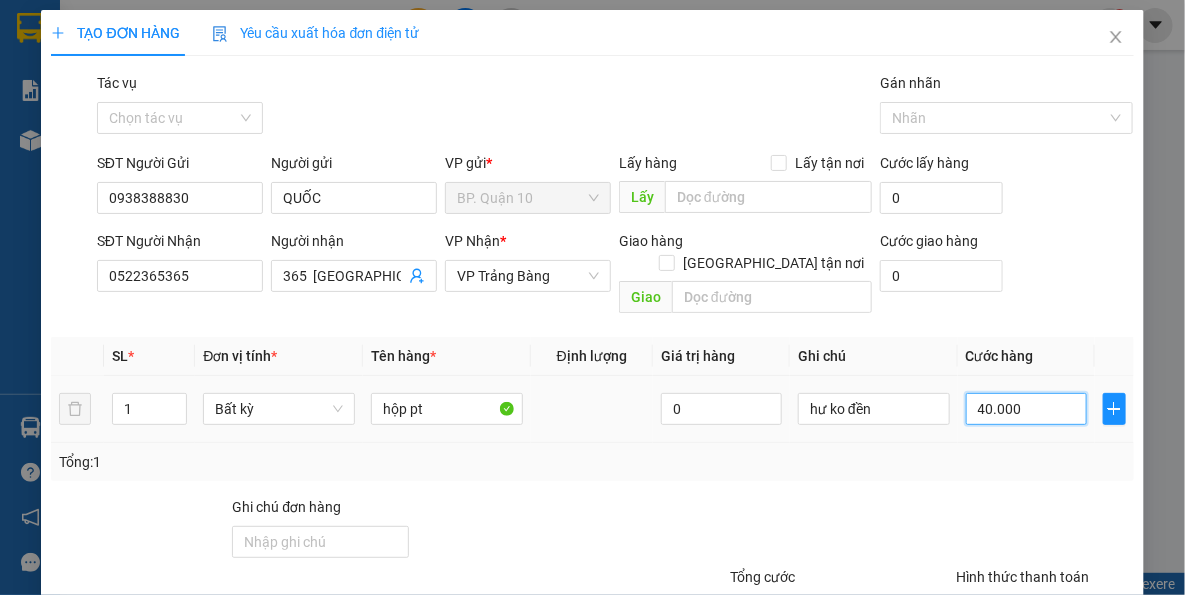 click on "40.000" at bounding box center [1026, 409] 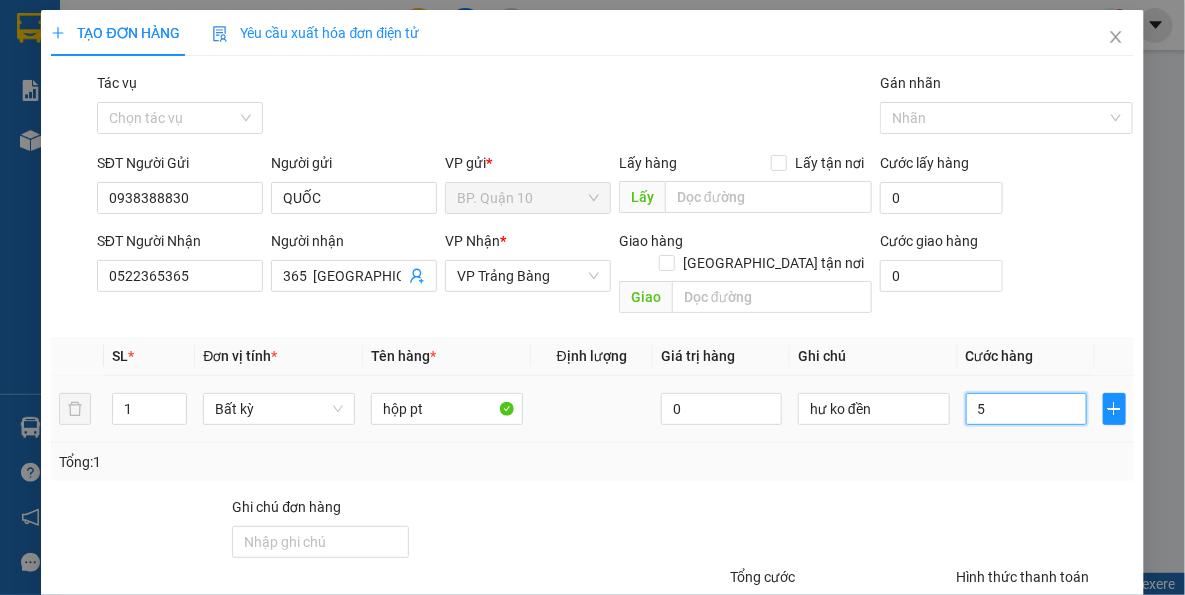 type on "50" 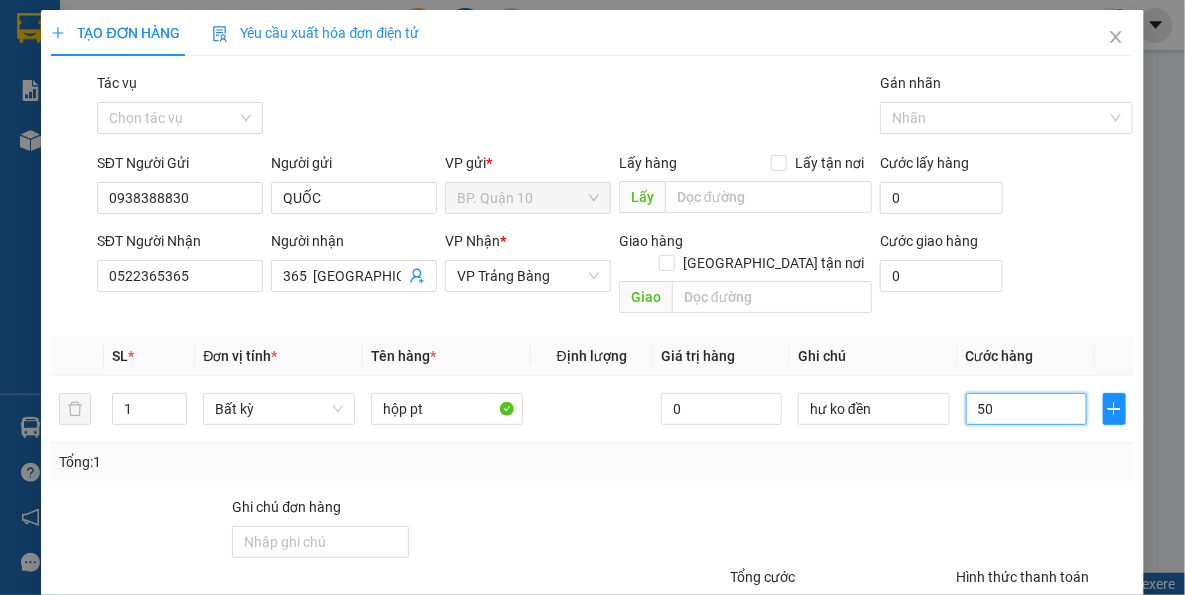 type on "50" 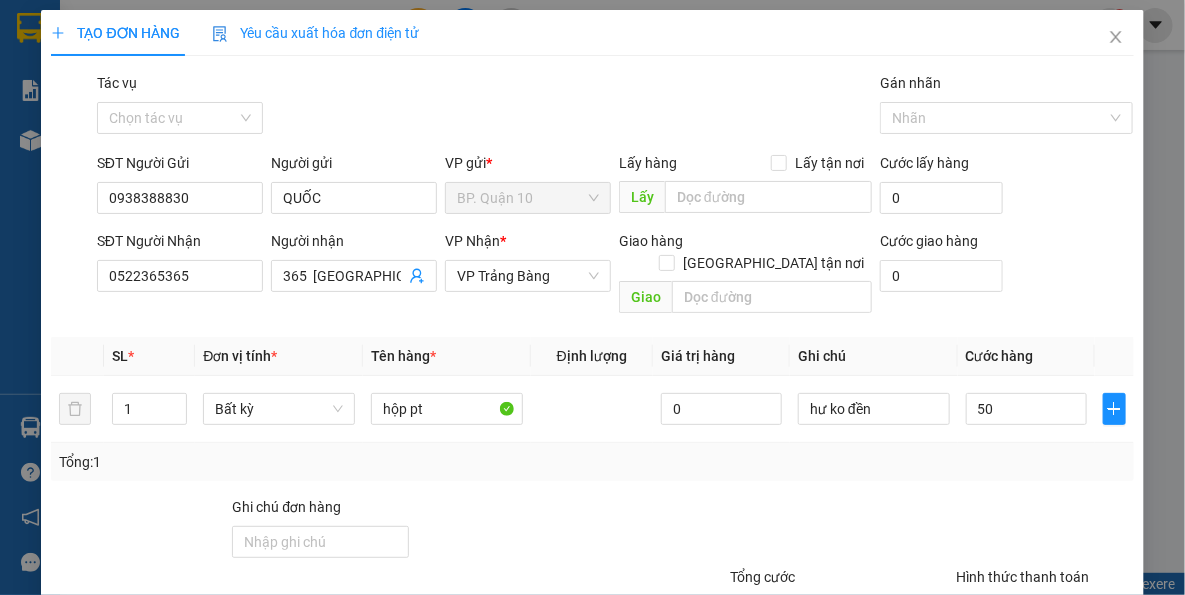 type on "50.000" 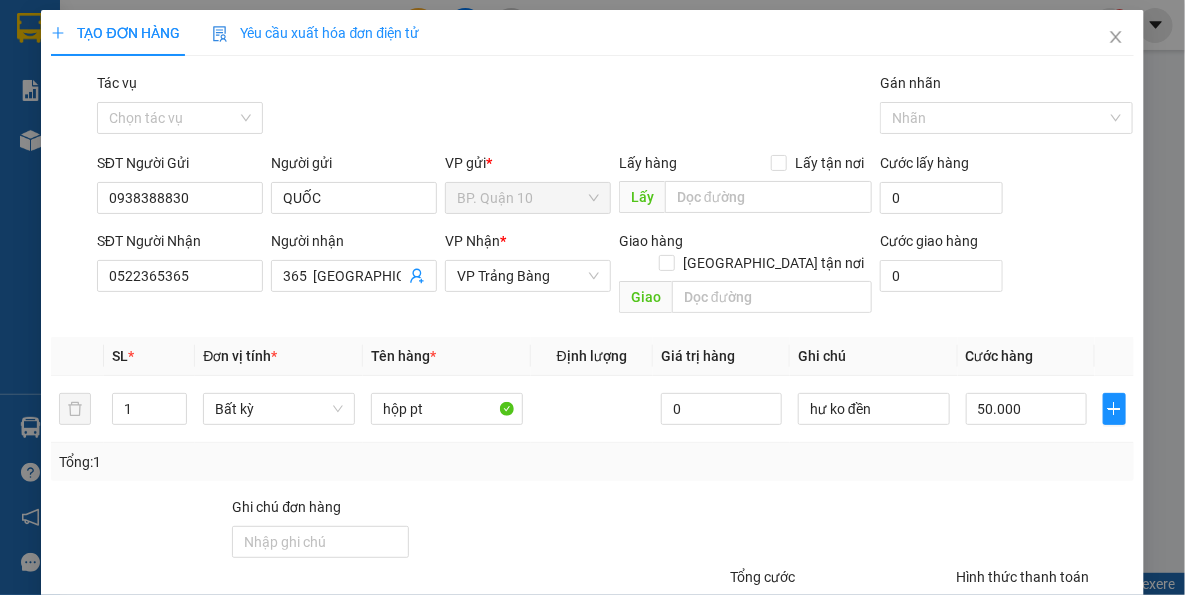 click on "Tổng:  1" at bounding box center (592, 462) 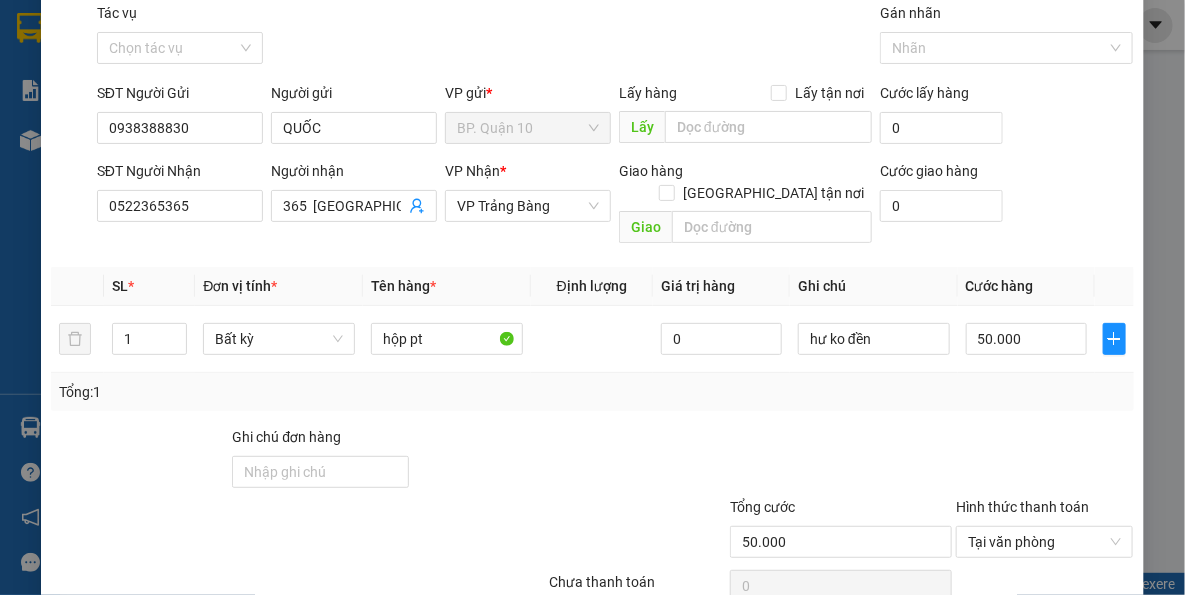 scroll, scrollTop: 143, scrollLeft: 0, axis: vertical 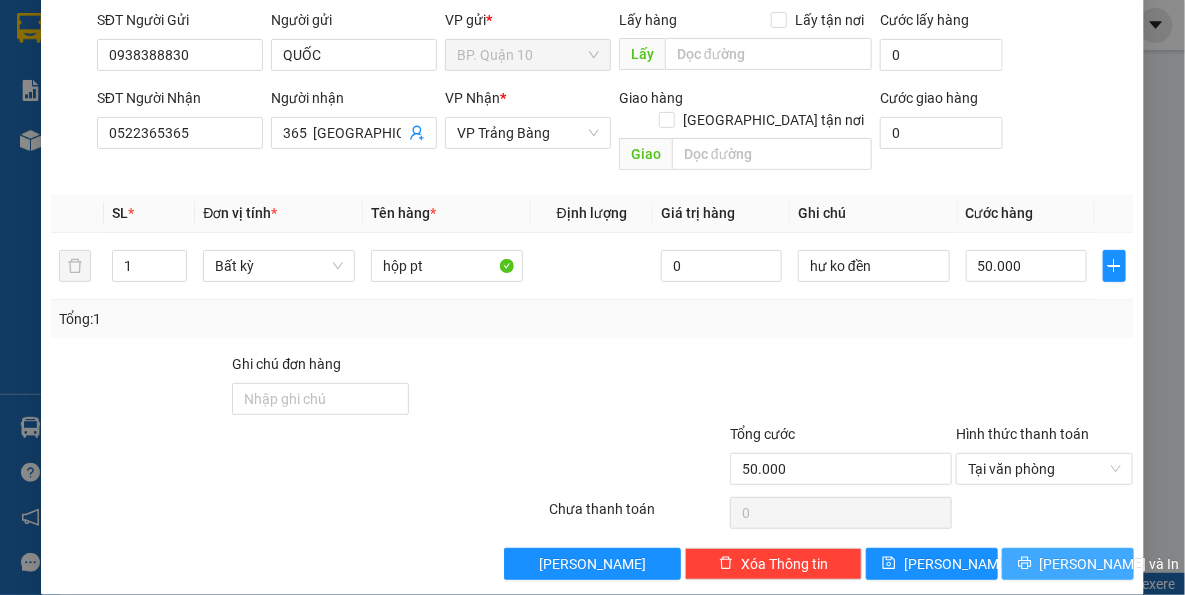 click on "[PERSON_NAME] và In" at bounding box center (1068, 564) 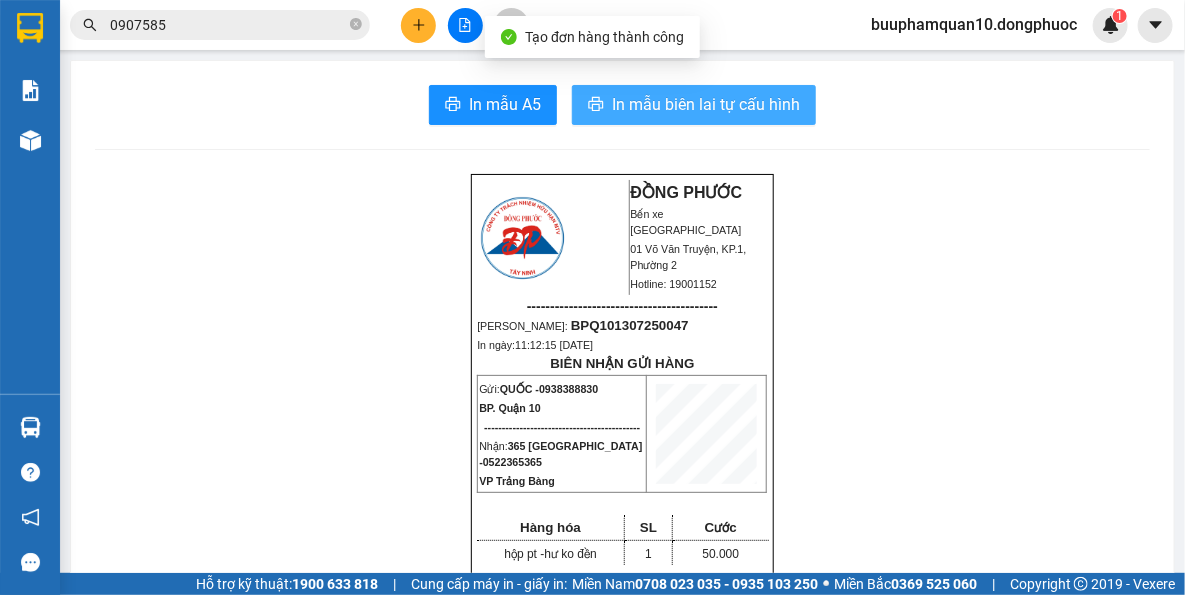 click on "In mẫu biên lai tự cấu hình" at bounding box center (706, 104) 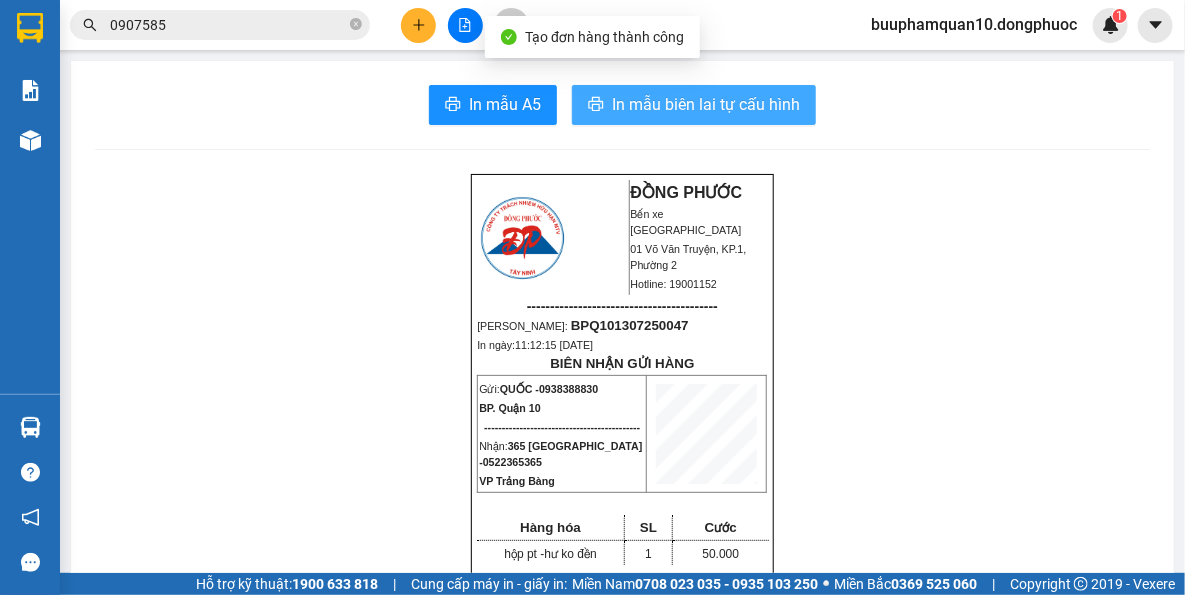 scroll, scrollTop: 0, scrollLeft: 0, axis: both 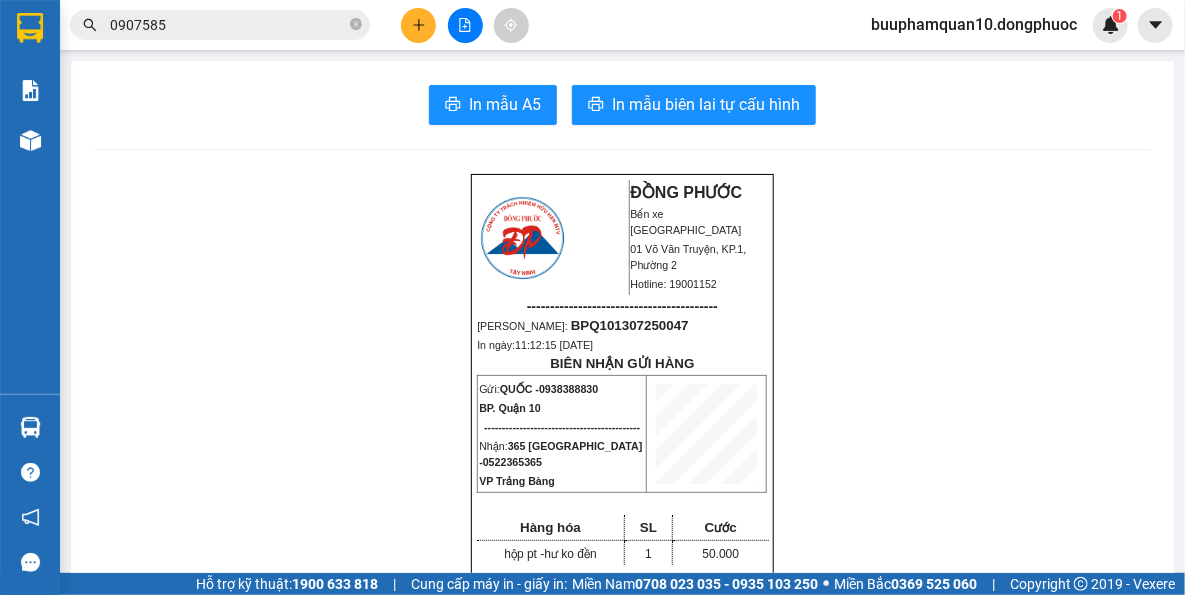 click on "ĐỒNG PHƯỚC
Bến xe Tây Ninh
01 Võ Văn Truyện, KP.1, Phường 2
Hotline: 19001152
-----------------------------------------
Mã ĐH:   BPQ101307250047
In ngày:  11:12:15 - 13/07/2025
BIÊN NHẬN GỬI HÀNG
Gửi:  QUỐC -  0938388830
BP. Quận 10
--------------------------------------------
Nhận:  365  TÂY NINH -  0522365365
VP Trảng Bàng
Hàng hóa
SL
Cước
hộp pt -  hư ko đền
1
50.000
-------------------------------------------
CR:  50.000
CC:  0
Phí TH:  0
Tổng:  50.000
-------------------------------------------
Quy định nhận/gửi hàng: - Sau 03 ngày gửi hàng, nếu quý khách không đến nhận hàng hóa thì mọi khiếu nại công ty sẽ không giải quyết.
- Nếu mất hàng: công ty sẽ hoàn bằng giá cước phí x 20 lần.
- QUÝ KHÁCH VUI LÒNG MANG THEO GIẤY CMND/CCCD KHI ĐẾN NHẬN HÀNG HÓA." at bounding box center (622, 1743) 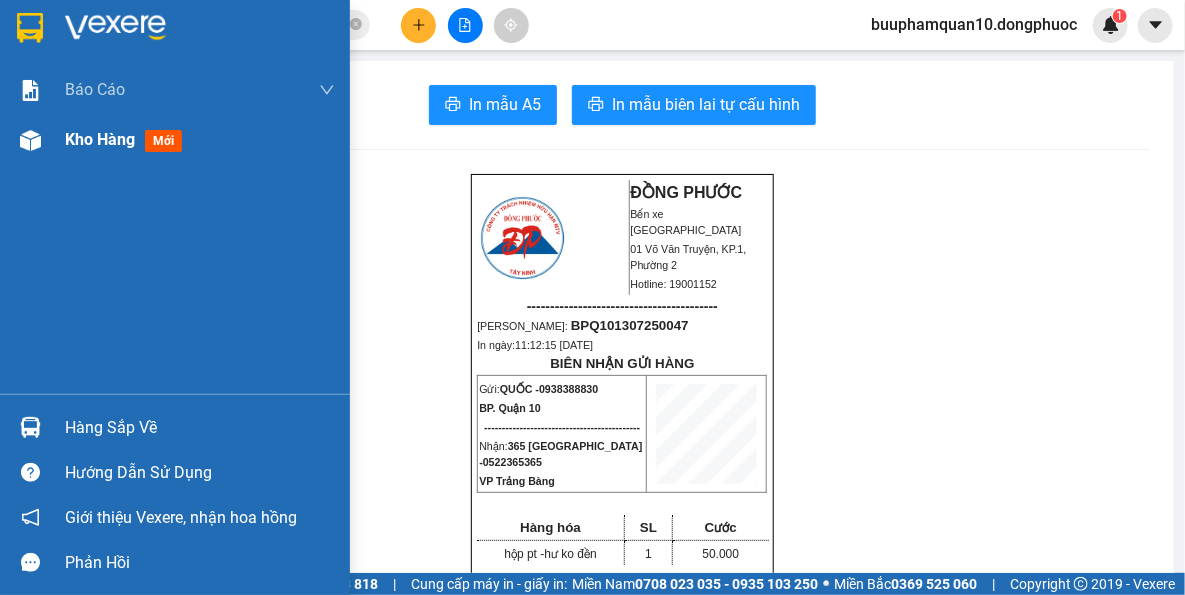 click on "Kho hàng" at bounding box center [100, 139] 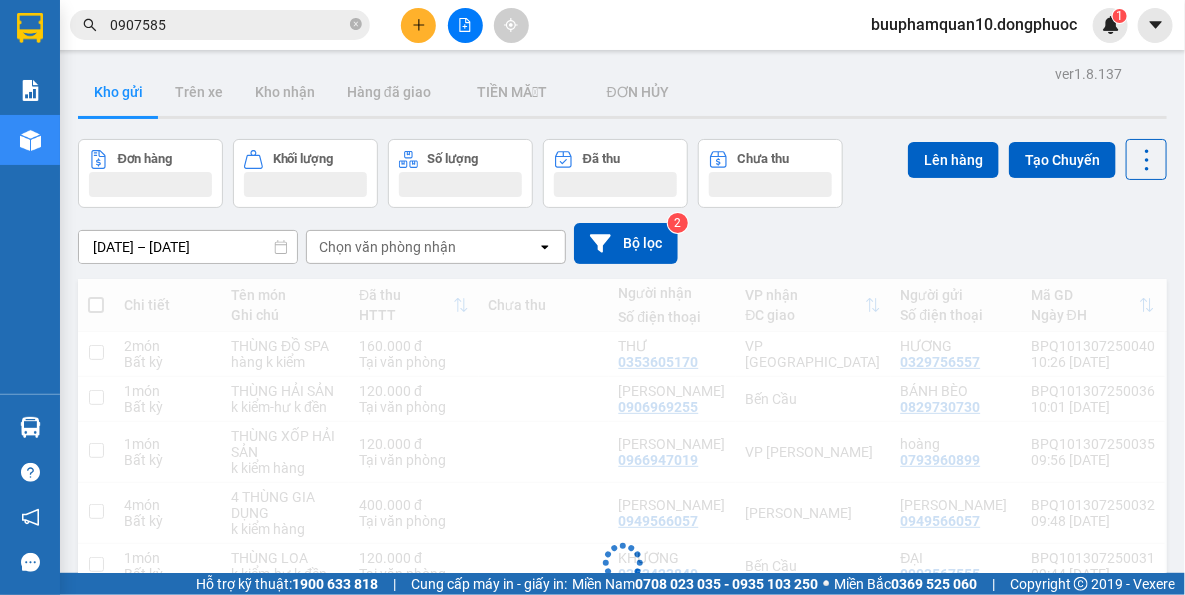 click on "Chọn văn phòng nhận" at bounding box center [422, 247] 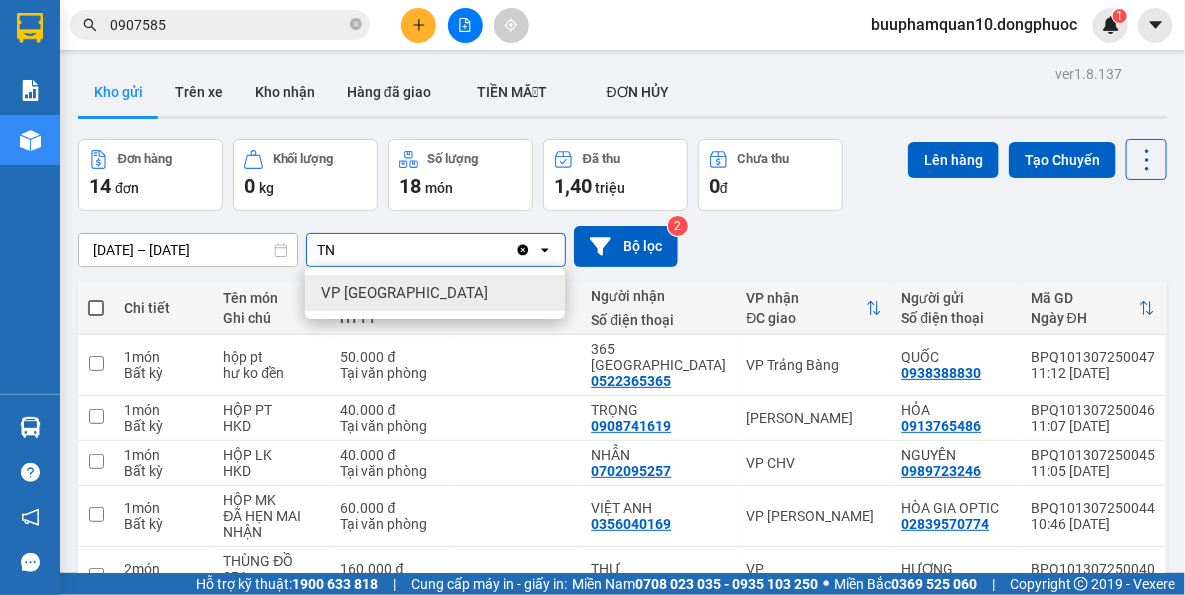 type on "TN" 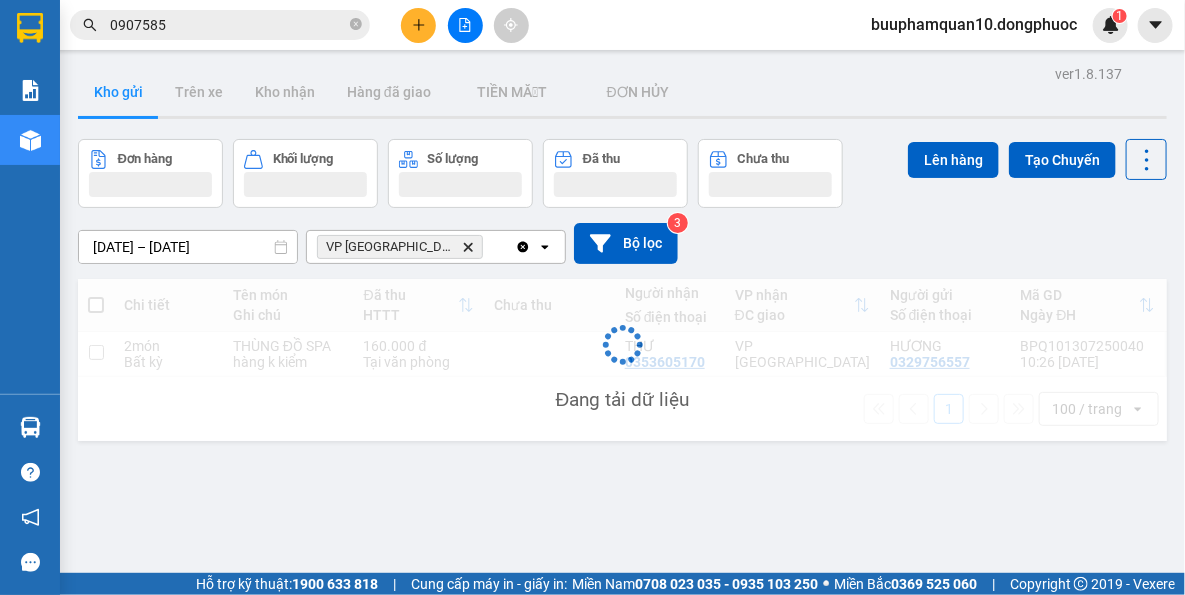 click on "VP Tây Ninh Delete" at bounding box center [411, 247] 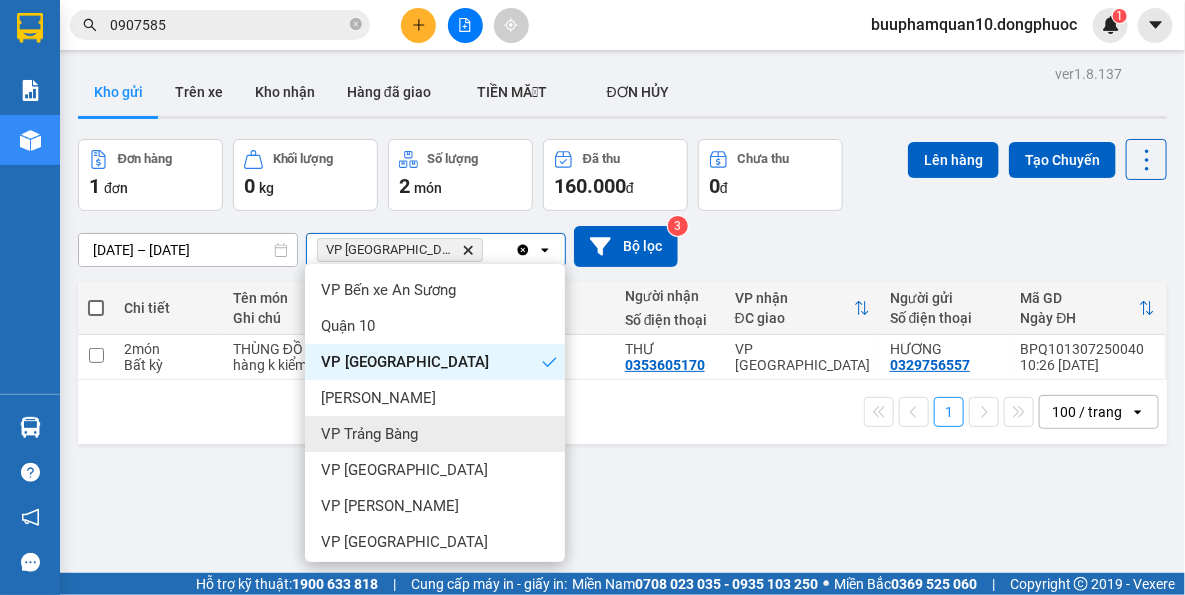 click on "VP Trảng Bàng" at bounding box center (435, 434) 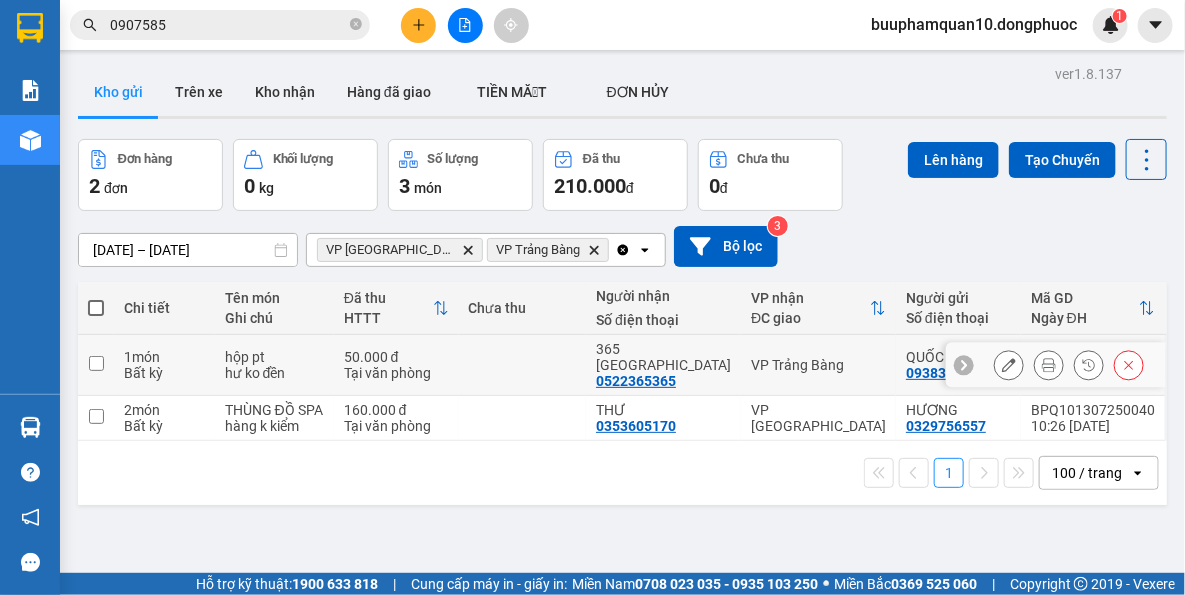 drag, startPoint x: 800, startPoint y: 350, endPoint x: 790, endPoint y: 390, distance: 41.231056 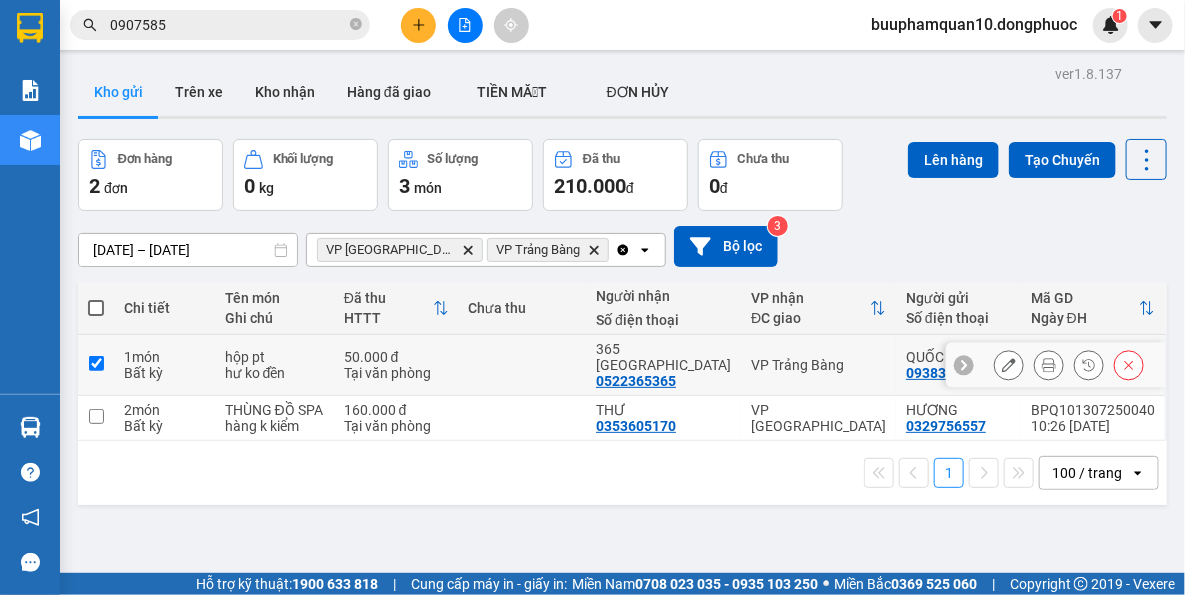 checkbox on "true" 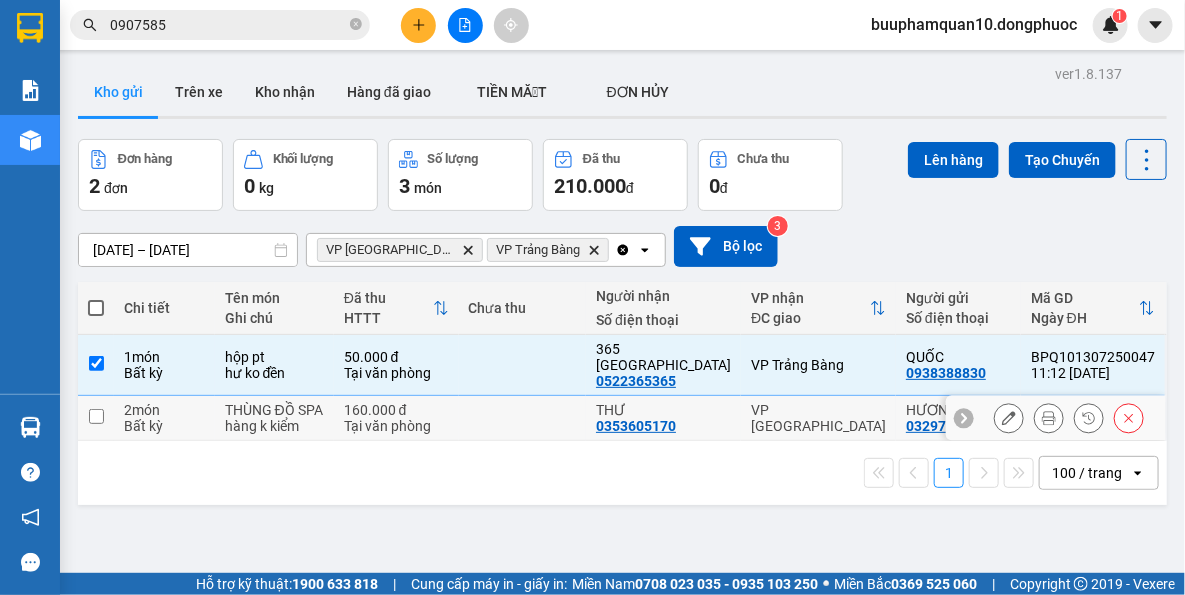 click on "VP Tây Ninh" at bounding box center [818, 418] 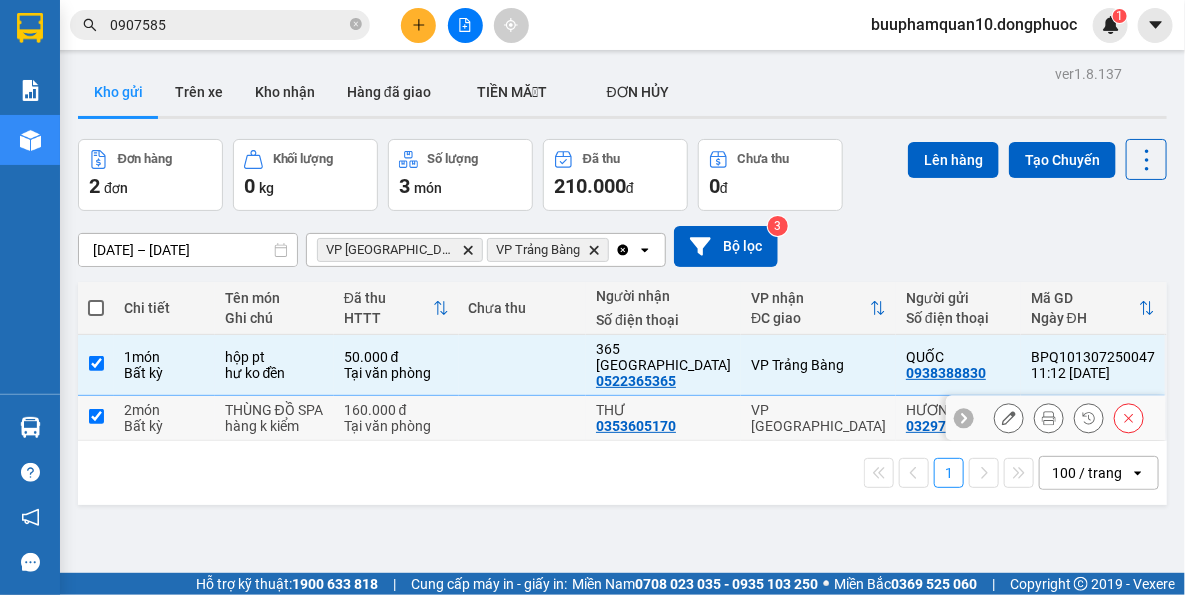 checkbox on "true" 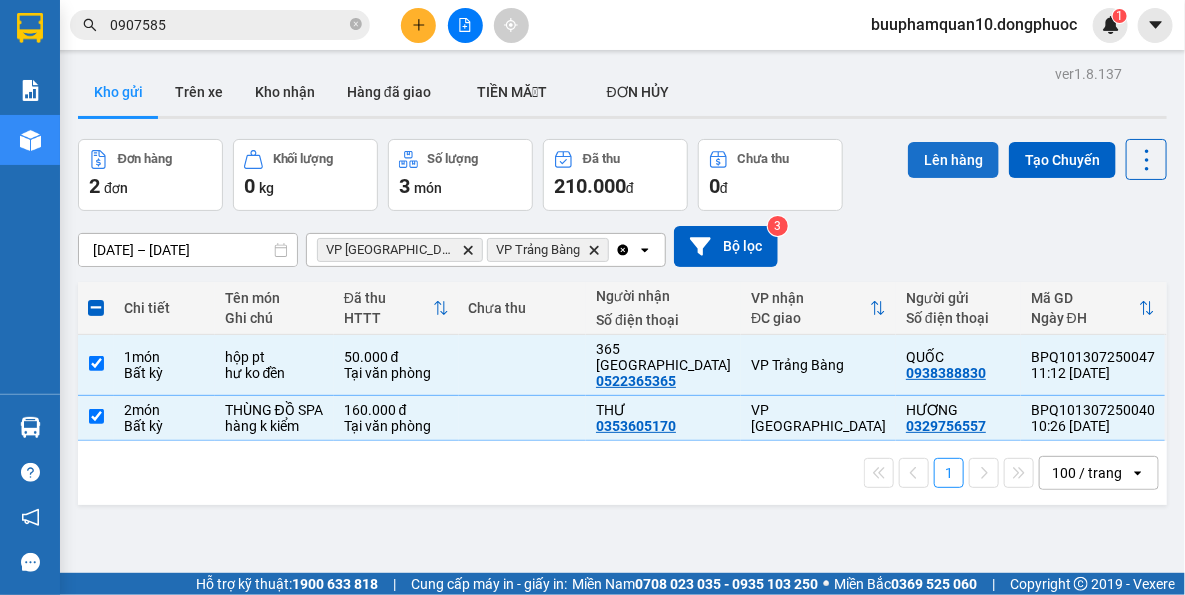 click on "Lên hàng" at bounding box center (953, 160) 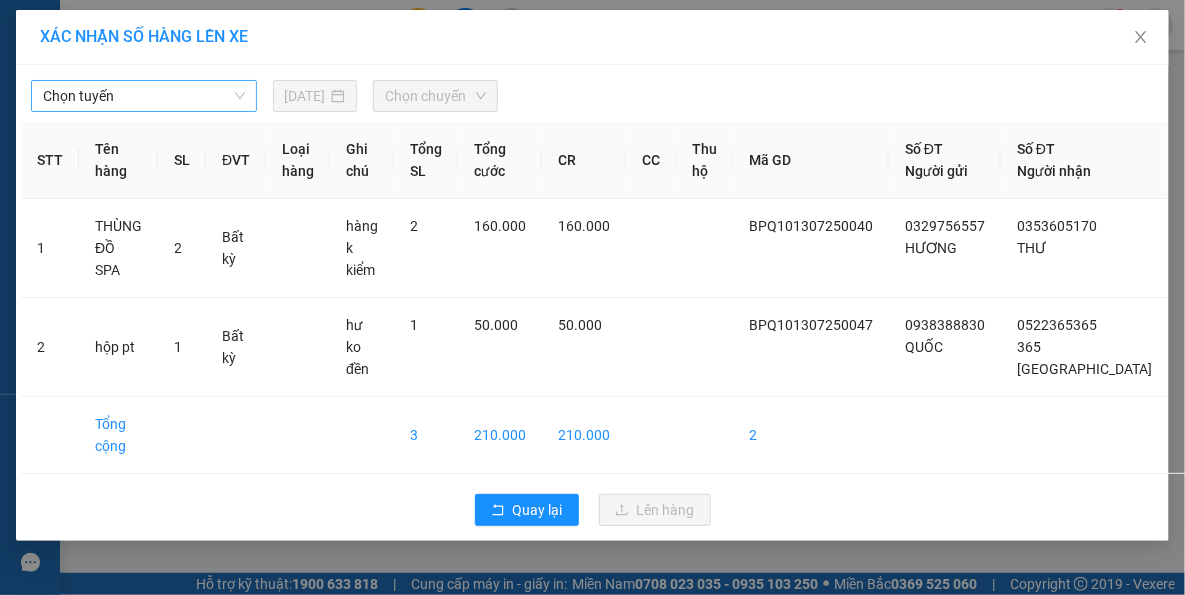 click on "Chọn tuyến" at bounding box center [144, 96] 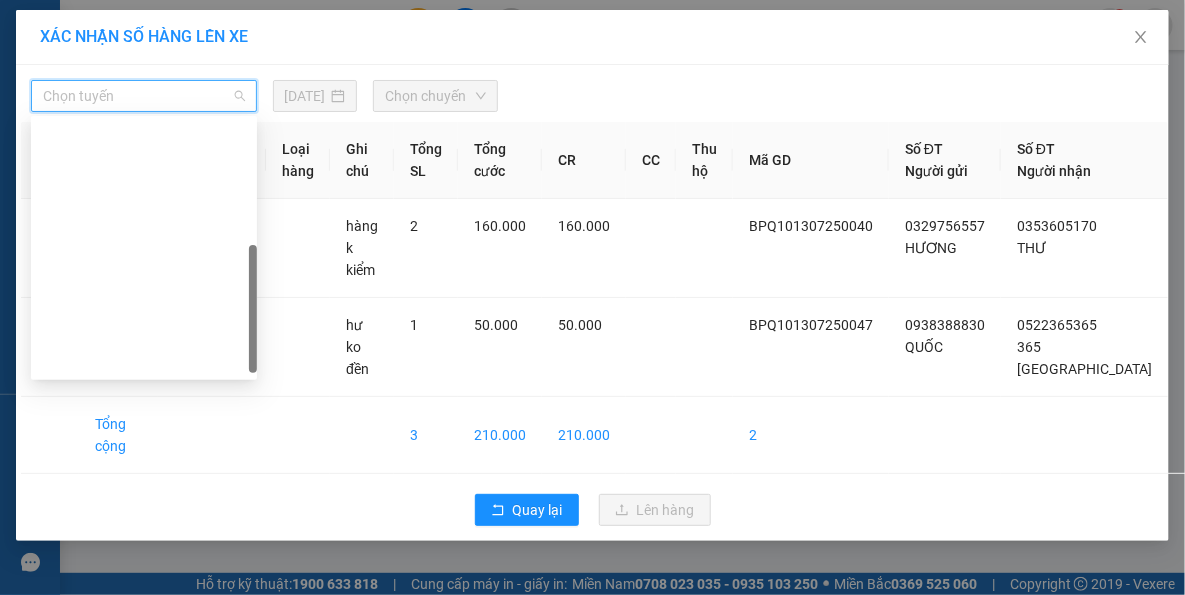 scroll, scrollTop: 287, scrollLeft: 0, axis: vertical 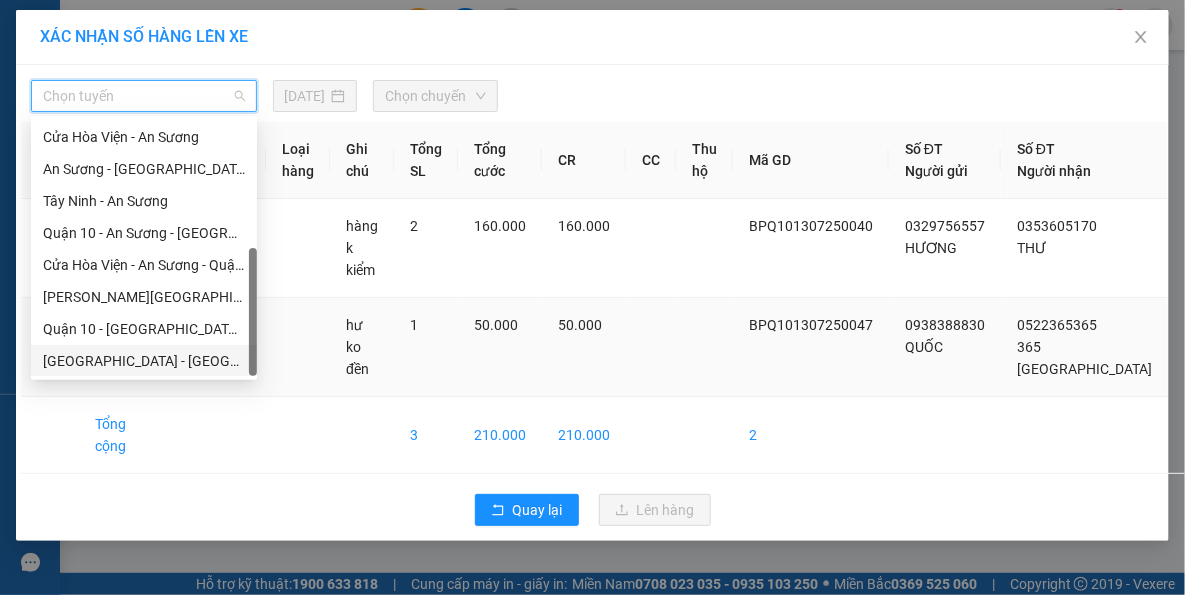 click on "[GEOGRAPHIC_DATA] - [GEOGRAPHIC_DATA] (vip)" at bounding box center [144, 361] 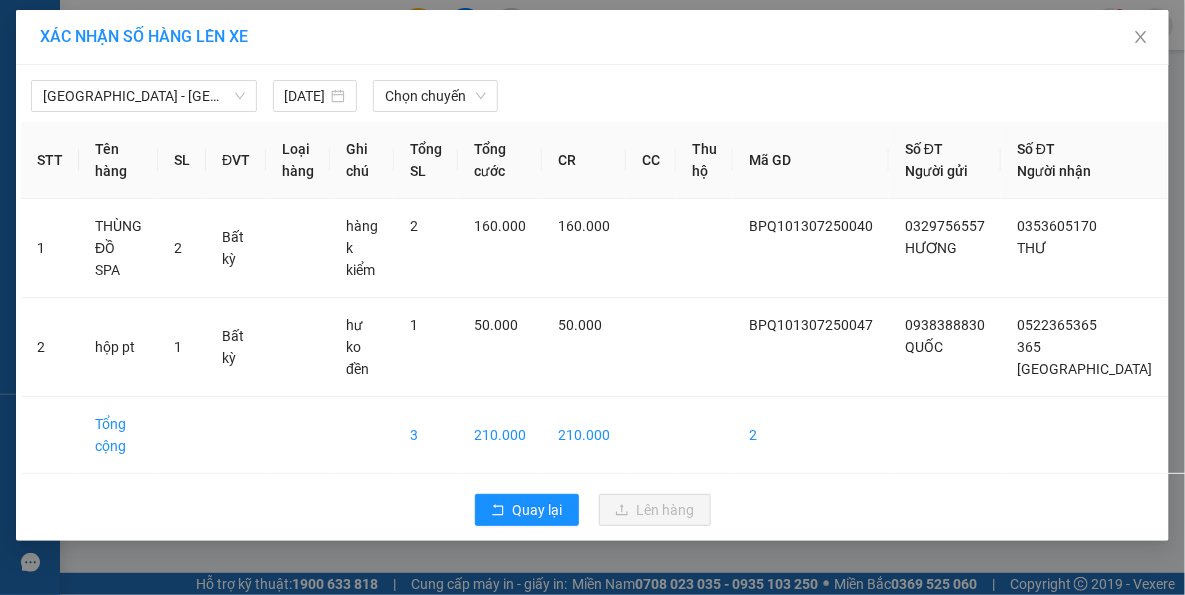 click on "[GEOGRAPHIC_DATA] - [GEOGRAPHIC_DATA] (vip) [DATE] Chọn chuyến" at bounding box center (592, 91) 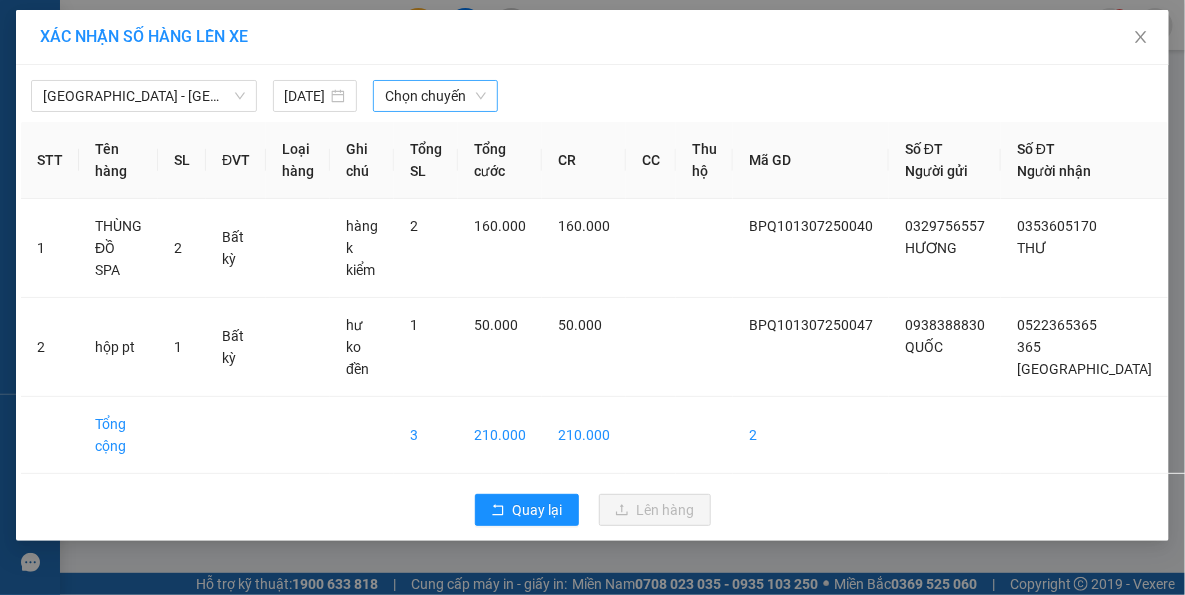 click on "Chọn chuyến" at bounding box center [435, 96] 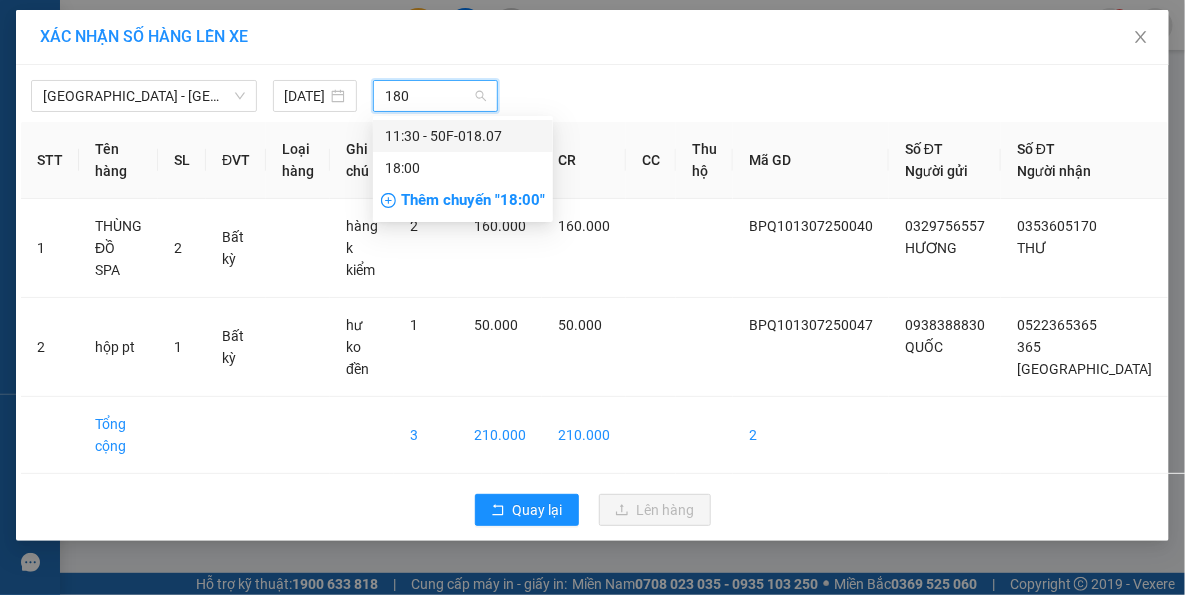 type on "1807" 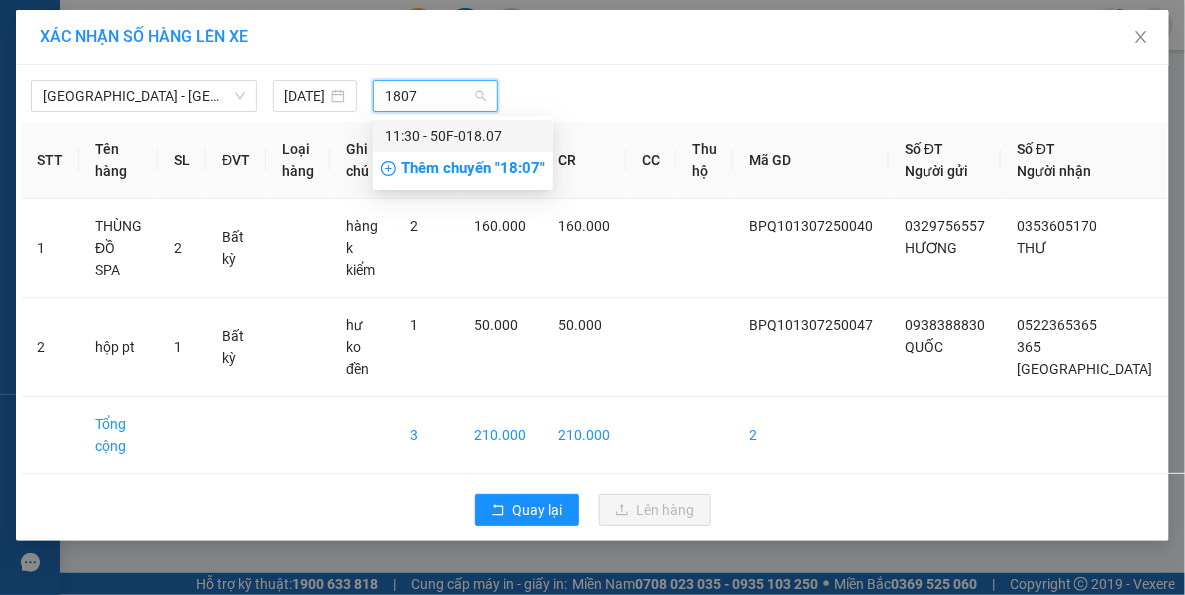 drag, startPoint x: 417, startPoint y: 130, endPoint x: 485, endPoint y: 205, distance: 101.23734 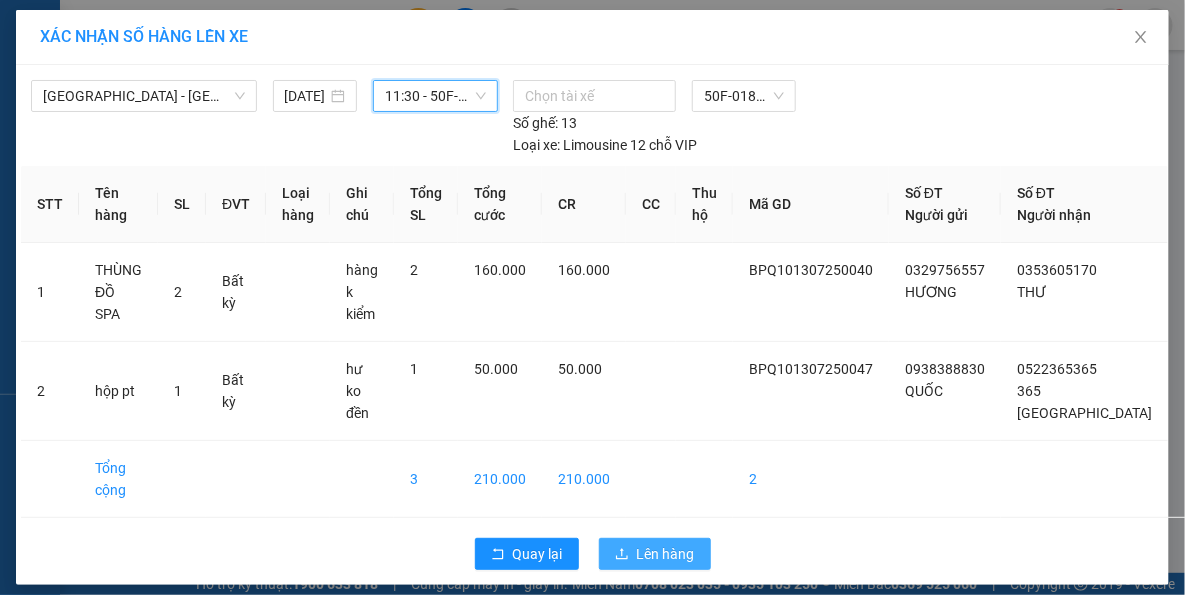 click on "Lên hàng" at bounding box center (655, 554) 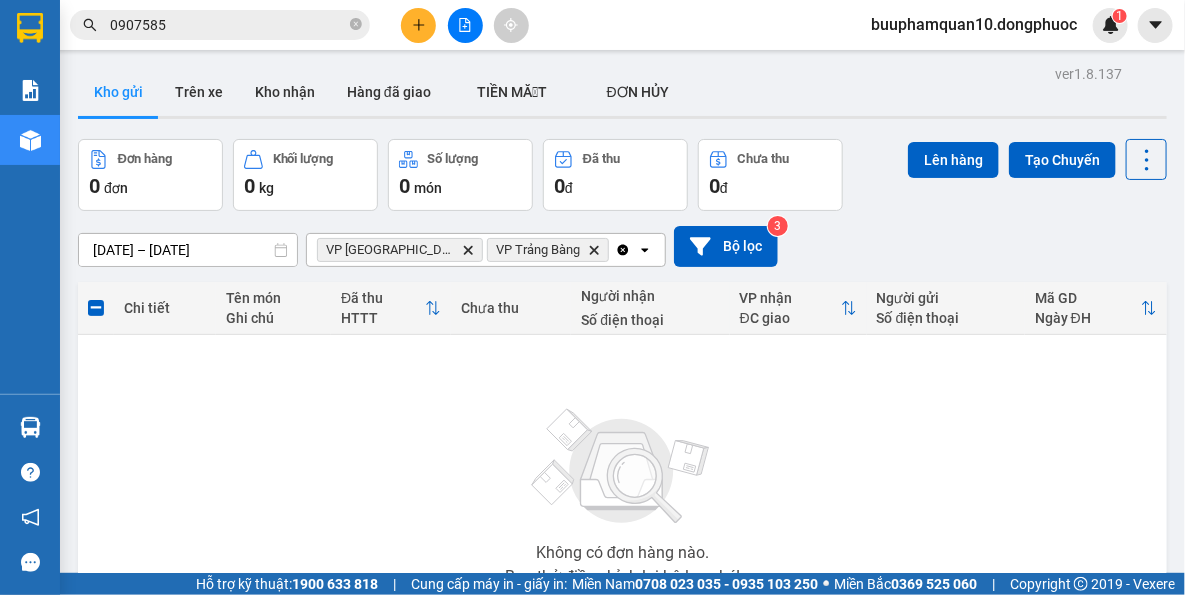 click 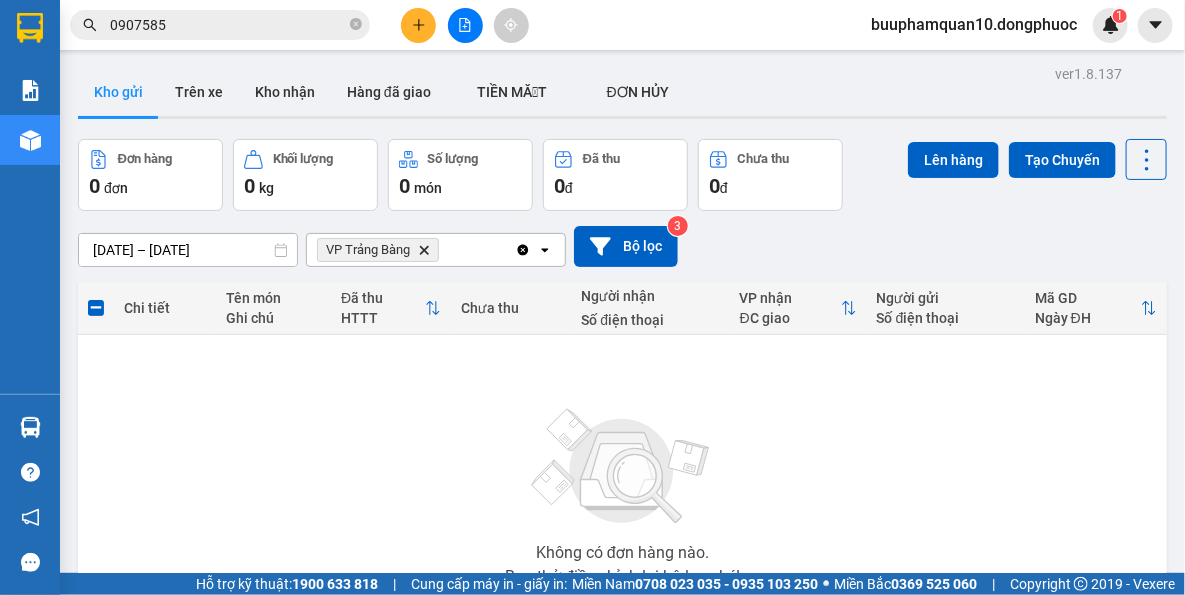 click on "Delete" 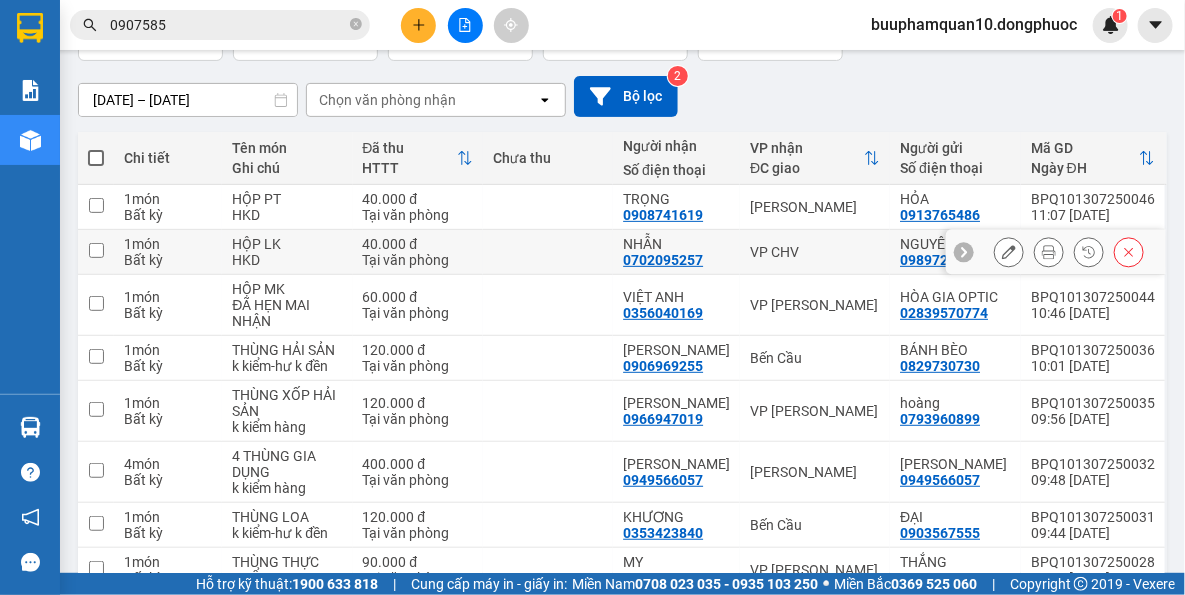 scroll, scrollTop: 181, scrollLeft: 0, axis: vertical 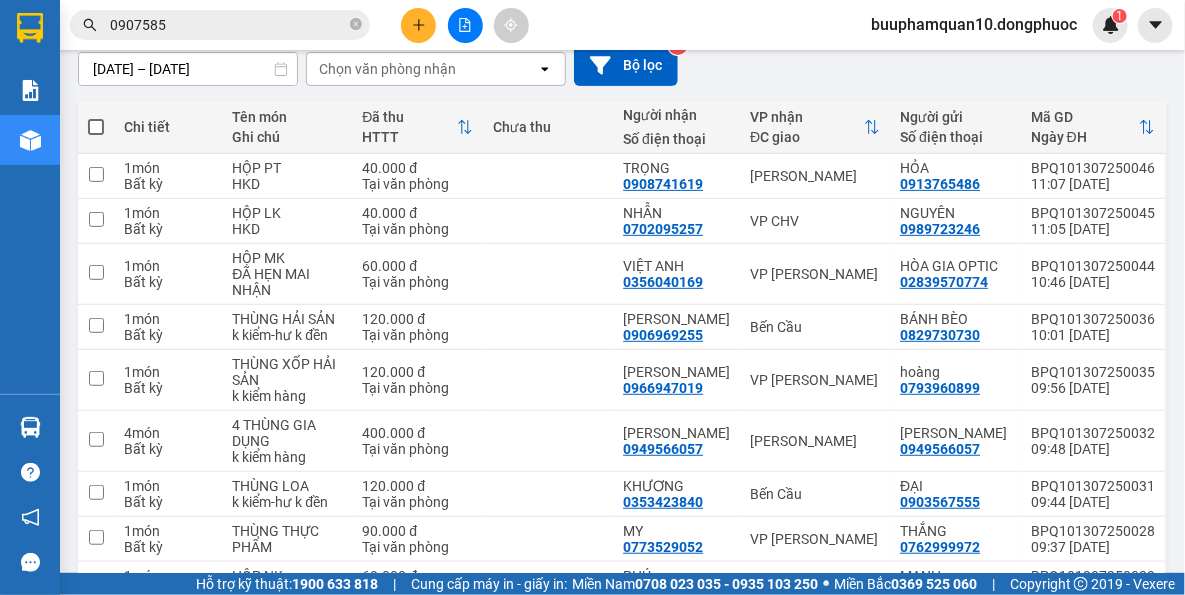 click on "0907585" at bounding box center (228, 25) 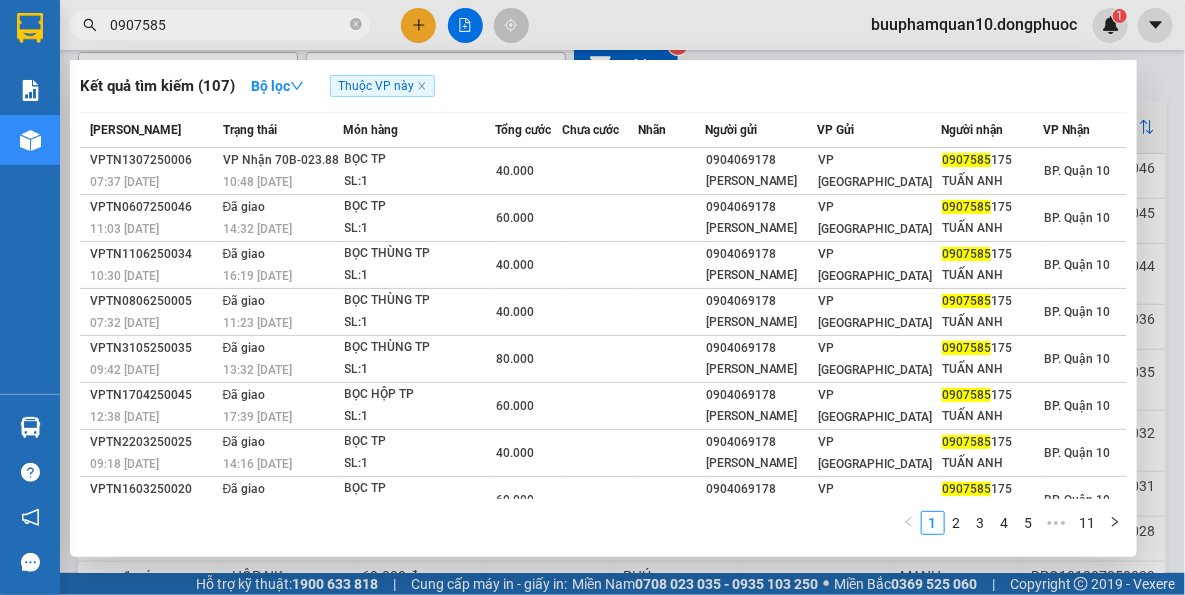 drag, startPoint x: 249, startPoint y: 15, endPoint x: 1131, endPoint y: 253, distance: 913.54694 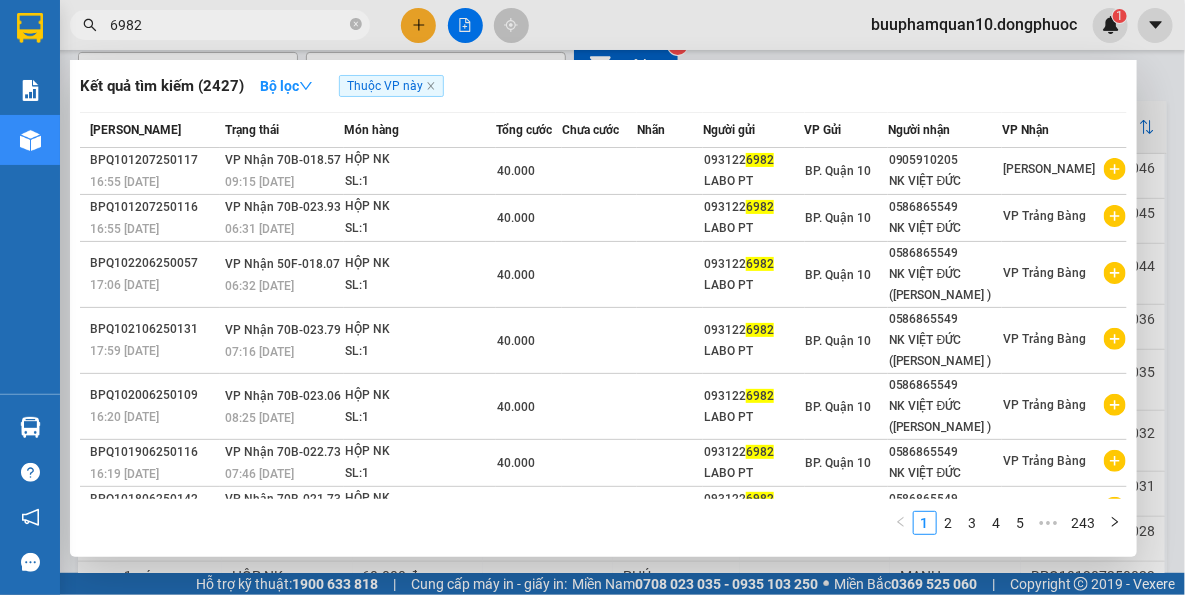 scroll, scrollTop: 0, scrollLeft: 0, axis: both 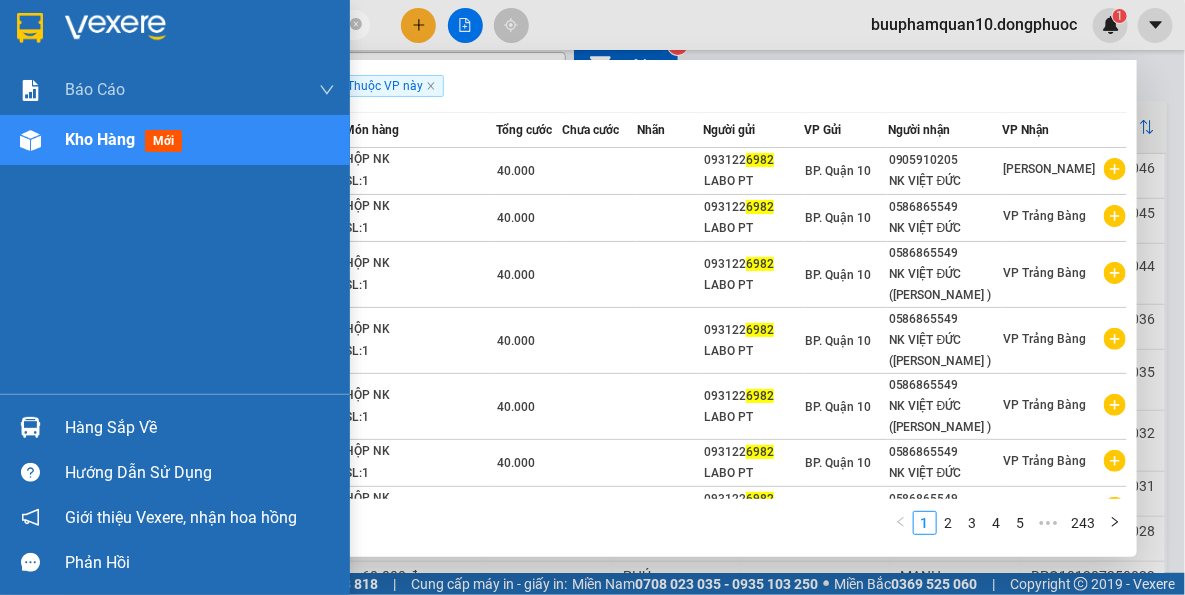 type on "6982" 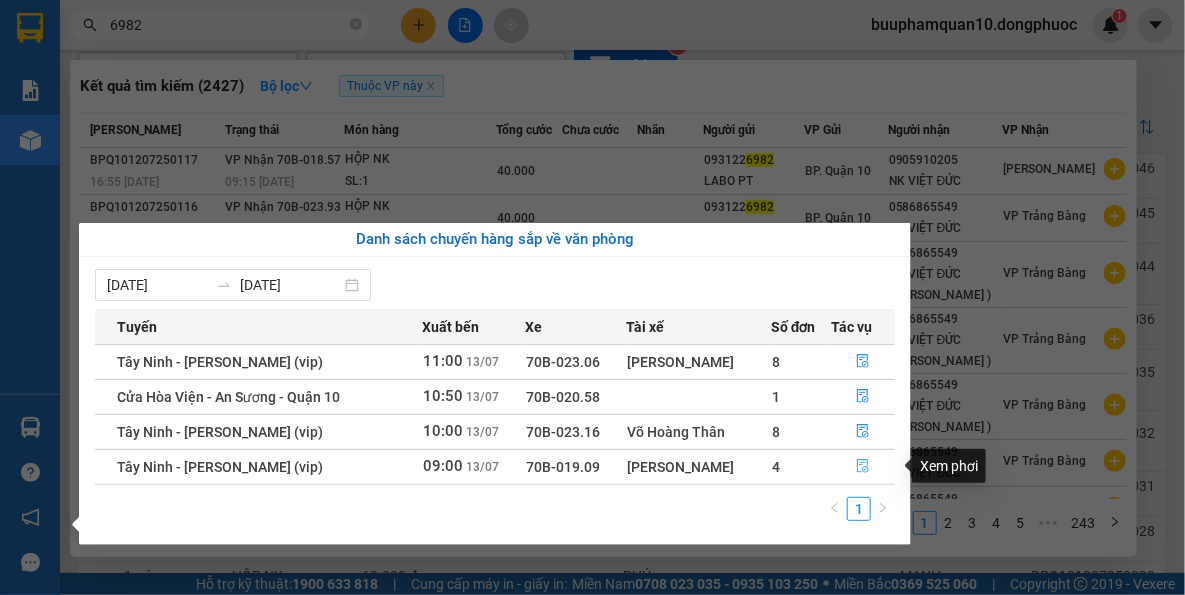 drag, startPoint x: 857, startPoint y: 467, endPoint x: 906, endPoint y: 499, distance: 58.5235 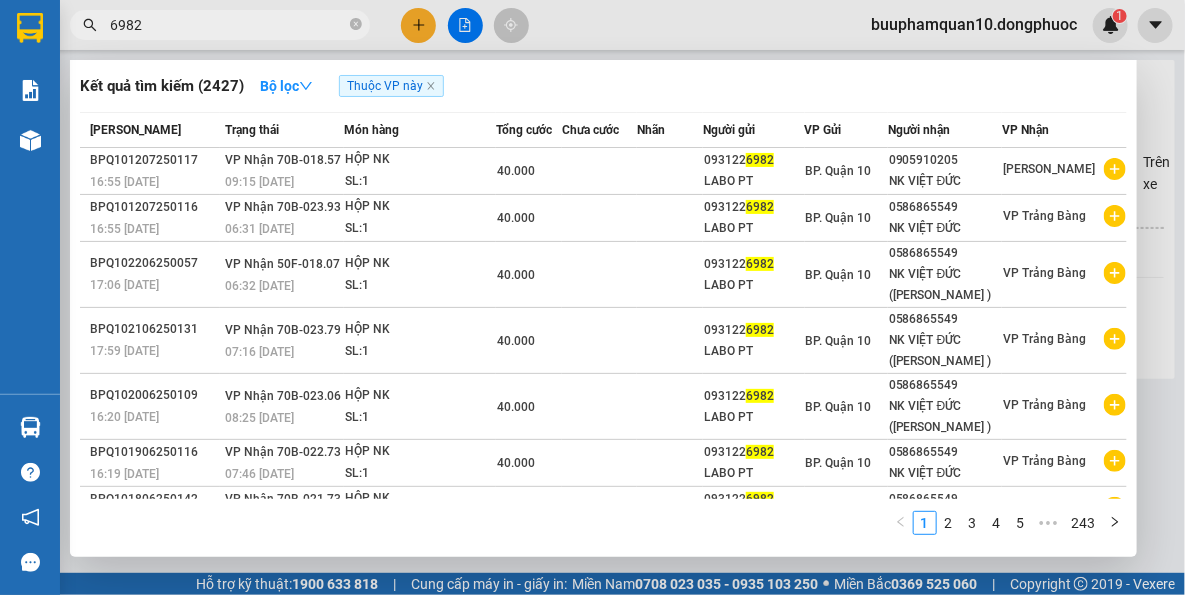 scroll, scrollTop: 0, scrollLeft: 0, axis: both 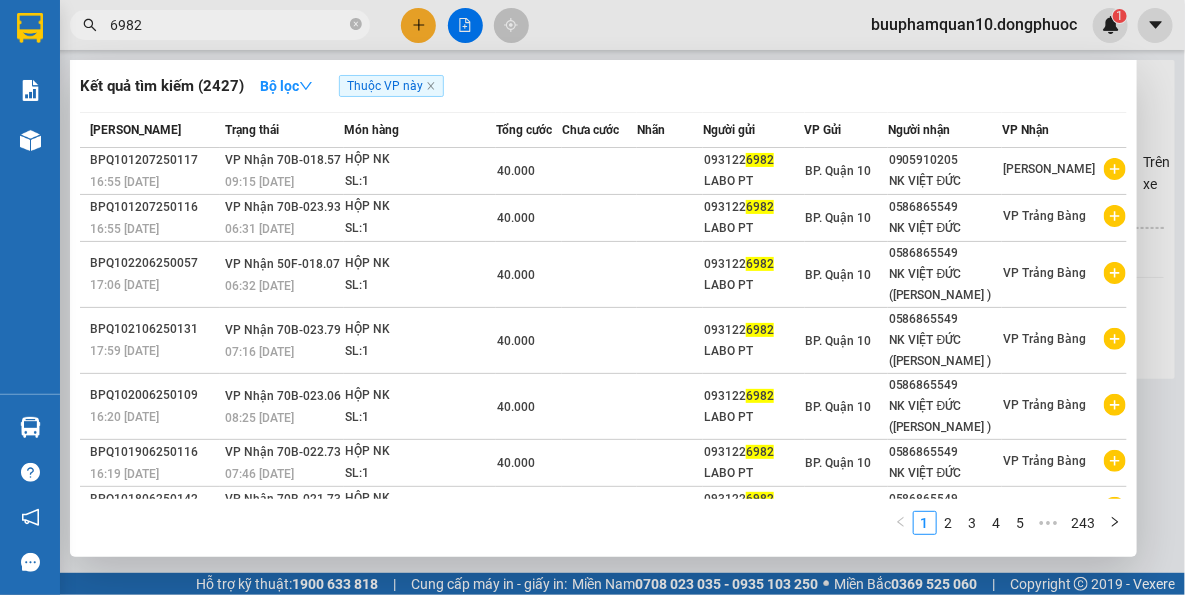 click at bounding box center (592, 297) 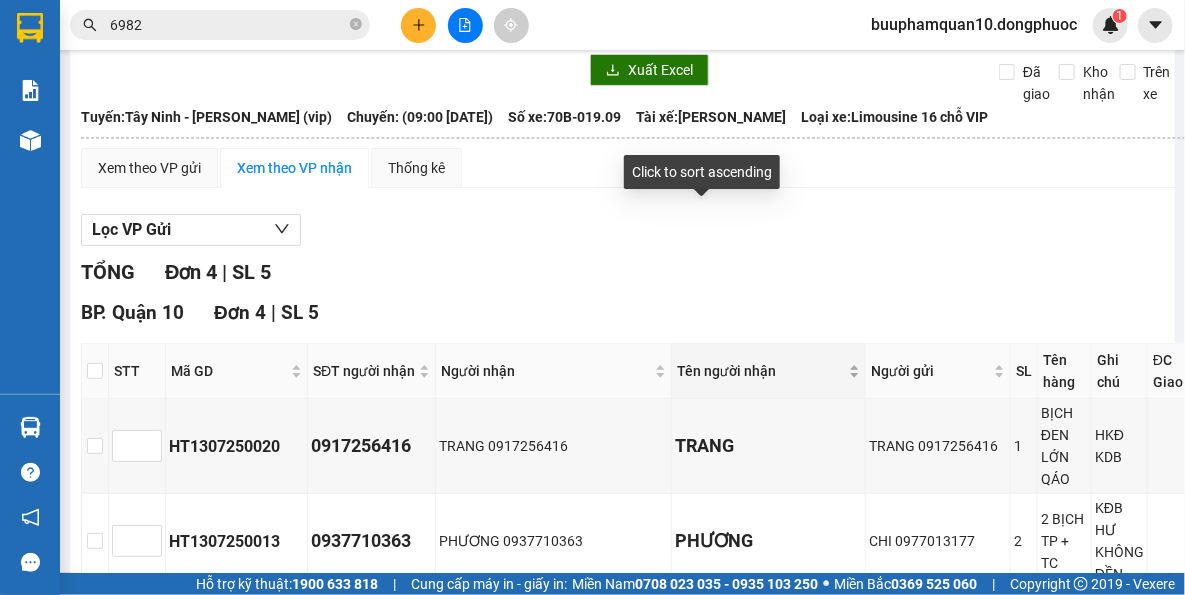 scroll, scrollTop: 346, scrollLeft: 0, axis: vertical 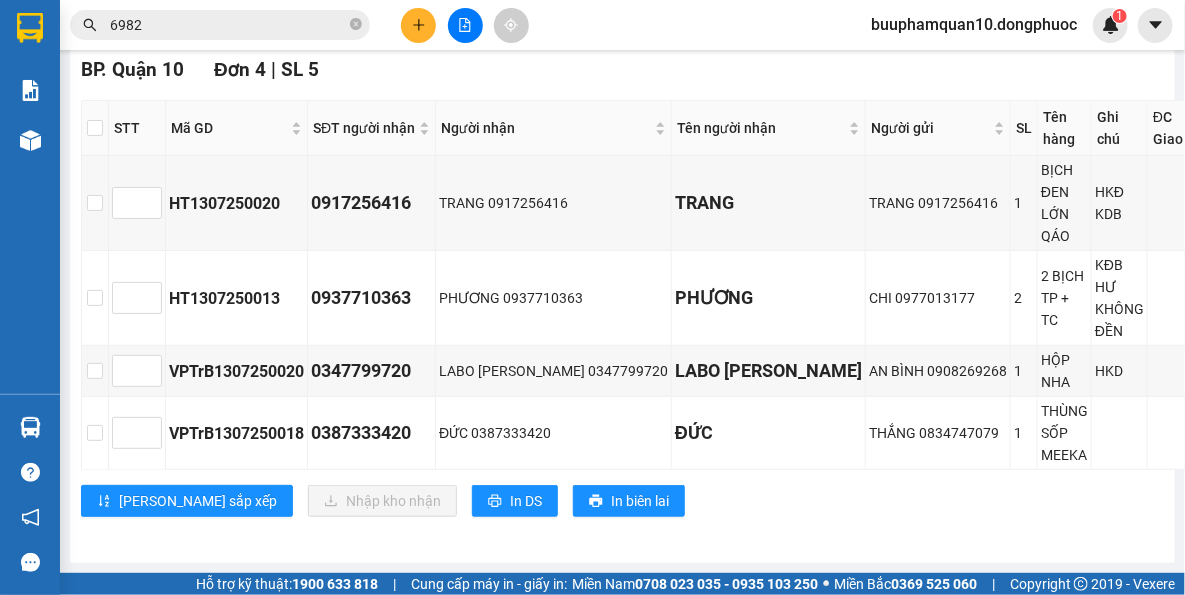 drag, startPoint x: 628, startPoint y: 546, endPoint x: 619, endPoint y: 538, distance: 12.0415945 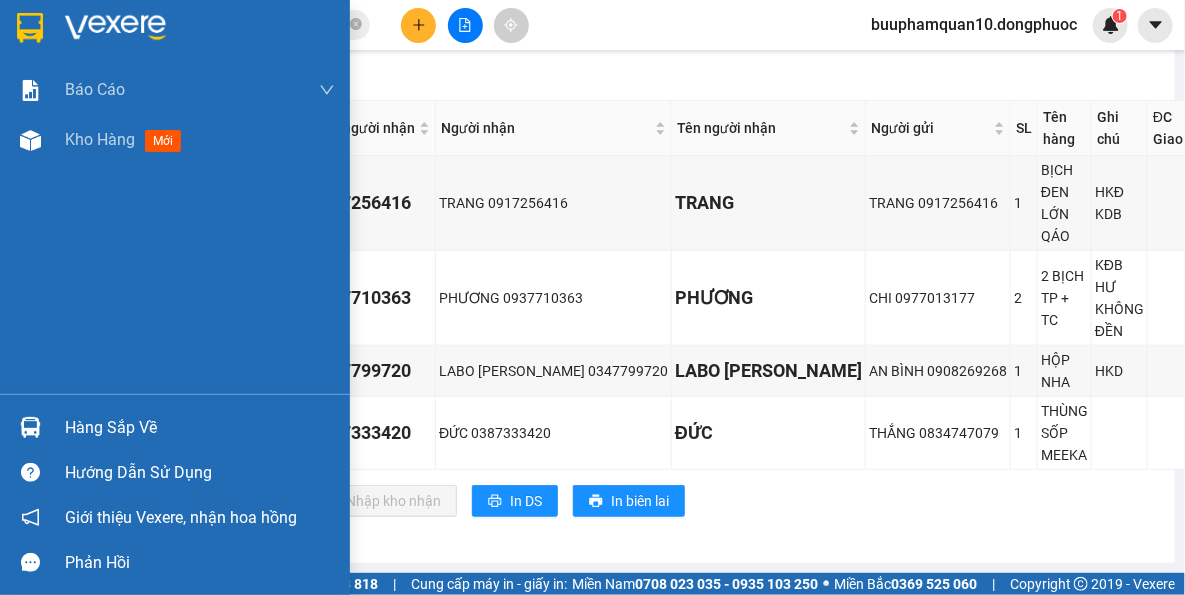 drag, startPoint x: 192, startPoint y: 404, endPoint x: 191, endPoint y: 419, distance: 15.033297 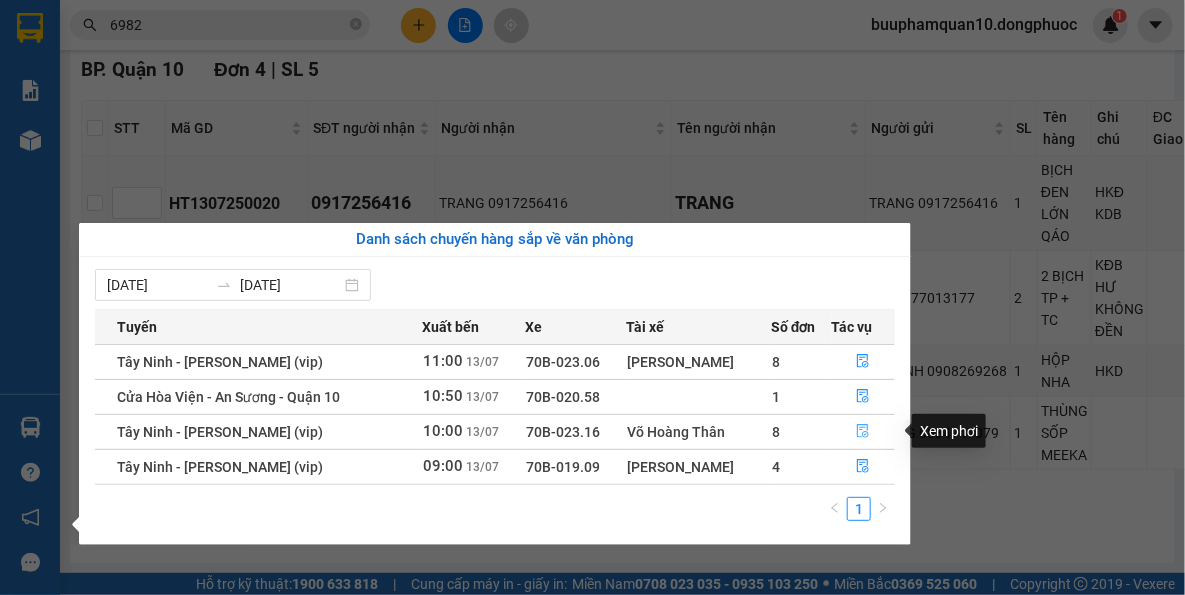 click 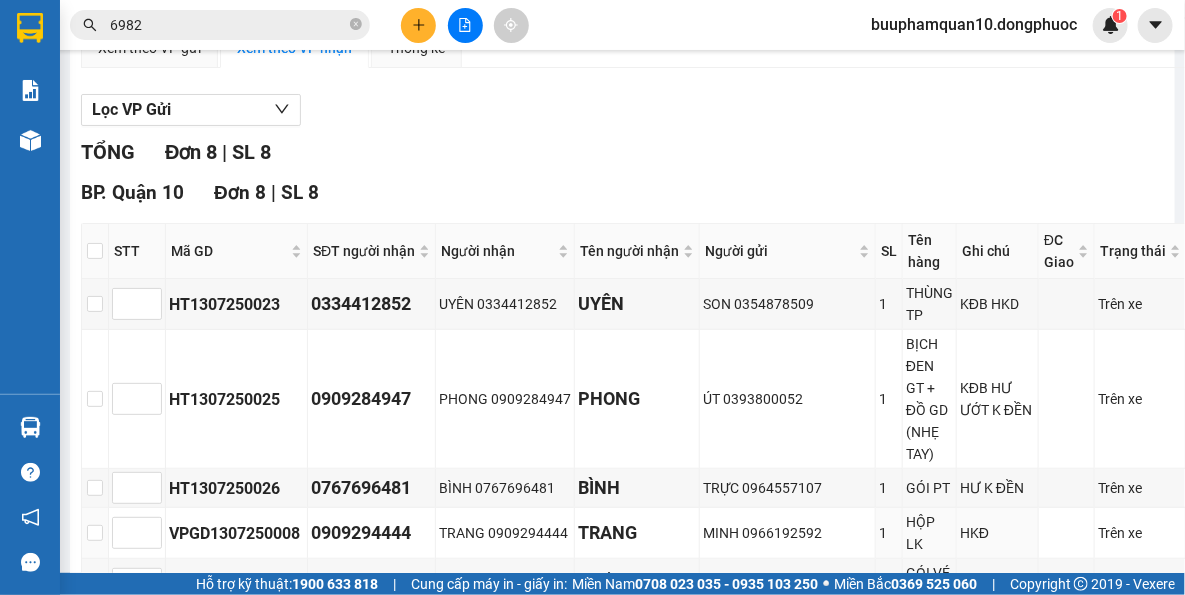 scroll, scrollTop: 205, scrollLeft: 0, axis: vertical 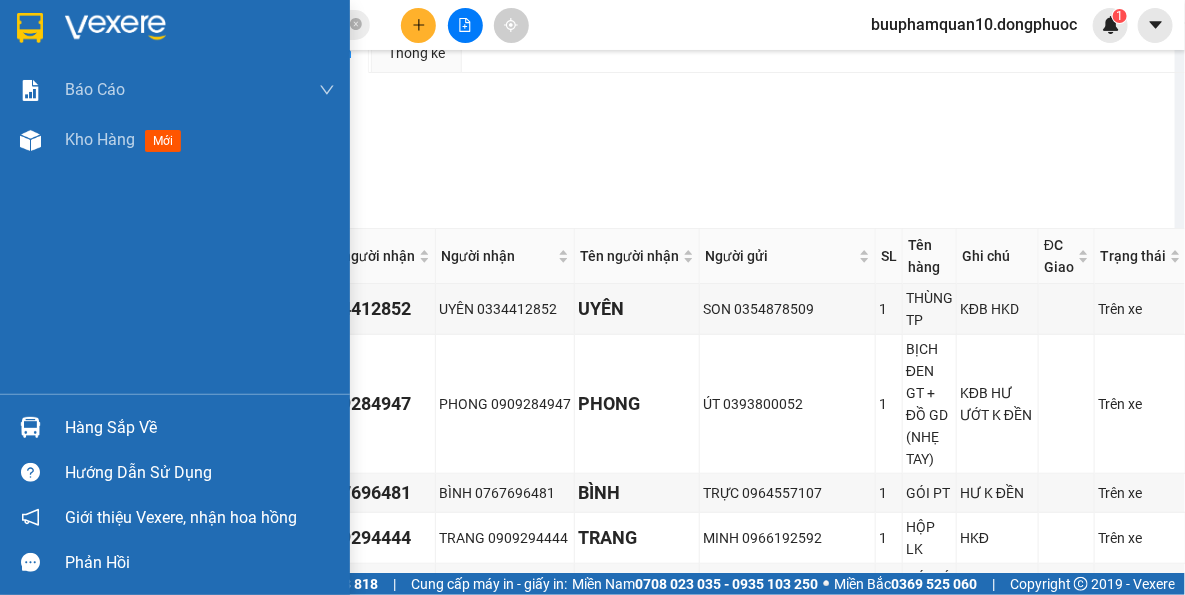 click at bounding box center [30, 427] 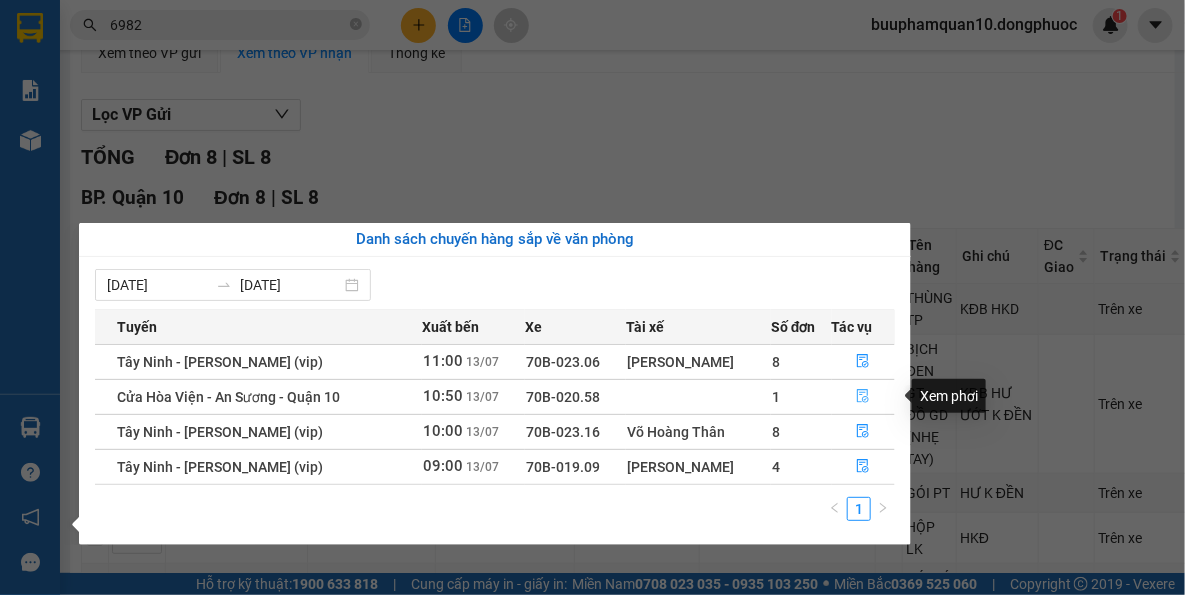 click at bounding box center (864, 397) 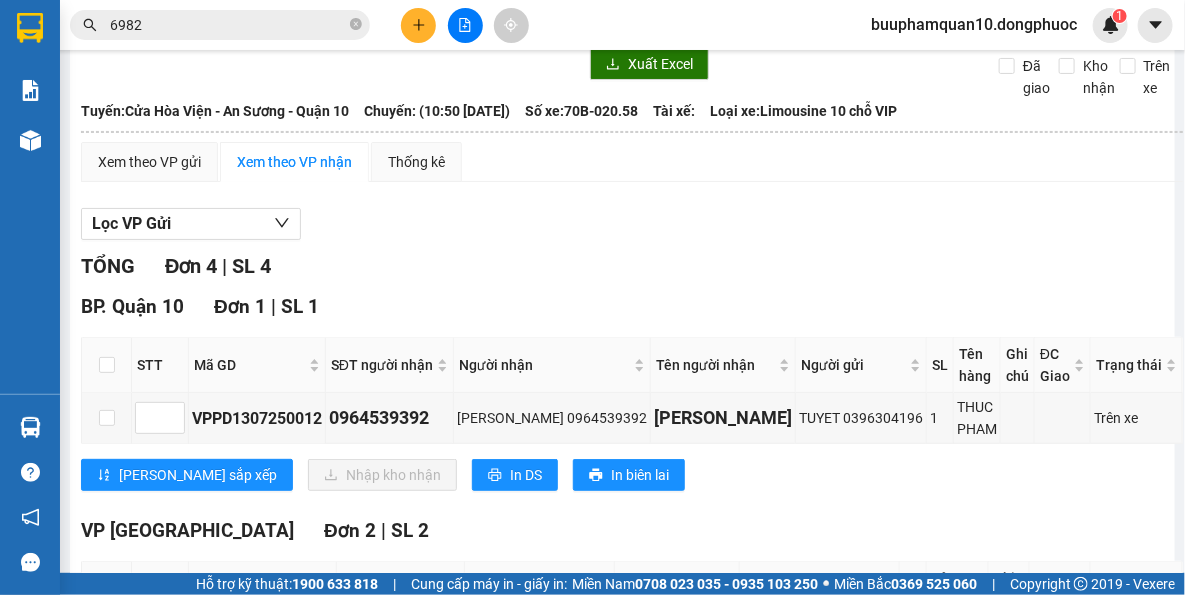 scroll, scrollTop: 87, scrollLeft: 0, axis: vertical 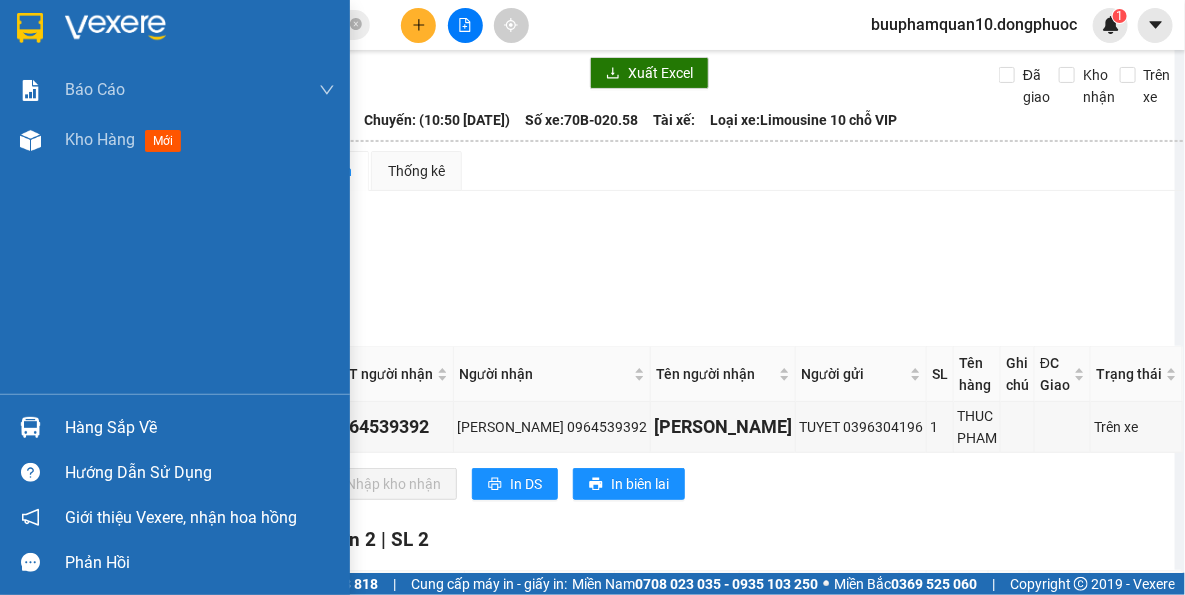 click on "Hàng sắp về" at bounding box center [200, 428] 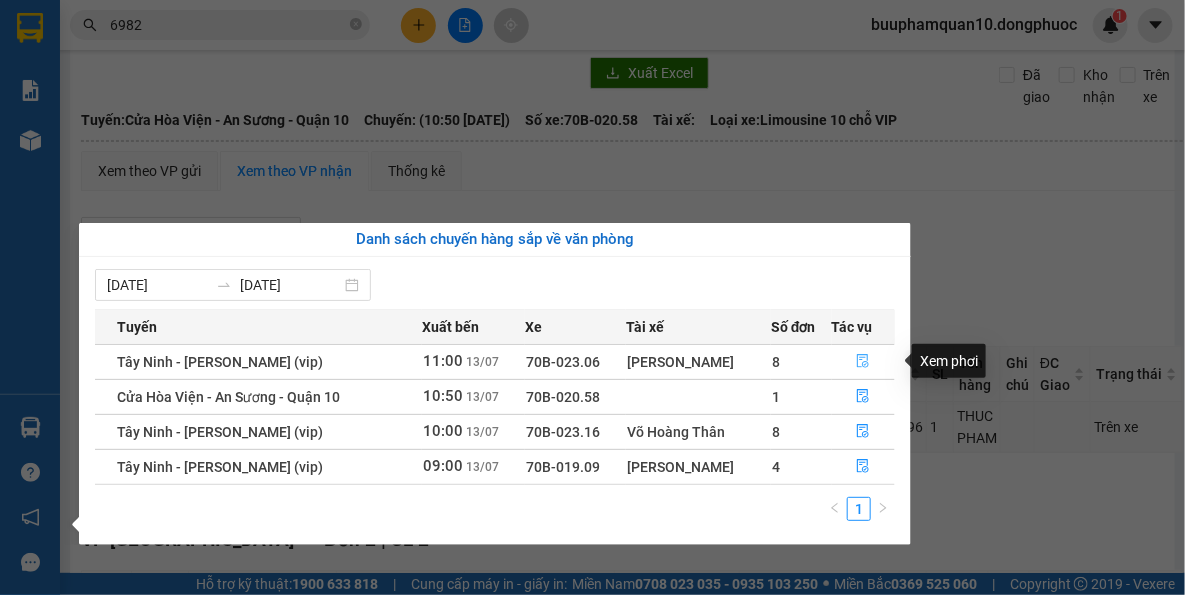 click 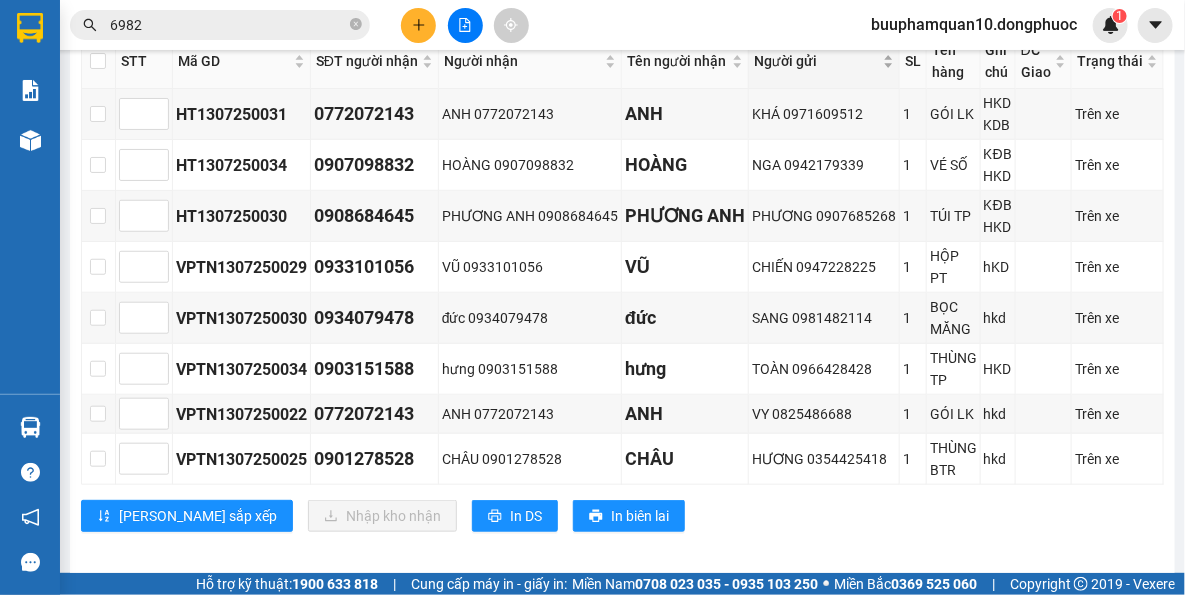 scroll, scrollTop: 412, scrollLeft: 0, axis: vertical 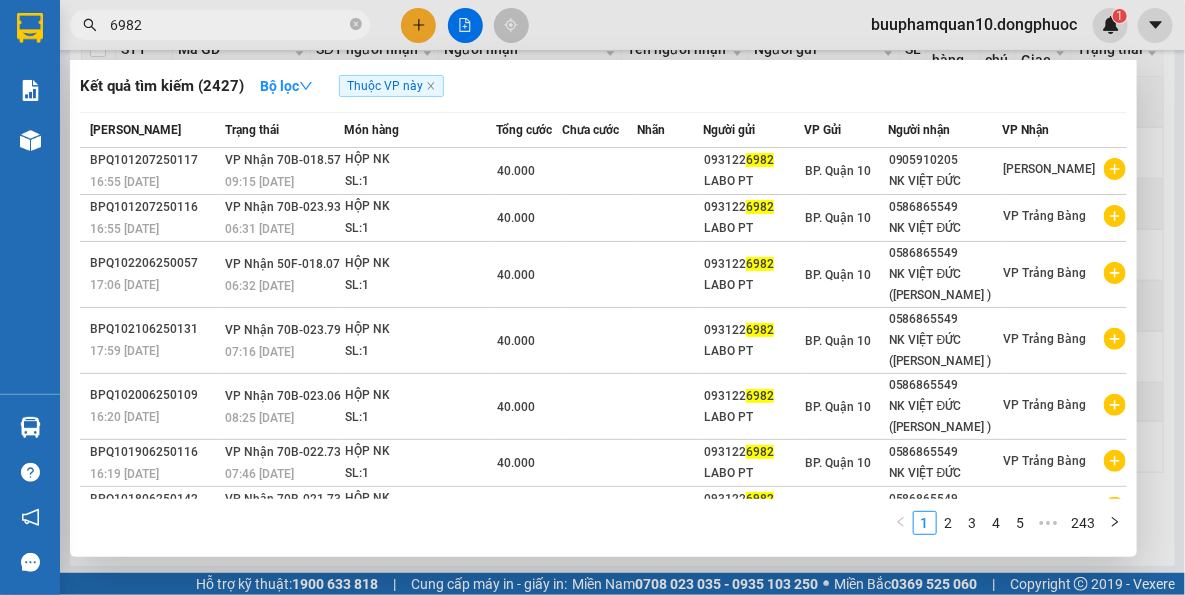 click on "6982" at bounding box center (228, 25) 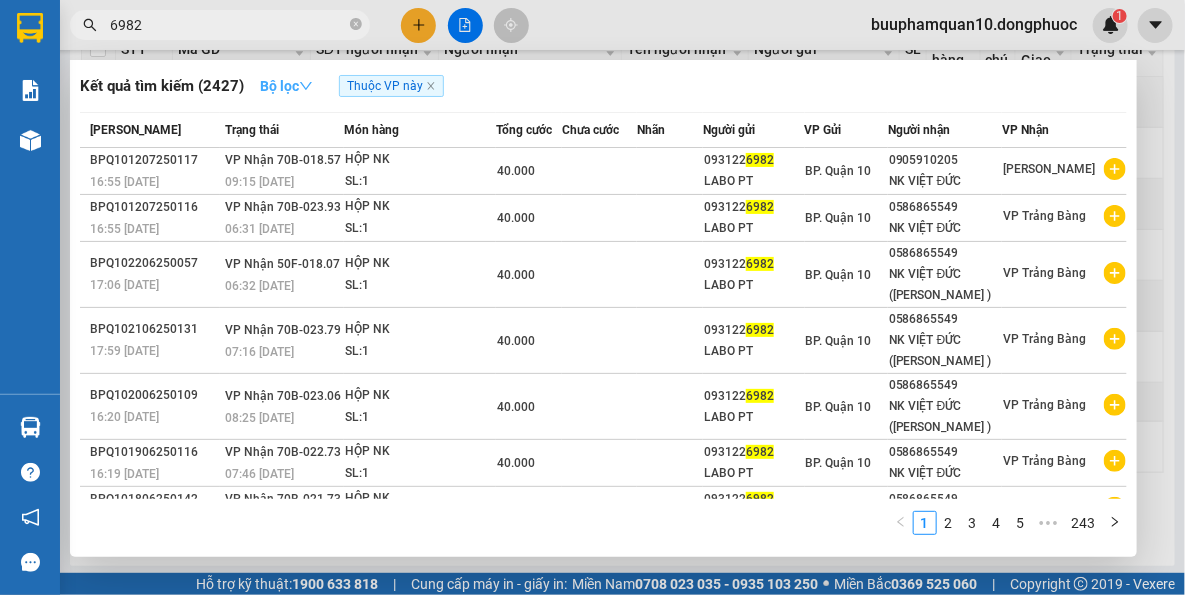 click 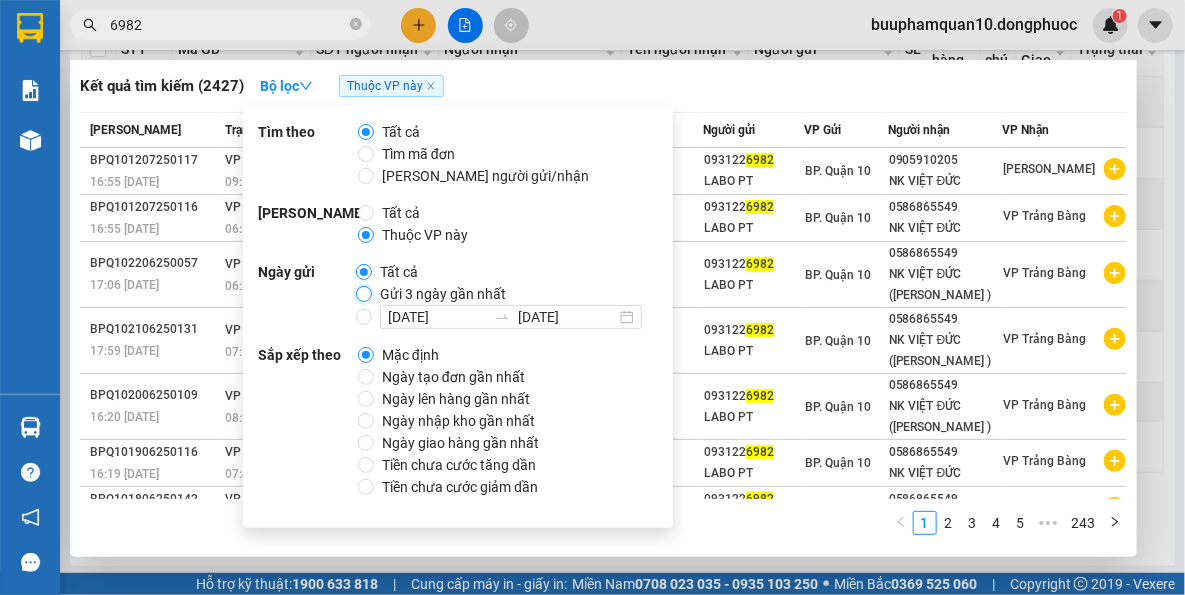 click on "Gửi 3 ngày gần nhất" at bounding box center [364, 294] 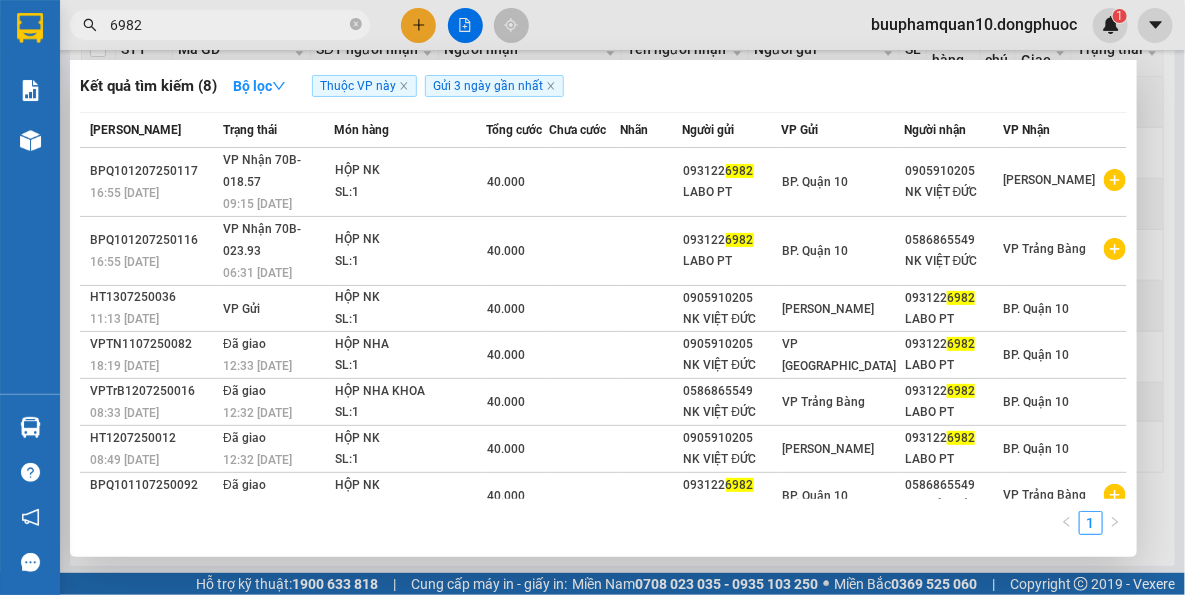 click on "Kết quả tìm kiếm ( 8 )  Bộ lọc  Thuộc VP này Gửi 3 ngày gần nhất" at bounding box center (603, 86) 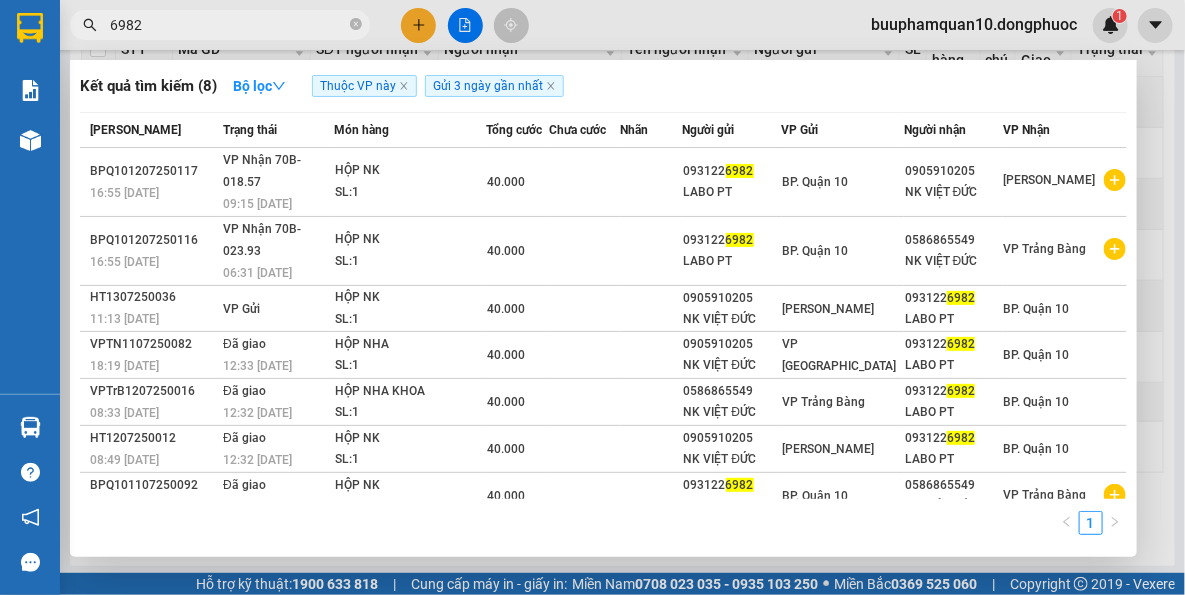 click on "6982" at bounding box center (228, 25) 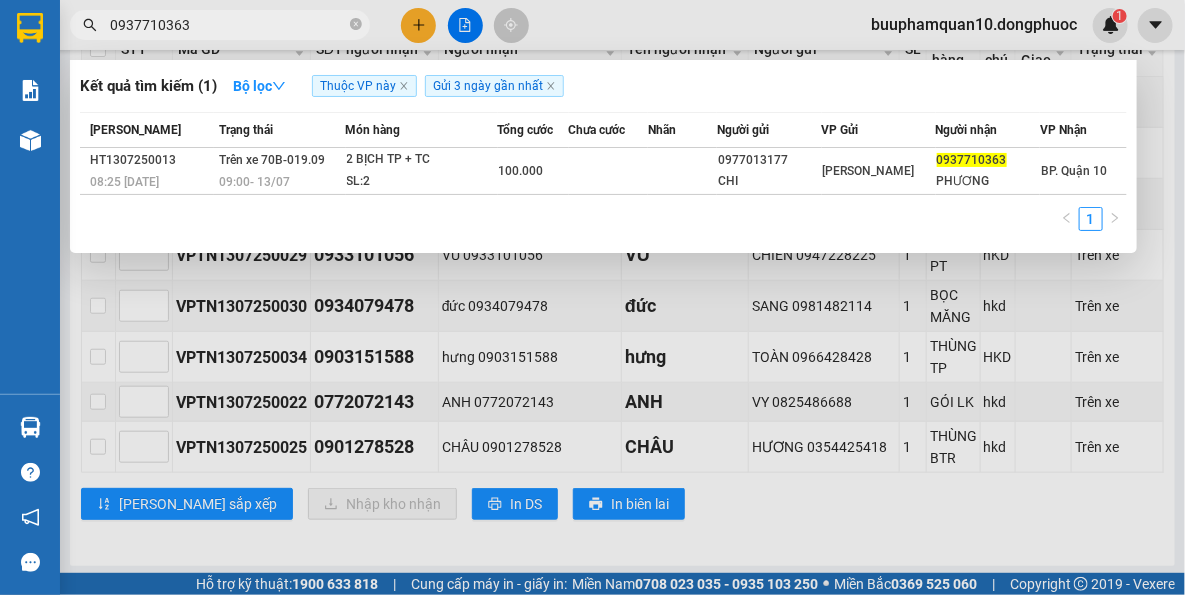 type on "0937710363" 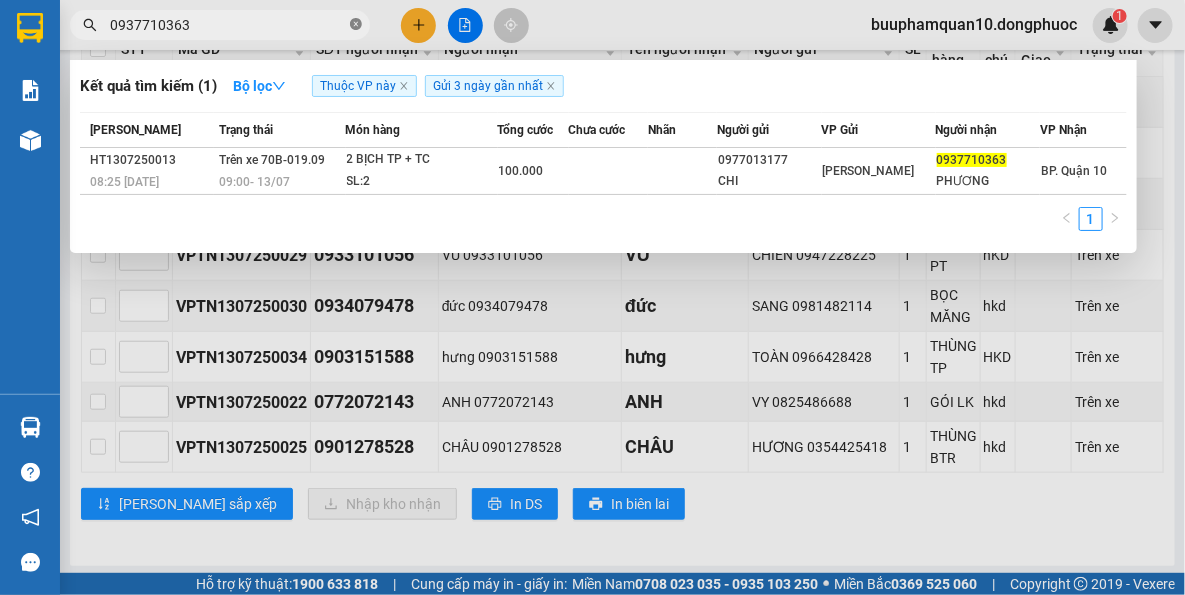 click 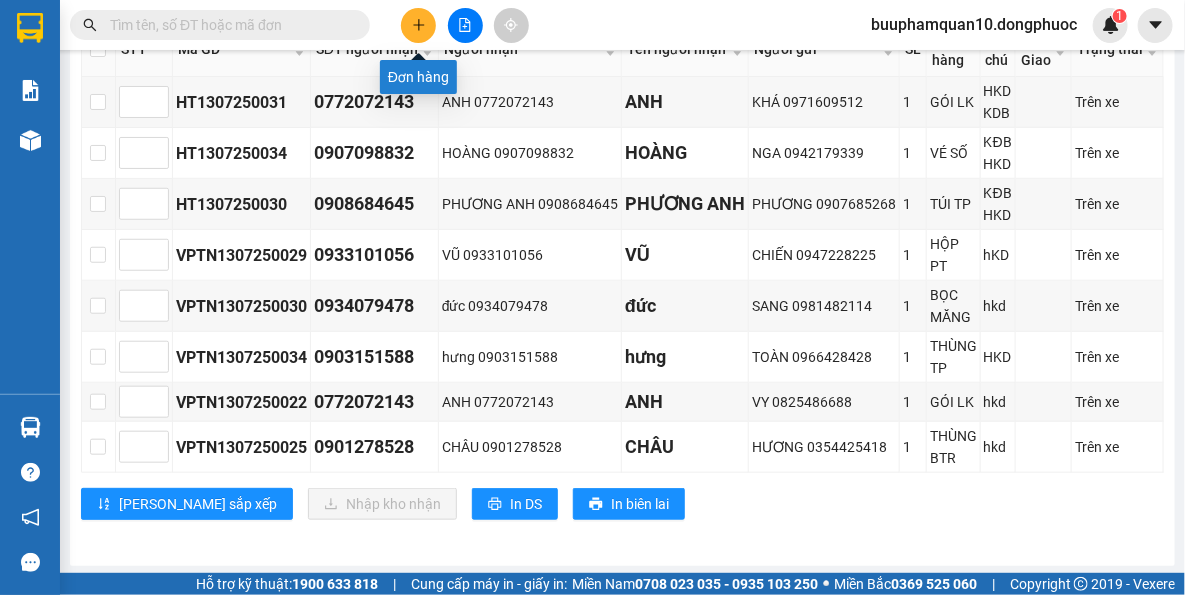 click at bounding box center (418, 25) 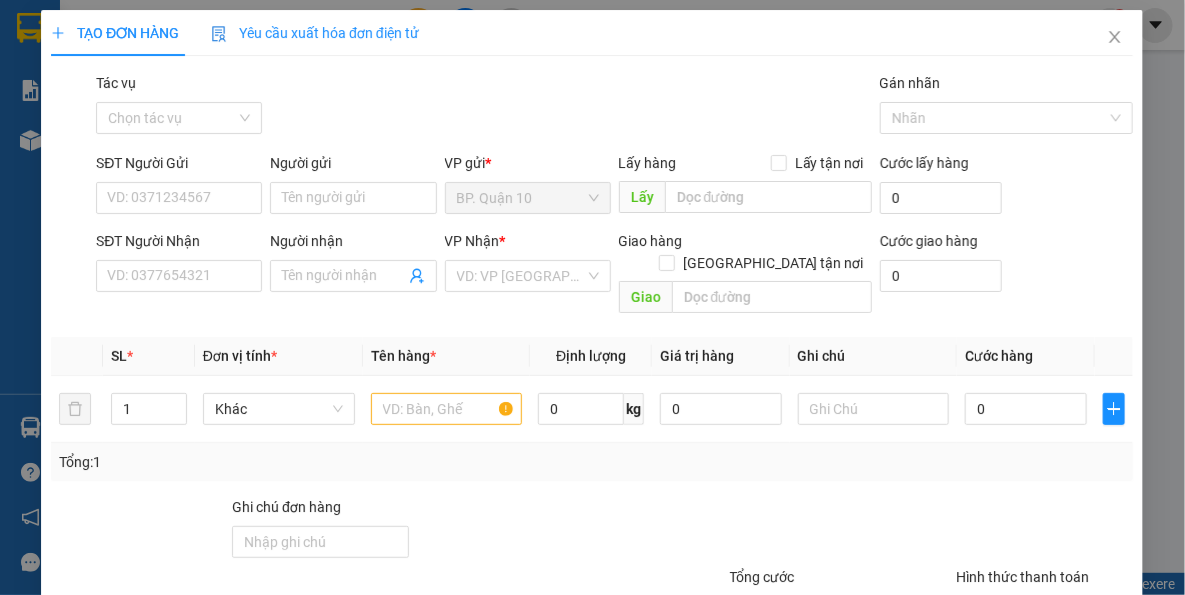 scroll, scrollTop: 0, scrollLeft: 0, axis: both 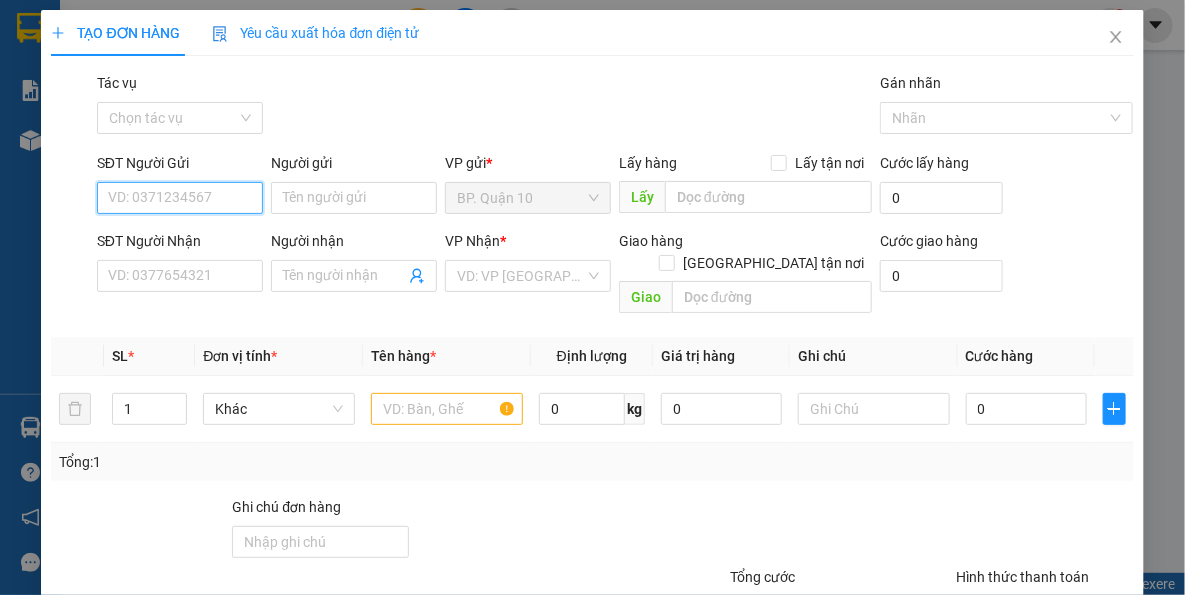 click on "SĐT Người Gửi" at bounding box center (180, 198) 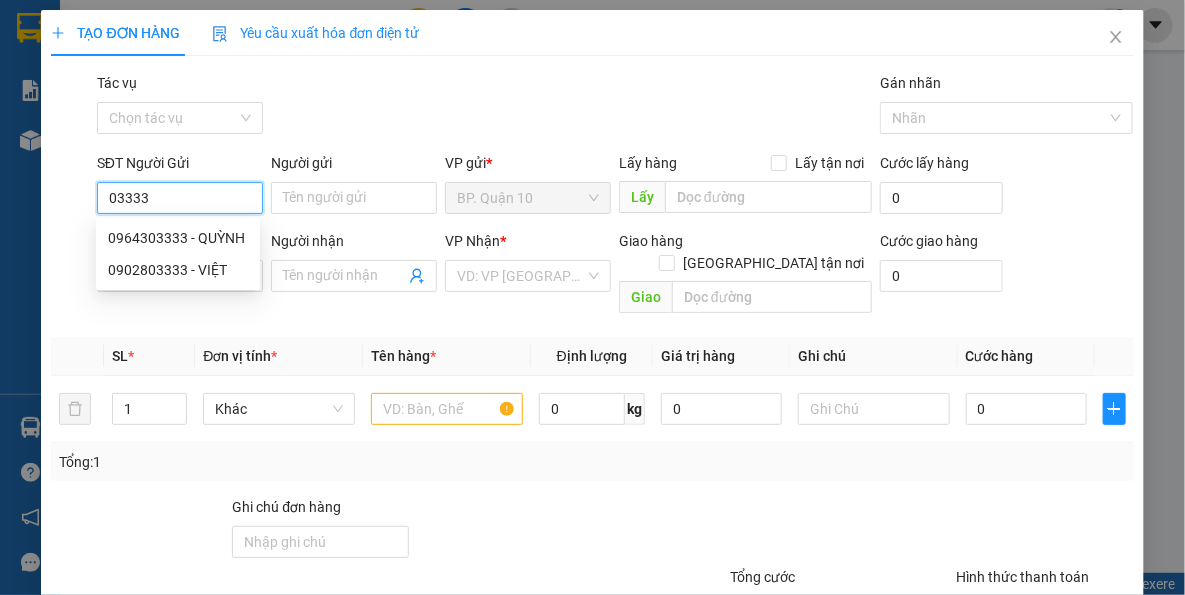 click on "0964303333 - QUỲNH" at bounding box center [178, 238] 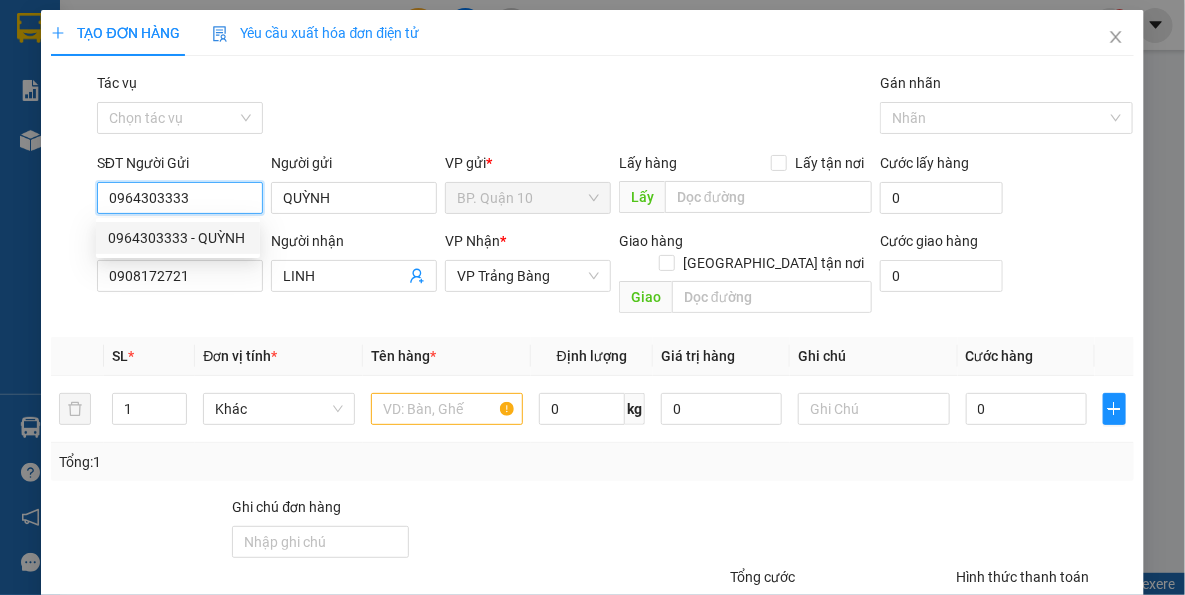 type on "40.000" 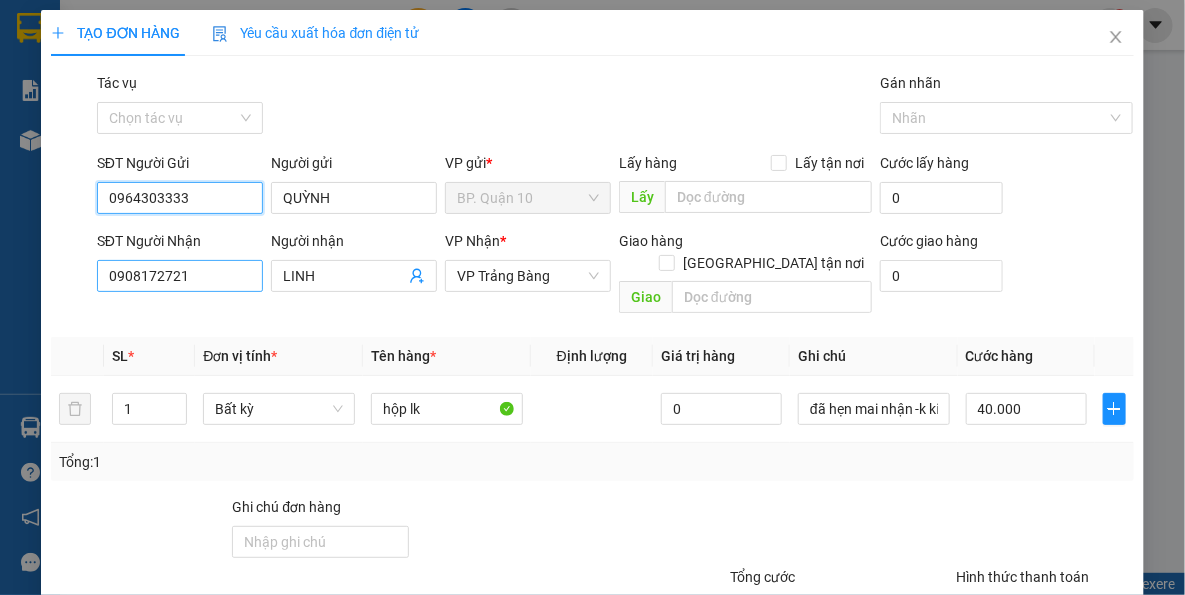 type on "0964303333" 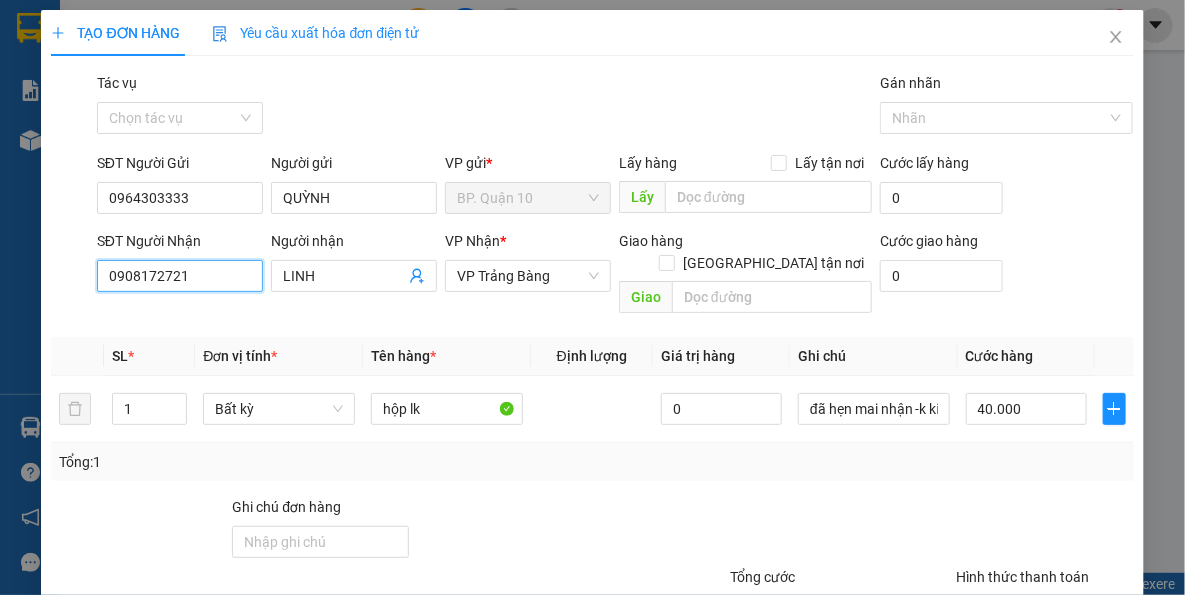 click on "0908172721" at bounding box center (180, 276) 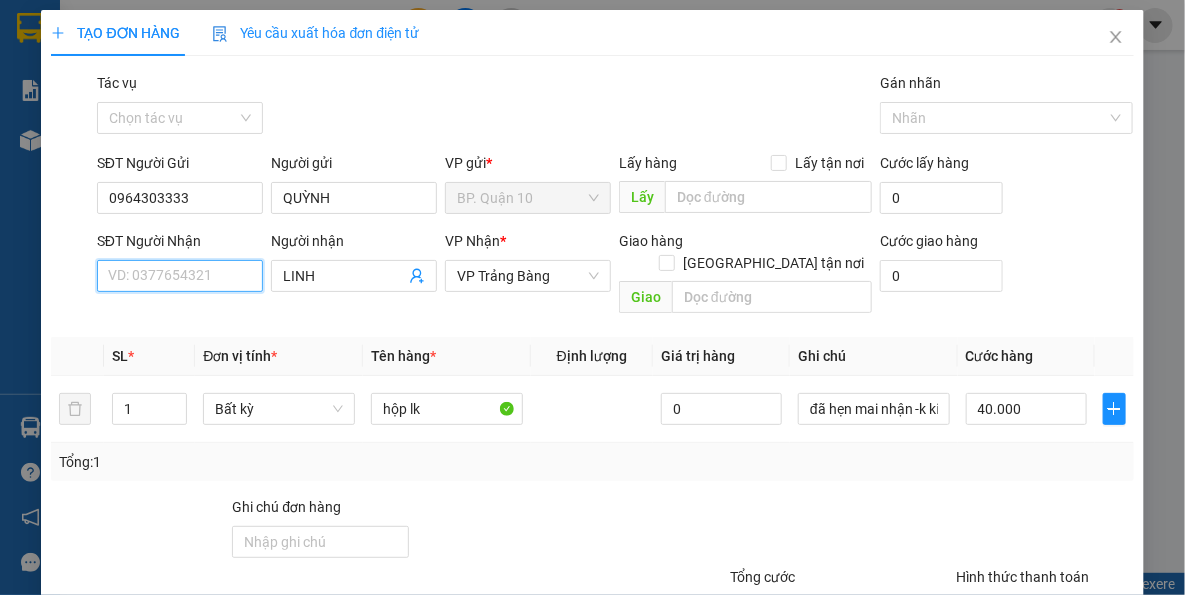 click on "SĐT Người Nhận" at bounding box center (180, 276) 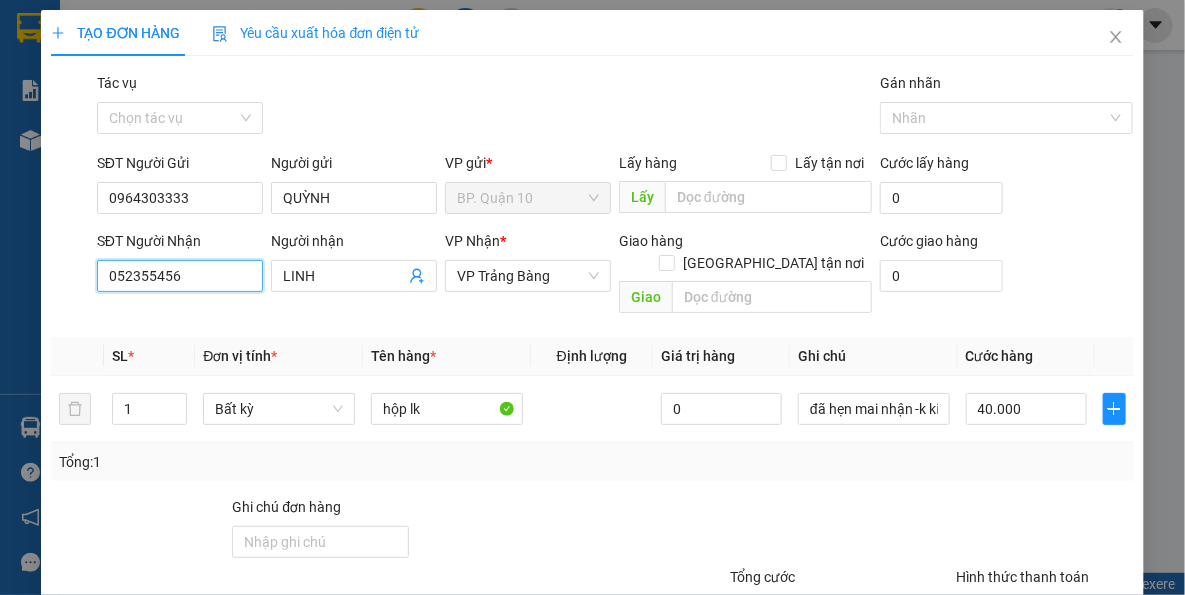 type on "0523554567" 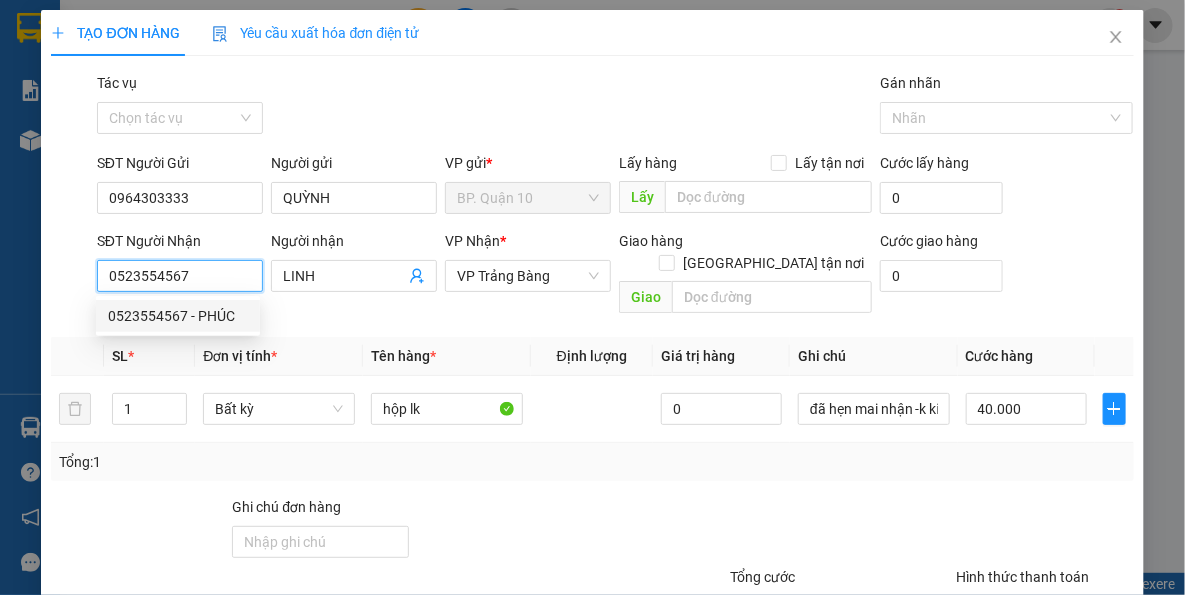click on "0523554567 - PHÚC" at bounding box center [178, 316] 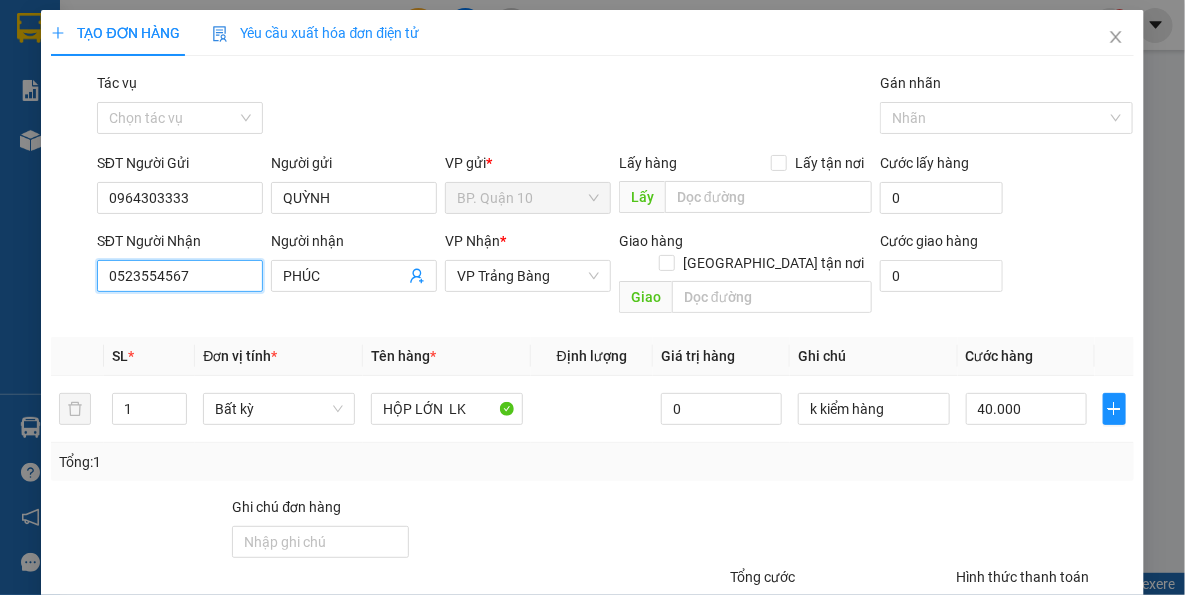 type on "0523554567" 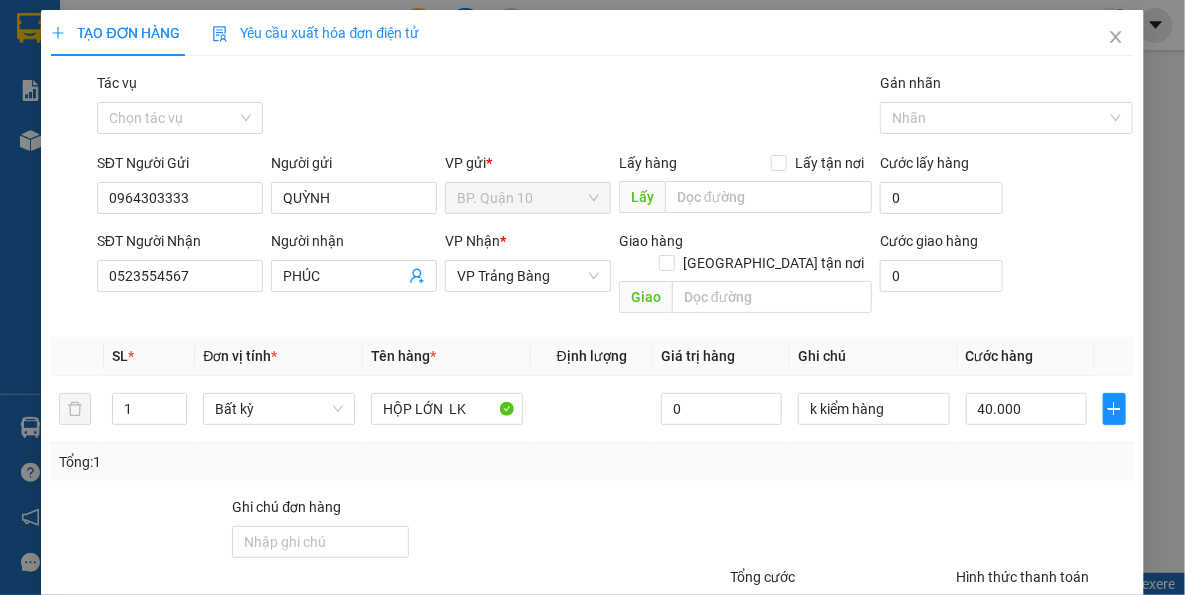 click on "Tên hàng  *" at bounding box center (447, 356) 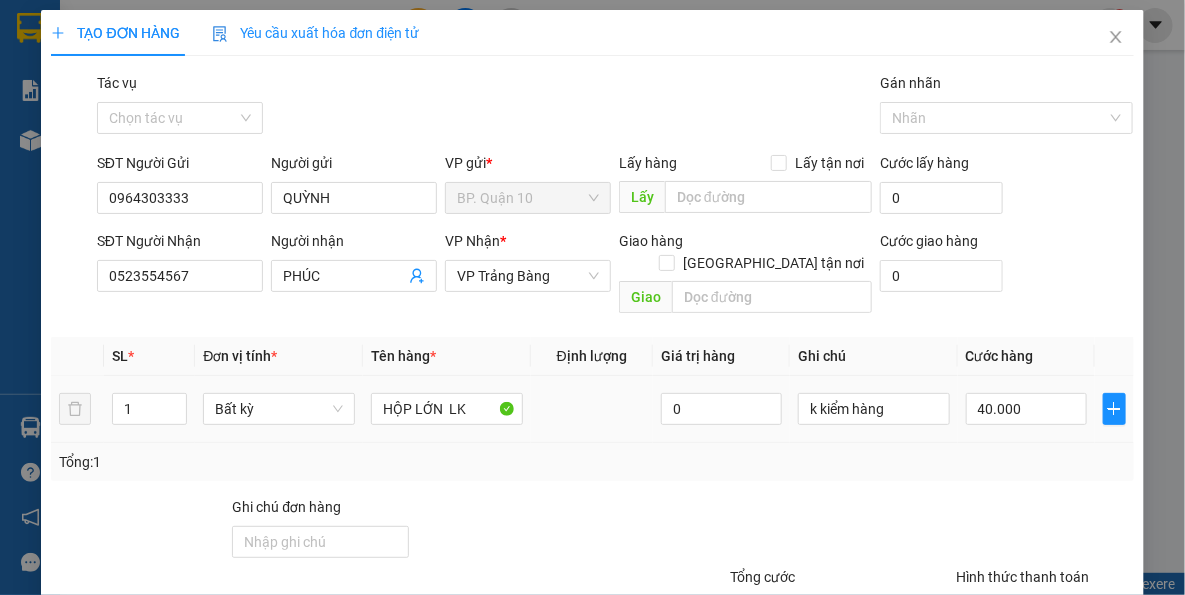 click on "Tổng:  1" at bounding box center [592, 462] 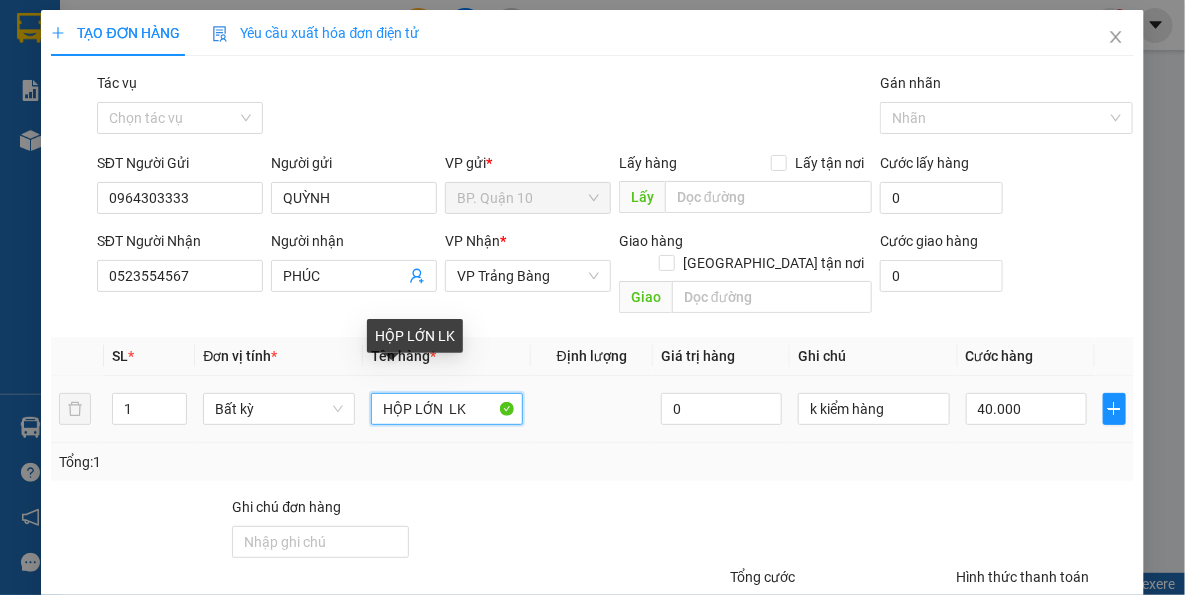 drag, startPoint x: 439, startPoint y: 390, endPoint x: 411, endPoint y: 398, distance: 29.12044 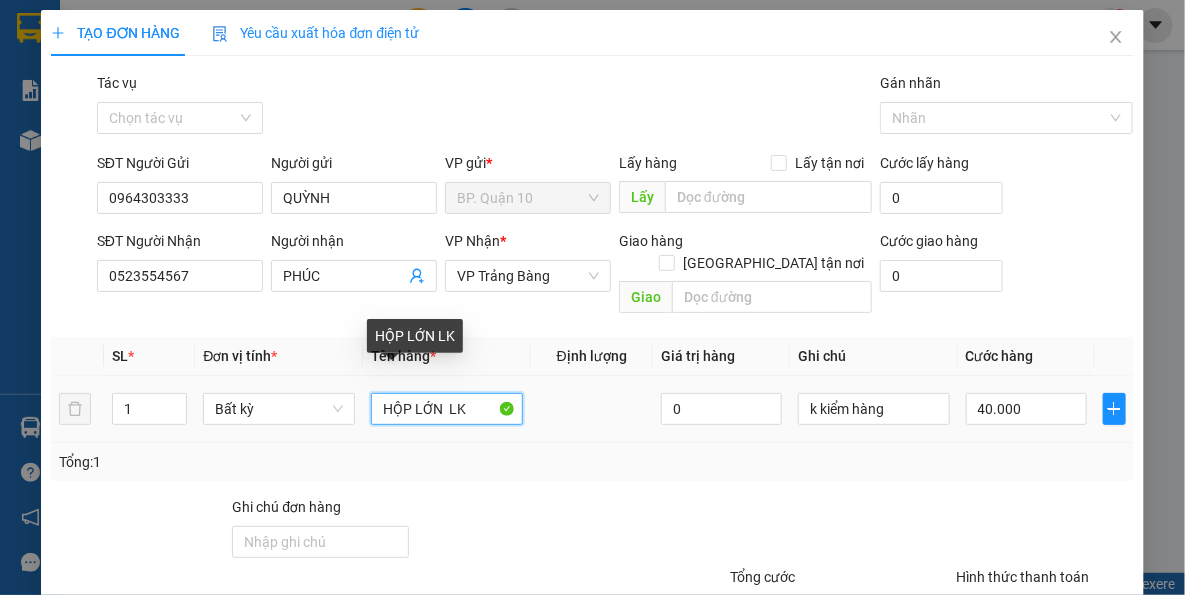 click on "HỘP LỚN  LK" at bounding box center [447, 409] 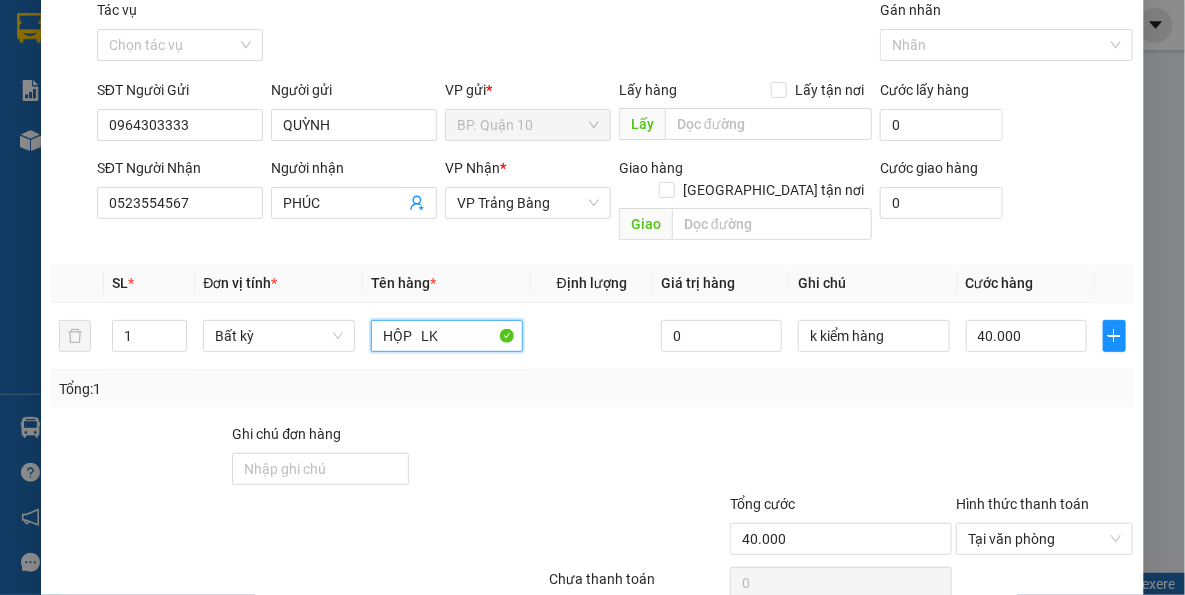 scroll, scrollTop: 143, scrollLeft: 0, axis: vertical 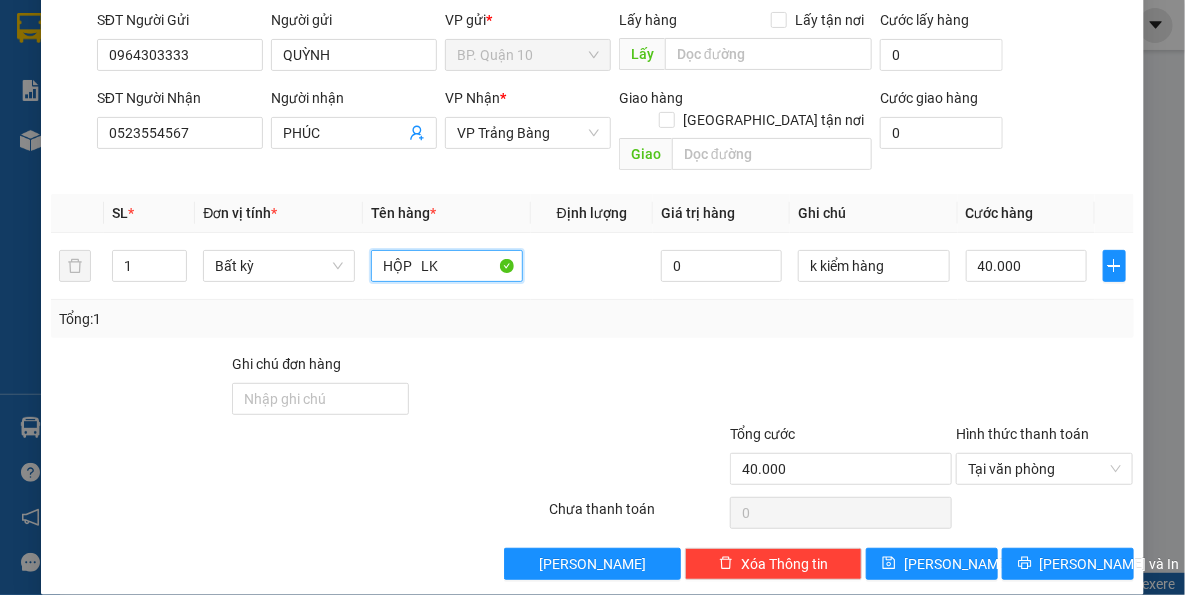 type on "HỘP   LK" 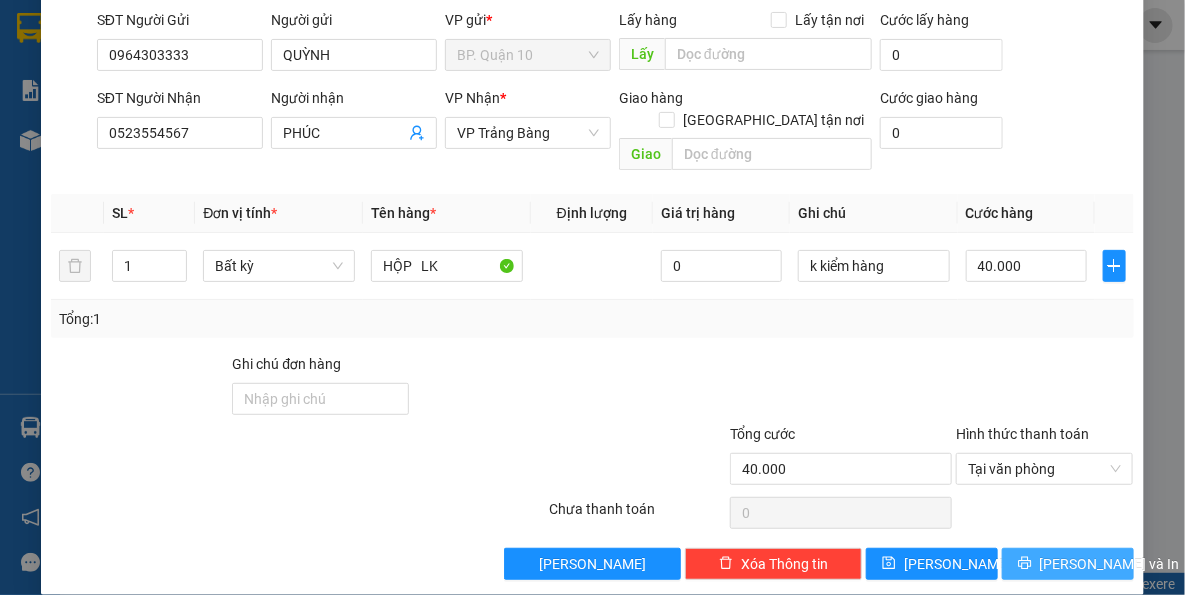 drag, startPoint x: 997, startPoint y: 523, endPoint x: 1019, endPoint y: 521, distance: 22.090721 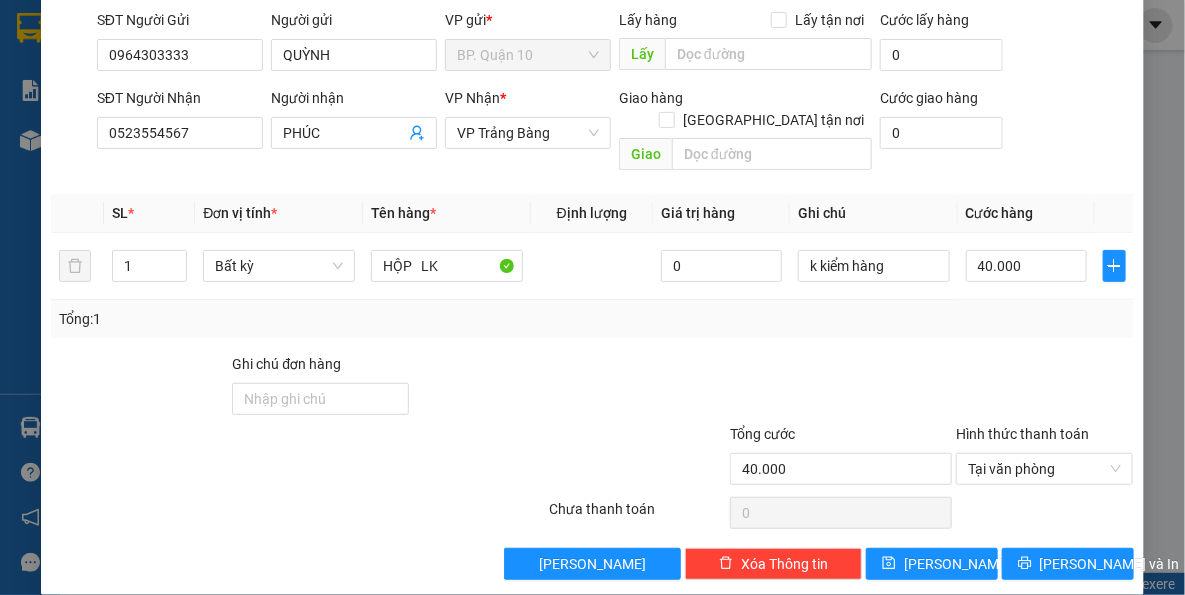 click on "Transit Pickup Surcharge Ids Transit Deliver Surcharge Ids Transit Deliver Surcharge Transit Deliver Surcharge Gói vận chuyển  * Tiêu chuẩn Tác vụ Chọn tác vụ Gán nhãn   Nhãn SĐT Người Gửi 0964303333 Người gửi QUỲNH VP gửi  * BP. Quận 10 Lấy hàng Lấy tận nơi Lấy Cước lấy hàng 0 SĐT Người Nhận 0523554567 Người nhận PHÚC VP Nhận  * VP Trảng Bàng Giao hàng Giao tận nơi Giao Cước giao hàng 0 SL  * Đơn vị tính  * Tên hàng  * Định lượng Giá trị hàng Ghi chú Cước hàng                   1 Bất kỳ HỘP   LK 0 k kiểm hàng 40.000 Tổng:  1 Ghi chú đơn hàng Tổng cước 40.000 Hình thức thanh toán Tại văn phòng Số tiền thu trước 0 Chưa thanh toán 0 Chọn HT Thanh Toán Lưu nháp Xóa Thông tin Lưu Lưu và In HỘP   LK" at bounding box center [592, 254] 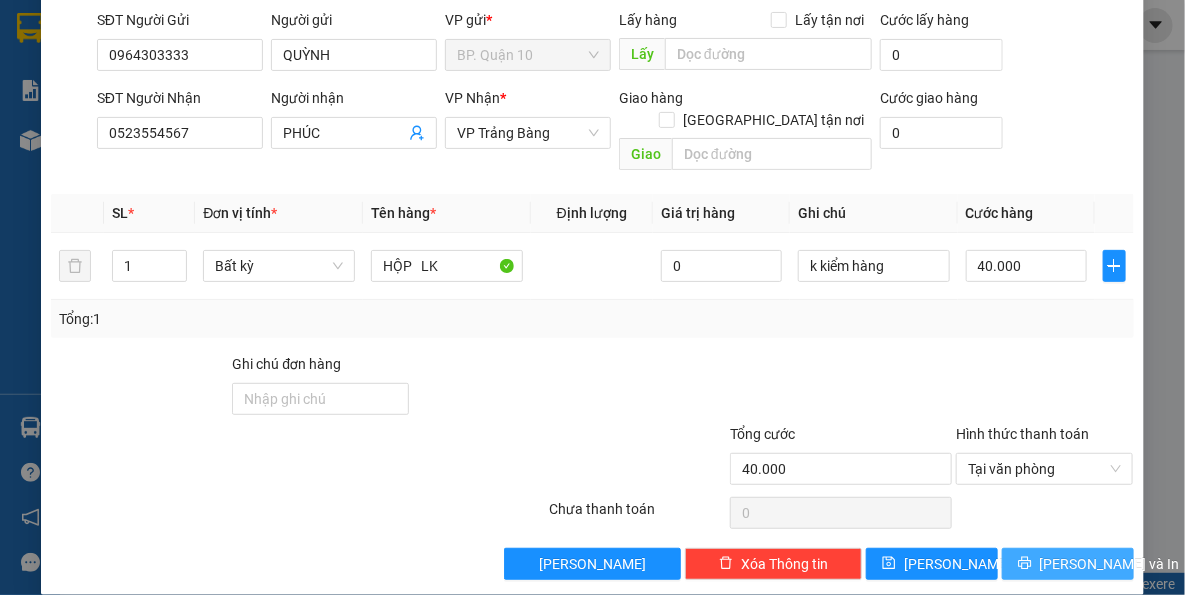 click on "[PERSON_NAME] và In" at bounding box center (1068, 564) 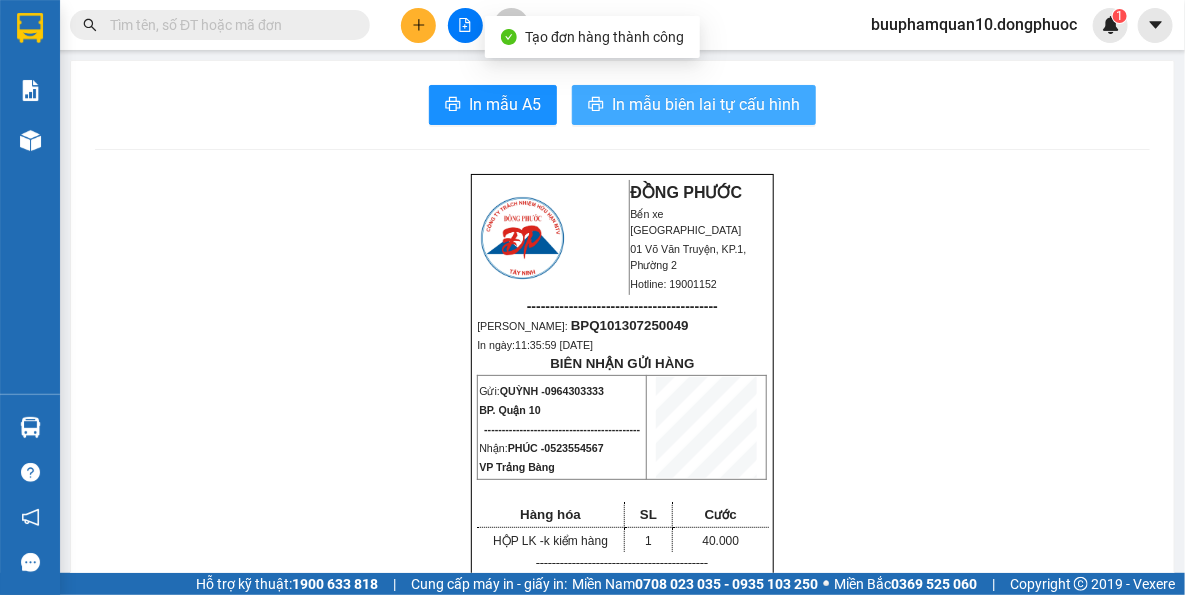 click on "In mẫu biên lai tự cấu hình" at bounding box center [706, 104] 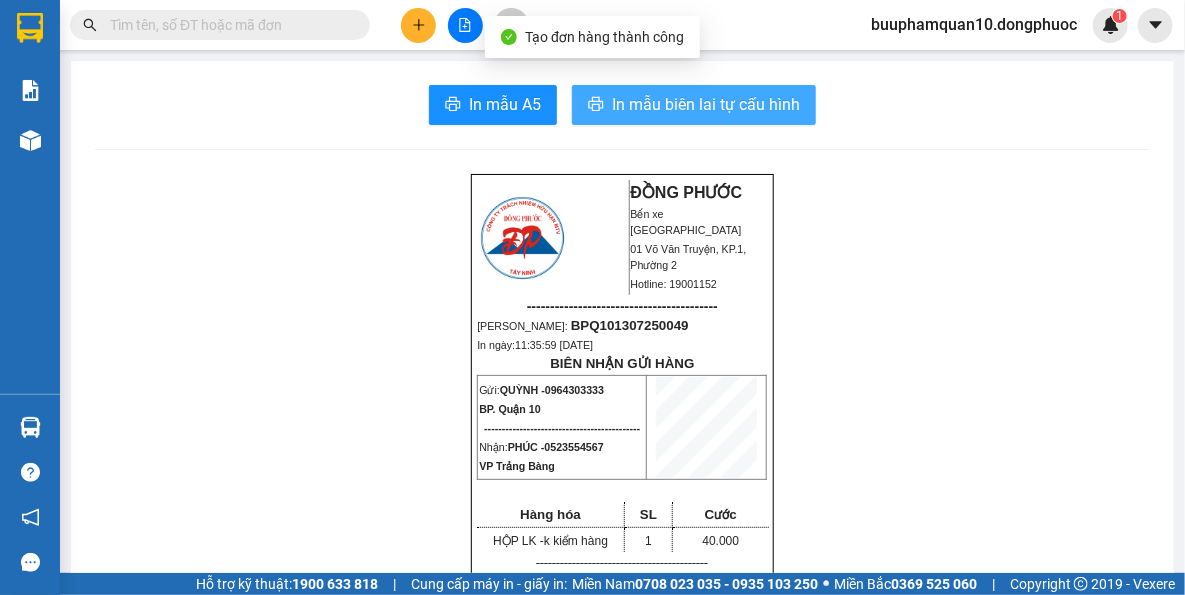 scroll, scrollTop: 0, scrollLeft: 0, axis: both 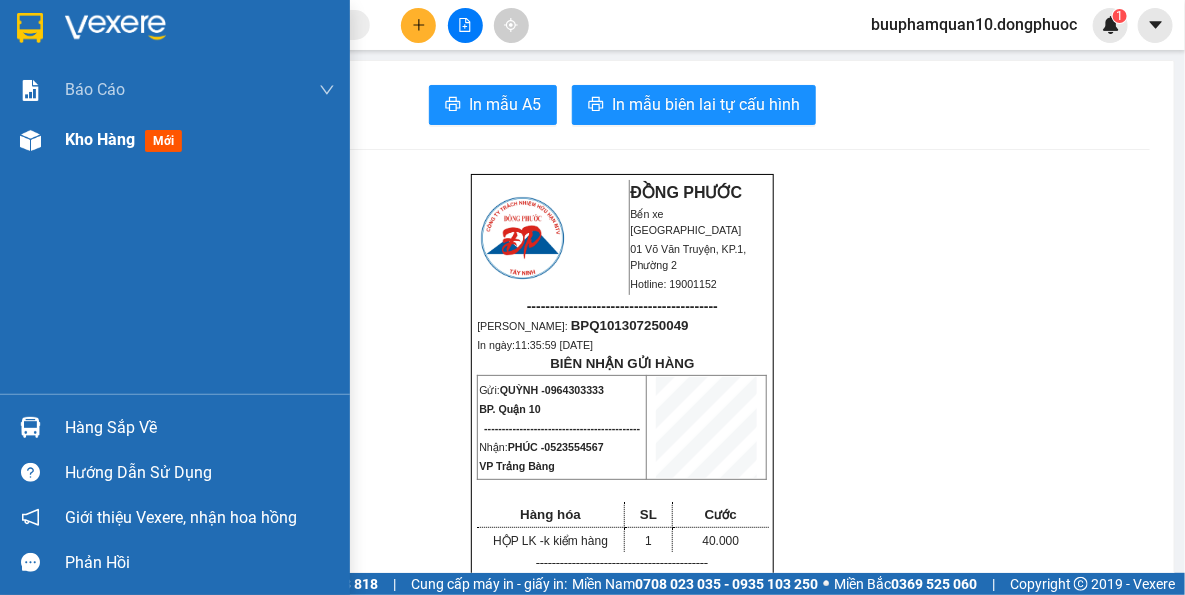 click at bounding box center (30, 140) 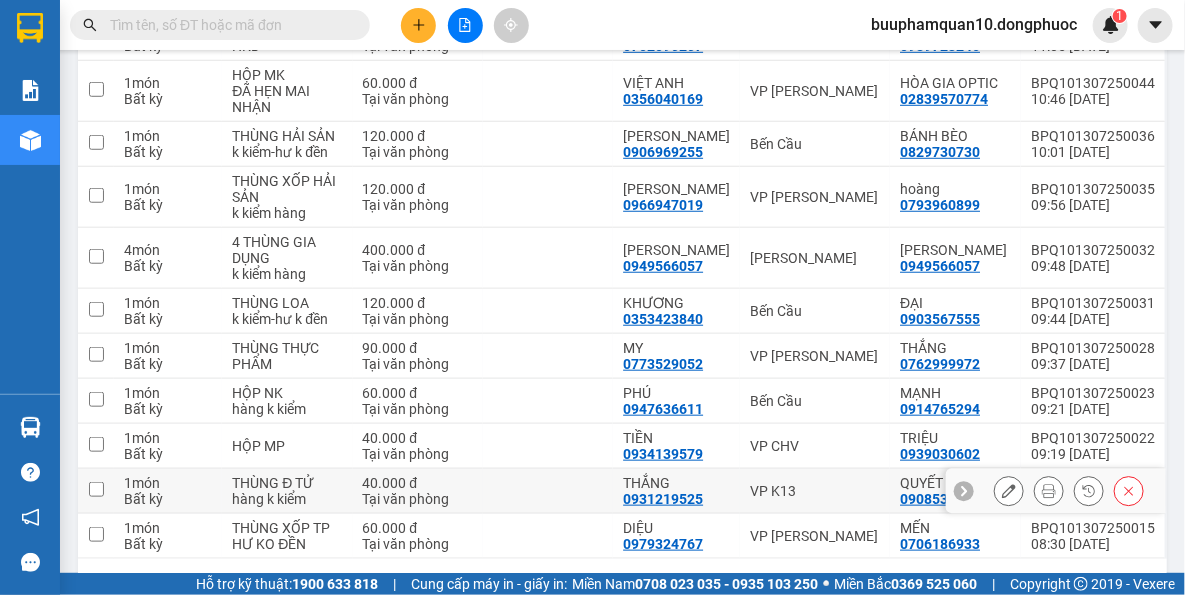 scroll, scrollTop: 519, scrollLeft: 0, axis: vertical 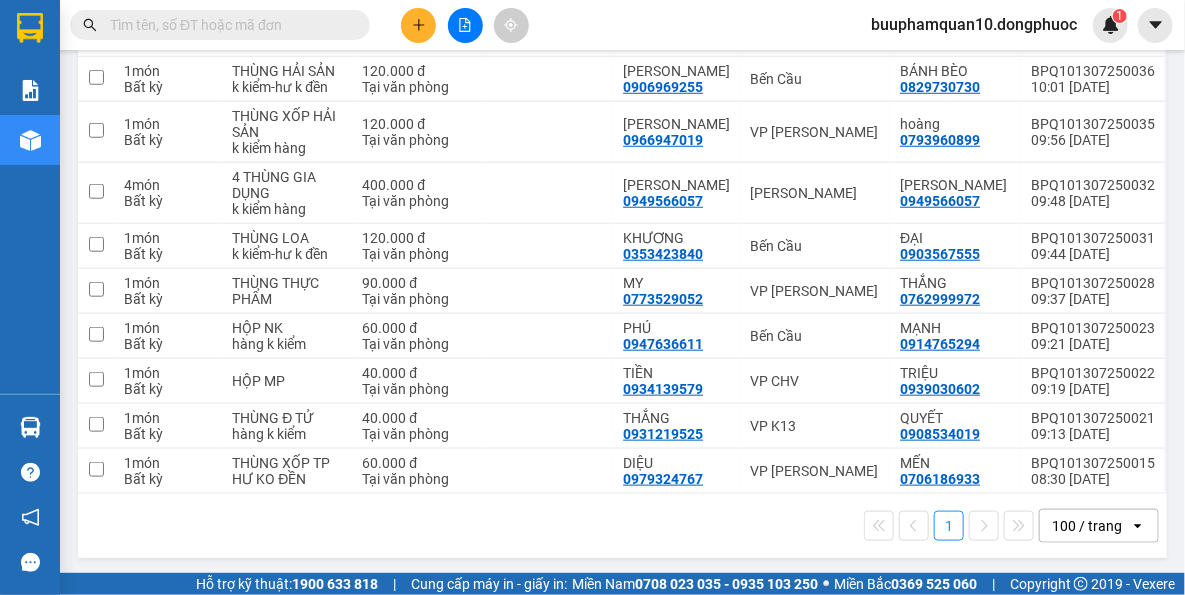 click on "1 100 / trang open" at bounding box center [622, 526] 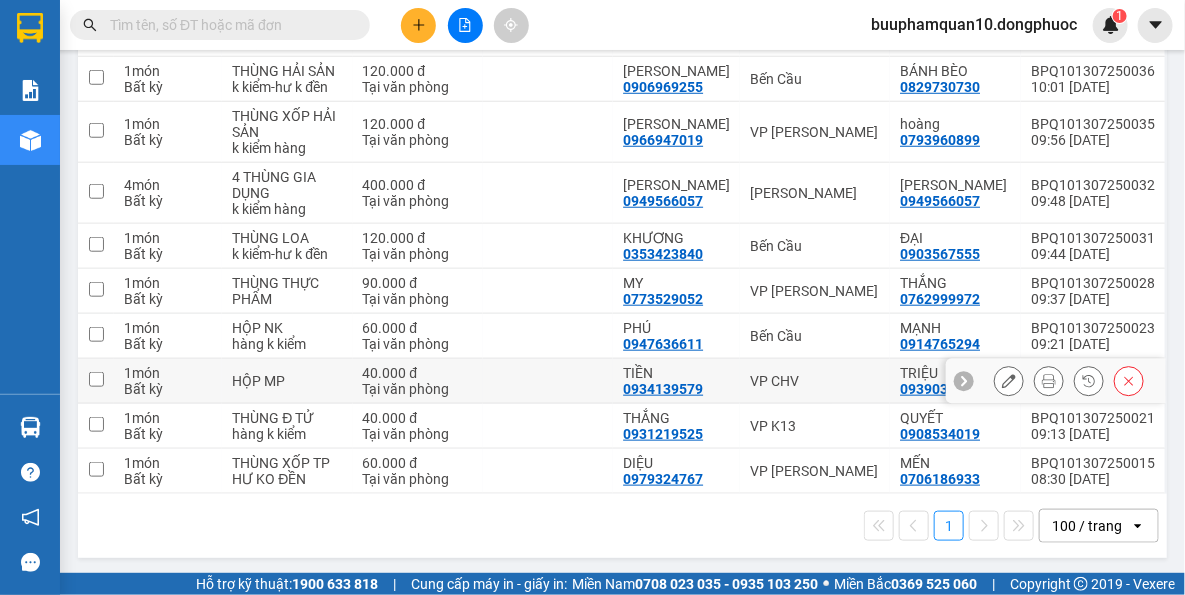 click on "VP CHV" at bounding box center [815, 381] 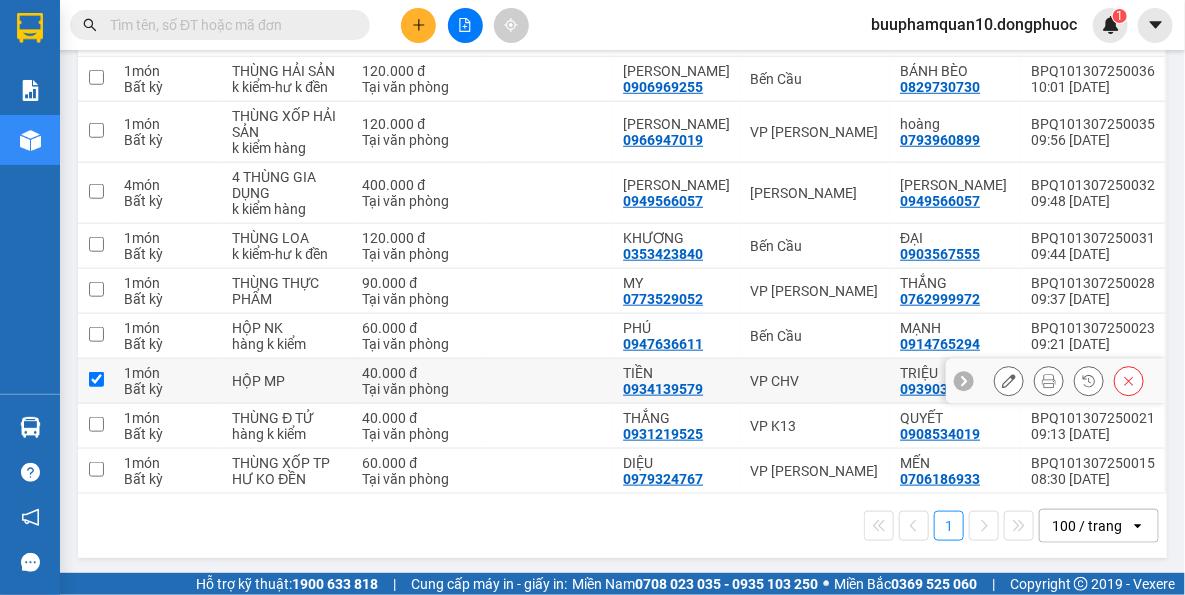 checkbox on "true" 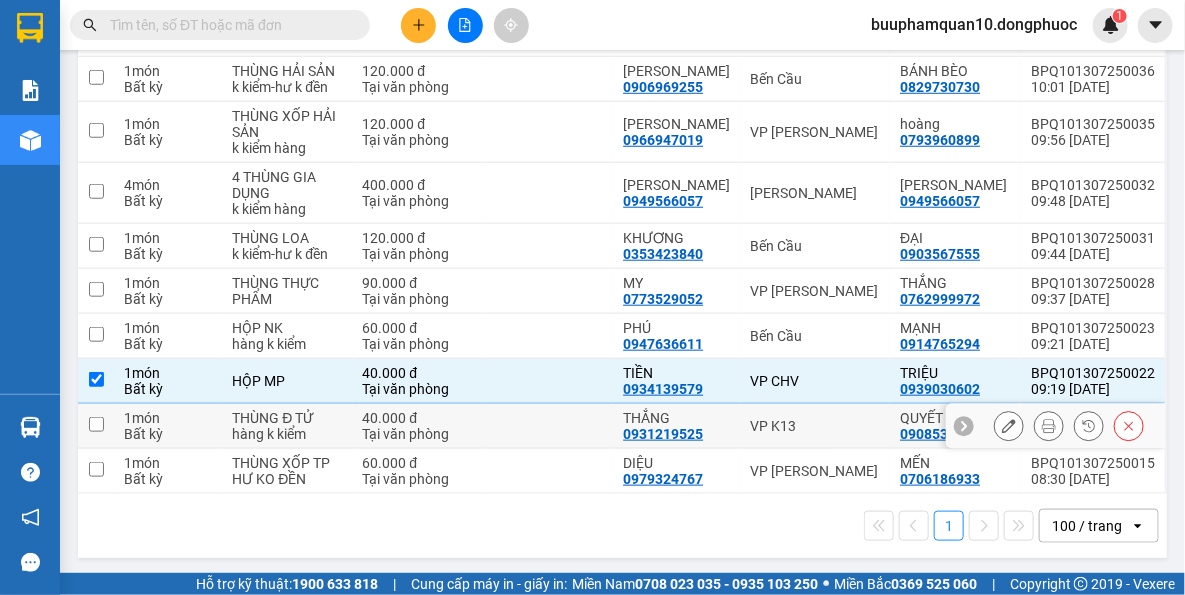 click on "VP K13" at bounding box center (815, 426) 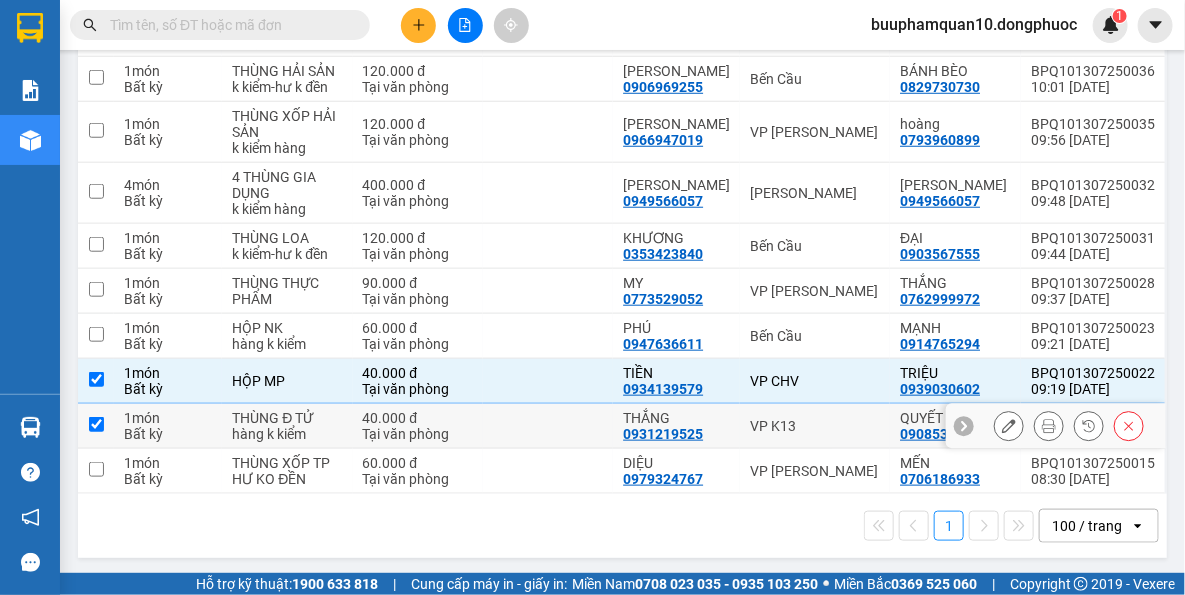 checkbox on "true" 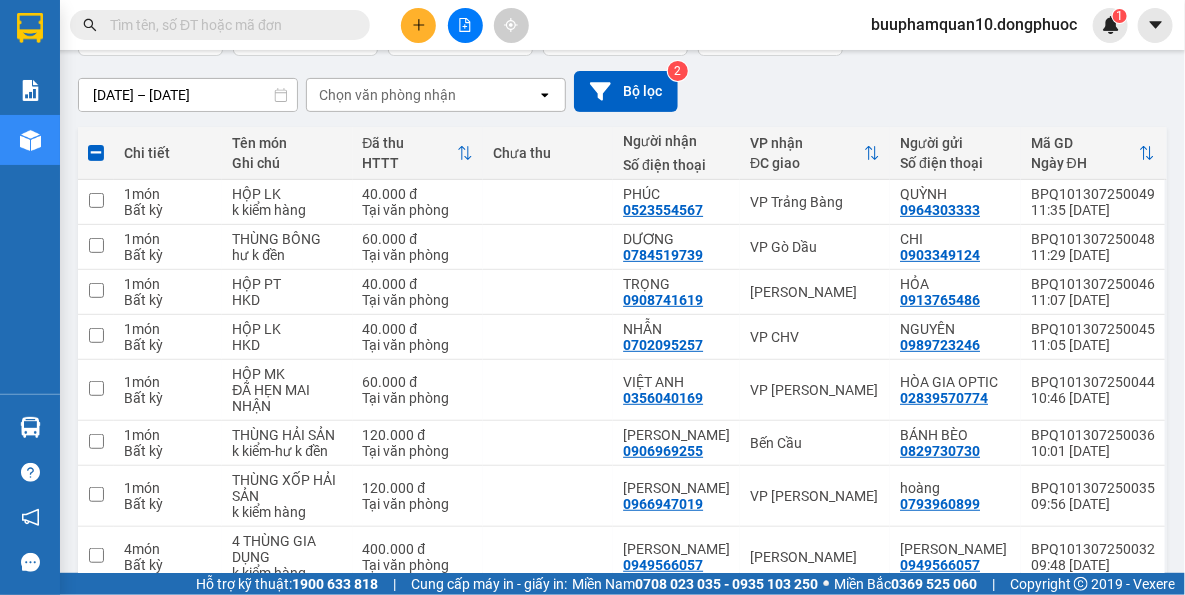 scroll, scrollTop: 0, scrollLeft: 0, axis: both 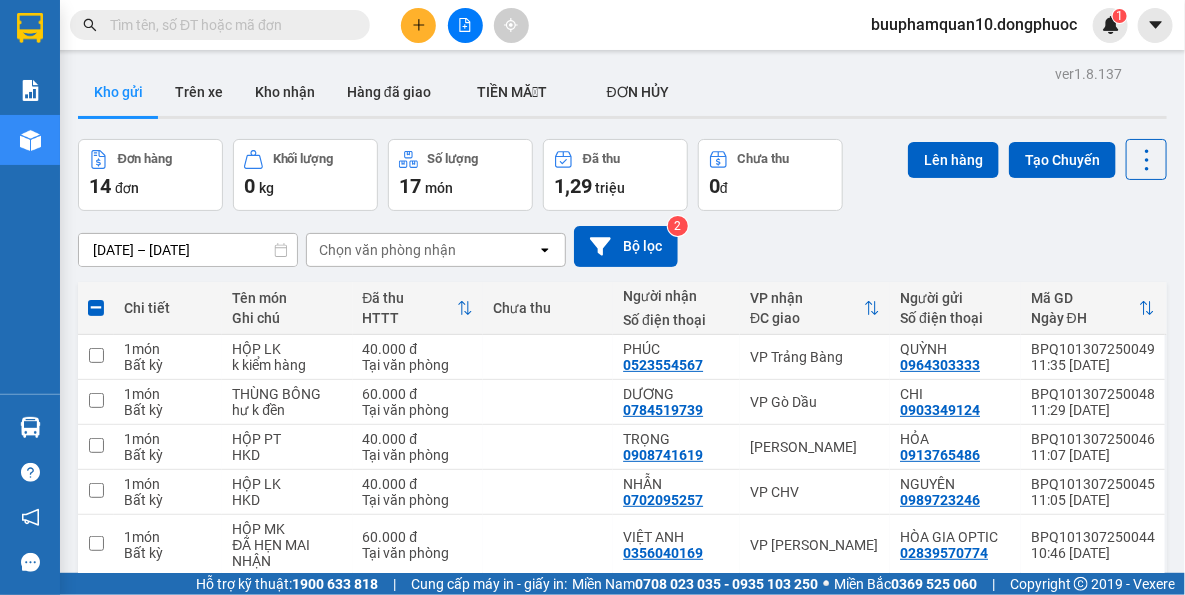 click on "Lên hàng" at bounding box center [953, 160] 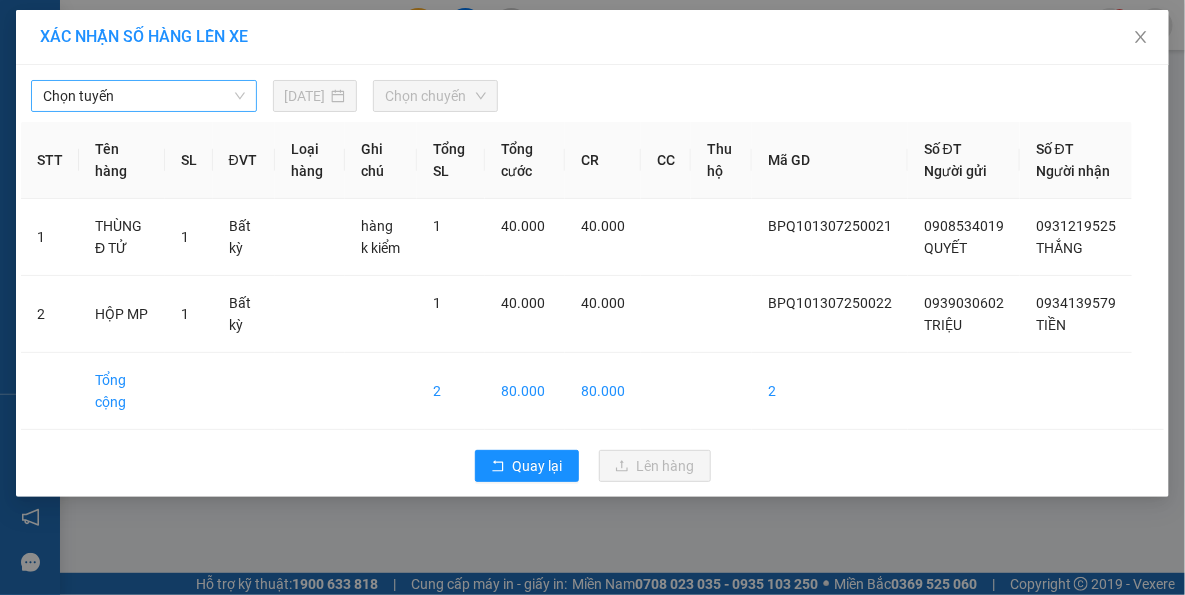 click on "Chọn tuyến" at bounding box center (144, 96) 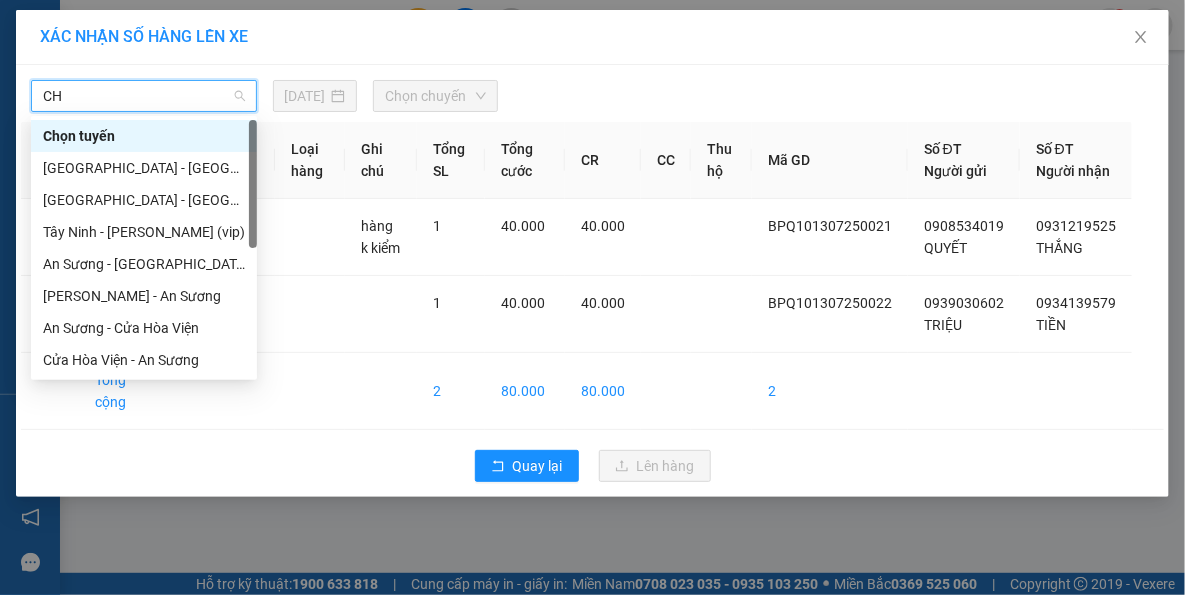 type on "CHV" 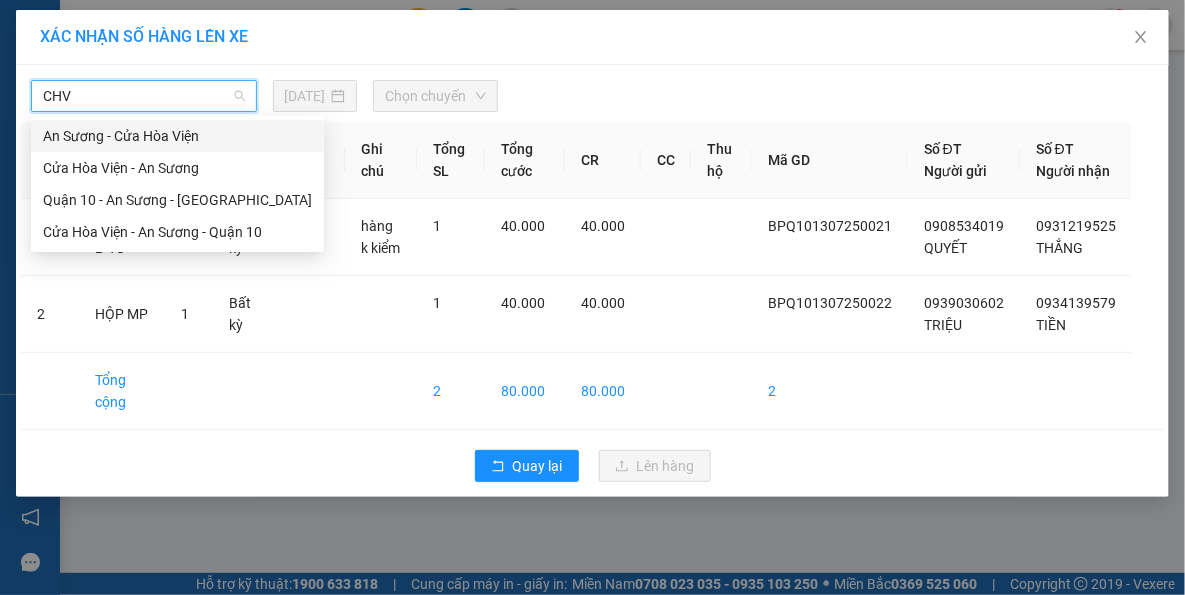 click on "An Sương - Cửa Hòa Viện" at bounding box center [177, 136] 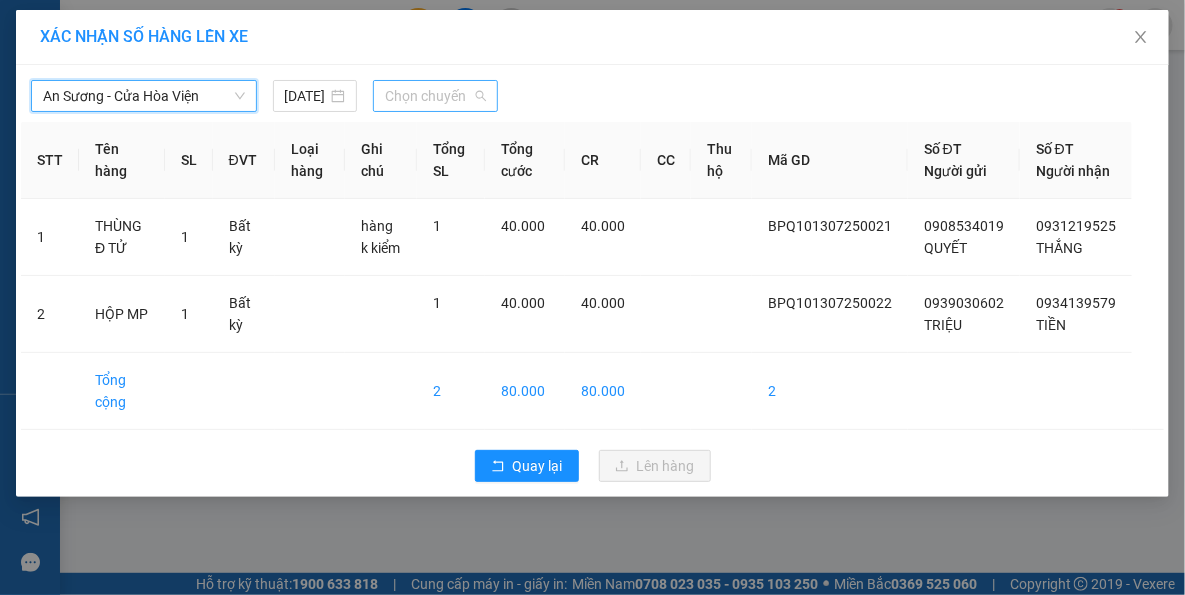 click on "Chọn chuyến" at bounding box center [435, 96] 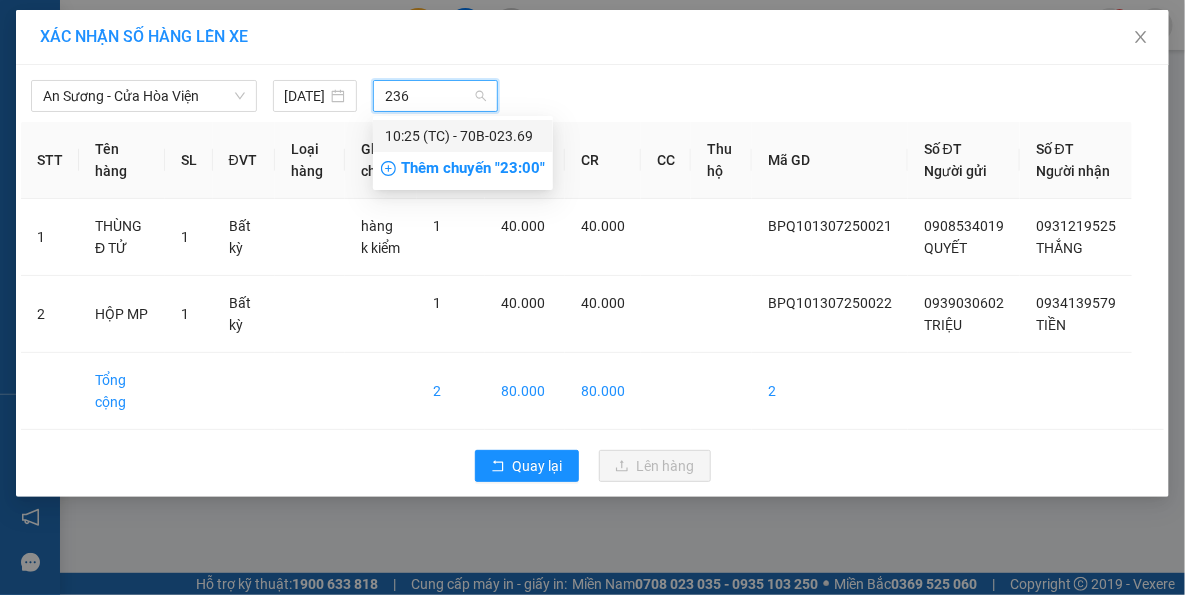 type on "2369" 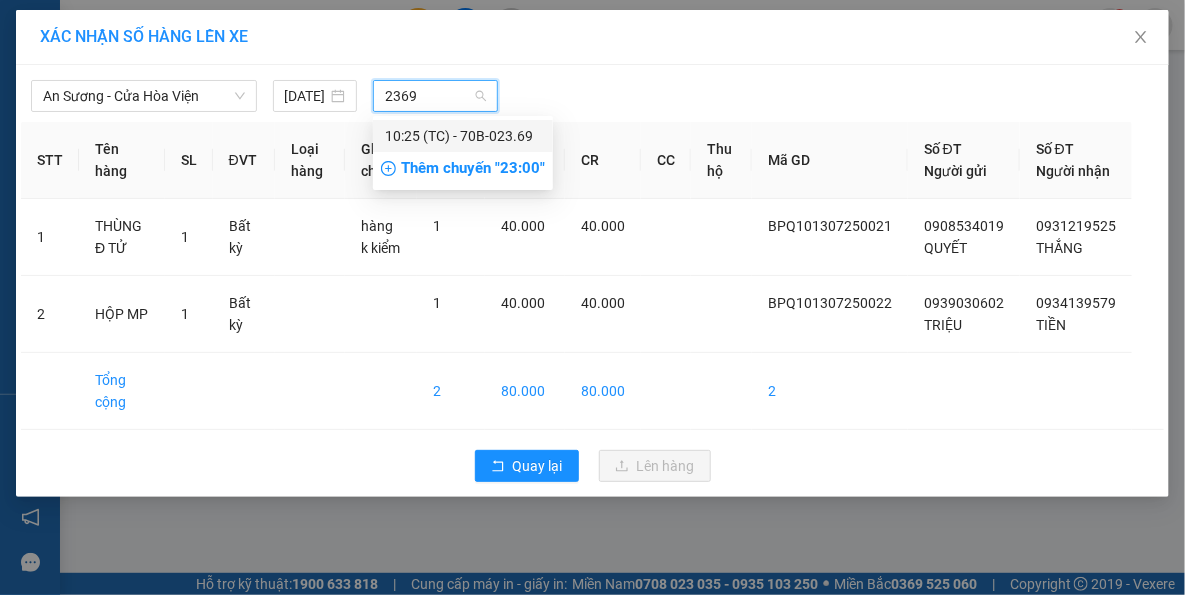click on "10:25   (TC)   - 70B-023.69" at bounding box center [463, 136] 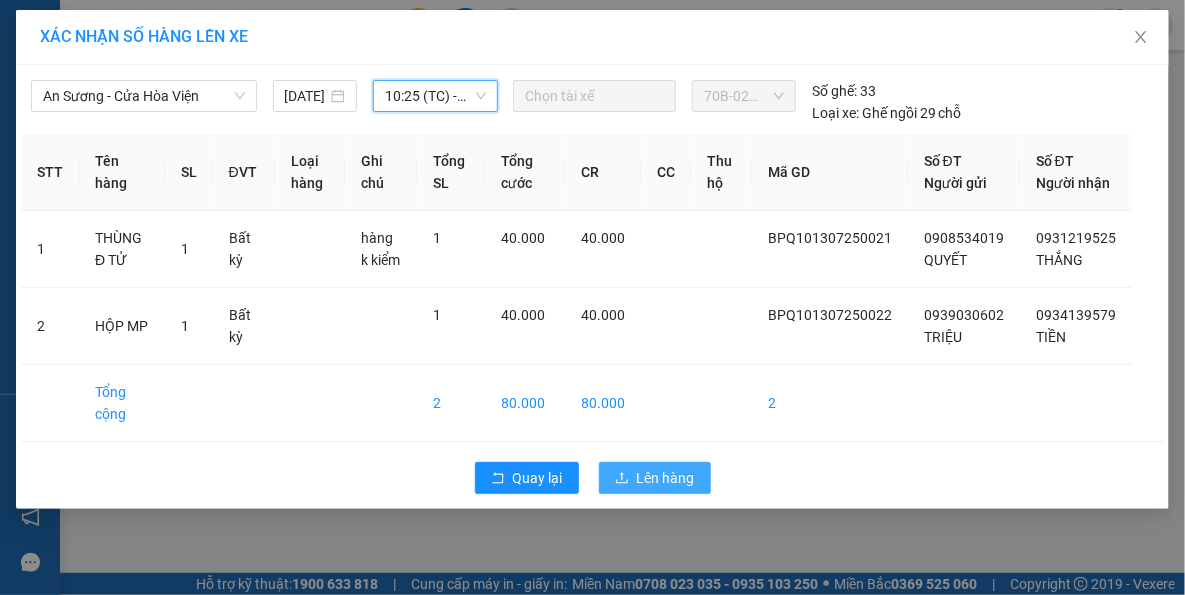 click on "Lên hàng" at bounding box center (666, 478) 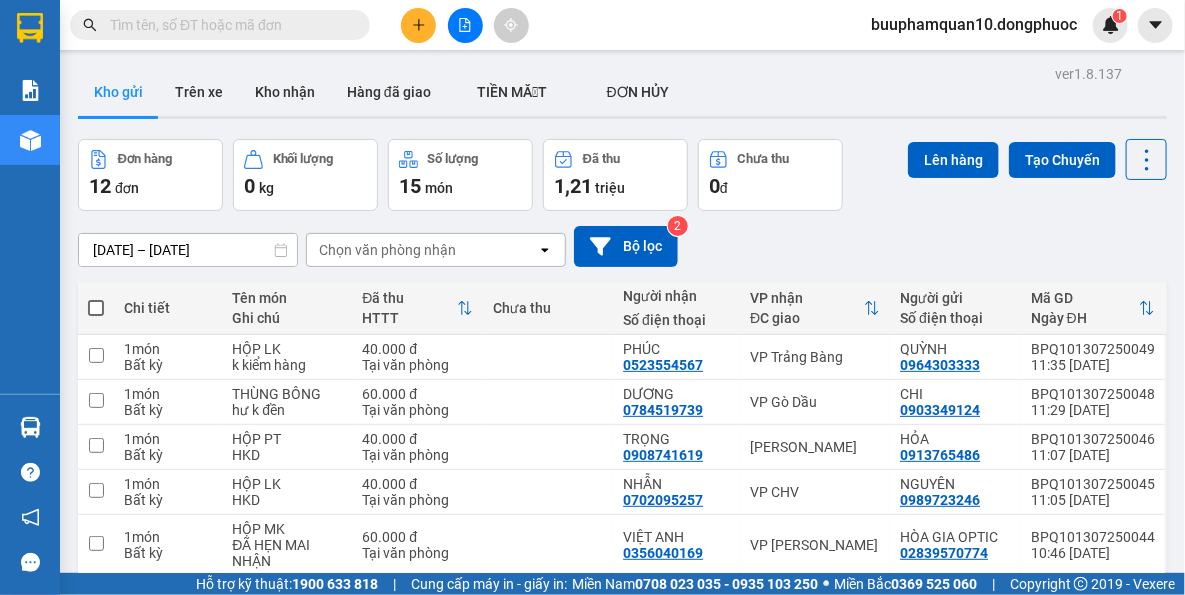 click on "Chọn văn phòng nhận" at bounding box center (387, 250) 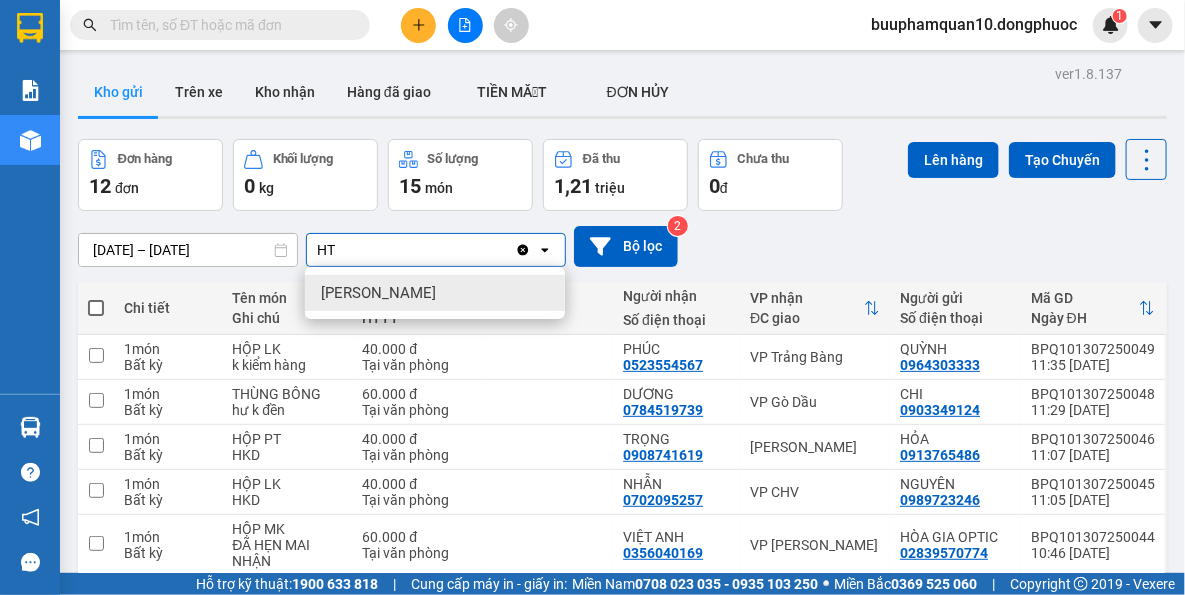 type on "HT" 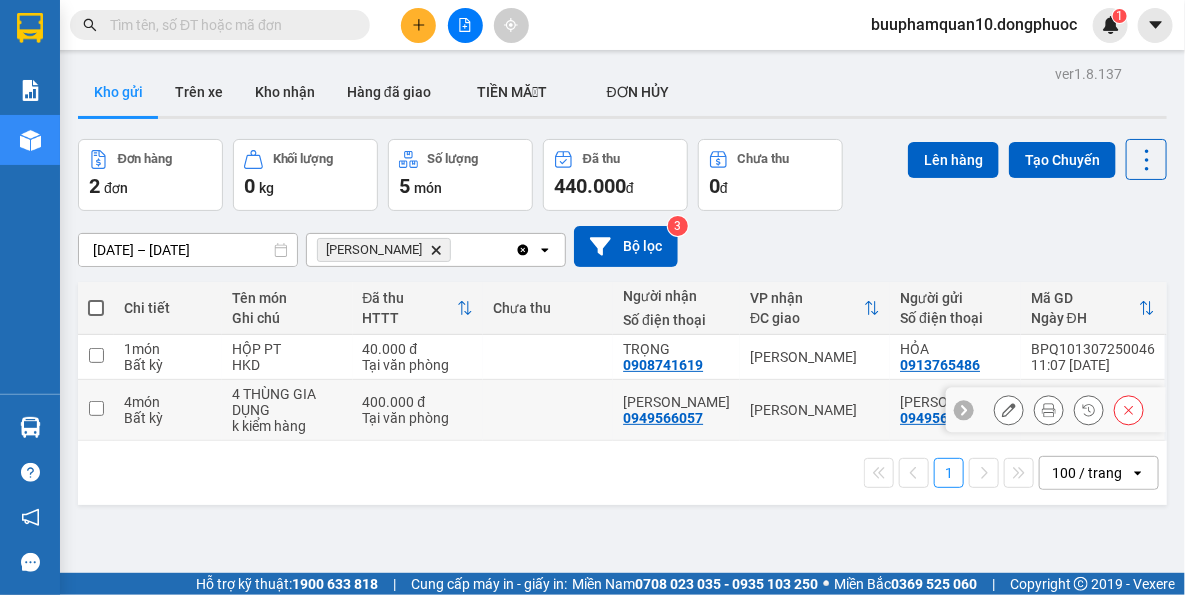drag, startPoint x: 501, startPoint y: 401, endPoint x: 514, endPoint y: 368, distance: 35.468296 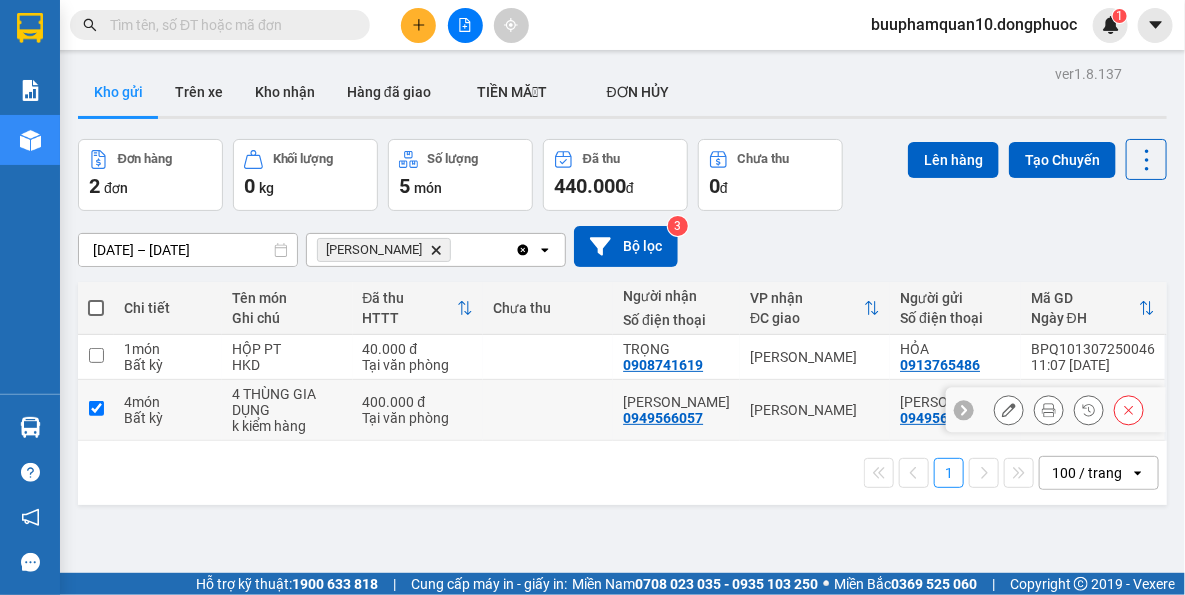 checkbox on "true" 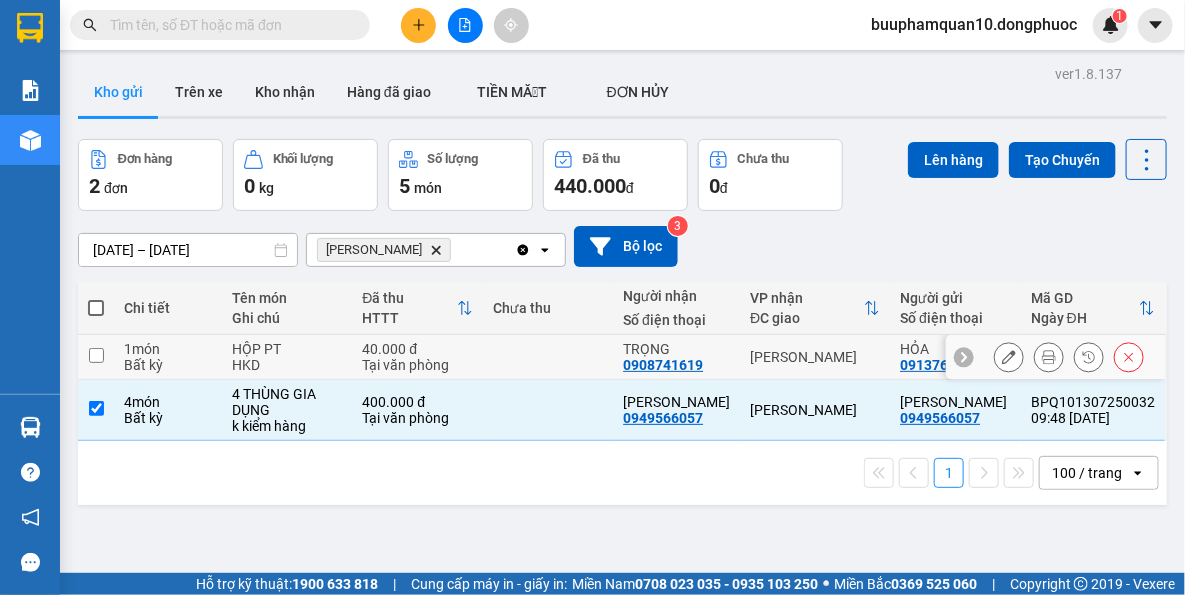 click at bounding box center [548, 357] 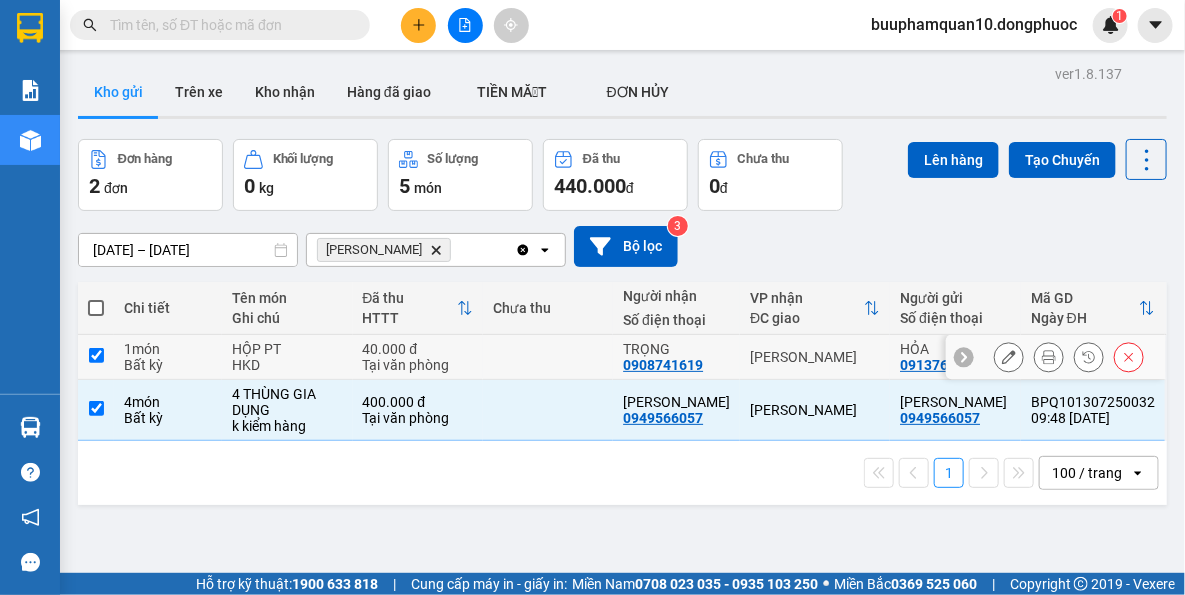 checkbox on "true" 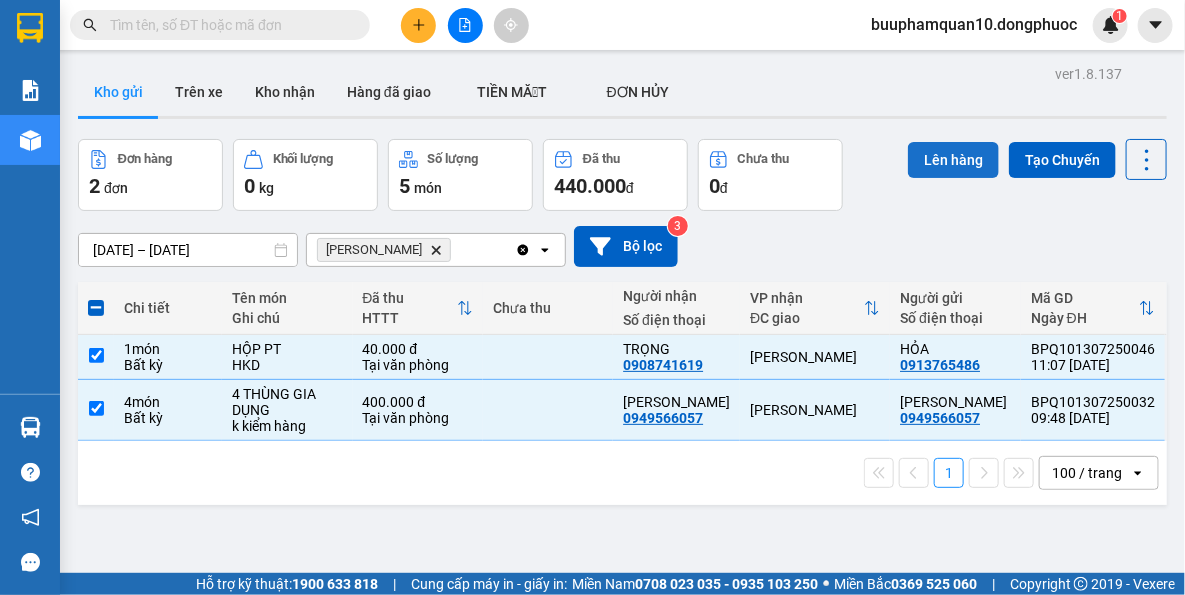 click on "Lên hàng" at bounding box center (953, 160) 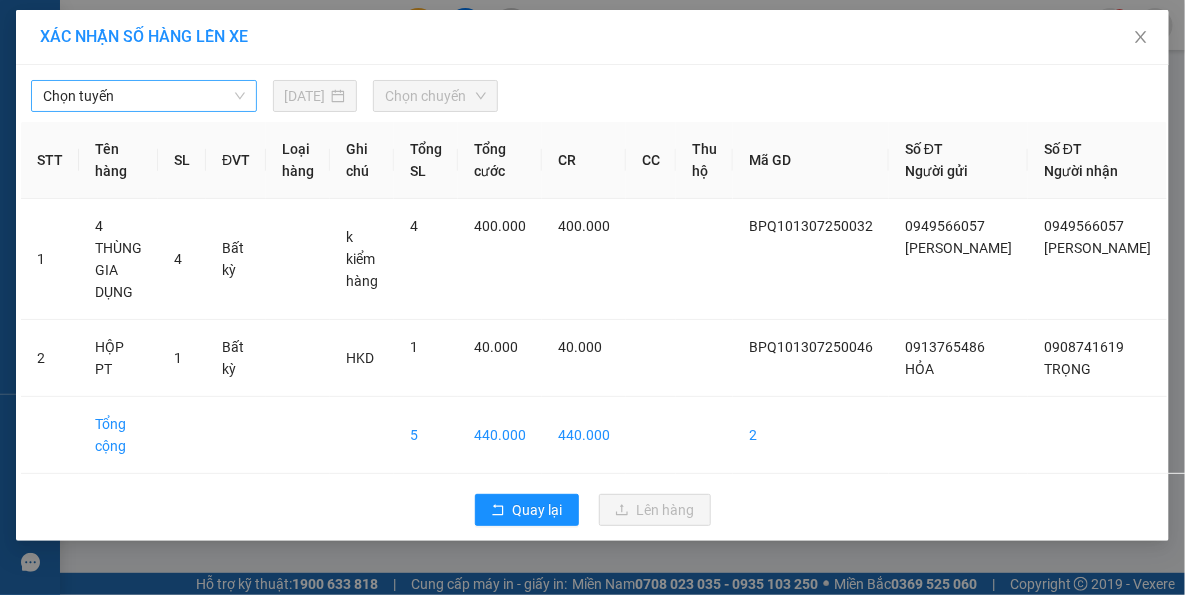 drag, startPoint x: 186, startPoint y: 97, endPoint x: 187, endPoint y: 109, distance: 12.0415945 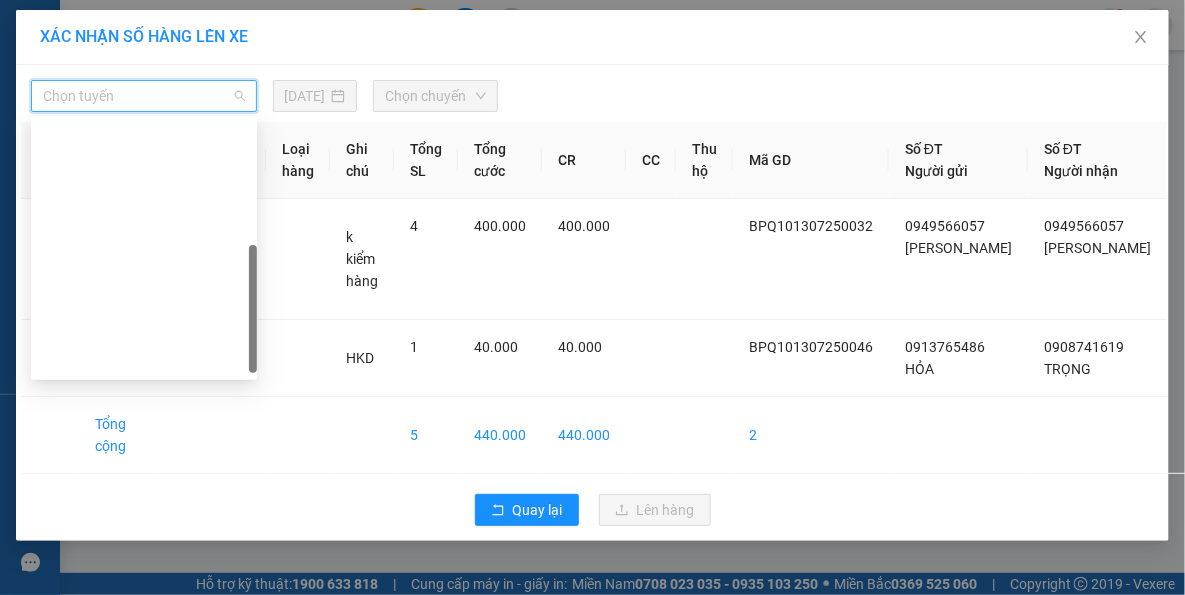 scroll, scrollTop: 287, scrollLeft: 0, axis: vertical 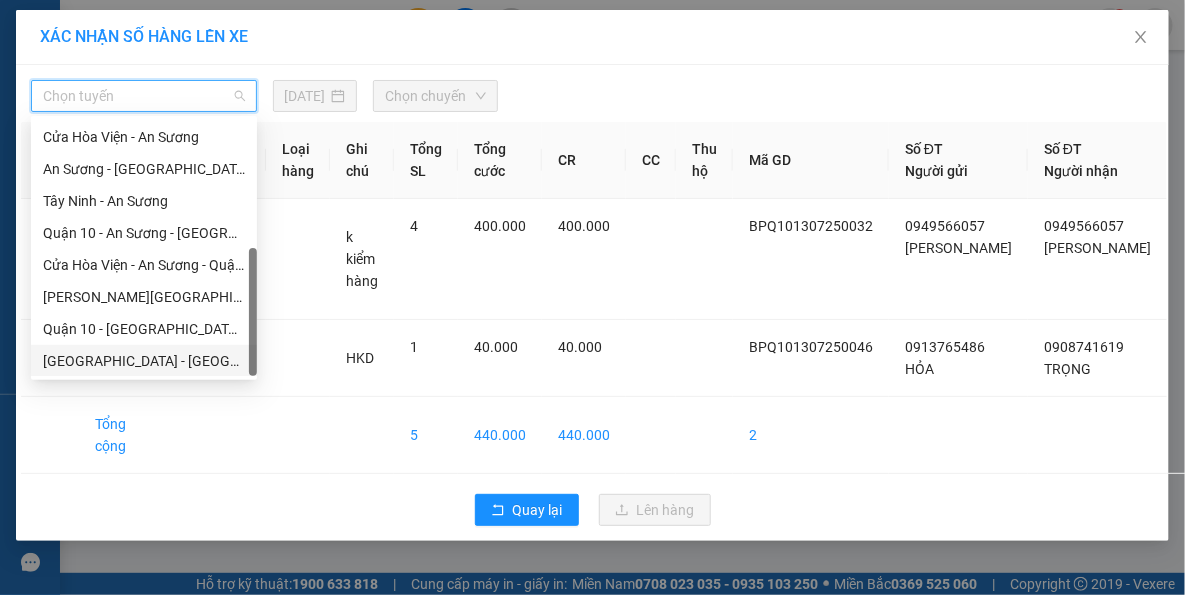 click on "[GEOGRAPHIC_DATA] - [GEOGRAPHIC_DATA] (vip)" at bounding box center (144, 361) 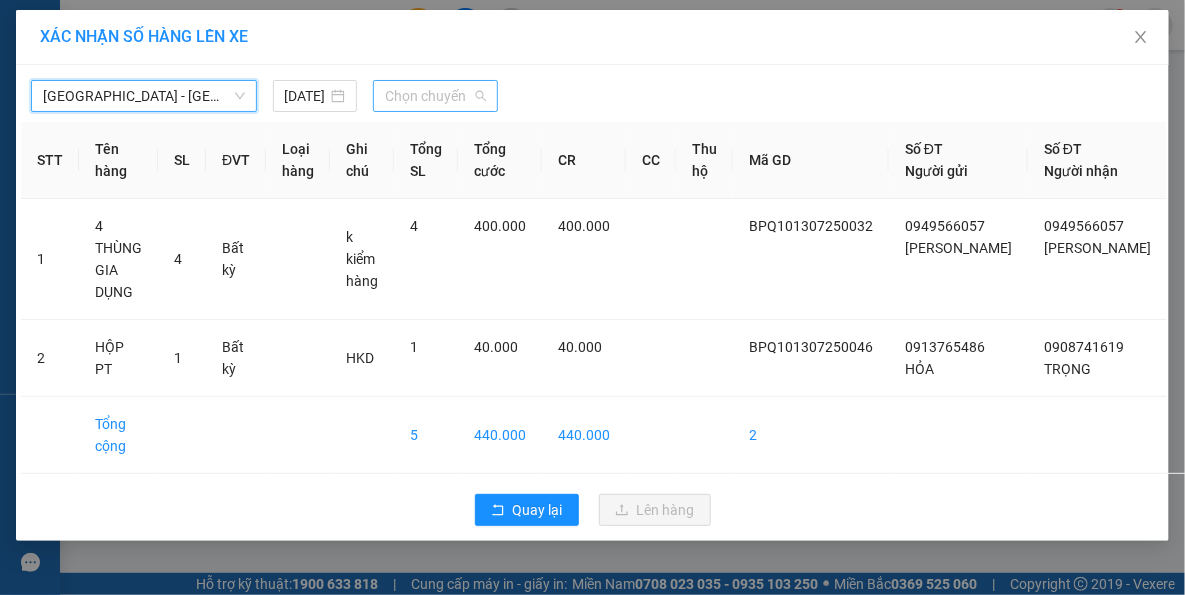 click on "Chọn chuyến" at bounding box center (435, 96) 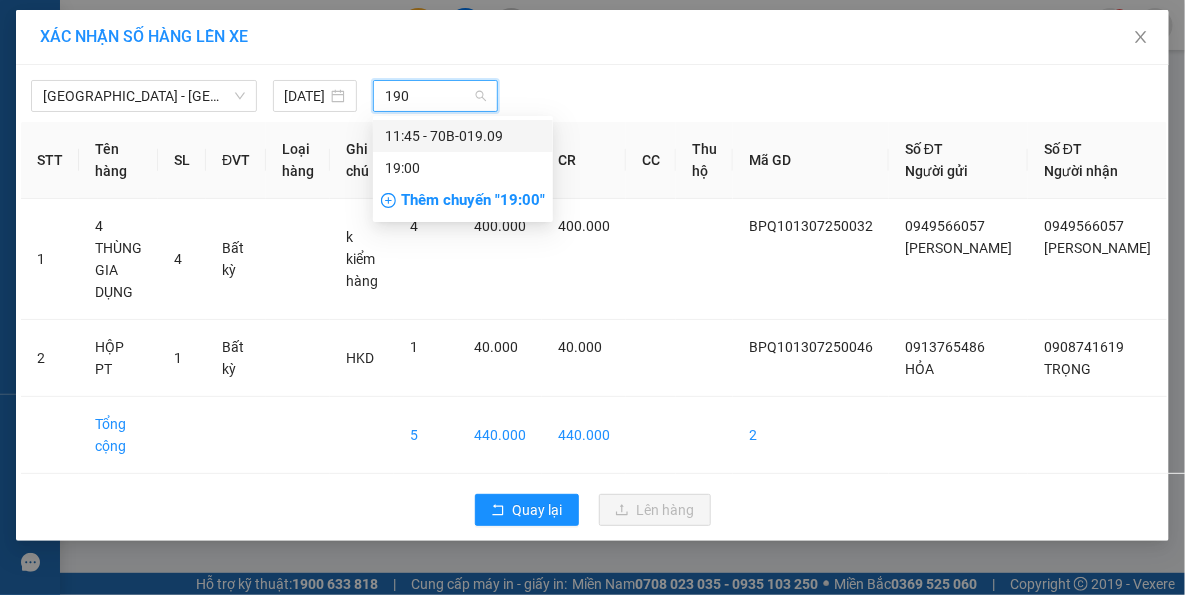 type on "1909" 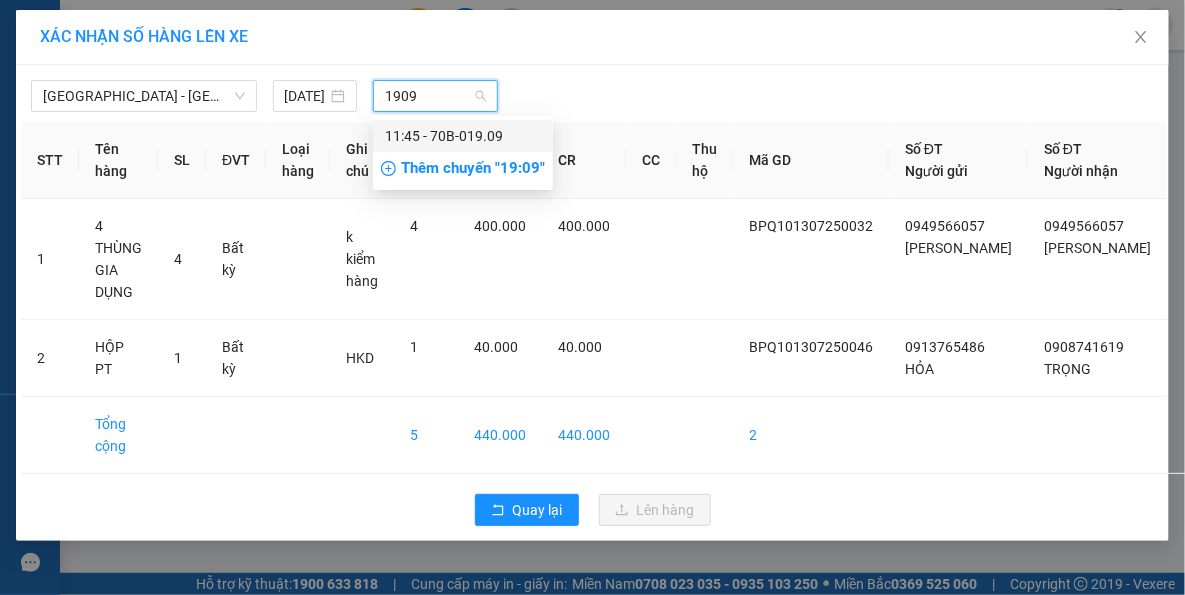 click on "11:45     - 70B-019.09" at bounding box center [463, 136] 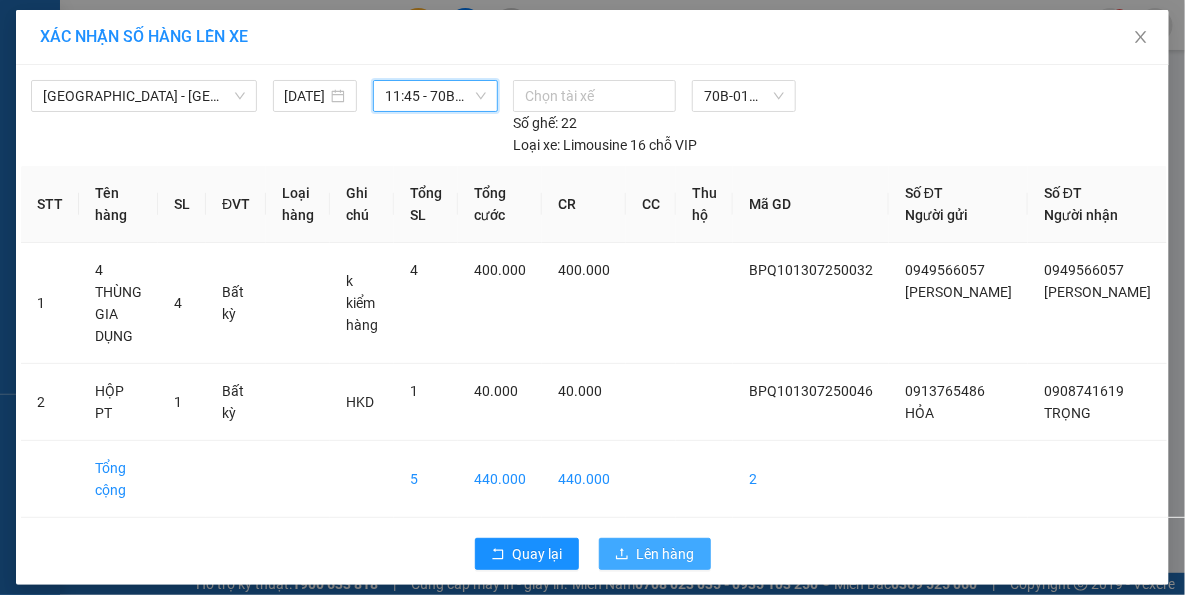 scroll, scrollTop: 12, scrollLeft: 0, axis: vertical 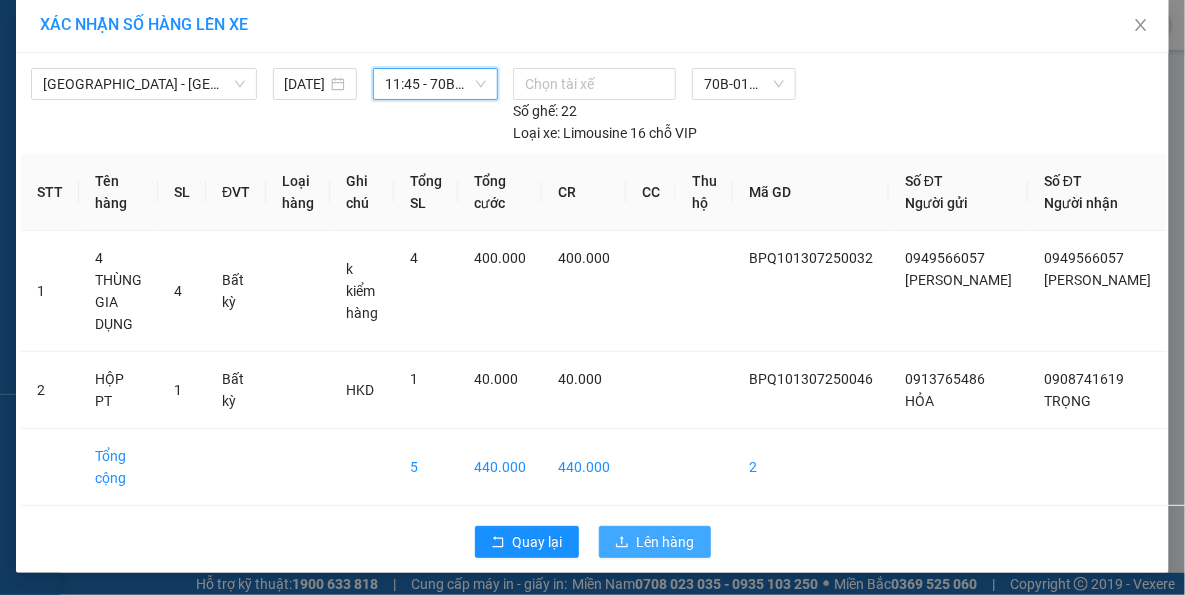 click on "Lên hàng" at bounding box center (666, 542) 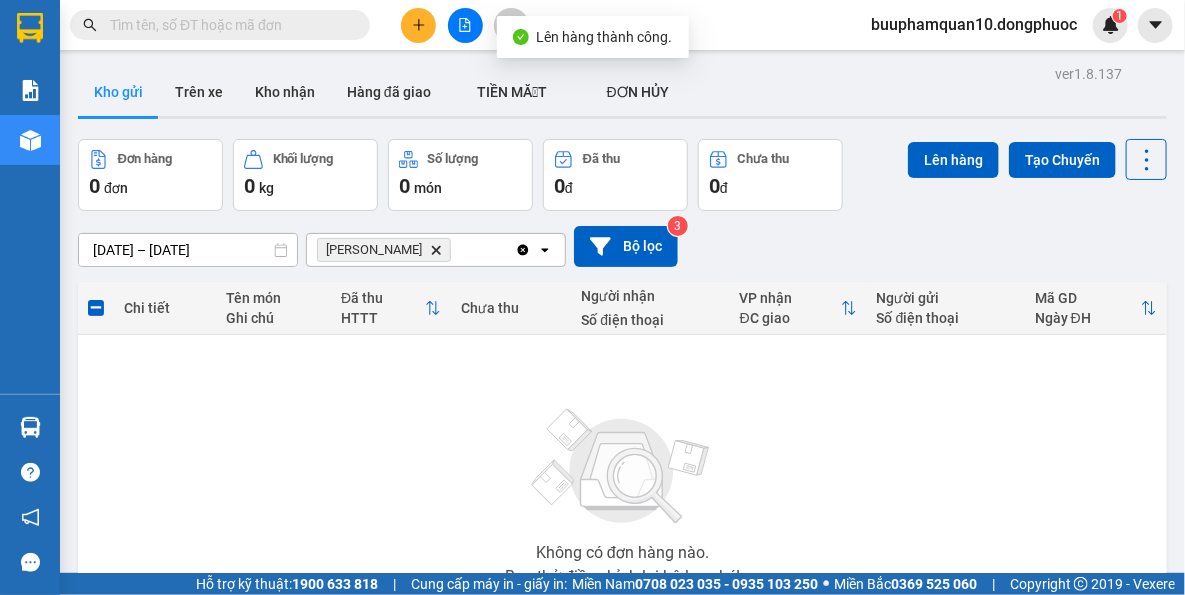 click 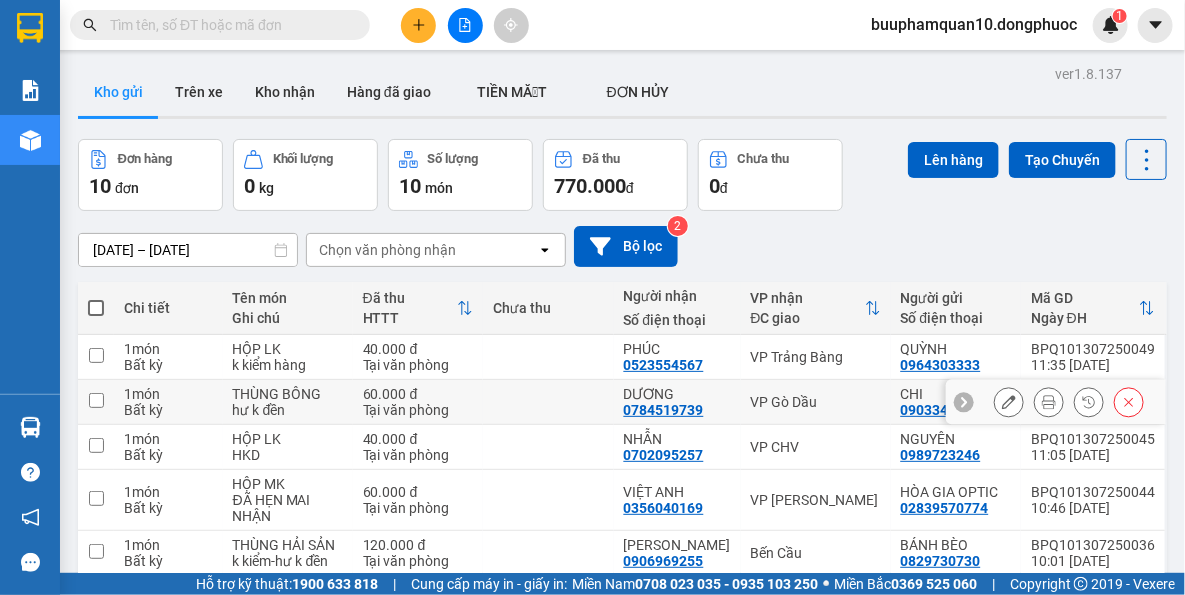 click on "VP Gò Dầu" at bounding box center (816, 402) 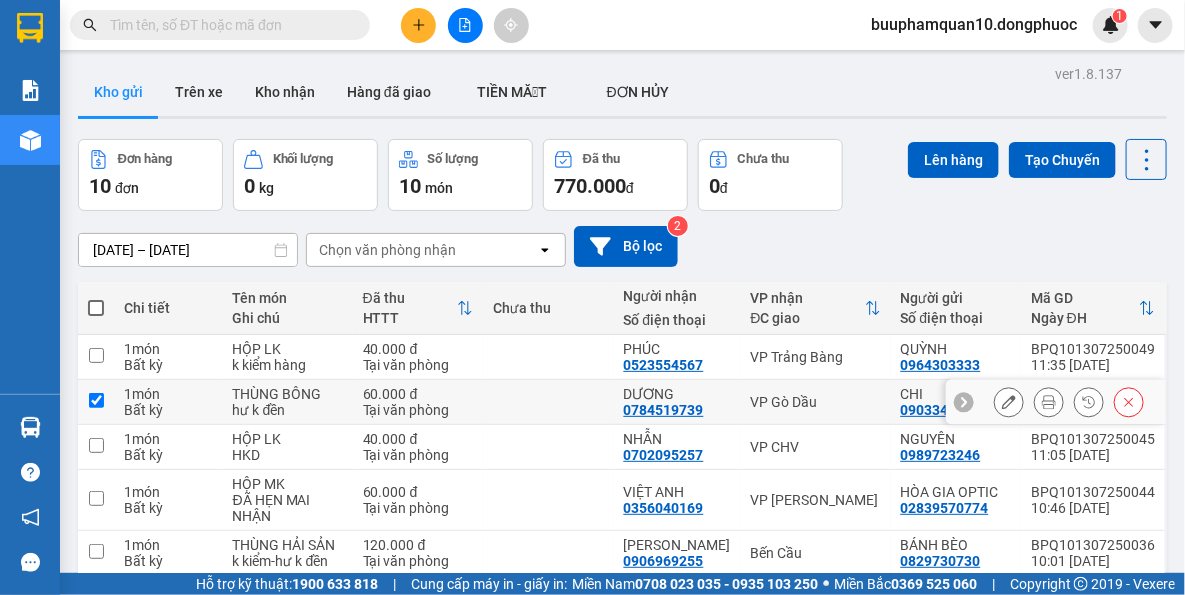 checkbox on "true" 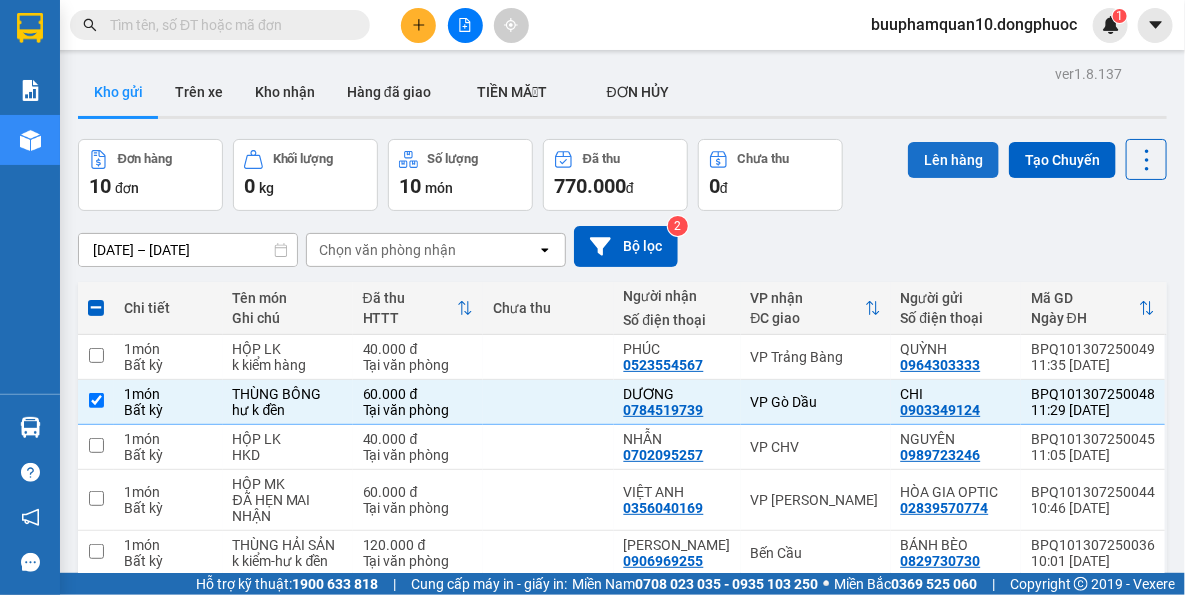 click on "Lên hàng" at bounding box center [953, 160] 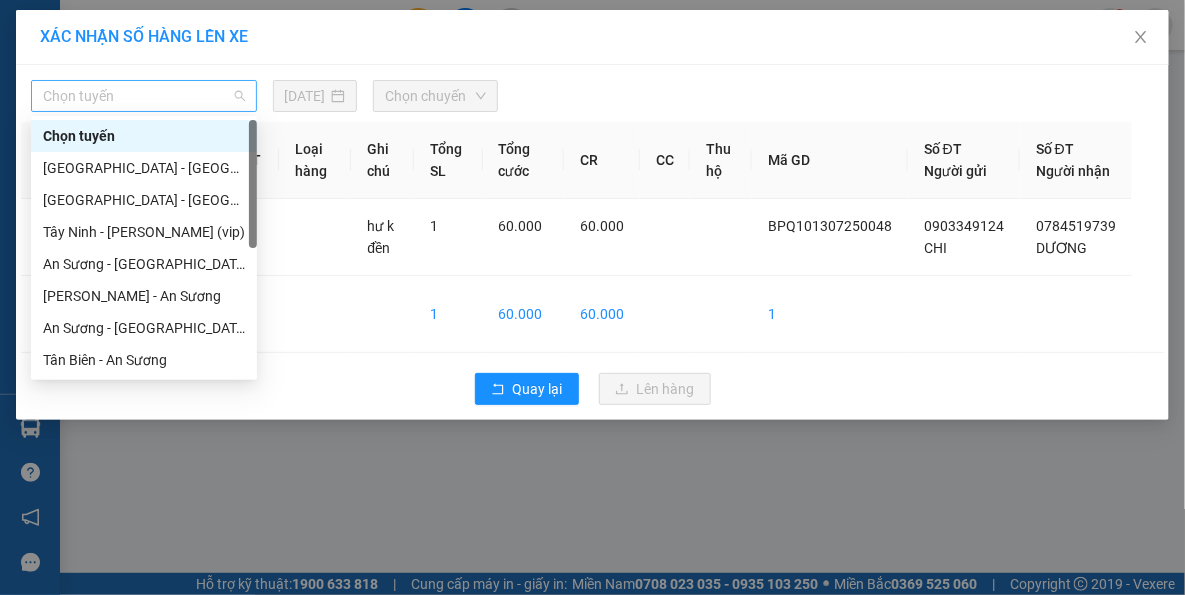 click on "Chọn tuyến" at bounding box center [144, 96] 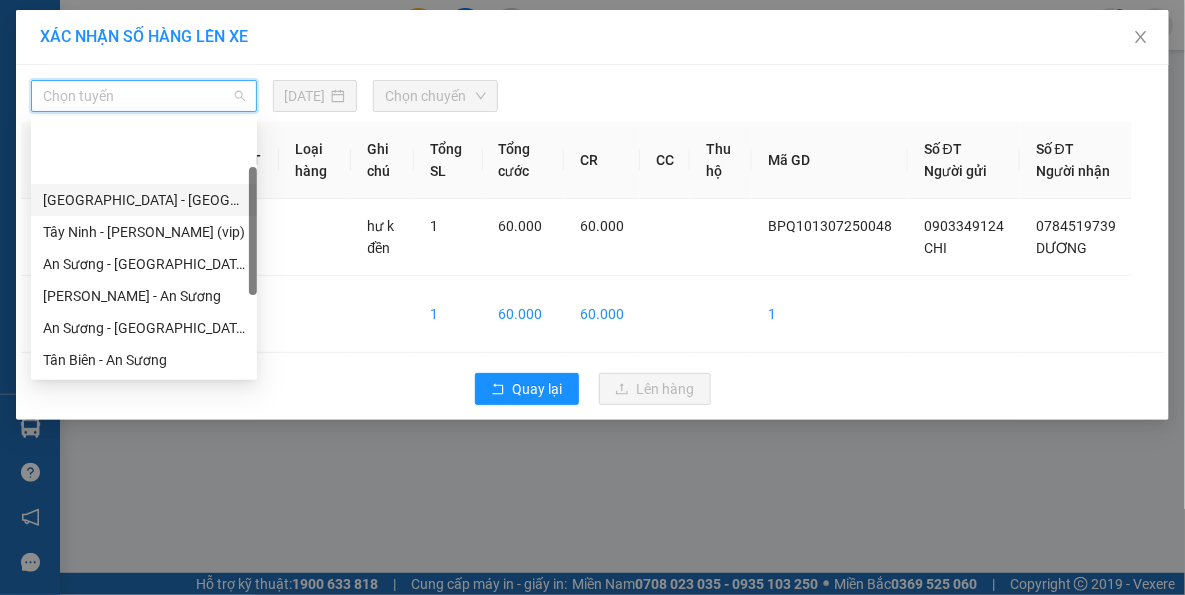 scroll, scrollTop: 287, scrollLeft: 0, axis: vertical 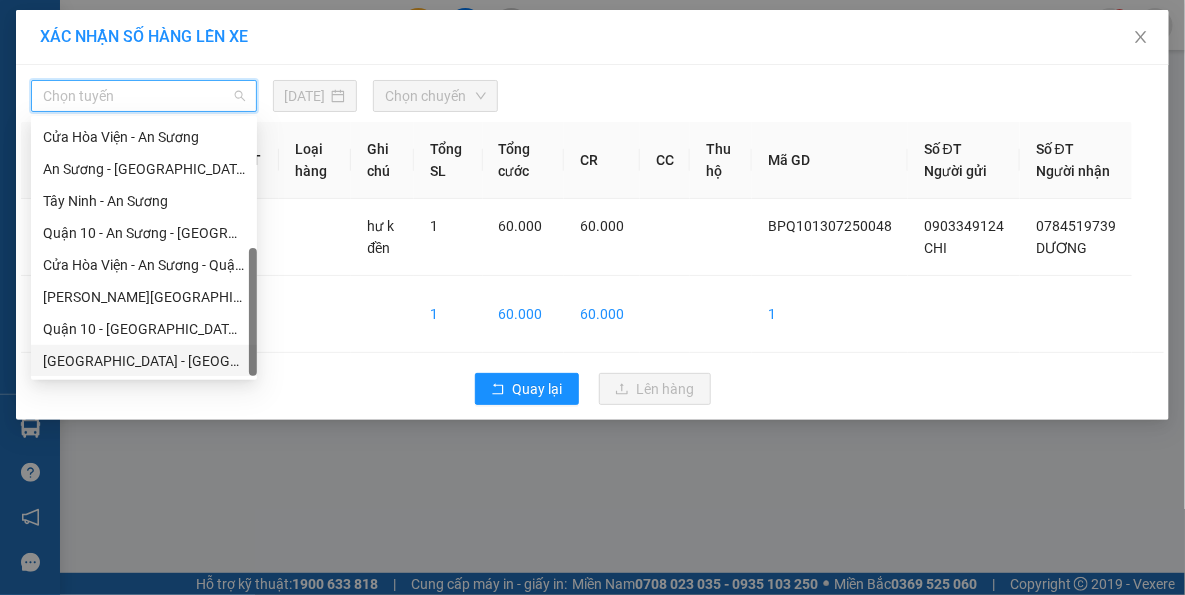 click on "[GEOGRAPHIC_DATA] - [GEOGRAPHIC_DATA] (vip)" at bounding box center [144, 361] 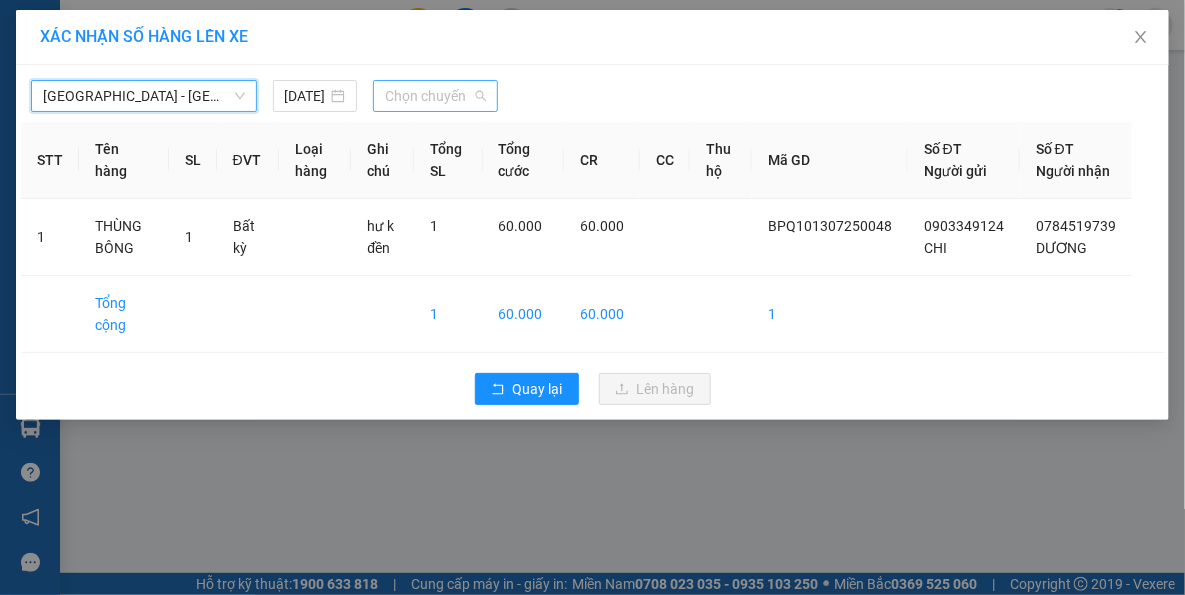 click on "Chọn chuyến" at bounding box center (435, 96) 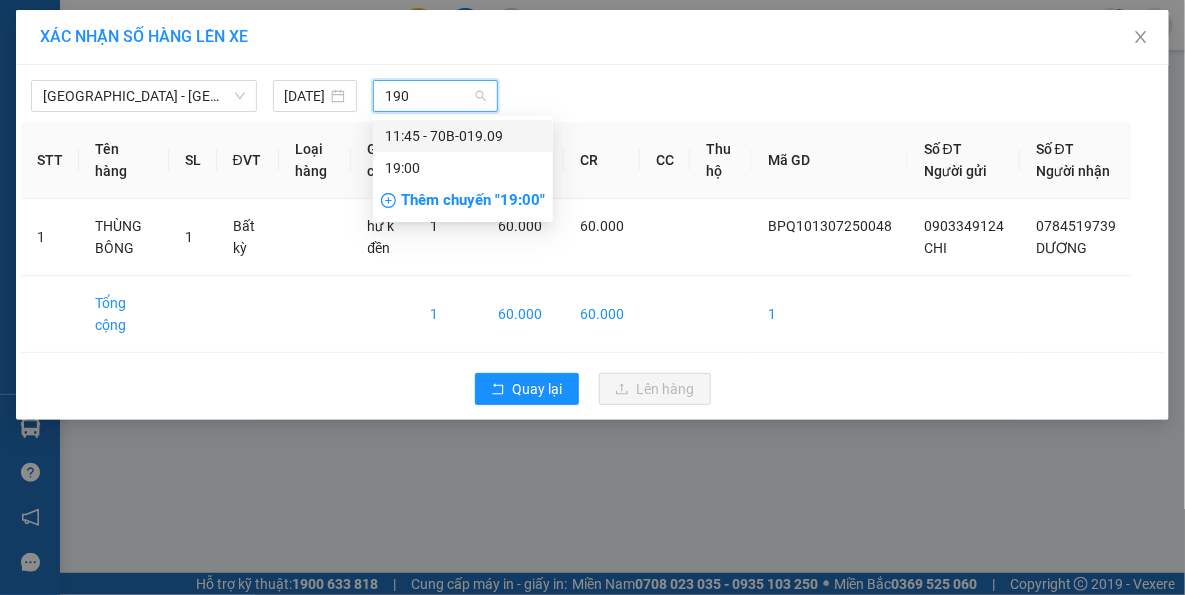 type on "1909" 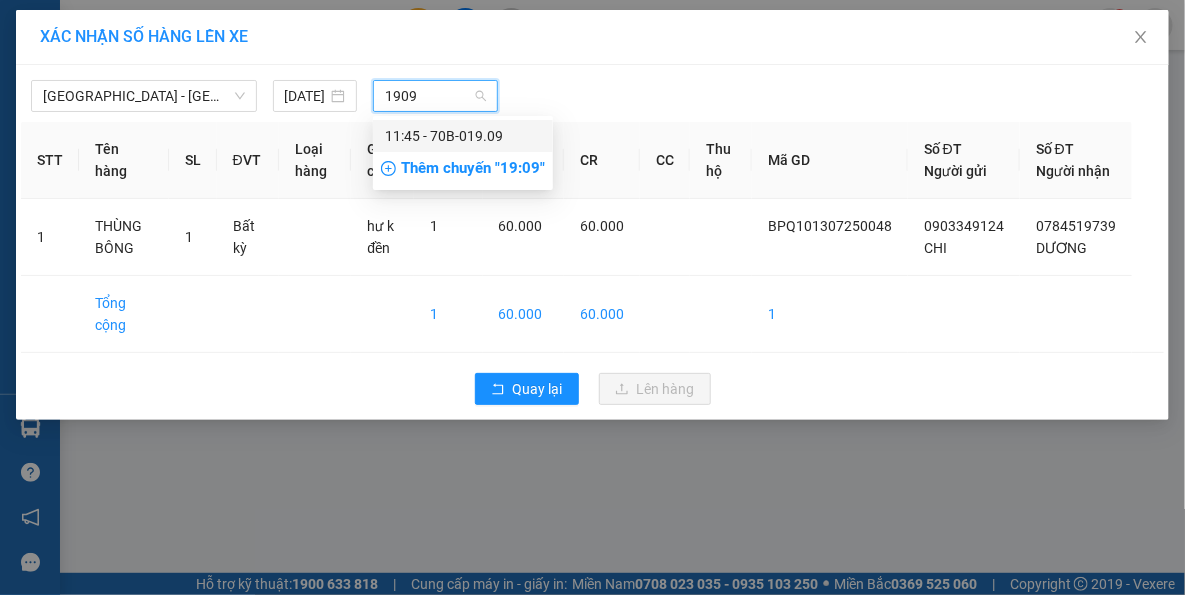 click on "11:45     - 70B-019.09" at bounding box center (463, 136) 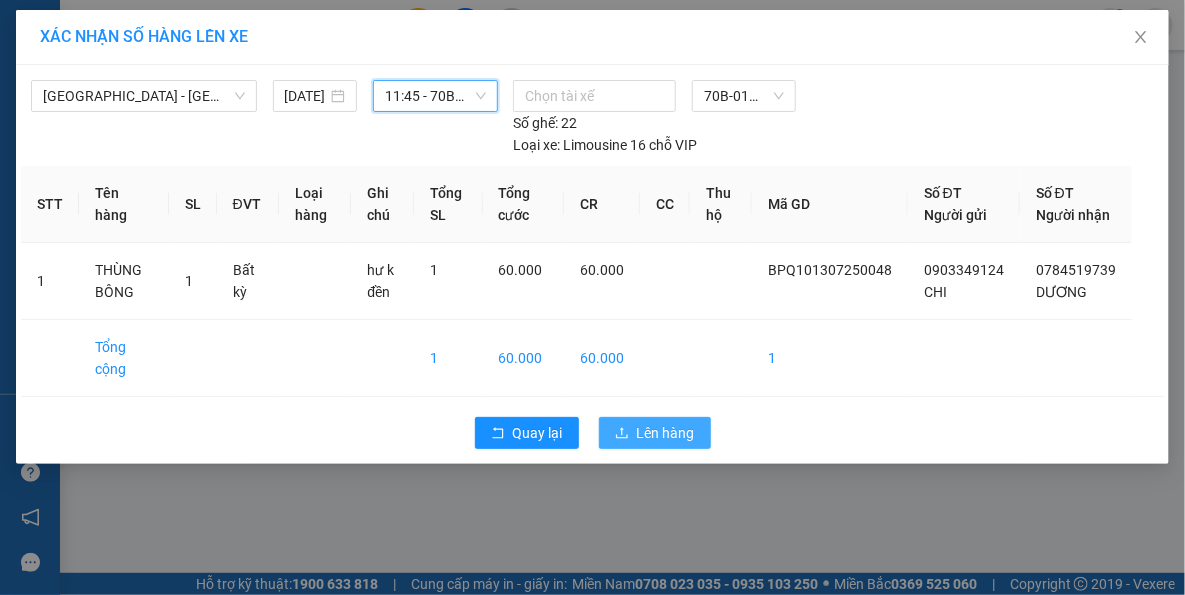 click on "Lên hàng" at bounding box center (666, 433) 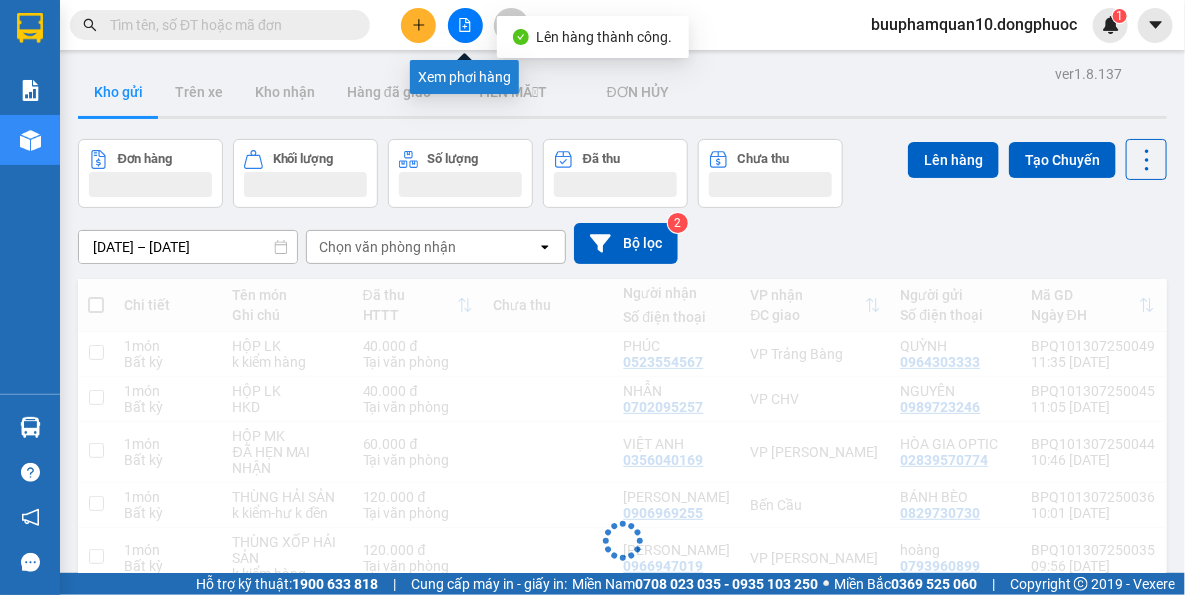click 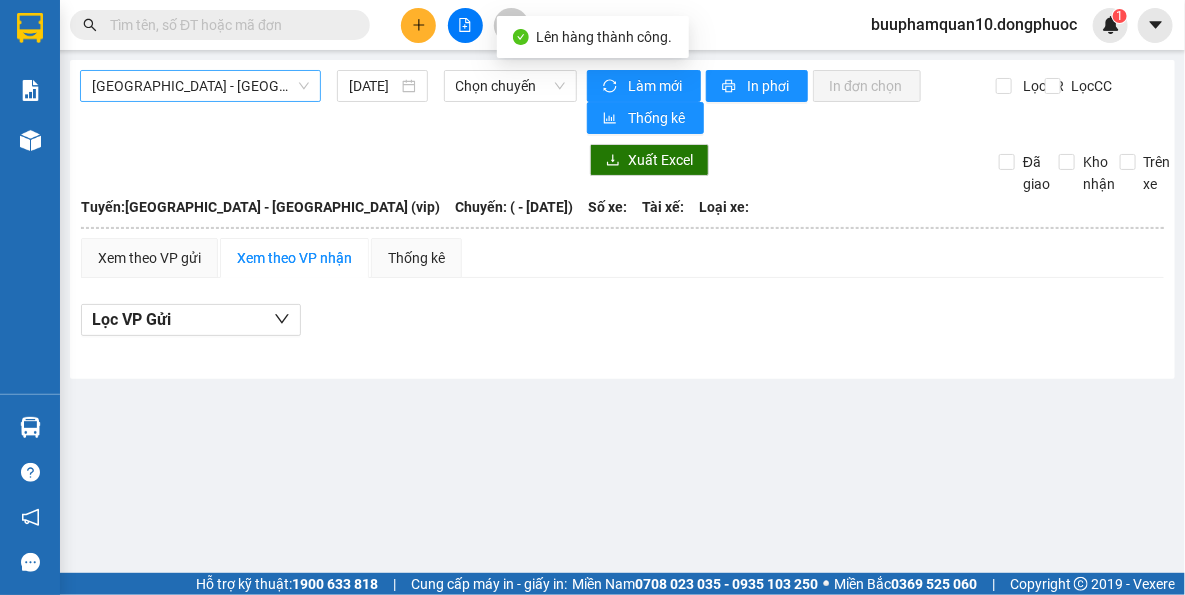 click on "[GEOGRAPHIC_DATA] - [GEOGRAPHIC_DATA] (vip)" at bounding box center [200, 86] 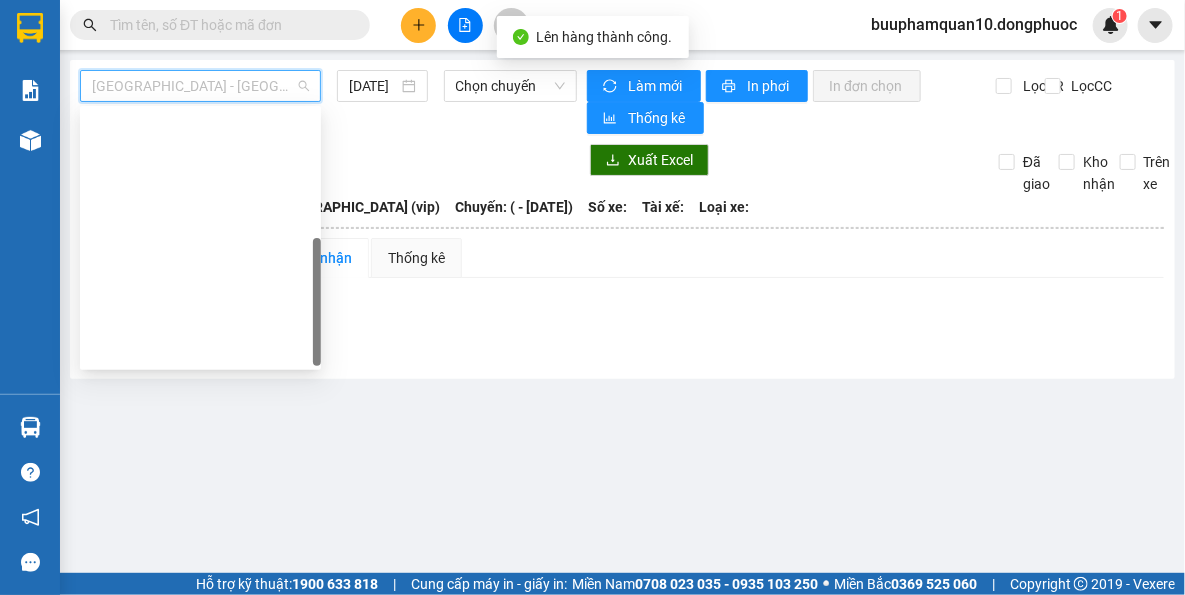 scroll, scrollTop: 287, scrollLeft: 0, axis: vertical 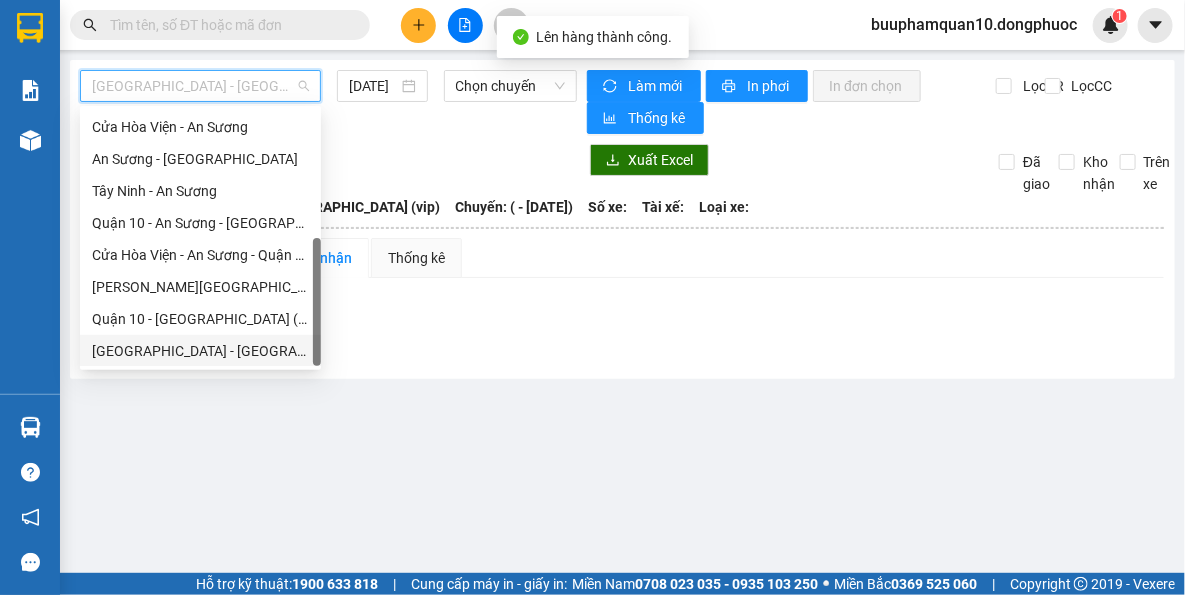 click on "[GEOGRAPHIC_DATA] - [GEOGRAPHIC_DATA] (vip)" at bounding box center [200, 351] 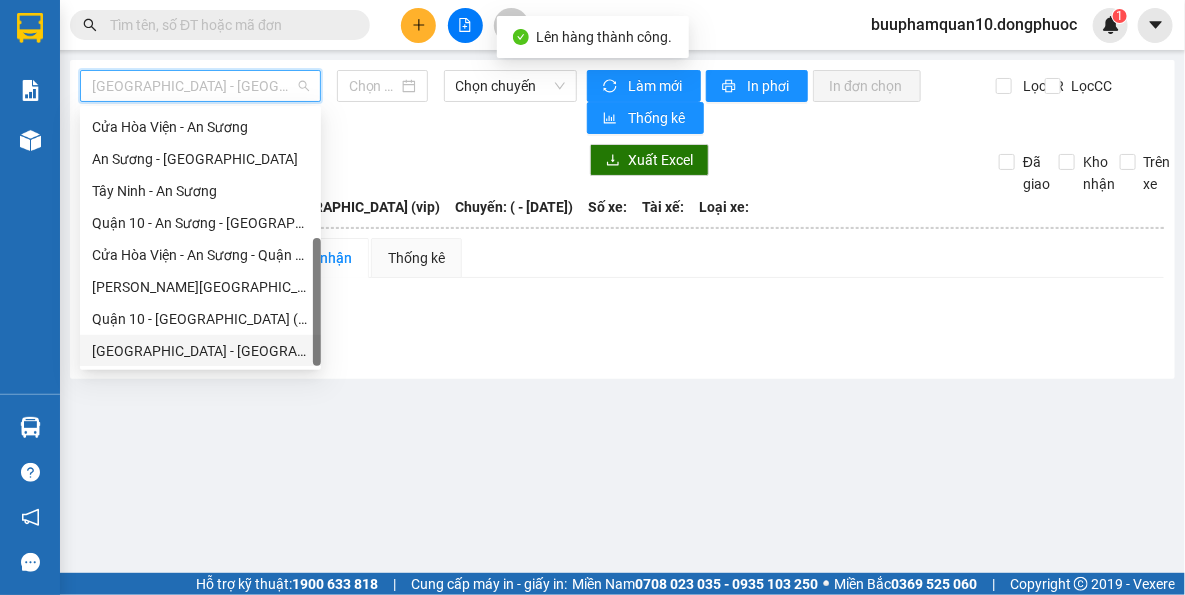 type on "[DATE]" 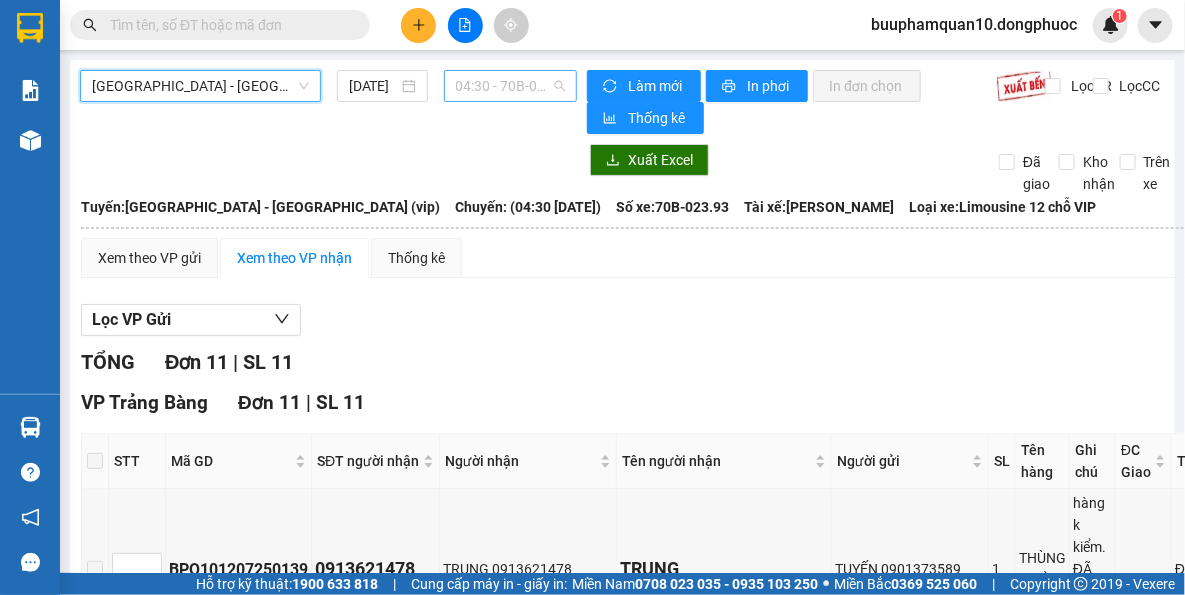 click on "04:30     - 70B-023.93" at bounding box center (511, 86) 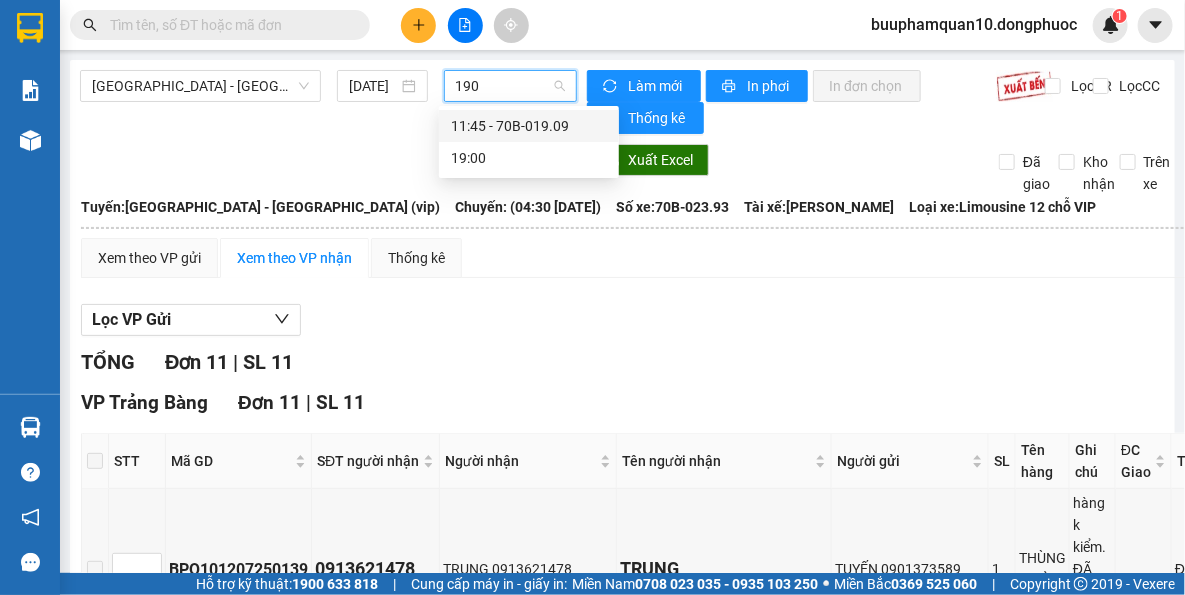 type on "1909" 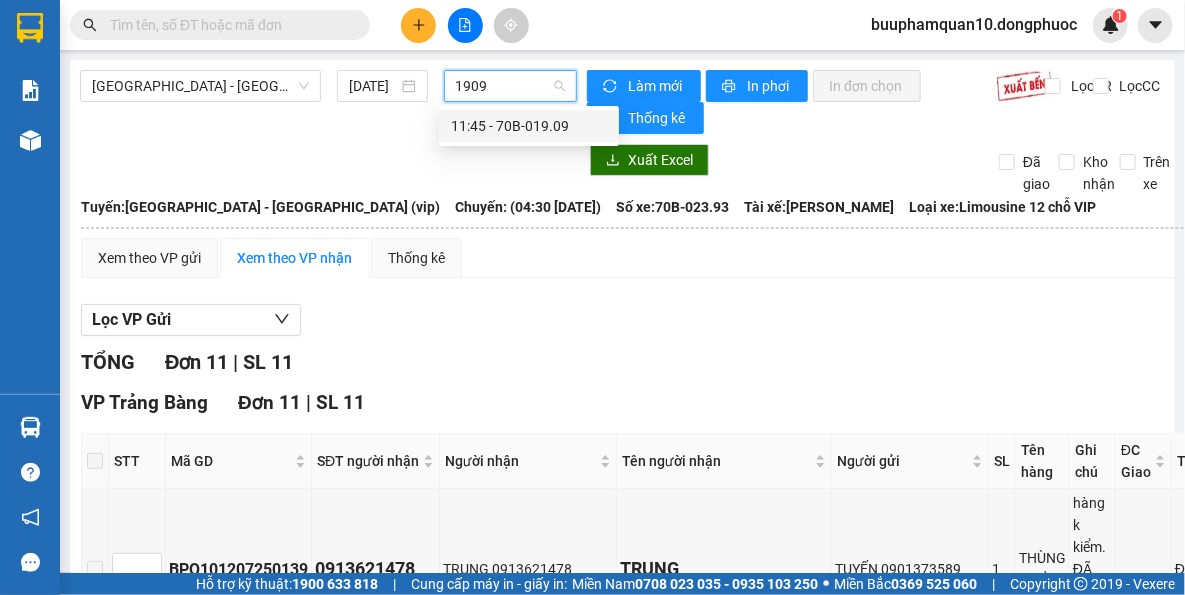 click on "11:45     - 70B-019.09" at bounding box center [529, 126] 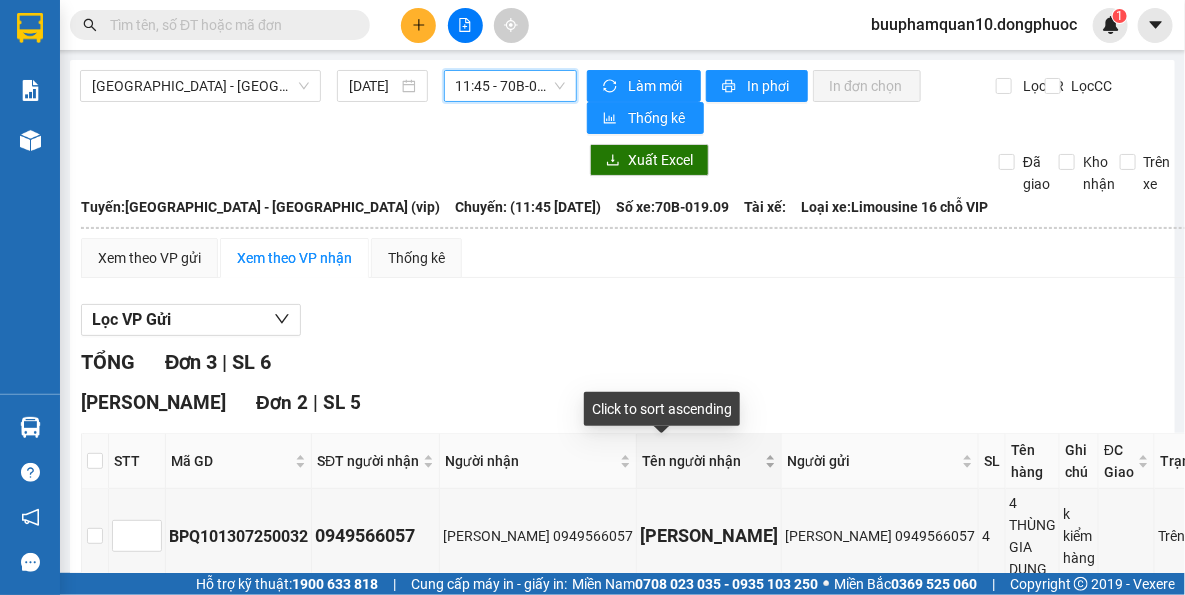 scroll, scrollTop: 353, scrollLeft: 0, axis: vertical 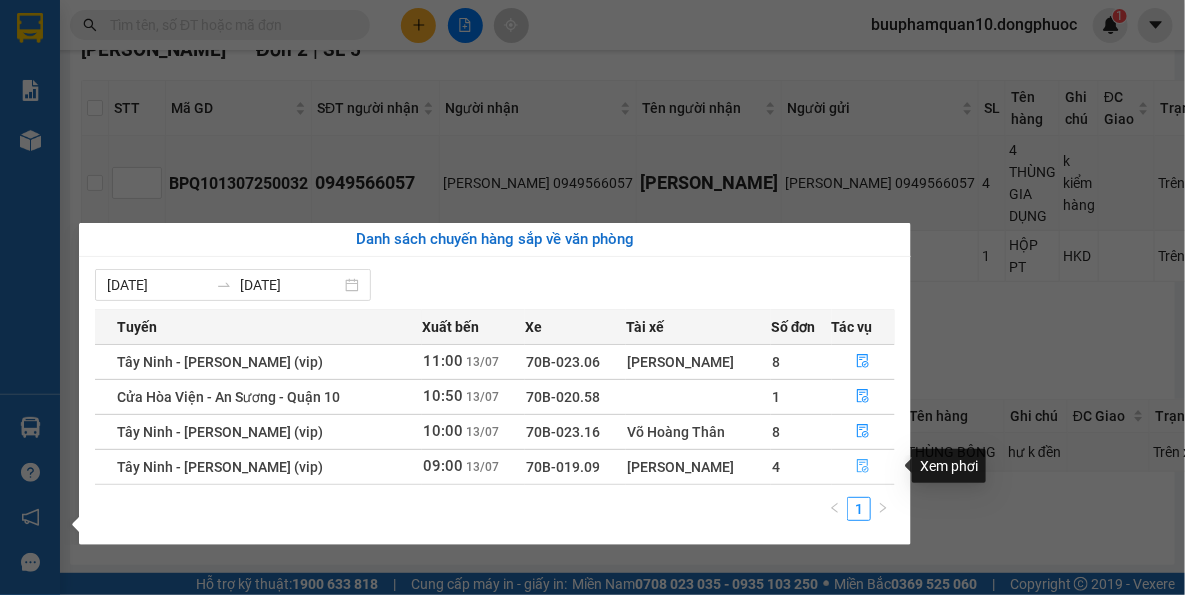 click at bounding box center (864, 467) 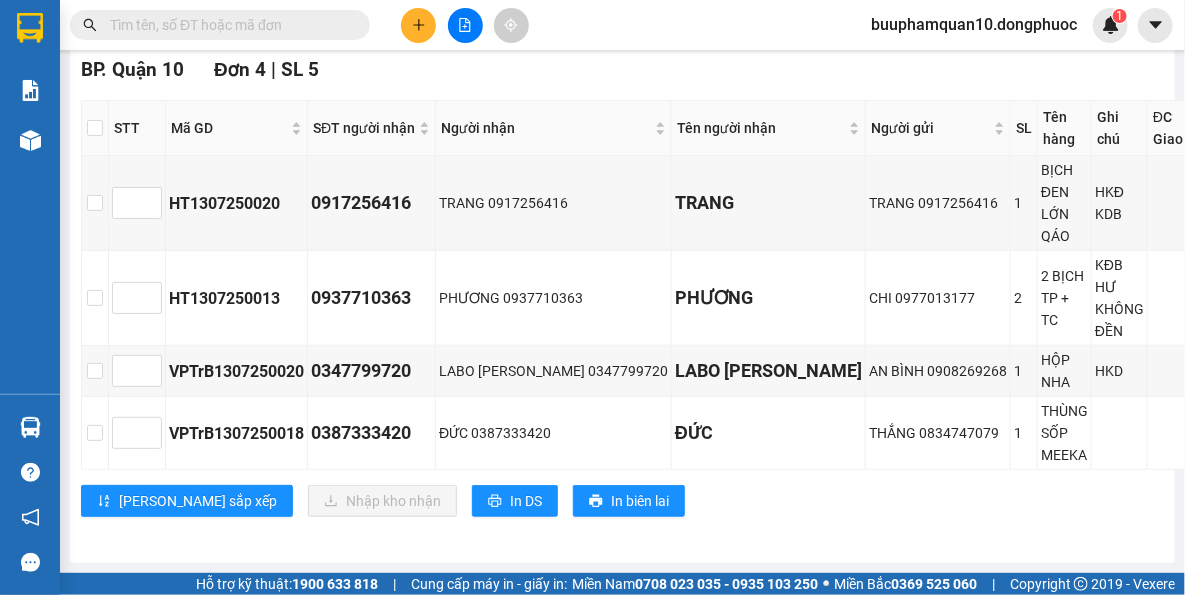 scroll, scrollTop: 346, scrollLeft: 0, axis: vertical 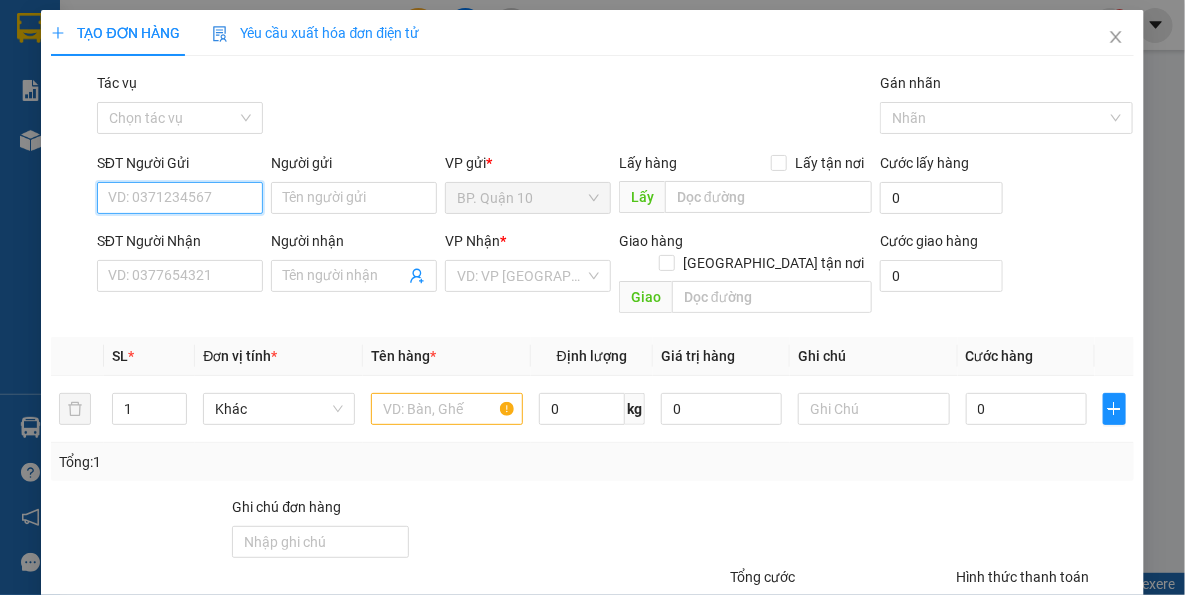 click on "SĐT Người Gửi" at bounding box center [180, 198] 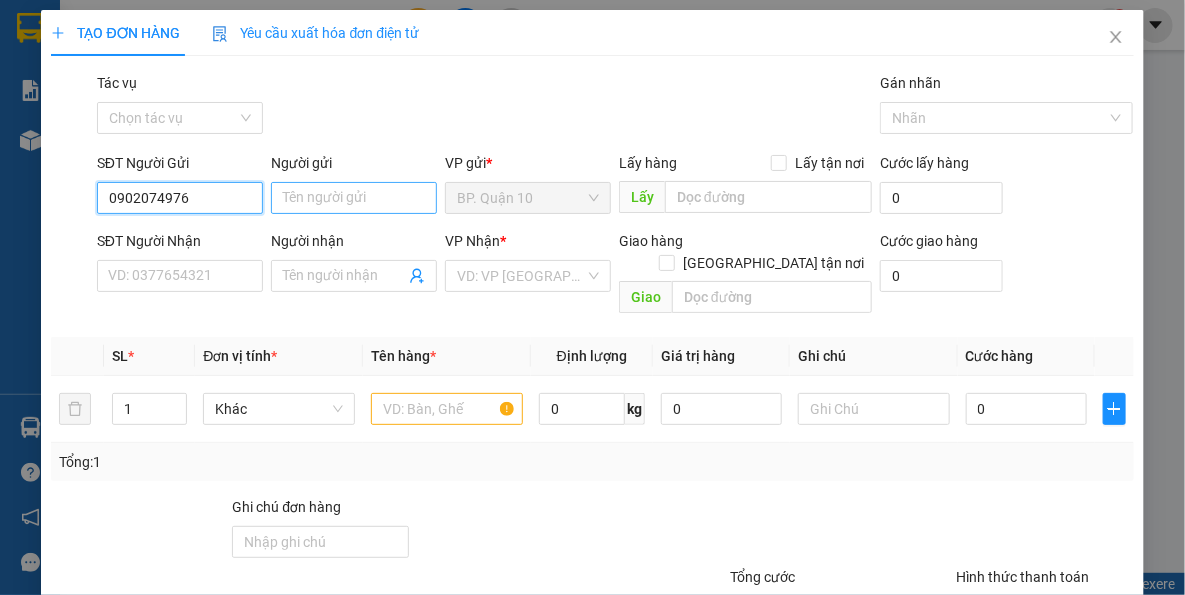 type on "0902074976" 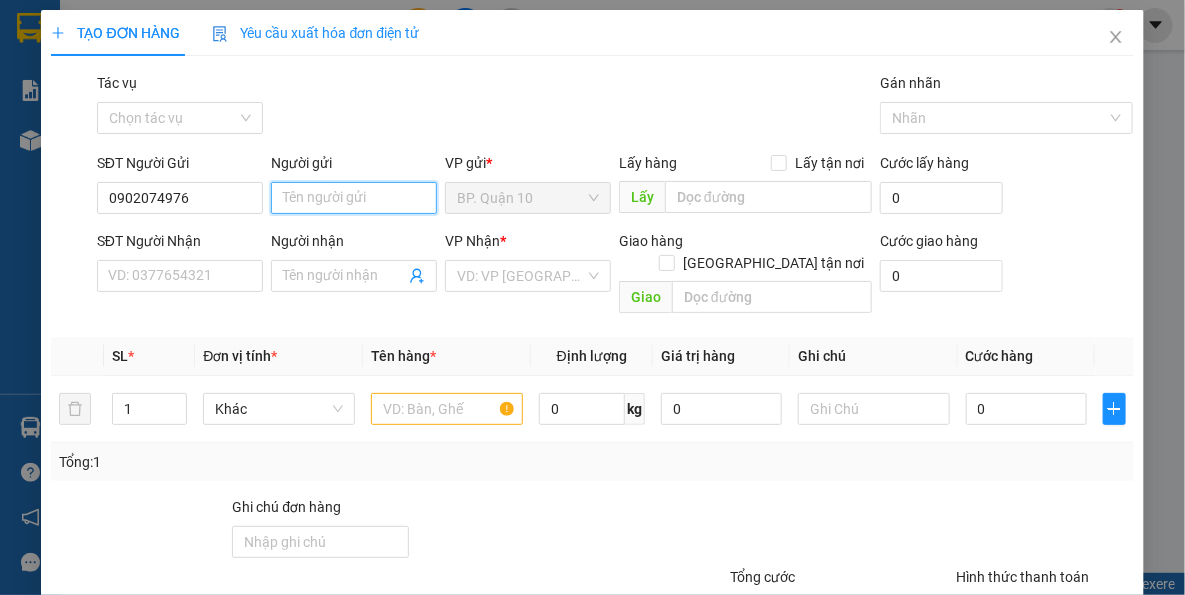 click on "Người gửi" at bounding box center [354, 198] 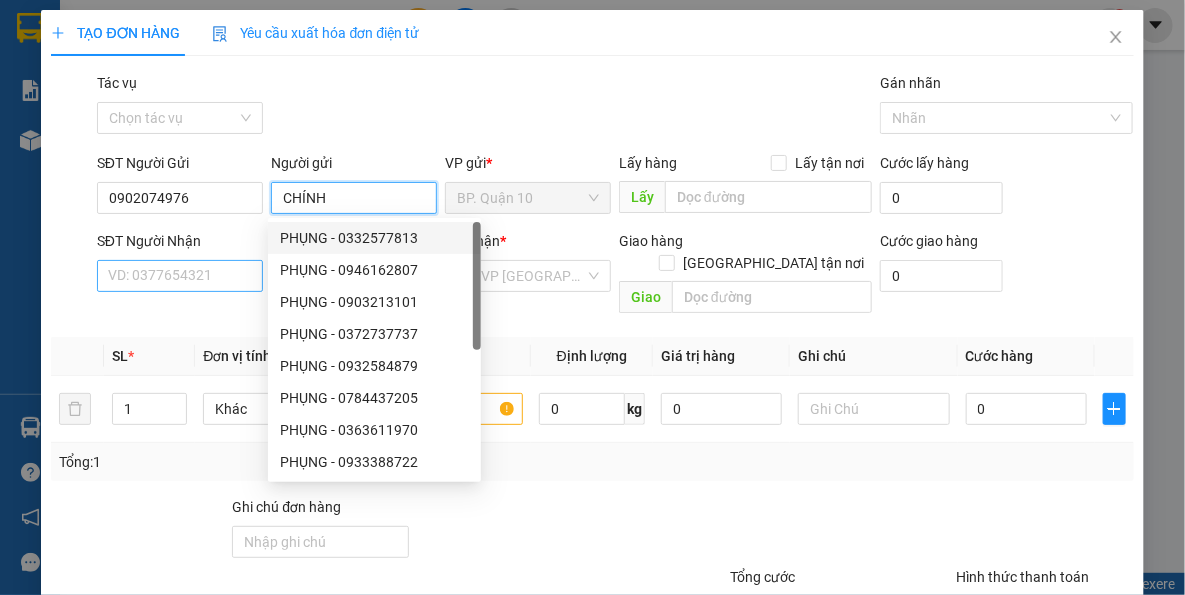 type on "CHÍNH" 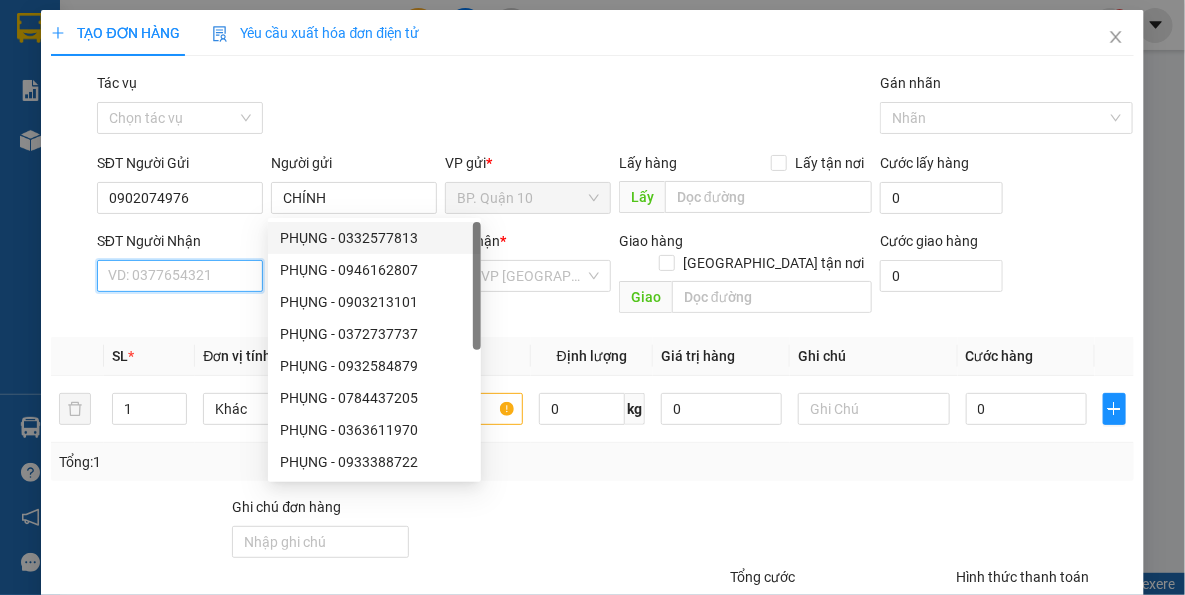 click on "SĐT Người Nhận" at bounding box center (180, 276) 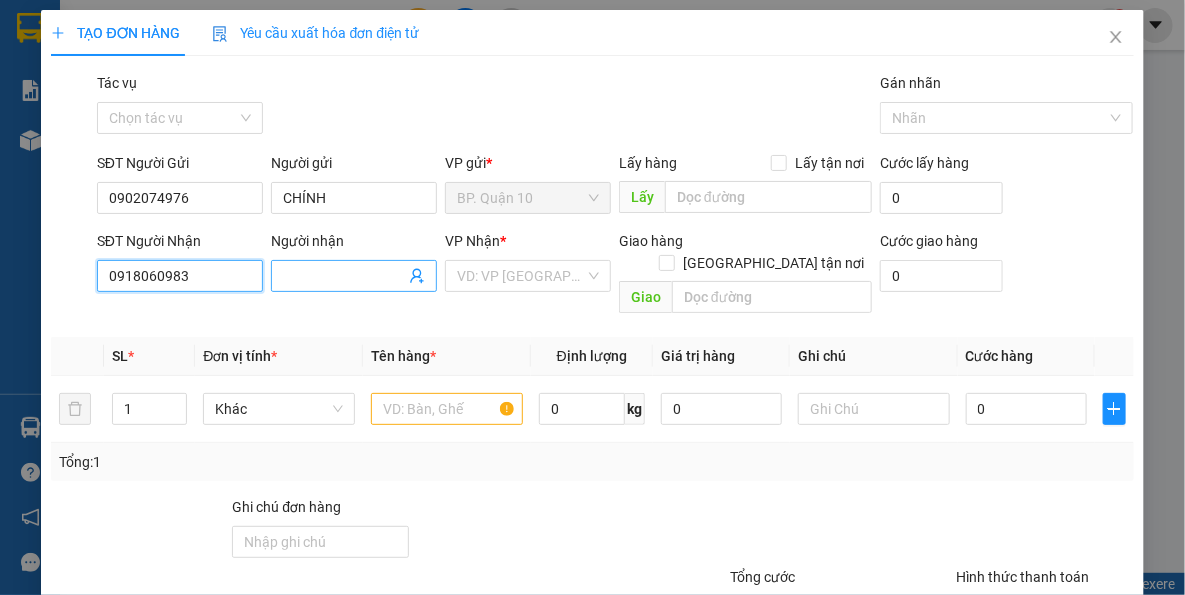 type on "0918060983" 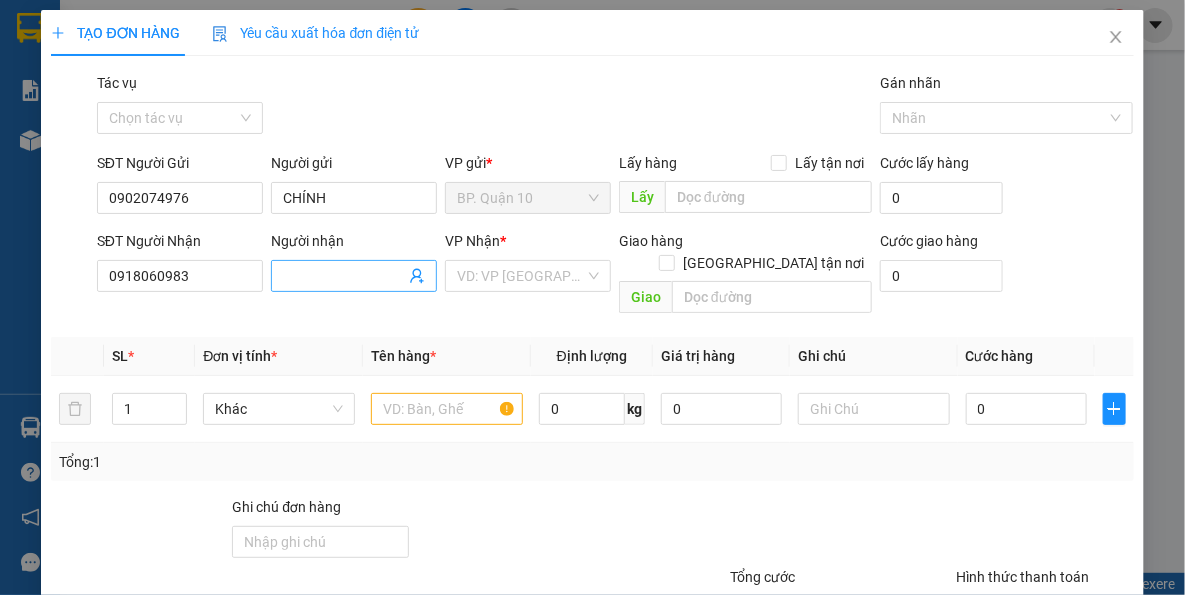 click on "Người nhận" at bounding box center [344, 276] 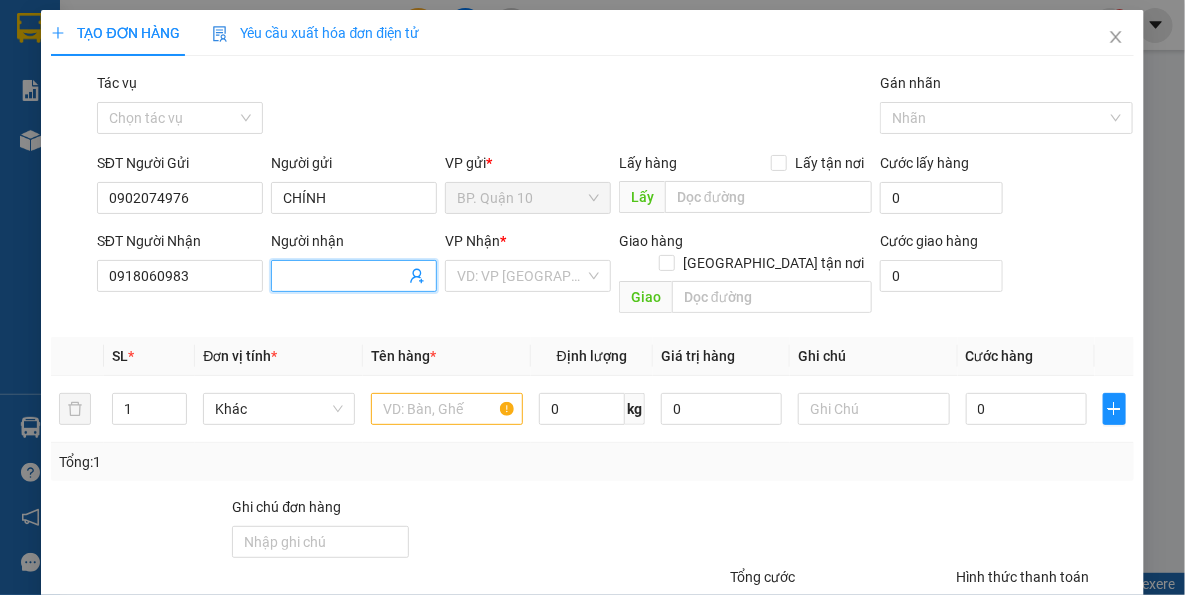 click at bounding box center (354, 276) 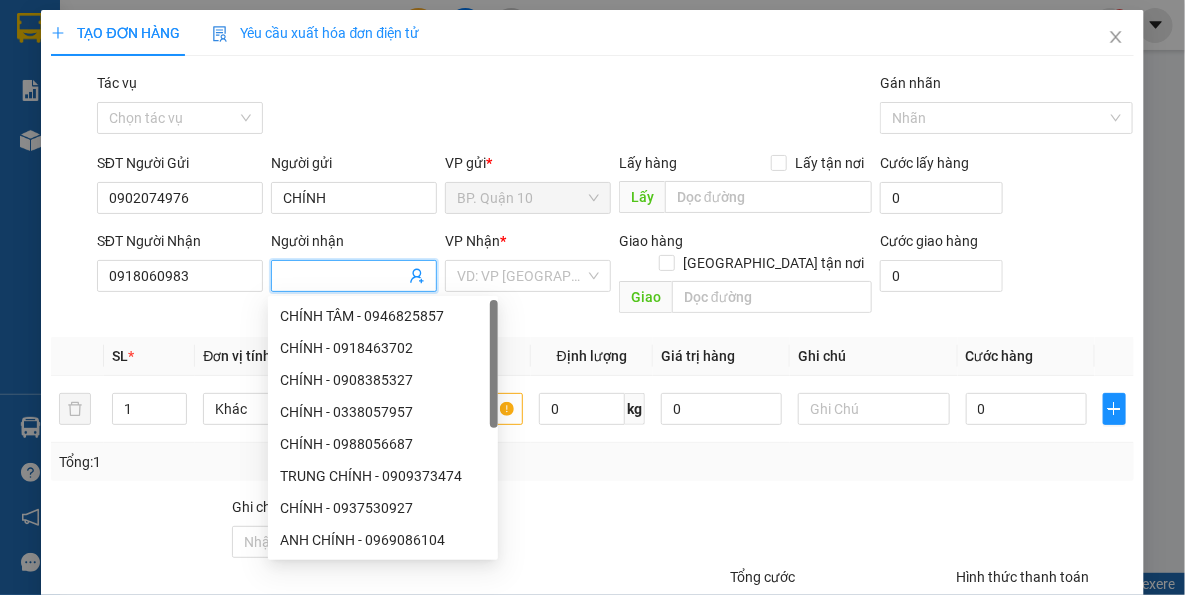 drag, startPoint x: 377, startPoint y: 280, endPoint x: 384, endPoint y: 258, distance: 23.086792 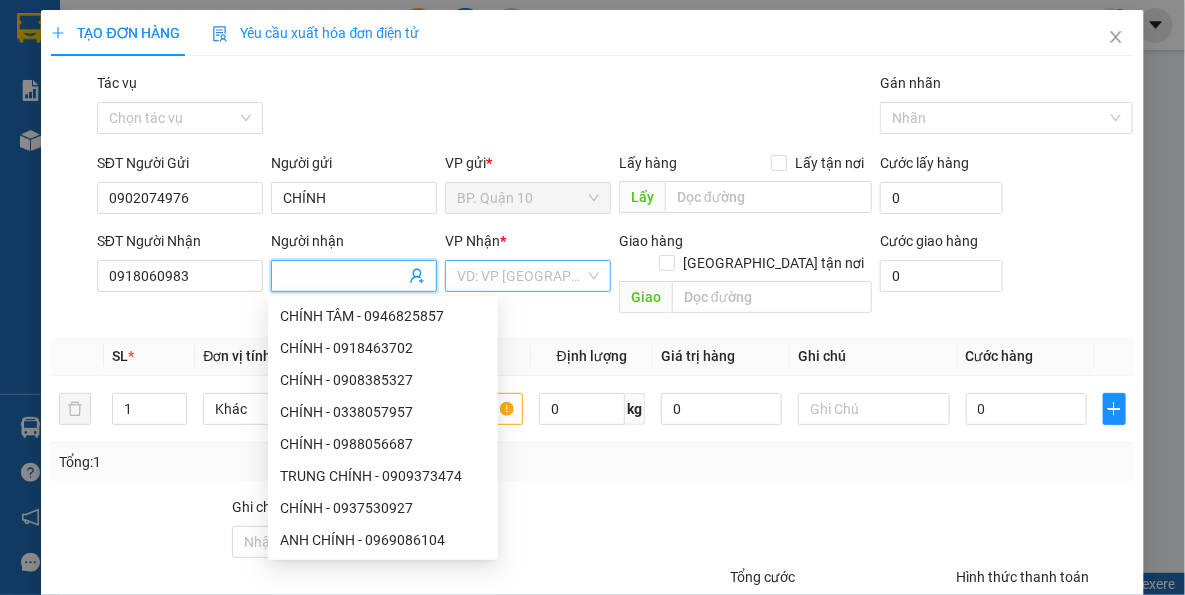 click on "VD: VP [GEOGRAPHIC_DATA]" at bounding box center (528, 276) 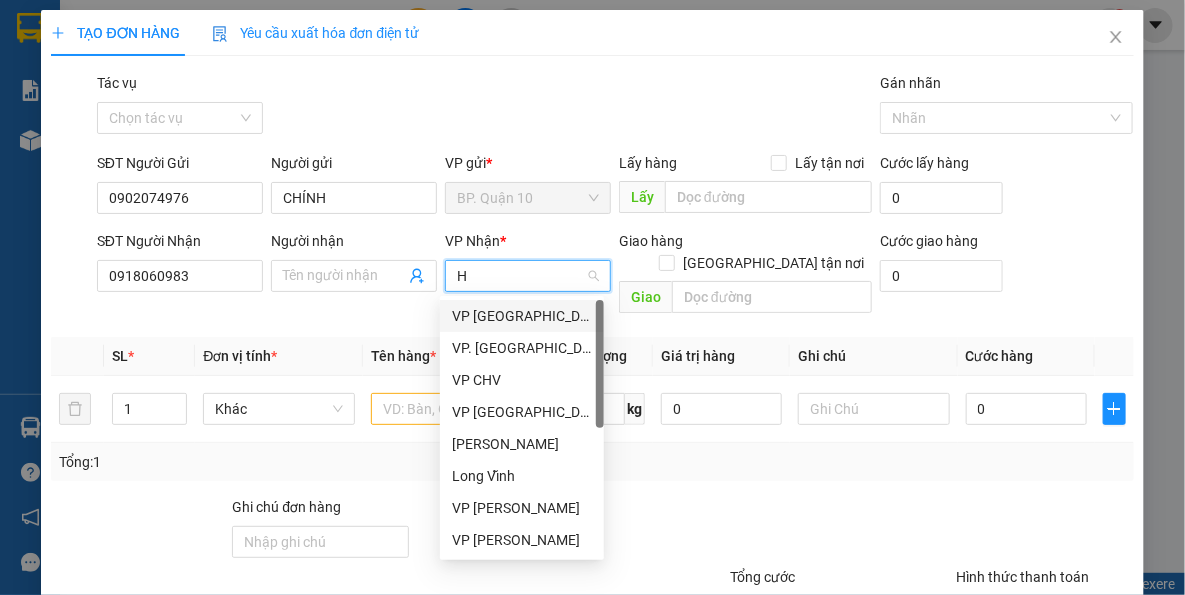 type on "HT" 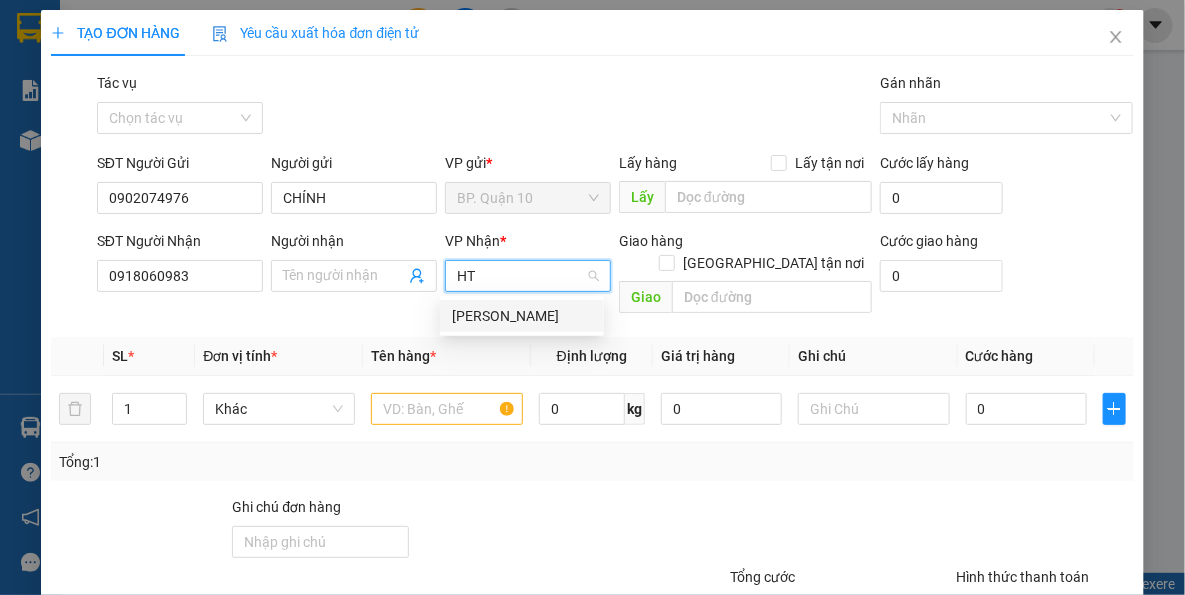 click on "[PERSON_NAME]" at bounding box center (522, 316) 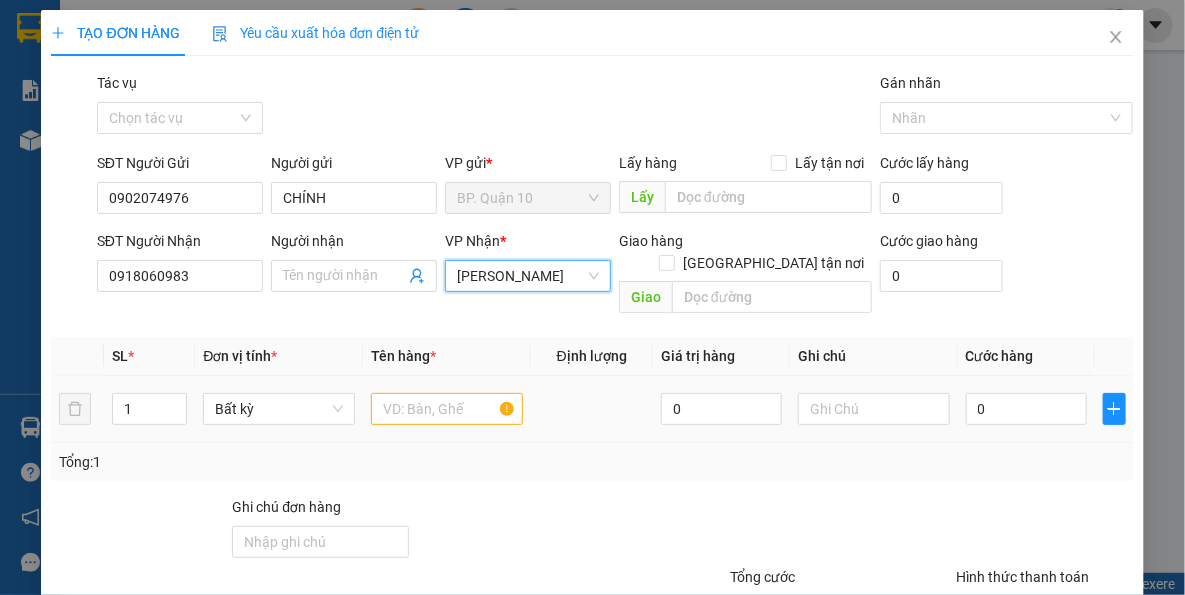drag, startPoint x: 524, startPoint y: 444, endPoint x: 430, endPoint y: 395, distance: 106.004715 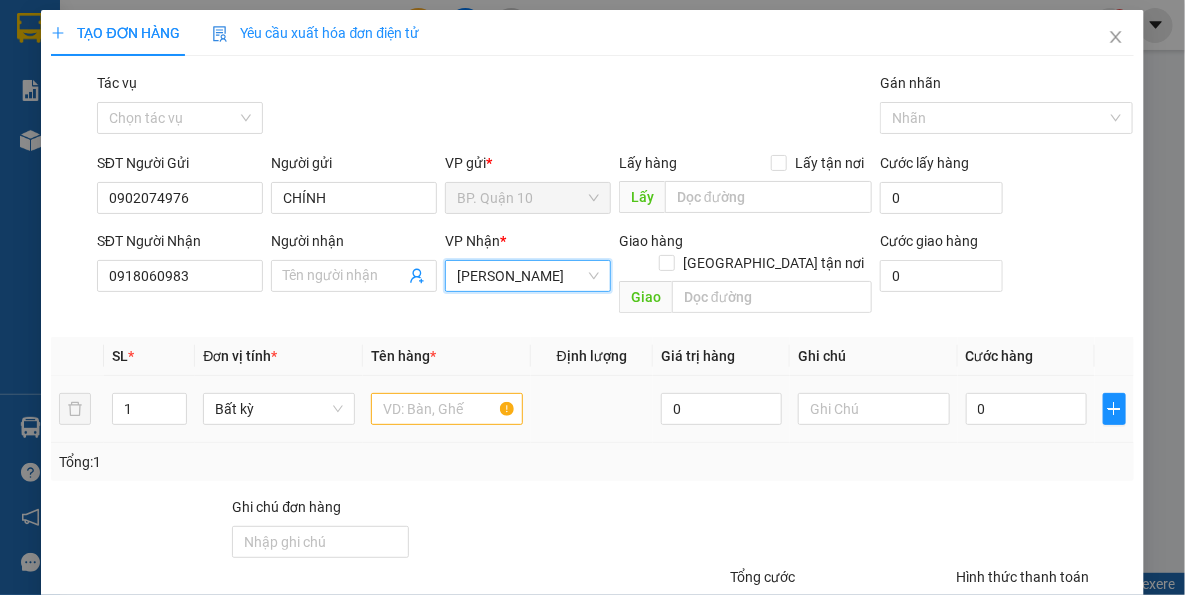click on "Tổng:  1" at bounding box center [592, 462] 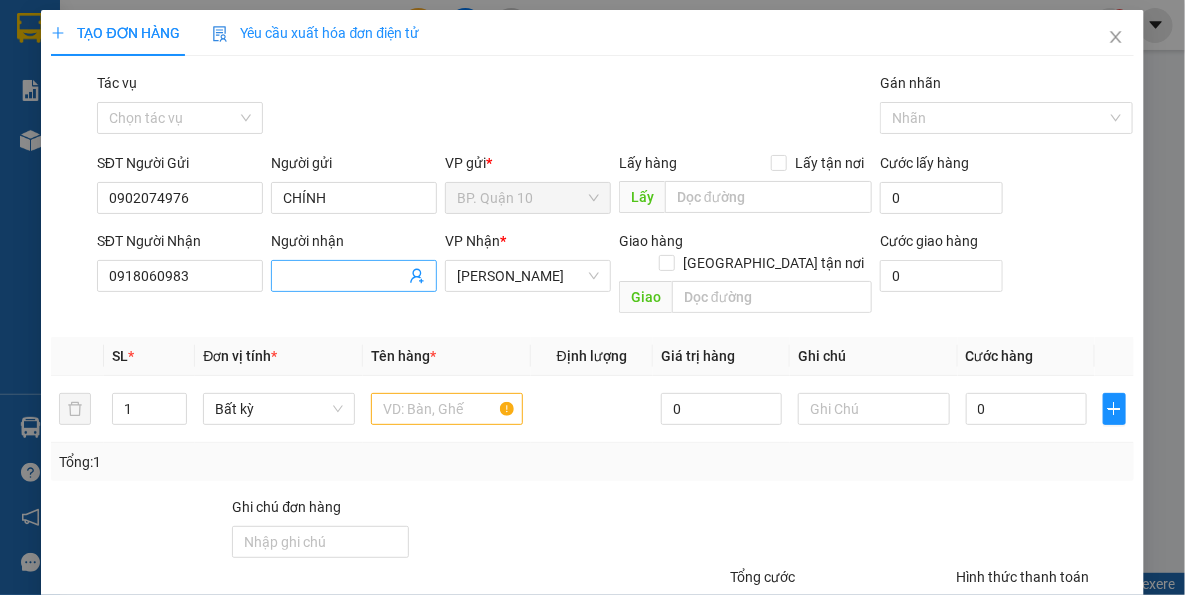 click on "Người nhận" at bounding box center (344, 276) 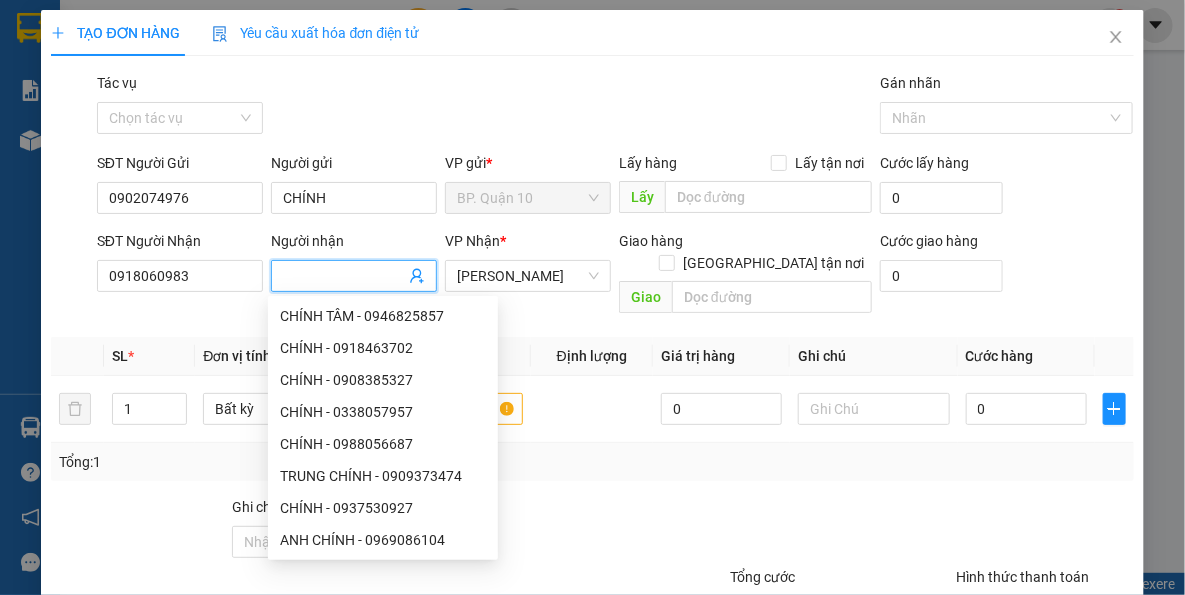 type on "D" 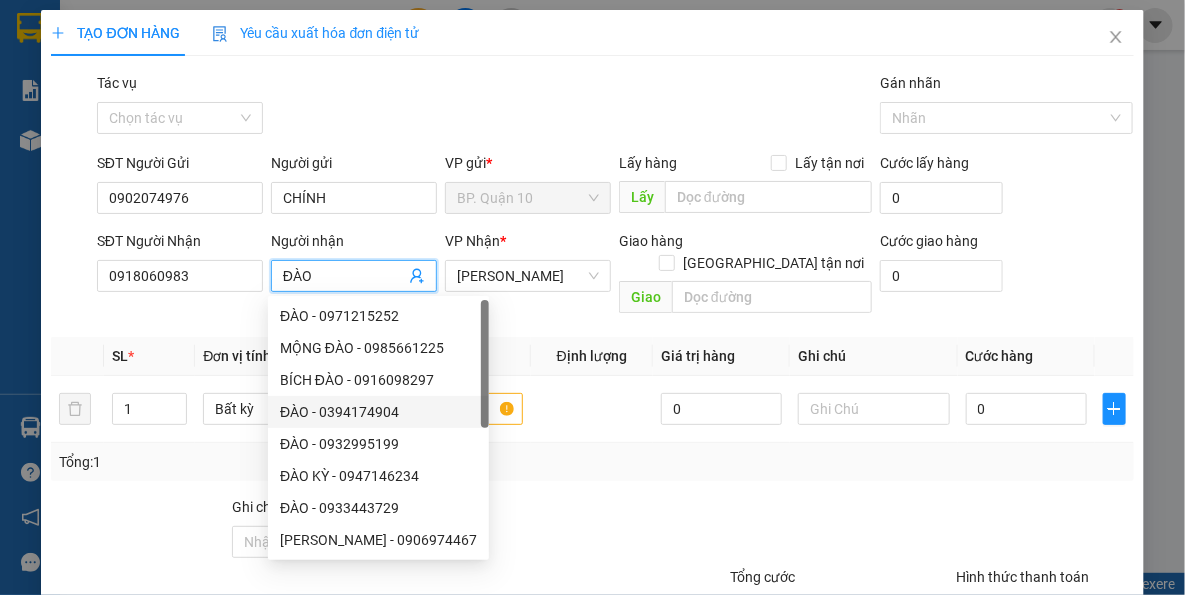 type on "ĐÀO" 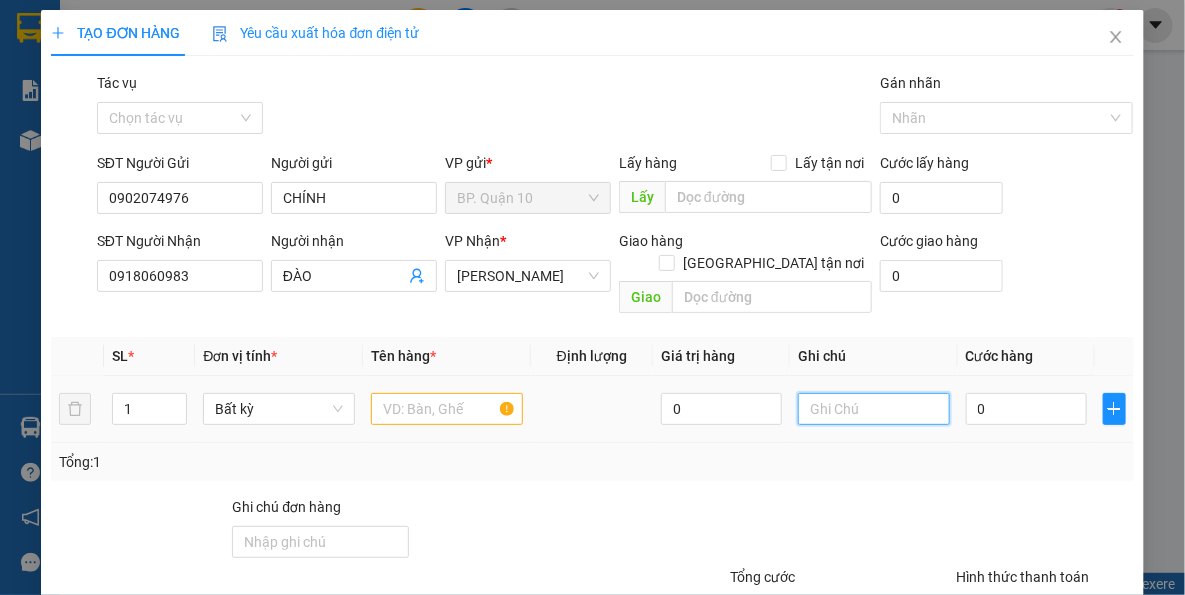 click at bounding box center [874, 409] 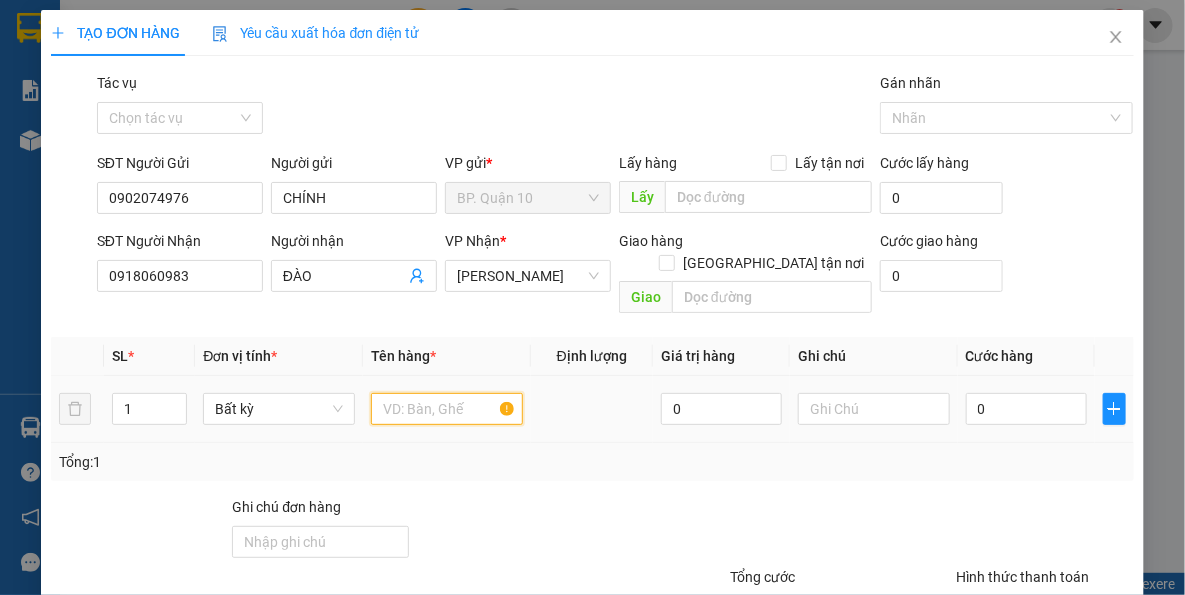 click at bounding box center (447, 409) 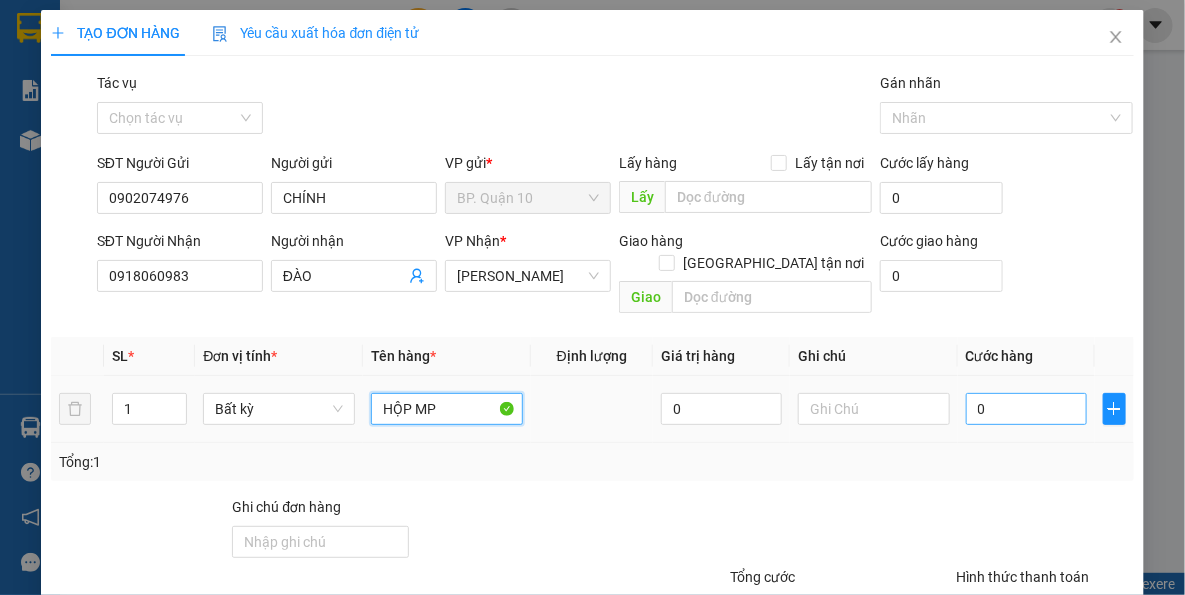 type on "HỘP MP" 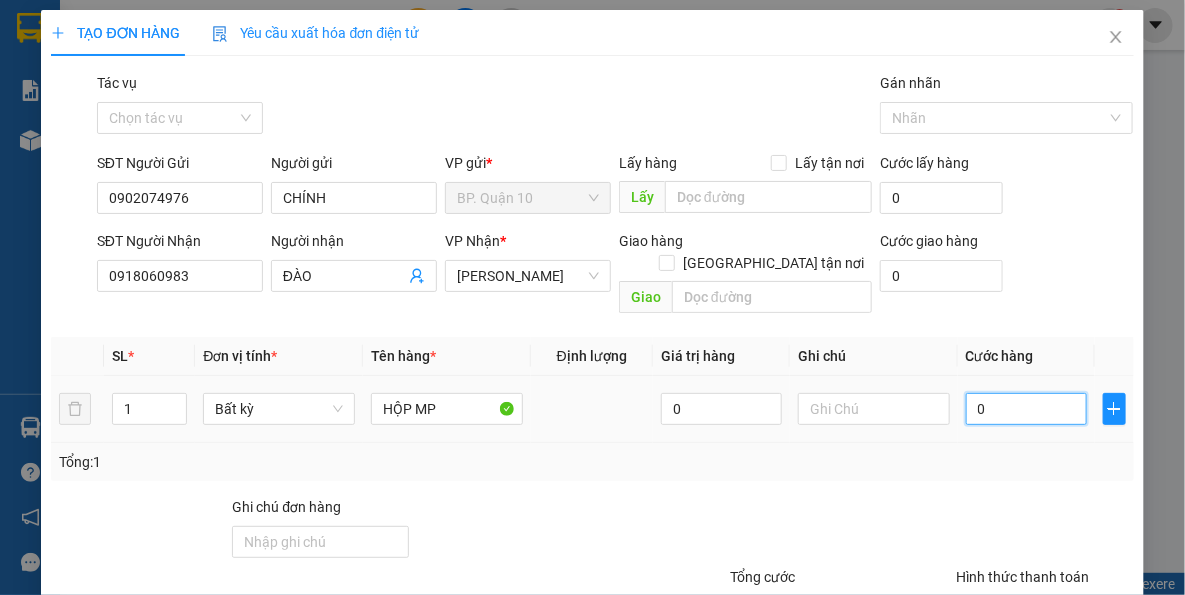 click on "0" at bounding box center (1026, 409) 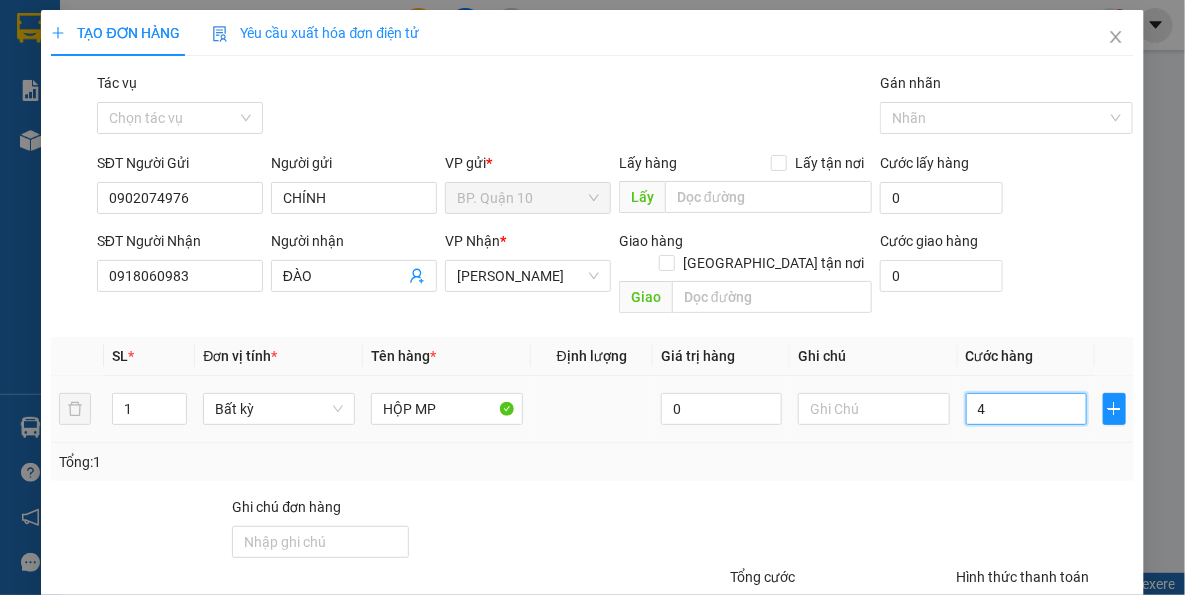 type on "40" 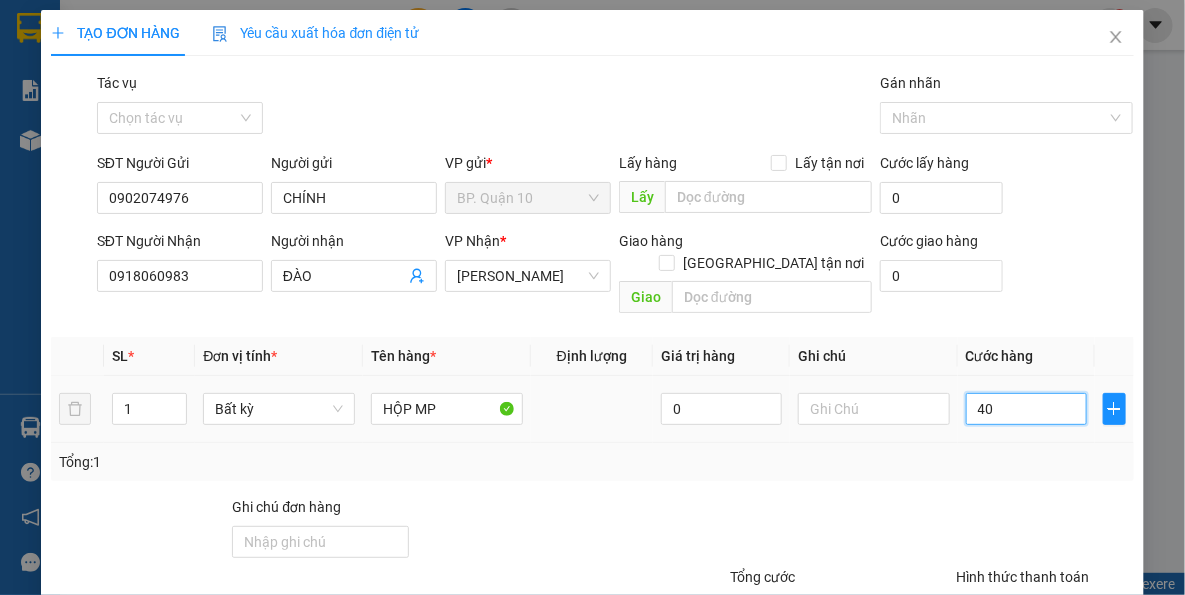 type on "40" 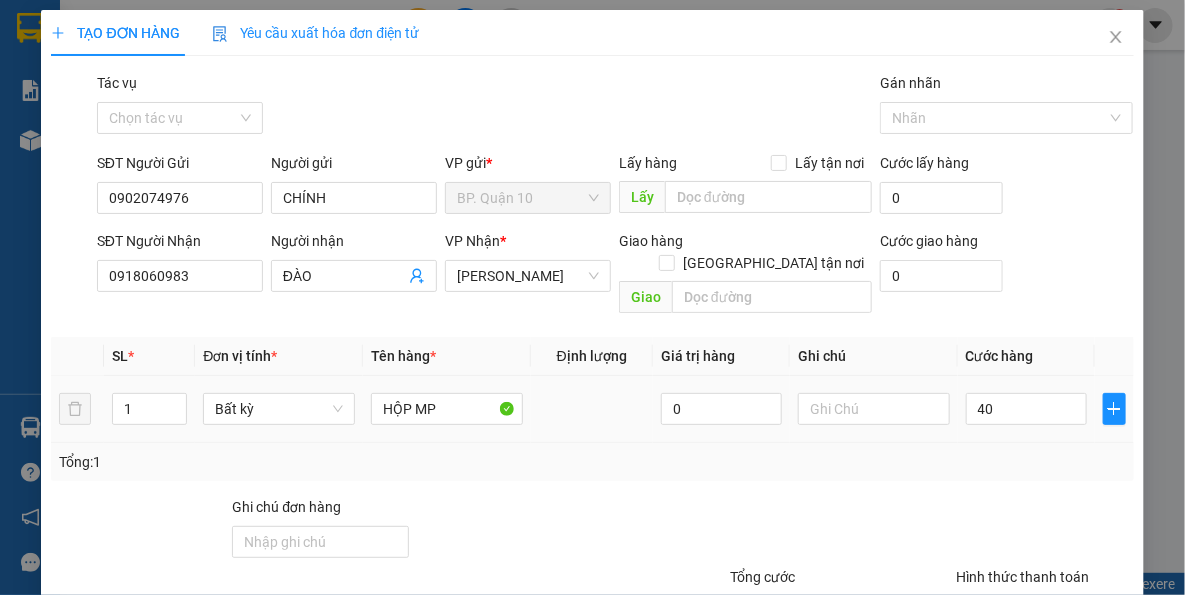 type on "40.000" 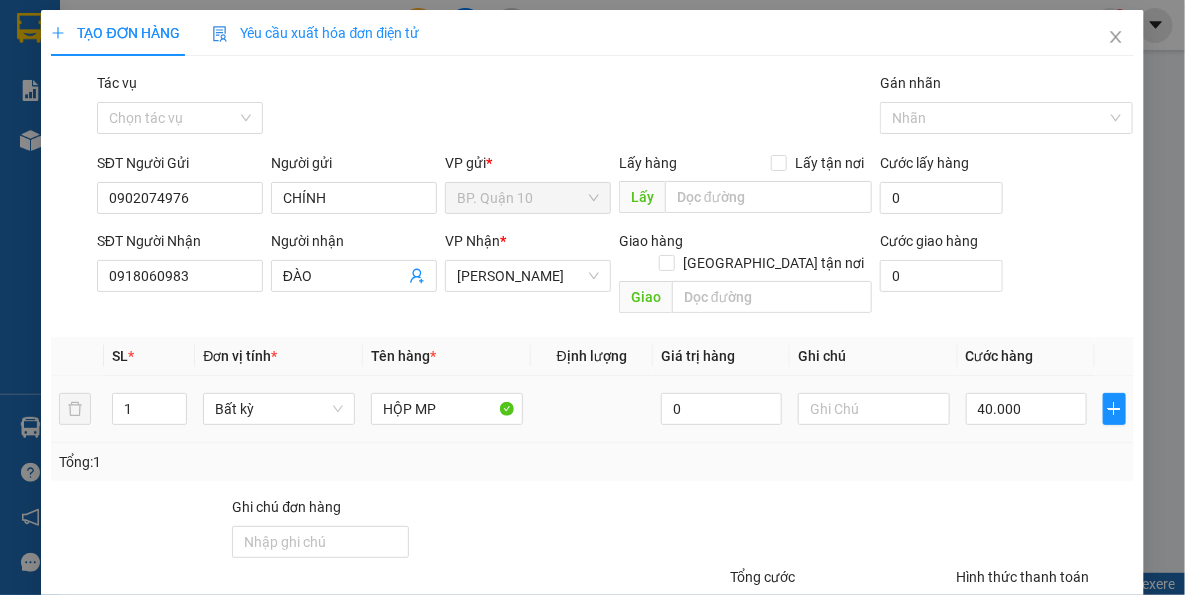 drag, startPoint x: 1007, startPoint y: 437, endPoint x: 981, endPoint y: 424, distance: 29.068884 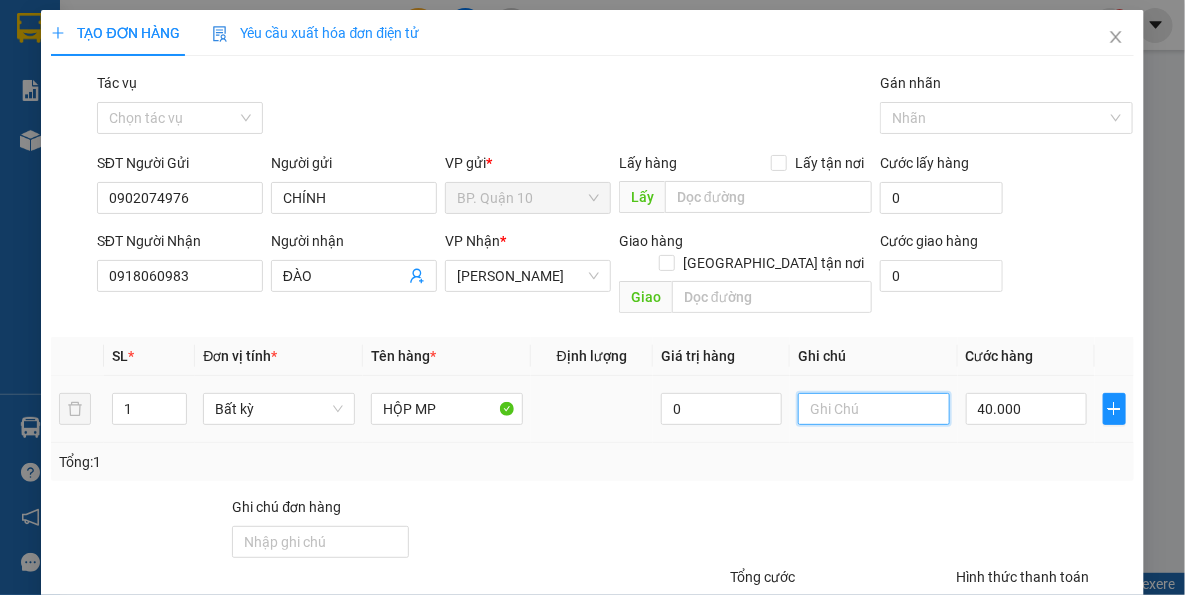 click at bounding box center (874, 409) 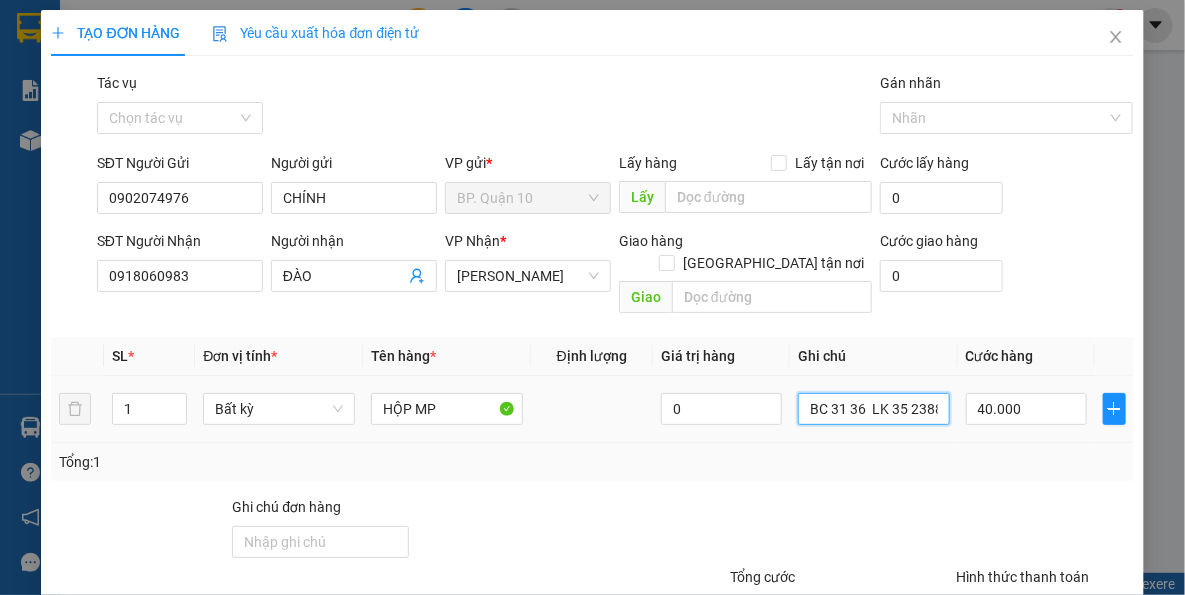 scroll, scrollTop: 0, scrollLeft: 3, axis: horizontal 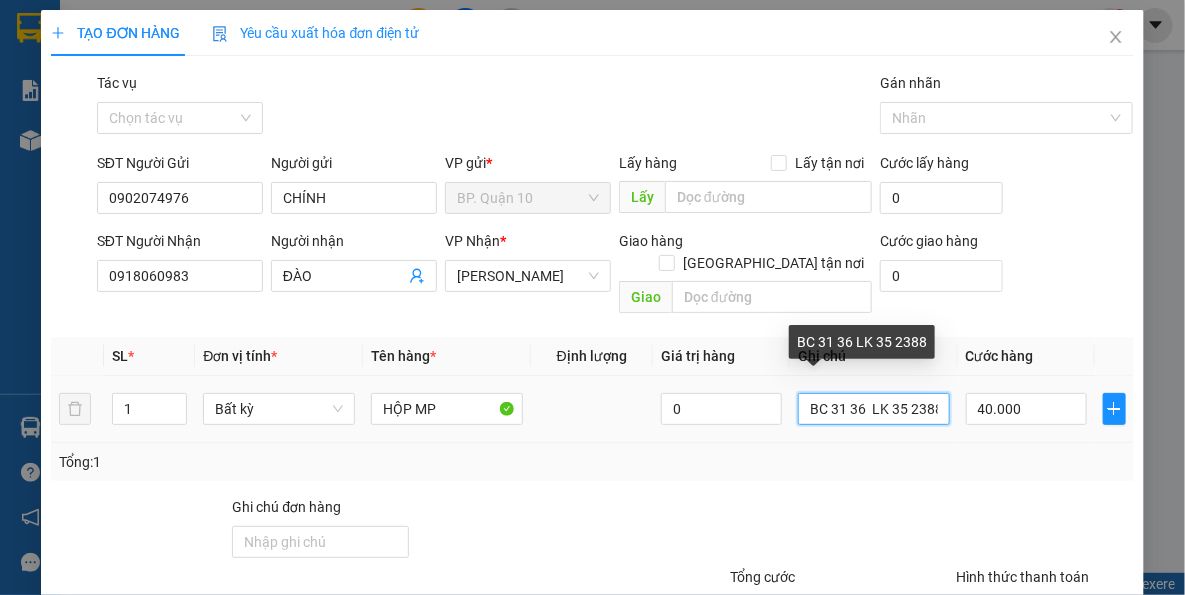 drag, startPoint x: 929, startPoint y: 388, endPoint x: 565, endPoint y: 390, distance: 364.0055 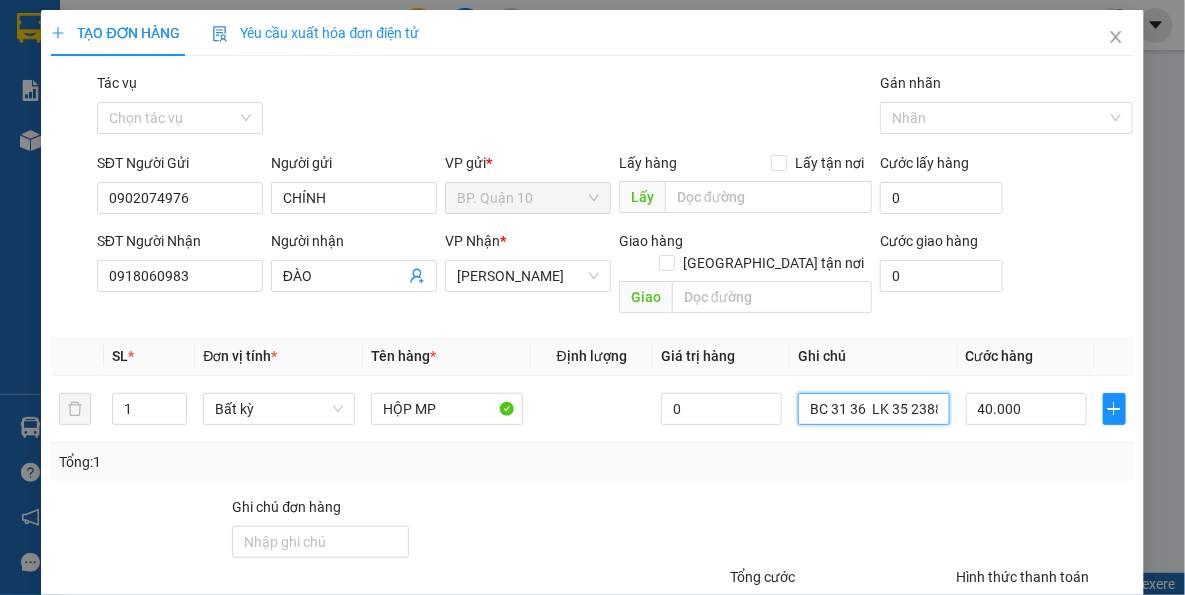 type 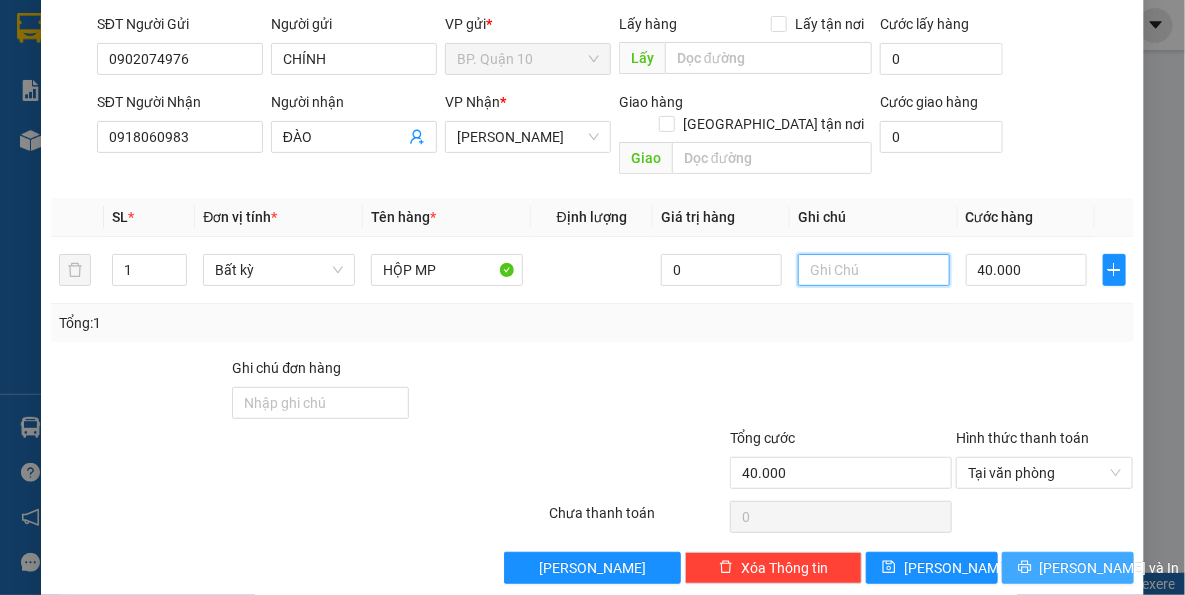 scroll, scrollTop: 143, scrollLeft: 0, axis: vertical 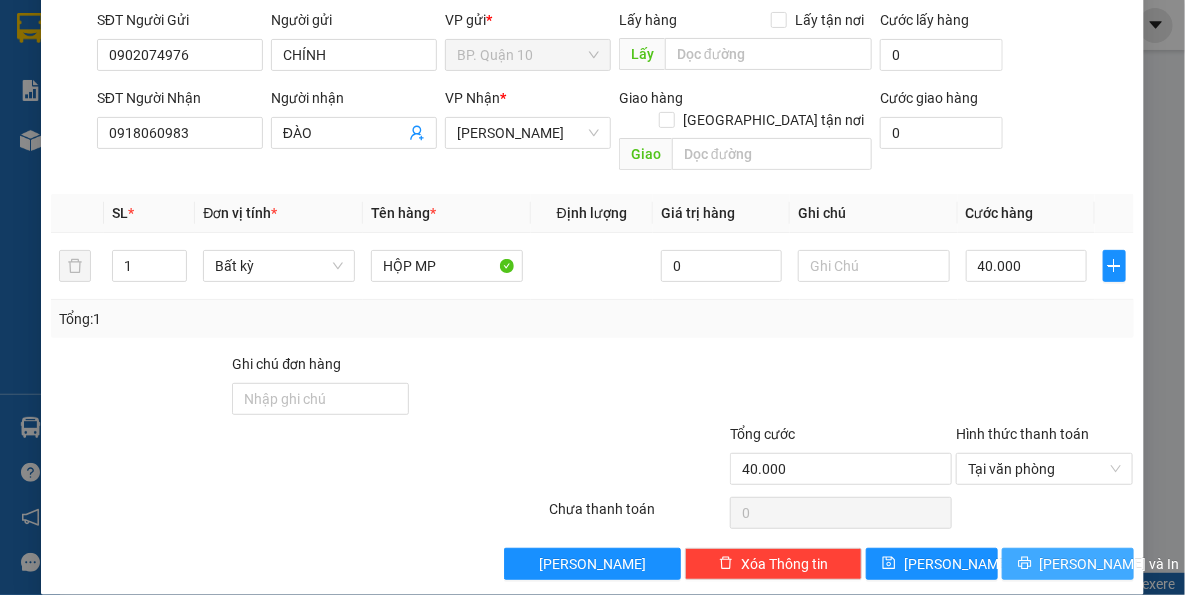 click on "[PERSON_NAME] và In" at bounding box center [1110, 564] 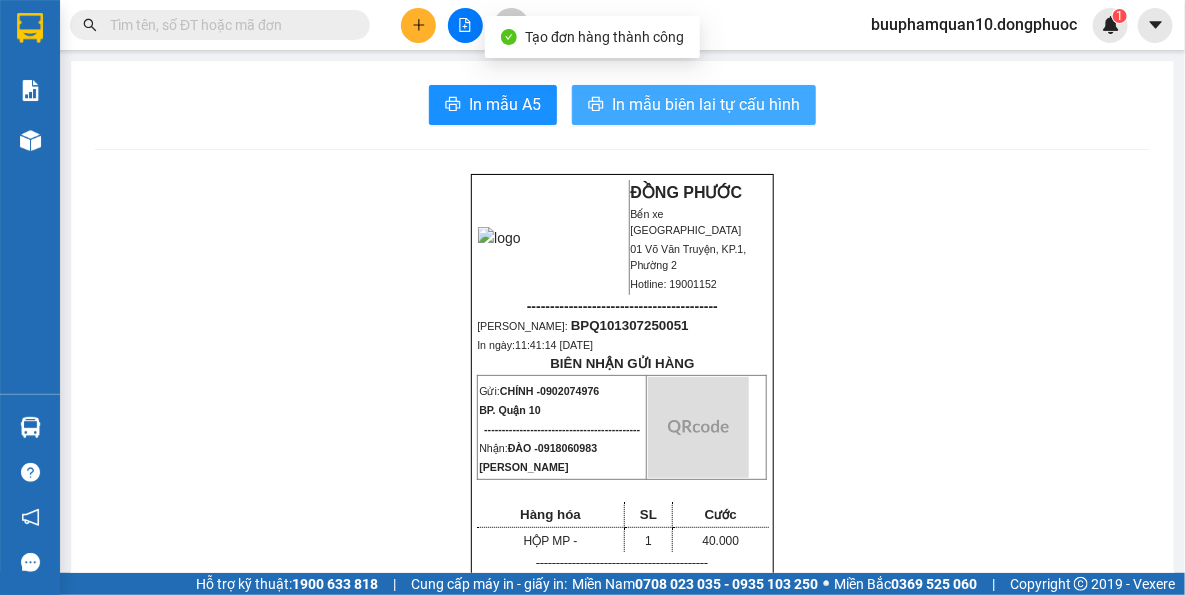 click on "In mẫu biên lai tự cấu hình" at bounding box center [706, 104] 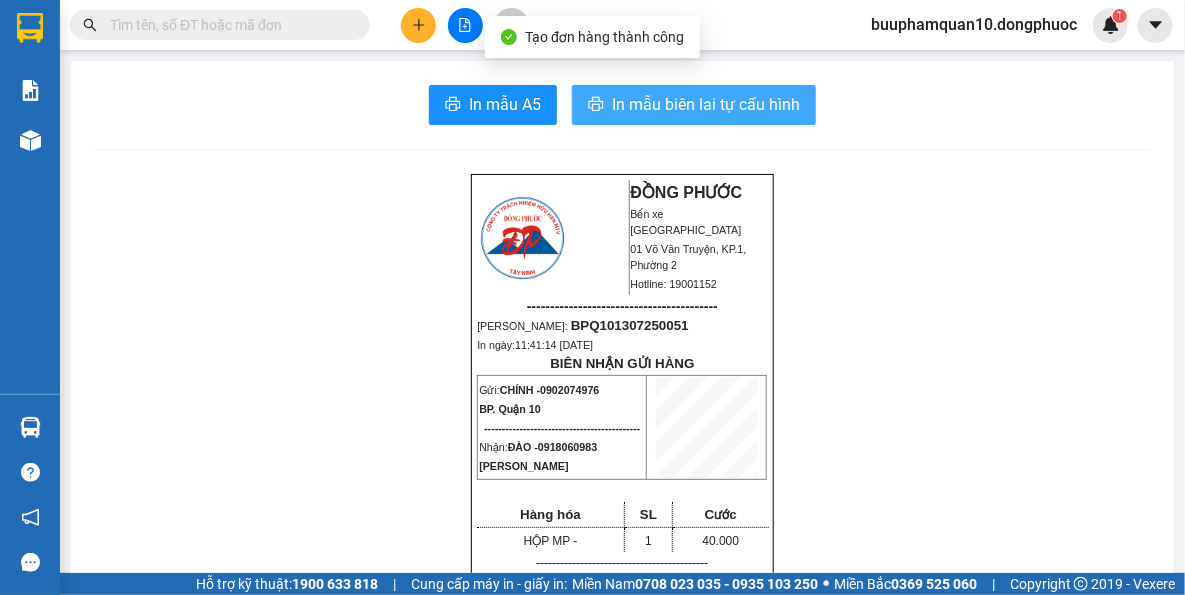 scroll, scrollTop: 0, scrollLeft: 0, axis: both 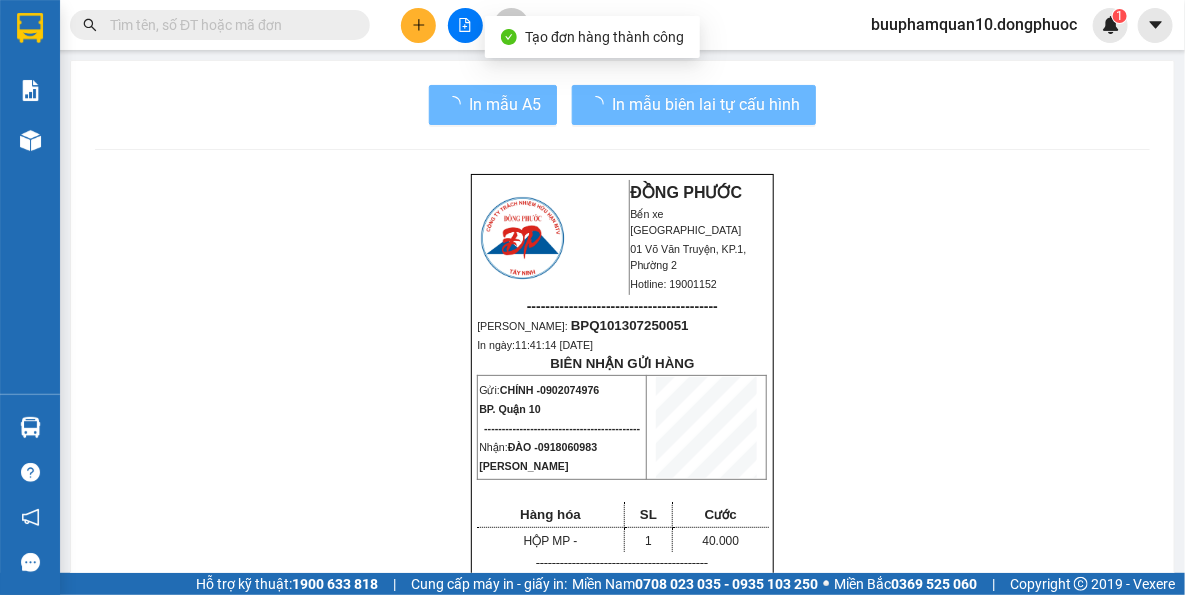 click on "ĐỒNG PHƯỚC
Bến xe Tây Ninh
01 Võ Văn Truyện, KP.1, Phường 2
Hotline: 19001152
-----------------------------------------
Mã ĐH:   BPQ101307250051
In ngày:  11:41:14 - 13/07/2025
BIÊN NHẬN GỬI HÀNG
Gửi:  CHÍNH  -  0902074976
BP. Quận 10
--------------------------------------------
Nhận:  ĐÀO  -  0918060983
Hòa Thành
Hàng hóa
SL
Cước
HỘP MP  -
1
40.000
-------------------------------------------
CR:  40.000
CC:  0
Phí TH:  0
Tổng:  40.000
-------------------------------------------
Quy định nhận/gửi hàng: - Sau 03 ngày gửi hàng, nếu quý khách không đến nhận hàng hóa thì mọi khiếu nại công ty sẽ không giải quyết.  - Thời gian khiếu kiện trong vòng 10 ngày kể từ ngày gửi. - Hàng hoá chuyển hoàn theo yêu cầu của khách hàng sẽ thu thêm phí bằng cước chính." at bounding box center (622, 1694) 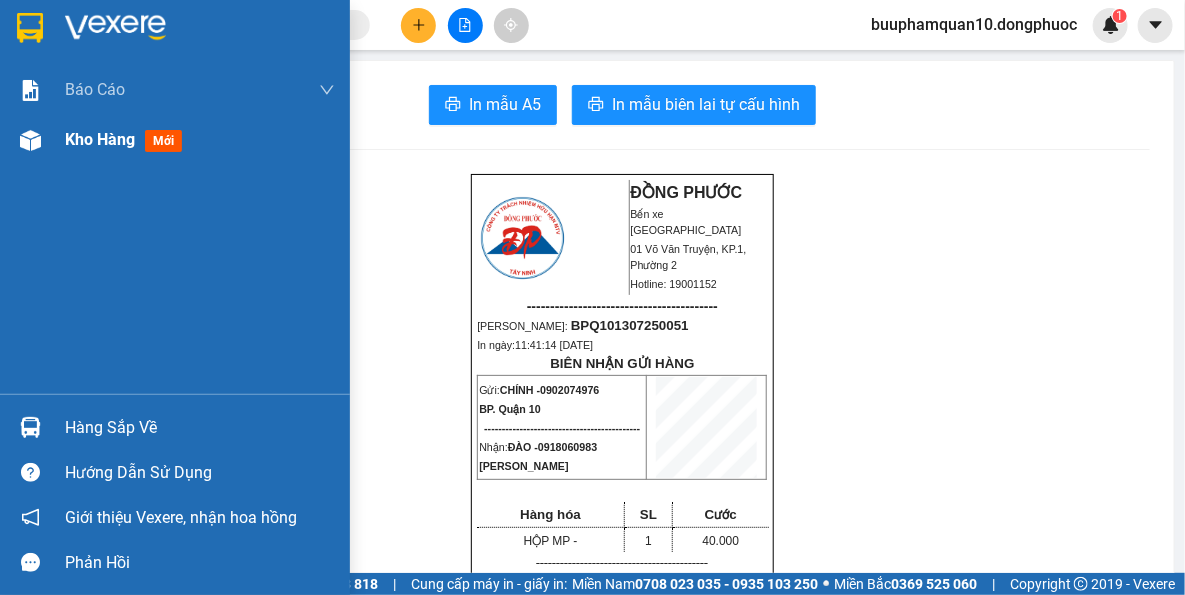 click at bounding box center (30, 140) 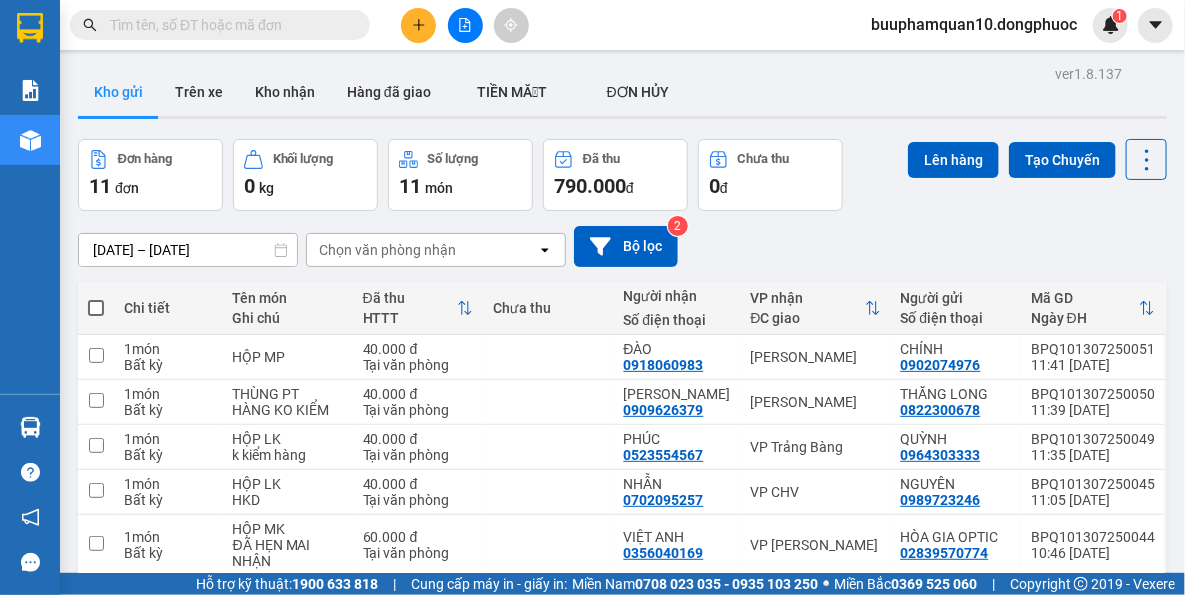 click on "11/07/2025 – 13/07/2025 Press the down arrow key to interact with the calendar and select a date. Press the escape button to close the calendar. Selected date range is from 11/07/2025 to 13/07/2025. Chọn văn phòng nhận open Bộ lọc 2" at bounding box center (622, 246) 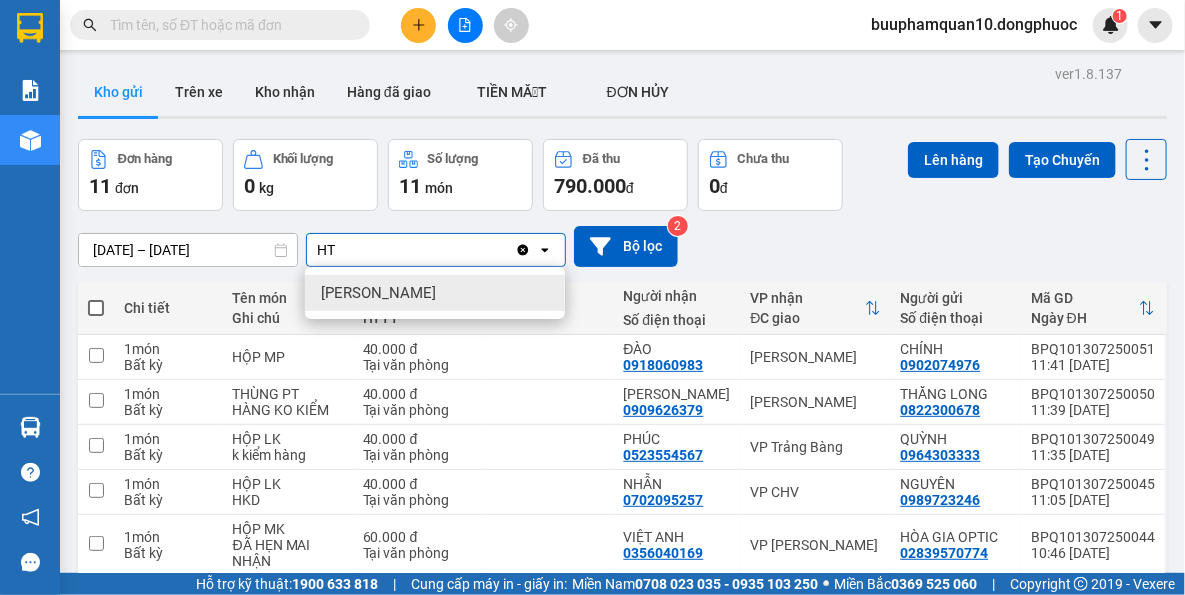 type on "HT" 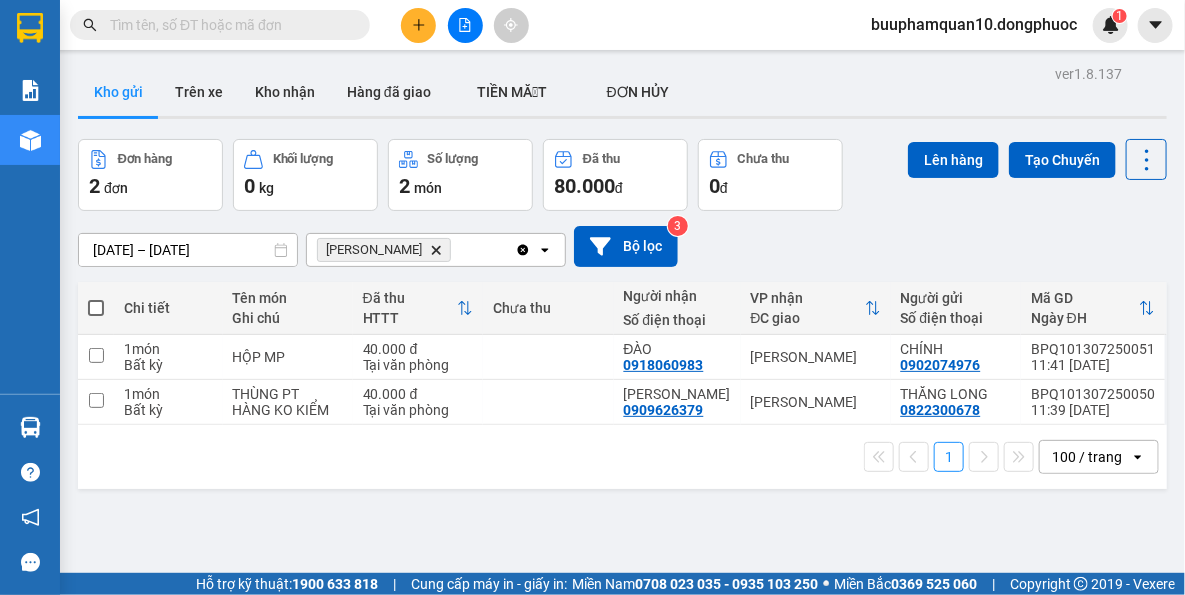 click on "Hòa Thành Delete" at bounding box center (384, 250) 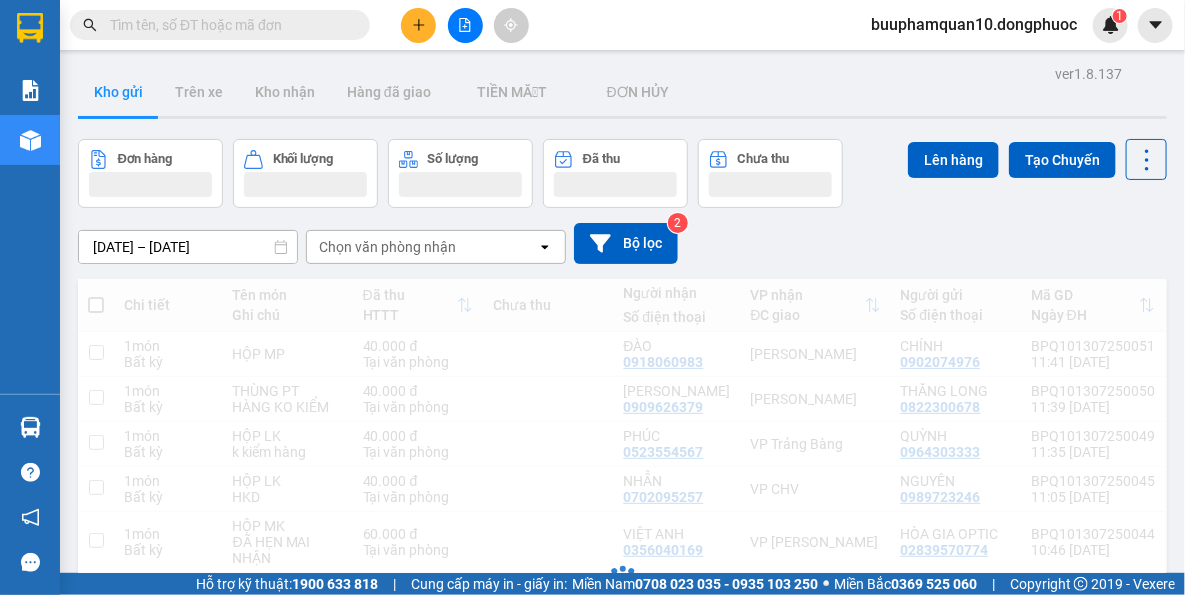 click 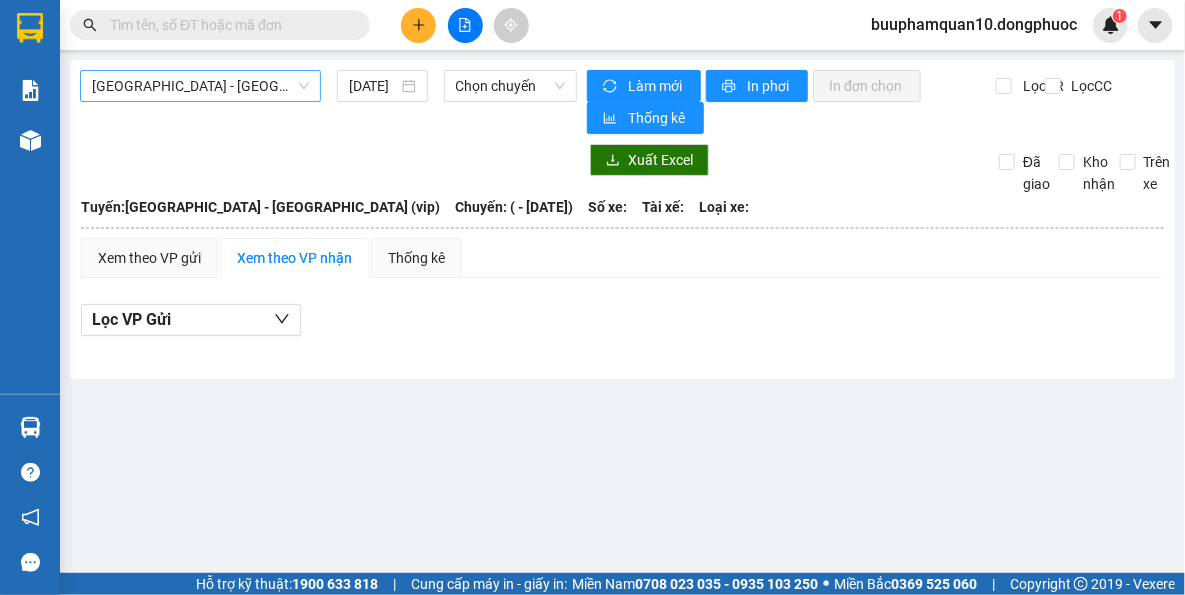 click on "[GEOGRAPHIC_DATA] - [GEOGRAPHIC_DATA] (vip)" at bounding box center [200, 86] 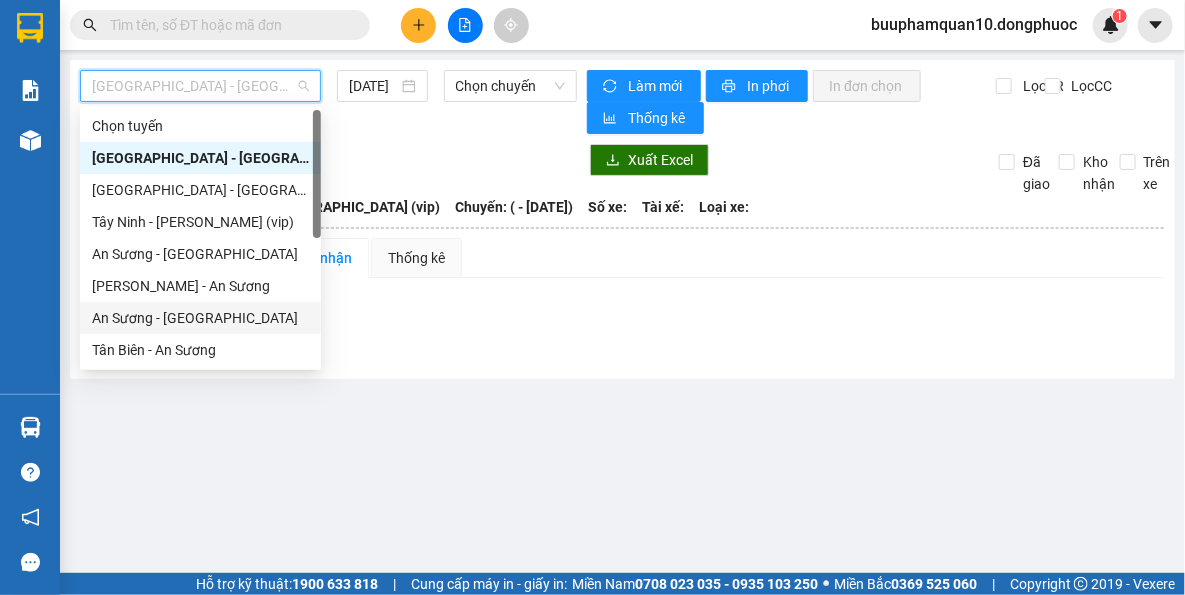 scroll, scrollTop: 287, scrollLeft: 0, axis: vertical 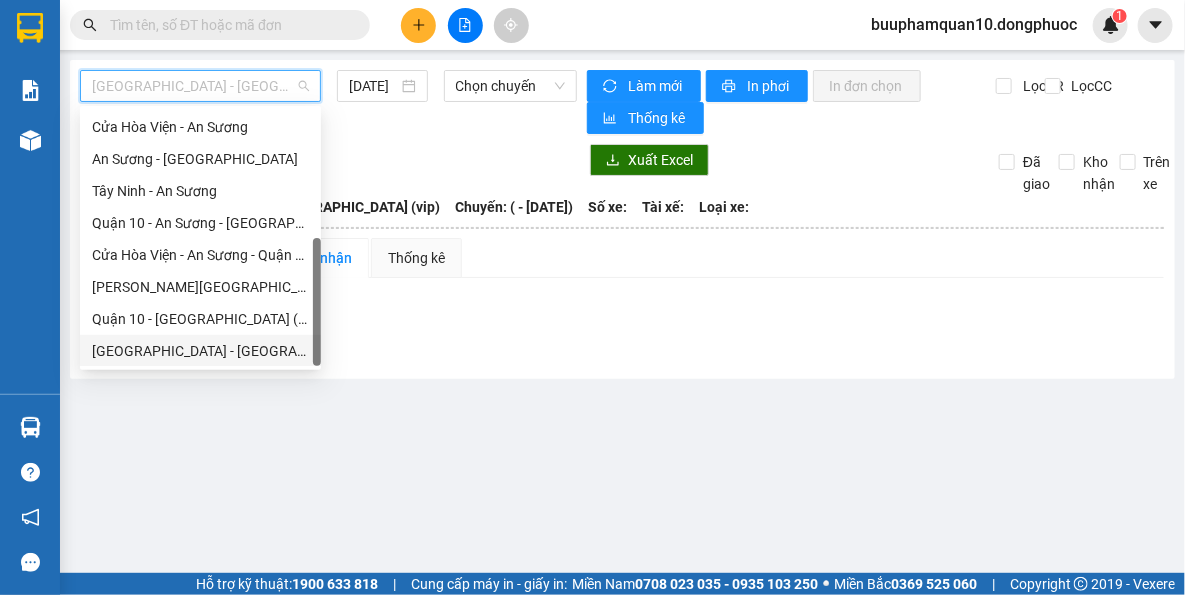 click on "[GEOGRAPHIC_DATA] - [GEOGRAPHIC_DATA] (vip)" at bounding box center (200, 351) 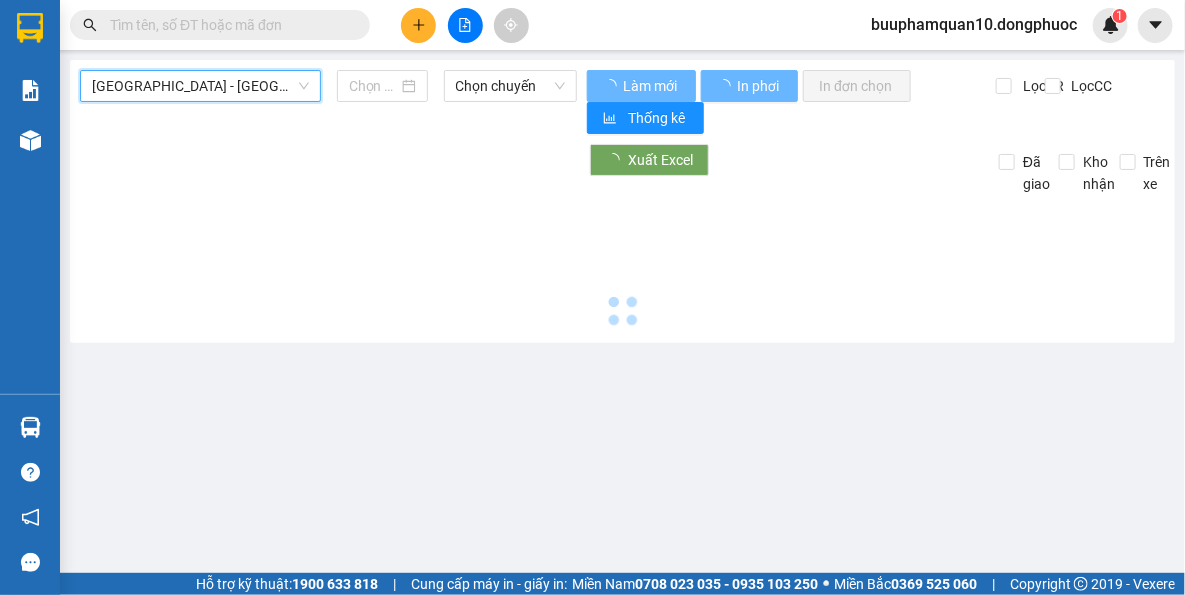 type on "[DATE]" 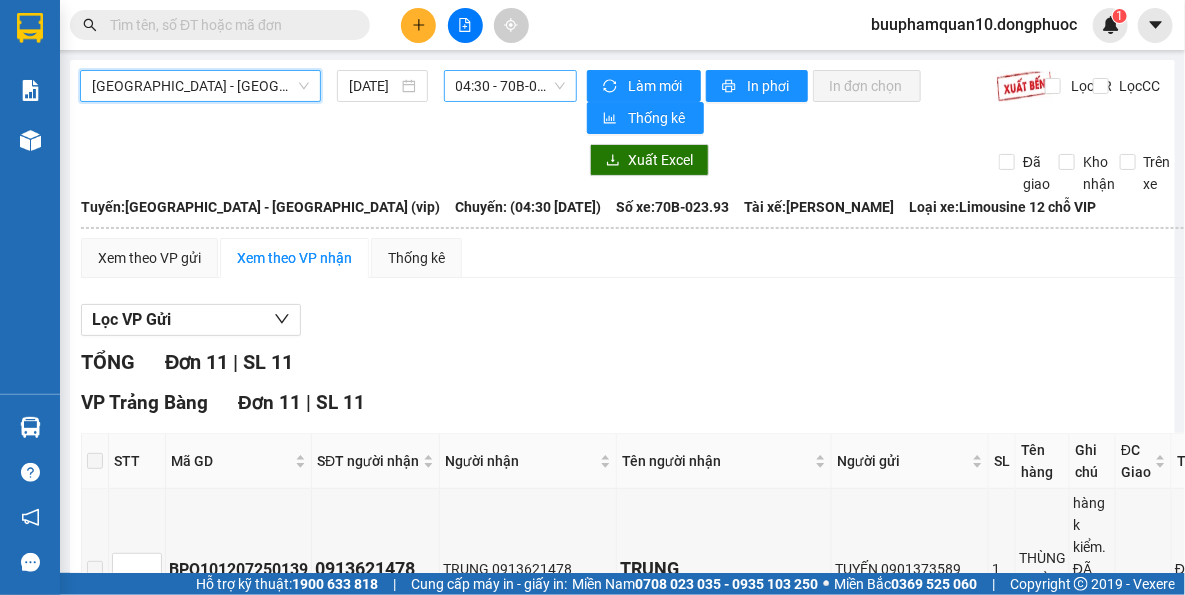 click on "04:30     - 70B-023.93" at bounding box center (511, 86) 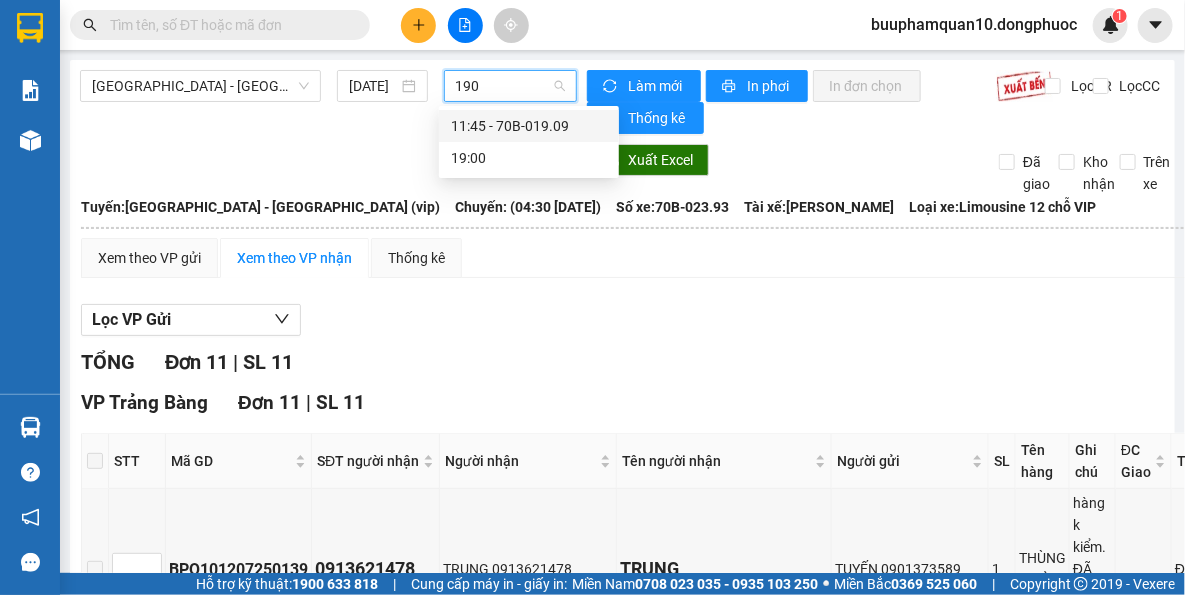 type on "1909" 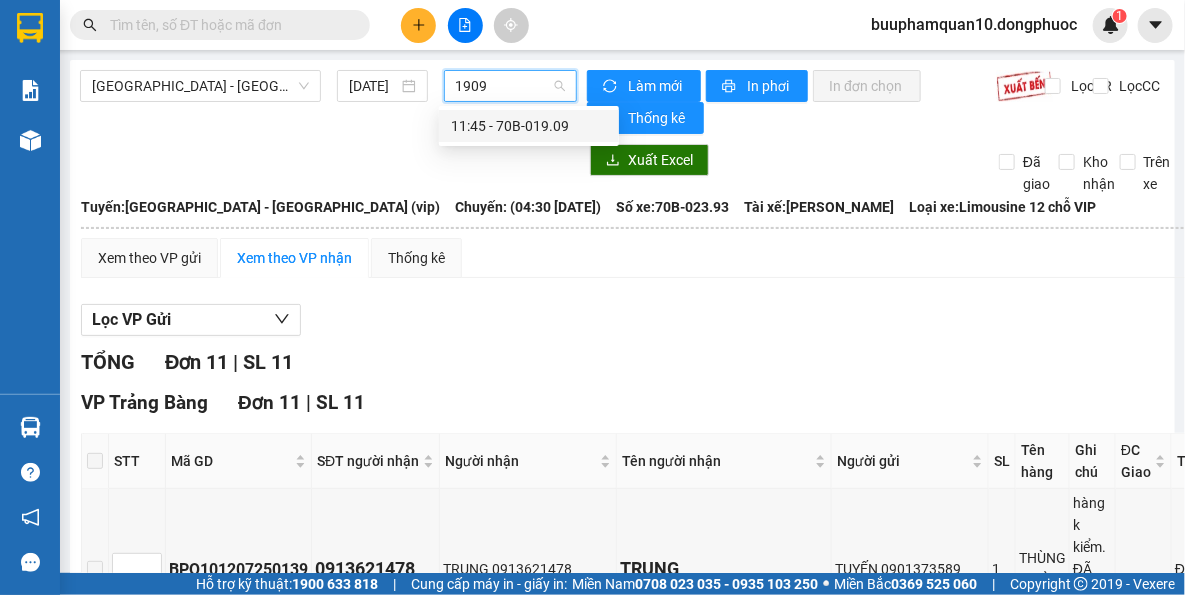 click on "11:45     - 70B-019.09" at bounding box center (529, 126) 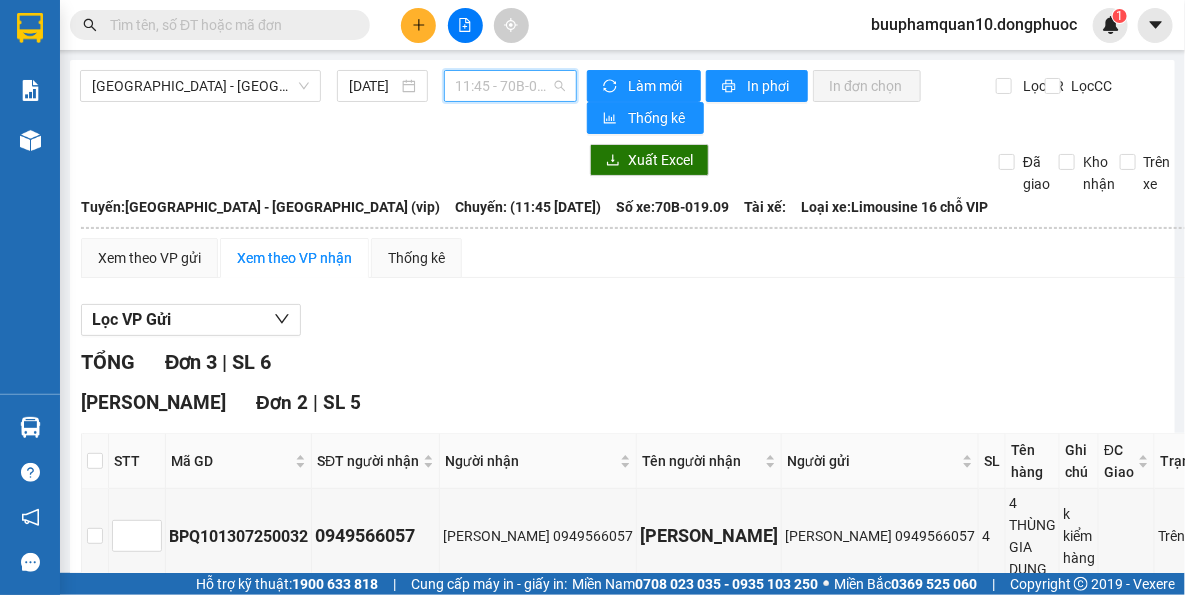 click on "11:45     - 70B-019.09" at bounding box center (511, 86) 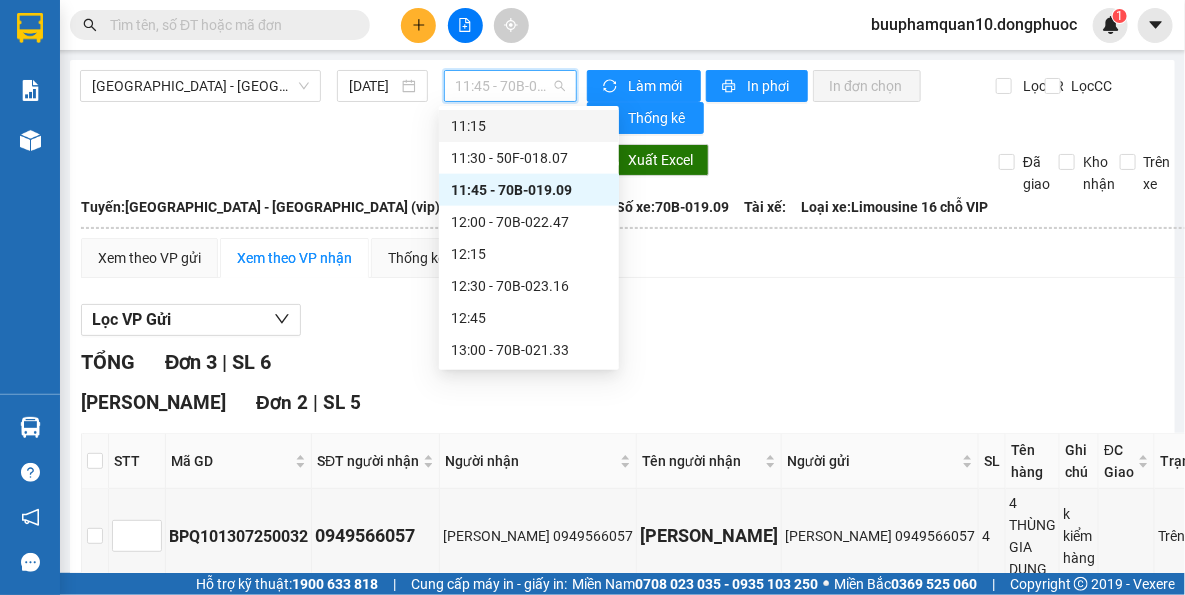 scroll, scrollTop: 918, scrollLeft: 0, axis: vertical 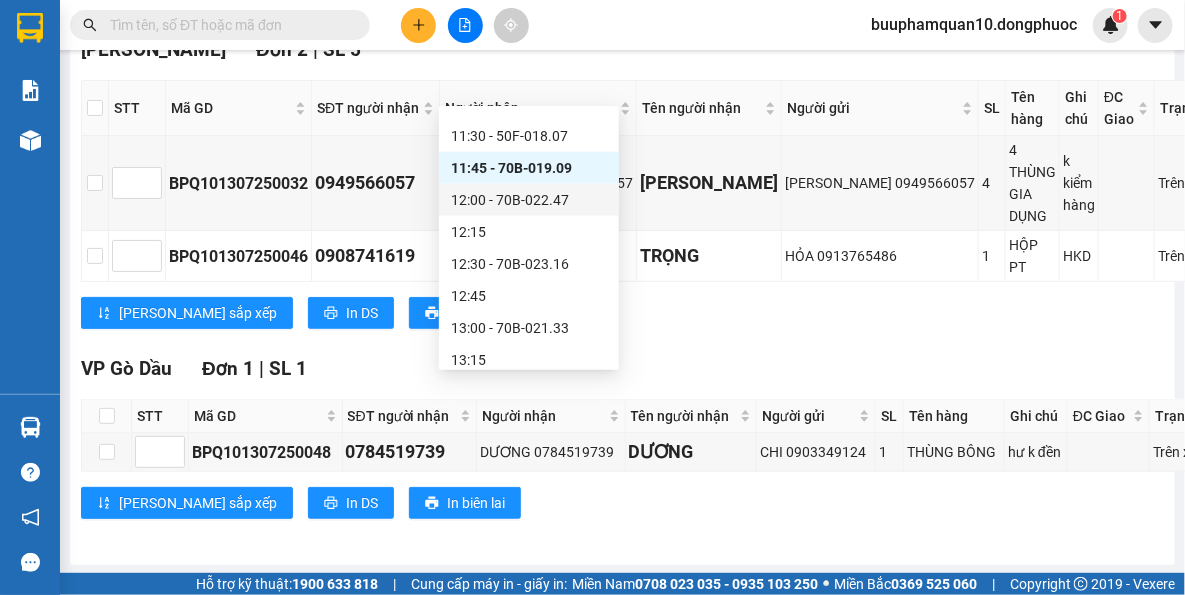 click on "12:00     - 70B-022.47" at bounding box center [529, 200] 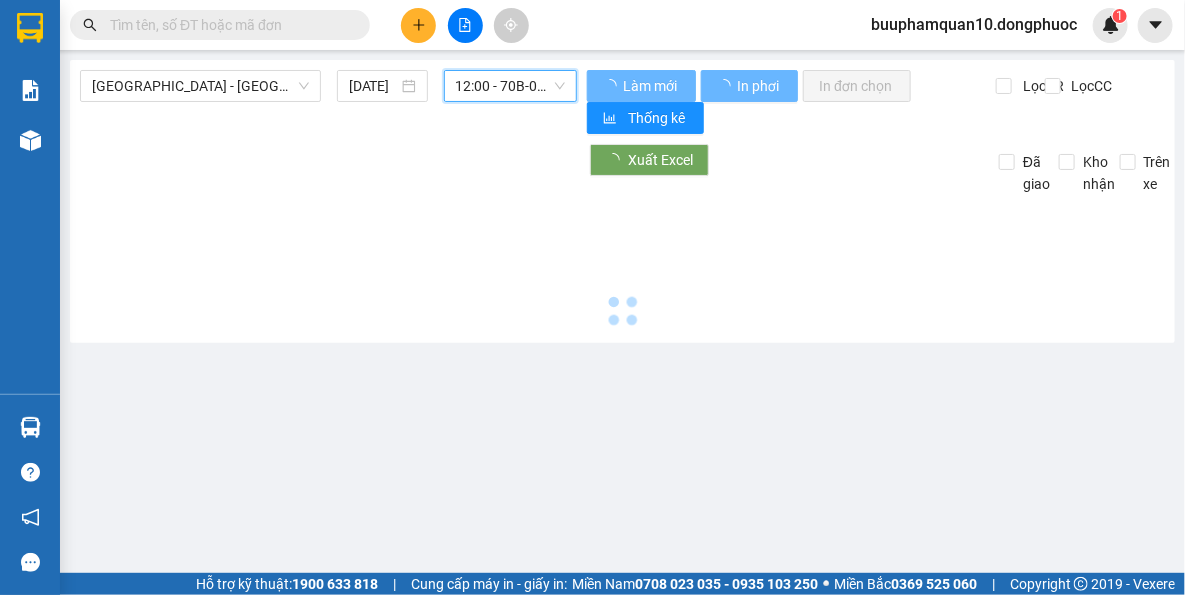 scroll, scrollTop: 0, scrollLeft: 0, axis: both 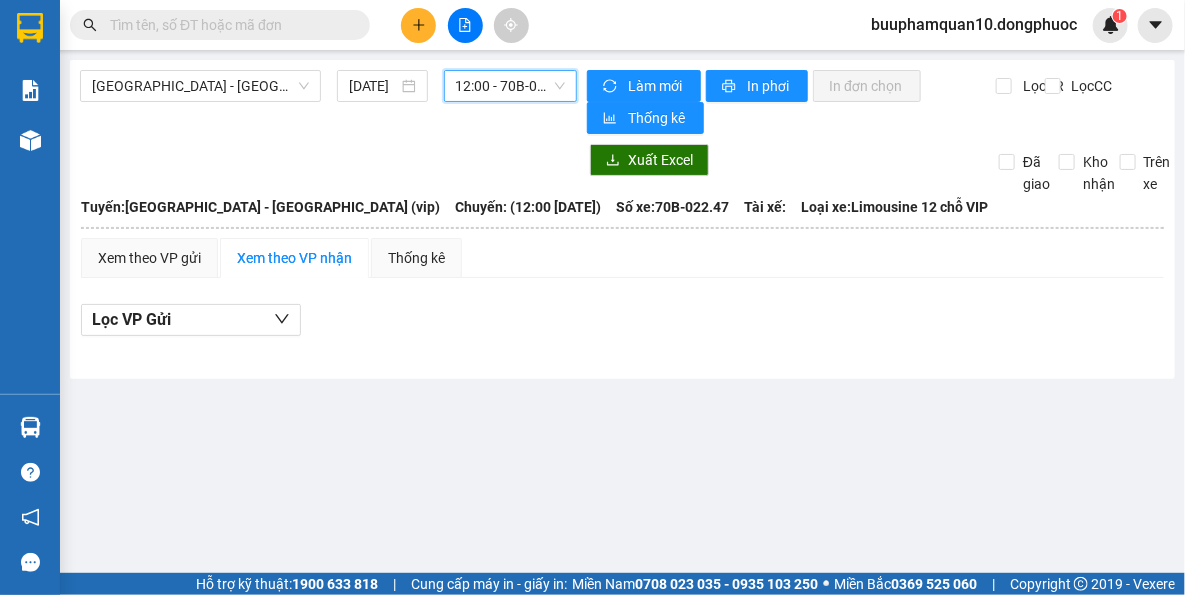 drag, startPoint x: 502, startPoint y: 86, endPoint x: 560, endPoint y: 309, distance: 230.41919 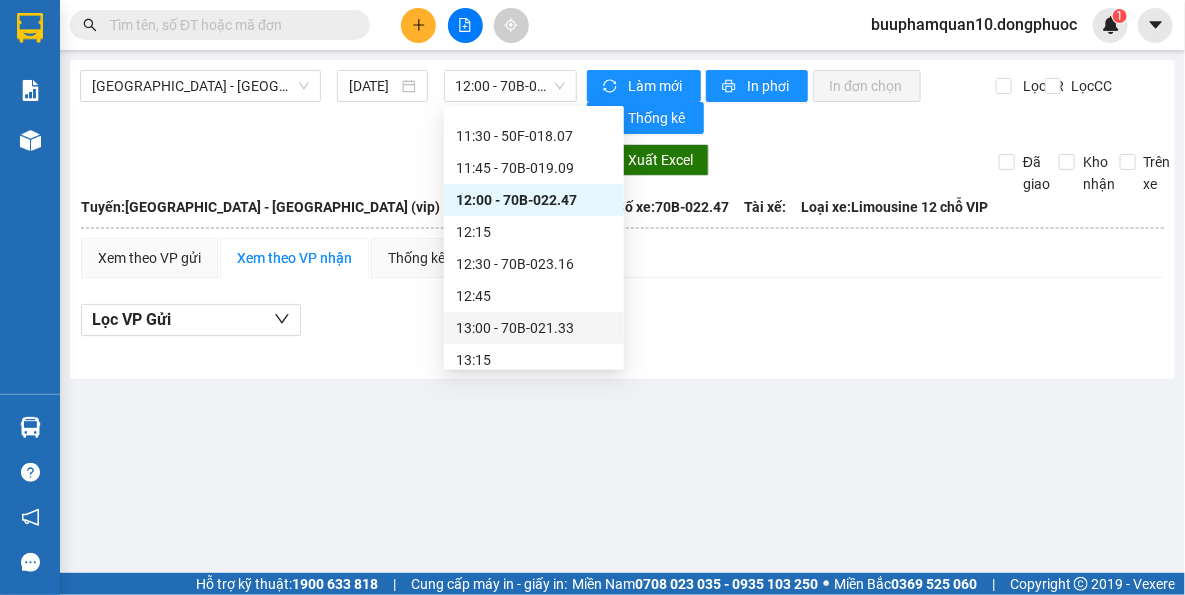 drag, startPoint x: 770, startPoint y: 451, endPoint x: 628, endPoint y: 67, distance: 409.4142 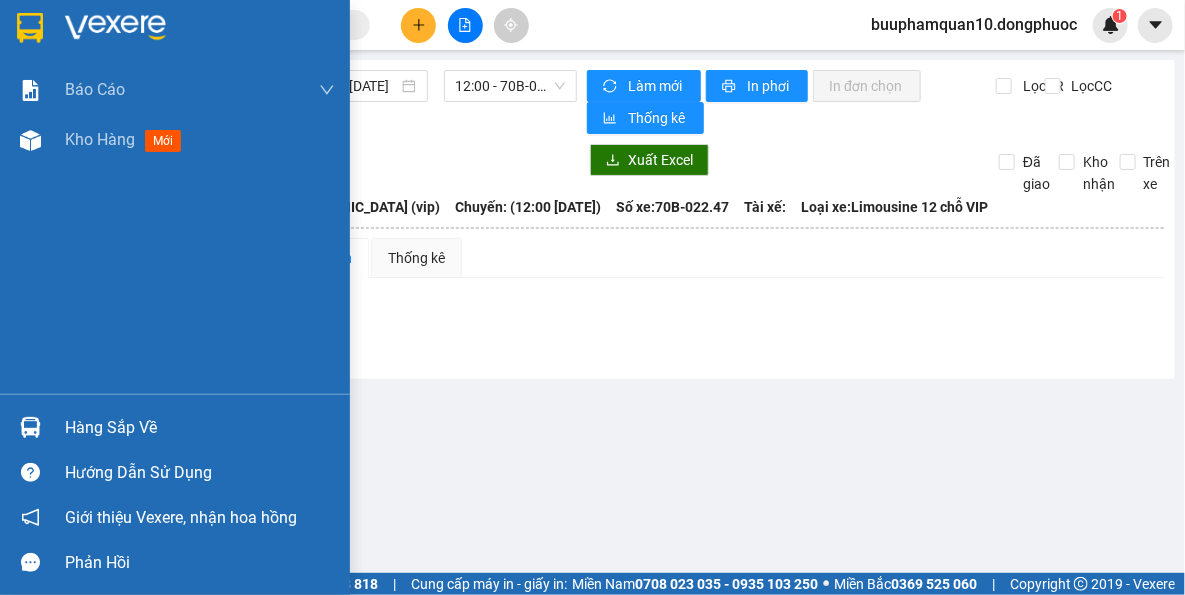 click at bounding box center [30, 427] 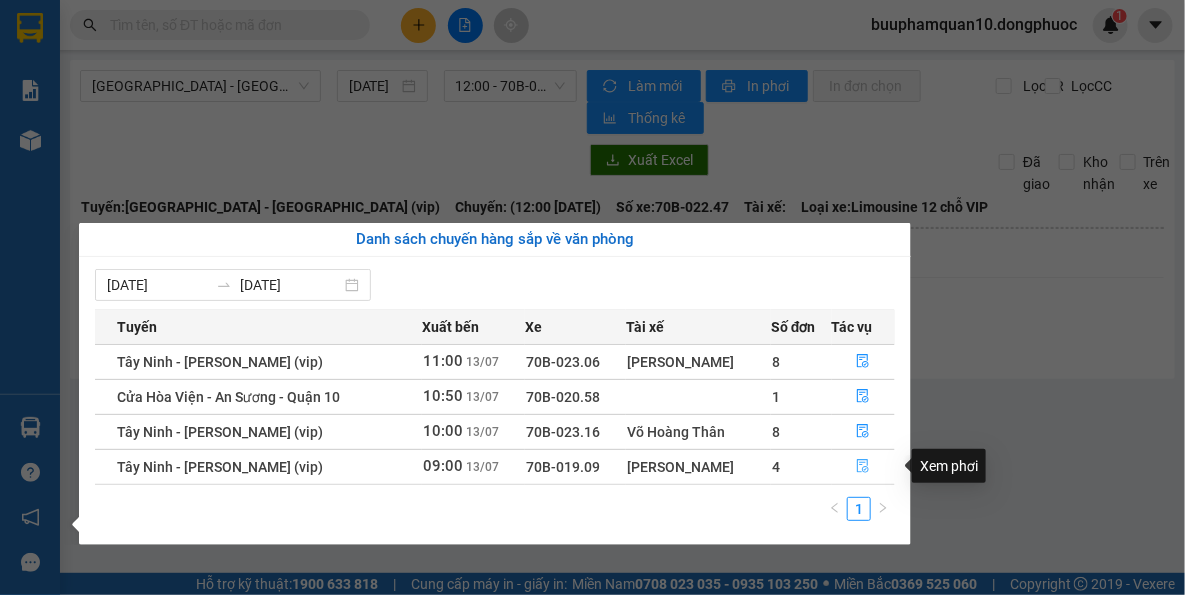 click 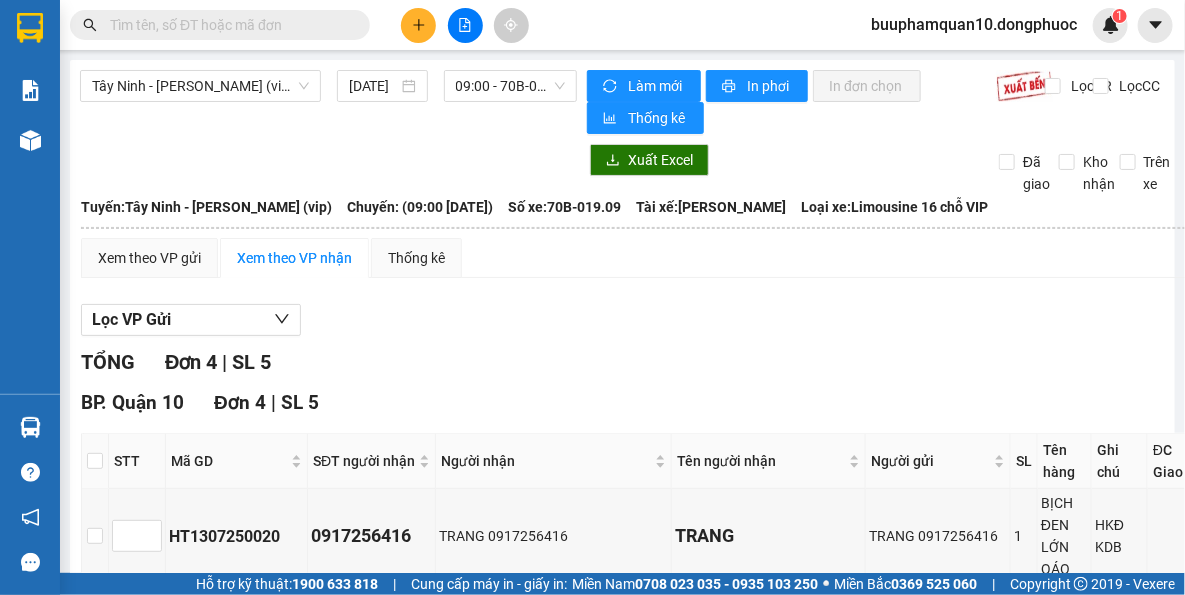 scroll, scrollTop: 346, scrollLeft: 0, axis: vertical 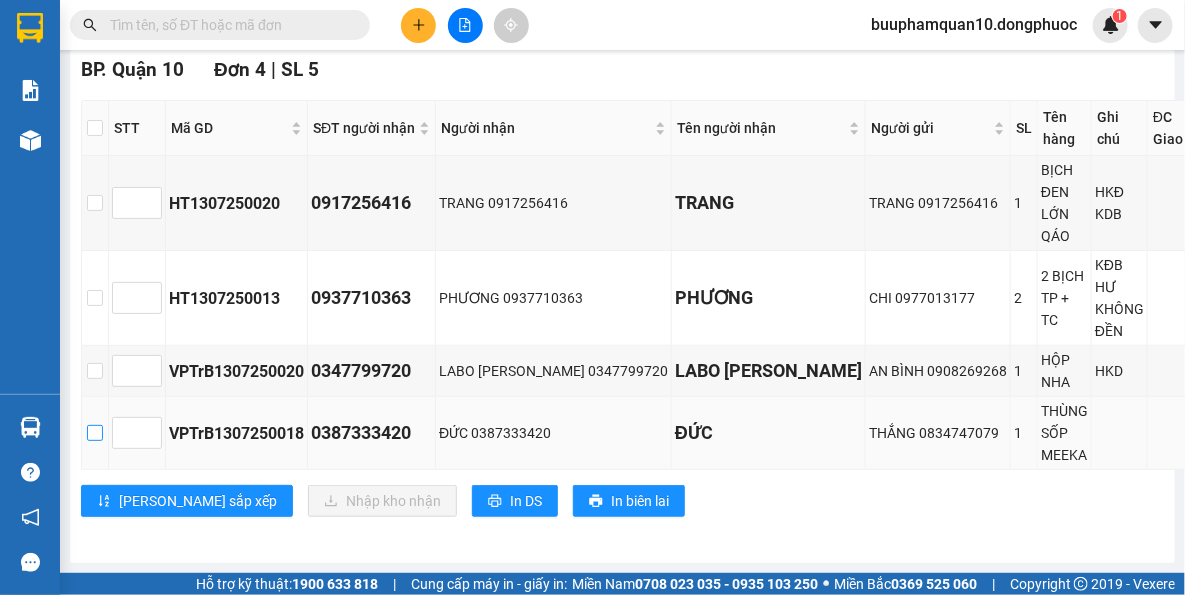 click at bounding box center (95, 433) 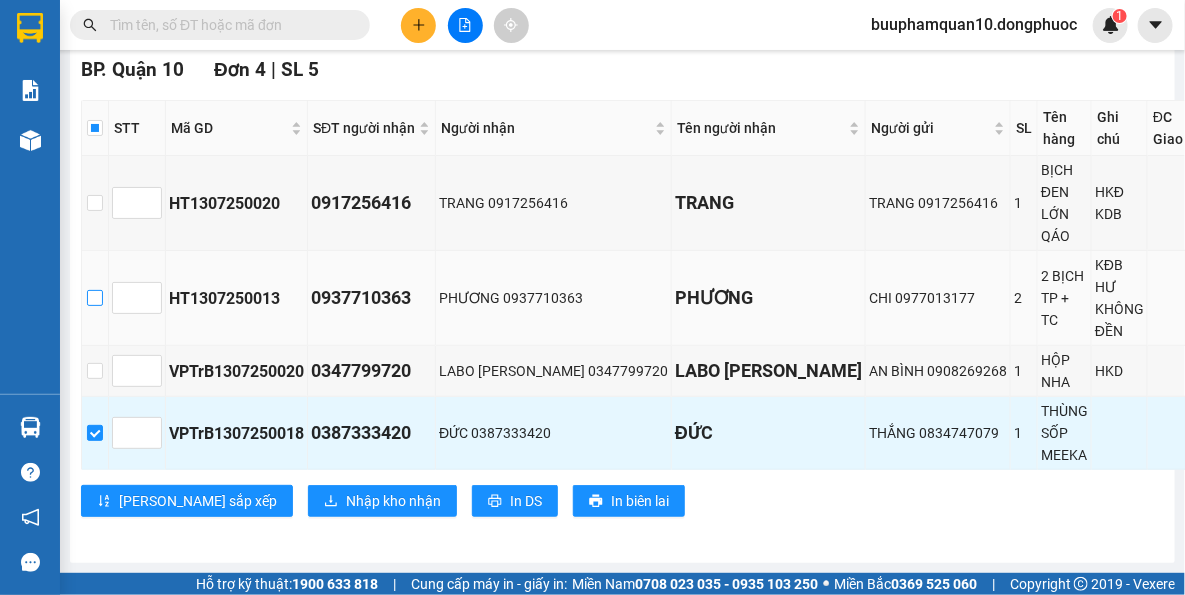 click at bounding box center [95, 298] 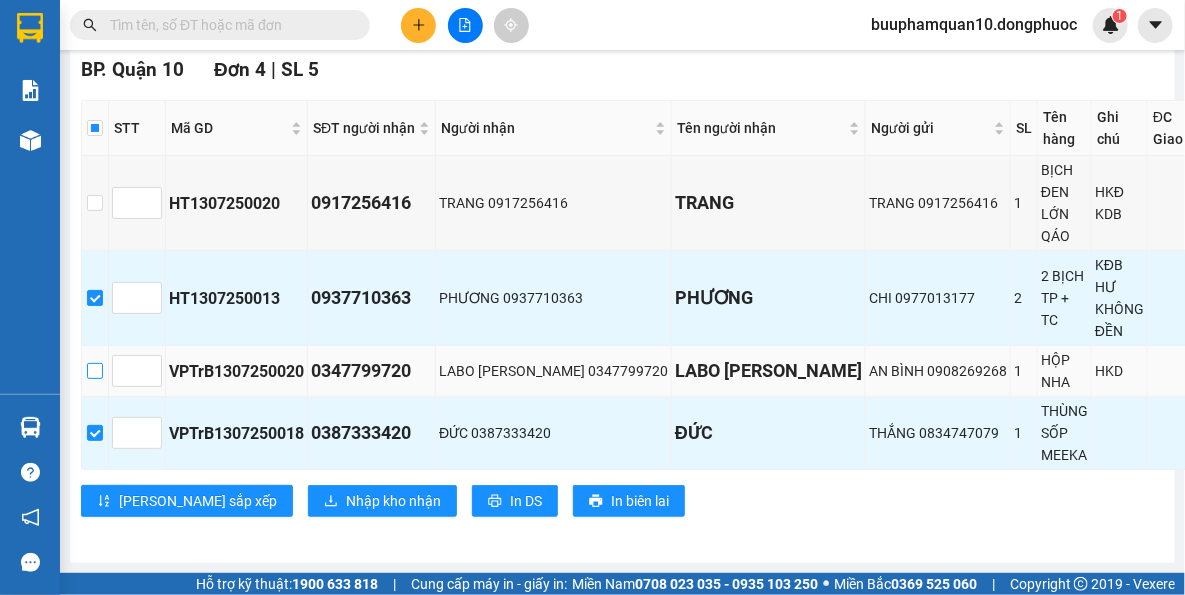 click at bounding box center [95, 371] 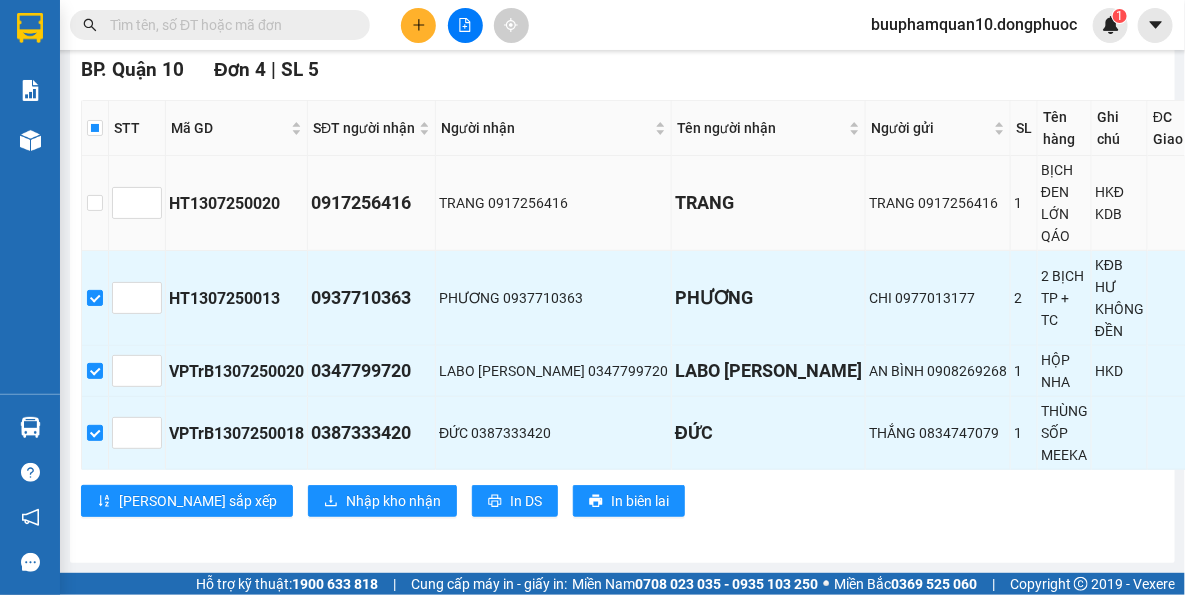 click at bounding box center [95, 203] 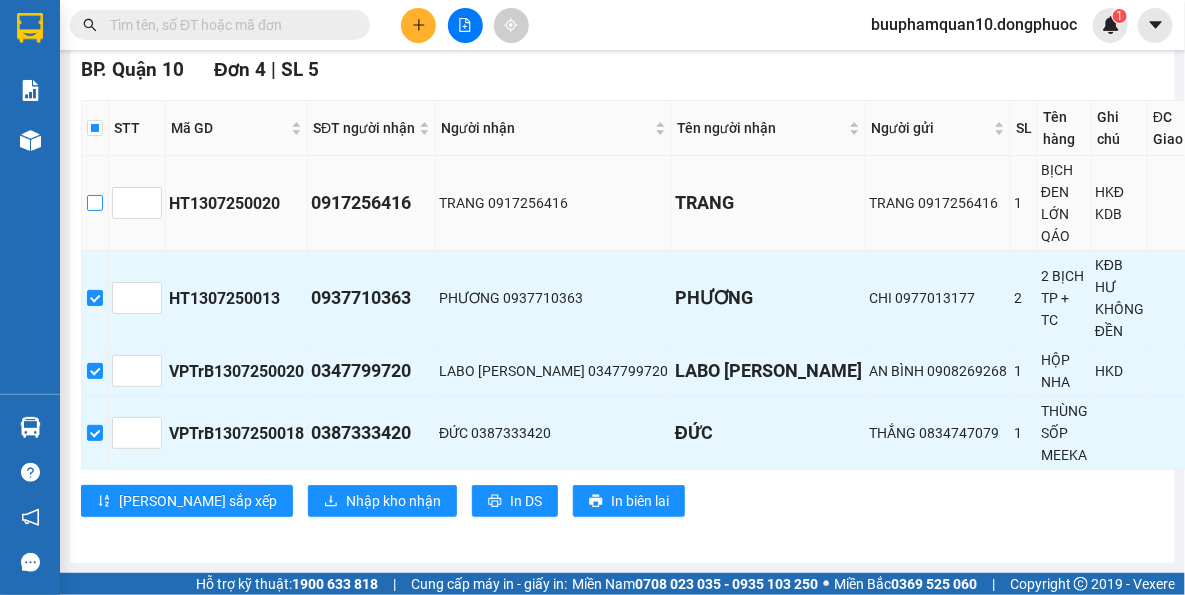 click at bounding box center (95, 203) 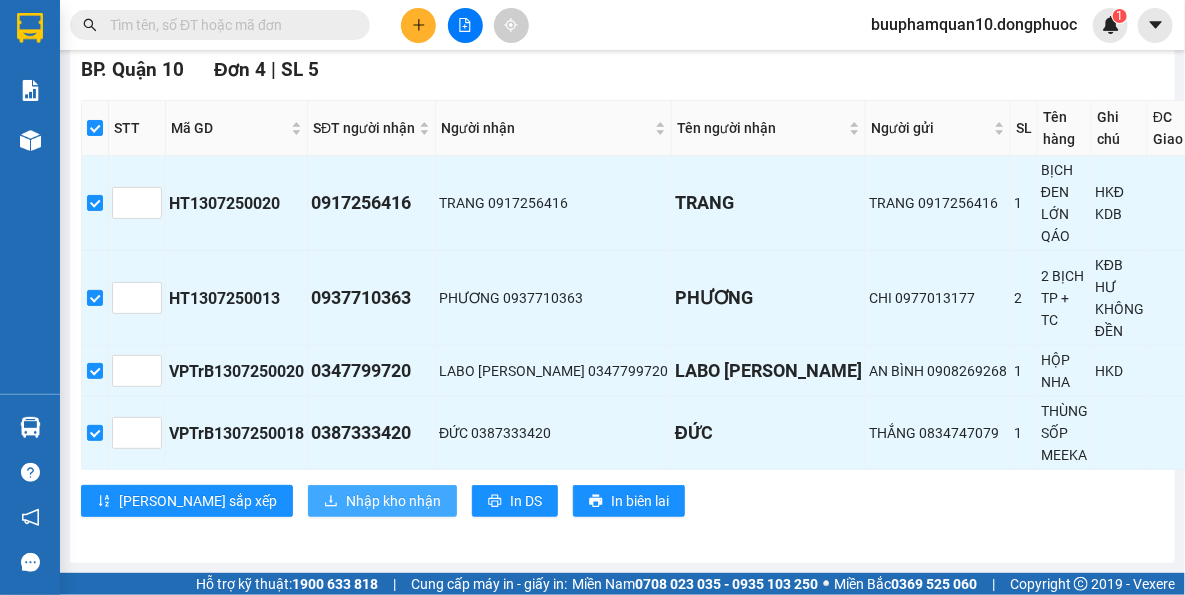 click on "Nhập kho nhận" at bounding box center [382, 501] 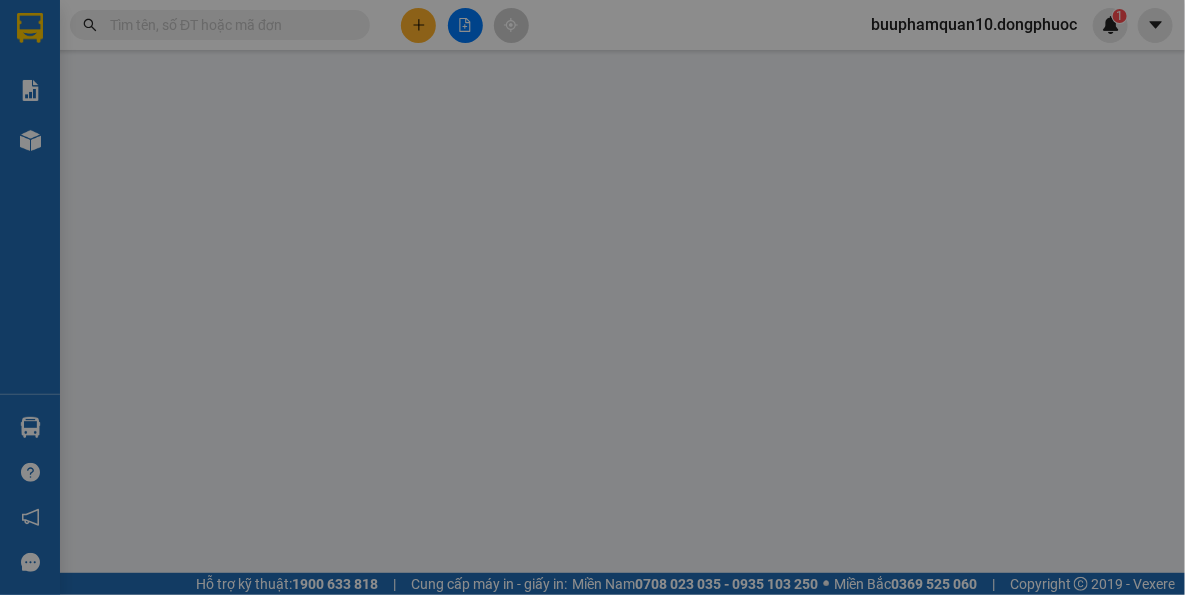 scroll, scrollTop: 0, scrollLeft: 0, axis: both 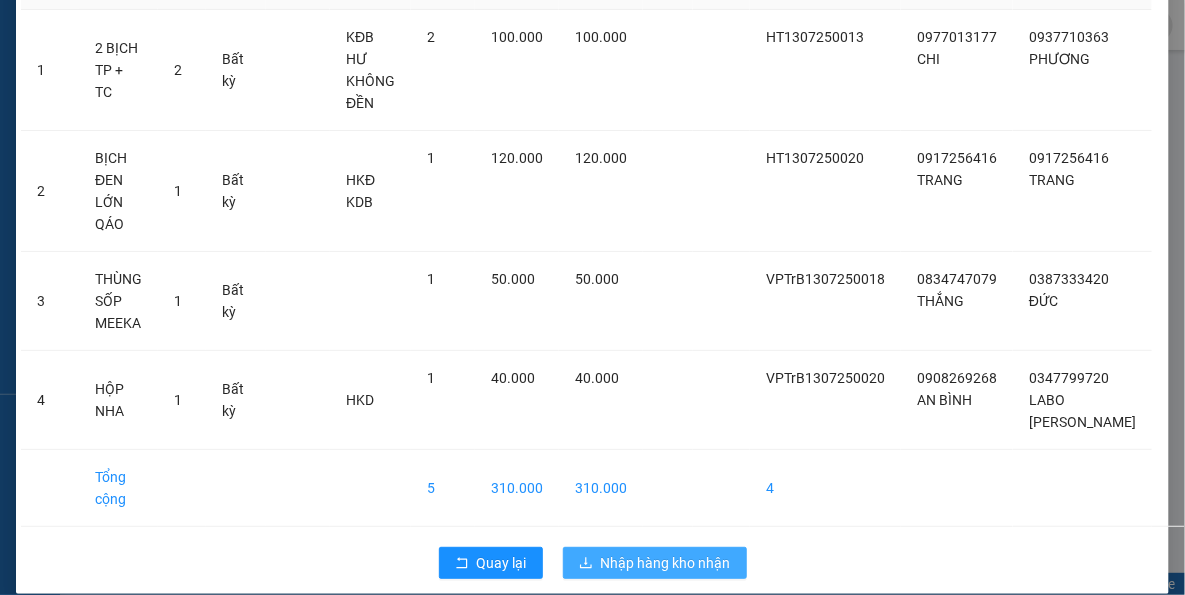 click on "Nhập hàng kho nhận" at bounding box center [666, 563] 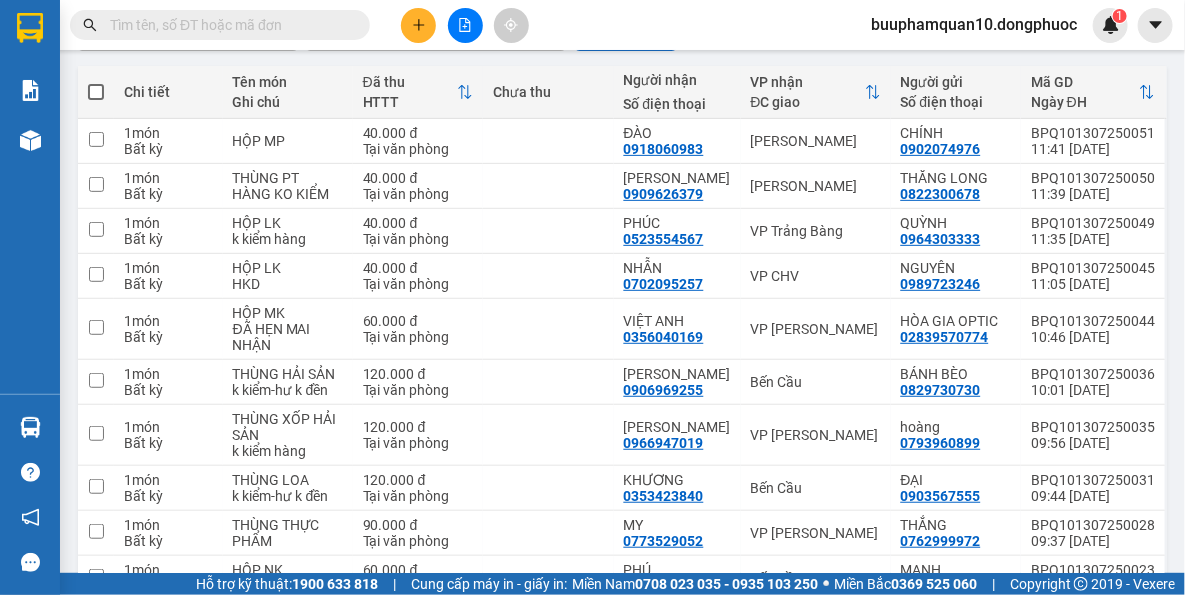 scroll, scrollTop: 369, scrollLeft: 0, axis: vertical 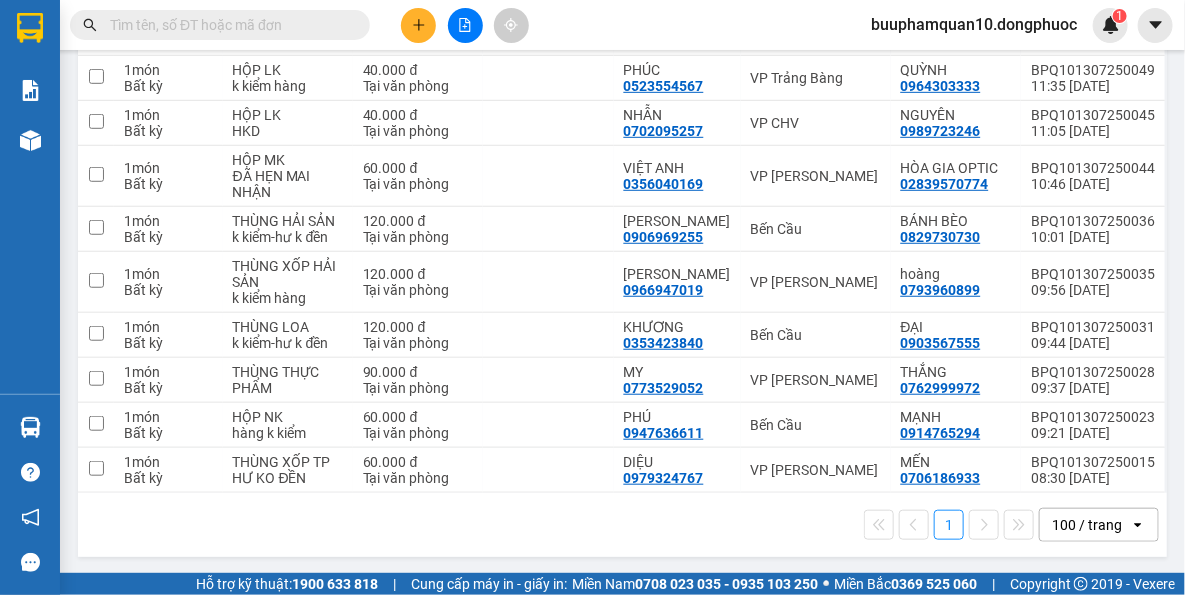 click on "1 100 / trang open" at bounding box center [622, 525] 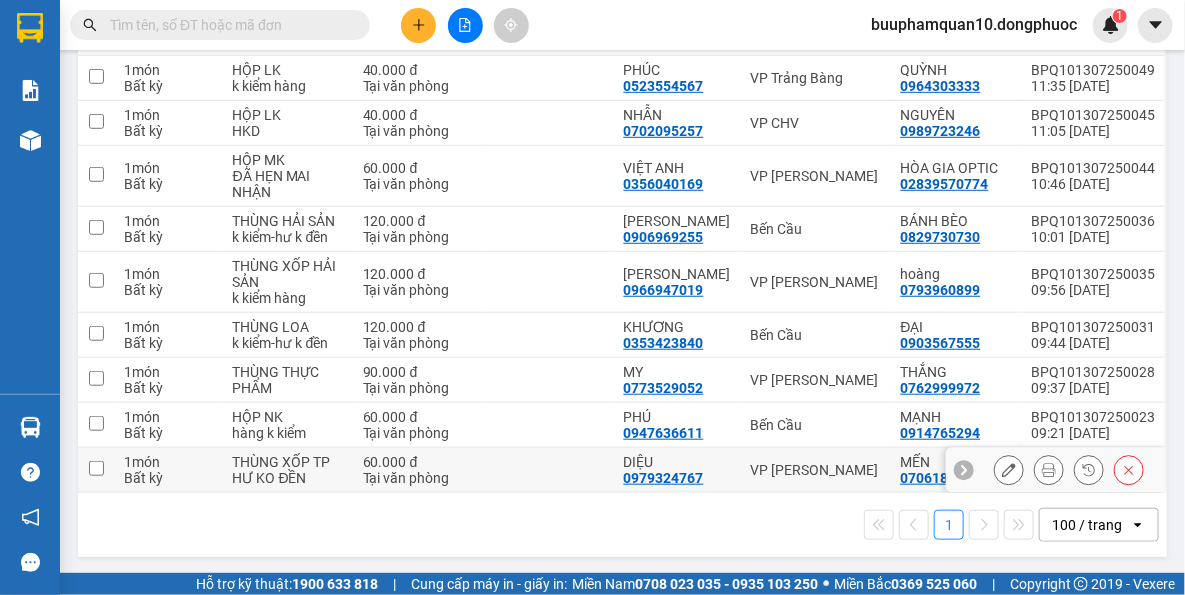 click on "VP [PERSON_NAME]" at bounding box center (816, 470) 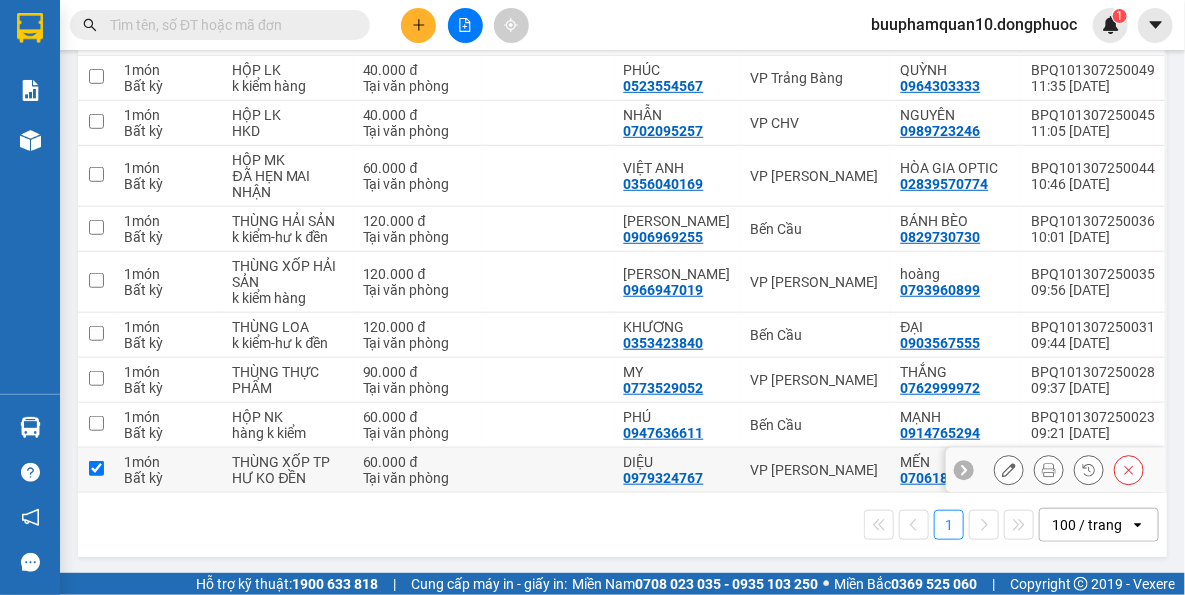 checkbox on "true" 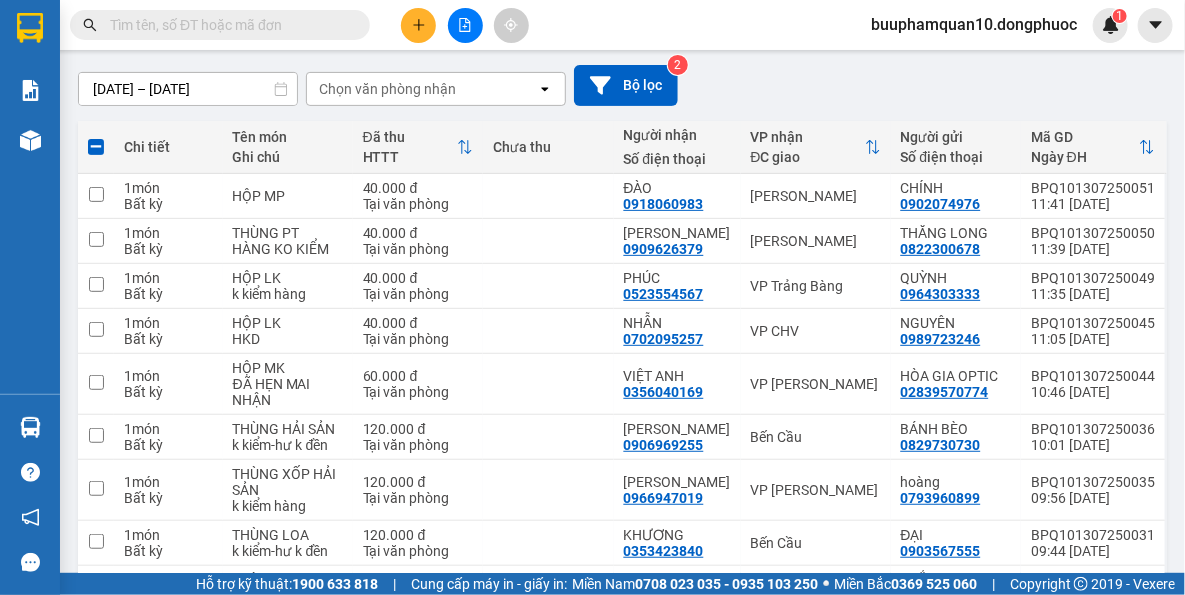 scroll, scrollTop: 5, scrollLeft: 0, axis: vertical 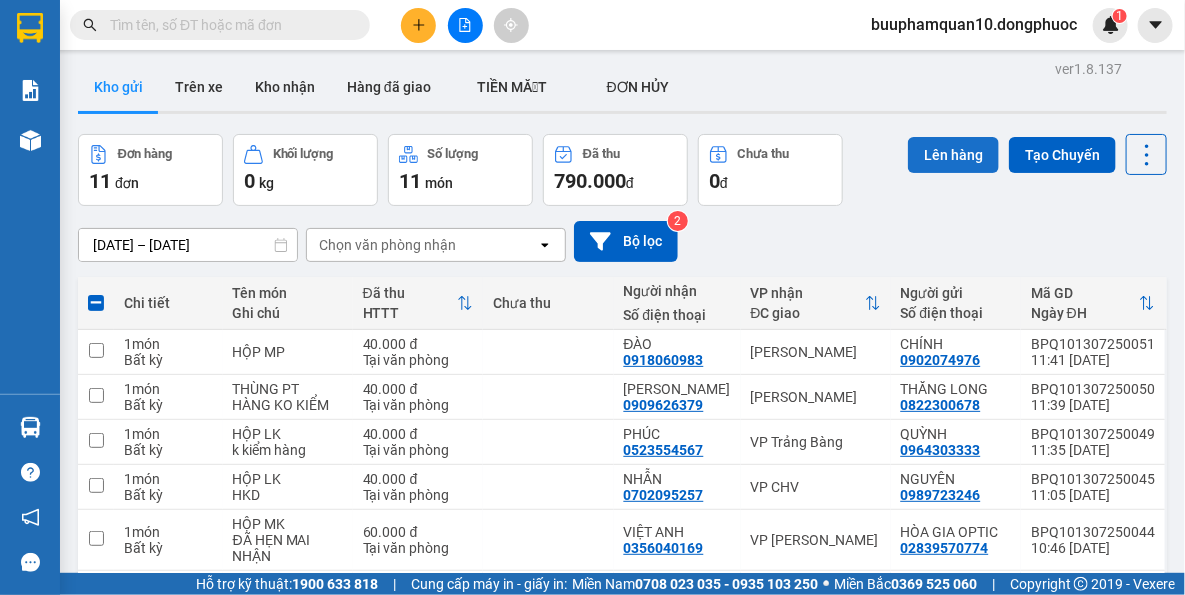 click on "Lên hàng" at bounding box center (953, 155) 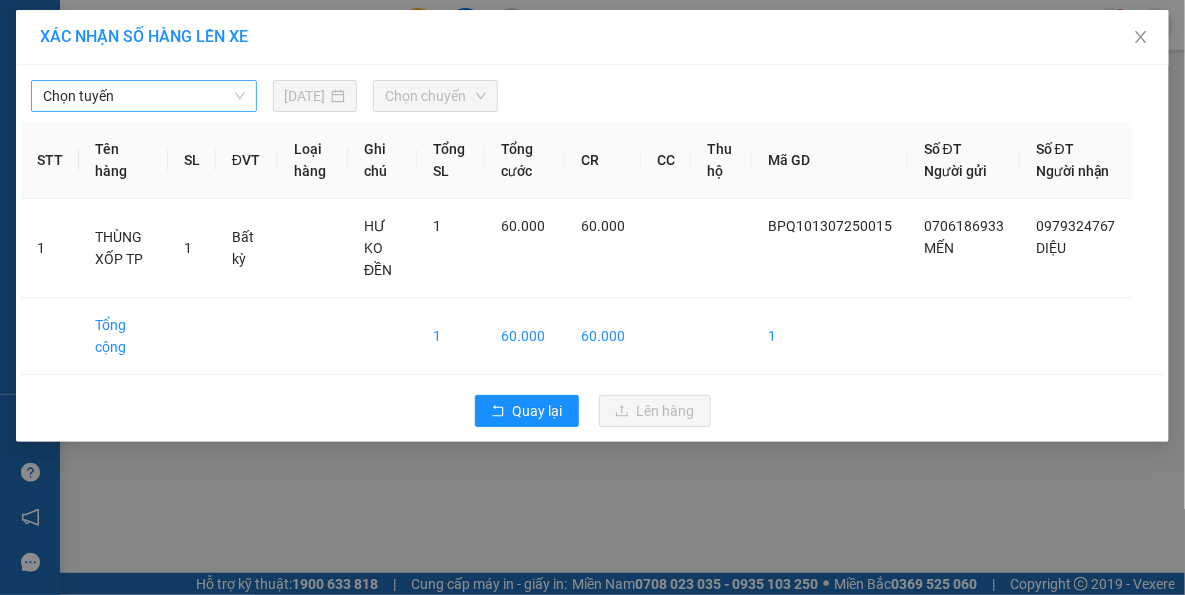 click on "Chọn tuyến" at bounding box center (144, 96) 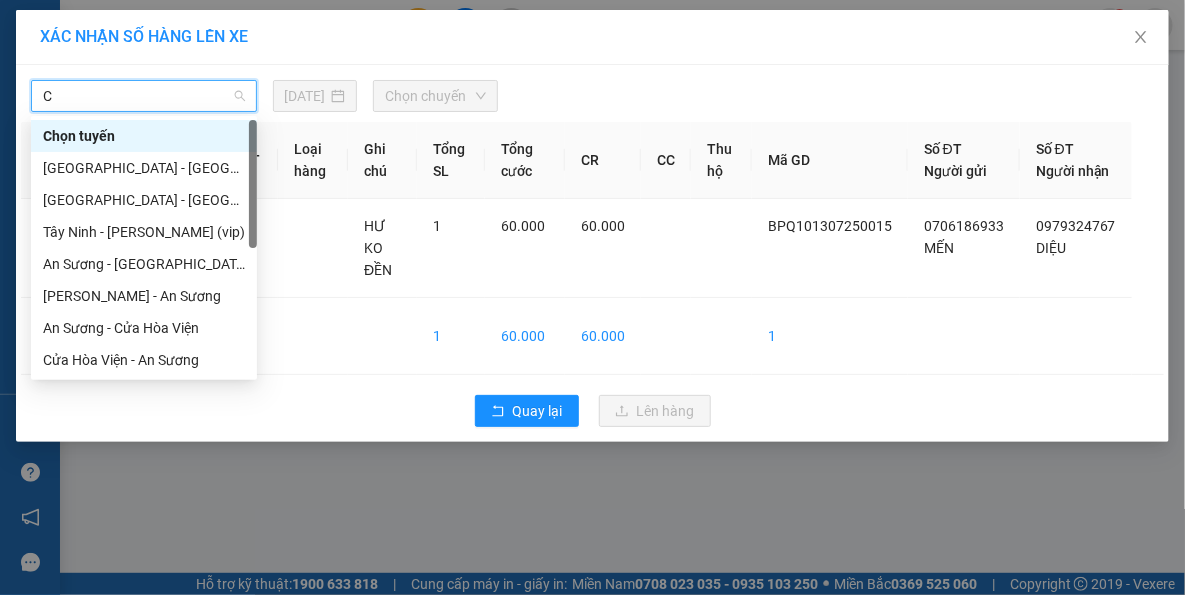 type on "CT" 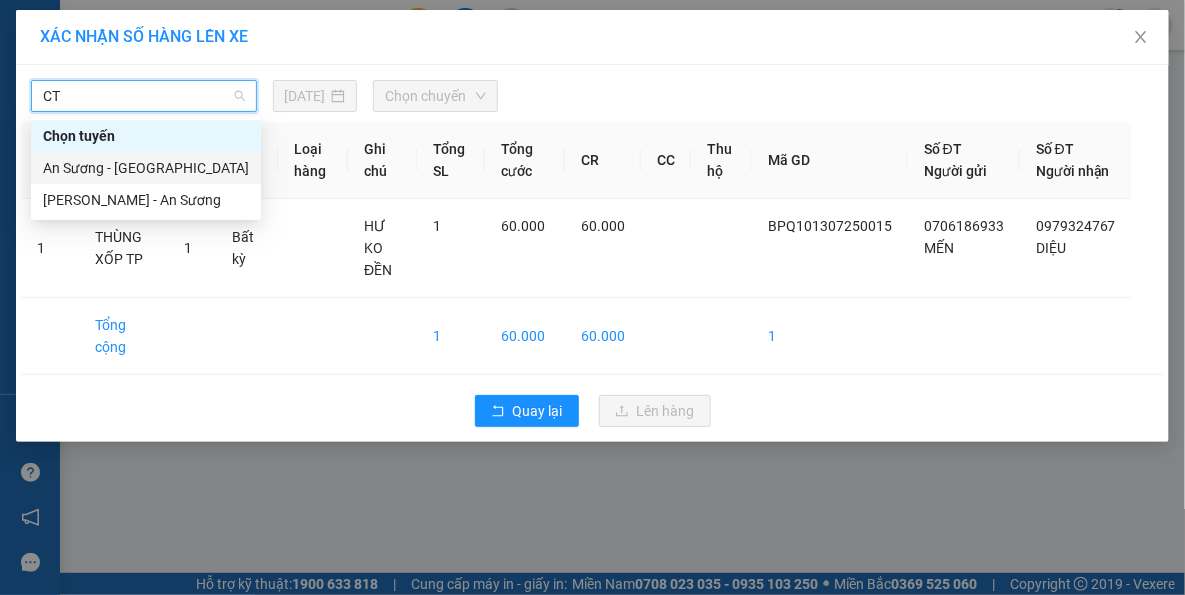 click on "An Sương - [GEOGRAPHIC_DATA]" at bounding box center [146, 168] 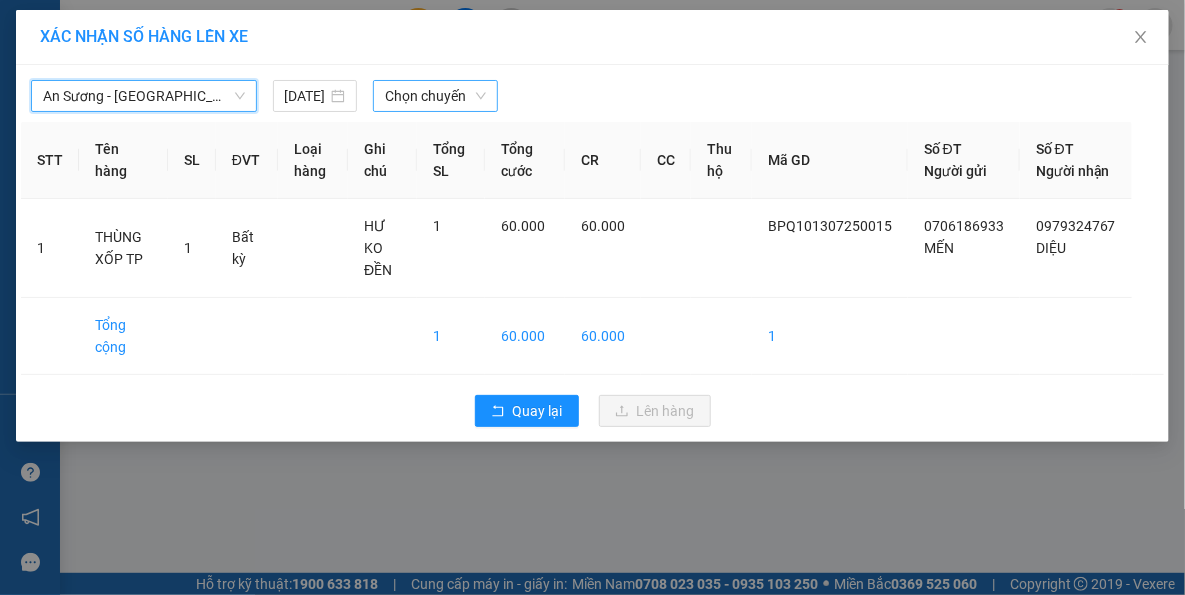 click on "Chọn chuyến" at bounding box center (435, 96) 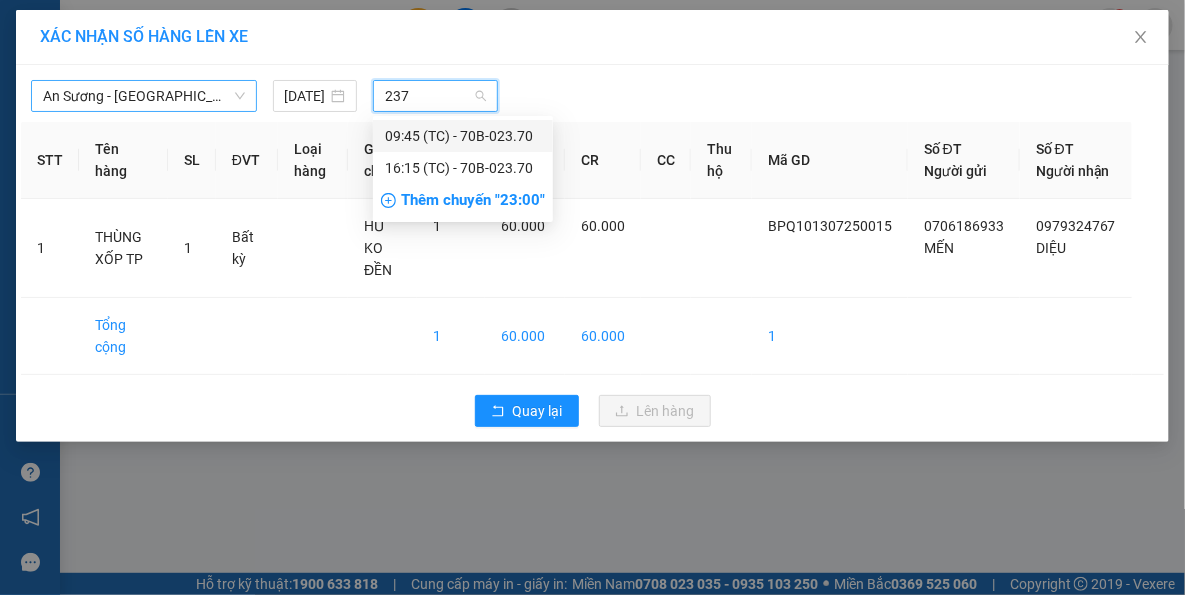 type on "2370" 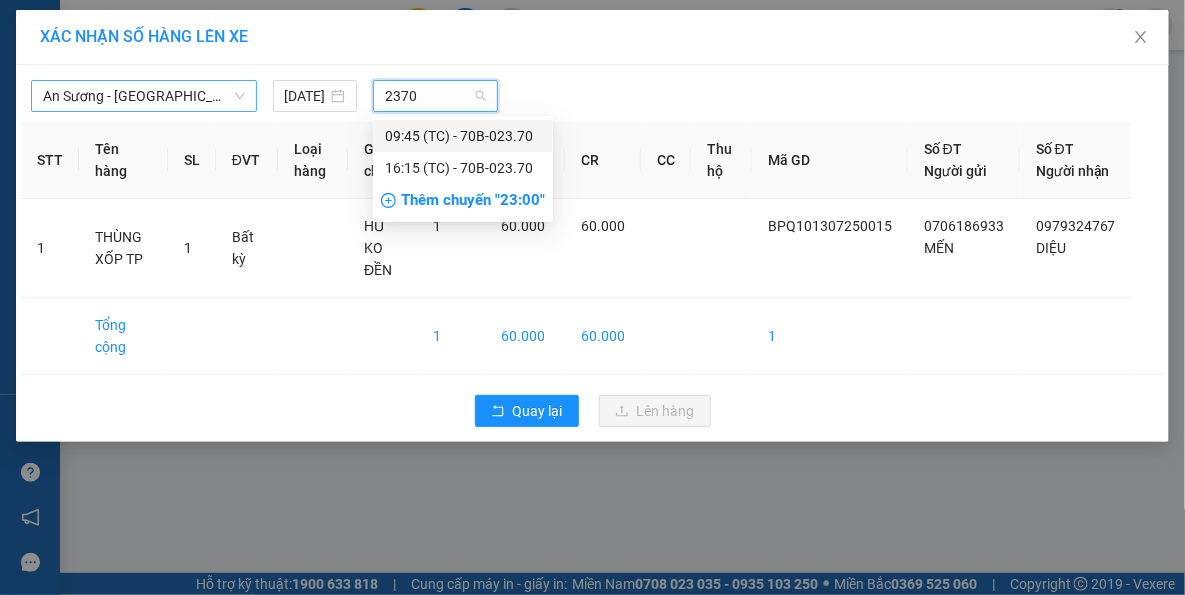 click on "09:45   (TC)   - 70B-023.70" at bounding box center [463, 136] 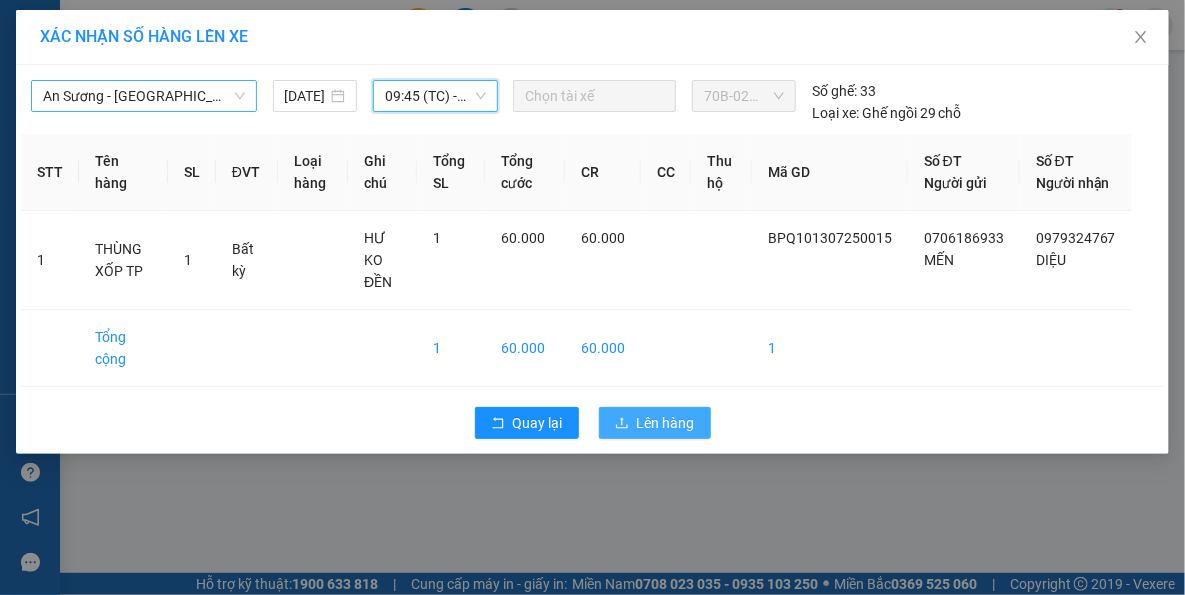 click on "Lên hàng" at bounding box center [666, 423] 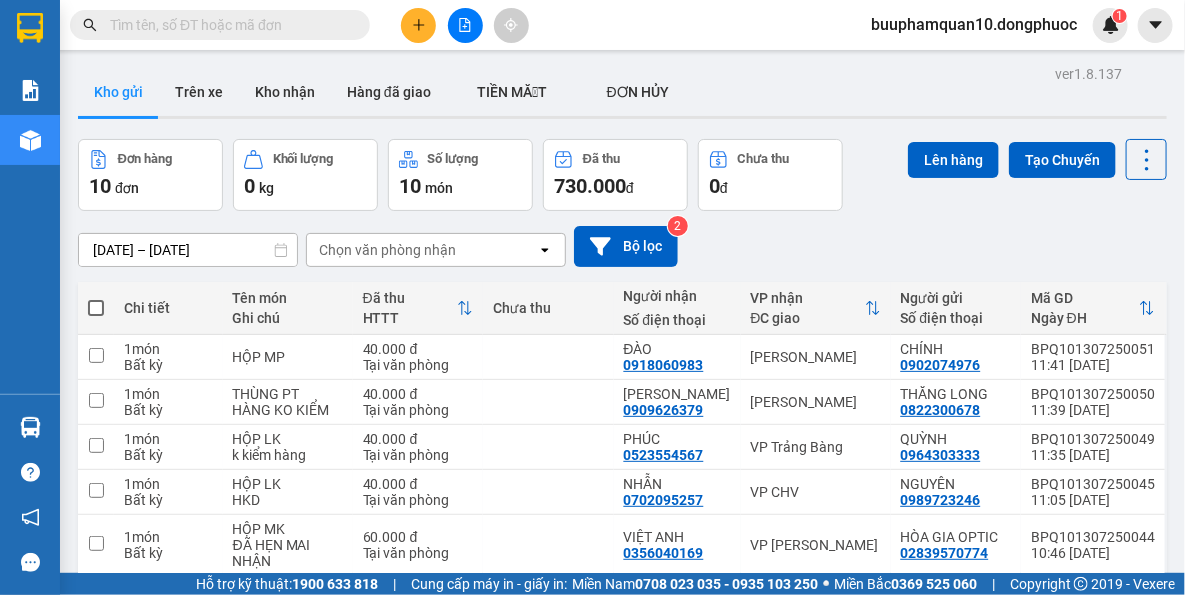 click at bounding box center (228, 25) 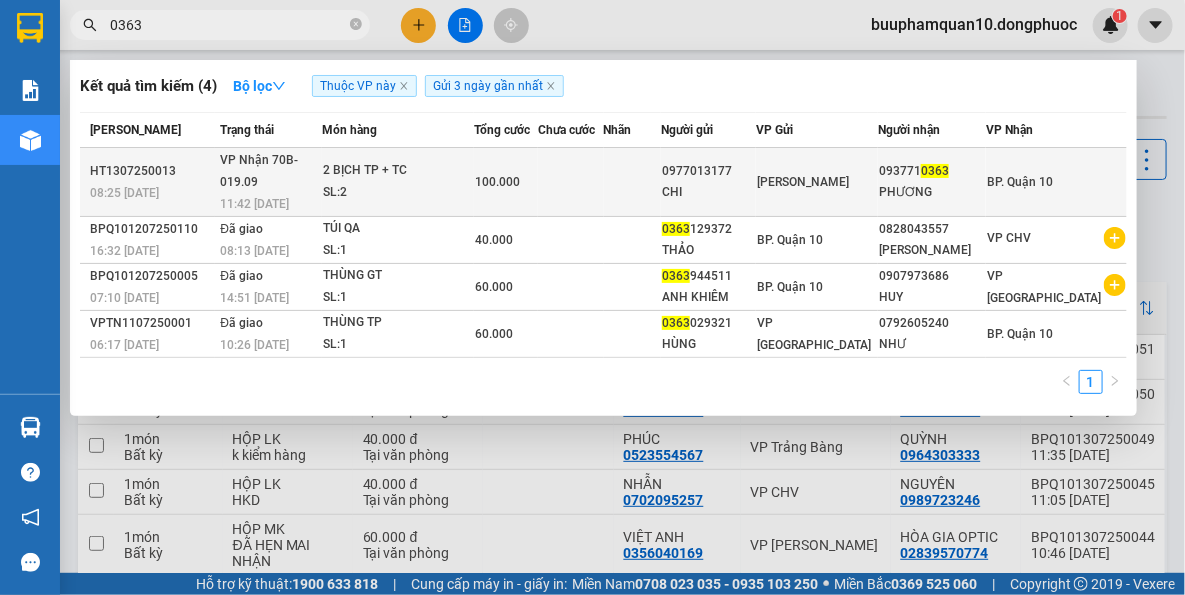 type on "0363" 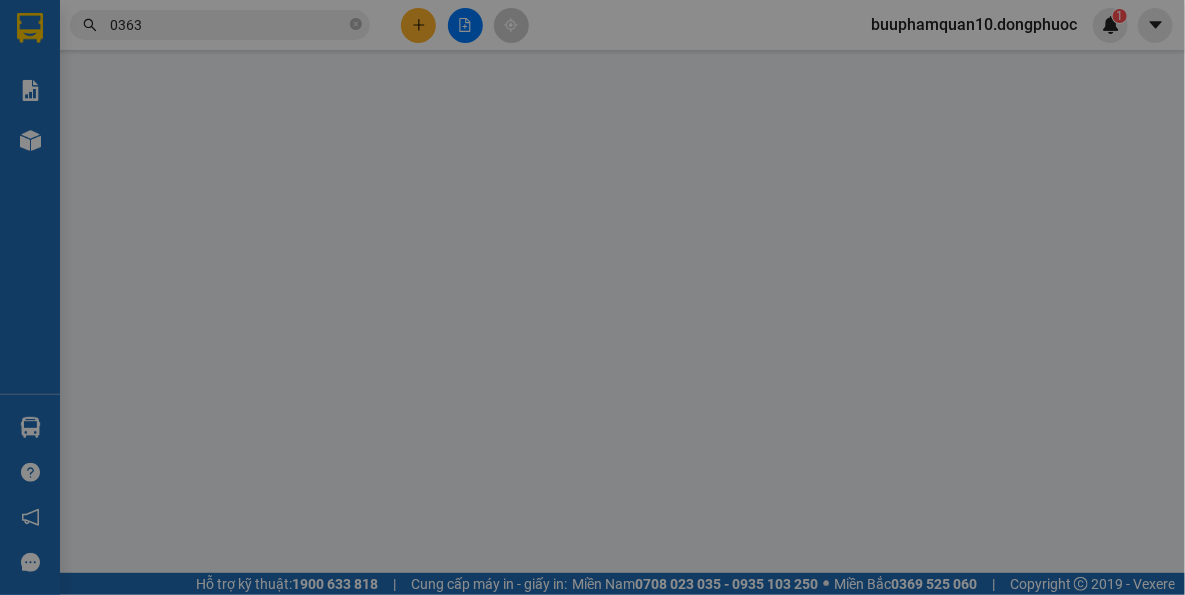 type on "0977013177" 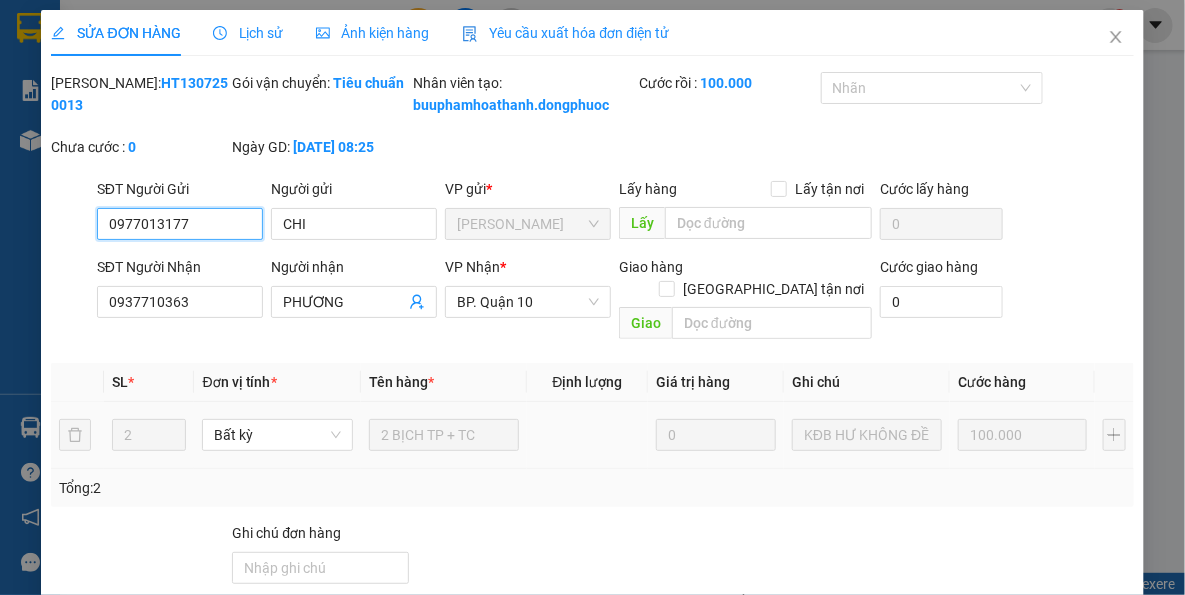 scroll, scrollTop: 137, scrollLeft: 0, axis: vertical 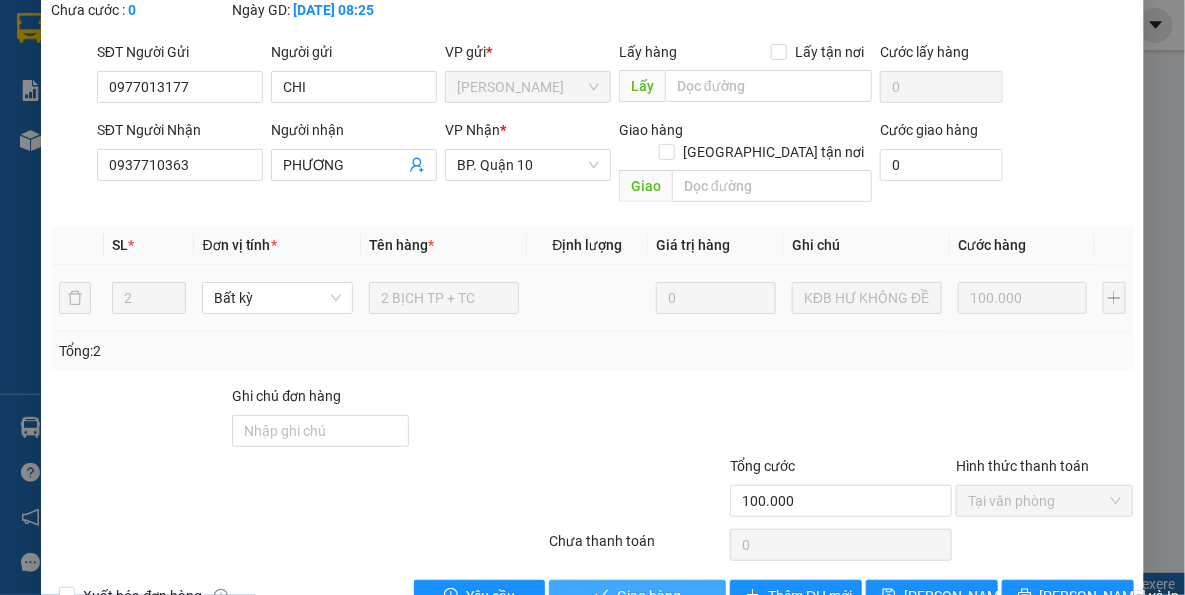 click on "Giao hàng" at bounding box center (649, 596) 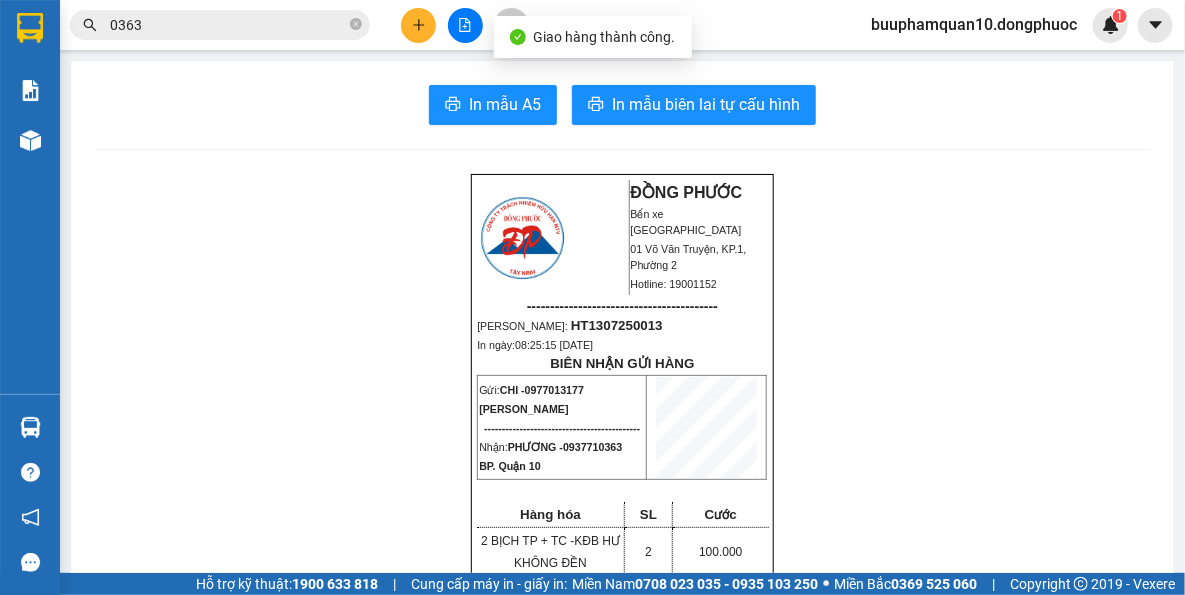 click at bounding box center [418, 25] 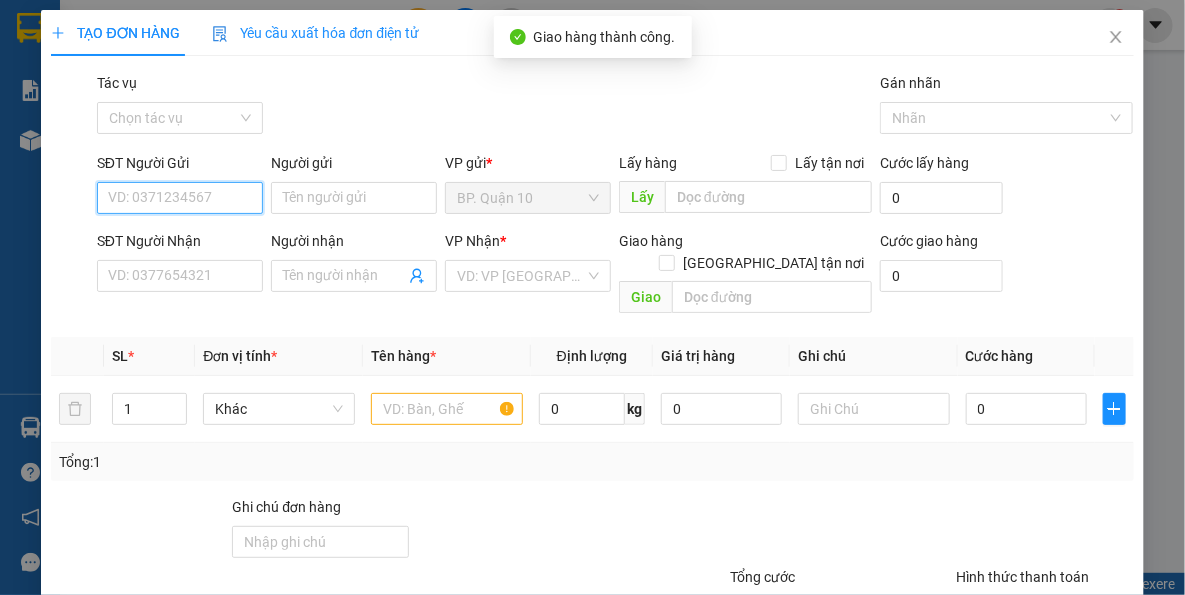 click on "SĐT Người Gửi" at bounding box center [180, 198] 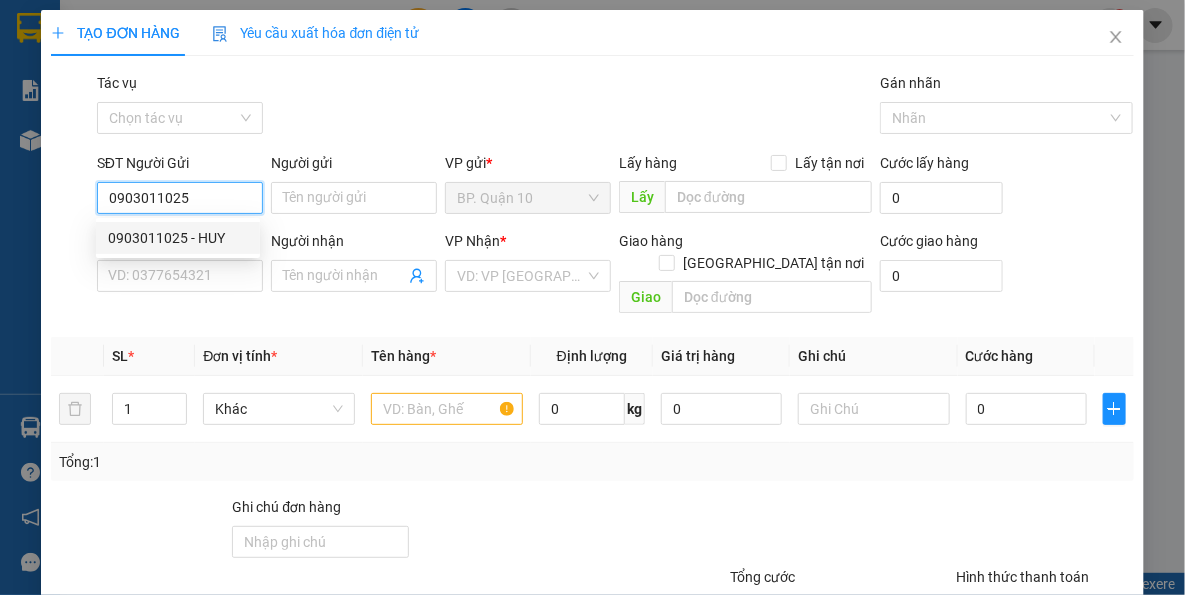 type on "0903011025" 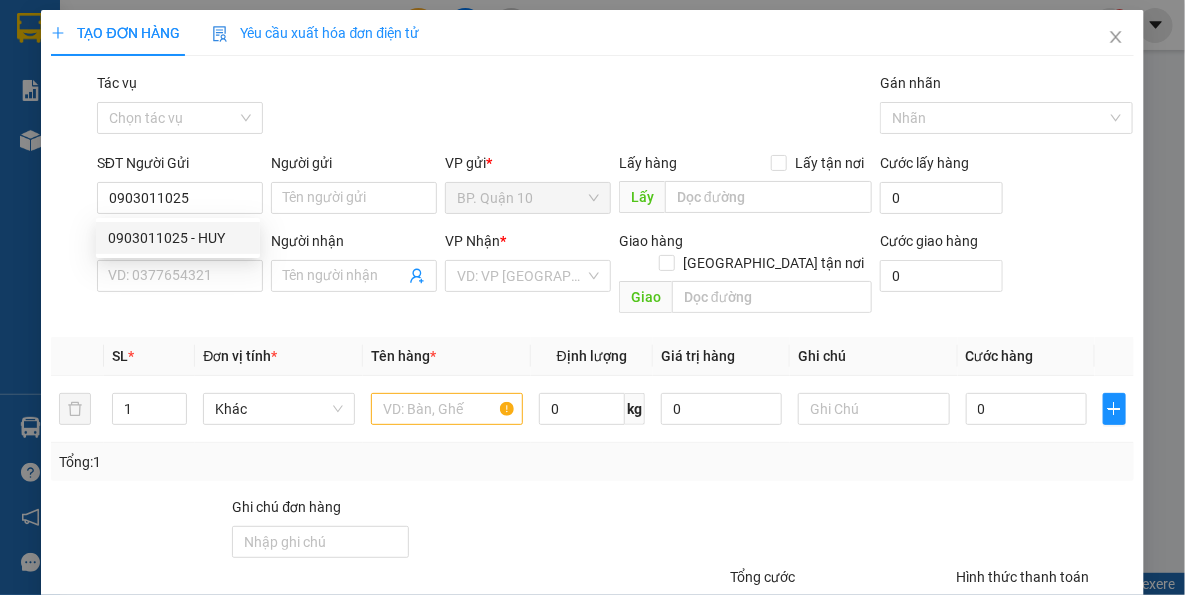 click on "0903011025 0903011025 - HUY" at bounding box center [178, 238] 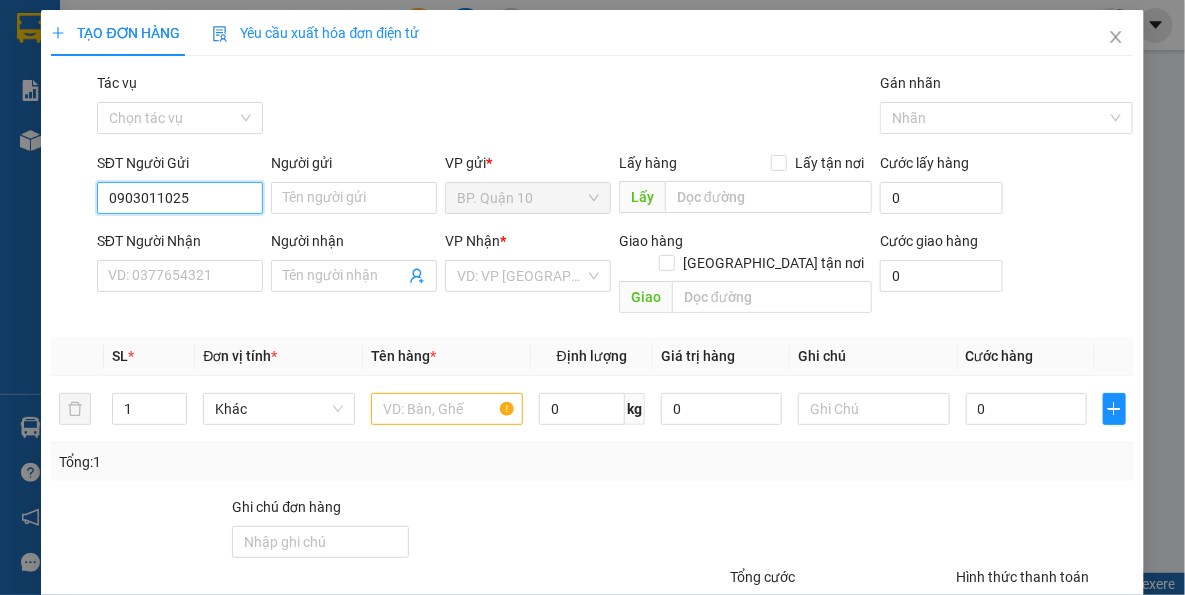 click on "0903011025" at bounding box center (180, 198) 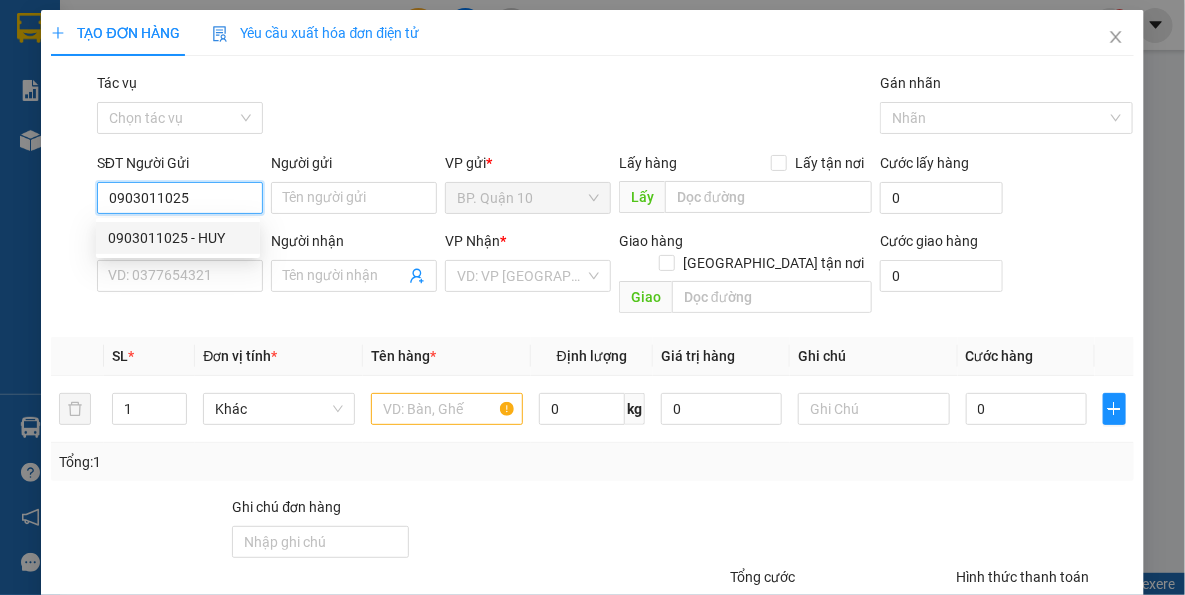 click on "0903011025 - HUY" at bounding box center (178, 238) 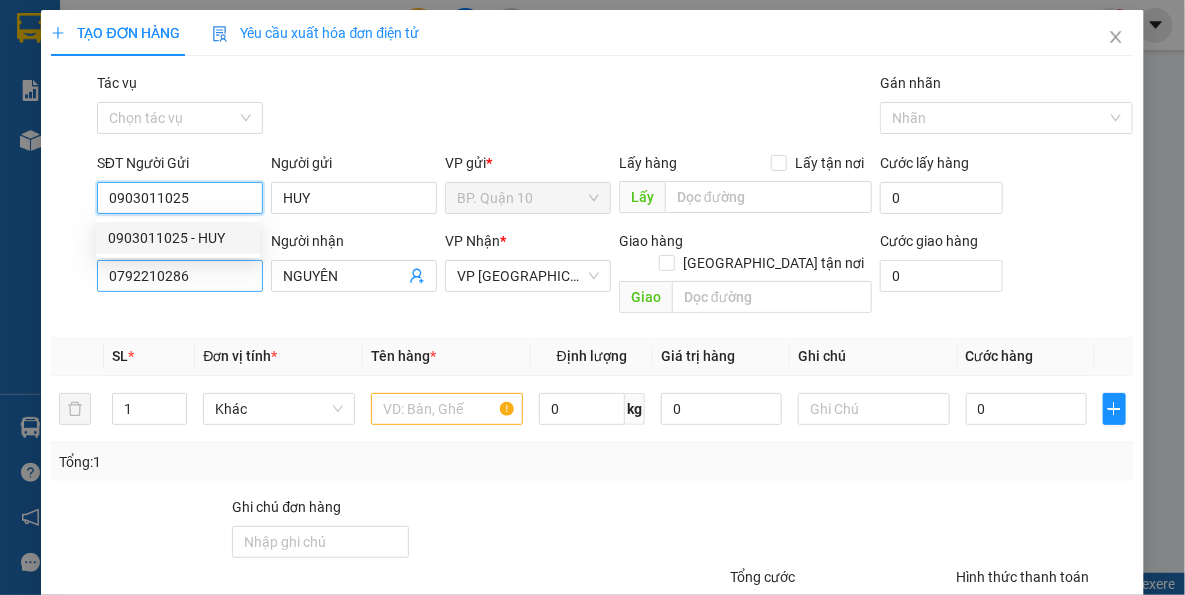 type on "60.000" 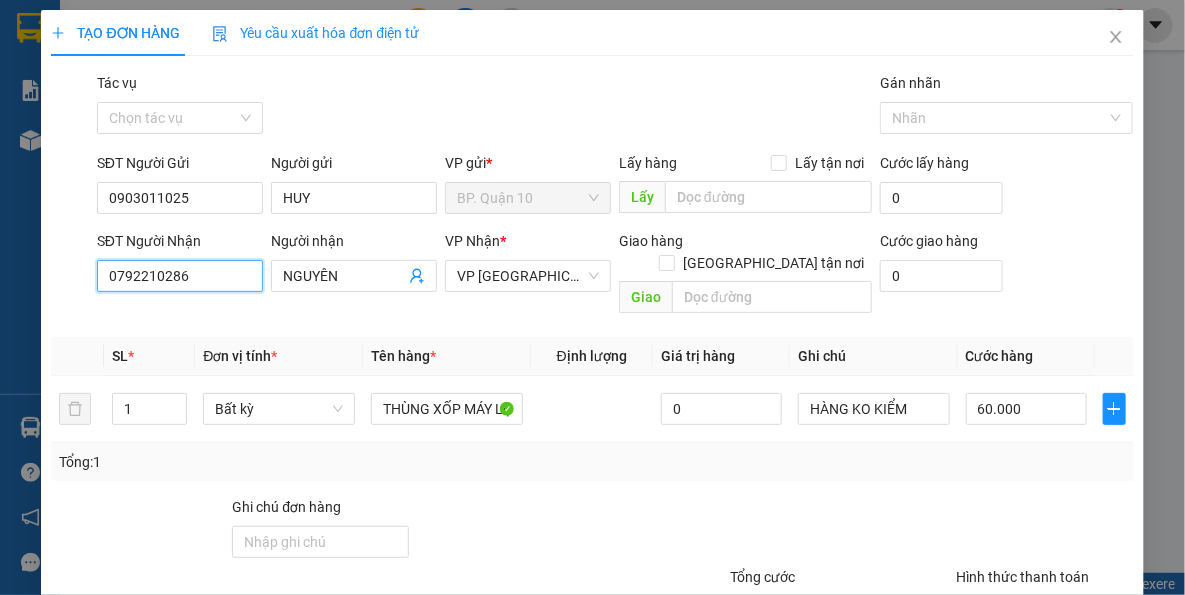 click on "0792210286" at bounding box center (180, 276) 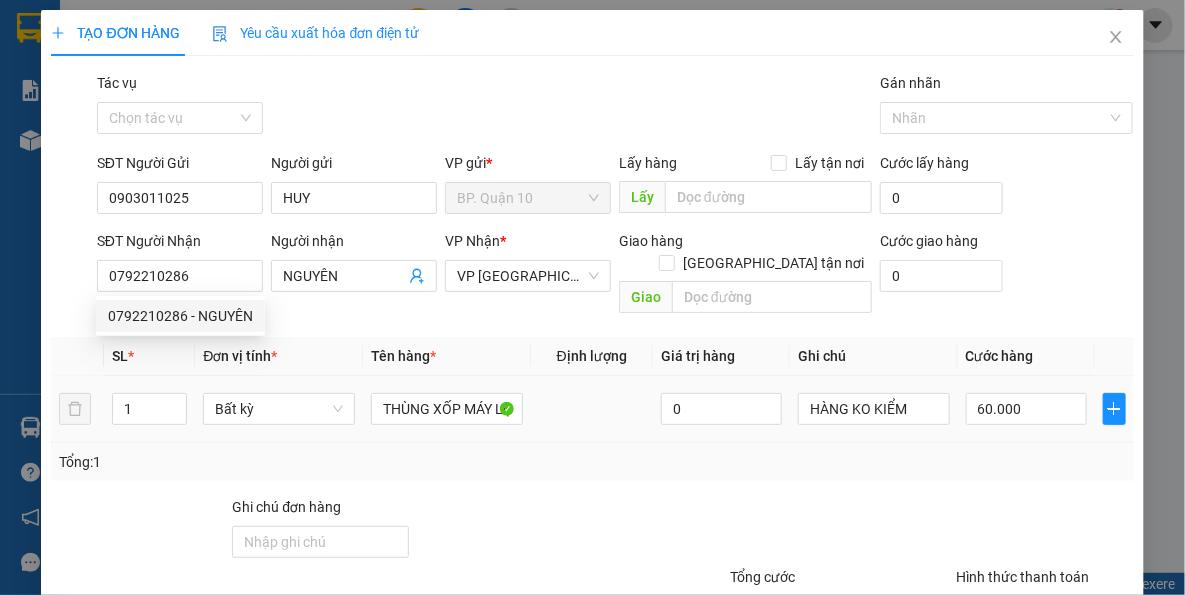 click on "Tổng:  1" at bounding box center (592, 462) 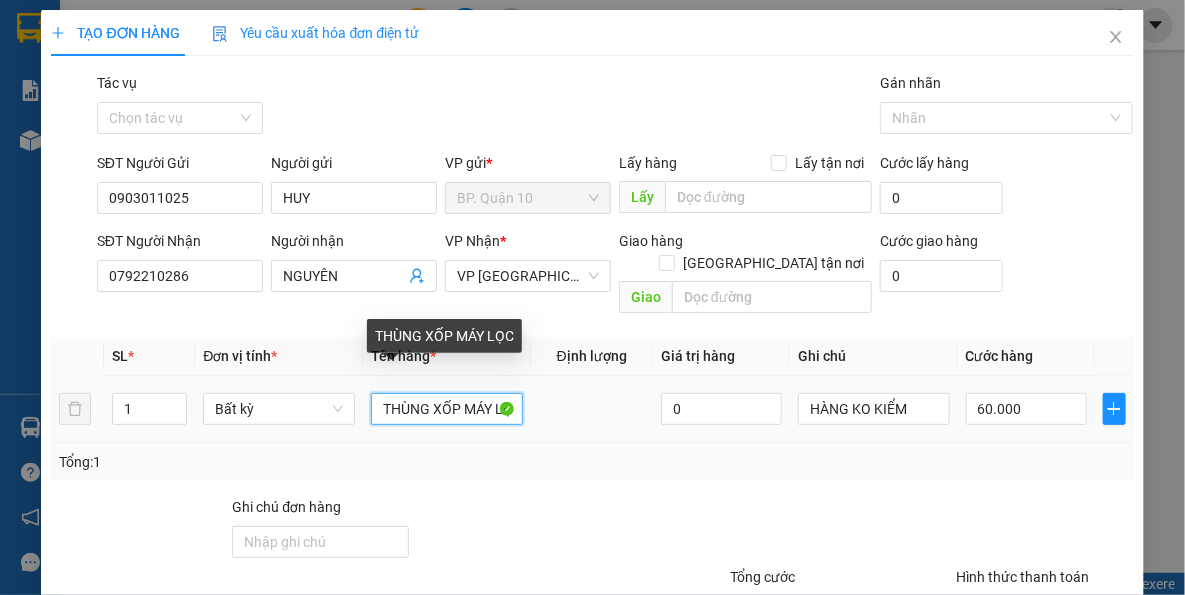 scroll, scrollTop: 0, scrollLeft: 13, axis: horizontal 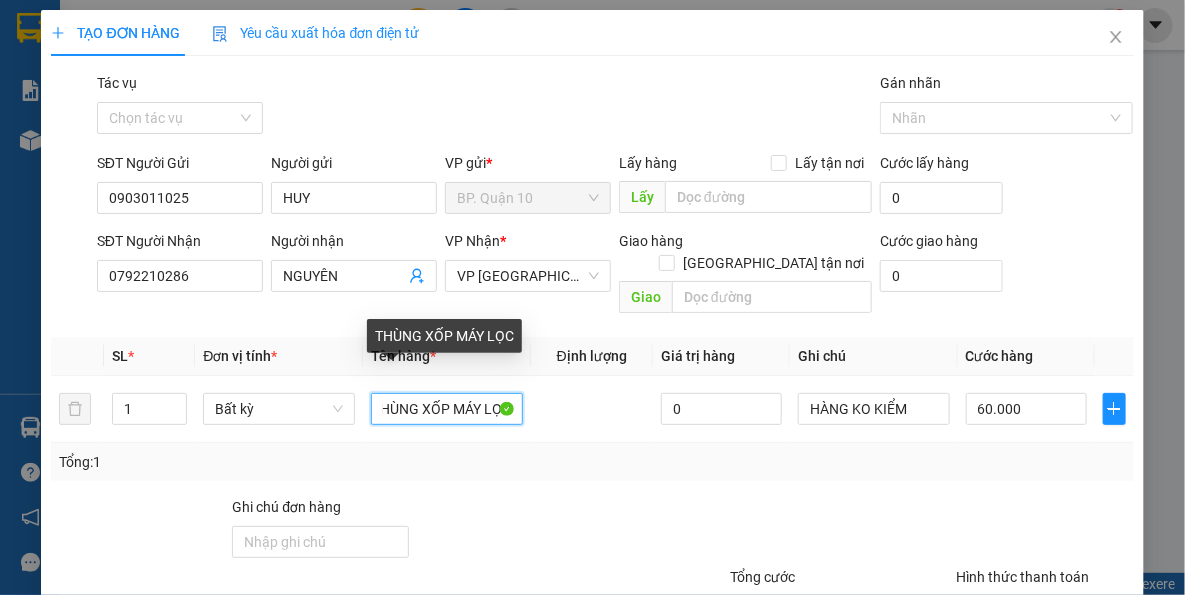 drag, startPoint x: 379, startPoint y: 387, endPoint x: 787, endPoint y: 449, distance: 412.6839 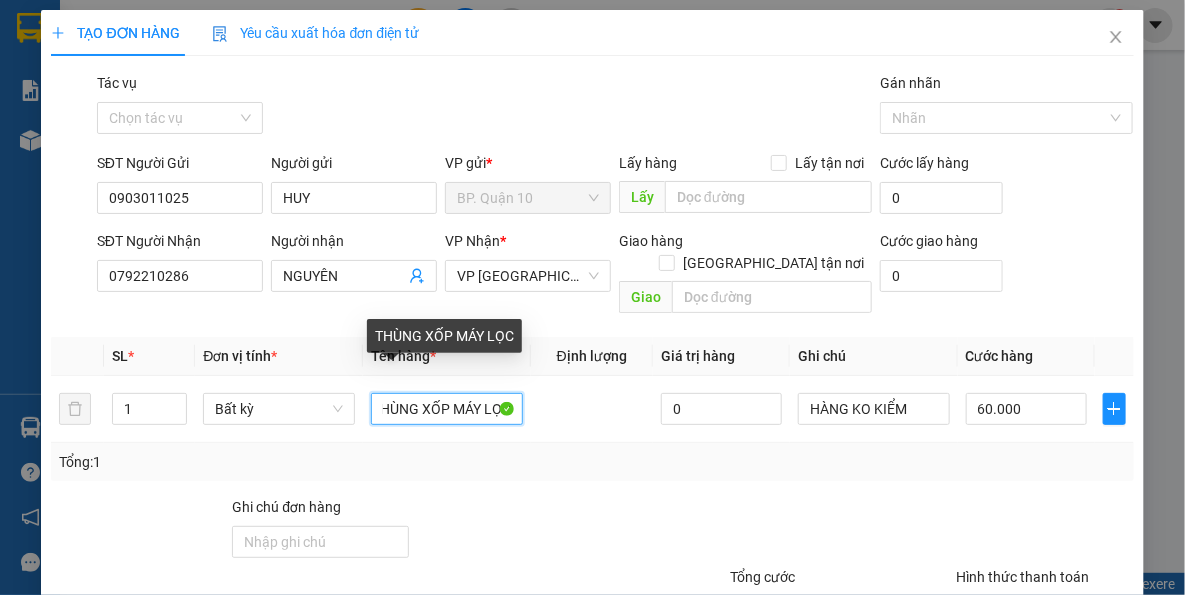 click on "SL  * Đơn vị tính  * Tên hàng  * Định lượng Giá trị hàng Ghi chú Cước hàng                   1 Bất kỳ THÙNG XỐP MÁY LỌC 0 HÀNG KO KIỂM 60.000 Tổng:  1" at bounding box center (592, 409) 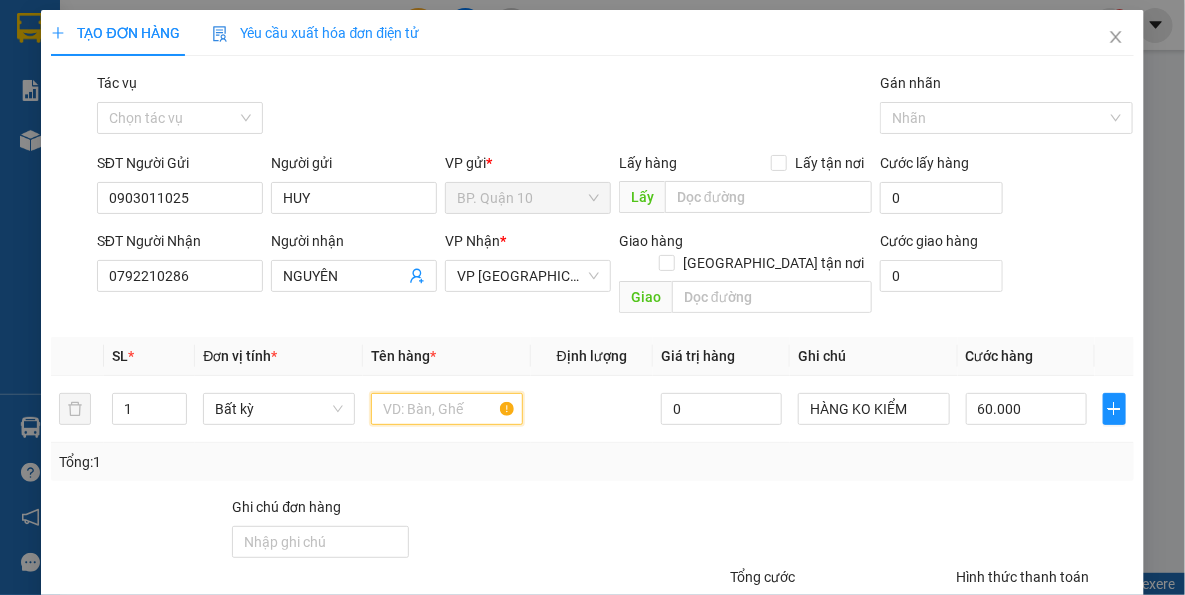 scroll, scrollTop: 0, scrollLeft: 0, axis: both 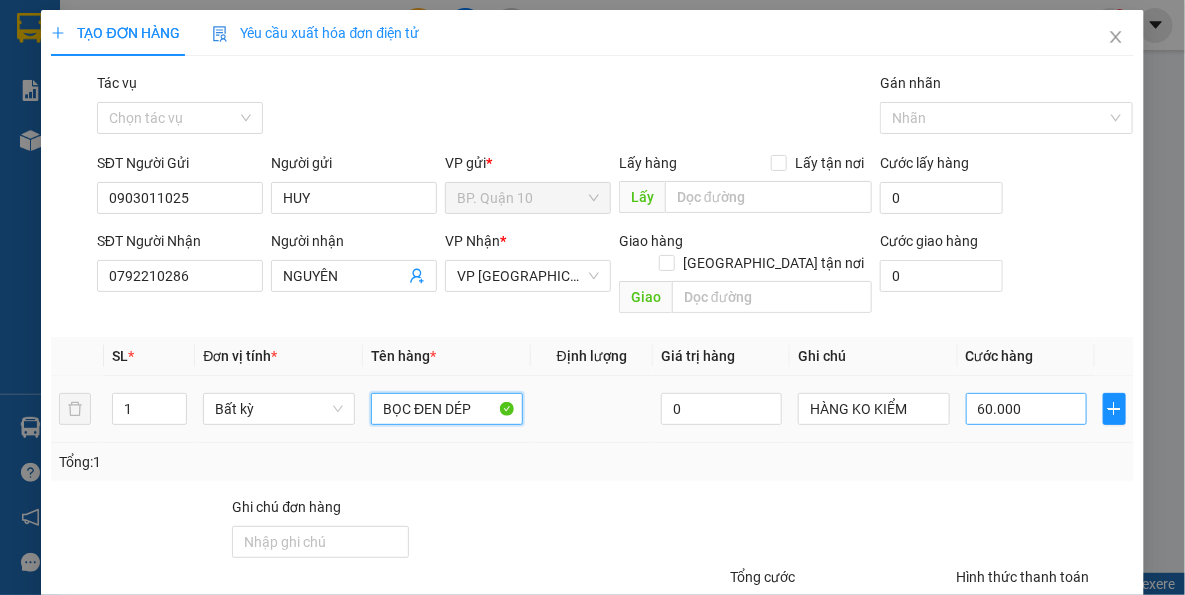 type on "BỌC ĐEN DÉP" 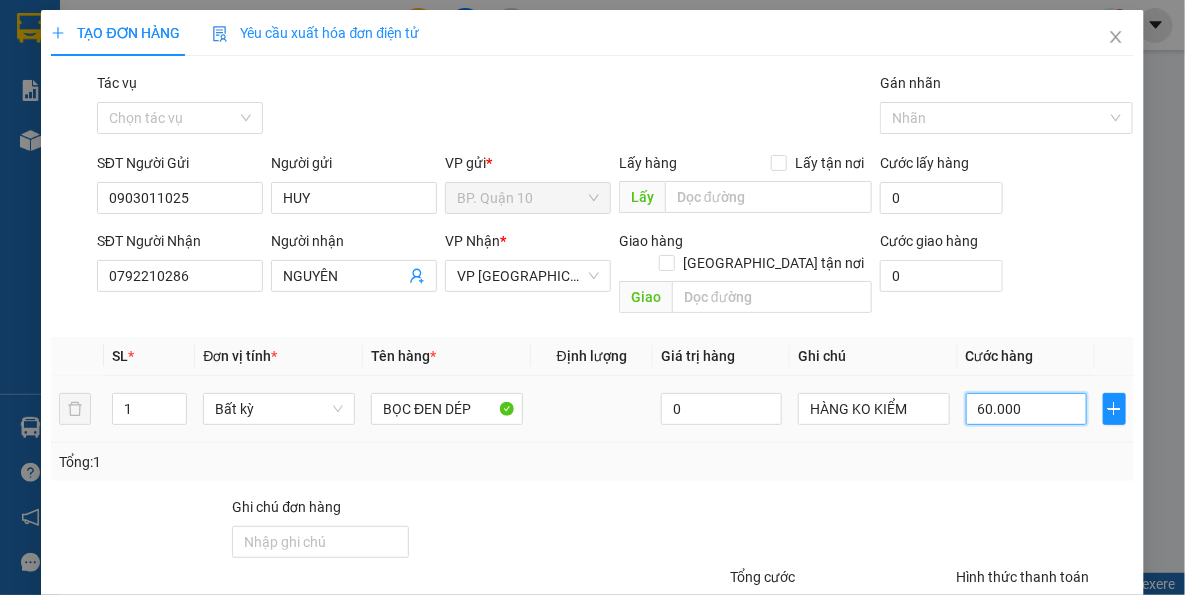 click on "60.000" at bounding box center (1026, 409) 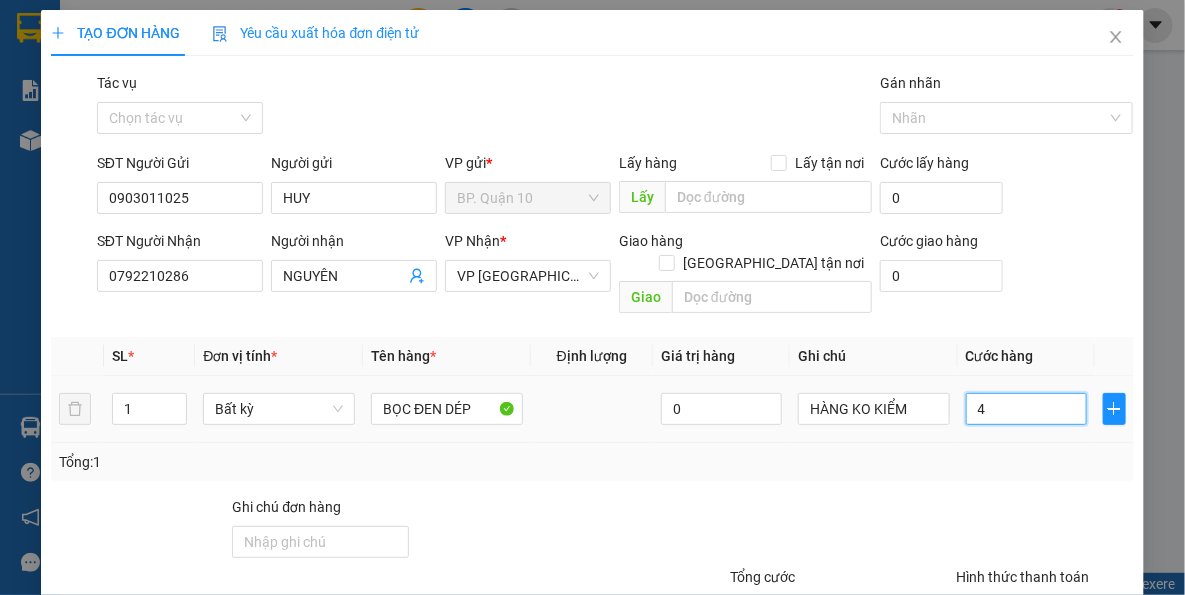 type on "40" 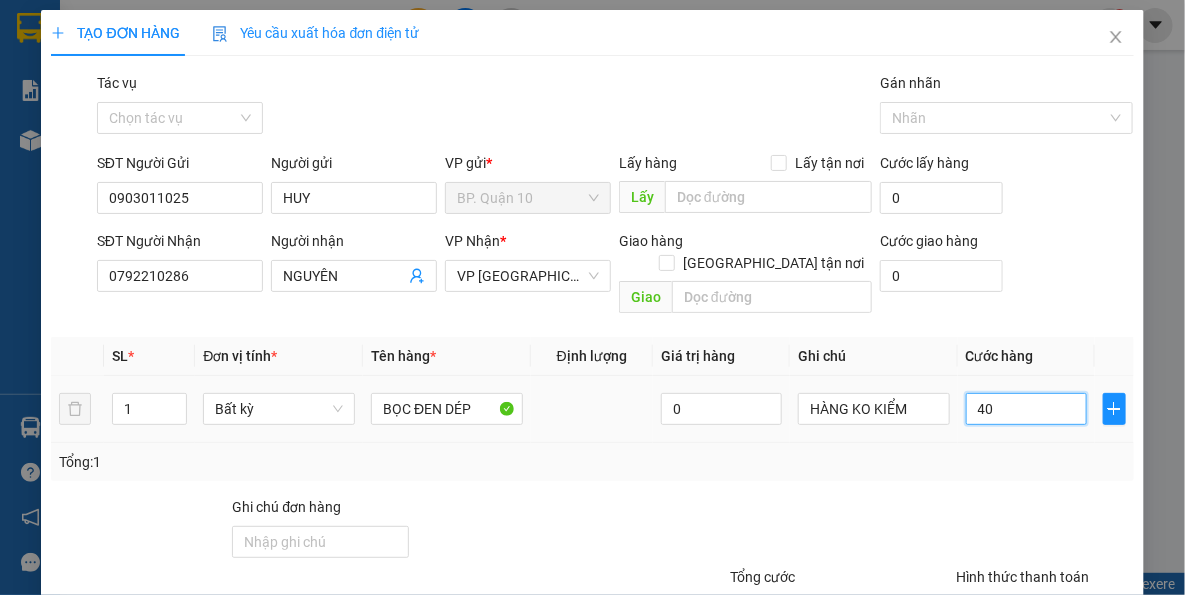 type on "40" 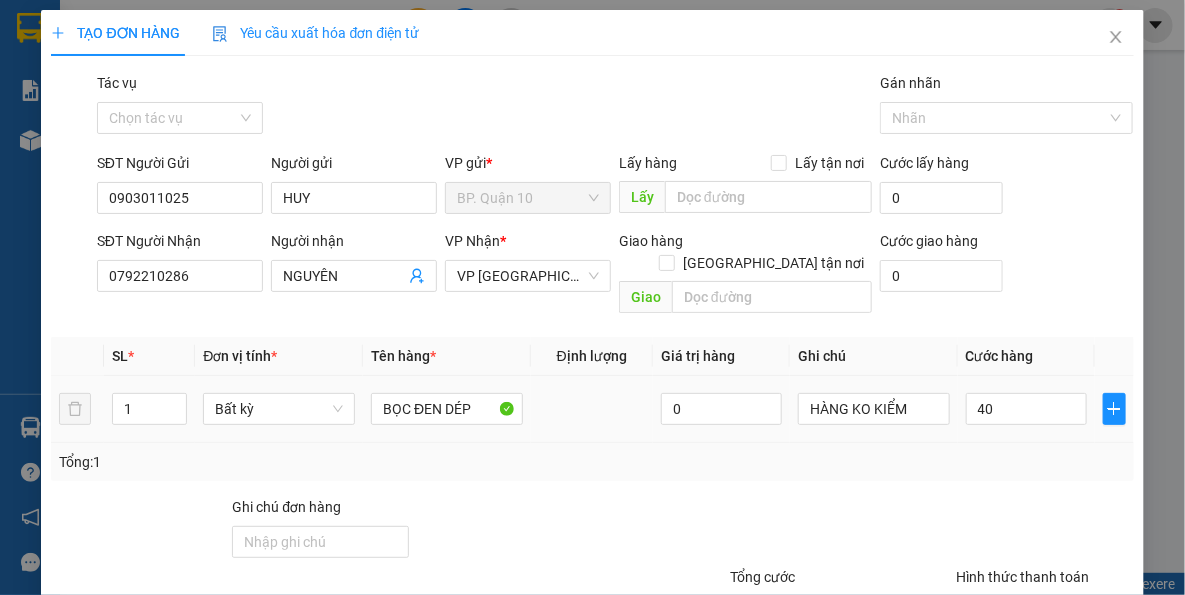 type on "40.000" 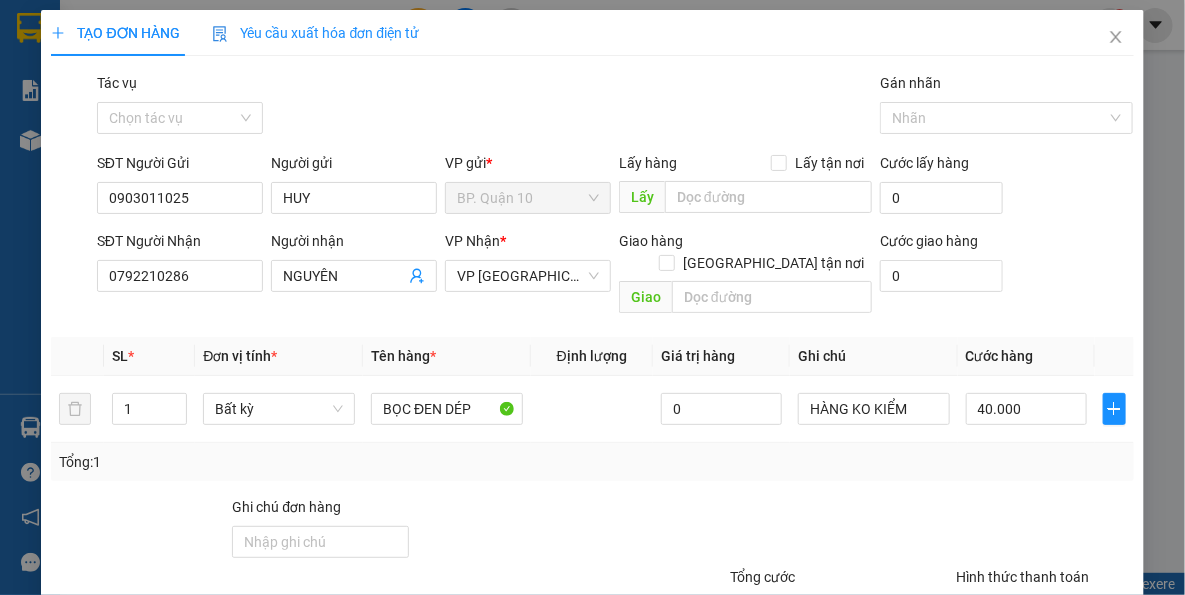 click on "Tổng:  1" at bounding box center (592, 462) 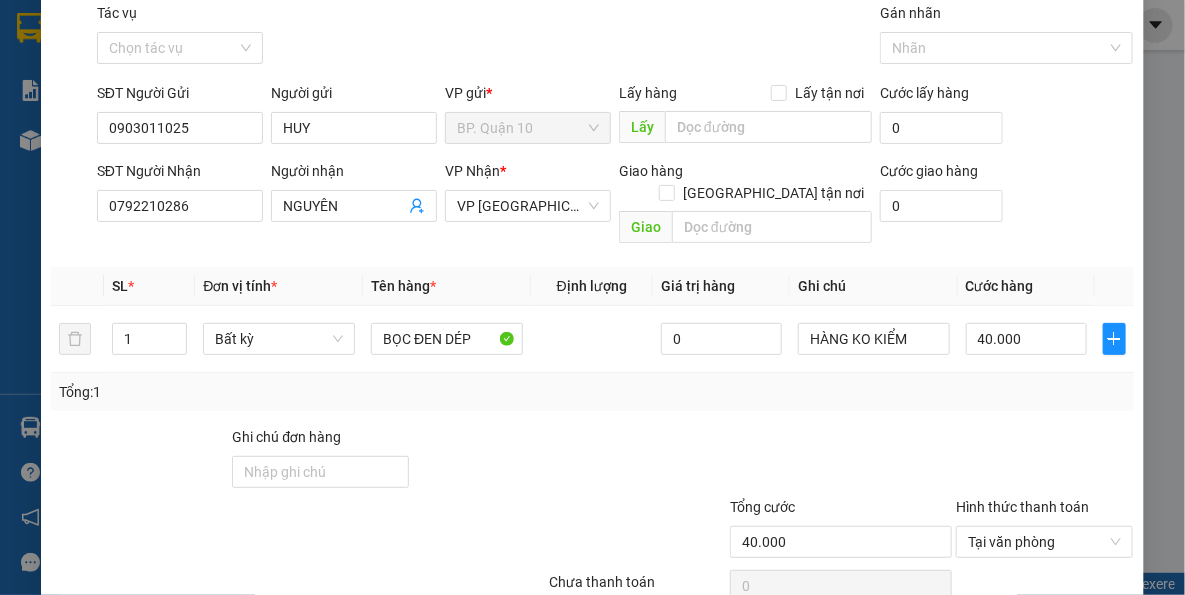 scroll, scrollTop: 143, scrollLeft: 0, axis: vertical 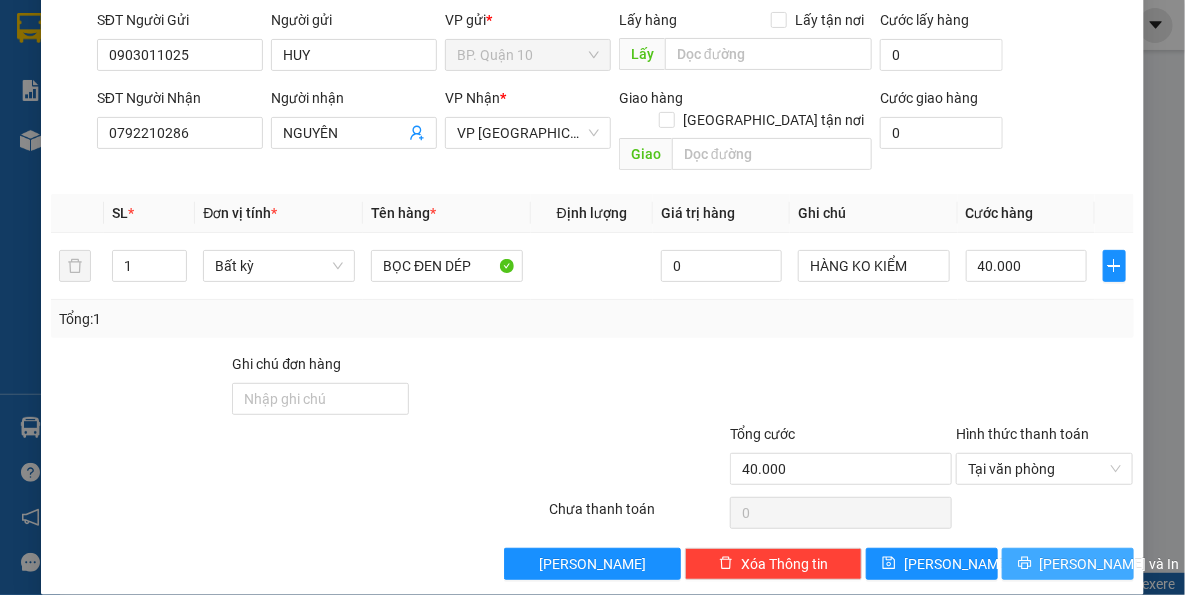 click on "[PERSON_NAME] và In" at bounding box center (1110, 564) 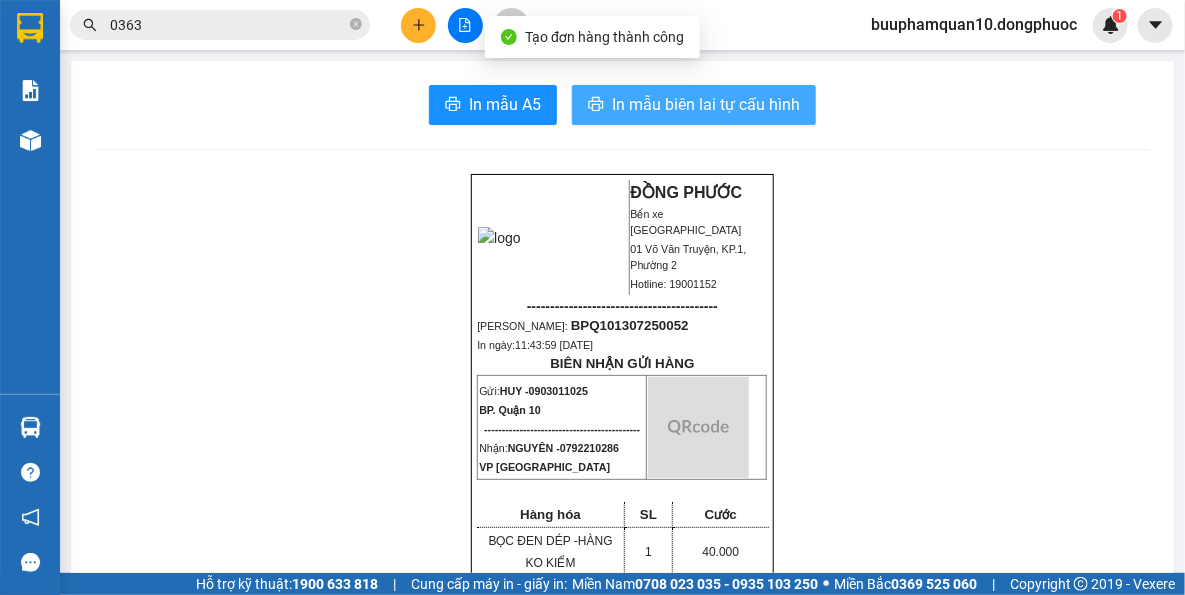 click on "In mẫu biên lai tự cấu hình" at bounding box center (706, 104) 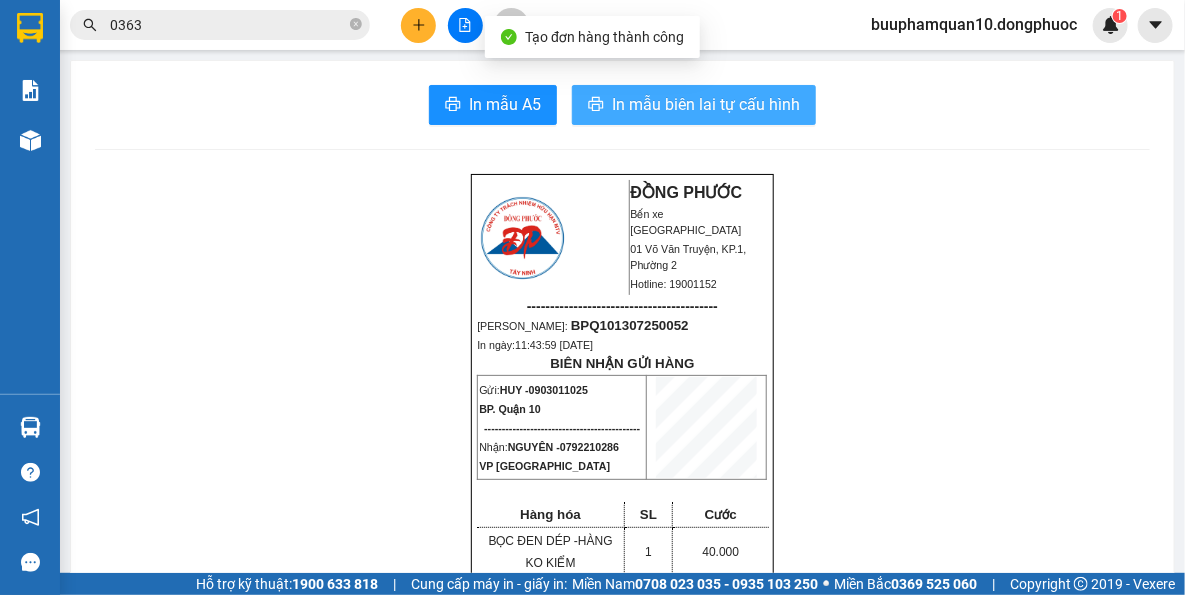 scroll, scrollTop: 0, scrollLeft: 0, axis: both 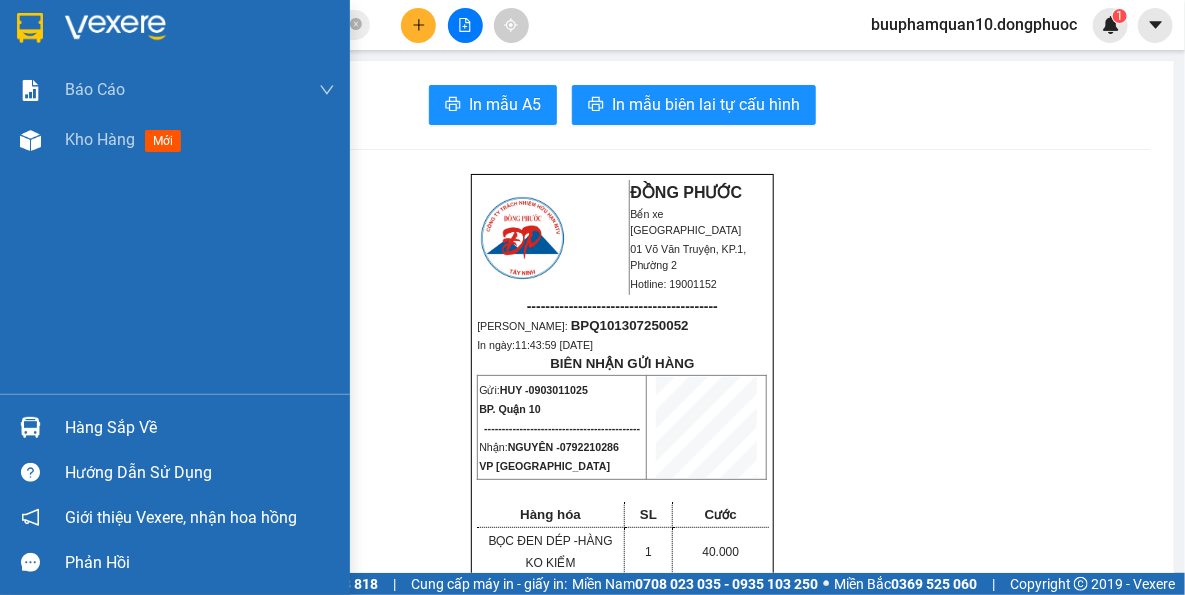 drag, startPoint x: 52, startPoint y: 414, endPoint x: 145, endPoint y: 400, distance: 94.04786 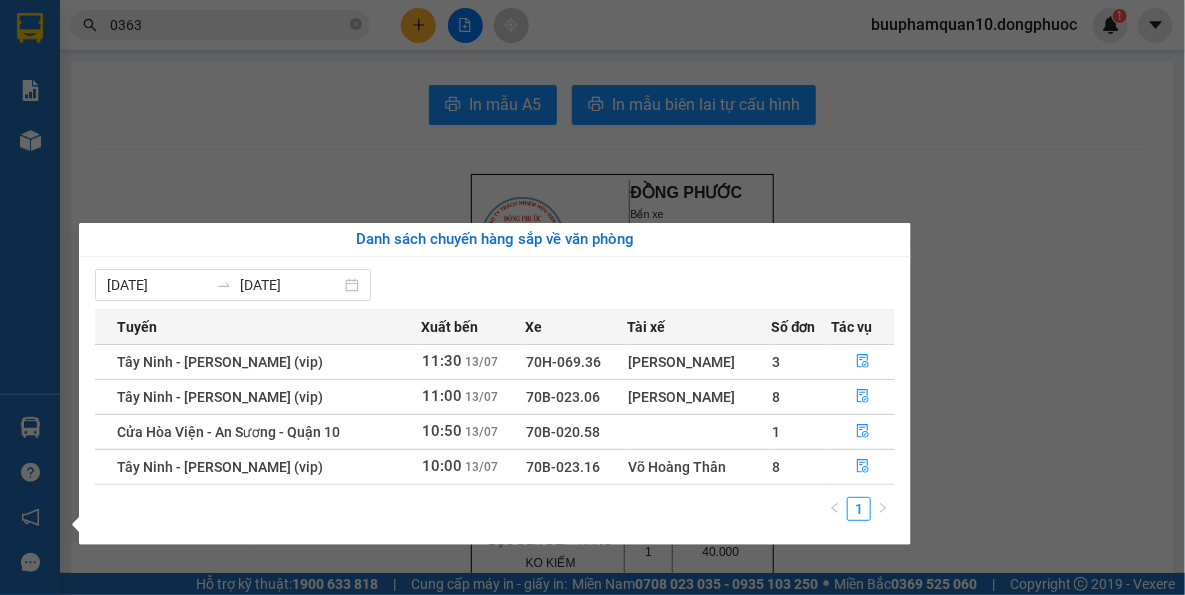 click on "Danh sách chuyến hàng sắp về văn phòng" at bounding box center [495, 240] 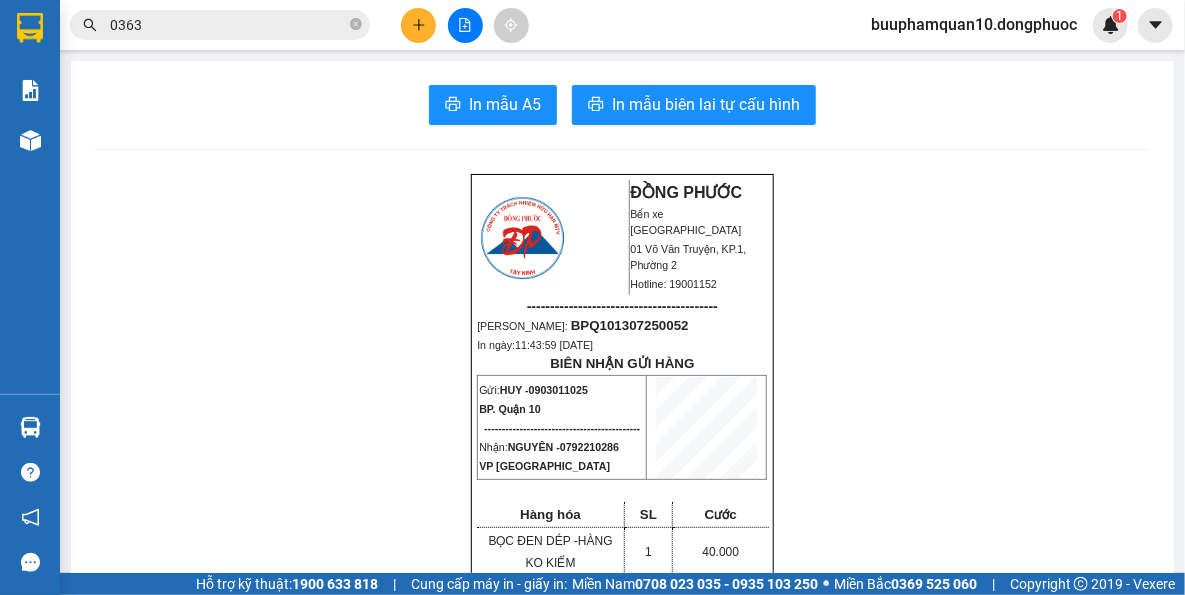 click 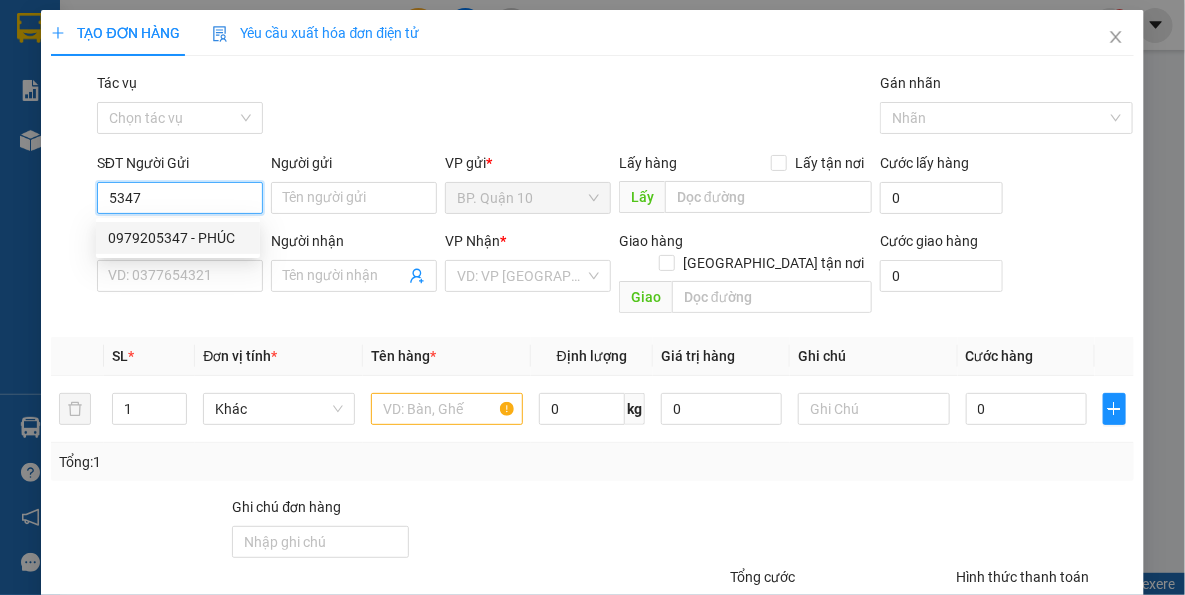 click on "0979205347 - PHÚC" at bounding box center (178, 238) 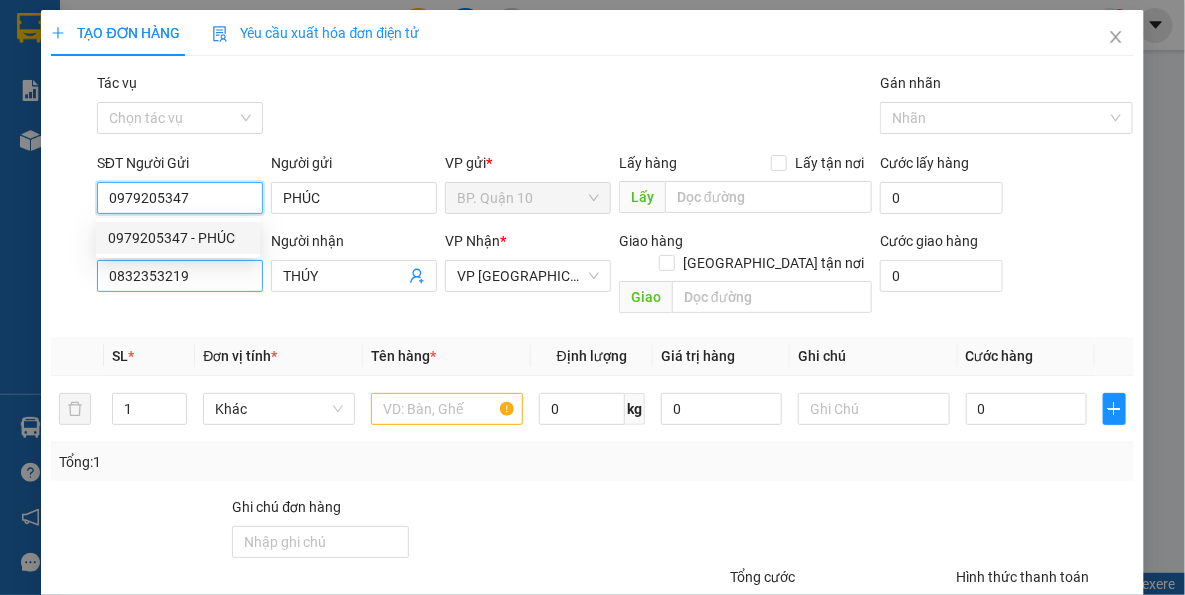 type on "40.000" 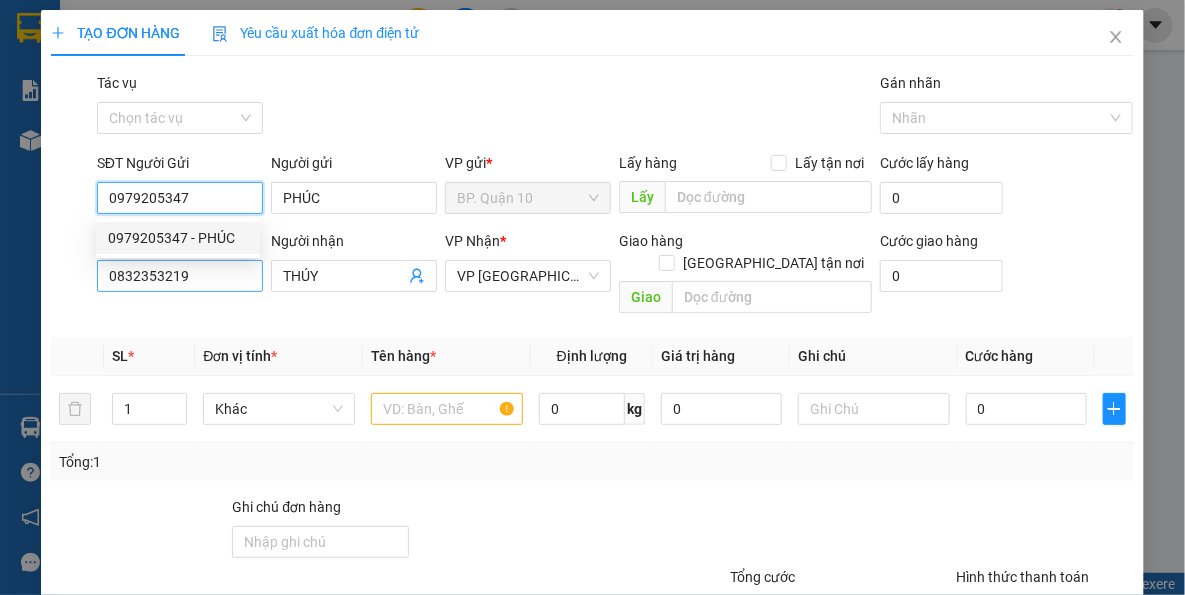 type on "0979205347" 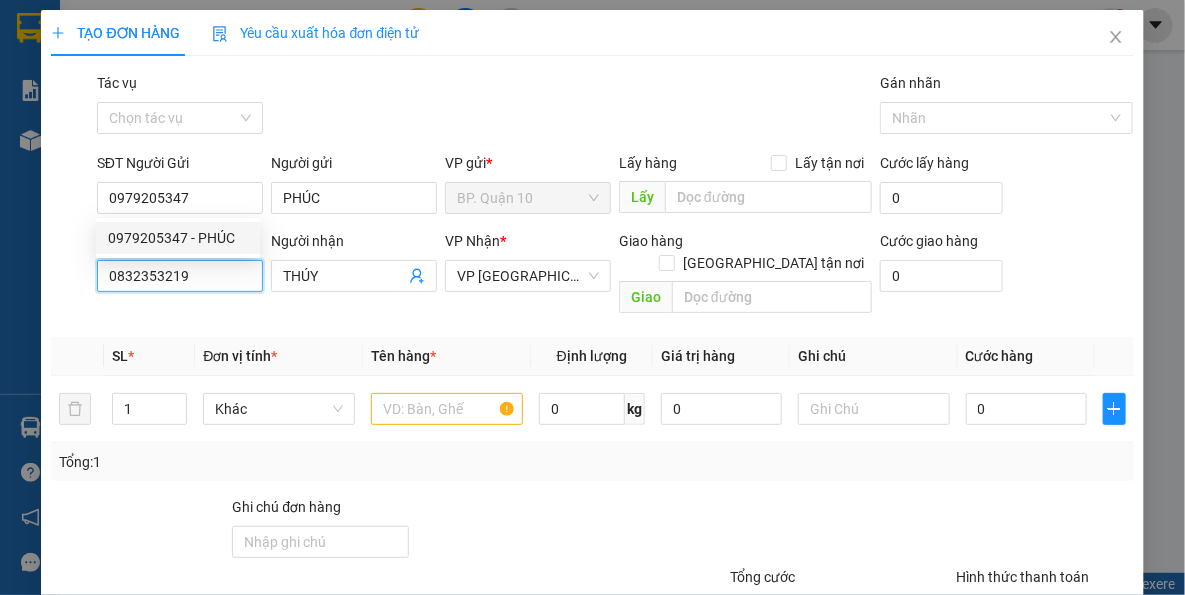 click on "0832353219" at bounding box center [180, 276] 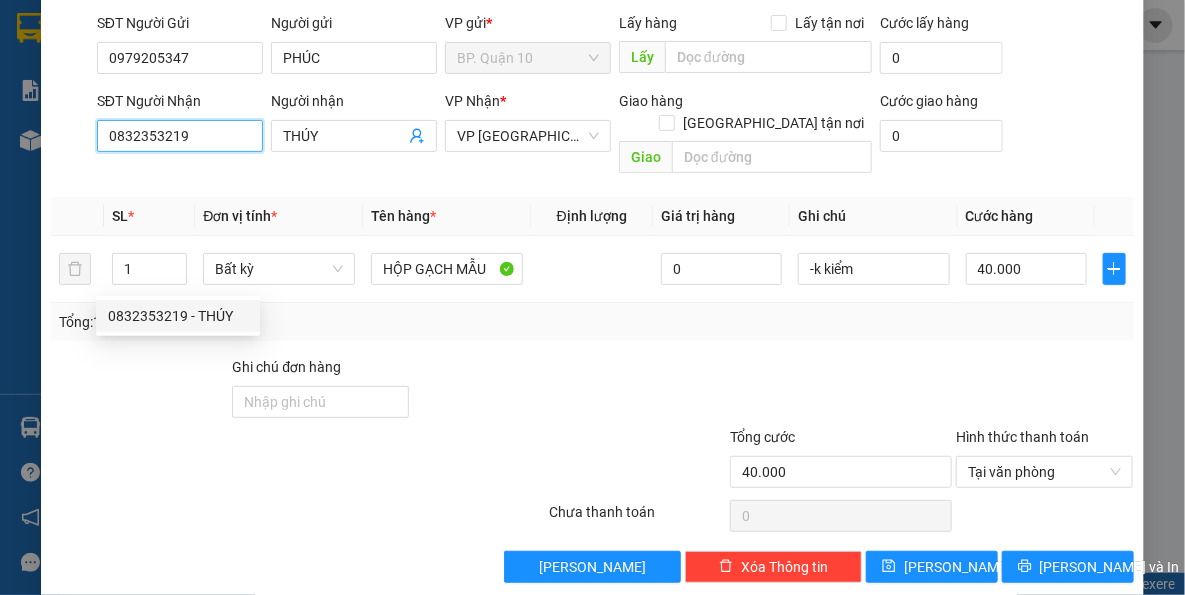 scroll, scrollTop: 143, scrollLeft: 0, axis: vertical 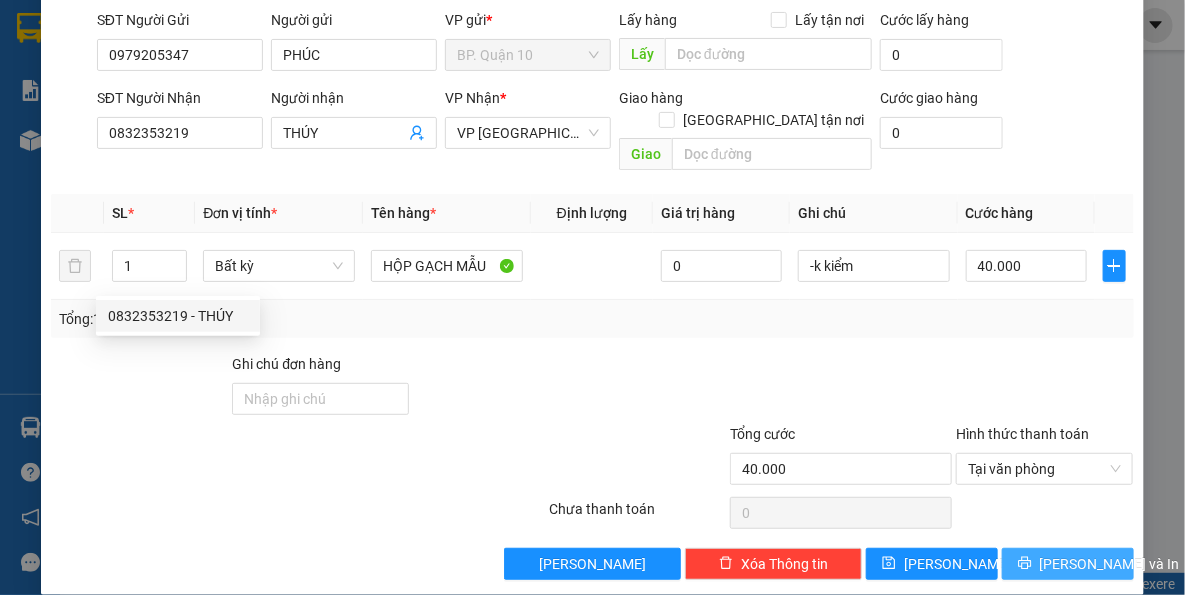 click 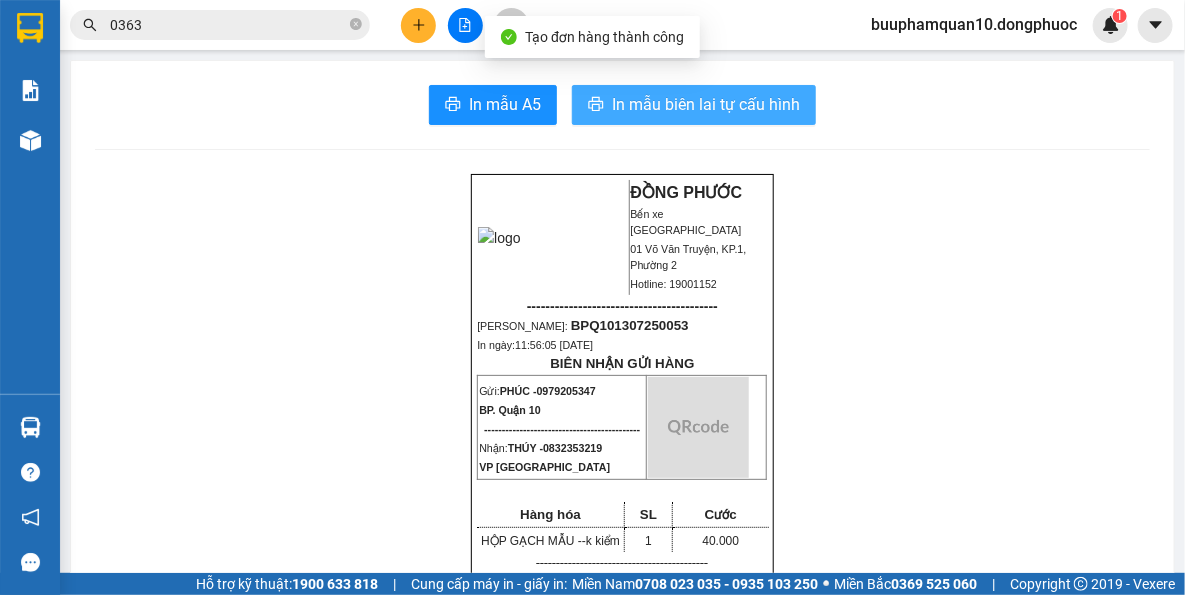 click on "In mẫu biên lai tự cấu hình" at bounding box center [706, 104] 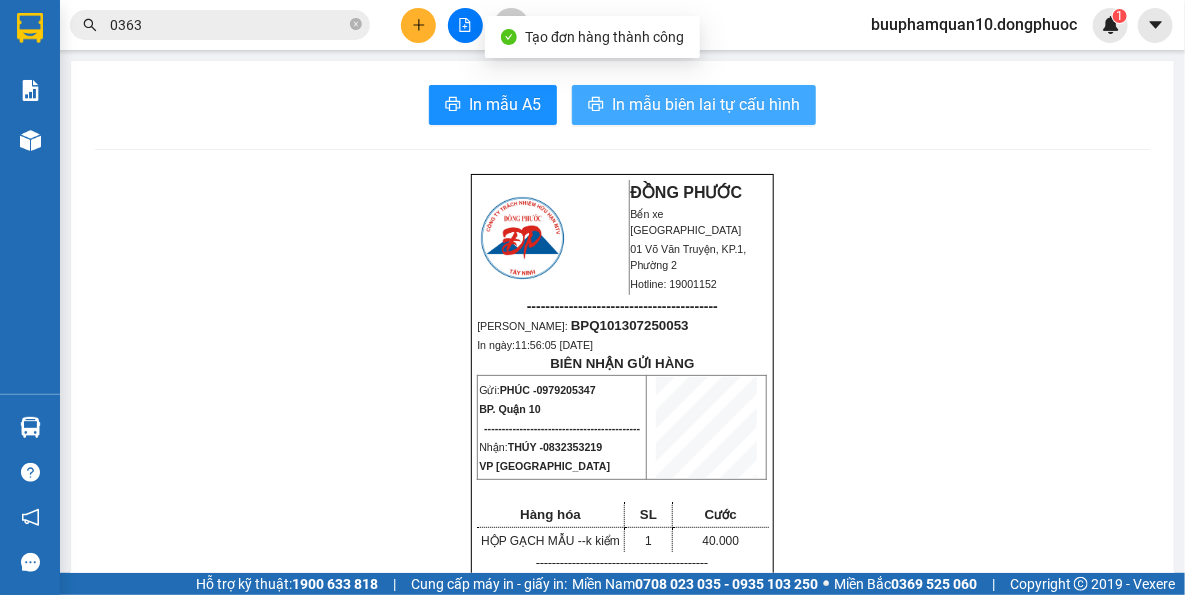 scroll, scrollTop: 0, scrollLeft: 0, axis: both 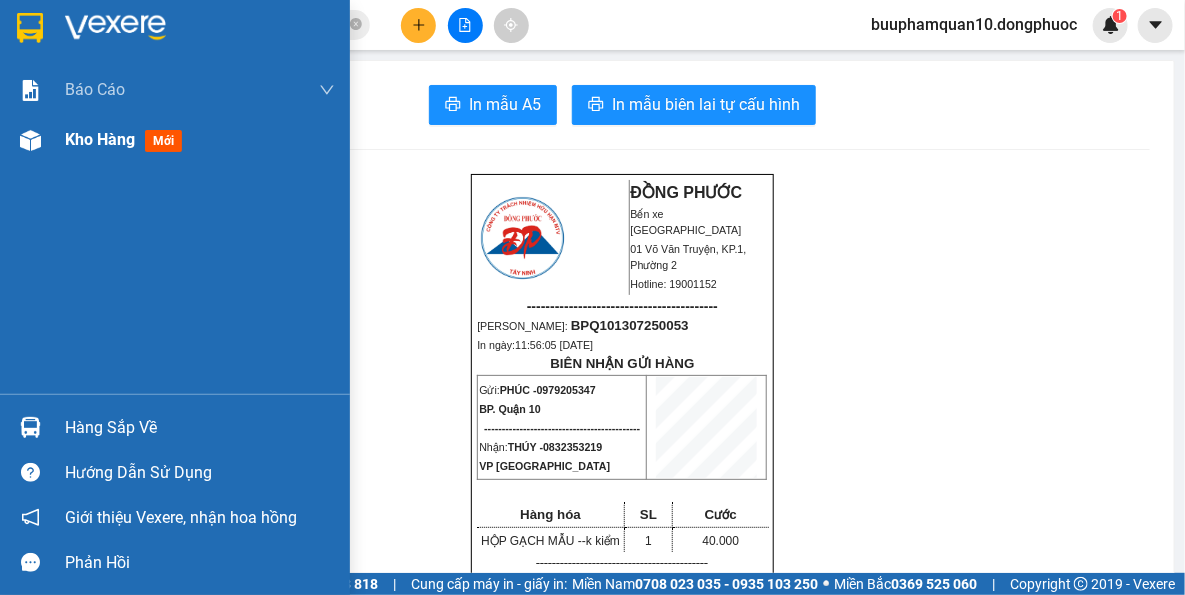 click at bounding box center (30, 140) 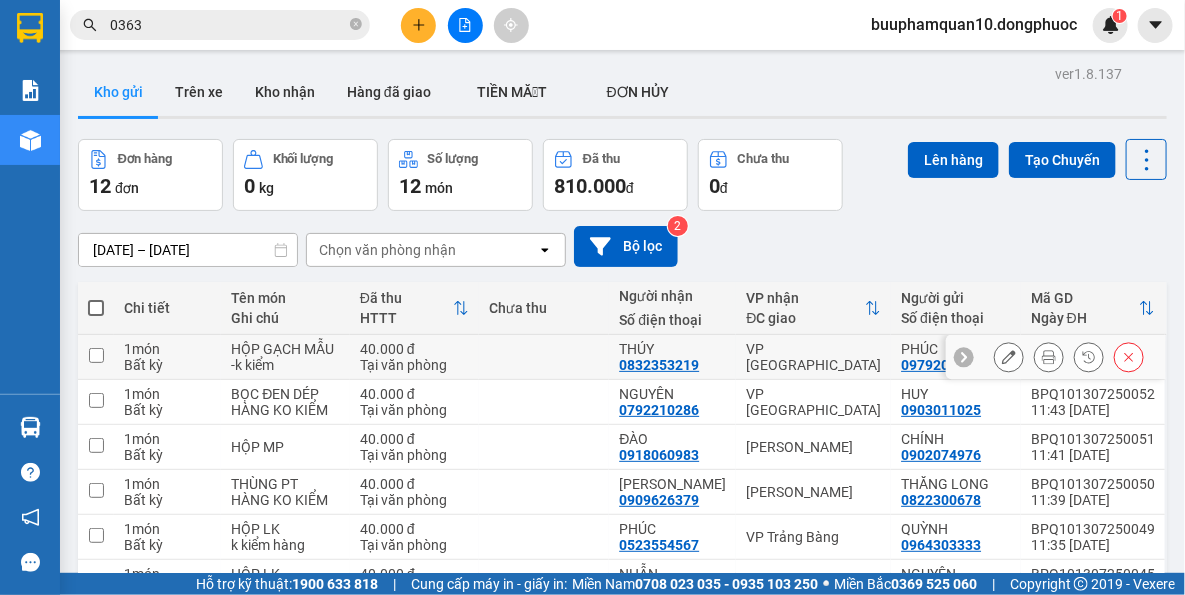 click on "VP [GEOGRAPHIC_DATA]" at bounding box center [813, 357] 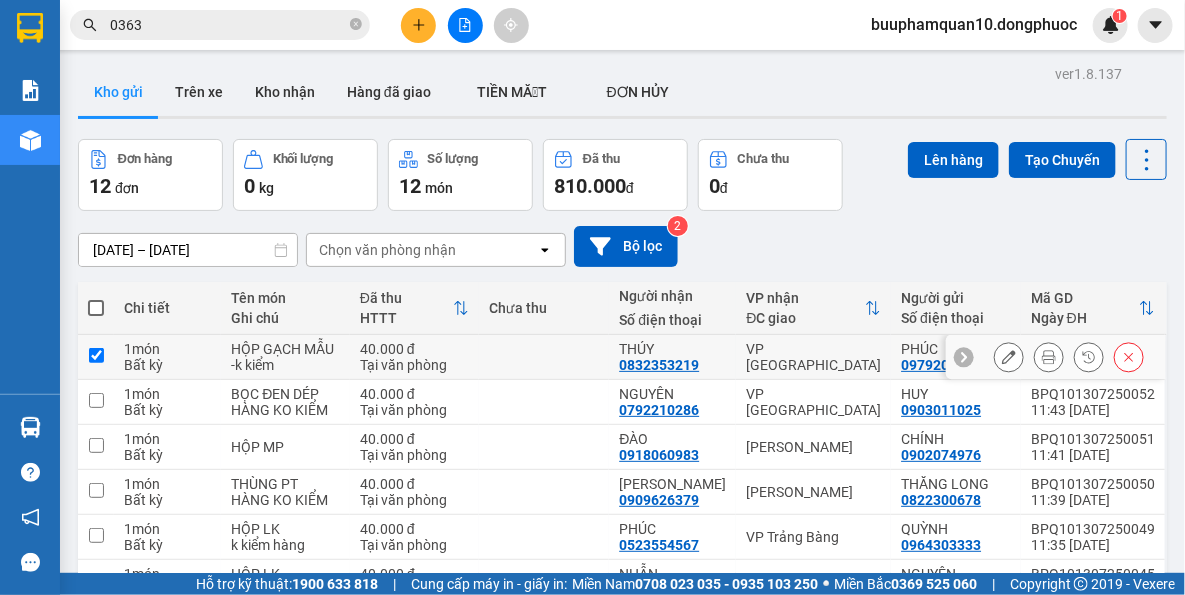 checkbox on "true" 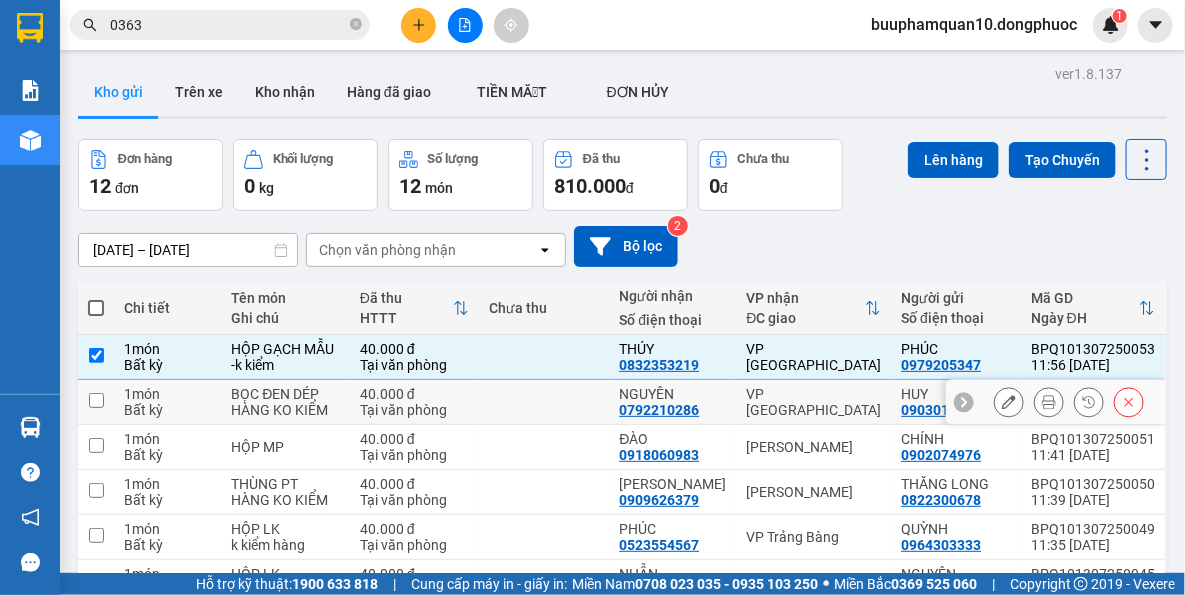 click on "VP [GEOGRAPHIC_DATA]" at bounding box center (813, 402) 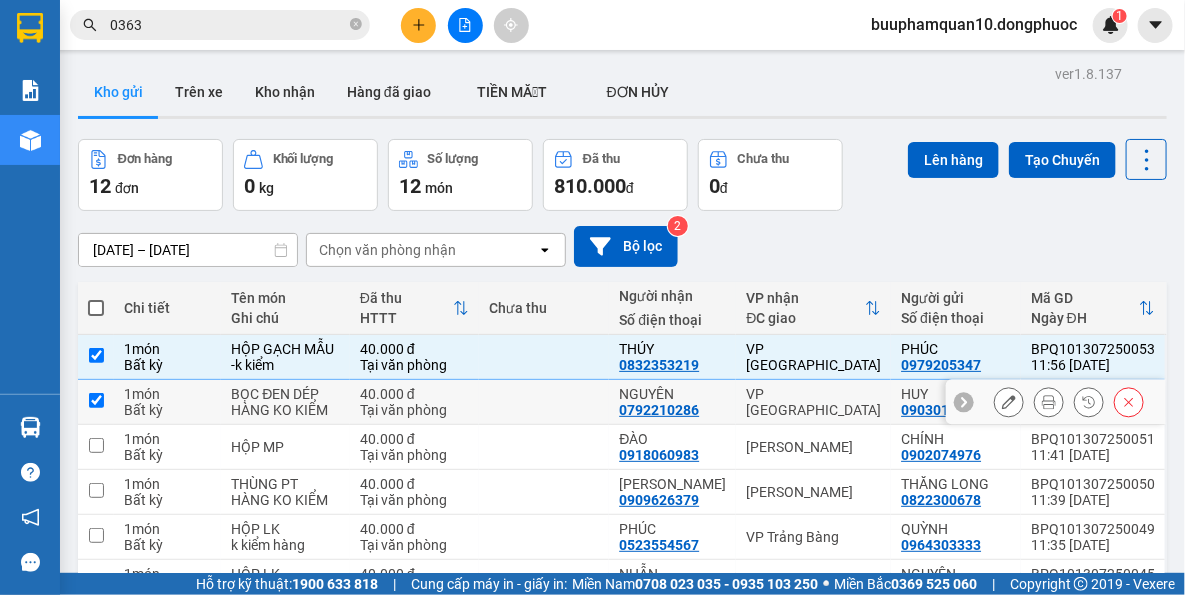checkbox on "true" 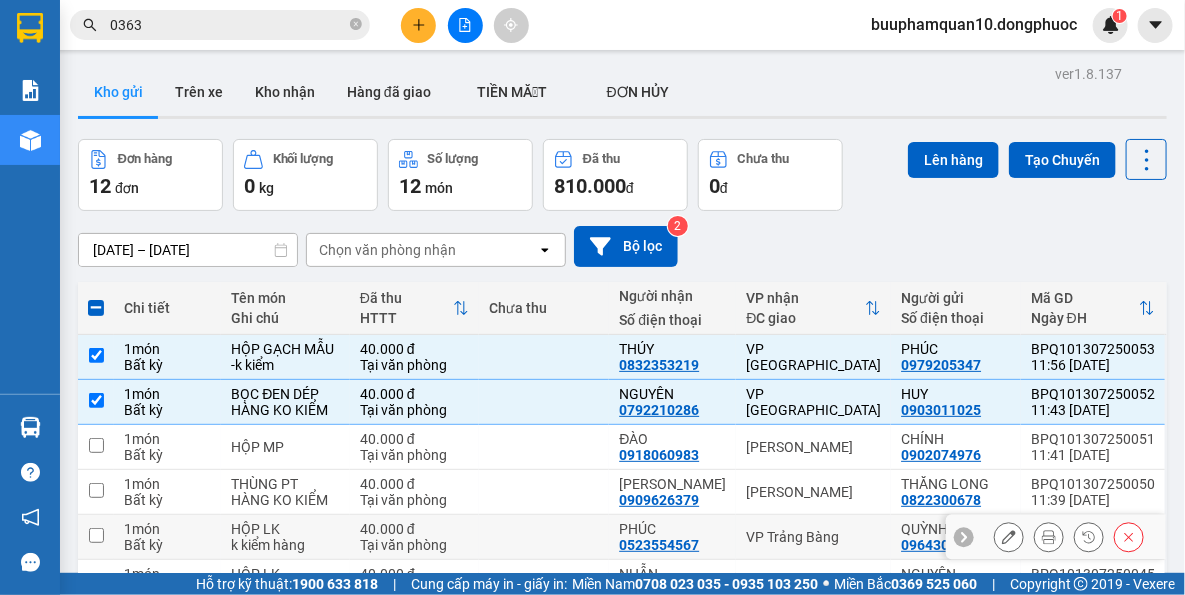 drag, startPoint x: 863, startPoint y: 540, endPoint x: 852, endPoint y: 527, distance: 17.029387 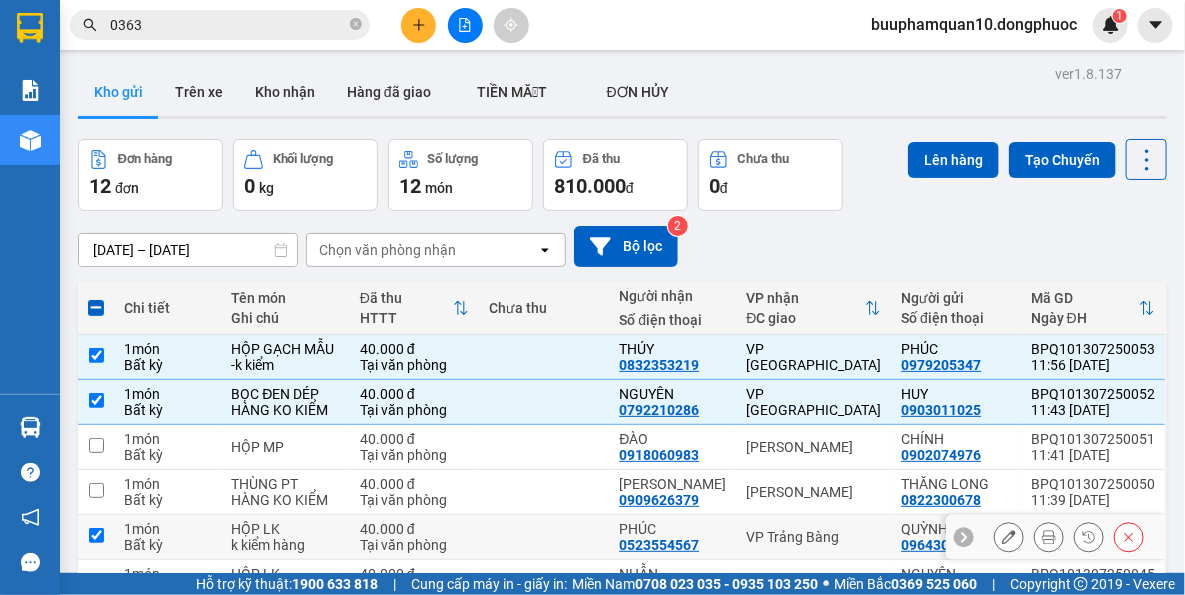 checkbox on "true" 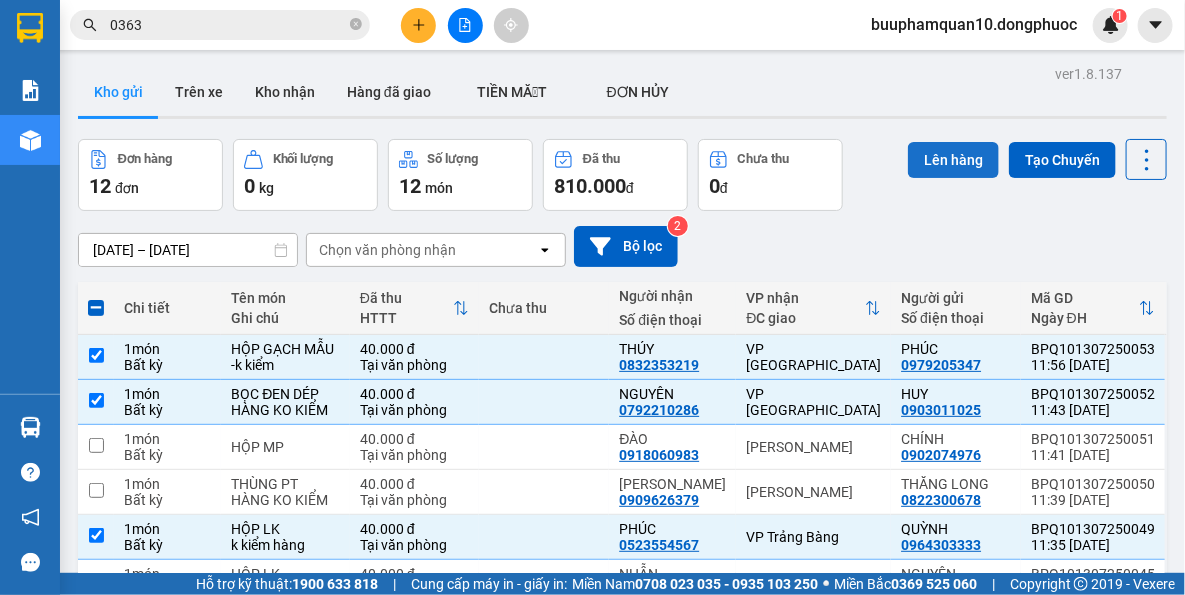 drag, startPoint x: 971, startPoint y: 160, endPoint x: 970, endPoint y: 170, distance: 10.049875 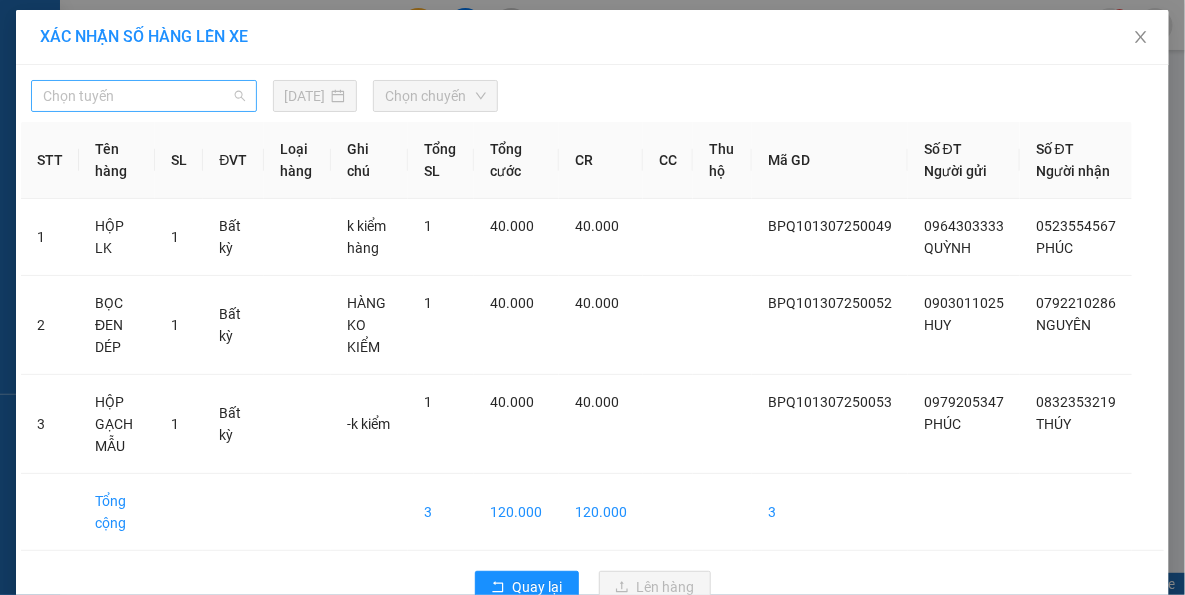 click on "Chọn tuyến" at bounding box center (144, 96) 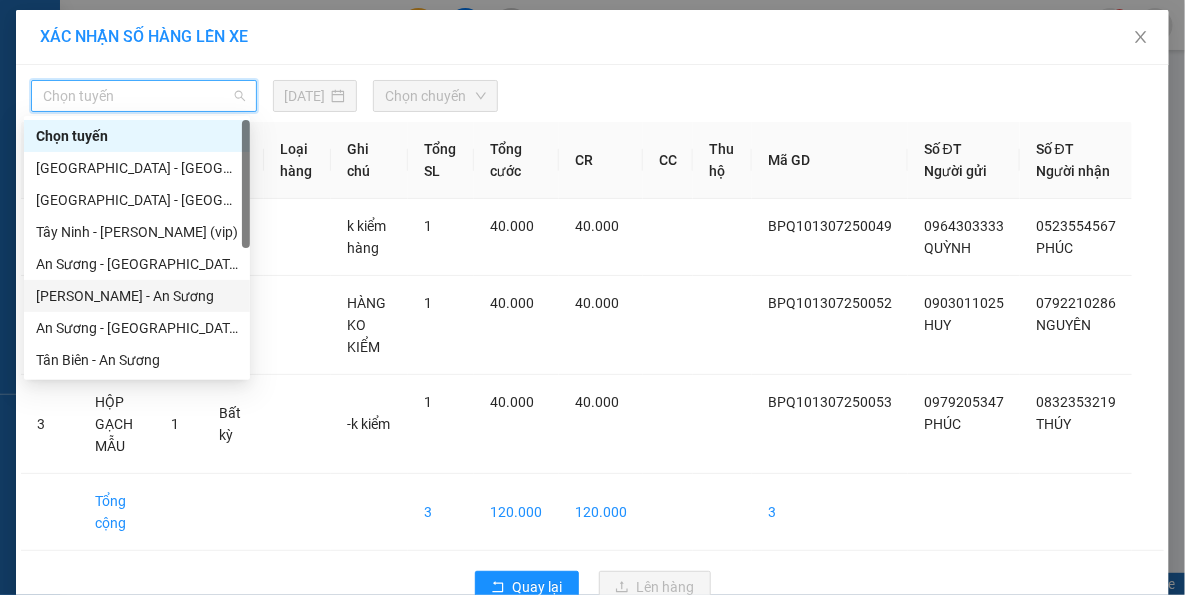 scroll, scrollTop: 287, scrollLeft: 0, axis: vertical 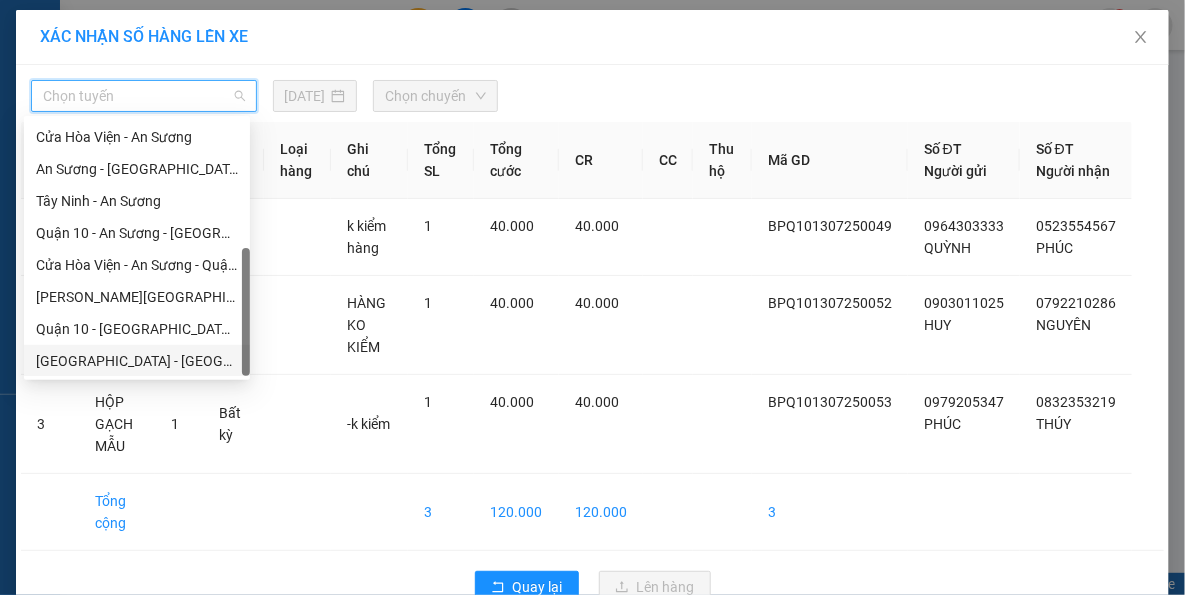 click on "[GEOGRAPHIC_DATA] - [GEOGRAPHIC_DATA] (vip)" at bounding box center [137, 361] 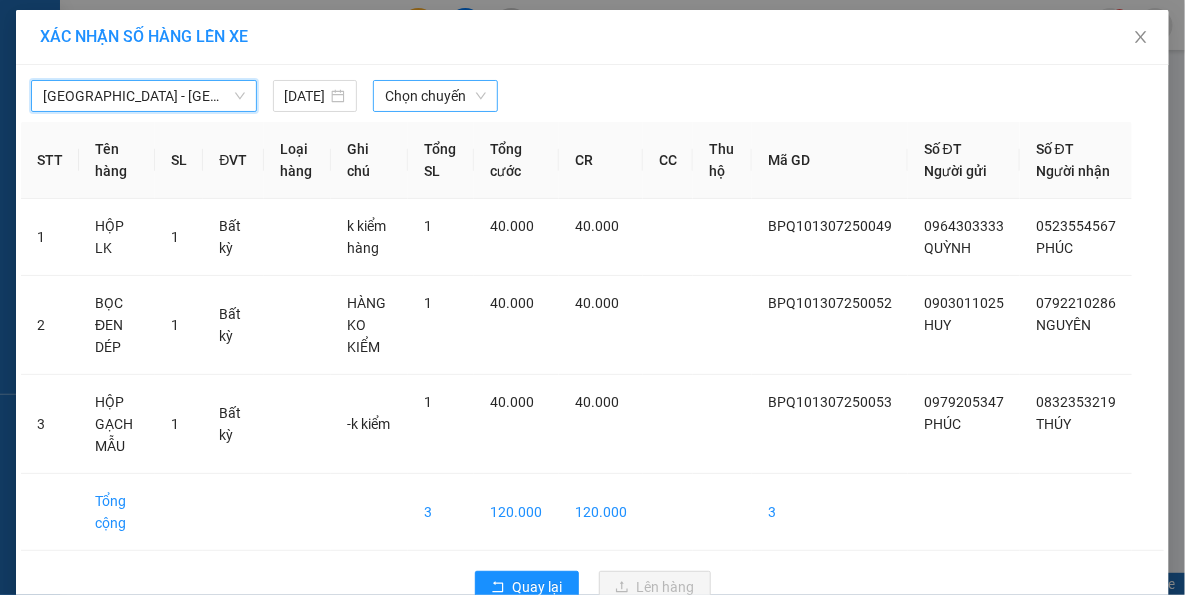 click on "Chọn chuyến" at bounding box center [435, 96] 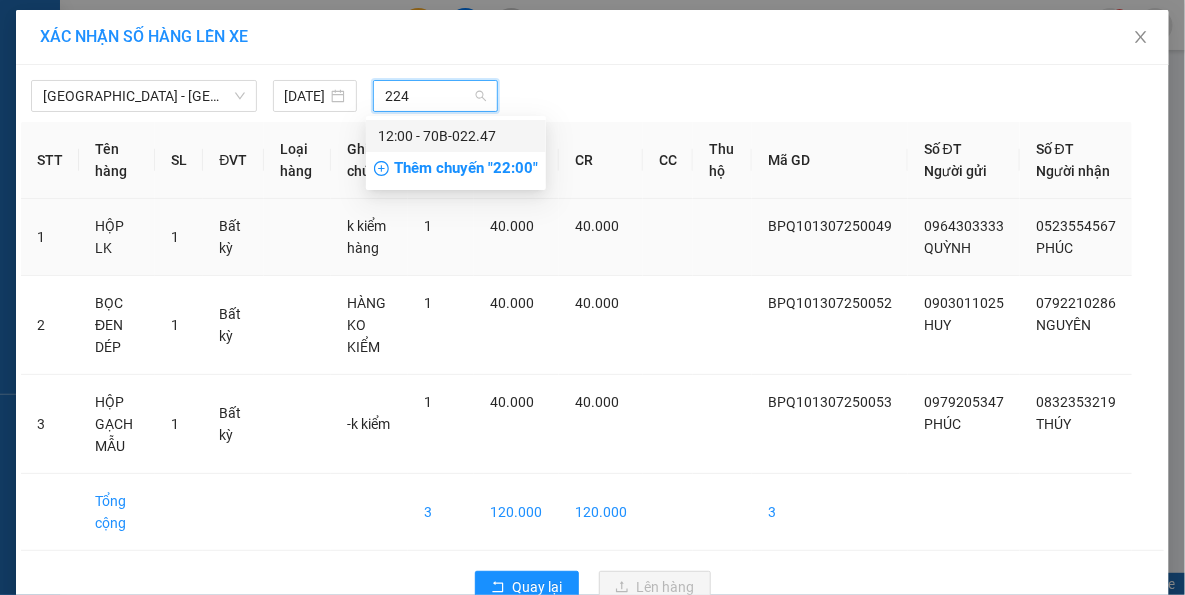 type on "2247" 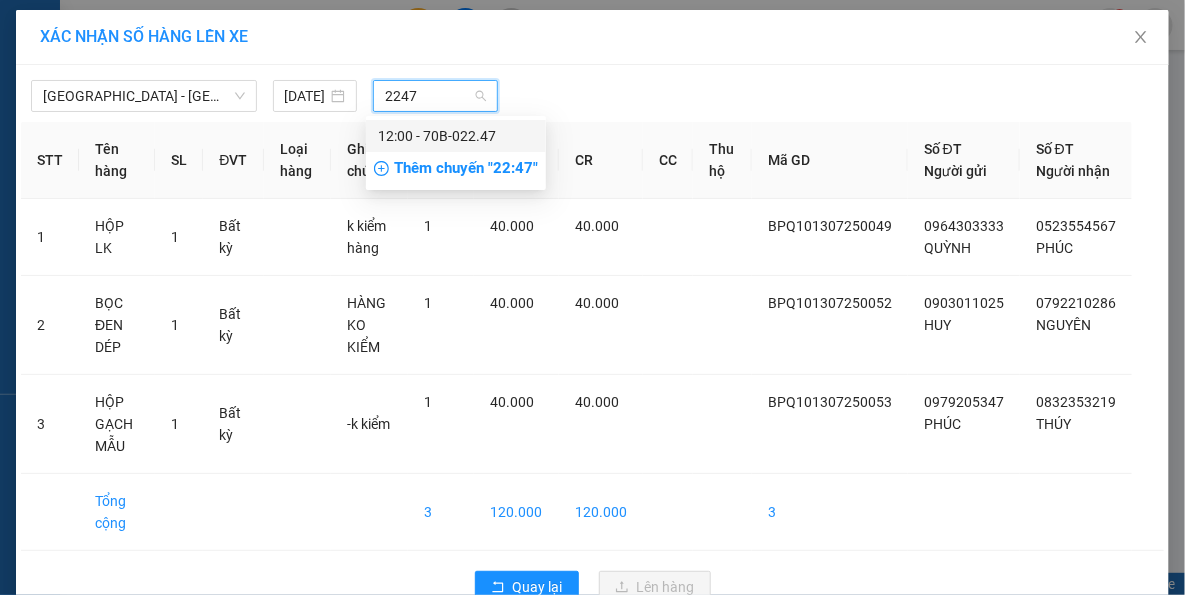 click on "12:00     - 70B-022.47" at bounding box center (456, 136) 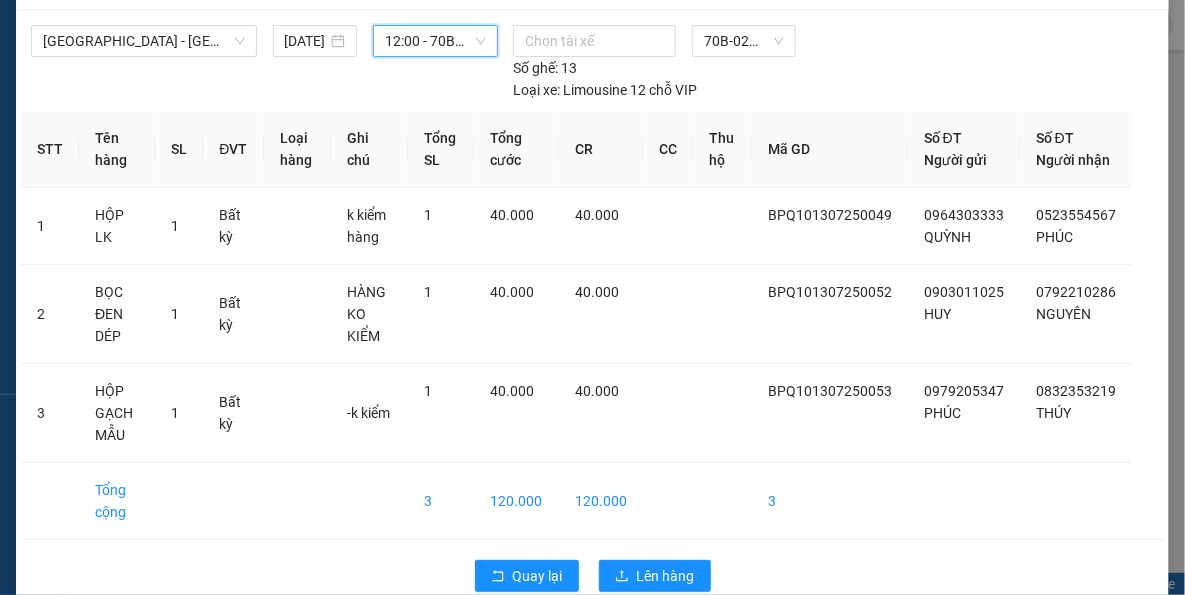 scroll, scrollTop: 111, scrollLeft: 0, axis: vertical 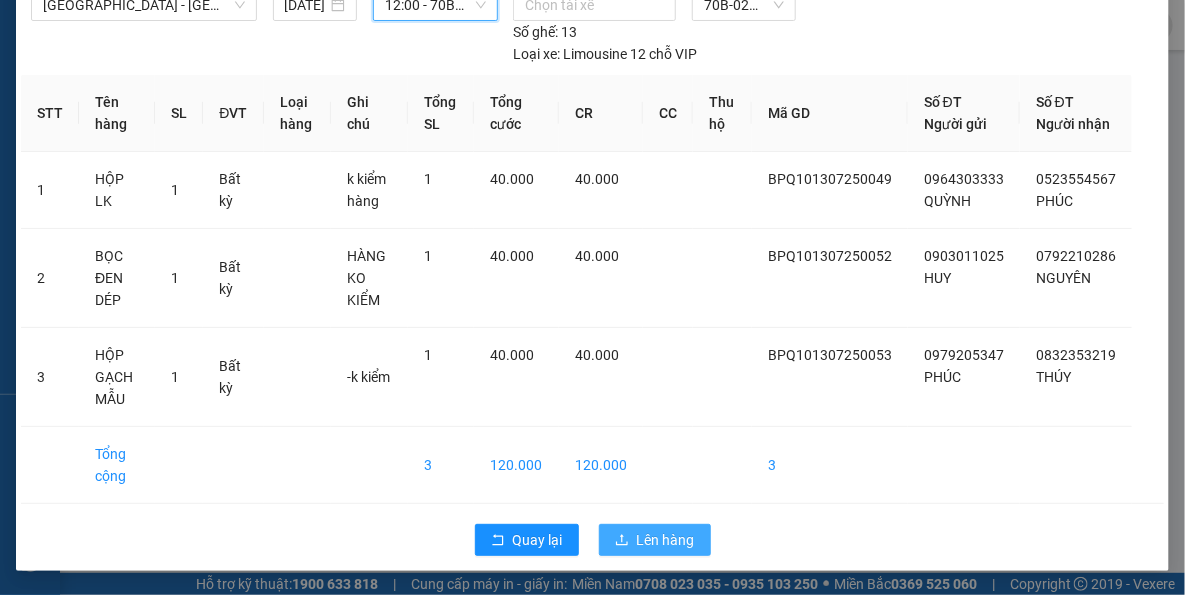 click on "Lên hàng" at bounding box center [666, 540] 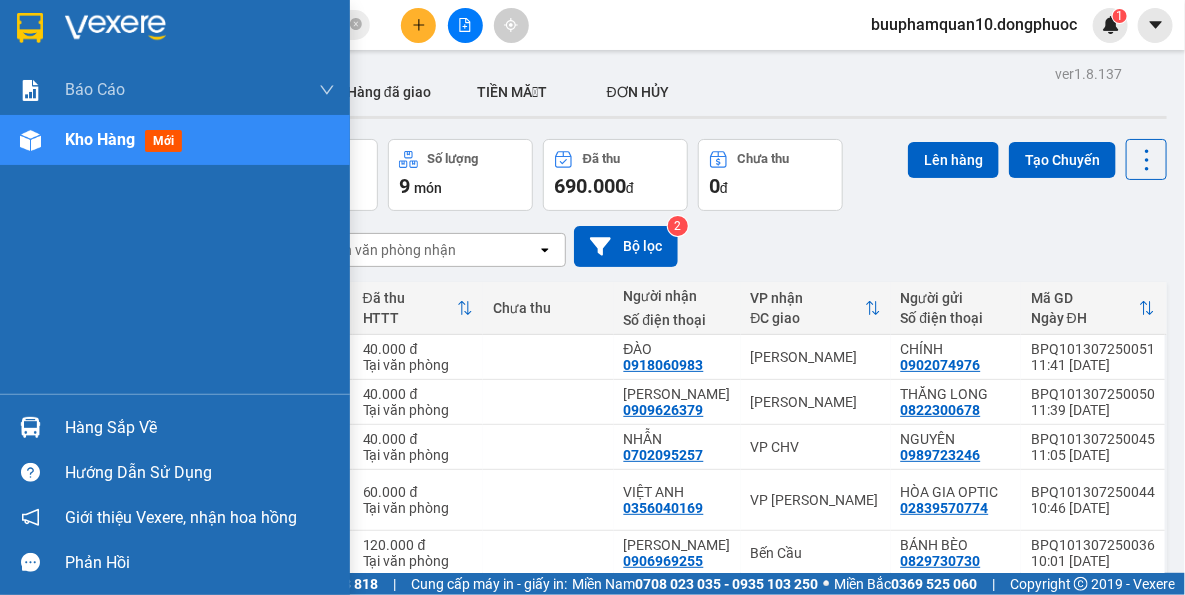 click on "Hàng sắp về" at bounding box center [175, 427] 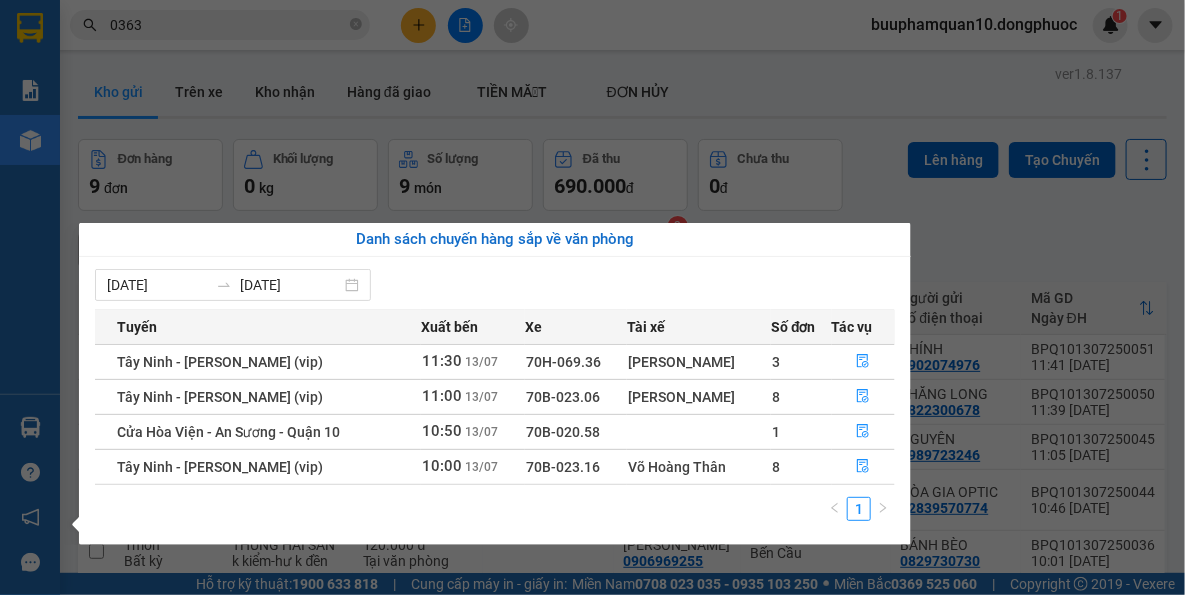 click on "Kết quả tìm kiếm ( 4 )  Bộ lọc  Thuộc VP này Gửi 3 ngày gần nhất Mã ĐH Trạng thái Món hàng Tổng cước Chưa cước Nhãn Người gửi VP Gửi Người nhận VP Nhận HT1307250013 08:25 [DATE] VP Nhận   70B-019.09 11:42 [DATE] 2 BỊCH TP + TC SL:  2 100.000 0977013177 [GEOGRAPHIC_DATA] 093771 0363 PHƯƠNG BP. Quận 10 BPQ101207250110 16:32 [DATE] Đã giao   08:13 [DATE] TÚI QA SL:  1 40.000 0363 129372 THẢO BP. Quận 10 0828043557 KIM HỒNG VP CHV BPQ101207250005 07:10 [DATE] Đã giao   14:51 [DATE] THÙNG GT SL:  1 60.000 0363 944511 ANH KHIÊM  BP. Quận 10 0907973686 HUY VP [GEOGRAPHIC_DATA] 06:17 [DATE] Đã giao   10:26 [DATE] THÙNG TP SL:  1 60.000 0363 029321 [GEOGRAPHIC_DATA] NHƯ BP. Quận 10 1 0363 buuphamquan10.dongphuoc 1     Báo cáo Mẫu 1: Báo cáo dòng tiền theo nhân viên Mẫu 1: Báo cáo dòng tiền theo nhân viên (VP) Mẫu 2: Doanh số tạo đơn theo Văn phòng, nhân viên - Trạm     Kho hàng" at bounding box center (592, 297) 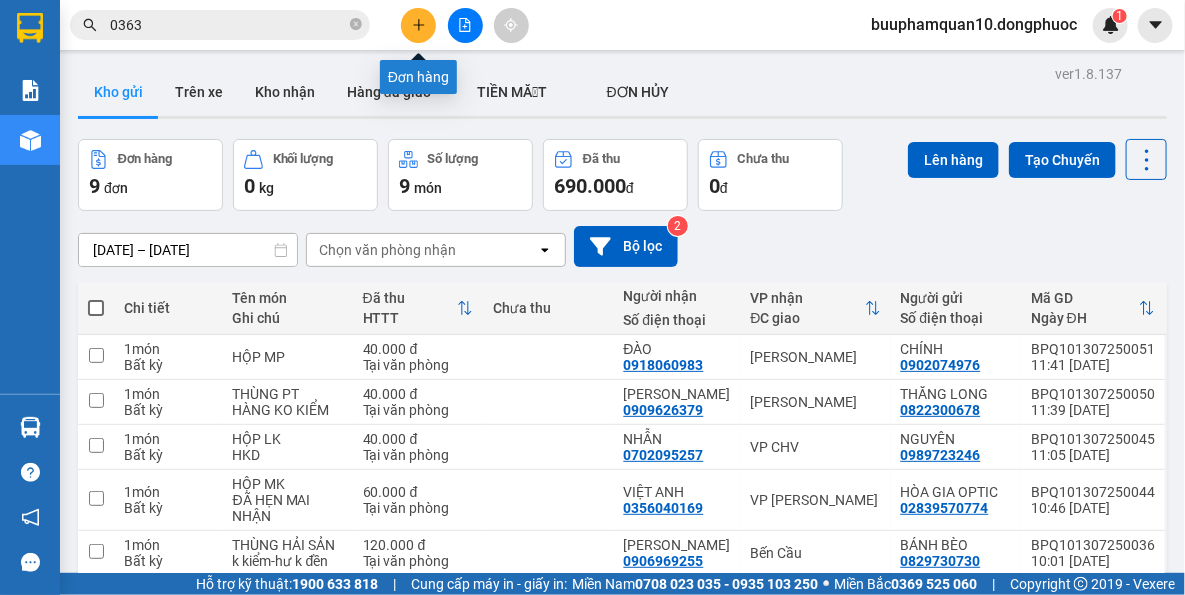 click at bounding box center (418, 25) 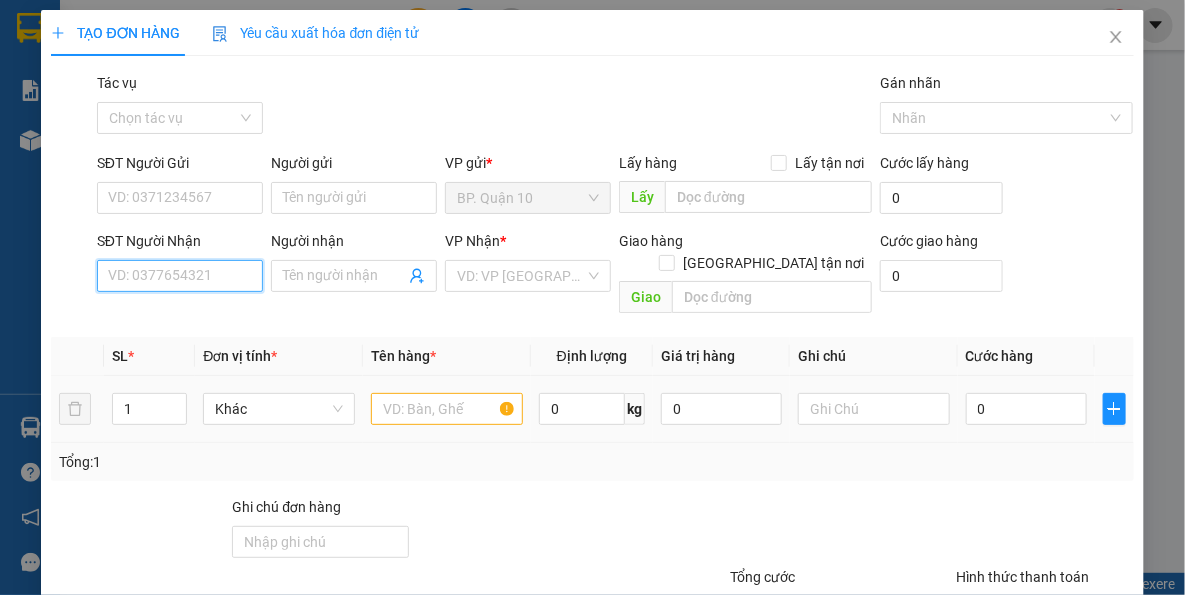 drag, startPoint x: 166, startPoint y: 285, endPoint x: 759, endPoint y: 411, distance: 606.2384 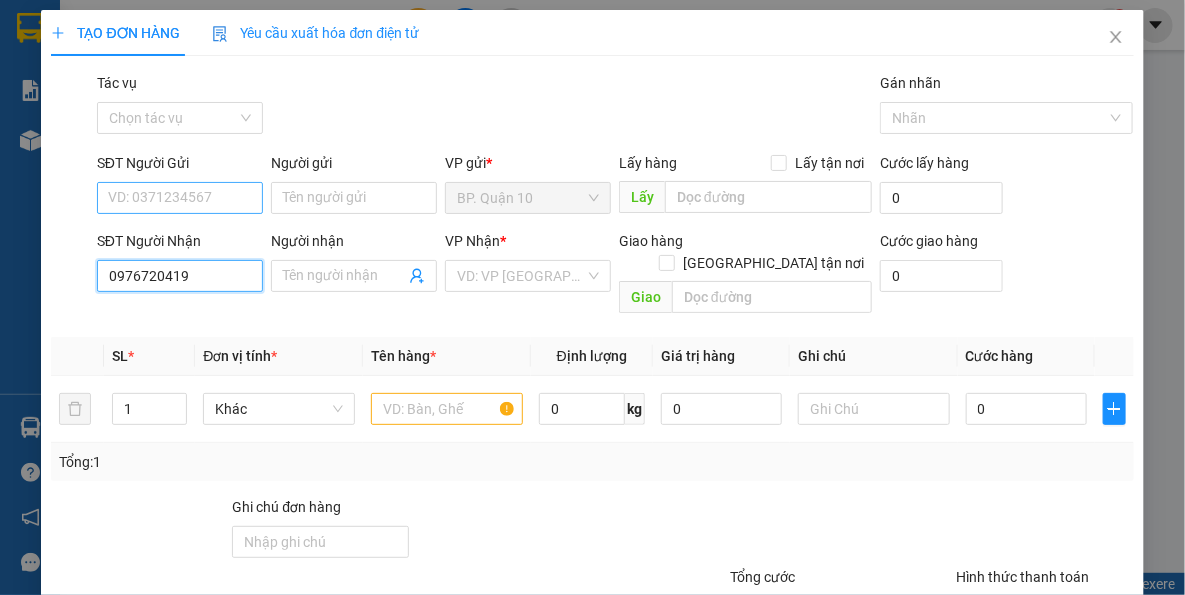 type on "0976720419" 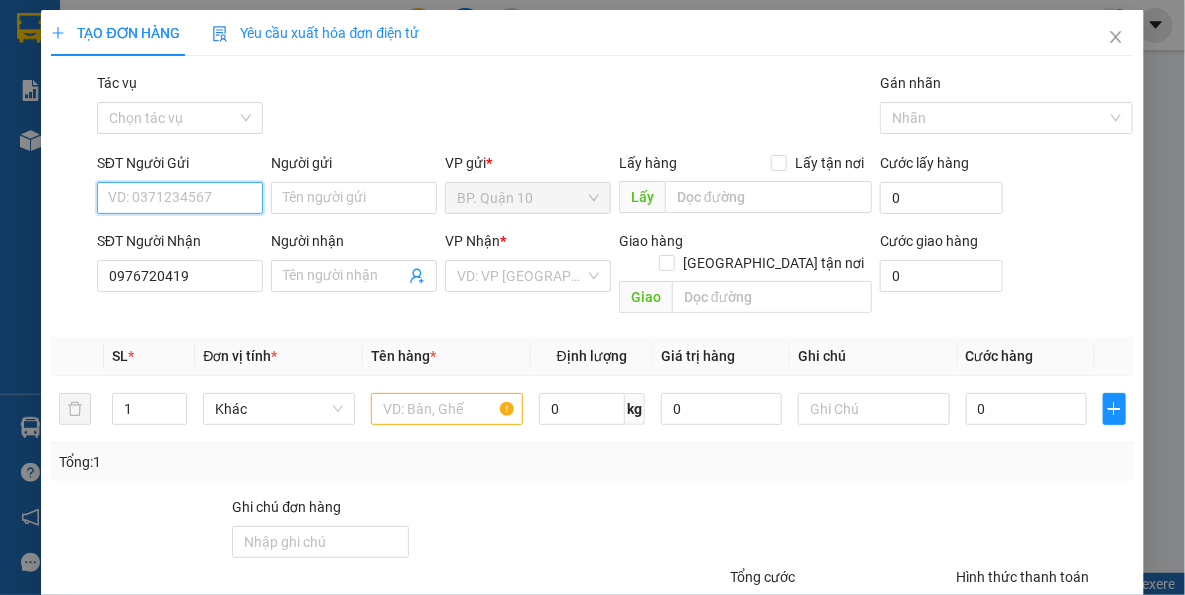 click on "SĐT Người Gửi" at bounding box center (180, 198) 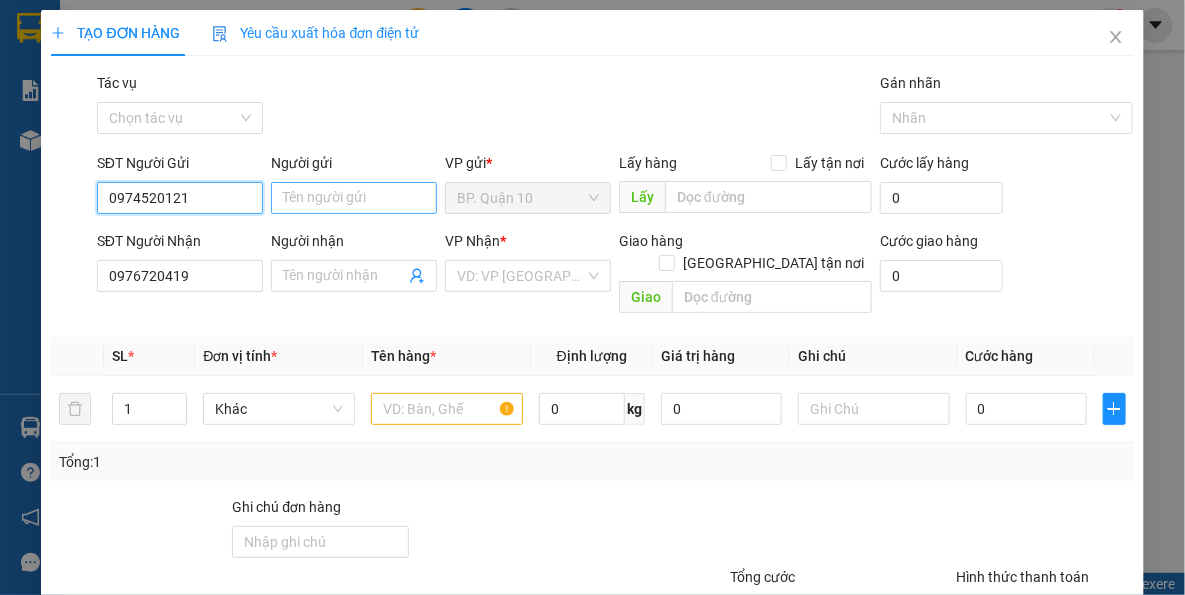 type on "0974520121" 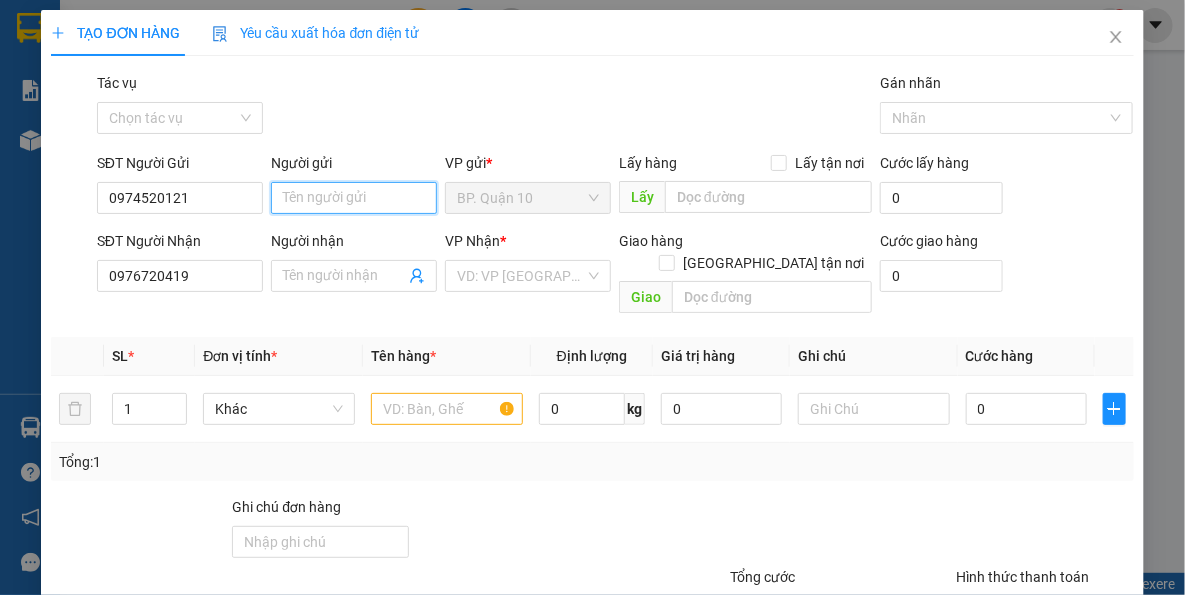 click on "Người gửi" at bounding box center (354, 198) 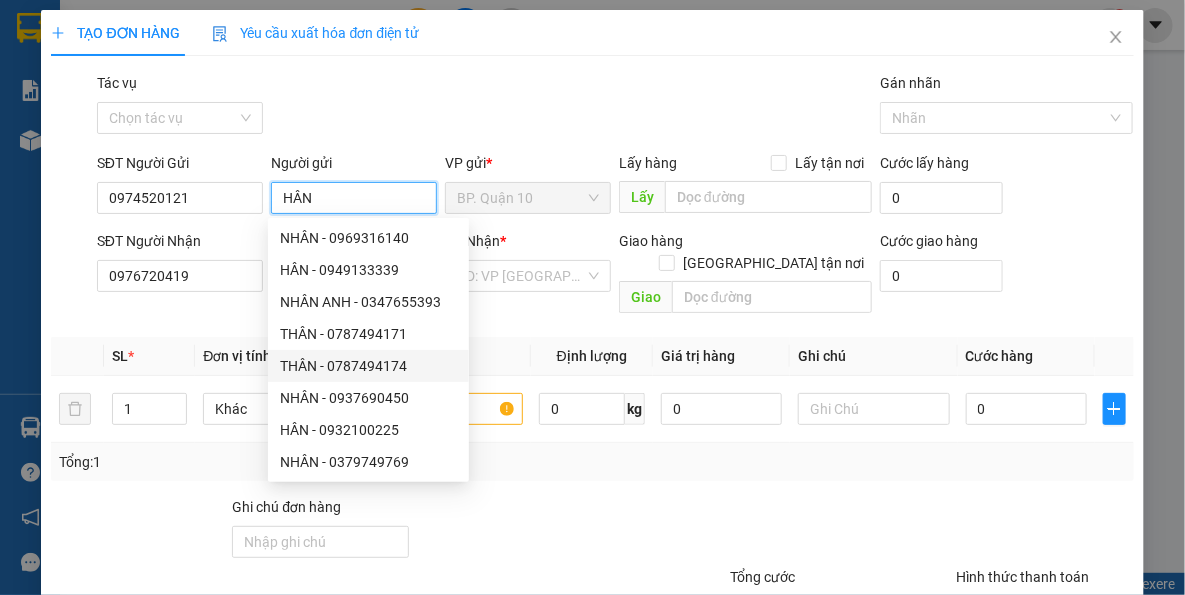 type on "HÂN" 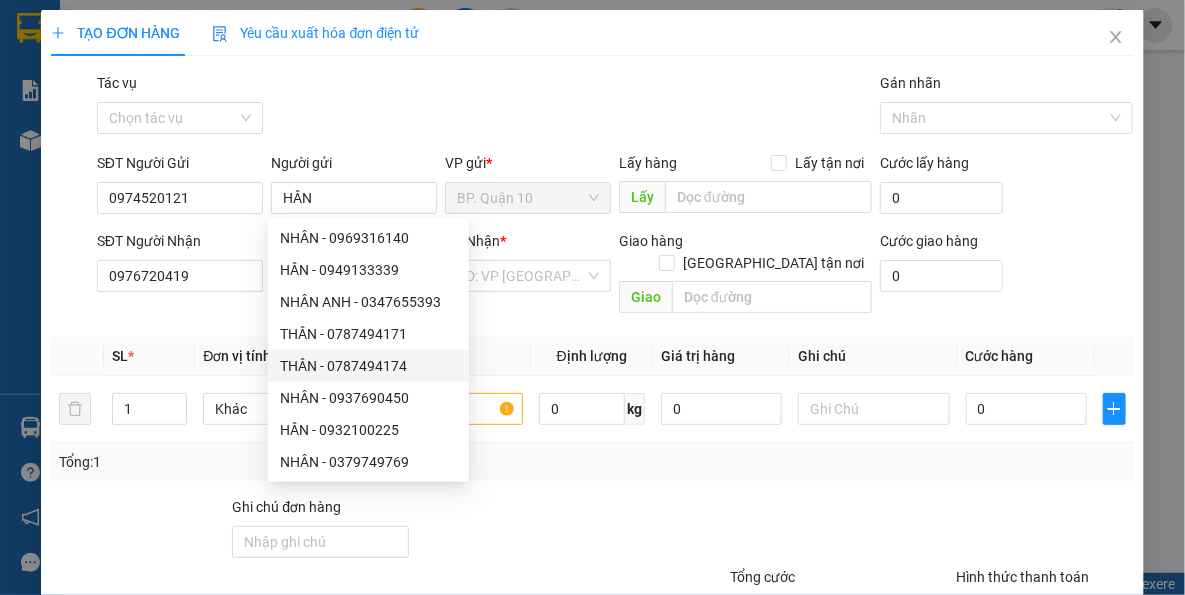 click on "SL  *" at bounding box center (149, 356) 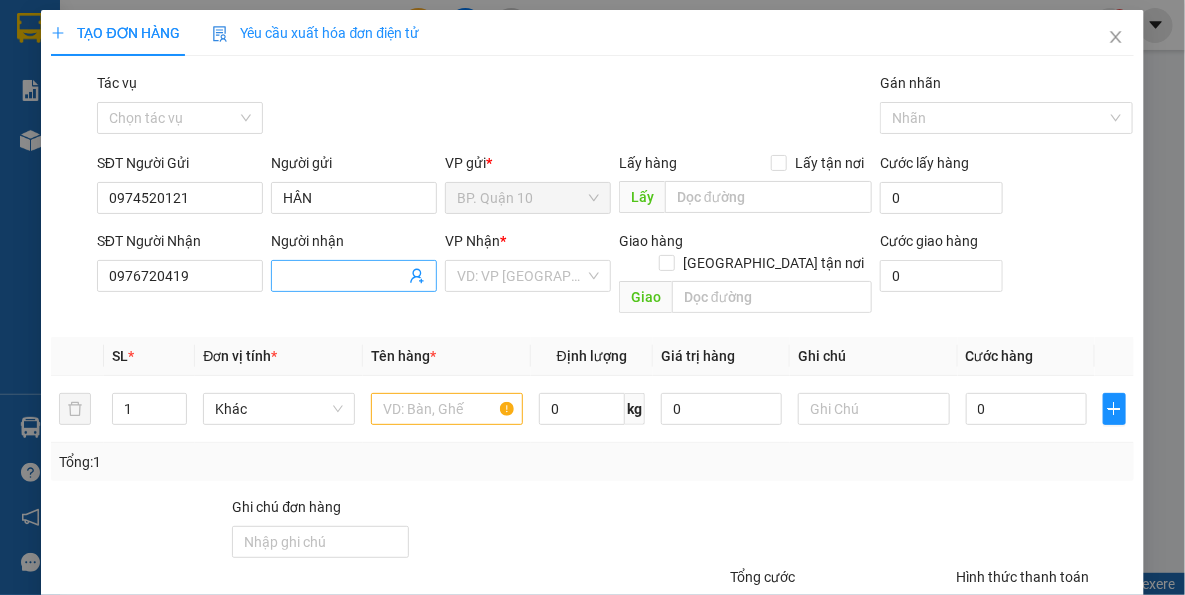 click on "Người nhận" at bounding box center (344, 276) 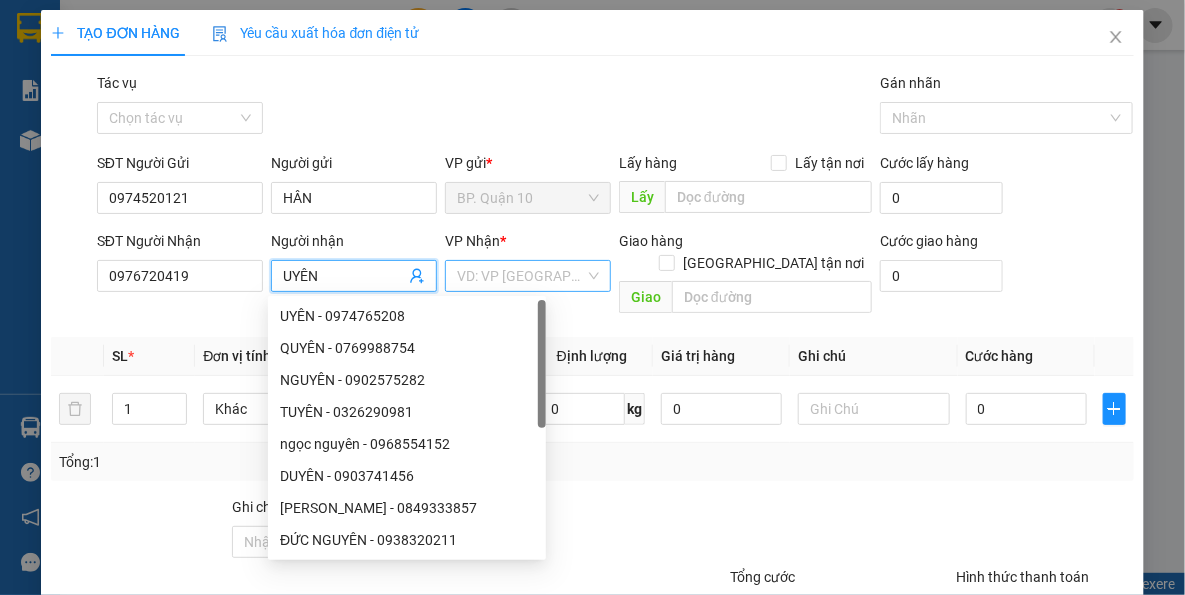 type on "UYÊN" 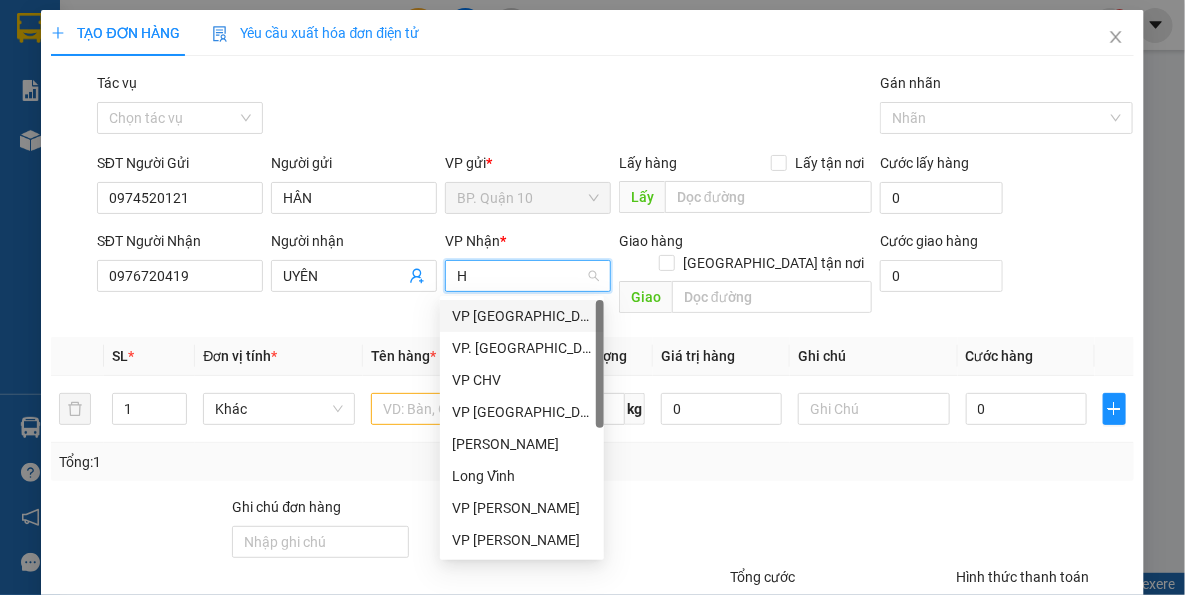 type on "HT" 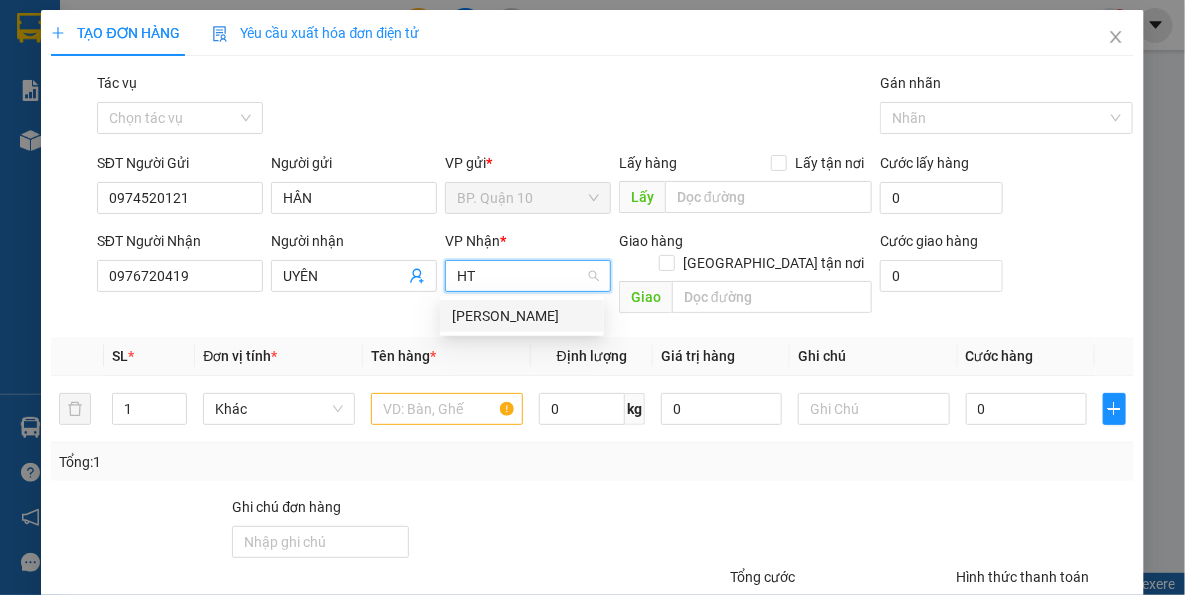 click on "[PERSON_NAME]" at bounding box center [522, 316] 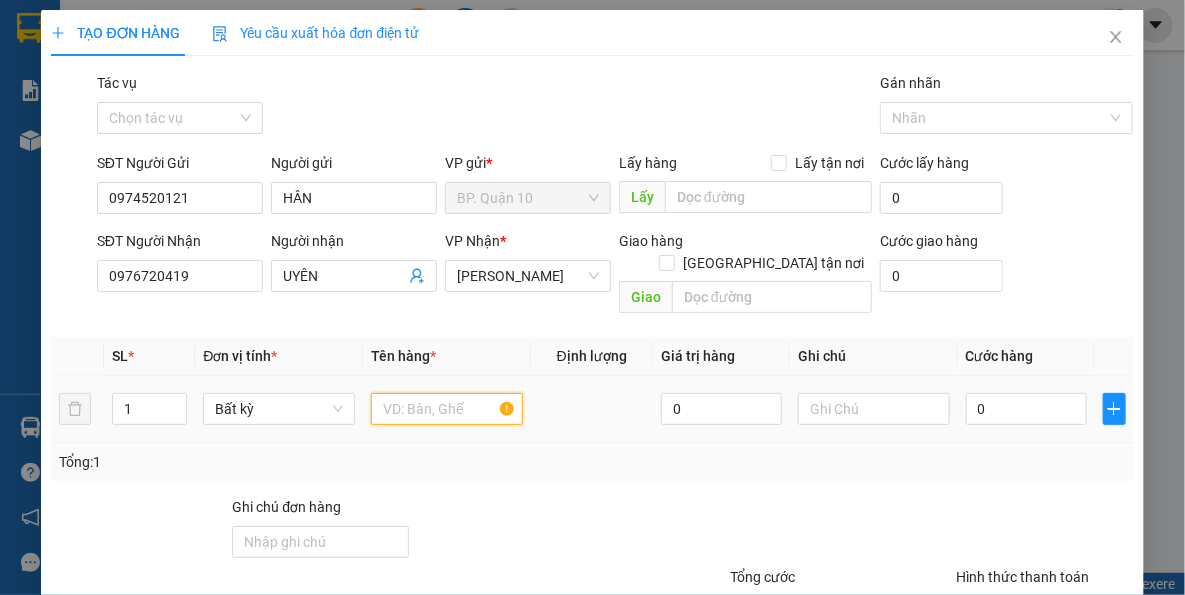 click at bounding box center [447, 409] 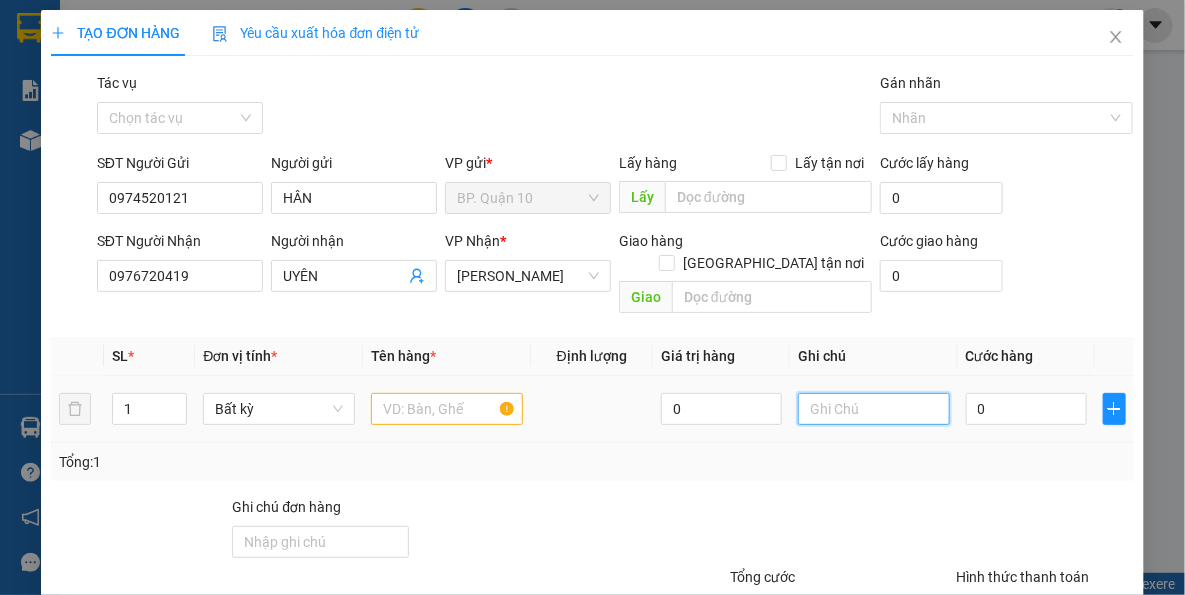 click at bounding box center [874, 409] 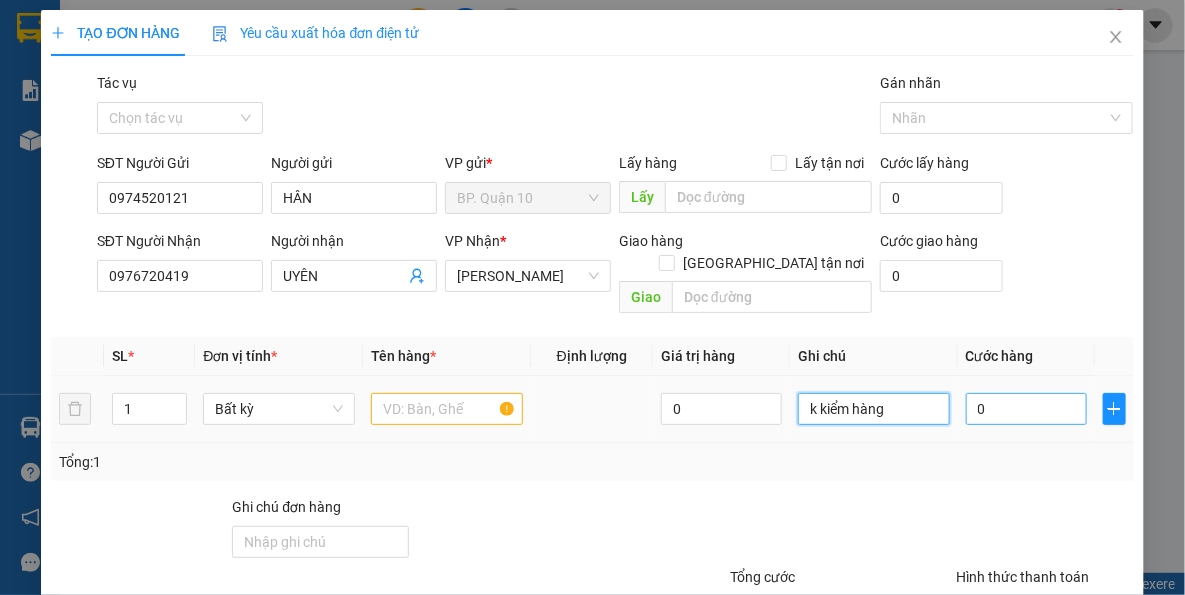 type on "k kiểm hàng" 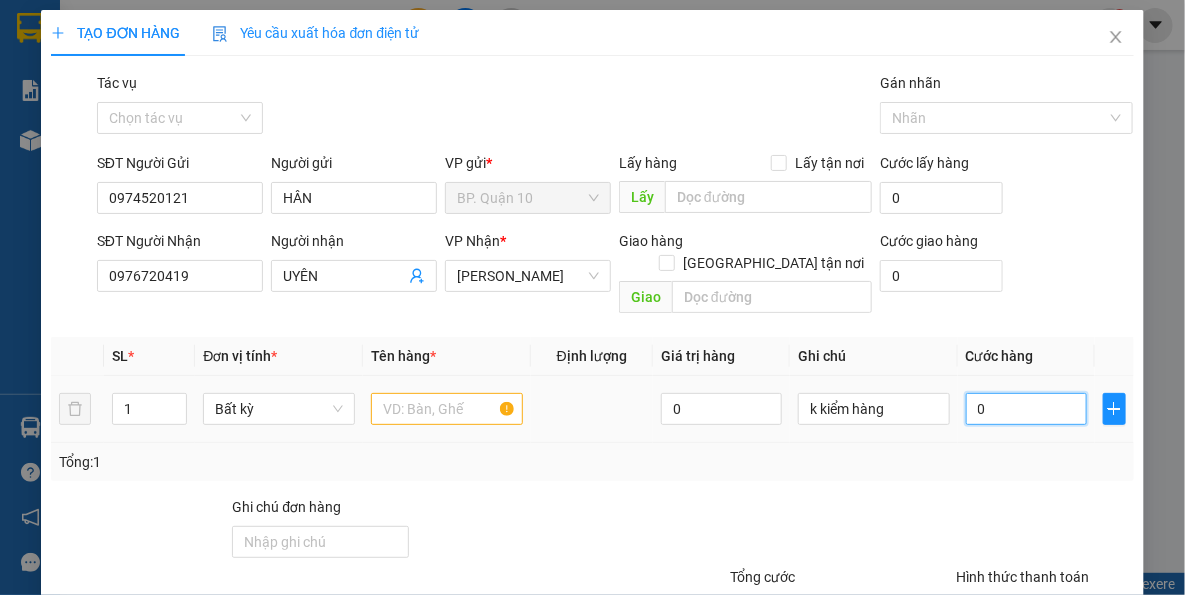 click on "0" at bounding box center (1026, 409) 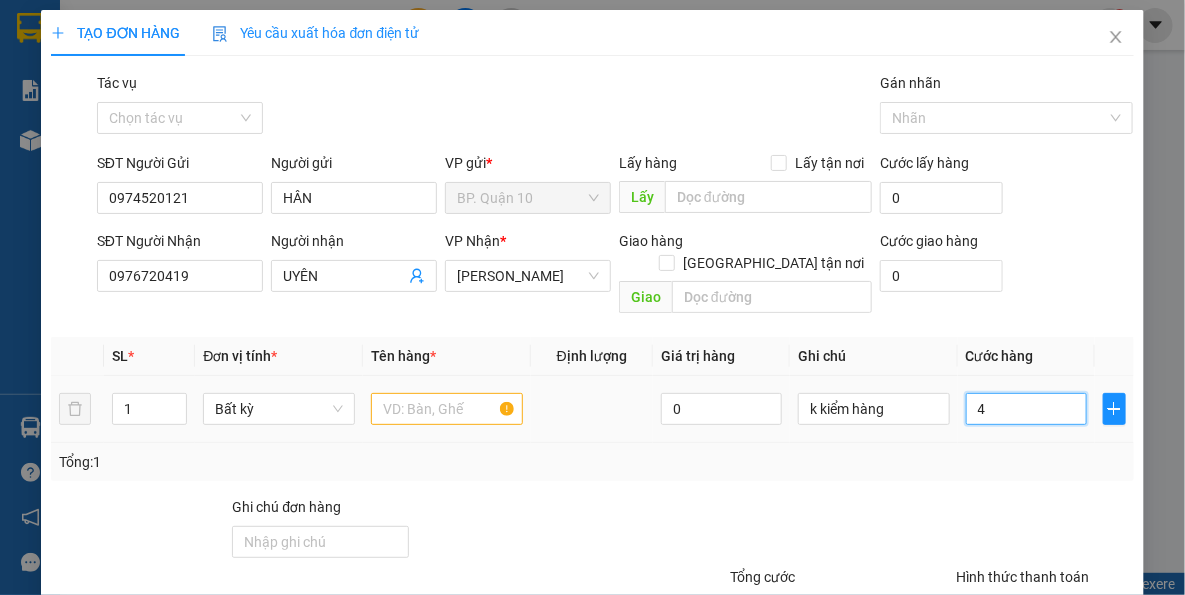 type on "40" 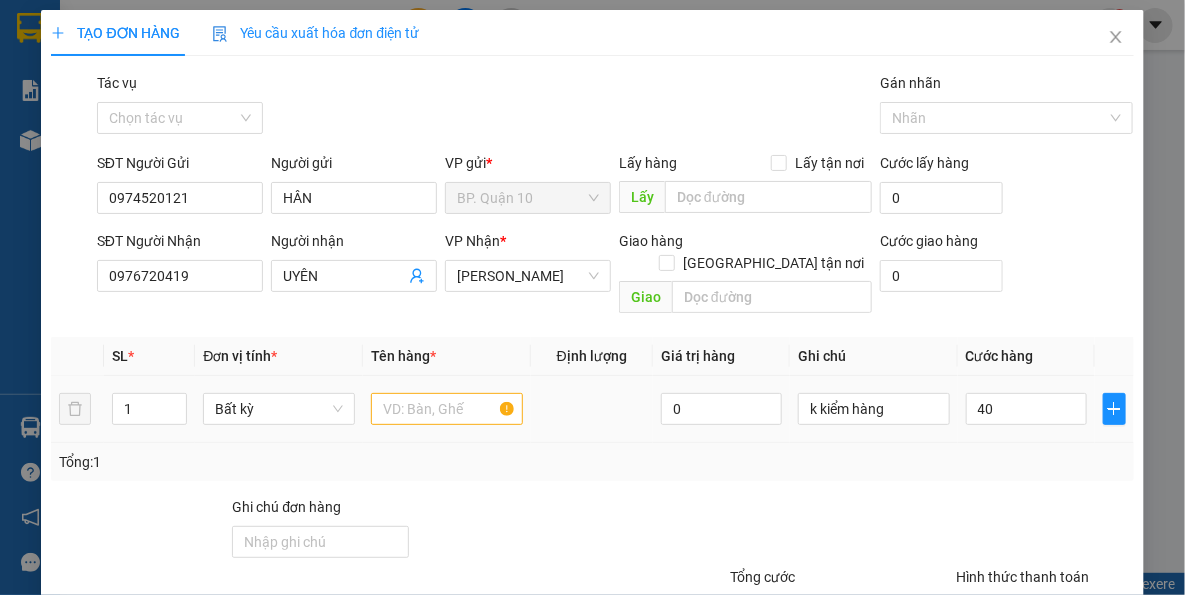 type on "40.000" 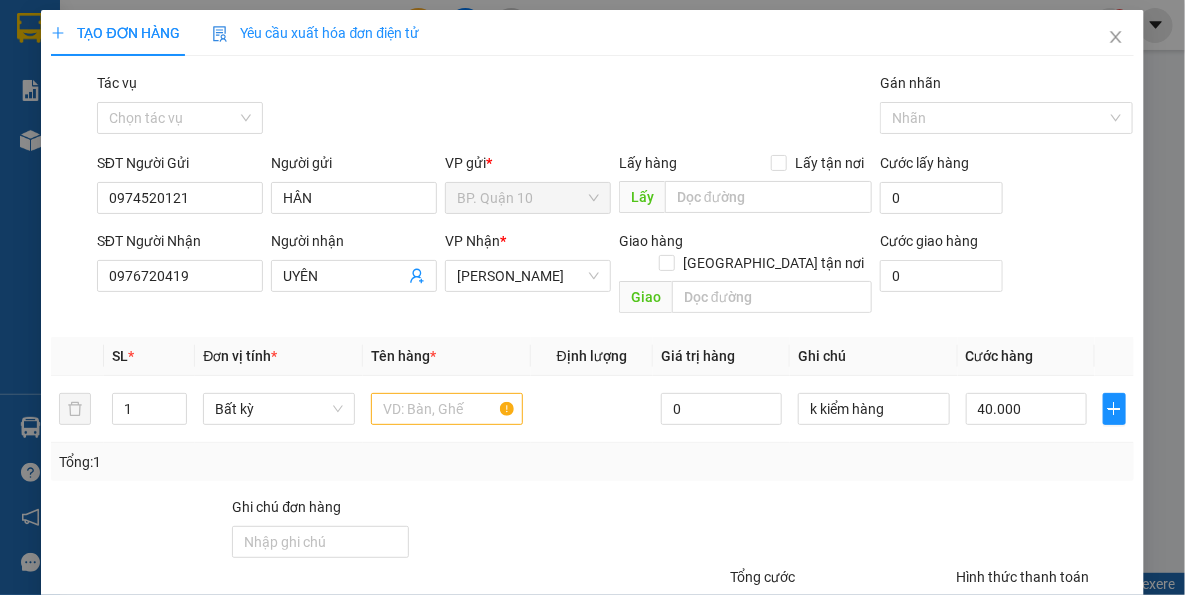 click on "Transit Pickup Surcharge Ids Transit Deliver Surcharge Ids Transit Deliver Surcharge Transit Deliver Surcharge Gói vận chuyển  * Tiêu chuẩn Tác vụ Chọn tác vụ Gán nhãn   Nhãn SĐT Người Gửi 0974520121 Người gửi HÂN VP gửi  * BP. Quận 10 Lấy hàng Lấy tận nơi Lấy Cước lấy hàng 0 SĐT Người Nhận 0976720419 Người nhận UYÊN VP Nhận  * Hòa Thành Giao hàng Giao tận nơi Giao Cước giao hàng 0 SL  * Đơn vị tính  * Tên hàng  * Định lượng Giá trị hàng Ghi chú Cước hàng                   1 Bất kỳ 0 k kiểm hàng 40.000 Tổng:  1 Ghi chú đơn hàng Tổng cước 40.000 Hình thức thanh toán Tại văn phòng Số tiền thu trước 0 Chưa thanh toán 0 Chọn HT Thanh Toán Lưu nháp Xóa Thông tin Lưu Lưu và In" at bounding box center (592, 397) 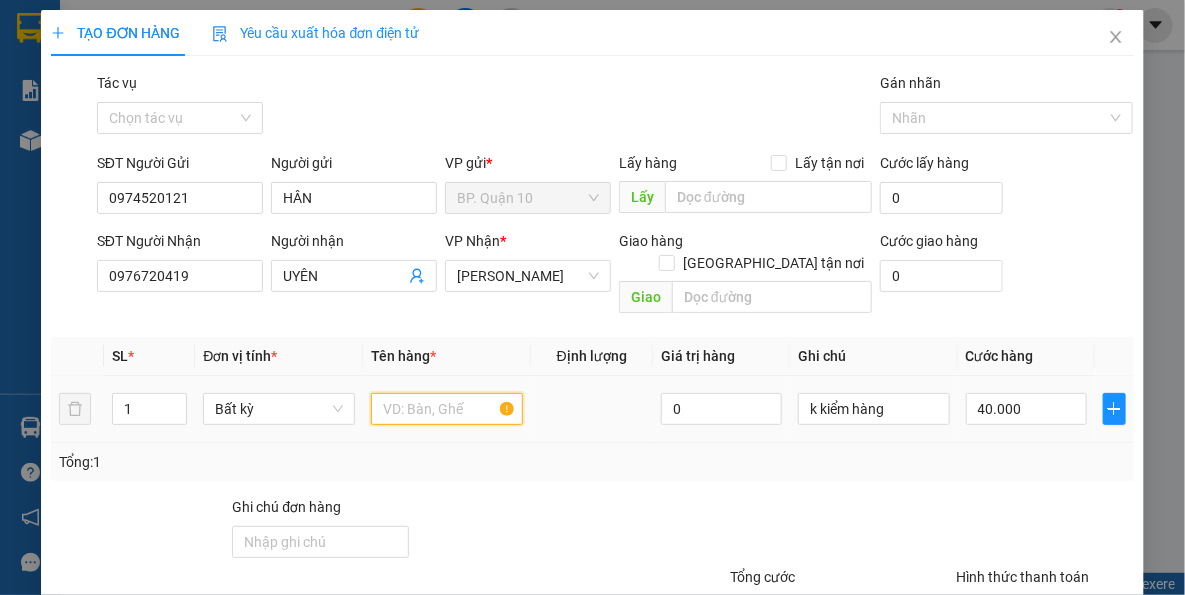 click at bounding box center (447, 409) 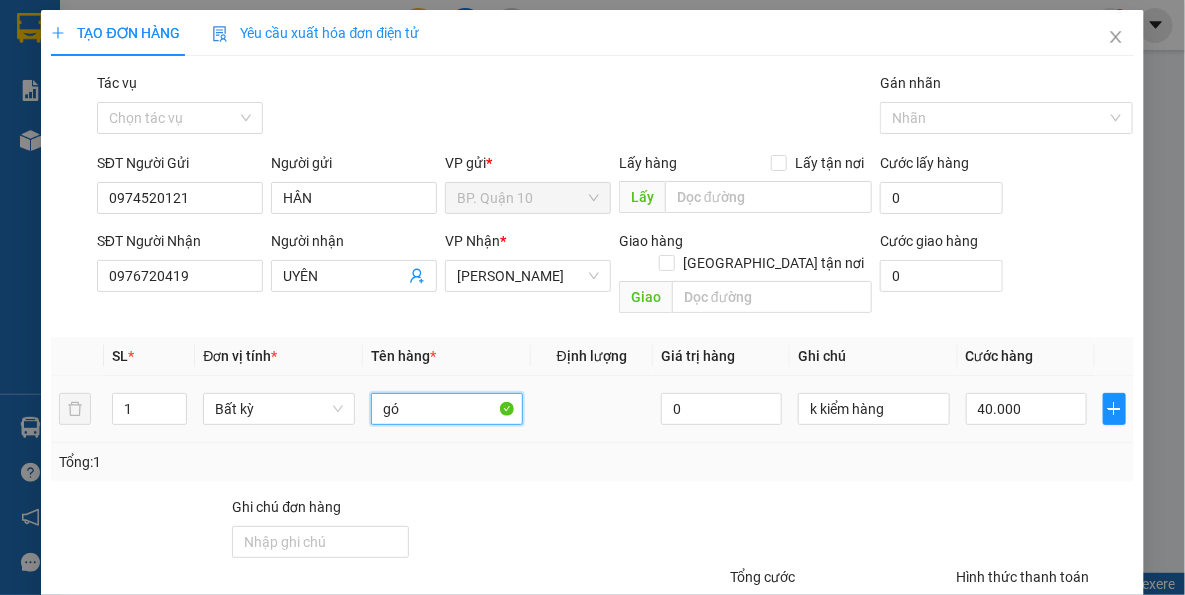 type on "g" 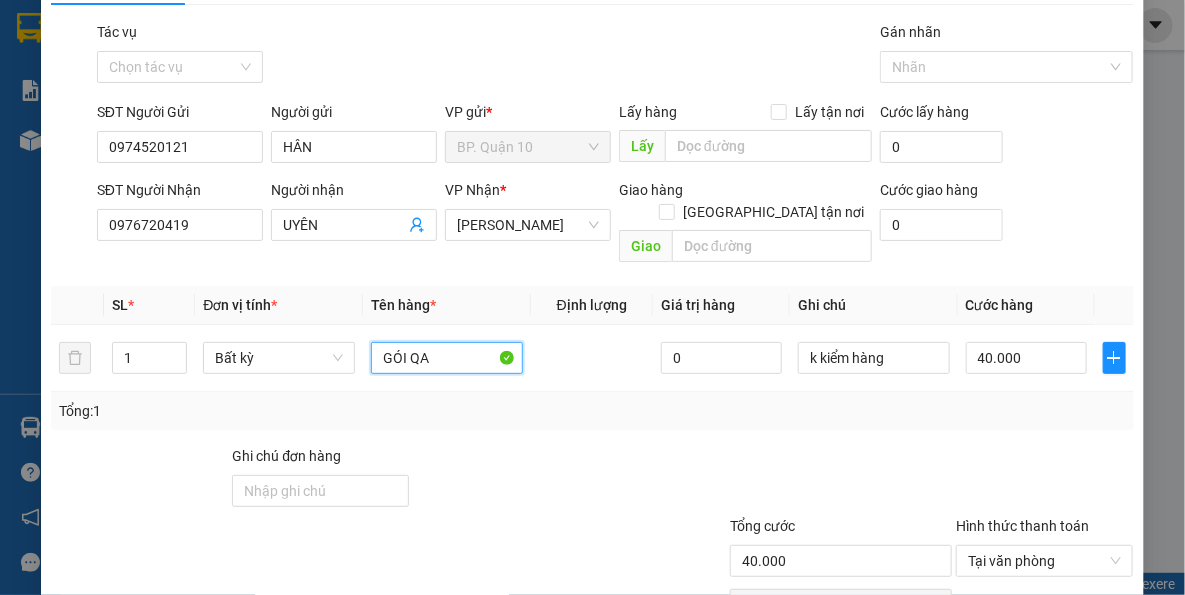 scroll, scrollTop: 143, scrollLeft: 0, axis: vertical 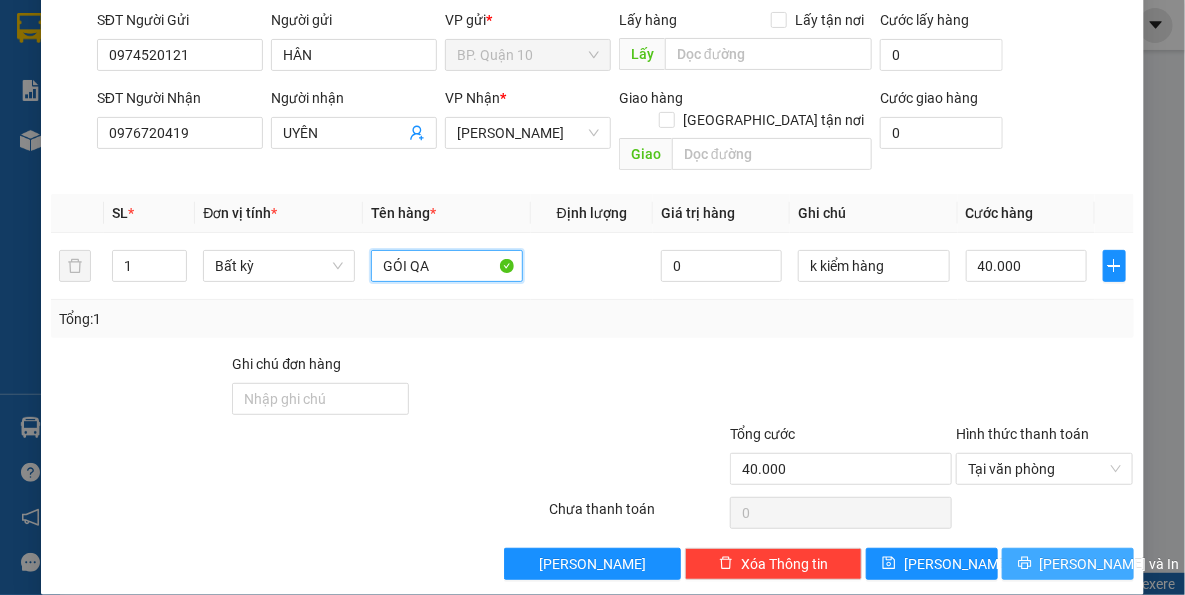 type on "GÓI QA" 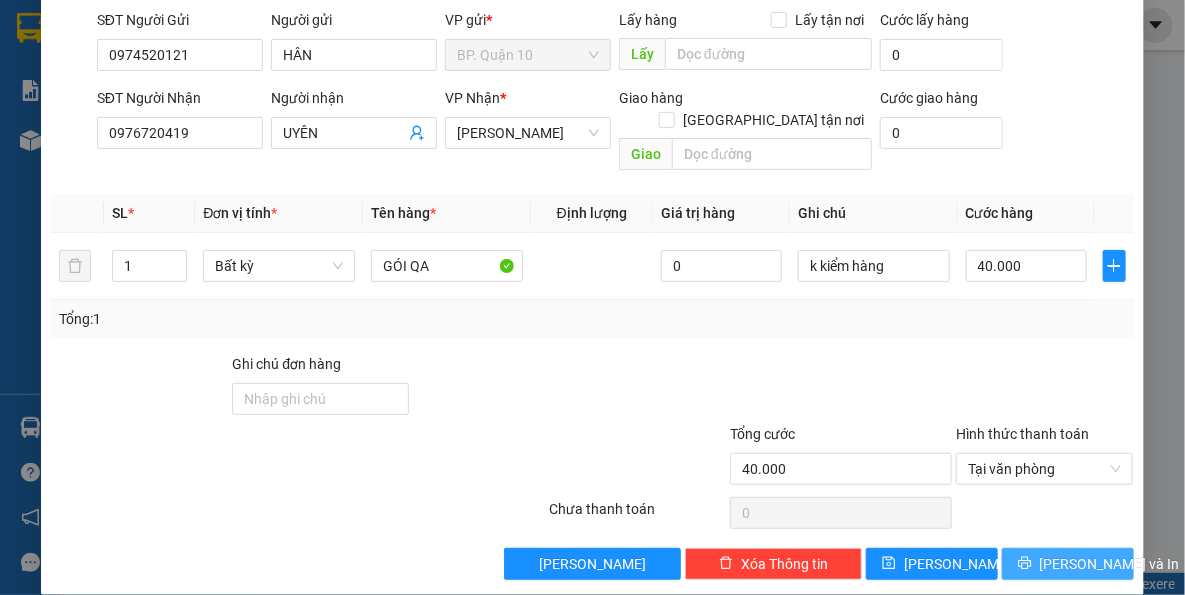 click on "[PERSON_NAME] và In" at bounding box center [1068, 564] 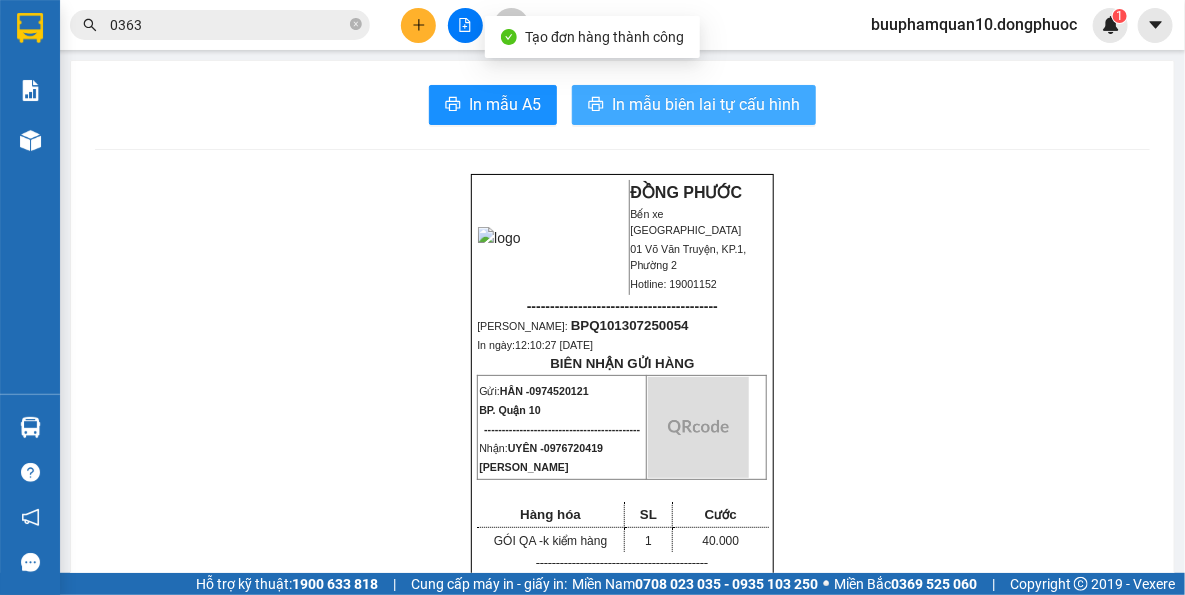 click on "In mẫu biên lai tự cấu hình" at bounding box center (694, 105) 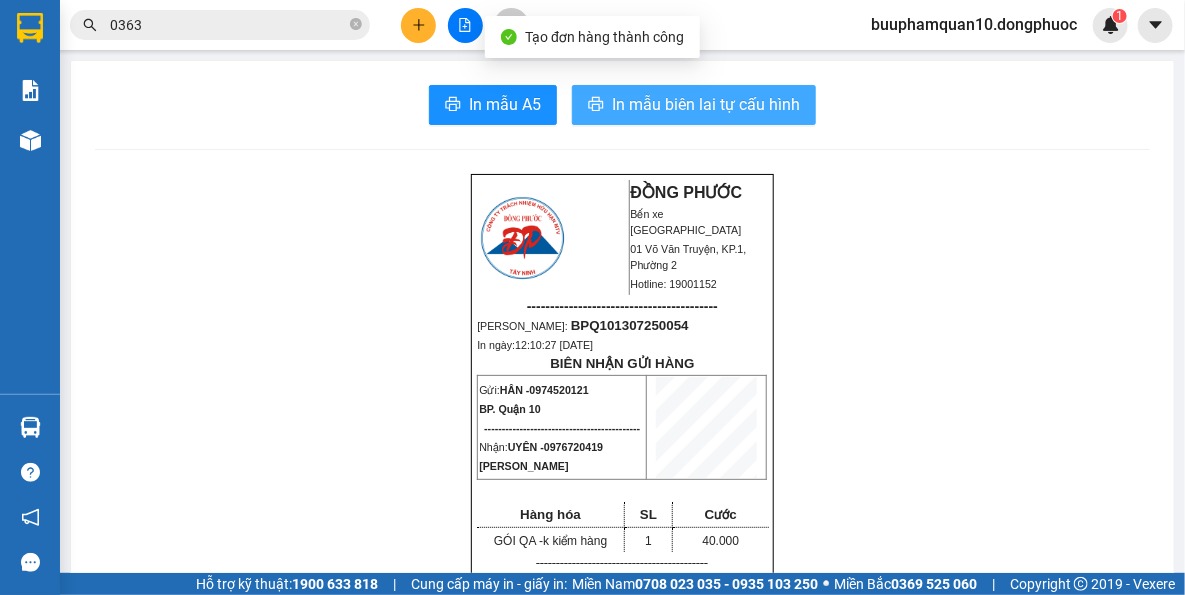 scroll, scrollTop: 0, scrollLeft: 0, axis: both 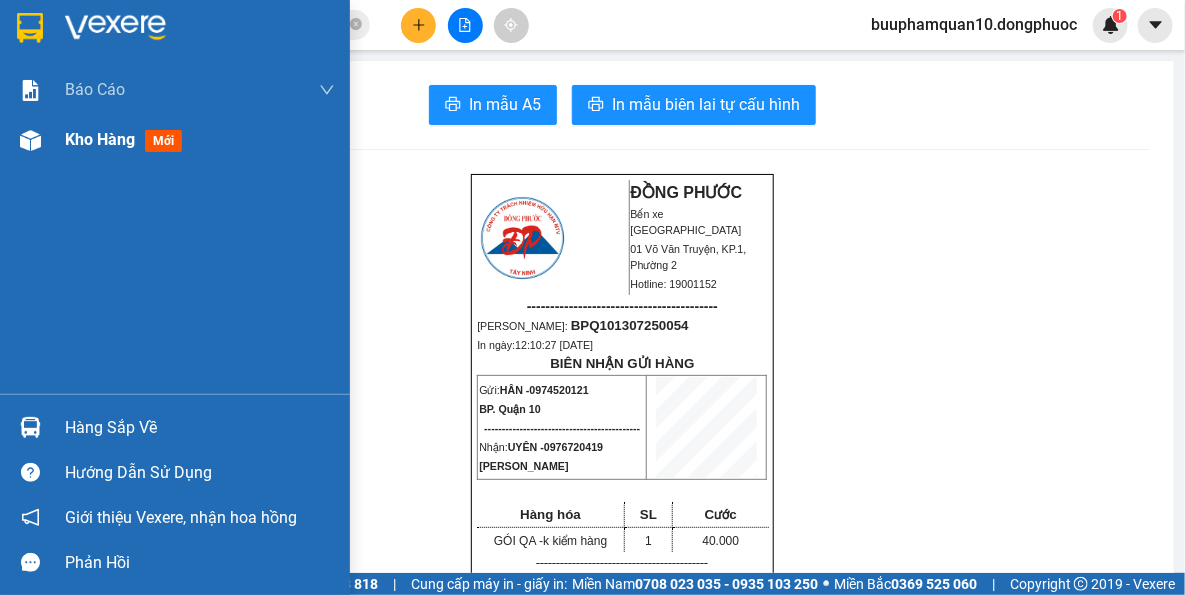 click on "Kho hàng mới" at bounding box center [175, 140] 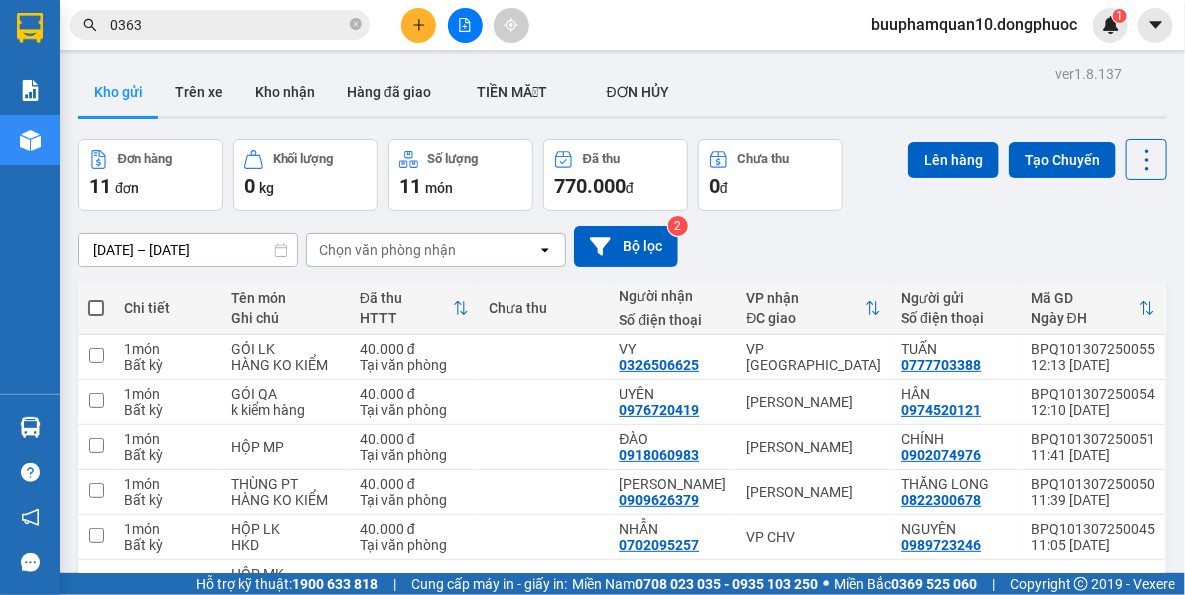 click at bounding box center [465, 25] 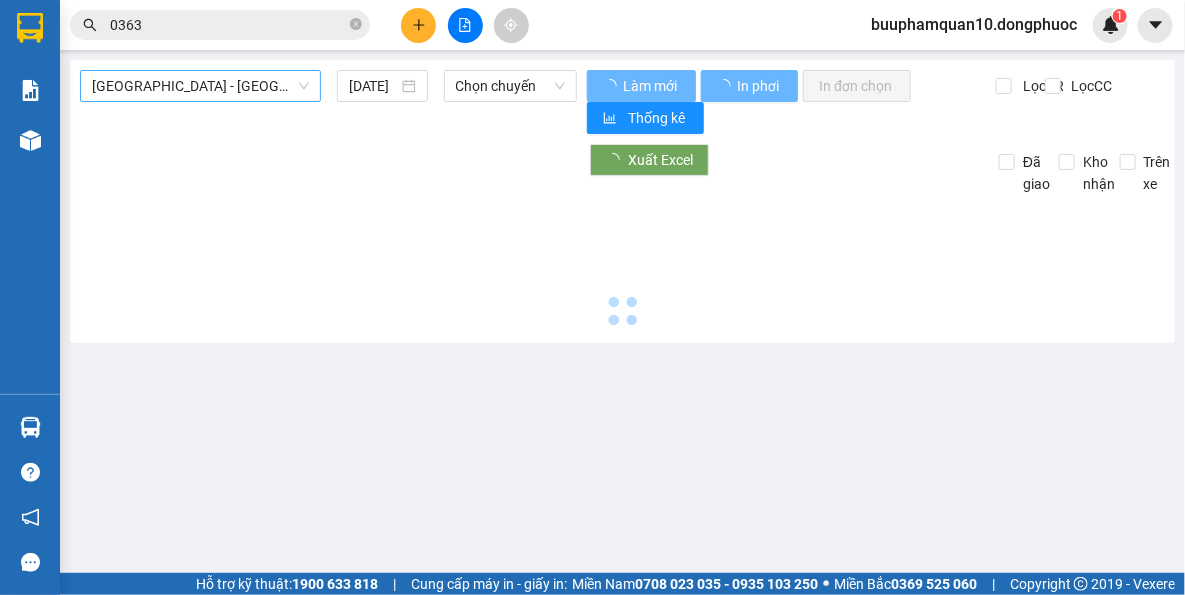 click on "[GEOGRAPHIC_DATA] - [GEOGRAPHIC_DATA] (vip)" at bounding box center [200, 86] 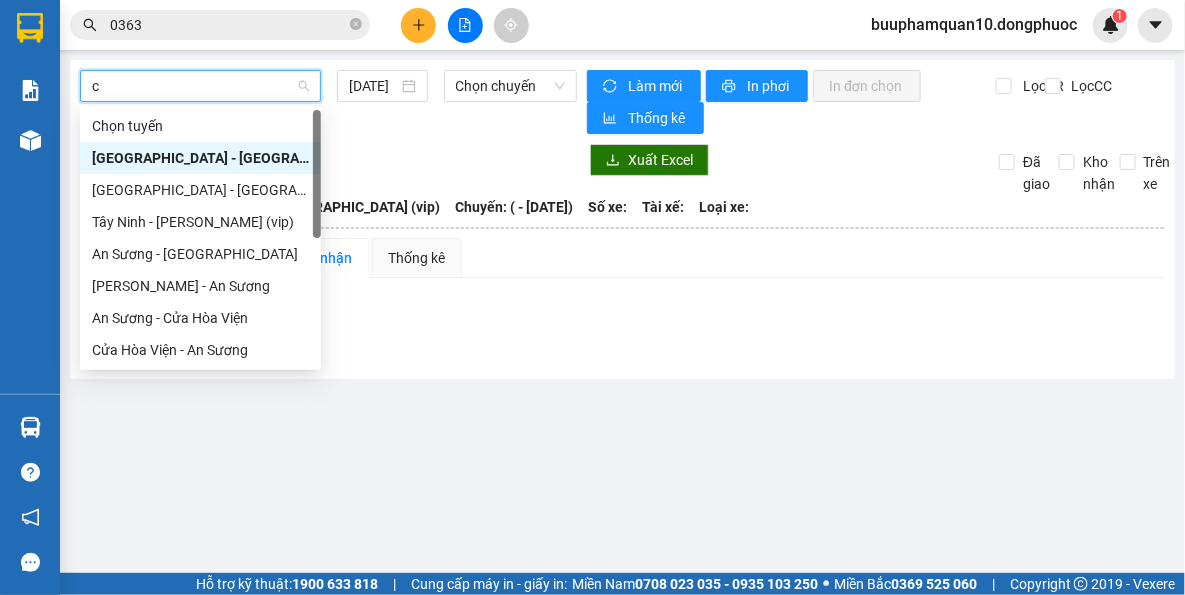 type on "ct" 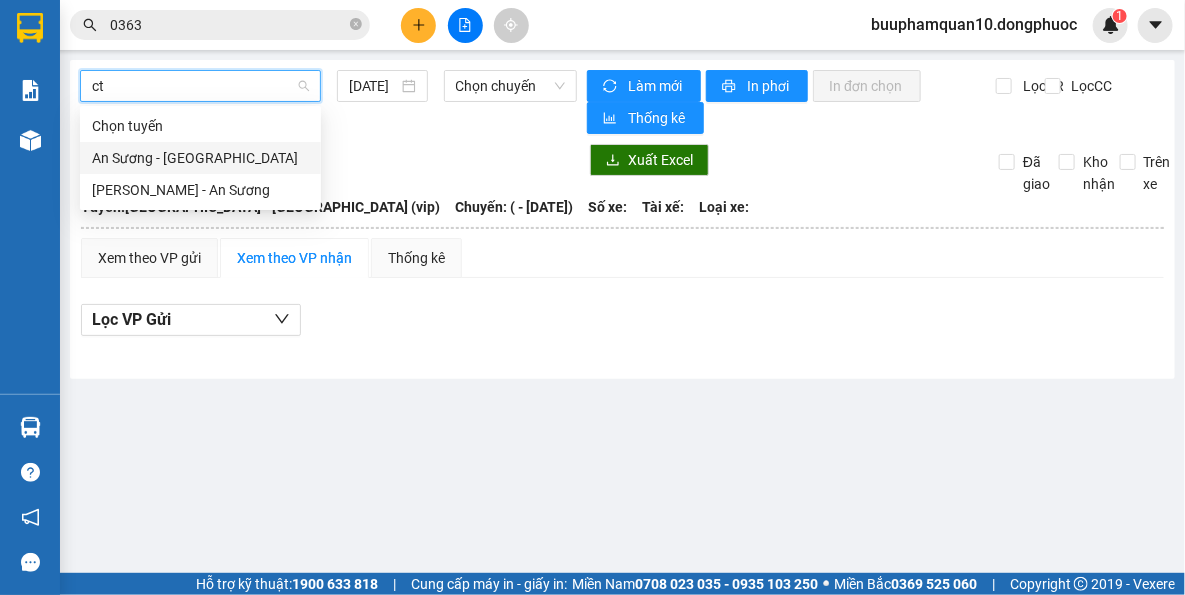 click on "An Sương - [GEOGRAPHIC_DATA]" at bounding box center (200, 158) 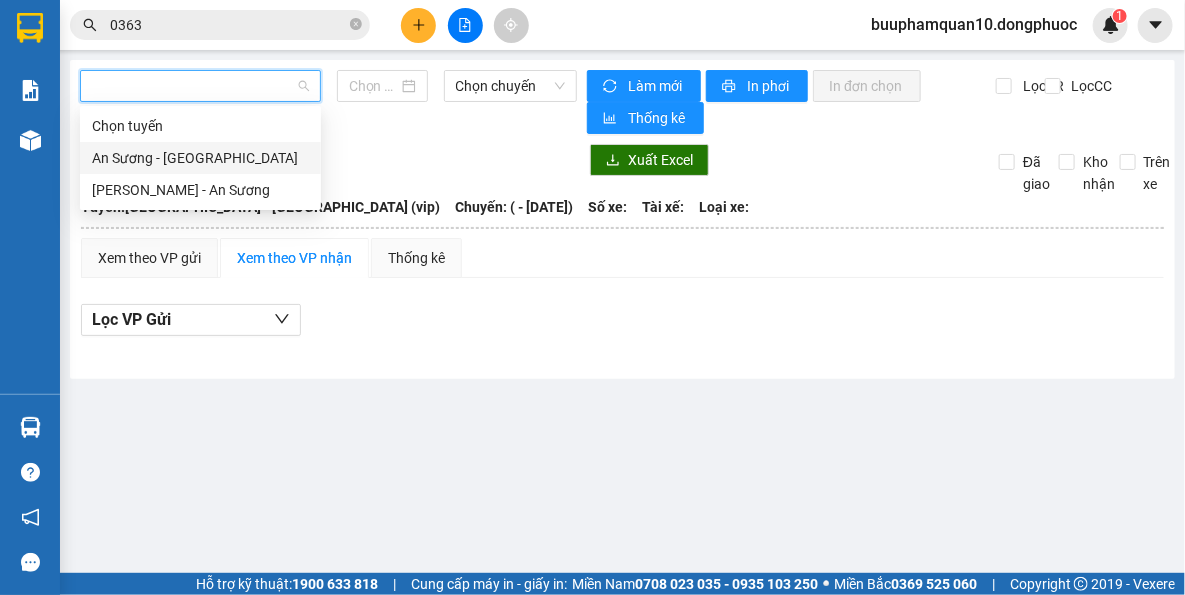 type on "[DATE]" 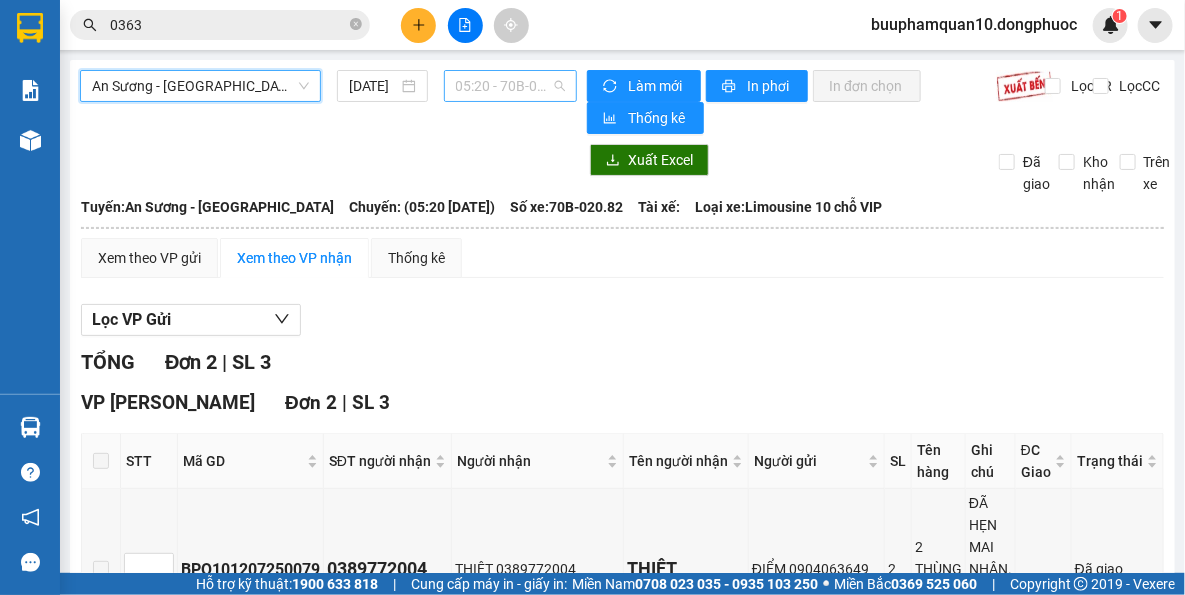 click on "05:20     - 70B-020.82" at bounding box center (511, 86) 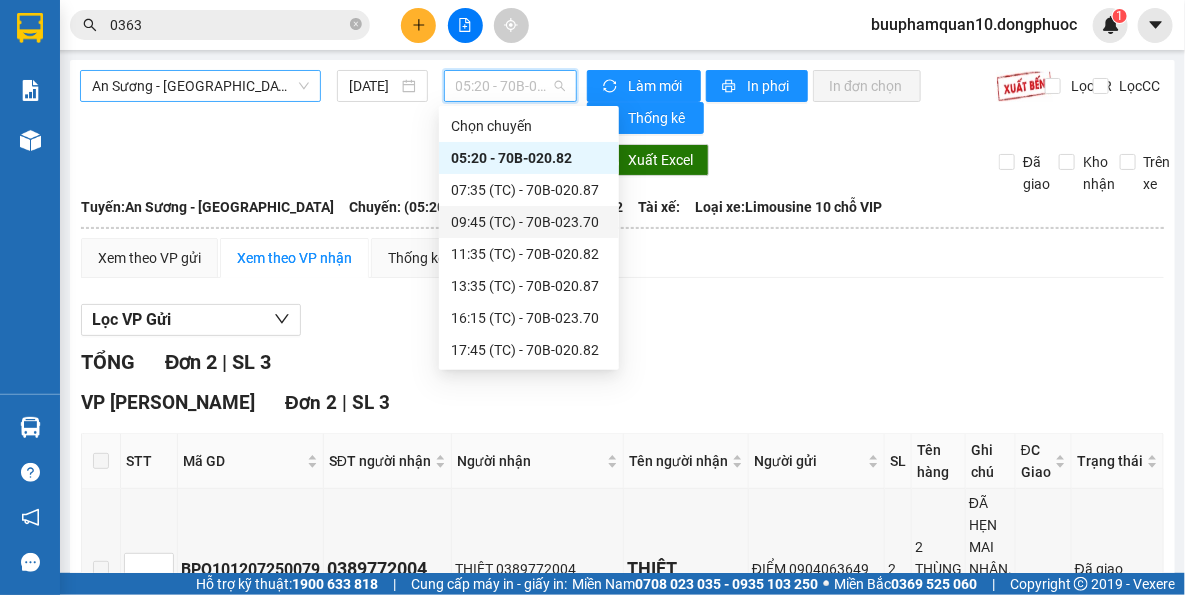 scroll, scrollTop: 0, scrollLeft: 0, axis: both 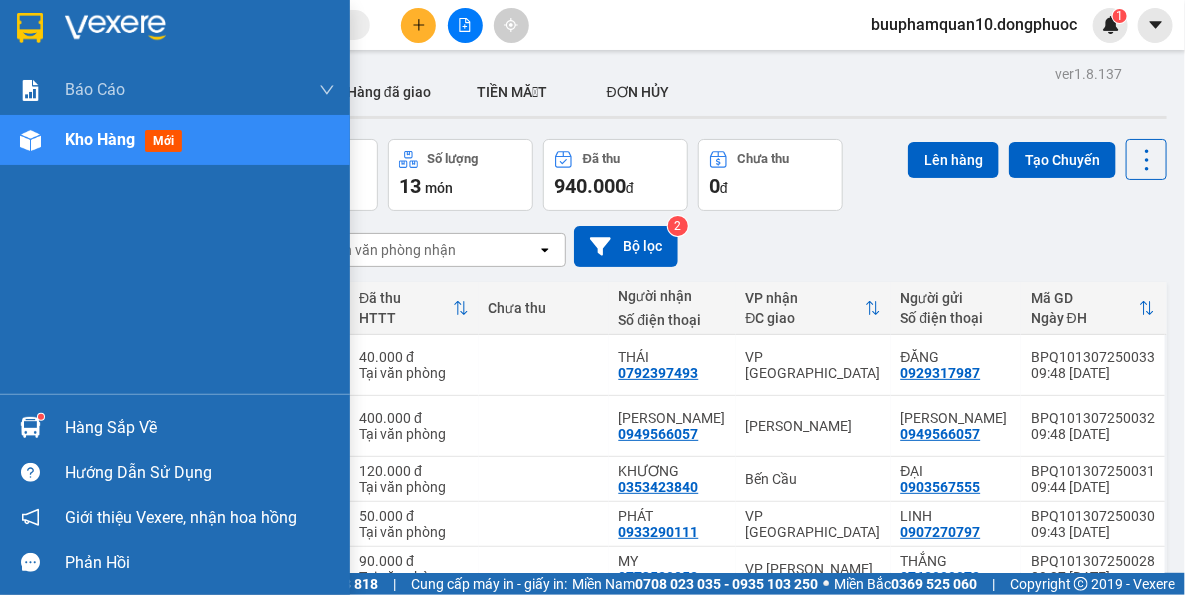 click on "Hàng sắp về" at bounding box center (200, 428) 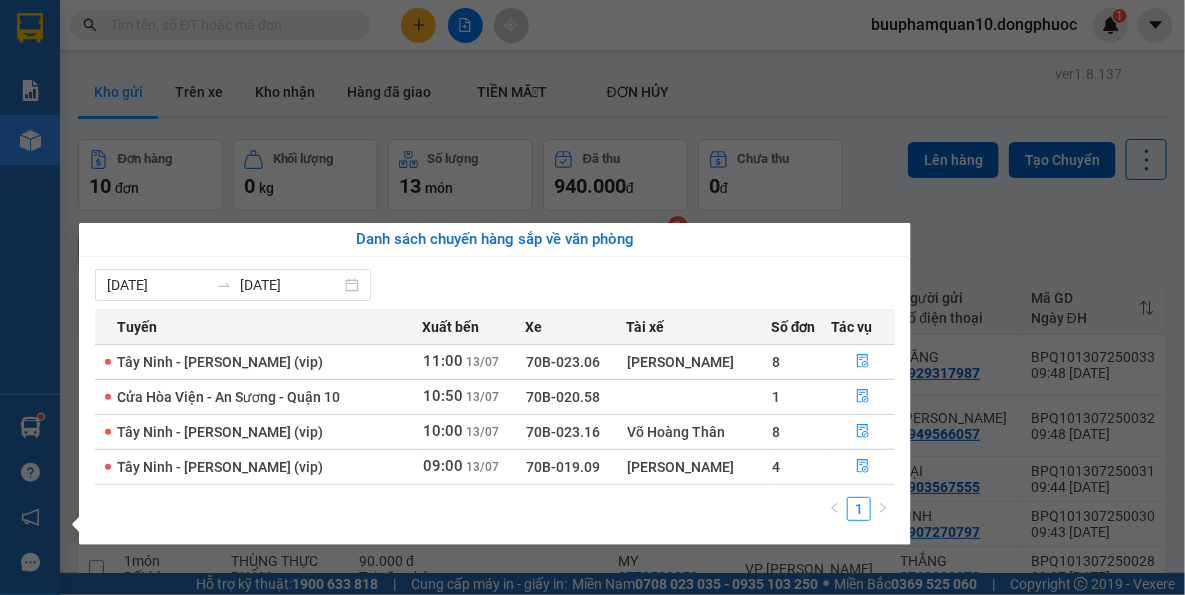 click on "Kết quả tìm kiếm ( 0 )  Bộ lọc  Thuộc VP này No Data buuphamquan10.dongphuoc 1     Báo cáo Mẫu 1: Báo cáo dòng tiền theo nhân viên Mẫu 1: Báo cáo dòng tiền theo nhân viên (VP) Mẫu 2: Doanh số tạo đơn theo Văn phòng, nhân viên - Trạm     Kho hàng mới Hàng sắp về Hướng dẫn sử dụng Giới thiệu Vexere, nhận hoa hồng Phản hồi Phần mềm hỗ trợ bạn tốt chứ? ver  1.8.137 Kho gửi Trên xe Kho nhận Hàng đã giao TIỀN MẶT  ĐƠN HỦY Đơn hàng 10 đơn Khối lượng 0 kg Số lượng 13 món Đã thu 940.000  đ Chưa thu 0  đ Lên hàng Tạo Chuyến [DATE] – [DATE] Press the down arrow key to interact with the calendar and select a date. Press the escape button to close the calendar. Selected date range is from [DATE] to [DATE]. Chọn văn phòng nhận open Bộ lọc 2 Chi tiết Tên món Ghi chú Đã thu HTTT Chưa thu Người nhận Số điện thoại VP nhận ĐC giao Mã GD 1 4 1" at bounding box center (592, 297) 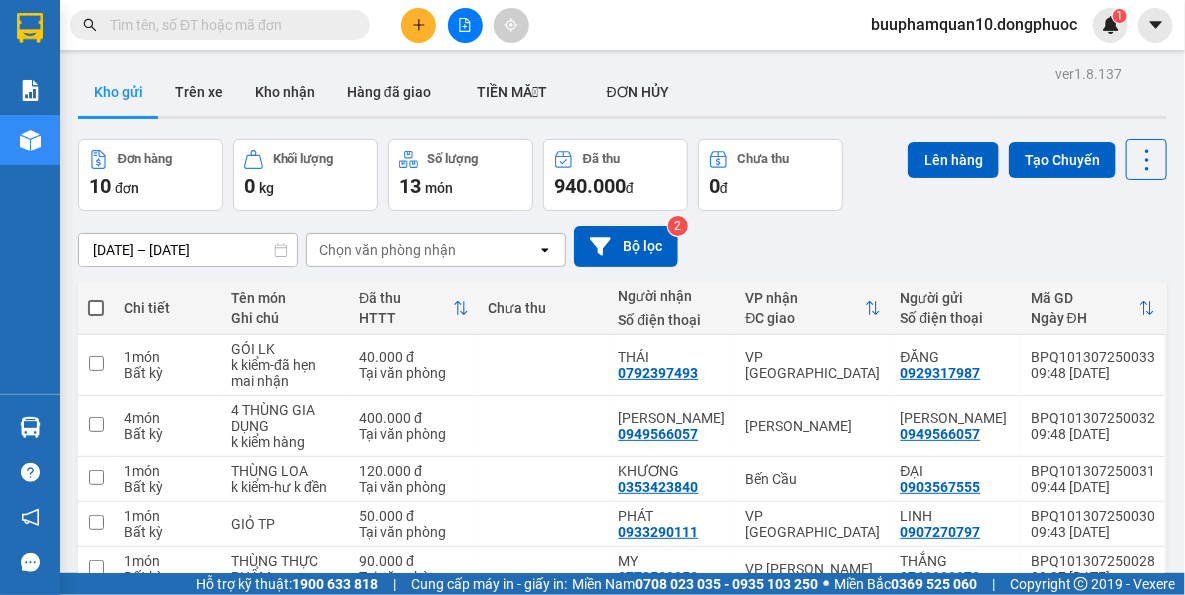 click 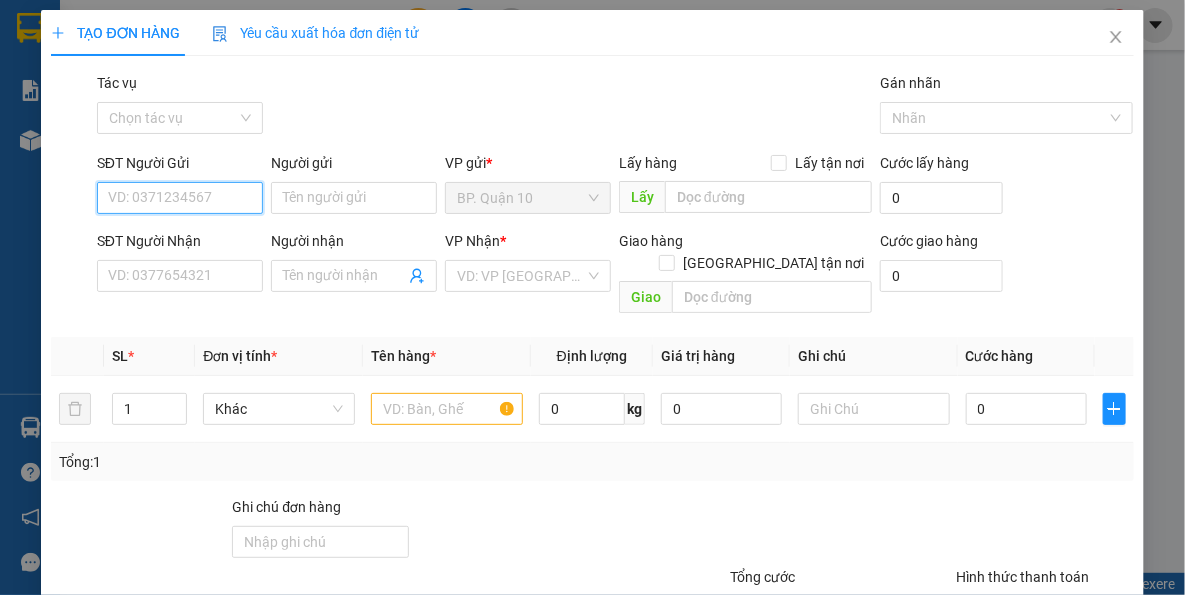 click on "SĐT Người Gửi" at bounding box center (180, 198) 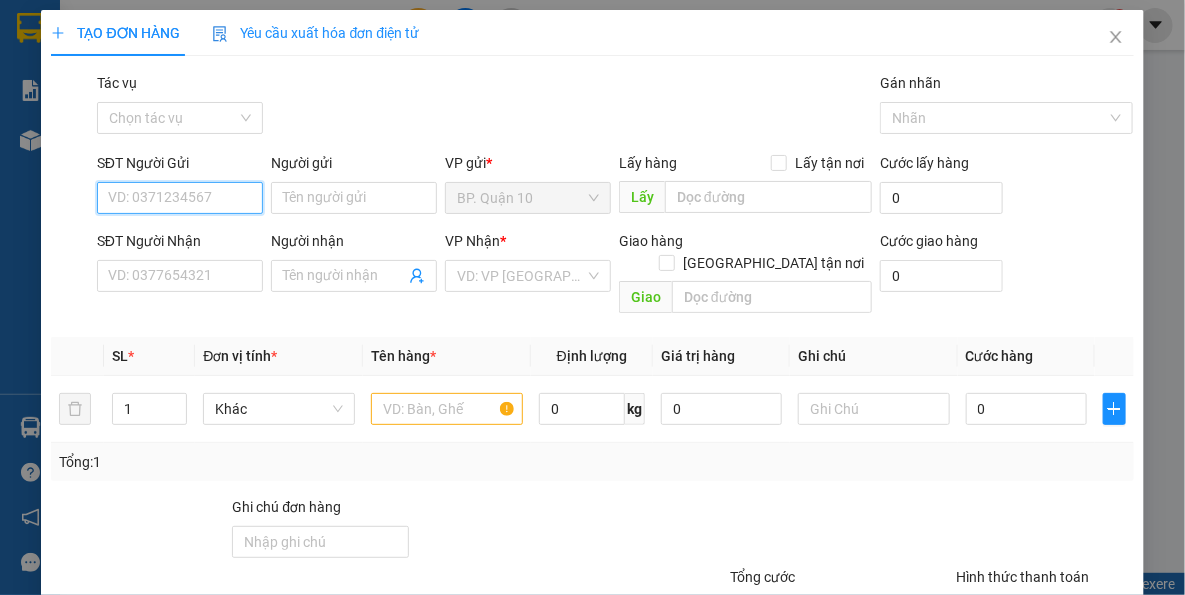 drag, startPoint x: 232, startPoint y: 198, endPoint x: 929, endPoint y: 370, distance: 717.90875 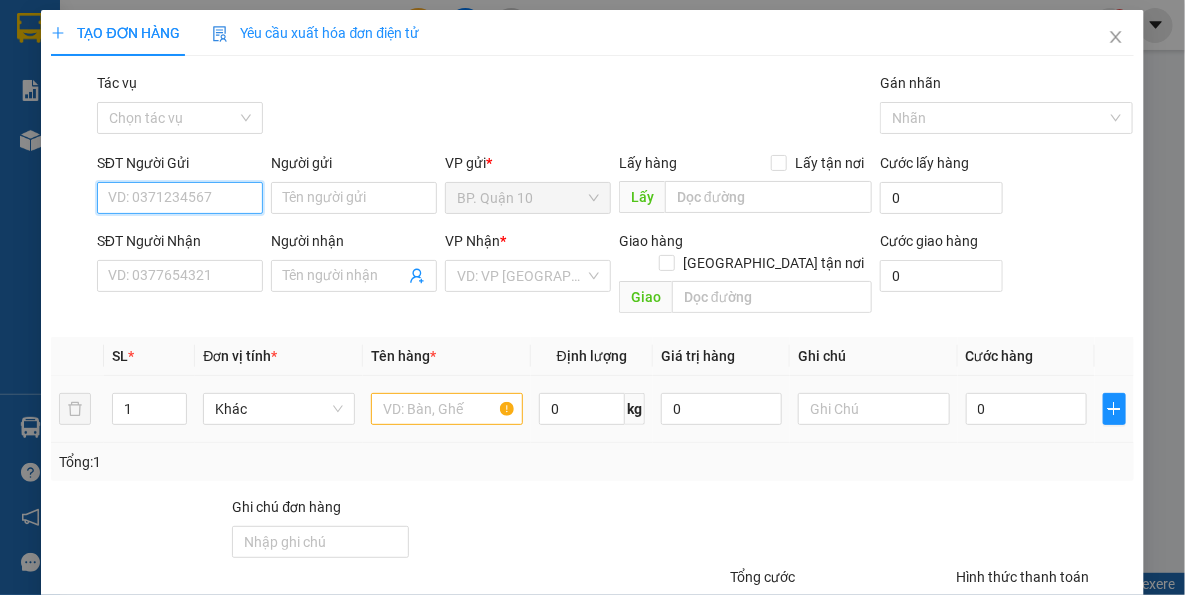click on "SĐT Người Gửi" at bounding box center (180, 198) 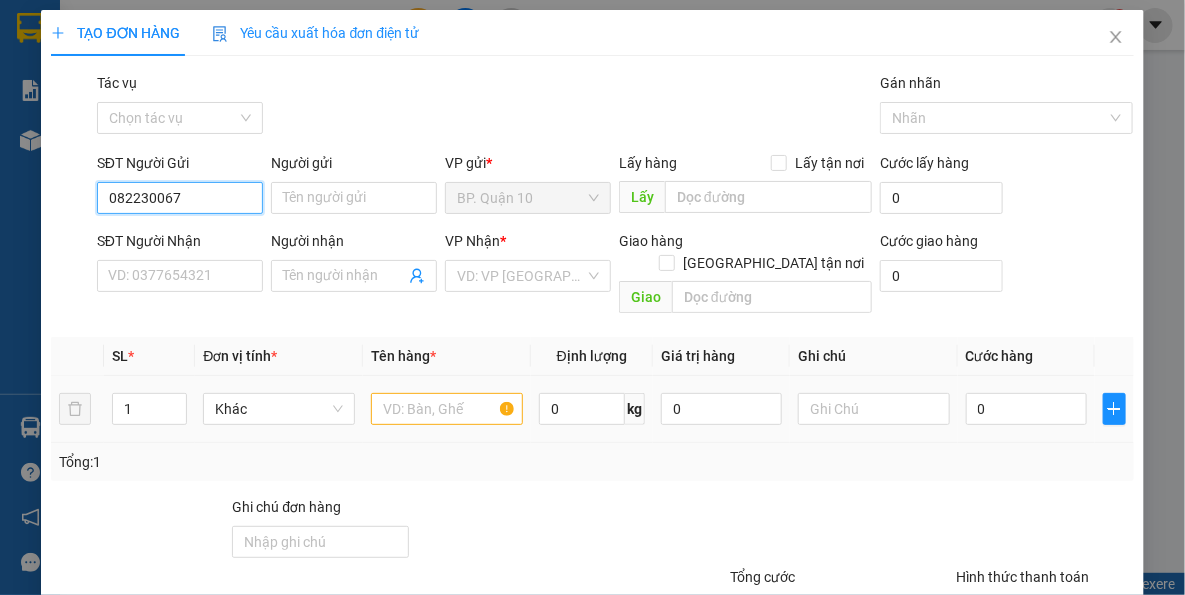 type on "0822300678" 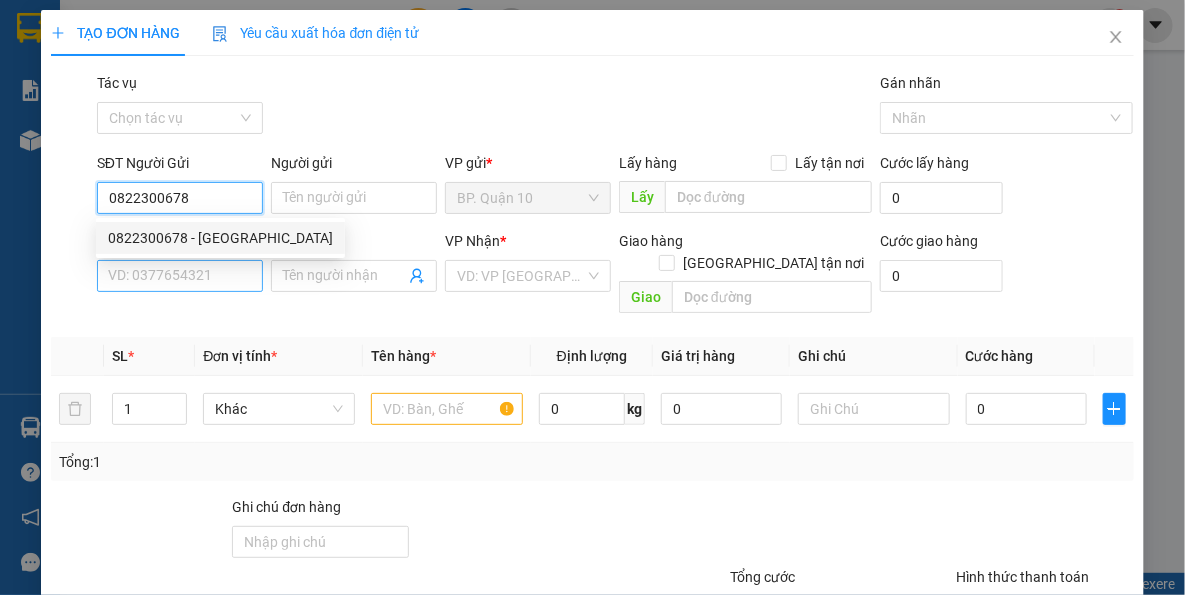 drag, startPoint x: 204, startPoint y: 244, endPoint x: 215, endPoint y: 284, distance: 41.484936 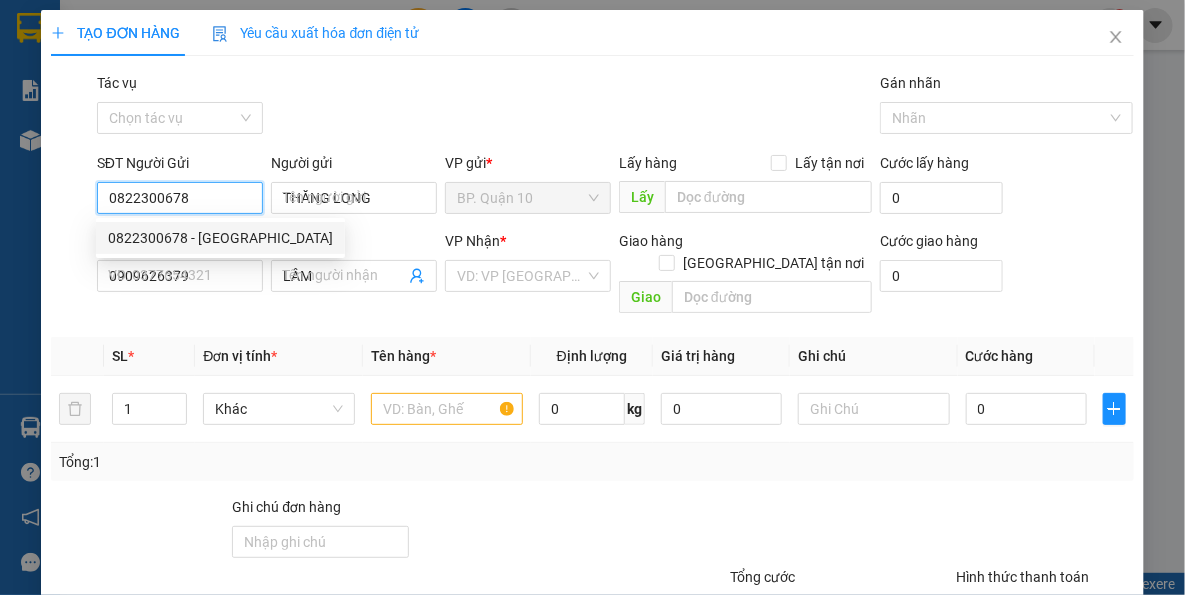 type on "0822300678" 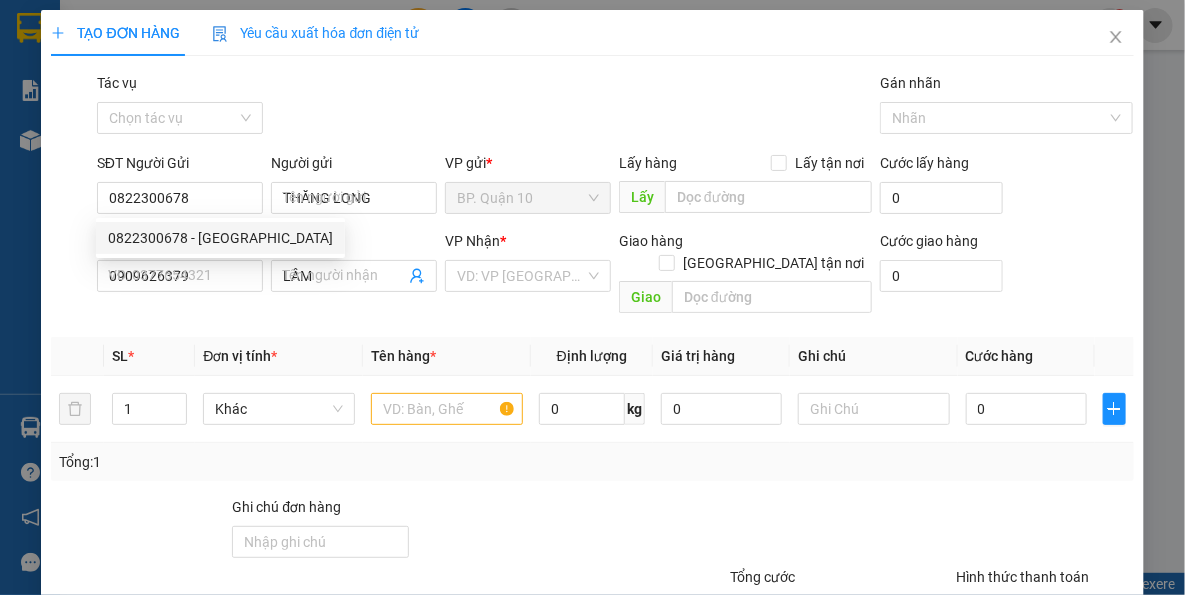 click on "SĐT Người Nhận 0909626379 VD: 0377654321" at bounding box center [180, 265] 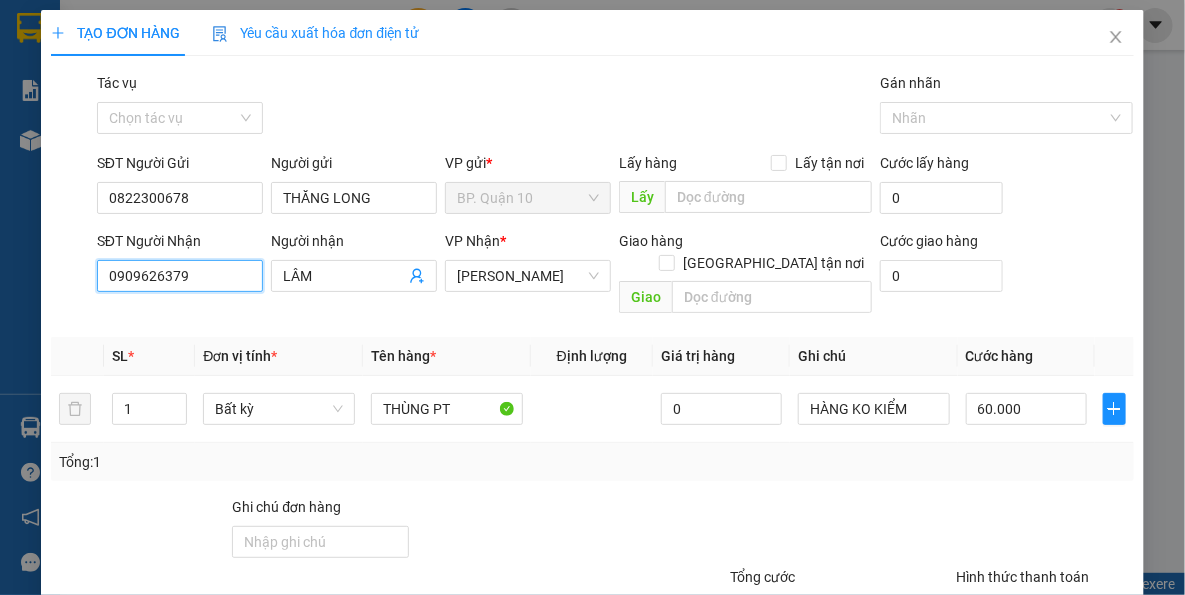 click on "0909626379" at bounding box center [180, 276] 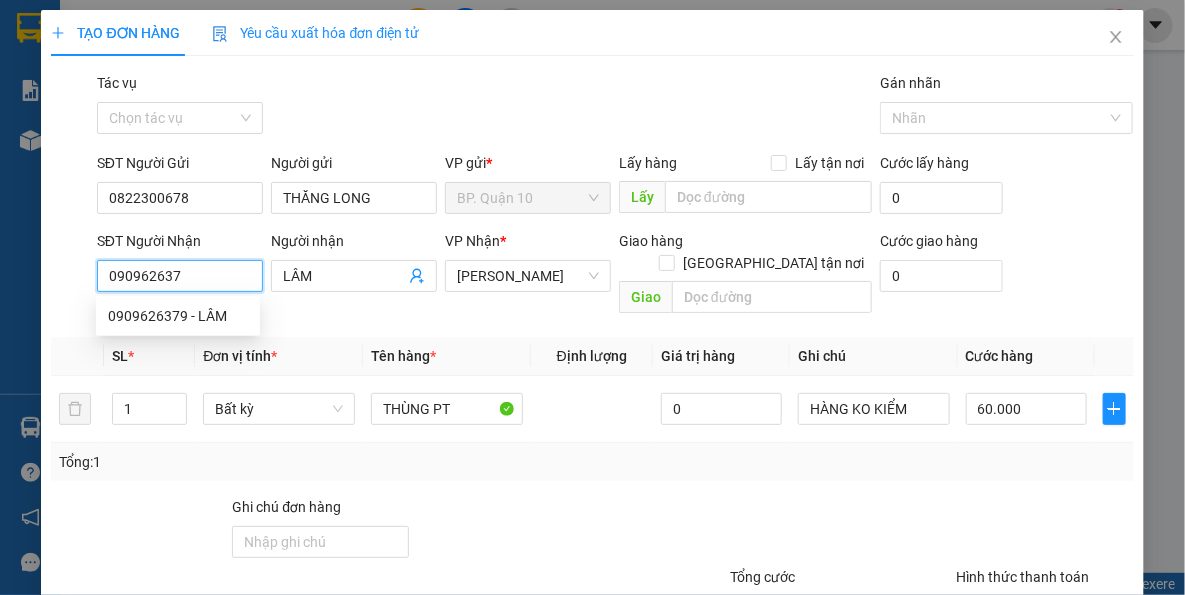 type on "0909626379" 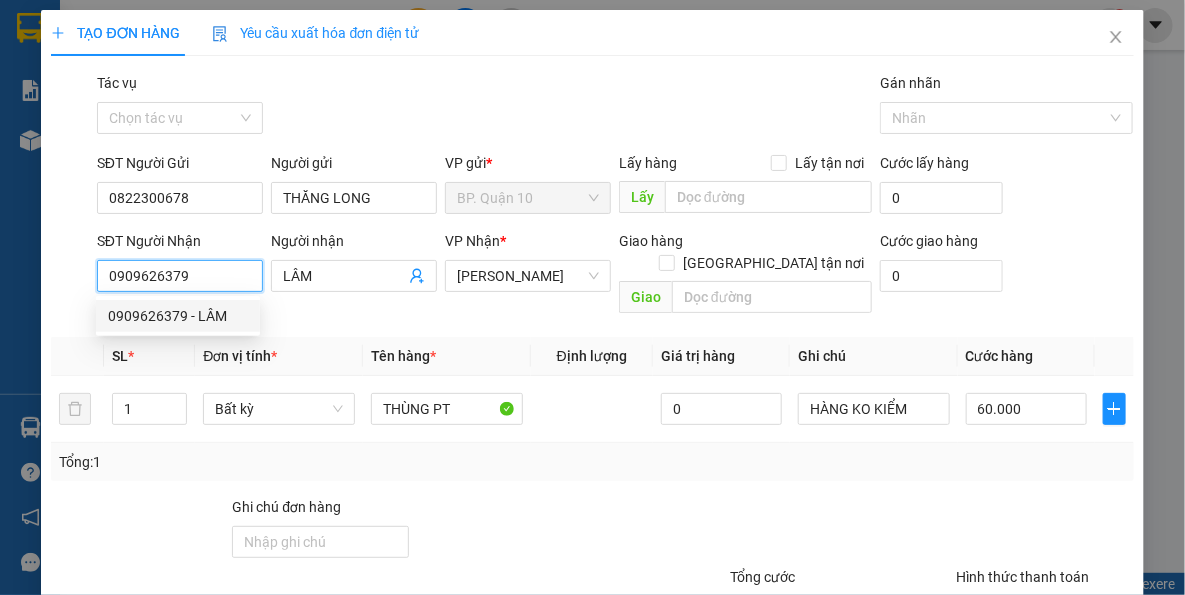 drag, startPoint x: 239, startPoint y: 317, endPoint x: 300, endPoint y: 295, distance: 64.84597 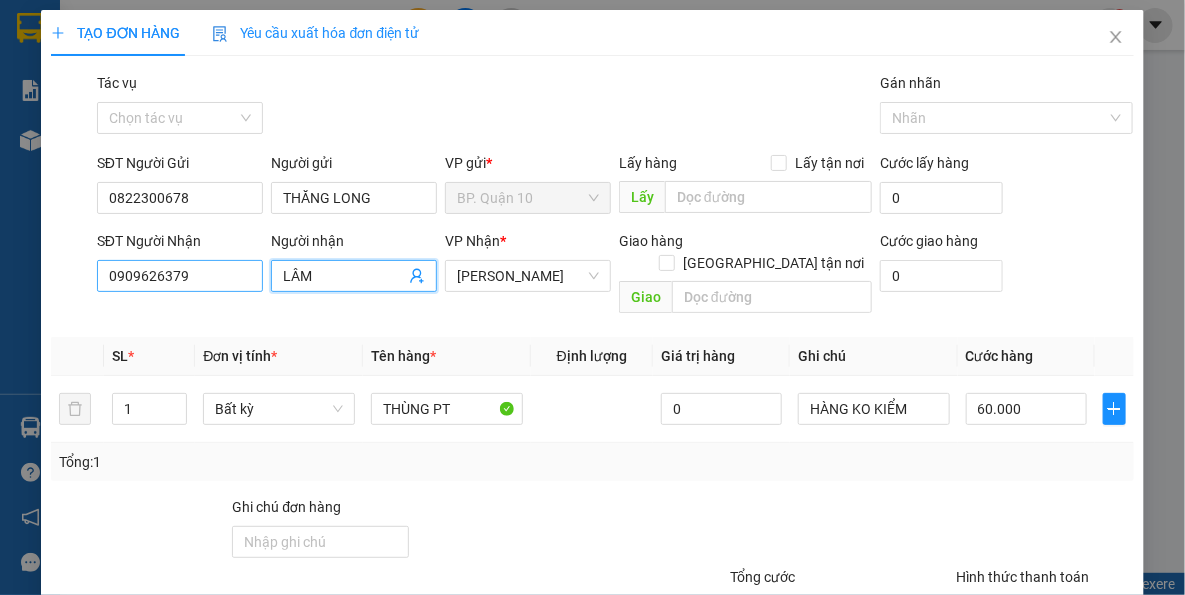 drag, startPoint x: 336, startPoint y: 280, endPoint x: 196, endPoint y: 280, distance: 140 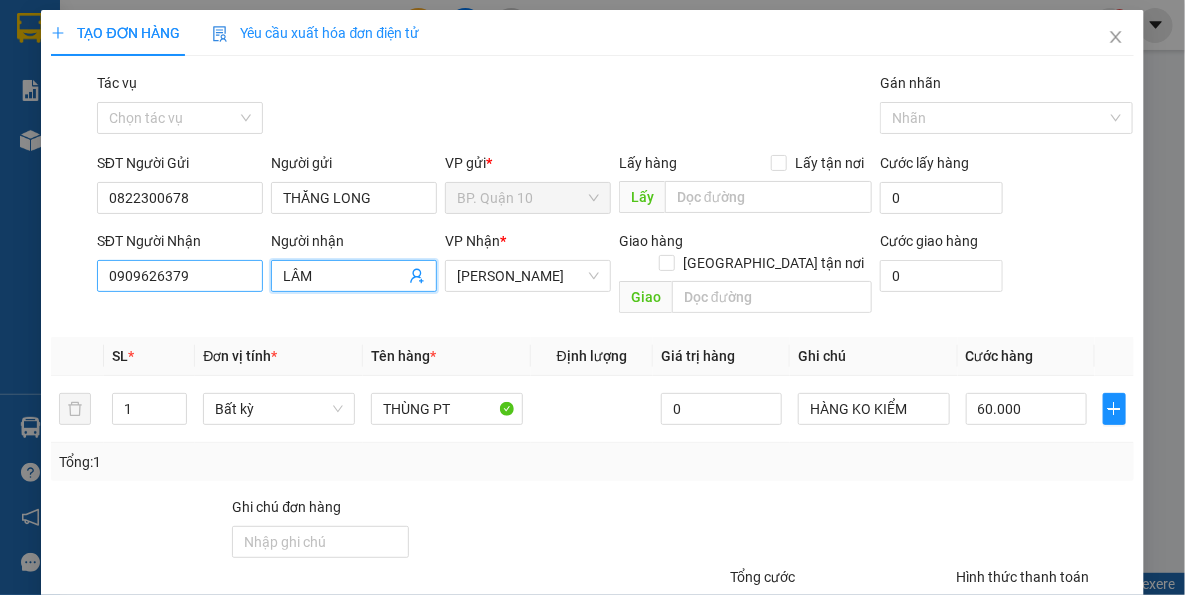 click on "SĐT Người Nhận 0909626379 Người nhận LÂM LÂM VP Nhận  * Hòa Thành Giao hàng [GEOGRAPHIC_DATA] tận nơi Giao Cước giao hàng 0" at bounding box center [615, 276] 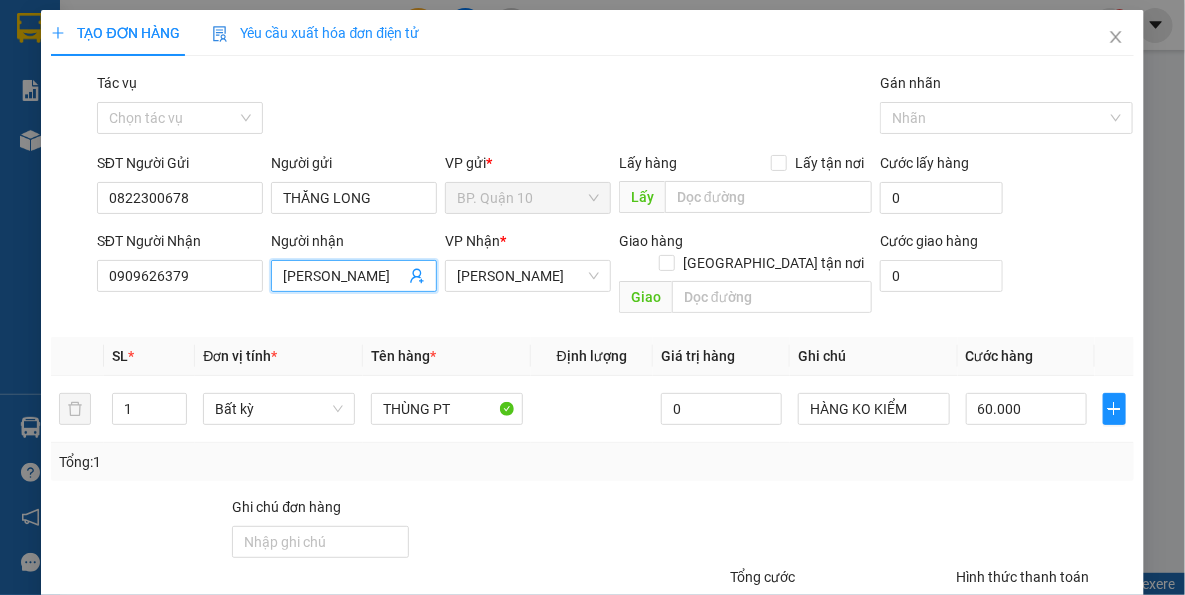 type on "[PERSON_NAME]" 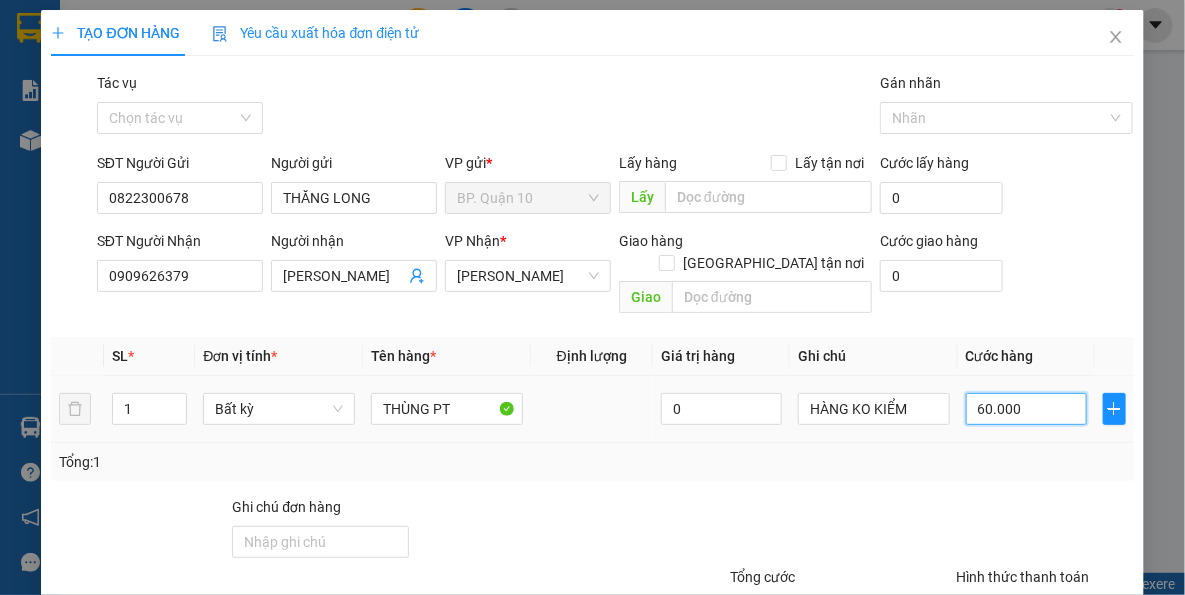 click on "60.000" at bounding box center [1026, 409] 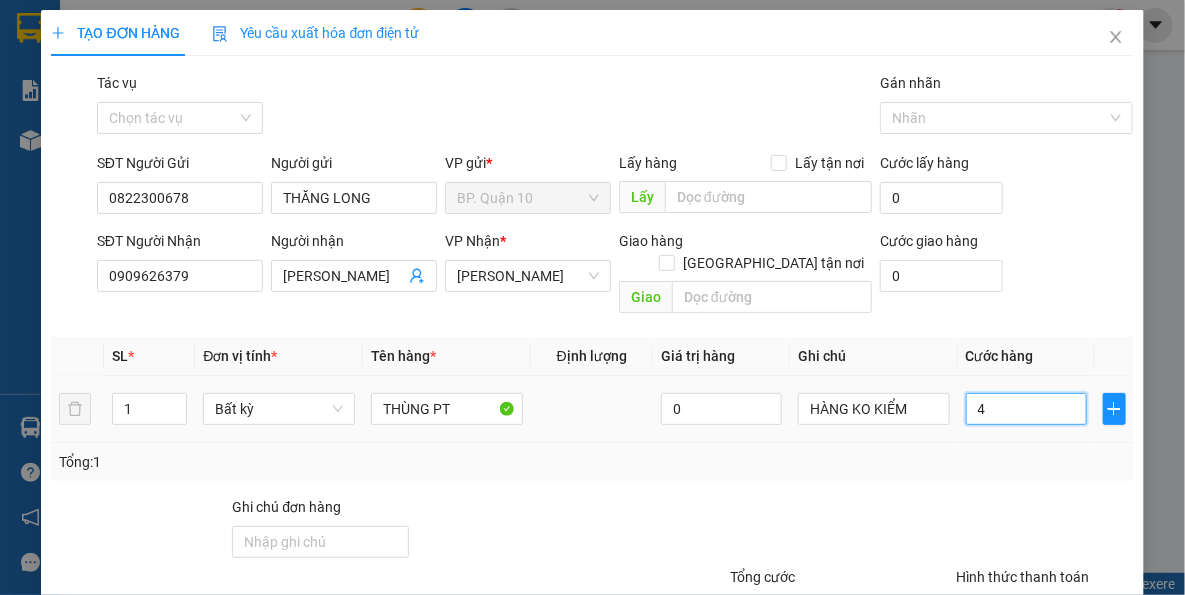 type on "40" 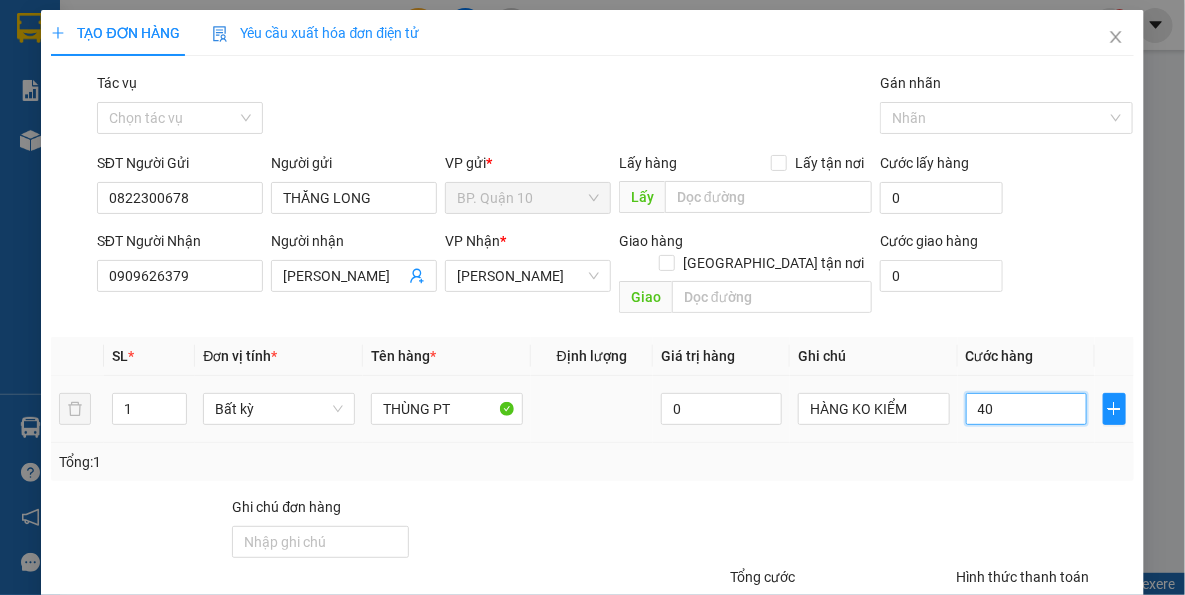type on "40" 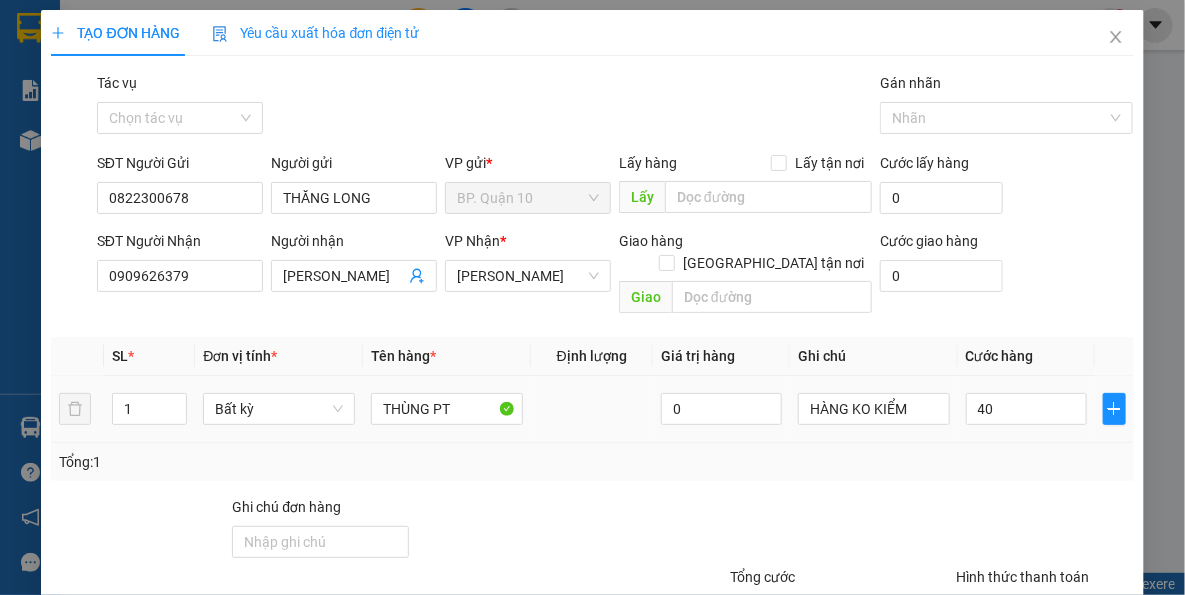 type on "40.000" 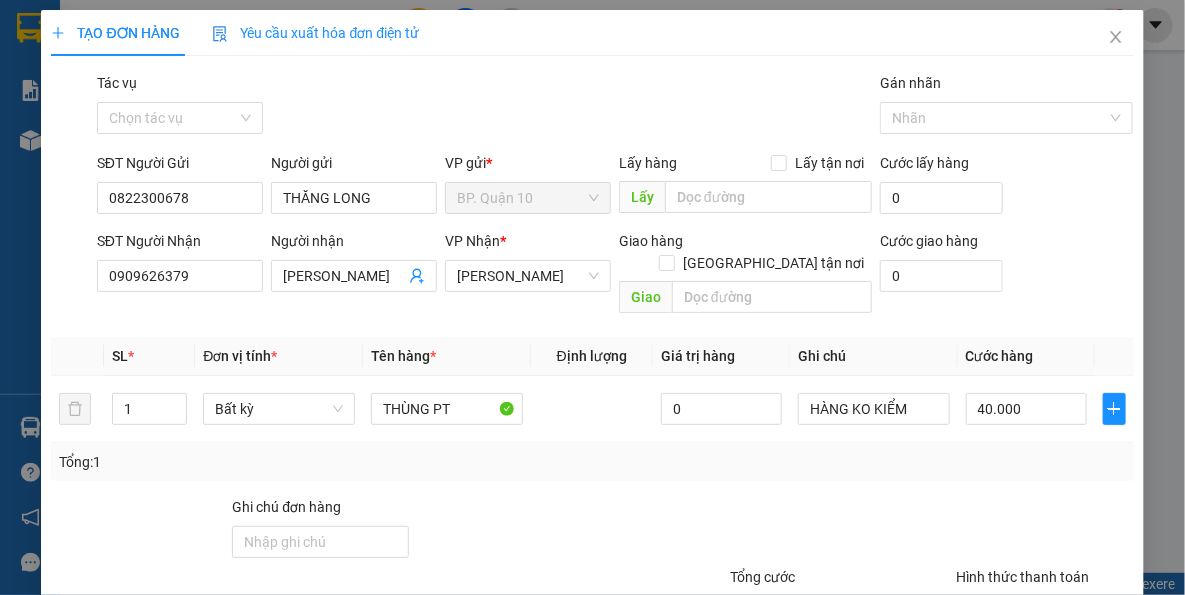 click at bounding box center (1044, 531) 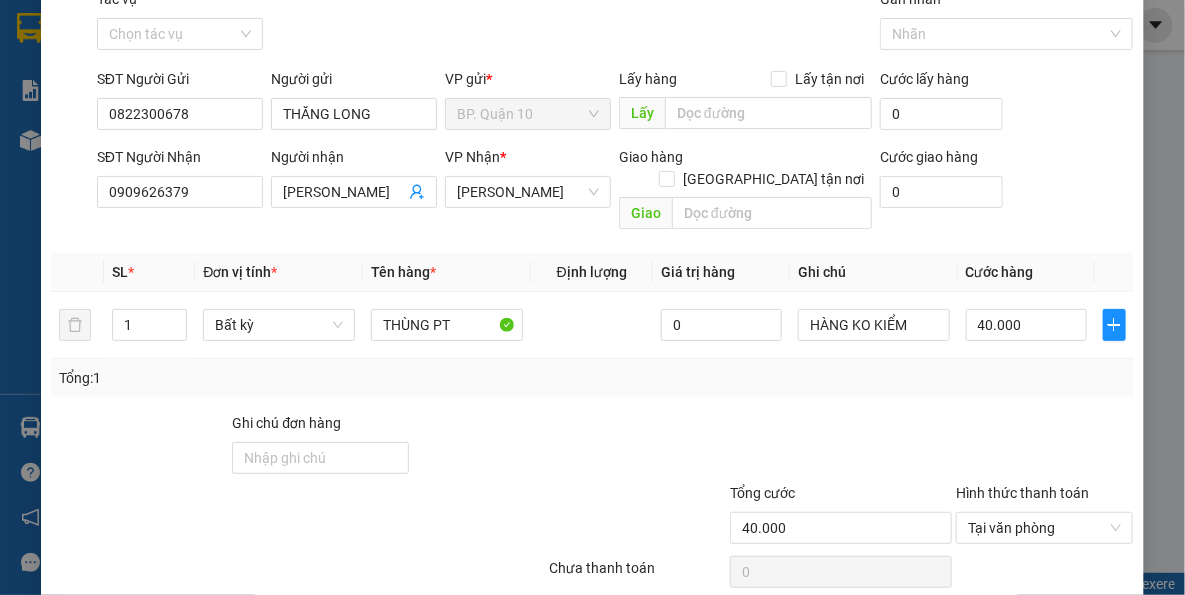 scroll, scrollTop: 143, scrollLeft: 0, axis: vertical 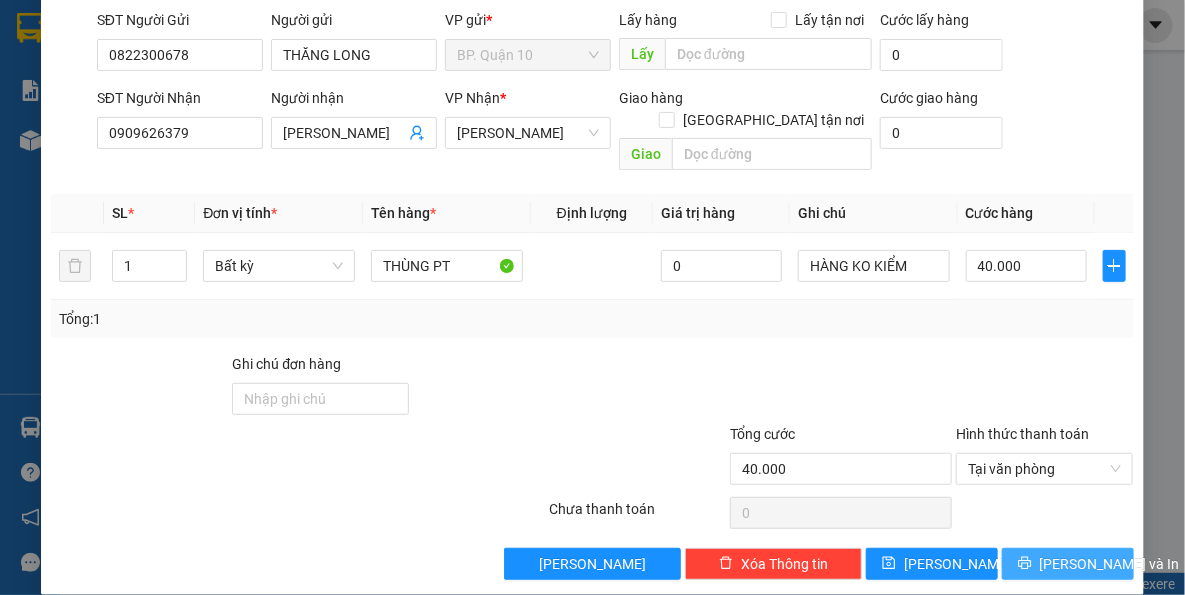 click 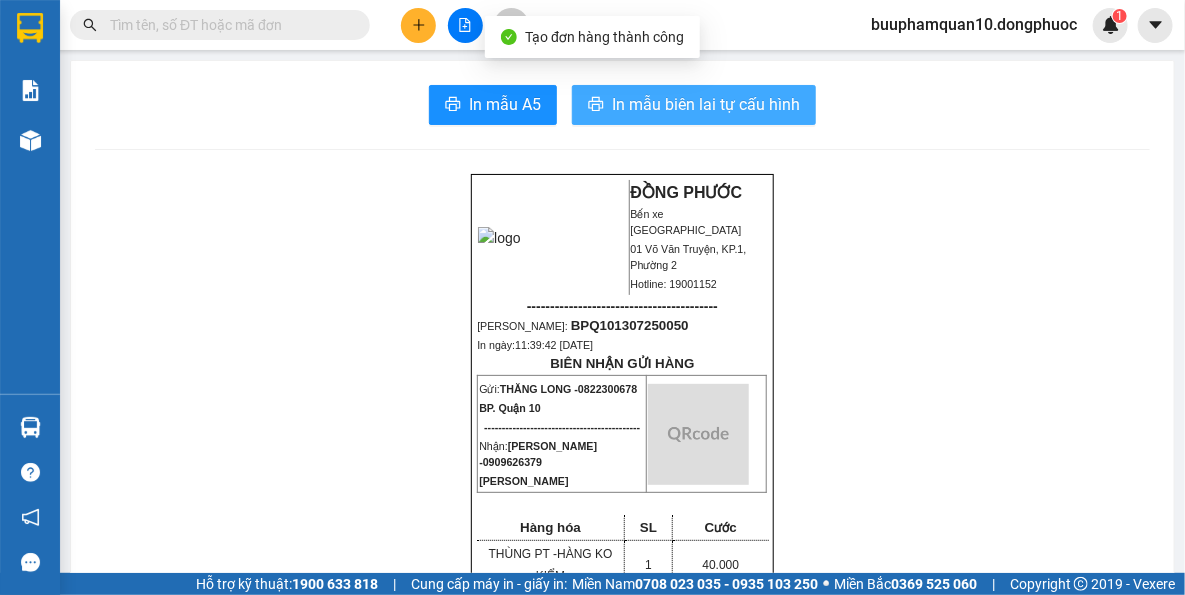click on "In mẫu biên lai tự cấu hình" at bounding box center (706, 104) 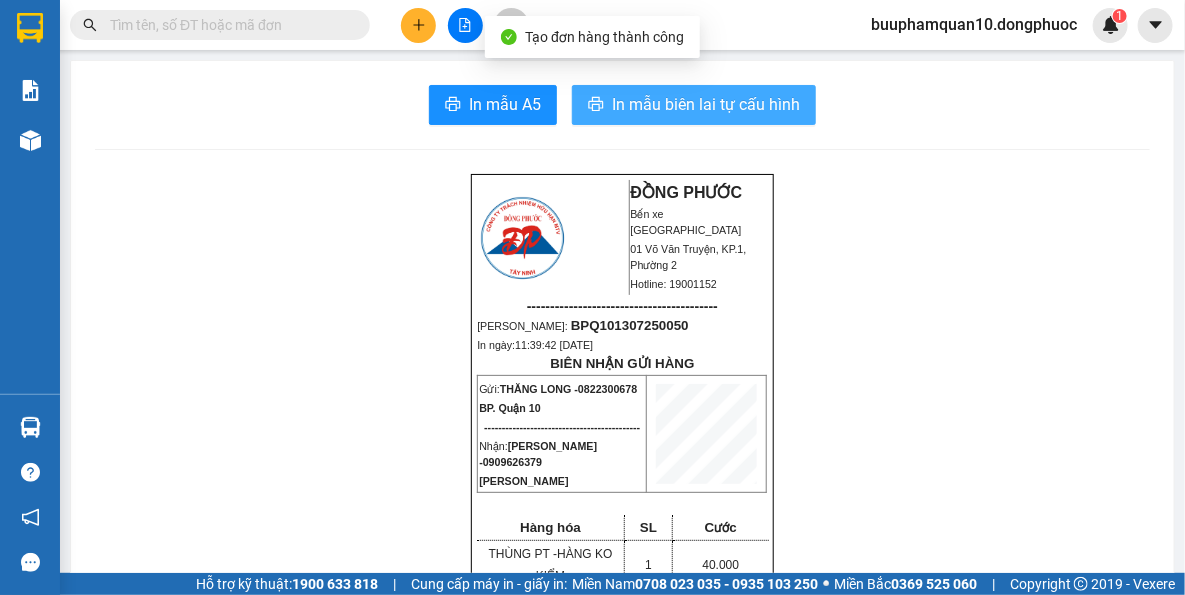 scroll, scrollTop: 0, scrollLeft: 0, axis: both 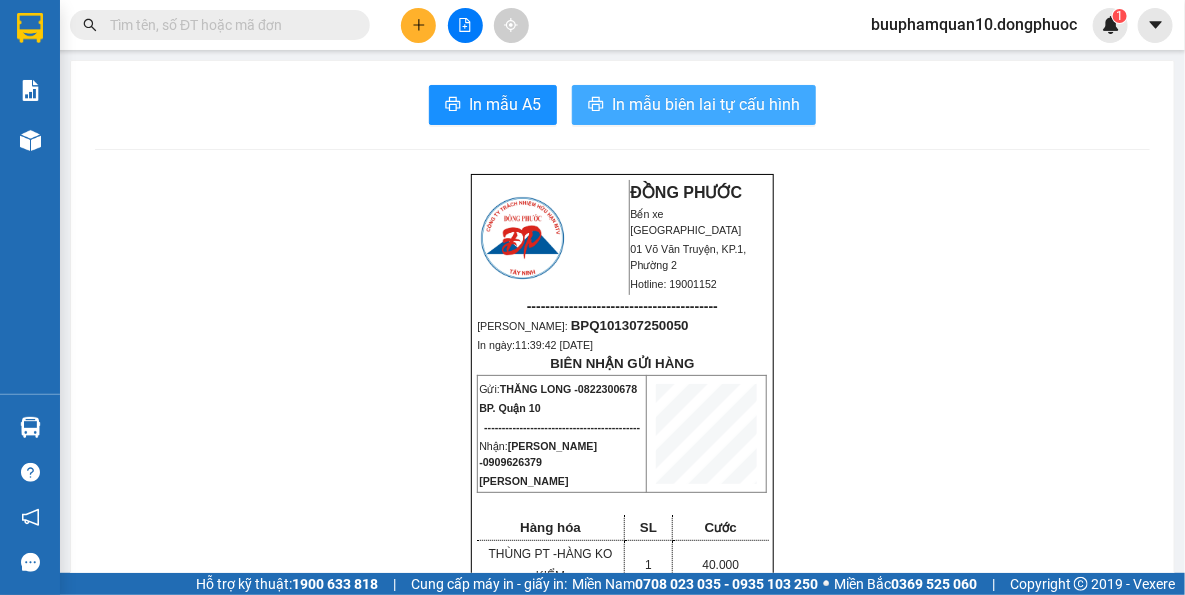 click on "In mẫu biên lai tự cấu hình" at bounding box center (694, 105) 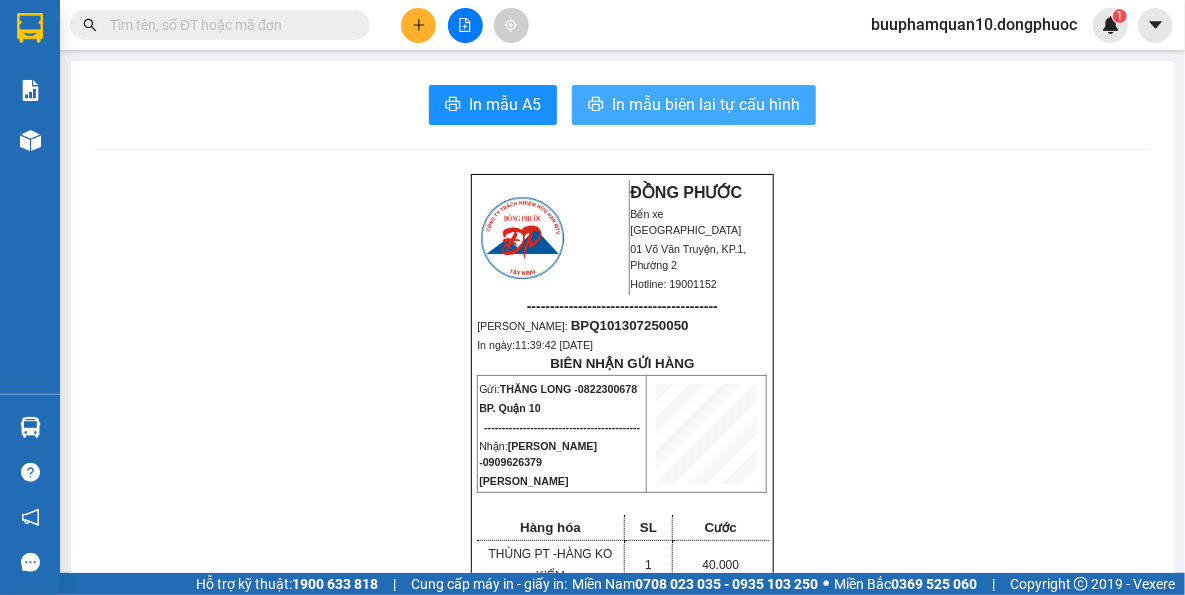 scroll, scrollTop: 0, scrollLeft: 0, axis: both 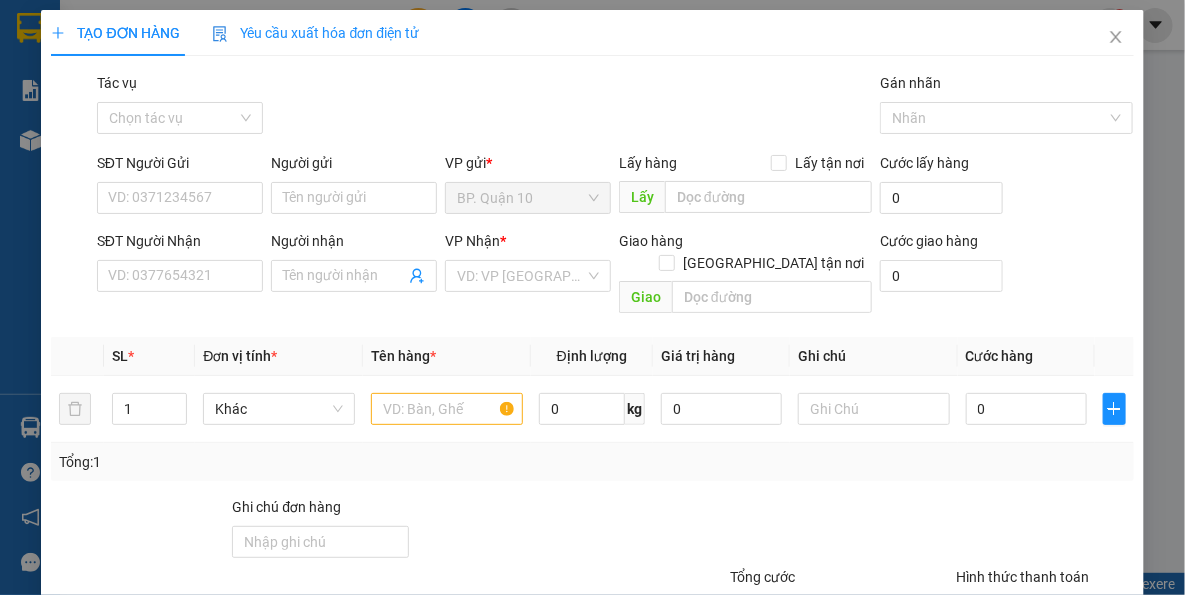 click at bounding box center (819, 531) 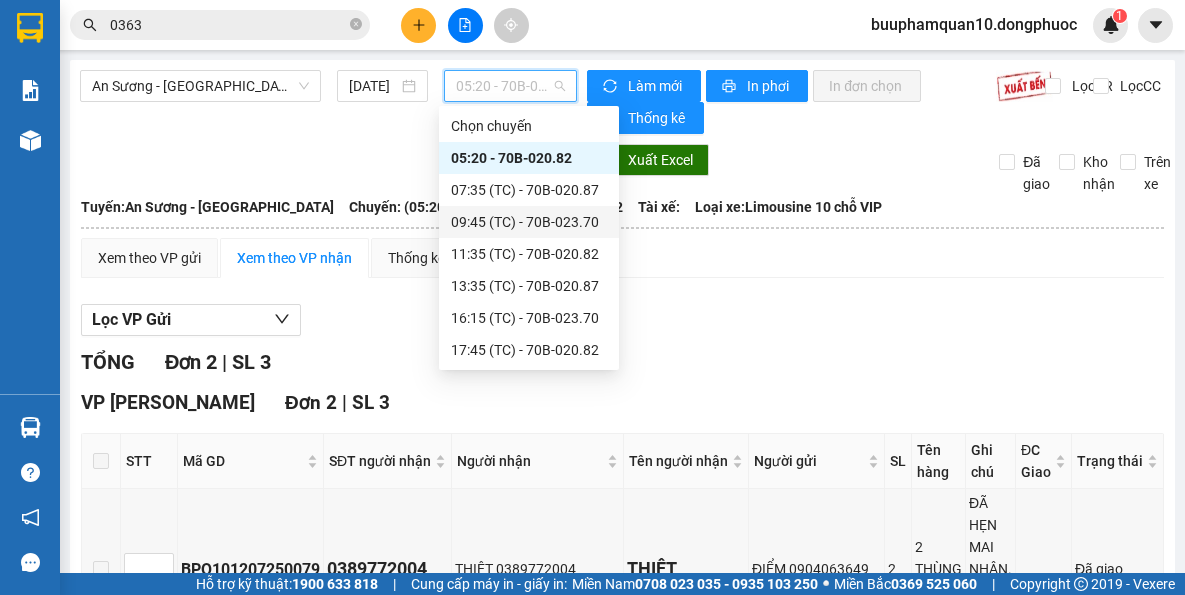 scroll, scrollTop: 0, scrollLeft: 0, axis: both 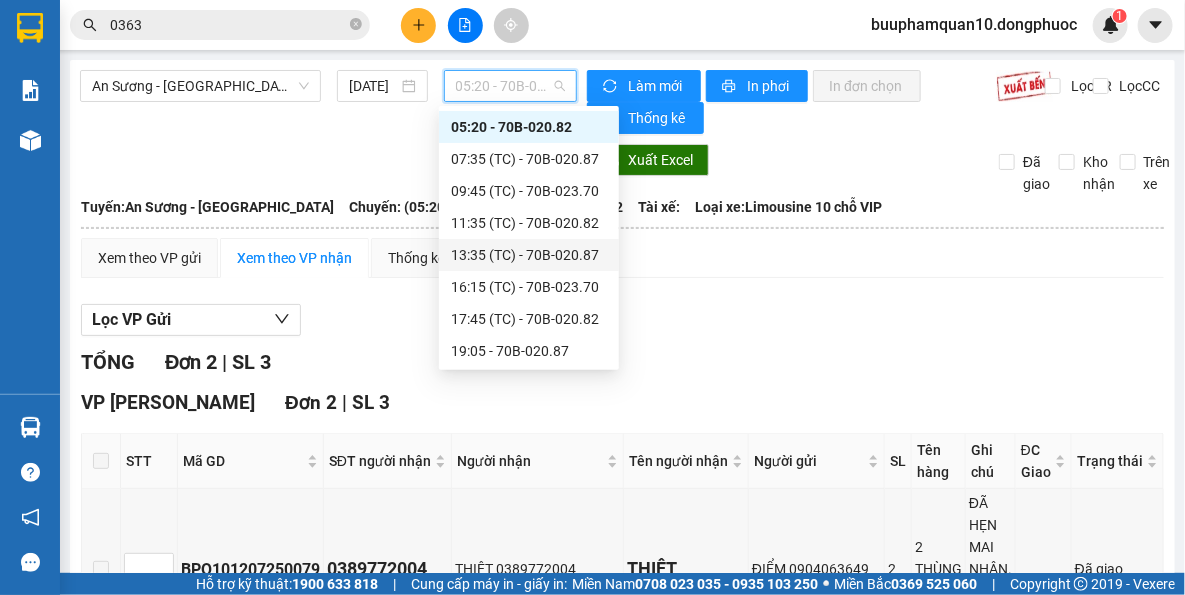 click on "13:35   (TC)   - 70B-020.87" at bounding box center (529, 255) 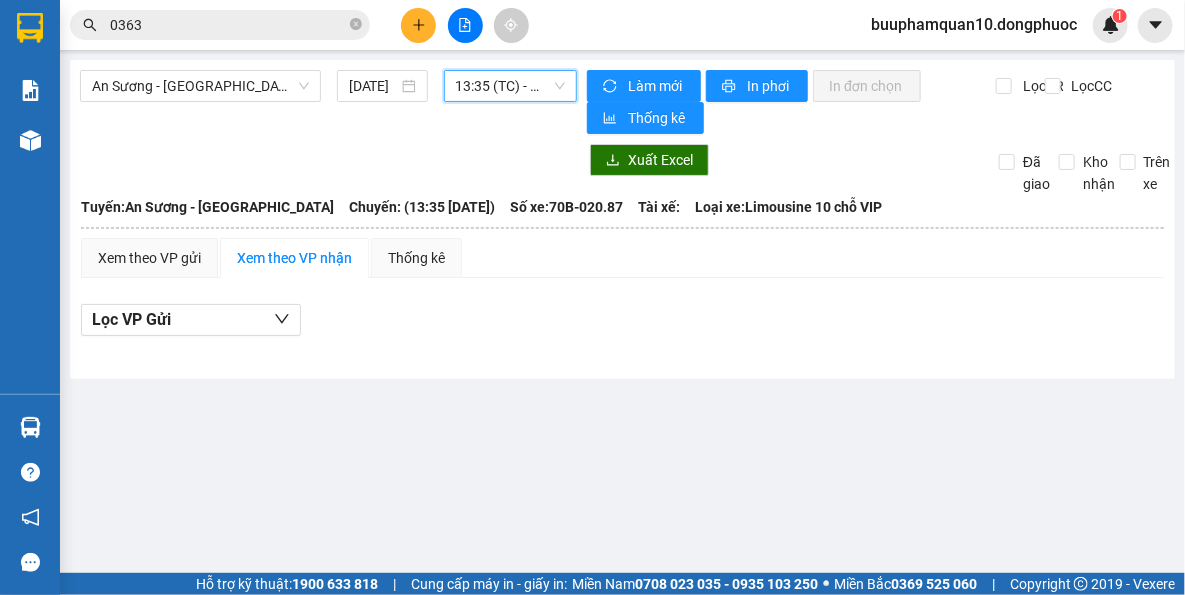 click on "13:35   (TC)   - 70B-020.87" at bounding box center (511, 86) 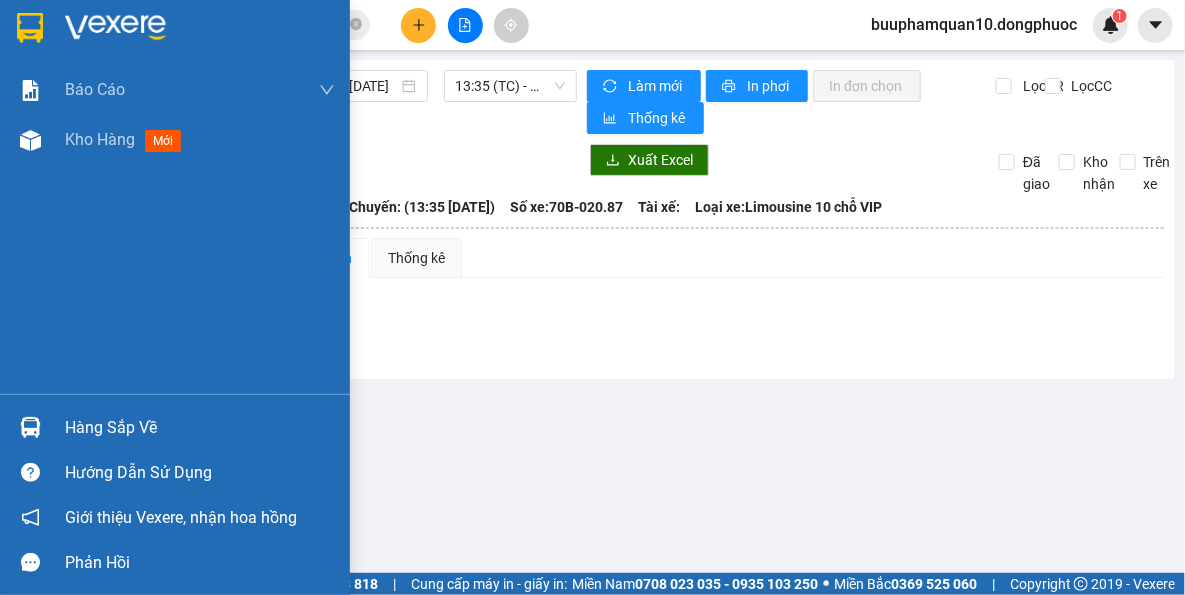 drag, startPoint x: 28, startPoint y: 439, endPoint x: 83, endPoint y: 420, distance: 58.189346 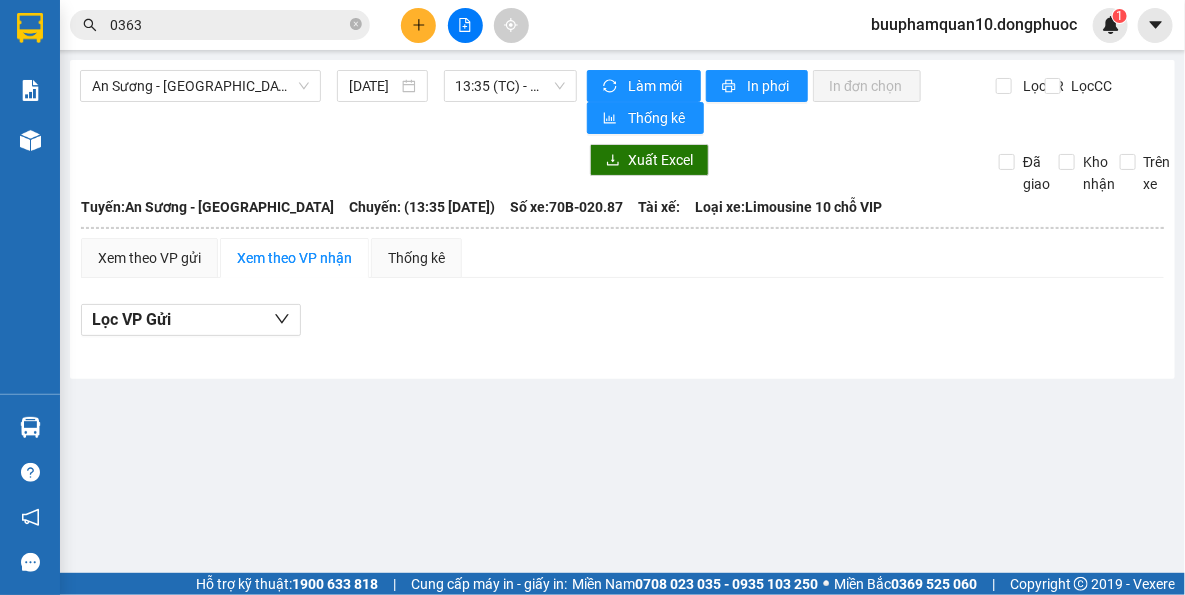 click on "Kết quả tìm kiếm ( 4 )  Bộ lọc  Thuộc VP này Gửi 3 ngày gần nhất Mã ĐH Trạng thái Món hàng Tổng cước Chưa cước Nhãn Người gửi VP Gửi Người nhận VP Nhận HT1307250013 08:25 [DATE] VP Nhận   70B-019.09 11:42 [DATE] 2 BỊCH TP + TC SL:  2 100.000 0977013177 [GEOGRAPHIC_DATA] 093771 0363 PHƯƠNG BP. Quận 10 BPQ101207250110 16:32 [DATE] Đã giao   08:13 [DATE] TÚI QA SL:  1 40.000 0363 129372 THẢO BP. Quận 10 0828043557 KIM HỒNG VP CHV BPQ101207250005 07:10 [DATE] Đã giao   14:51 [DATE] THÙNG GT SL:  1 60.000 0363 944511 ANH KHIÊM  BP. Quận 10 0907973686 HUY VP [GEOGRAPHIC_DATA] 06:17 [DATE] Đã giao   10:26 [DATE] THÙNG TP SL:  1 60.000 0363 029321 [GEOGRAPHIC_DATA] NHƯ BP. Quận 10 1 0363 buuphamquan10.dongphuoc 1     Báo cáo Mẫu 1: Báo cáo dòng tiền theo nhân viên Mẫu 1: Báo cáo dòng tiền theo nhân viên (VP) Mẫu 2: Doanh số tạo đơn theo Văn phòng, nhân viên - Trạm     Kho hàng" at bounding box center [592, 297] 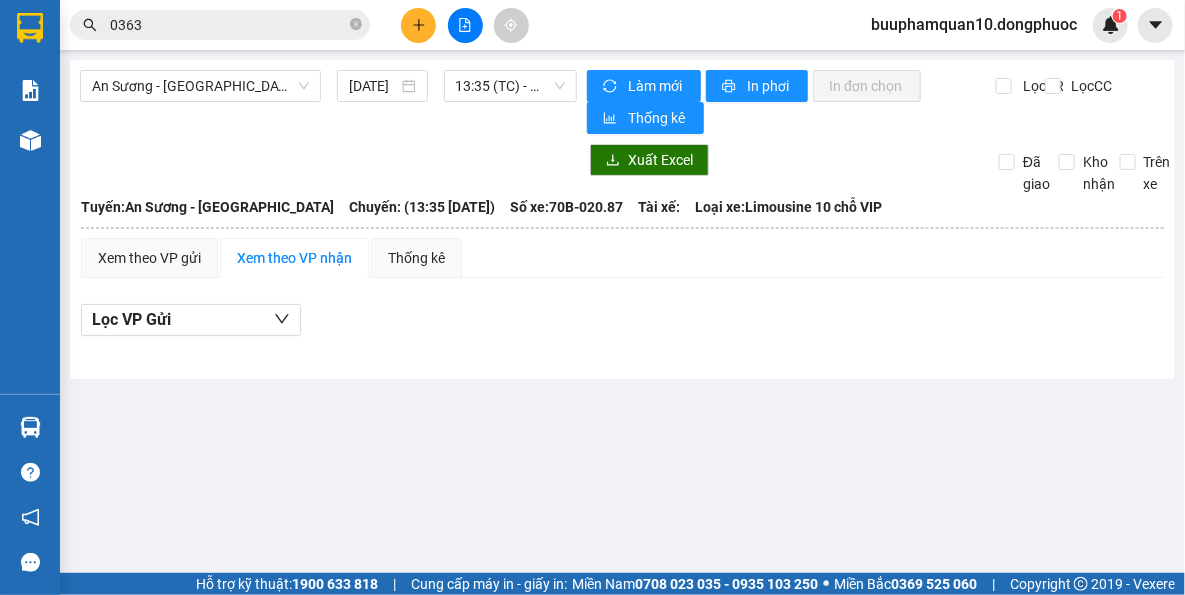 drag, startPoint x: 930, startPoint y: 499, endPoint x: 913, endPoint y: 477, distance: 27.802877 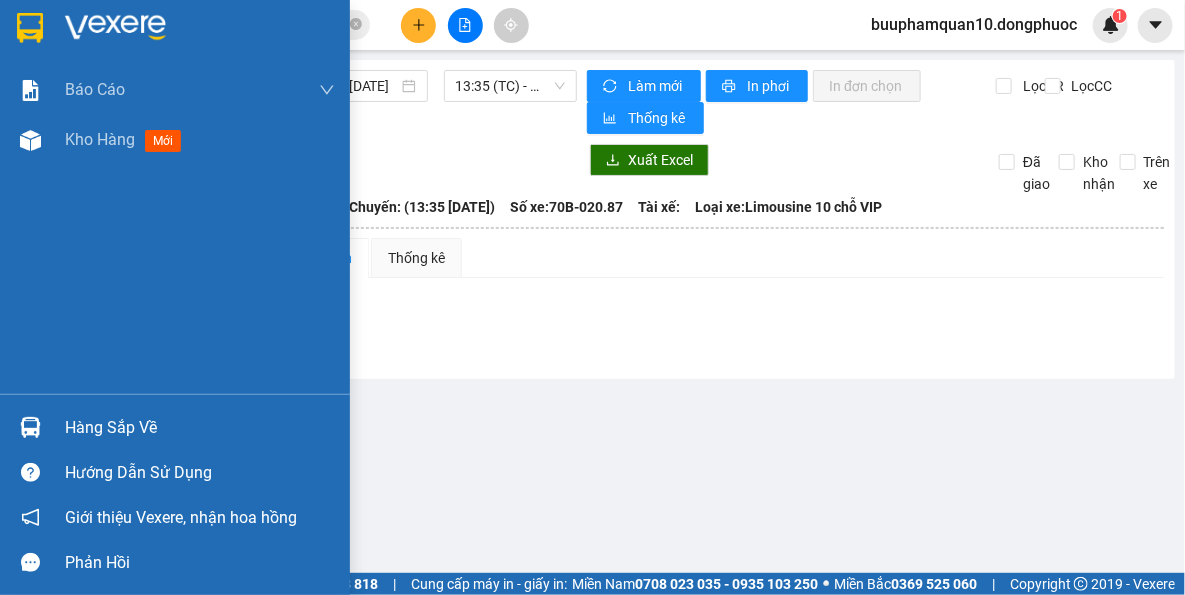click on "Hàng sắp về" at bounding box center (200, 428) 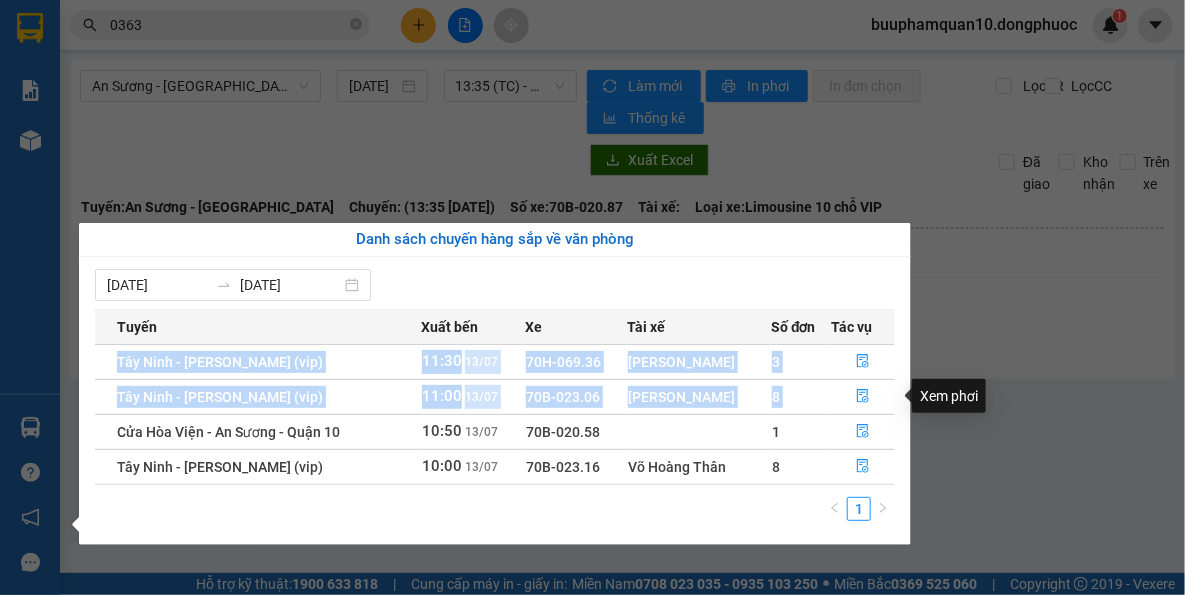 drag, startPoint x: 894, startPoint y: 383, endPoint x: 778, endPoint y: 243, distance: 181.8131 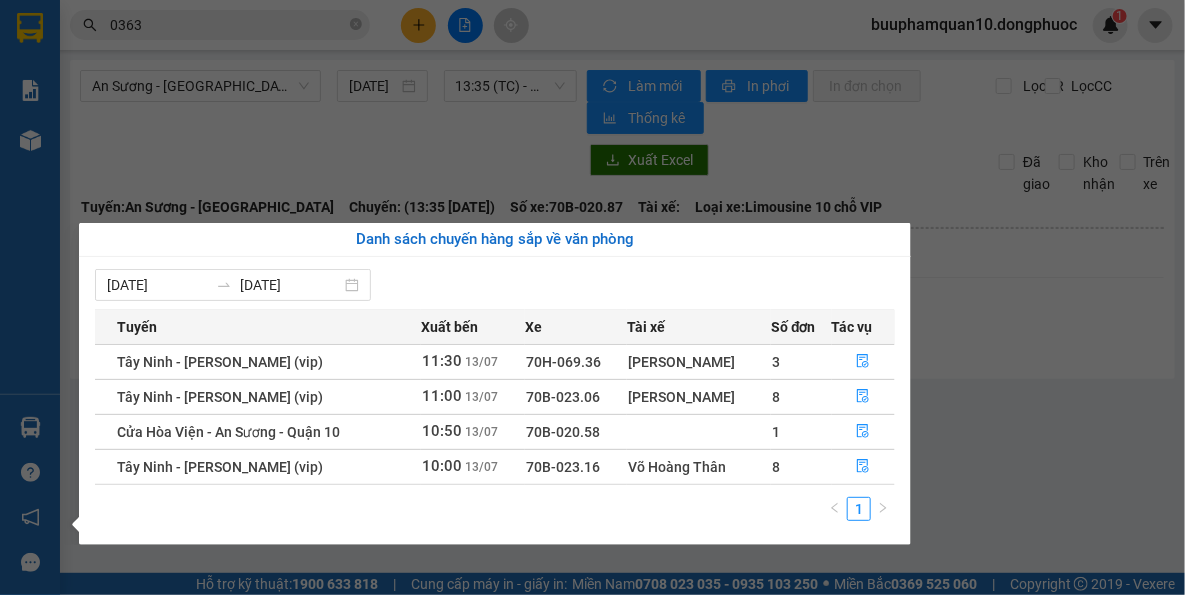 click on "Kết quả tìm kiếm ( 4 )  Bộ lọc  Thuộc VP này Gửi 3 ngày gần nhất Mã ĐH Trạng thái Món hàng Tổng cước Chưa cước Nhãn Người gửi VP Gửi Người nhận VP Nhận HT1307250013 08:25 [DATE] VP Nhận   70B-019.09 11:42 [DATE] 2 BỊCH TP + TC SL:  2 100.000 0977013177 [GEOGRAPHIC_DATA] 093771 0363 PHƯƠNG BP. Quận 10 BPQ101207250110 16:32 [DATE] Đã giao   08:13 [DATE] TÚI QA SL:  1 40.000 0363 129372 THẢO BP. Quận 10 0828043557 KIM HỒNG VP CHV BPQ101207250005 07:10 [DATE] Đã giao   14:51 [DATE] THÙNG GT SL:  1 60.000 0363 944511 ANH KHIÊM  BP. Quận 10 0907973686 HUY VP [GEOGRAPHIC_DATA] 06:17 [DATE] Đã giao   10:26 [DATE] THÙNG TP SL:  1 60.000 0363 029321 [GEOGRAPHIC_DATA] NHƯ BP. Quận 10 1 0363 buuphamquan10.dongphuoc 1     Báo cáo Mẫu 1: Báo cáo dòng tiền theo nhân viên Mẫu 1: Báo cáo dòng tiền theo nhân viên (VP) Mẫu 2: Doanh số tạo đơn theo Văn phòng, nhân viên - Trạm     Kho hàng" at bounding box center (592, 297) 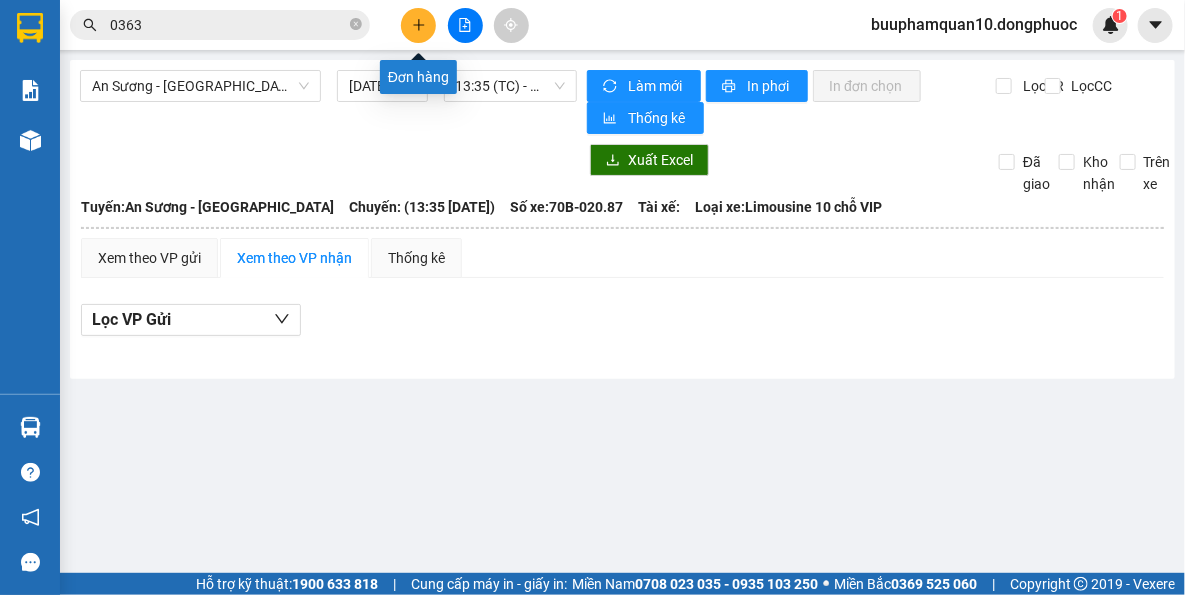 click 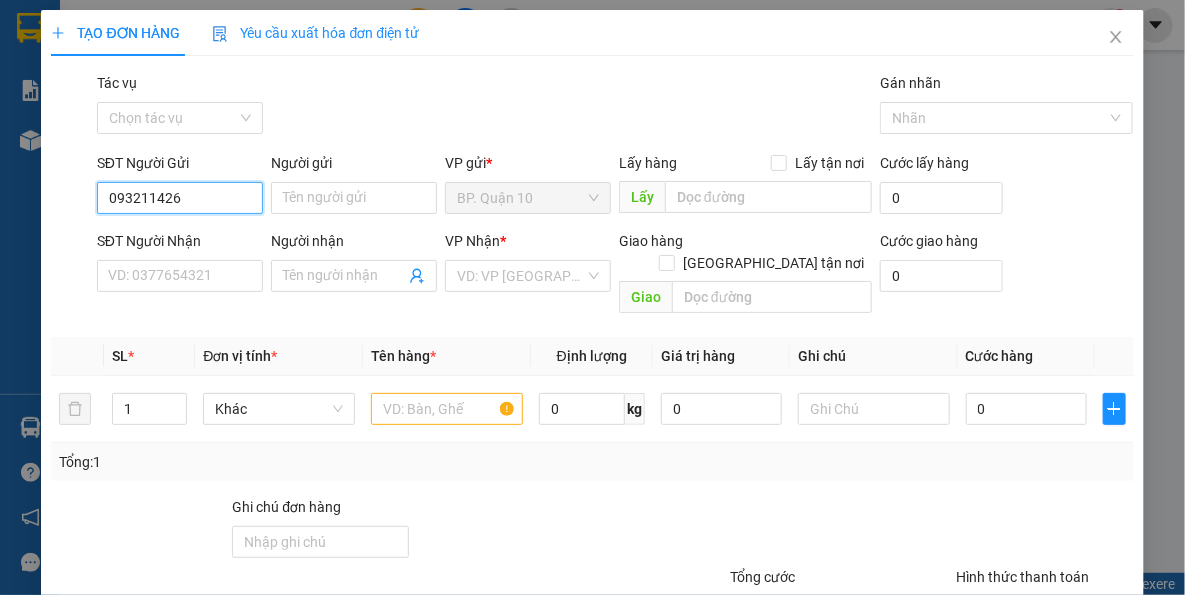 type on "0932114268" 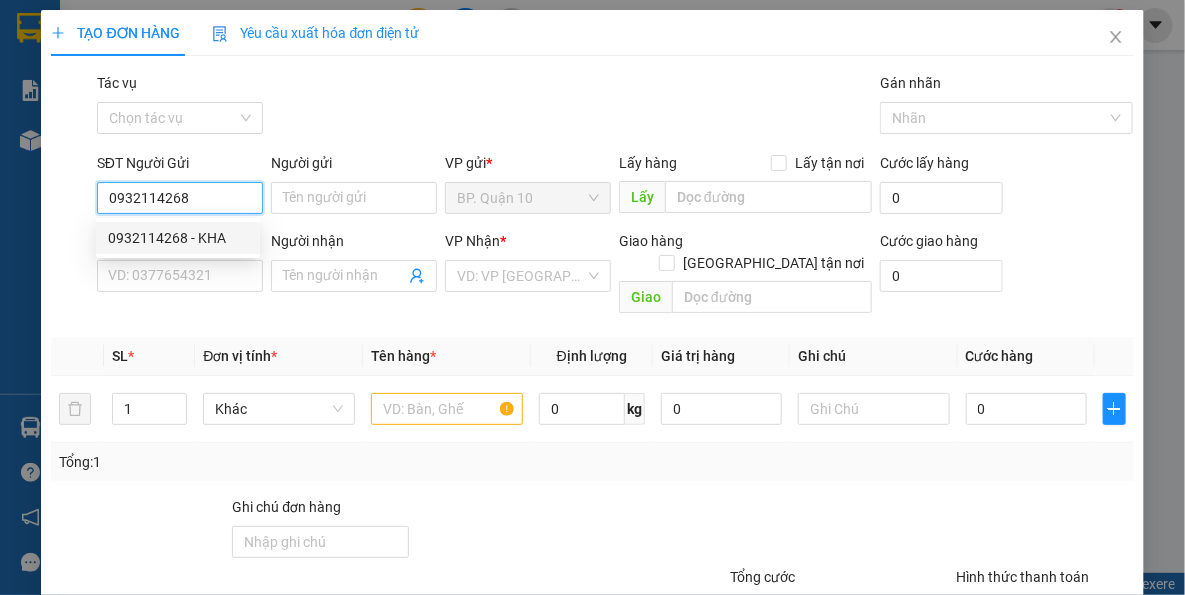 click on "0932114268 - KHA" at bounding box center (178, 238) 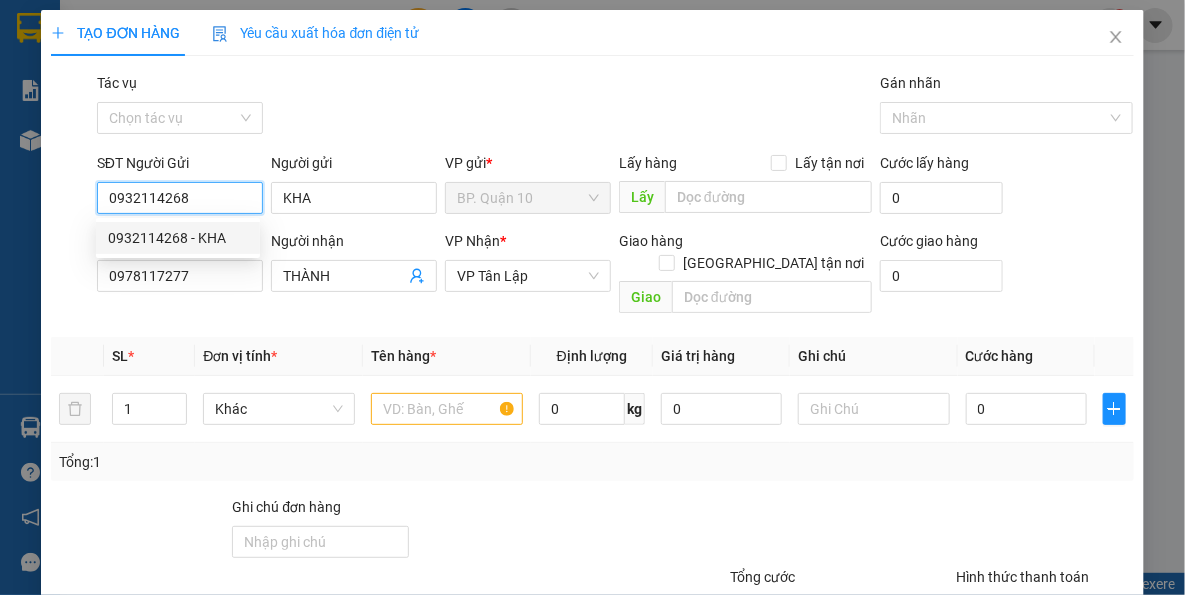 type on "60.000" 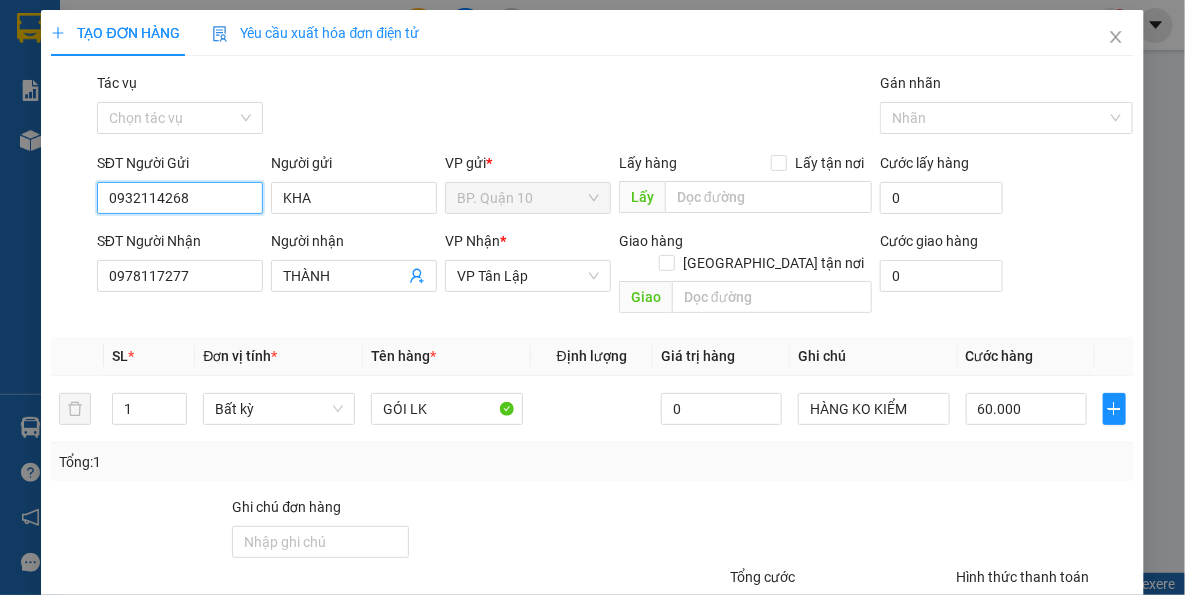 type on "0932114268" 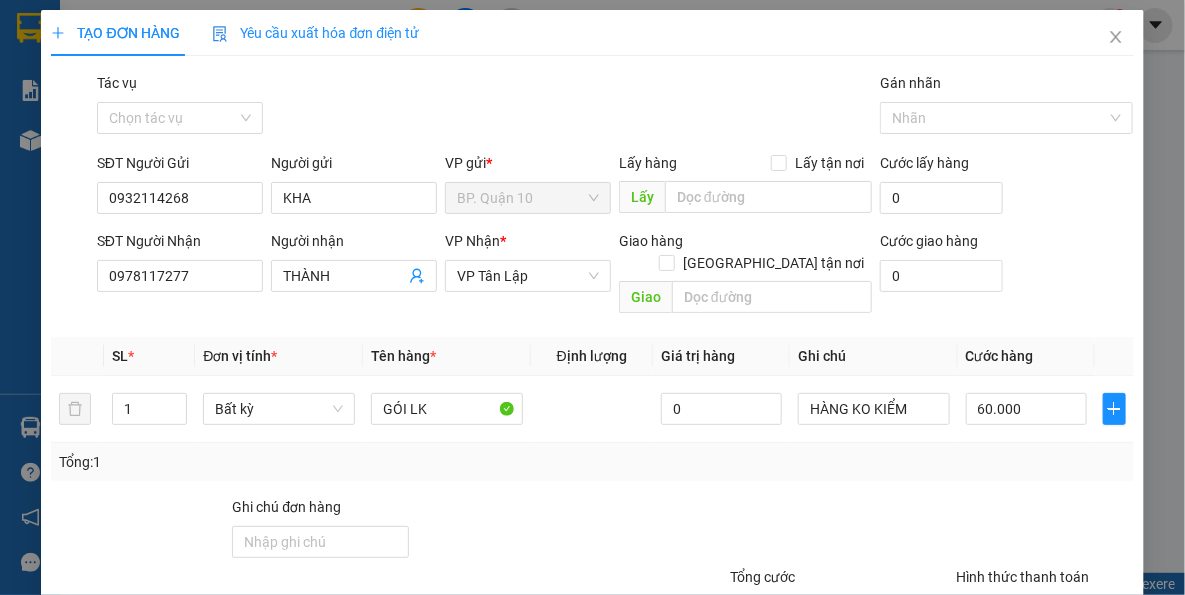 drag, startPoint x: 320, startPoint y: 335, endPoint x: 336, endPoint y: 314, distance: 26.400757 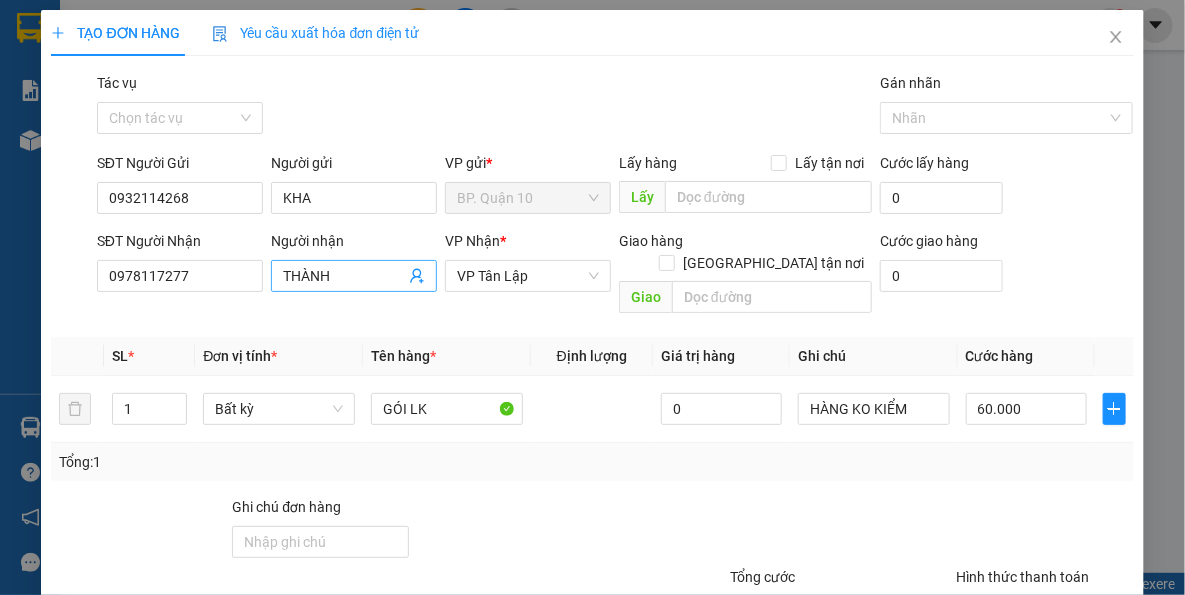 click 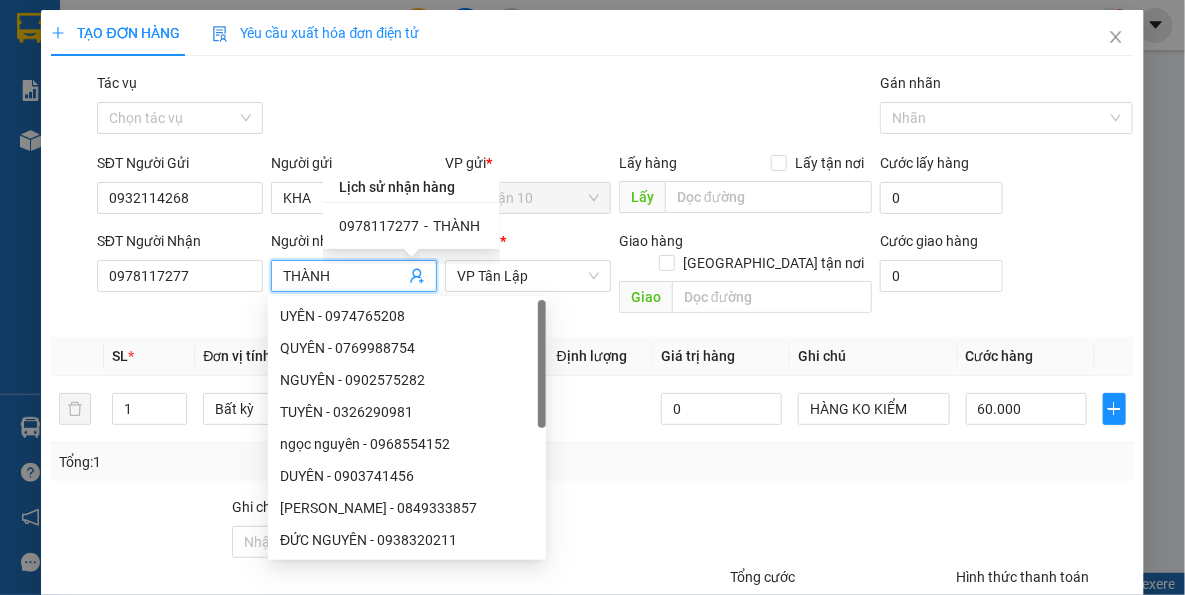 drag, startPoint x: 255, startPoint y: 303, endPoint x: 626, endPoint y: 338, distance: 372.64728 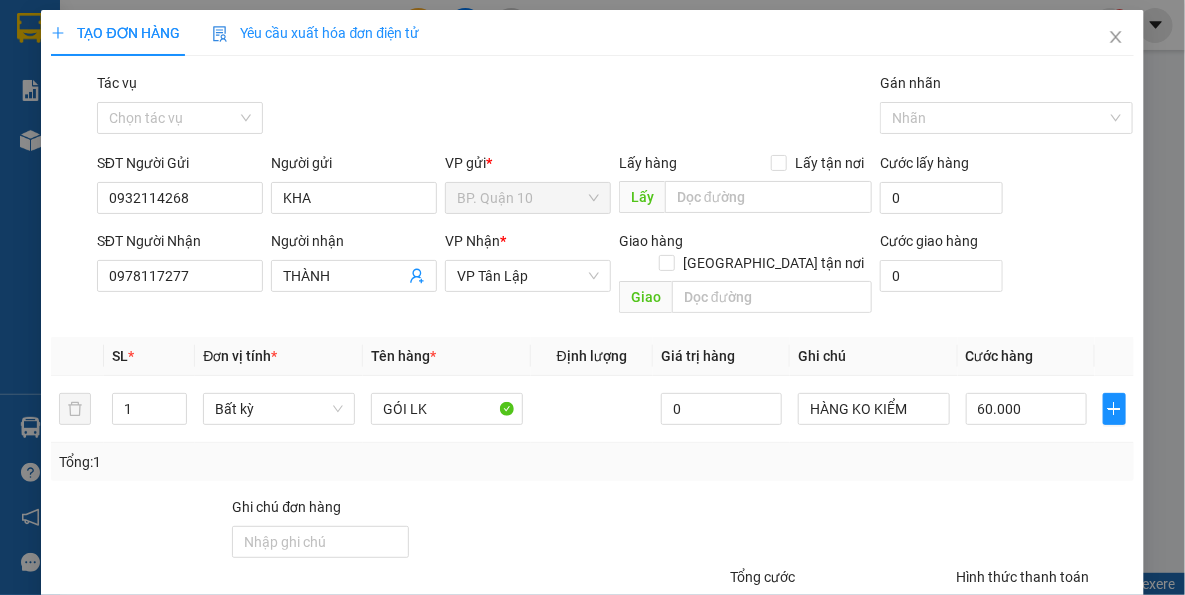 click at bounding box center (547, 531) 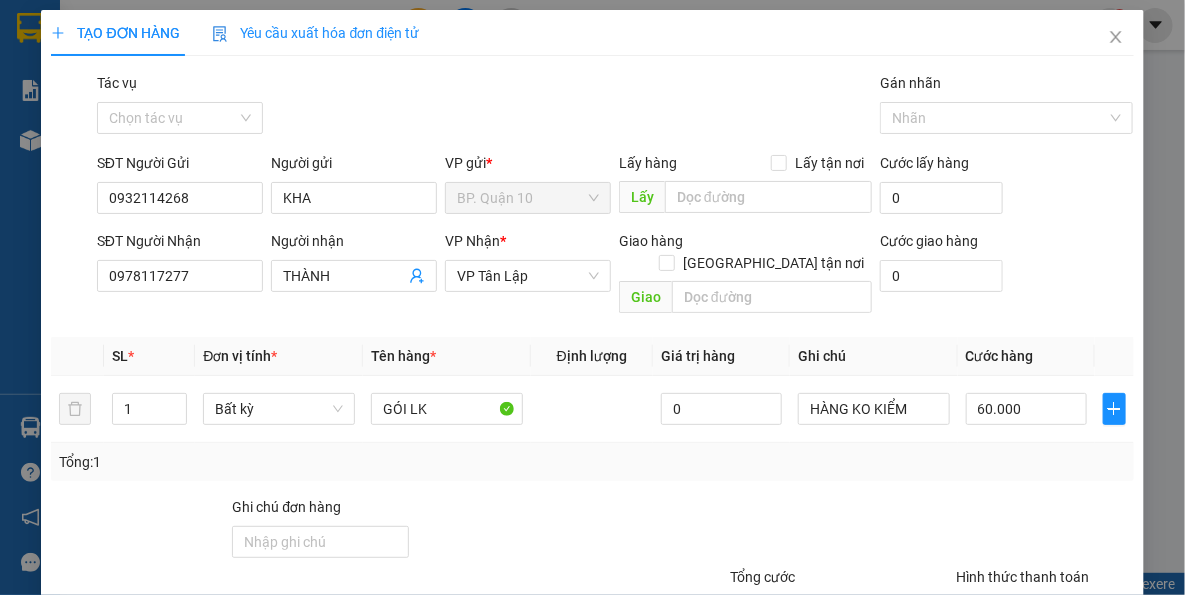 click on "Transit Pickup Surcharge Ids Transit Deliver Surcharge Ids Transit Deliver Surcharge Transit Deliver Surcharge Gói vận chuyển  * Tiêu chuẩn Tác vụ Chọn tác vụ Gán nhãn   Nhãn SĐT Người Gửi 0932114268 Người gửi KHA VP gửi  * BP. Quận 10 Lấy hàng Lấy tận nơi Lấy Cước lấy hàng 0 SĐT Người Nhận 0978117277 Người nhận THÀNH VP Nhận  * VP Tân Lập Giao hàng Giao tận nơi Giao Cước giao hàng 0 SL  * Đơn vị tính  * Tên hàng  * Định lượng Giá trị hàng Ghi chú Cước hàng                   1 Bất kỳ GÓI LK 0 HÀNG KO KIỂM 60.000 Tổng:  1 Ghi chú đơn hàng Tổng cước 60.000 Hình thức thanh toán Tại văn phòng Số tiền thu trước 0 Chưa thanh toán 0 Chọn HT Thanh Toán Lưu nháp Xóa Thông tin [PERSON_NAME] và In Lịch sử nhận hàng 0978117277 - THÀNH GÓI LK" at bounding box center [592, 397] 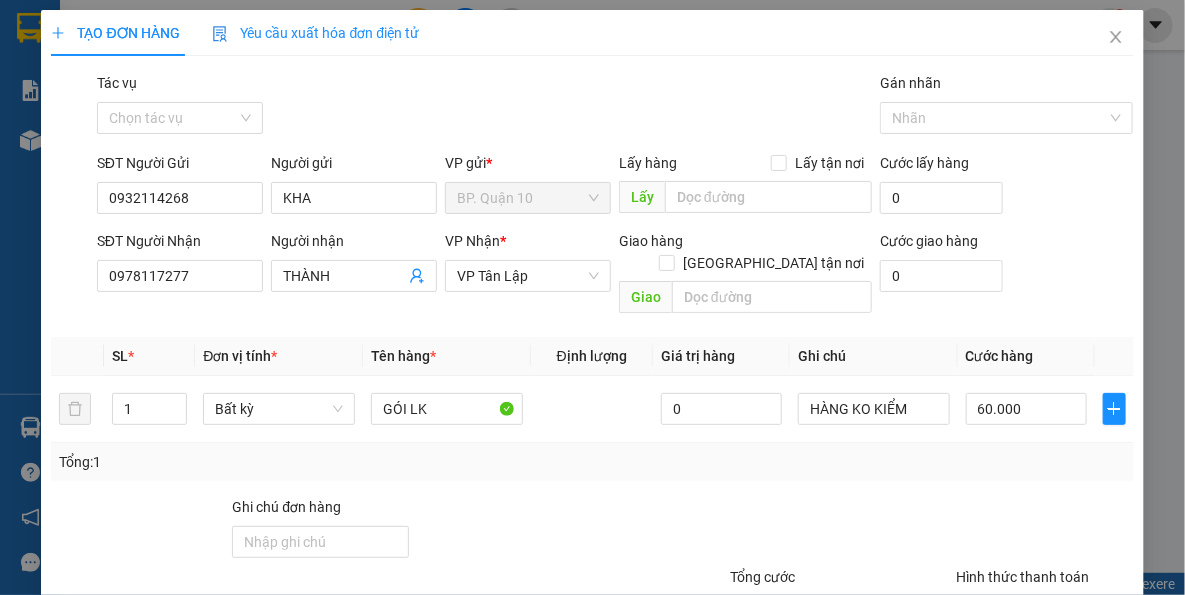 click on "Đơn vị tính  *" at bounding box center [279, 356] 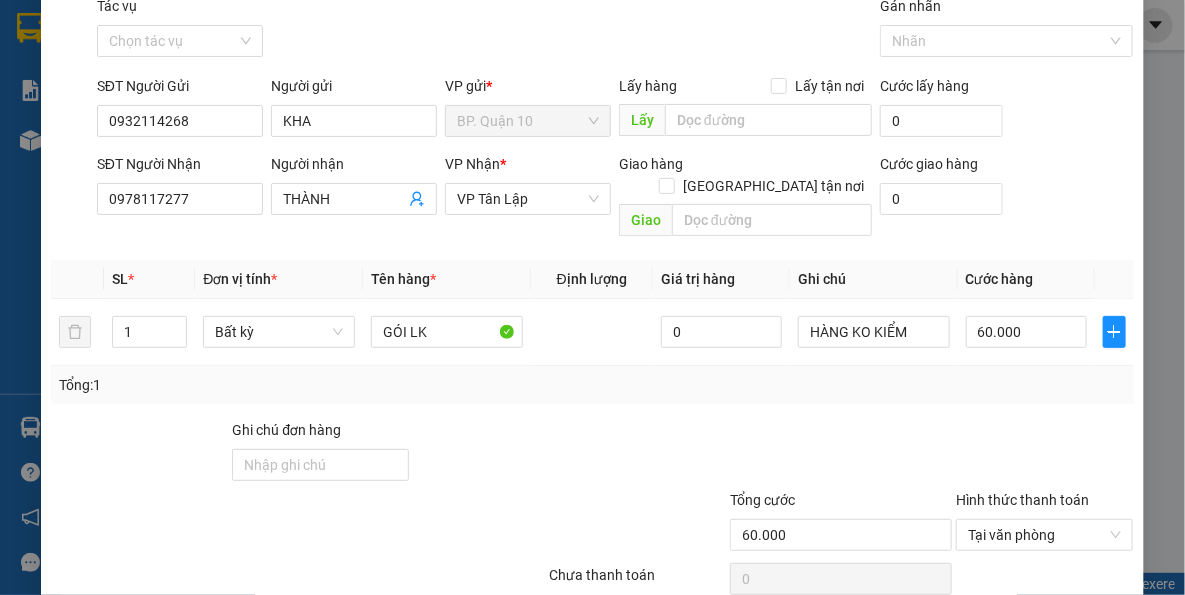 scroll, scrollTop: 143, scrollLeft: 0, axis: vertical 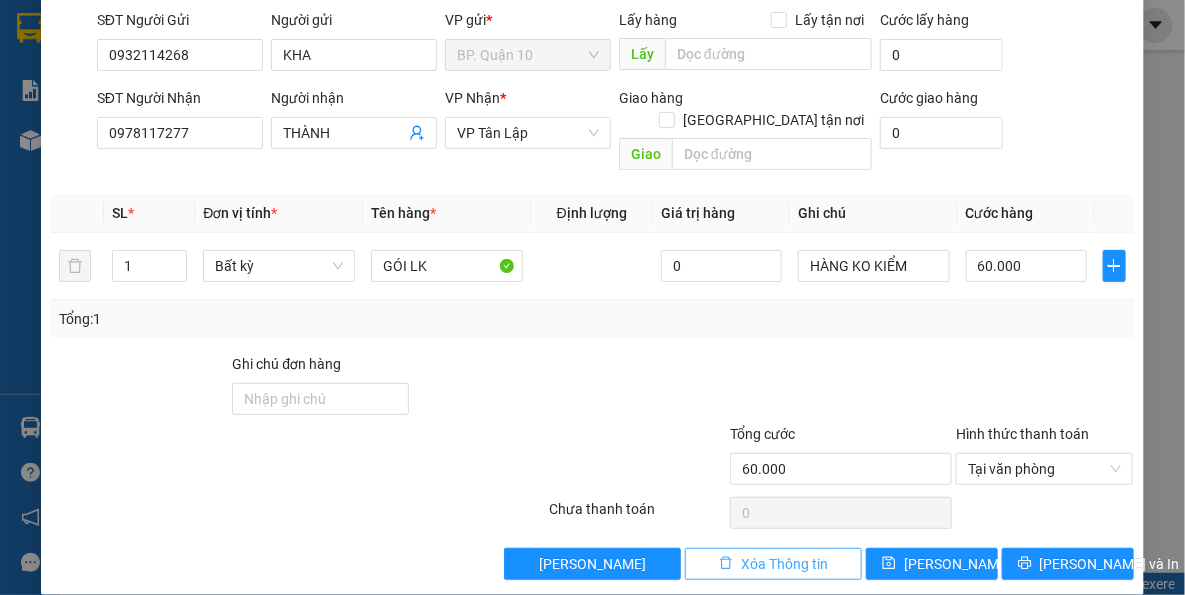 click on "Xóa Thông tin" at bounding box center (773, 564) 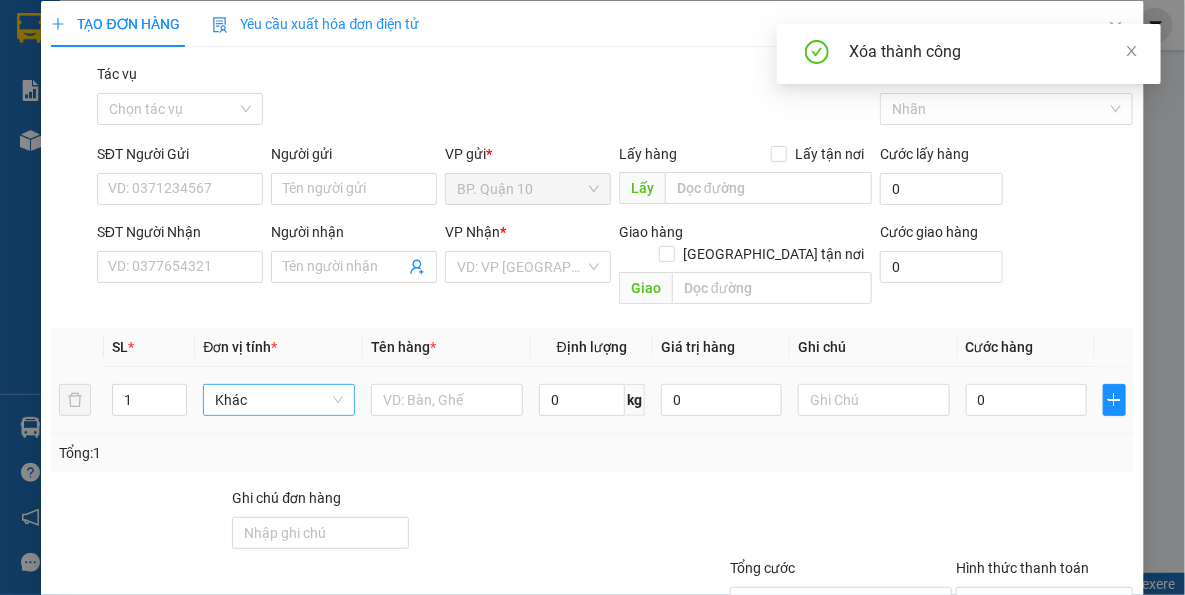 scroll, scrollTop: 0, scrollLeft: 0, axis: both 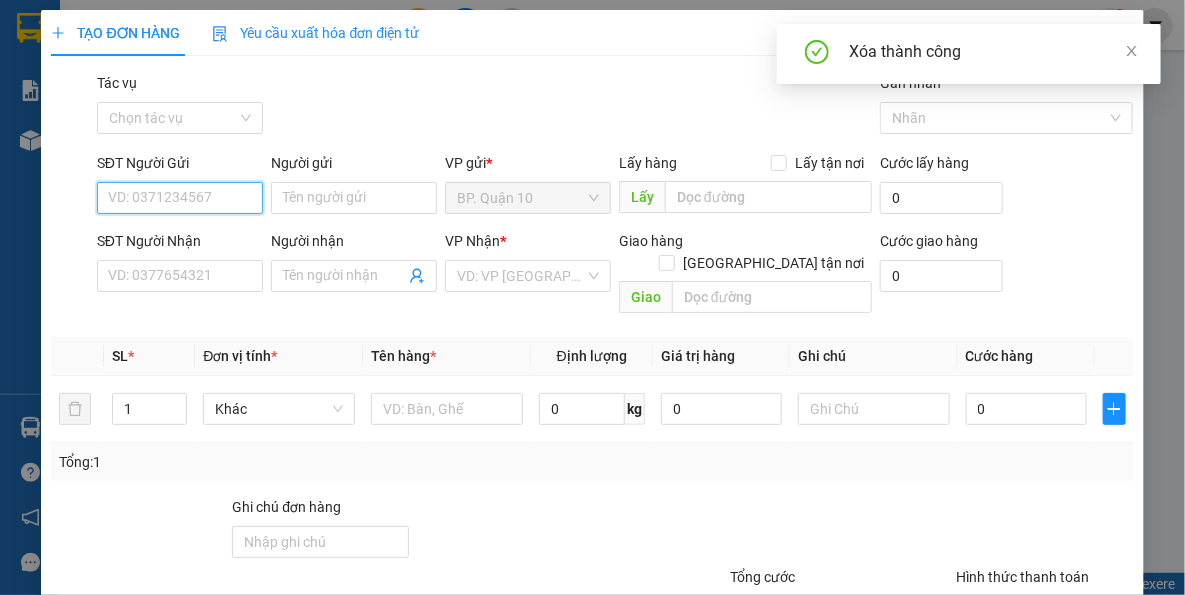click on "SĐT Người Gửi" at bounding box center [180, 198] 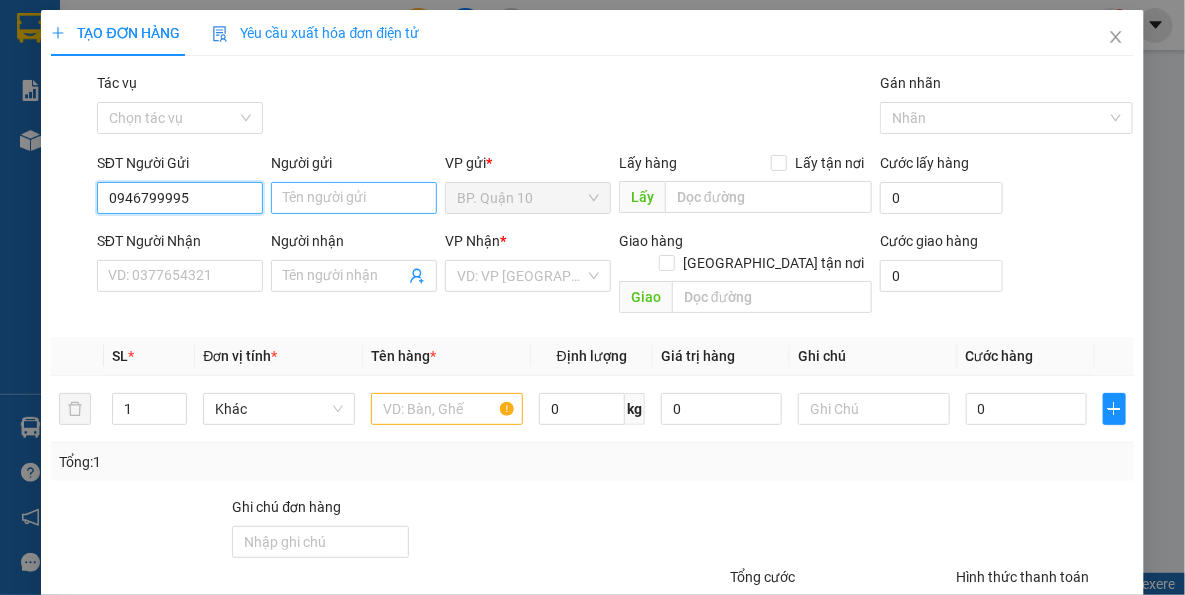 type on "0946799995" 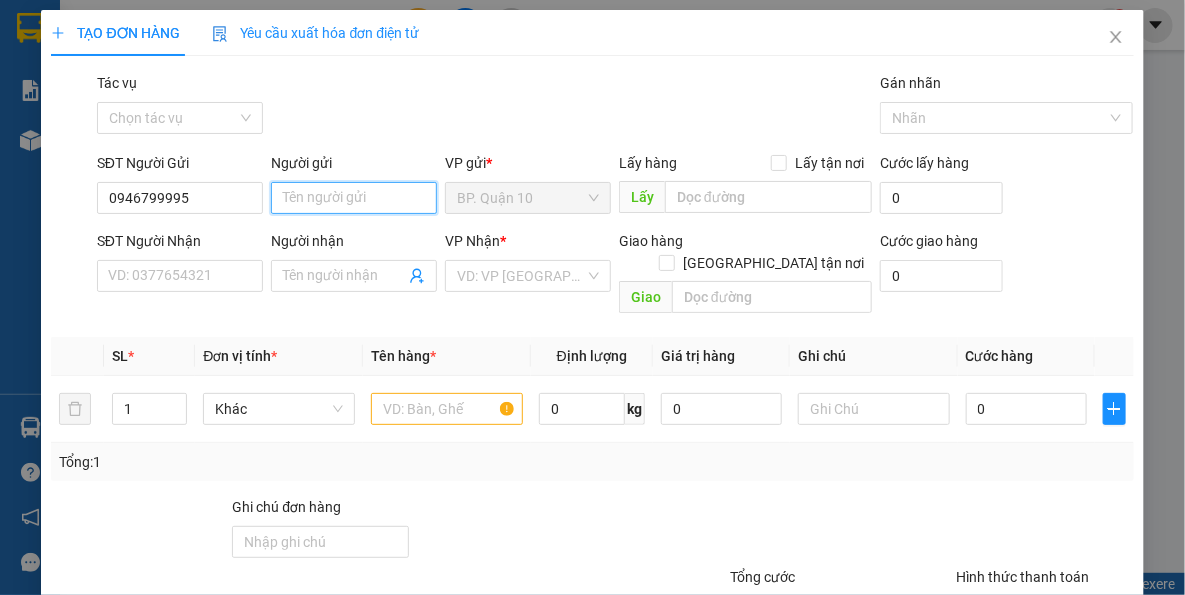 click on "Người gửi" at bounding box center (354, 198) 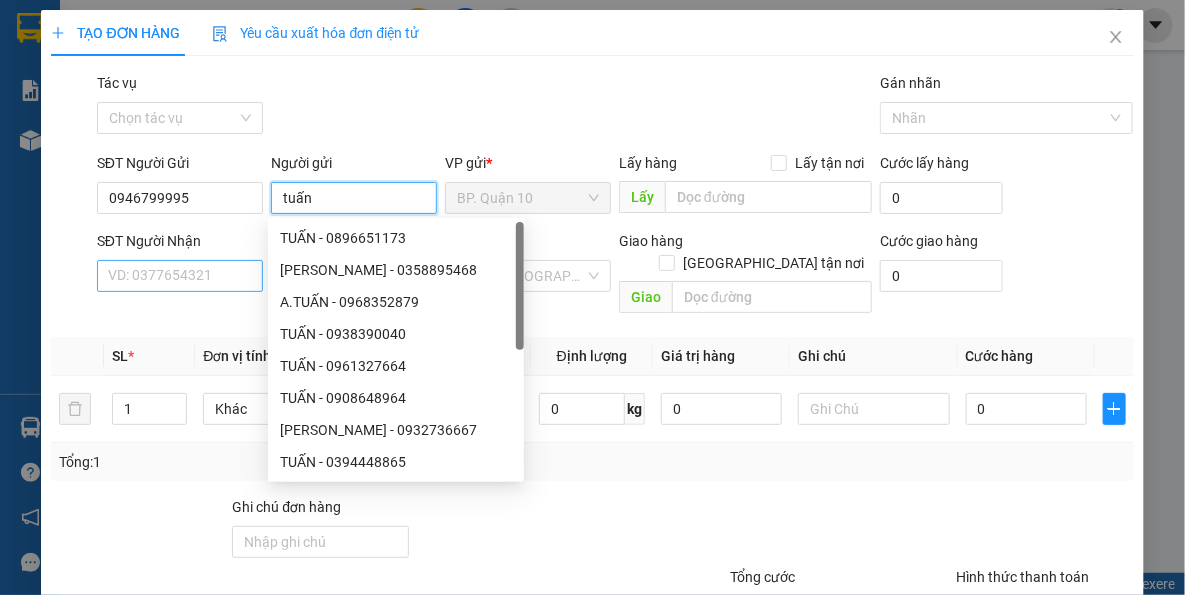 type on "tuấn" 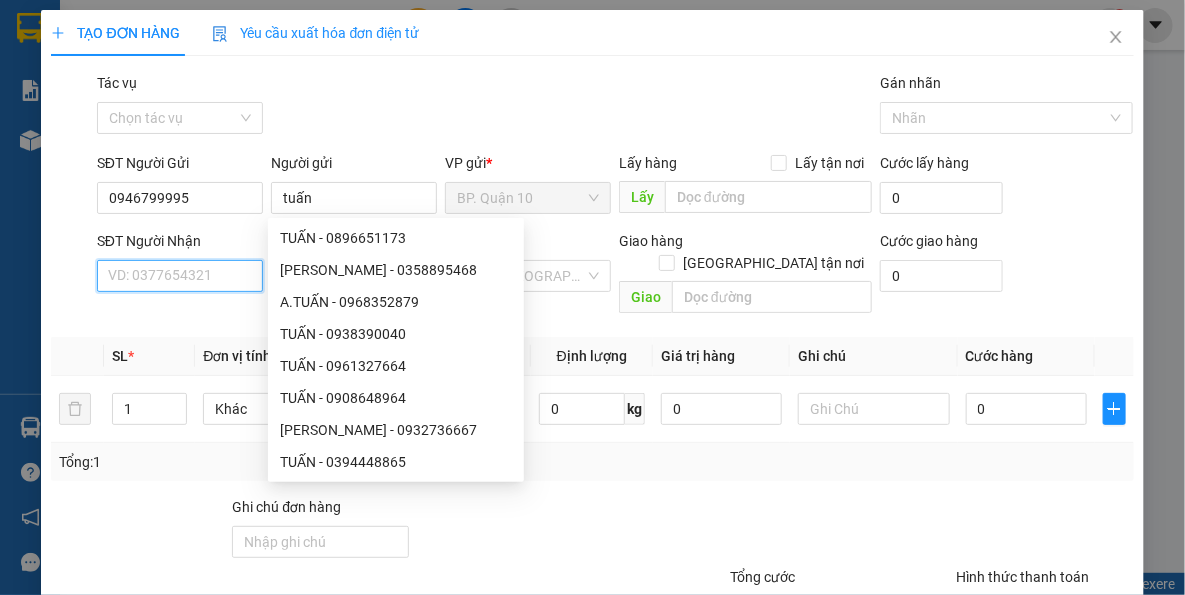 drag, startPoint x: 188, startPoint y: 273, endPoint x: 184, endPoint y: 291, distance: 18.439089 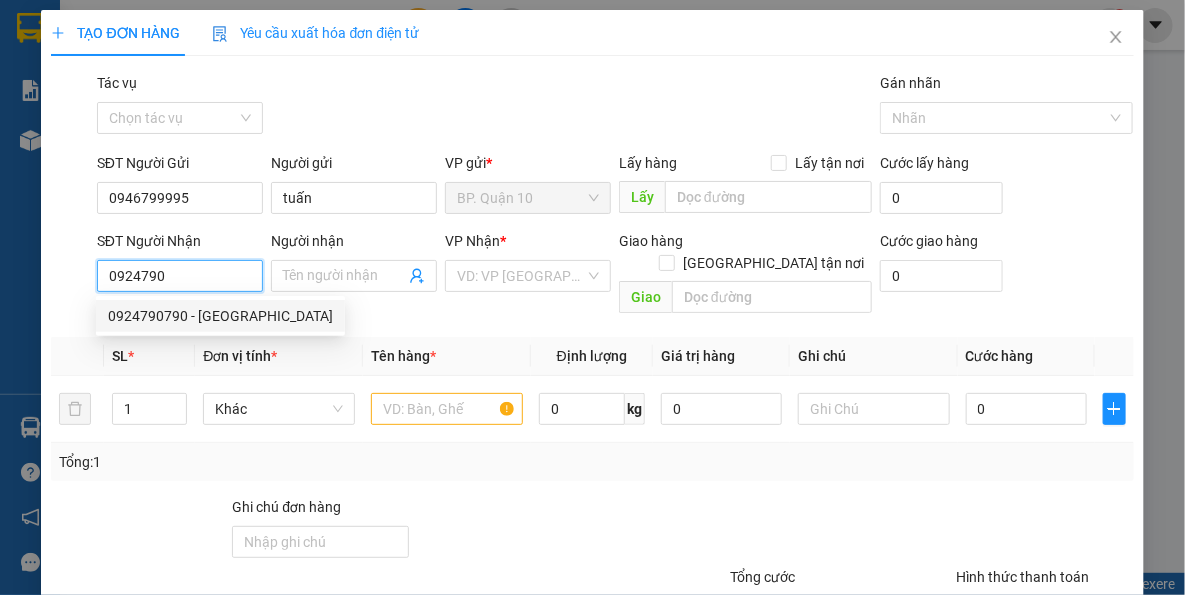 click on "0924790790 - [GEOGRAPHIC_DATA]" at bounding box center [220, 316] 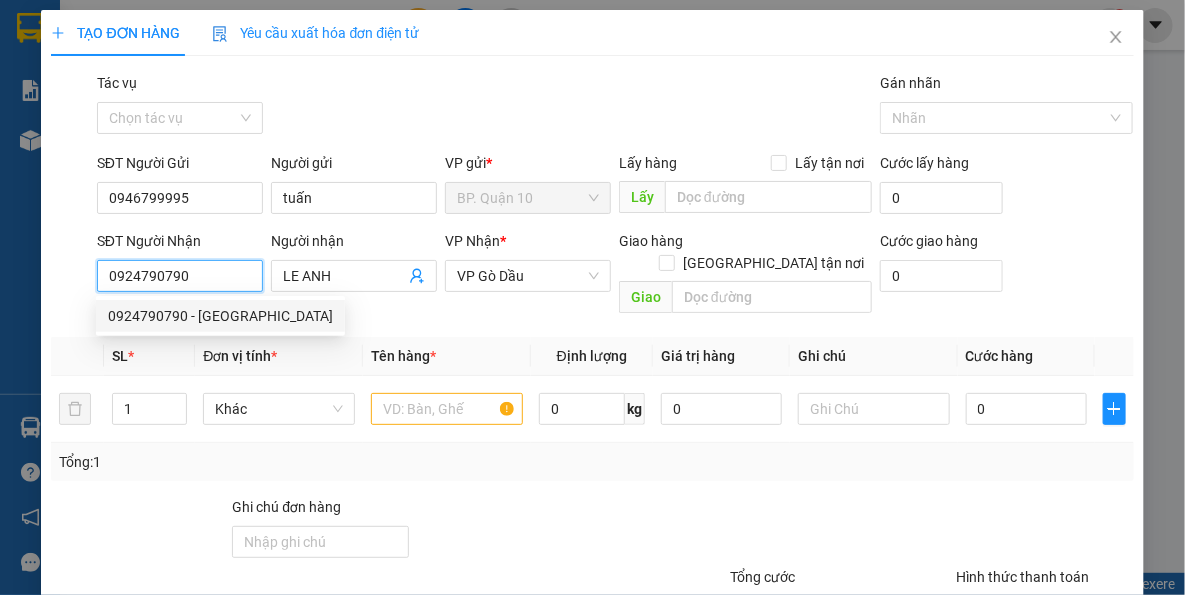 type on "0924790790" 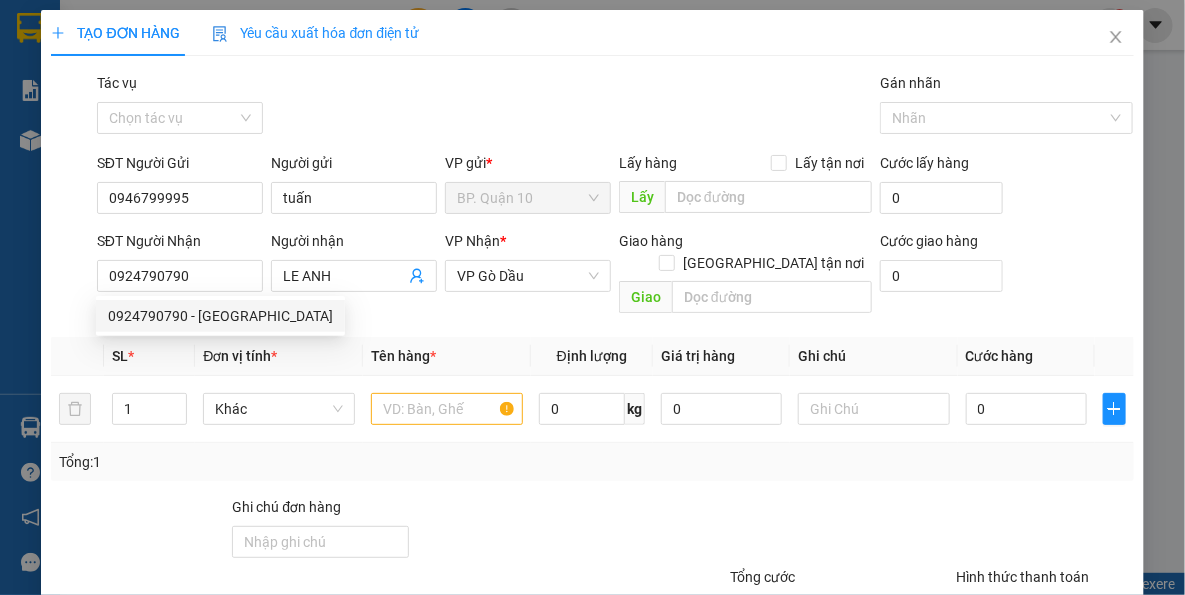 click on "Tên hàng  *" at bounding box center (447, 356) 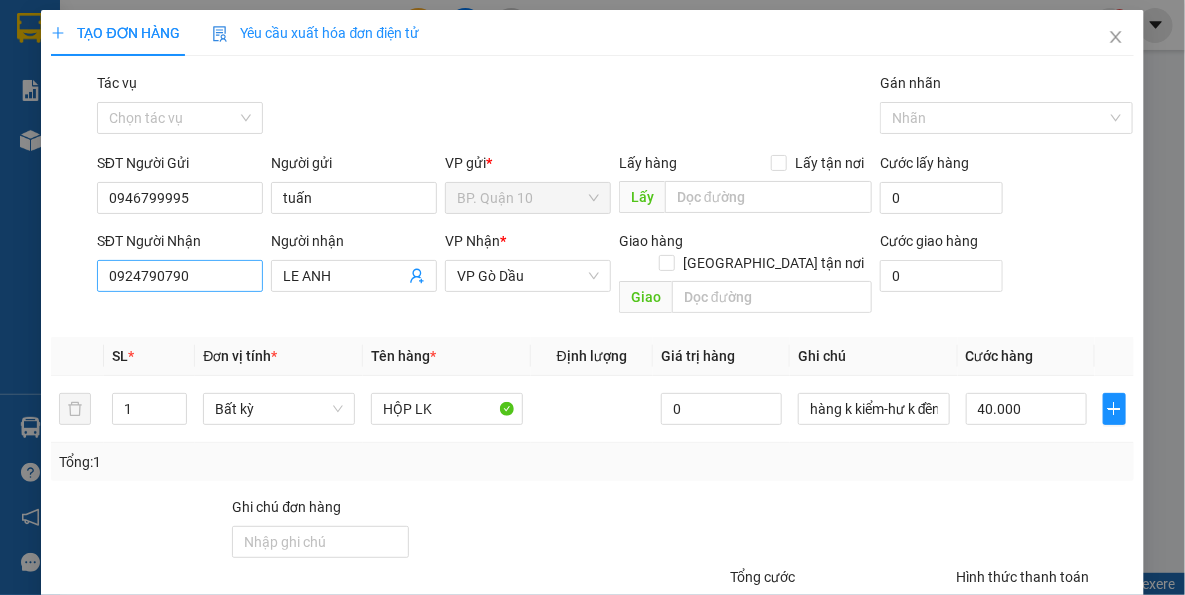 drag, startPoint x: 340, startPoint y: 281, endPoint x: 123, endPoint y: 289, distance: 217.14742 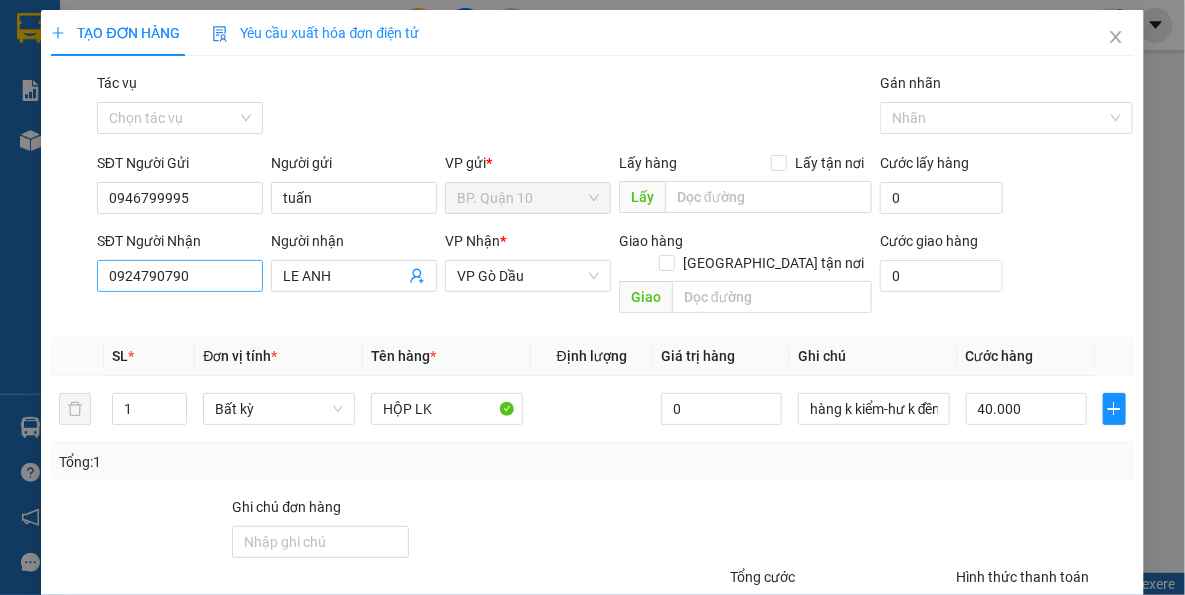 click on "SĐT Người Nhận 0924790790 Người nhận LE ANH VP Nhận  * VP Gò Dầu Giao hàng Giao tận nơi Giao Cước giao hàng 0" at bounding box center (615, 276) 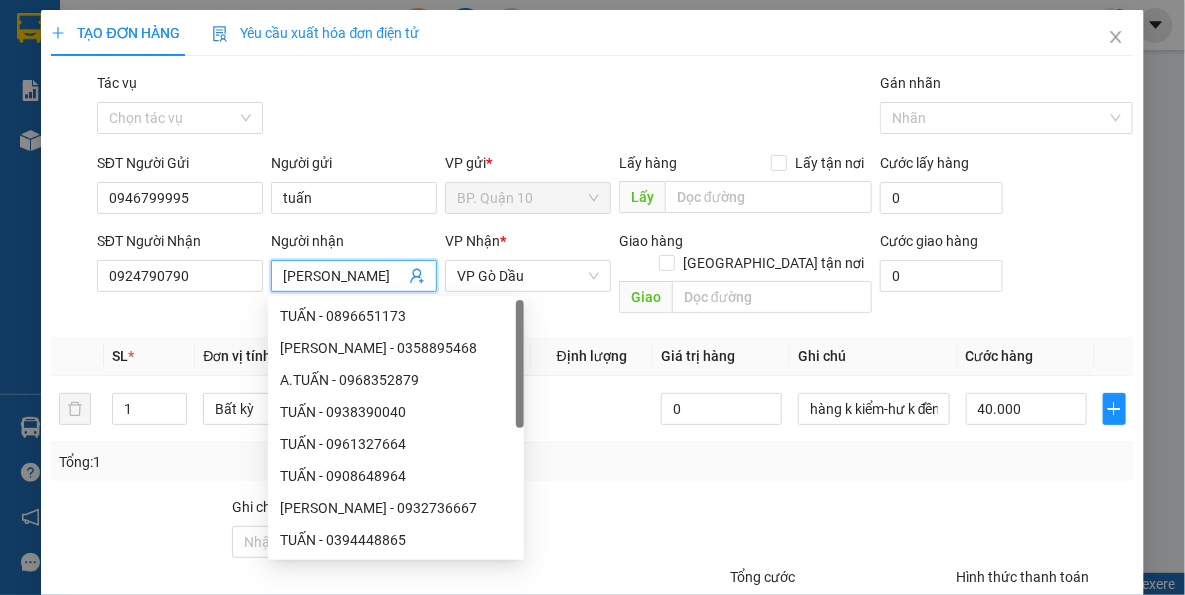 type on "[PERSON_NAME]" 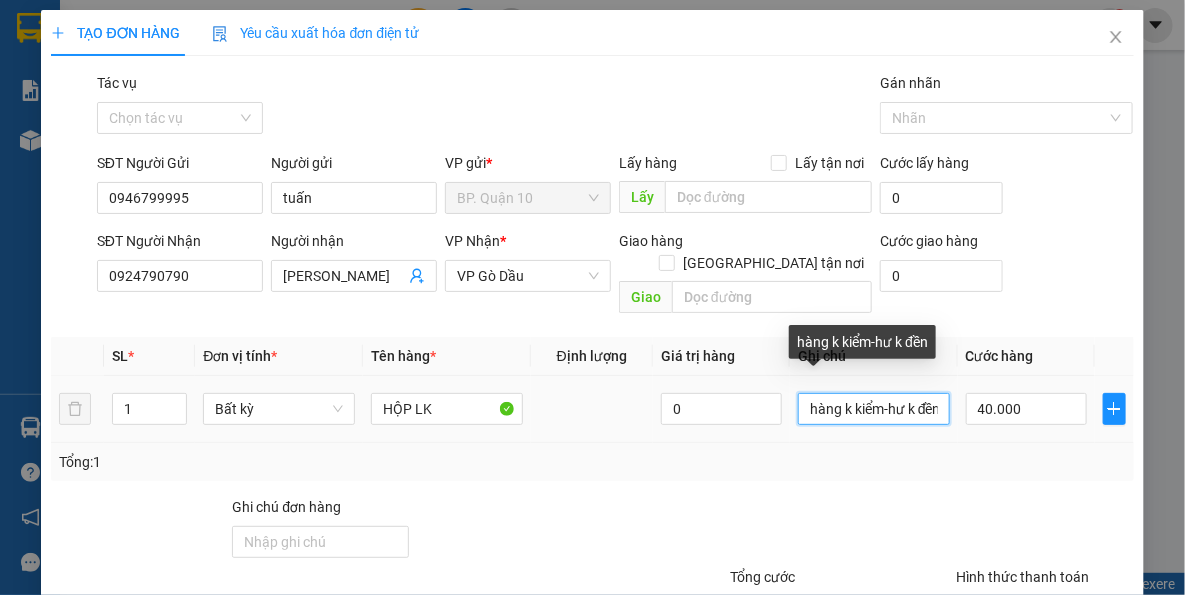 scroll, scrollTop: 0, scrollLeft: 10, axis: horizontal 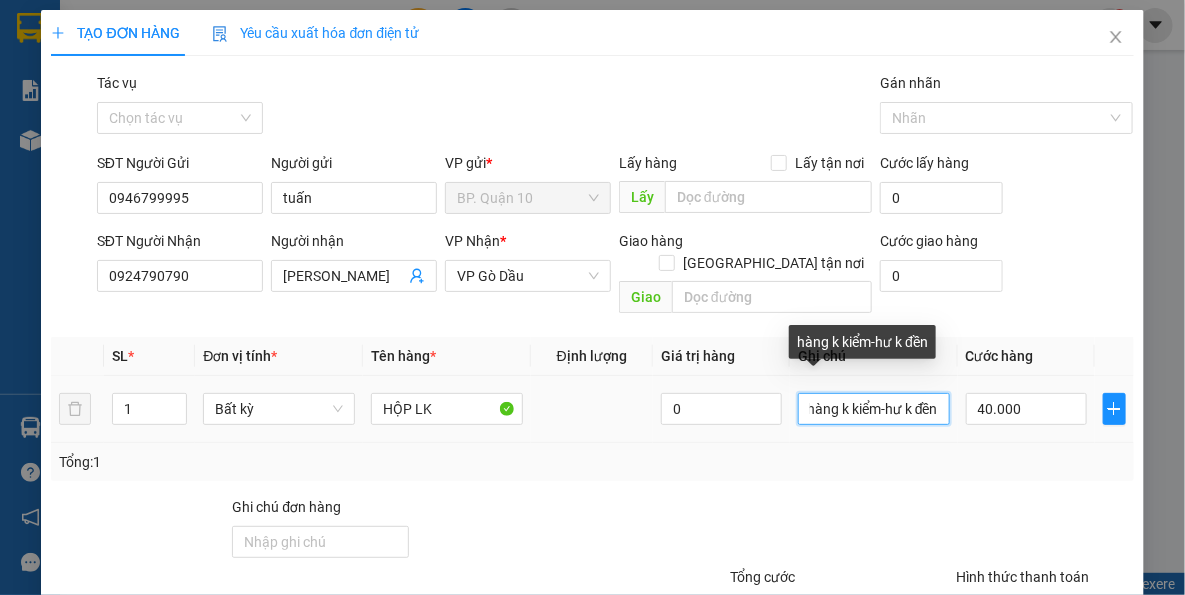 drag, startPoint x: 794, startPoint y: 381, endPoint x: 935, endPoint y: 381, distance: 141 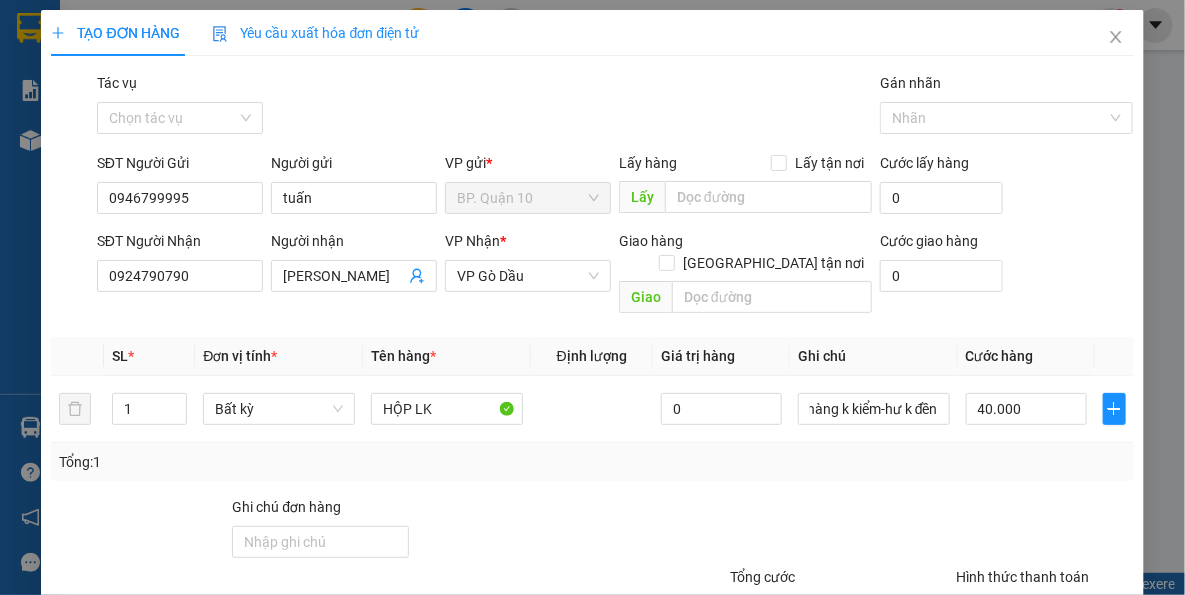 click at bounding box center (819, 531) 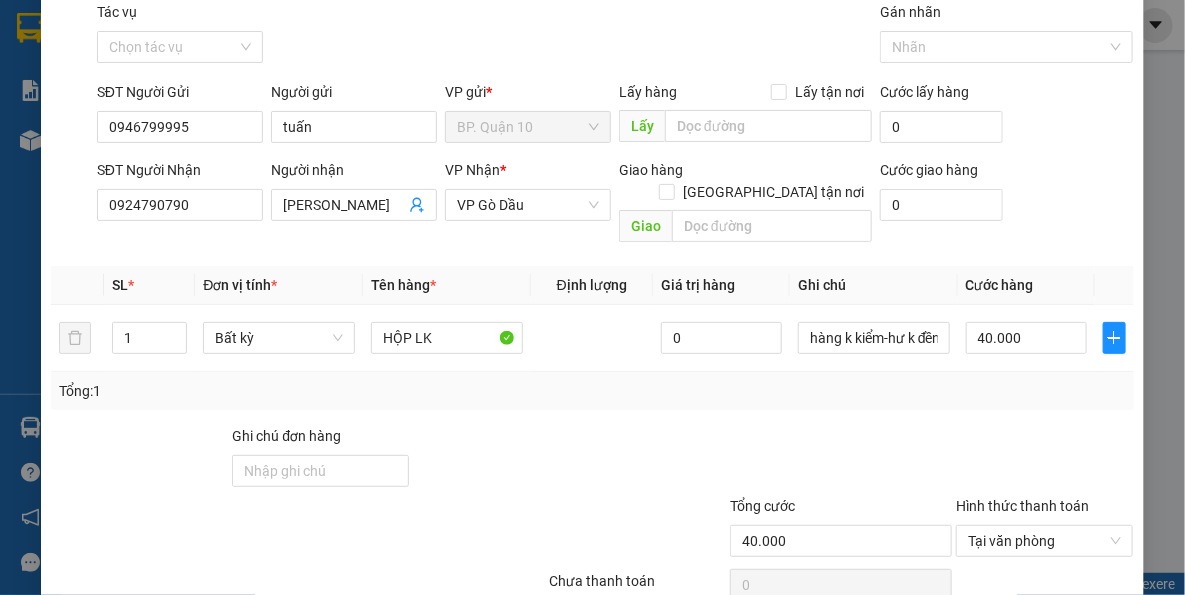 scroll, scrollTop: 143, scrollLeft: 0, axis: vertical 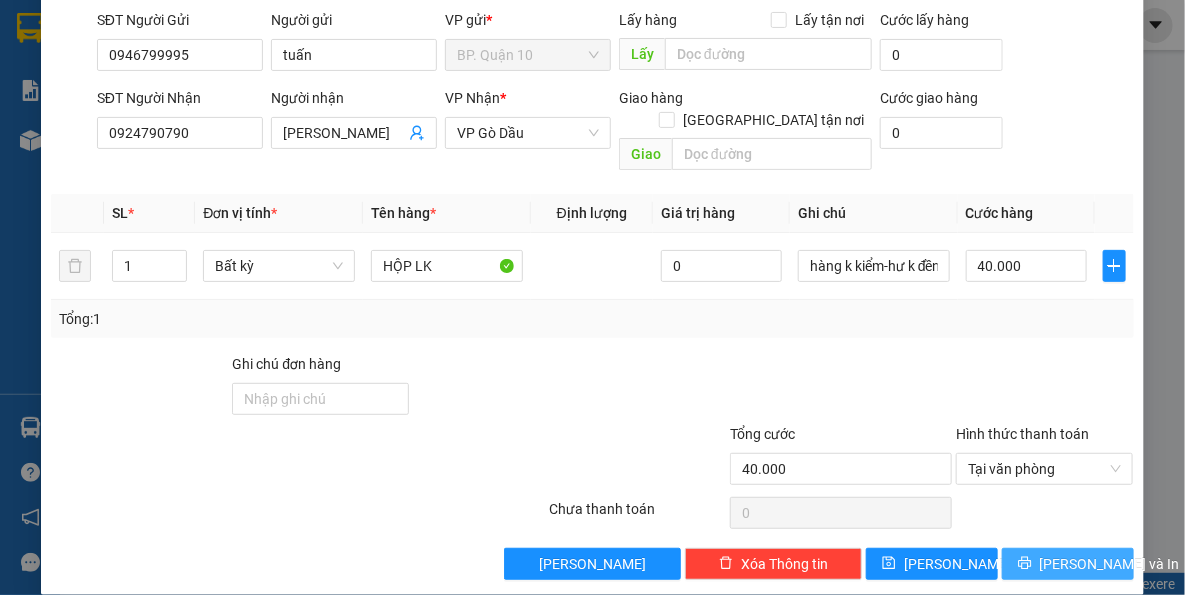 click on "[PERSON_NAME] và In" at bounding box center [1110, 564] 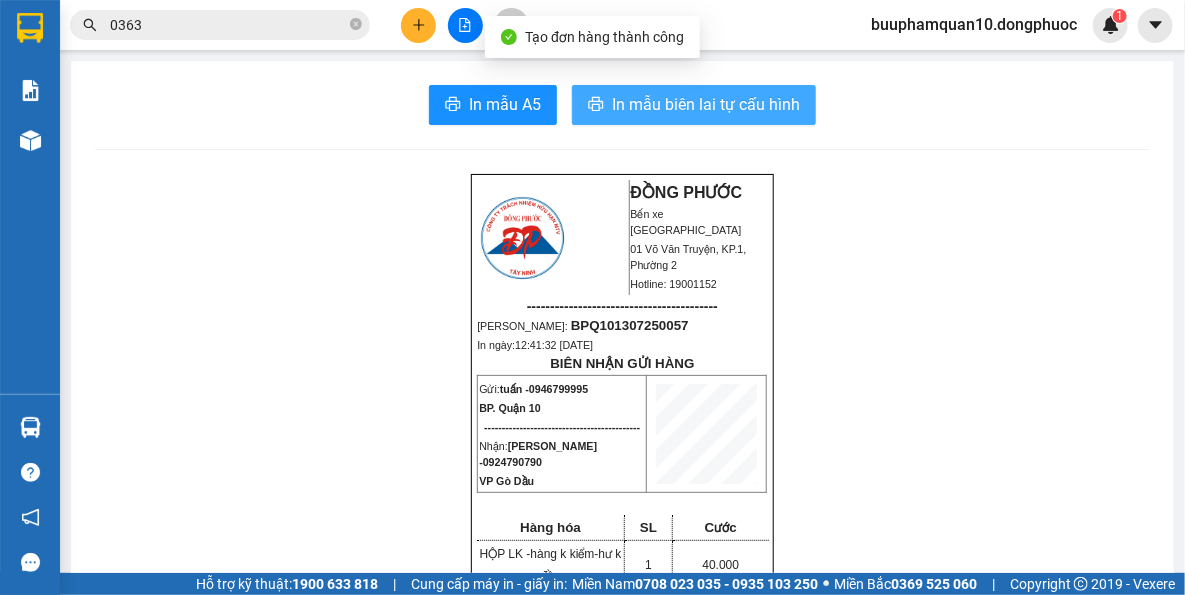 click on "In mẫu biên lai tự cấu hình" at bounding box center [706, 104] 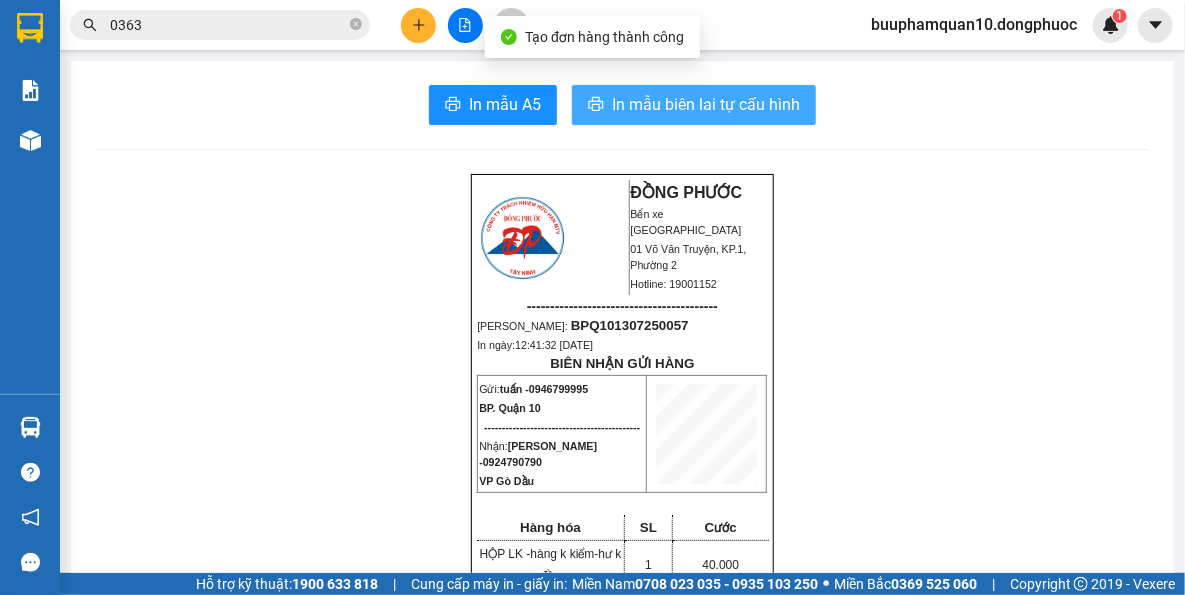 scroll, scrollTop: 0, scrollLeft: 0, axis: both 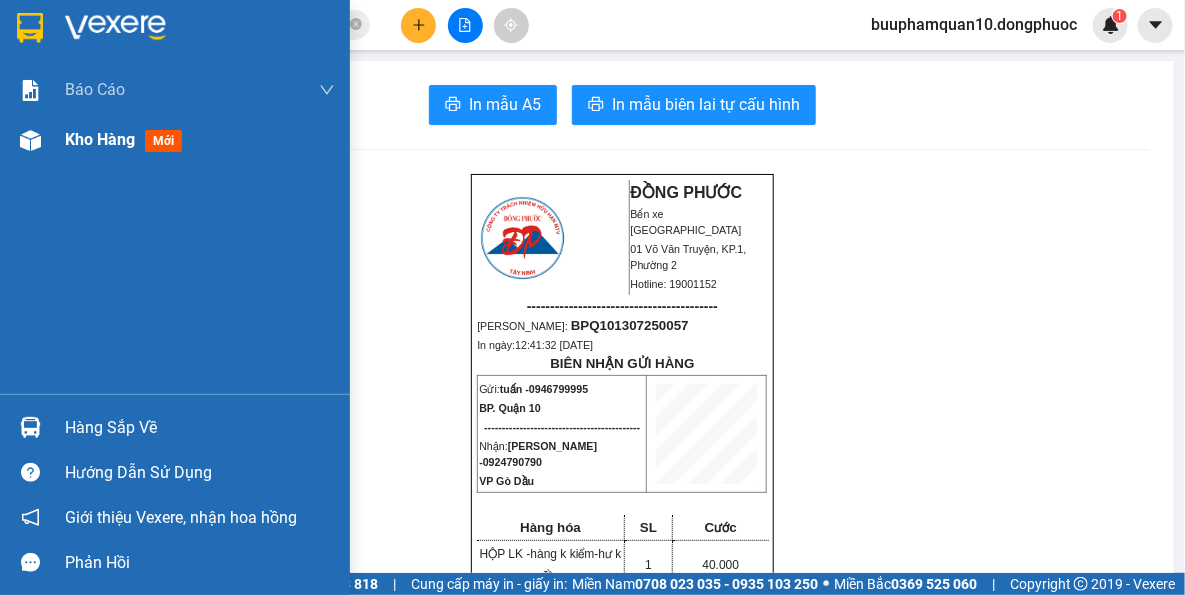 click on "Kho hàng mới" at bounding box center [175, 140] 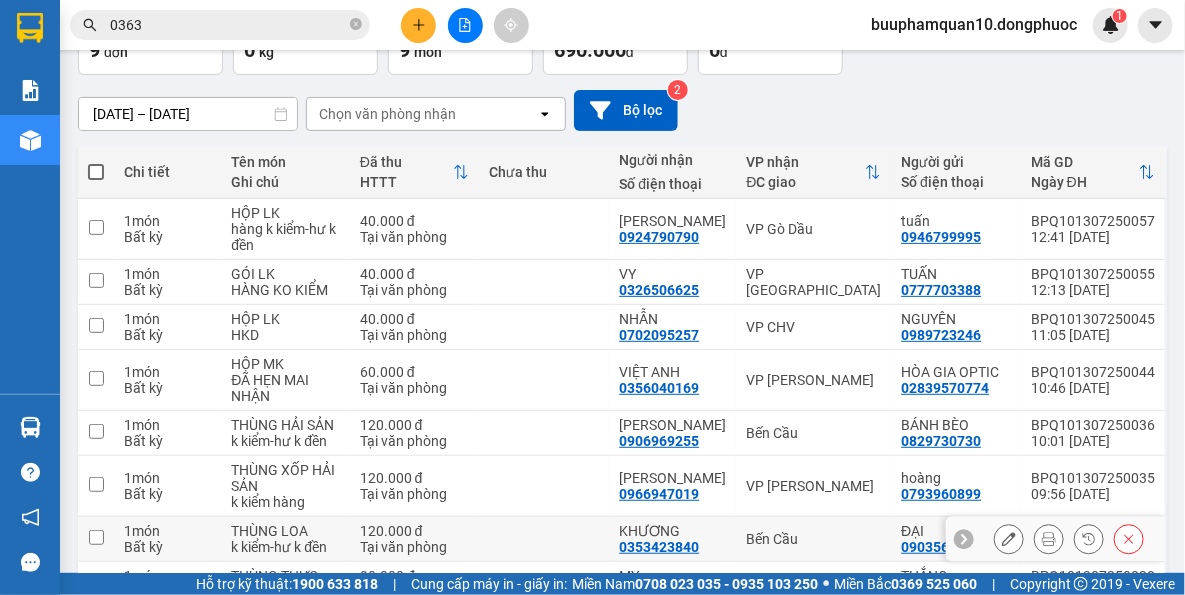 scroll, scrollTop: 295, scrollLeft: 0, axis: vertical 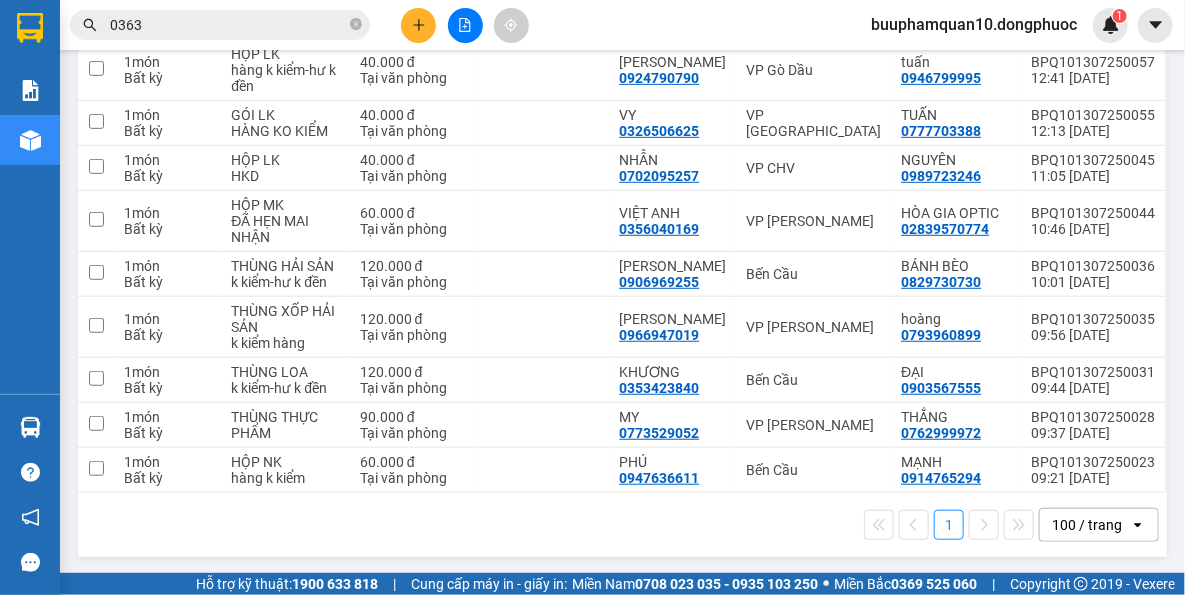 click on "1 100 / trang open" at bounding box center (622, 525) 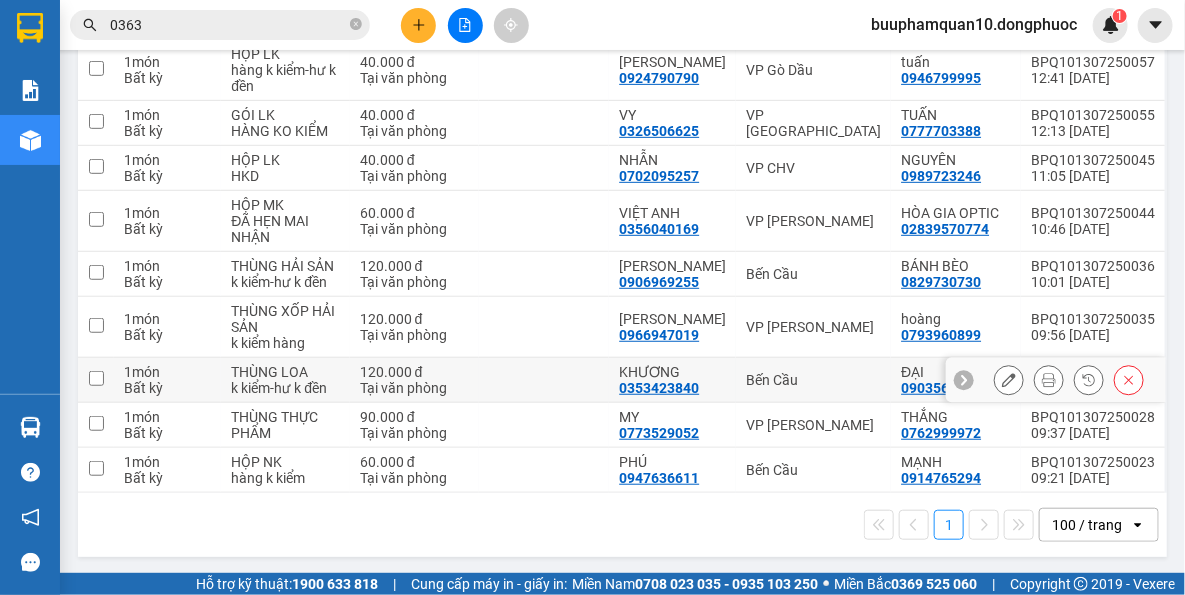 click on "Bến Cầu" at bounding box center [813, 380] 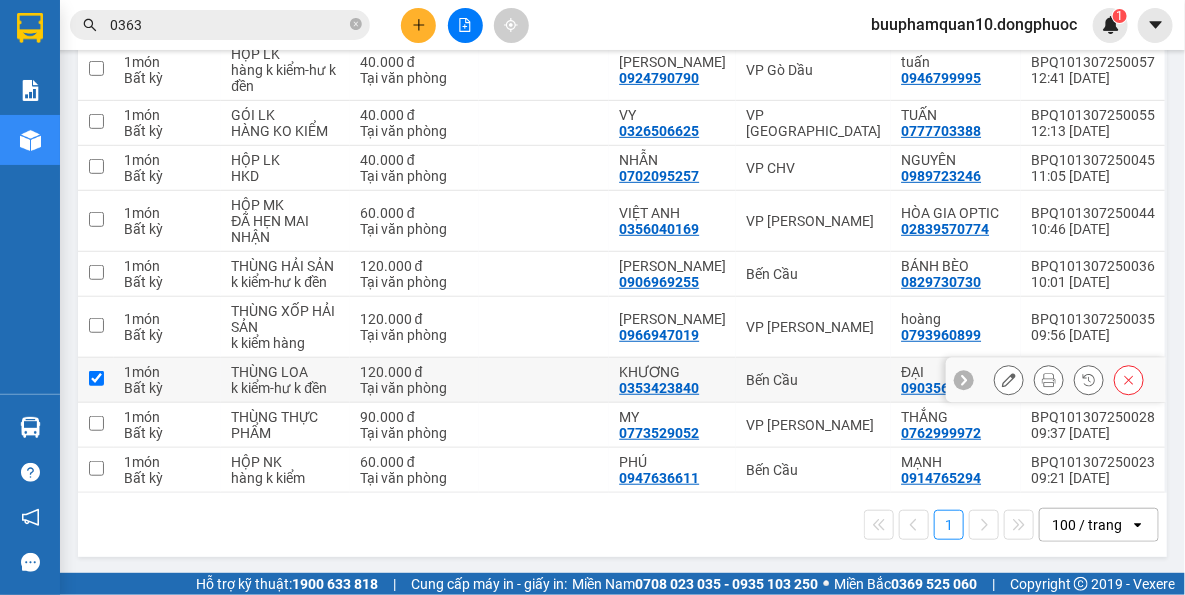 checkbox on "true" 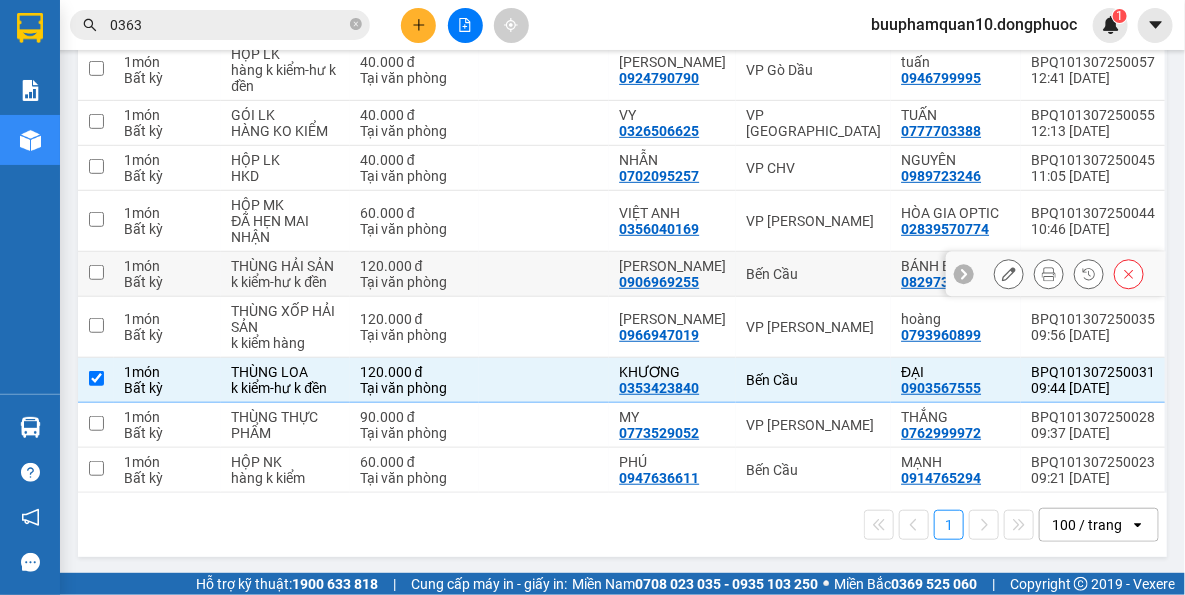 click on "Bến Cầu" at bounding box center (813, 274) 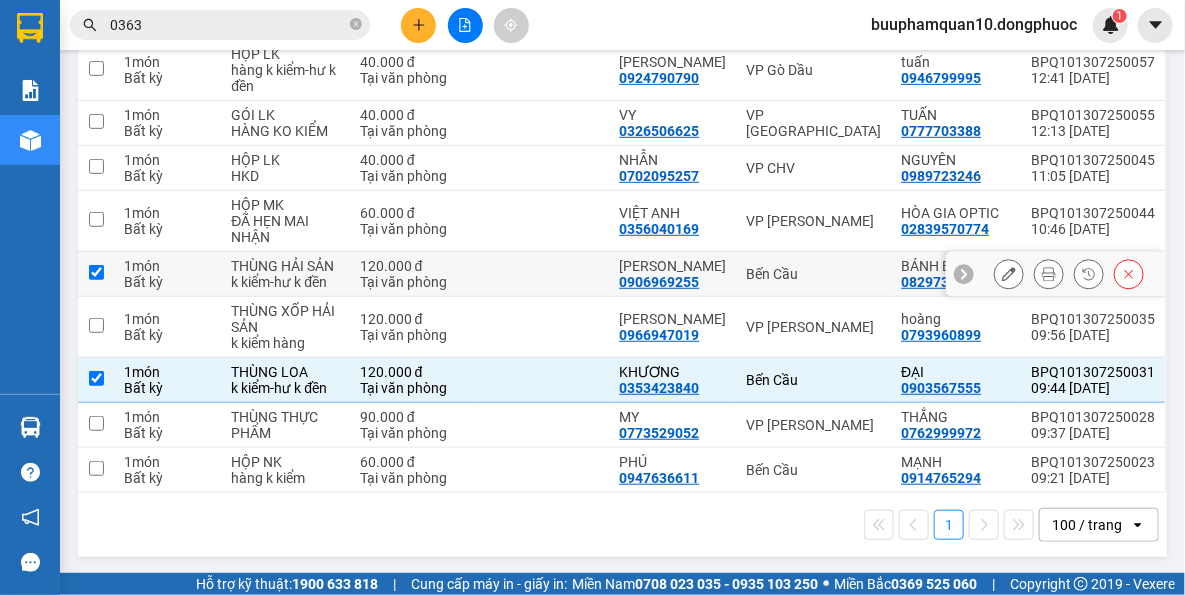 checkbox on "true" 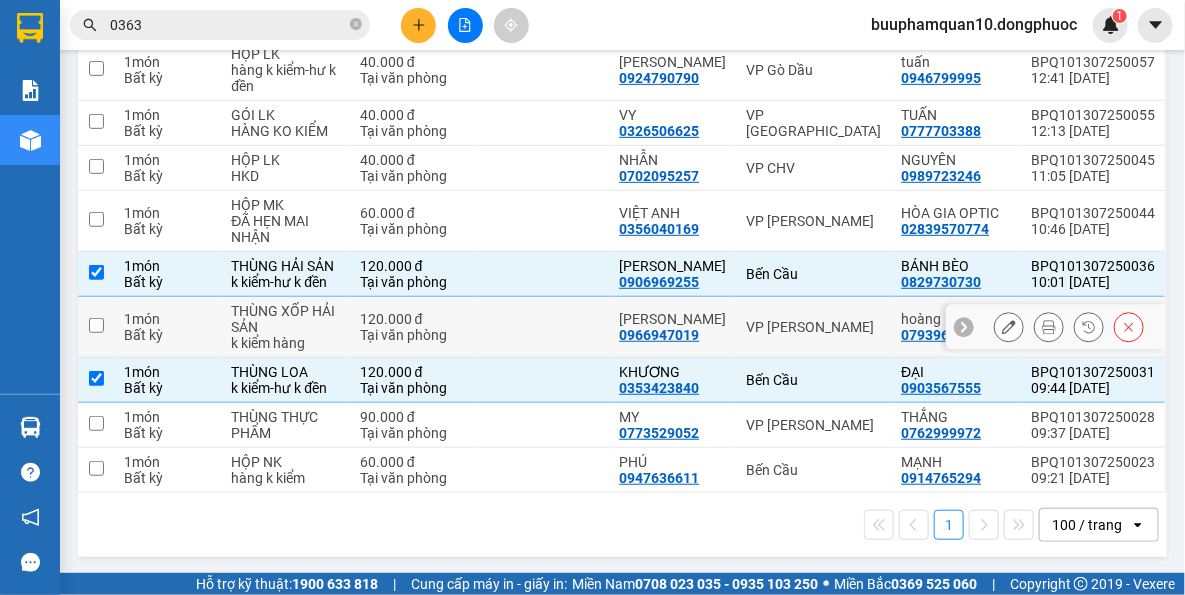click on "VP [PERSON_NAME]" at bounding box center (813, 327) 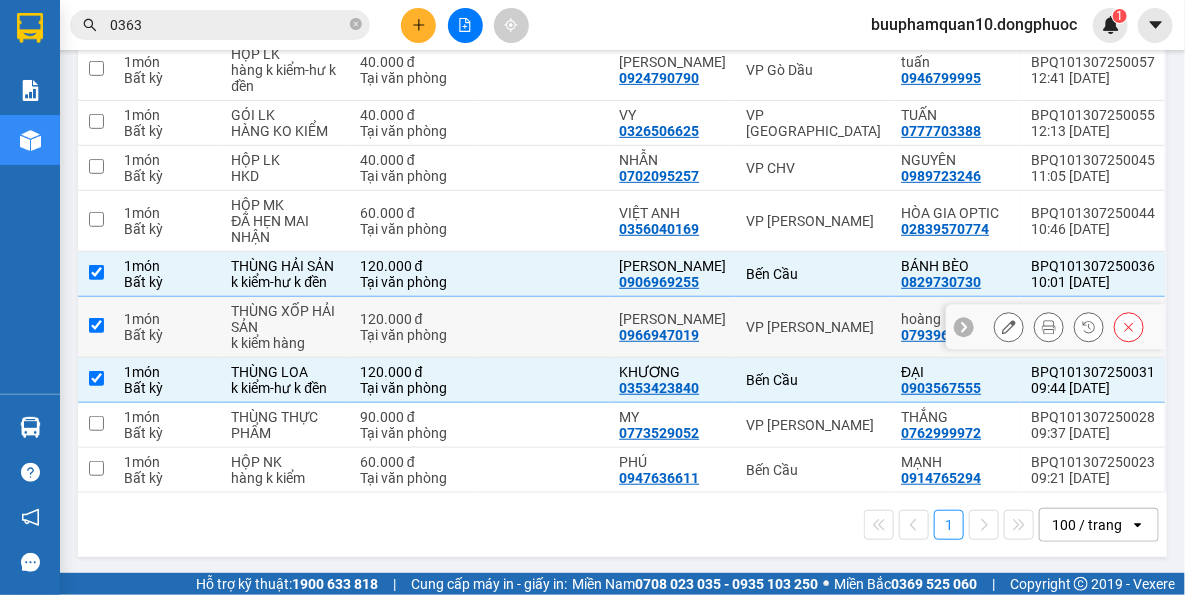 checkbox on "true" 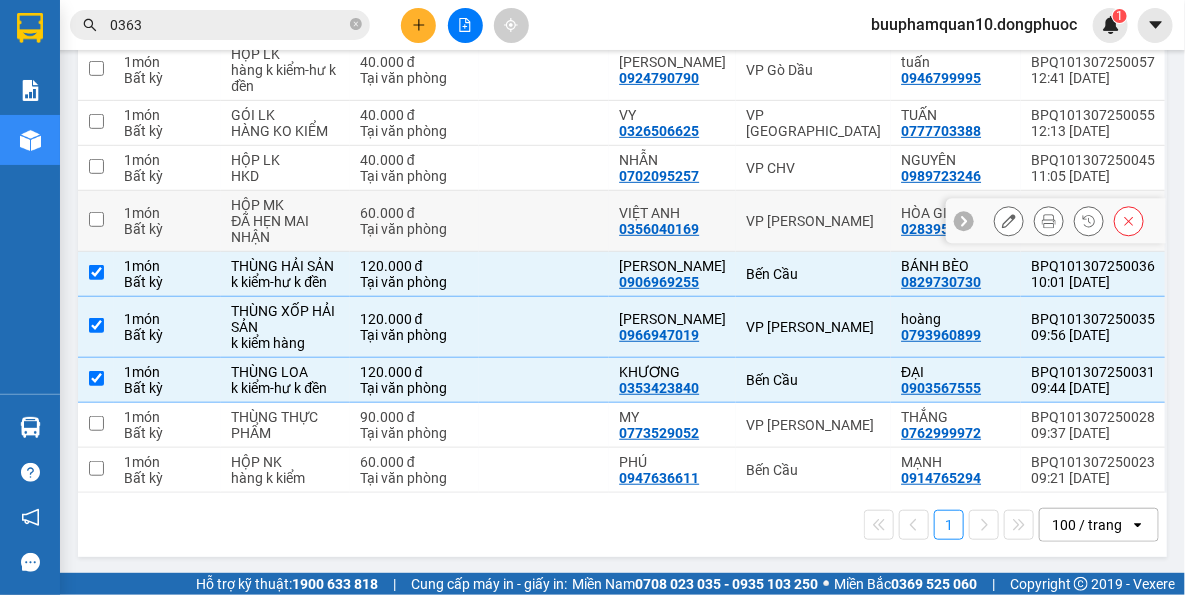 click on "VP [PERSON_NAME]" at bounding box center [813, 221] 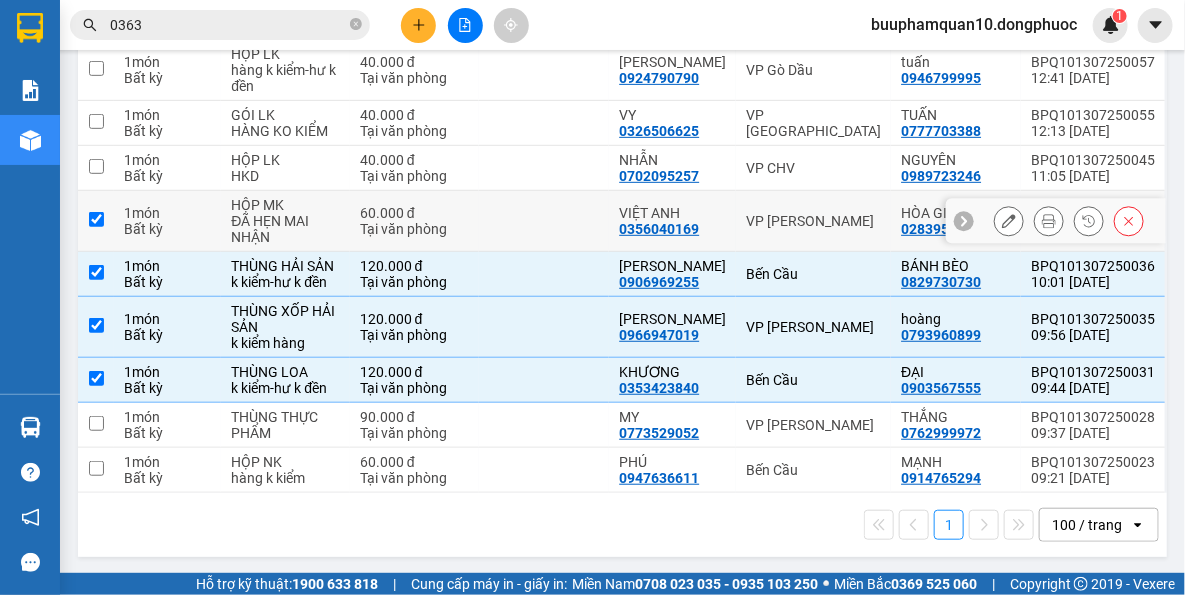 checkbox on "true" 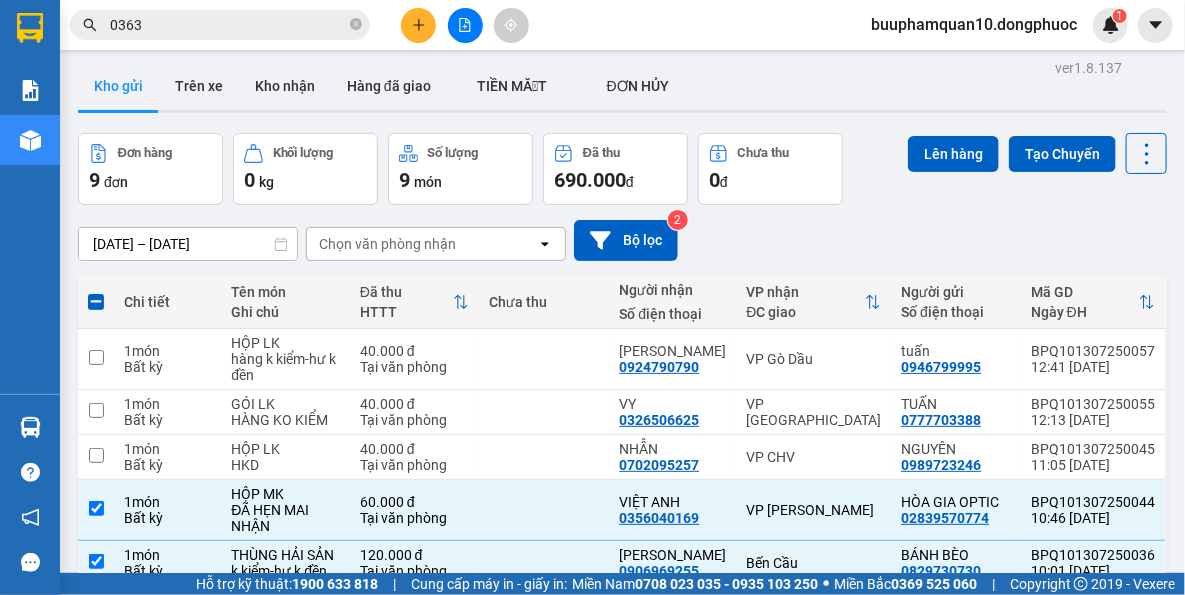 scroll, scrollTop: 0, scrollLeft: 0, axis: both 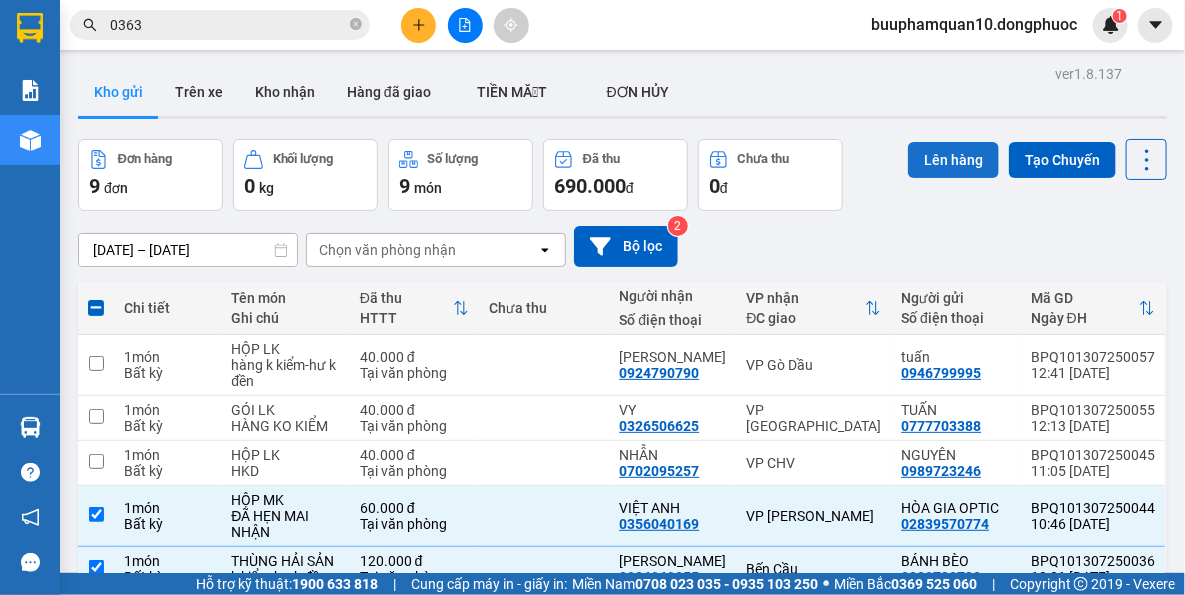 click on "Lên hàng" at bounding box center [953, 160] 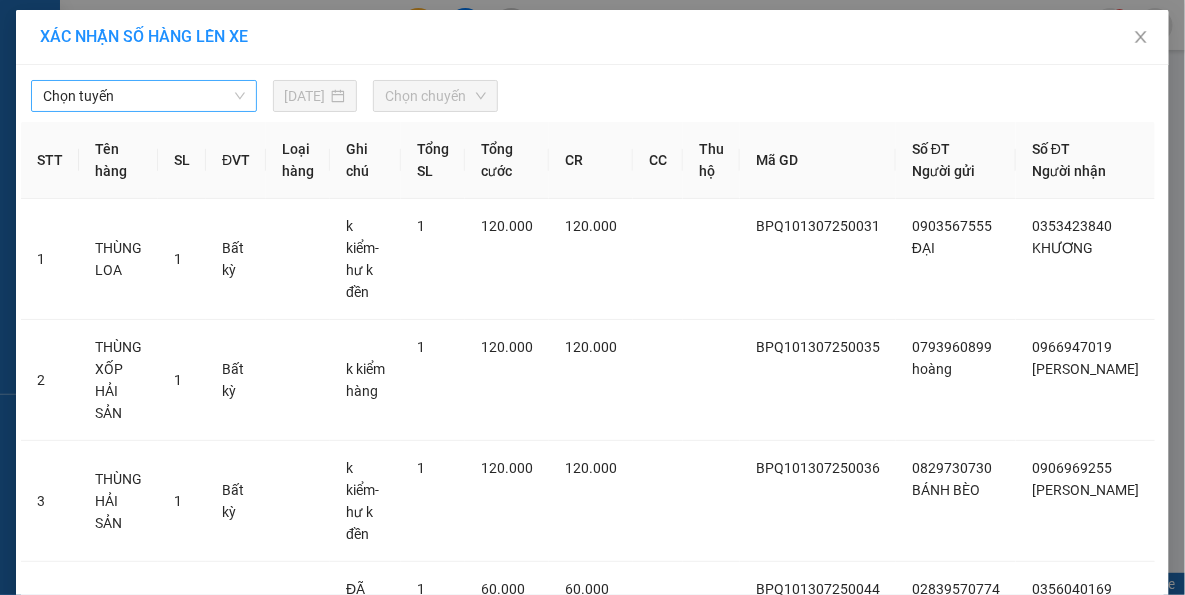 click on "Chọn tuyến" at bounding box center (144, 96) 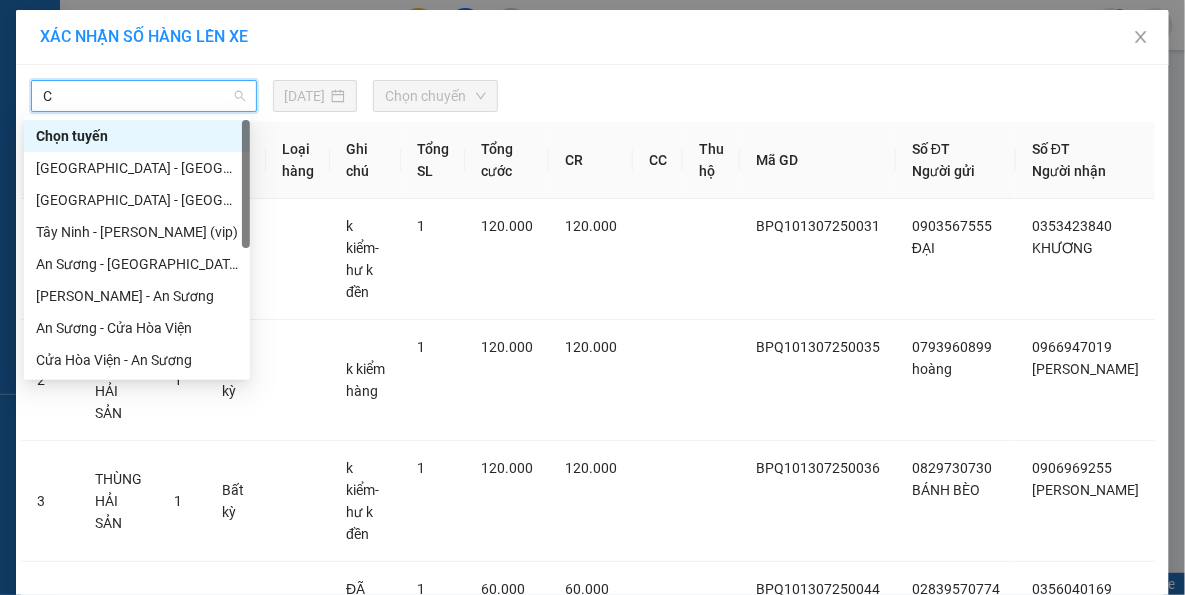 type on "CT" 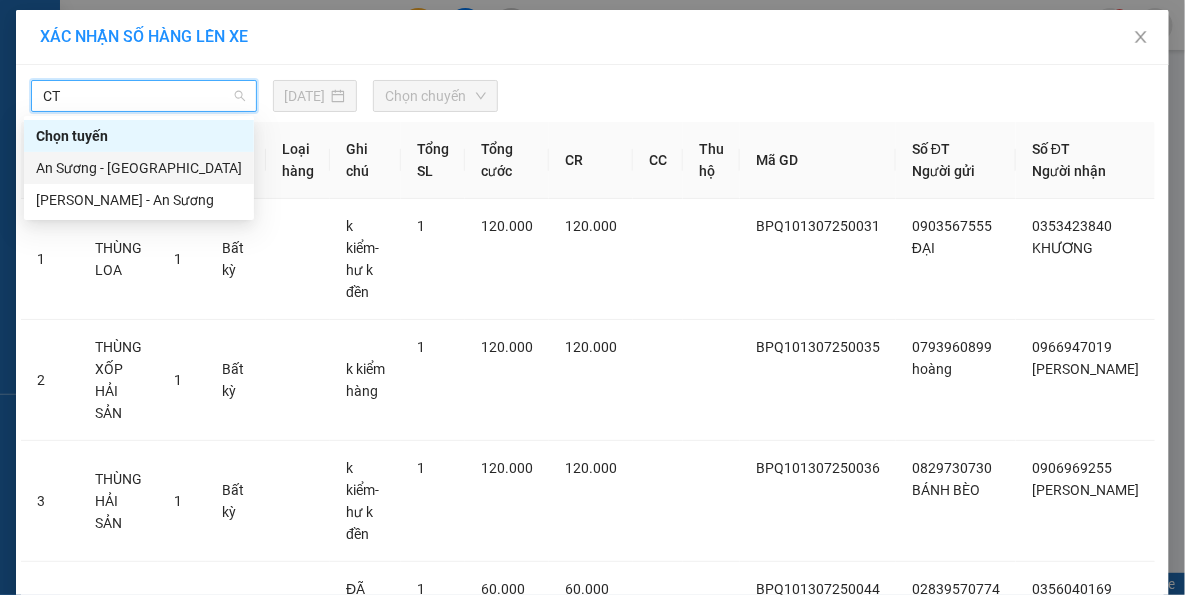 click on "An Sương - [GEOGRAPHIC_DATA]" at bounding box center (139, 168) 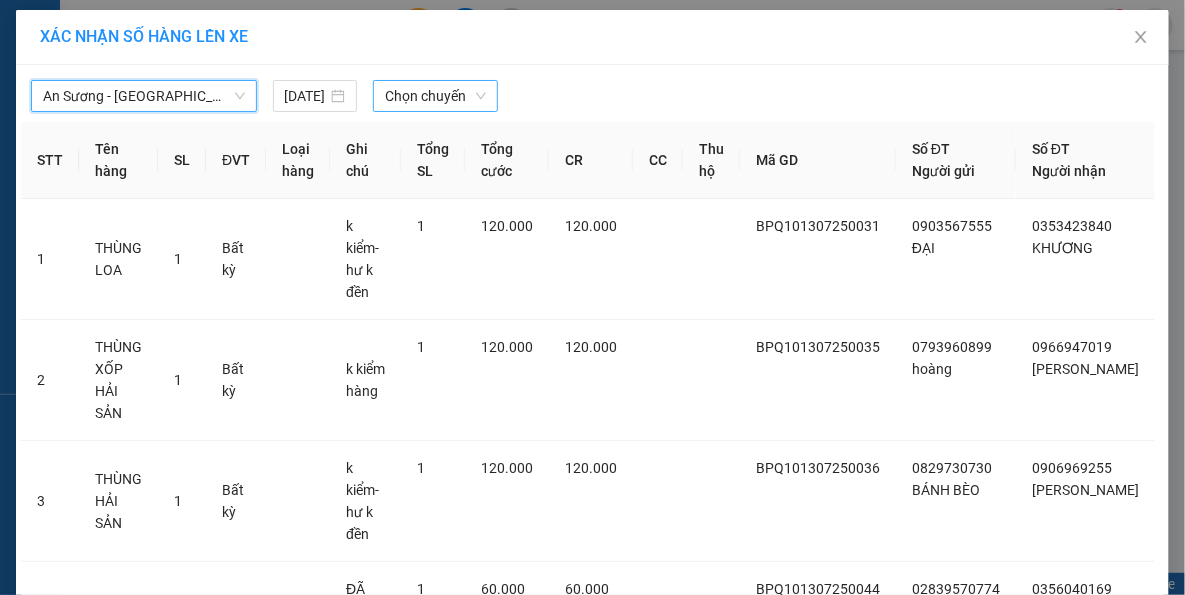 click on "Chọn chuyến" at bounding box center [435, 96] 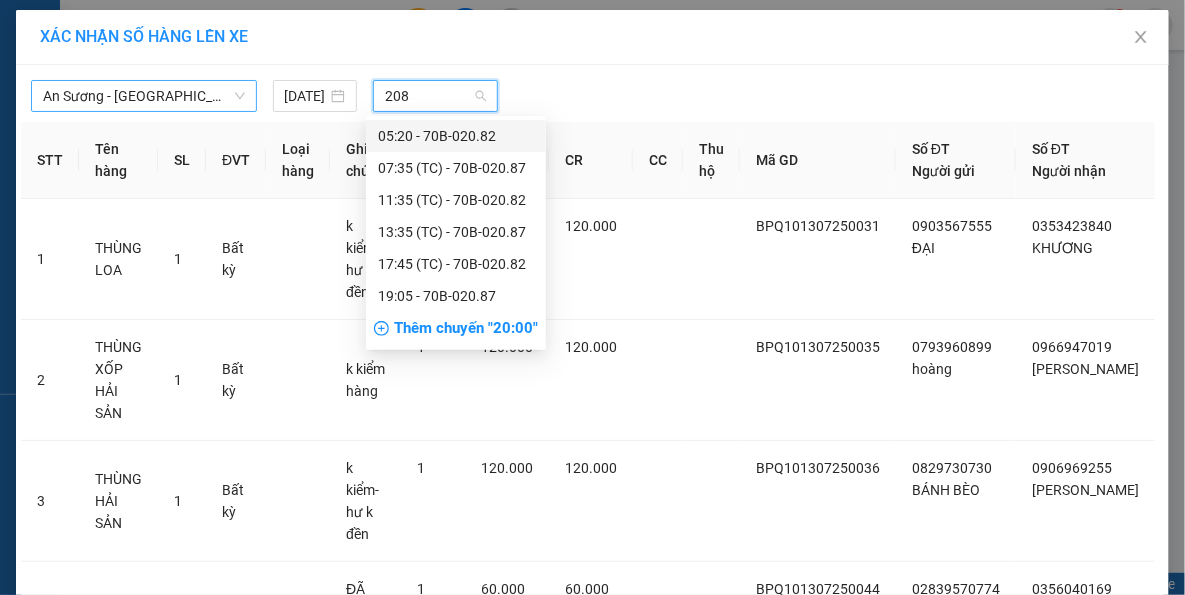 type on "2082" 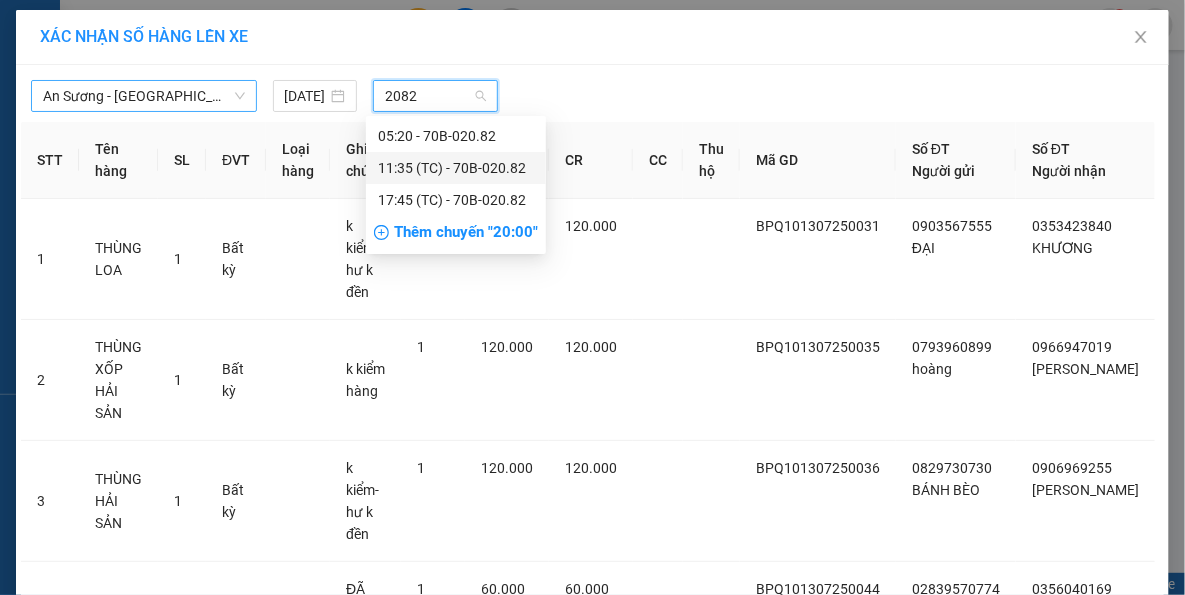 click on "11:35   (TC)   - 70B-020.82" at bounding box center [456, 168] 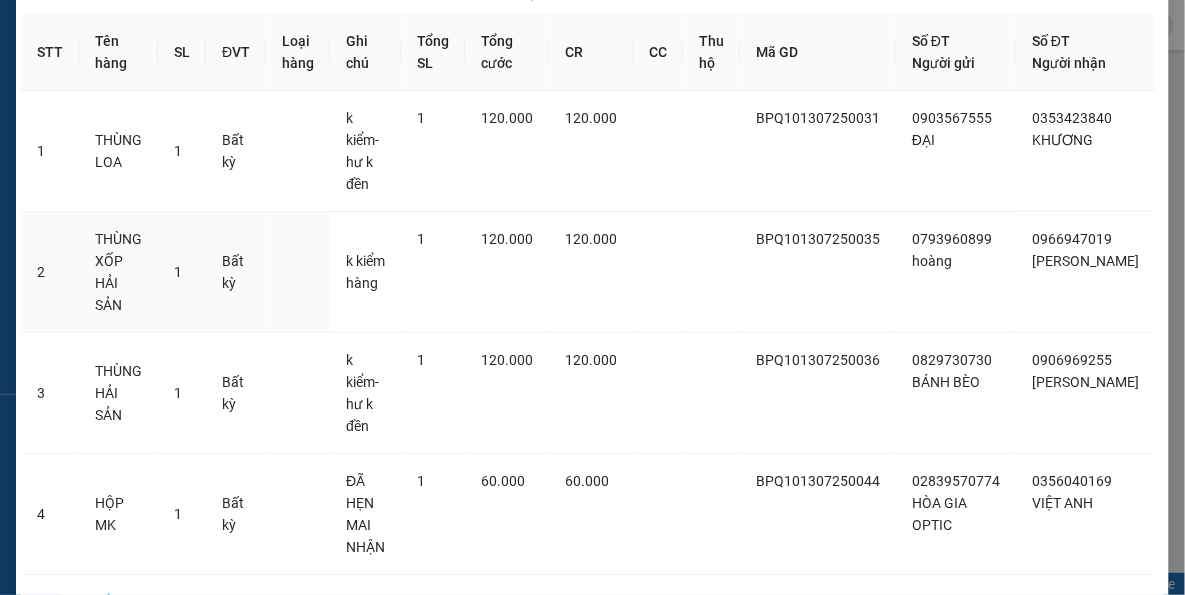 scroll, scrollTop: 254, scrollLeft: 0, axis: vertical 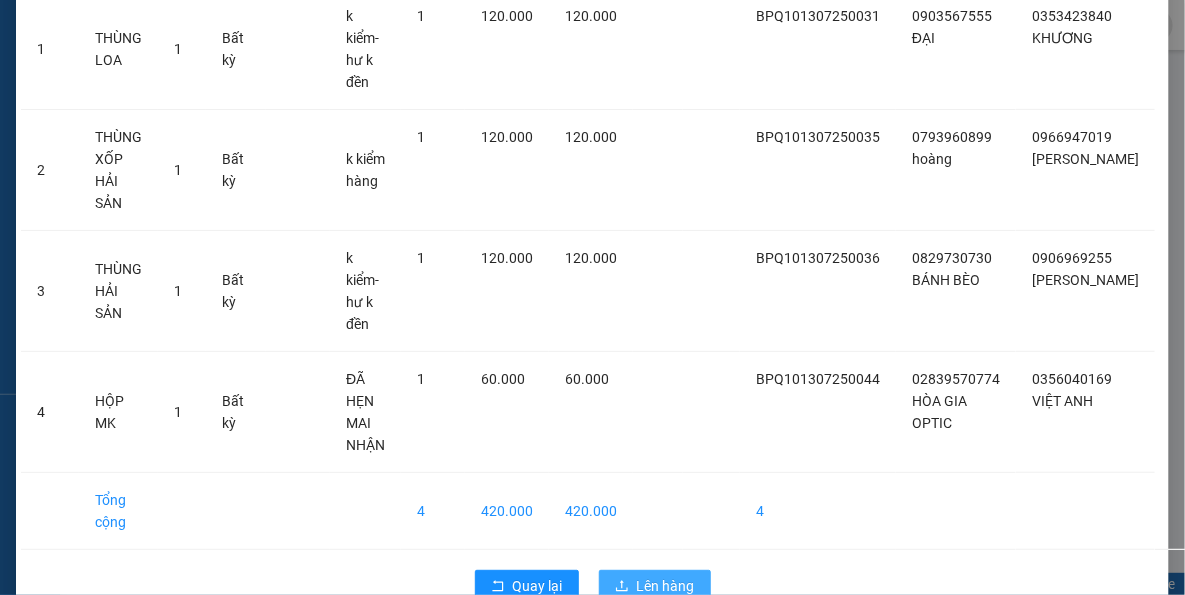 click on "Lên hàng" at bounding box center [666, 586] 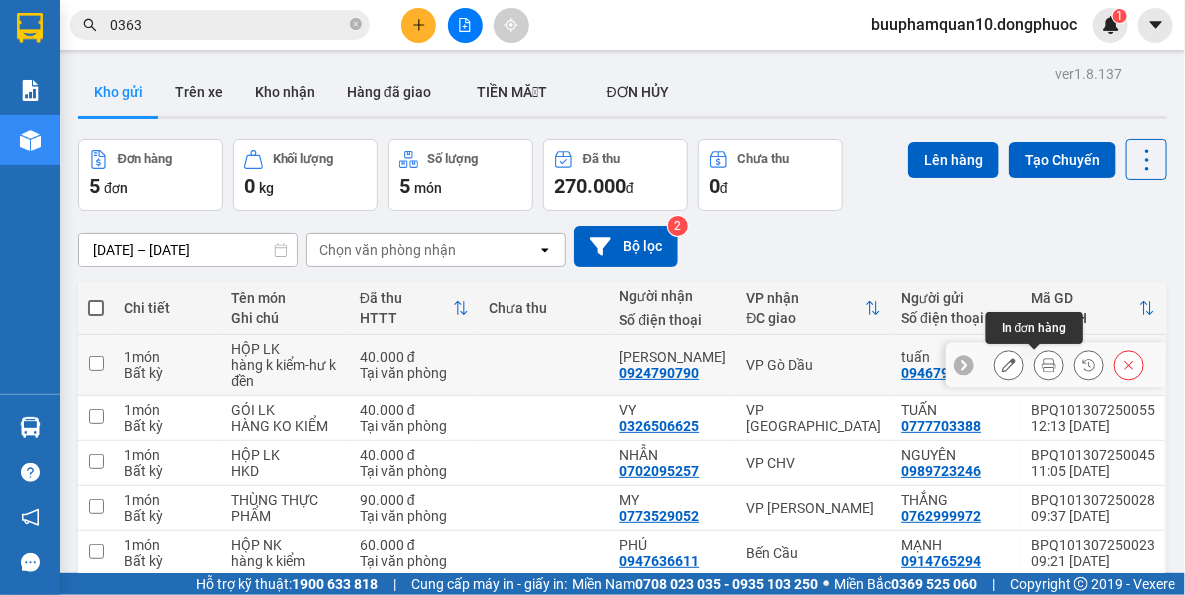 click 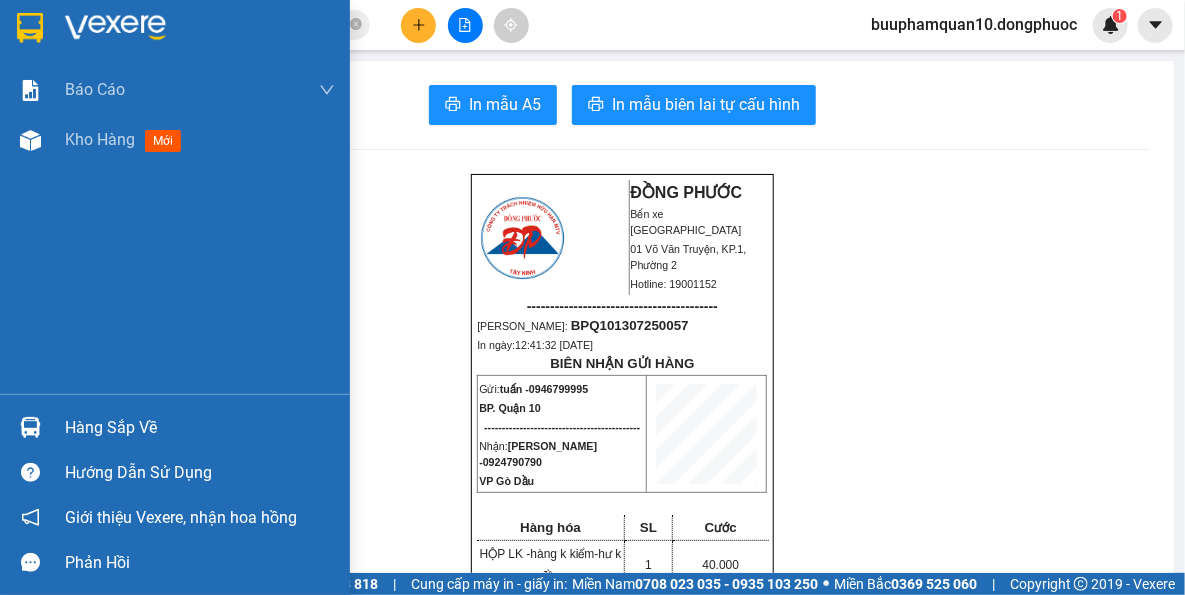 click on "Hàng sắp về" at bounding box center (200, 428) 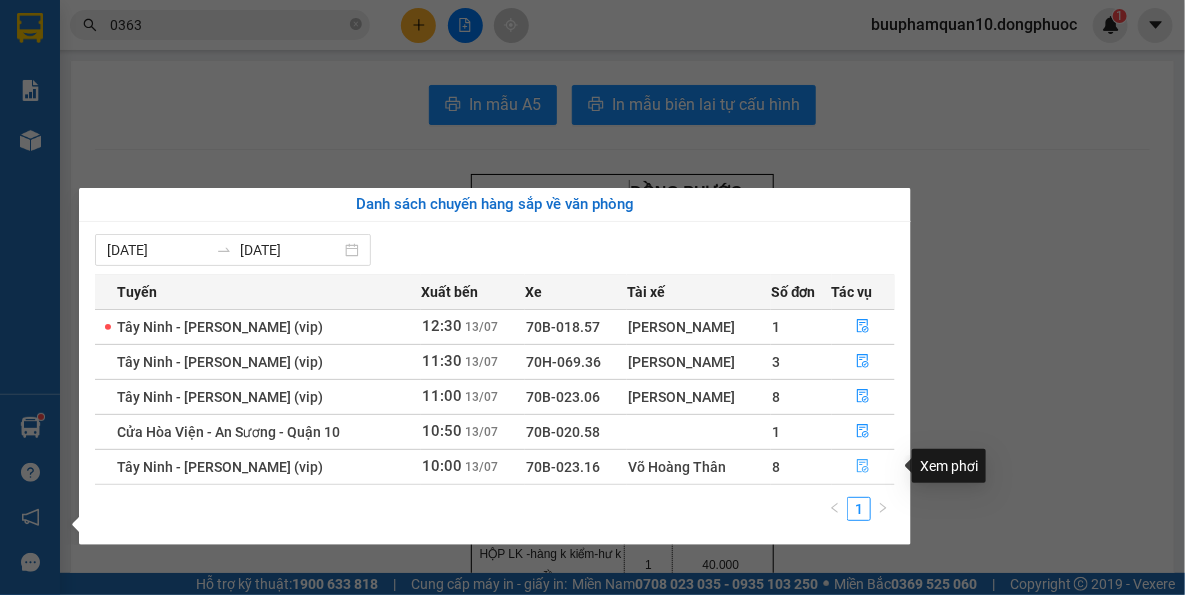 click 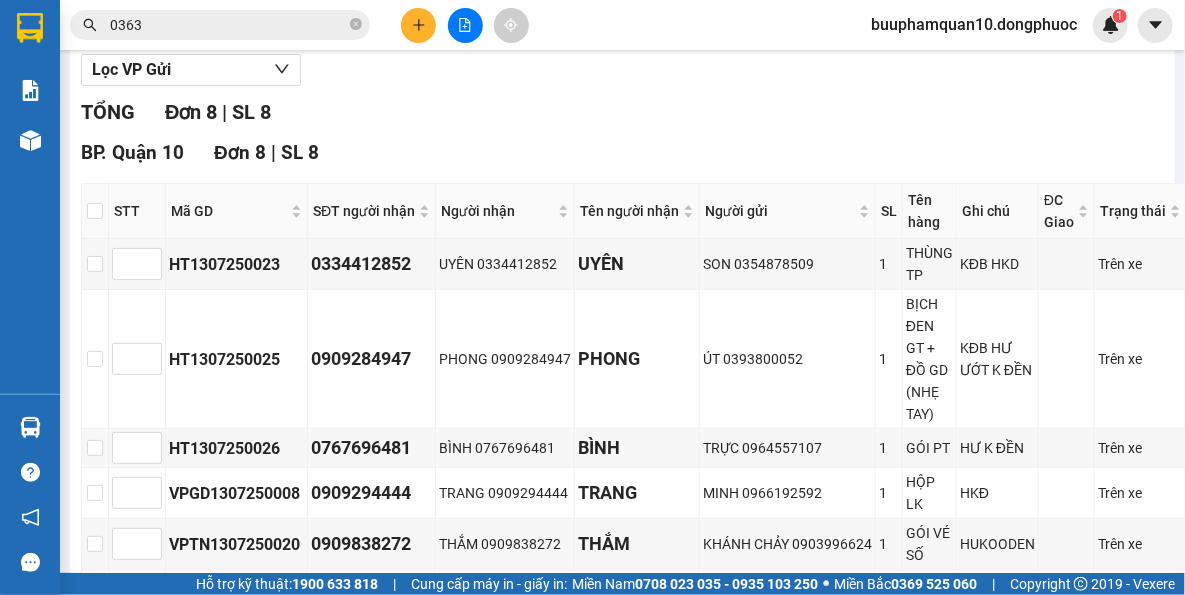 scroll, scrollTop: 205, scrollLeft: 0, axis: vertical 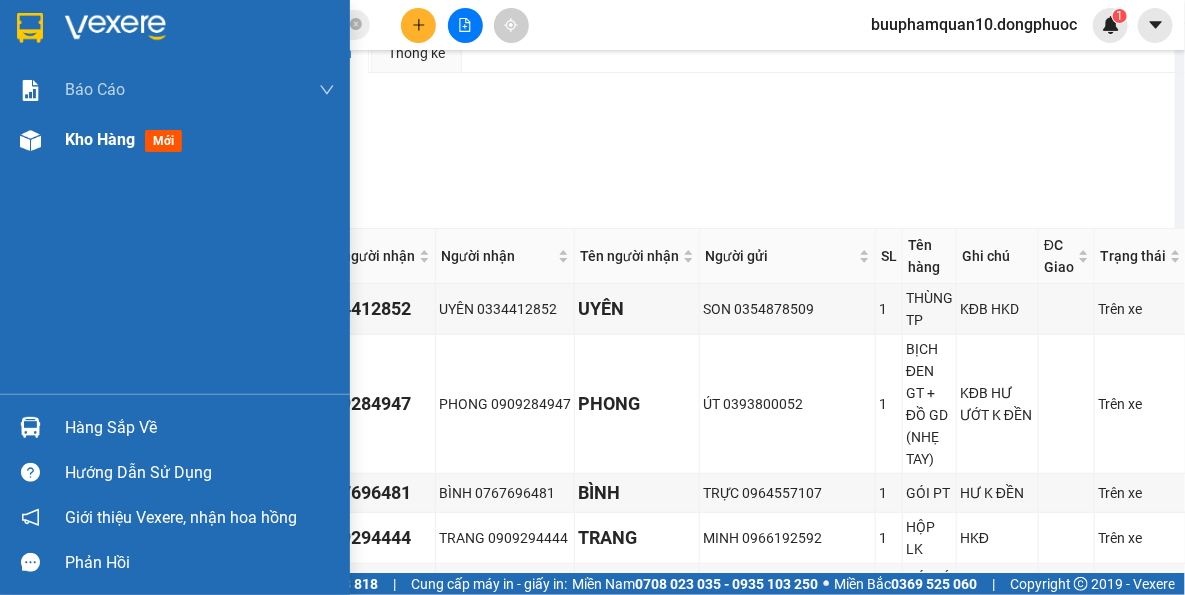 click at bounding box center (30, 140) 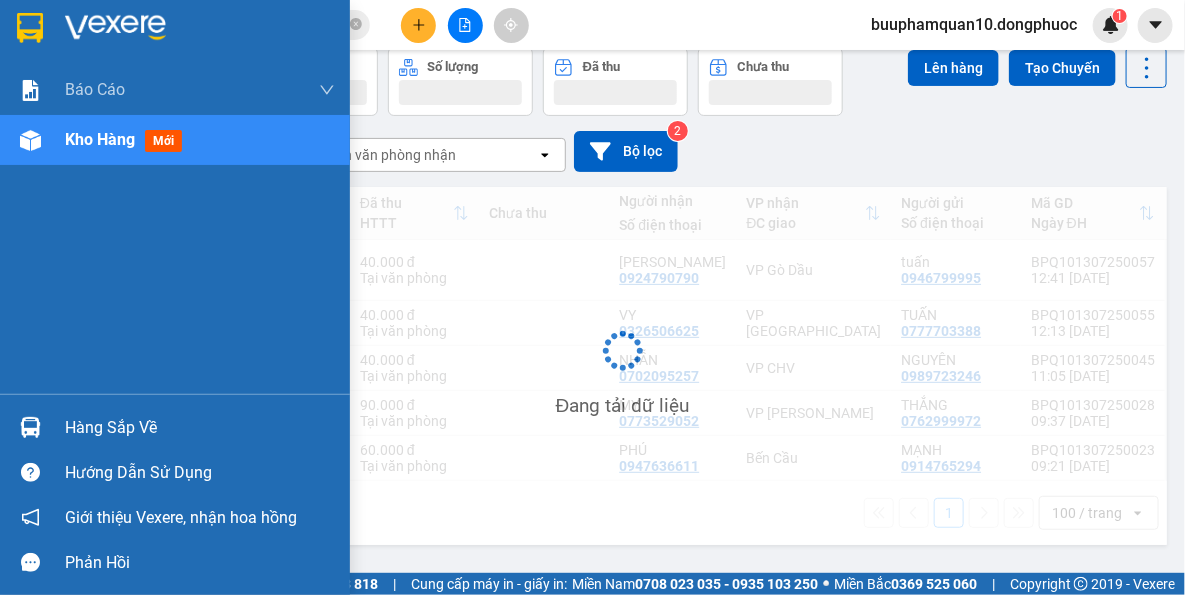 scroll, scrollTop: 91, scrollLeft: 0, axis: vertical 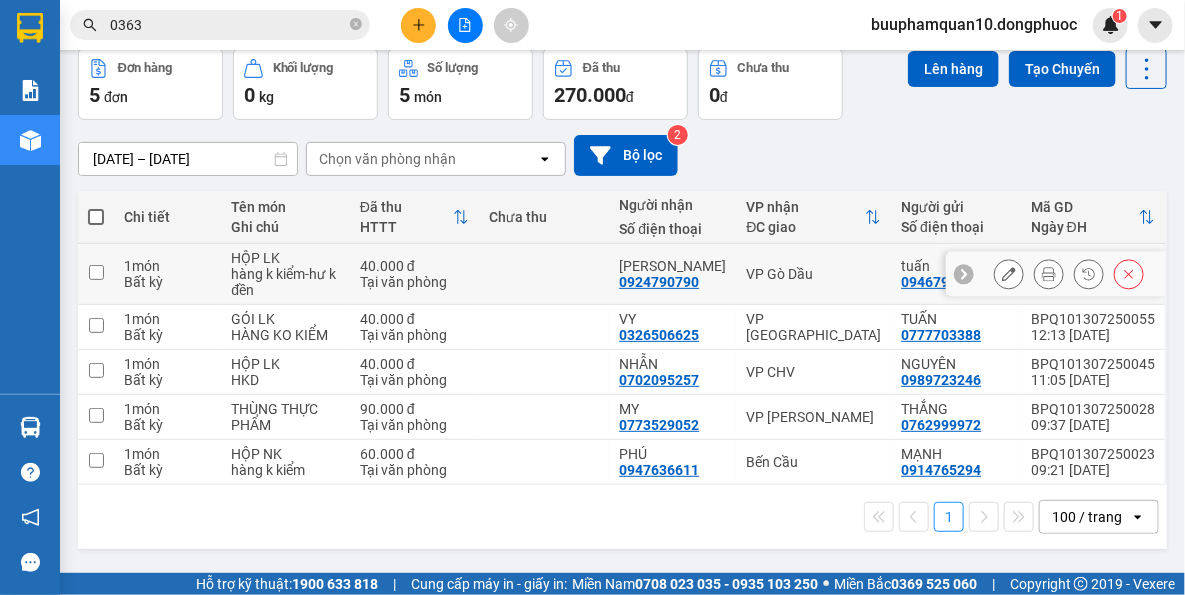 drag, startPoint x: 789, startPoint y: 266, endPoint x: 787, endPoint y: 325, distance: 59.03389 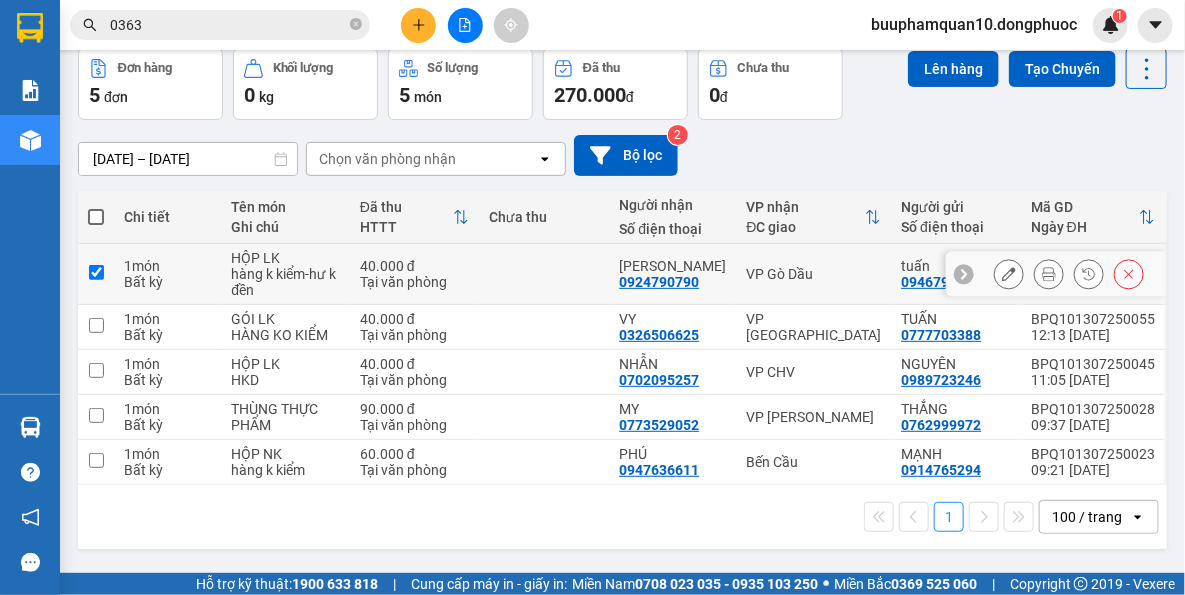 checkbox on "true" 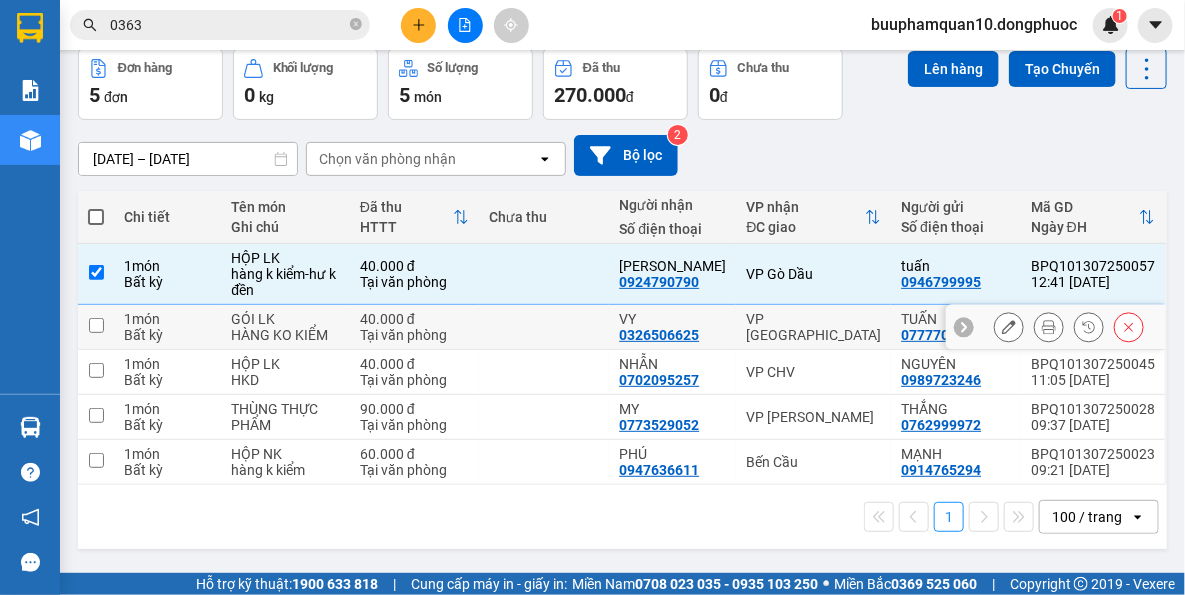click on "VP [GEOGRAPHIC_DATA]" at bounding box center (813, 327) 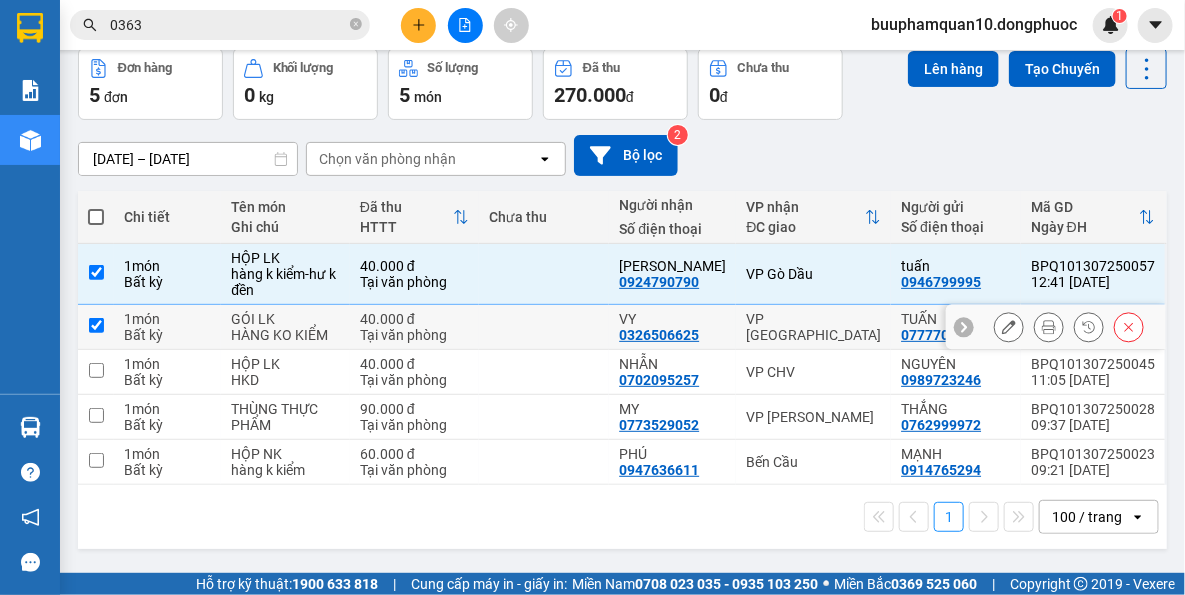 checkbox on "true" 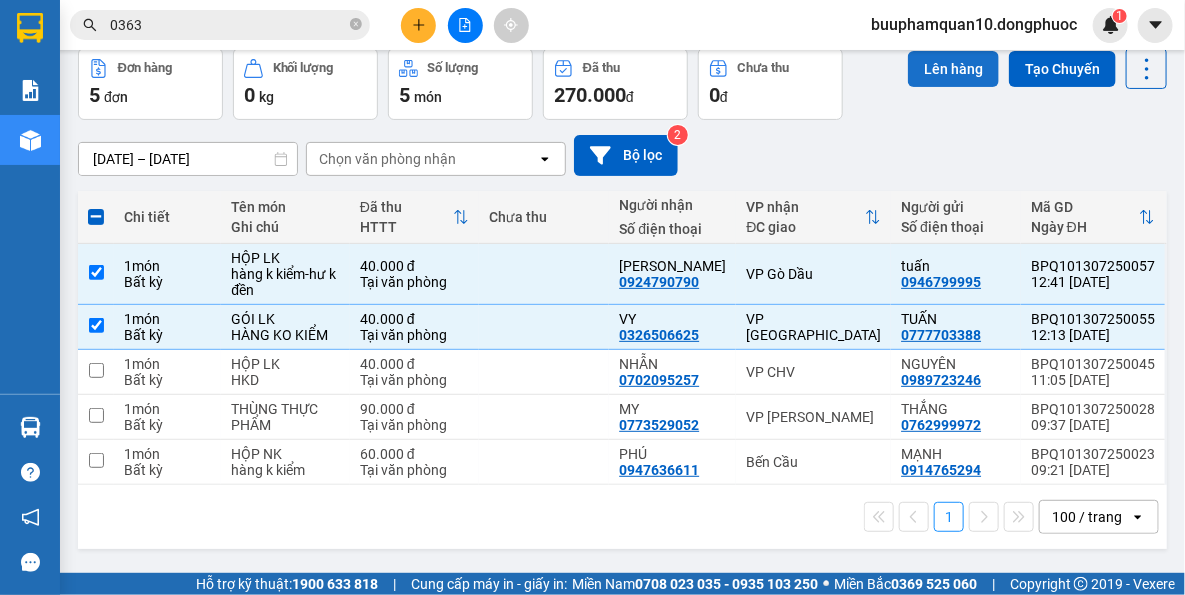 click on "Lên hàng" at bounding box center (953, 69) 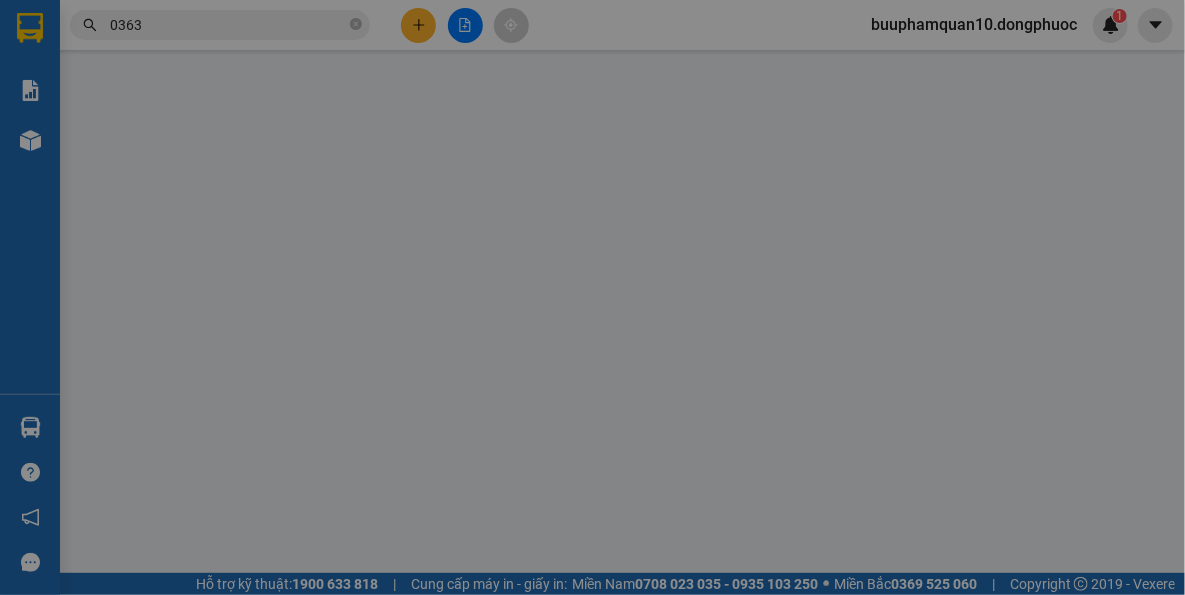 scroll, scrollTop: 0, scrollLeft: 0, axis: both 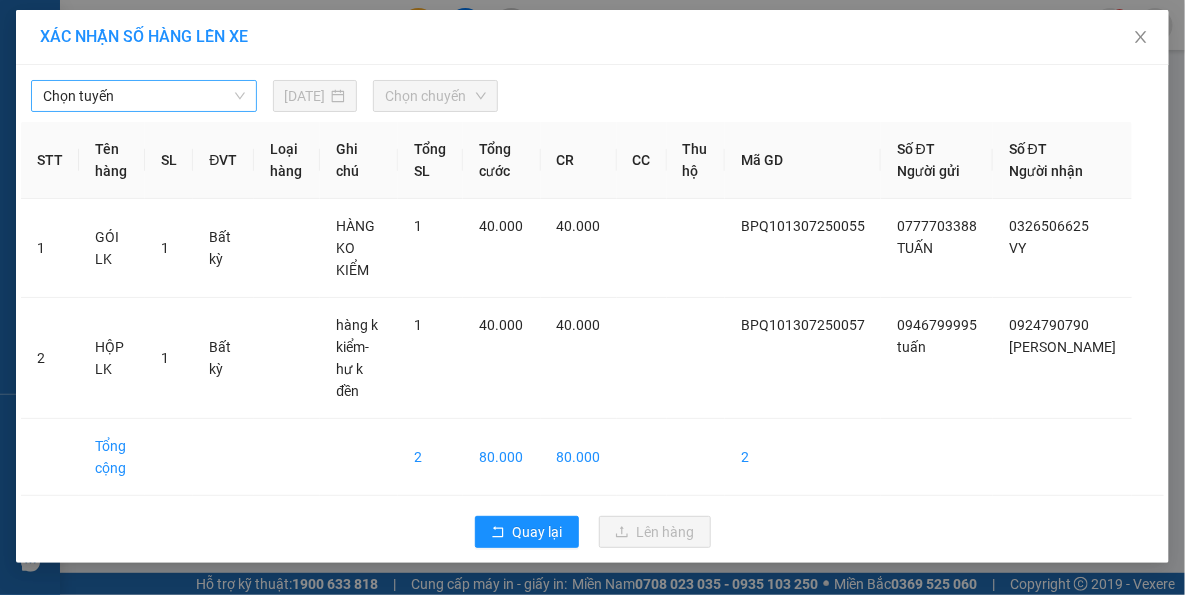drag, startPoint x: 136, startPoint y: 90, endPoint x: 140, endPoint y: 109, distance: 19.416489 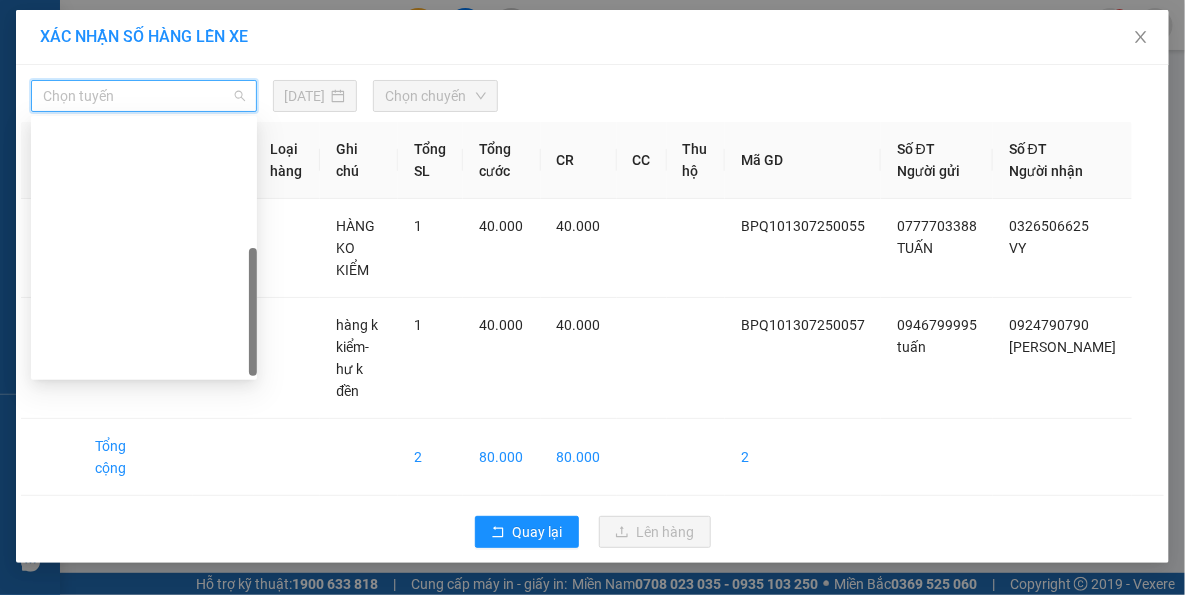 scroll, scrollTop: 287, scrollLeft: 0, axis: vertical 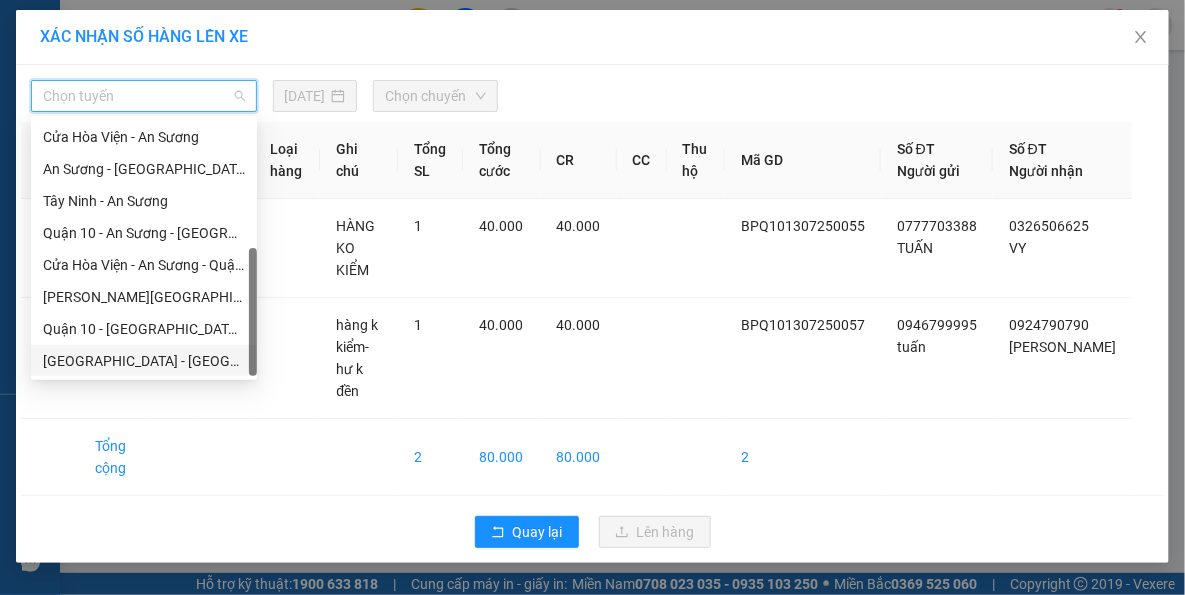 click on "[GEOGRAPHIC_DATA] - [GEOGRAPHIC_DATA] (vip)" at bounding box center (144, 361) 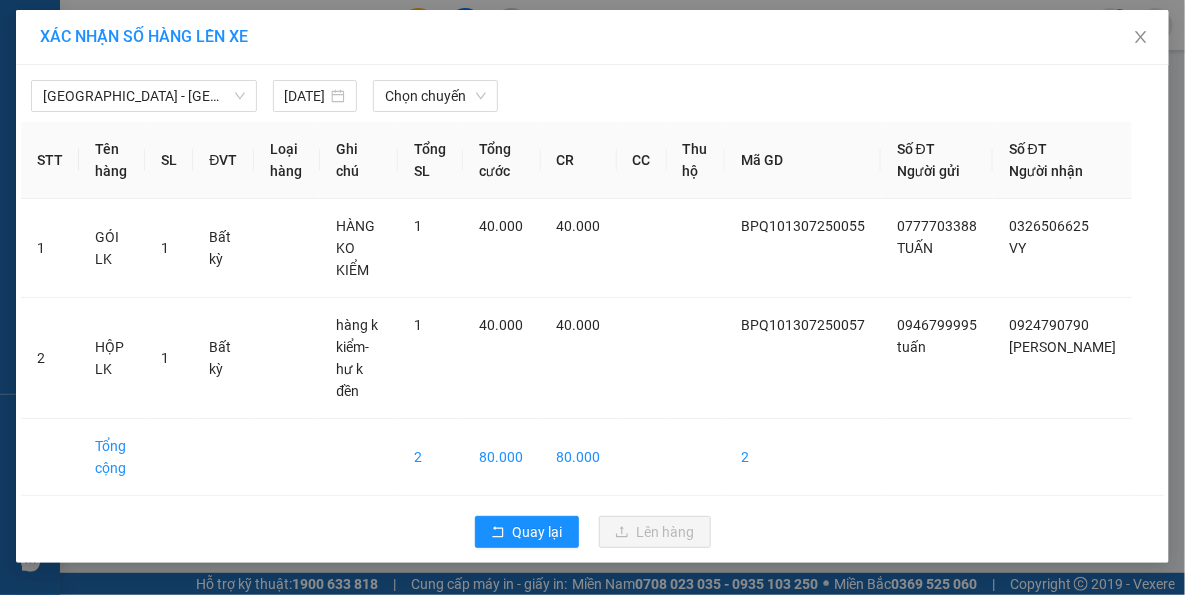 click on "[GEOGRAPHIC_DATA] - [GEOGRAPHIC_DATA] (vip) [DATE] Chọn chuyến" at bounding box center [592, 91] 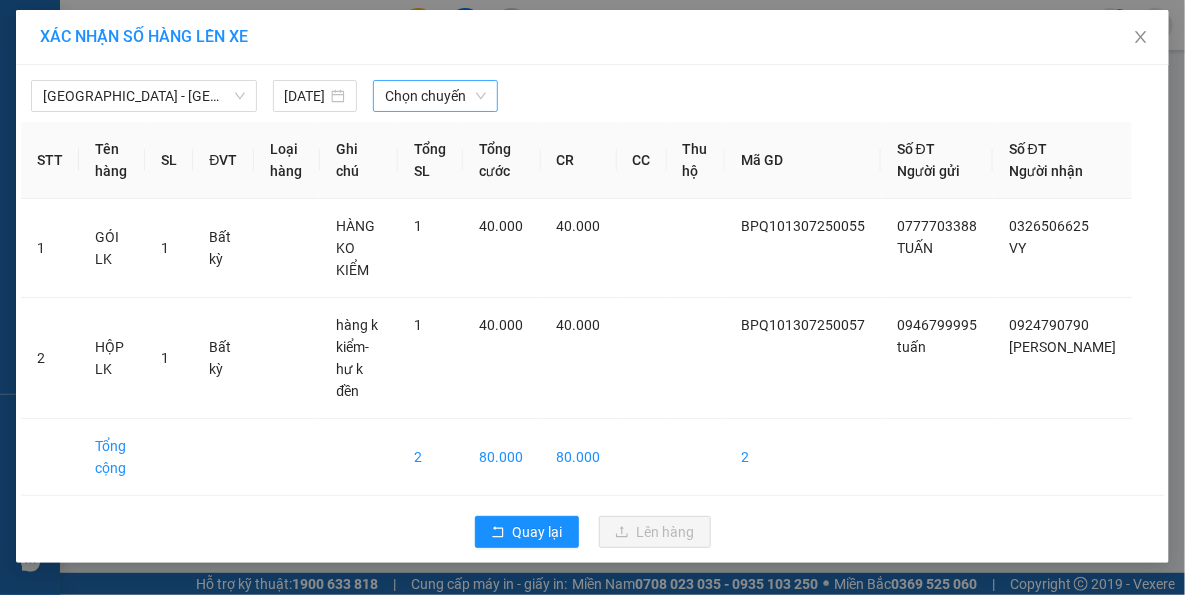 click on "Chọn chuyến" at bounding box center [435, 96] 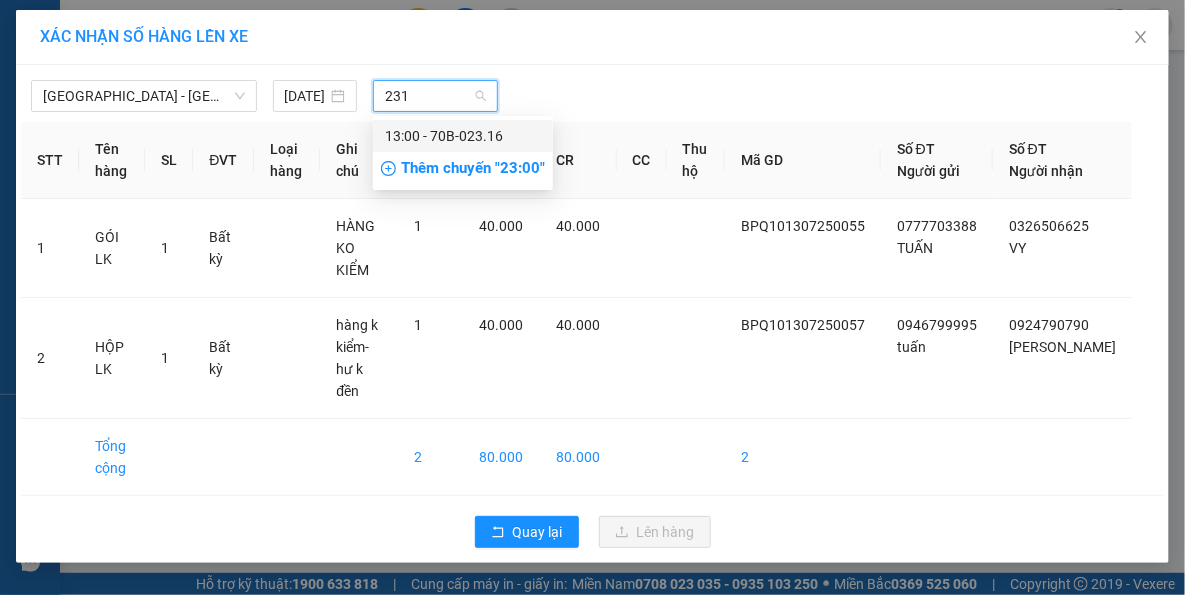 type on "2316" 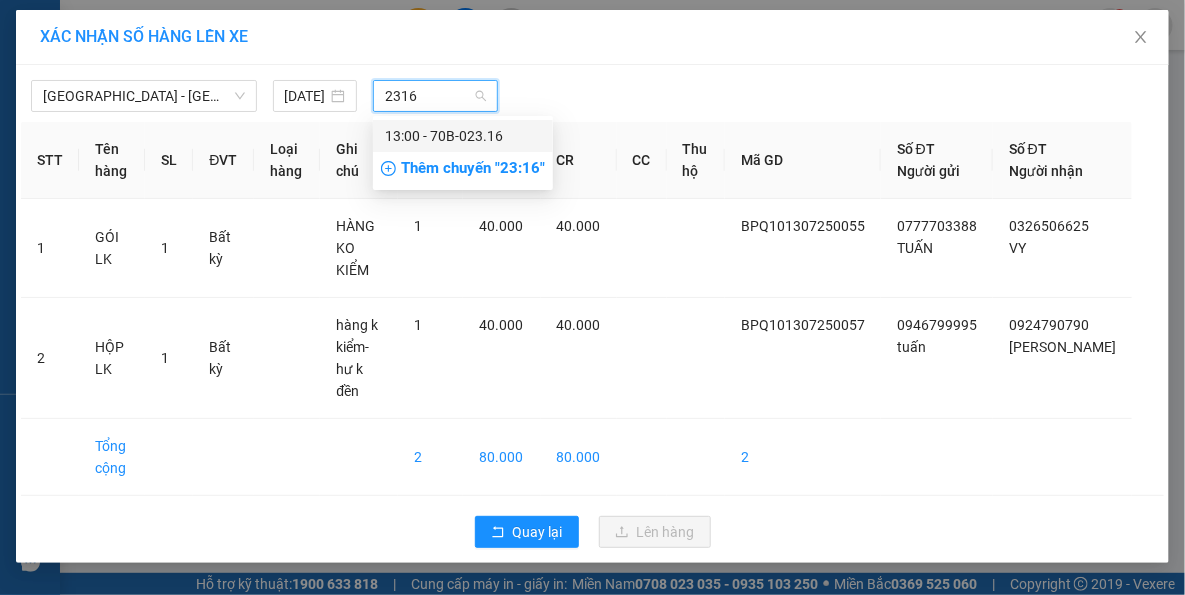 click on "13:00     - 70B-023.16" at bounding box center [463, 136] 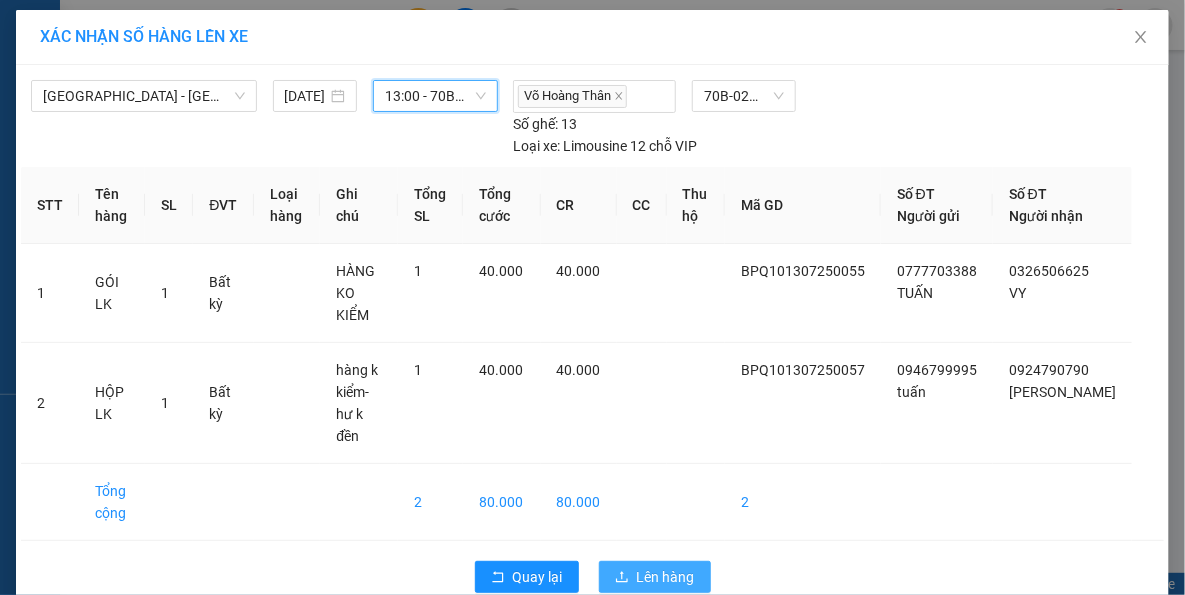 click on "Lên hàng" at bounding box center [666, 577] 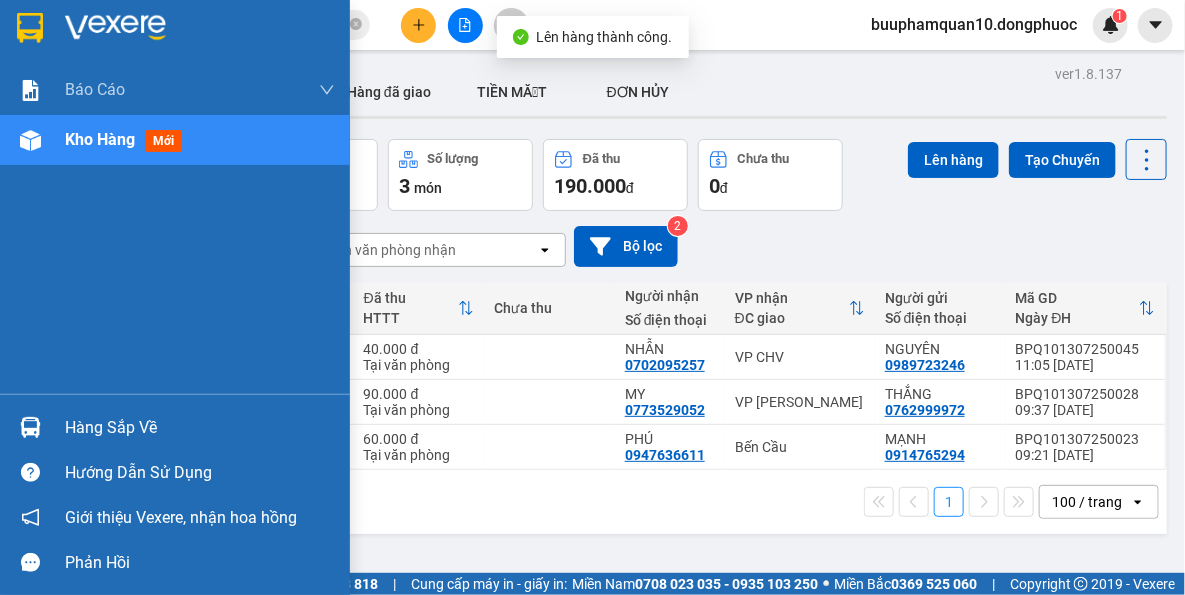 click at bounding box center (30, 427) 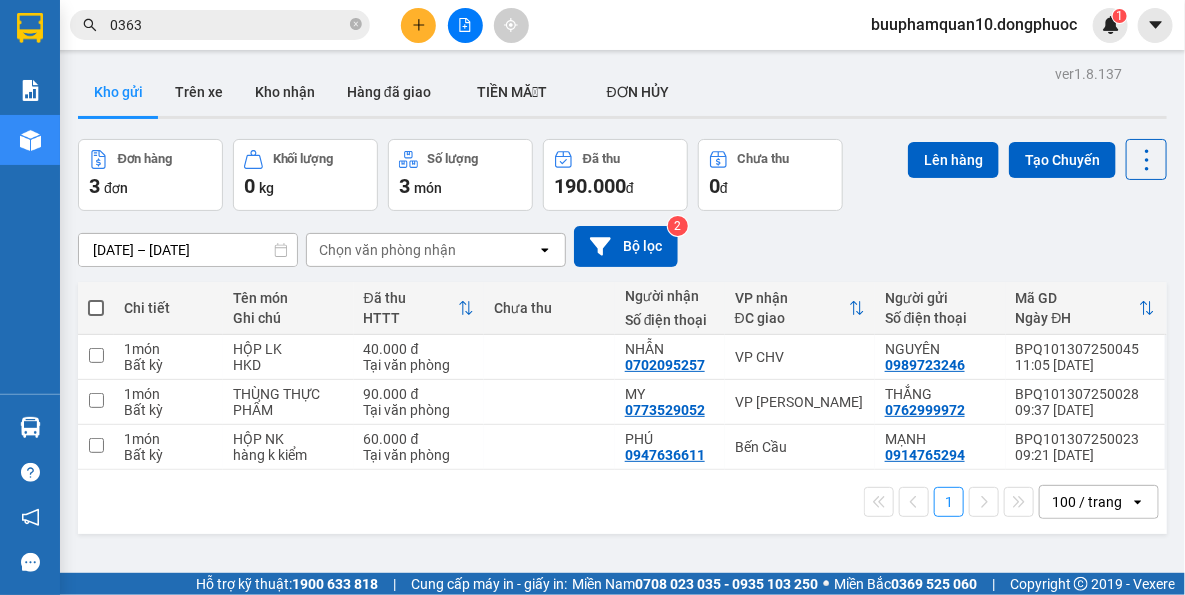 click on "Kết quả tìm kiếm ( 4 )  Bộ lọc  Thuộc VP này Gửi 3 ngày gần nhất Mã ĐH Trạng thái Món hàng Tổng cước Chưa cước Nhãn Người gửi VP Gửi Người nhận VP Nhận HT1307250013 08:25 [DATE] VP Nhận   70B-019.09 11:42 [DATE] 2 BỊCH TP + TC SL:  2 100.000 0977013177 [GEOGRAPHIC_DATA] 093771 0363 PHƯƠNG BP. Quận 10 BPQ101207250110 16:32 [DATE] Đã giao   08:13 [DATE] TÚI QA SL:  1 40.000 0363 129372 THẢO BP. Quận 10 0828043557 KIM HỒNG VP CHV BPQ101207250005 07:10 [DATE] Đã giao   14:51 [DATE] THÙNG GT SL:  1 60.000 0363 944511 ANH KHIÊM  BP. Quận 10 0907973686 HUY VP [GEOGRAPHIC_DATA] 06:17 [DATE] Đã giao   10:26 [DATE] THÙNG TP SL:  1 60.000 0363 029321 [GEOGRAPHIC_DATA] NHƯ BP. Quận 10 1 0363 buuphamquan10.dongphuoc 1     Báo cáo Mẫu 1: Báo cáo dòng tiền theo nhân viên Mẫu 1: Báo cáo dòng tiền theo nhân viên (VP) Mẫu 2: Doanh số tạo đơn theo Văn phòng, nhân viên - Trạm     Kho hàng" at bounding box center (592, 297) 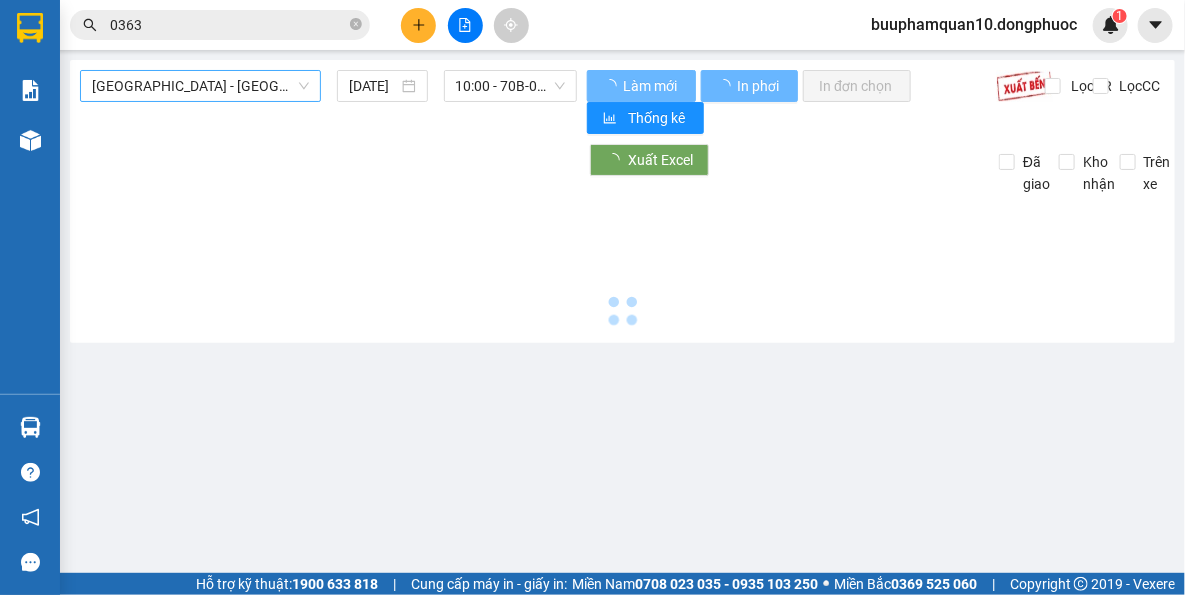 click on "[GEOGRAPHIC_DATA] - [GEOGRAPHIC_DATA] (vip)" at bounding box center [200, 86] 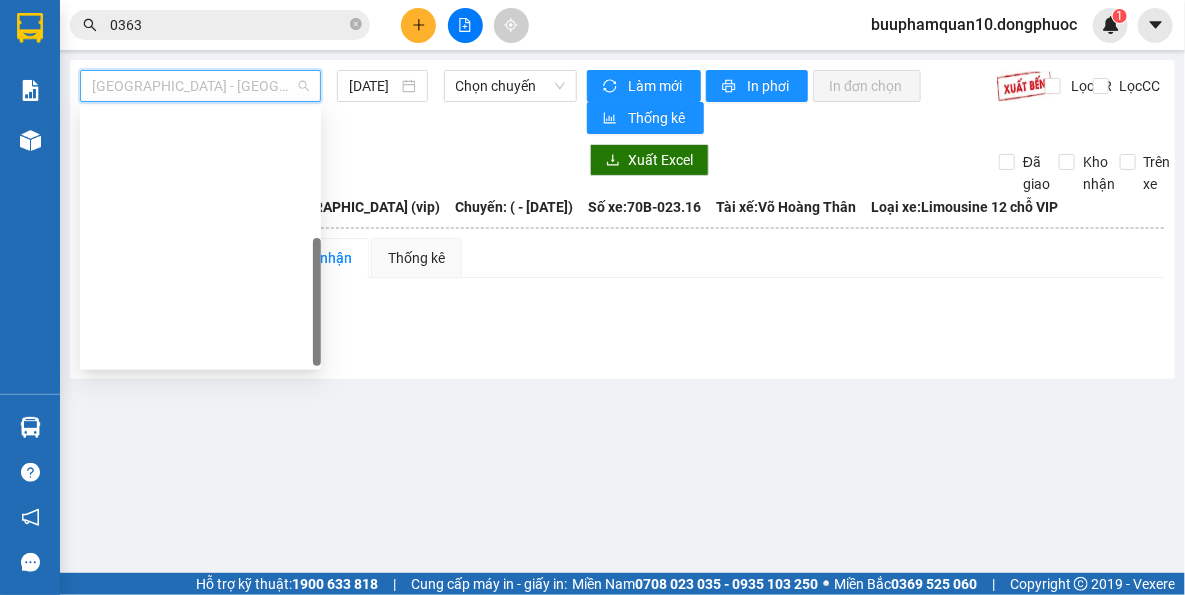 scroll, scrollTop: 287, scrollLeft: 0, axis: vertical 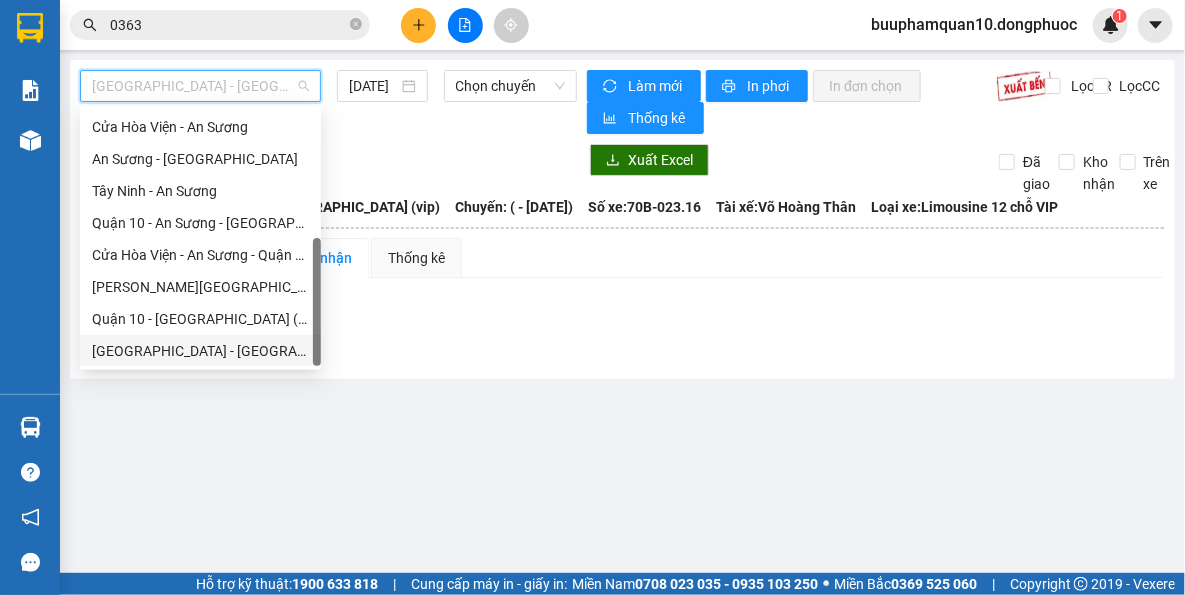 drag, startPoint x: 210, startPoint y: 357, endPoint x: 219, endPoint y: 332, distance: 26.57066 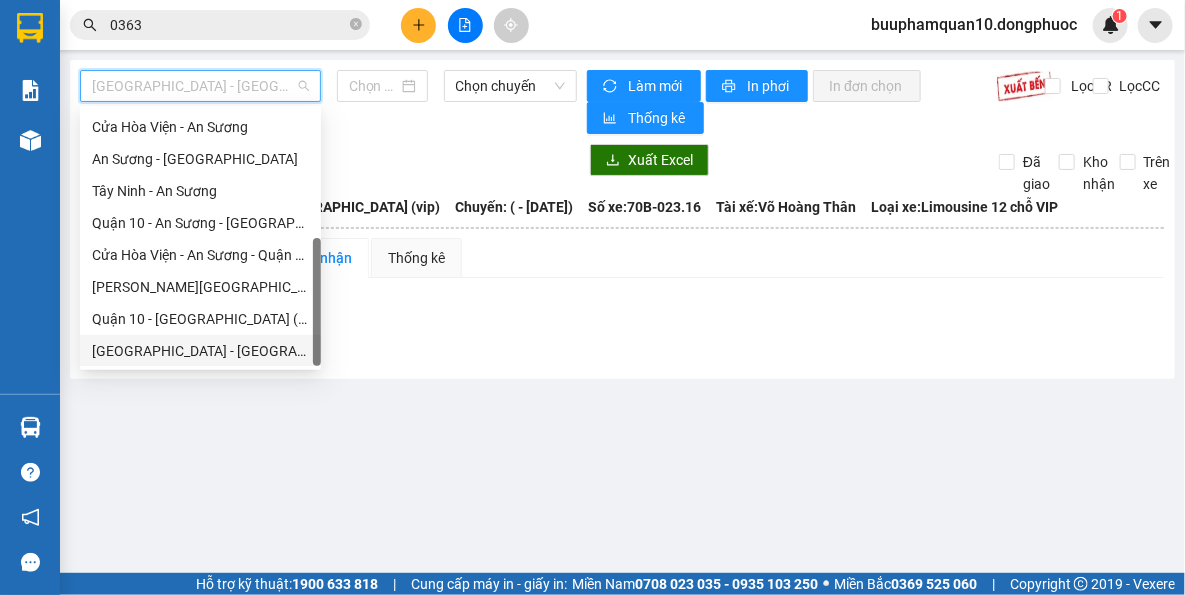 type on "[DATE]" 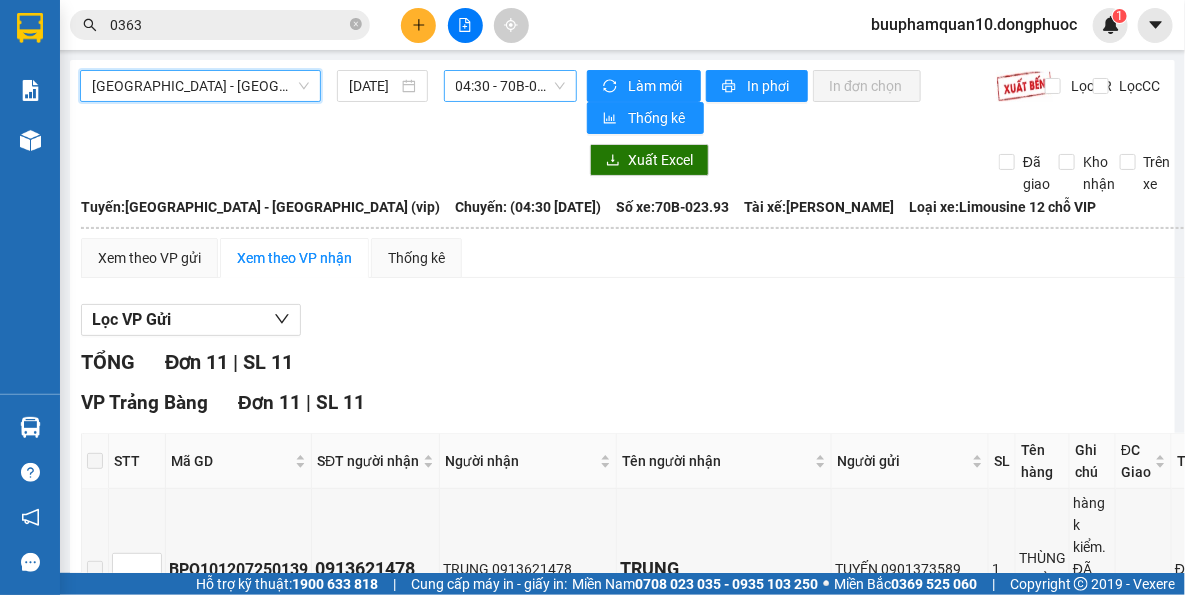 click on "04:30     - 70B-023.93" at bounding box center (511, 86) 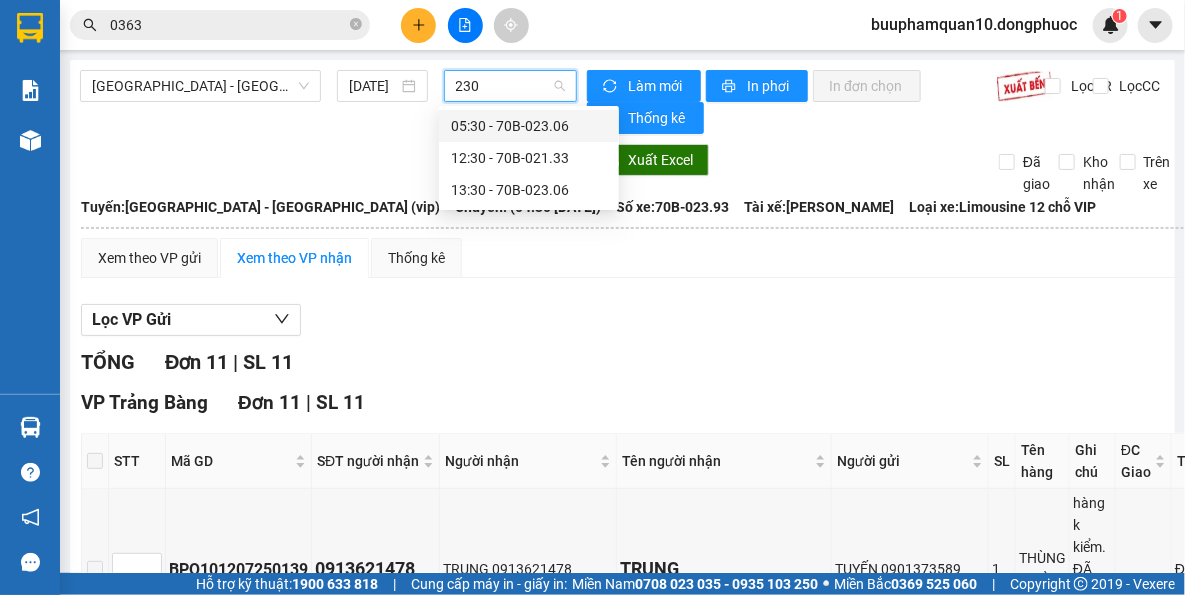 type on "2306" 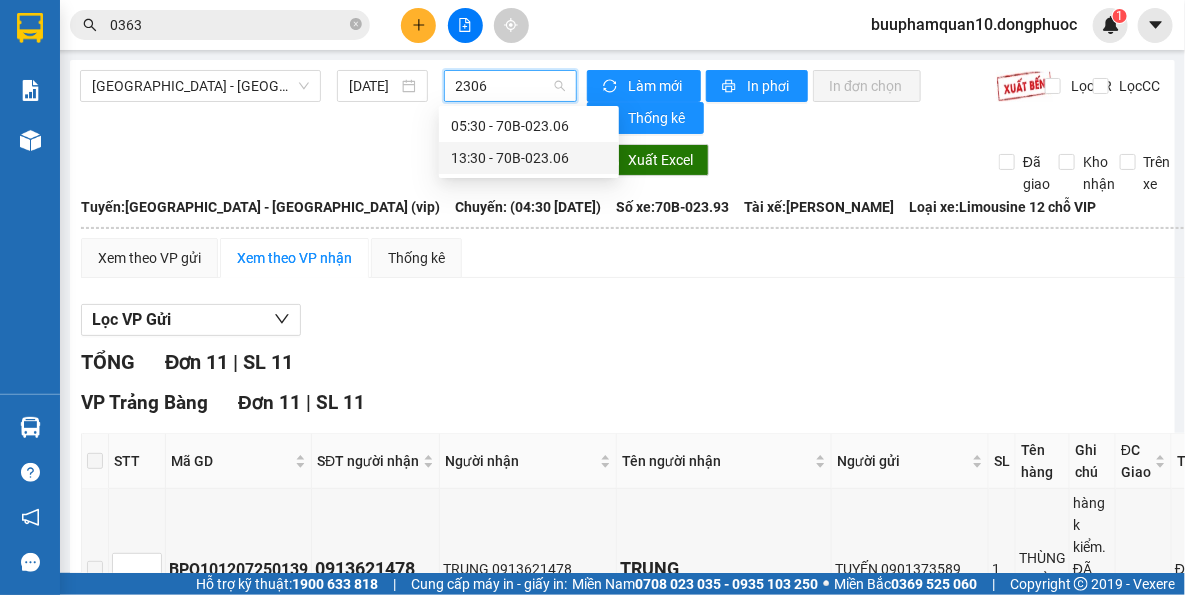 click on "13:30     - 70B-023.06" at bounding box center (529, 158) 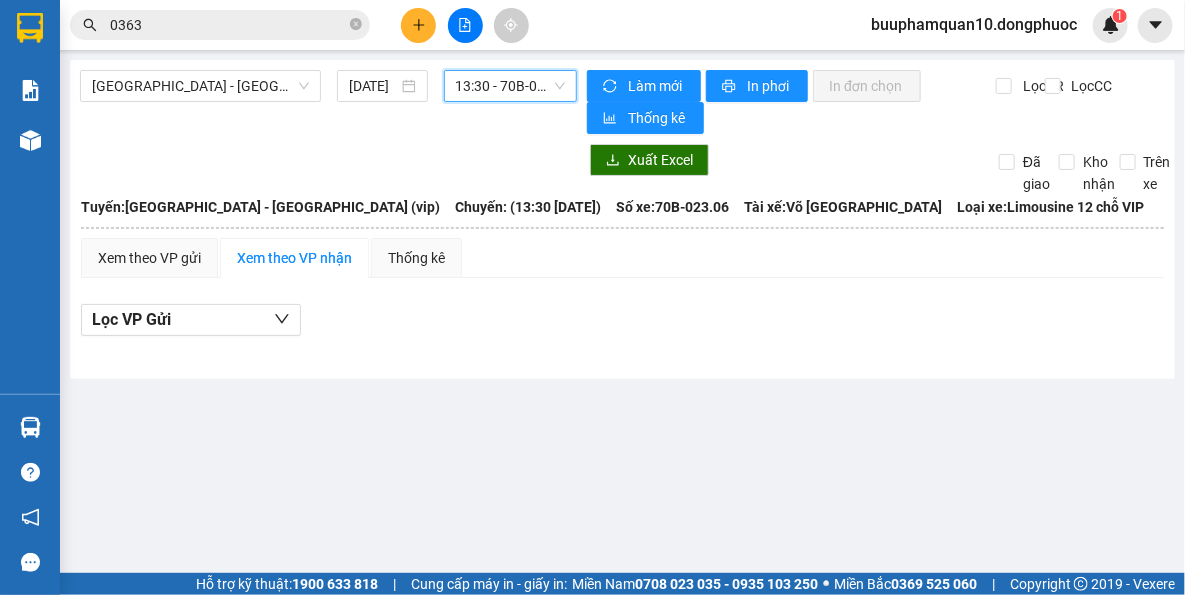 click on "13:30     - 70B-023.06" at bounding box center (511, 86) 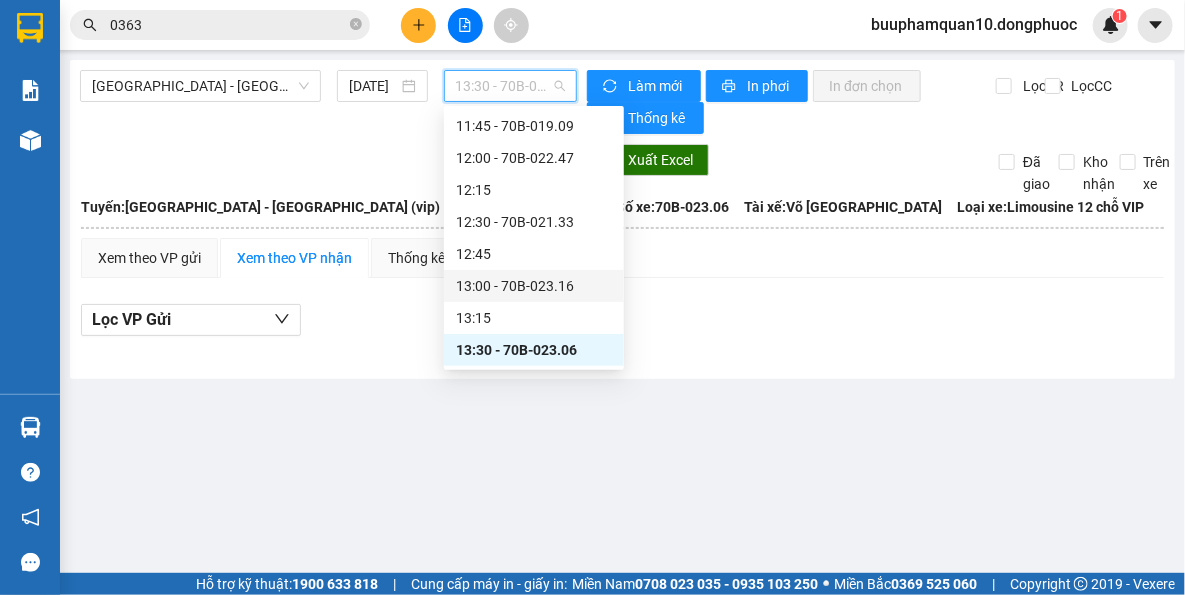 click on "13:00     - 70B-023.16" at bounding box center (534, 286) 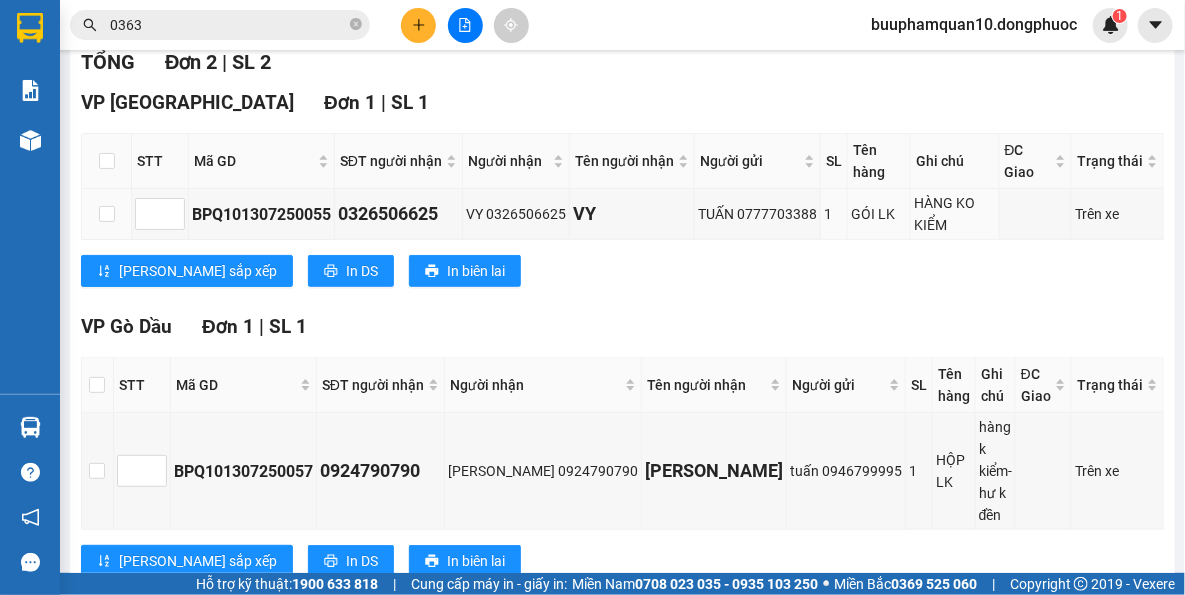 scroll, scrollTop: 314, scrollLeft: 0, axis: vertical 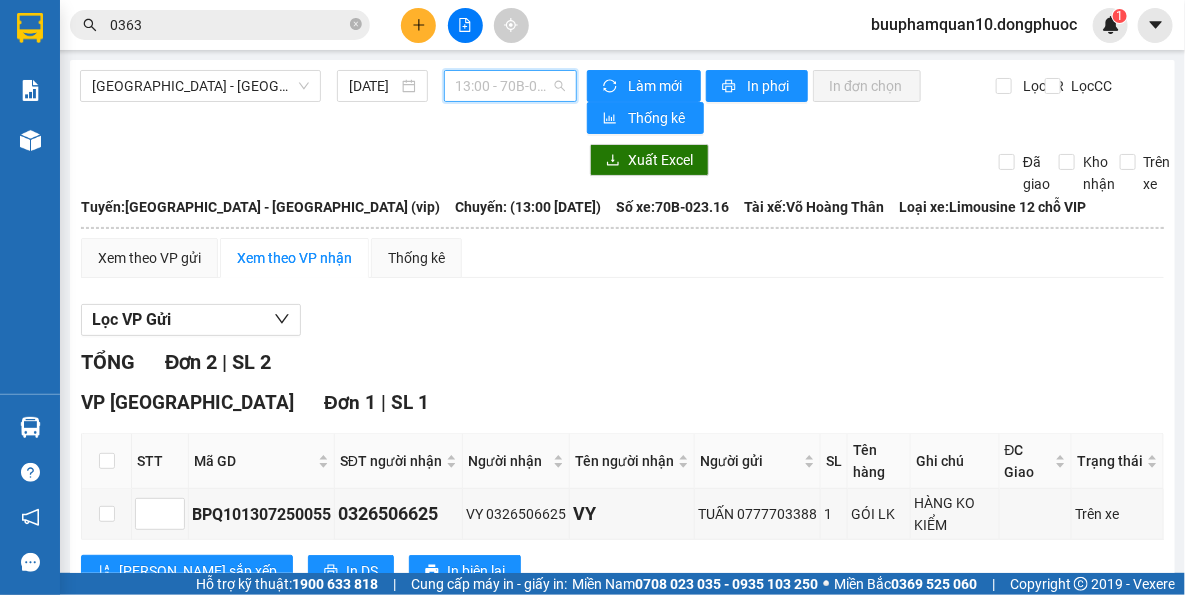 drag, startPoint x: 479, startPoint y: 88, endPoint x: 504, endPoint y: 143, distance: 60.41523 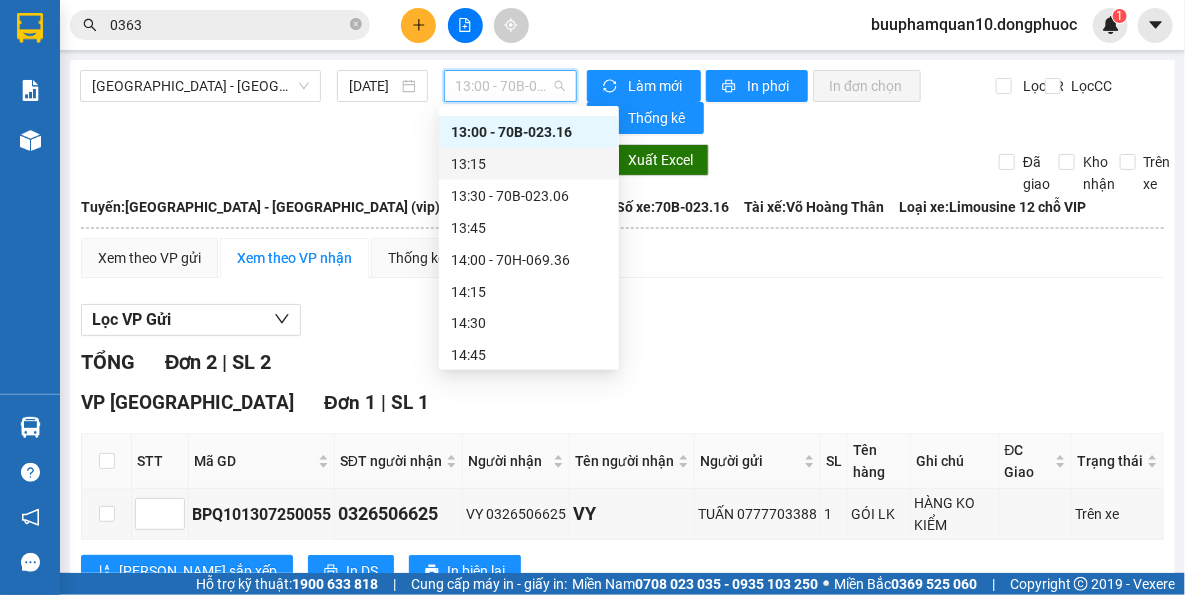 scroll, scrollTop: 1141, scrollLeft: 0, axis: vertical 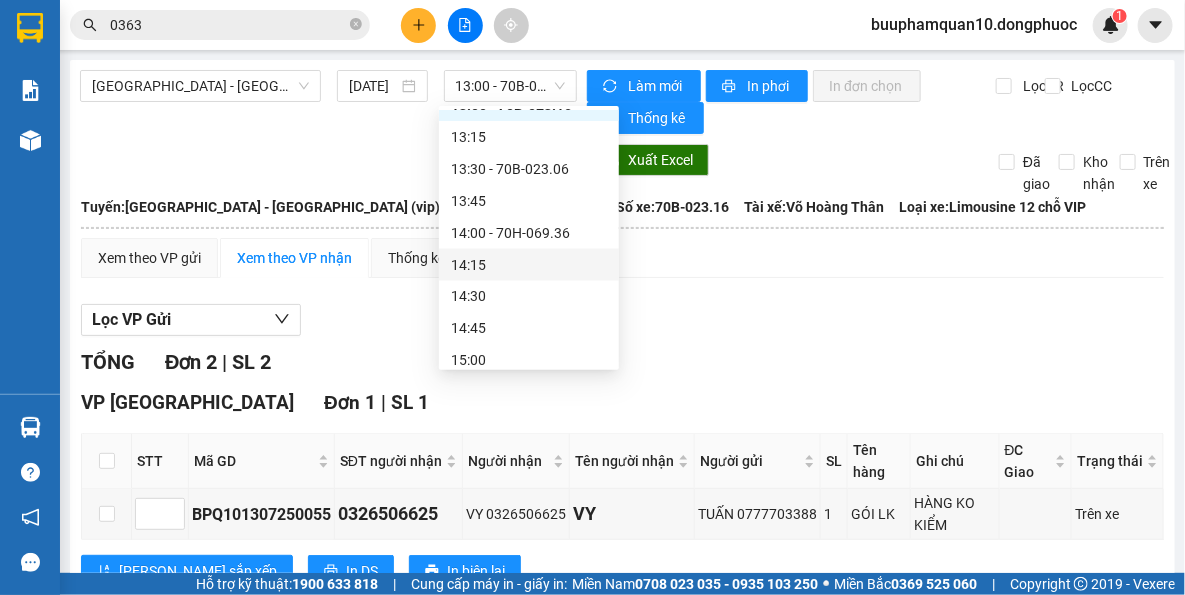 click on "Lọc VP Gửi" at bounding box center [622, 320] 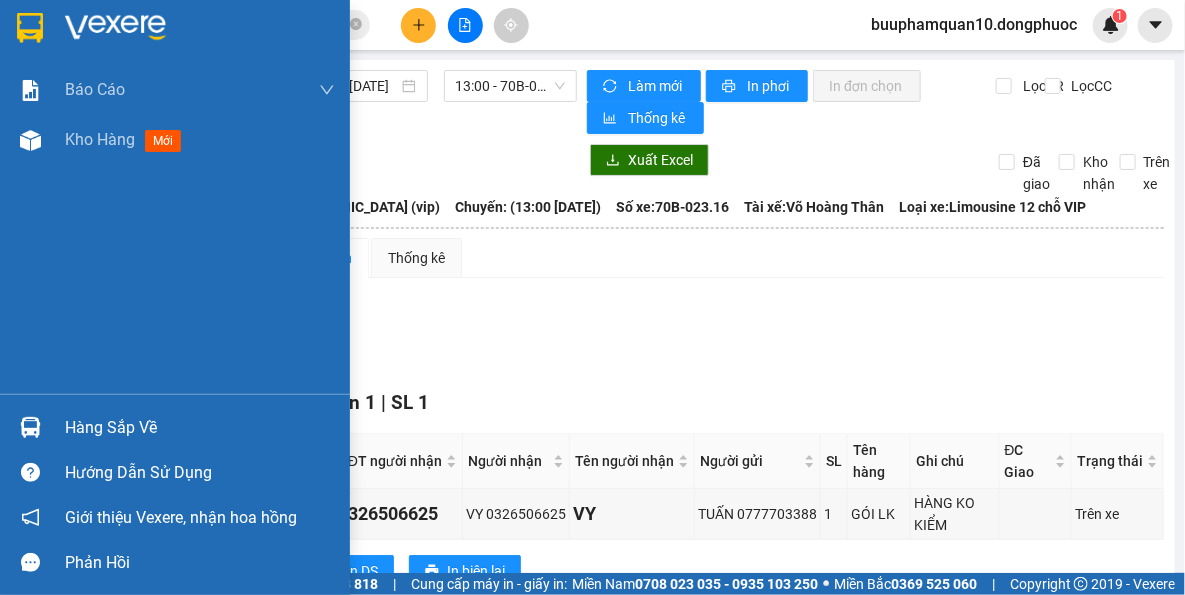 click on "Hàng sắp về" at bounding box center [175, 427] 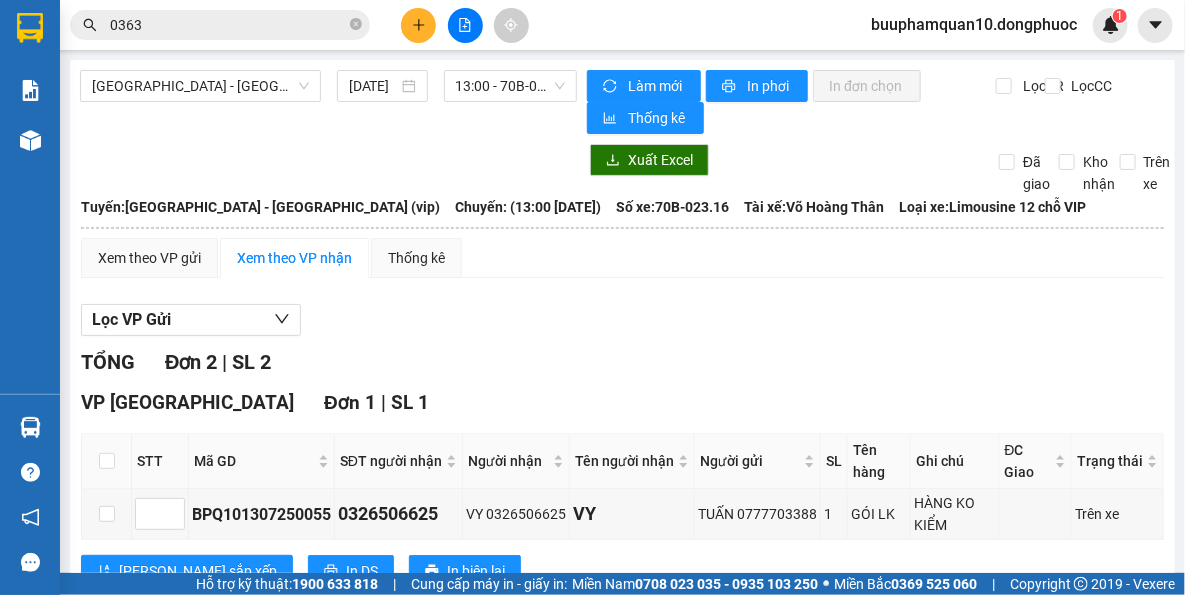 drag, startPoint x: 916, startPoint y: 376, endPoint x: 929, endPoint y: 332, distance: 45.88028 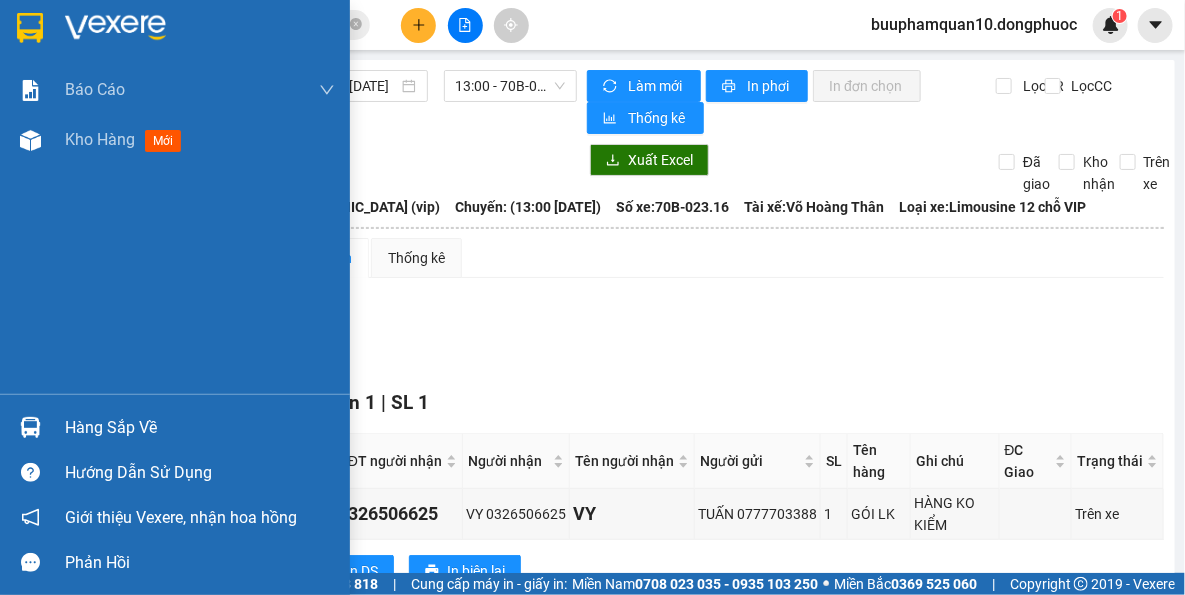 click on "Hàng sắp về" at bounding box center (200, 428) 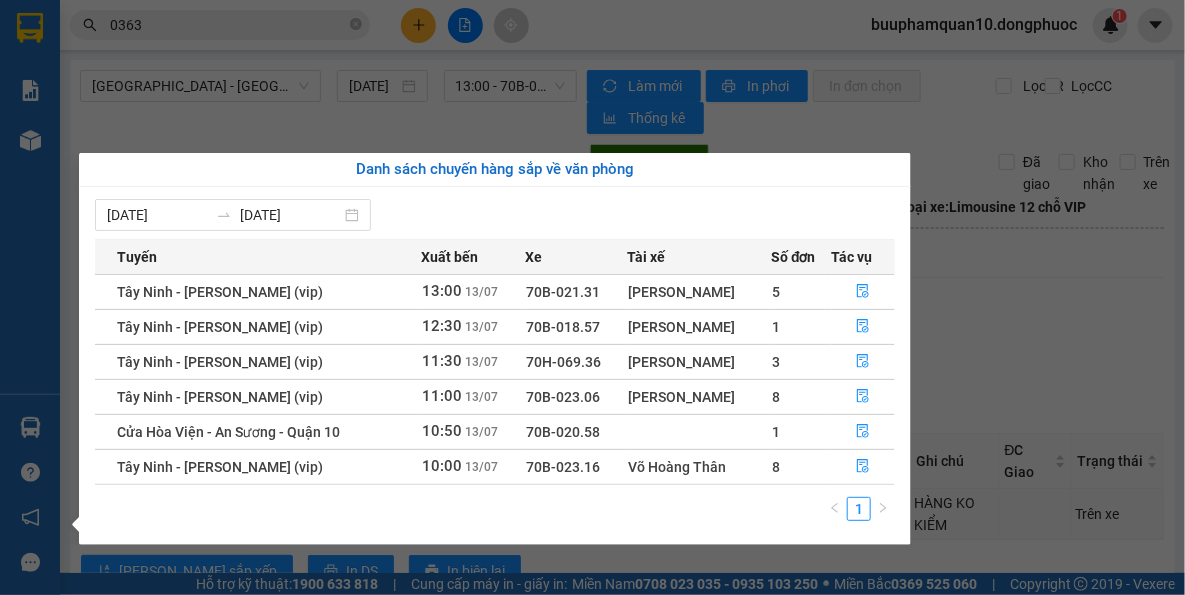 click on "Kết quả tìm kiếm ( 4 )  Bộ lọc  Thuộc VP này Gửi 3 ngày gần nhất Mã ĐH Trạng thái Món hàng Tổng cước Chưa cước Nhãn Người gửi VP Gửi Người nhận VP Nhận HT1307250013 08:25 [DATE] VP Nhận   70B-019.09 11:42 [DATE] 2 BỊCH TP + TC SL:  2 100.000 0977013177 [GEOGRAPHIC_DATA] 093771 0363 PHƯƠNG BP. Quận 10 BPQ101207250110 16:32 [DATE] Đã giao   08:13 [DATE] TÚI QA SL:  1 40.000 0363 129372 THẢO BP. Quận 10 0828043557 KIM HỒNG VP CHV BPQ101207250005 07:10 [DATE] Đã giao   14:51 [DATE] THÙNG GT SL:  1 60.000 0363 944511 ANH KHIÊM  BP. Quận 10 0907973686 HUY VP [GEOGRAPHIC_DATA] 06:17 [DATE] Đã giao   10:26 [DATE] THÙNG TP SL:  1 60.000 0363 029321 [GEOGRAPHIC_DATA] NHƯ BP. Quận 10 1 0363 buuphamquan10.dongphuoc 1     Báo cáo Mẫu 1: Báo cáo dòng tiền theo nhân viên Mẫu 1: Báo cáo dòng tiền theo nhân viên (VP) Mẫu 2: Doanh số tạo đơn theo Văn phòng, nhân viên - Trạm     Kho hàng" at bounding box center [592, 297] 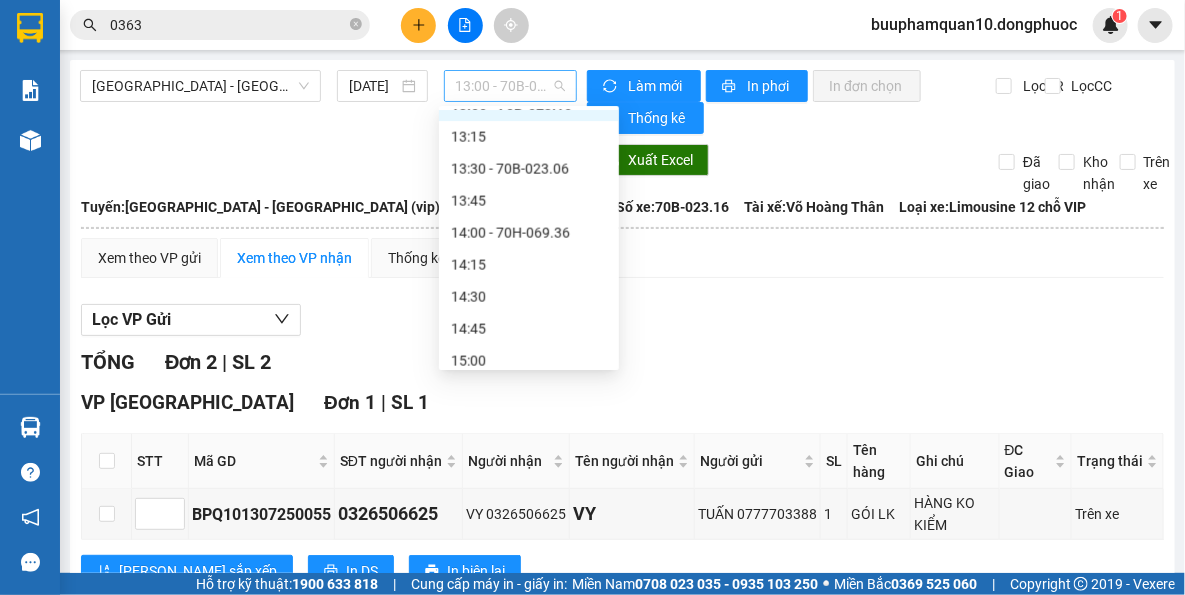 drag, startPoint x: 469, startPoint y: 86, endPoint x: 471, endPoint y: 97, distance: 11.18034 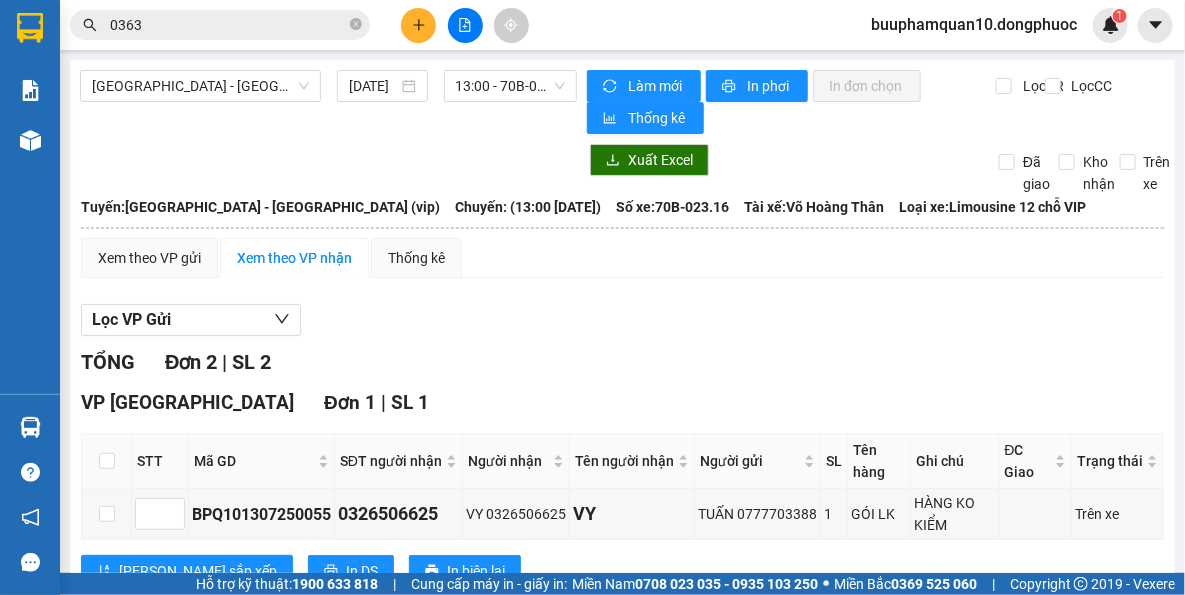 drag, startPoint x: 721, startPoint y: 351, endPoint x: 612, endPoint y: 280, distance: 130.0846 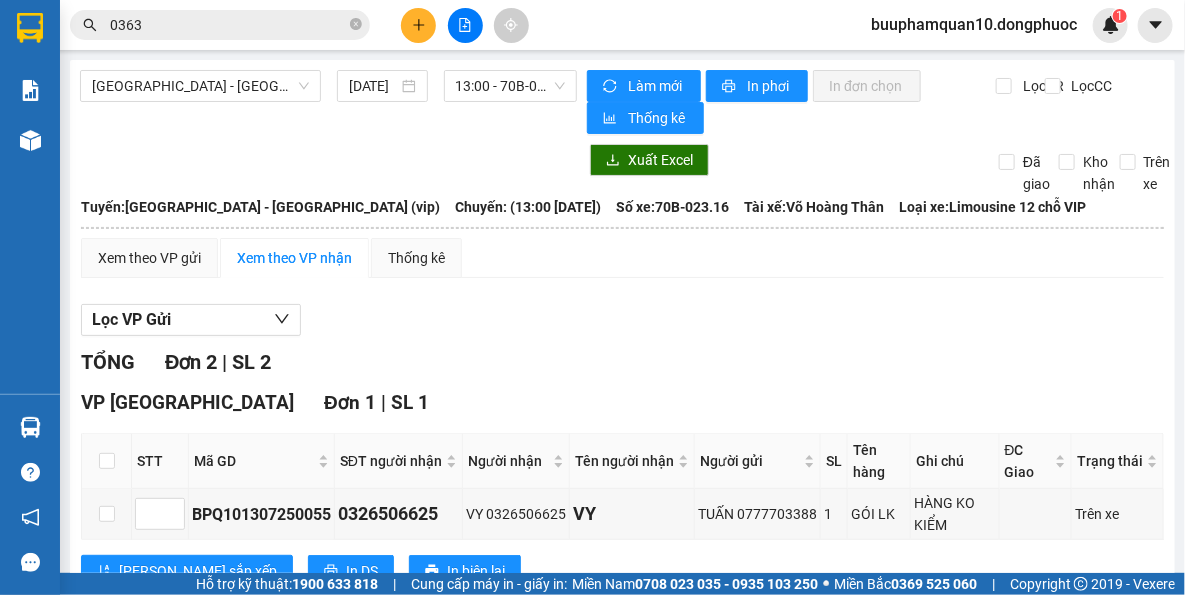 click on "[GEOGRAPHIC_DATA] - [GEOGRAPHIC_DATA] (vip) [DATE] 13:00     - 70B-023.16  Làm mới In phơi In đơn chọn Thống kê Lọc  CR Lọc  CC Xuất Excel Đã giao Kho nhận Trên xe [GEOGRAPHIC_DATA]   19001152   Bến xe [GEOGRAPHIC_DATA], 01 Võ Văn Truyện, KP 1, Phường 2 13:00 [DATE] Tuyến:  [GEOGRAPHIC_DATA] - [GEOGRAPHIC_DATA] (vip) [GEOGRAPHIC_DATA]:   (13:00 [DATE]) Tài xế:  Võ Hoàng Thân   Số xe:  70B-023.16 Loại xe:  Limousine 12 chỗ VIP [GEOGRAPHIC_DATA]:  [GEOGRAPHIC_DATA] - [GEOGRAPHIC_DATA] (vip) [GEOGRAPHIC_DATA]:   (13:00 [DATE]) Số xe:  70B-023.16 Tài xế:  Võ Hoàng Thân Loại xe:  Limousine 12 chỗ VIP Xem theo VP gửi Xem theo VP nhận Thống kê Lọc VP Gửi TỔNG Đơn   2 | SL   2 VP [GEOGRAPHIC_DATA]   1 | SL   1 STT Mã GD SĐT người nhận Người nhận Tên người nhận Người gửi SL Tên hàng Ghi chú ĐC Giao Trạng thái Ký nhận                           BPQ101307250055 0326506625 VY 0326506625 VY TUẤN 0777703388 1 GÓI LK HÀNG KO KIỂM Trên xe In DS" at bounding box center [592, 286] 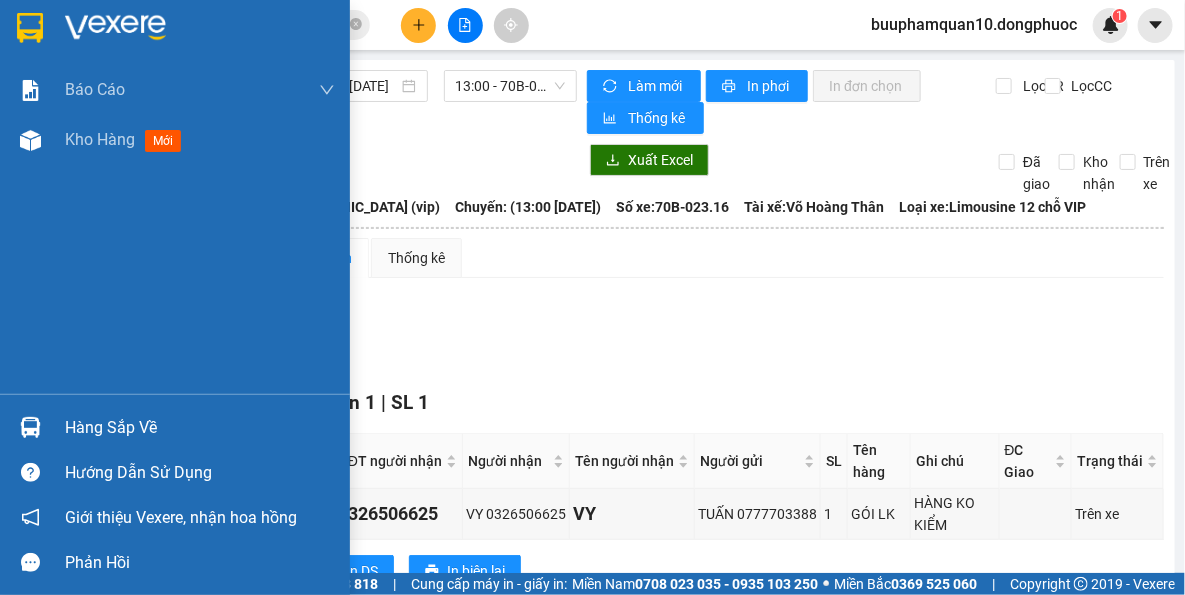 click on "Hàng sắp về" at bounding box center [200, 428] 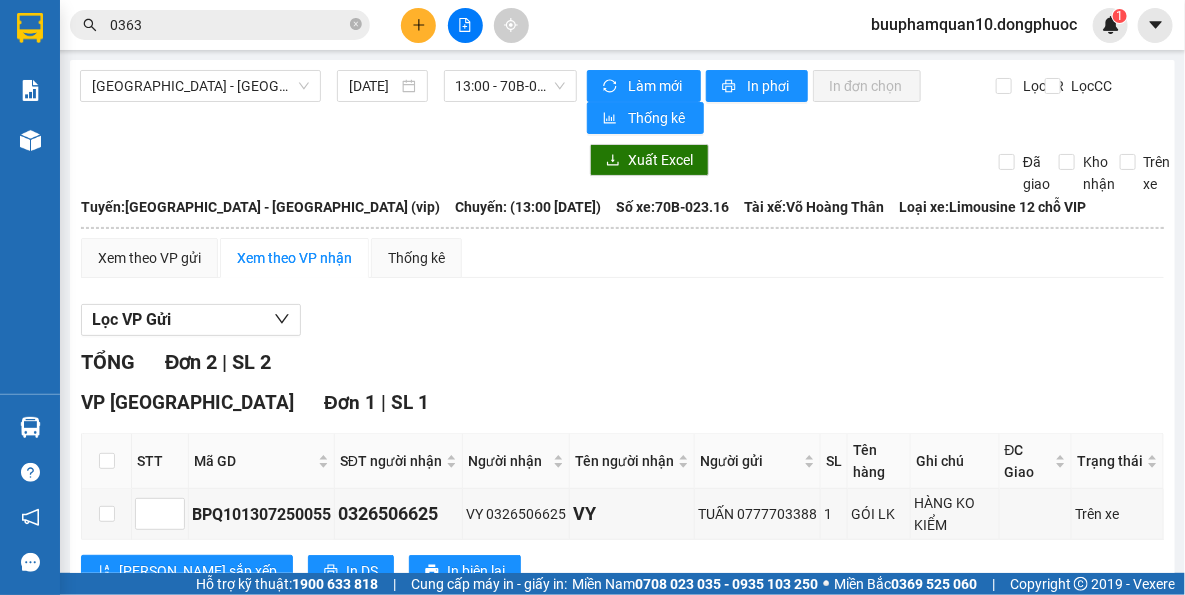 drag, startPoint x: 951, startPoint y: 369, endPoint x: 1039, endPoint y: 234, distance: 161.149 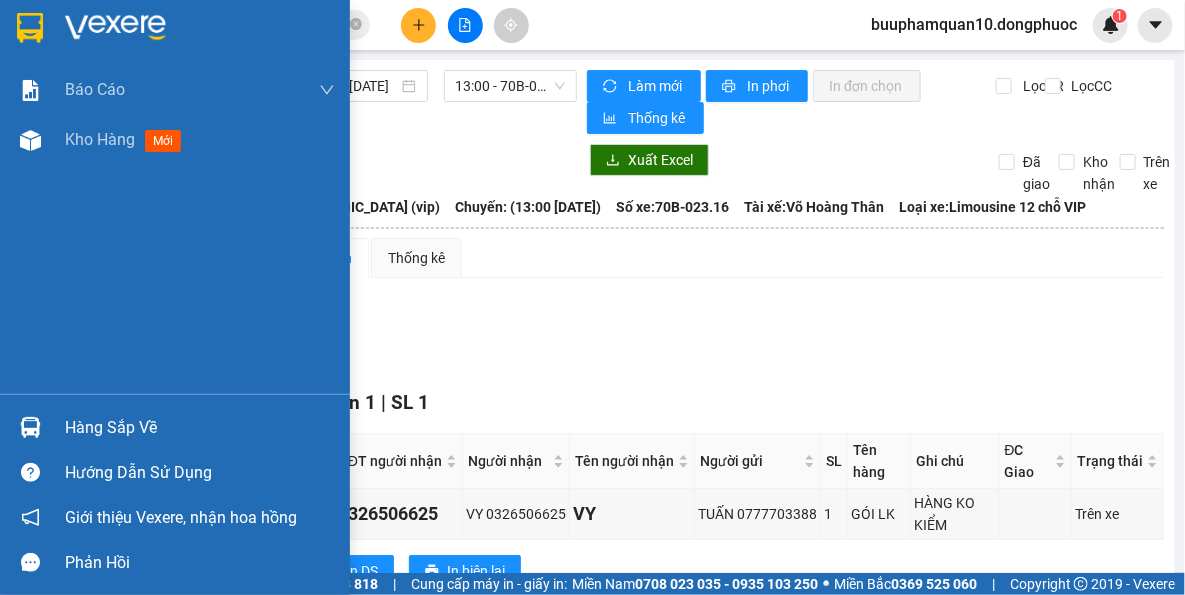 click at bounding box center [30, 427] 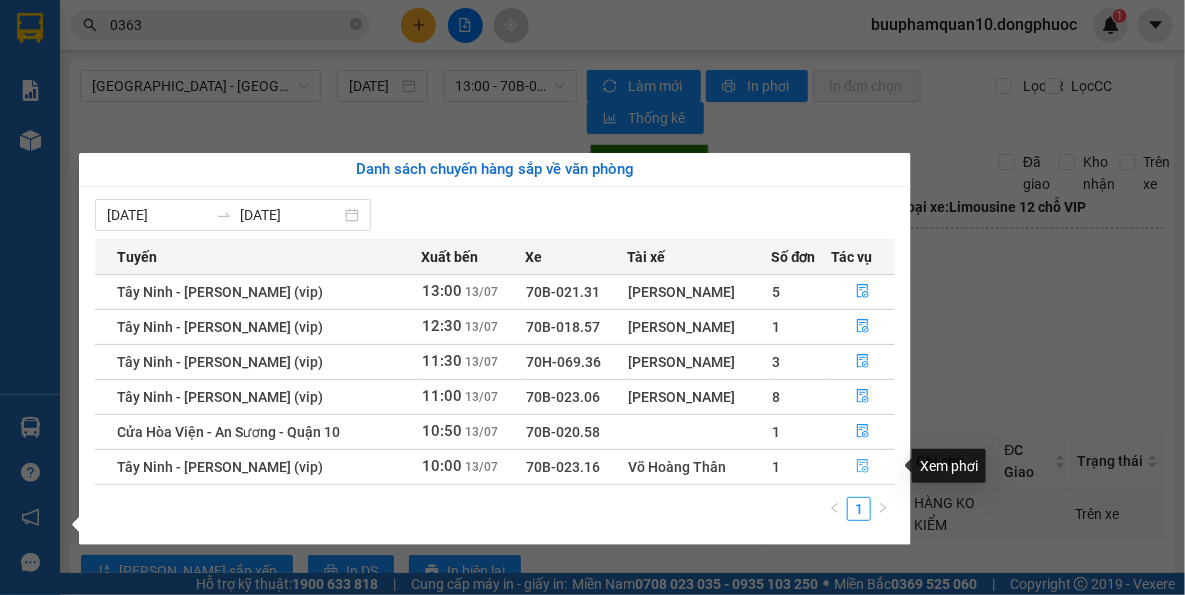 click at bounding box center (864, 467) 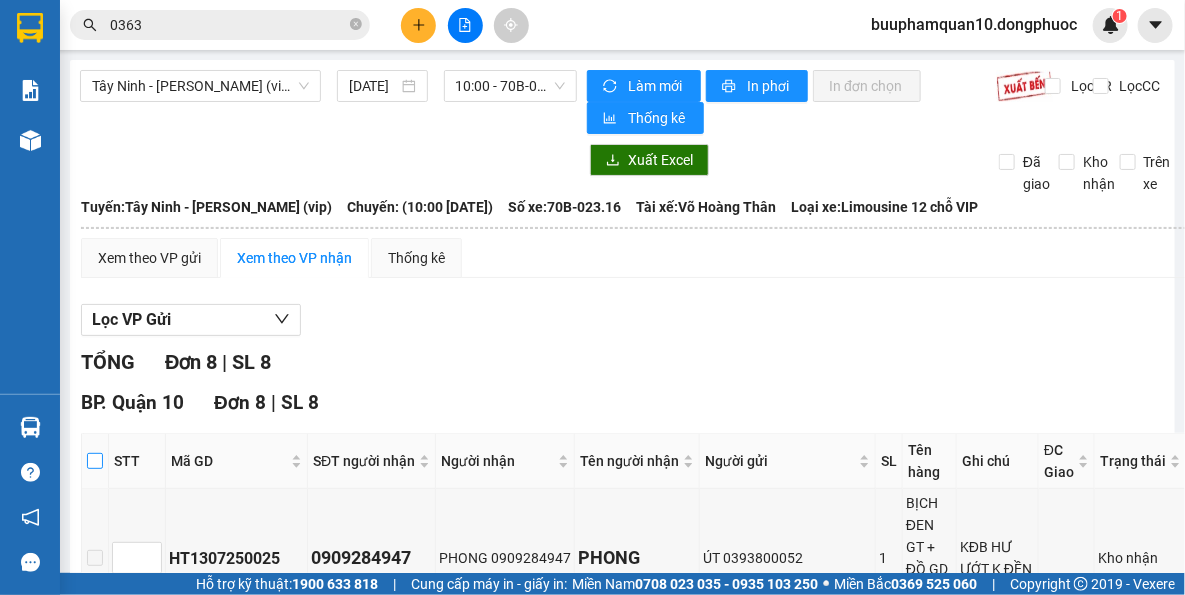 click at bounding box center [95, 461] 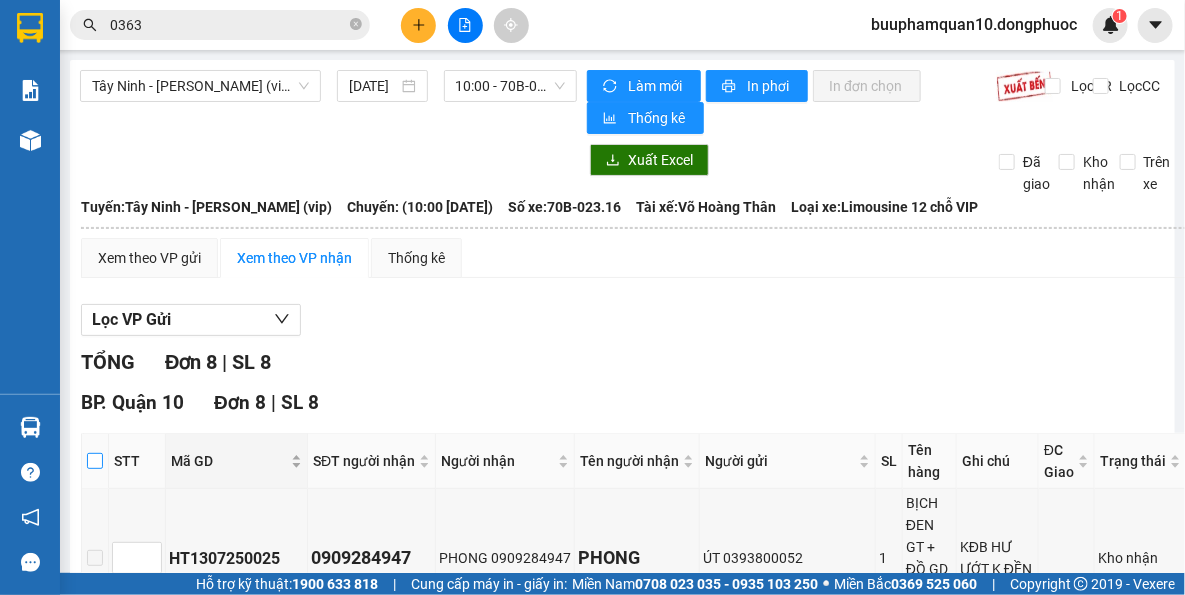 checkbox on "true" 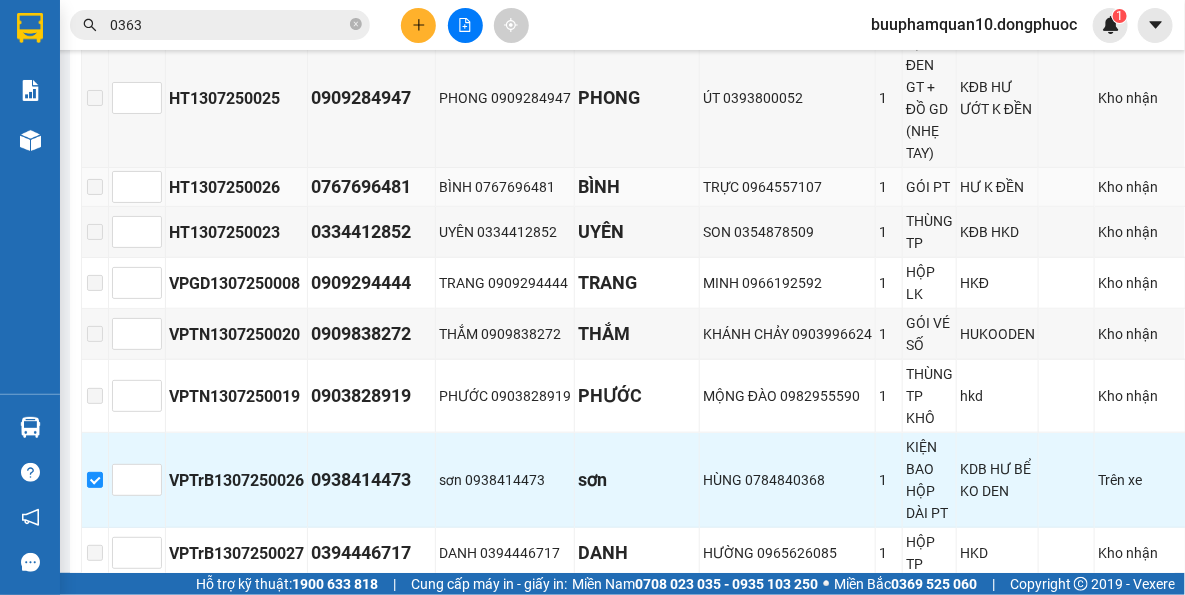 scroll, scrollTop: 569, scrollLeft: 0, axis: vertical 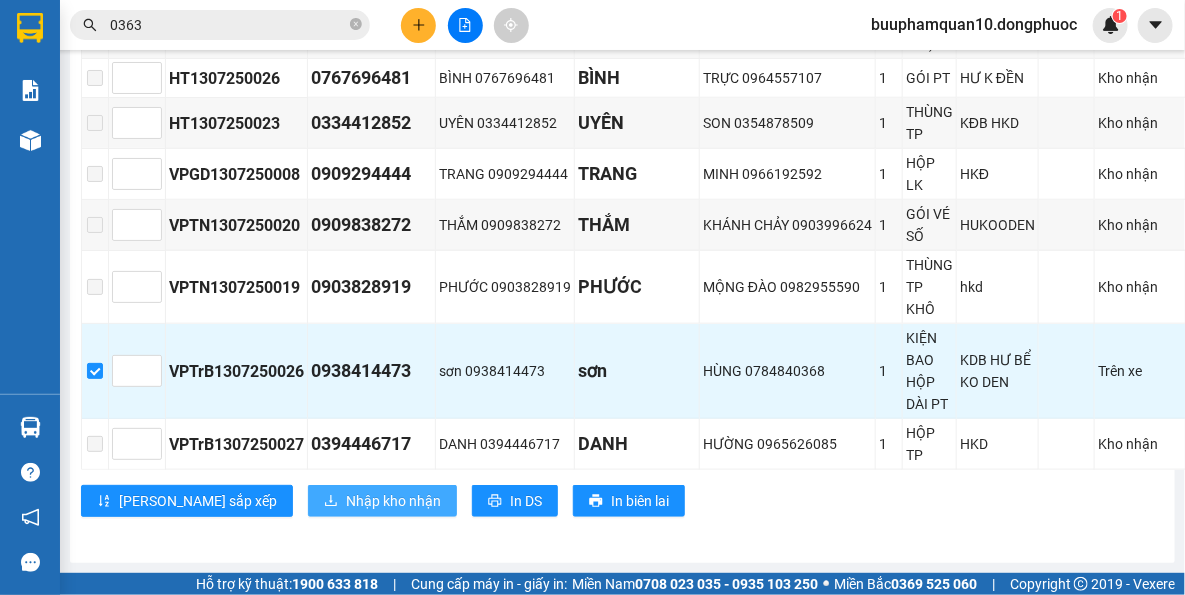 click on "Nhập kho nhận" at bounding box center [393, 501] 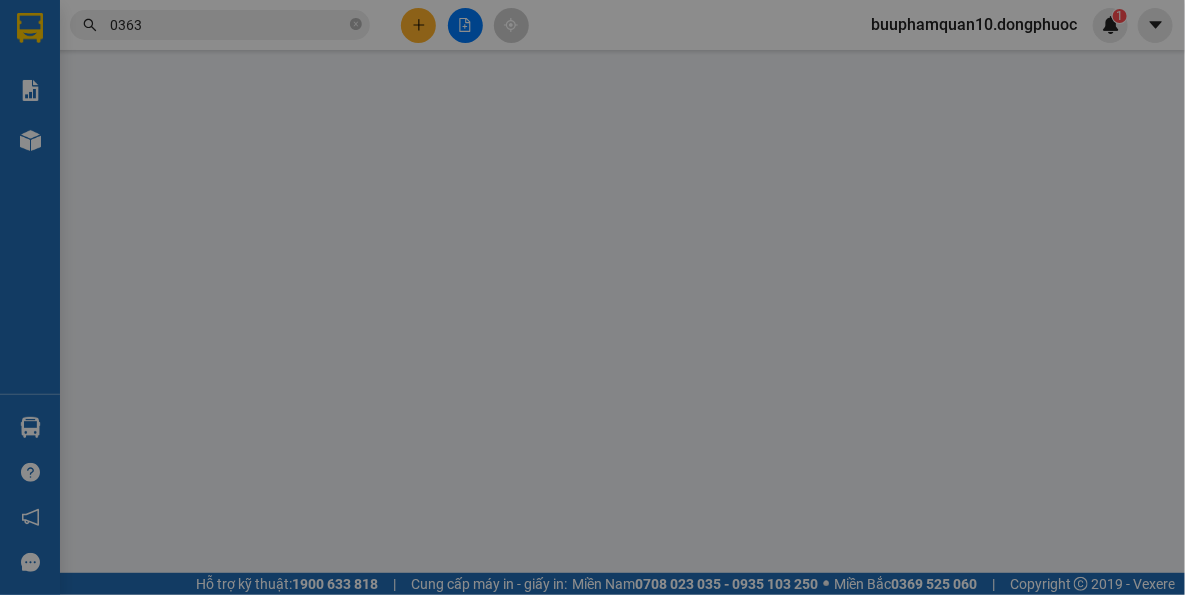 scroll, scrollTop: 0, scrollLeft: 0, axis: both 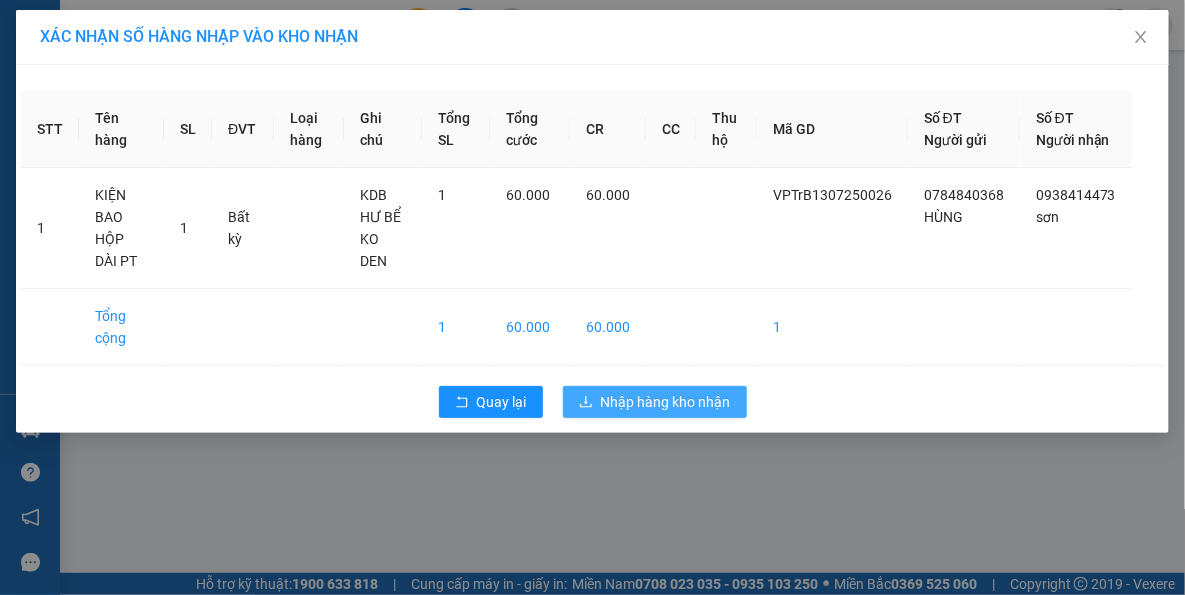 click on "Nhập hàng kho nhận" at bounding box center (666, 402) 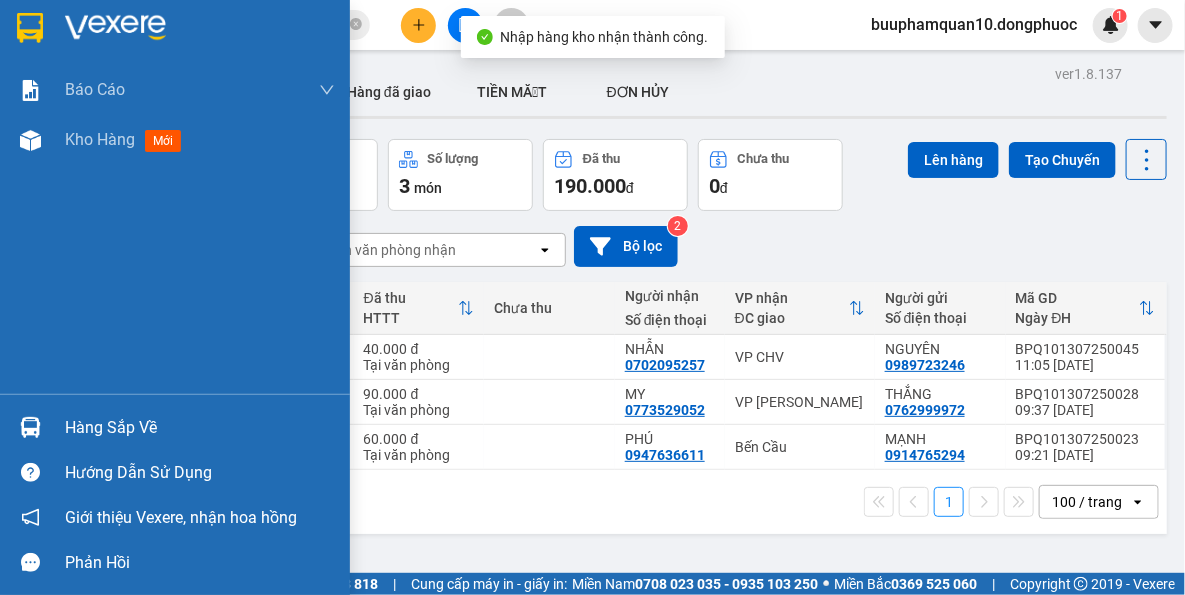 click on "Hàng sắp về" at bounding box center (175, 427) 